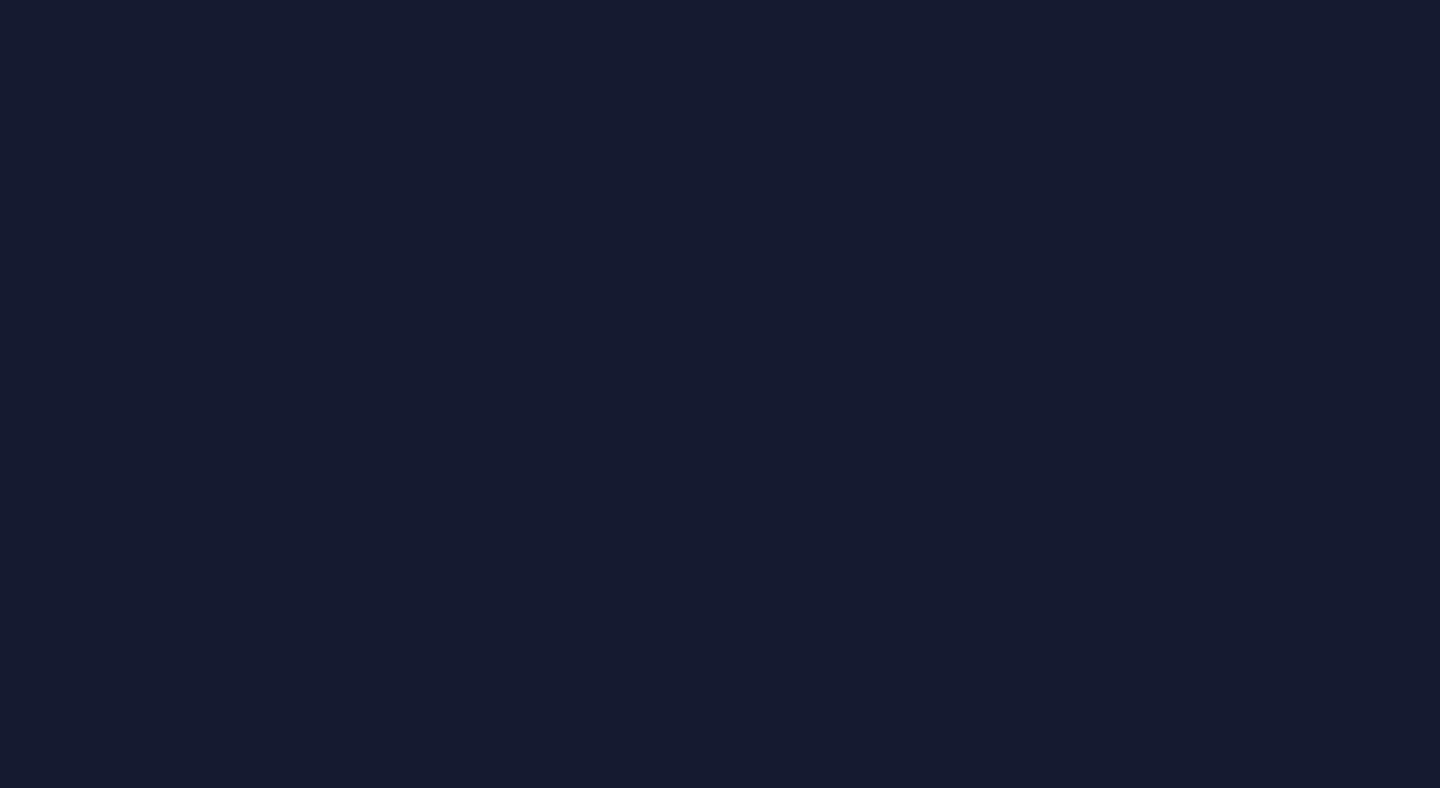 scroll, scrollTop: 0, scrollLeft: 0, axis: both 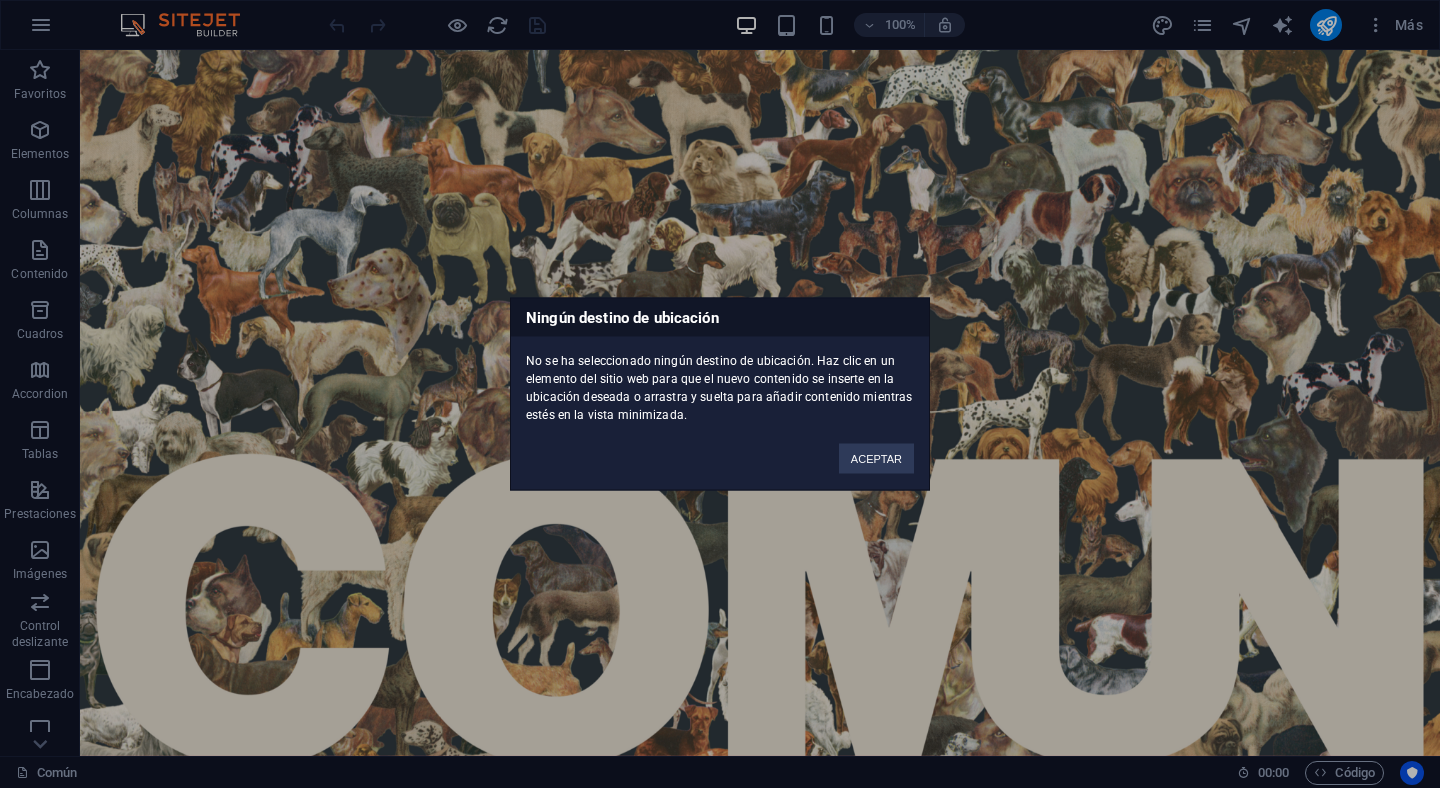 type 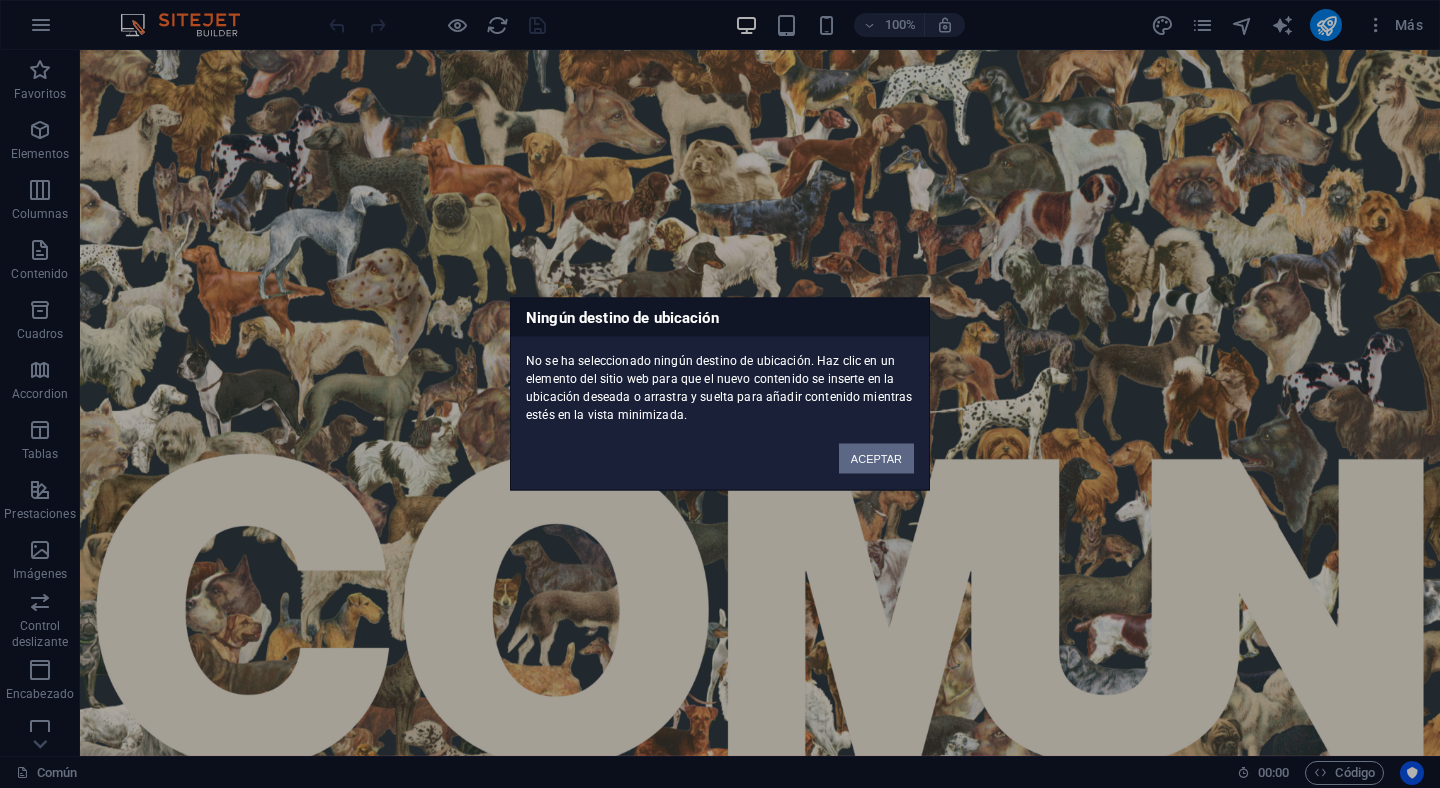 drag, startPoint x: 866, startPoint y: 453, endPoint x: 786, endPoint y: 403, distance: 94.33981 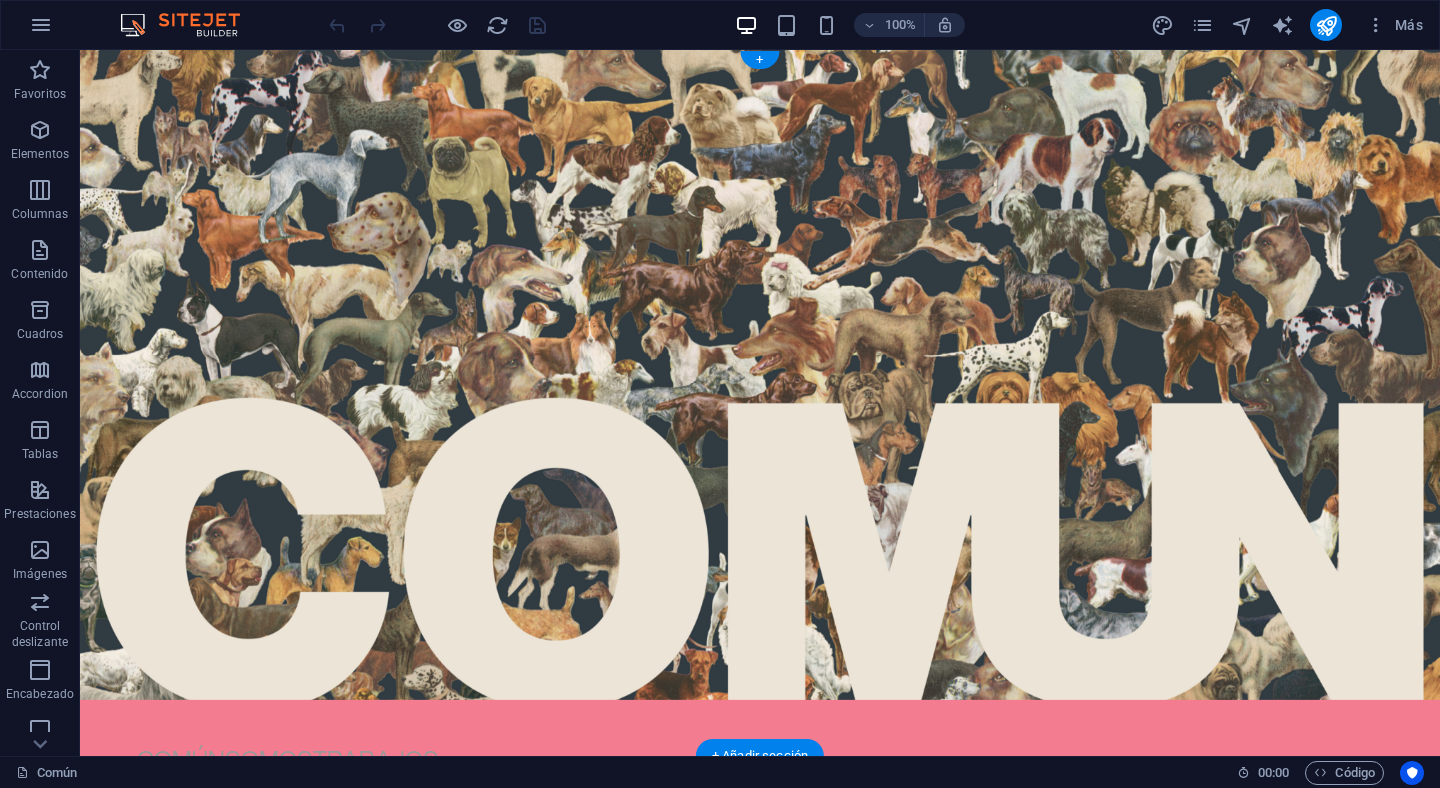 scroll, scrollTop: 115, scrollLeft: 0, axis: vertical 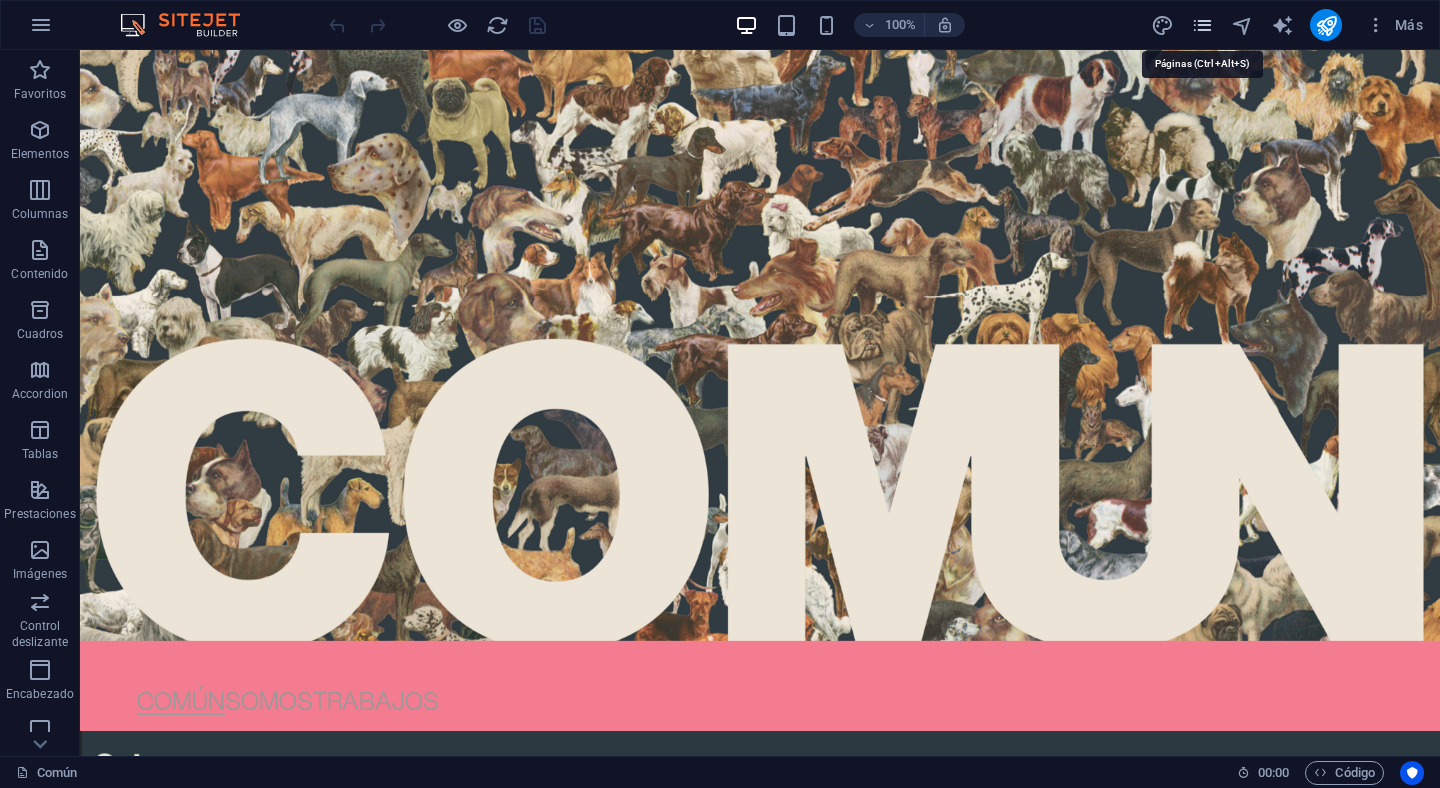 click at bounding box center (1202, 25) 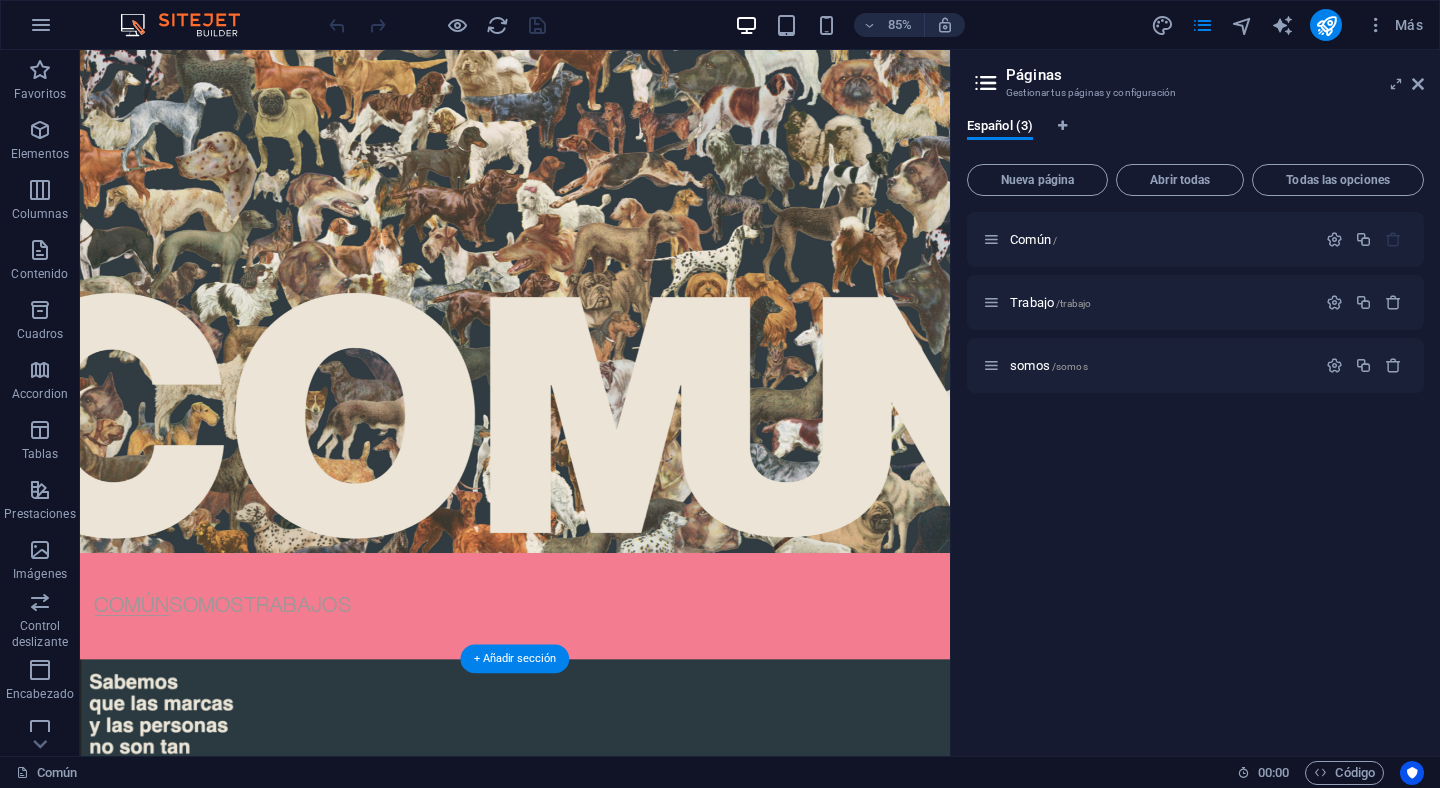 click at bounding box center (592, 288) 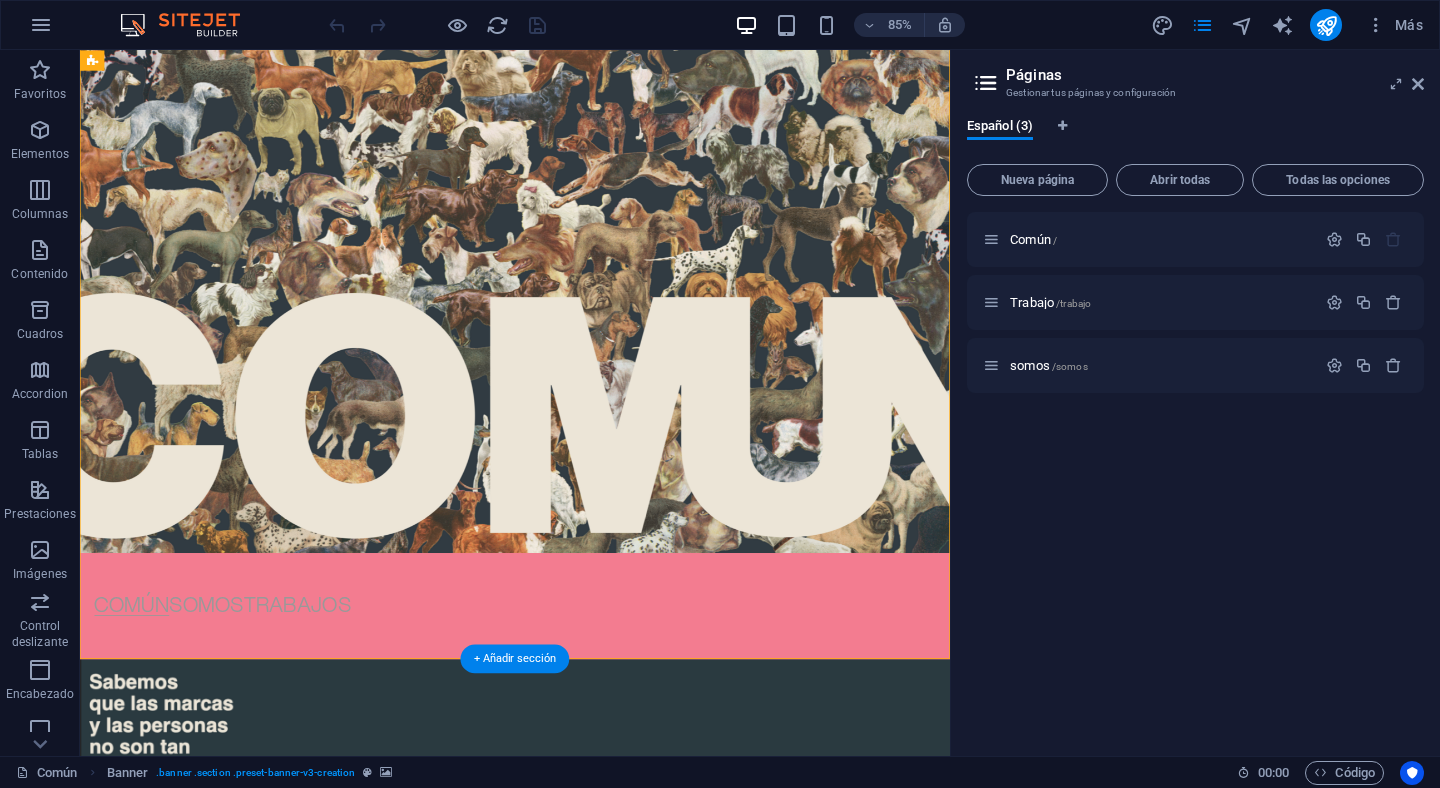 scroll, scrollTop: 126, scrollLeft: 0, axis: vertical 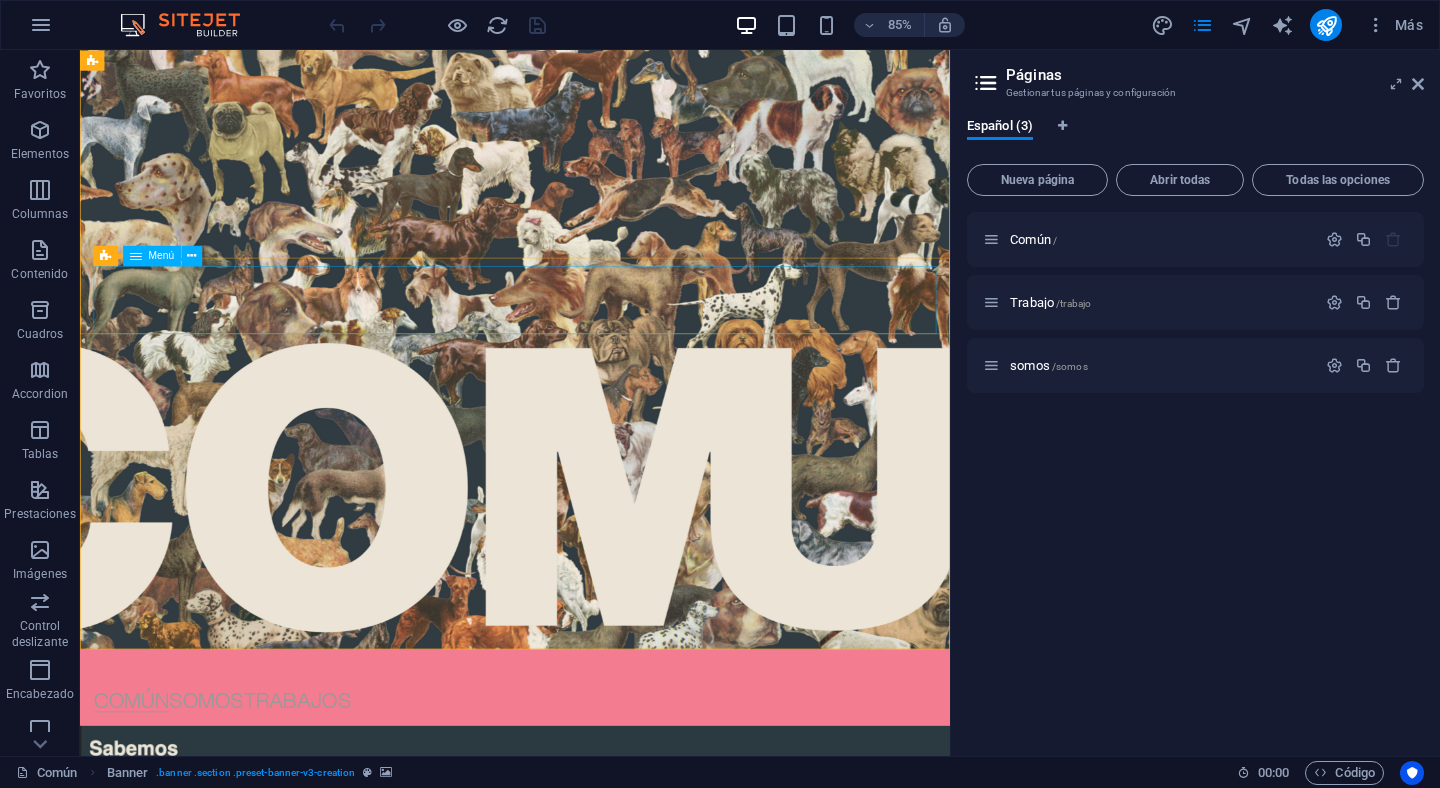 click at bounding box center [136, 256] 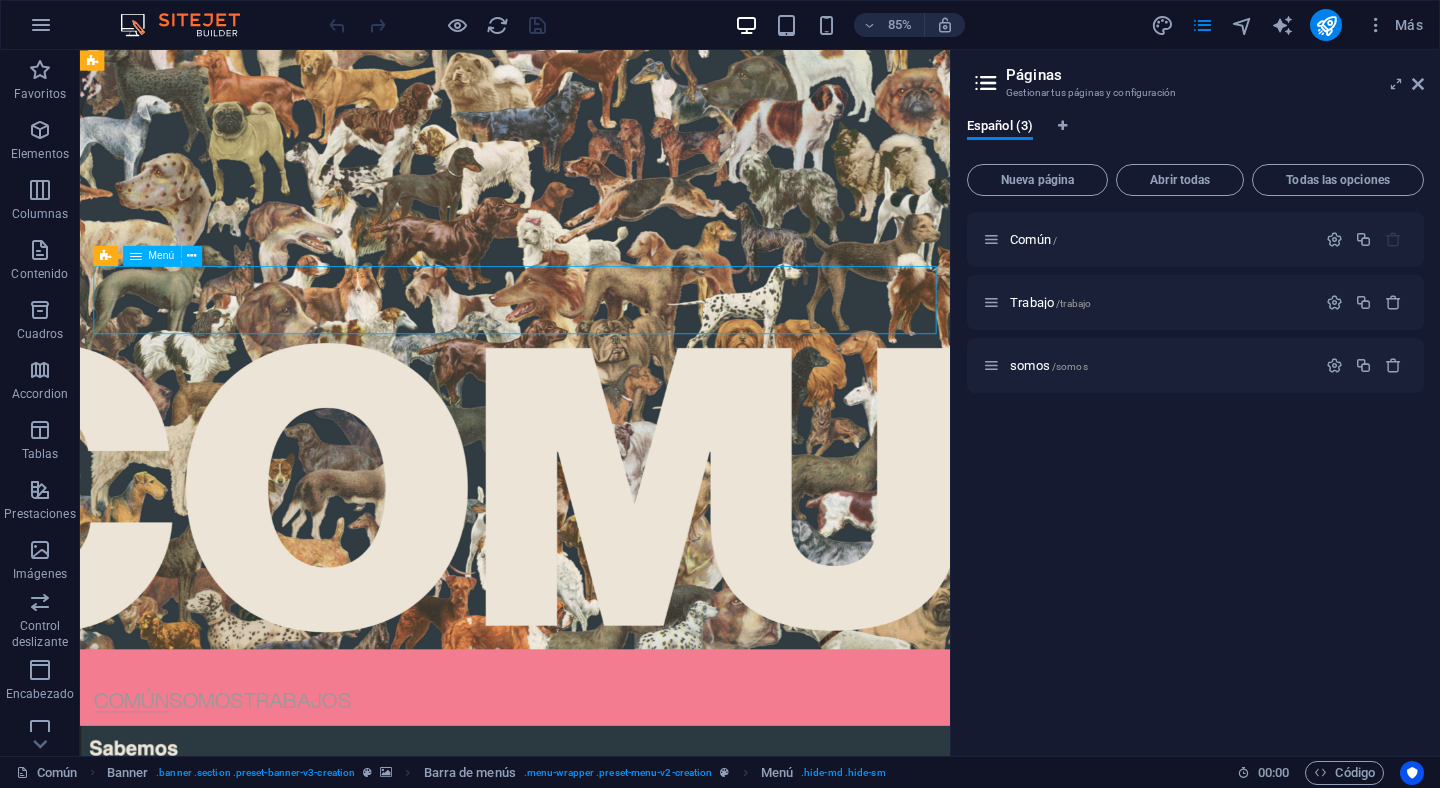 click at bounding box center [136, 256] 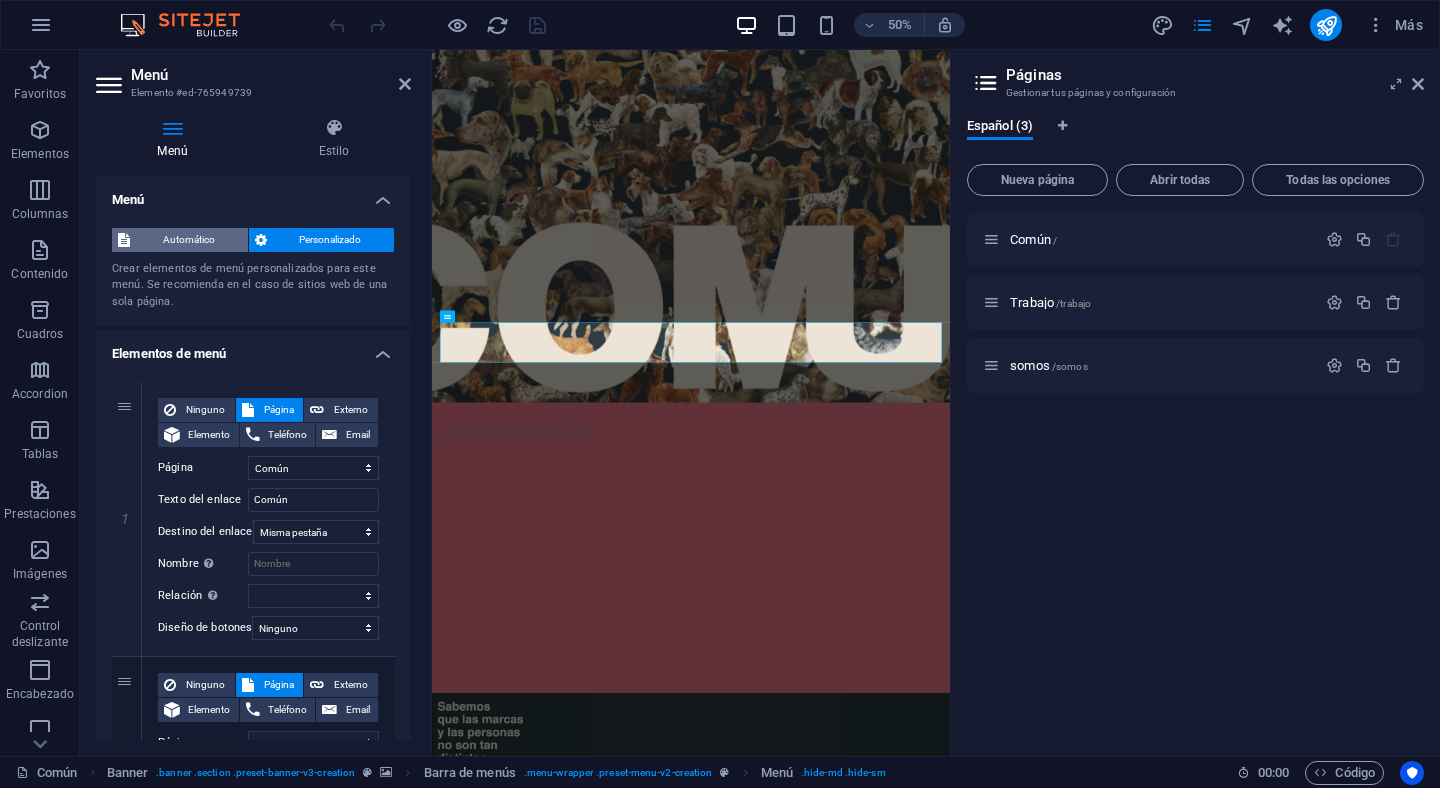 click on "Automático" at bounding box center [189, 240] 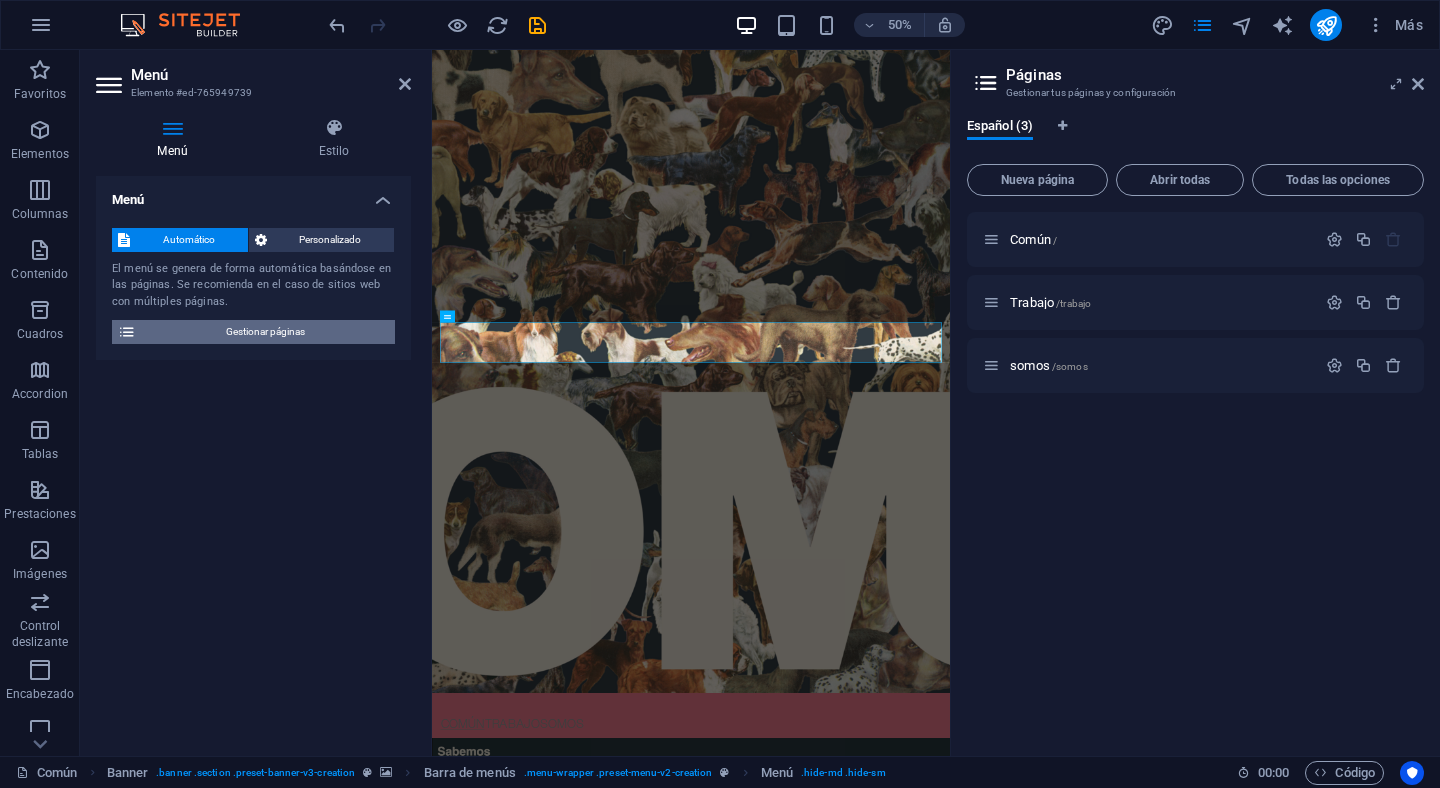 click on "Gestionar páginas" at bounding box center (265, 332) 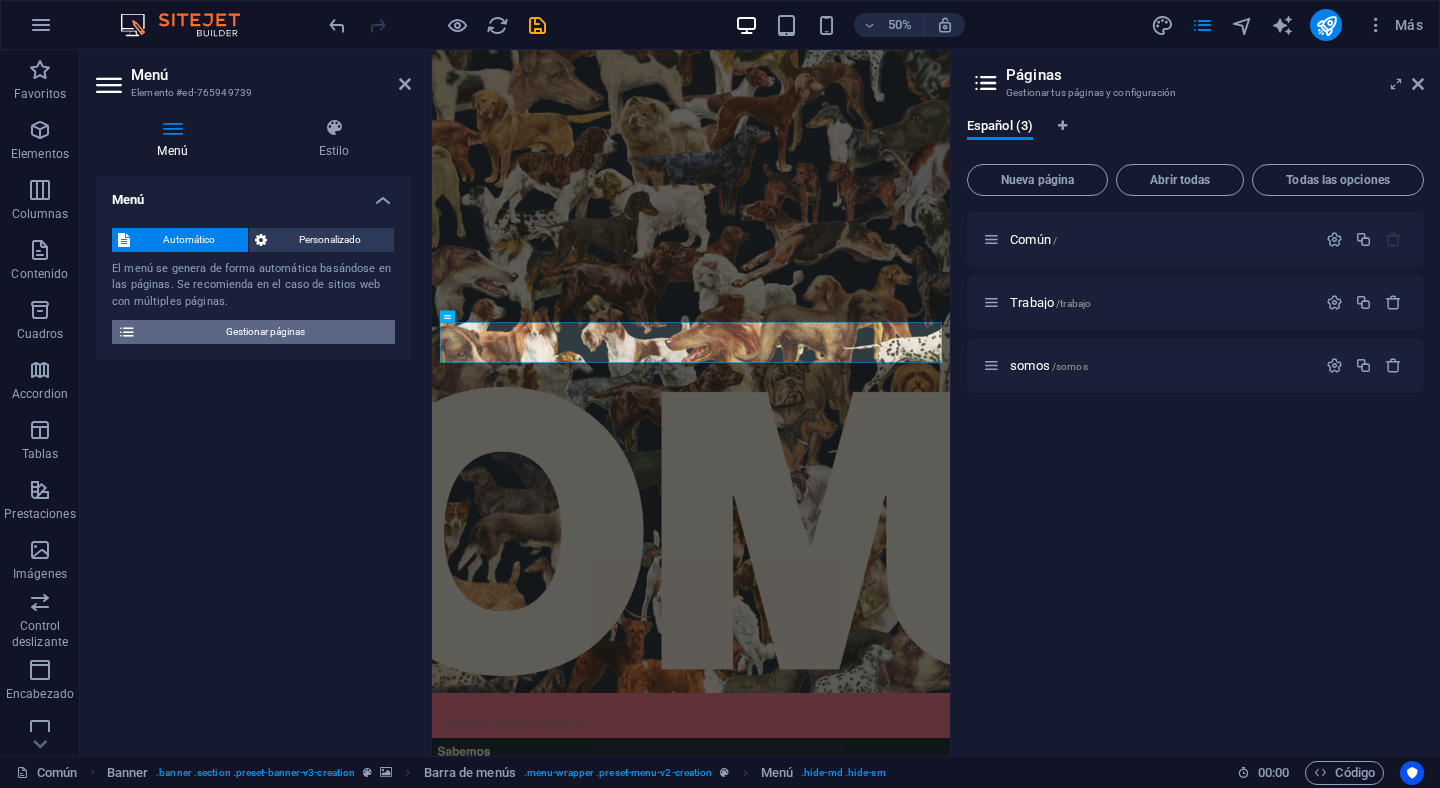 click on "Gestionar páginas" at bounding box center (265, 332) 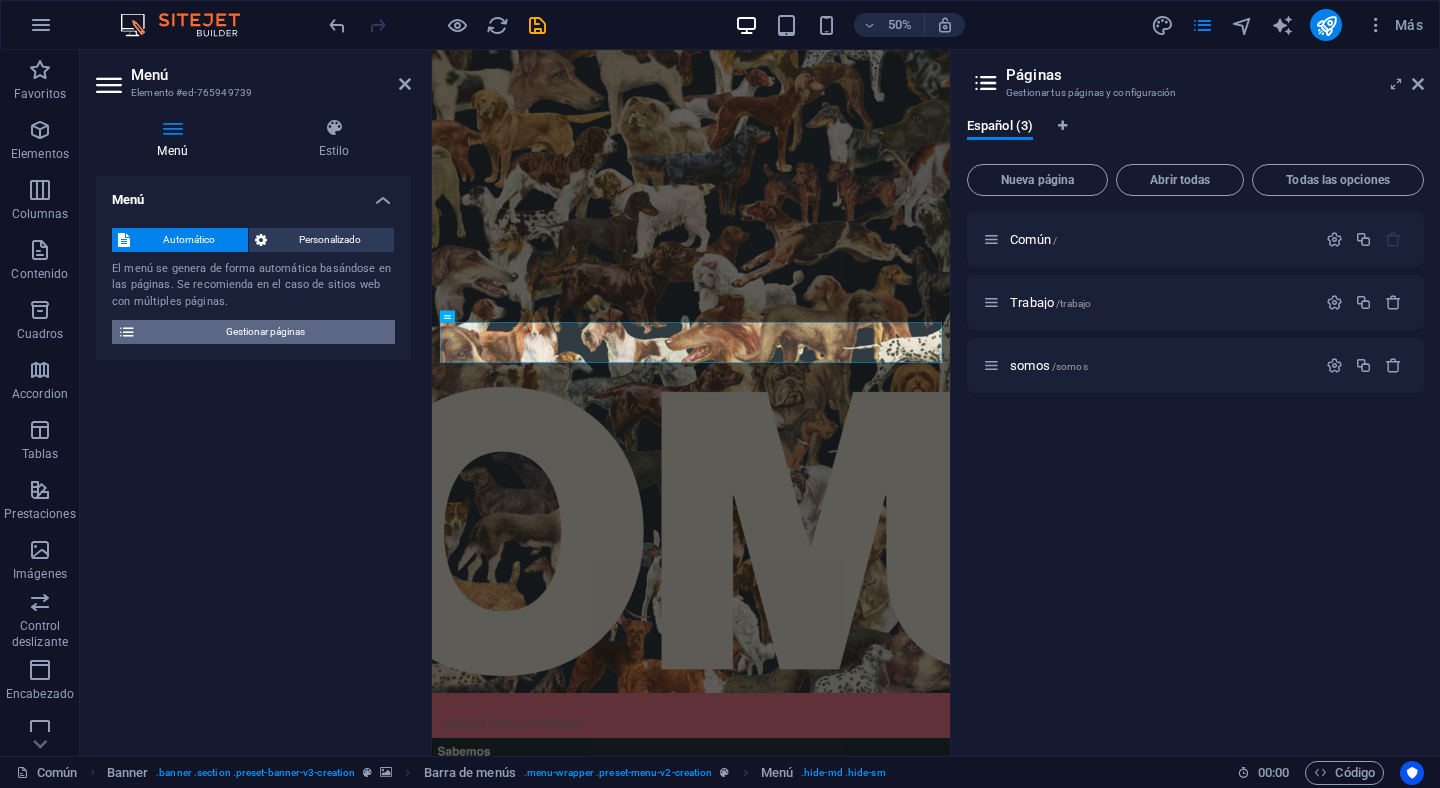 click on "Gestionar páginas" at bounding box center [265, 332] 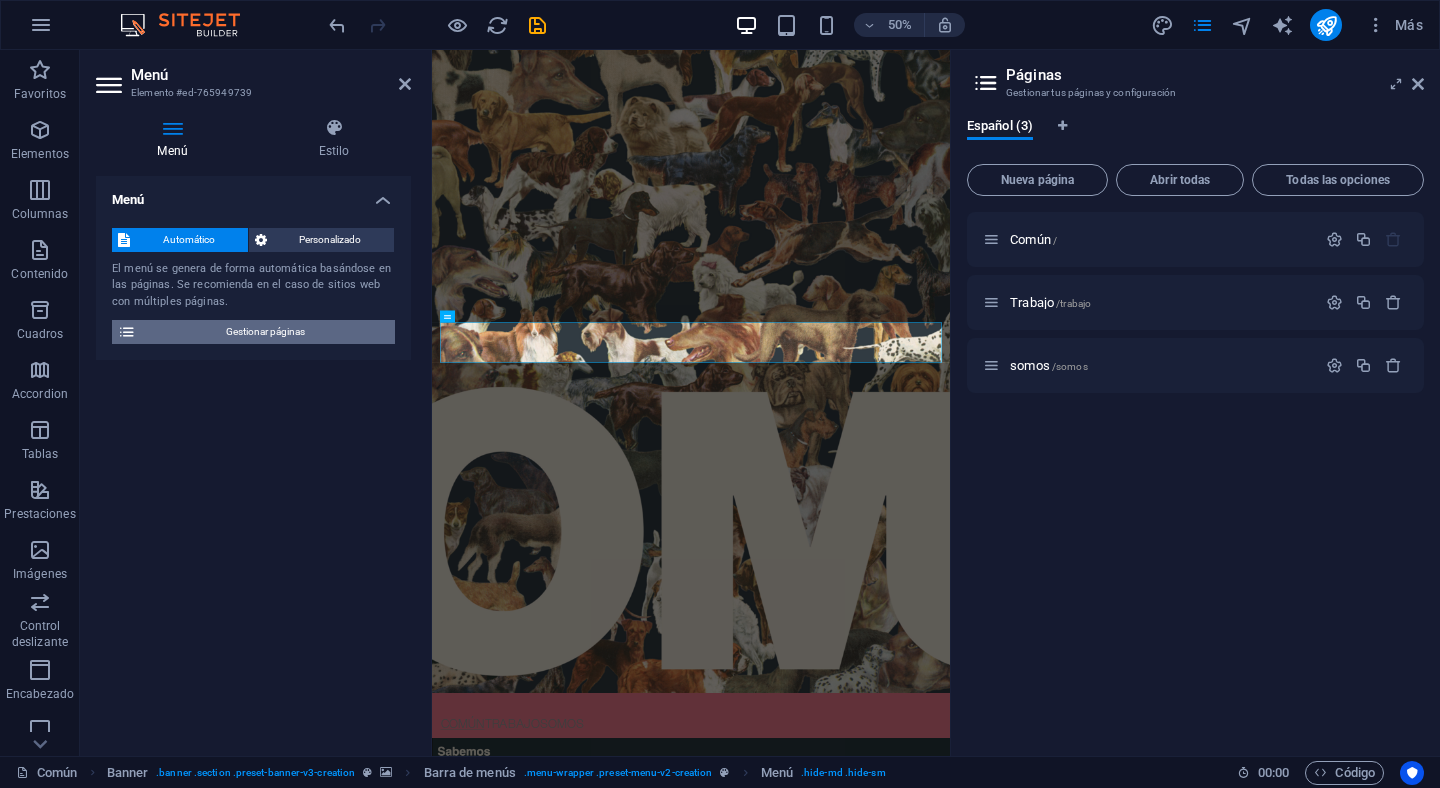 click at bounding box center [127, 332] 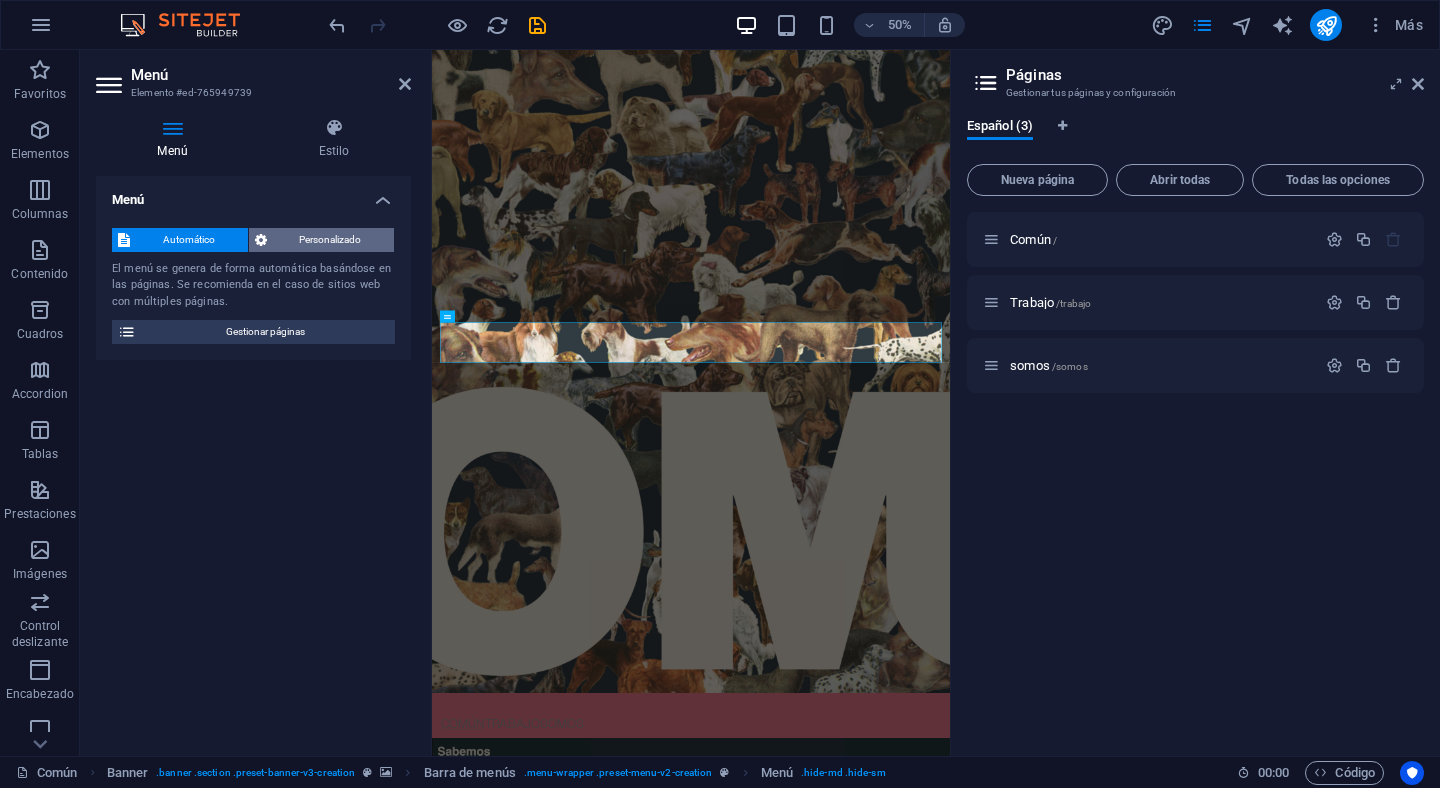 click on "Personalizado" at bounding box center [331, 240] 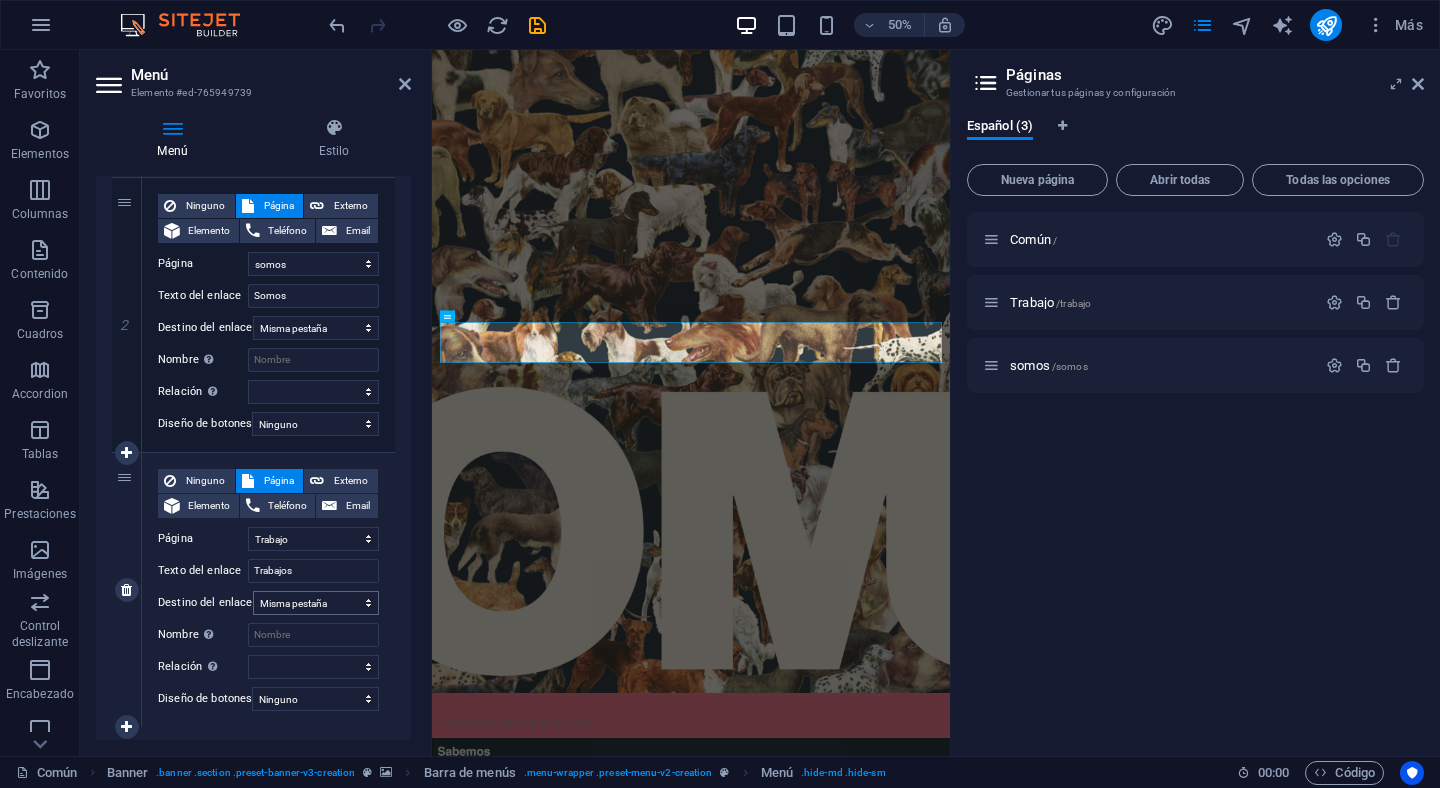 scroll, scrollTop: 486, scrollLeft: 0, axis: vertical 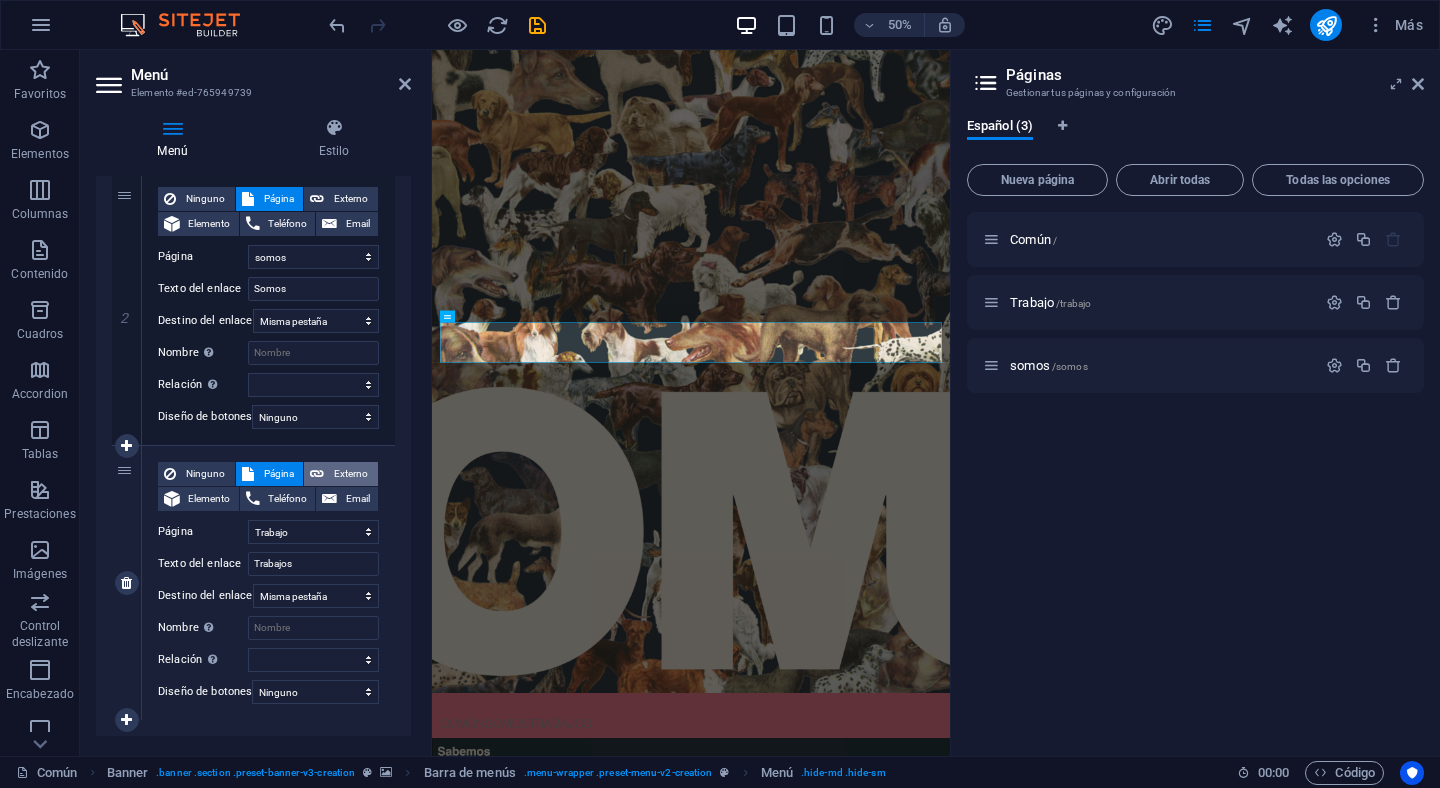 click on "Externo" at bounding box center [351, 474] 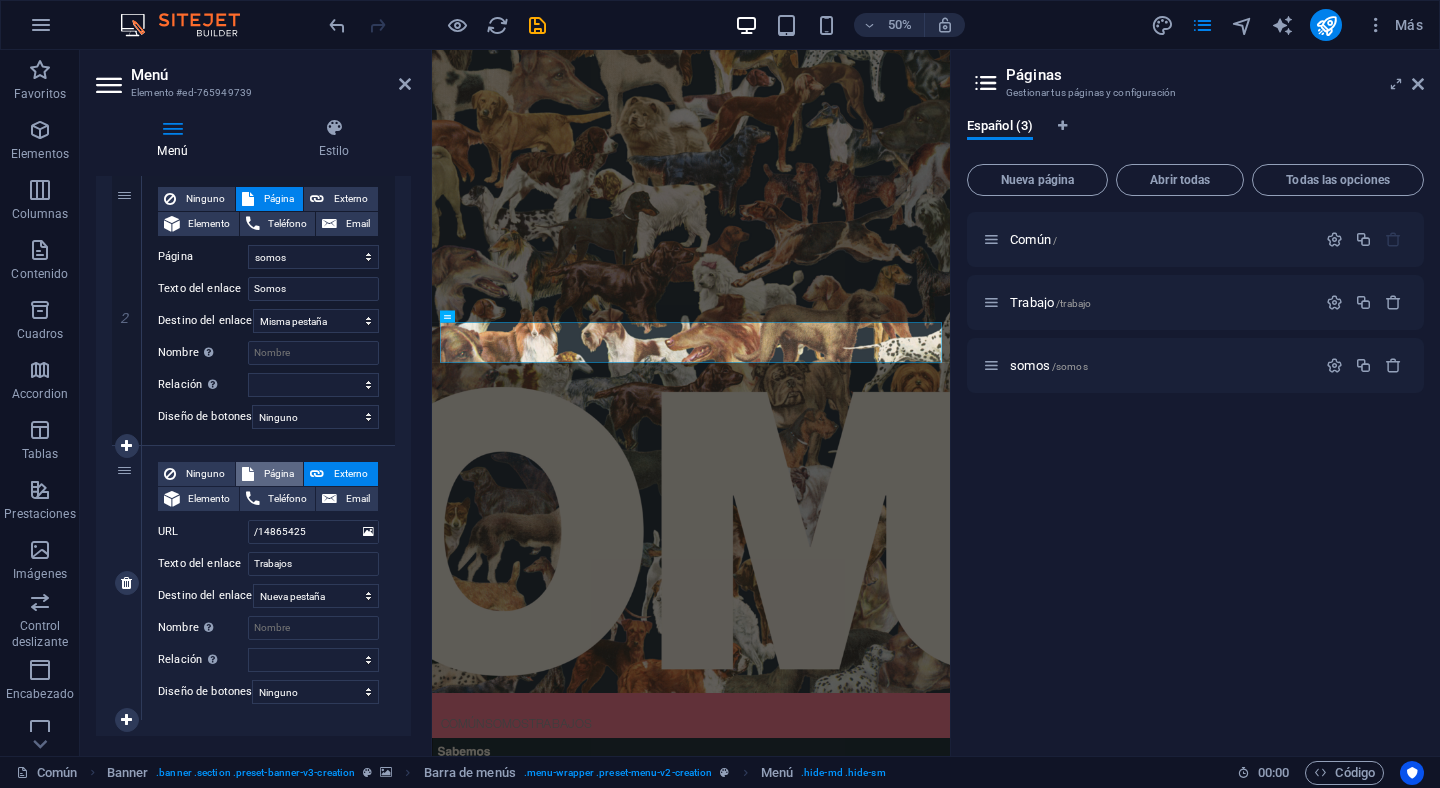 click on "Página" at bounding box center (279, 474) 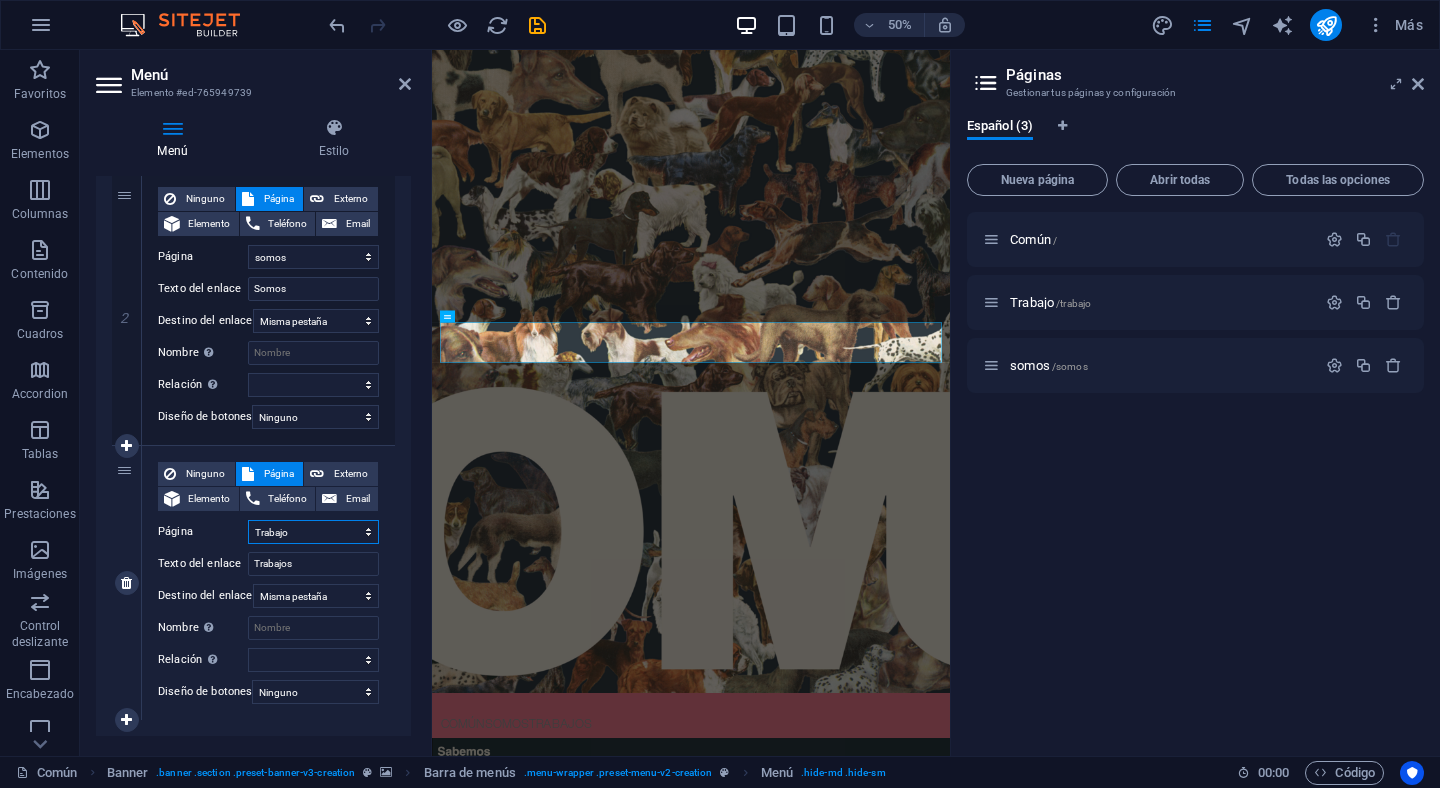 click on "Común Trabajo somos" at bounding box center [313, 532] 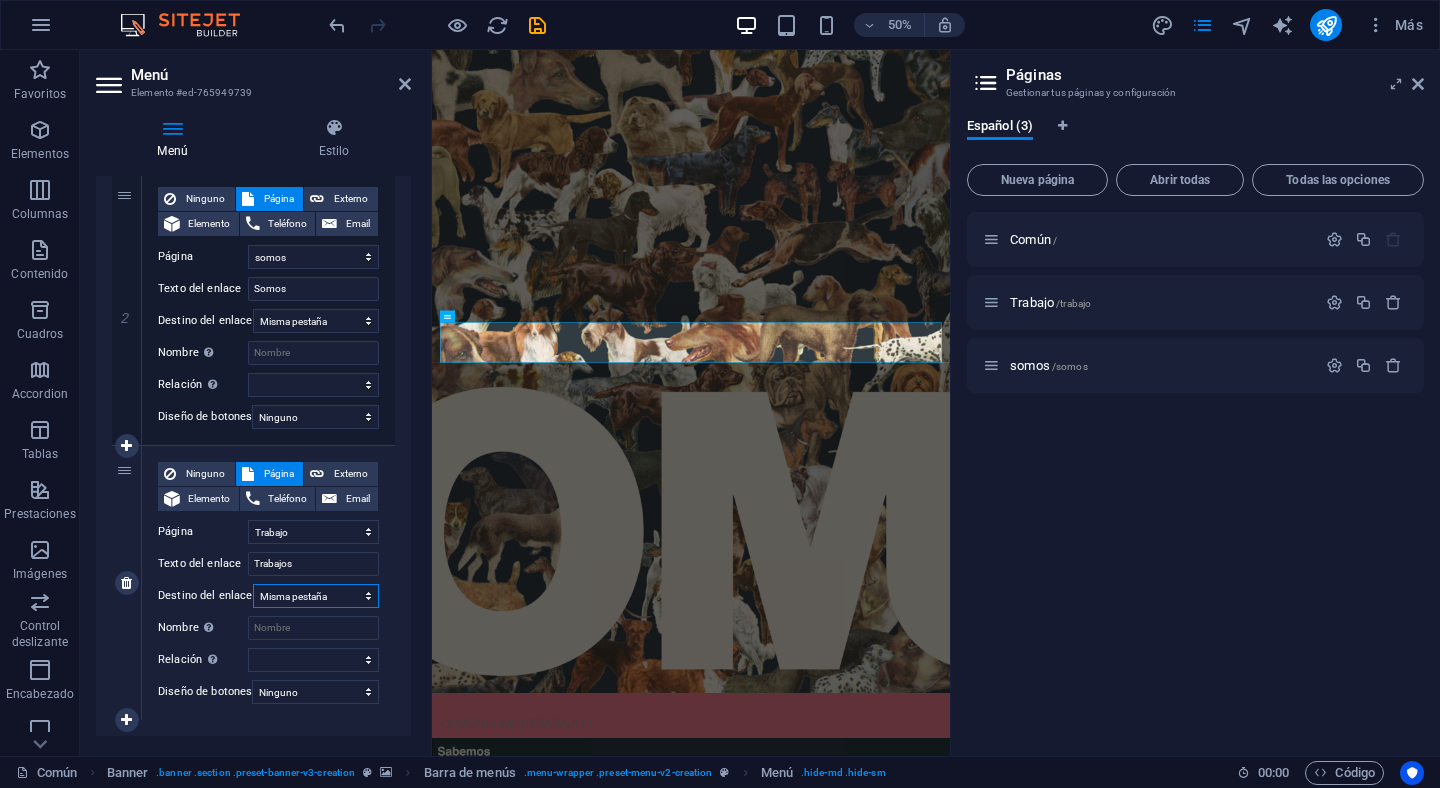 click on "Nueva pestaña Misma pestaña Superposición" at bounding box center [316, 596] 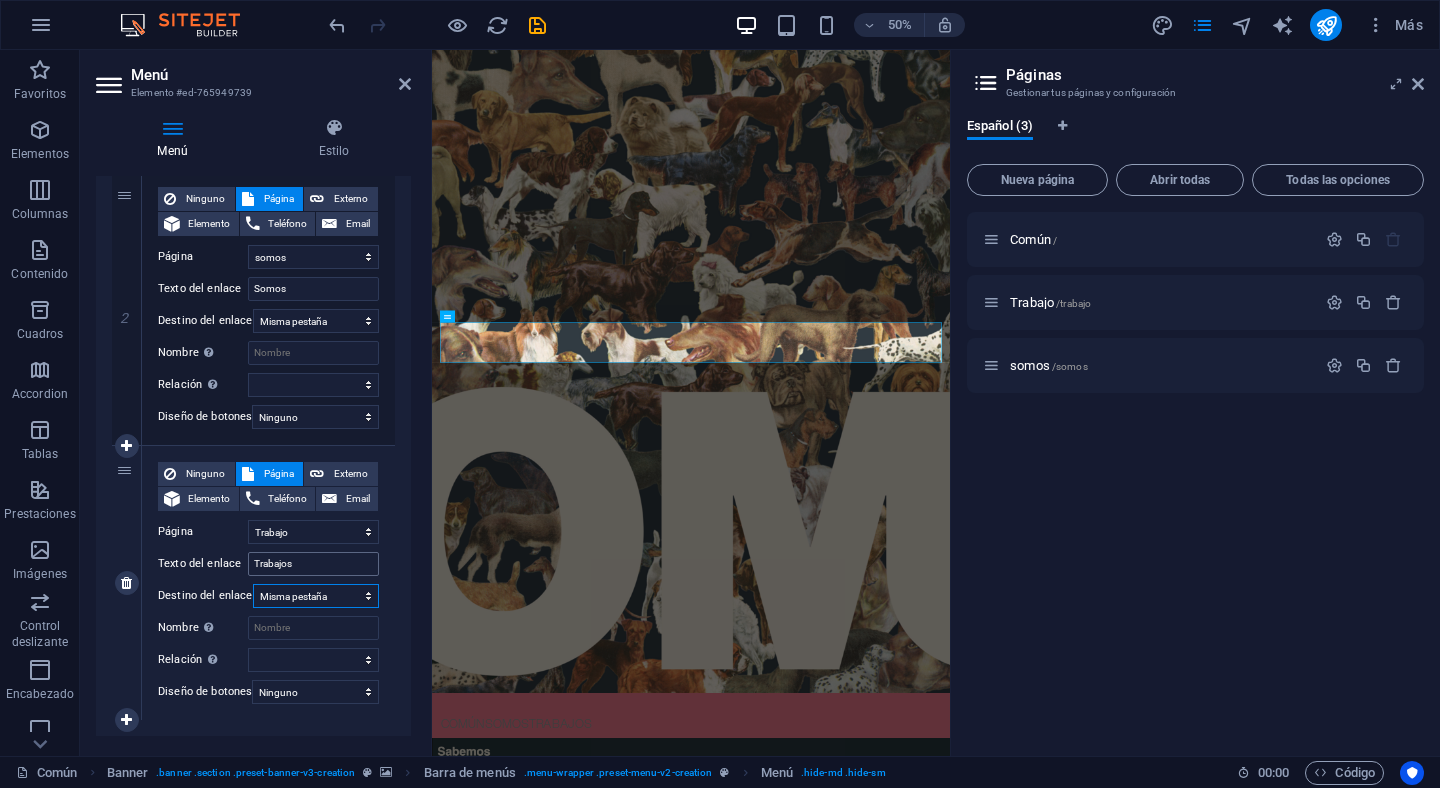 scroll, scrollTop: 495, scrollLeft: 0, axis: vertical 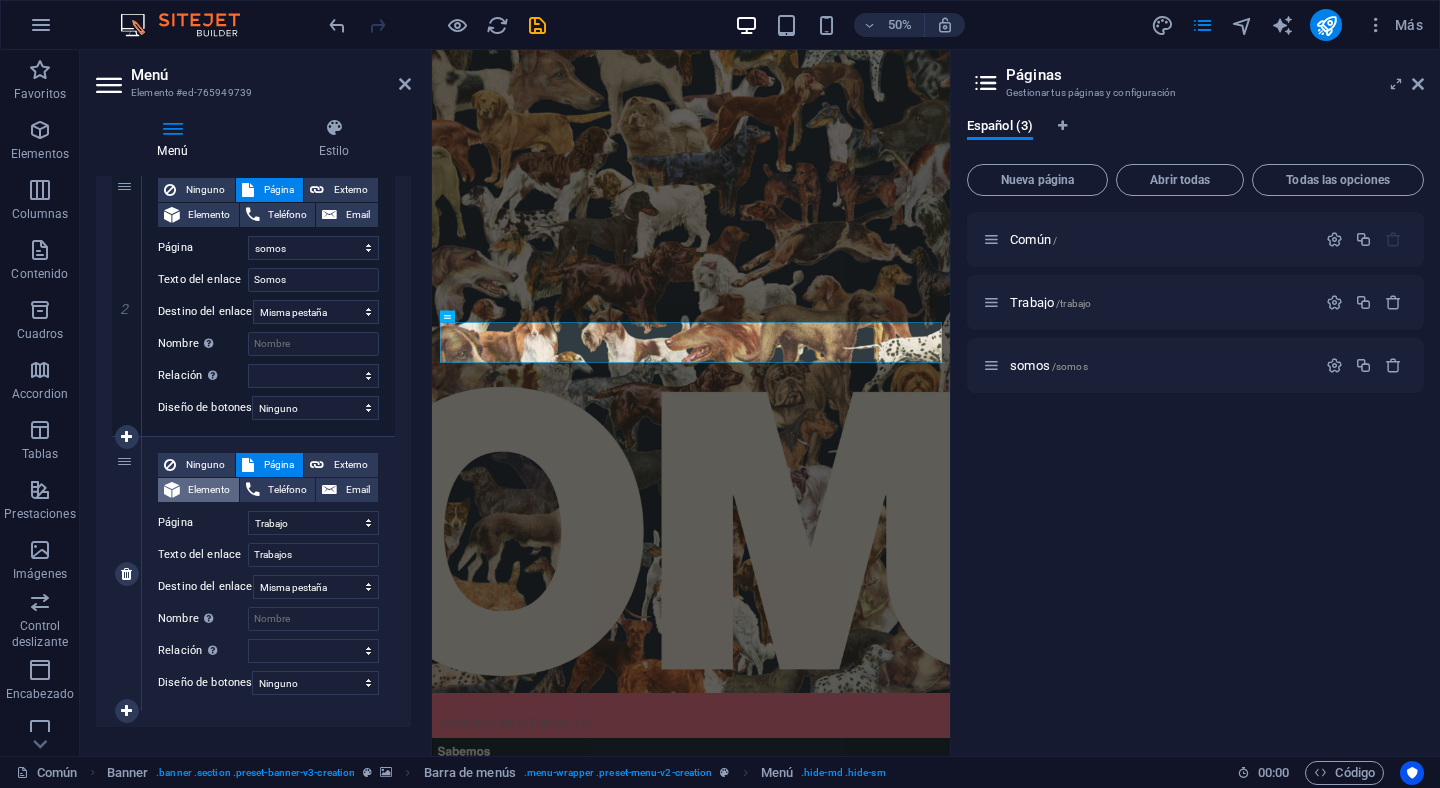 click on "Elemento" at bounding box center (209, 490) 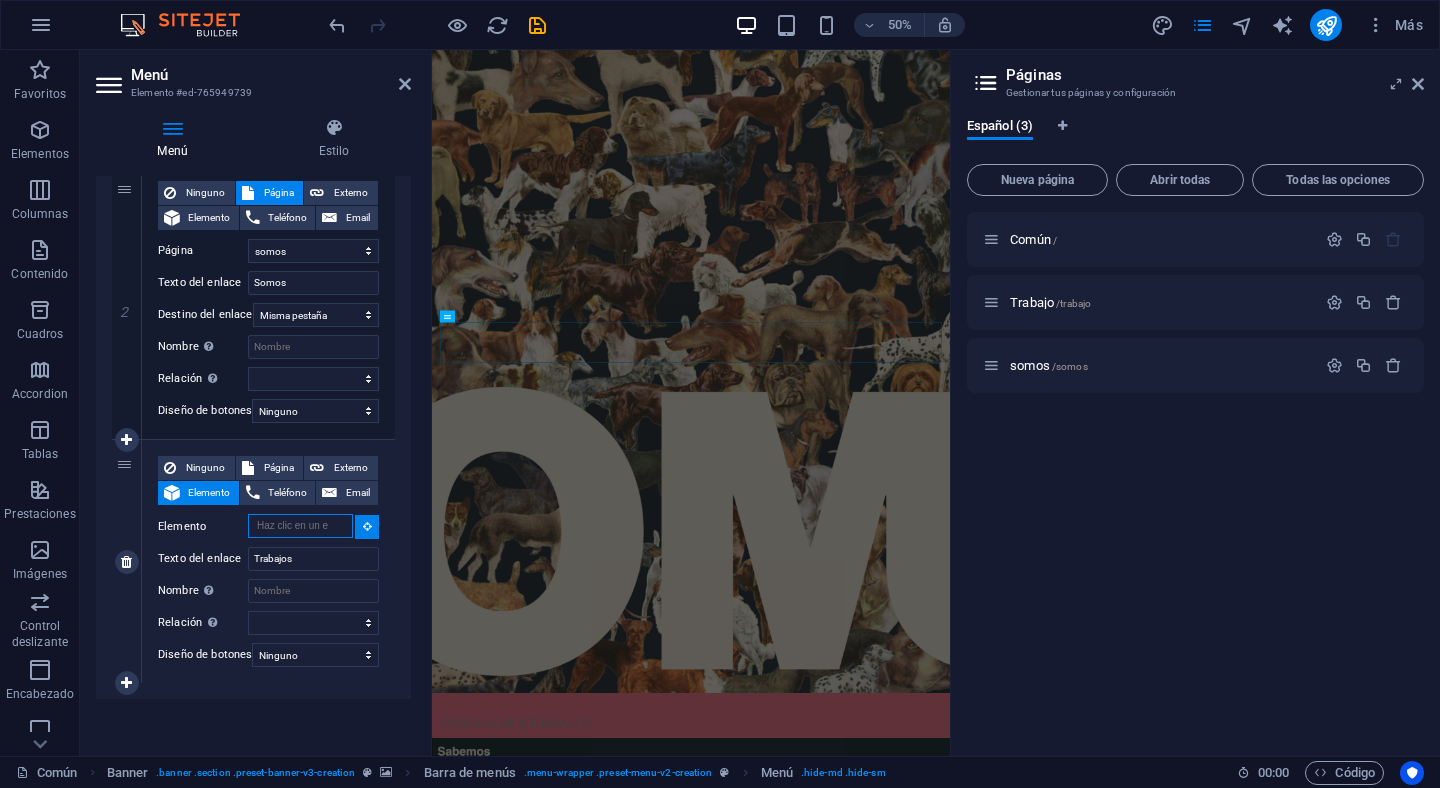click on "Elemento" at bounding box center (300, 526) 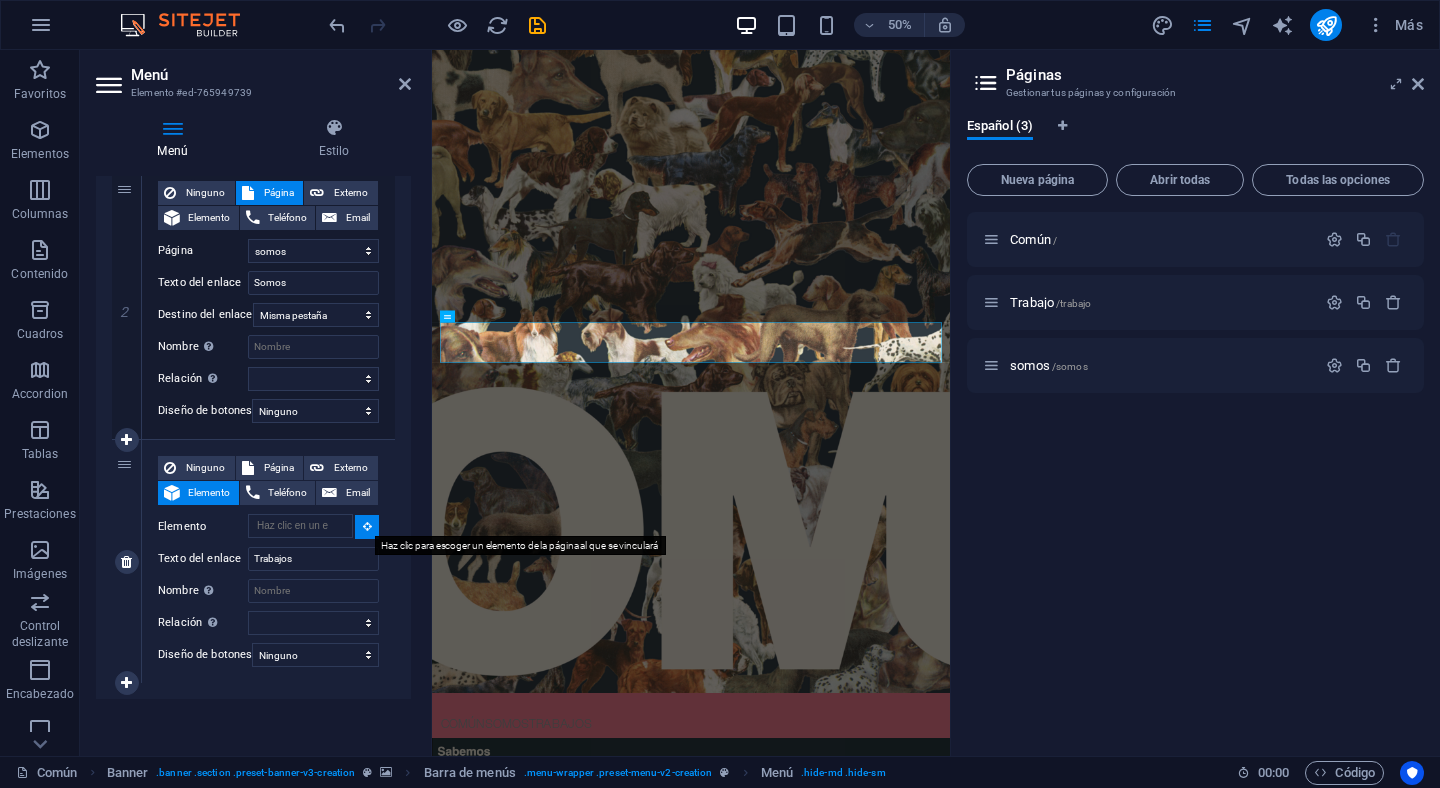 click at bounding box center [367, 526] 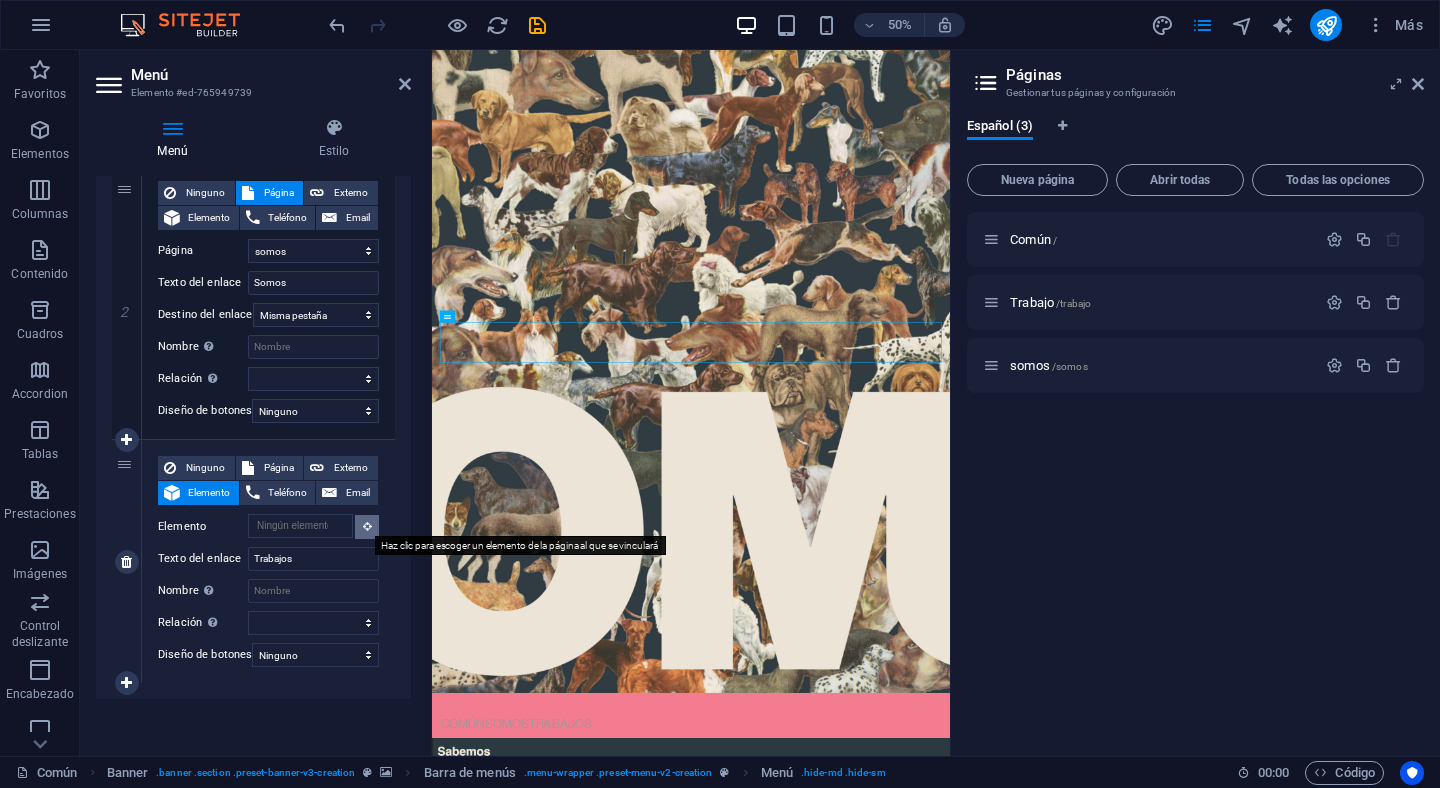 click at bounding box center [367, 526] 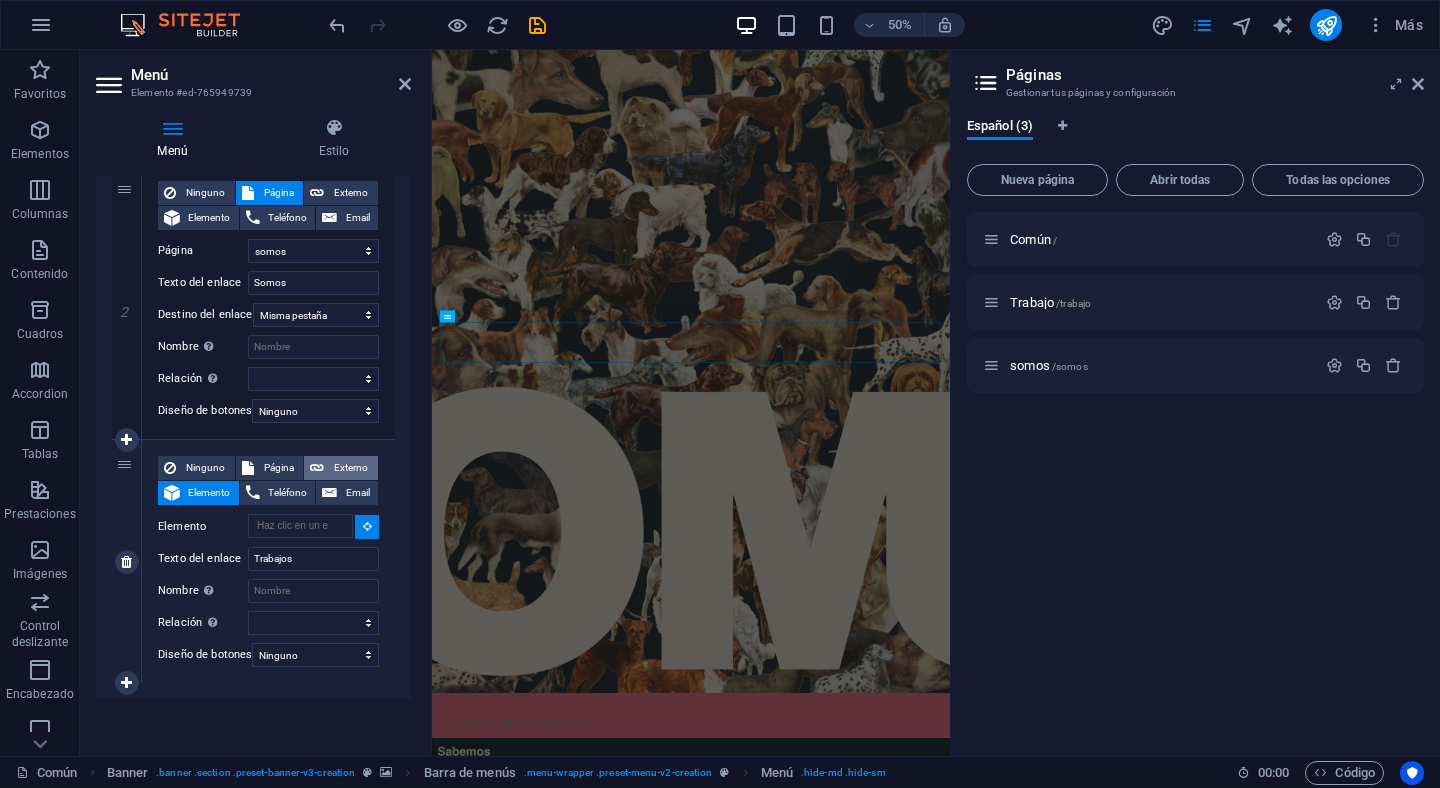 click on "Externo" at bounding box center [351, 468] 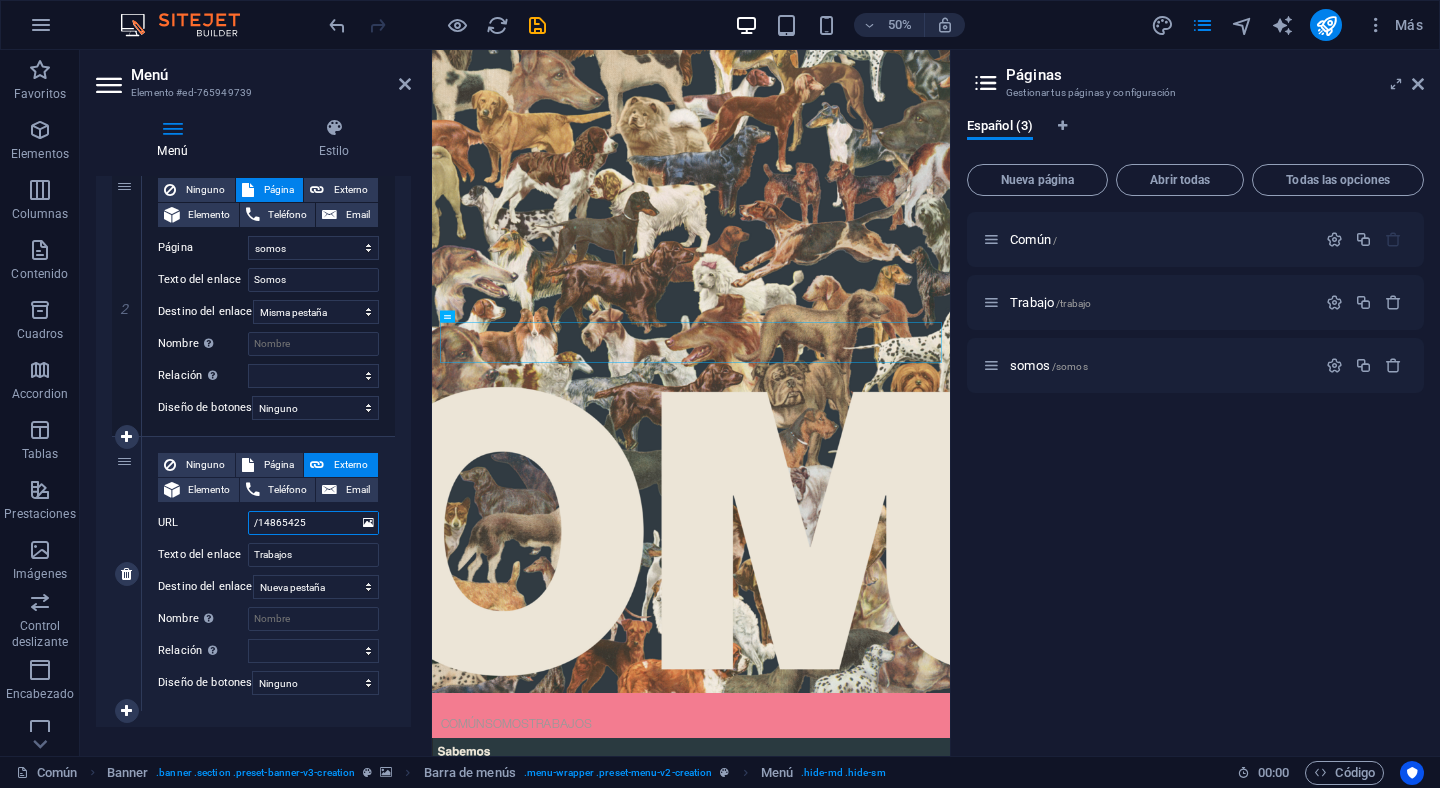click on "/14865425" at bounding box center [313, 523] 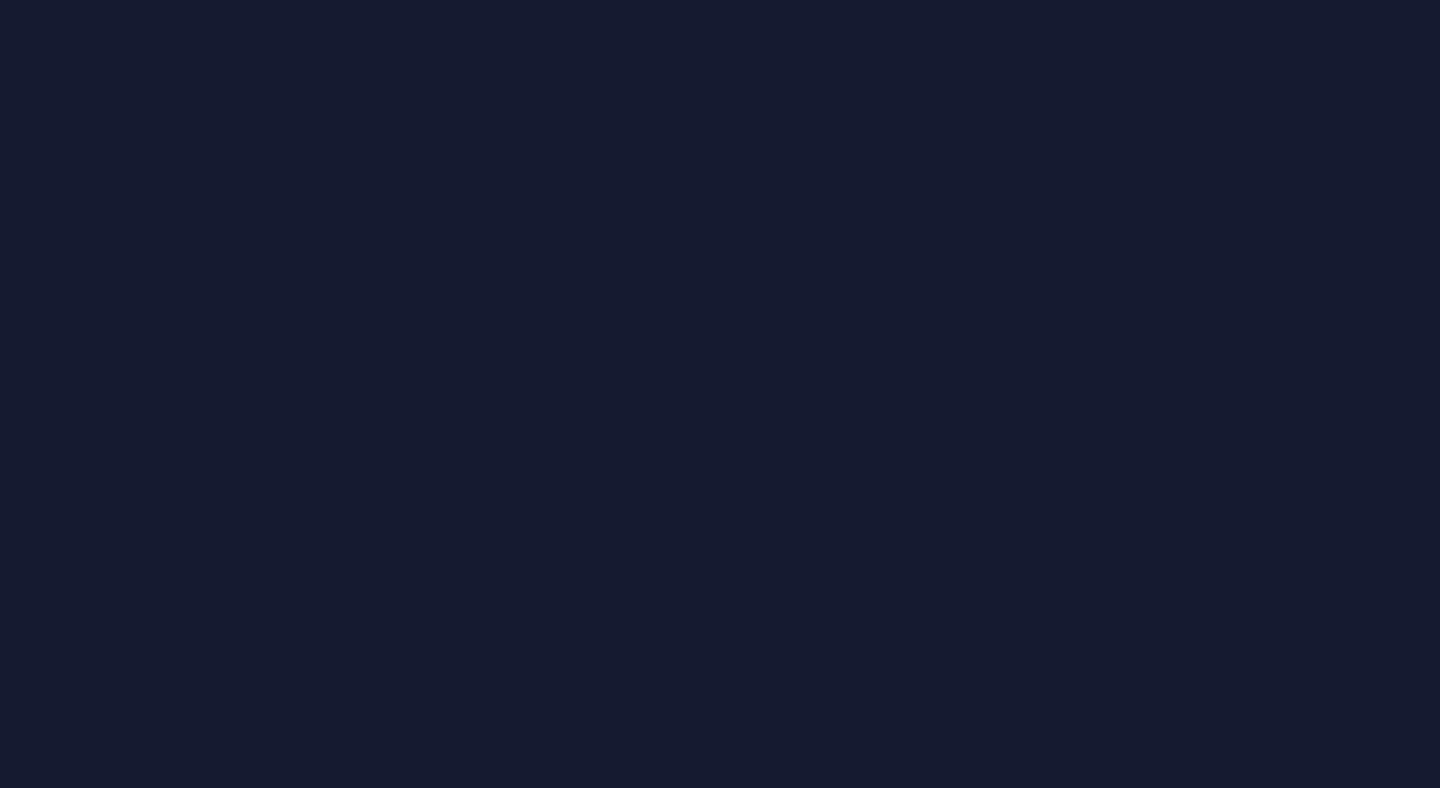 scroll, scrollTop: 0, scrollLeft: 0, axis: both 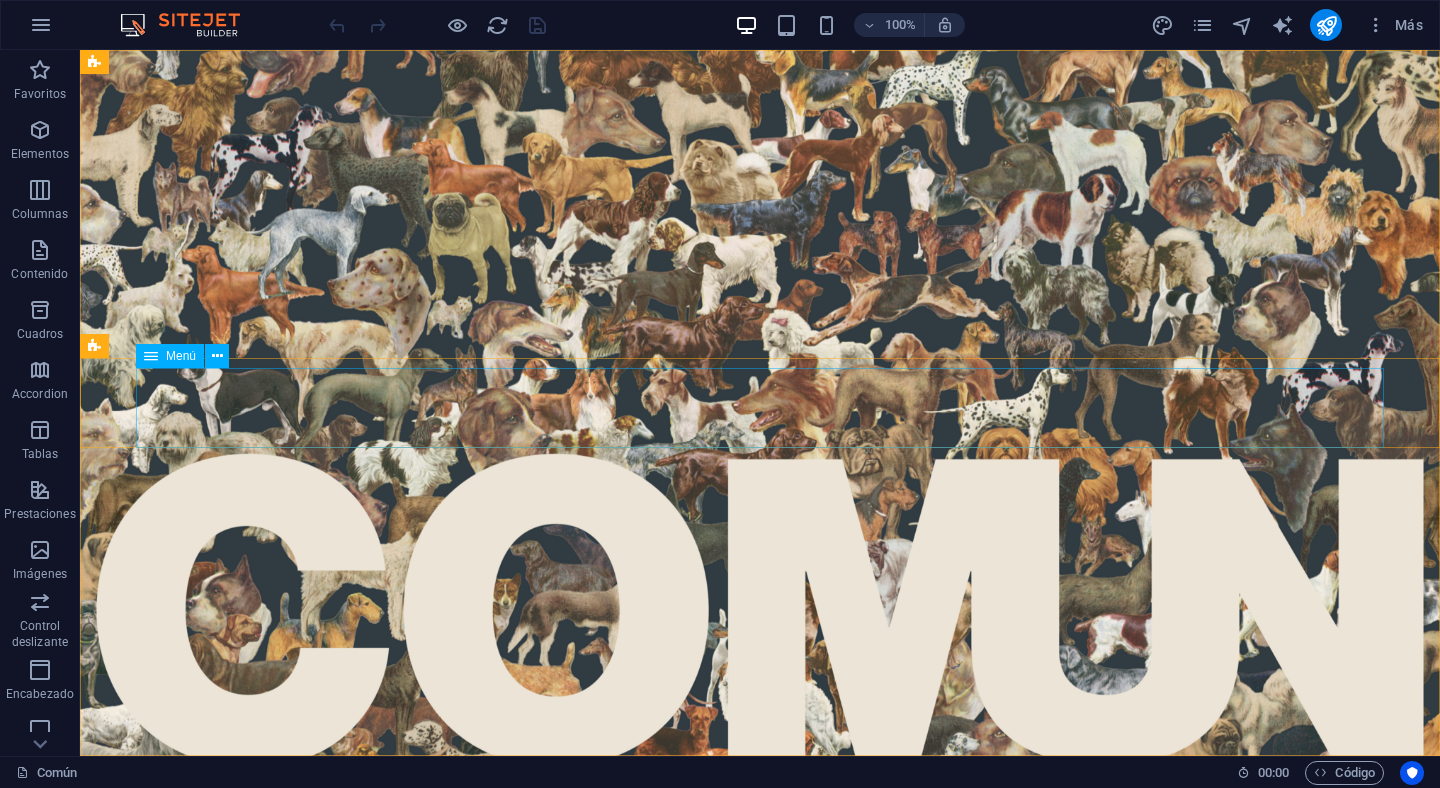 click on "Menú" at bounding box center [181, 356] 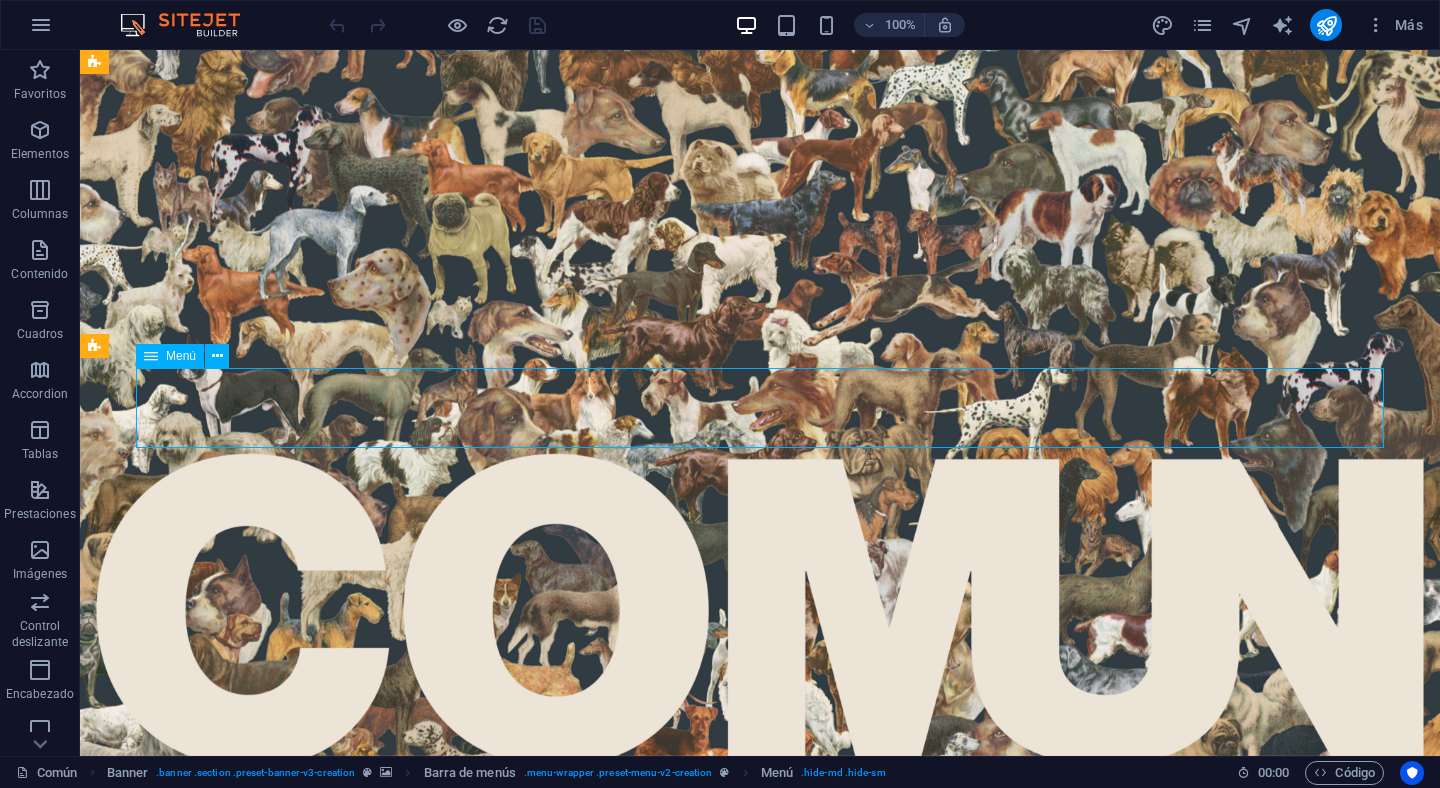 click on "Menú" at bounding box center [181, 356] 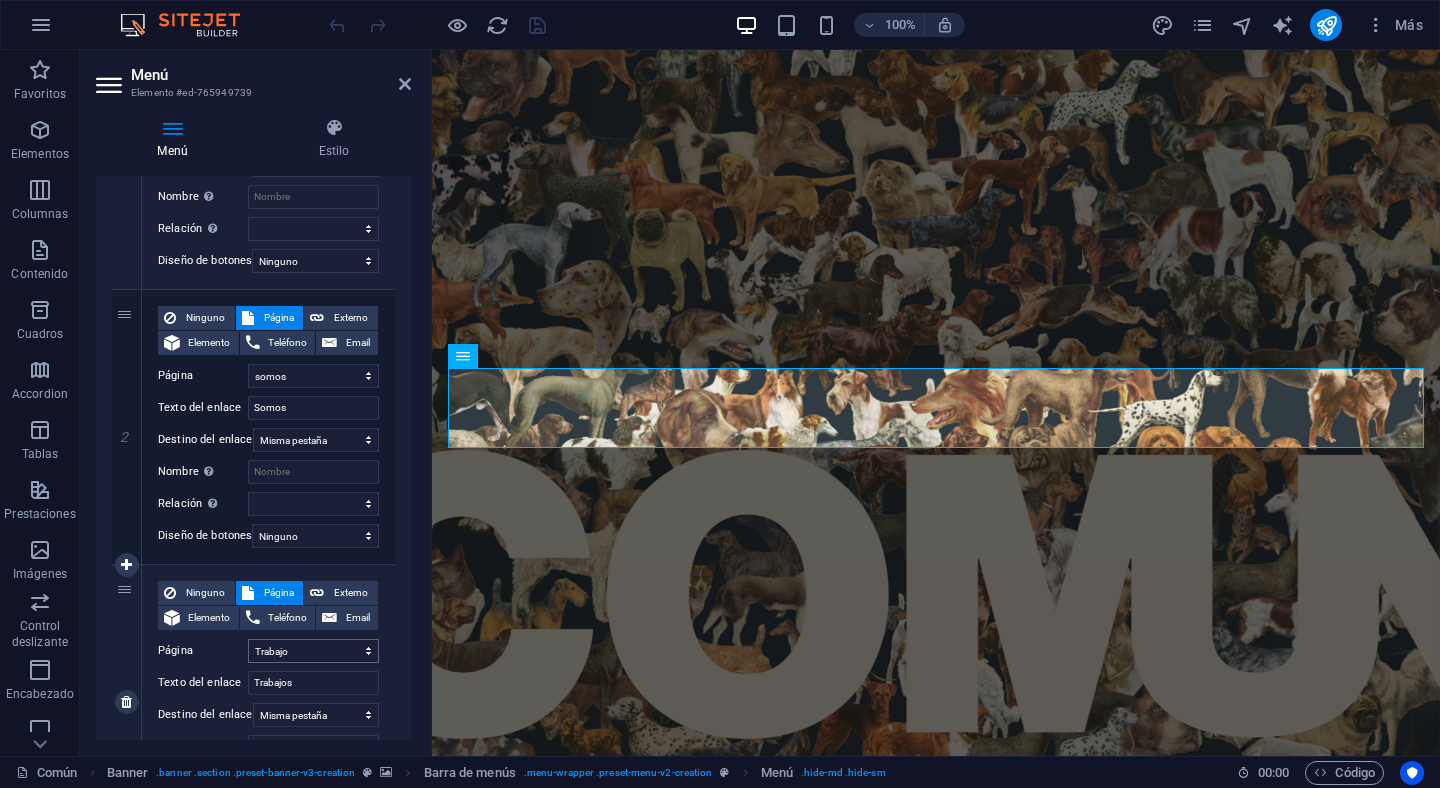 scroll, scrollTop: 535, scrollLeft: 0, axis: vertical 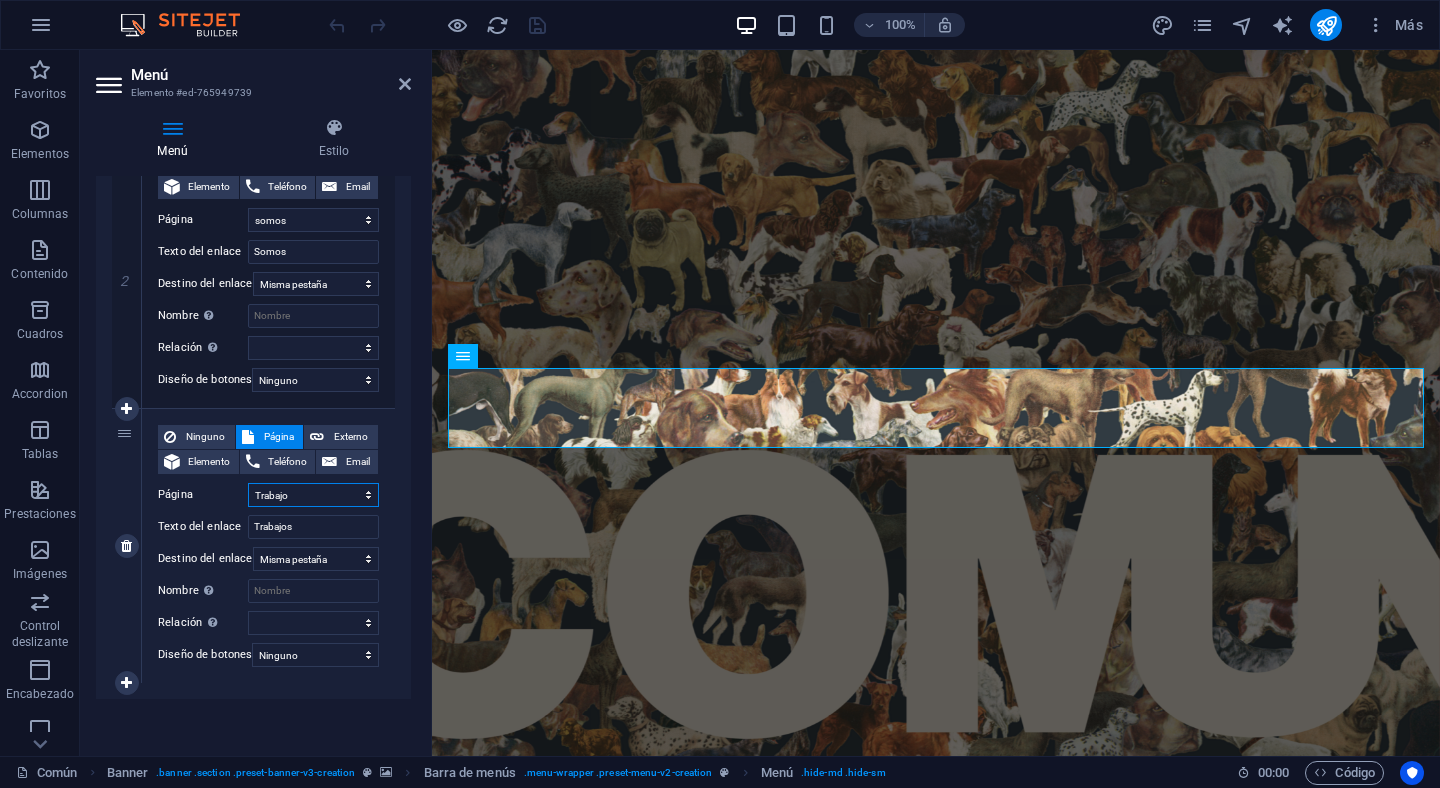 click on "Común Trabajo somos" at bounding box center [313, 495] 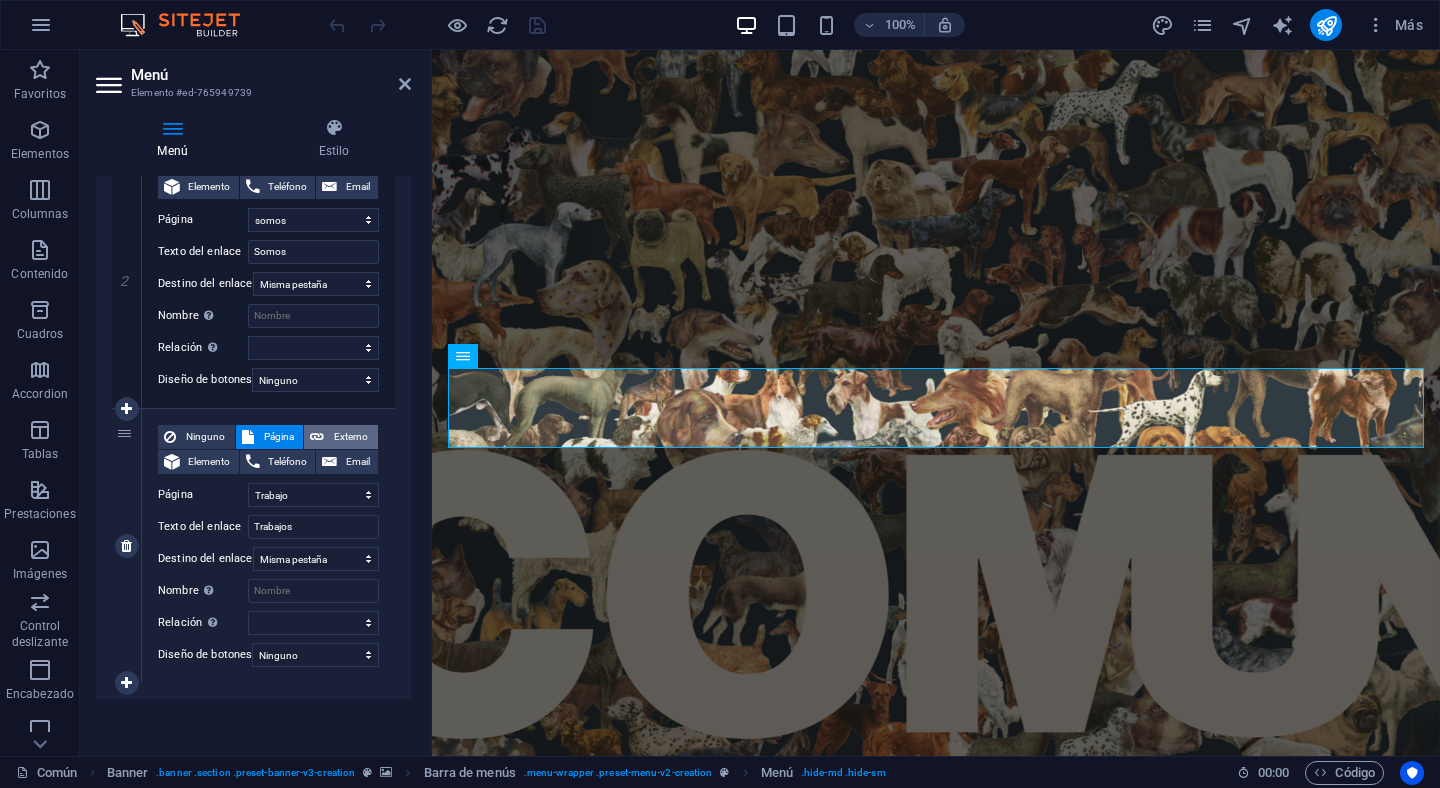 click on "Externo" at bounding box center (351, 437) 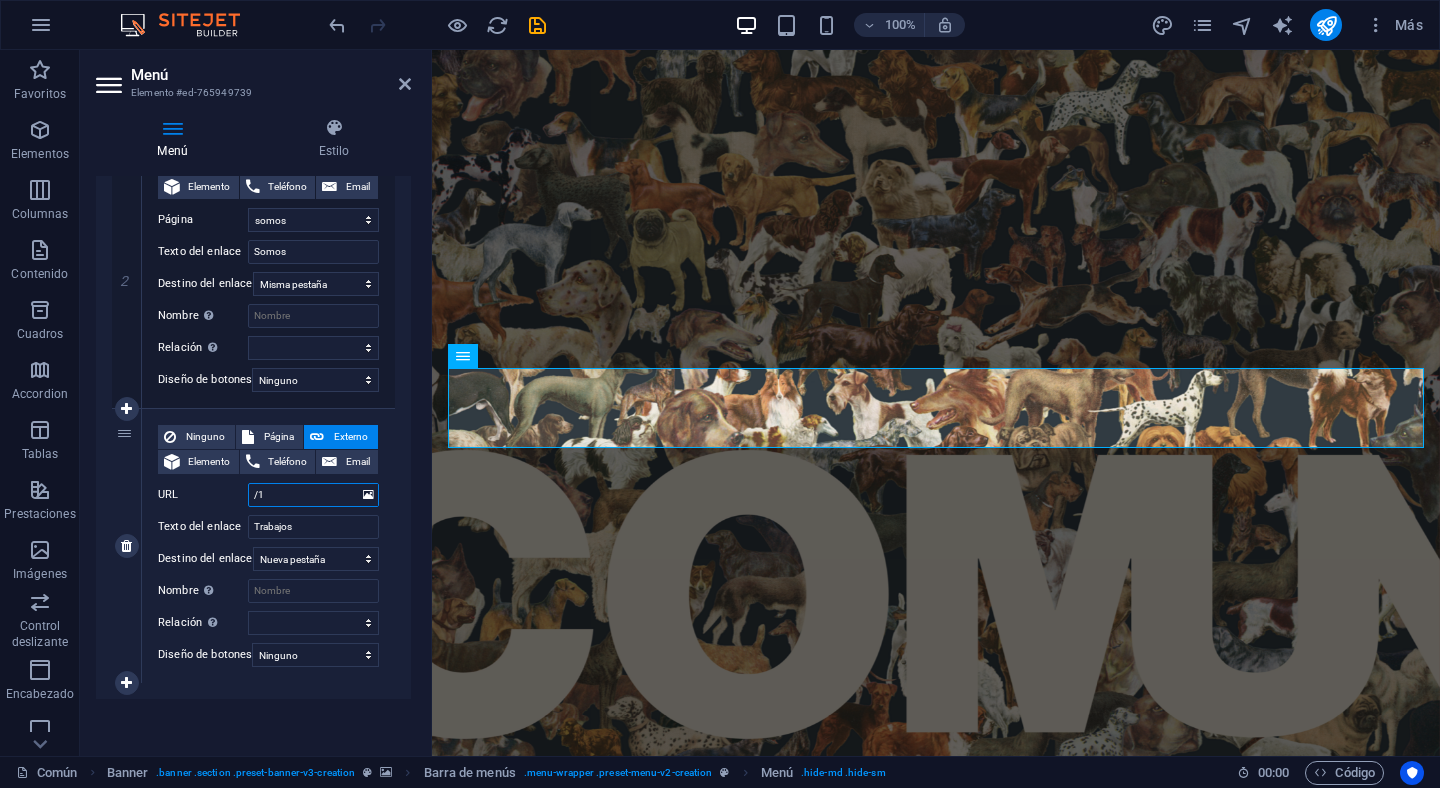 type on "/" 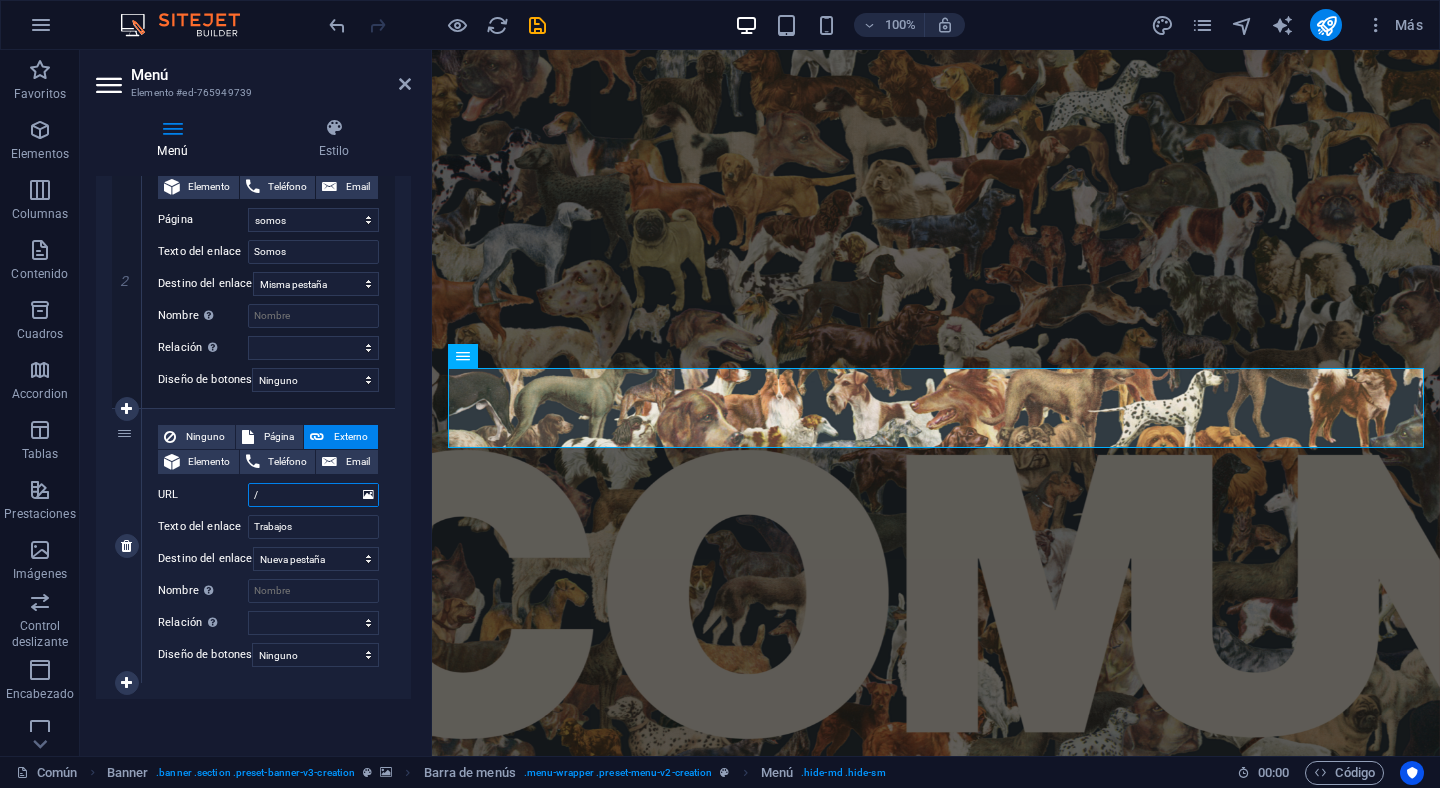 type 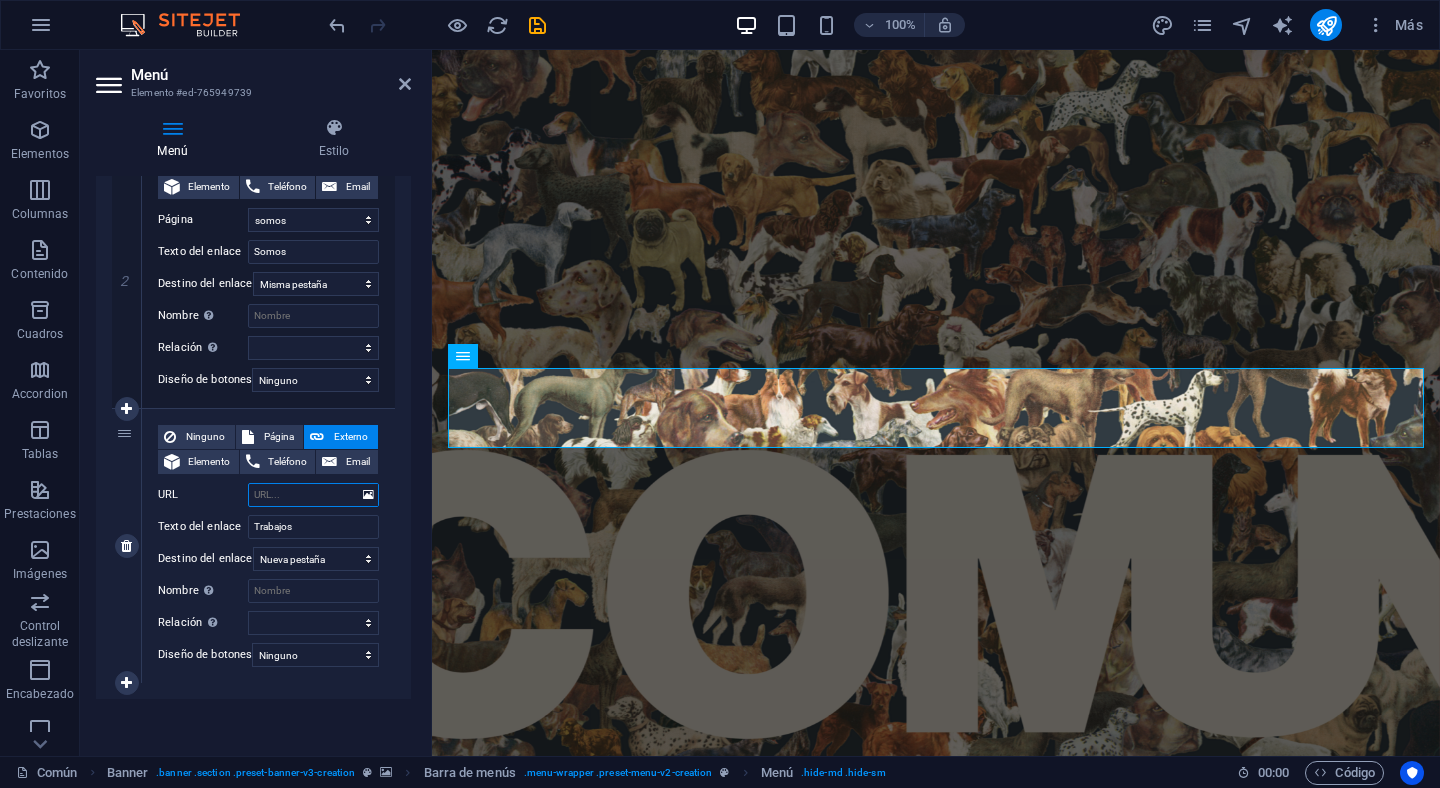 select 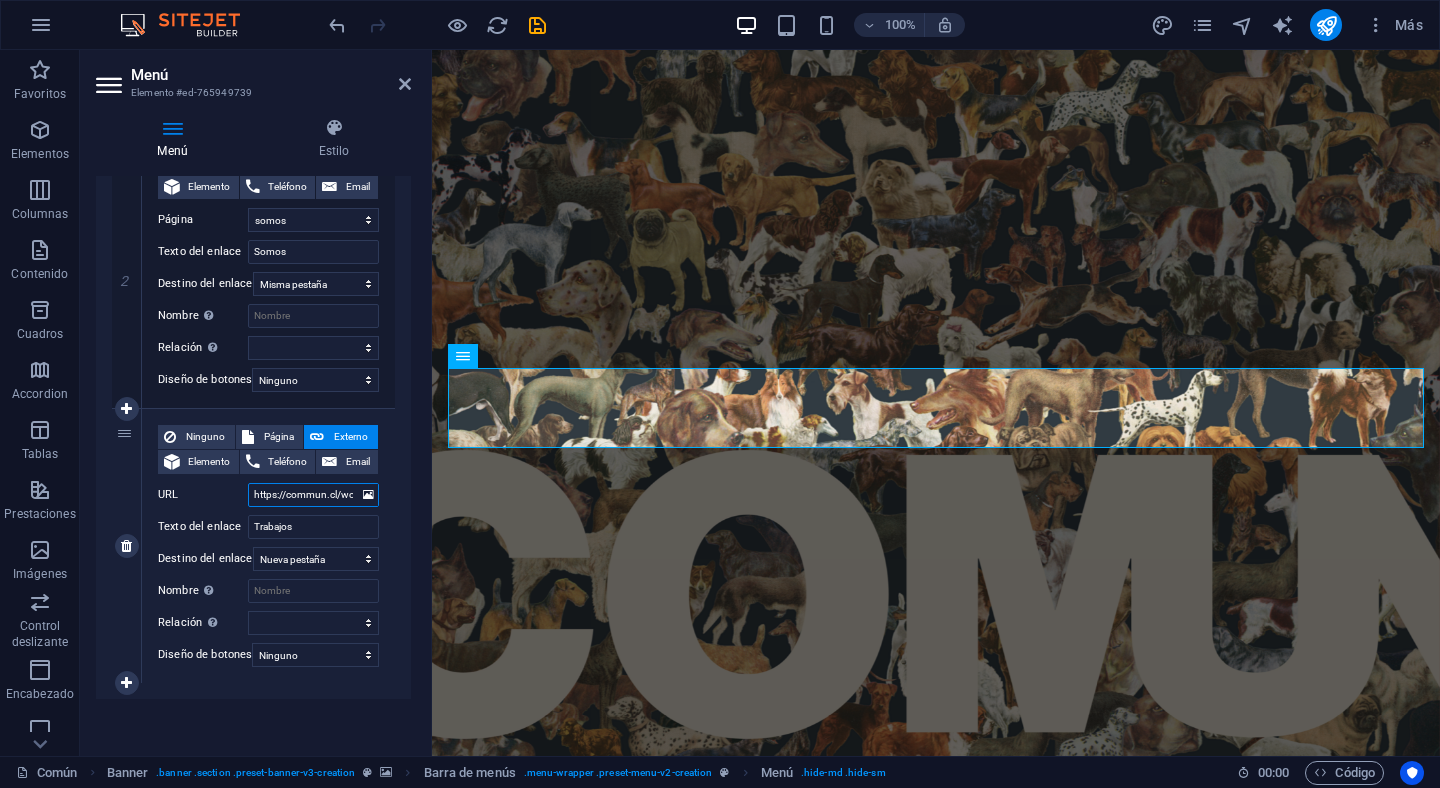 scroll, scrollTop: 0, scrollLeft: 42, axis: horizontal 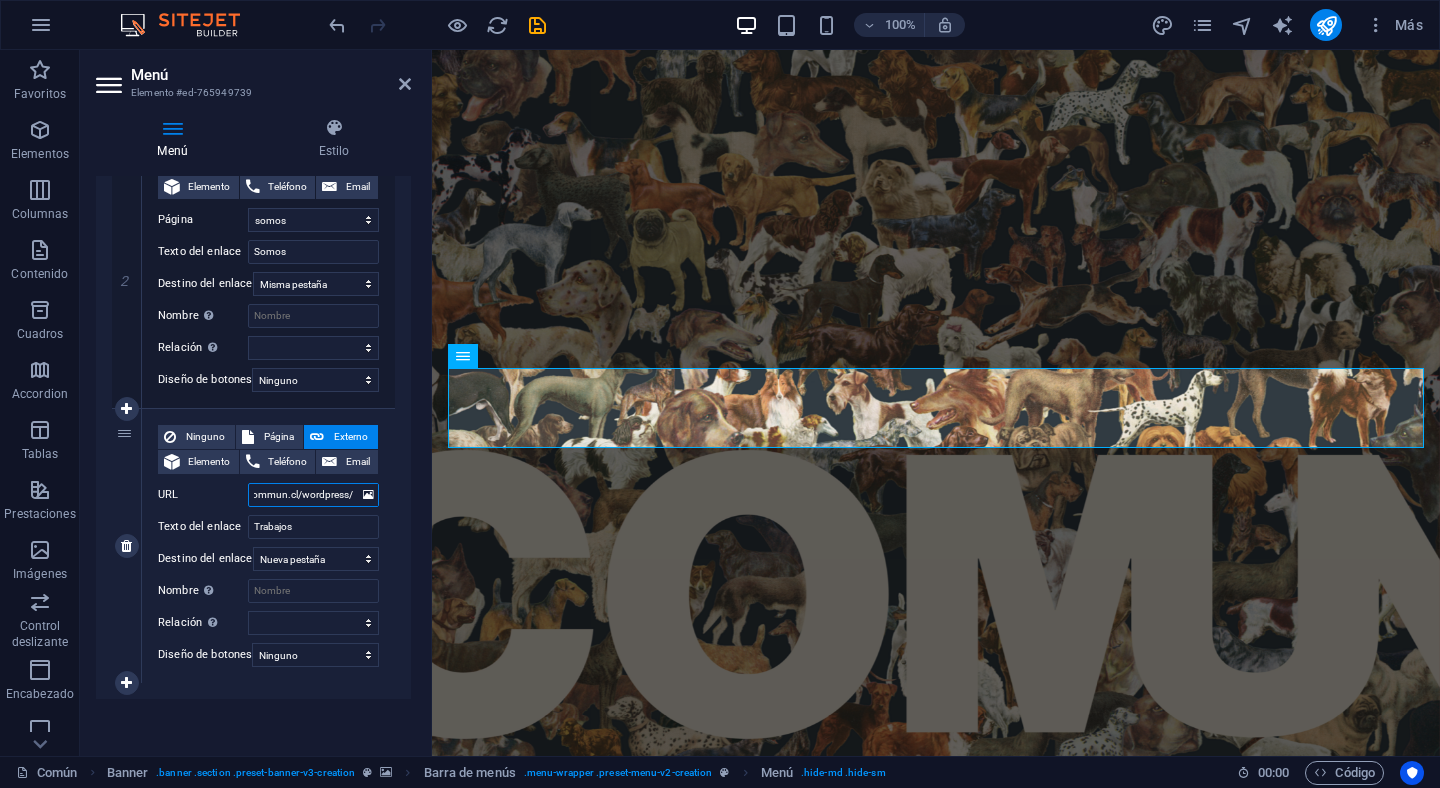 select 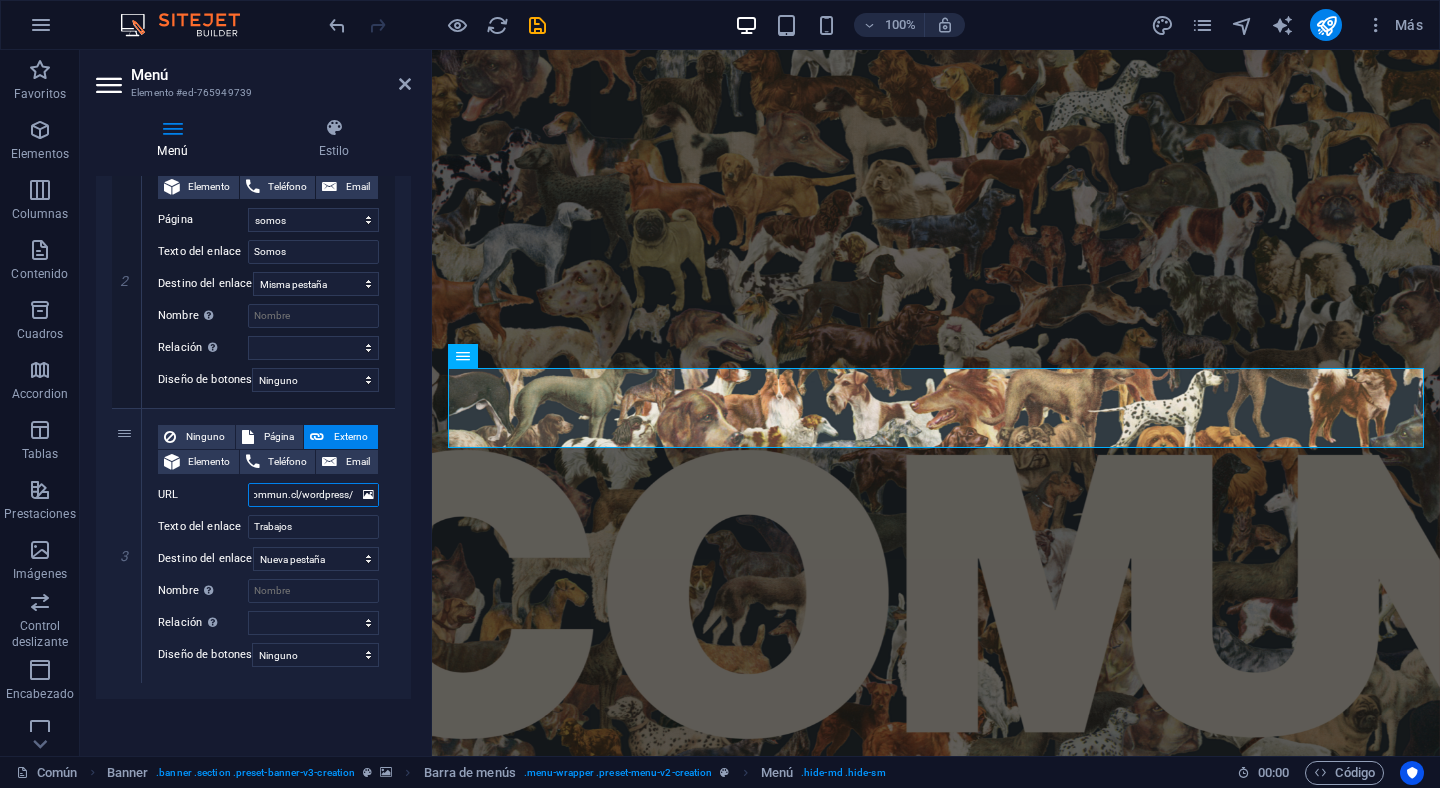 type on "https://commun.cl/wordpress/" 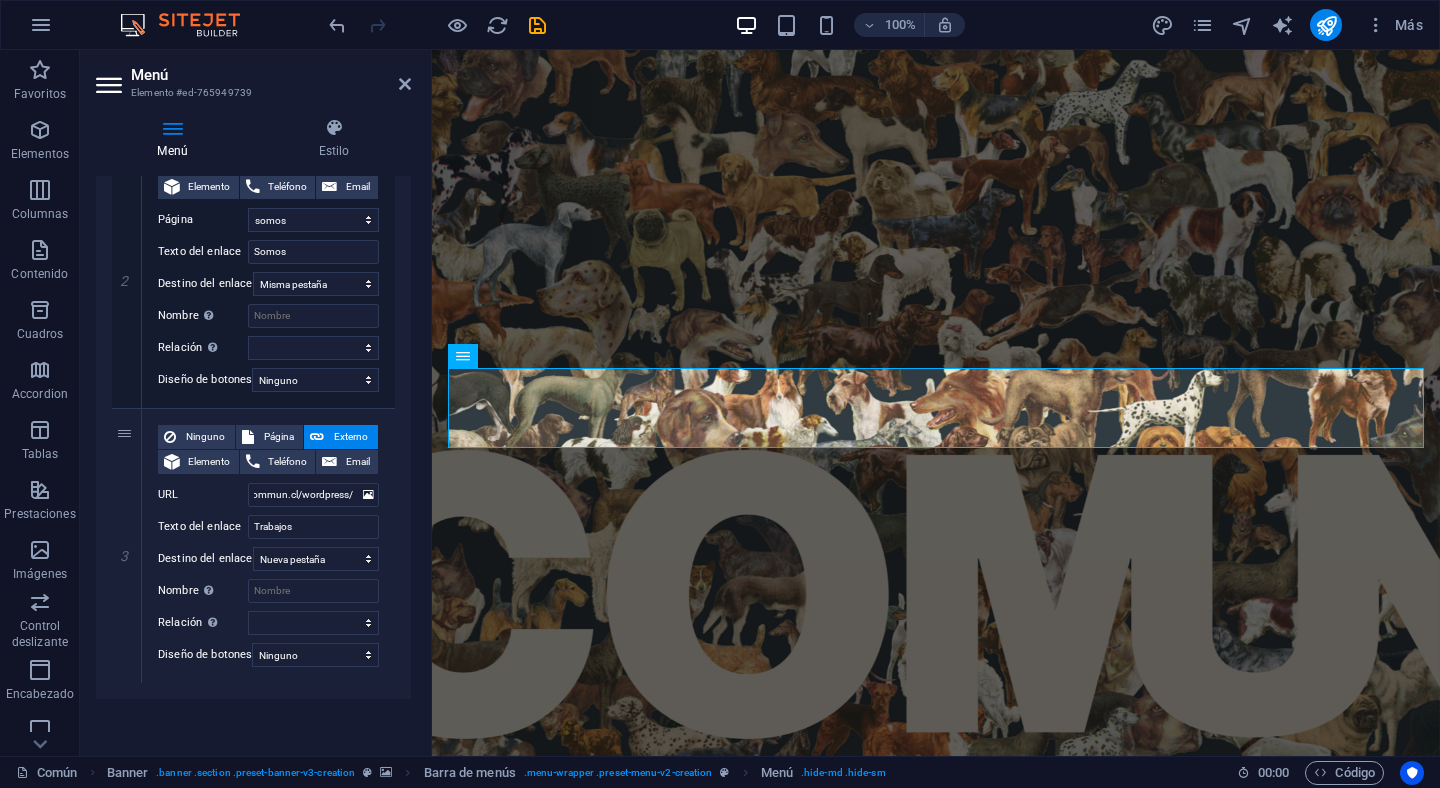 scroll, scrollTop: 0, scrollLeft: 0, axis: both 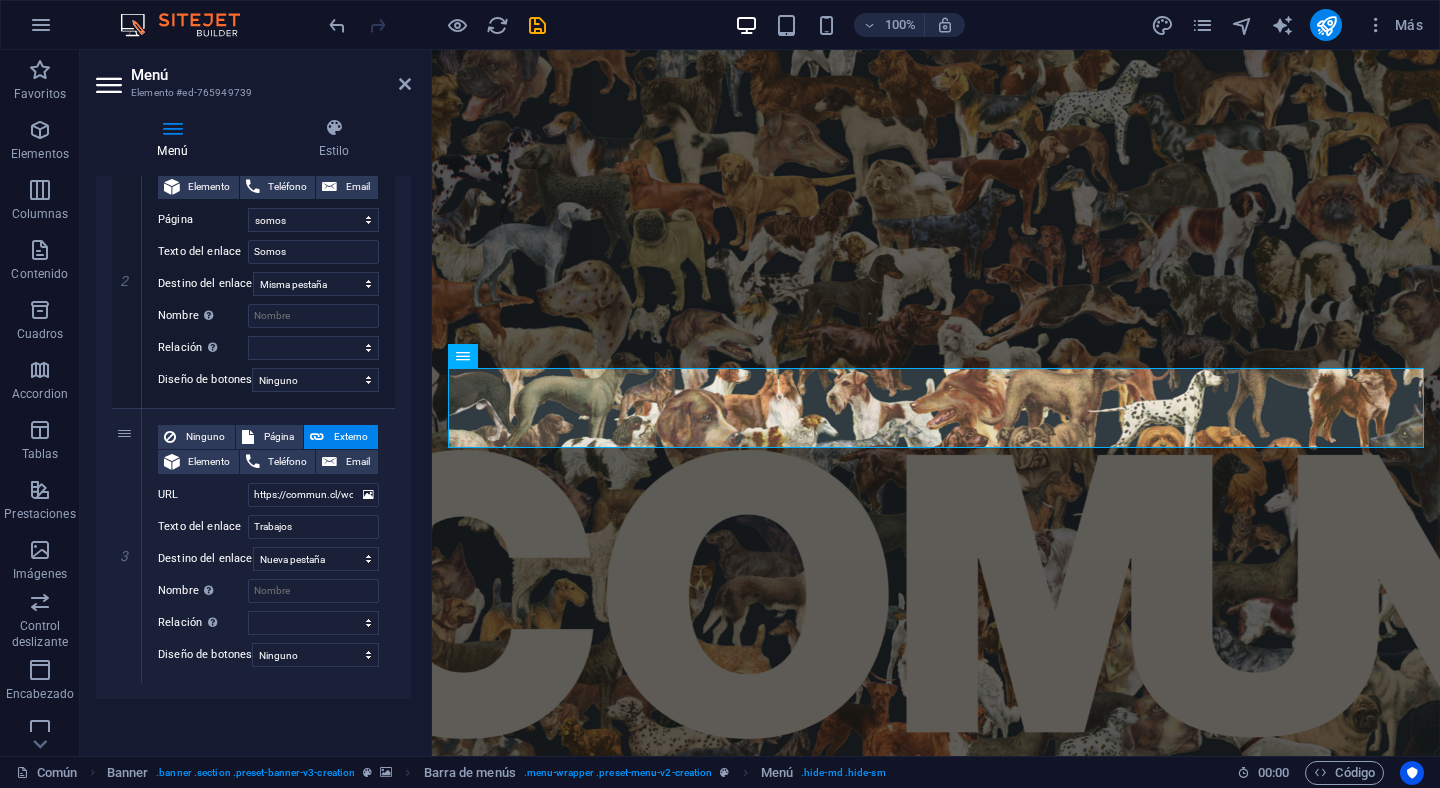 click on "Menú Automático Personalizado Crear elementos de menú personalizados para este menú. Se recomienda en el caso de sitios web de una sola página. Gestionar páginas Elementos de menú 1 Ninguno Página Externo Elemento Teléfono Email Página Común Trabajo somos Elemento
URL /14865422 Teléfono Email Texto del enlace Común Destino del enlace Nueva pestaña Misma pestaña Superposición Nombre Una descripción adicional del enlace no debería ser igual al texto del enlace. El título suele mostrarse como un texto de información cuando se mueve el ratón por encima del elemento. Déjalo en blanco en caso de dudas. Relación Define la  relación de este enlace con el destino del enlace . Por ejemplo, el valor "nofollow" indica a los buscadores que no sigan al enlace. Puede dejarse vacío. alternativo autor marcador externo ayuda licencia siguiente nofollow noreferrer noopener ant buscar etiqueta Diseño de botones Ninguno Predeterminado Principal Secundario 2 Ninguno Página Externo" at bounding box center [253, 458] 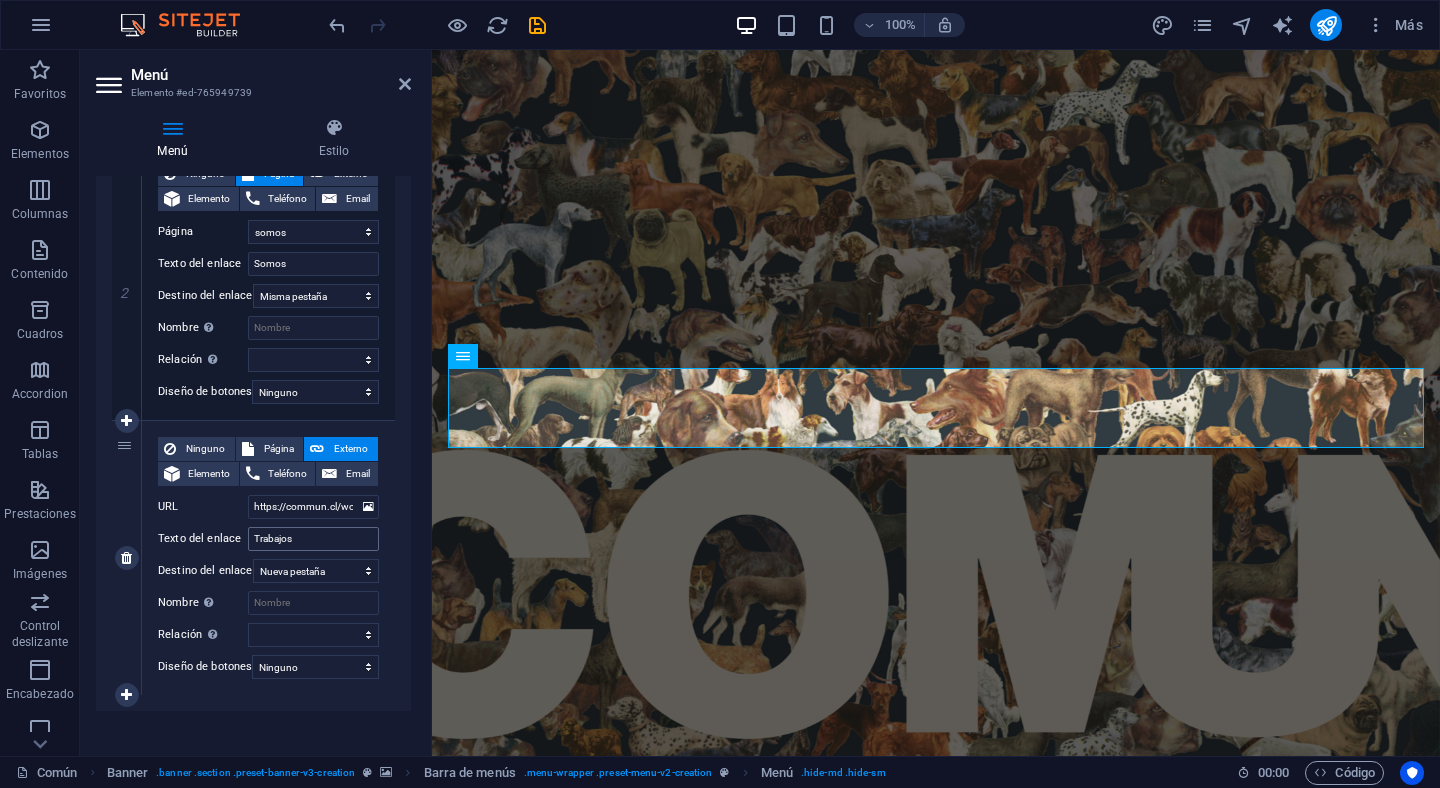scroll, scrollTop: 516, scrollLeft: 0, axis: vertical 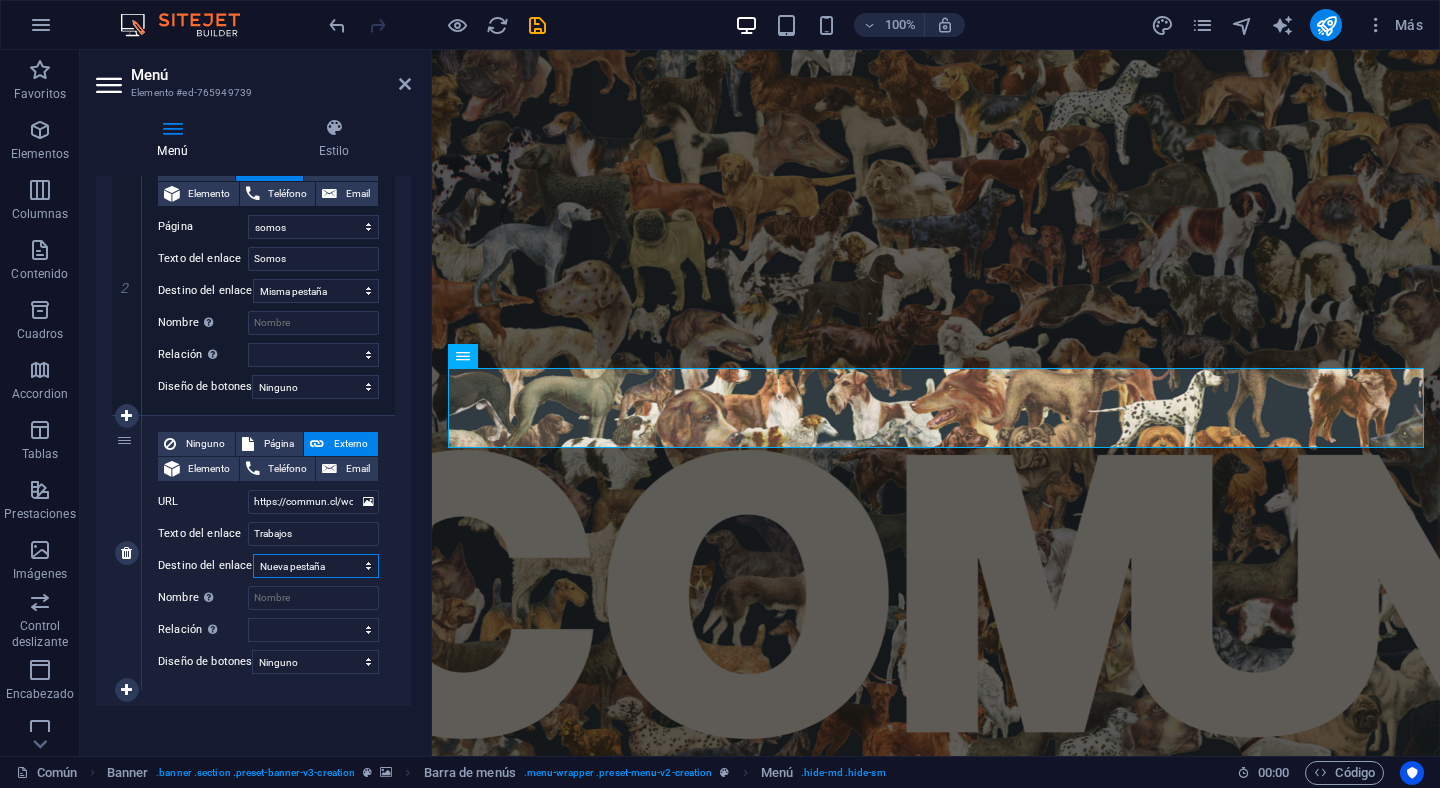 click on "Nueva pestaña Misma pestaña Superposición" at bounding box center [316, 566] 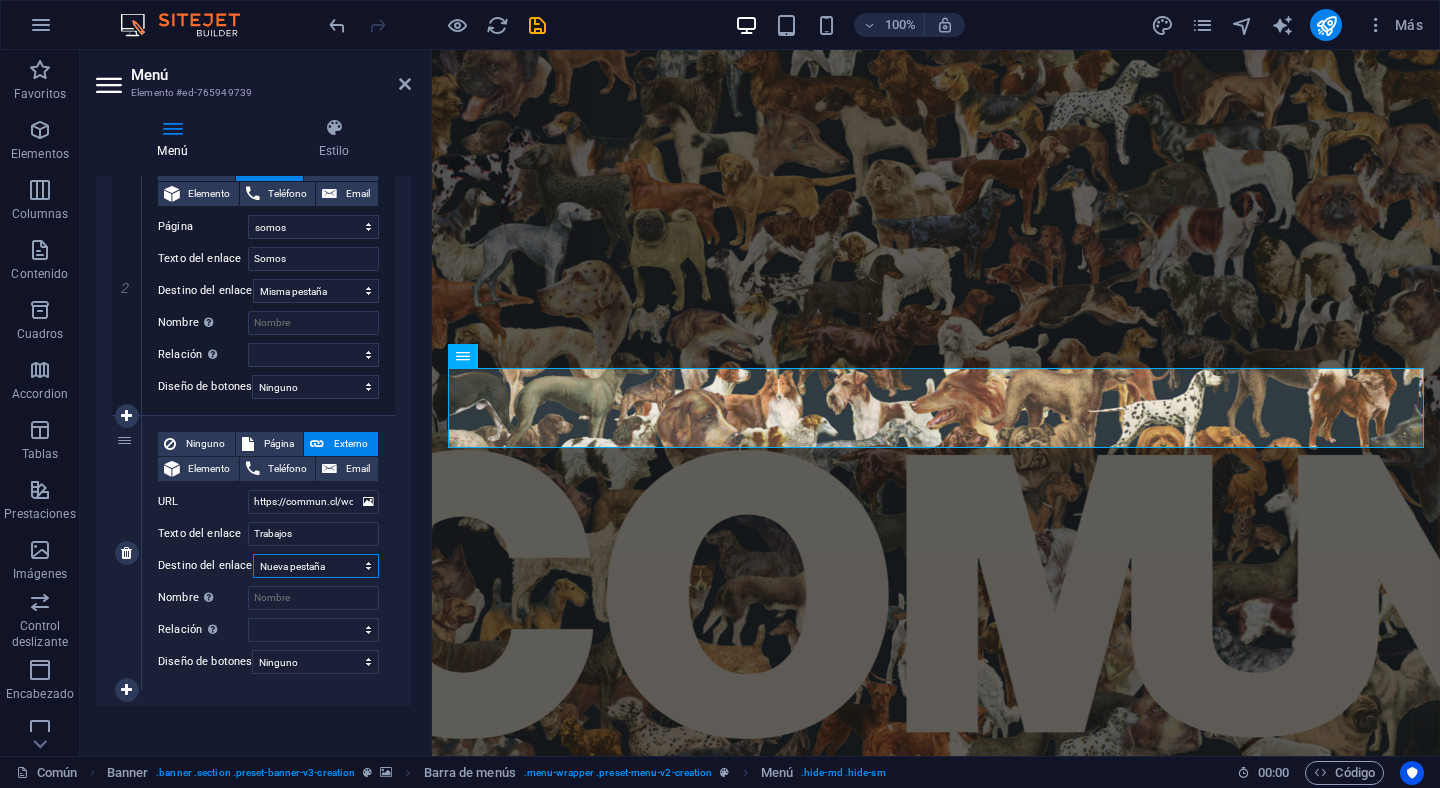 select 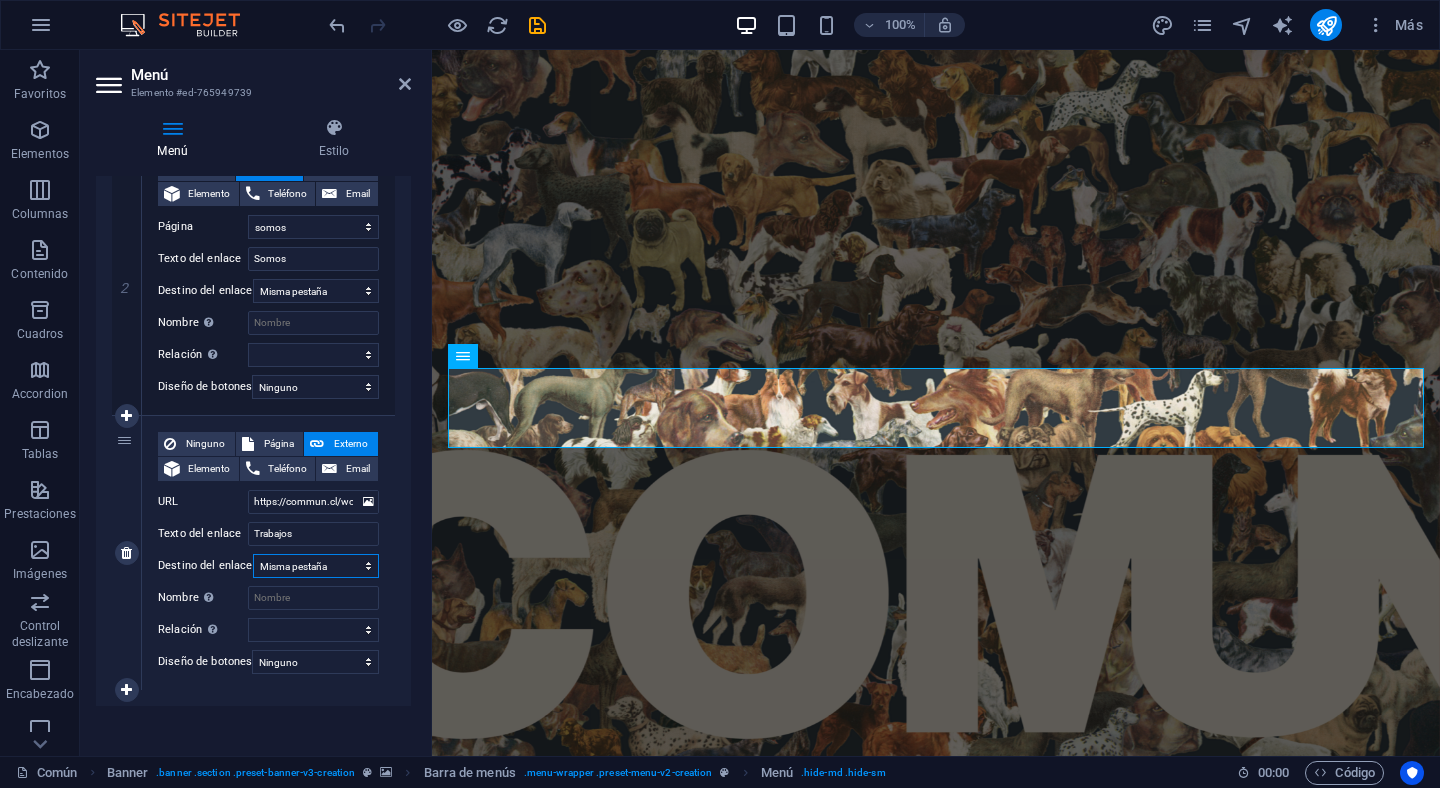 select 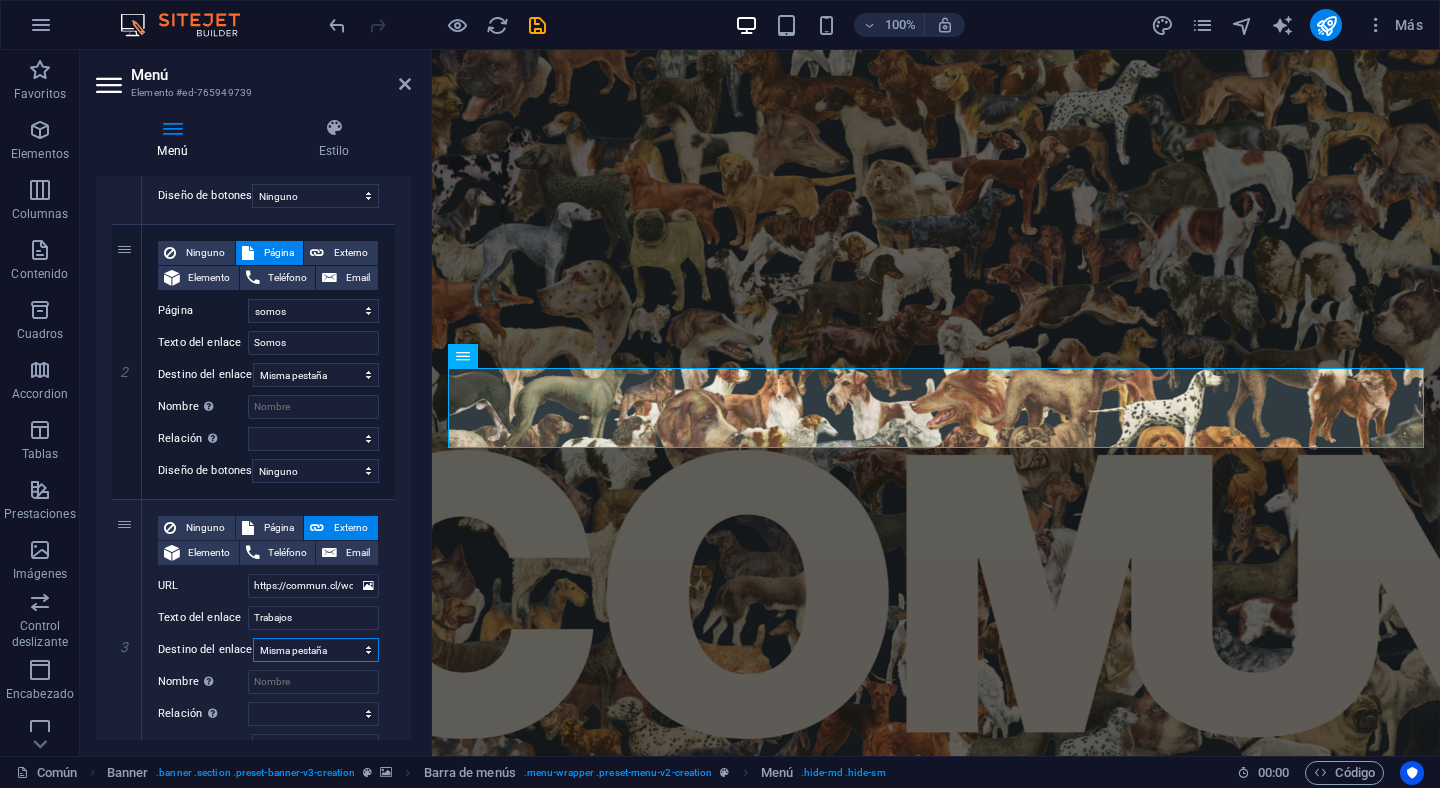 scroll, scrollTop: 434, scrollLeft: 0, axis: vertical 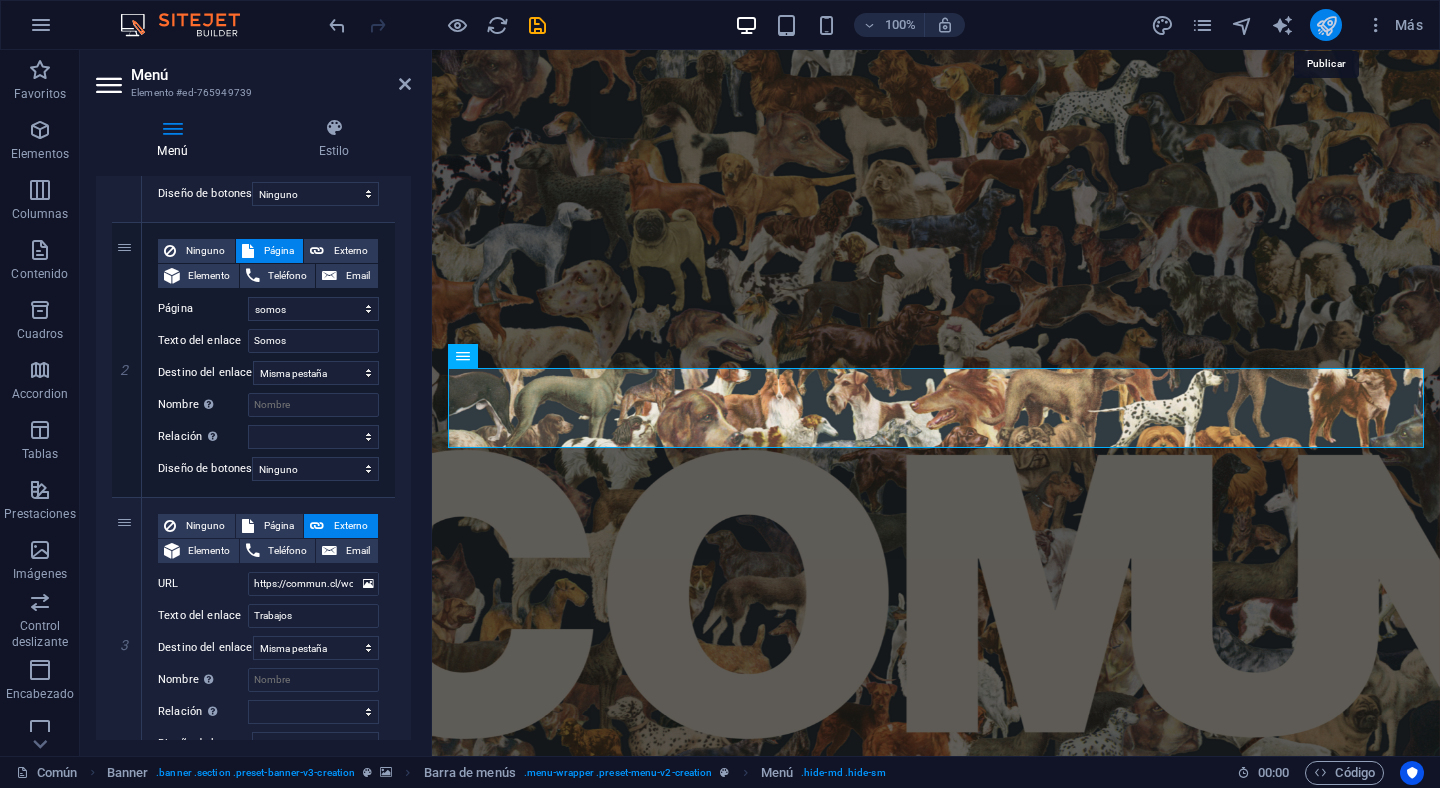 click at bounding box center [1326, 25] 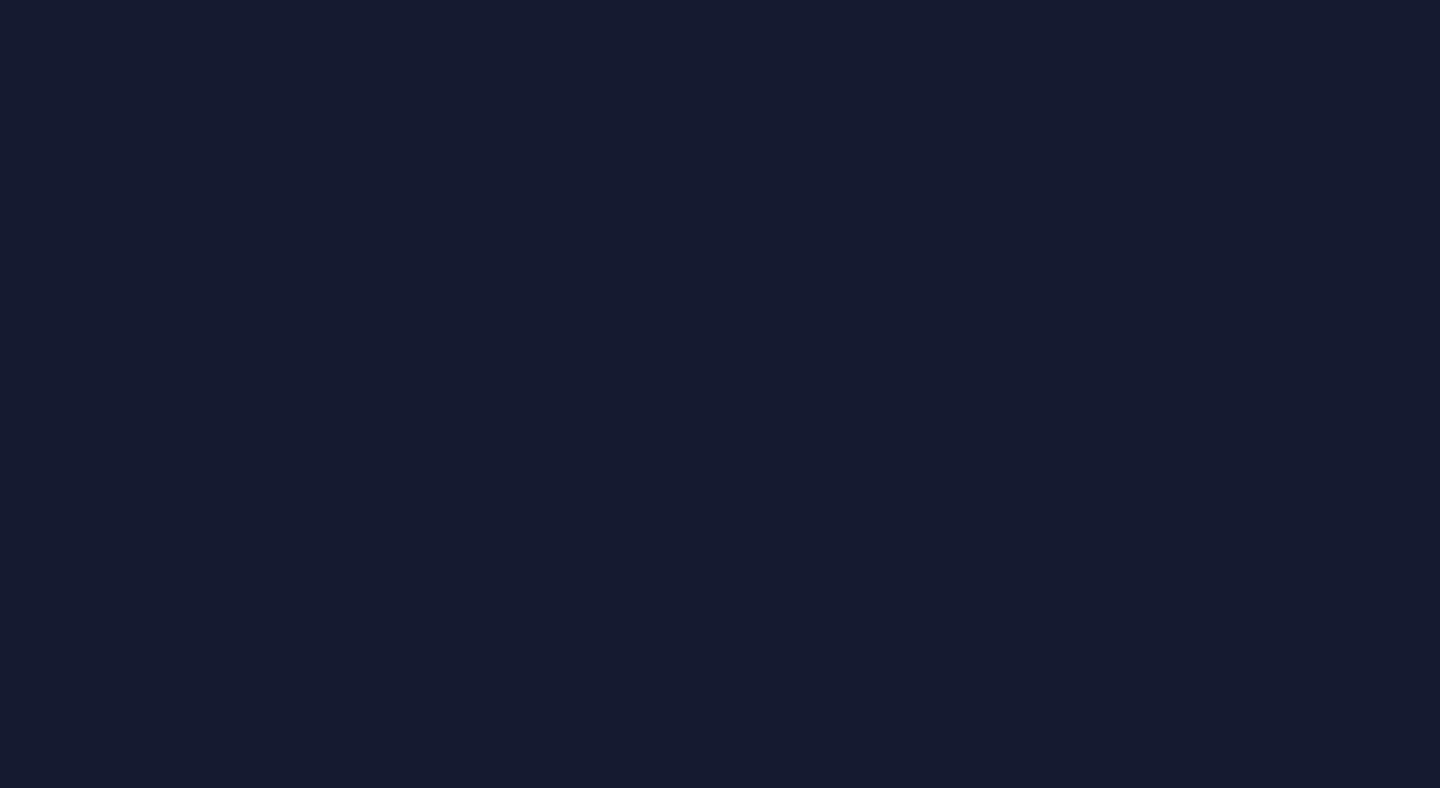 scroll, scrollTop: 0, scrollLeft: 0, axis: both 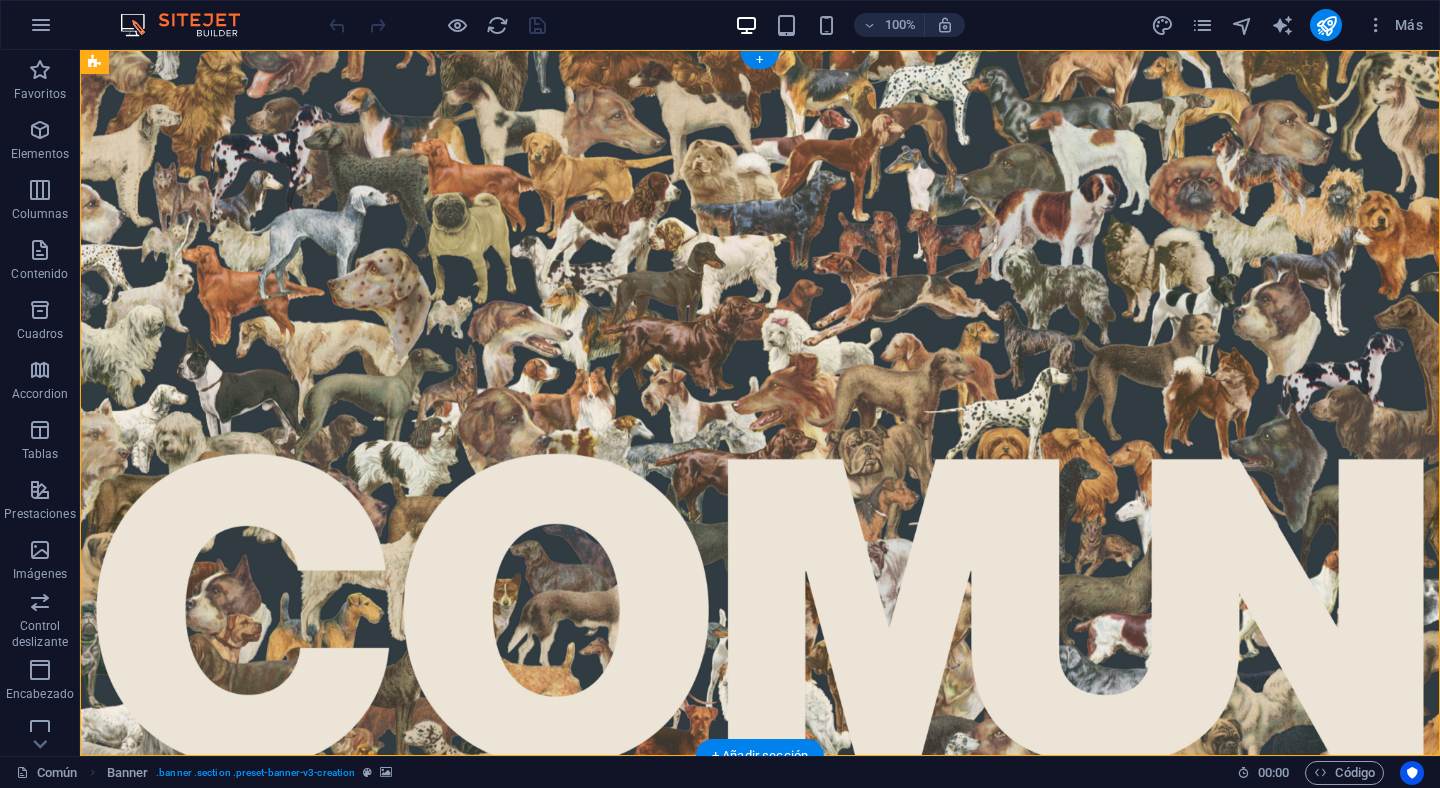 drag, startPoint x: 262, startPoint y: 403, endPoint x: 170, endPoint y: 130, distance: 288.08505 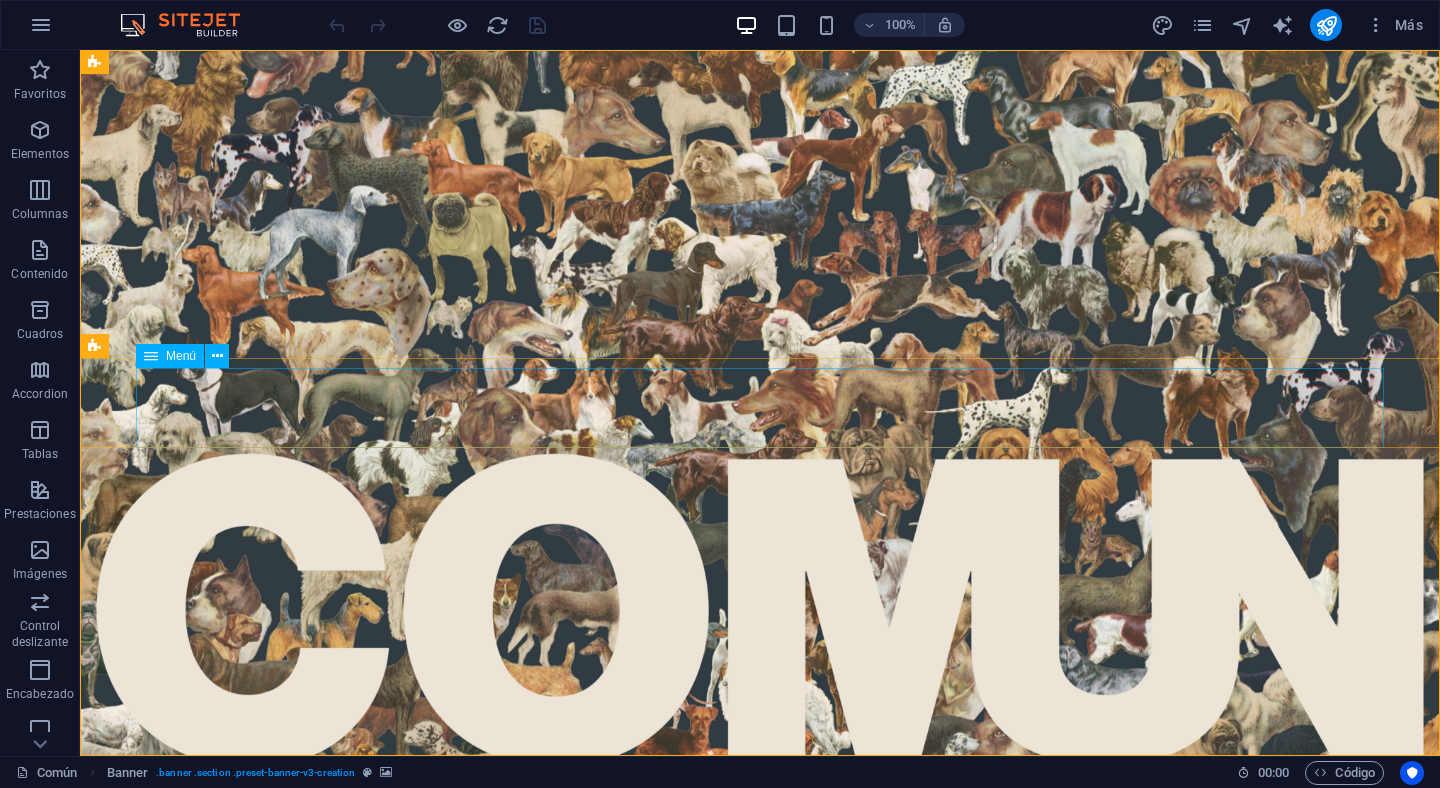 click on "Menú" at bounding box center (181, 356) 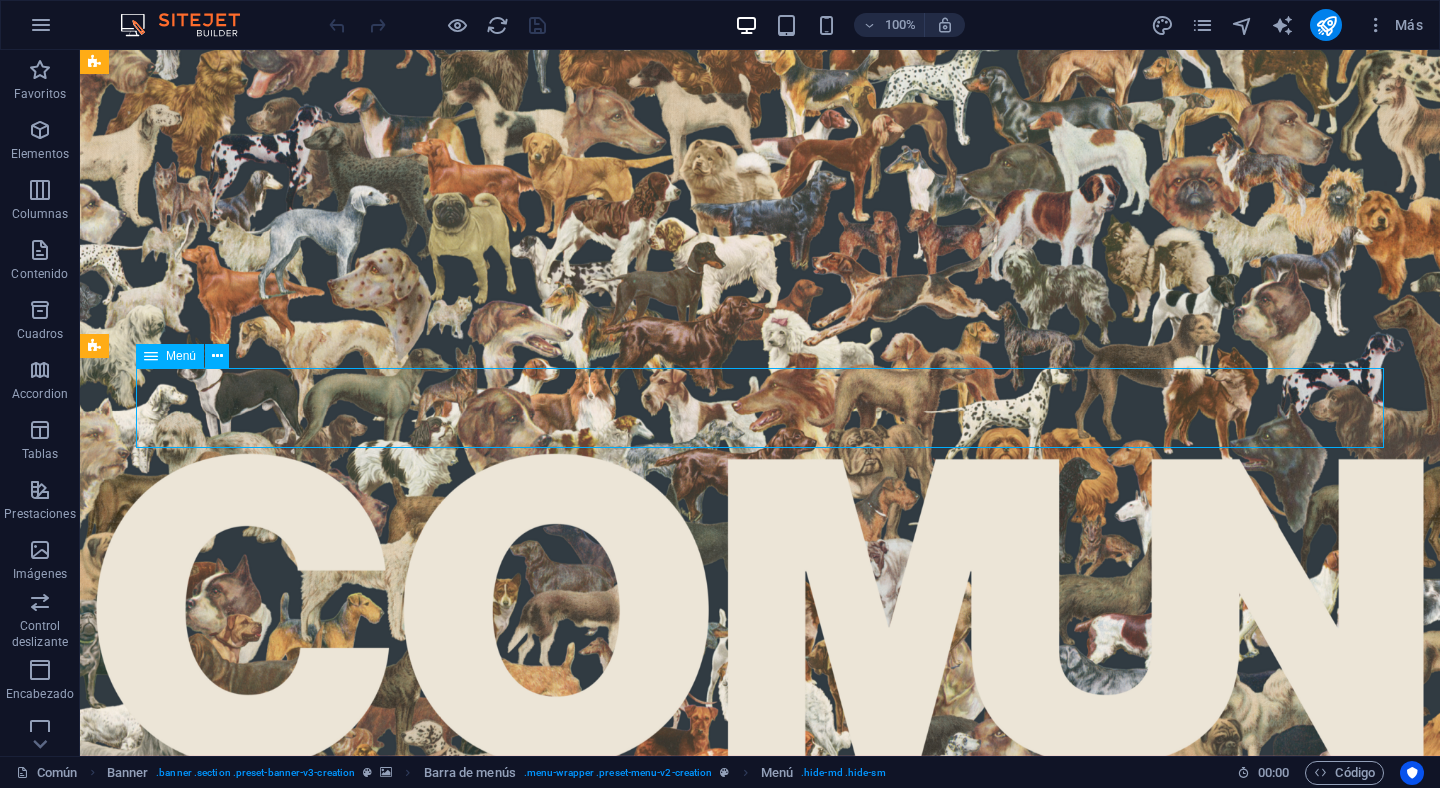 click on "Menú" at bounding box center [181, 356] 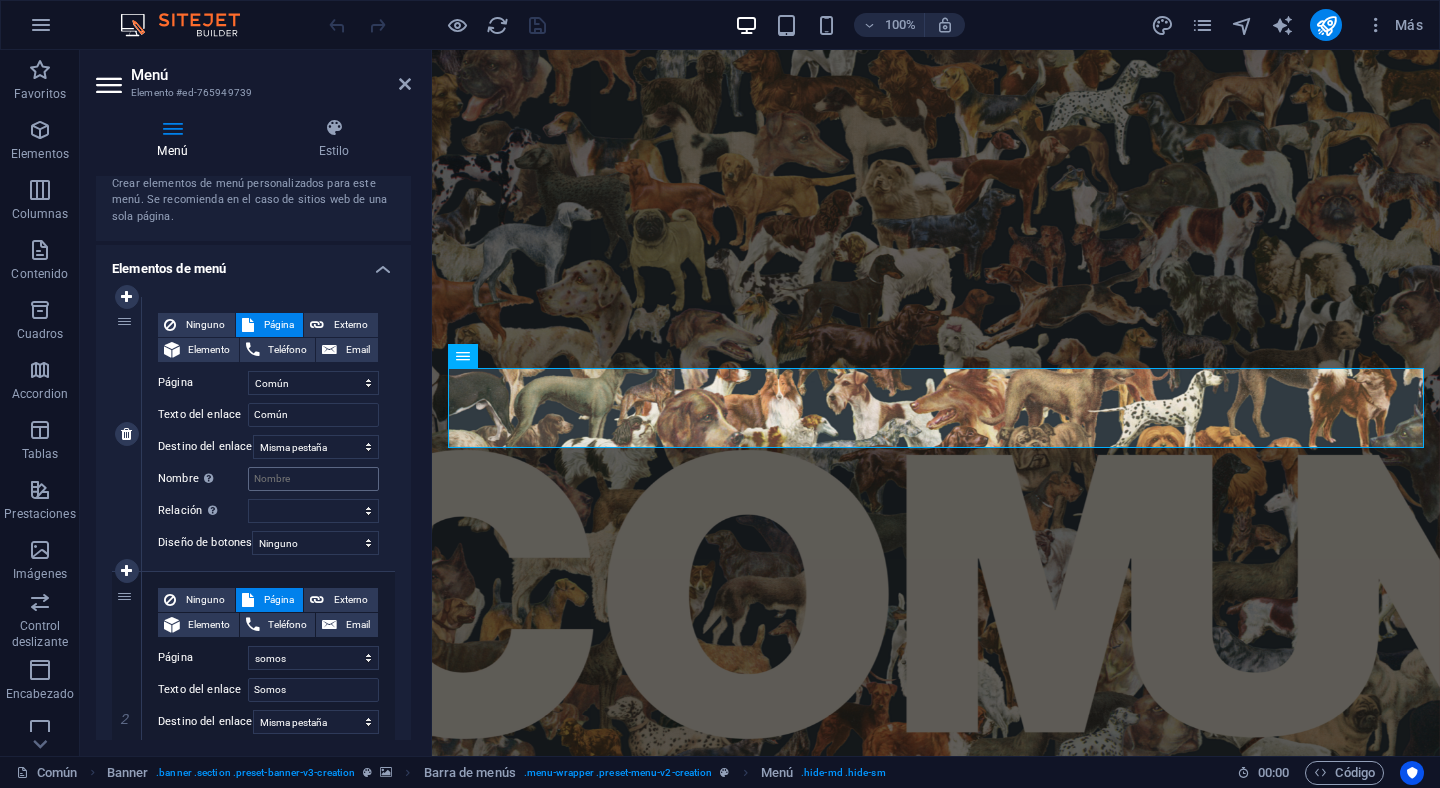 scroll, scrollTop: 0, scrollLeft: 0, axis: both 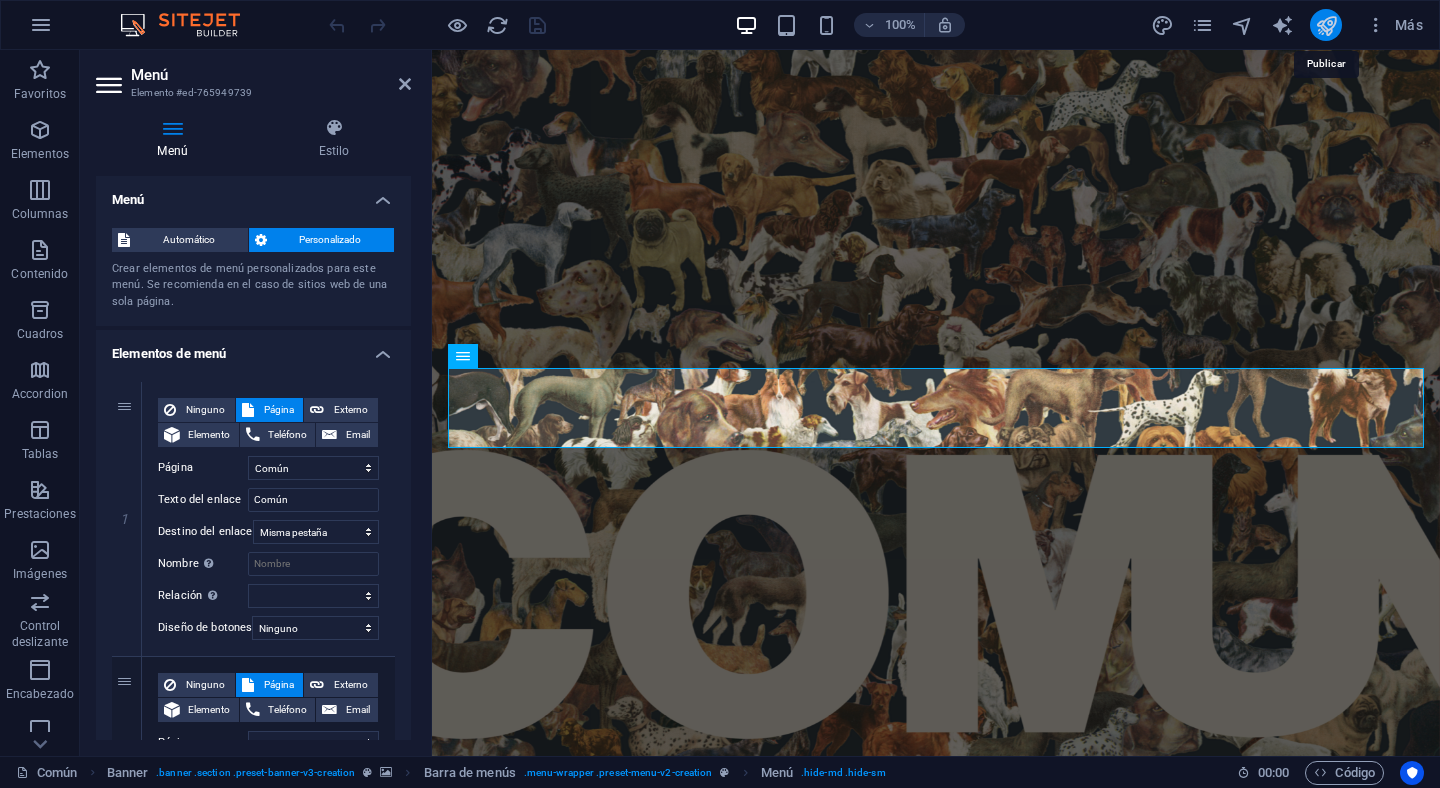 click at bounding box center [1326, 25] 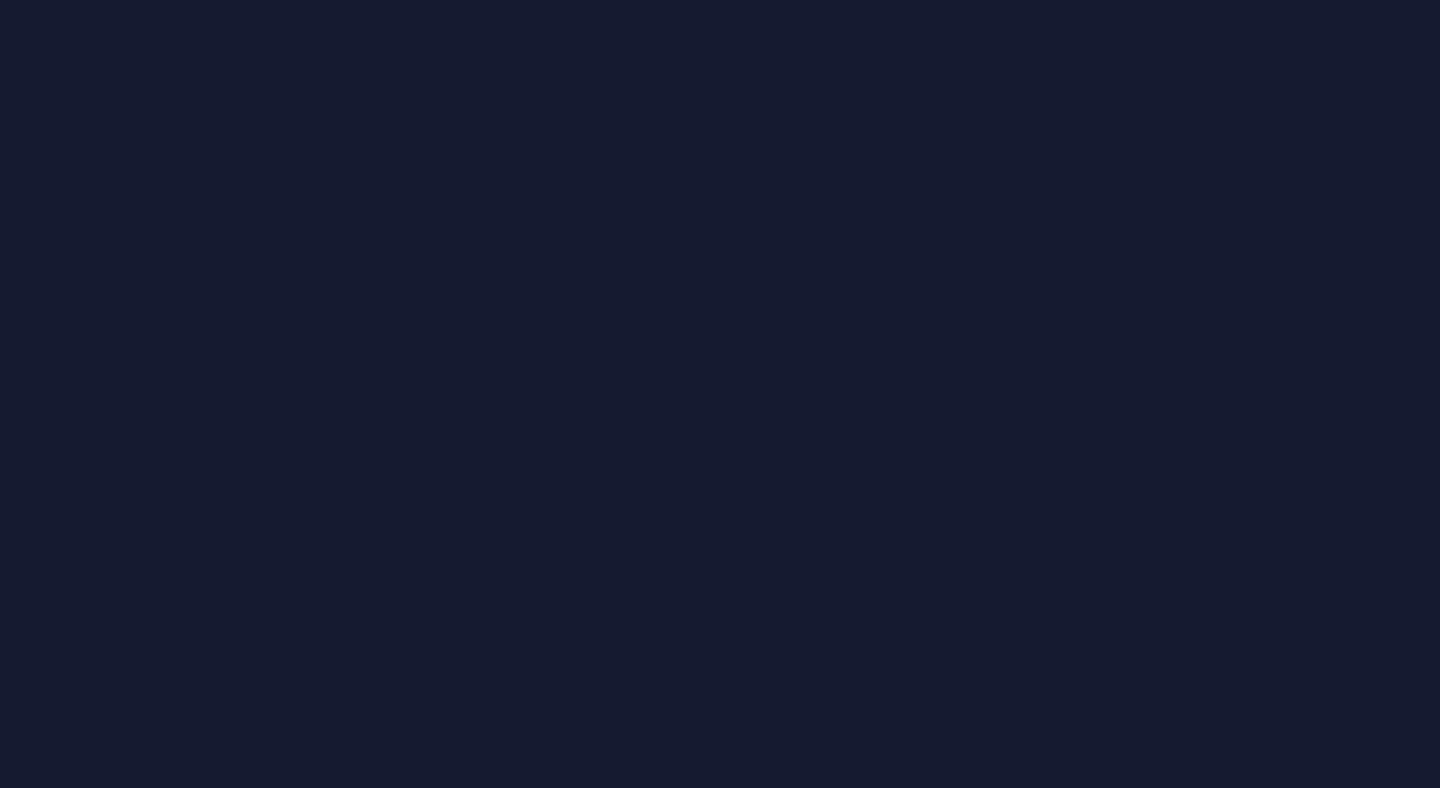 scroll, scrollTop: 0, scrollLeft: 0, axis: both 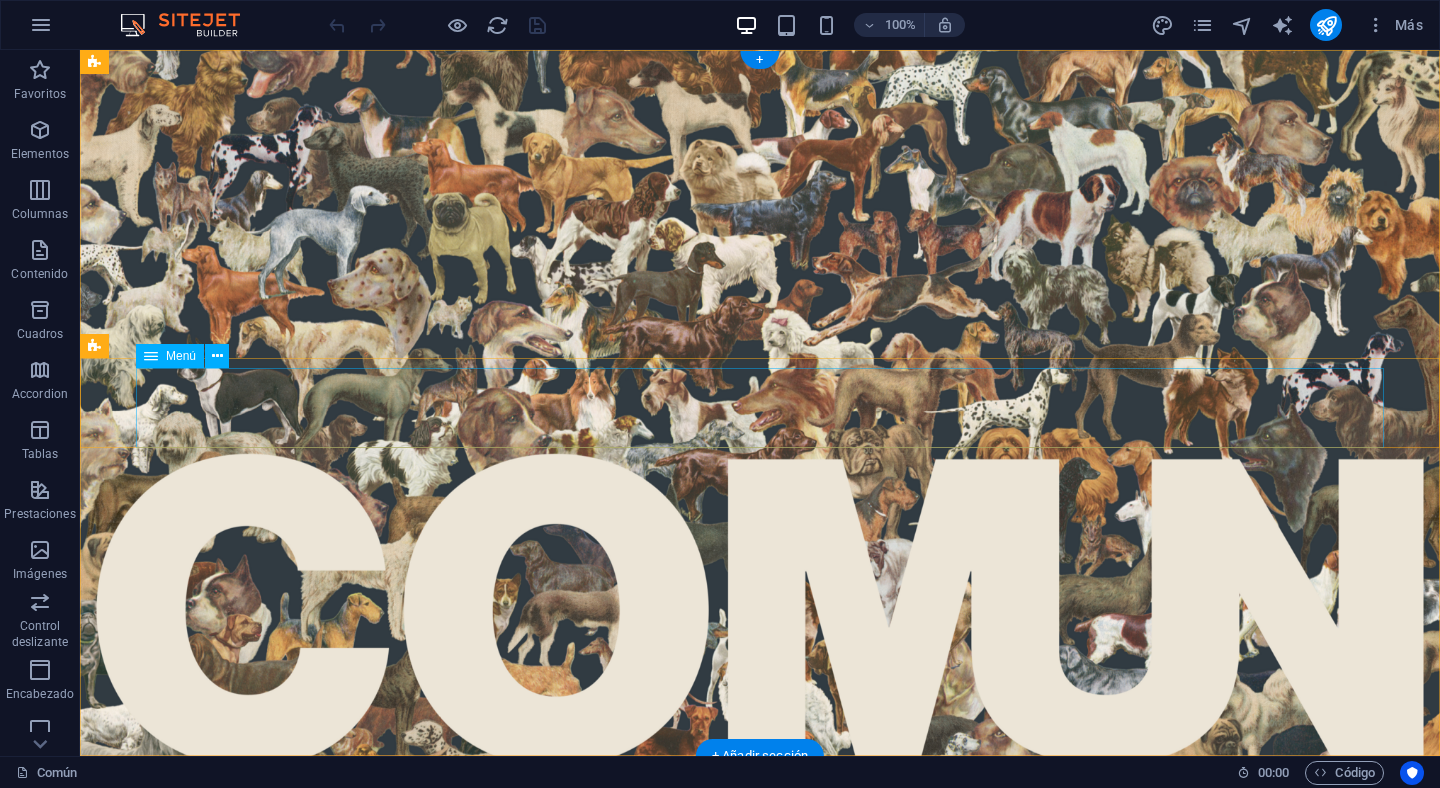 click on "Común Somos Trabajos" at bounding box center (760, 806) 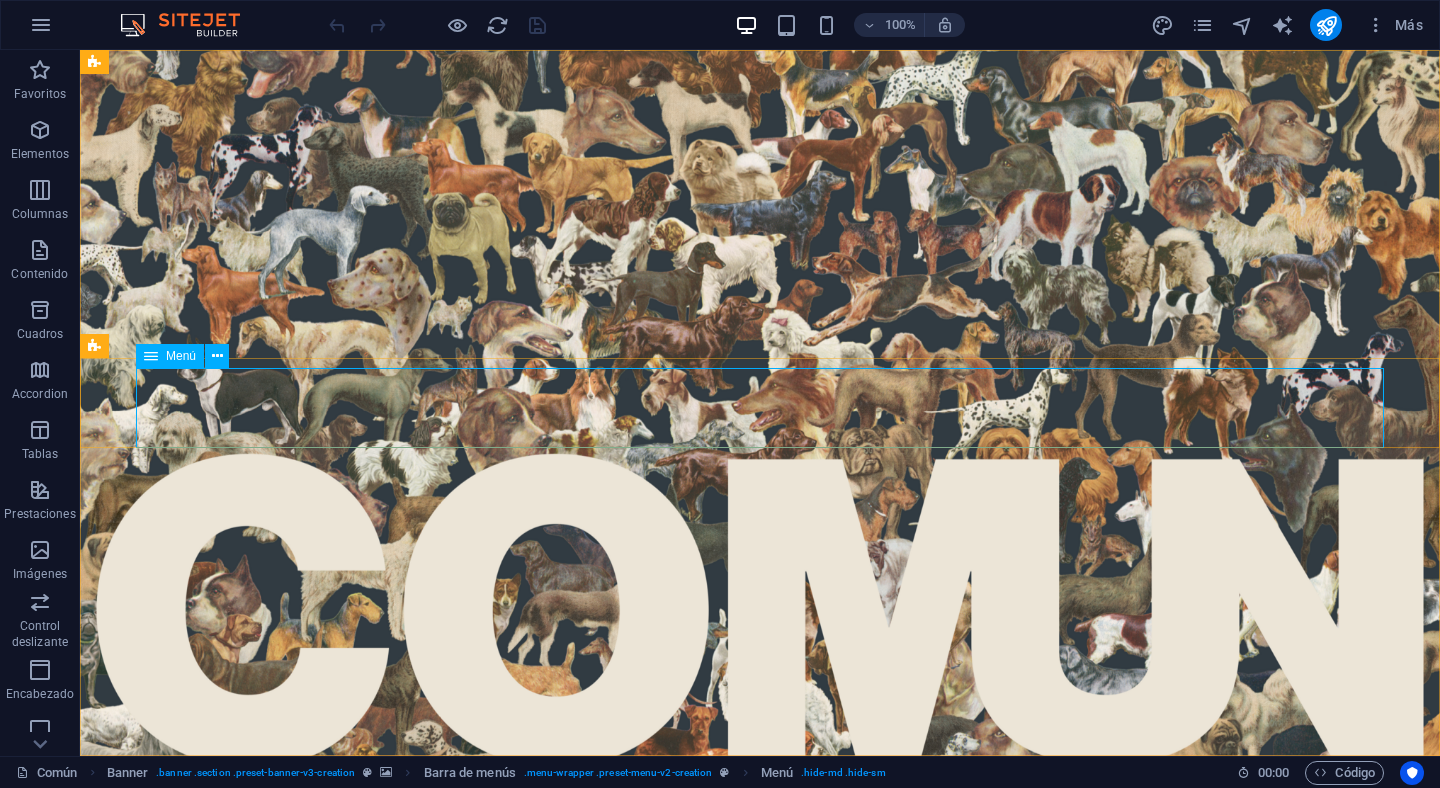 drag, startPoint x: 209, startPoint y: 370, endPoint x: 291, endPoint y: 418, distance: 95.015785 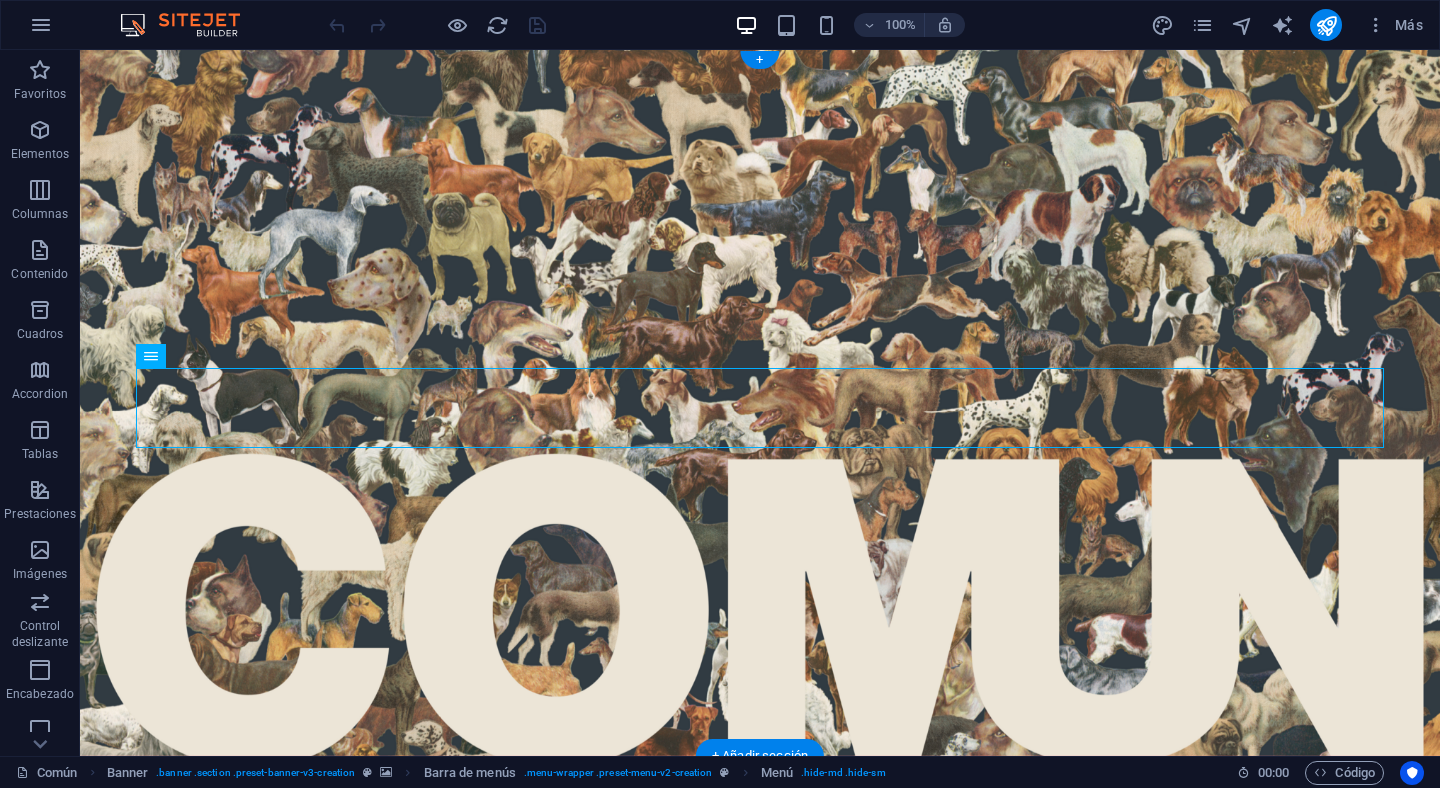 drag, startPoint x: 291, startPoint y: 404, endPoint x: 215, endPoint y: 321, distance: 112.53888 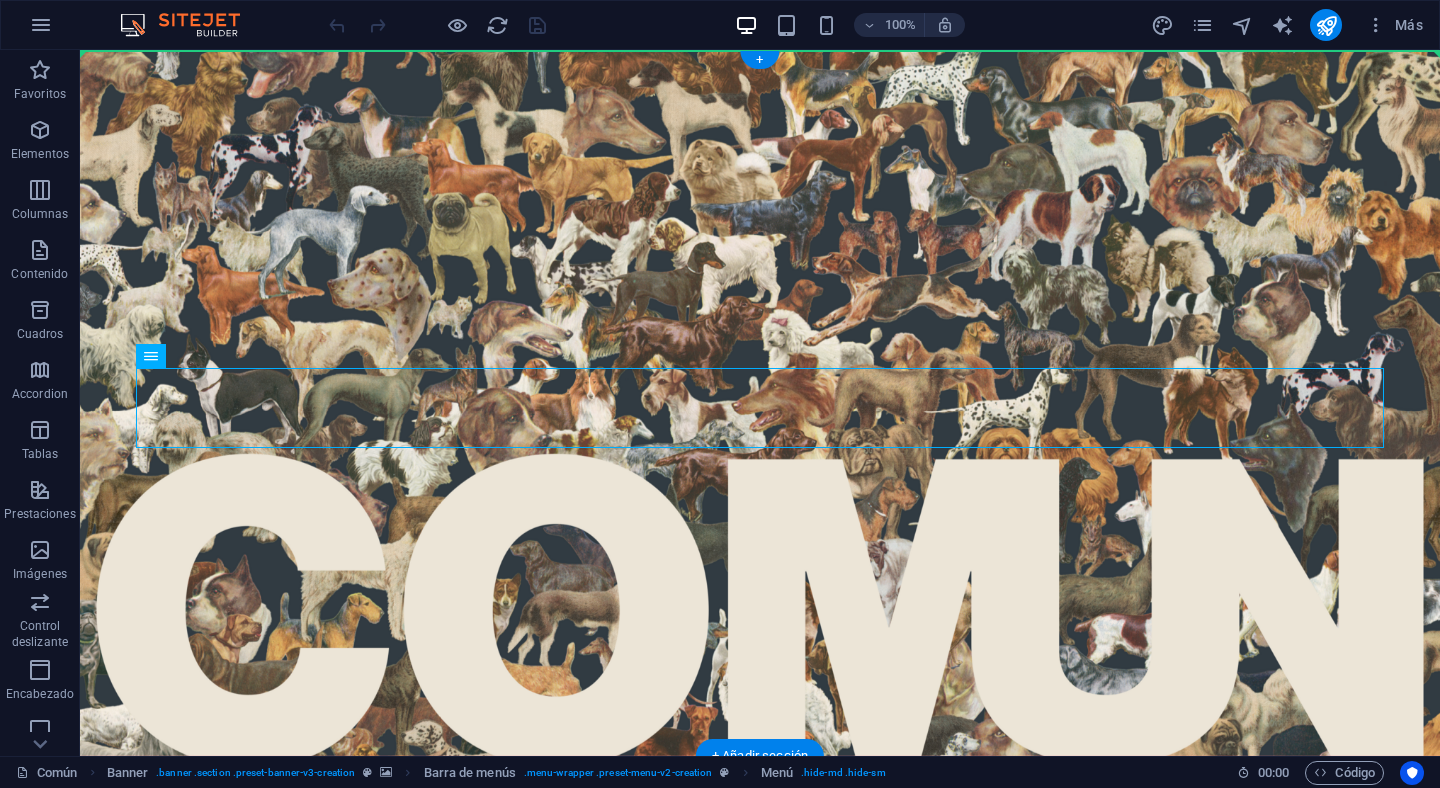 drag, startPoint x: 230, startPoint y: 406, endPoint x: 149, endPoint y: 90, distance: 326.2162 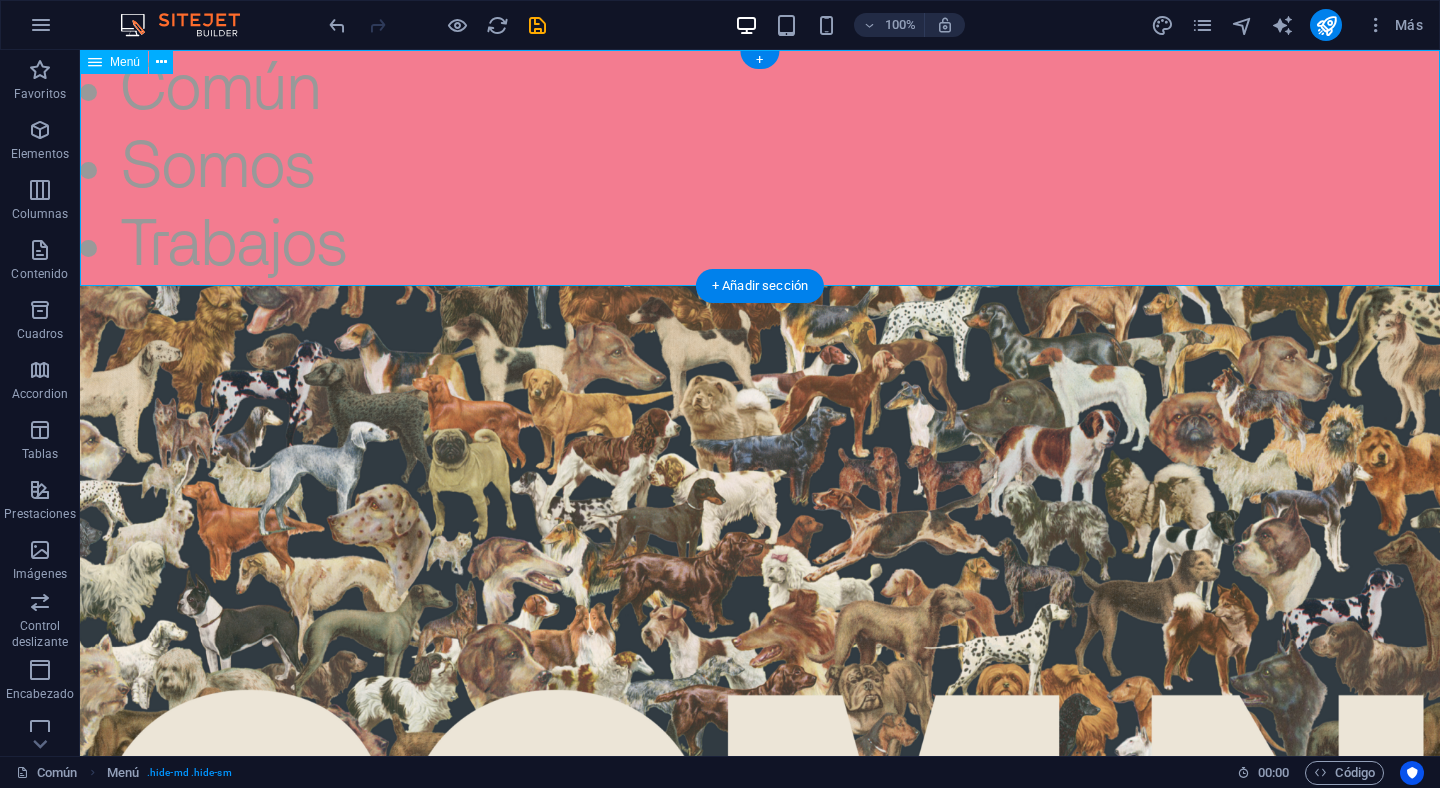click on "Común Somos Trabajos" at bounding box center [760, 168] 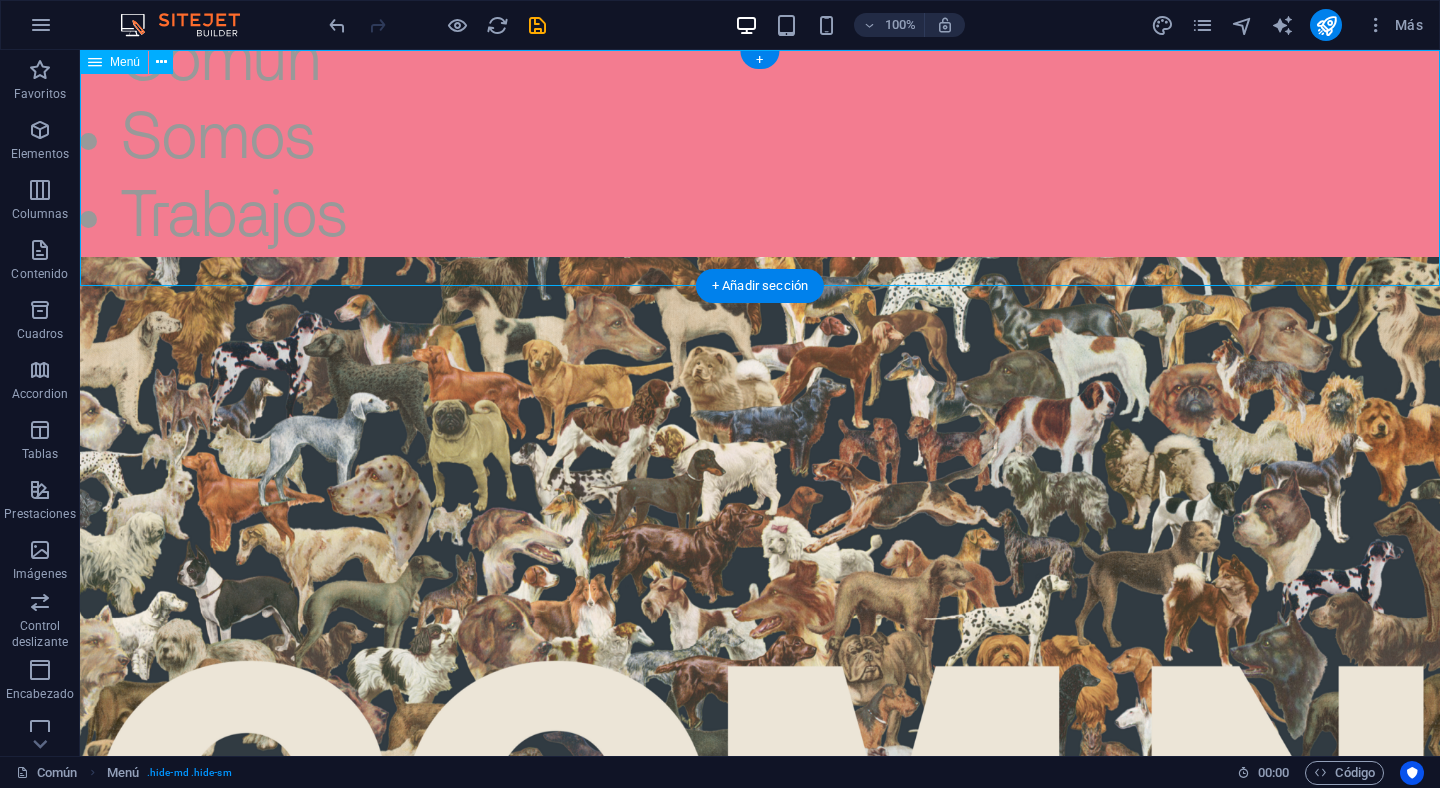 scroll, scrollTop: 0, scrollLeft: 0, axis: both 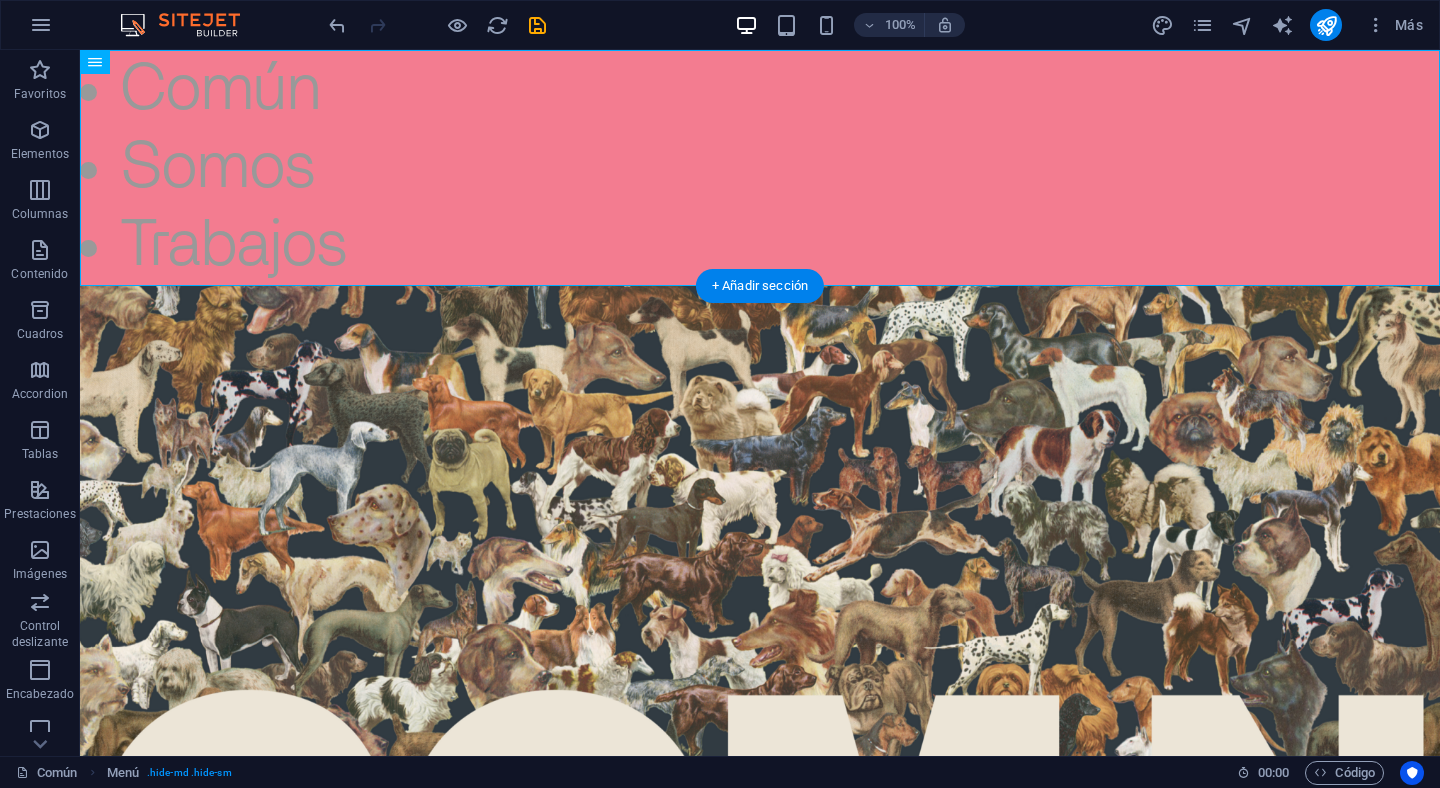 click at bounding box center [760, 639] 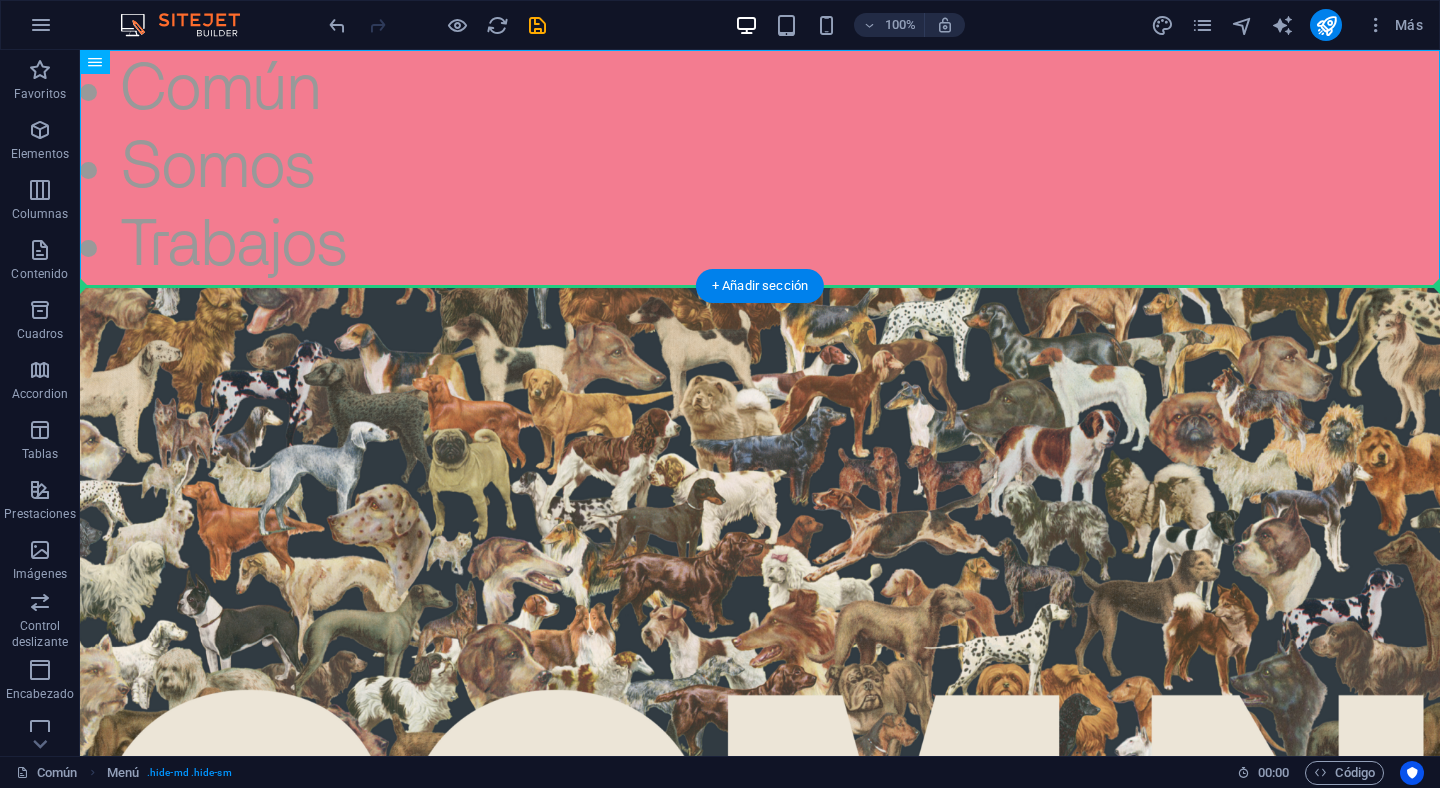 drag, startPoint x: 173, startPoint y: 116, endPoint x: 138, endPoint y: 307, distance: 194.18033 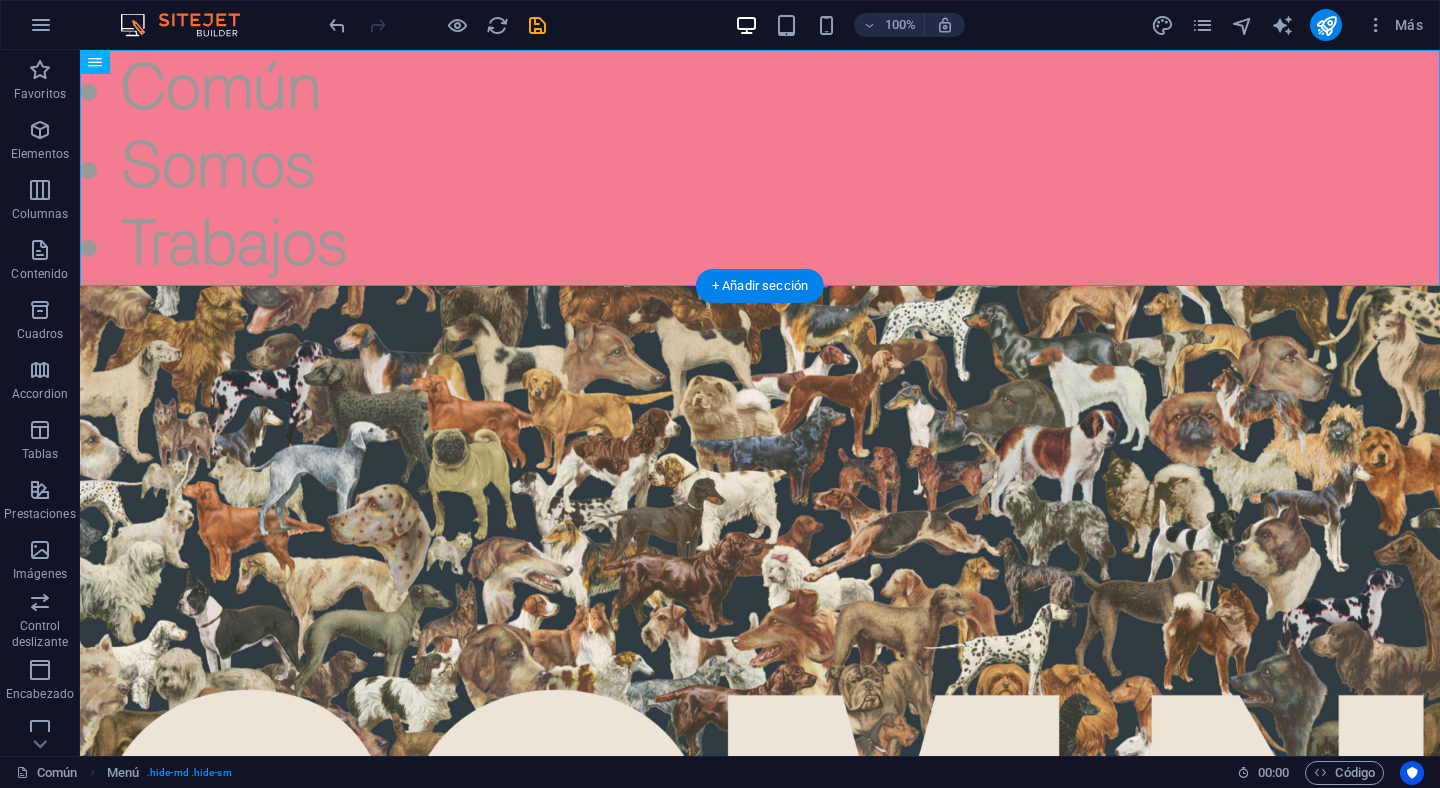 click at bounding box center (760, 639) 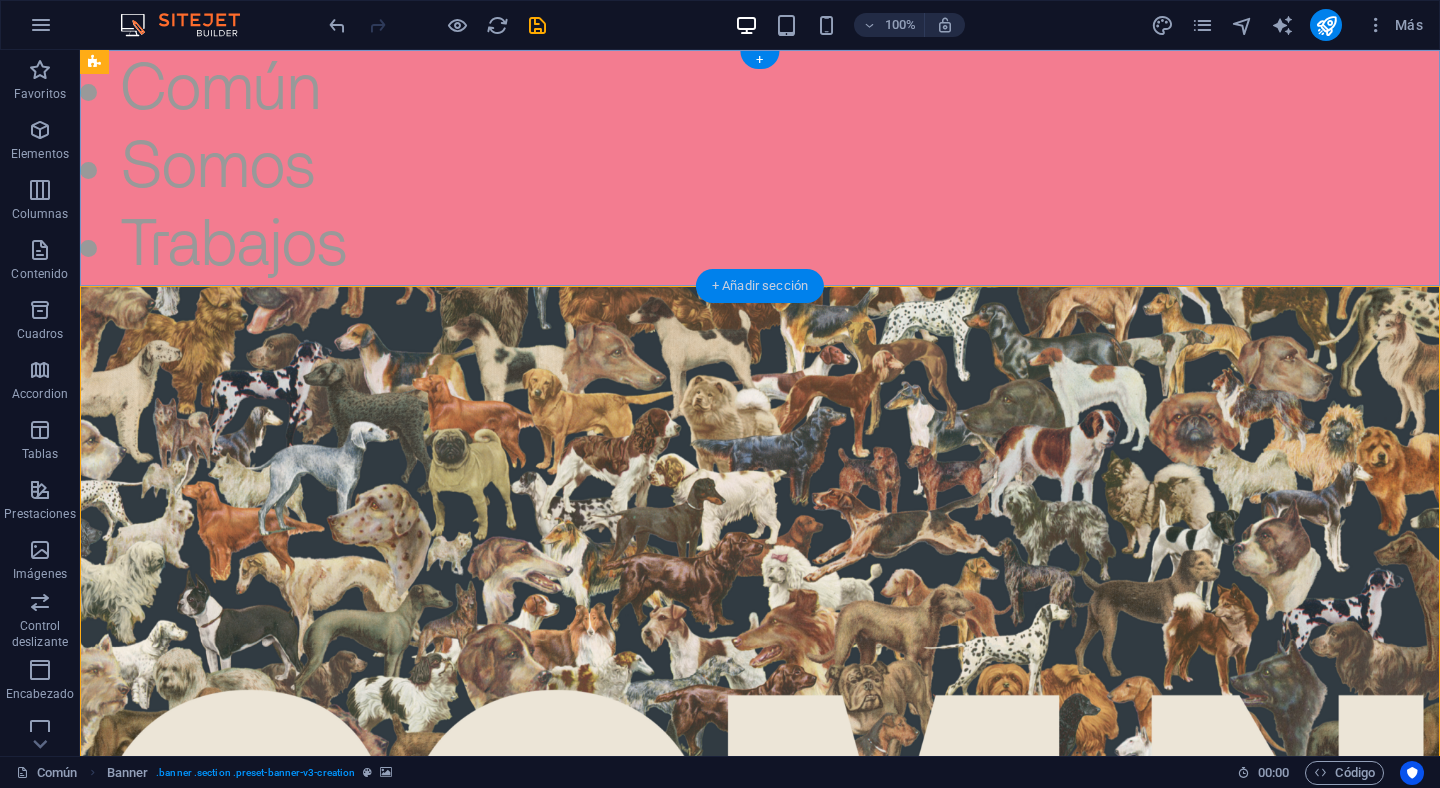 click on "+ Añadir sección" at bounding box center (760, 286) 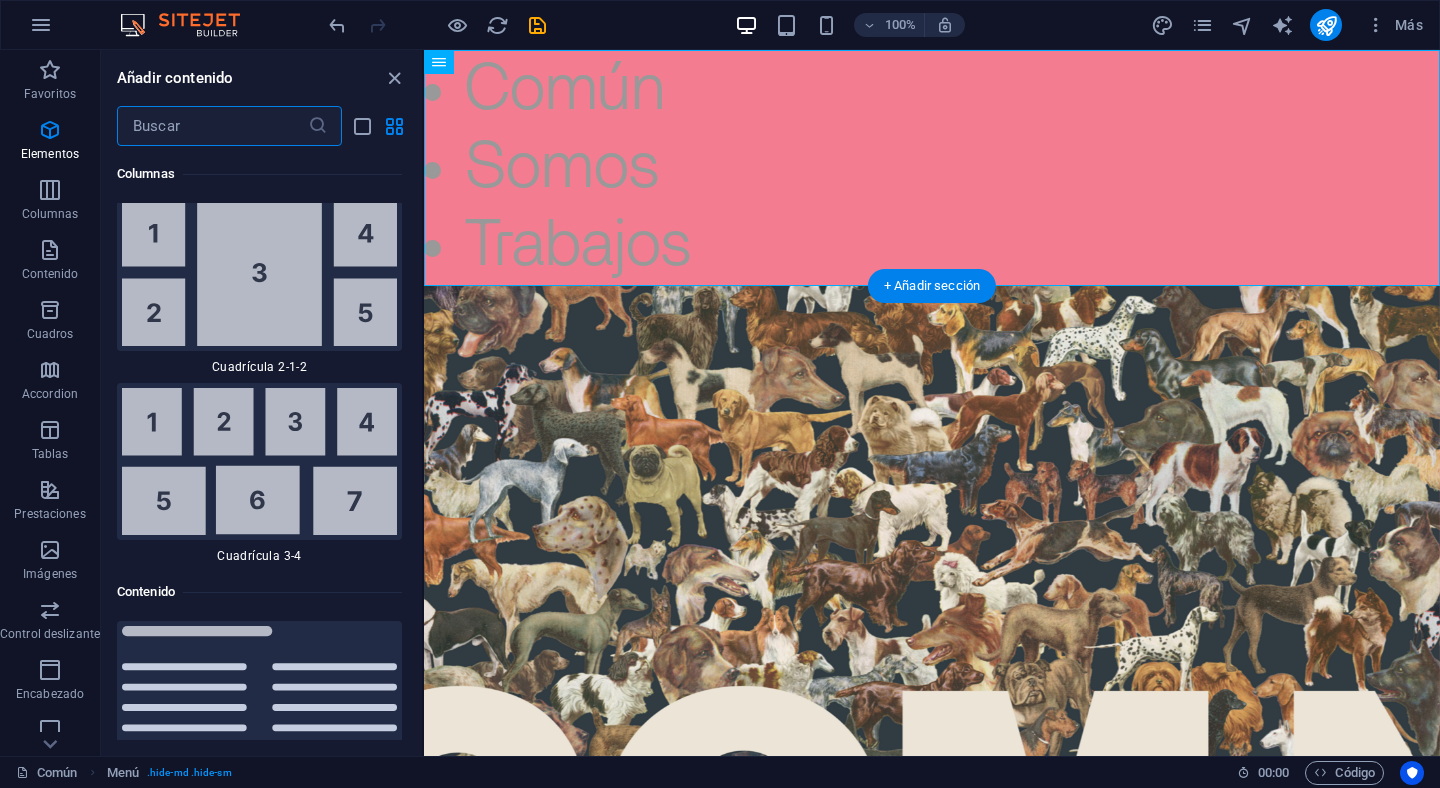 scroll, scrollTop: 6808, scrollLeft: 0, axis: vertical 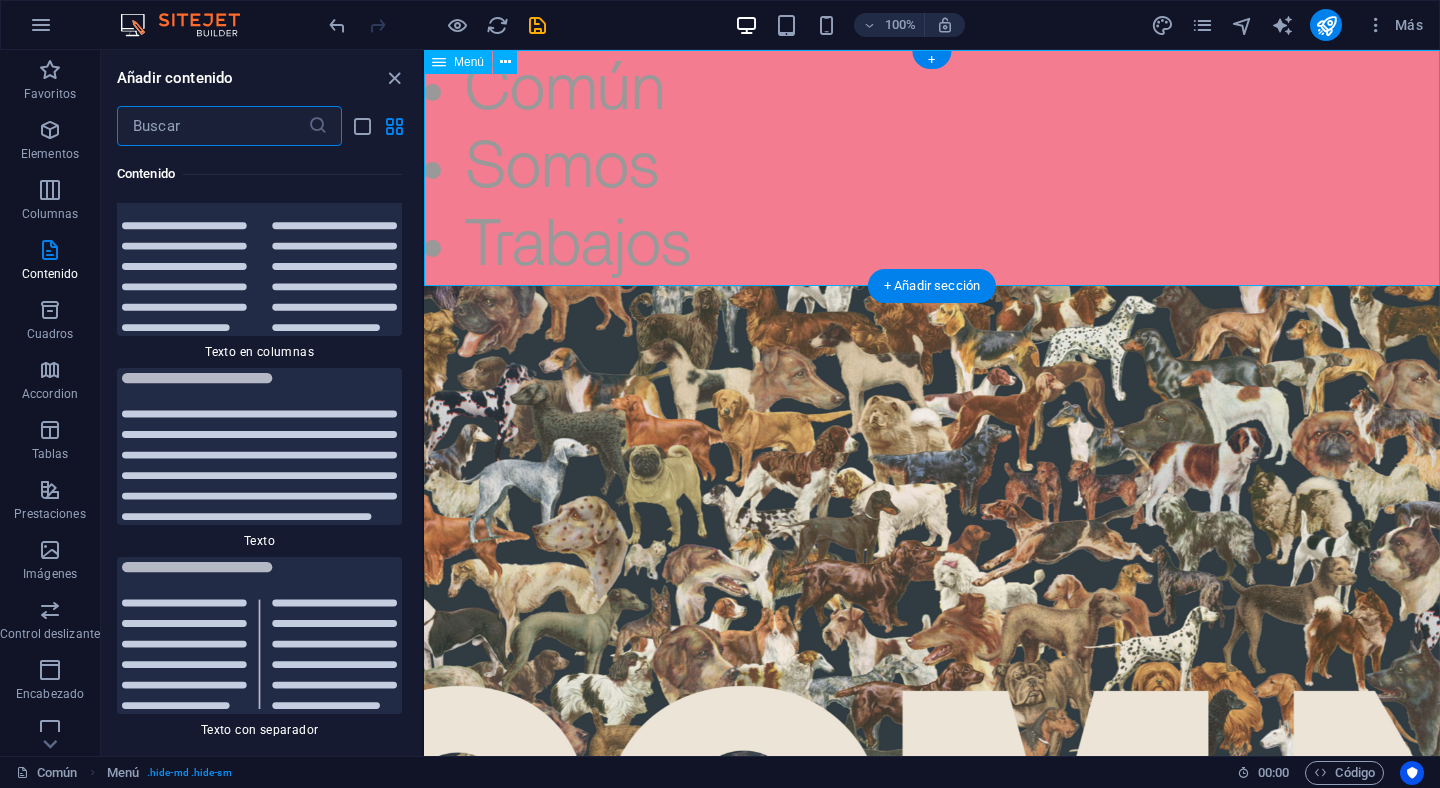 click on "Común Somos Trabajos" at bounding box center [932, 168] 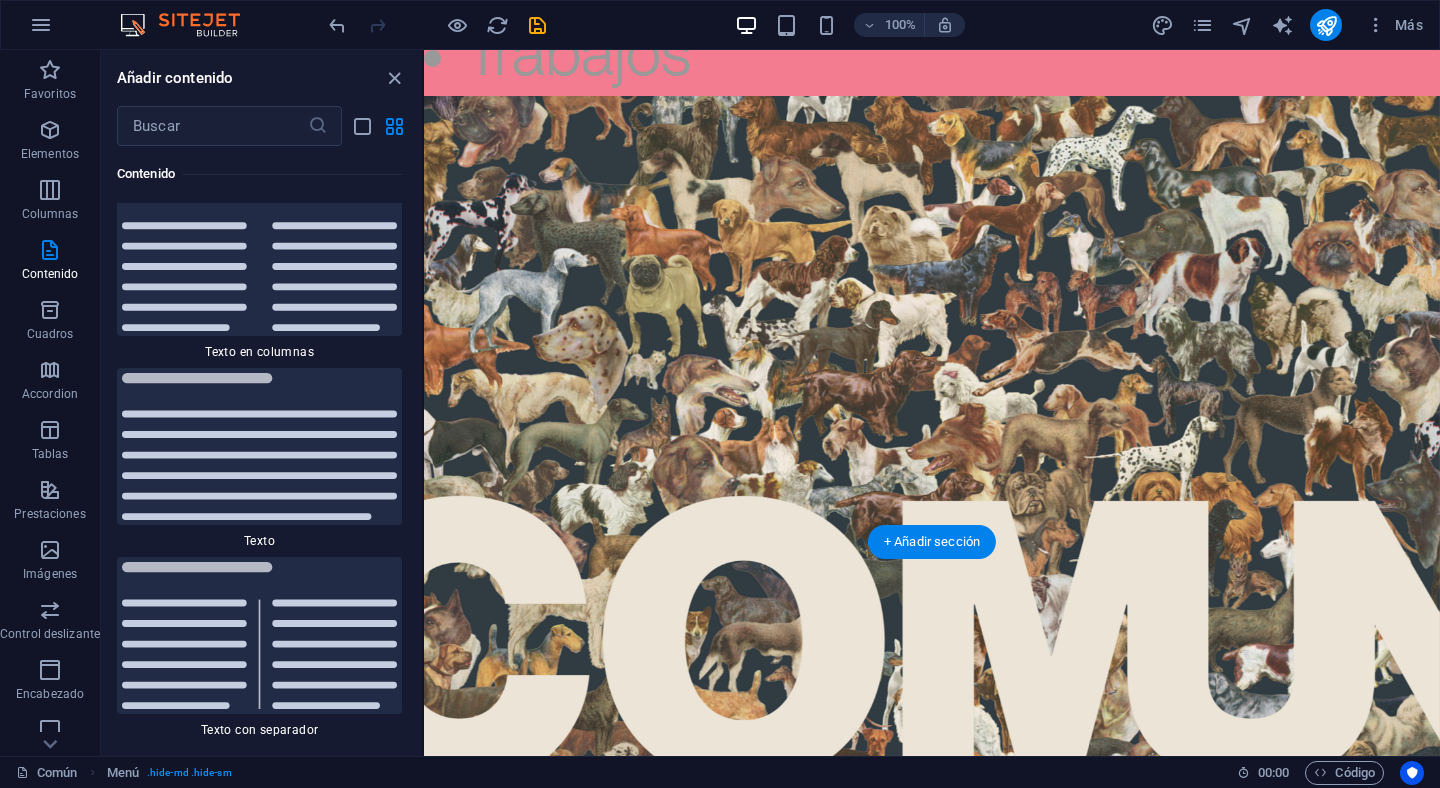 scroll, scrollTop: 0, scrollLeft: 0, axis: both 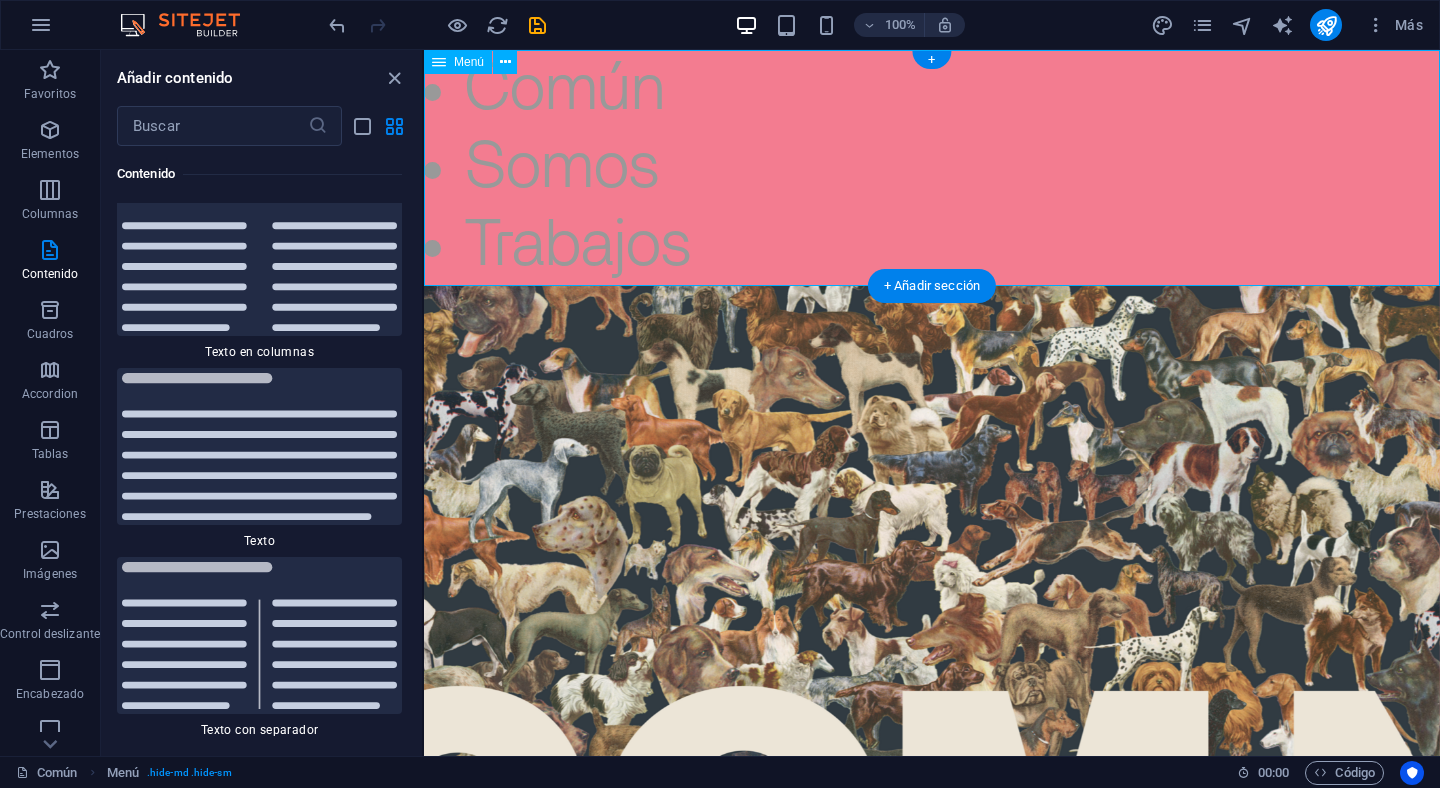 click on "Común Somos Trabajos" at bounding box center [932, 168] 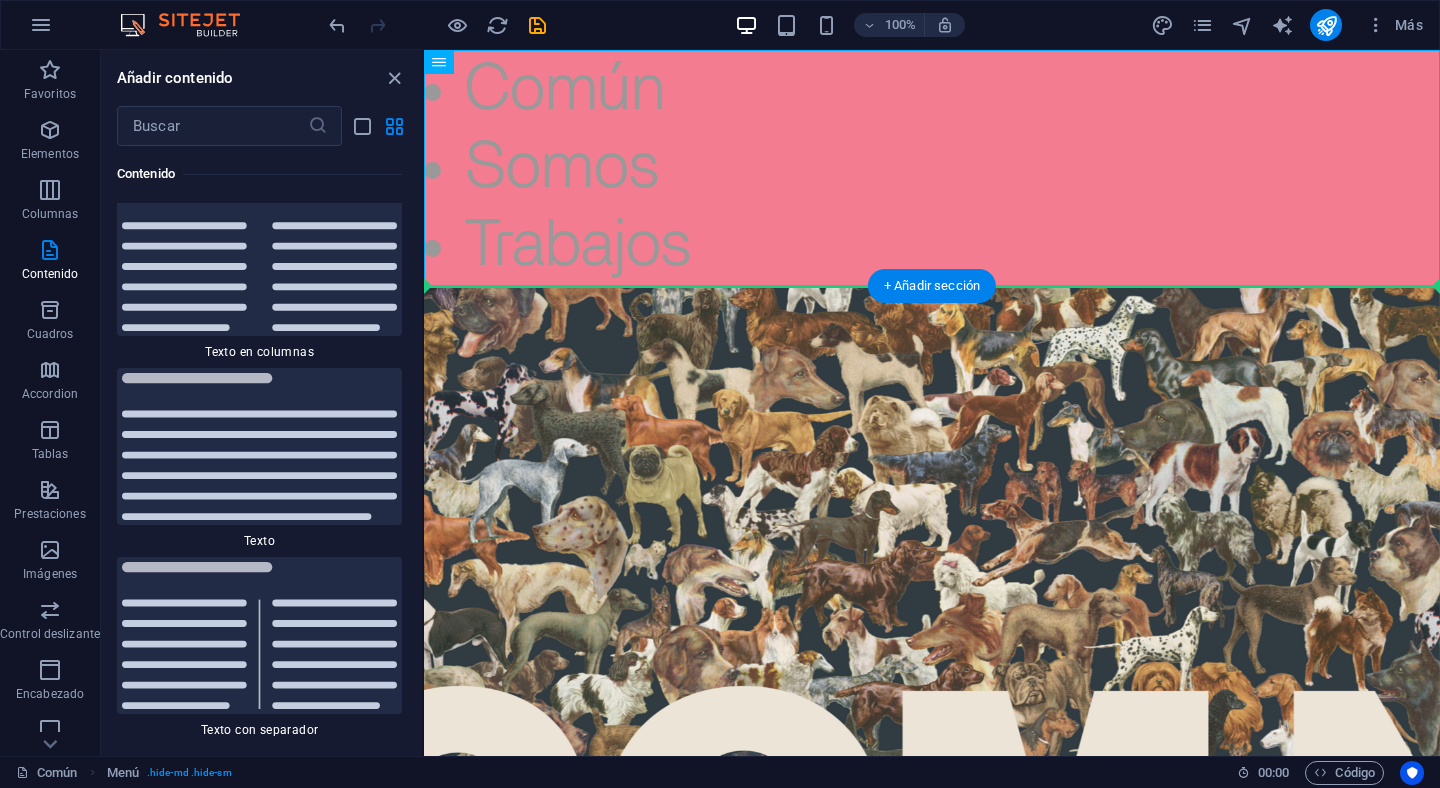 drag, startPoint x: 861, startPoint y: 112, endPoint x: 714, endPoint y: 431, distance: 351.24066 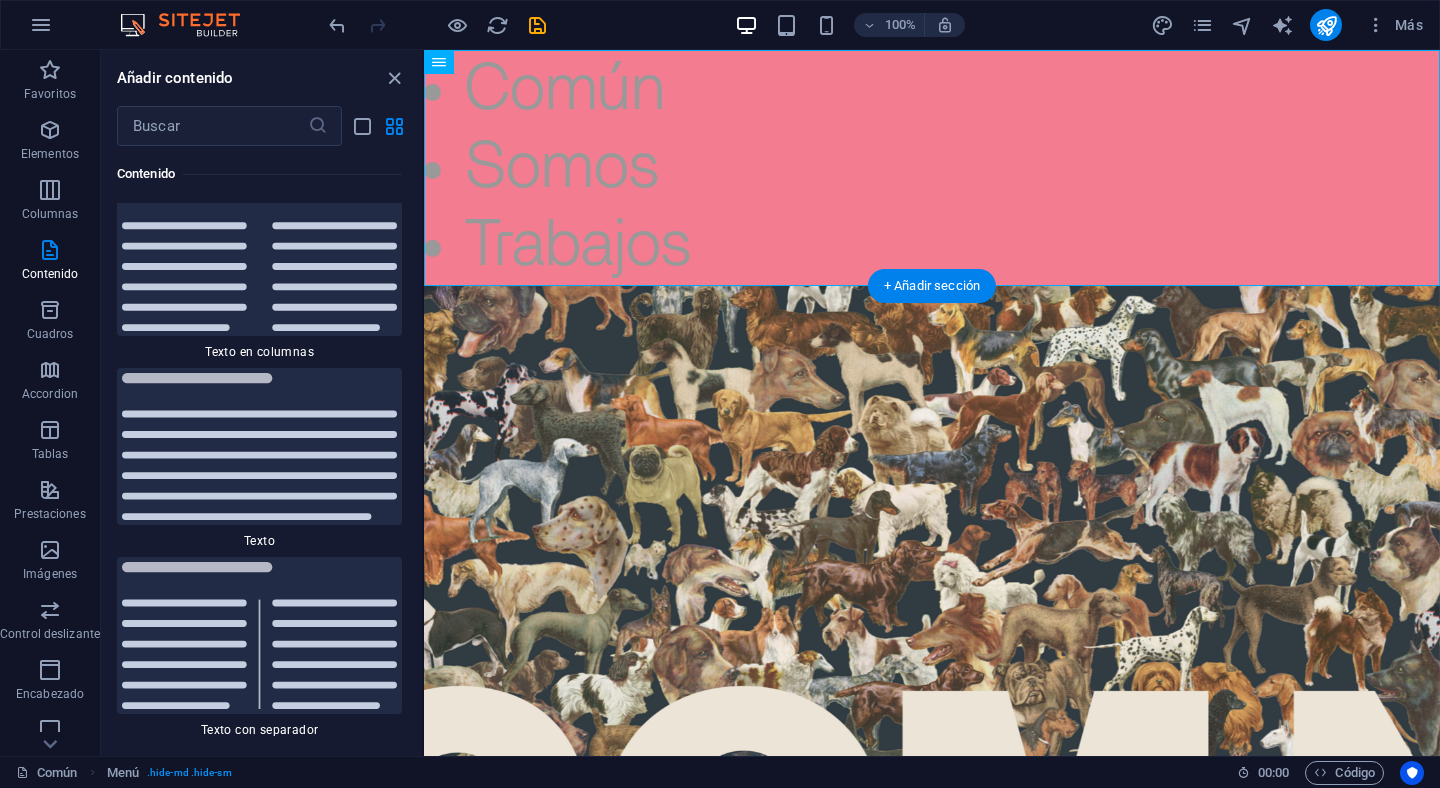 click at bounding box center [932, 639] 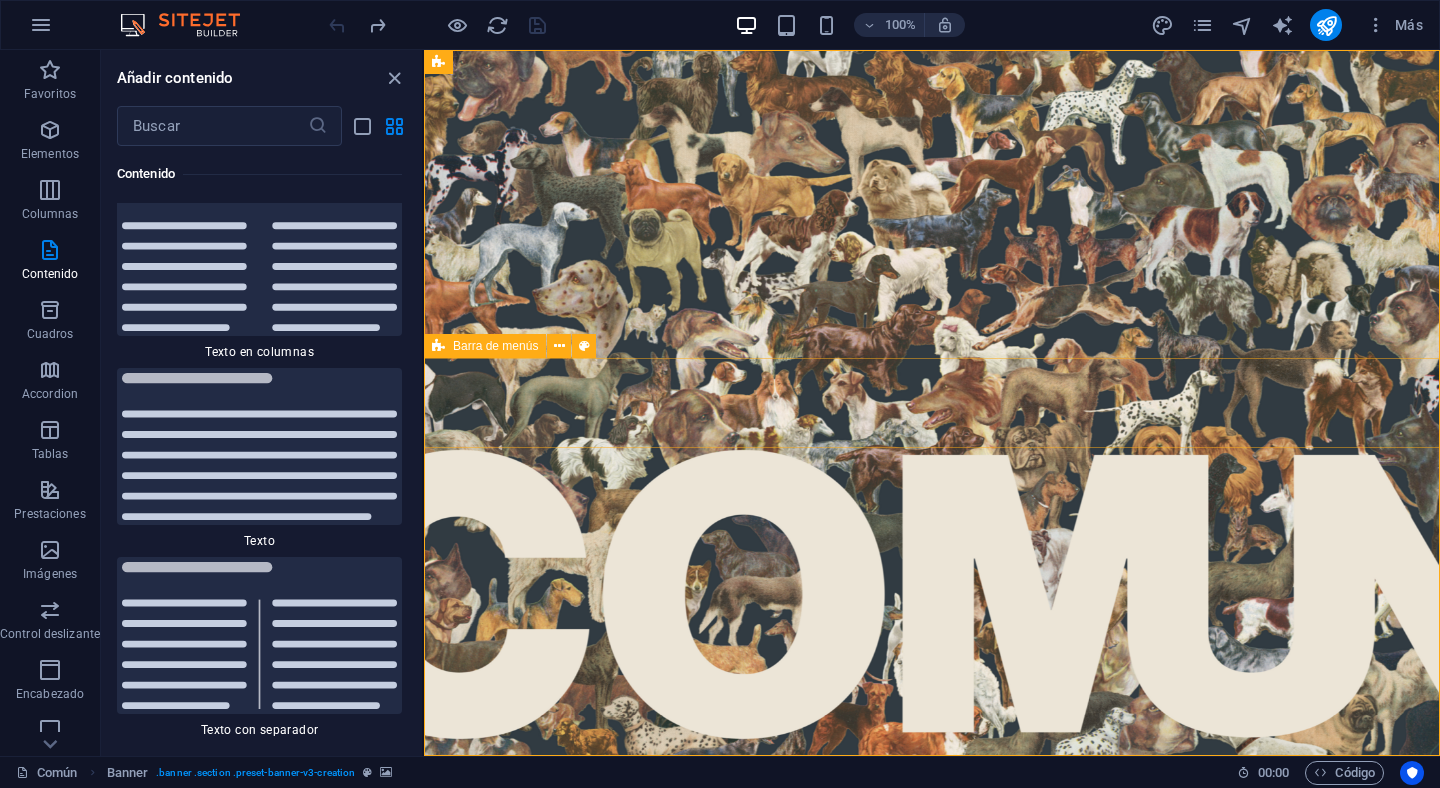 click on "Barra de menús" at bounding box center [495, 346] 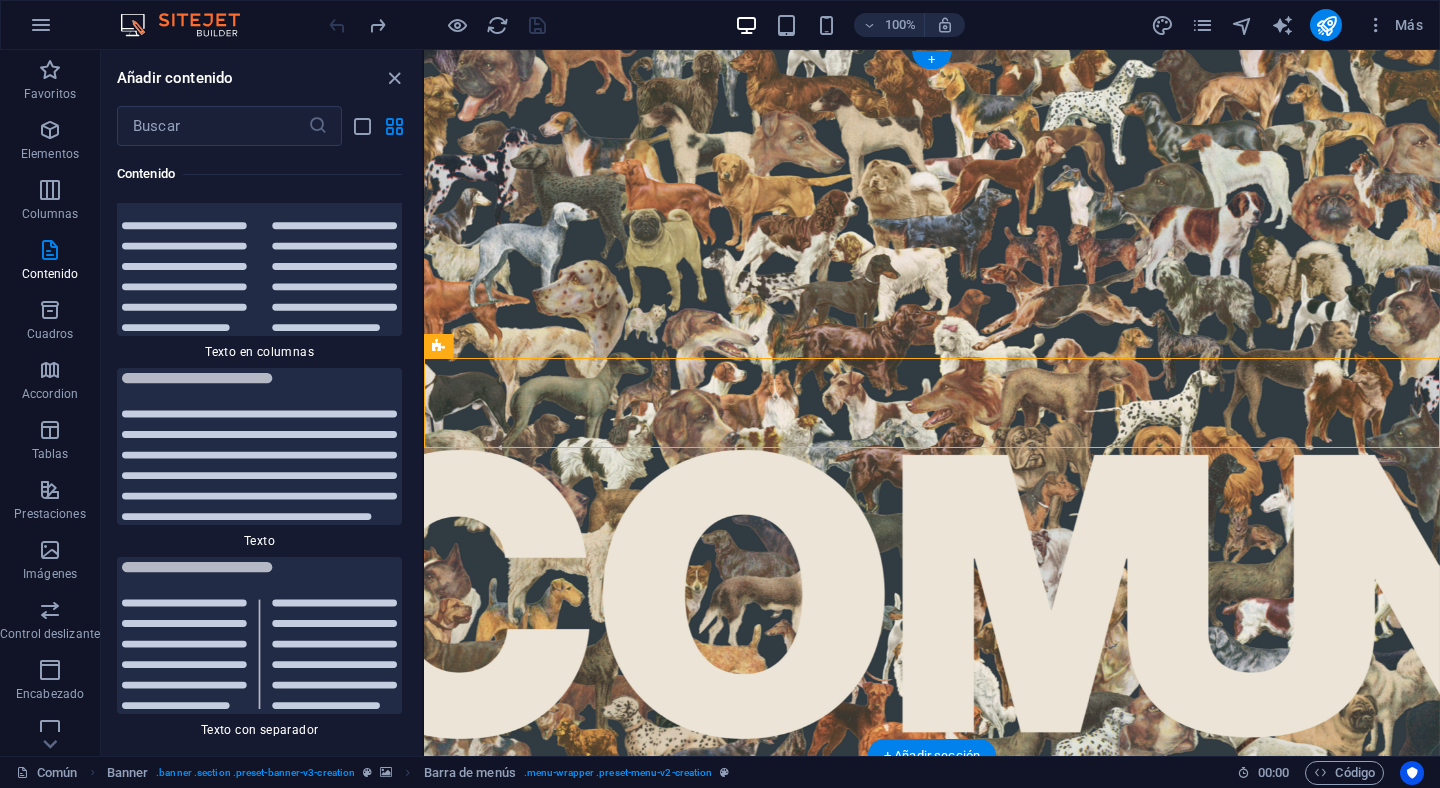 drag, startPoint x: 906, startPoint y: 394, endPoint x: 495, endPoint y: 272, distance: 428.72485 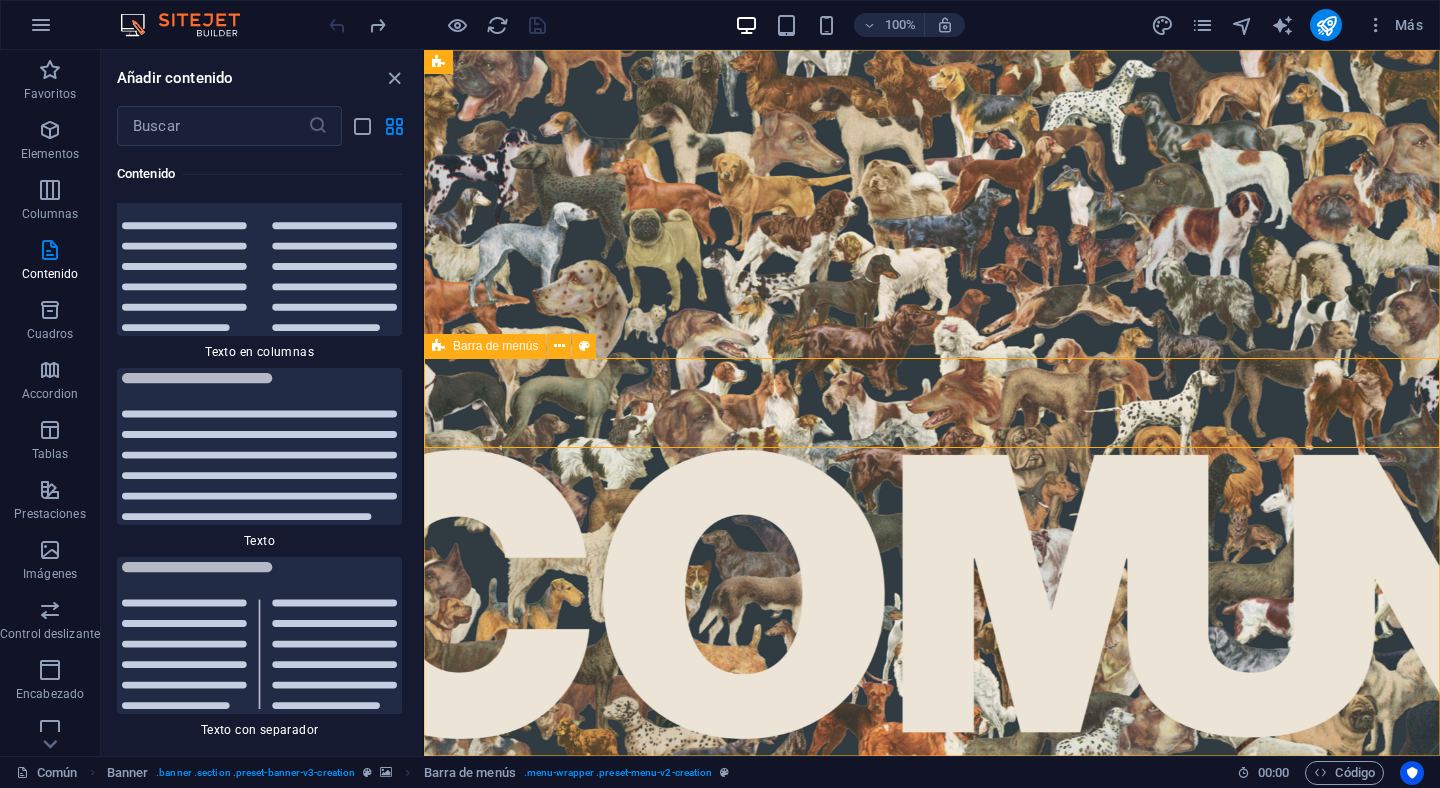 click on "Barra de menús" at bounding box center [485, 346] 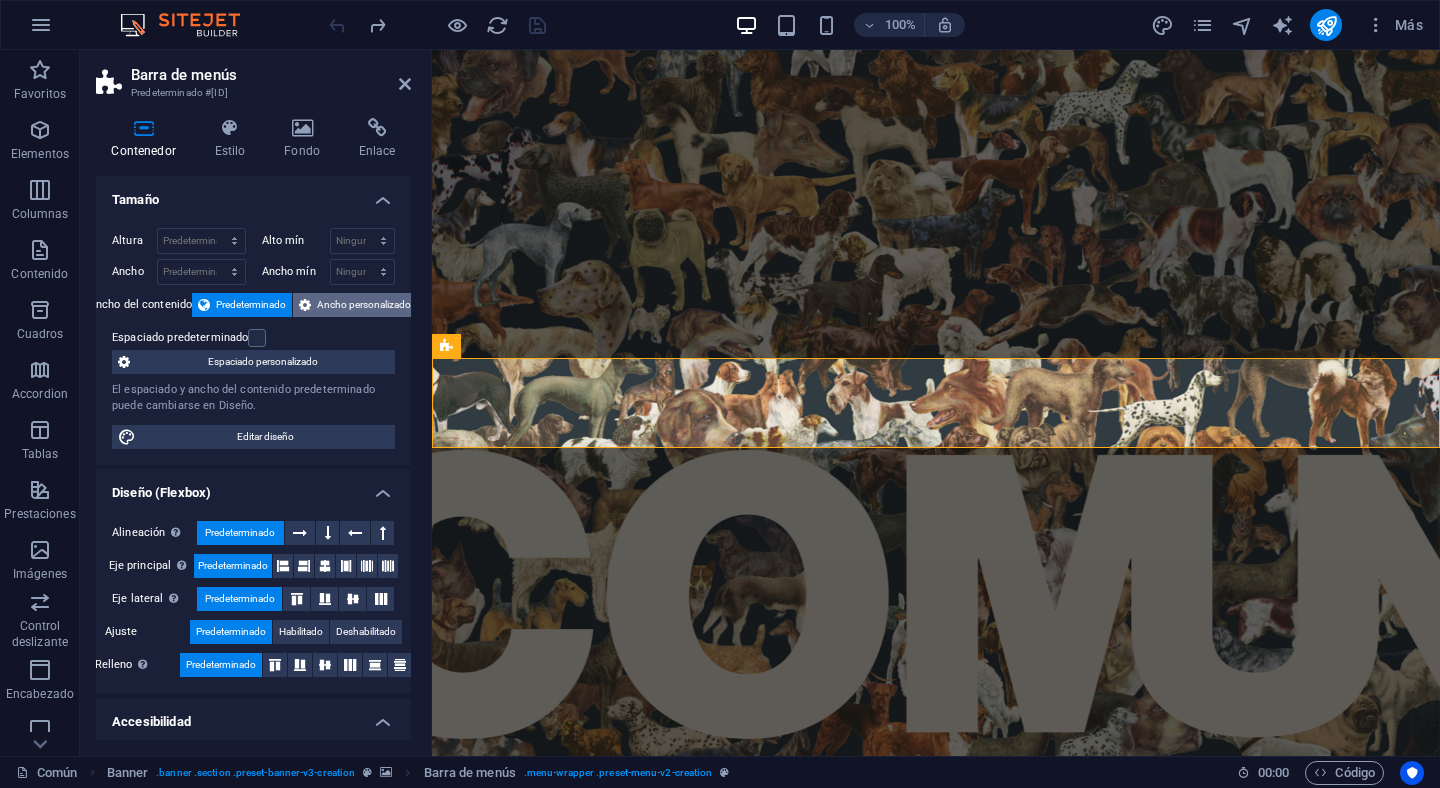 click on "Ancho personalizado" at bounding box center (364, 305) 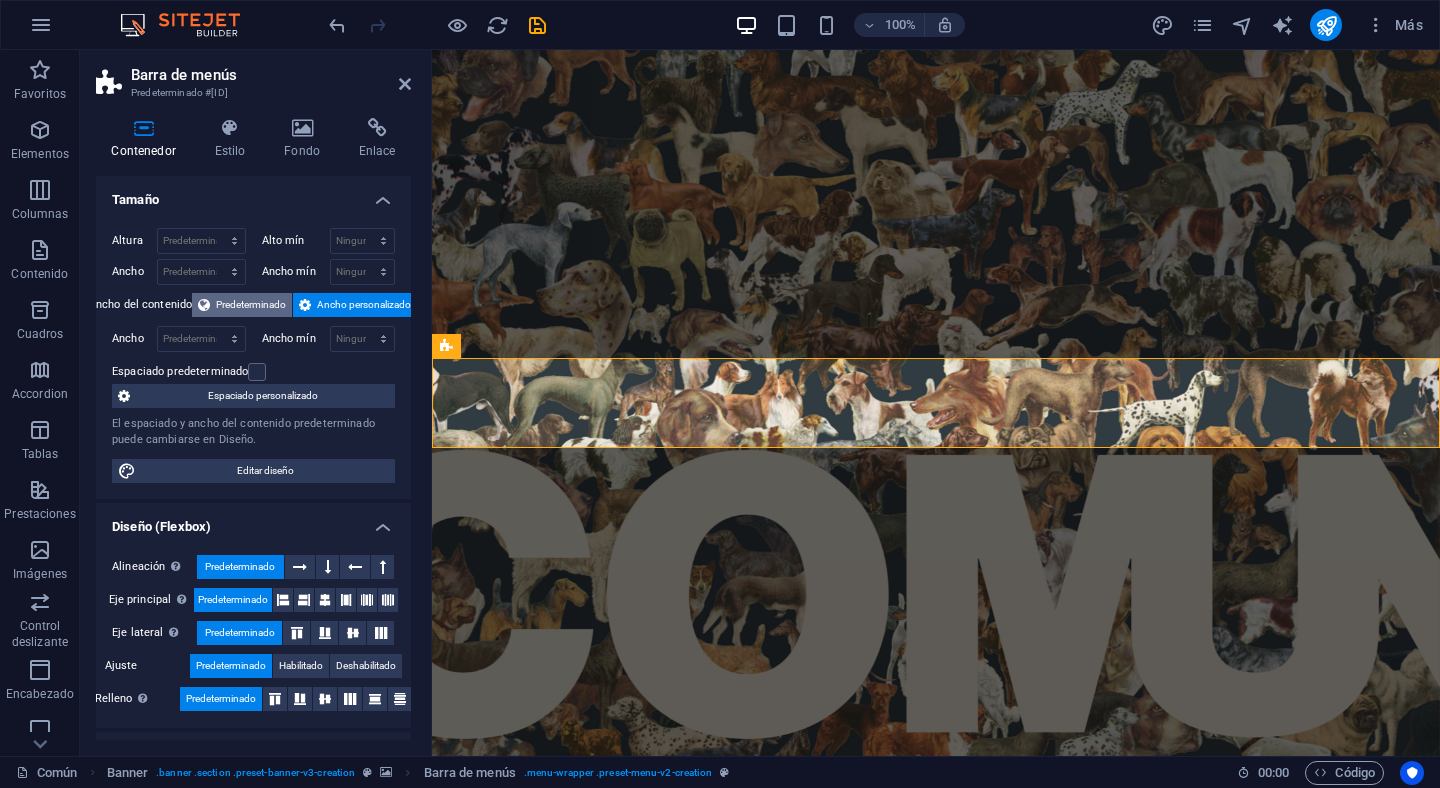 click on "Predeterminado" at bounding box center [251, 305] 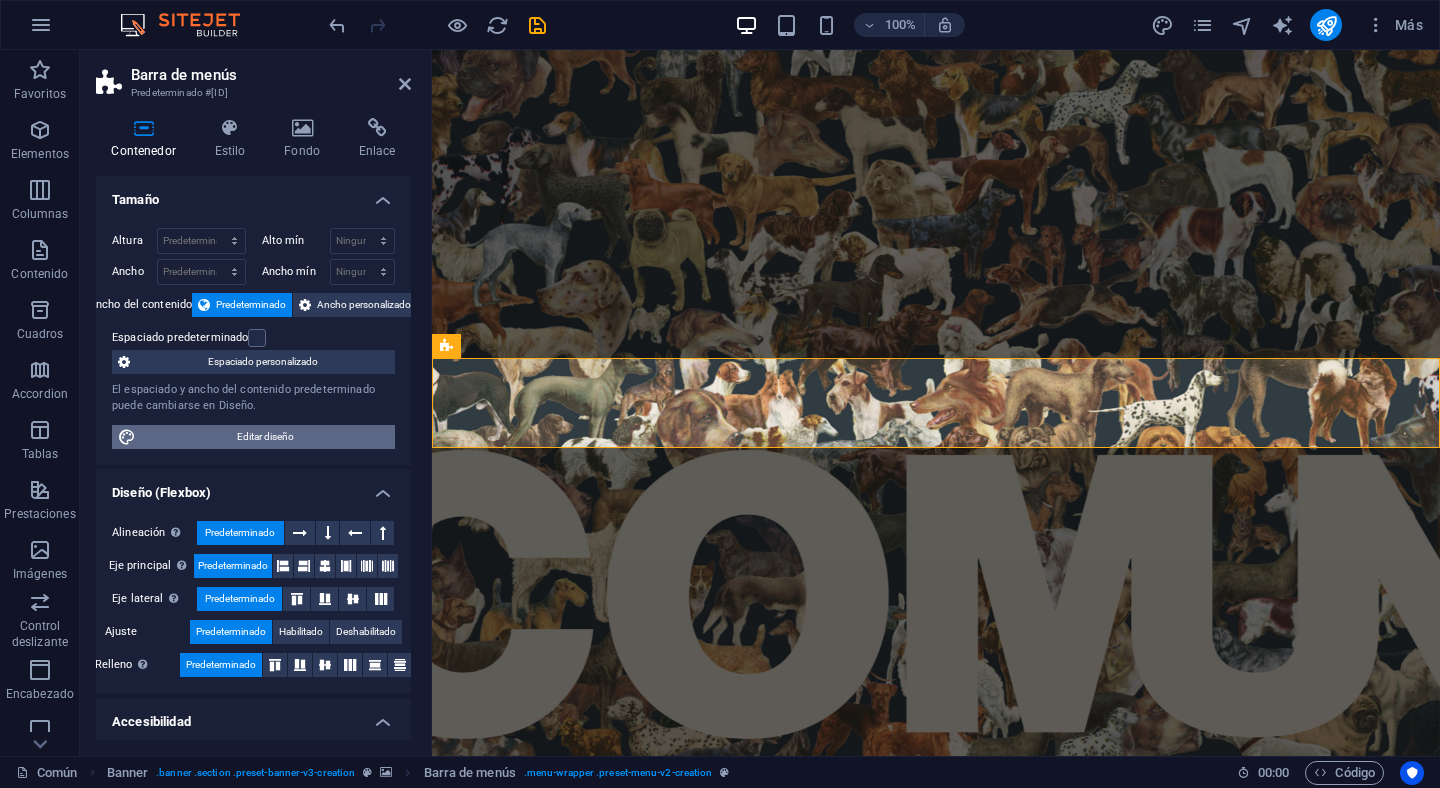 click on "Editar diseño" at bounding box center [265, 437] 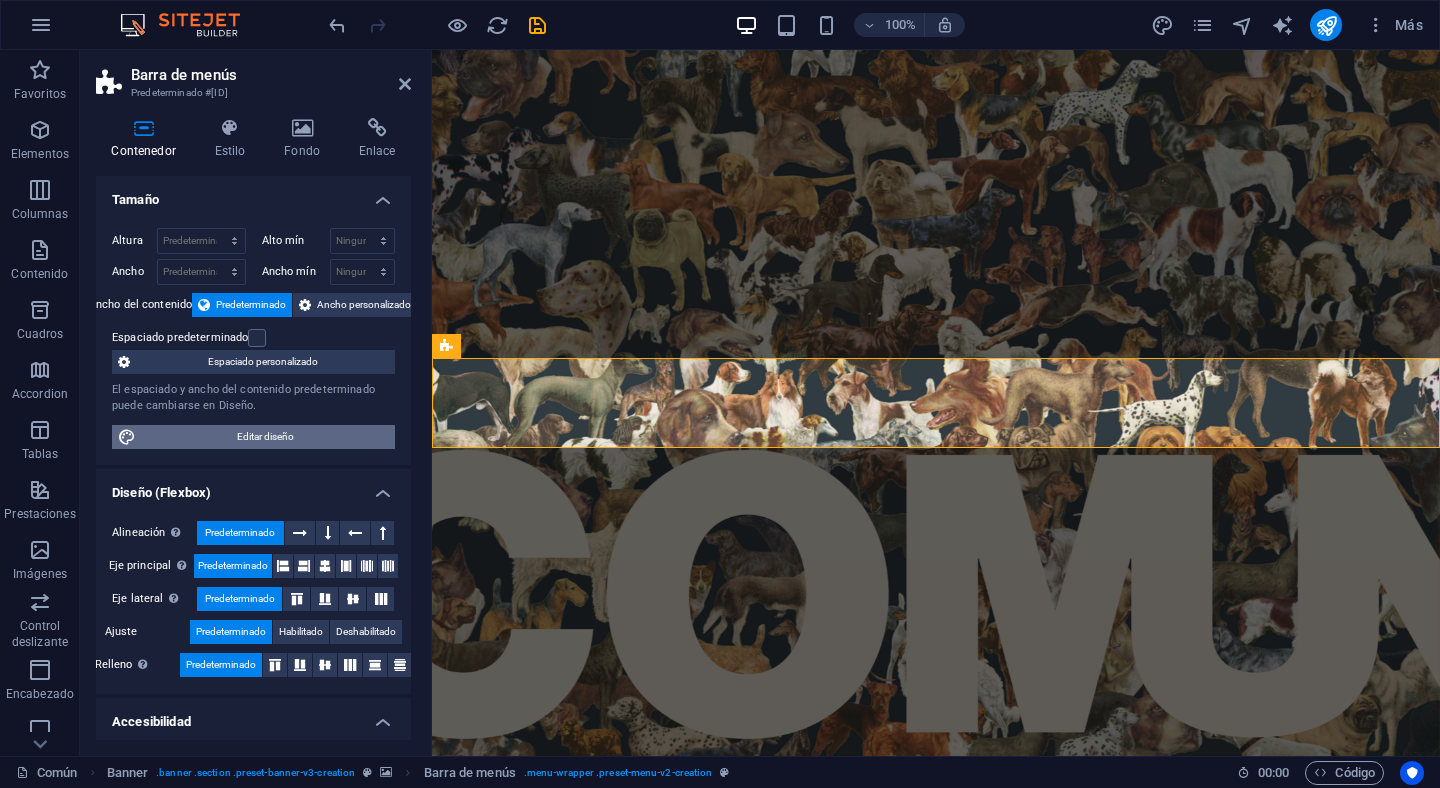 select on "rem" 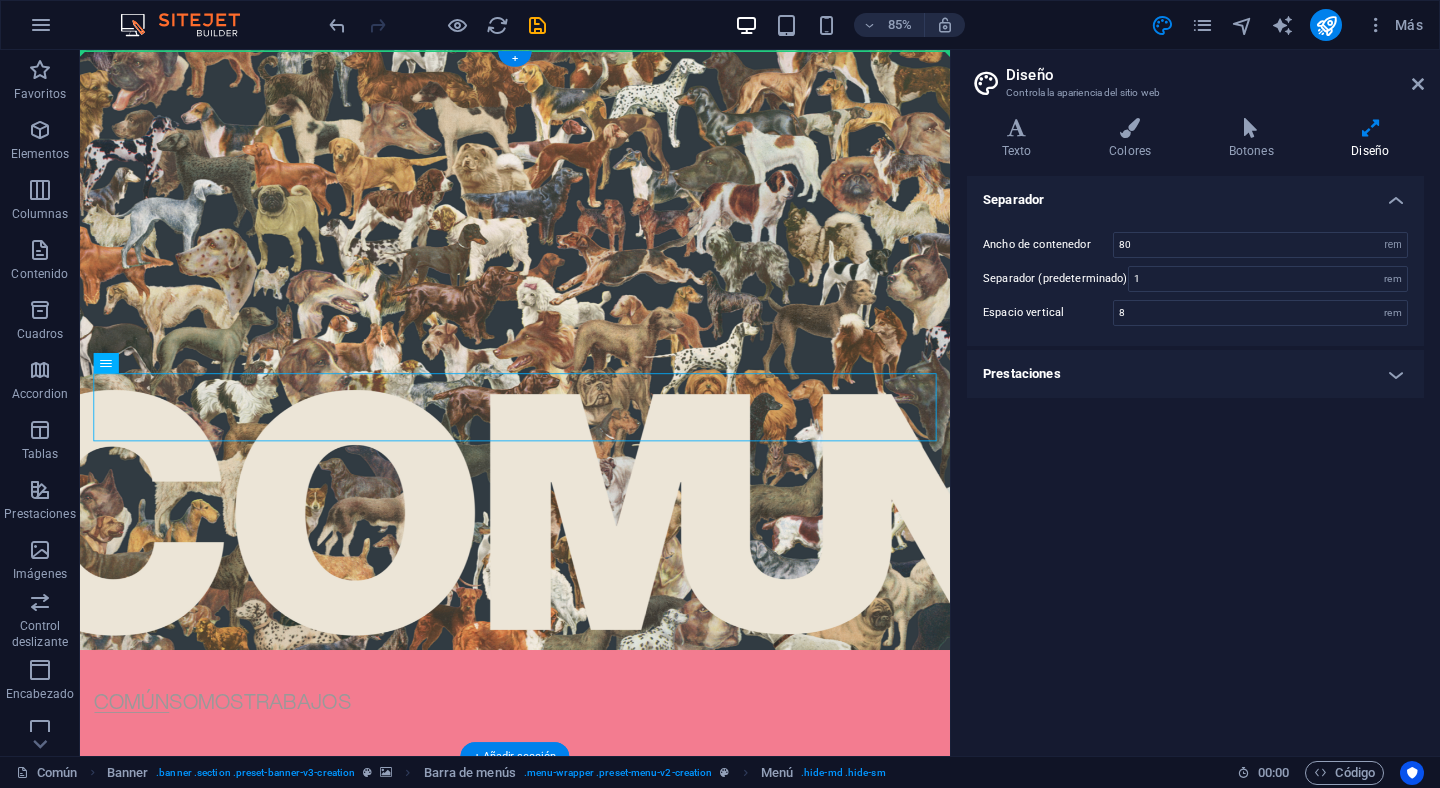 drag, startPoint x: 543, startPoint y: 431, endPoint x: 535, endPoint y: 343, distance: 88.362885 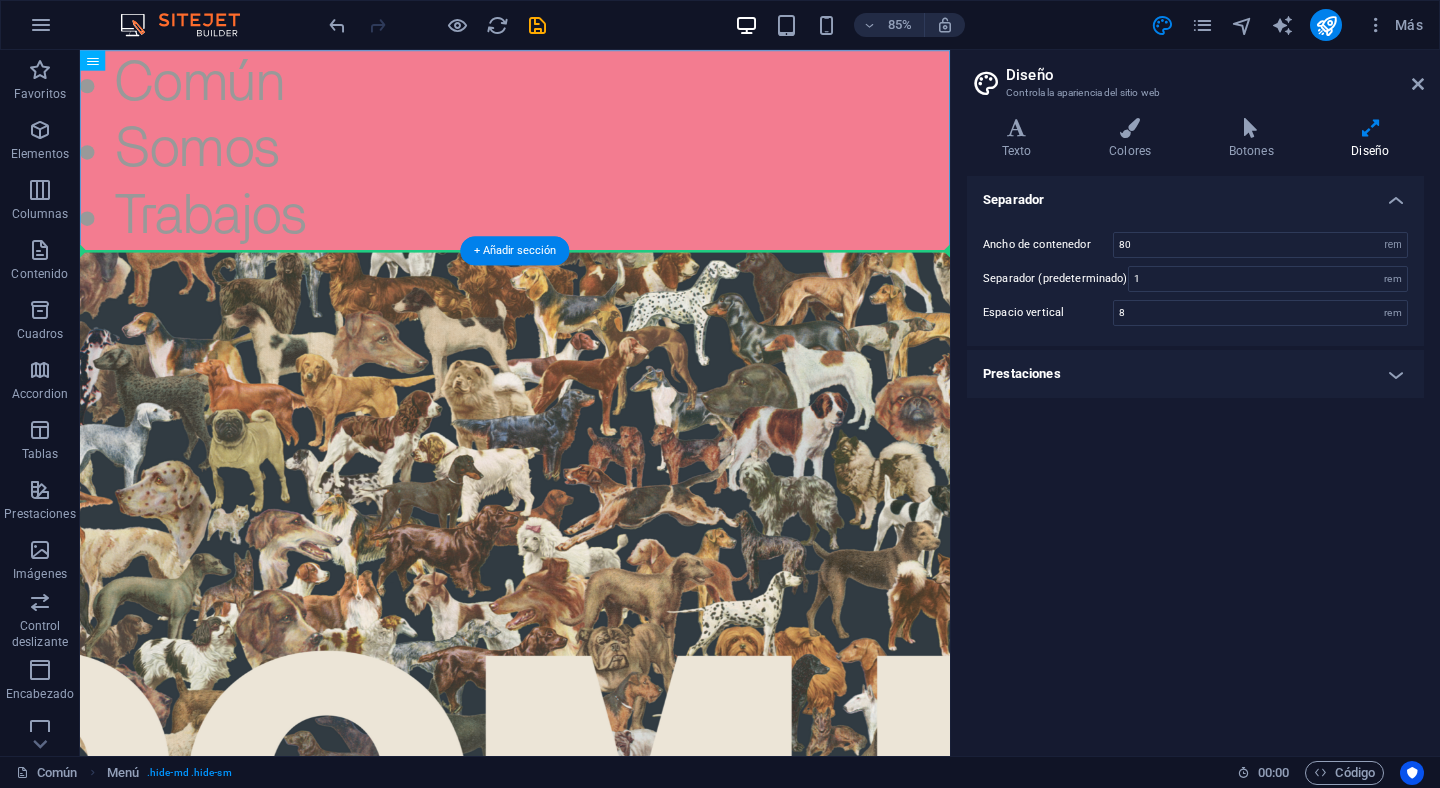 drag, startPoint x: 174, startPoint y: 112, endPoint x: 128, endPoint y: 372, distance: 264.03787 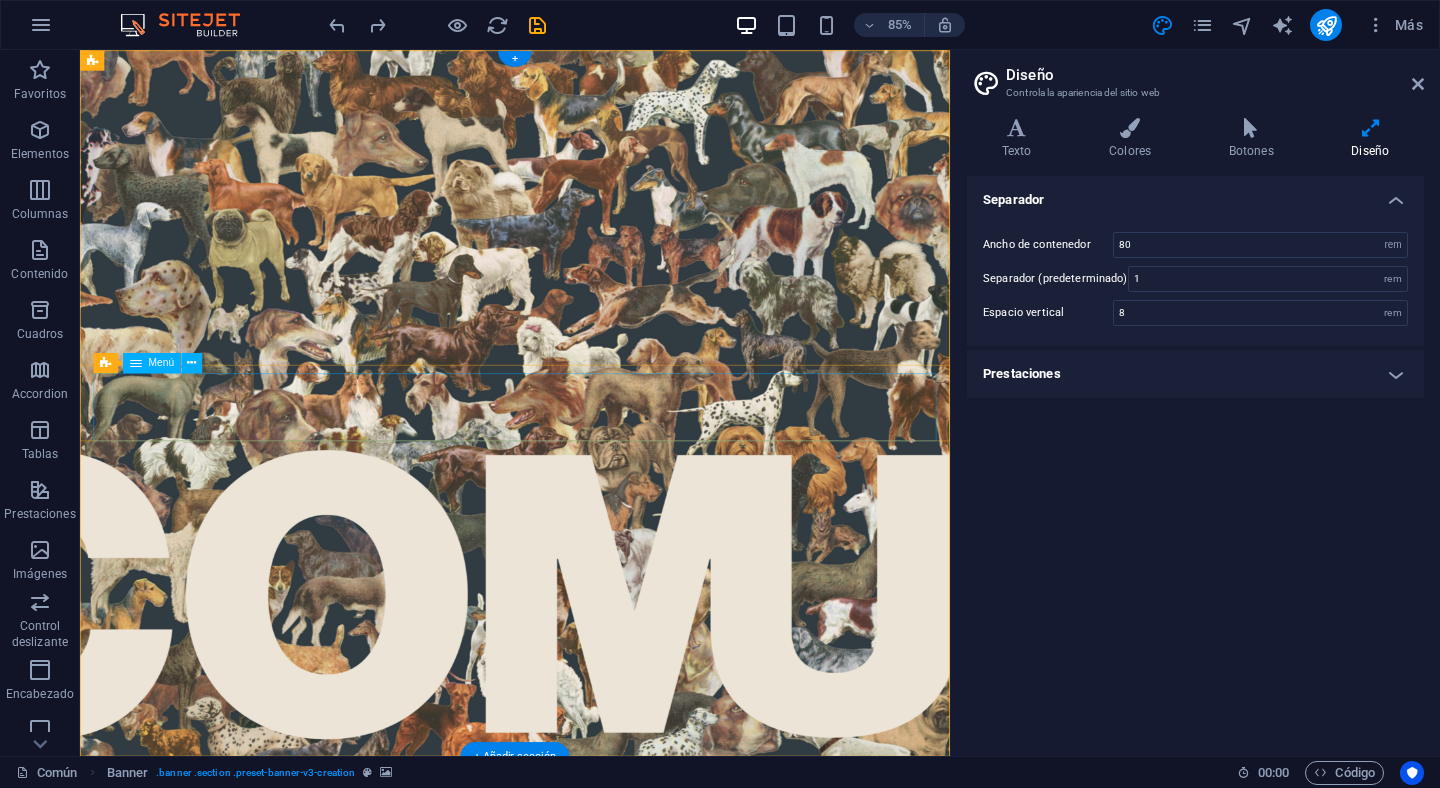 click on "Común Somos Trabajos" at bounding box center (592, 931) 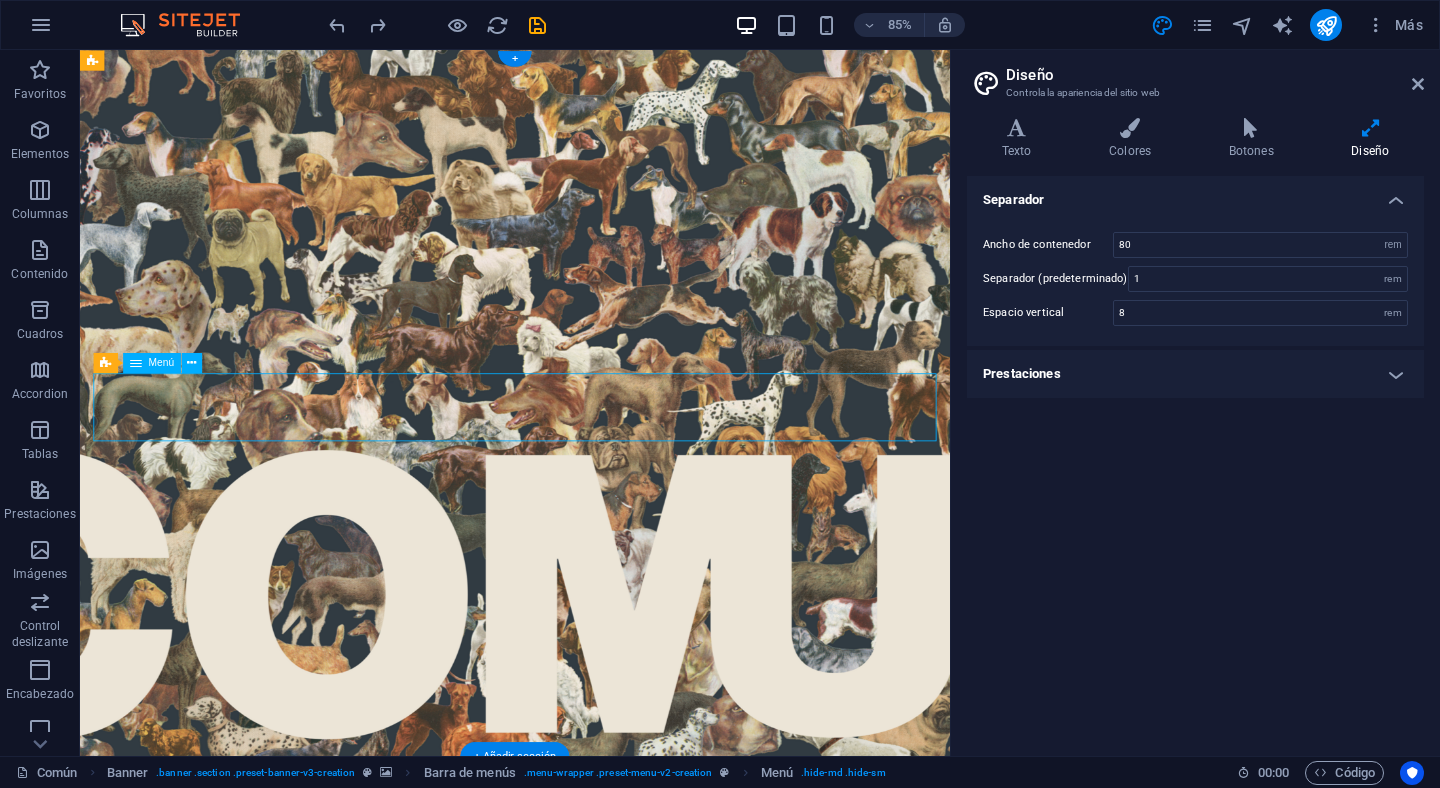 click on "Común Somos Trabajos" at bounding box center (592, 931) 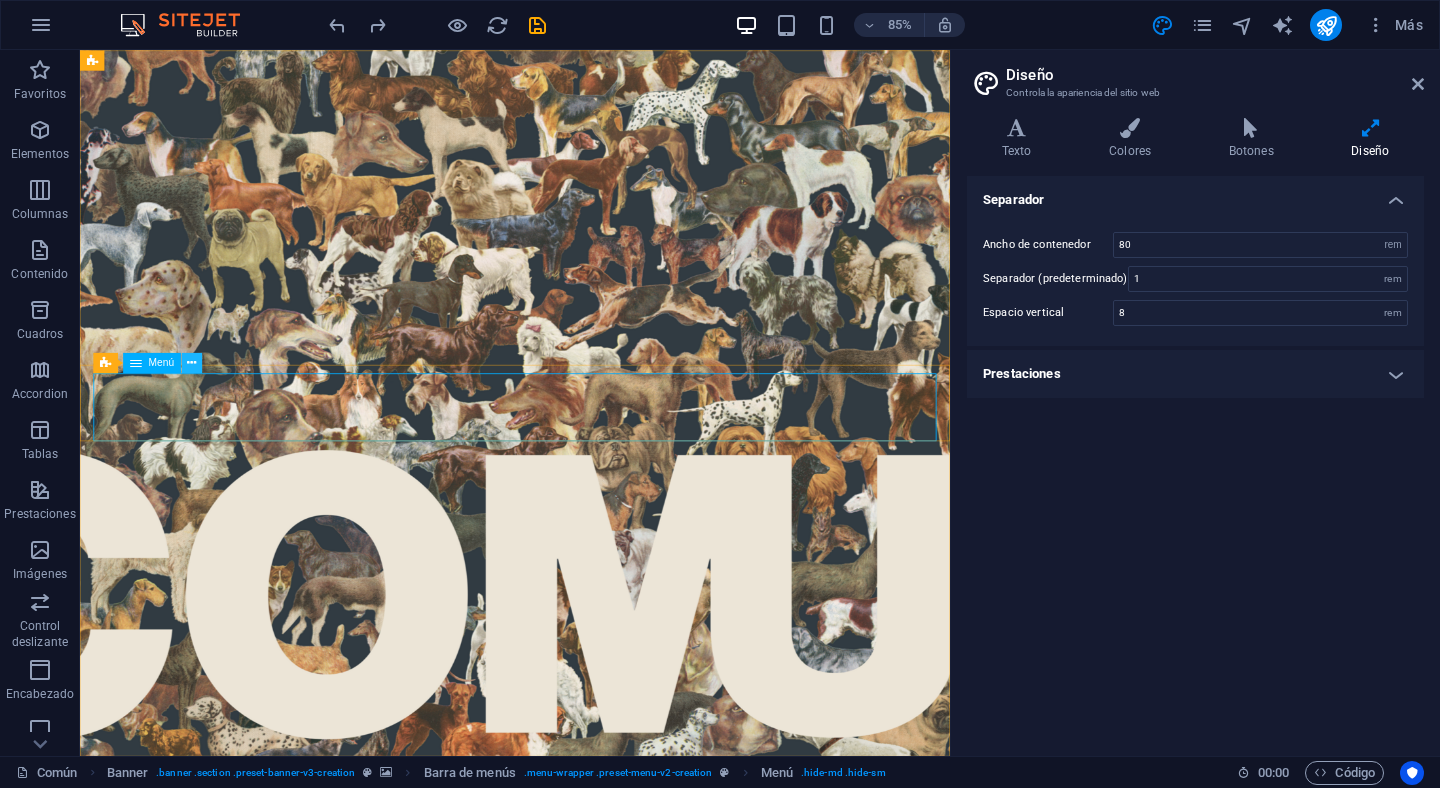 click at bounding box center (192, 363) 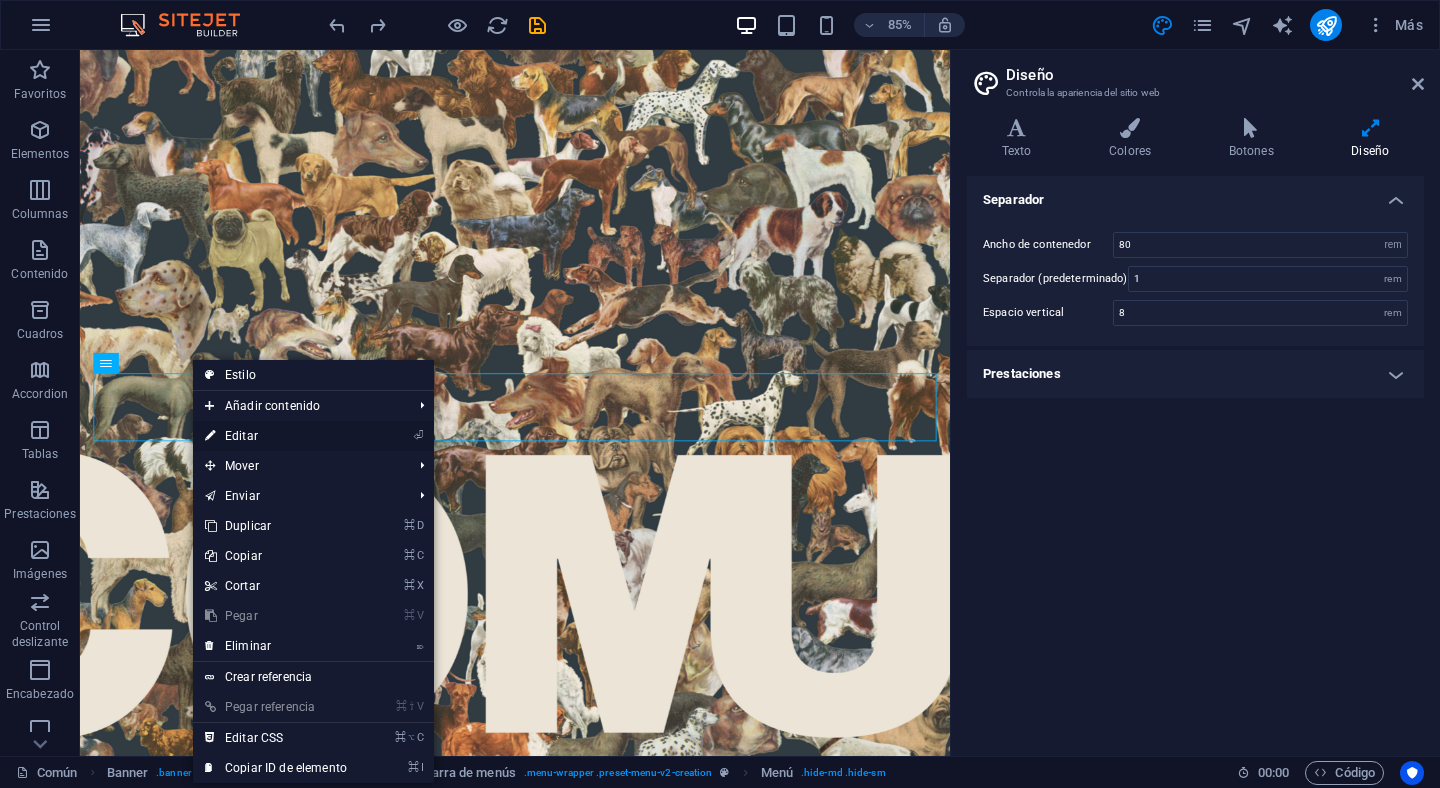 click on "⏎  Editar" at bounding box center [276, 436] 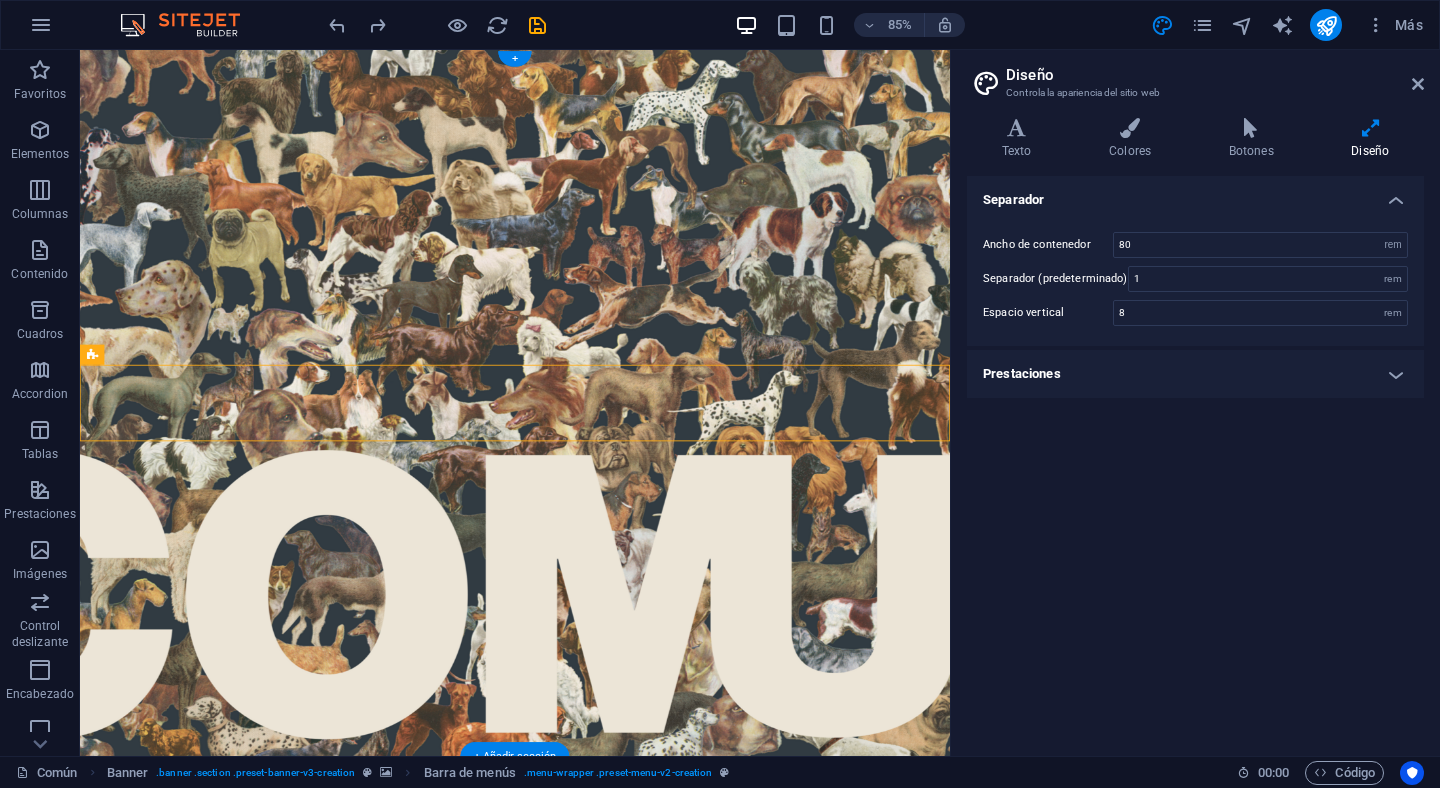 drag, startPoint x: 188, startPoint y: 409, endPoint x: 126, endPoint y: 239, distance: 180.95303 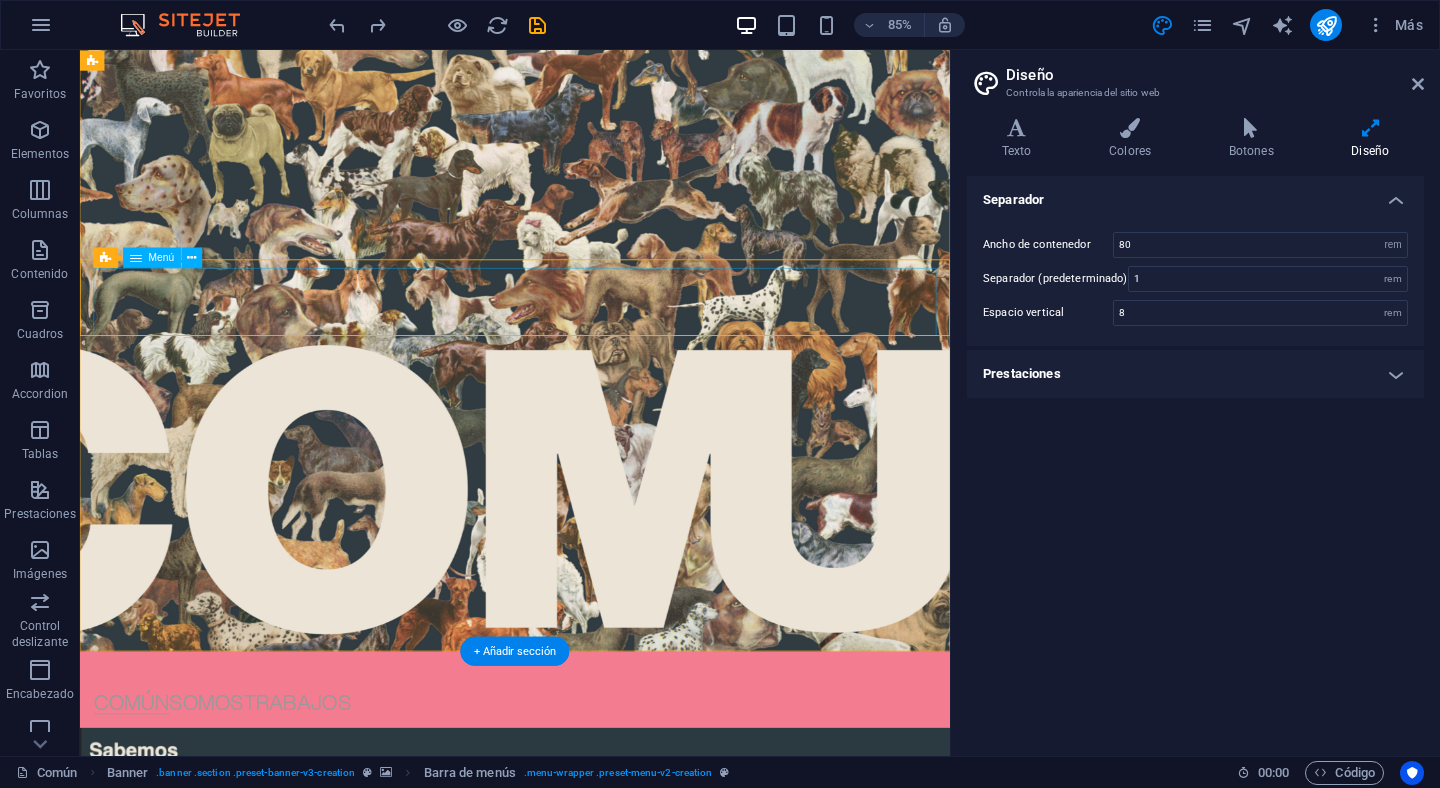 scroll, scrollTop: 0, scrollLeft: 0, axis: both 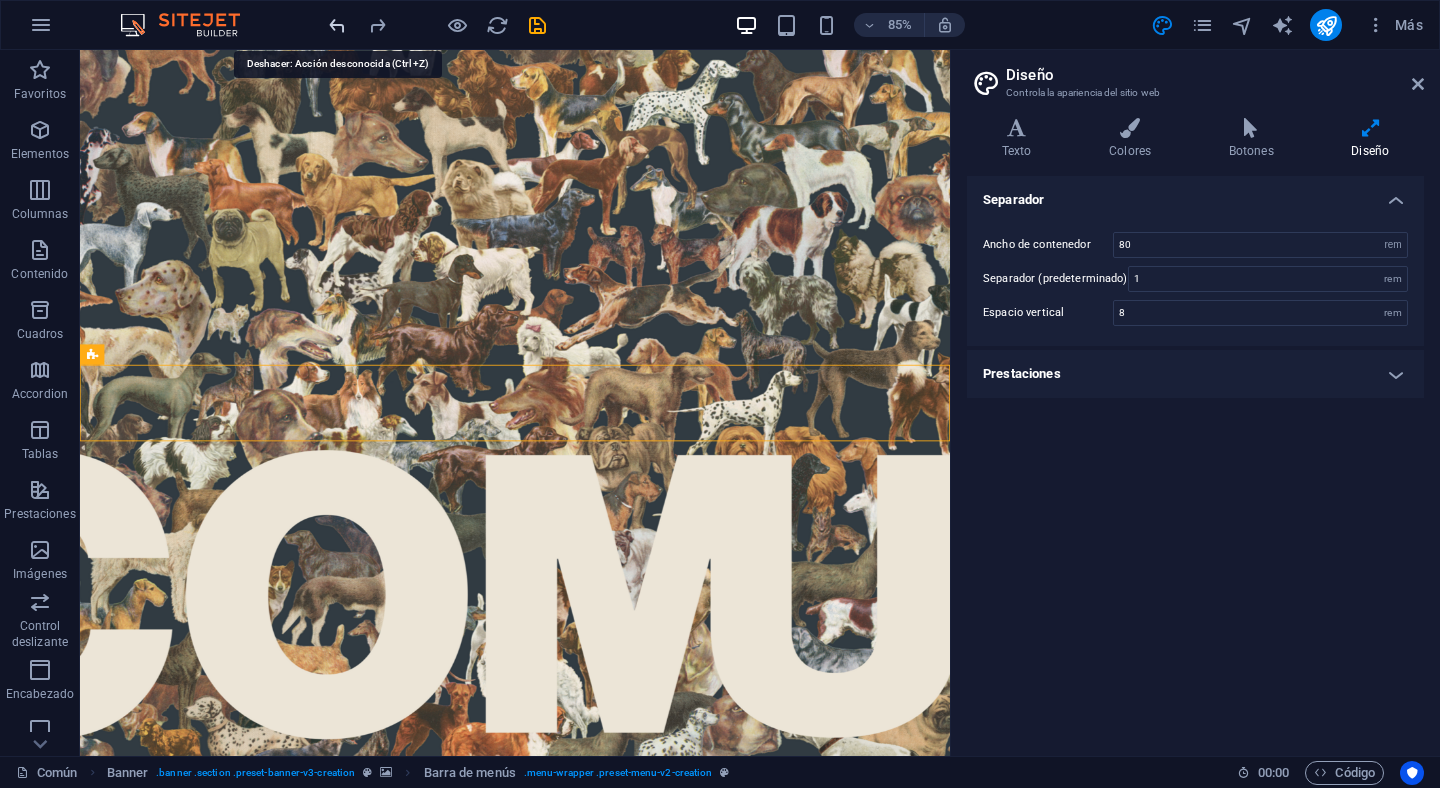 click at bounding box center [337, 25] 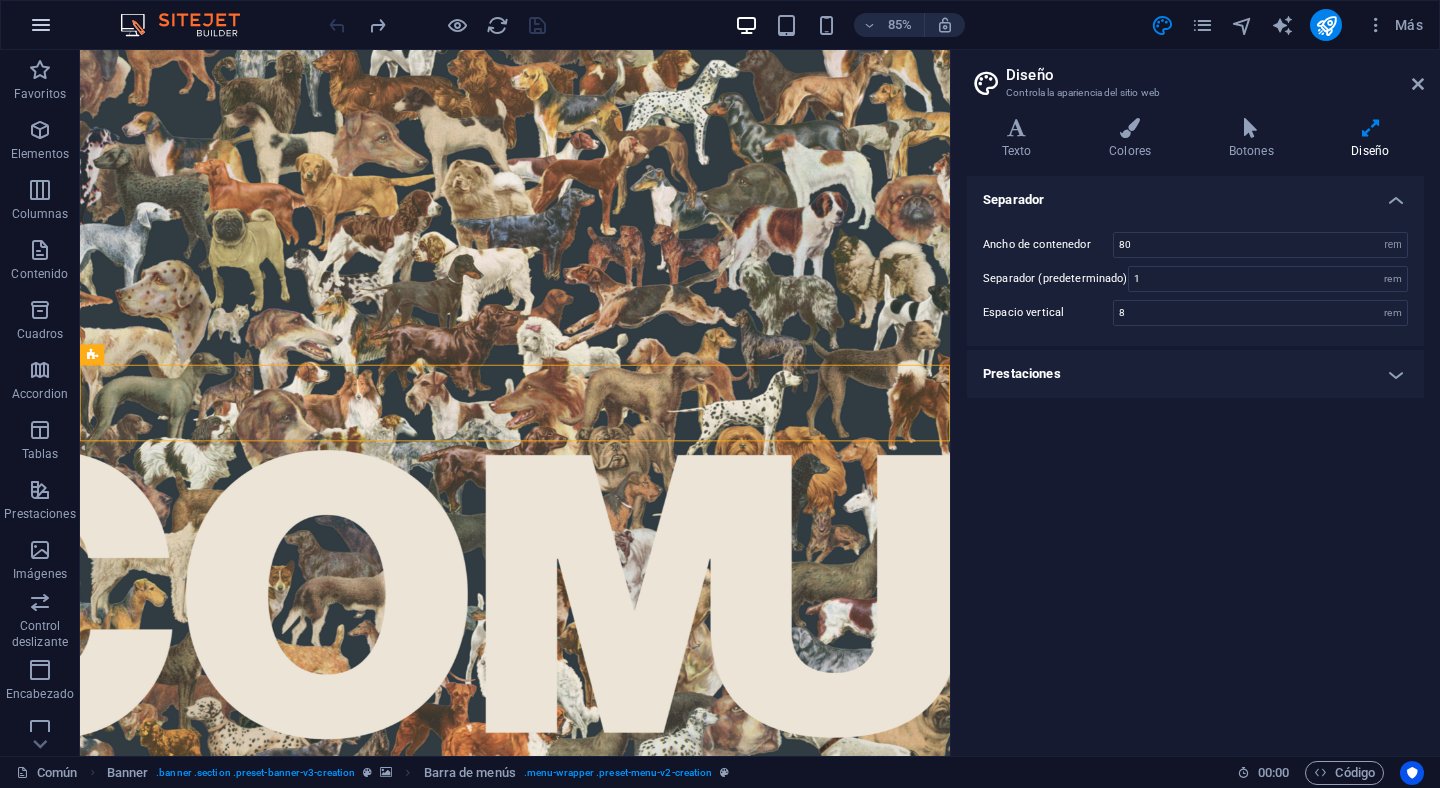 click at bounding box center (41, 25) 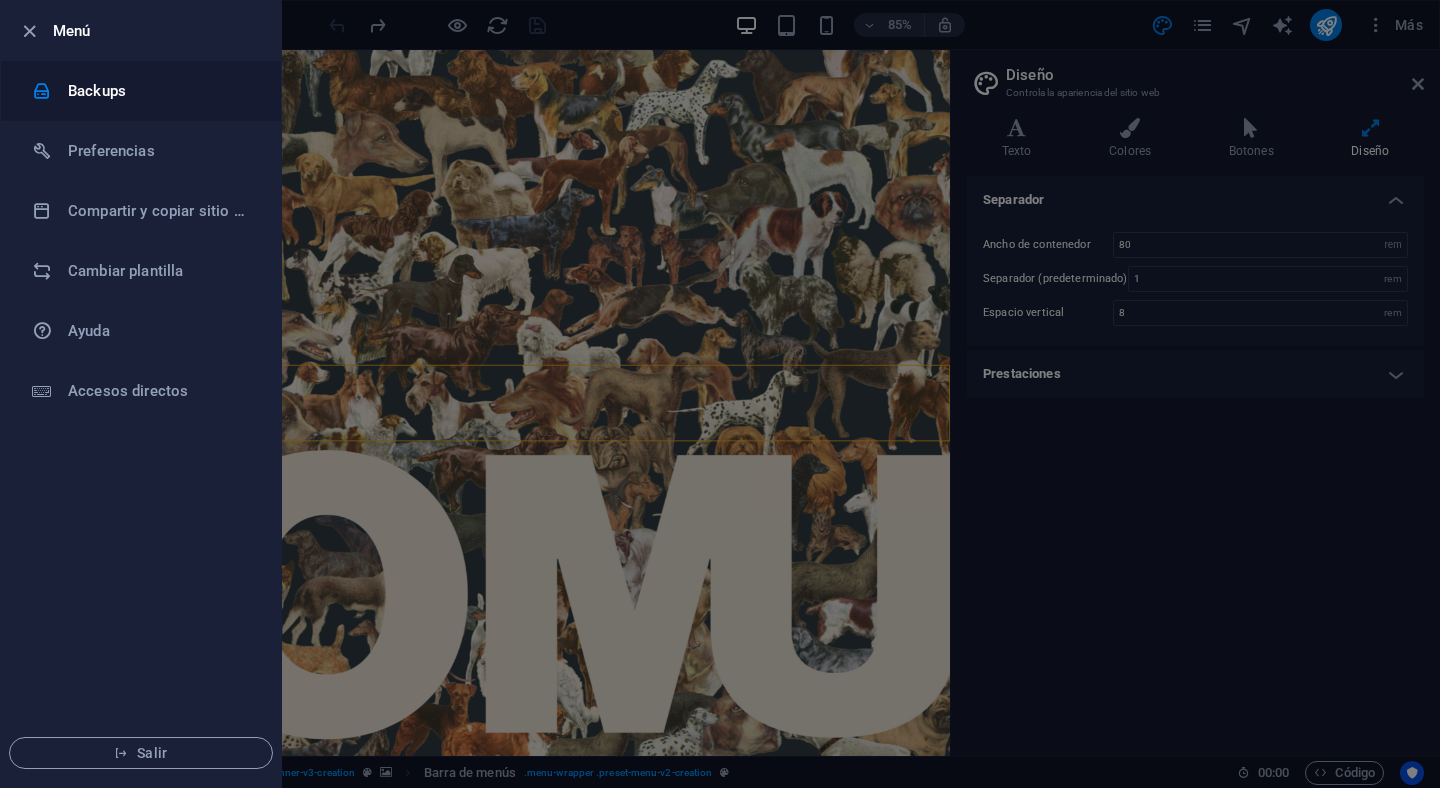 click on "Backups" at bounding box center (160, 91) 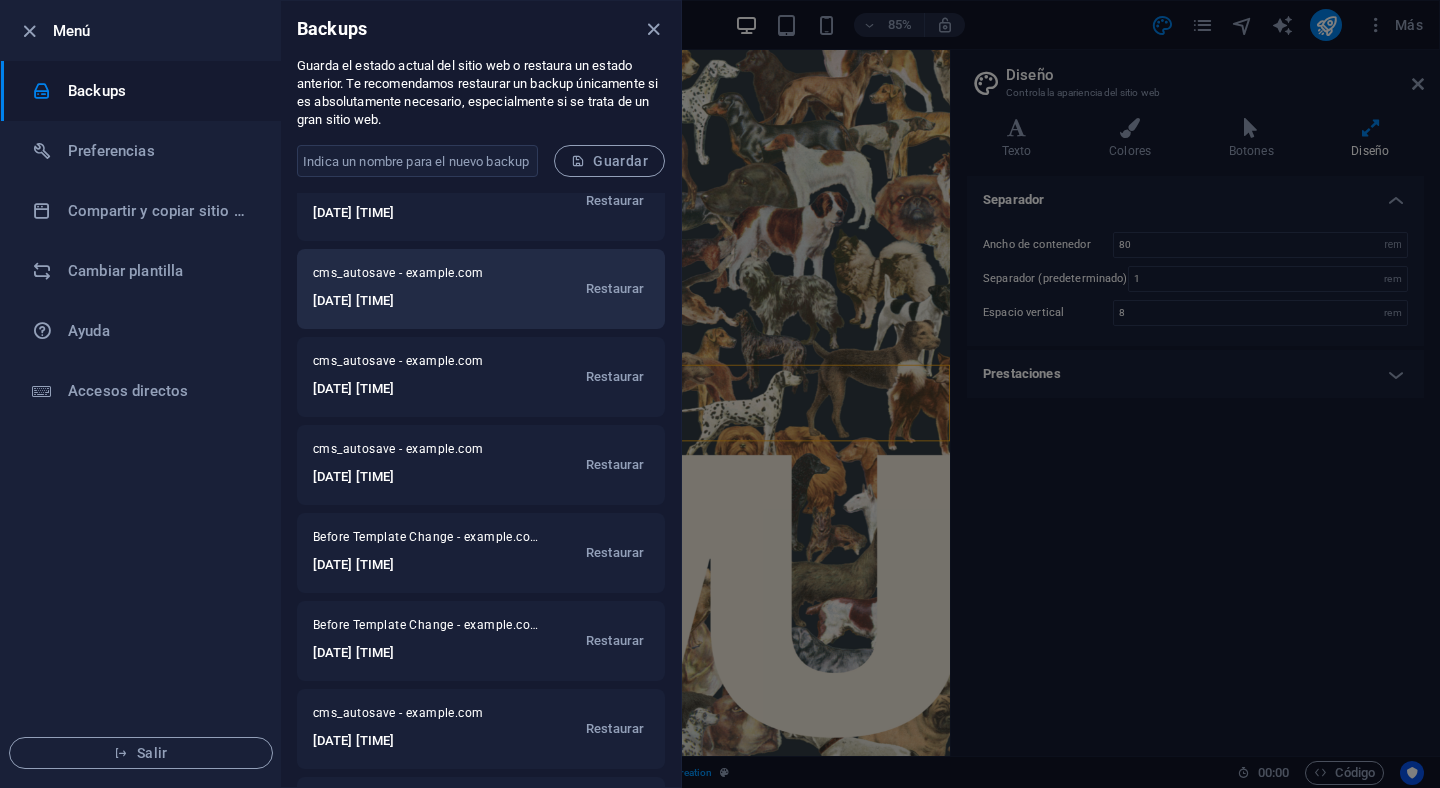scroll, scrollTop: 125, scrollLeft: 0, axis: vertical 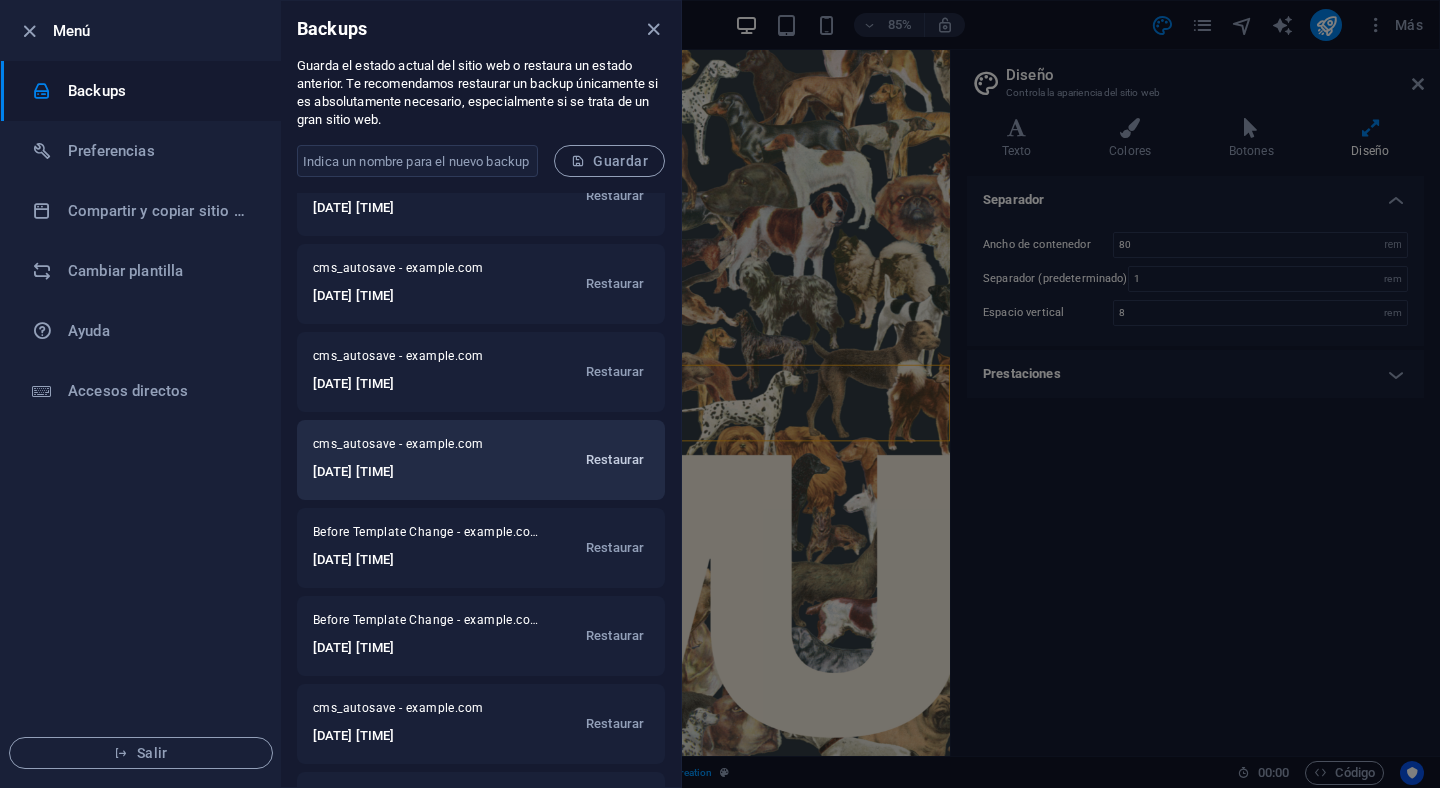 click on "Restaurar" at bounding box center (615, 460) 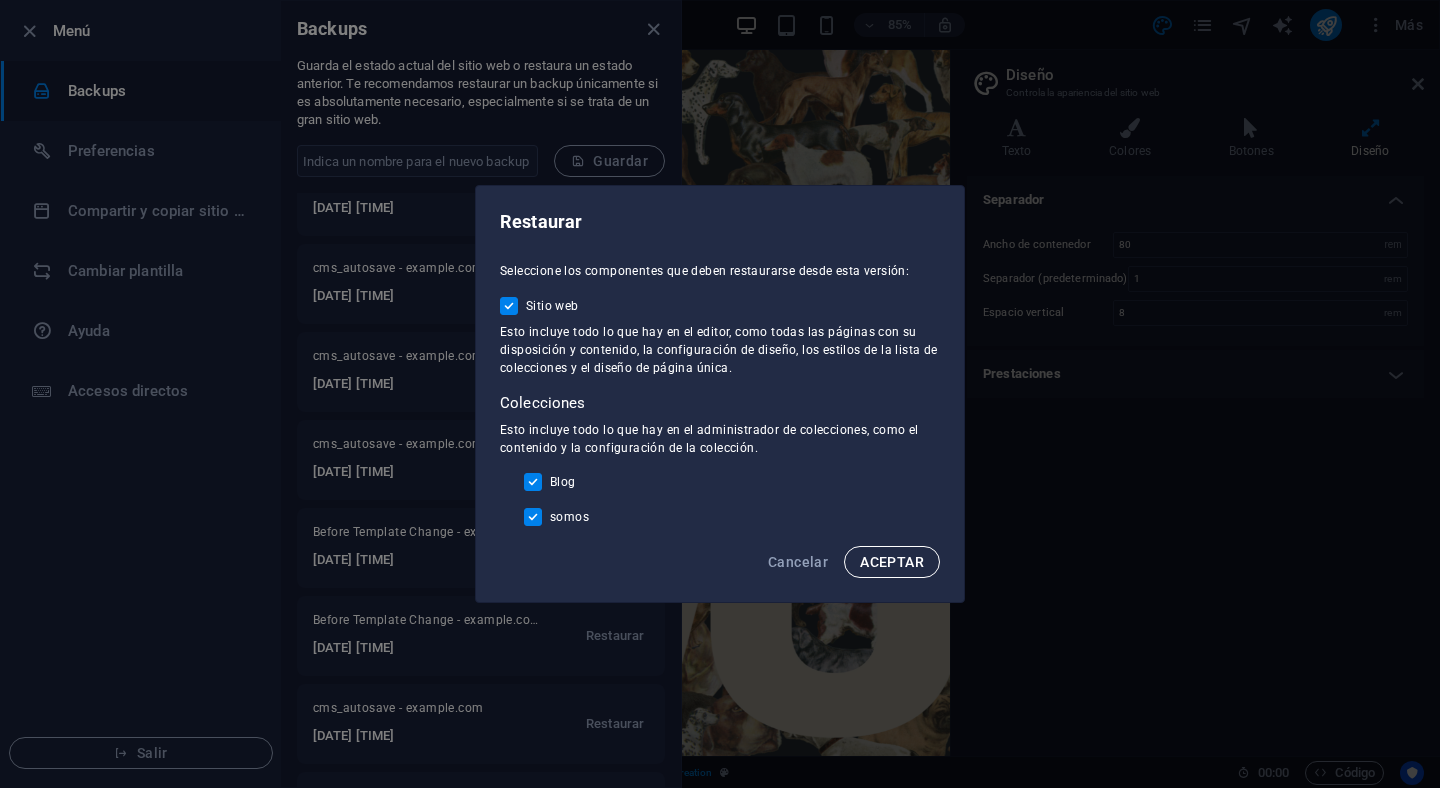 click on "ACEPTAR" at bounding box center [892, 562] 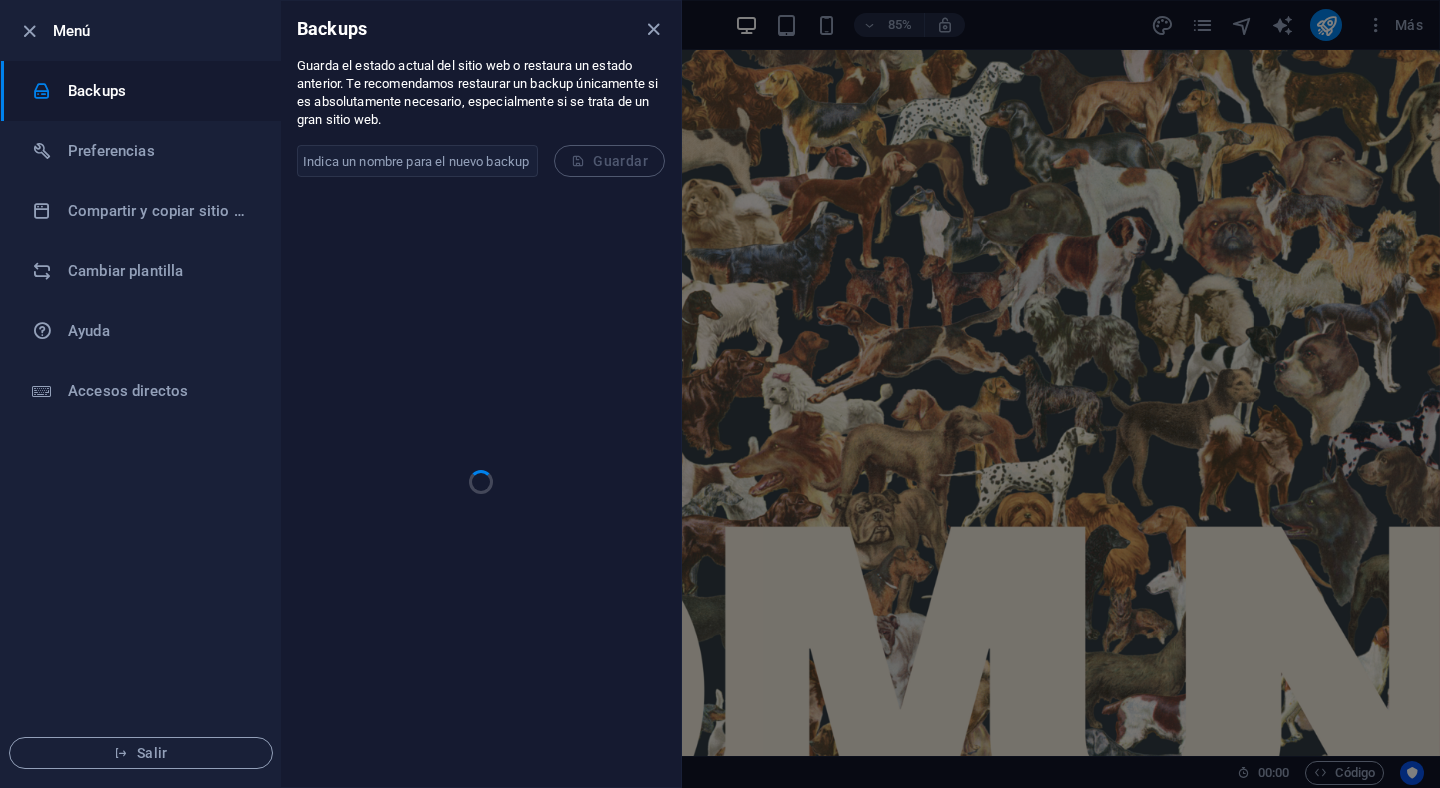 scroll, scrollTop: 0, scrollLeft: 0, axis: both 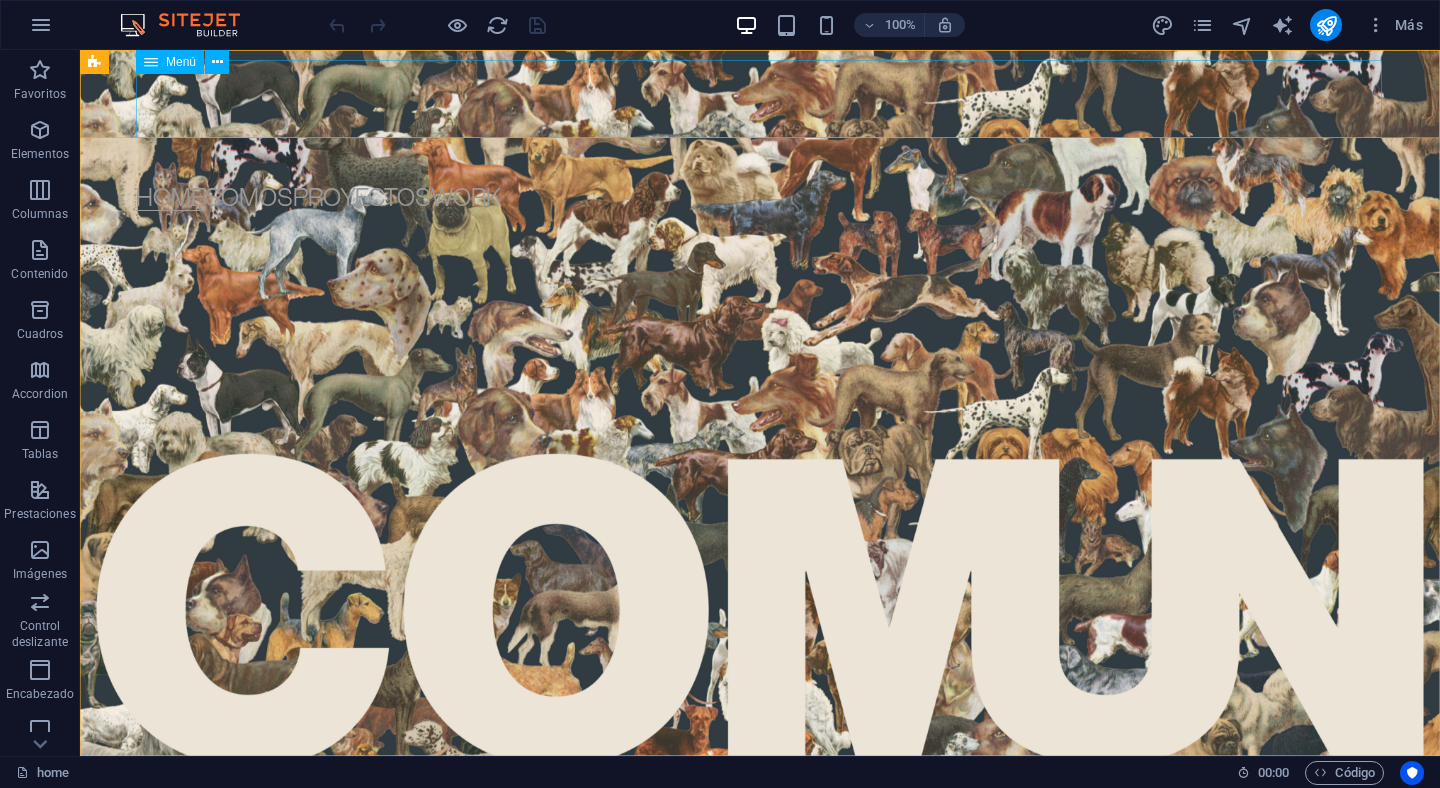 click on "Menú" at bounding box center [181, 62] 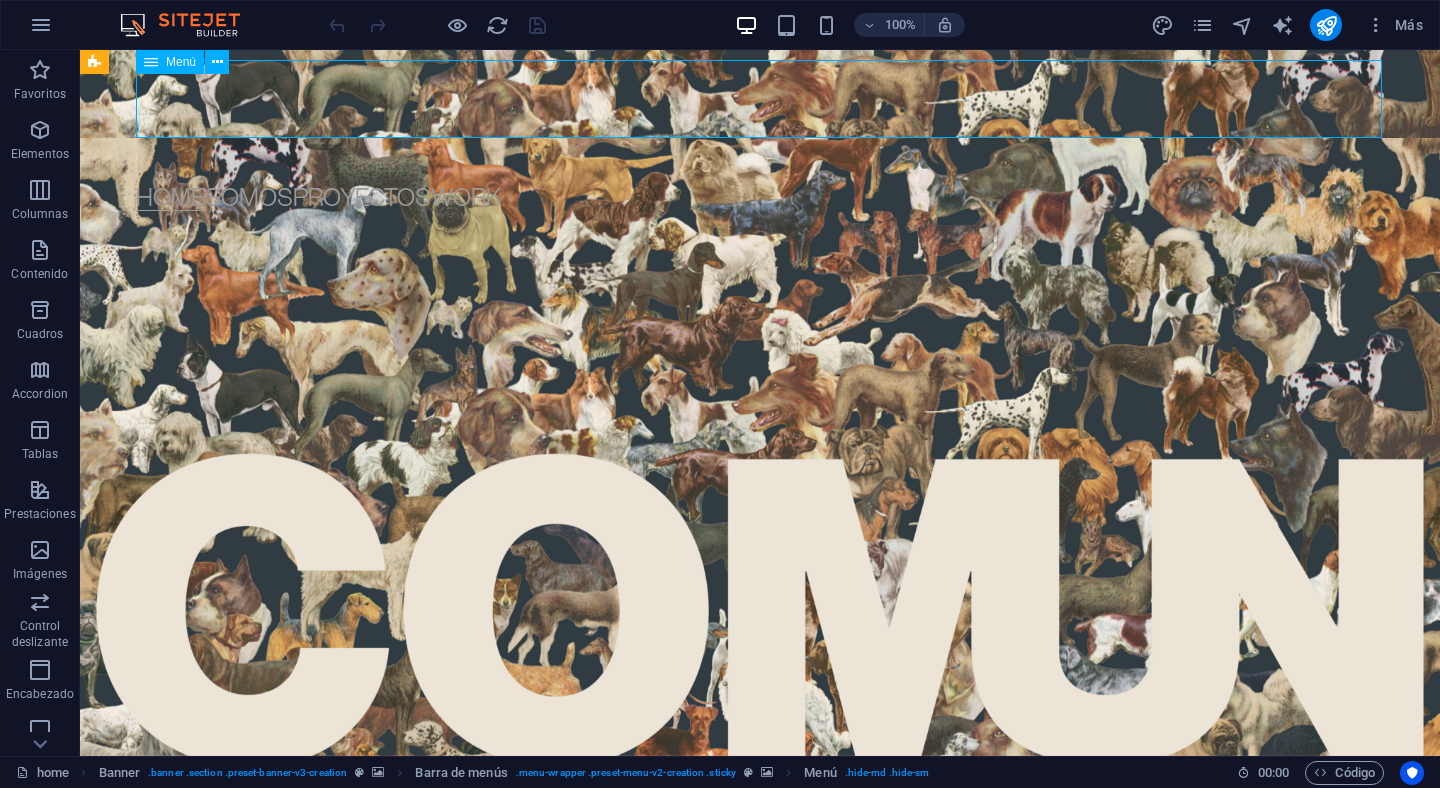 click on "Menú" at bounding box center [181, 62] 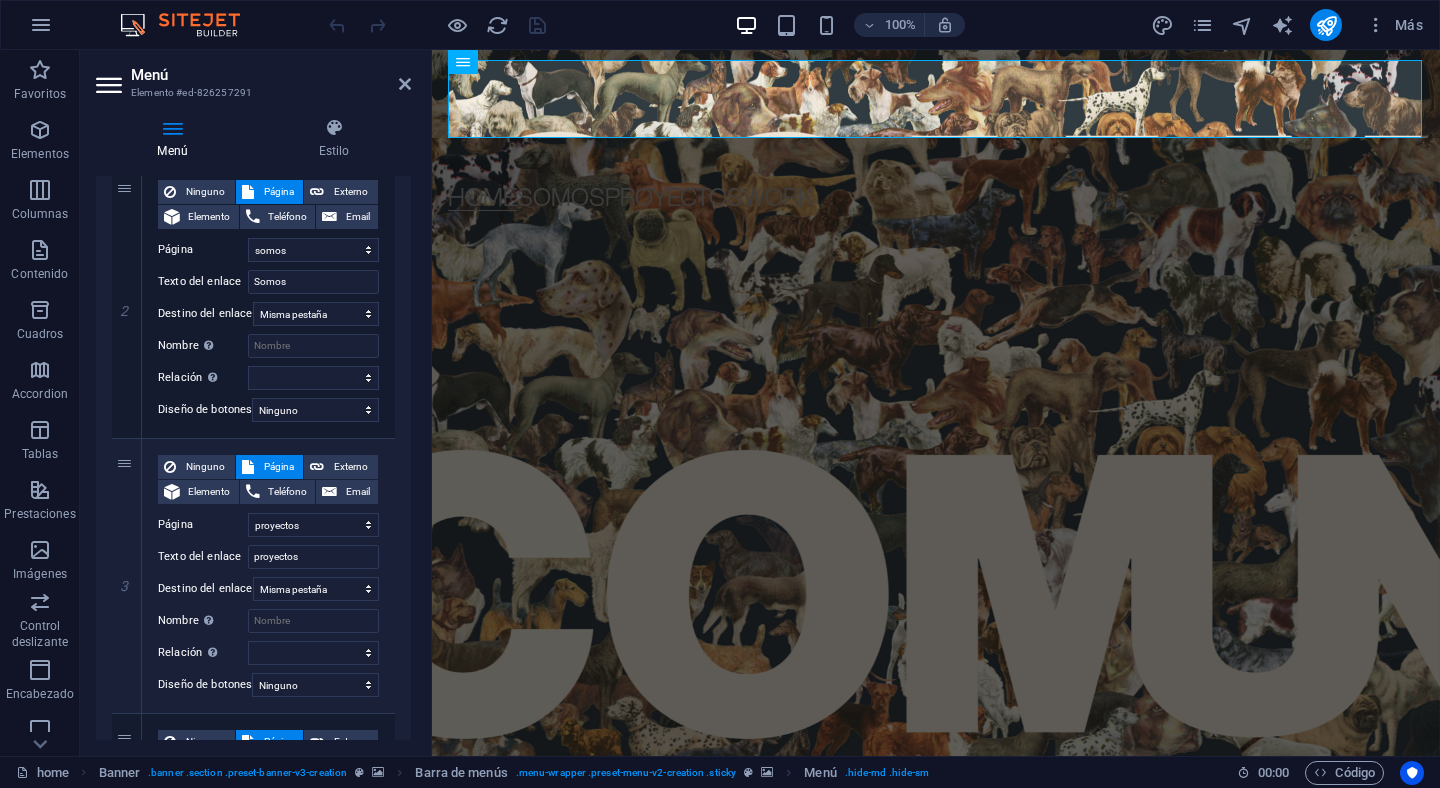 scroll, scrollTop: 810, scrollLeft: 0, axis: vertical 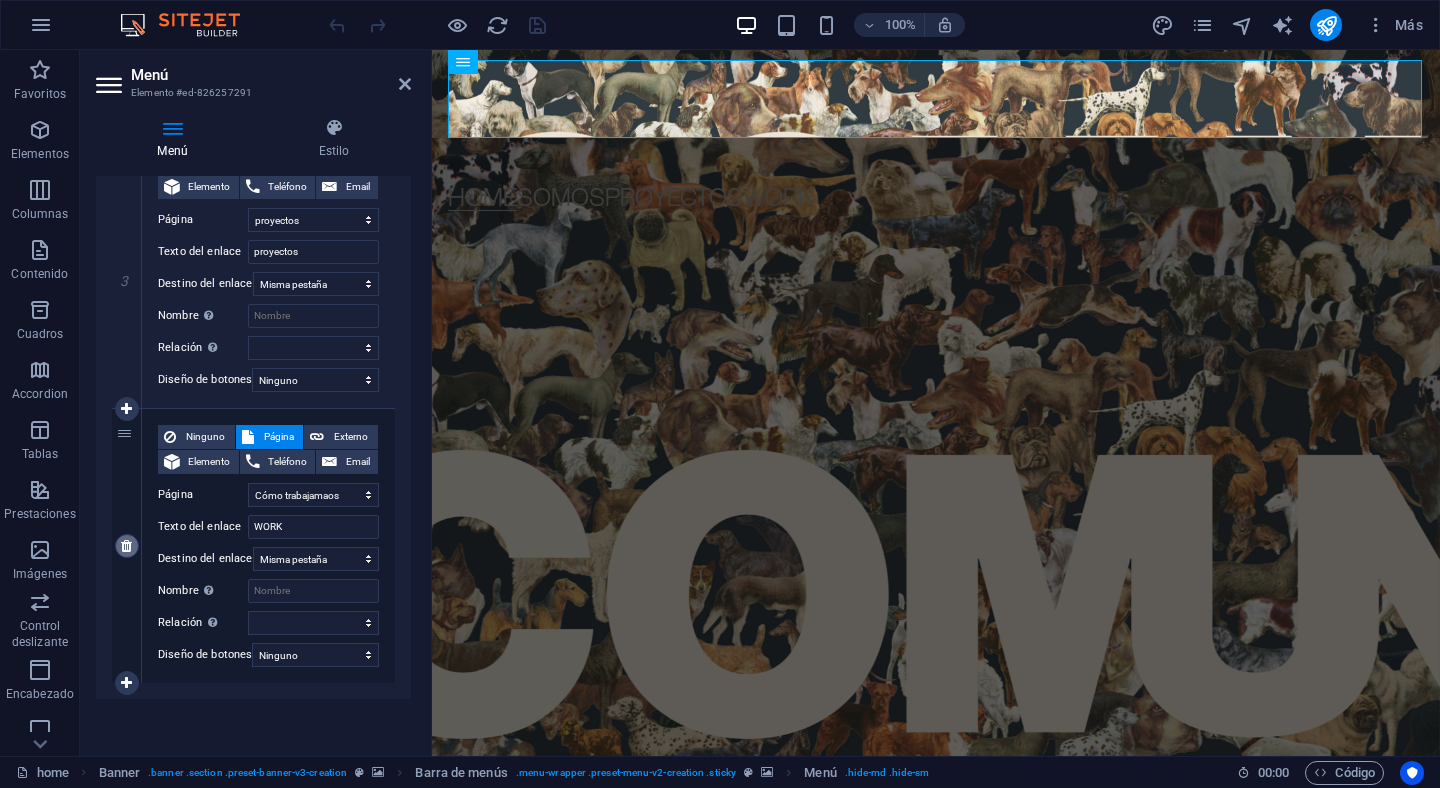 click at bounding box center (126, 546) 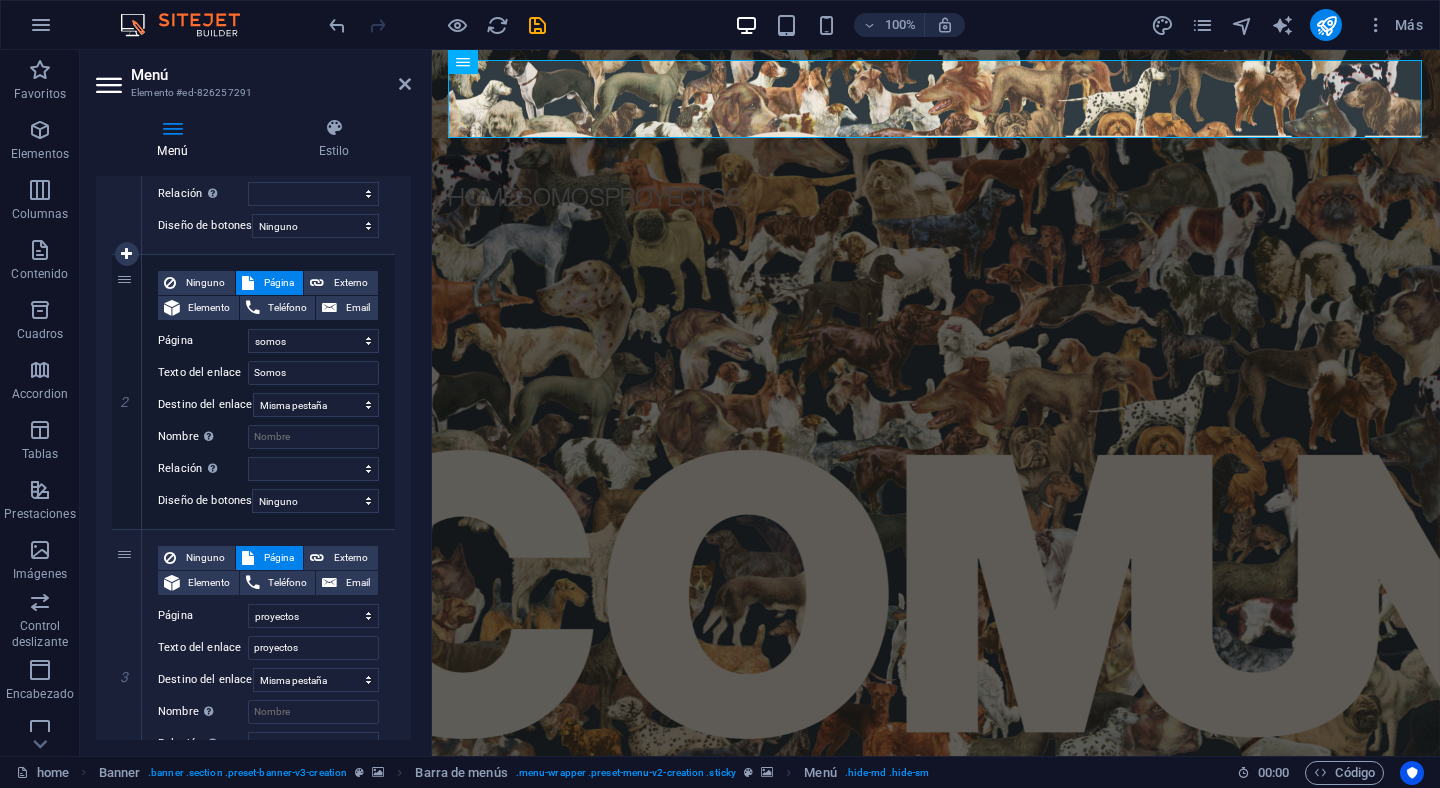 scroll, scrollTop: 450, scrollLeft: 0, axis: vertical 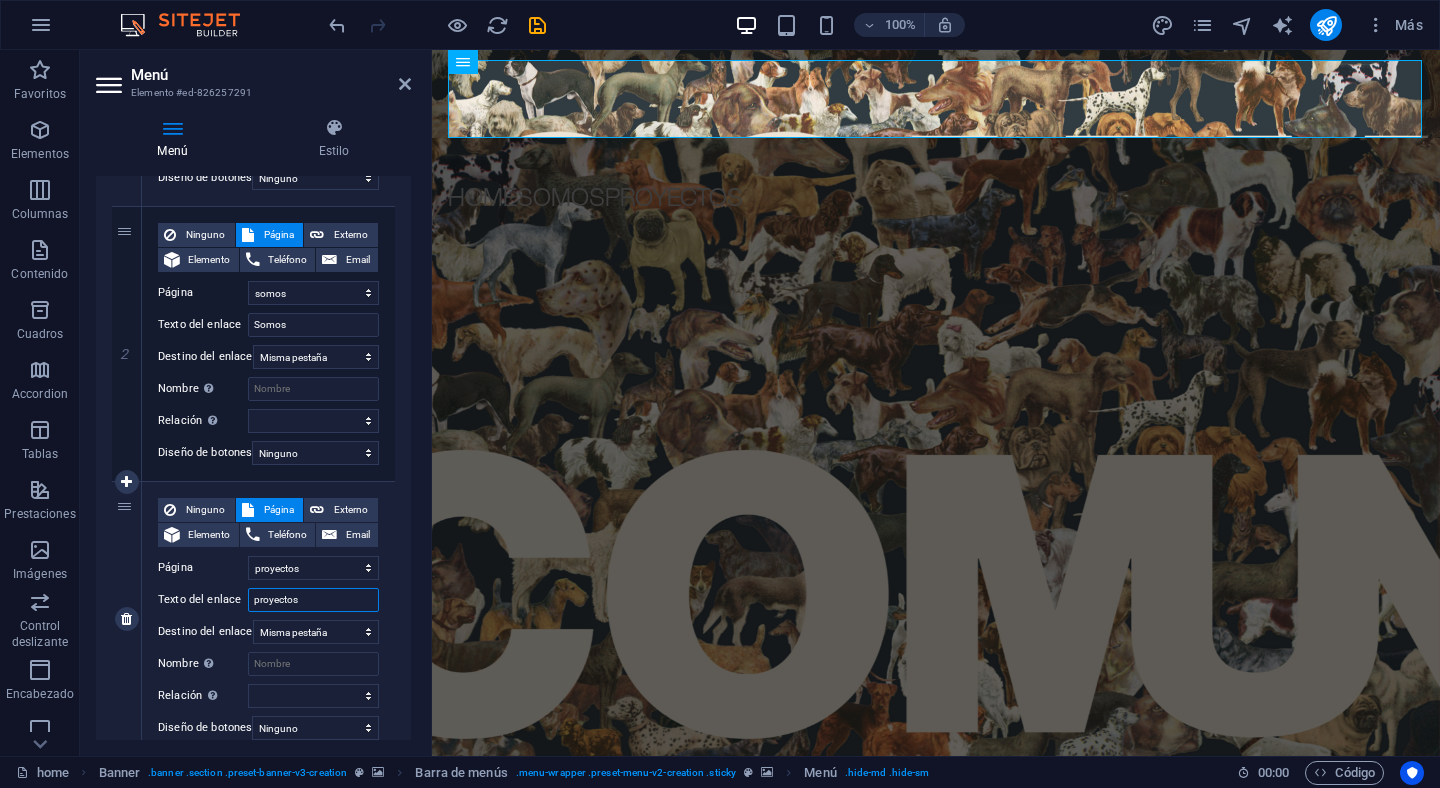 click on "proyectos" at bounding box center (313, 600) 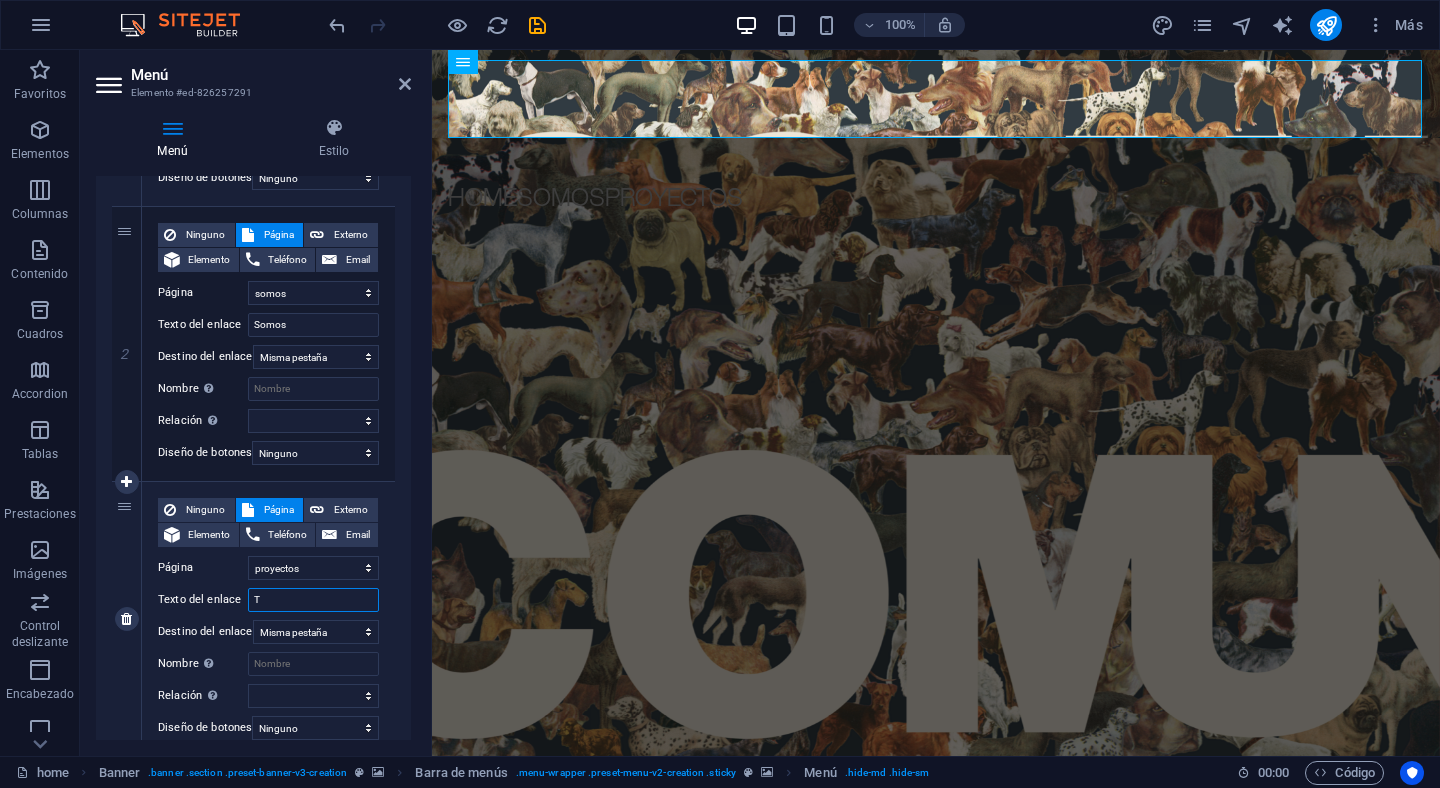 select 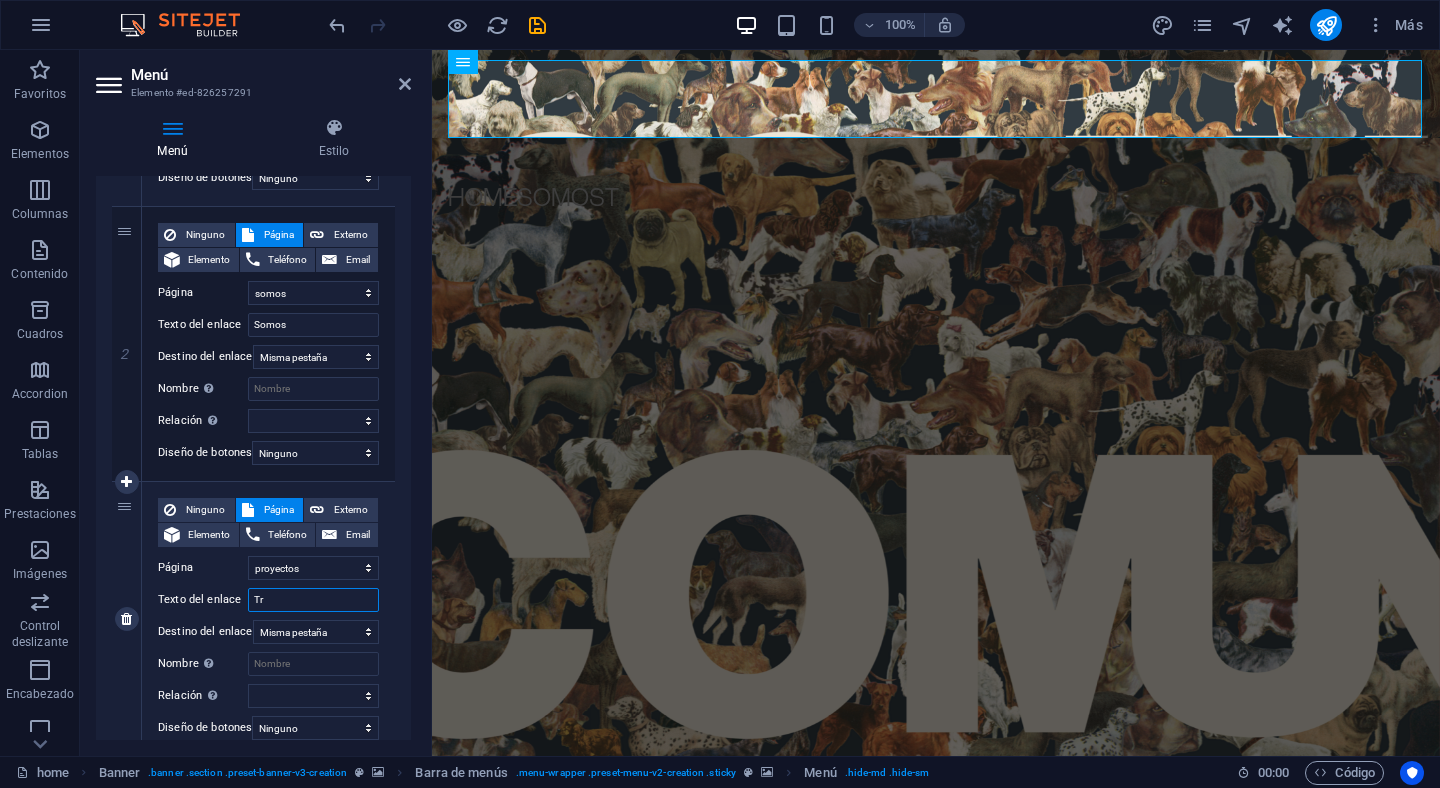 type on "Tra" 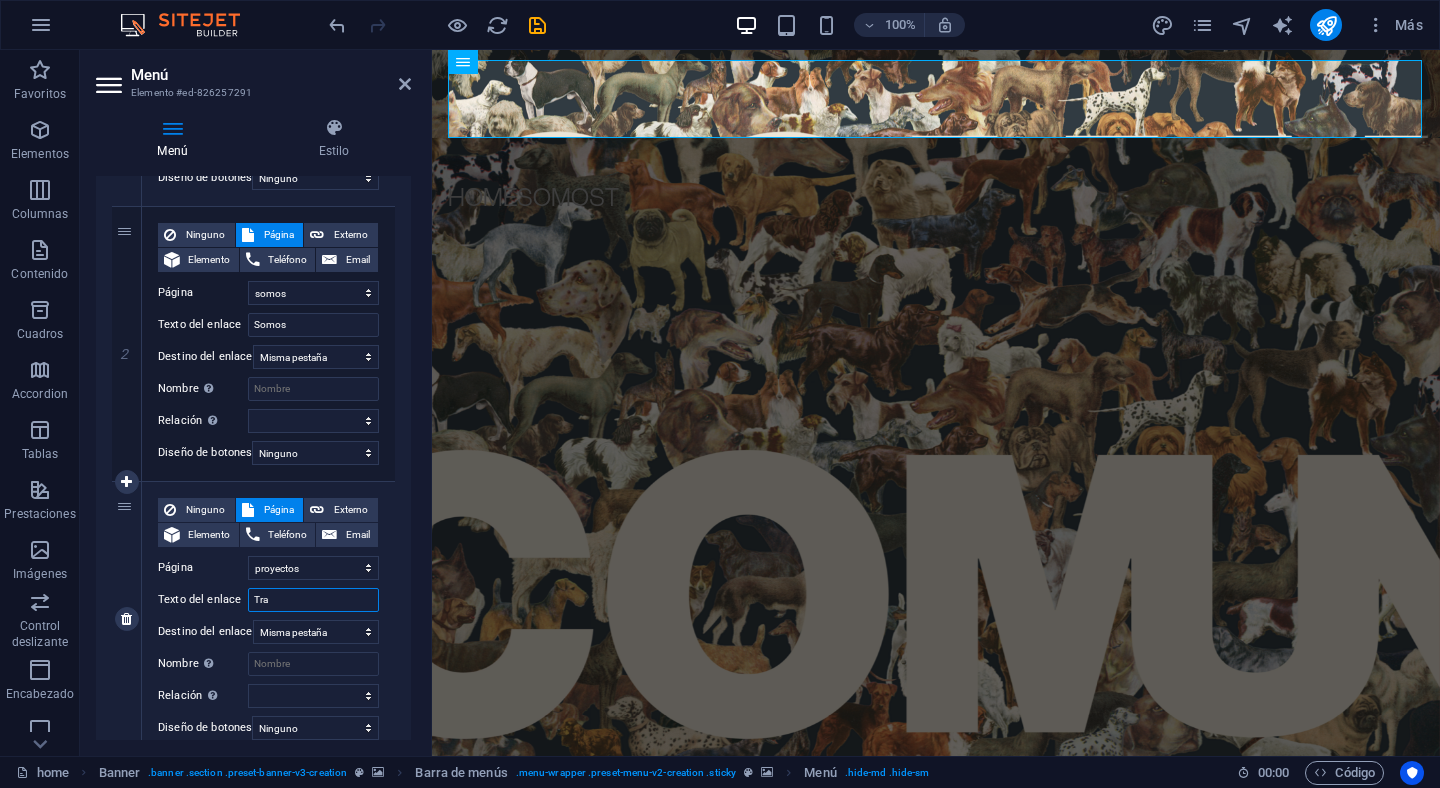 select 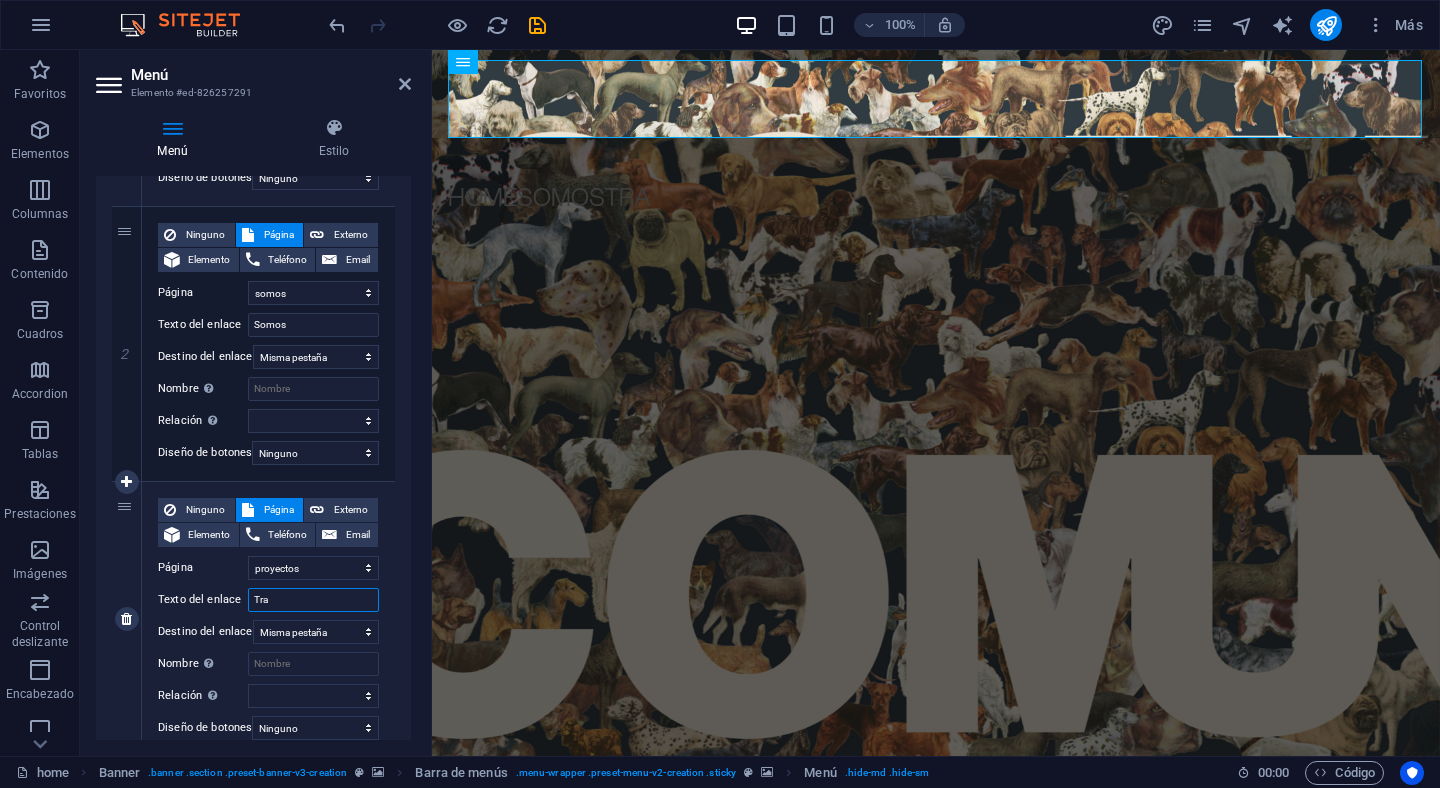 select 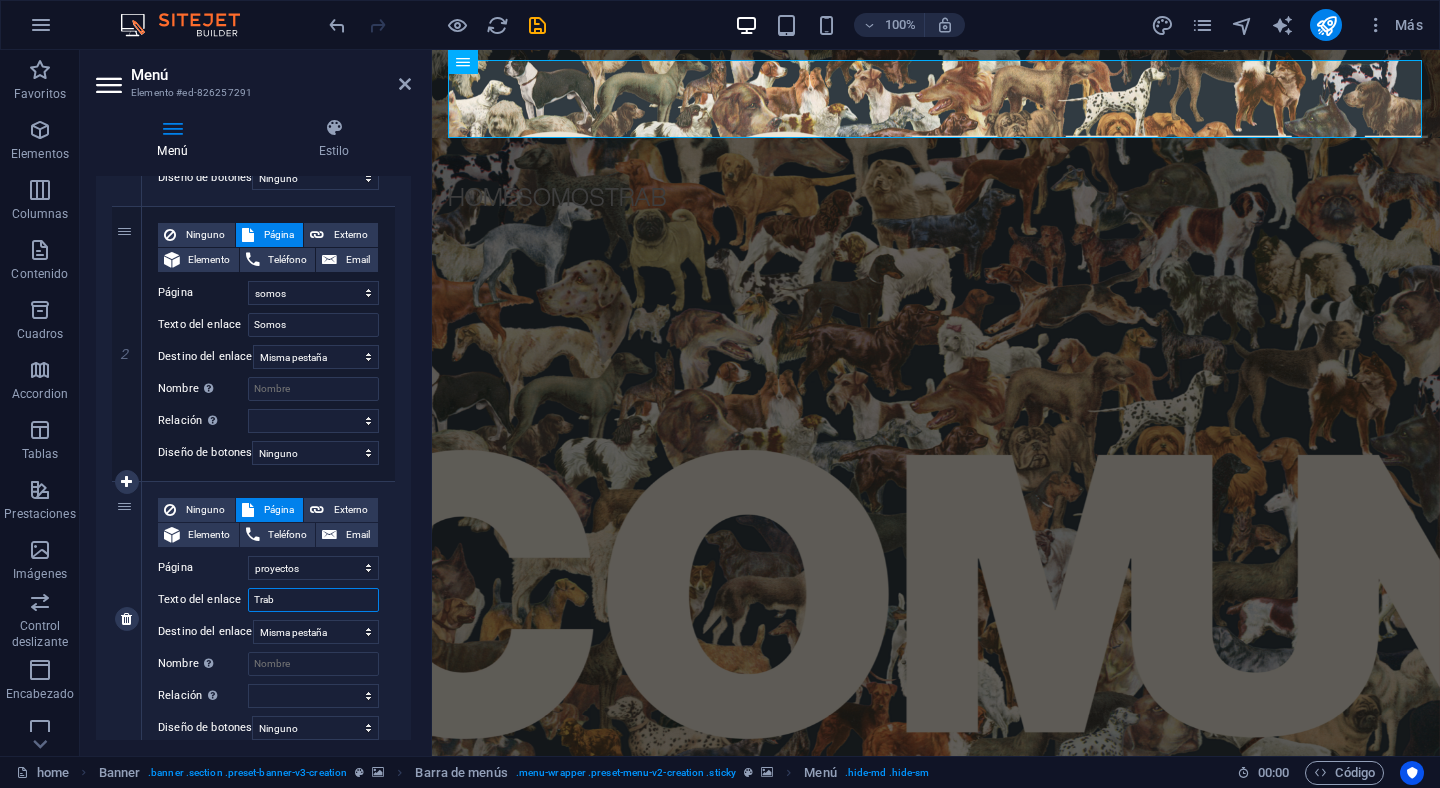 type on "Traba" 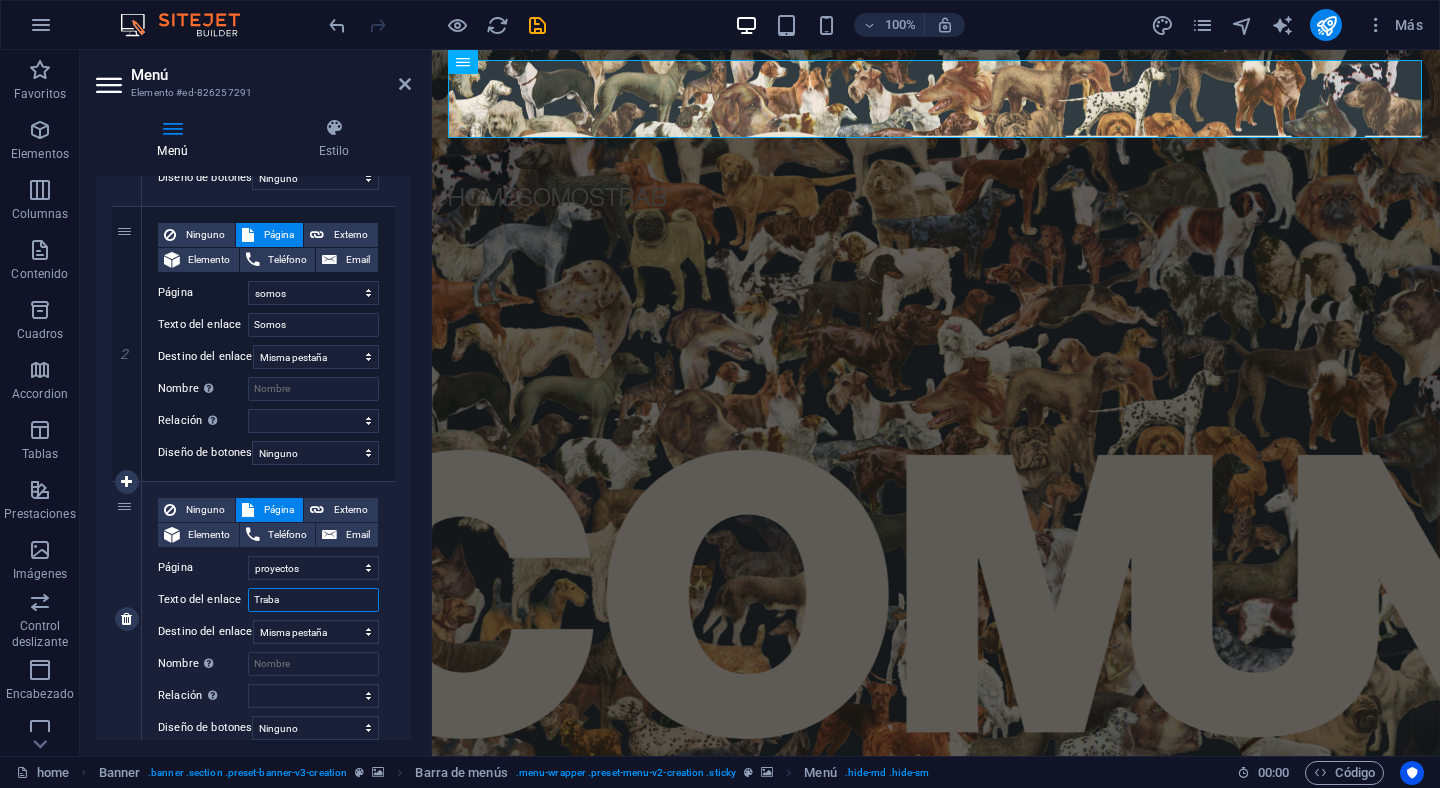 select 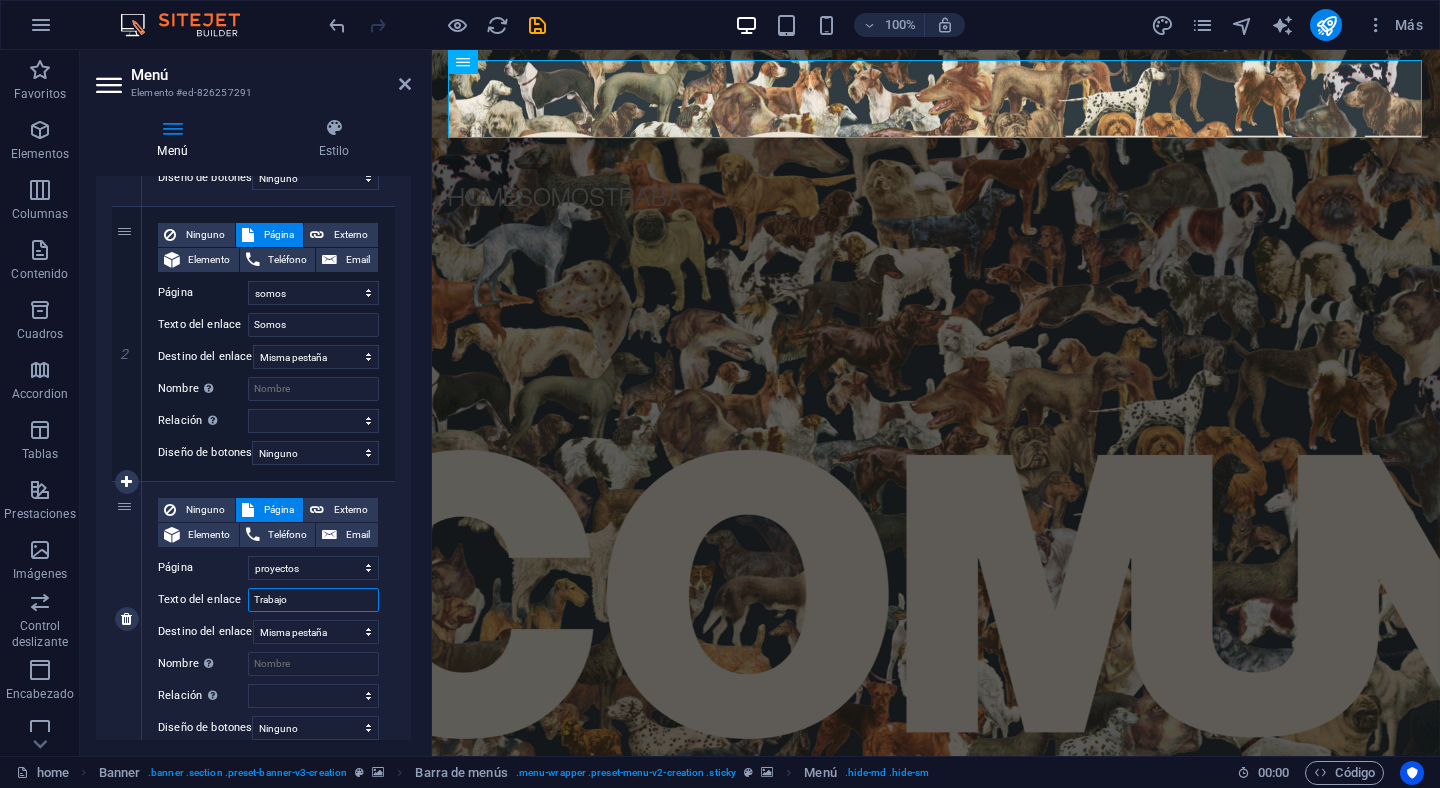type on "Trabajos" 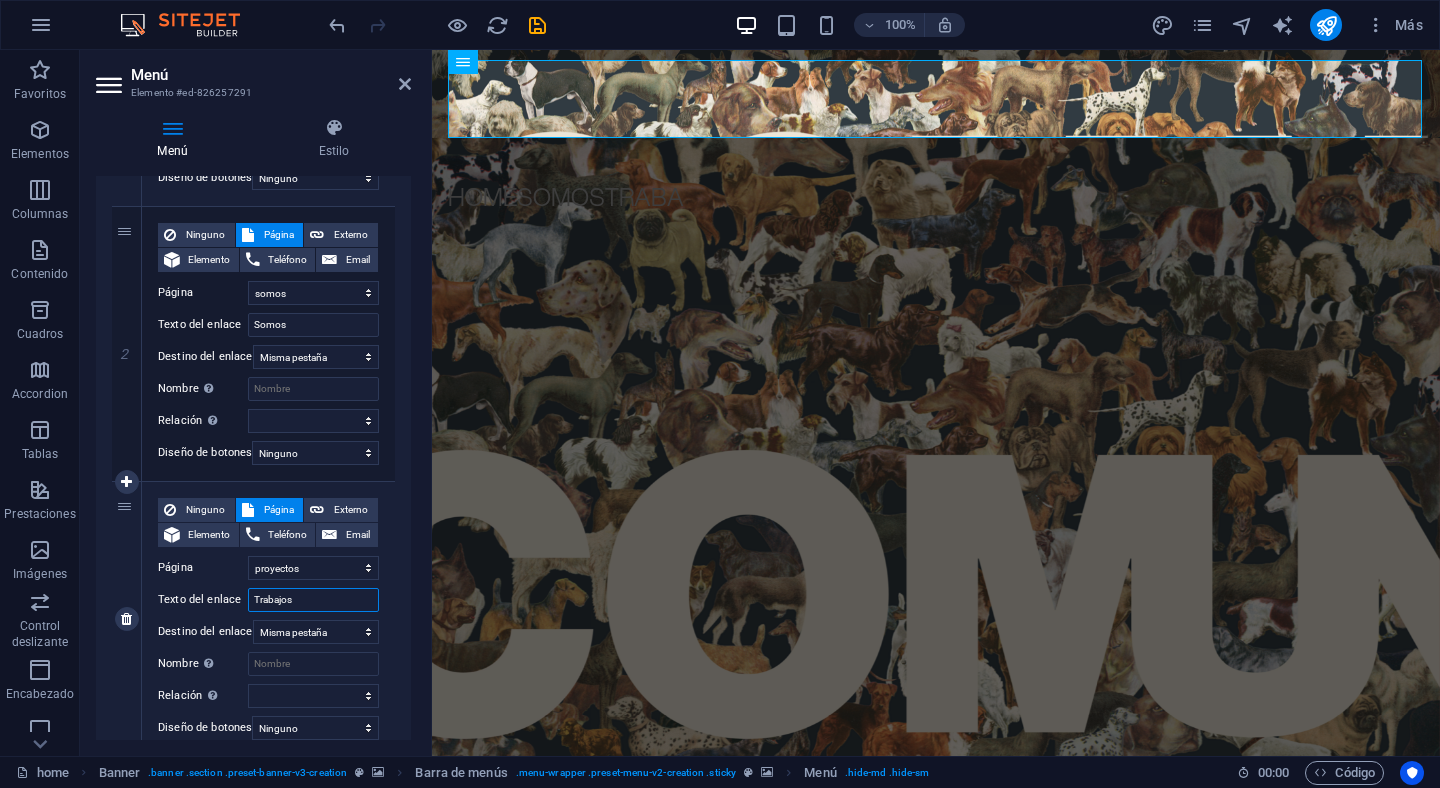 select 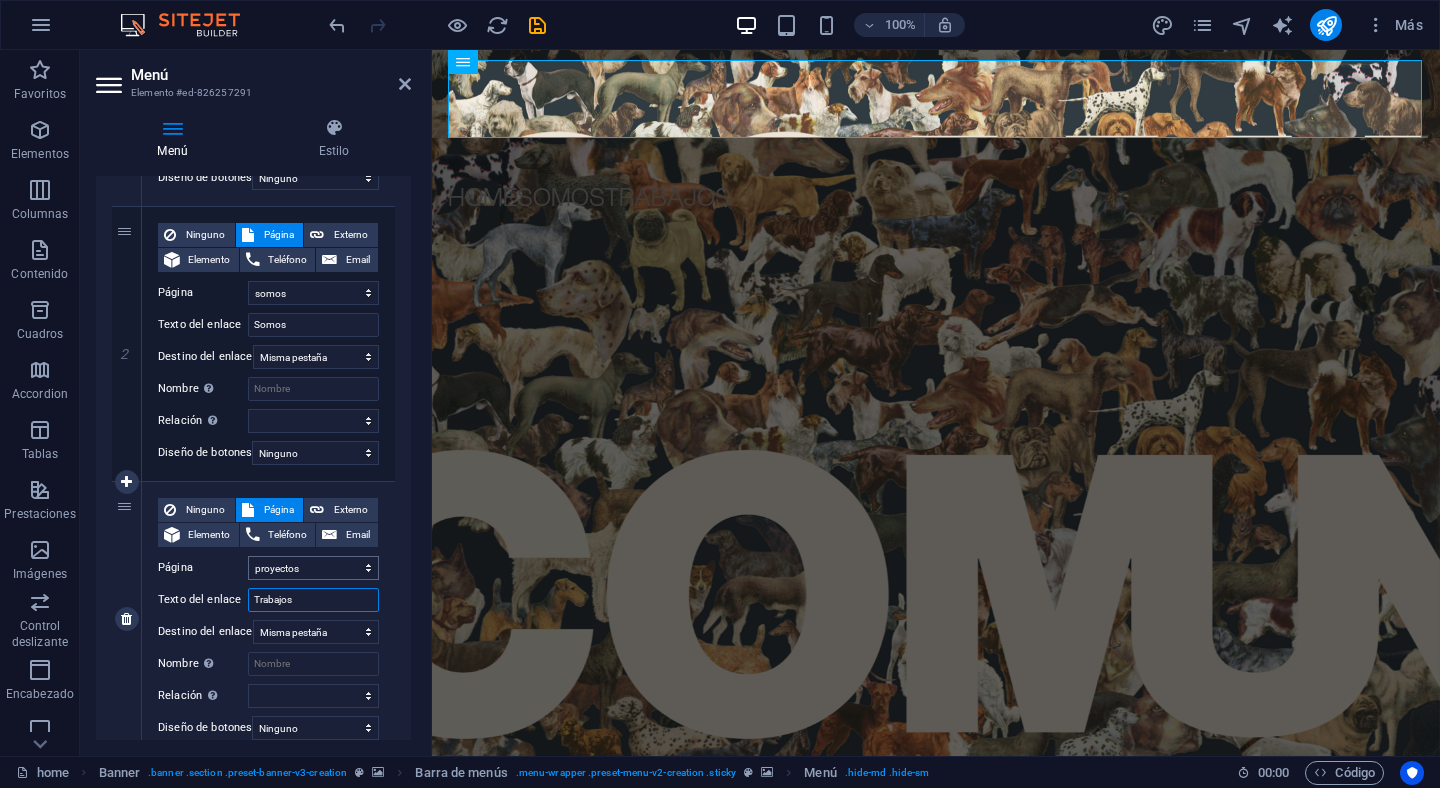type on "Trabajos" 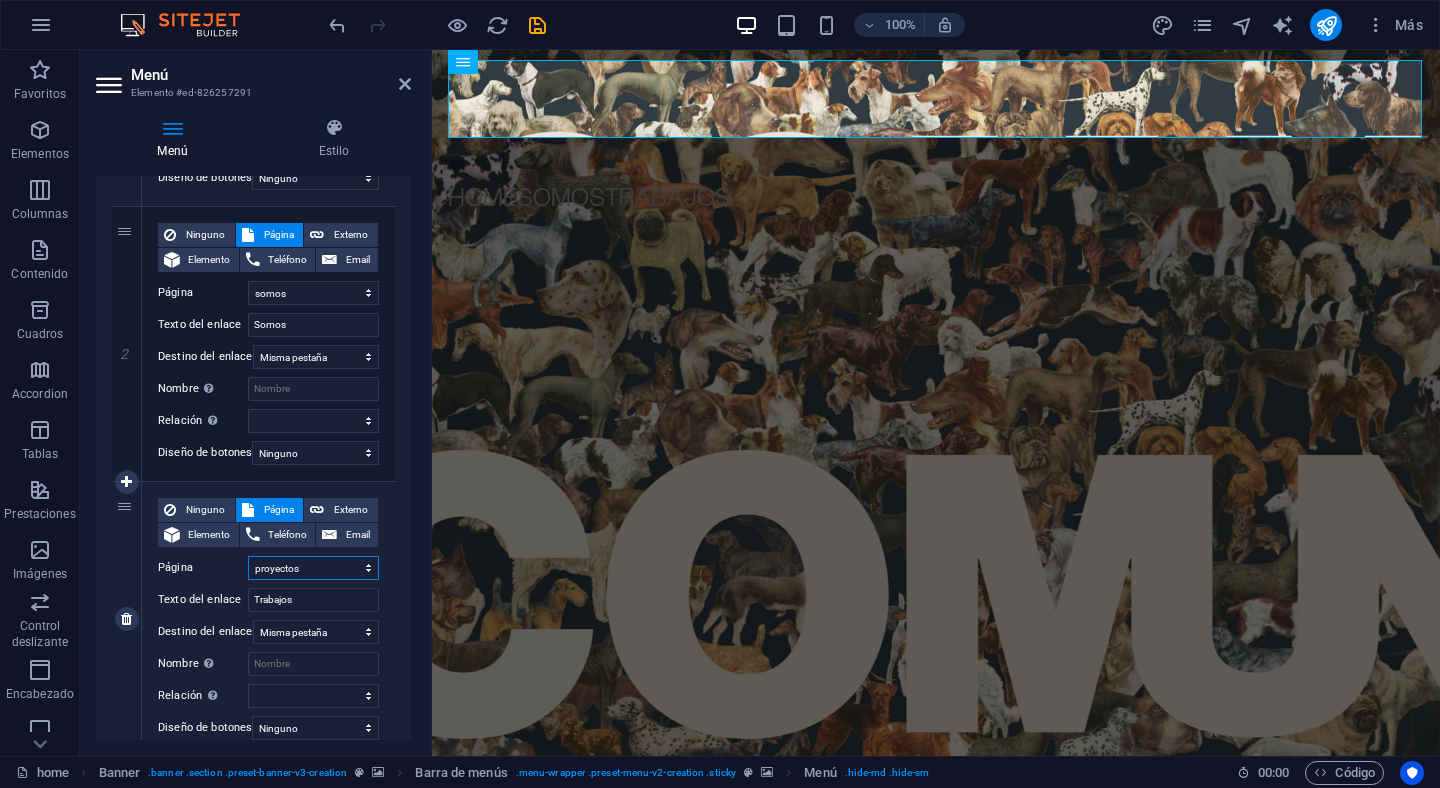click on "home proyectos somos Cómo trabajamaos" at bounding box center (313, 568) 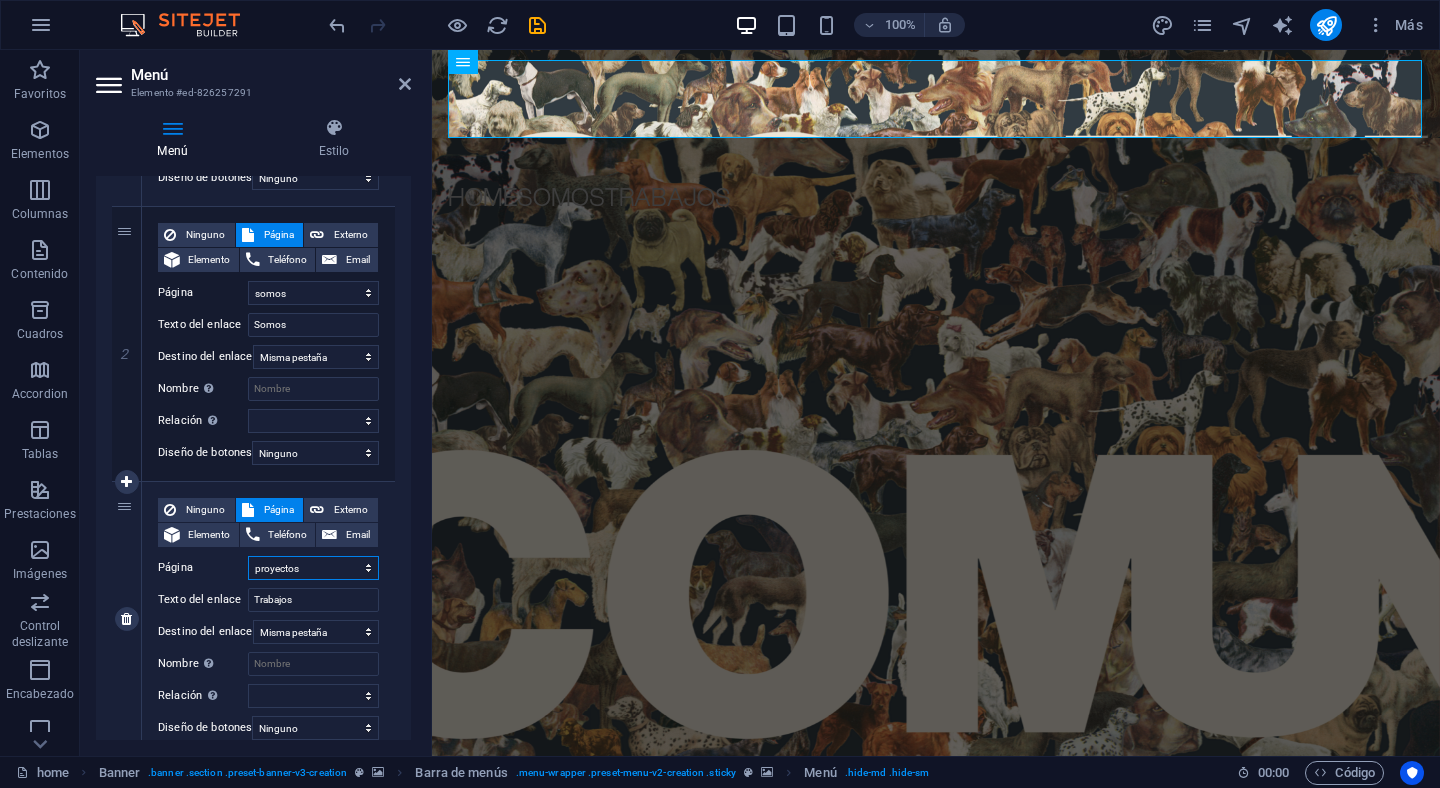 click on "home proyectos somos Cómo trabajamaos" at bounding box center (313, 568) 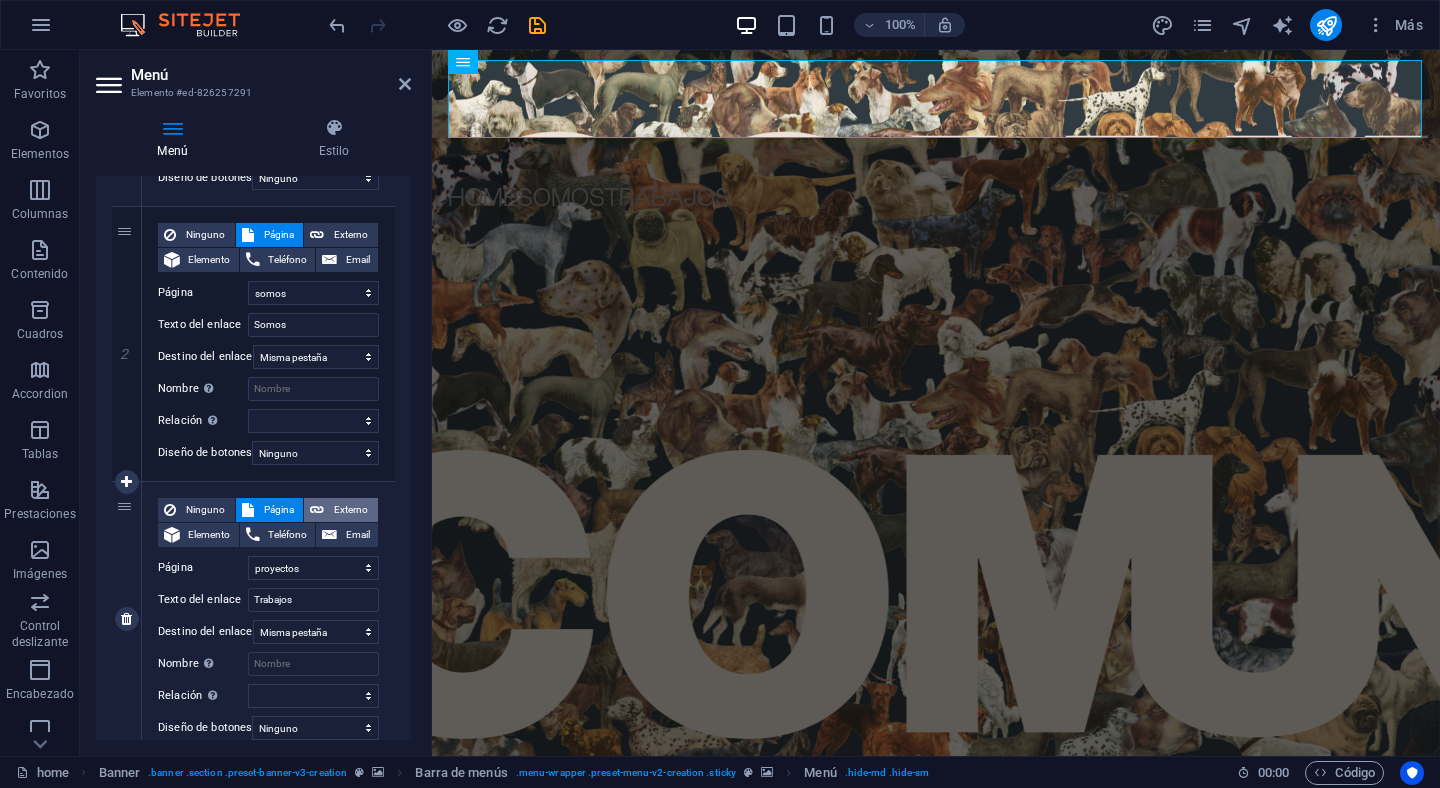 click on "Externo" at bounding box center (351, 510) 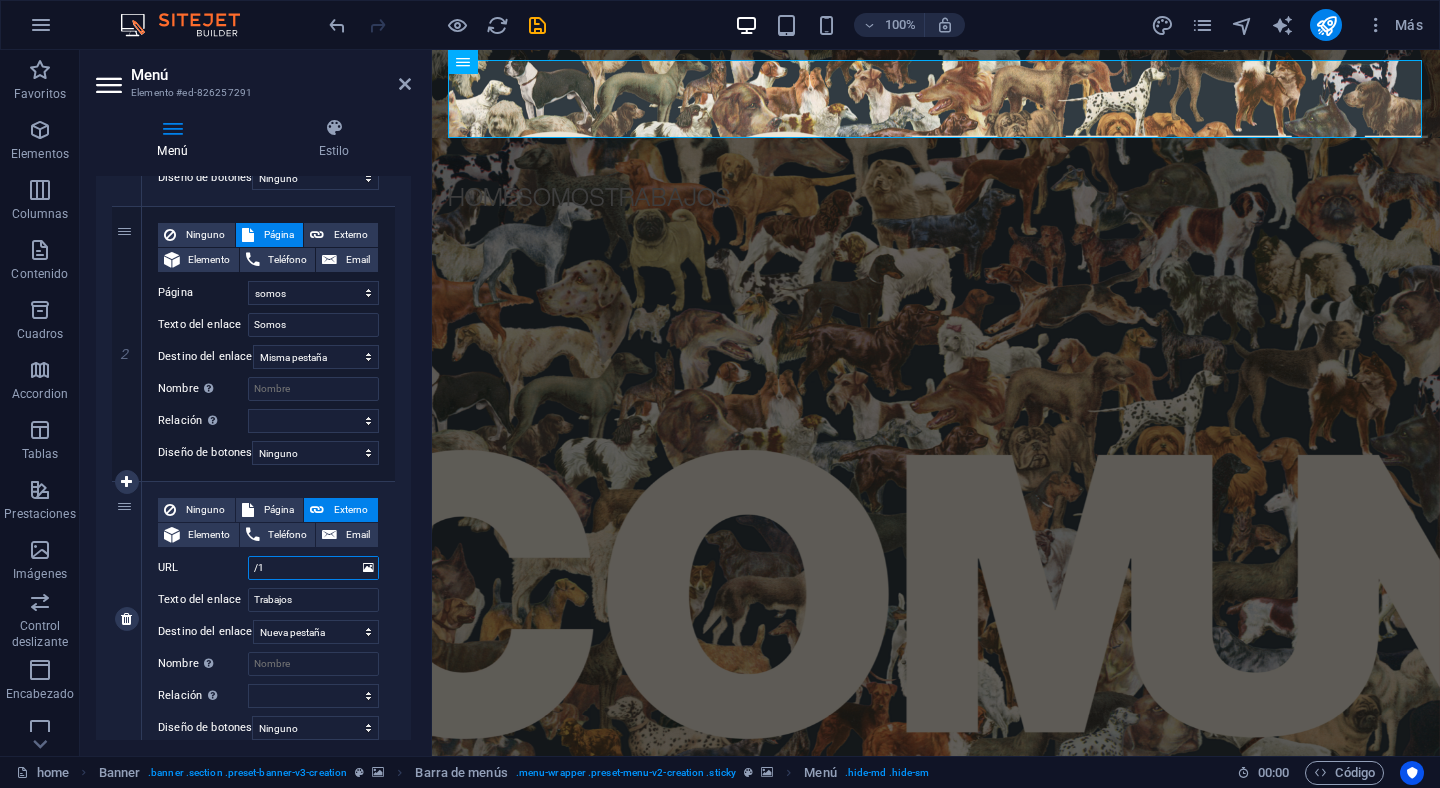 type on "/" 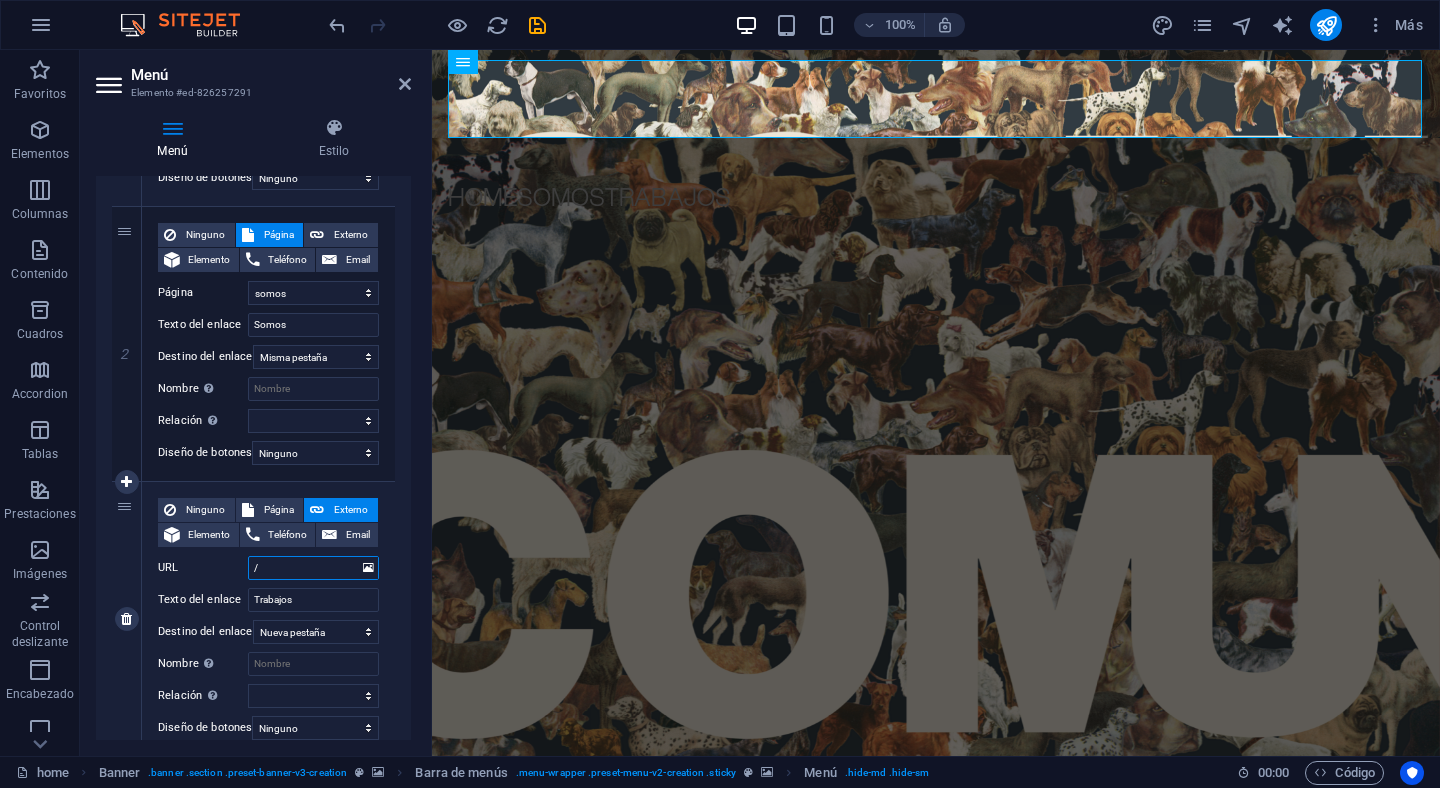 type 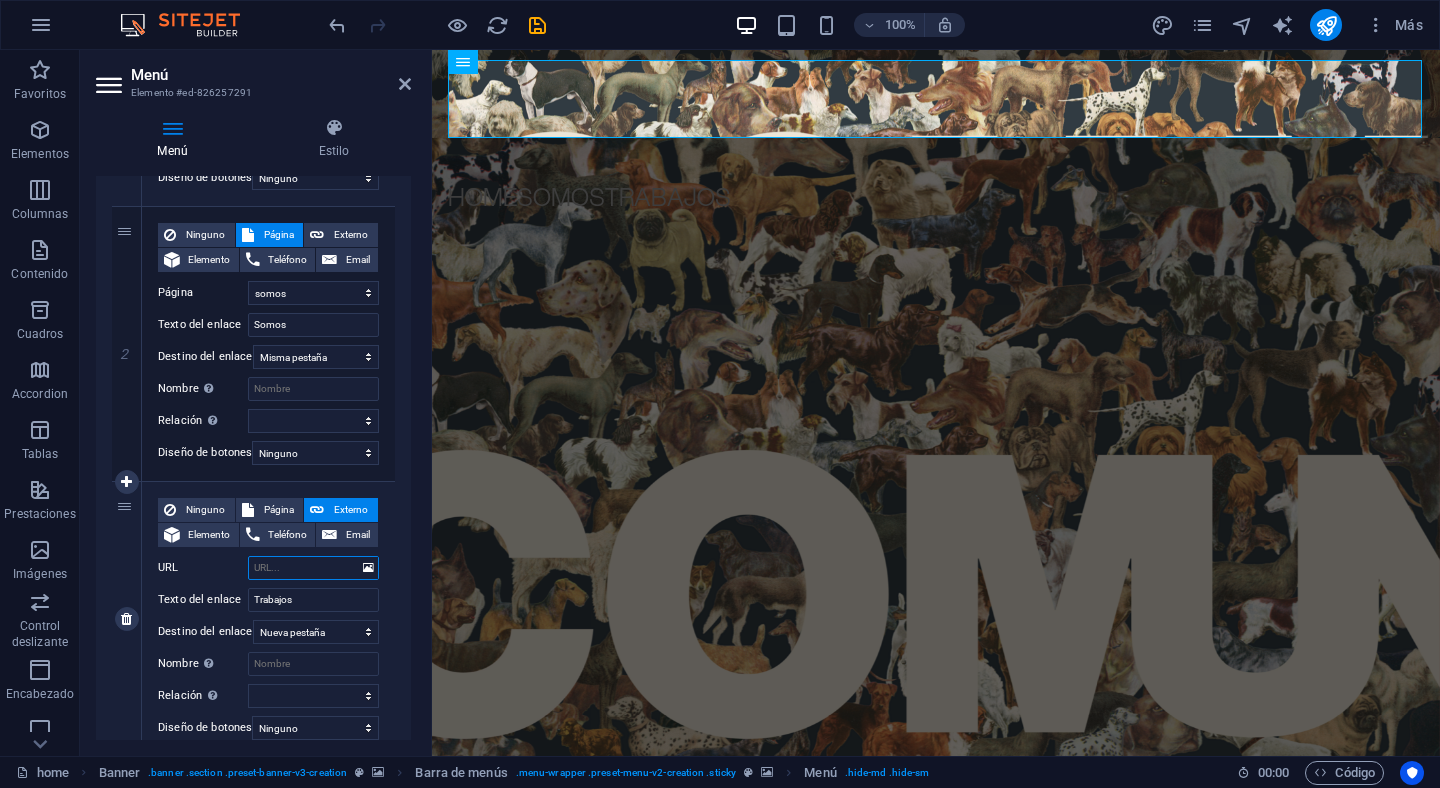 select 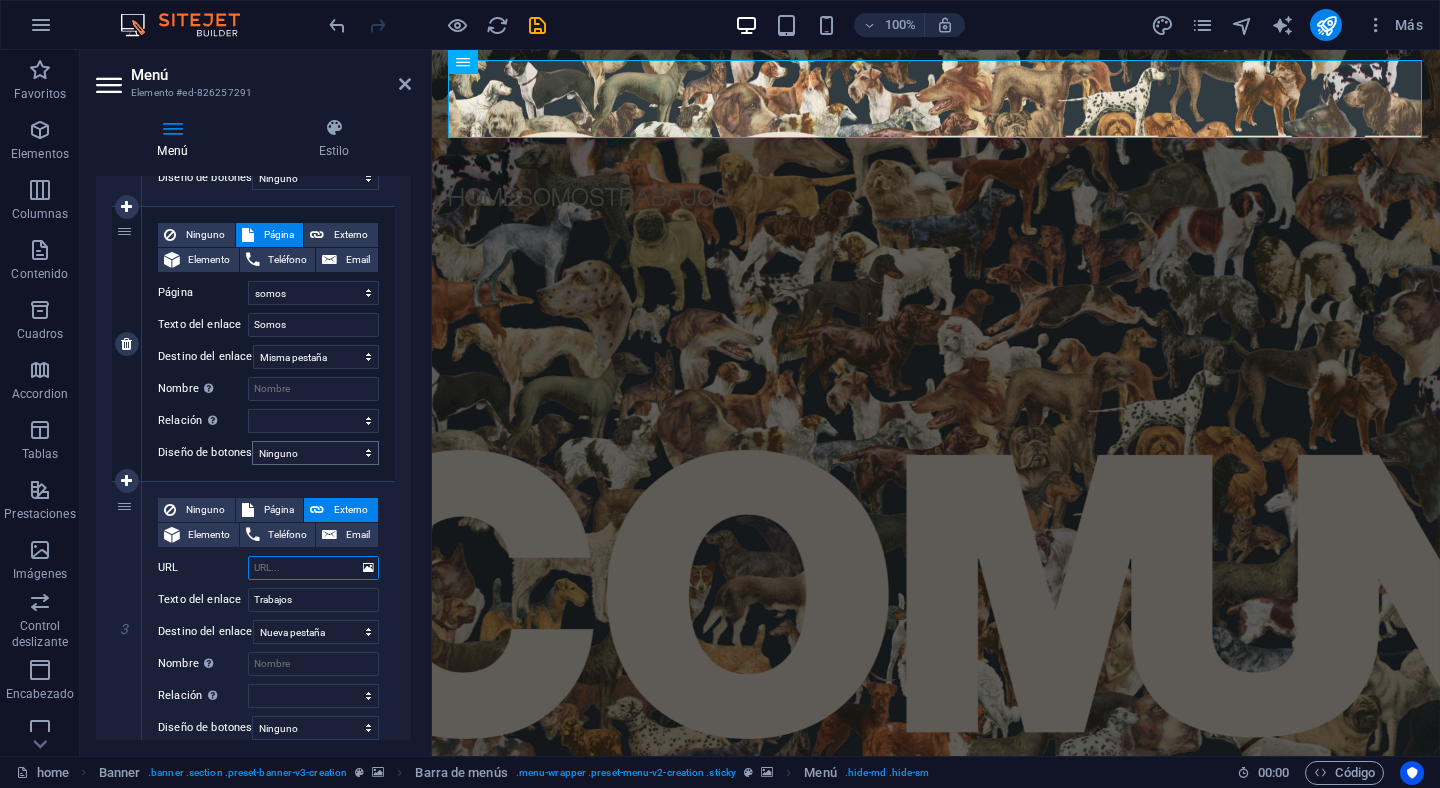 paste on "https://commun.cl/wordpress/" 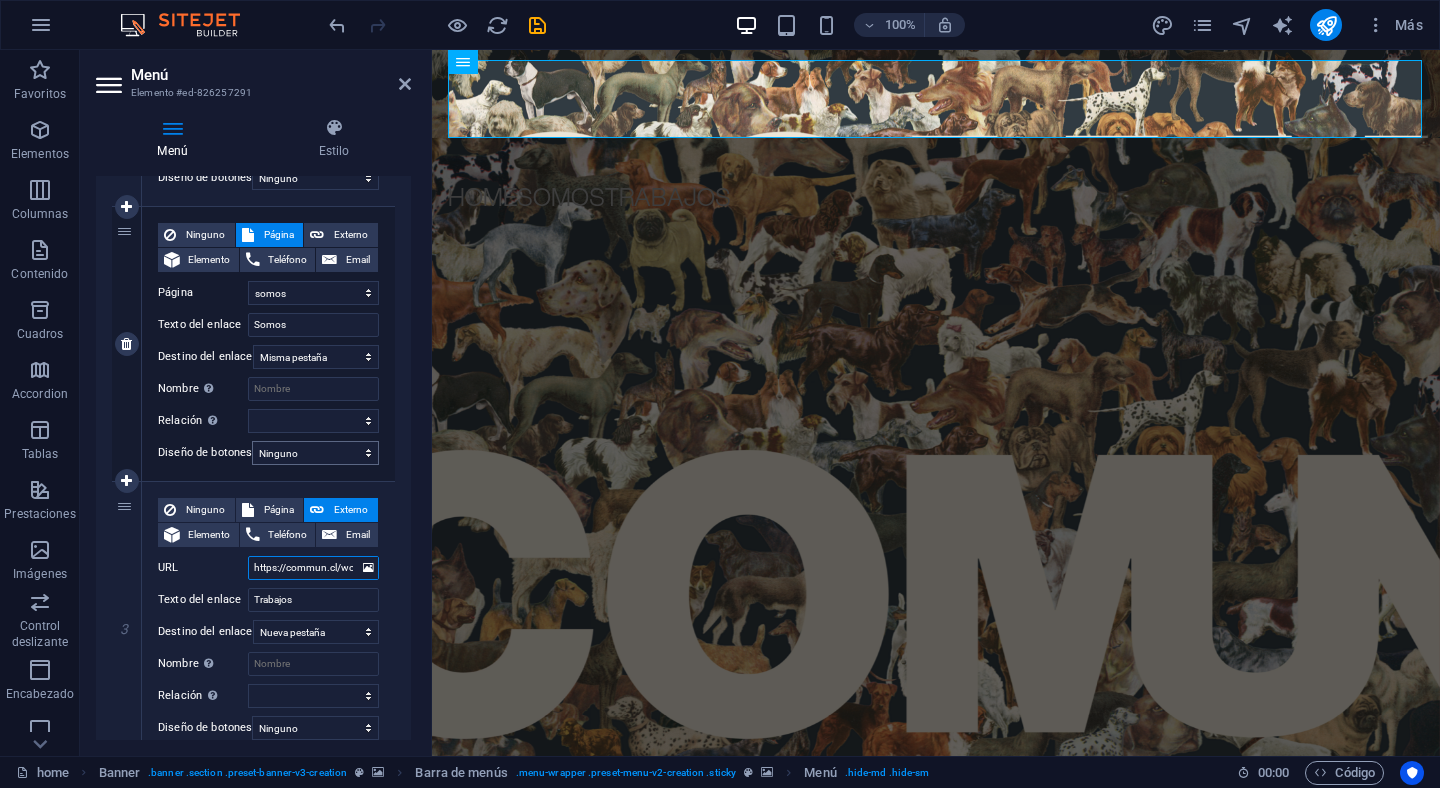 scroll, scrollTop: 0, scrollLeft: 42, axis: horizontal 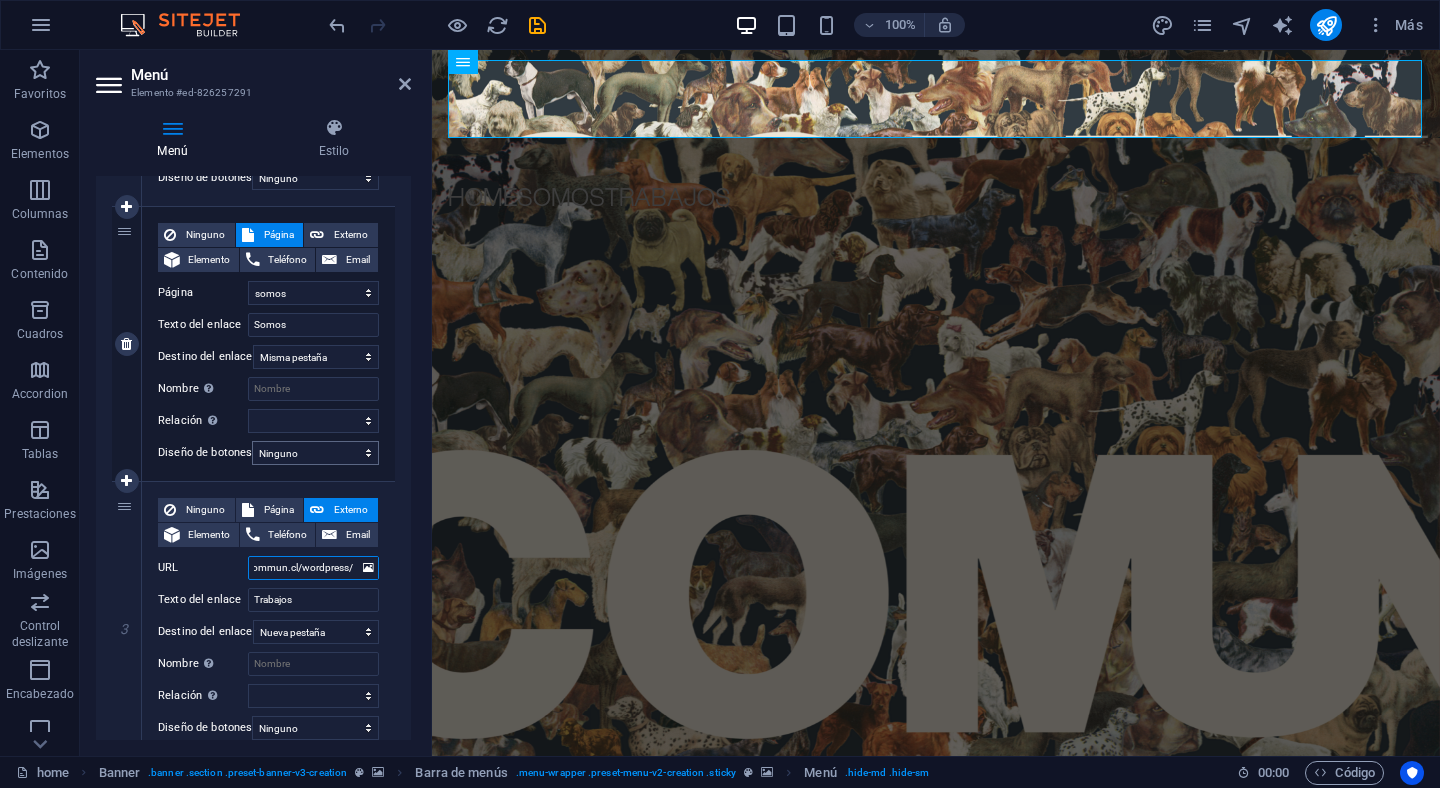 select 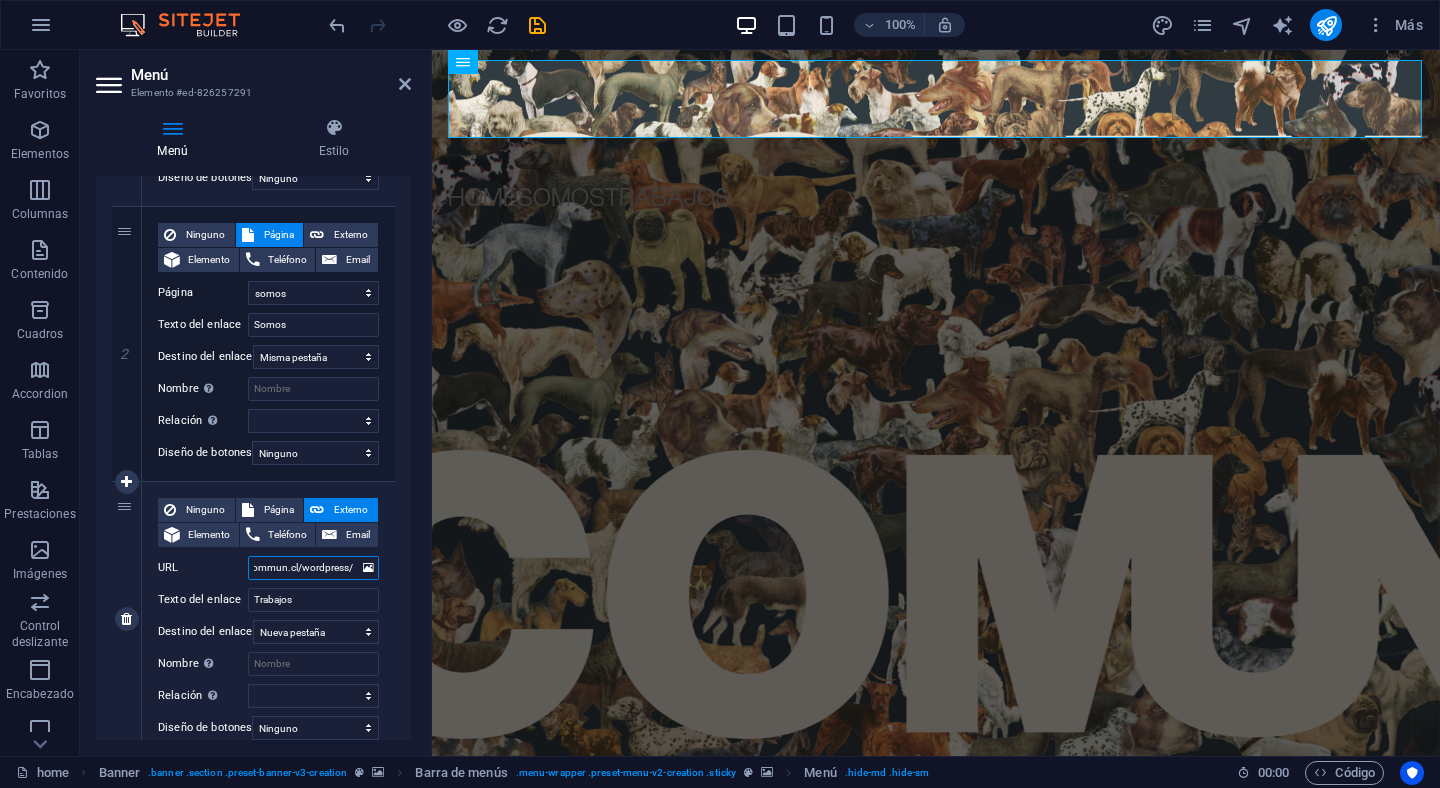 type on "https://commun.cl/wordpress/" 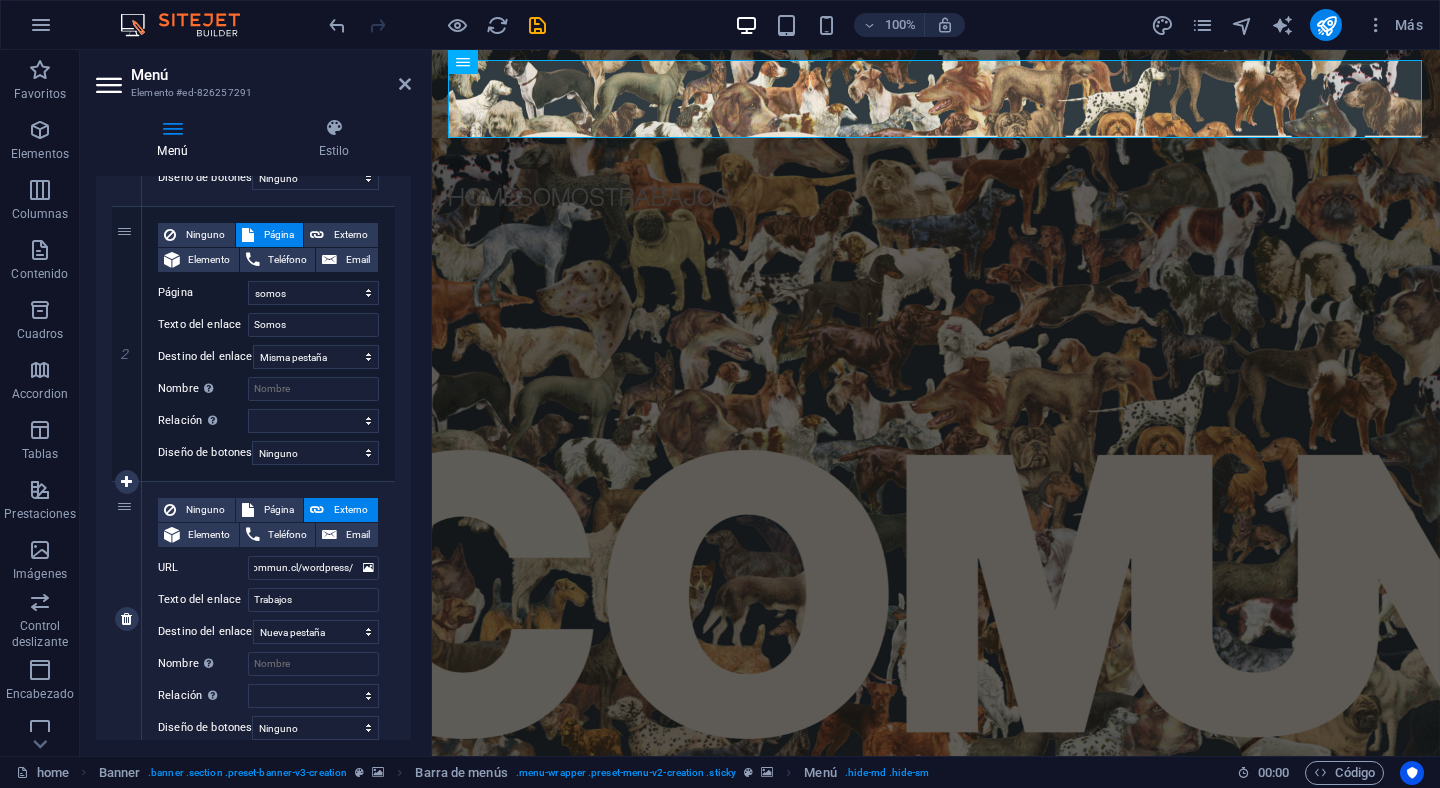 click on "Texto del enlace" at bounding box center (203, 600) 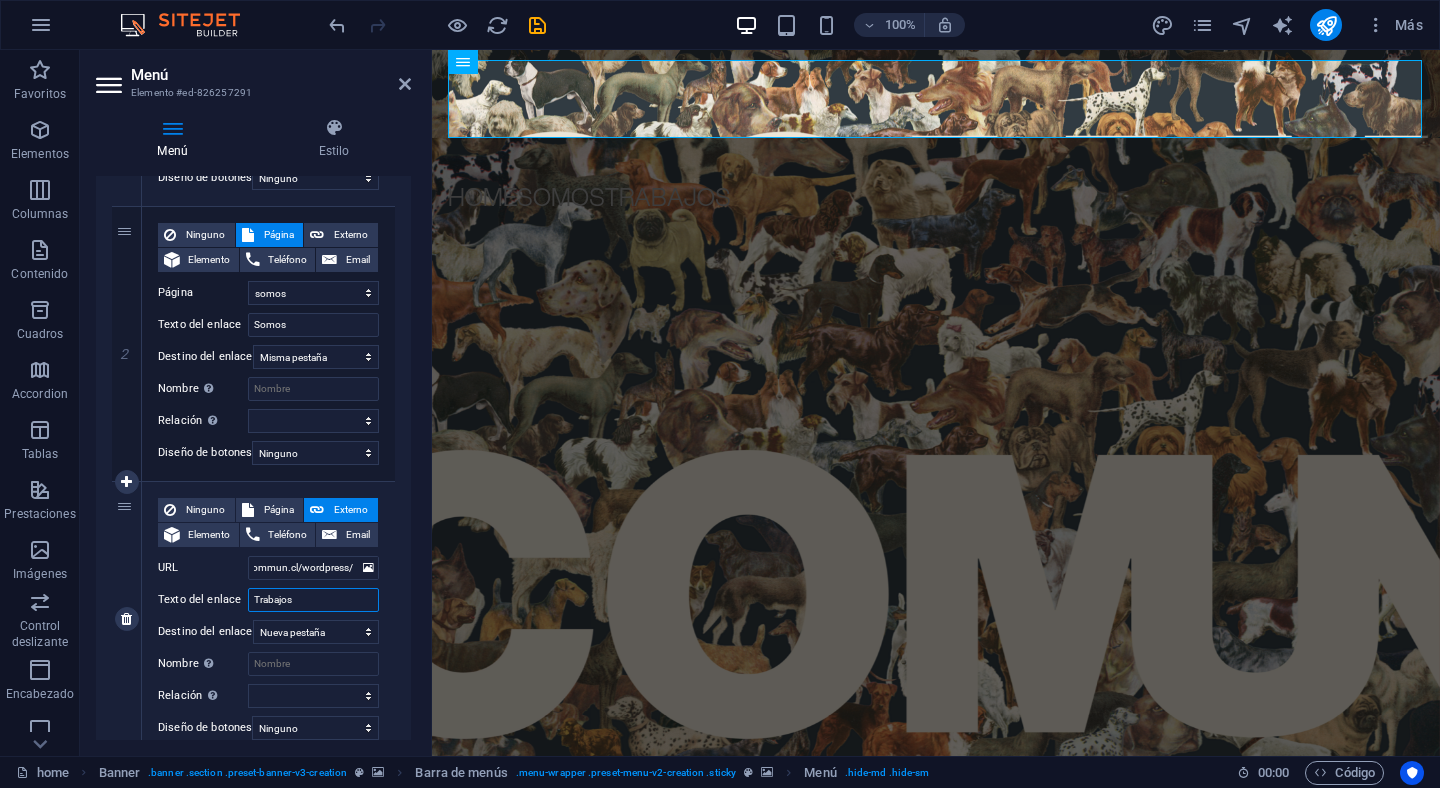 click on "Trabajos" at bounding box center [313, 600] 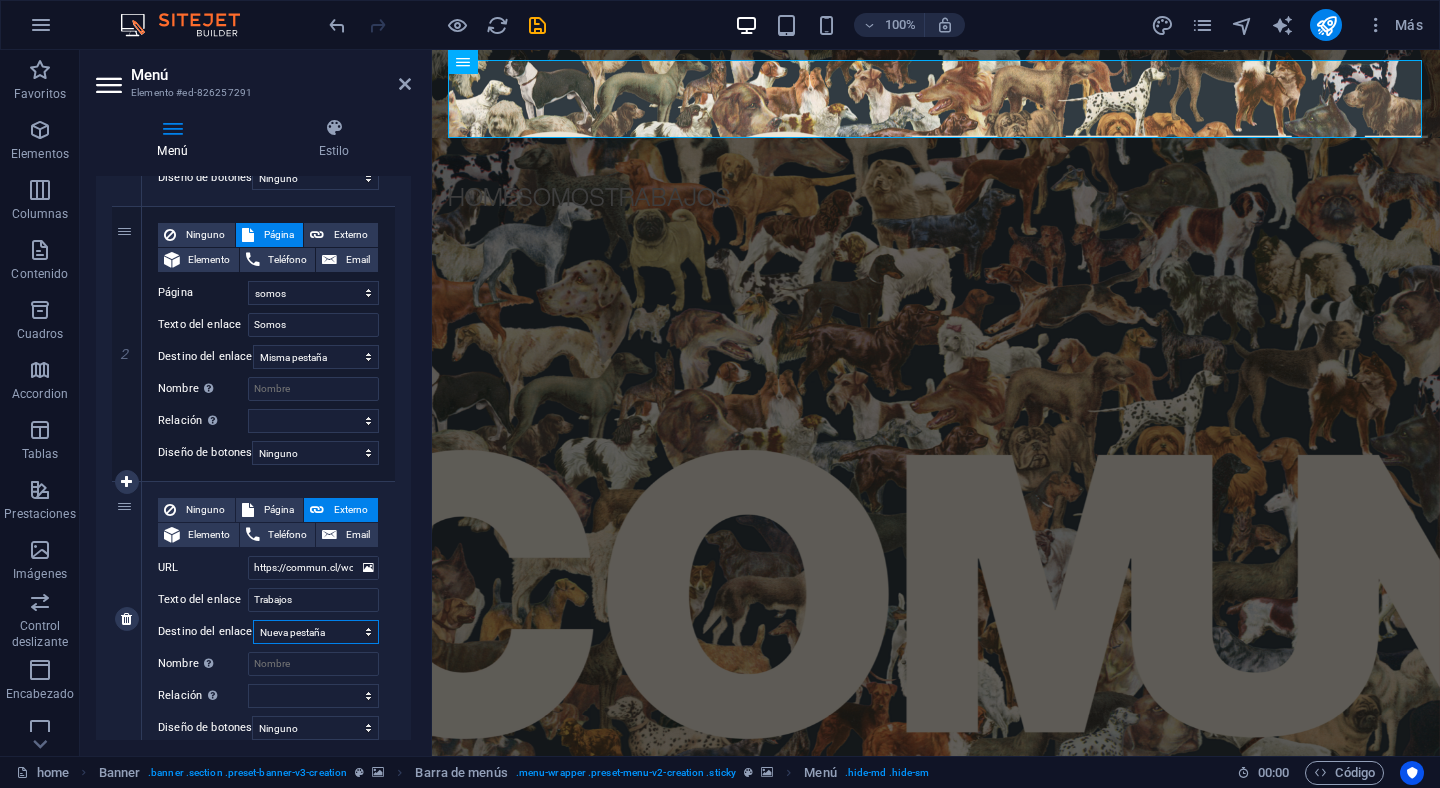 click on "Nueva pestaña Misma pestaña Superposición" at bounding box center (316, 632) 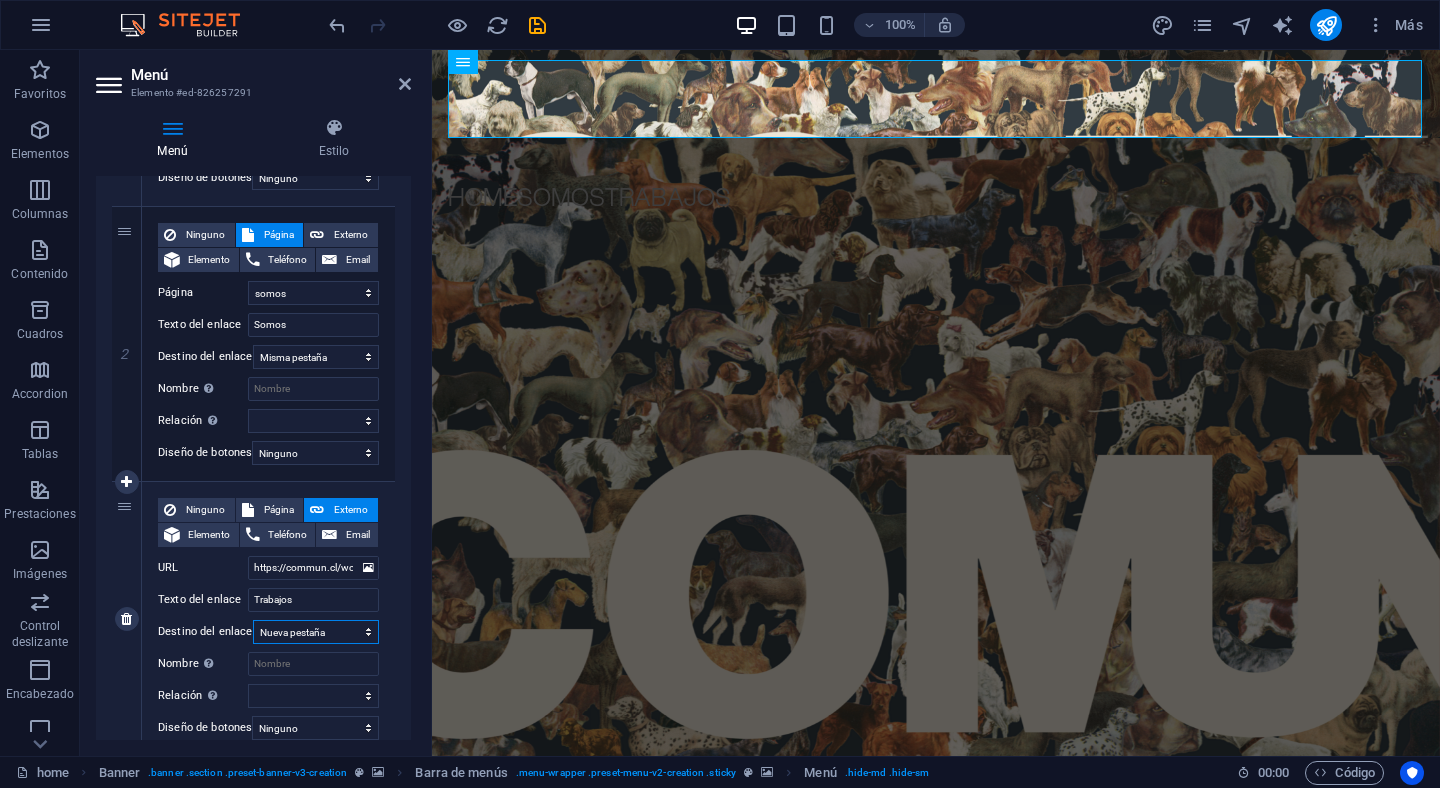 select 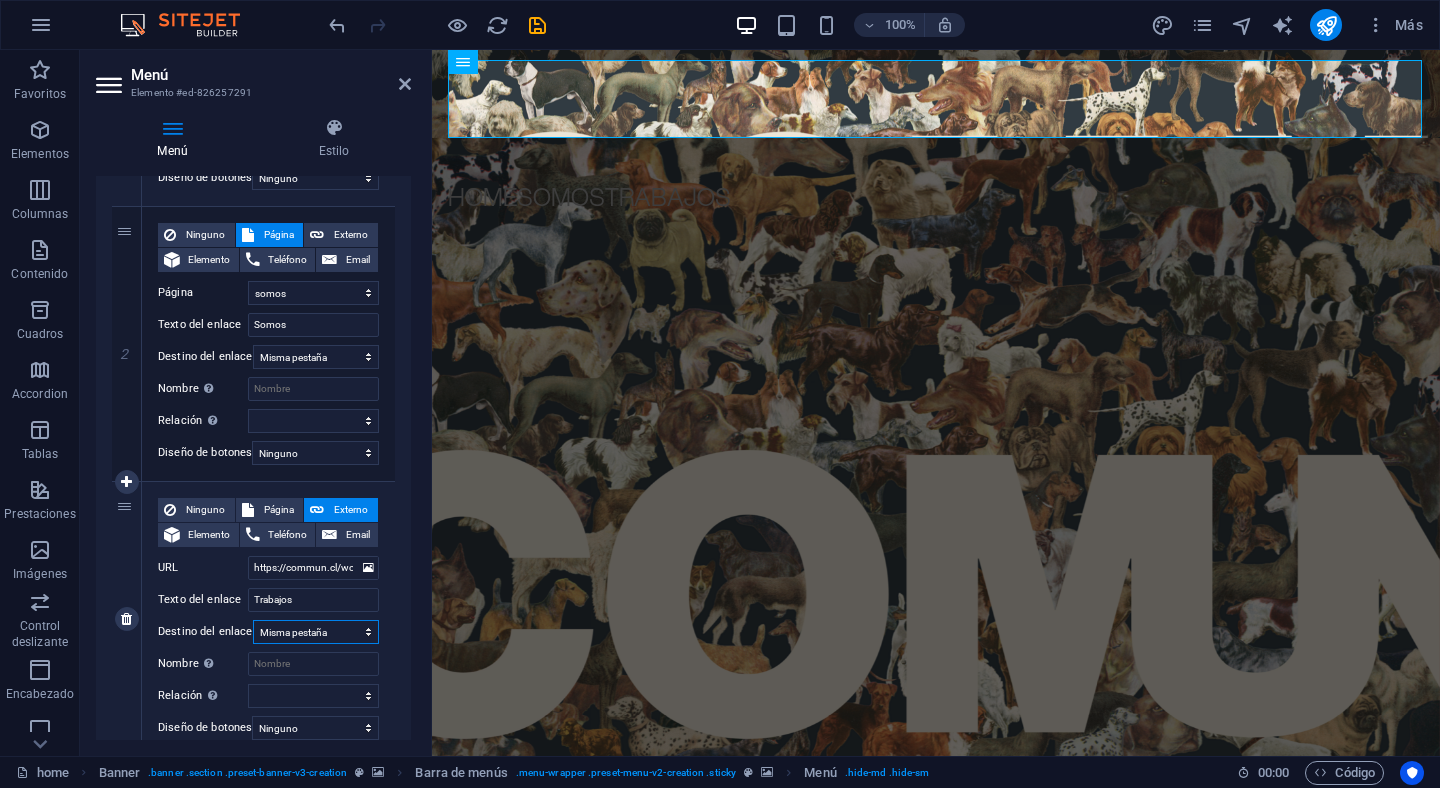 select 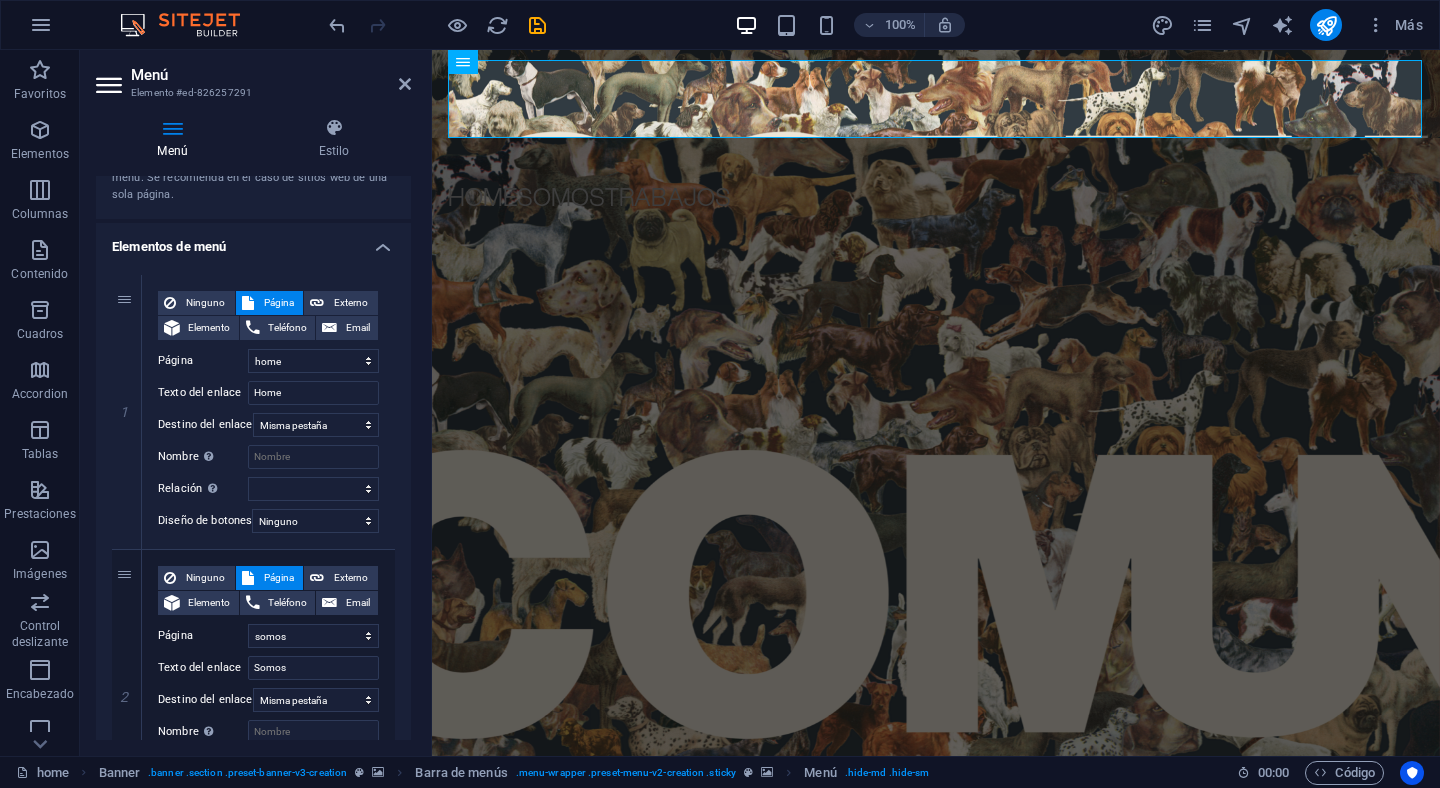 scroll, scrollTop: 91, scrollLeft: 0, axis: vertical 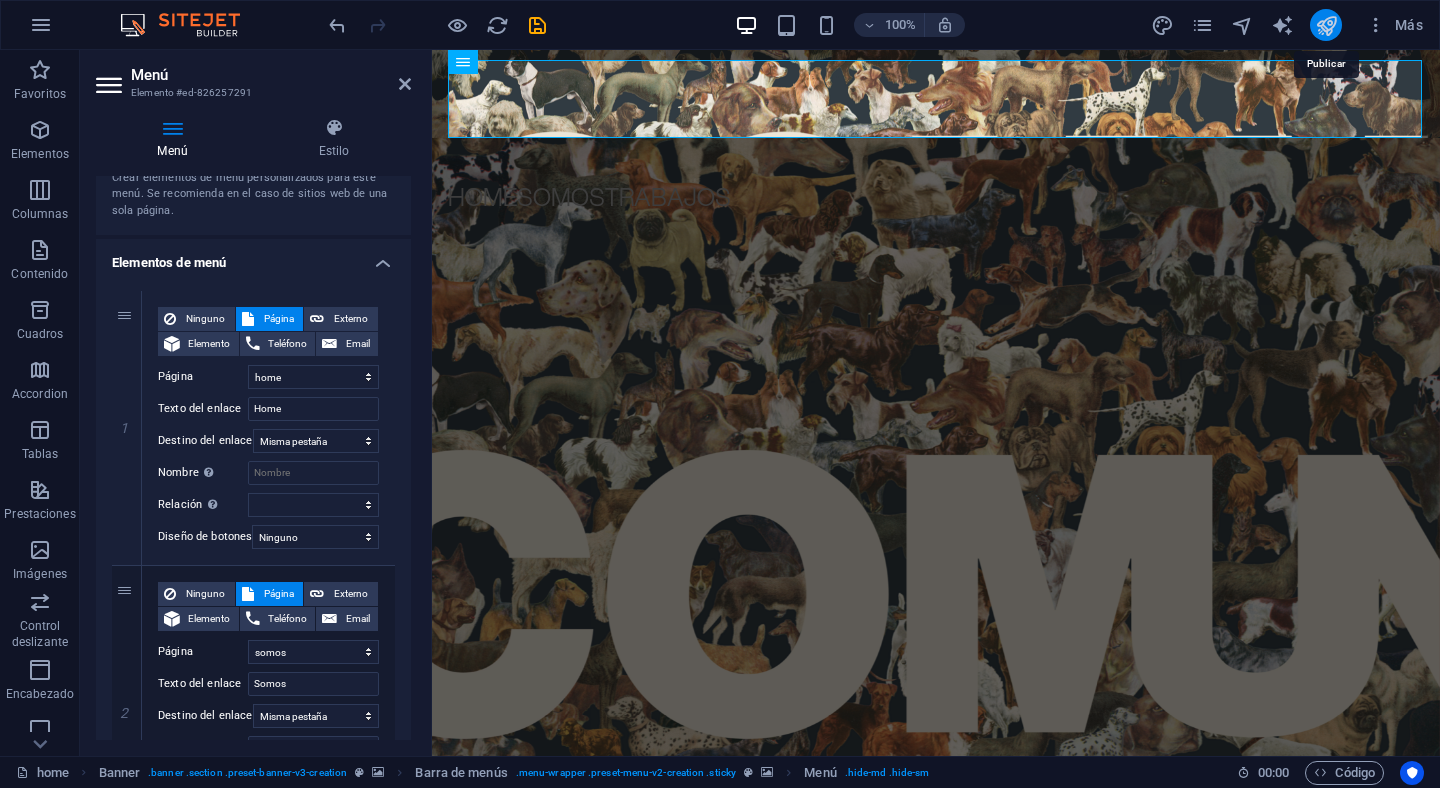 click at bounding box center [1326, 25] 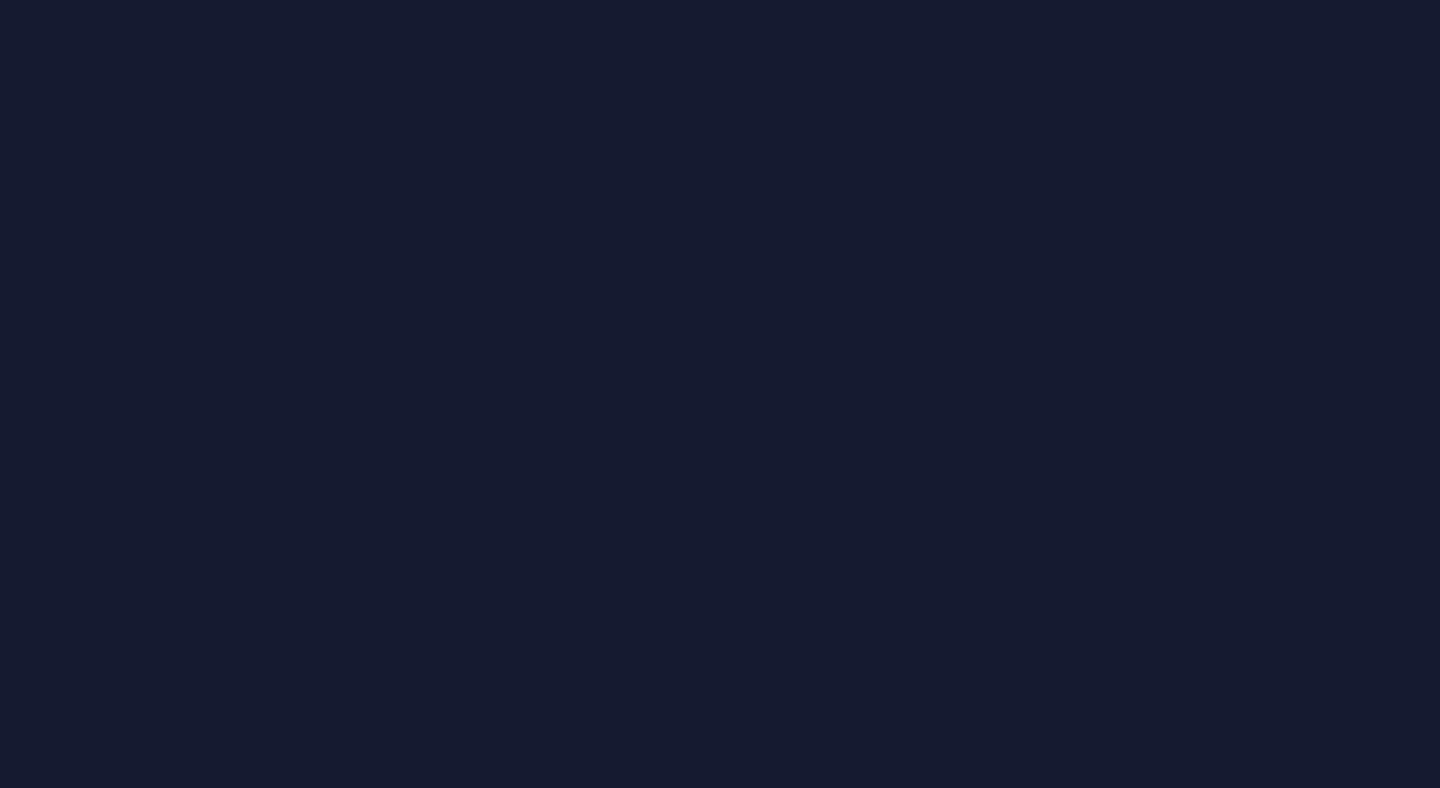 scroll, scrollTop: 0, scrollLeft: 0, axis: both 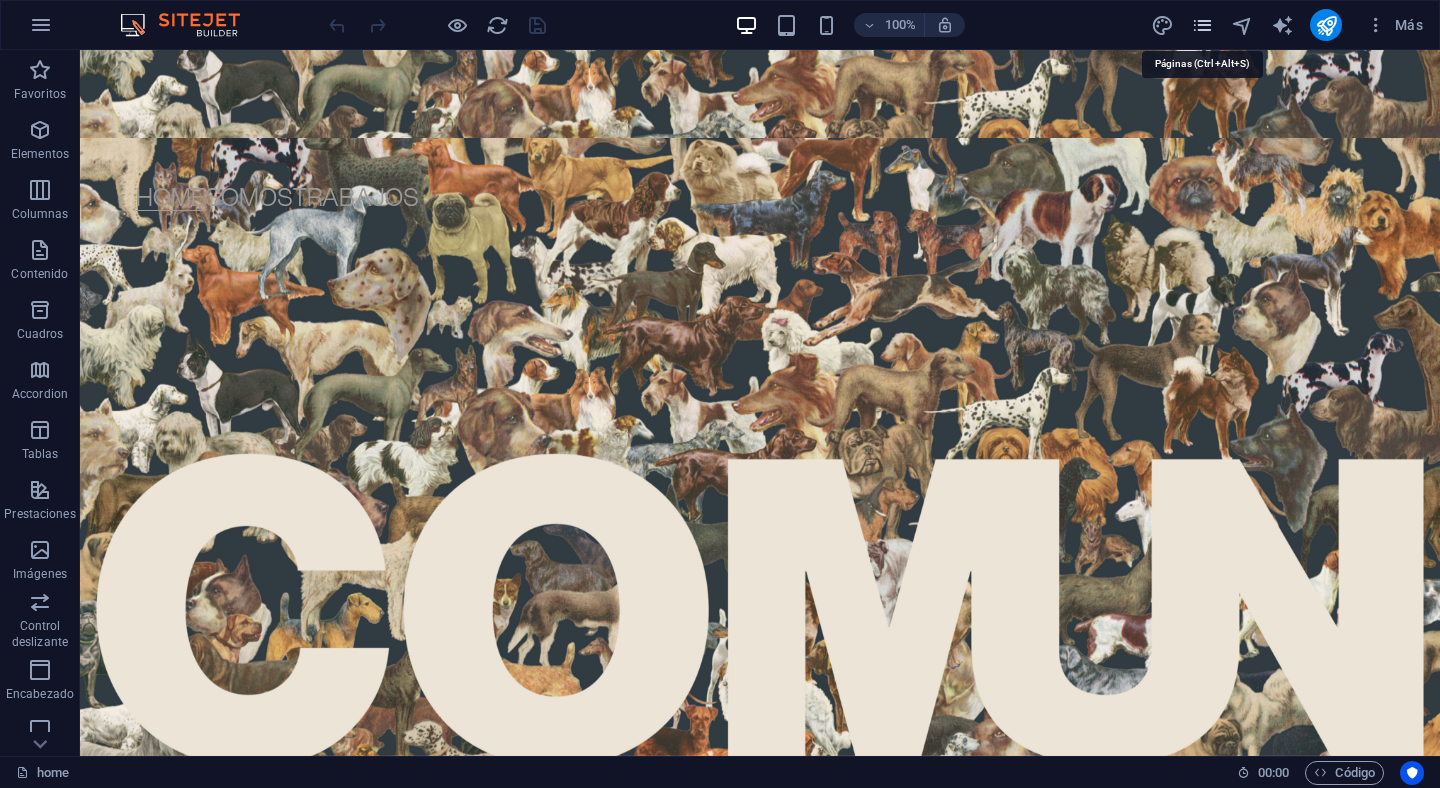 click at bounding box center [1202, 25] 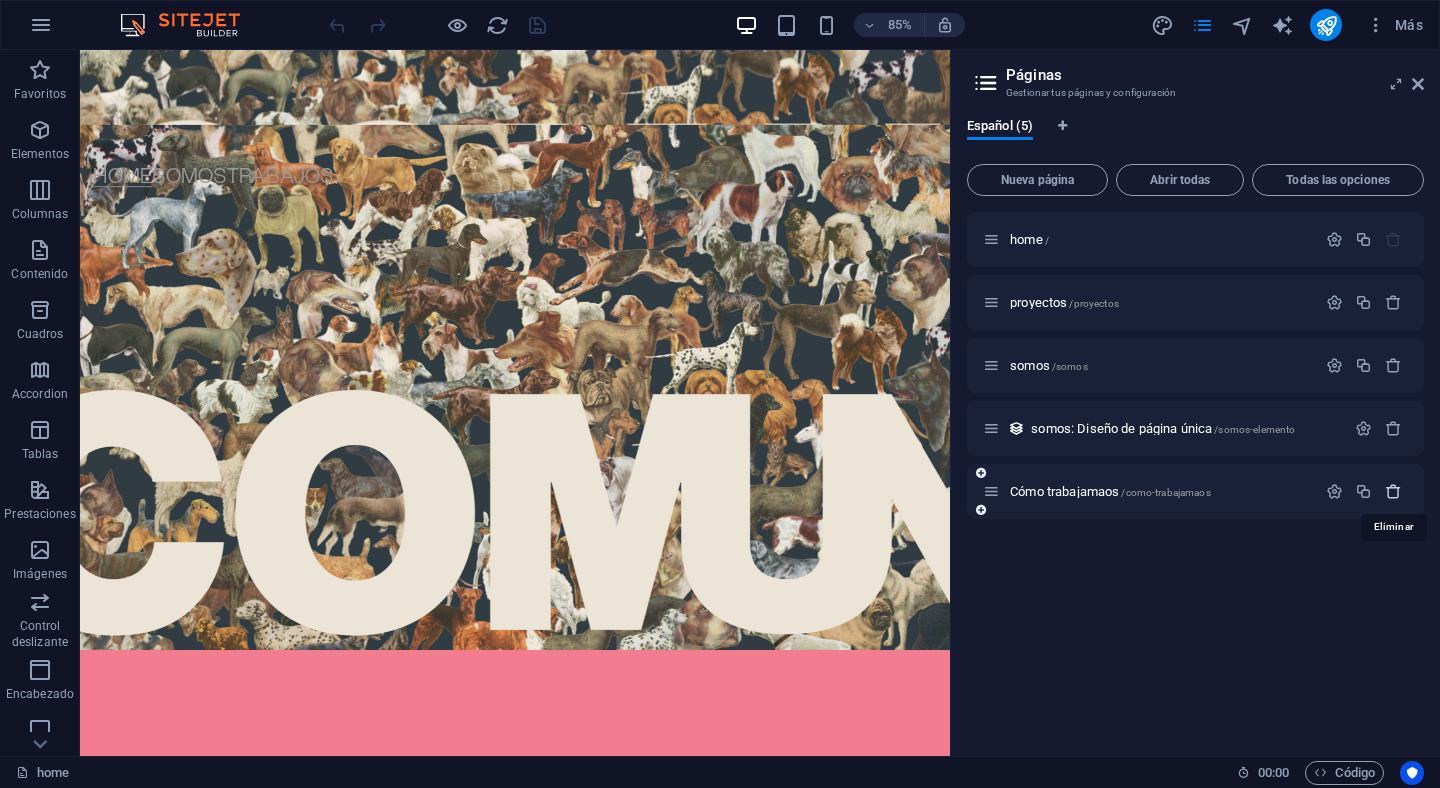 click at bounding box center (1393, 491) 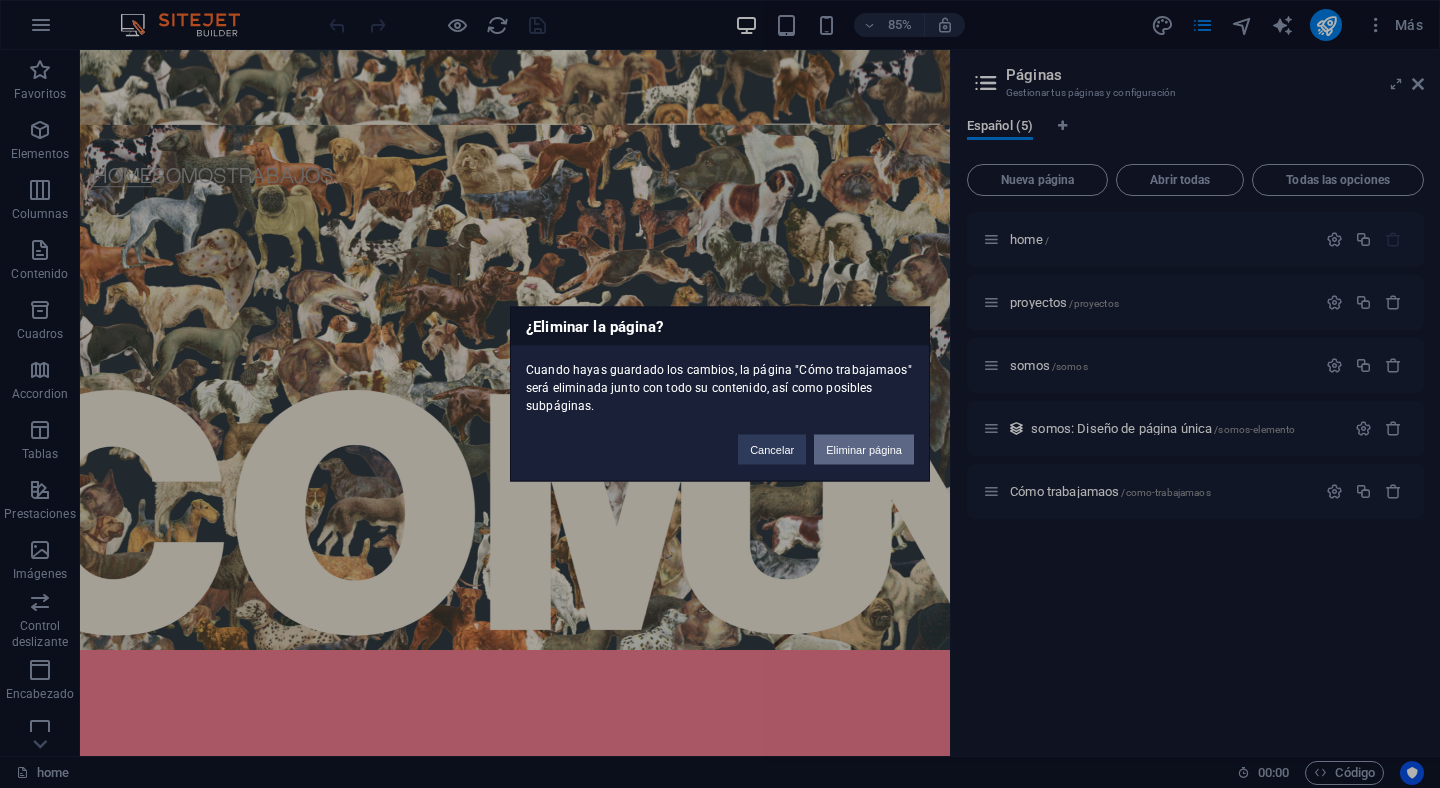 drag, startPoint x: 890, startPoint y: 453, endPoint x: 998, endPoint y: 463, distance: 108.461975 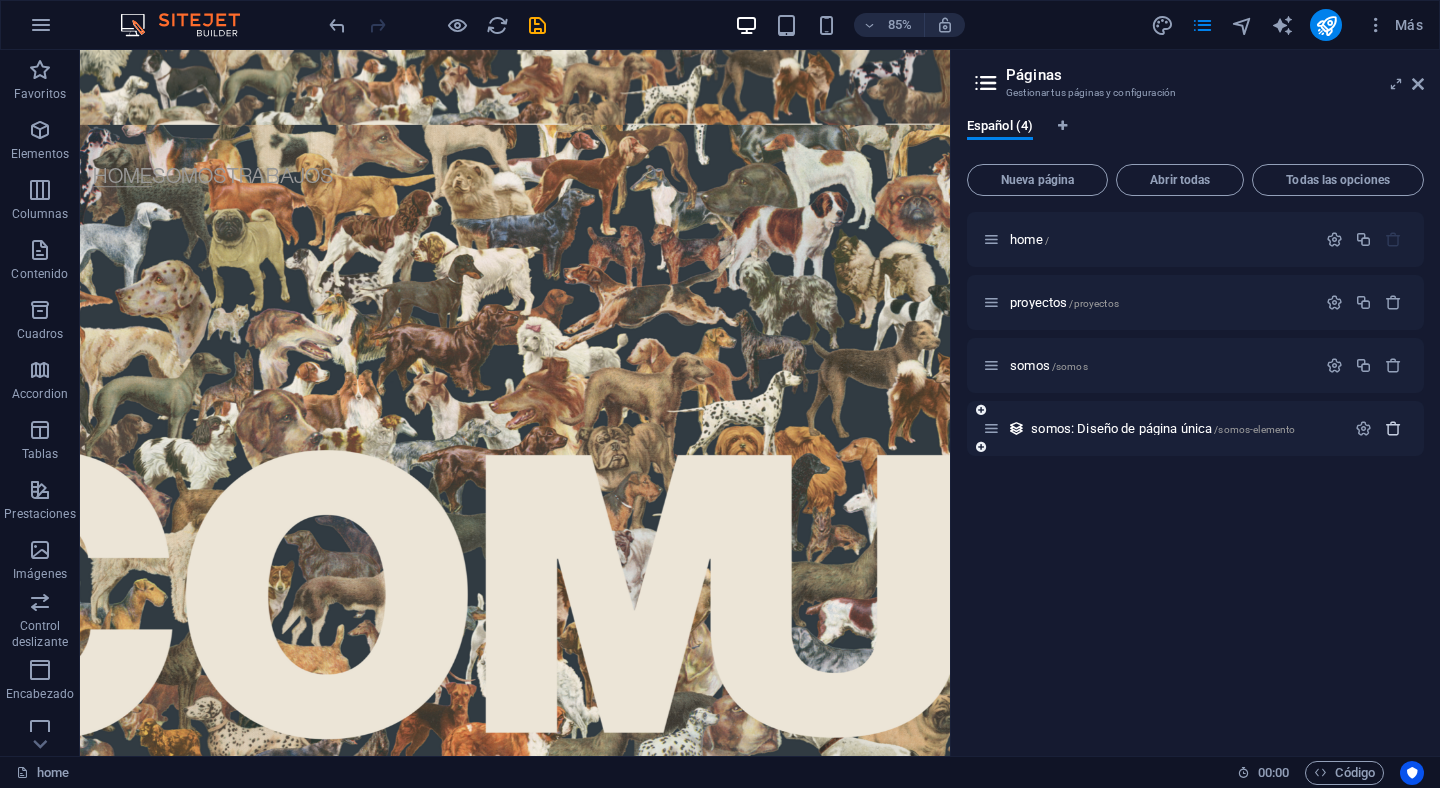 click at bounding box center [1393, 428] 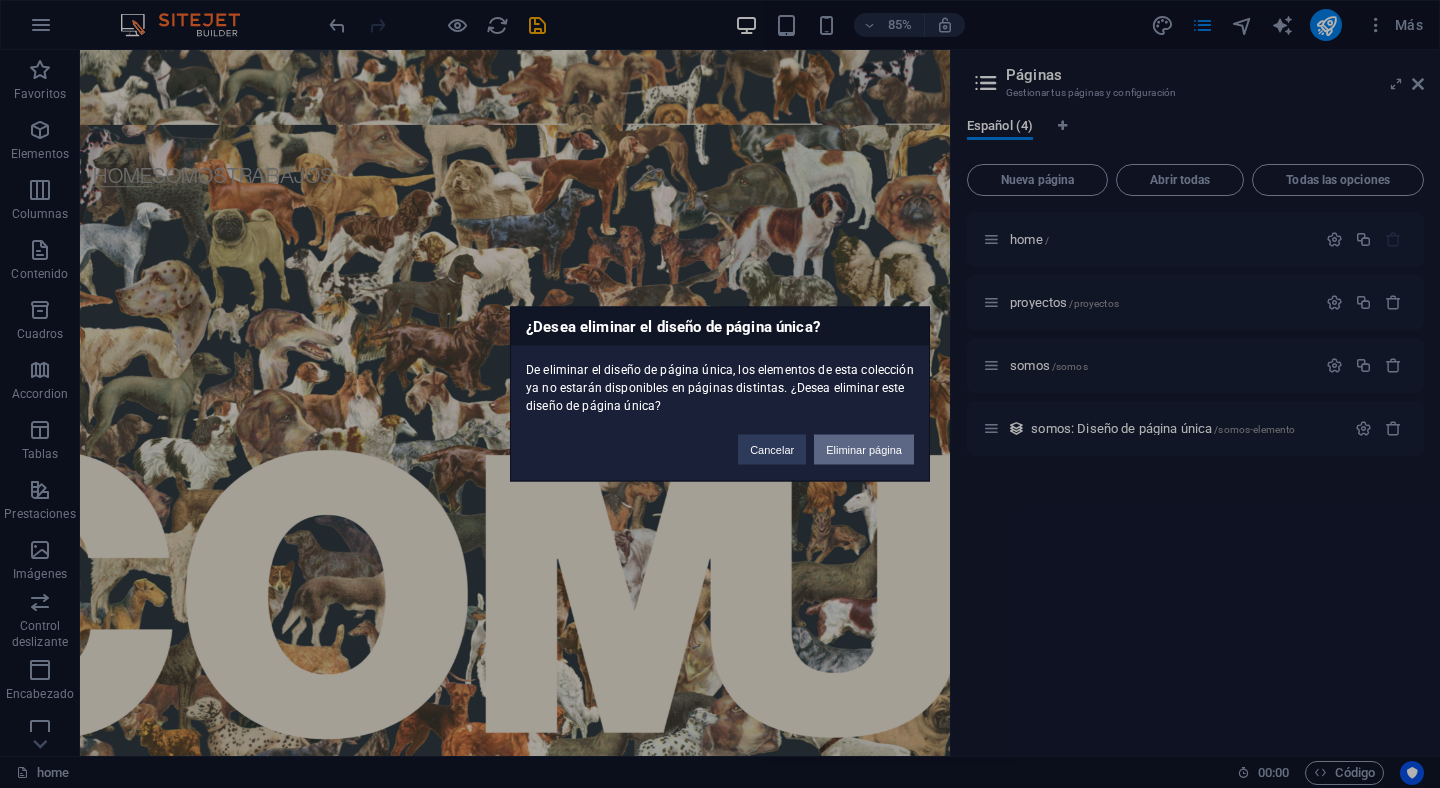 click on "Eliminar página" at bounding box center [864, 450] 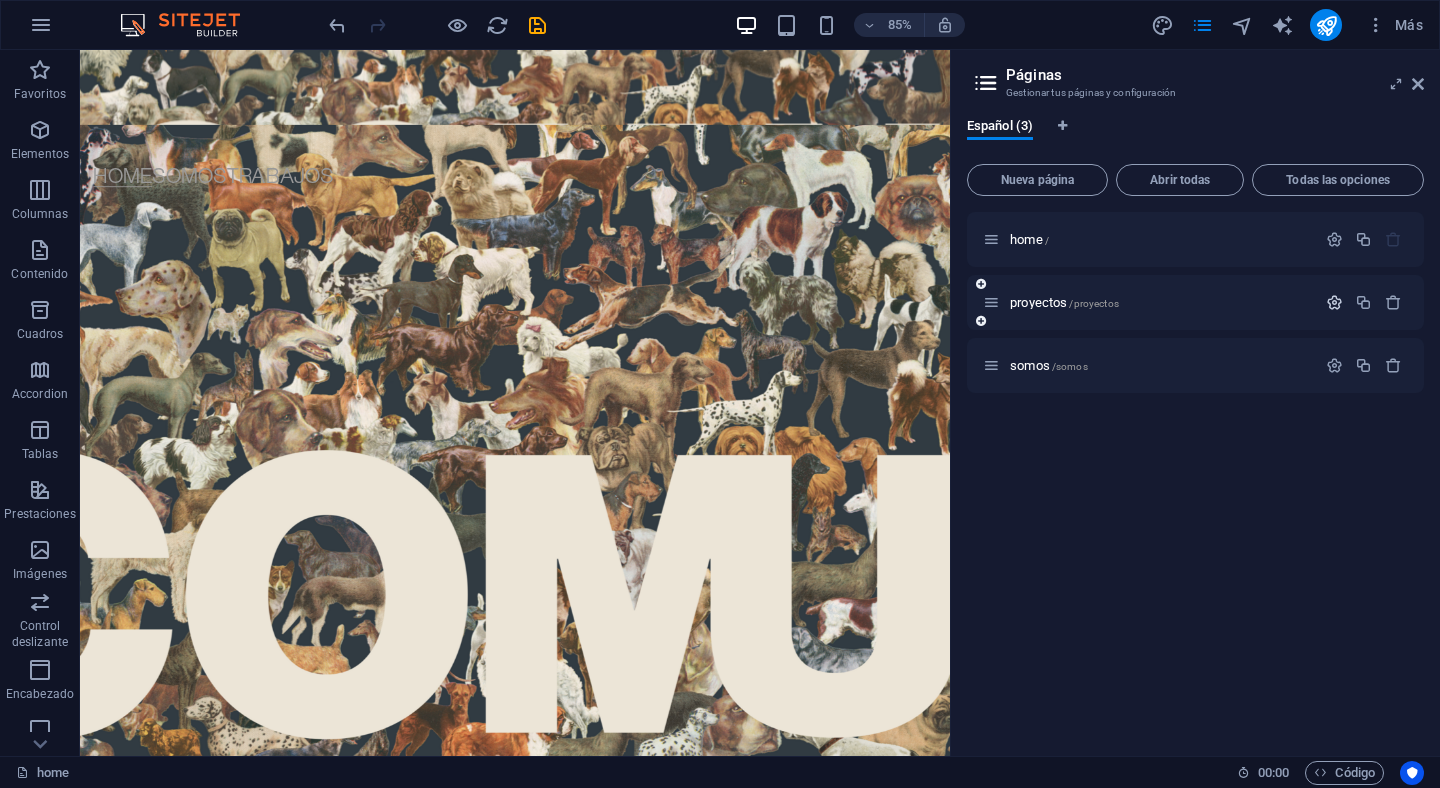 click at bounding box center (1334, 302) 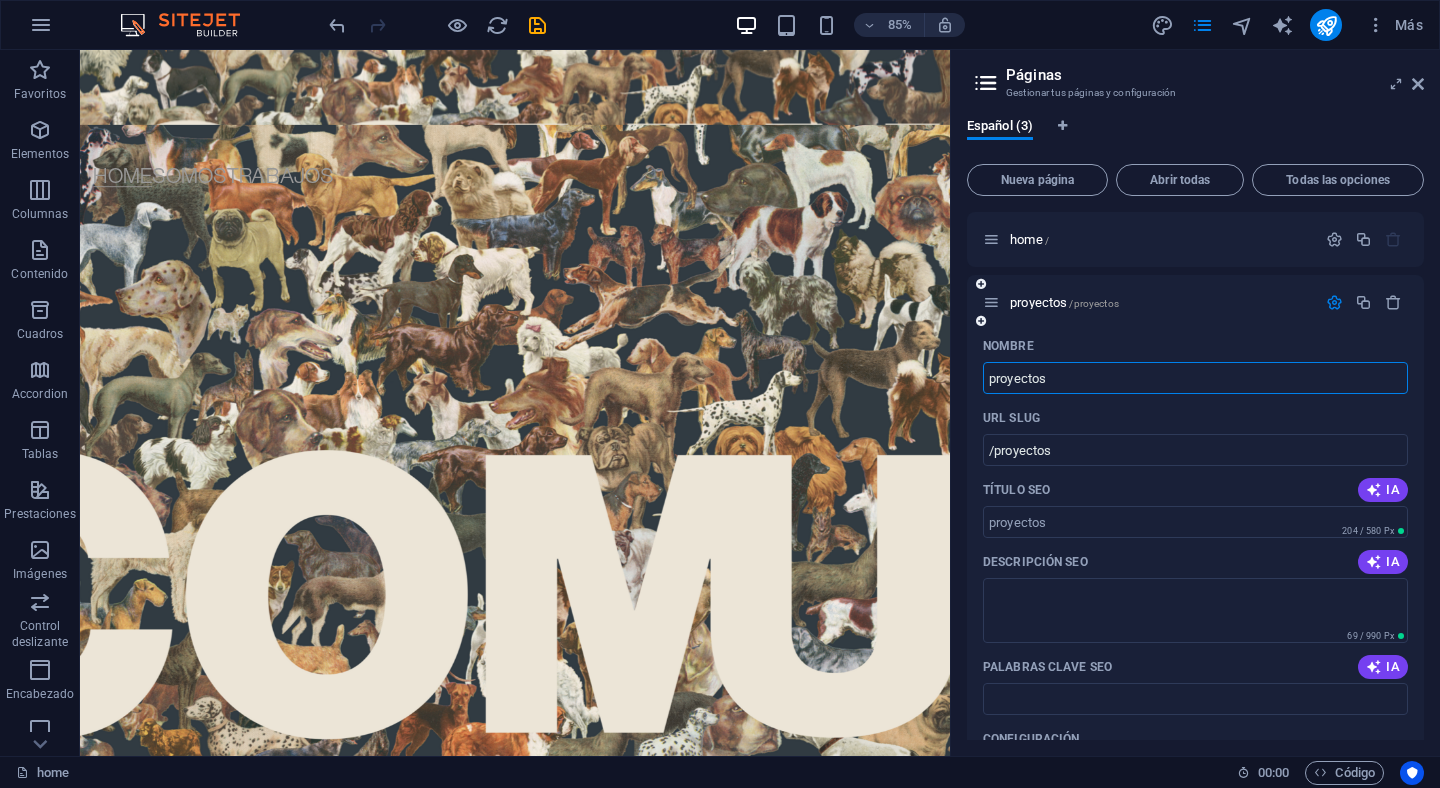 click on "proyectos" at bounding box center (1195, 378) 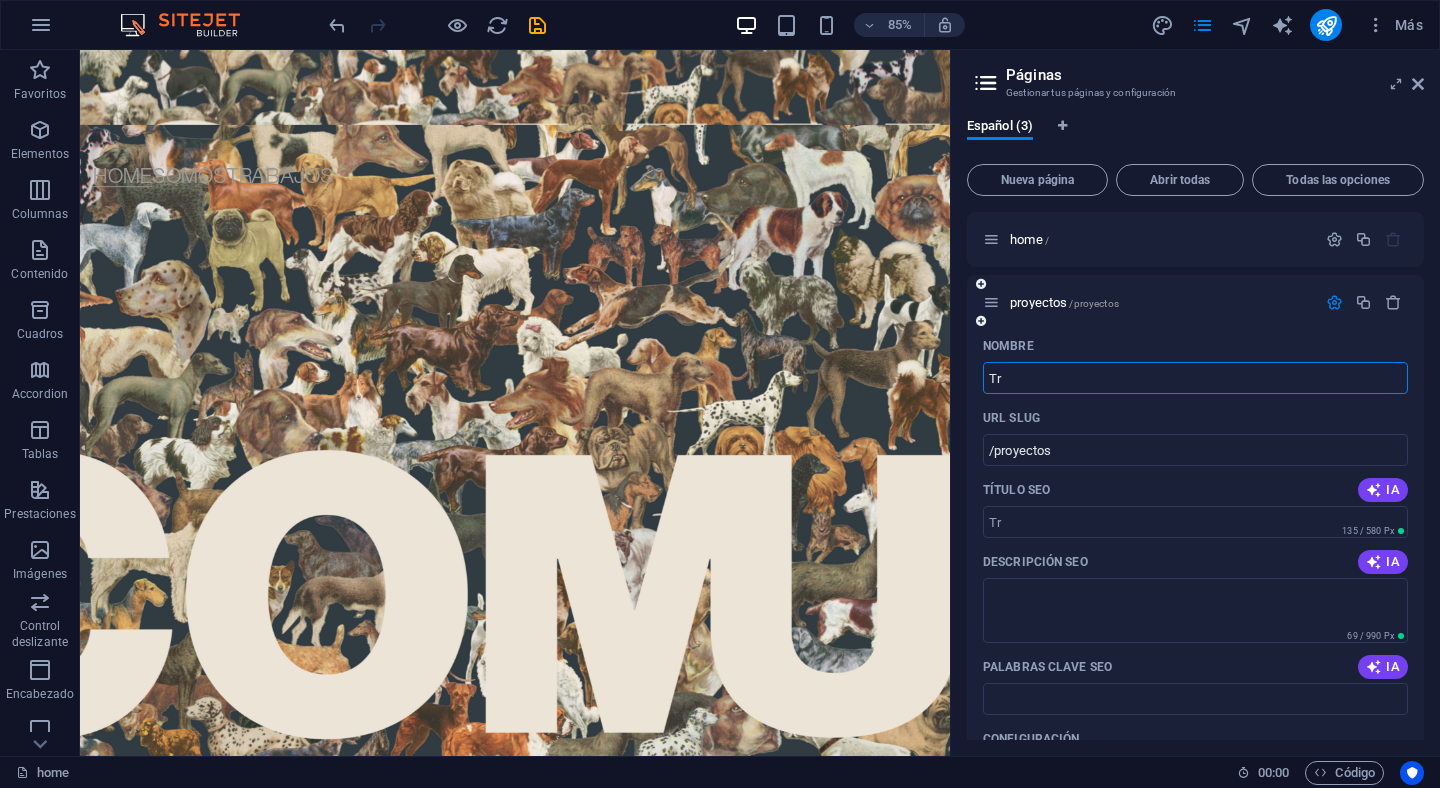 type on "Tr" 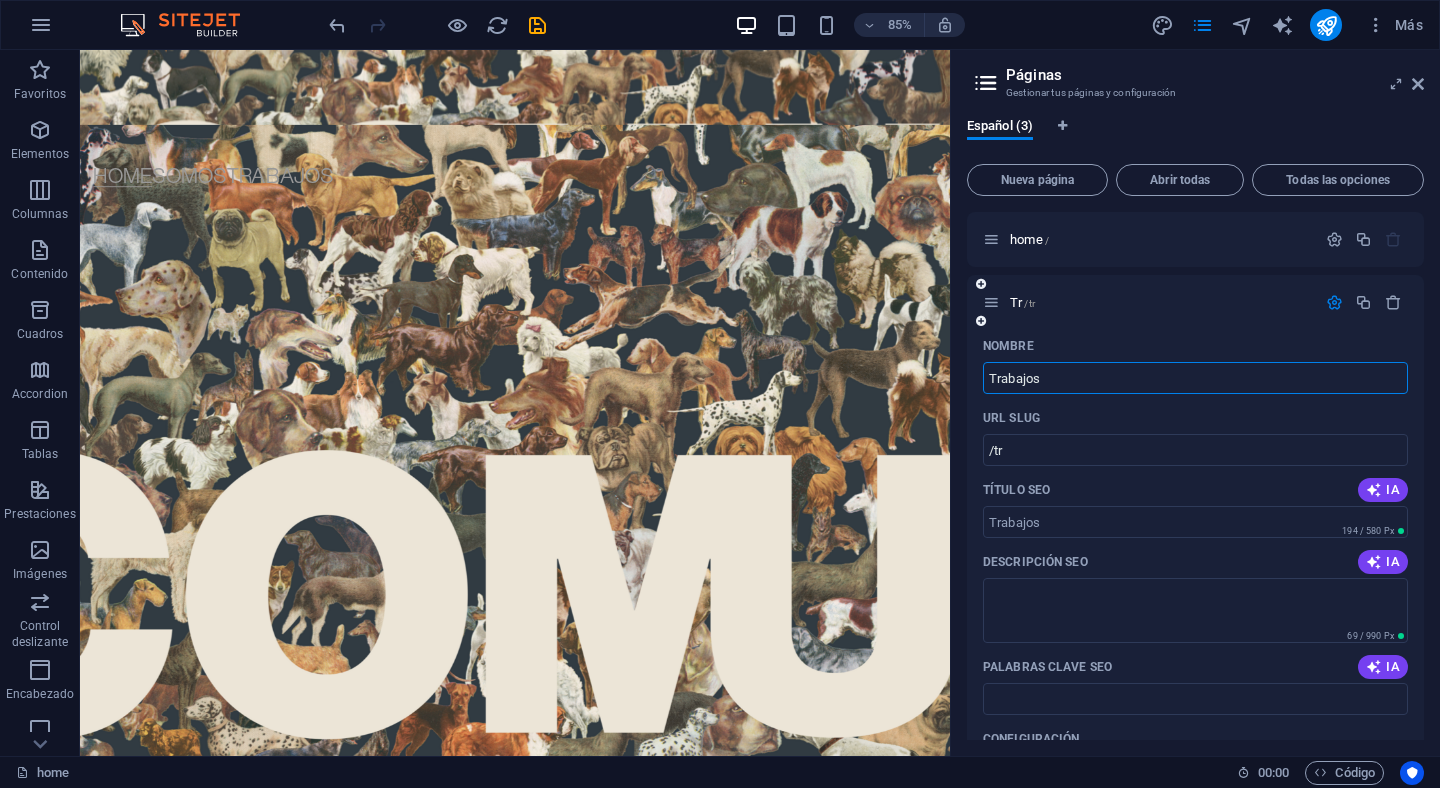 type on "Trabajos" 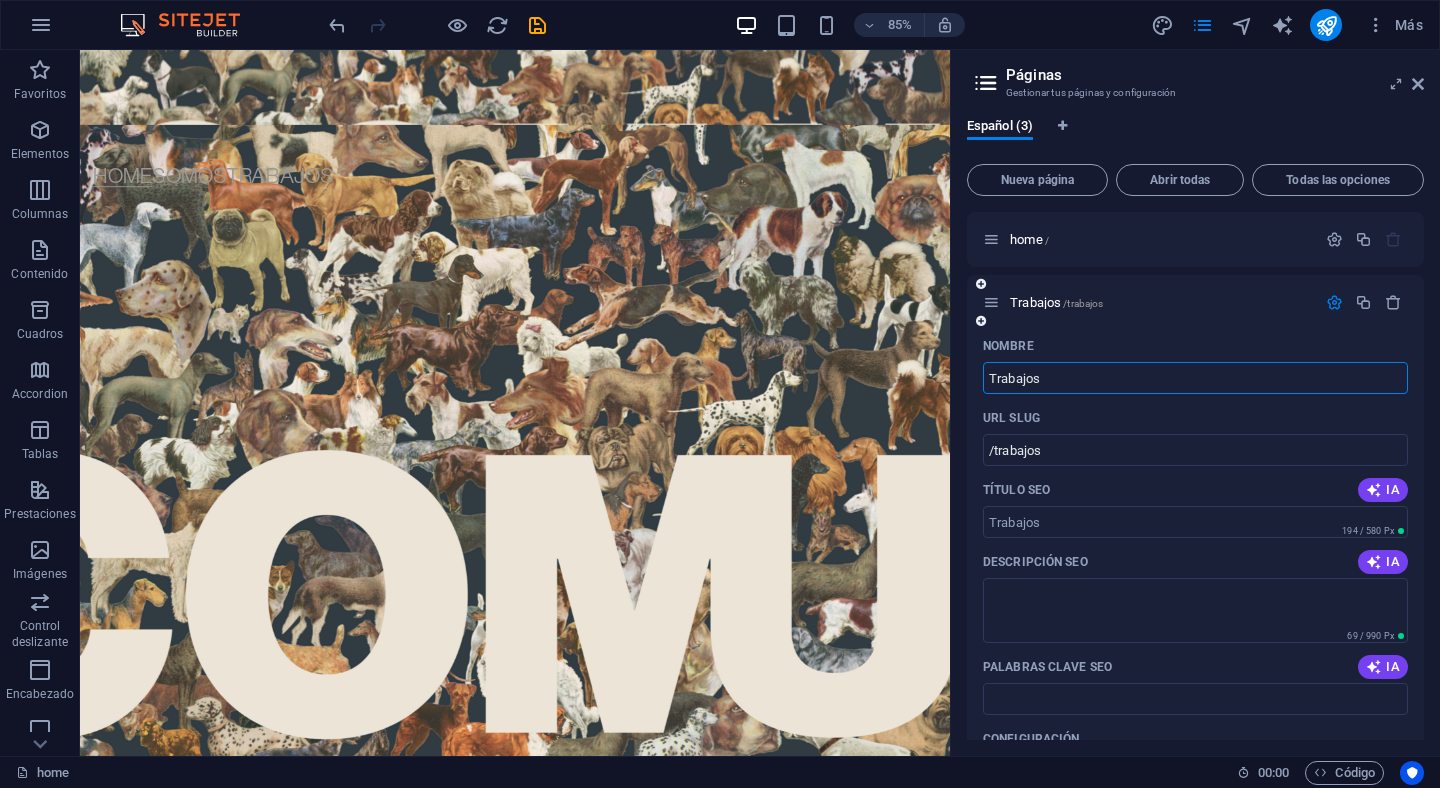 type on "Trabajos" 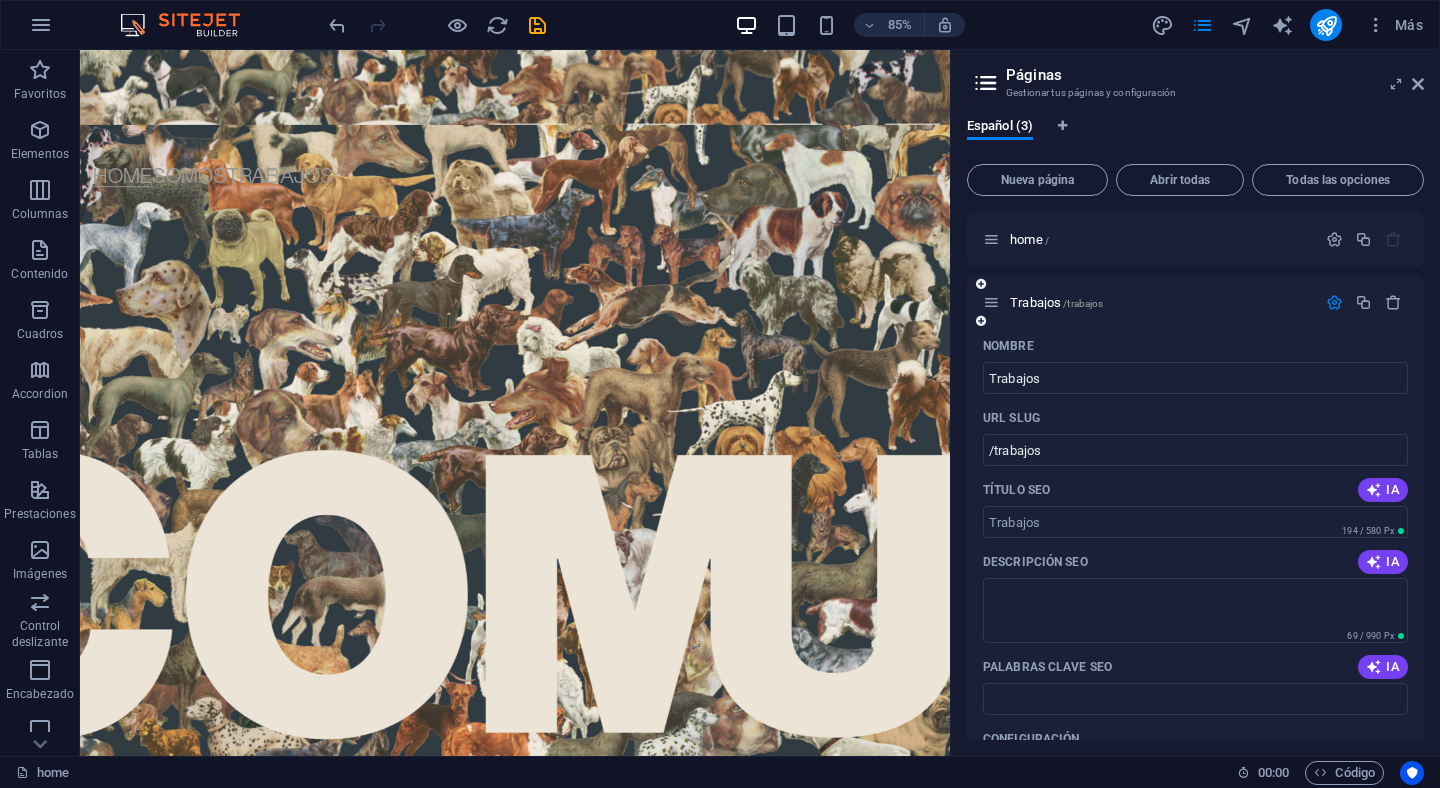 click on "Trabajos /trabajos" at bounding box center (1195, 302) 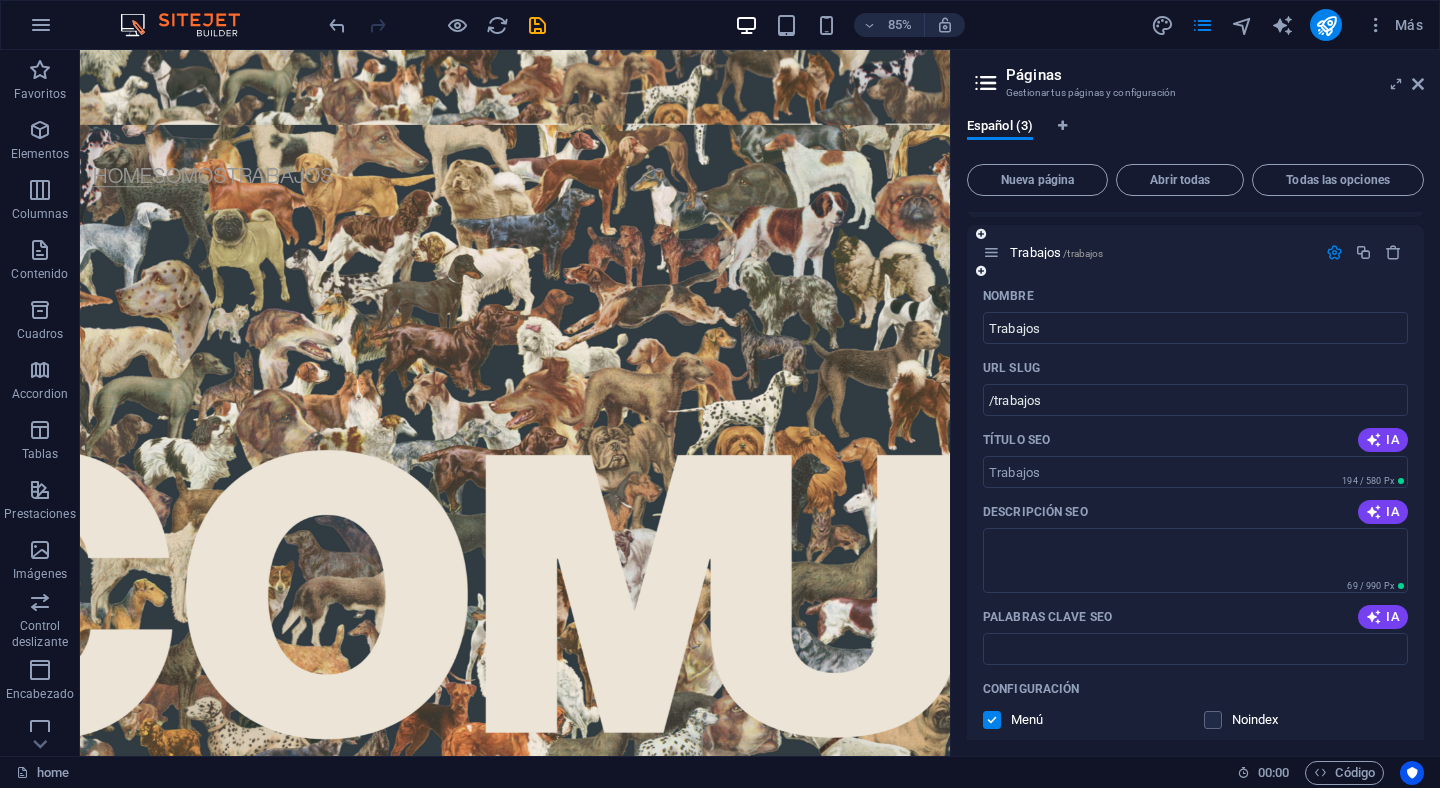 scroll, scrollTop: 0, scrollLeft: 0, axis: both 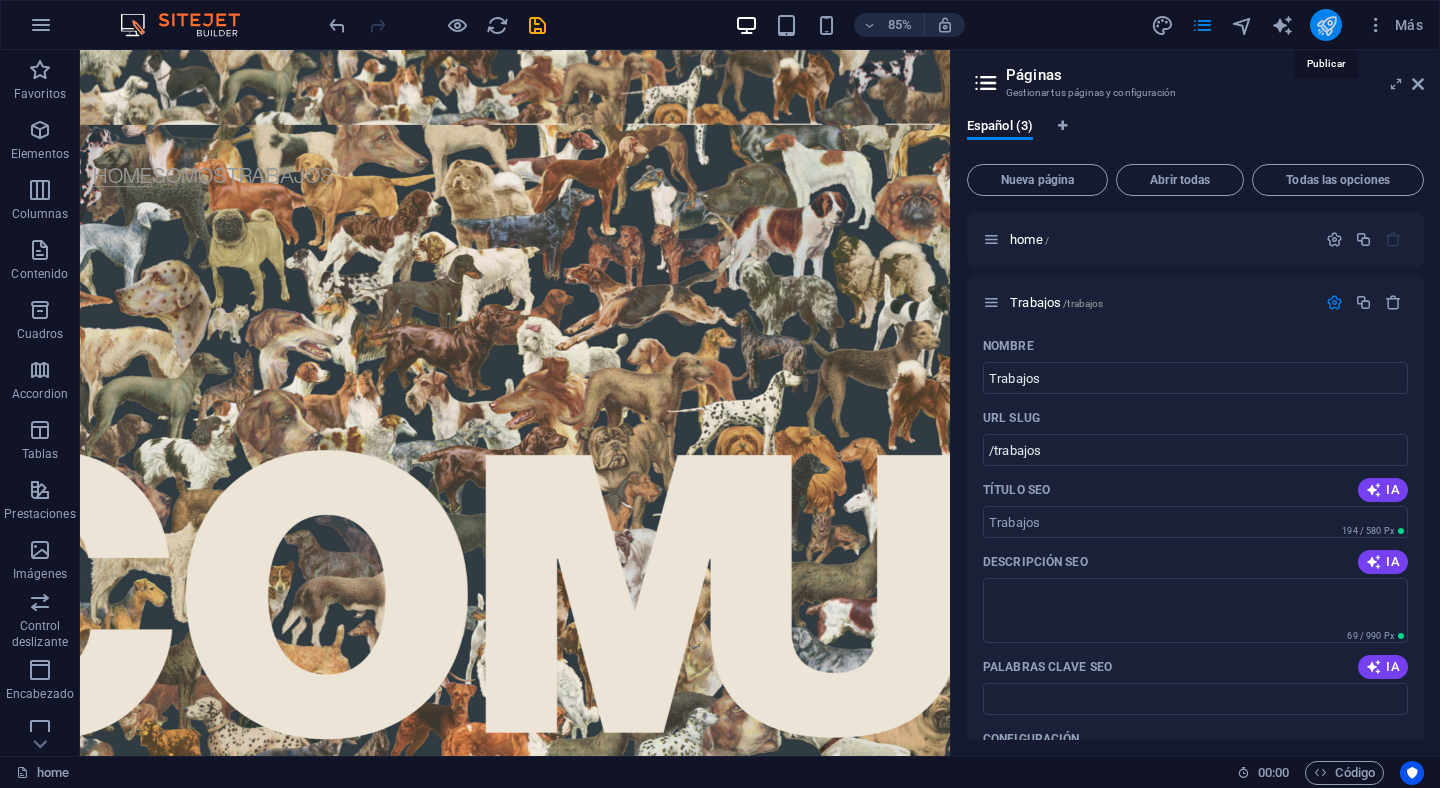 click at bounding box center (1326, 25) 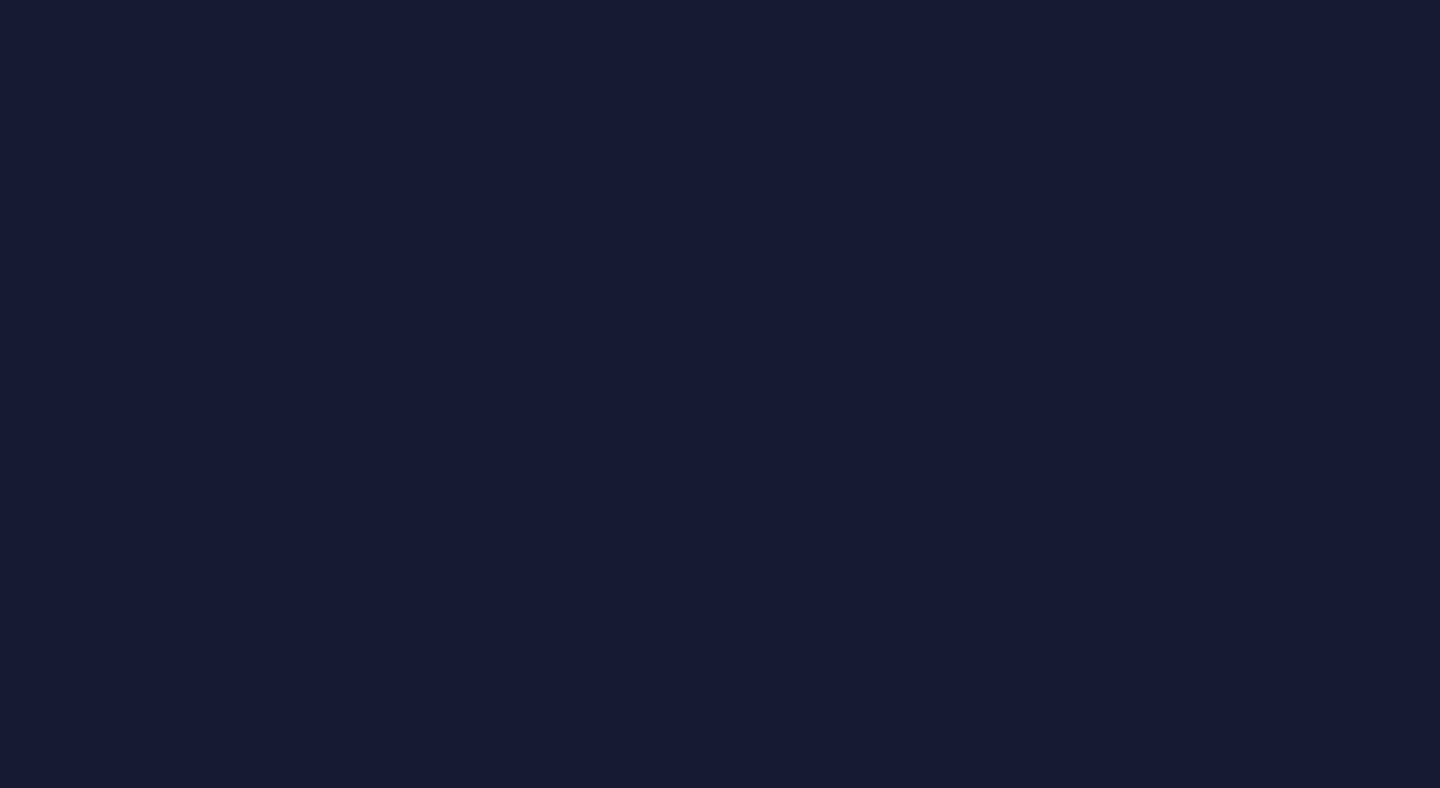 scroll, scrollTop: 0, scrollLeft: 0, axis: both 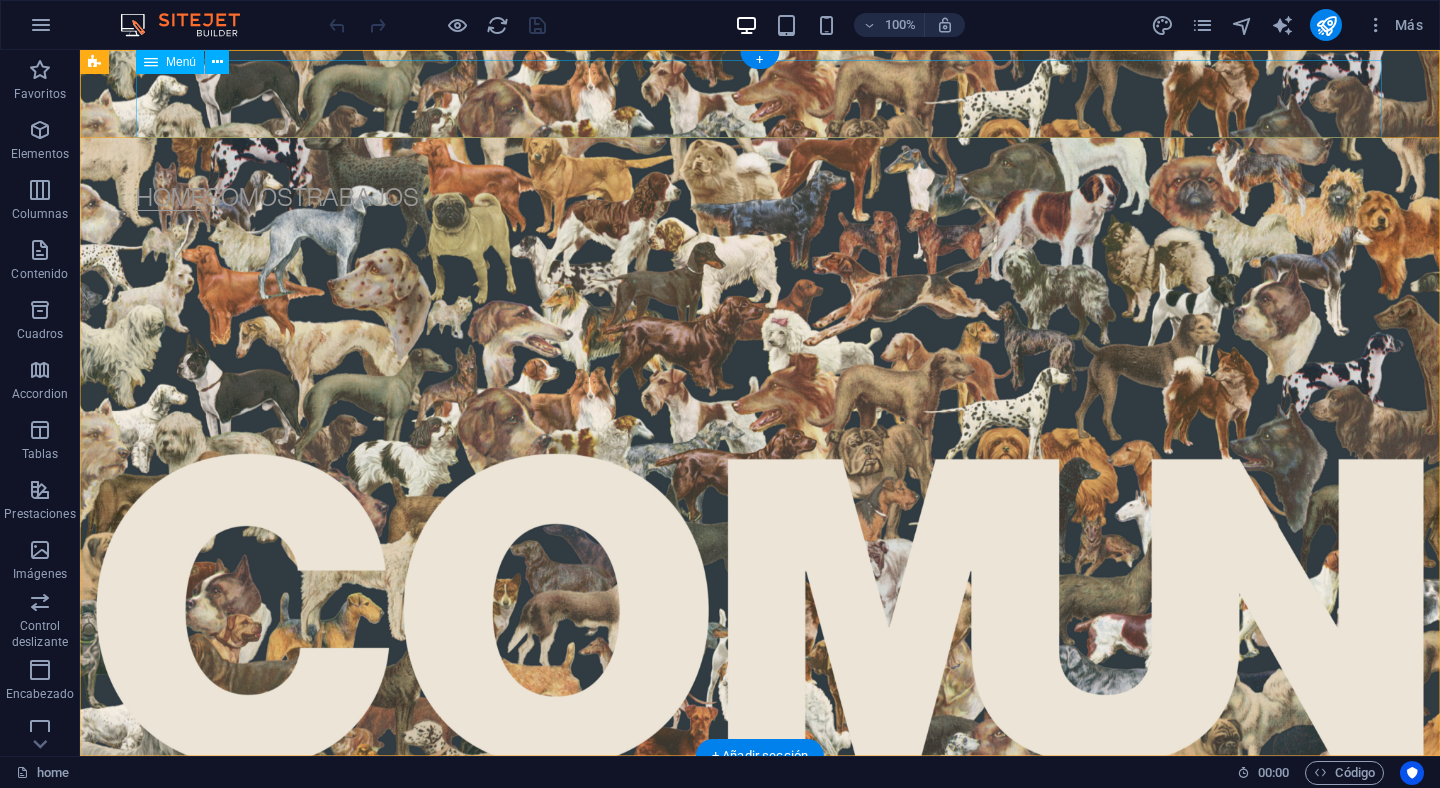 click on "Home Somos Trabajos" at bounding box center (759, 187) 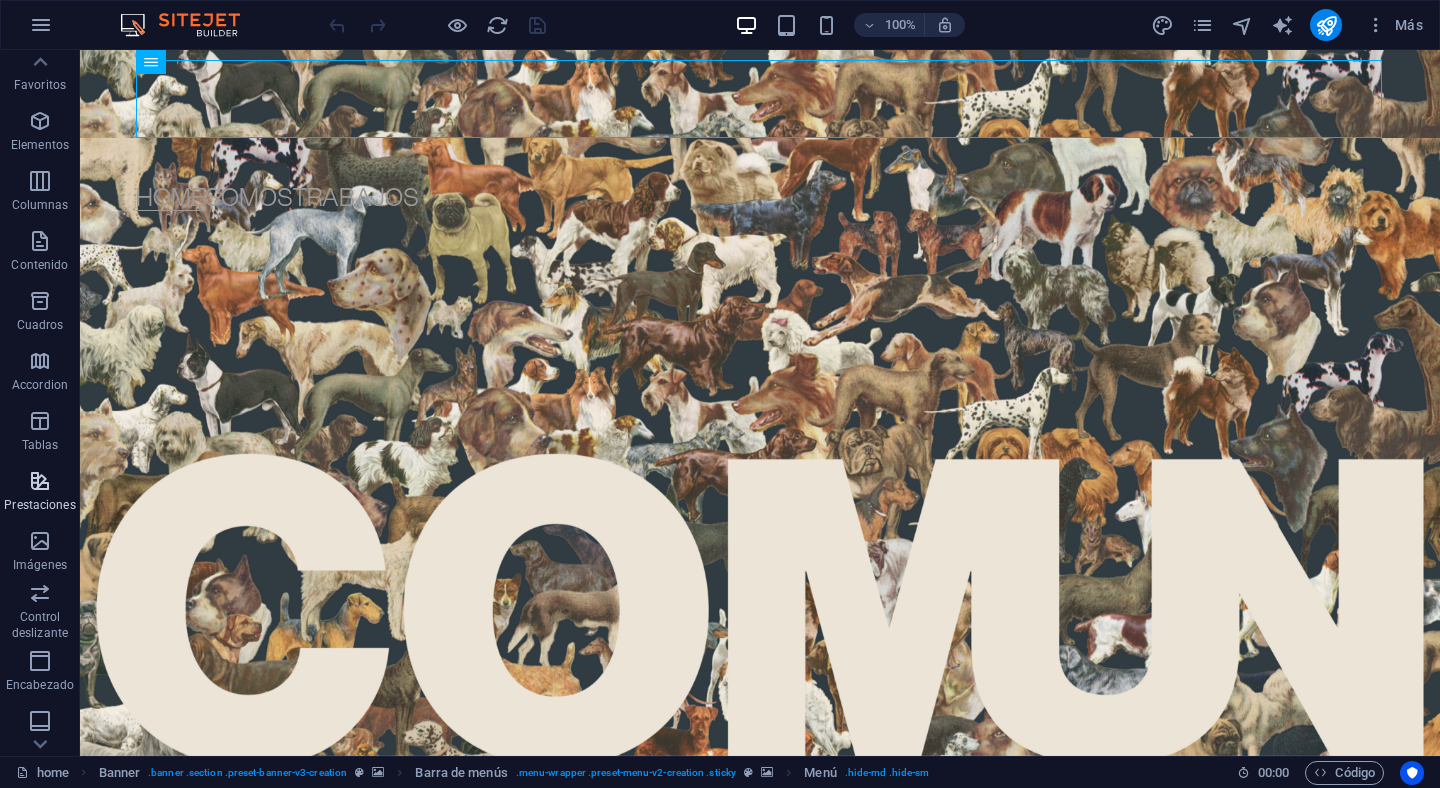 scroll, scrollTop: 0, scrollLeft: 0, axis: both 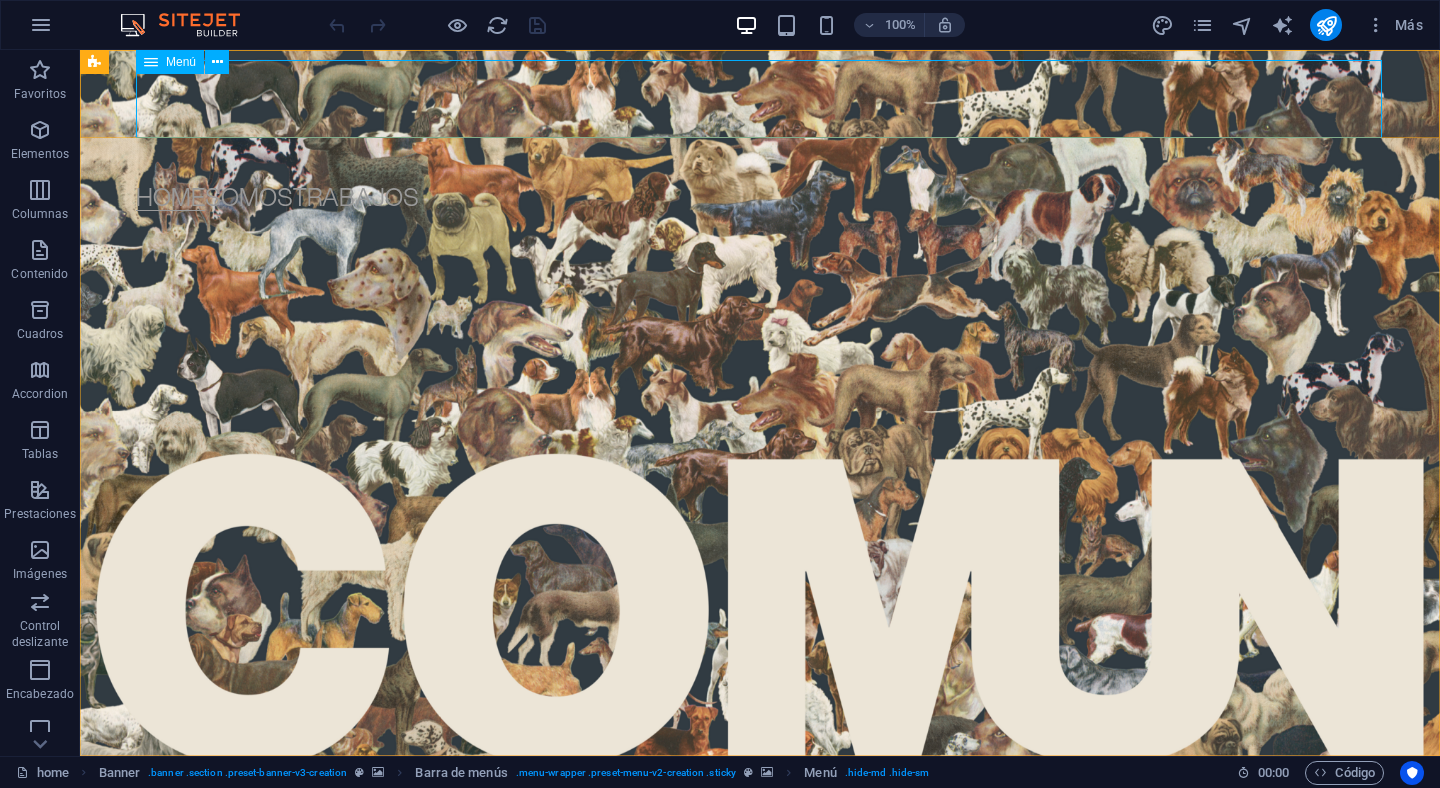 click on "Menú" at bounding box center (181, 62) 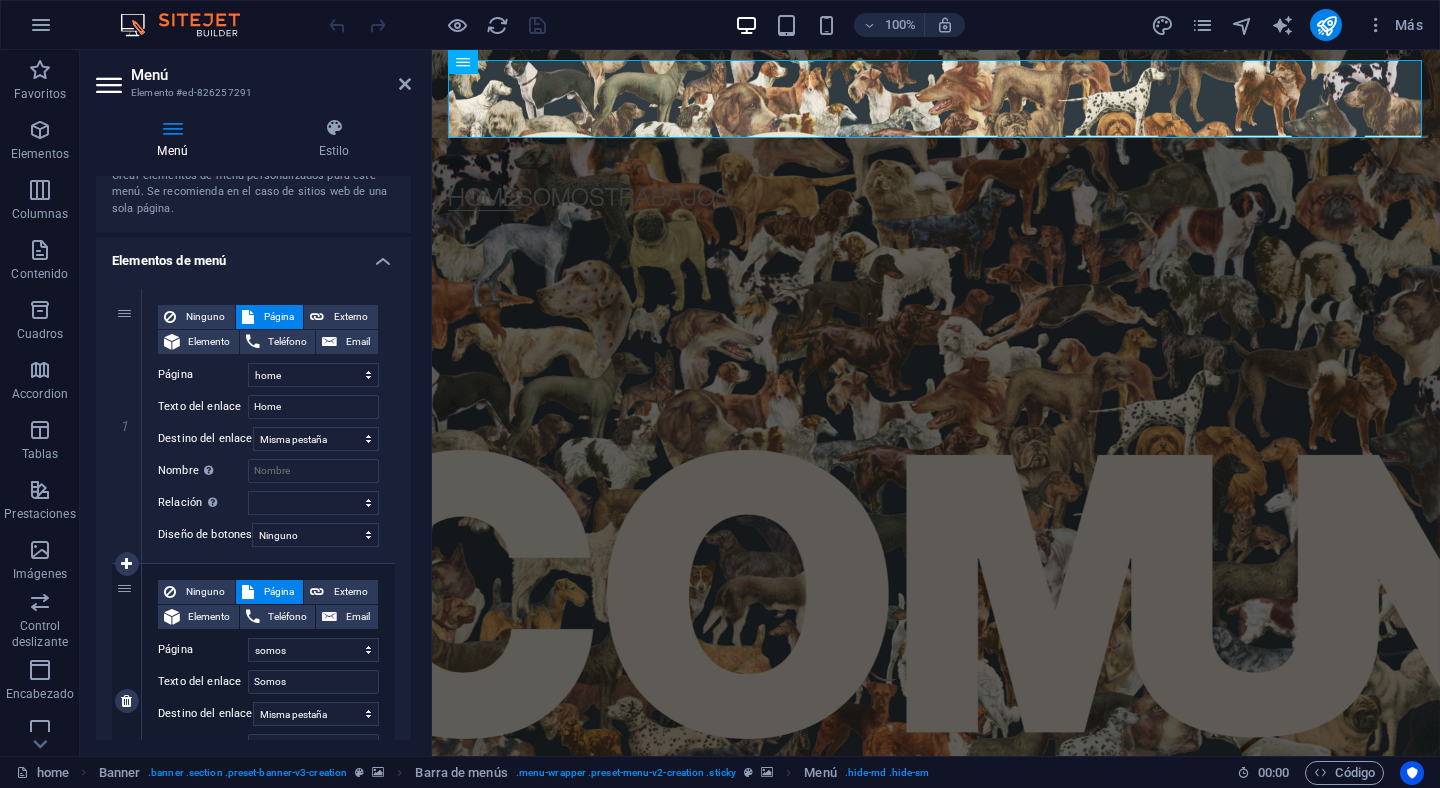 scroll, scrollTop: 0, scrollLeft: 0, axis: both 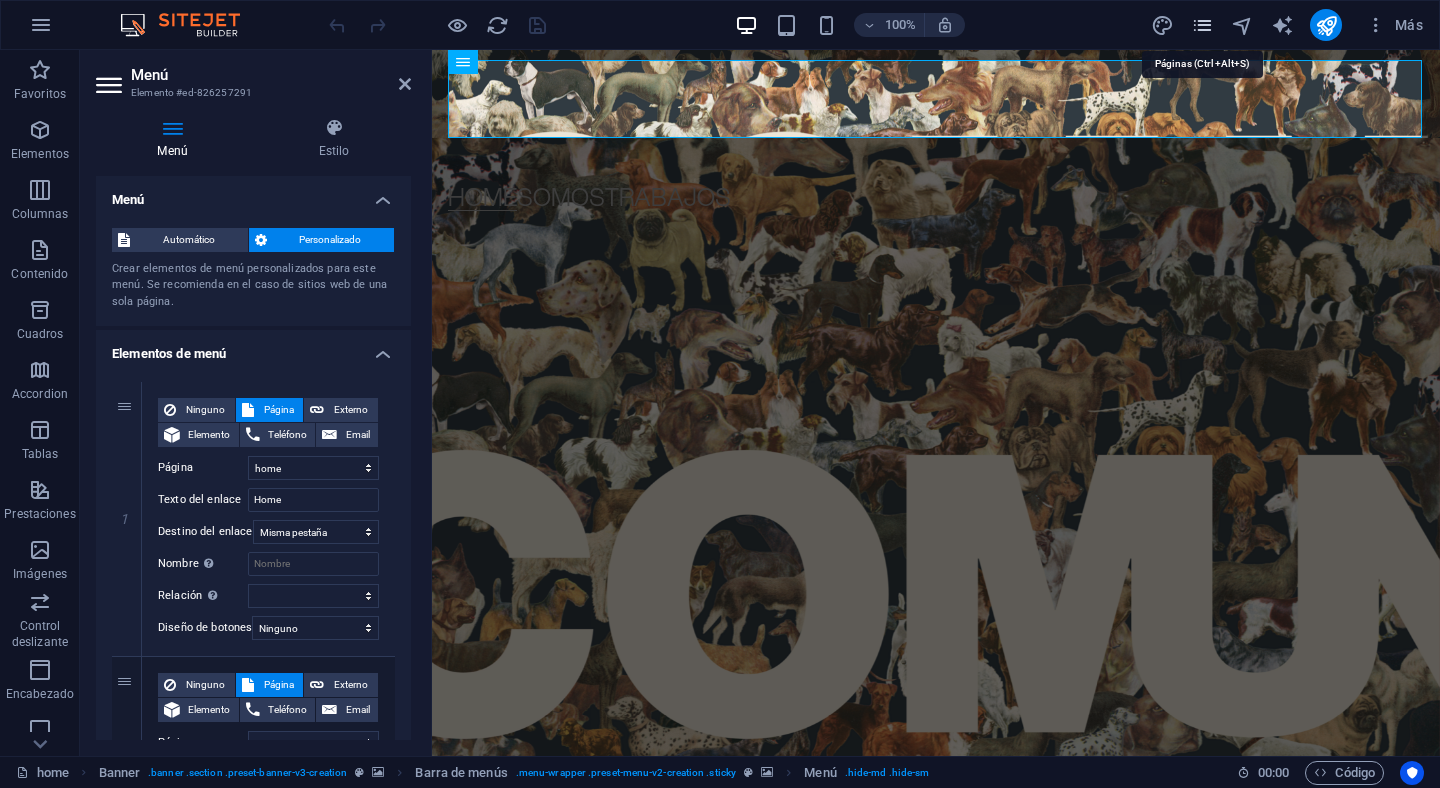 click at bounding box center (1202, 25) 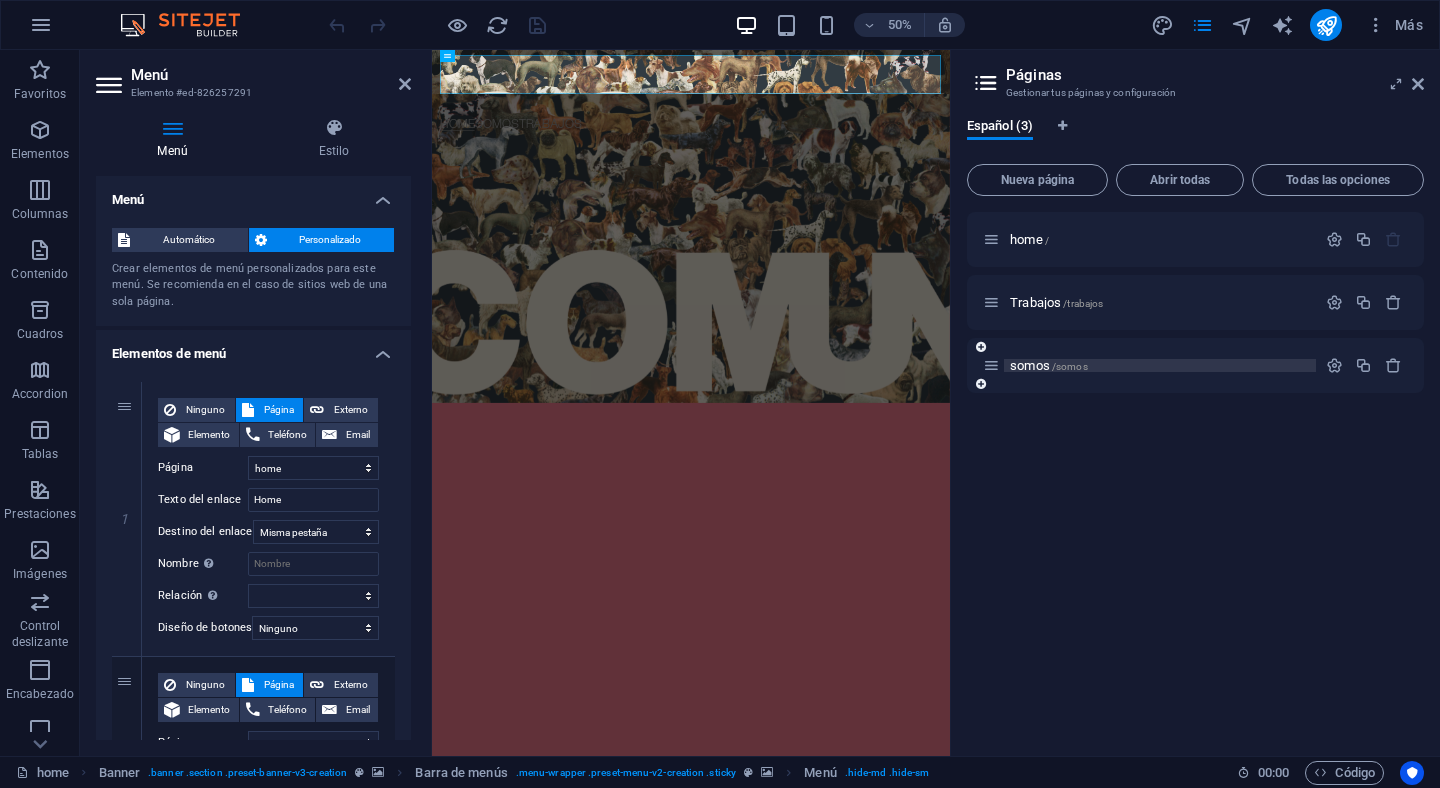 click on "somos /somos" at bounding box center (1049, 365) 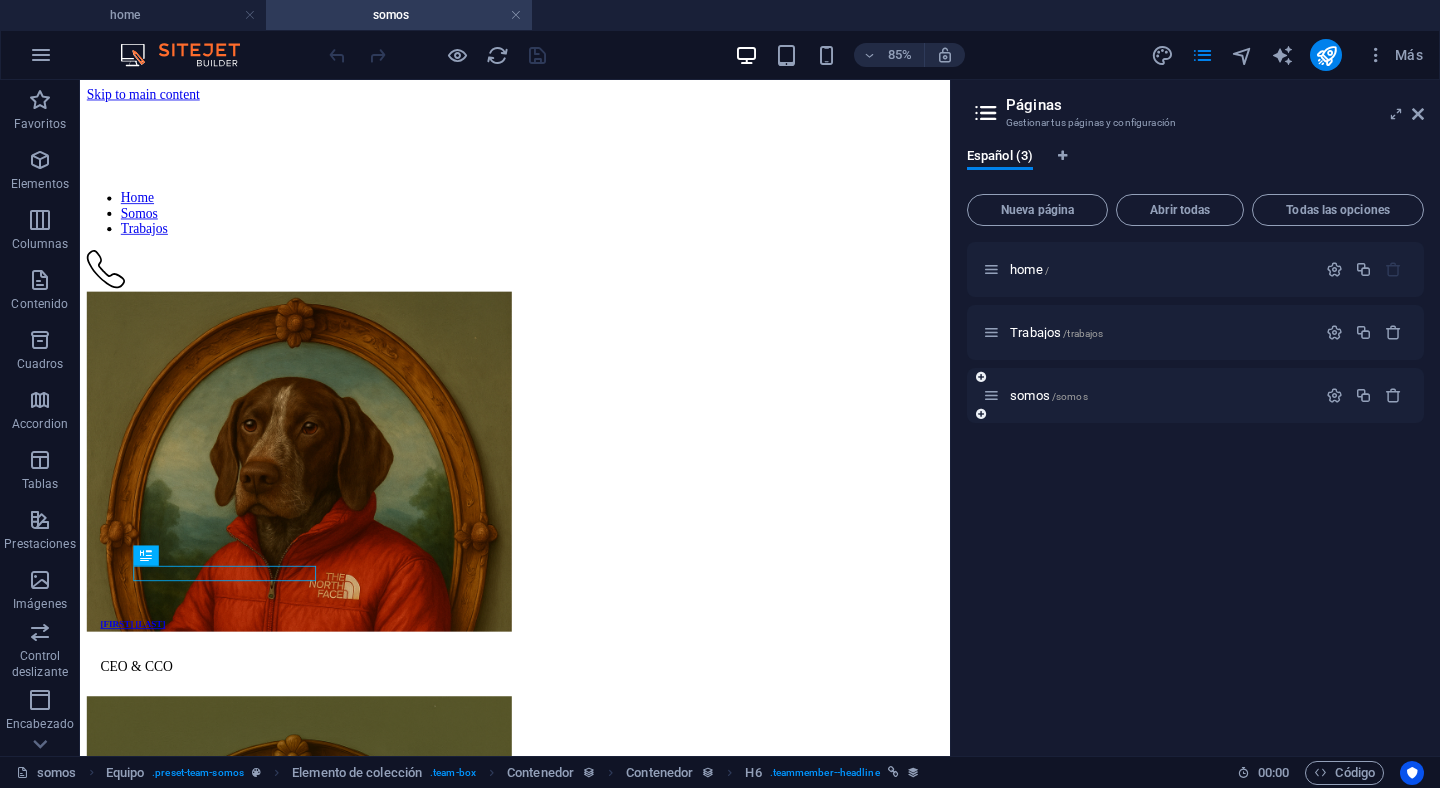 scroll, scrollTop: 0, scrollLeft: 0, axis: both 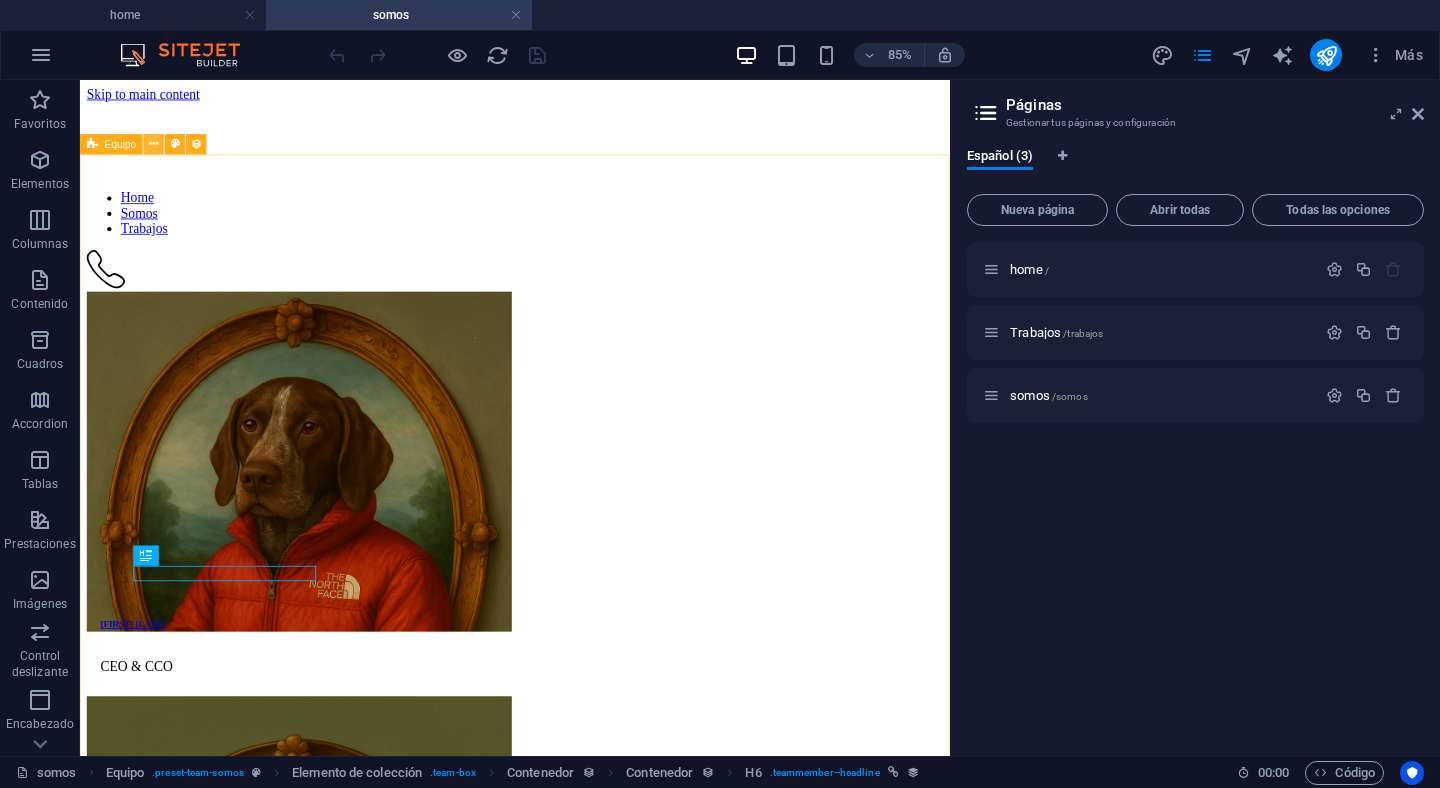 click at bounding box center (154, 145) 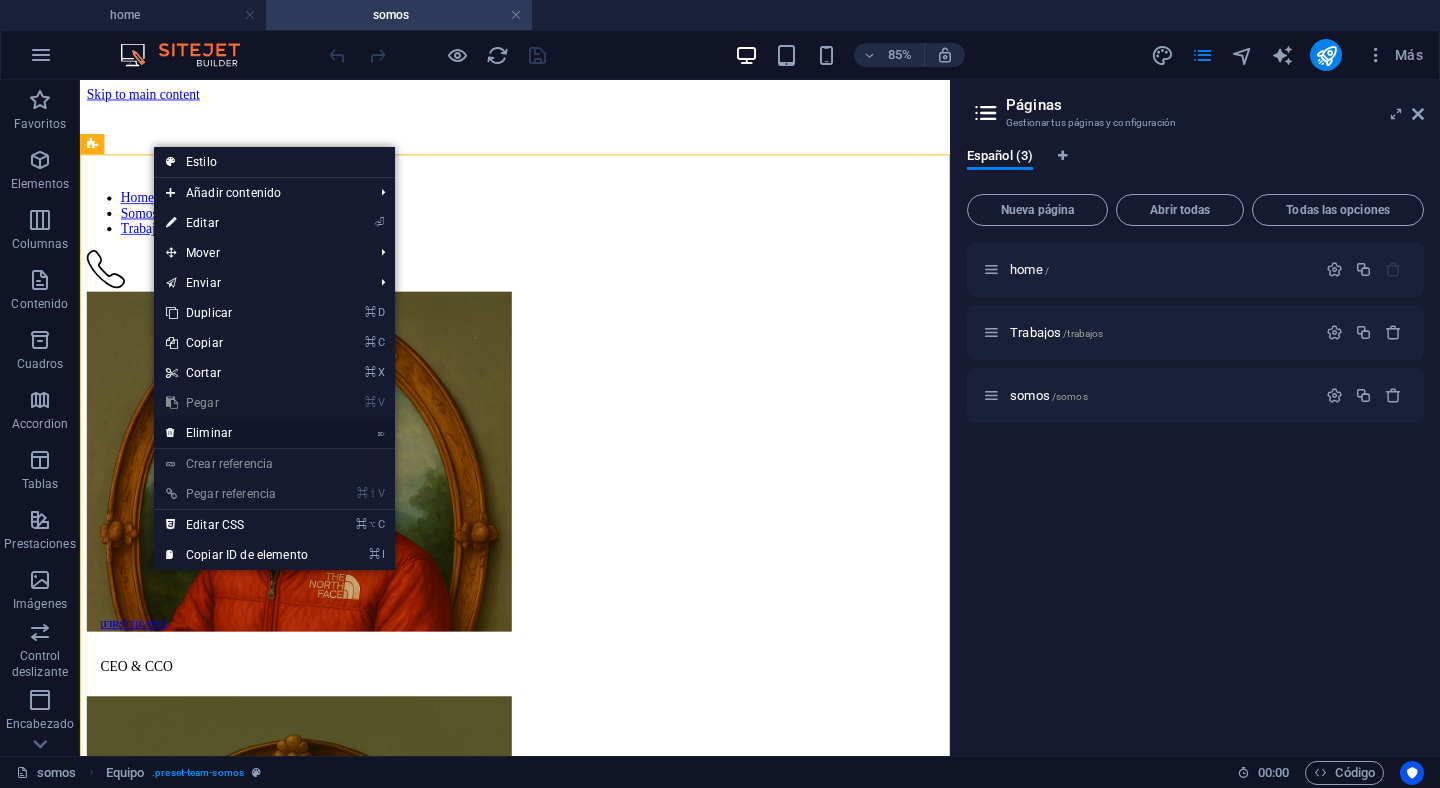 click on "⌦  Eliminar" at bounding box center (237, 433) 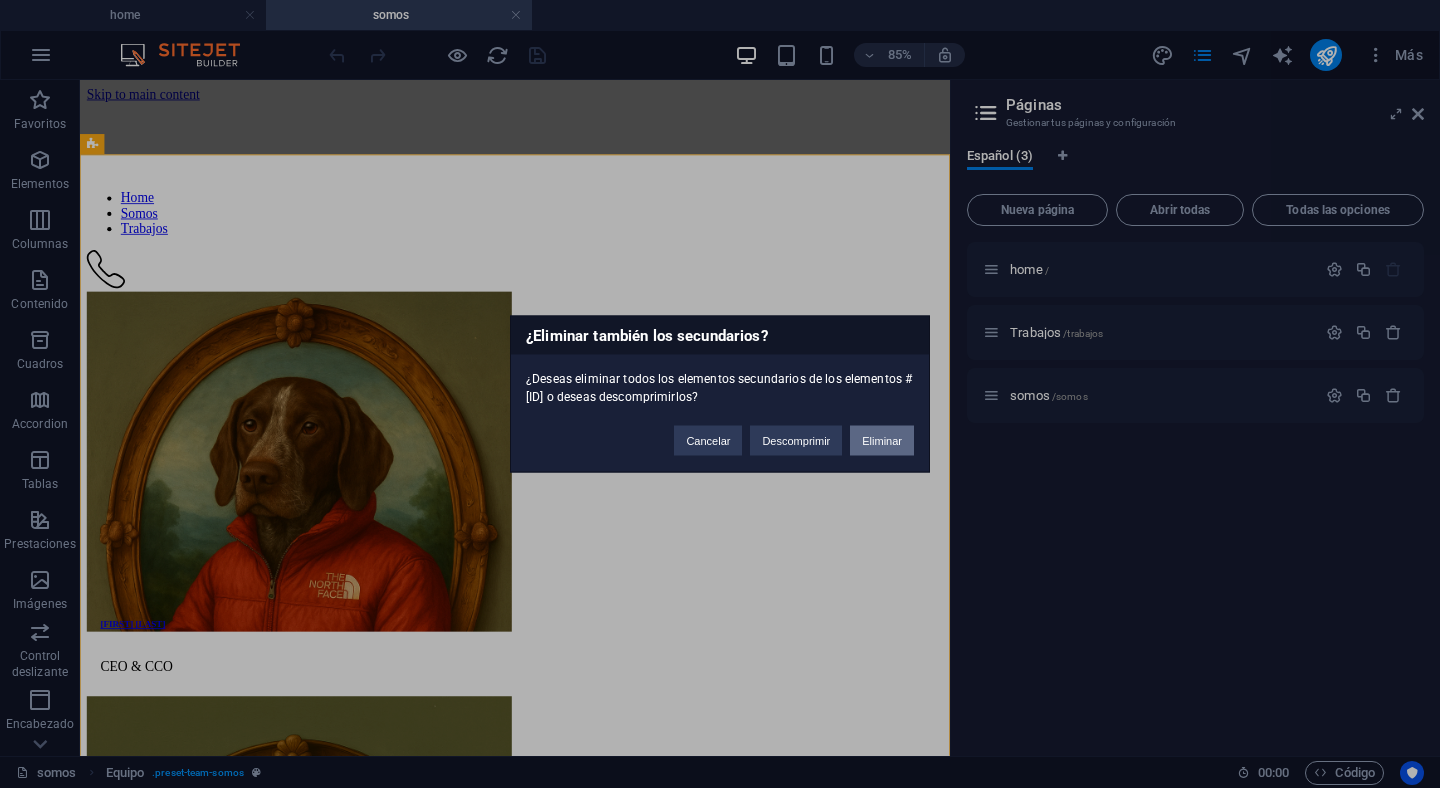 click on "Eliminar" at bounding box center (882, 441) 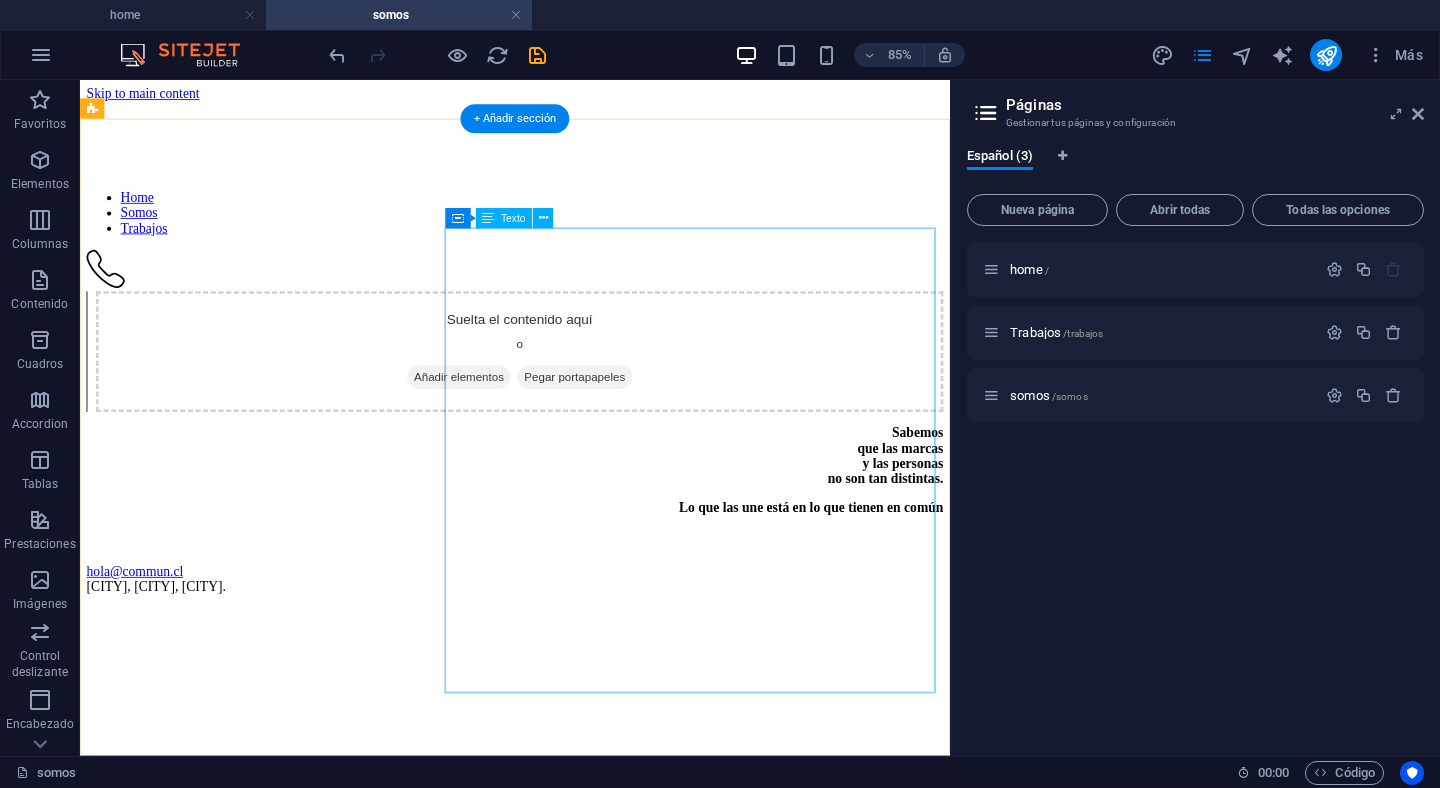 scroll, scrollTop: 0, scrollLeft: 0, axis: both 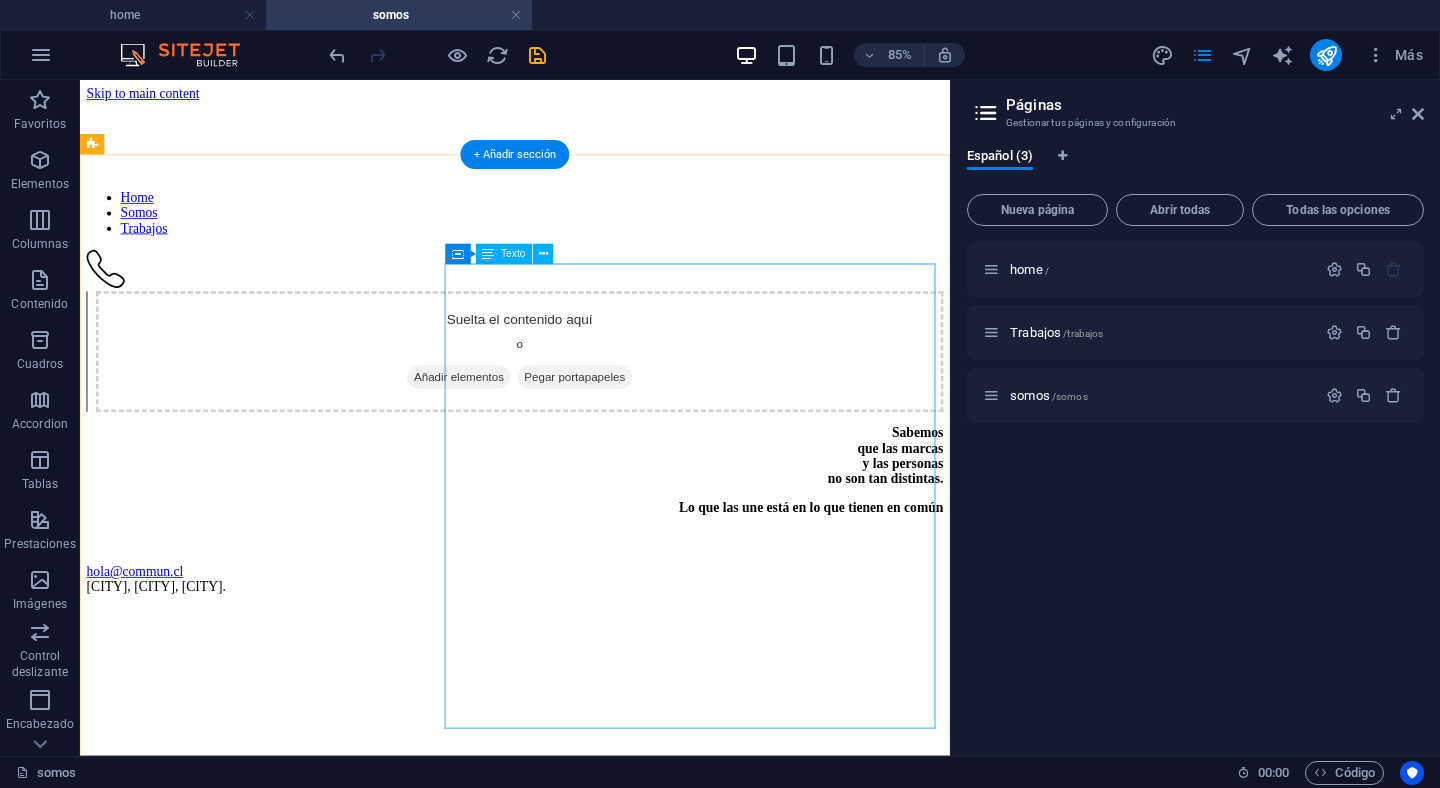 click on "Sabemos que las marcas y las personas no son tan distintas. Lo que las une está en lo que tienen en común" at bounding box center (592, 540) 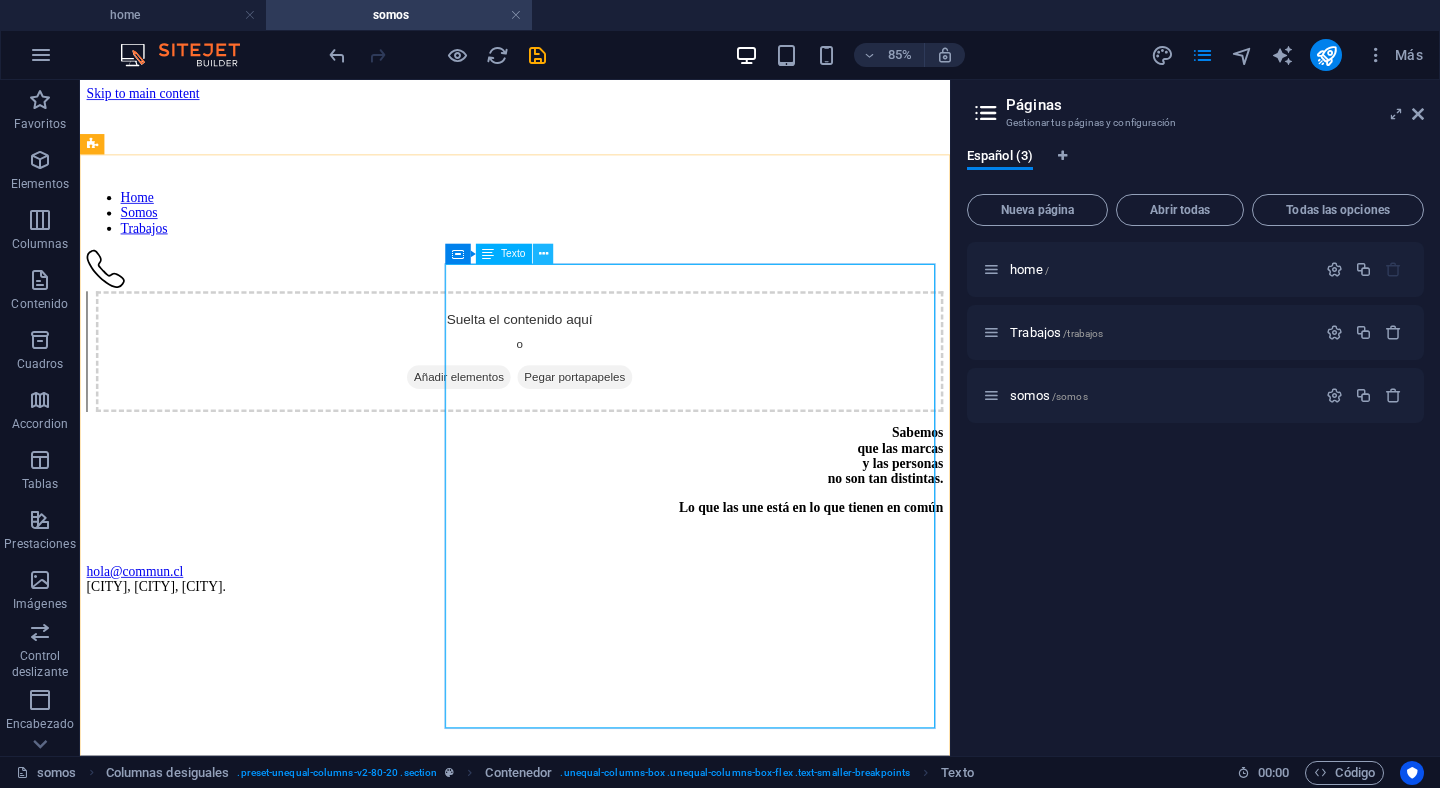 click at bounding box center (543, 254) 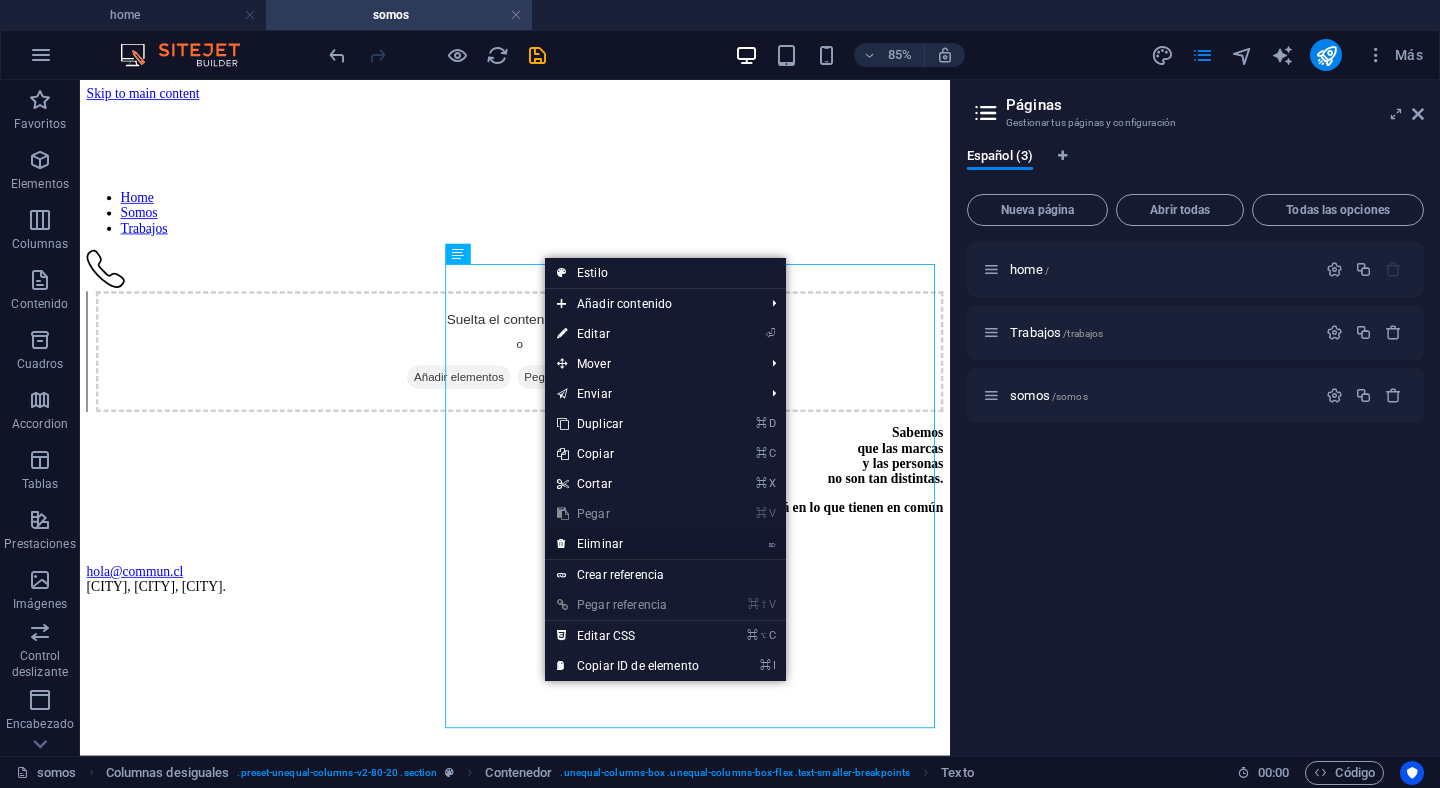 click on "⌦  Eliminar" at bounding box center (628, 544) 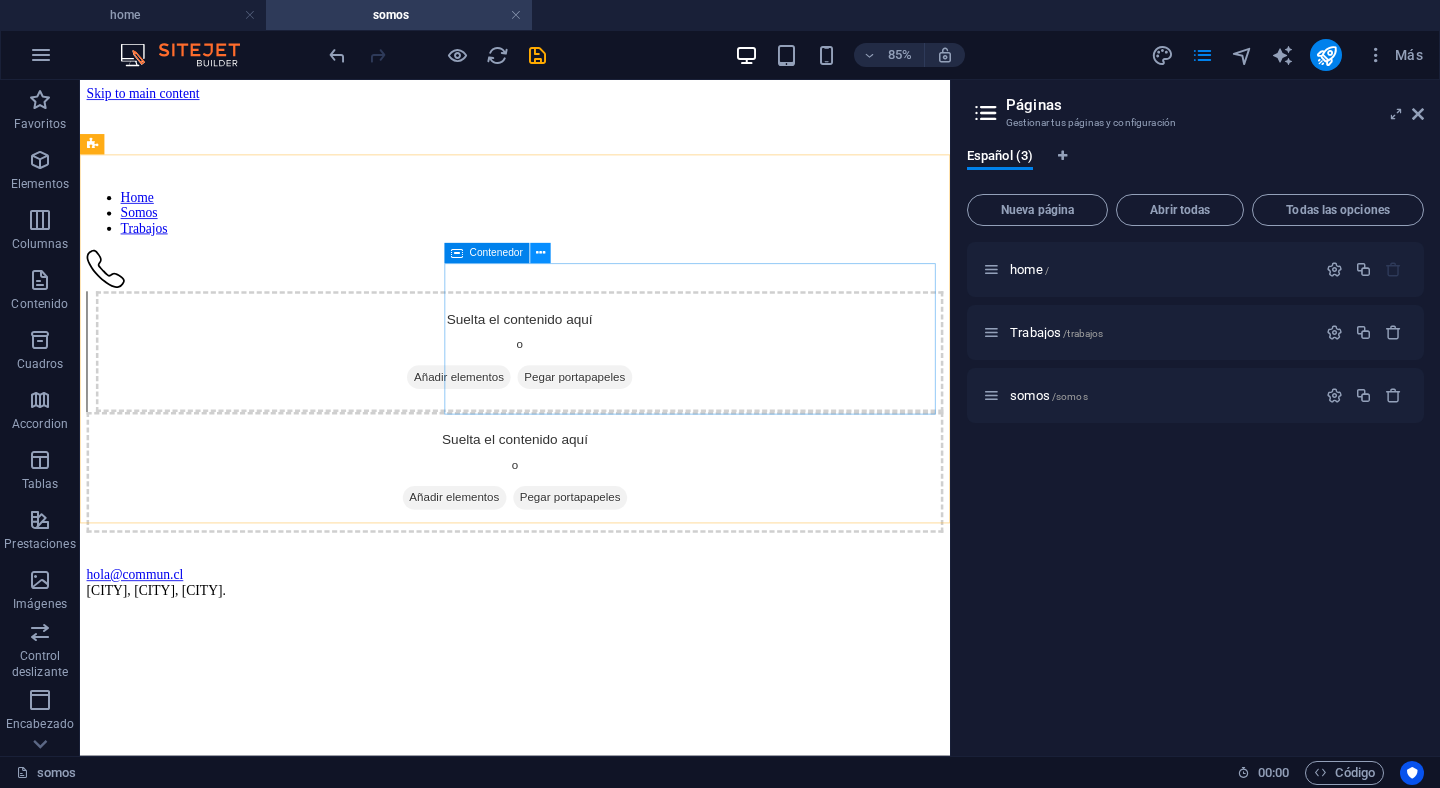 click at bounding box center (541, 253) 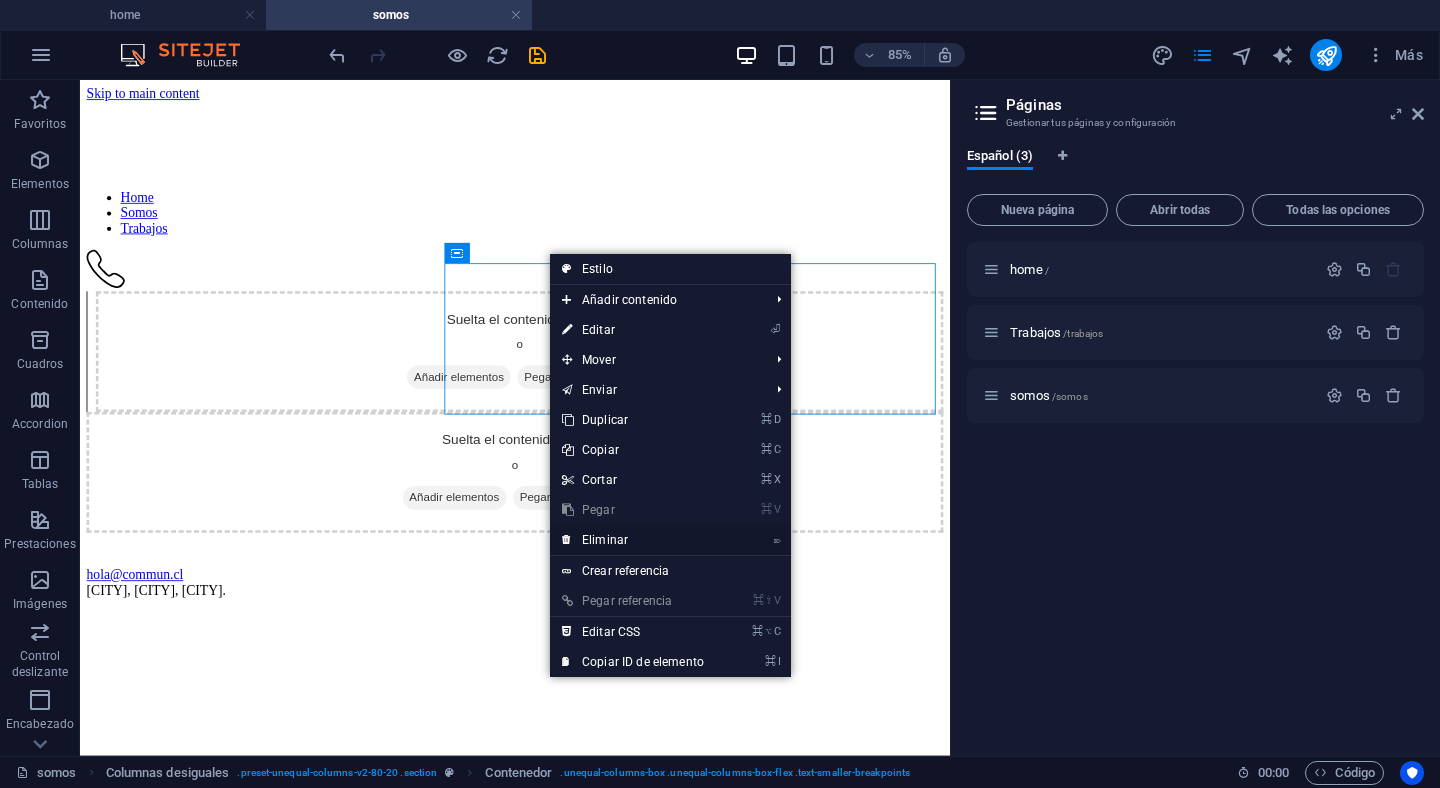 drag, startPoint x: 623, startPoint y: 537, endPoint x: 638, endPoint y: 537, distance: 15 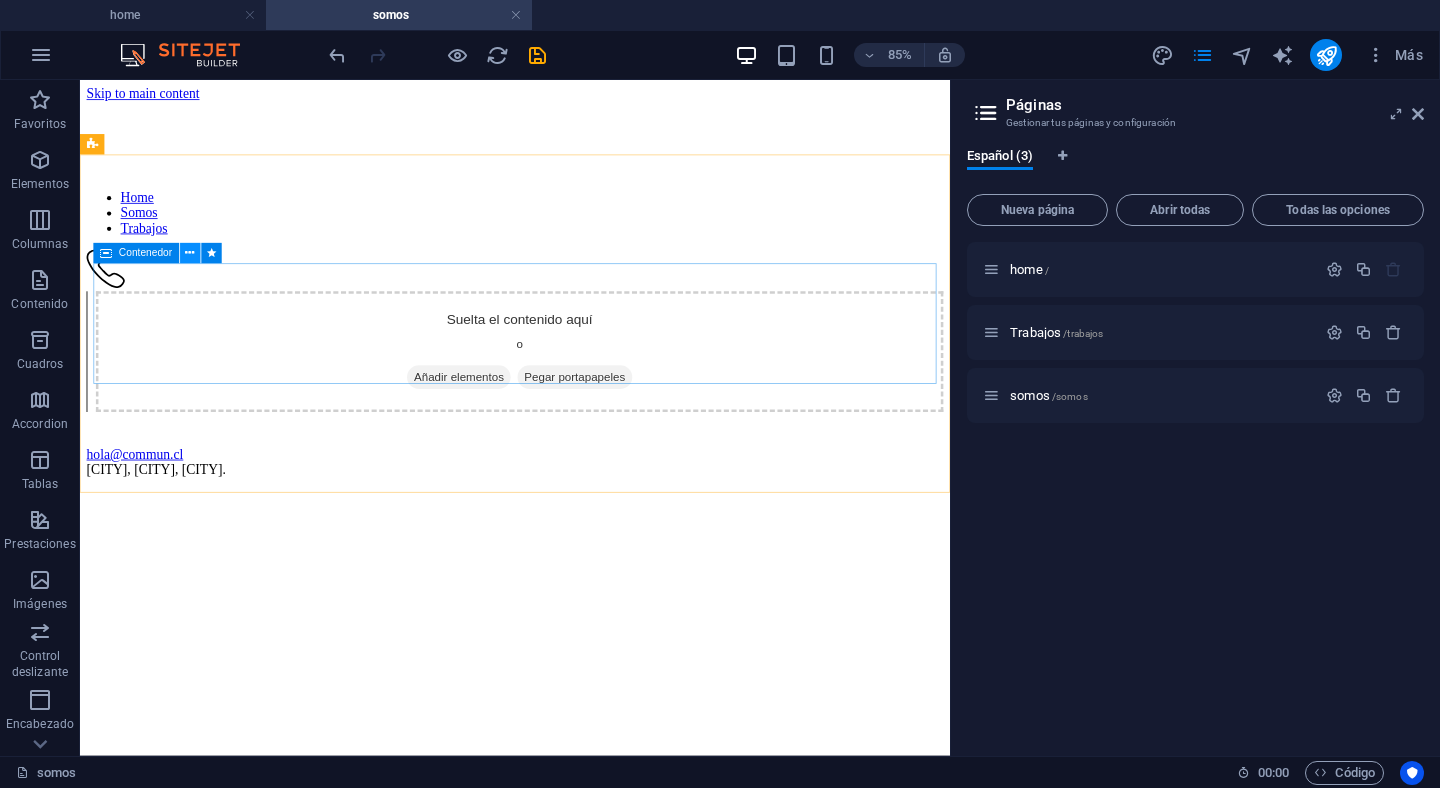 click at bounding box center [190, 253] 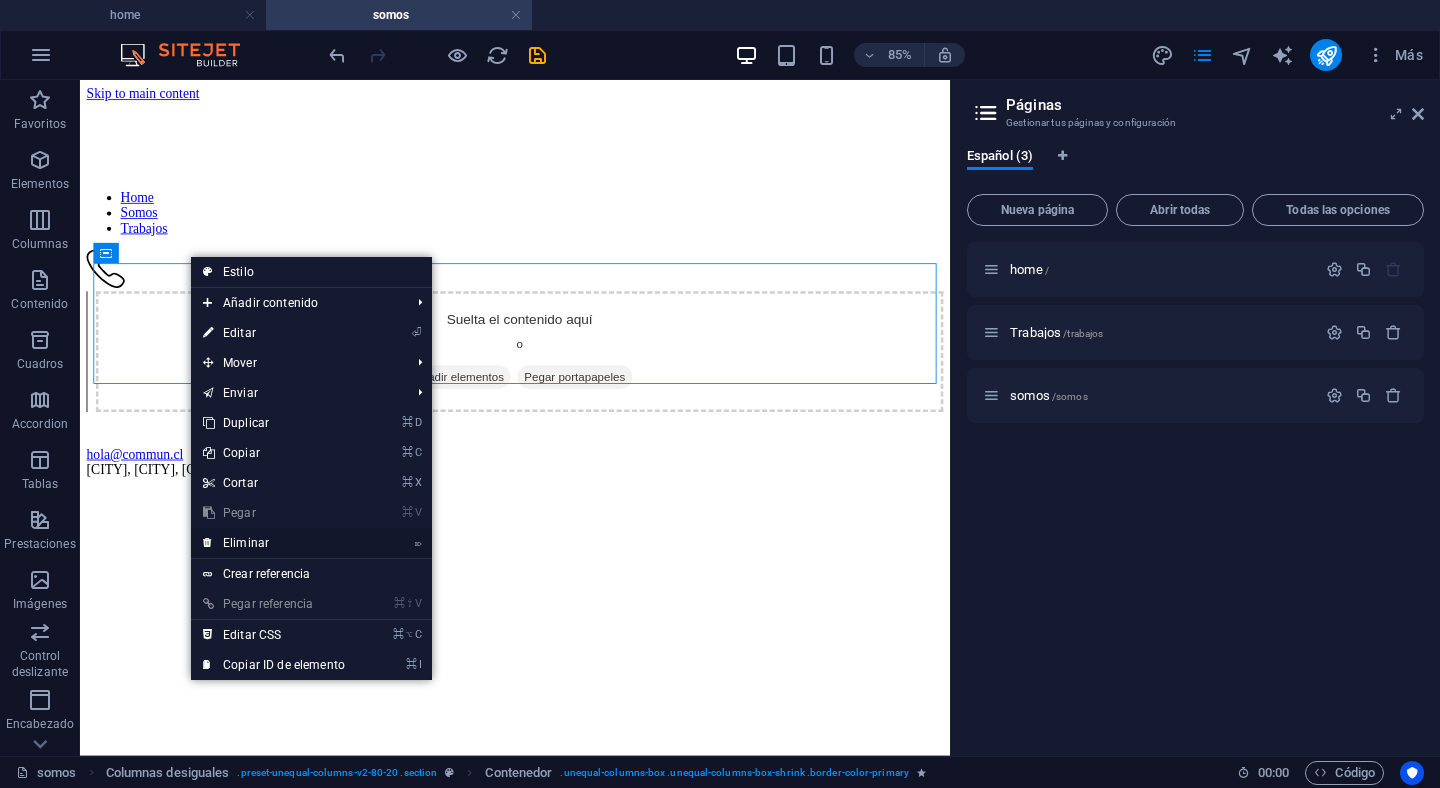 click on "⌦  Eliminar" at bounding box center (274, 543) 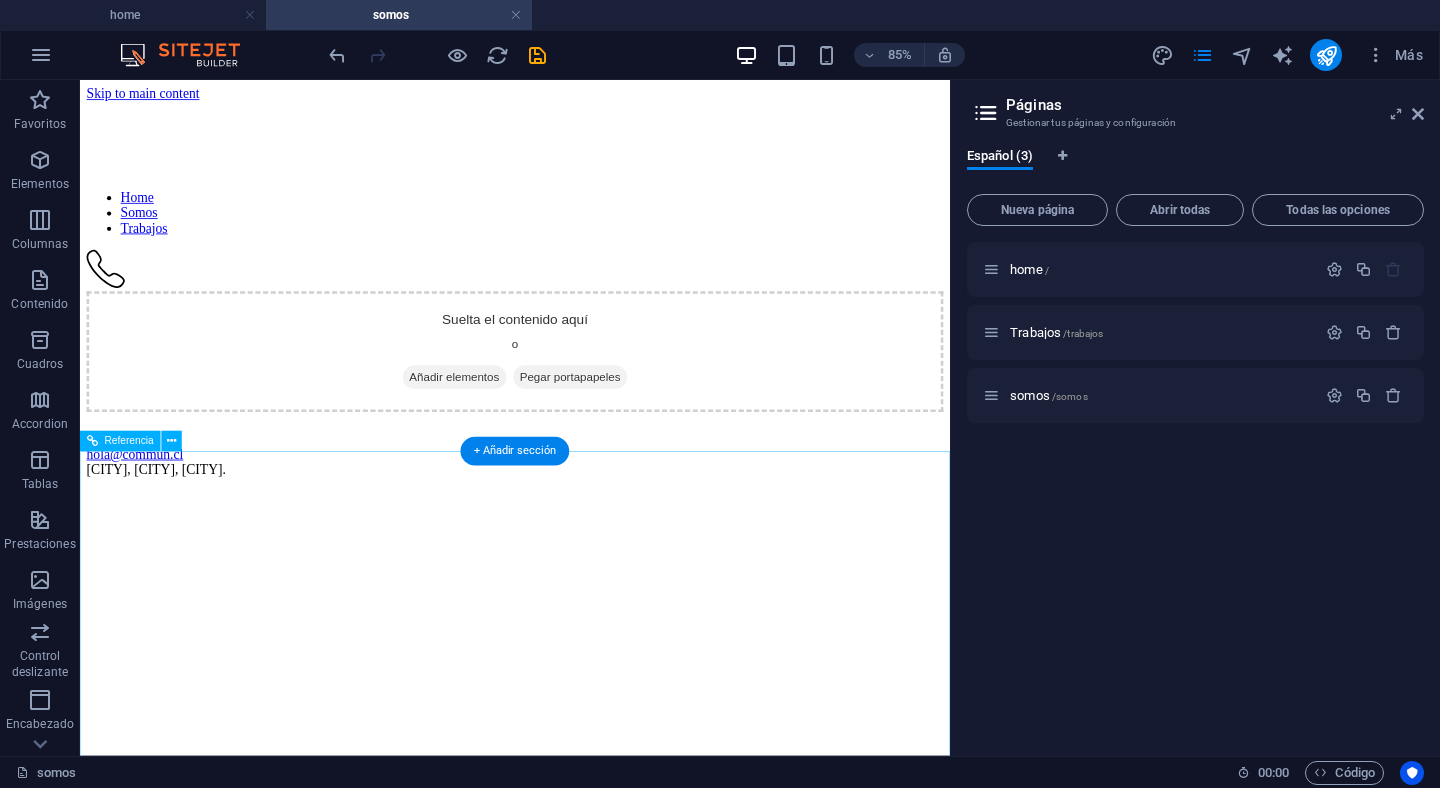 scroll, scrollTop: 0, scrollLeft: 0, axis: both 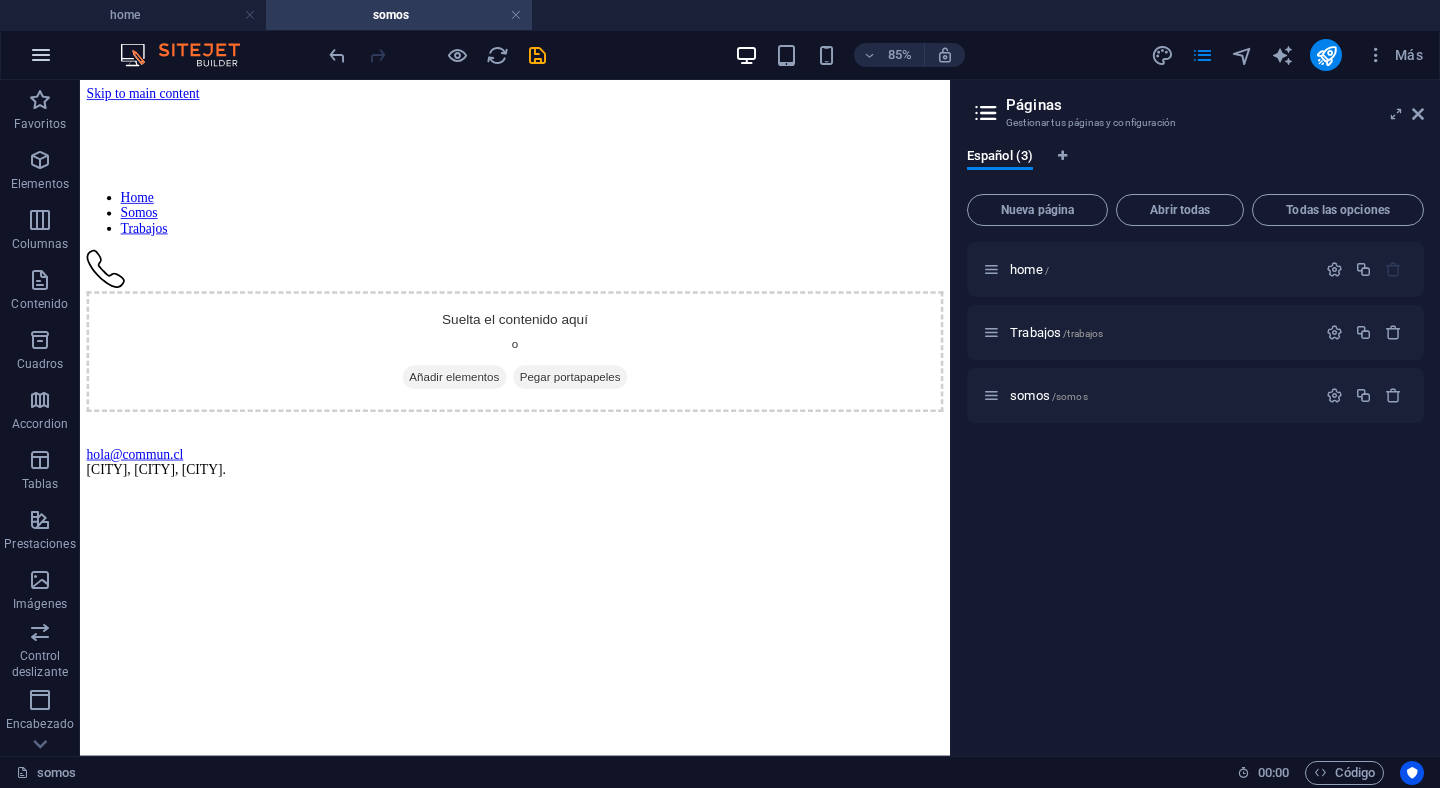 click at bounding box center [41, 55] 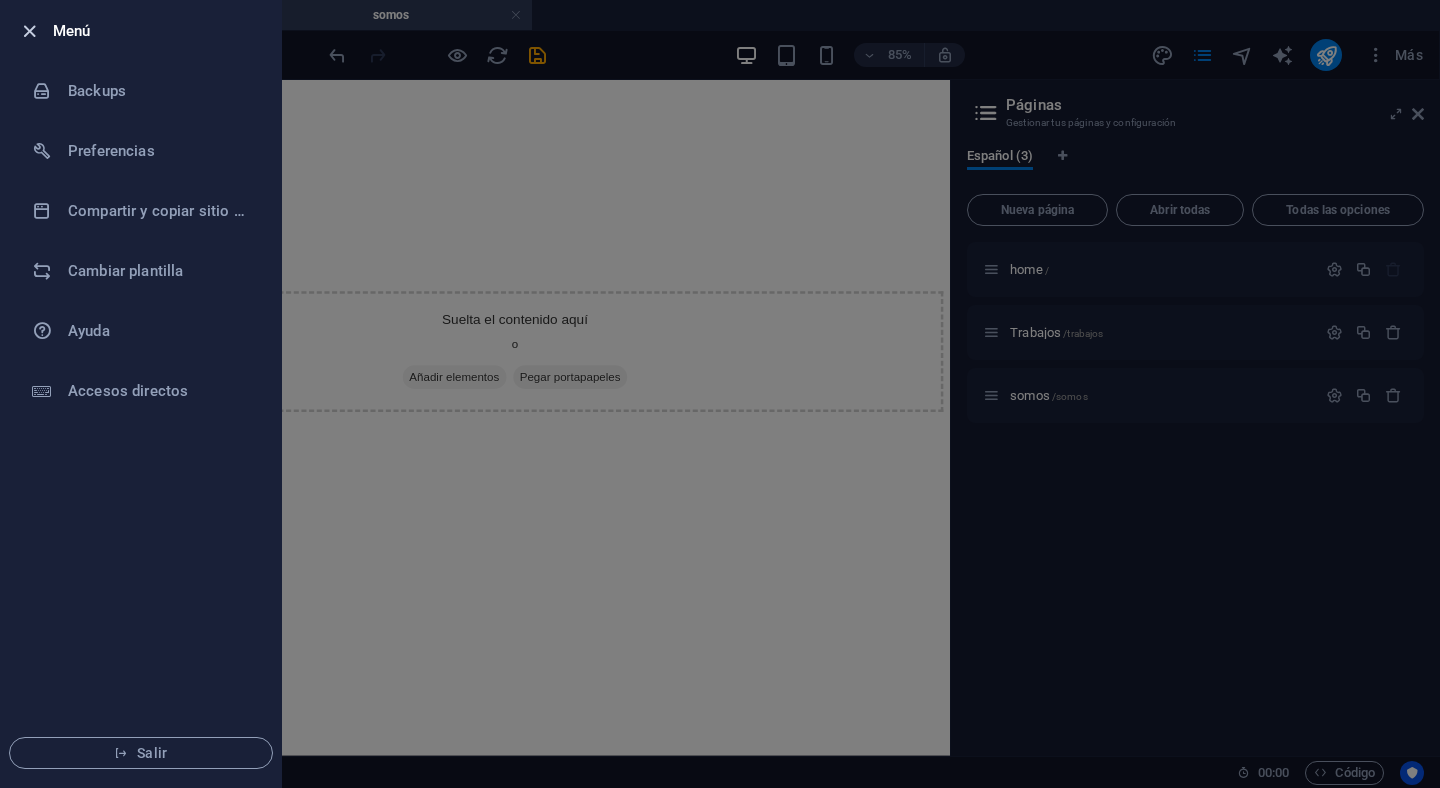 click at bounding box center (29, 31) 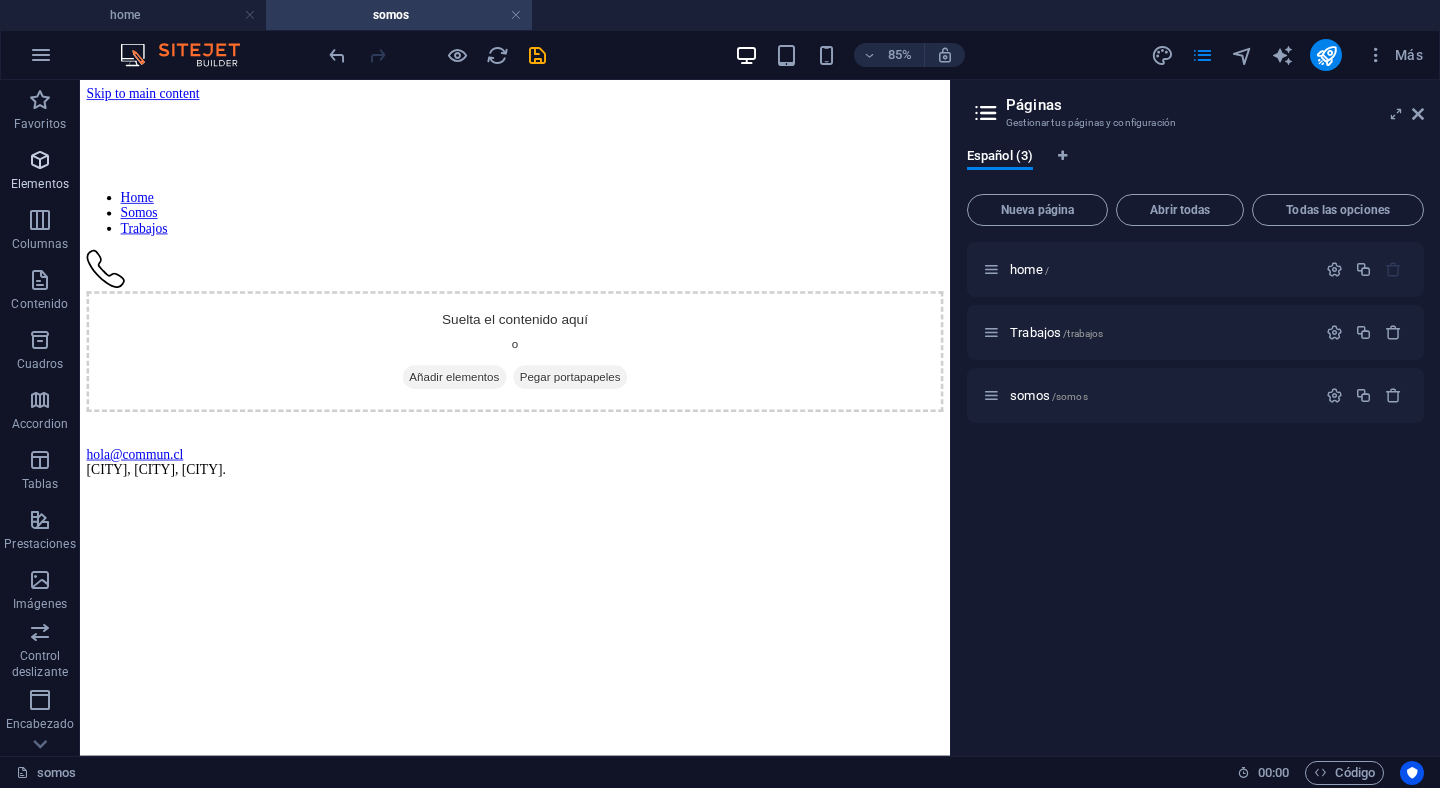 click at bounding box center (40, 160) 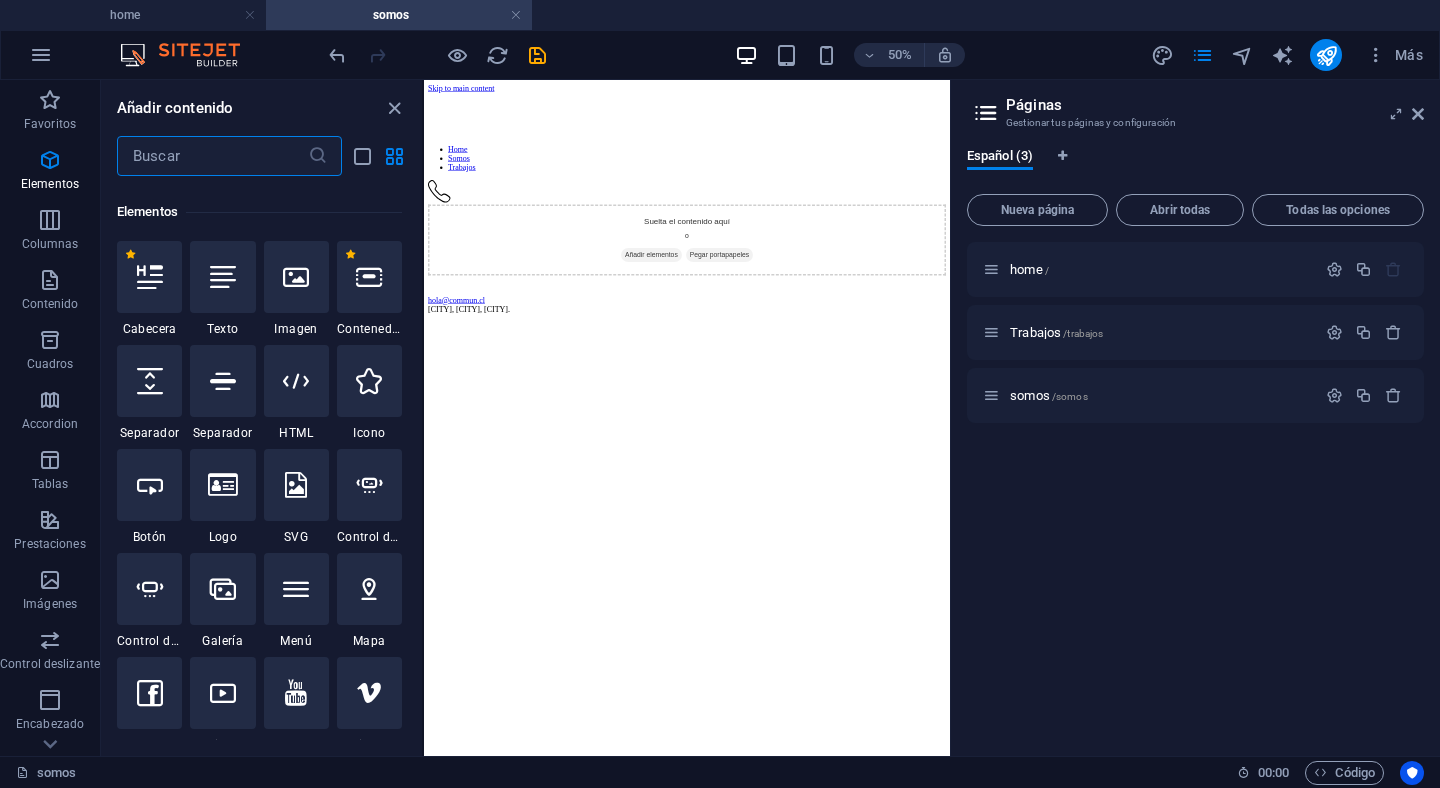 scroll, scrollTop: 377, scrollLeft: 0, axis: vertical 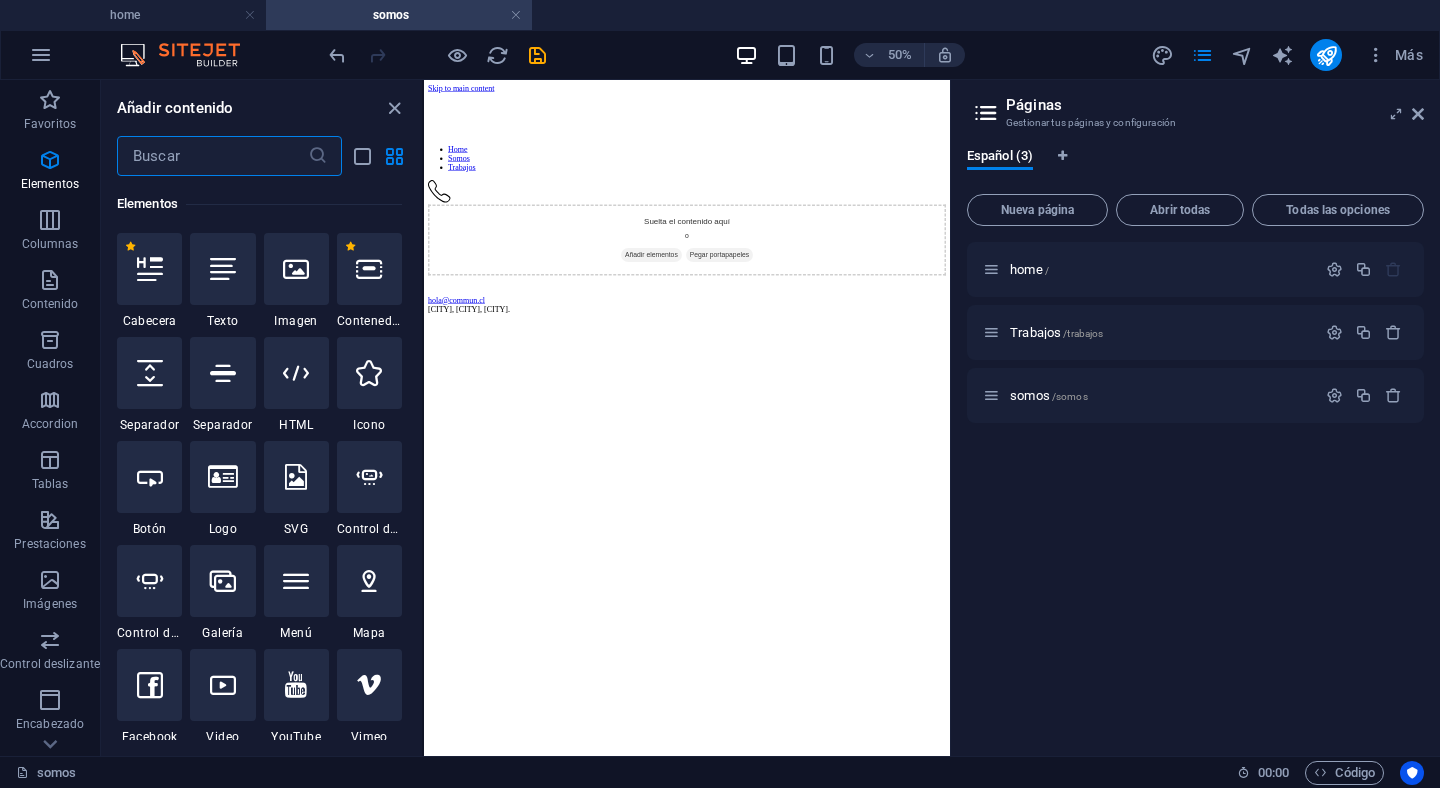 click at bounding box center [212, 156] 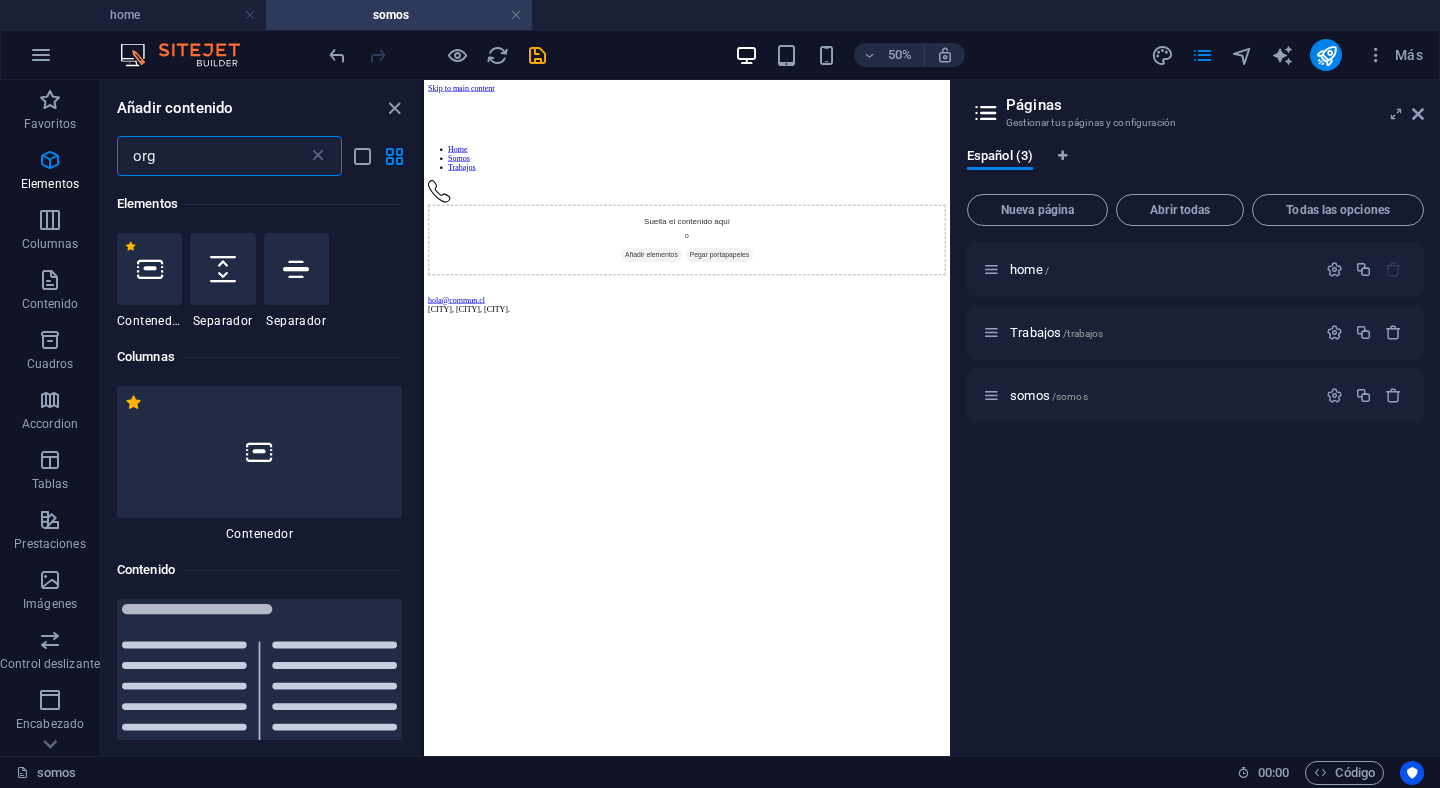 scroll, scrollTop: 0, scrollLeft: 0, axis: both 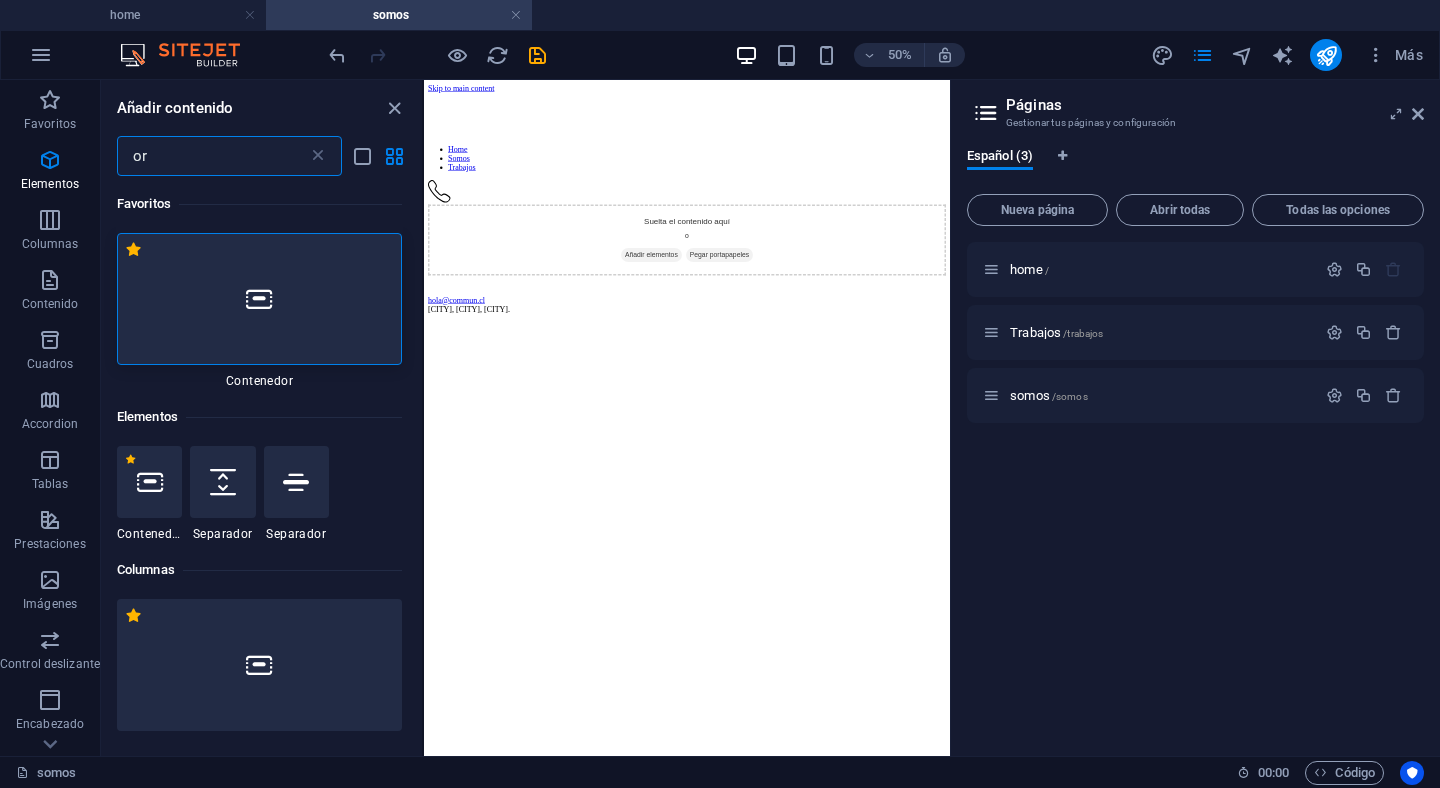 type on "o" 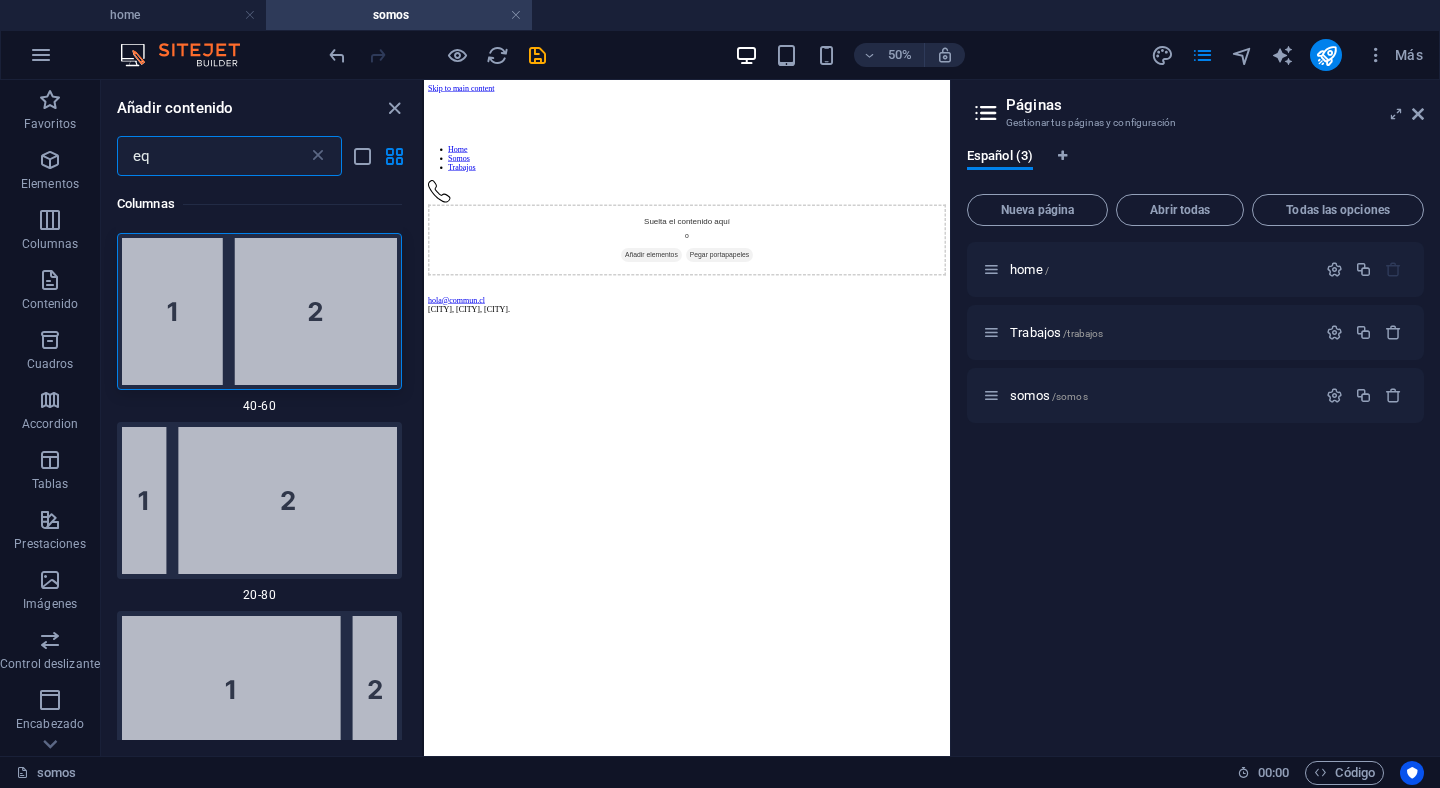 type on "e" 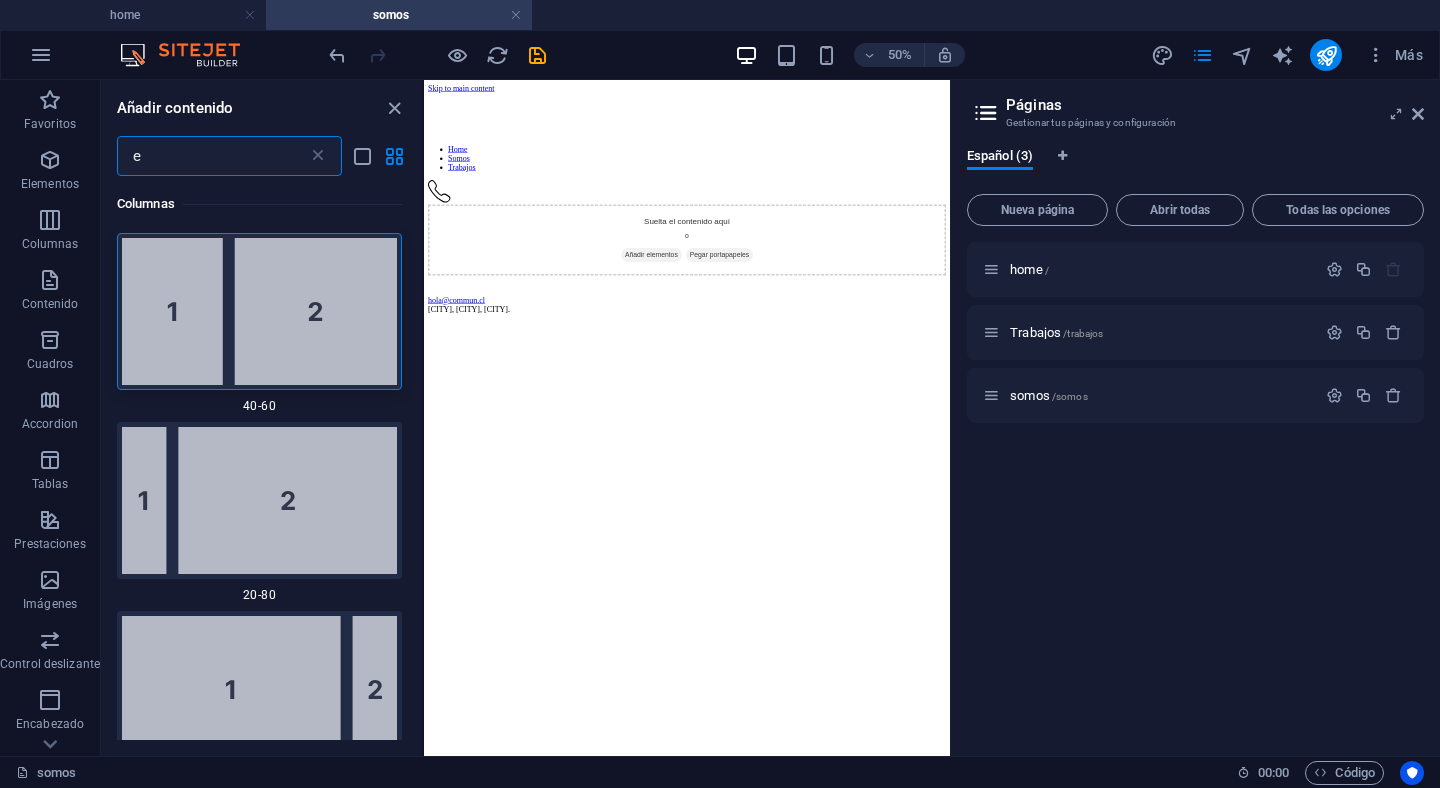 type 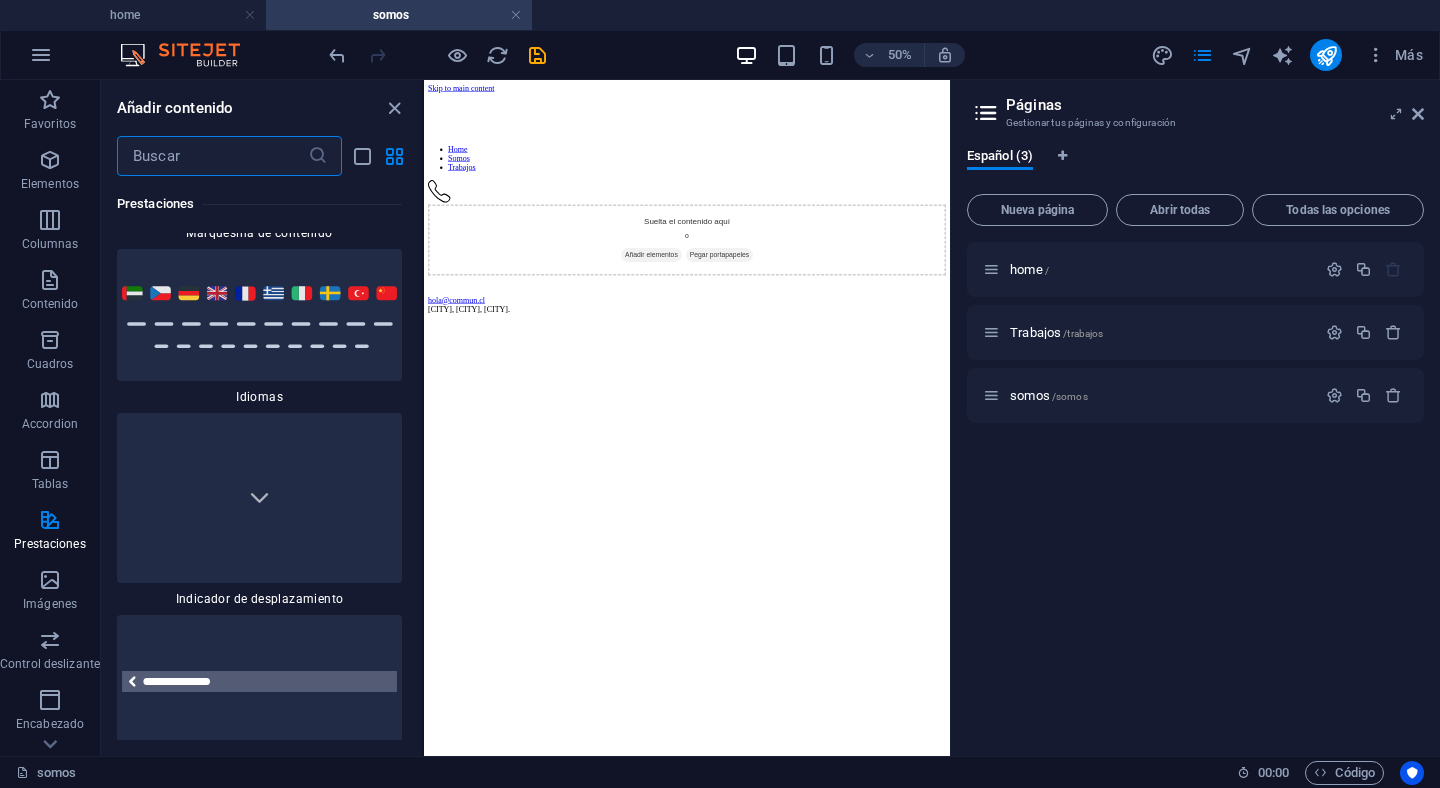 scroll, scrollTop: 18391, scrollLeft: 0, axis: vertical 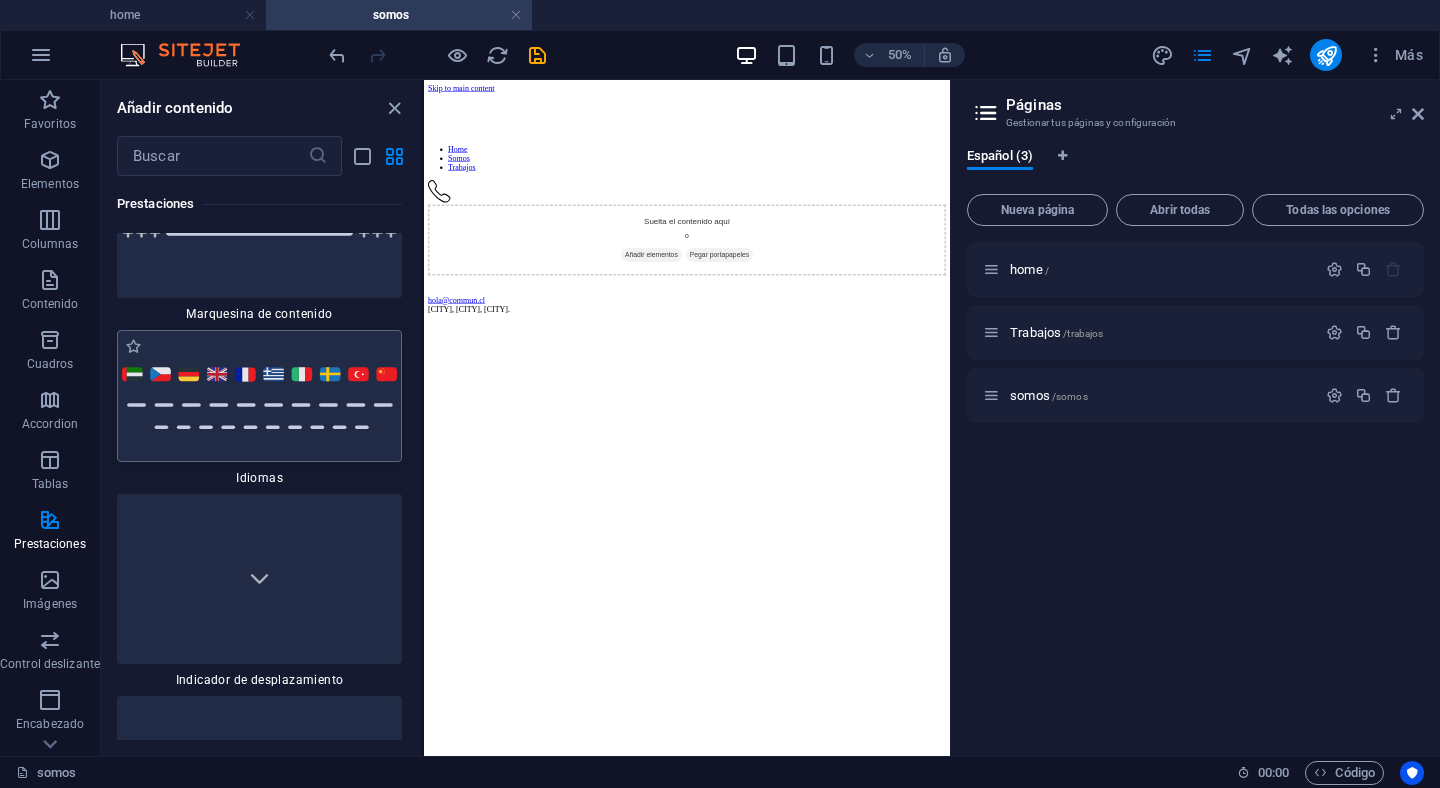 click at bounding box center [259, 396] 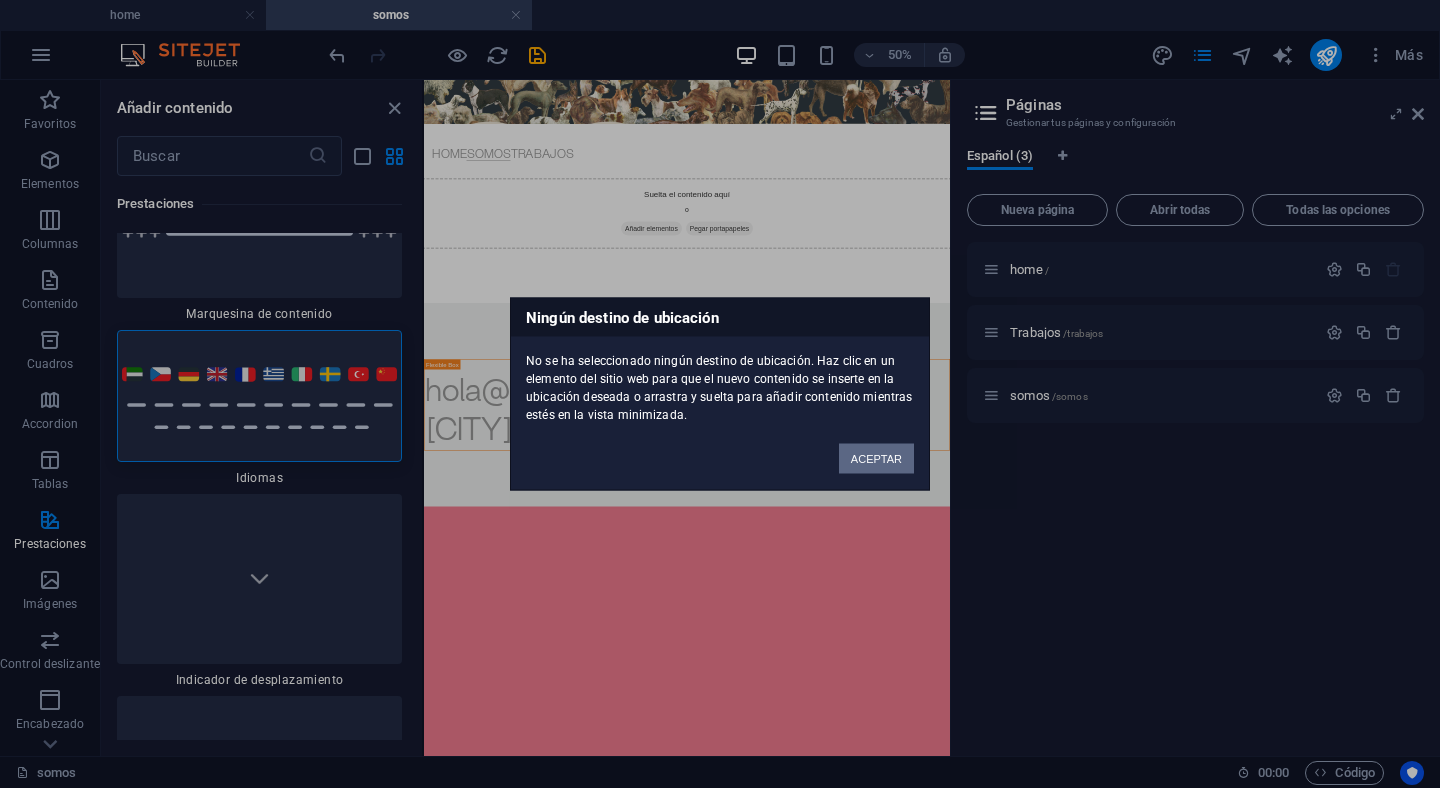 click on "ACEPTAR" at bounding box center [876, 459] 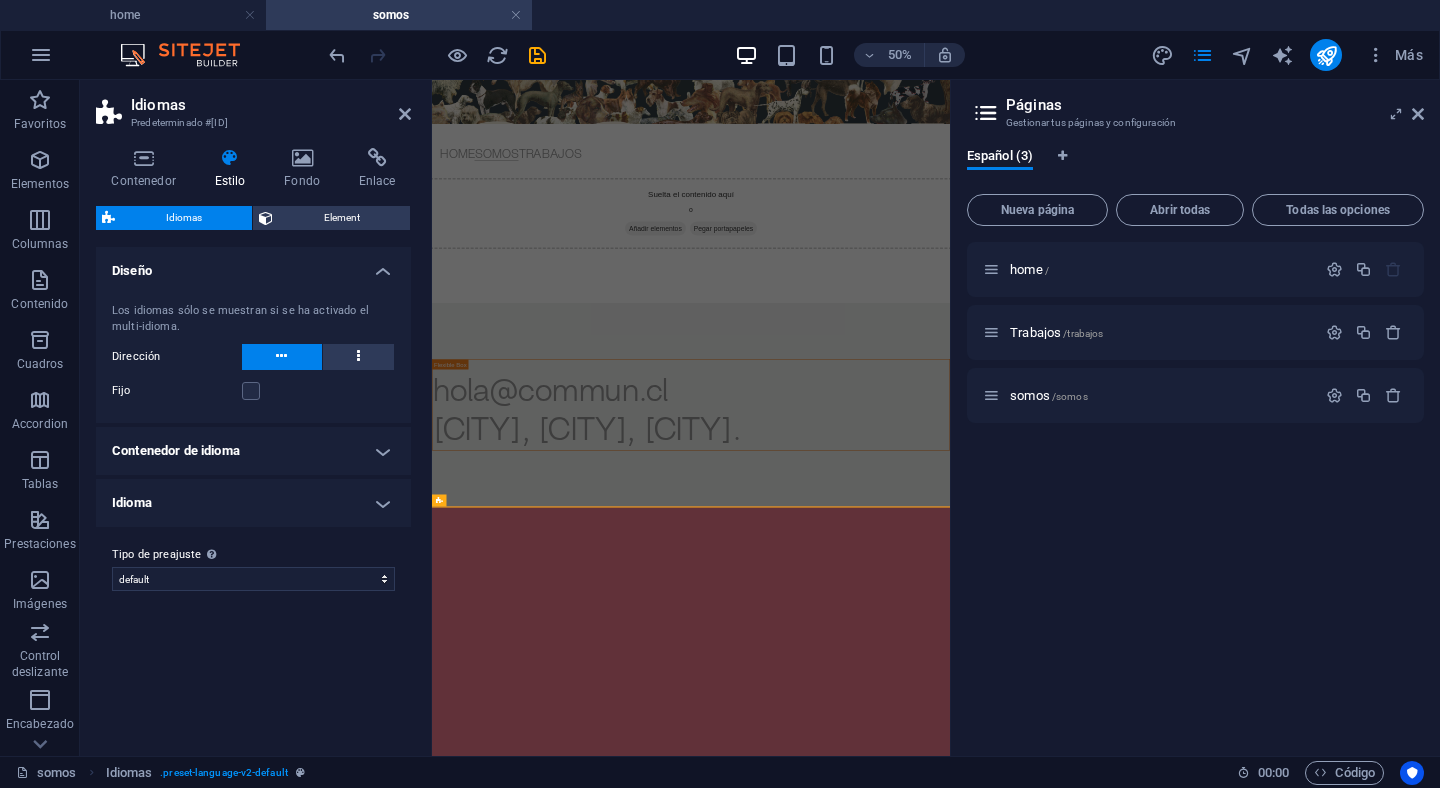 click on "Idiomas" at bounding box center (183, 218) 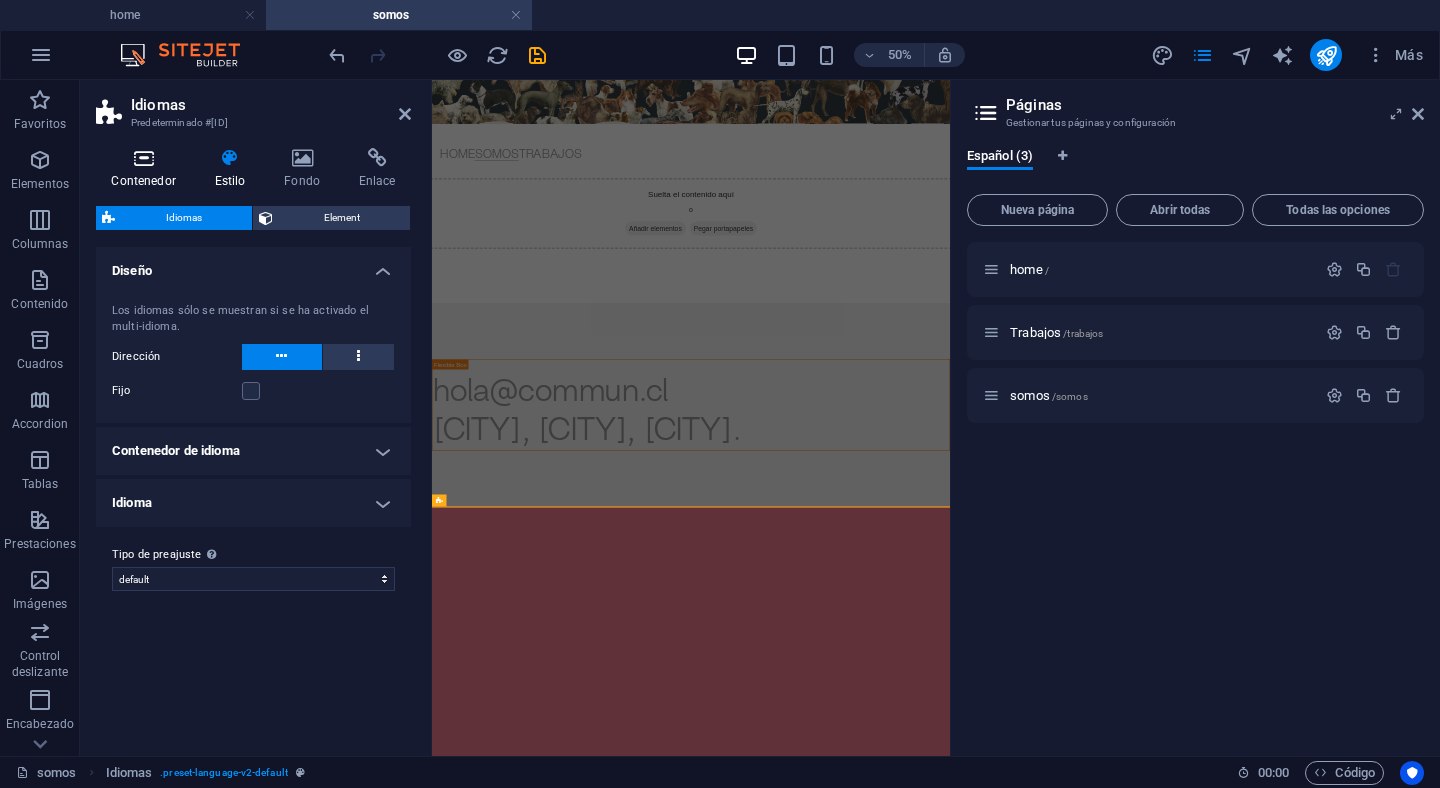 click at bounding box center [143, 158] 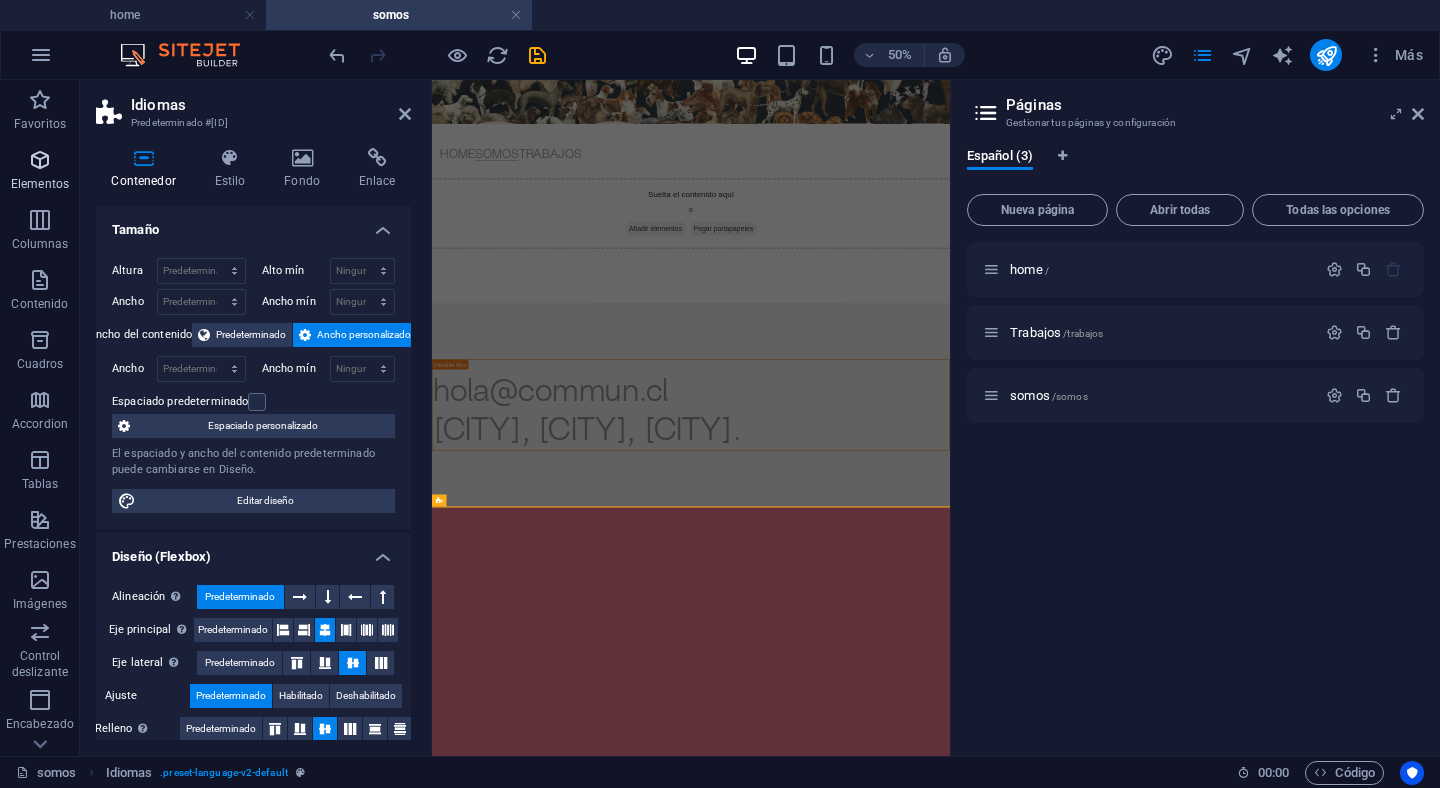 click at bounding box center [40, 160] 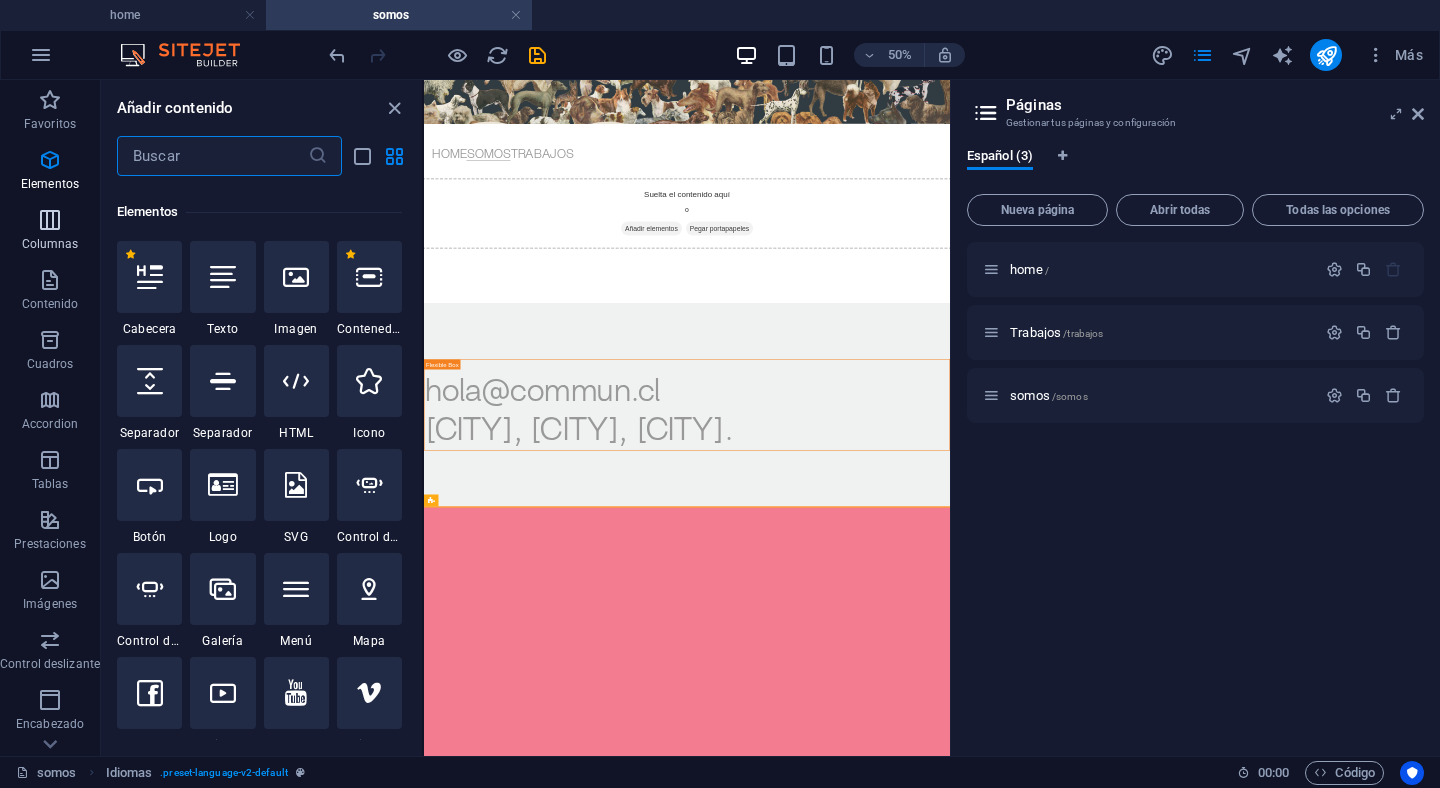 scroll, scrollTop: 377, scrollLeft: 0, axis: vertical 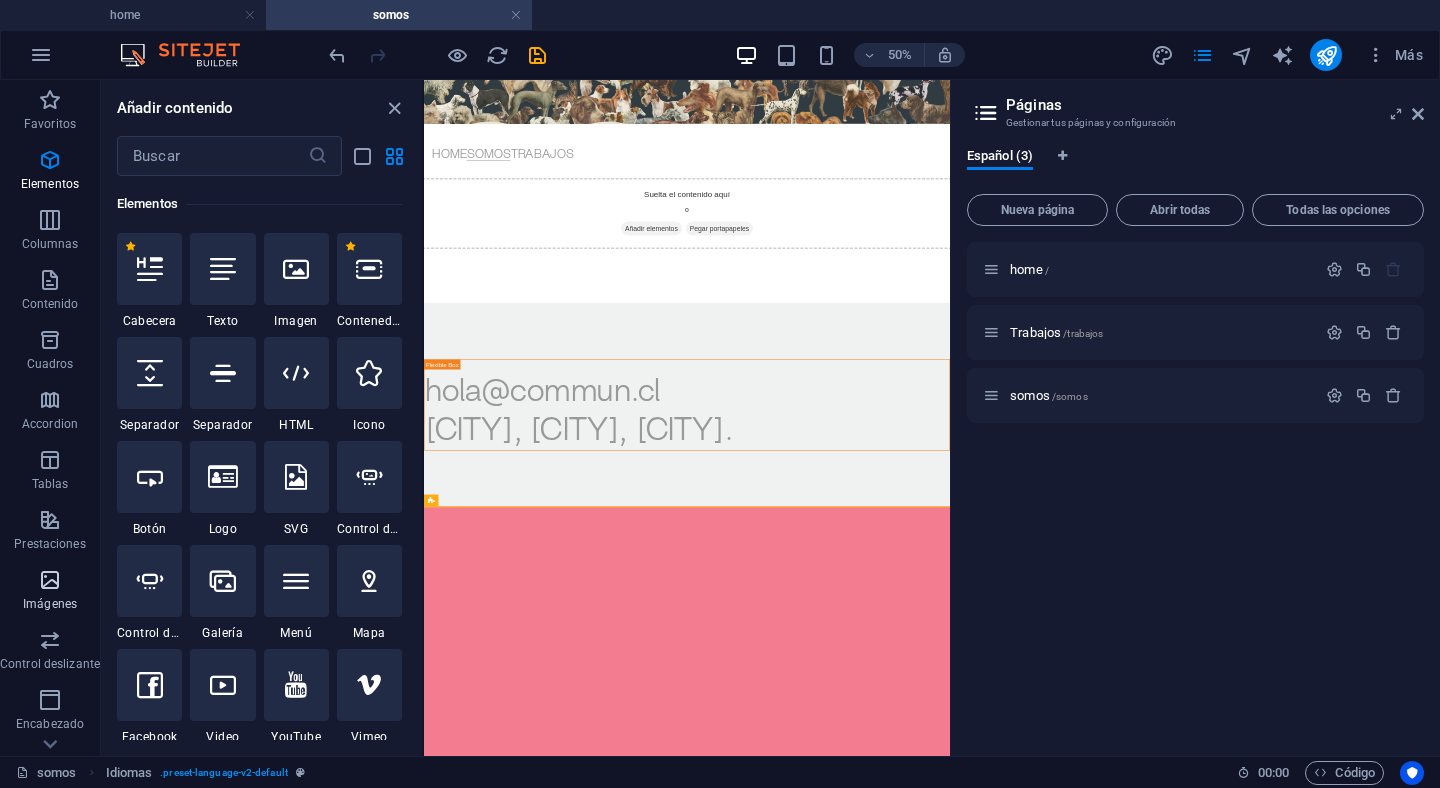 click on "Imágenes" at bounding box center (50, 604) 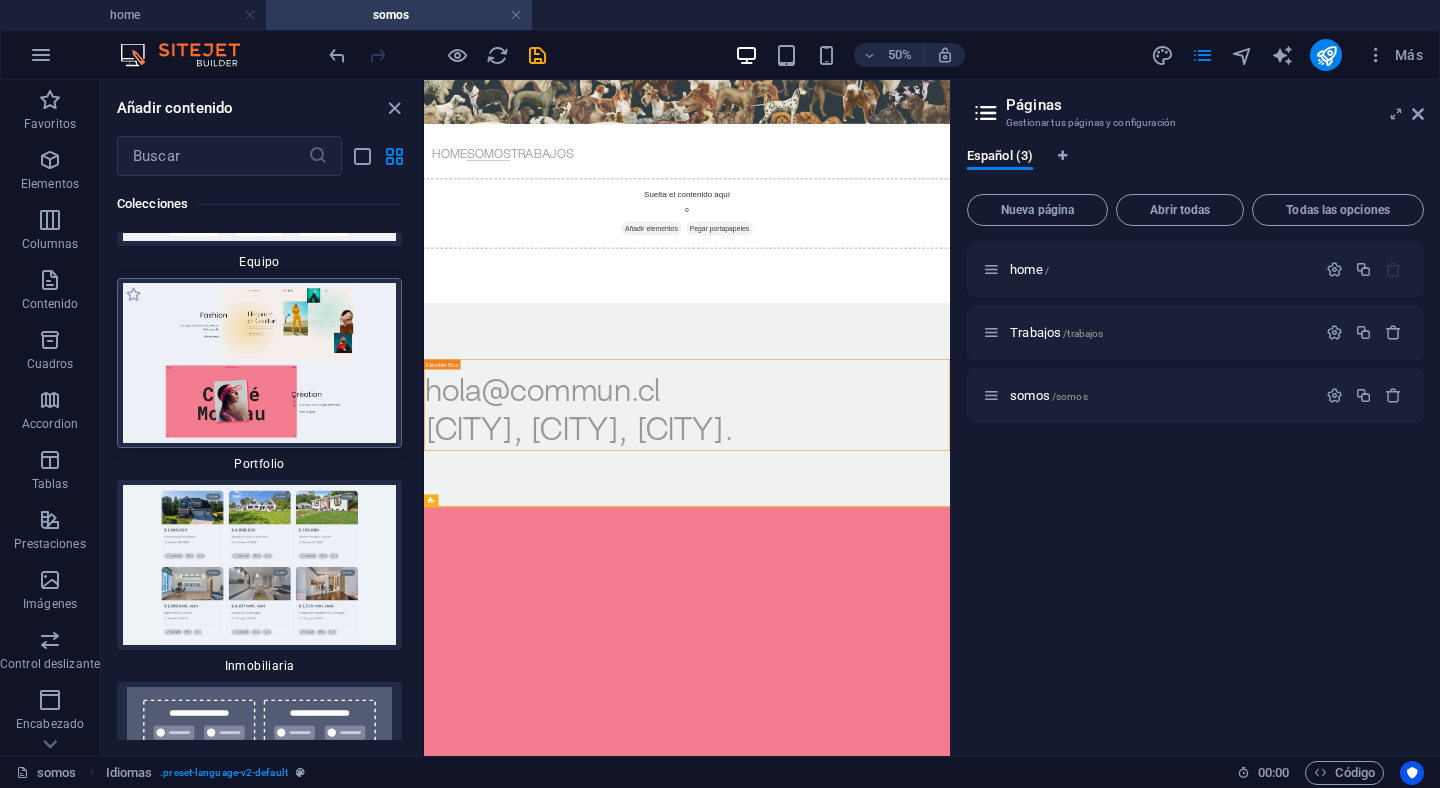scroll, scrollTop: 37724, scrollLeft: 0, axis: vertical 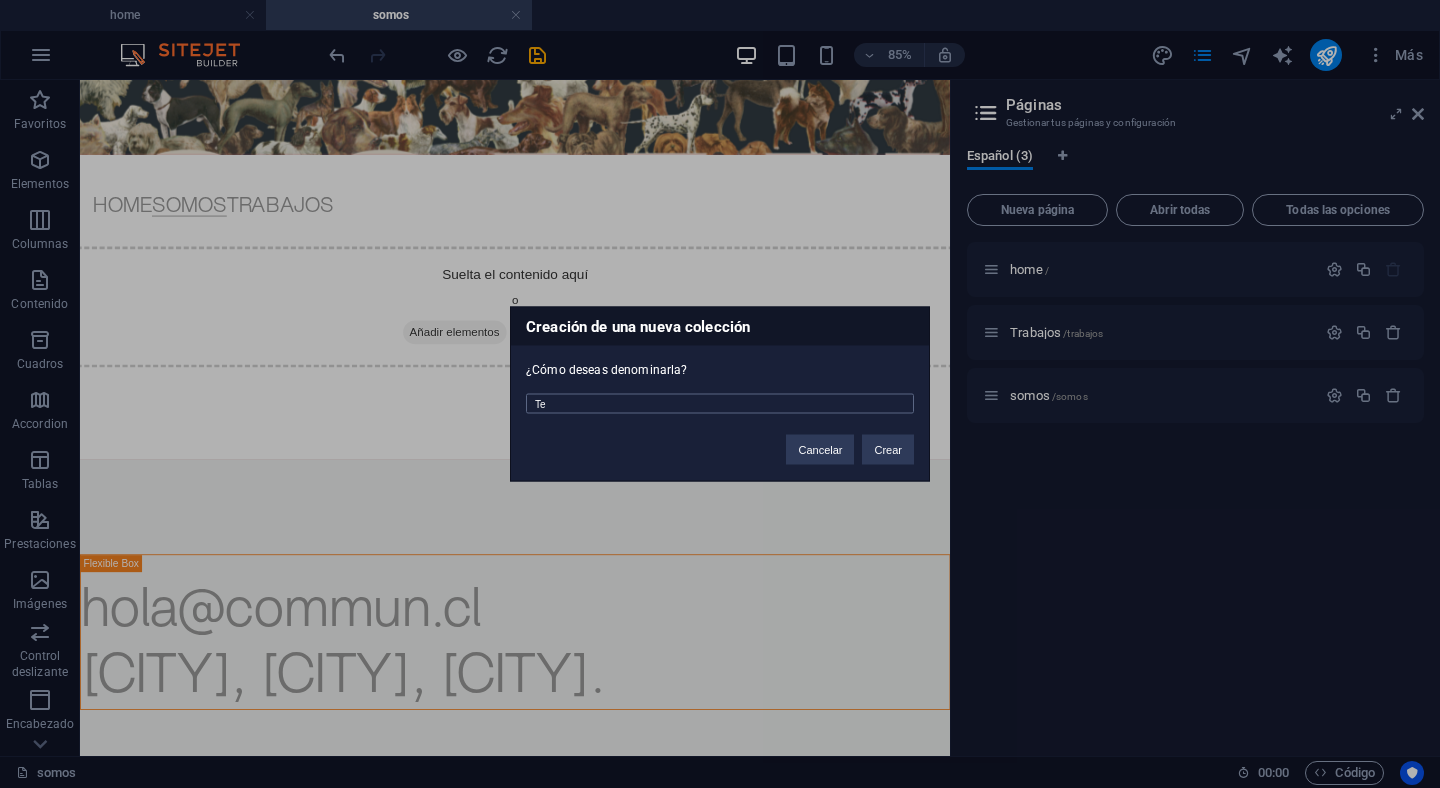type on "T" 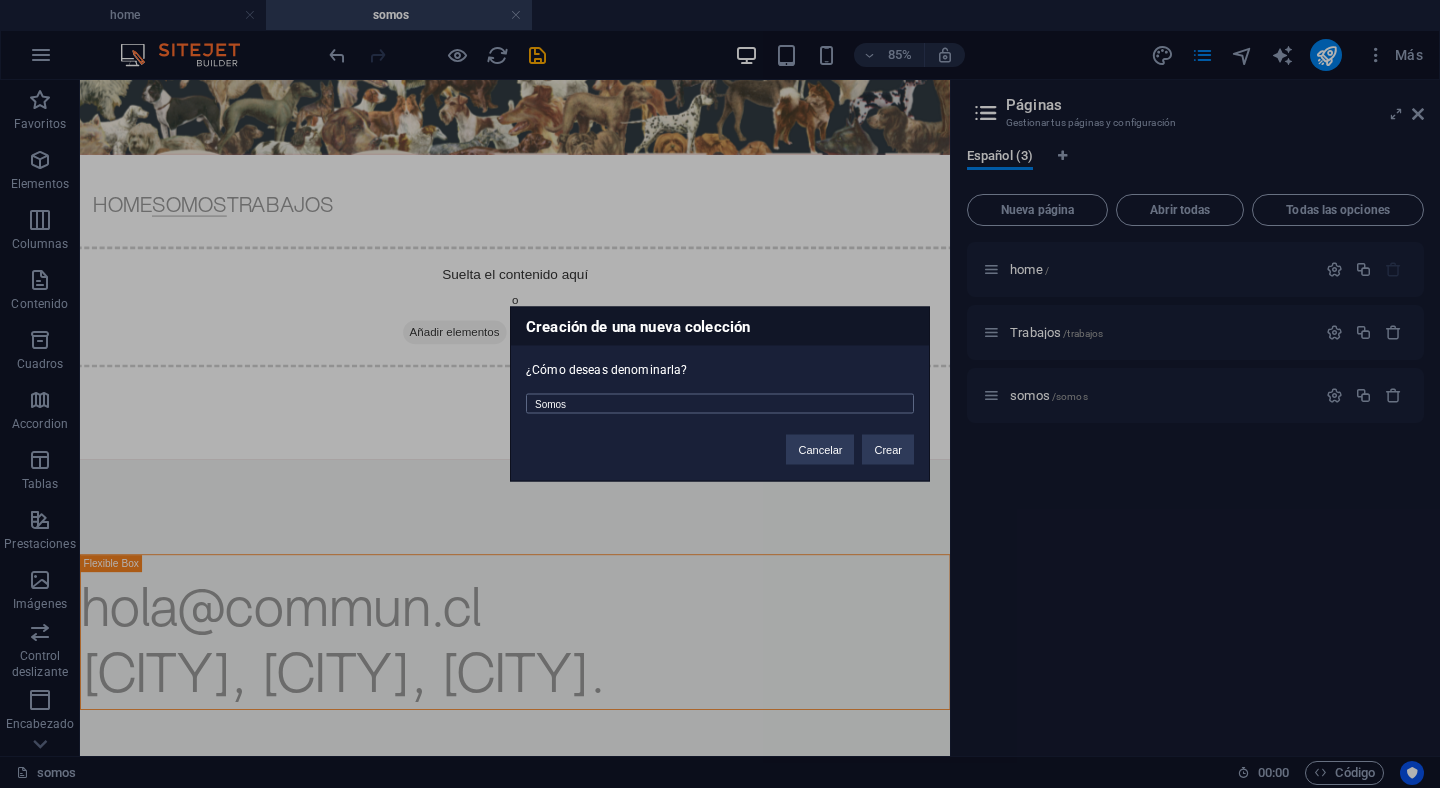 type on "Somos" 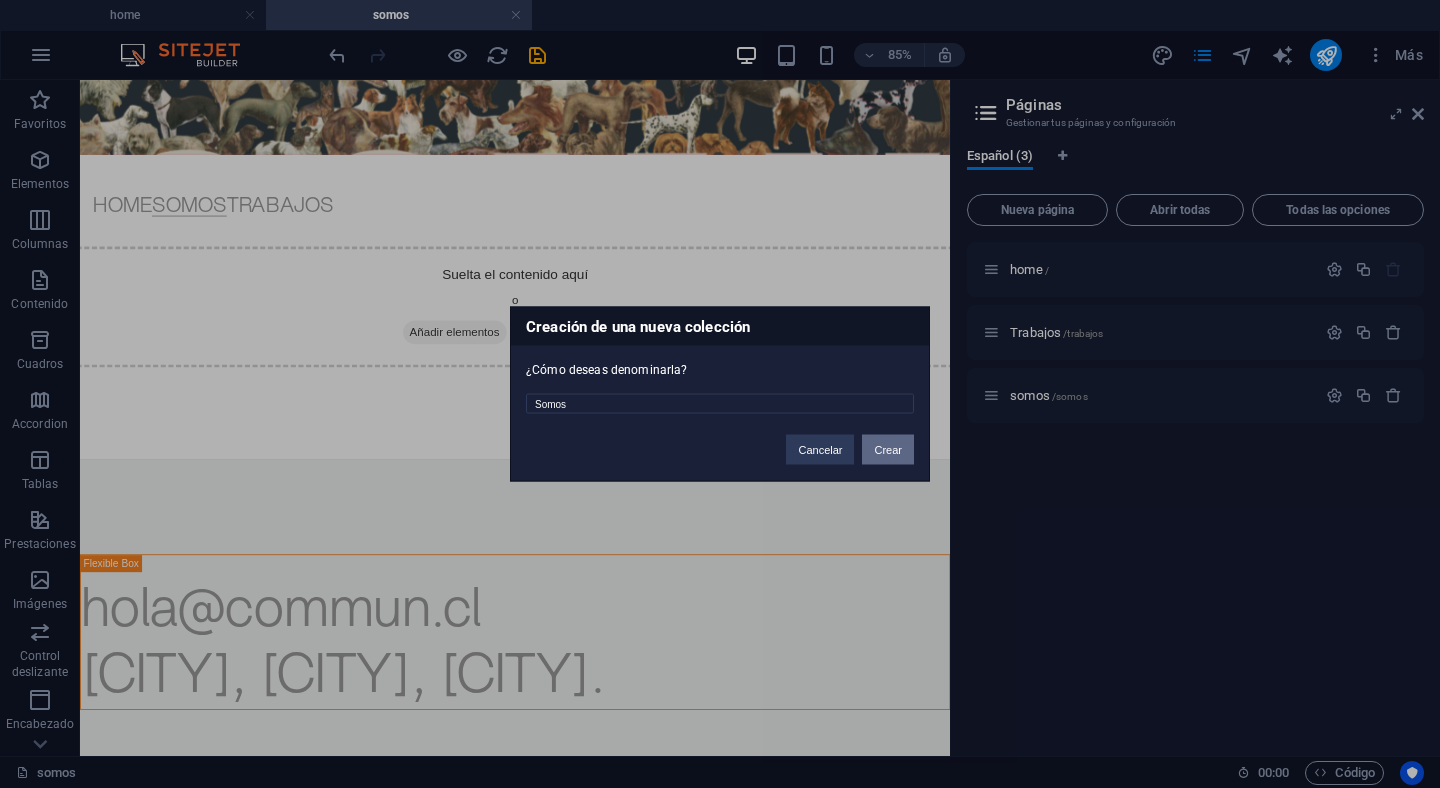 click on "Crear" at bounding box center [888, 450] 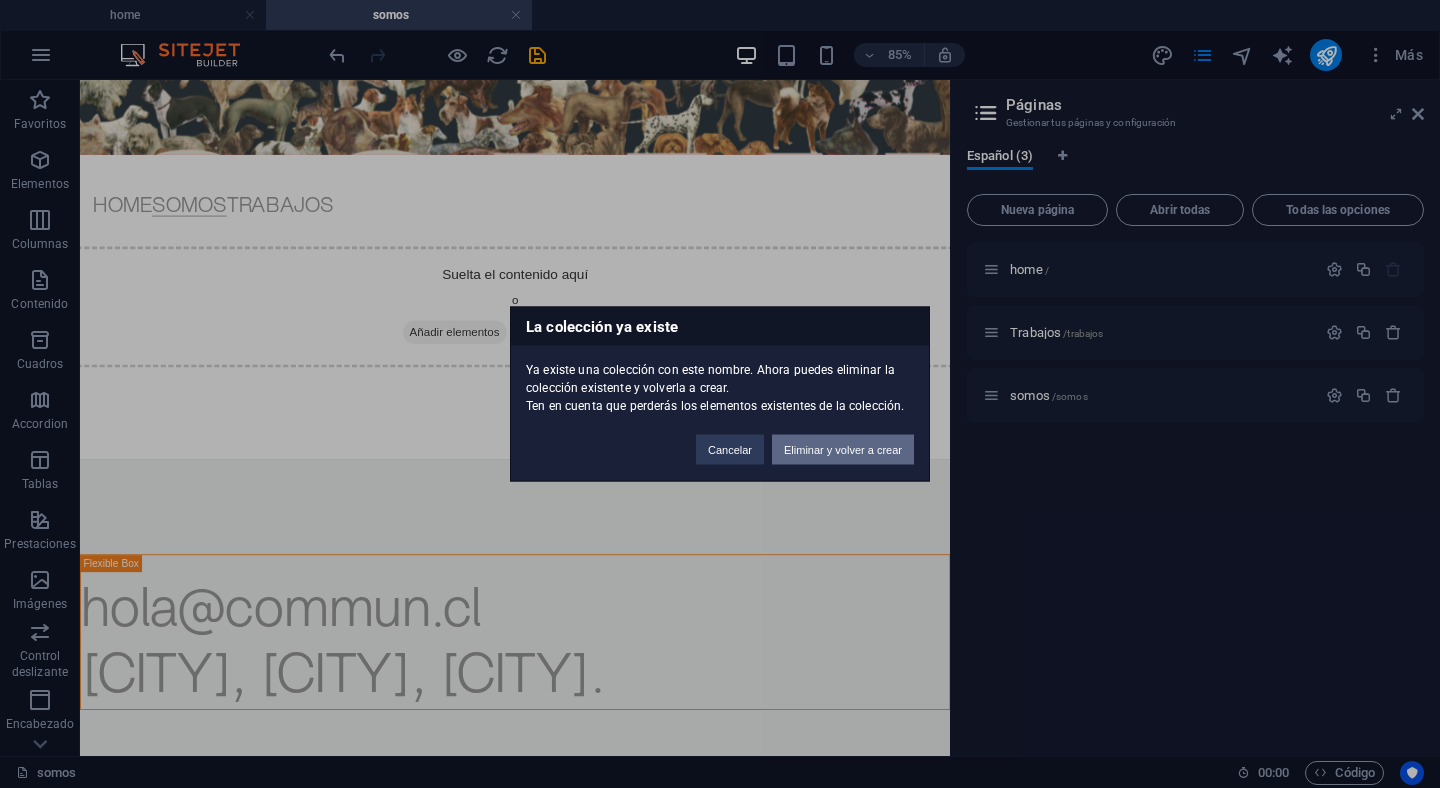 click on "Eliminar y volver a crear" at bounding box center [843, 450] 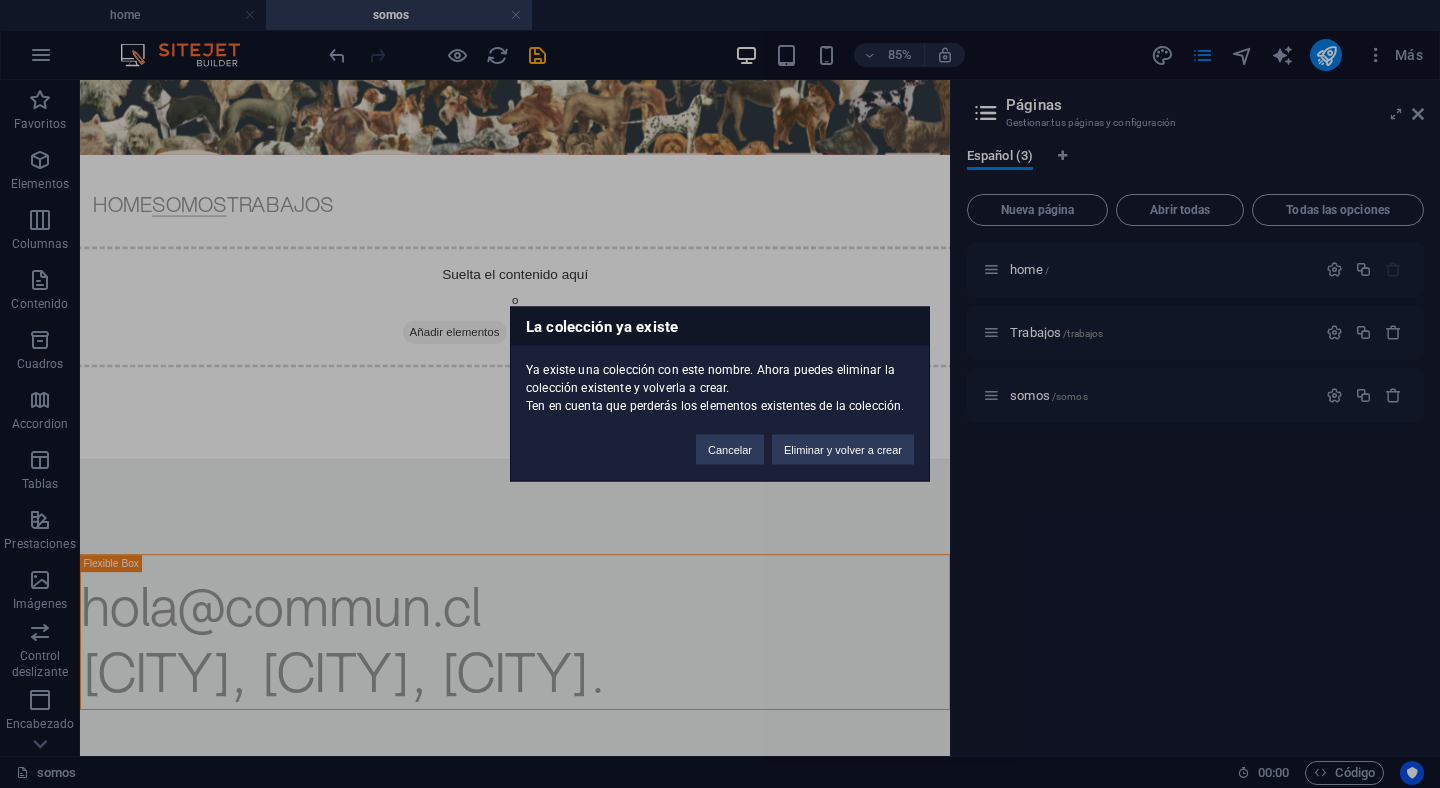 type 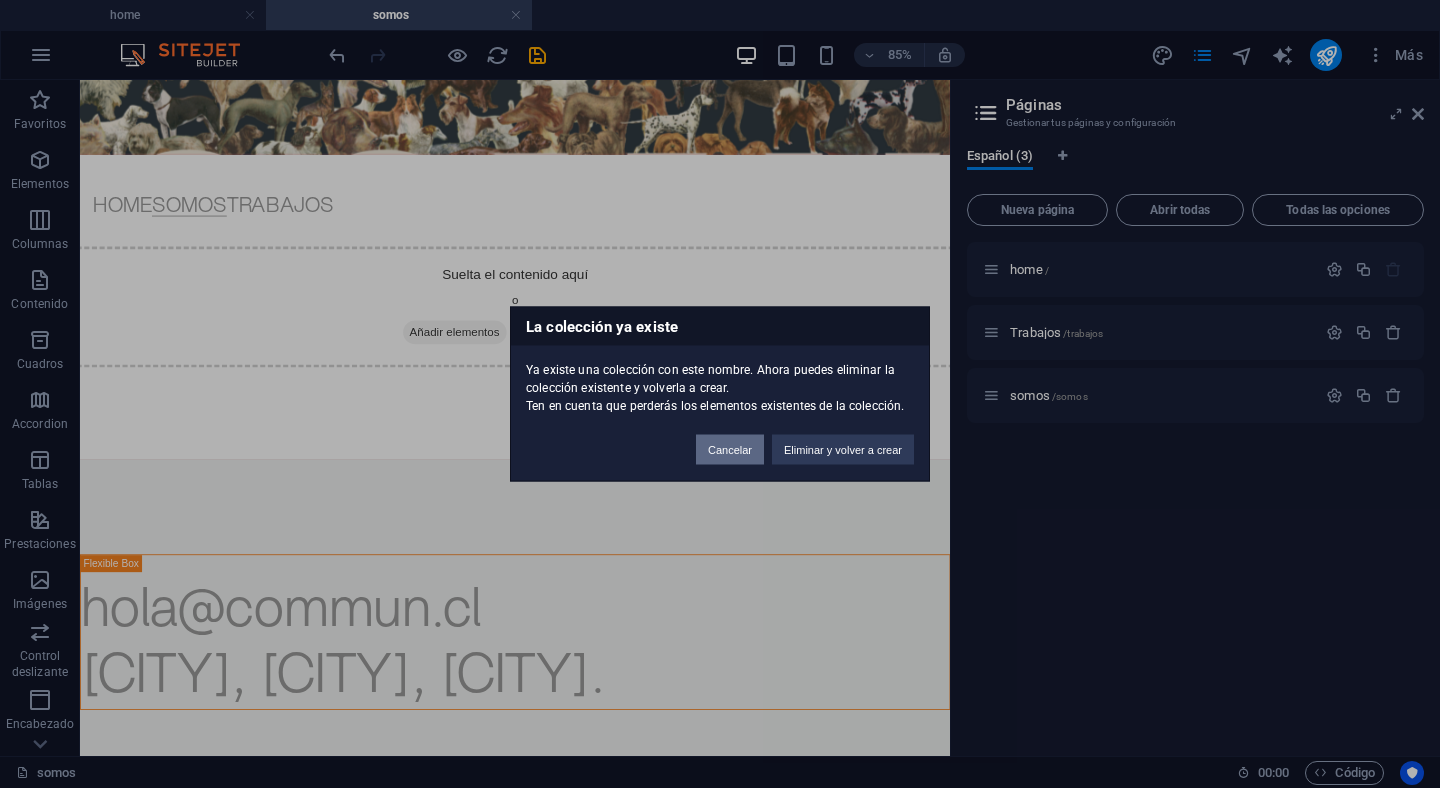 click on "Cancelar" at bounding box center [730, 450] 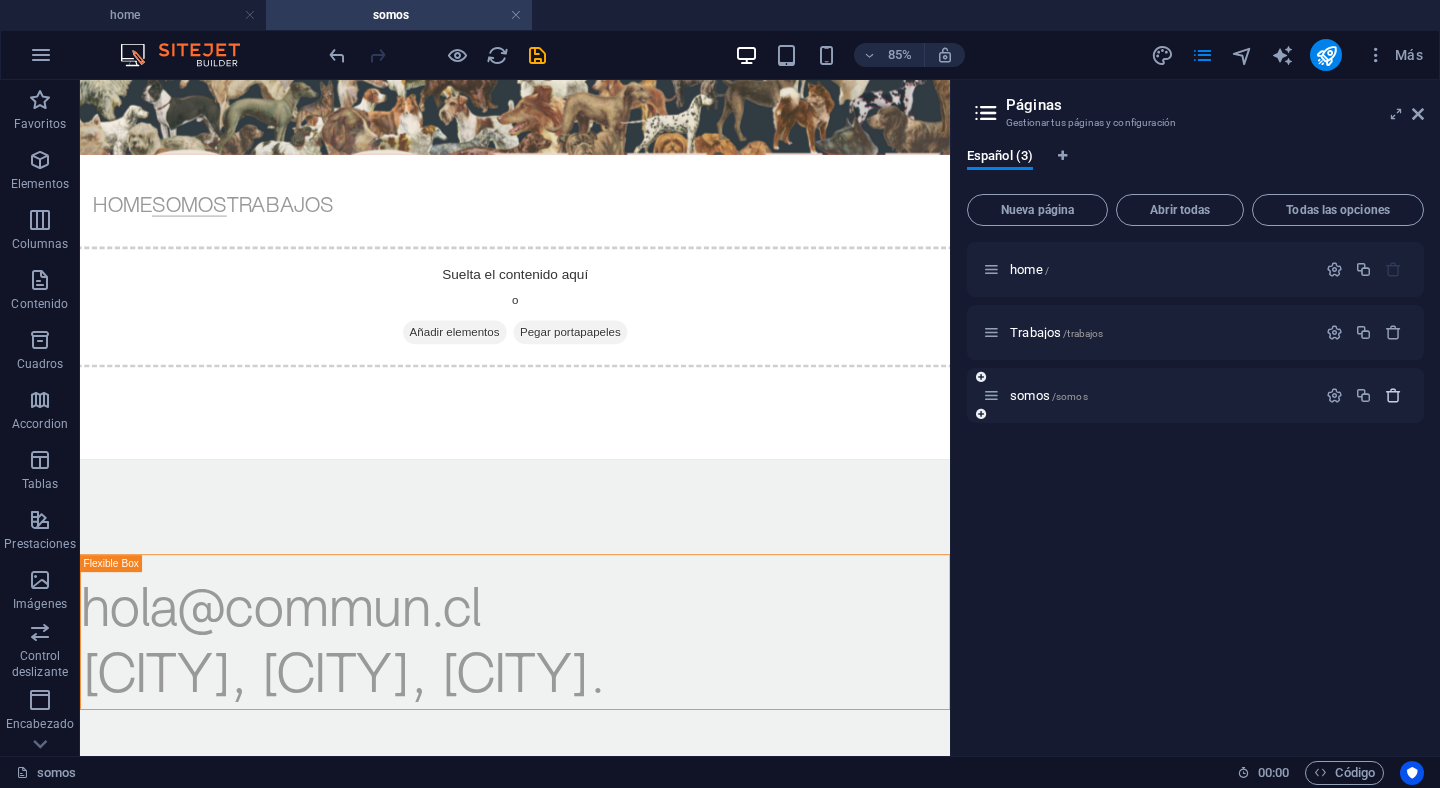 click at bounding box center [1393, 395] 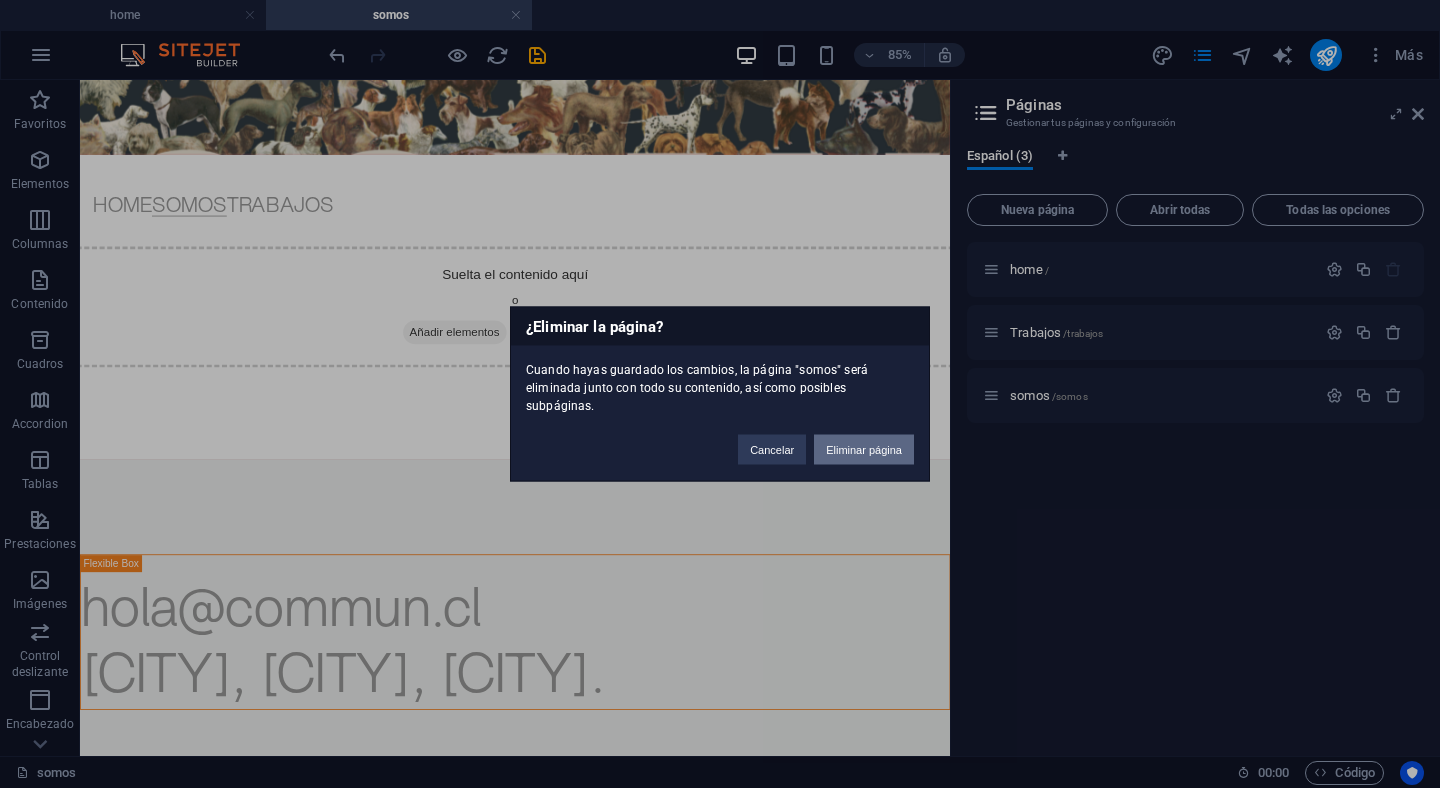 click on "Eliminar página" at bounding box center [864, 450] 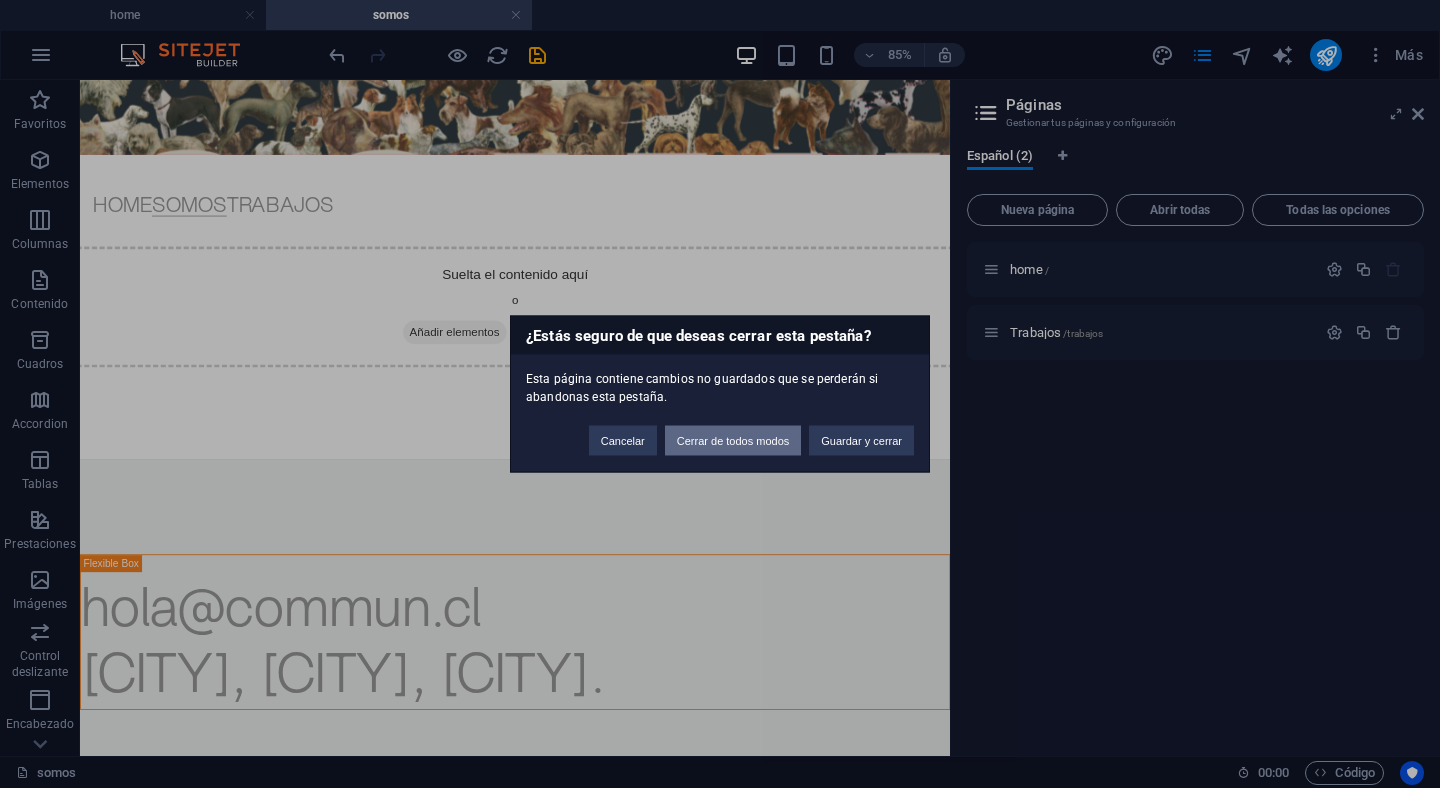 drag, startPoint x: 851, startPoint y: 443, endPoint x: 747, endPoint y: 451, distance: 104.307236 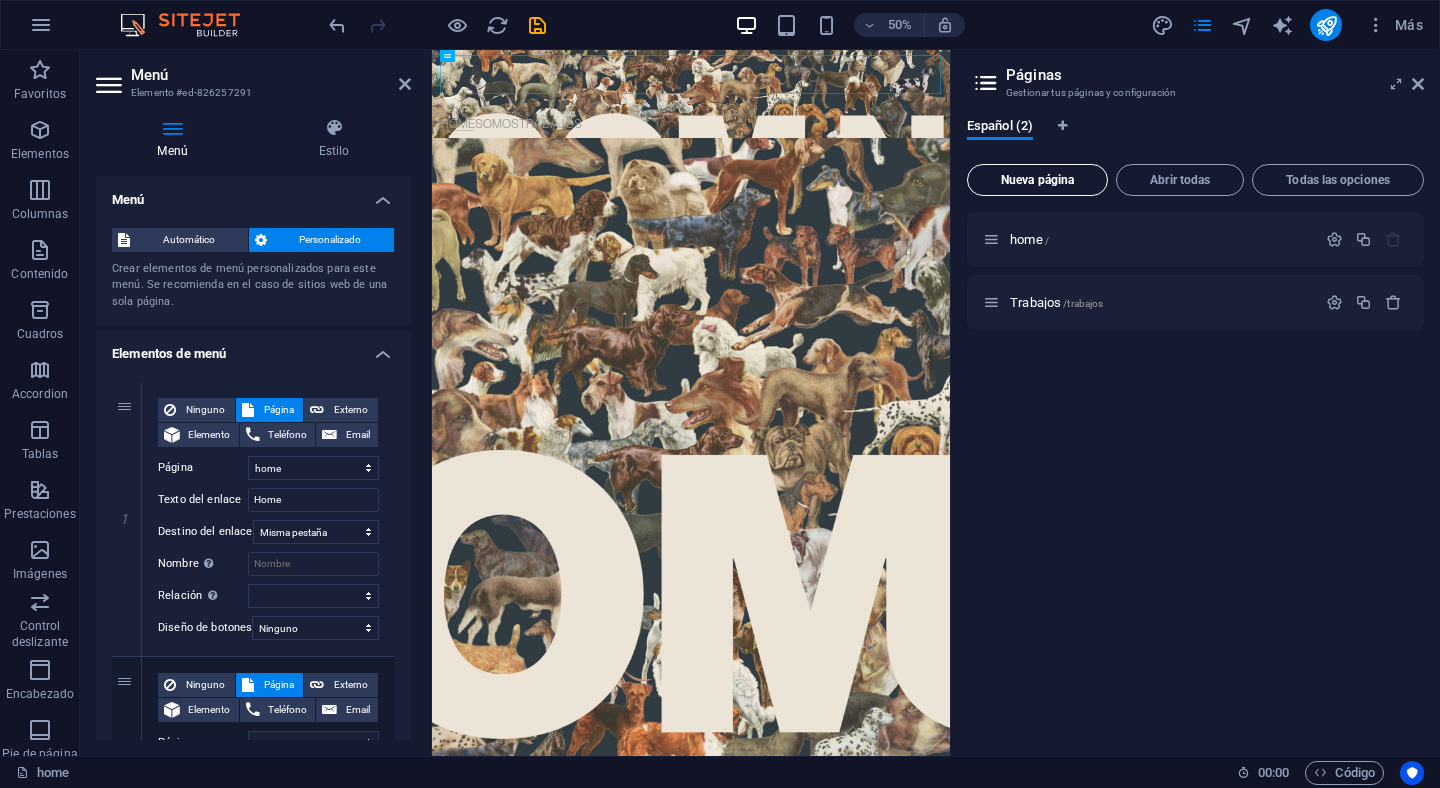 click on "Nueva página" at bounding box center [1037, 180] 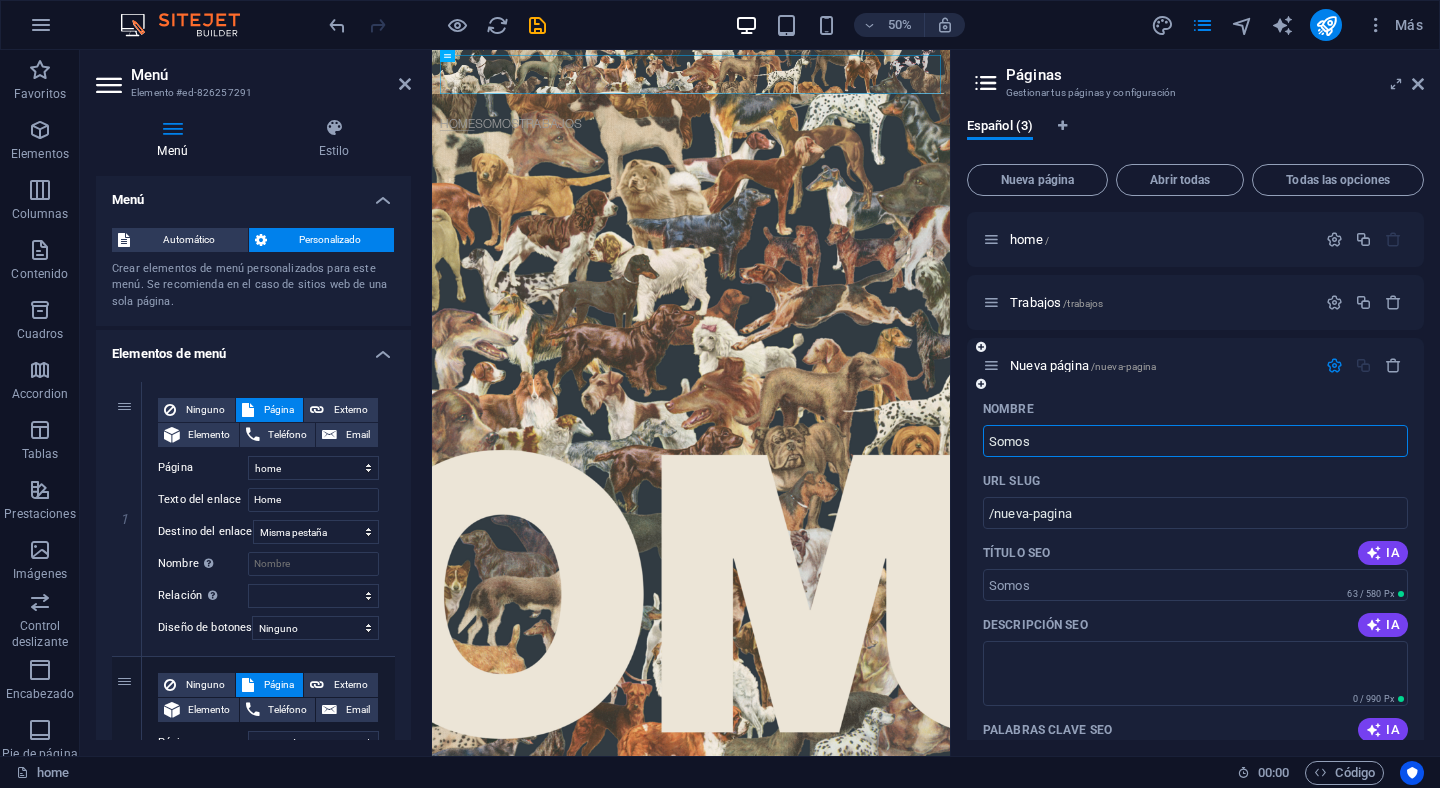 type on "Somos" 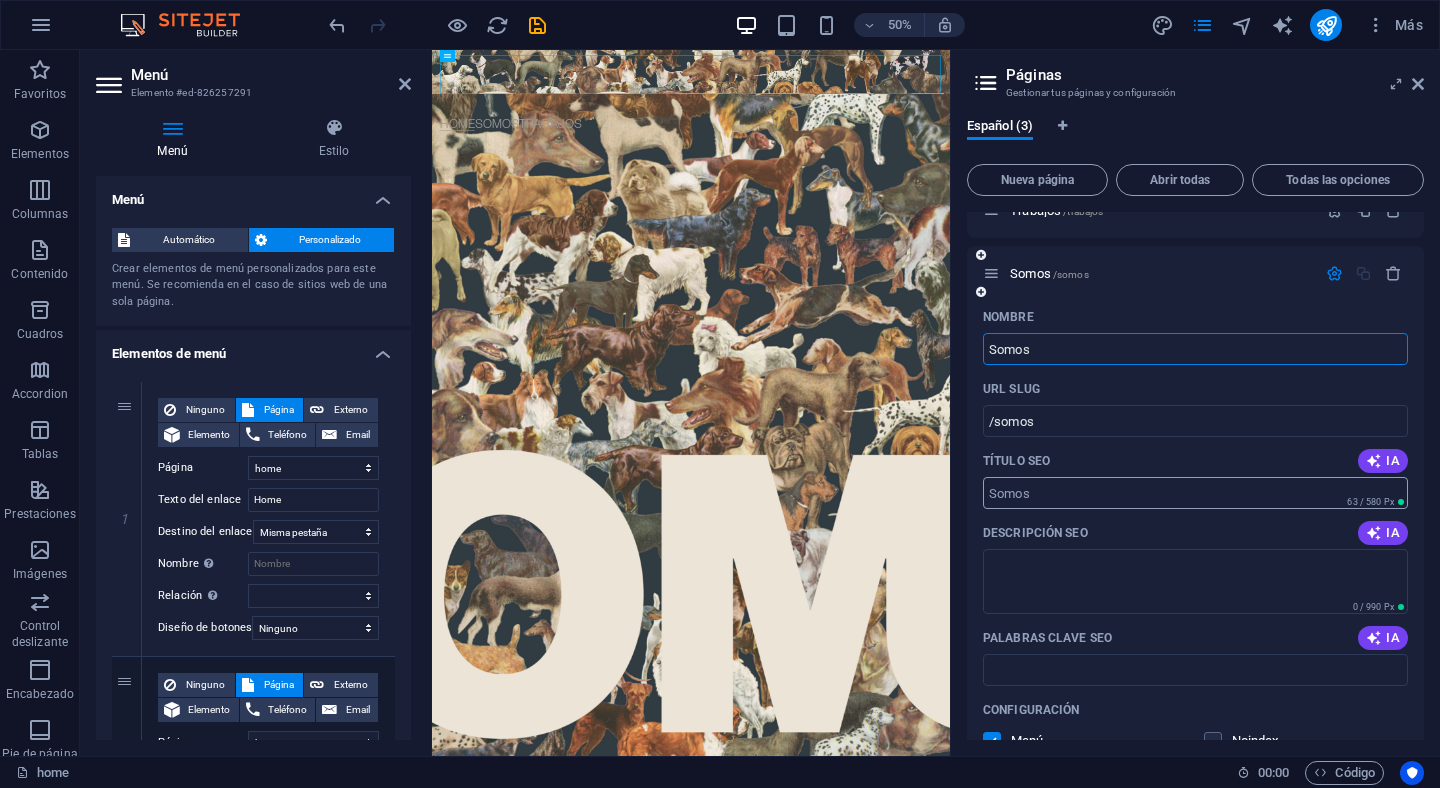 scroll, scrollTop: 108, scrollLeft: 0, axis: vertical 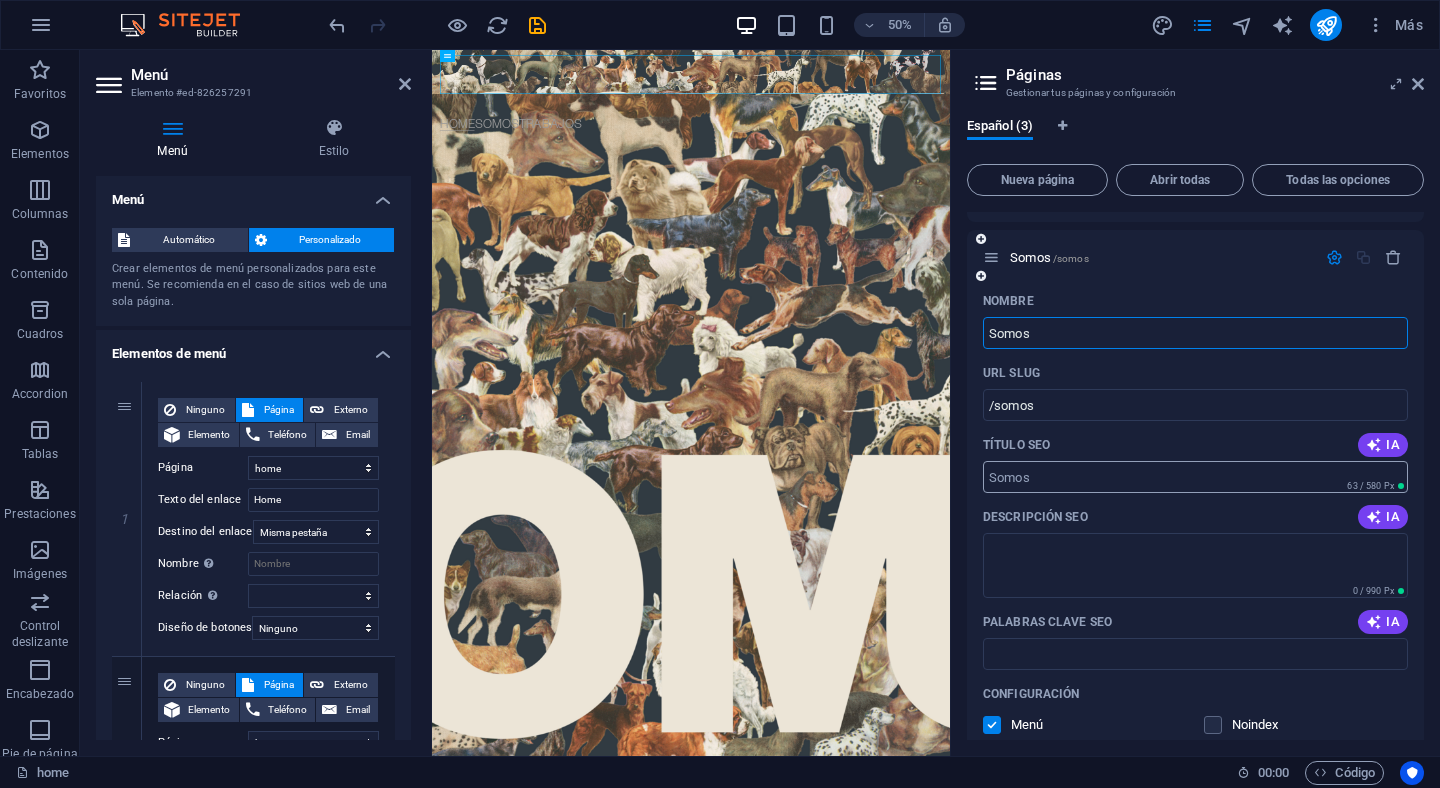 type on "Somos" 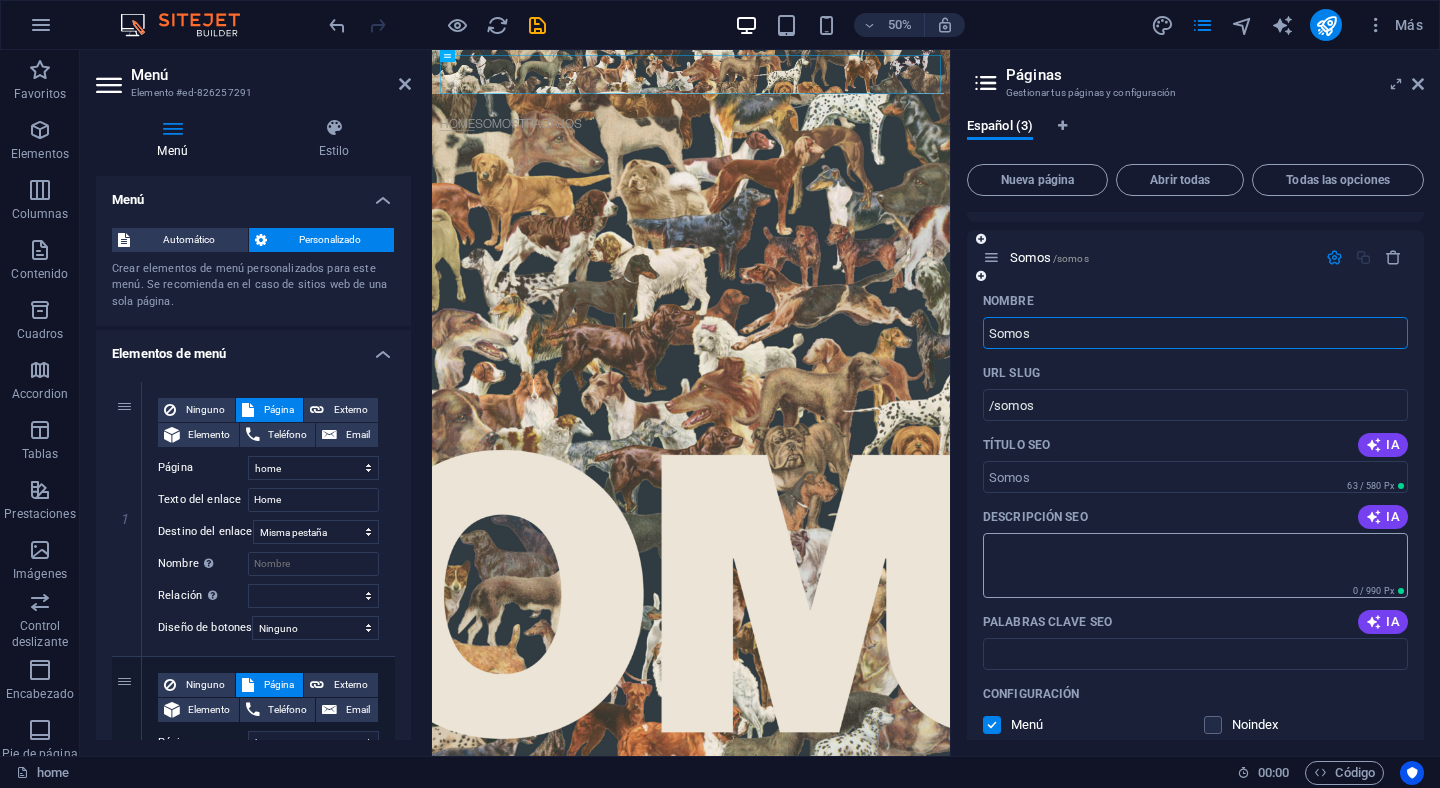 click on "Descripción SEO" at bounding box center [1195, 565] 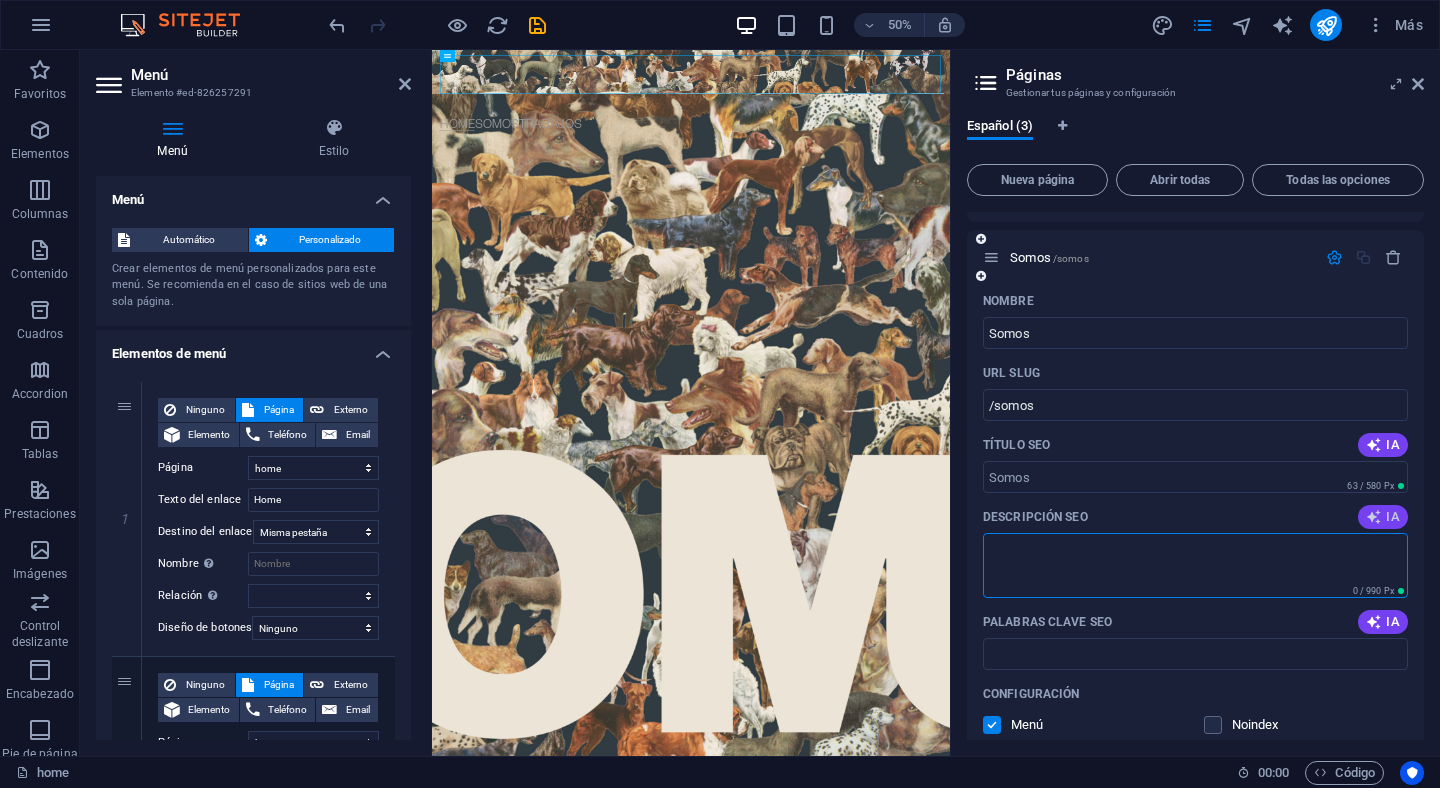 click at bounding box center [1374, 517] 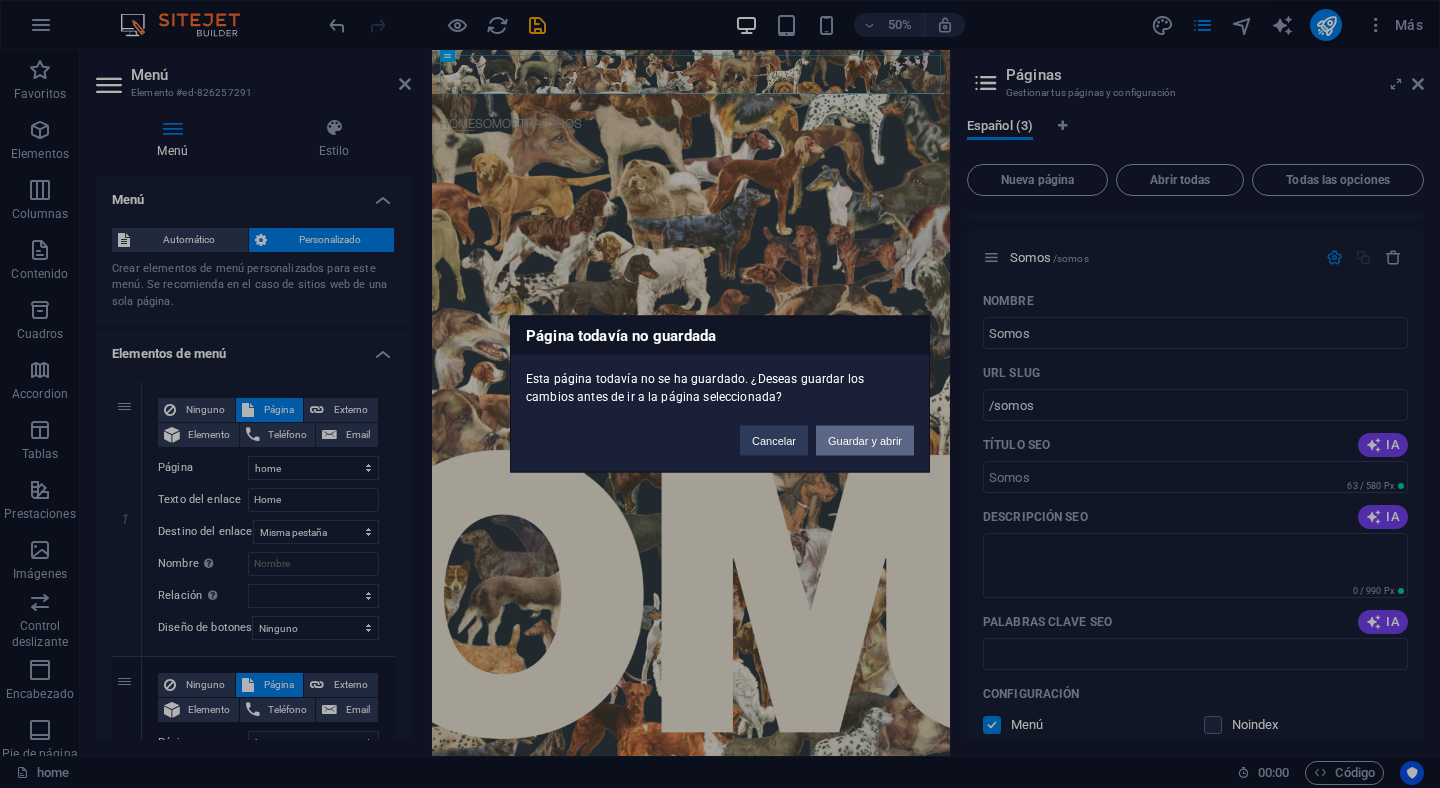 click on "Guardar y abrir" at bounding box center (865, 441) 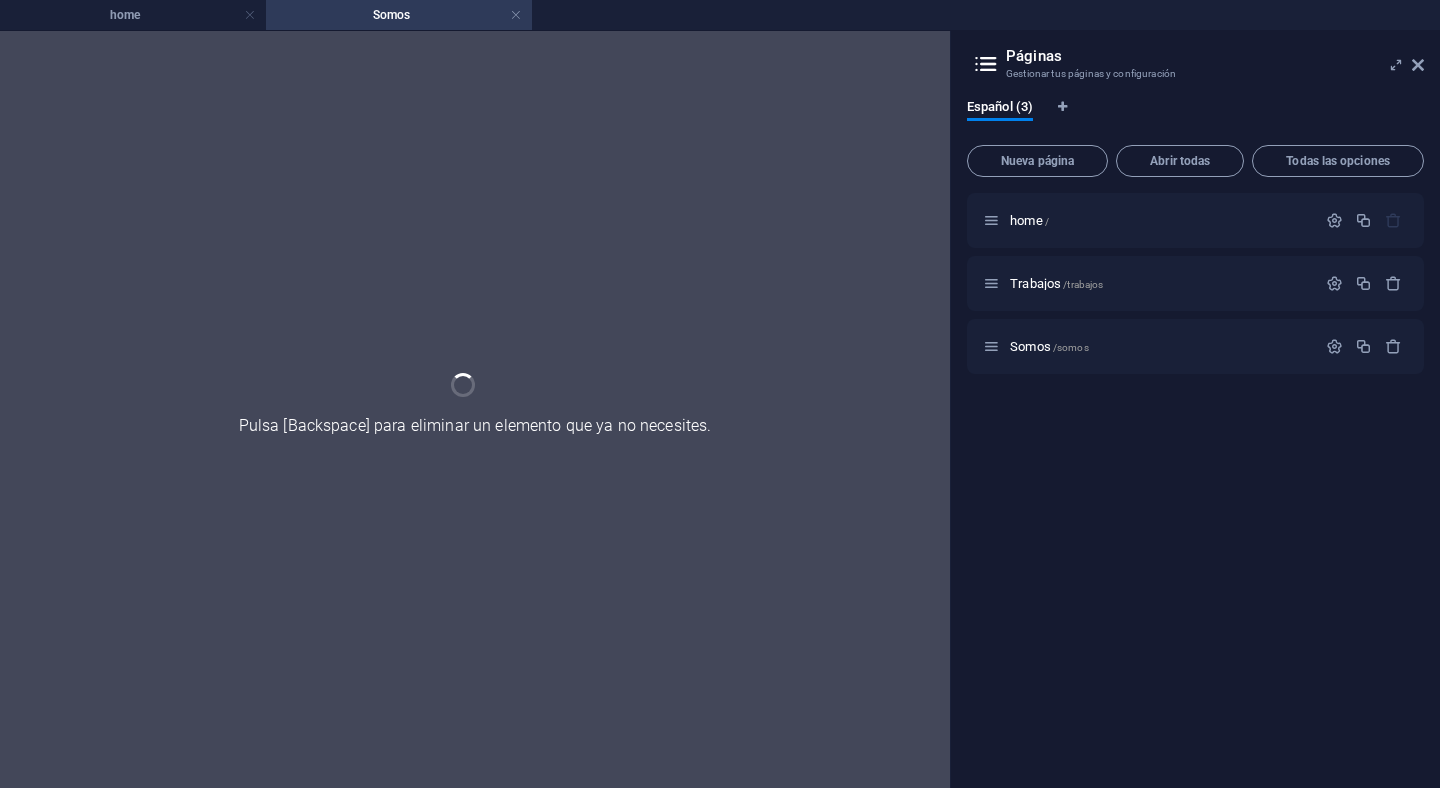 scroll, scrollTop: 0, scrollLeft: 0, axis: both 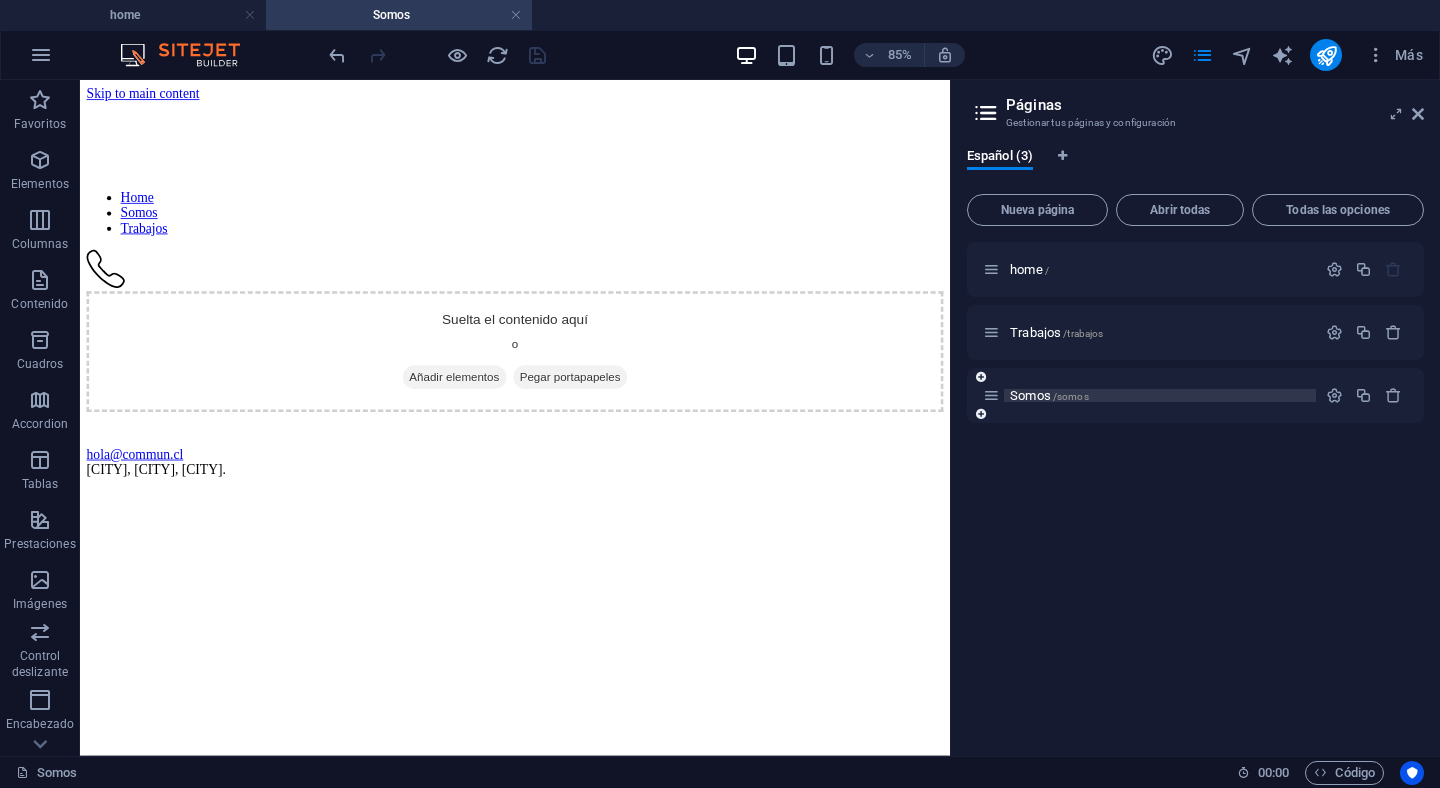 click on "Somos /somos" at bounding box center [1160, 395] 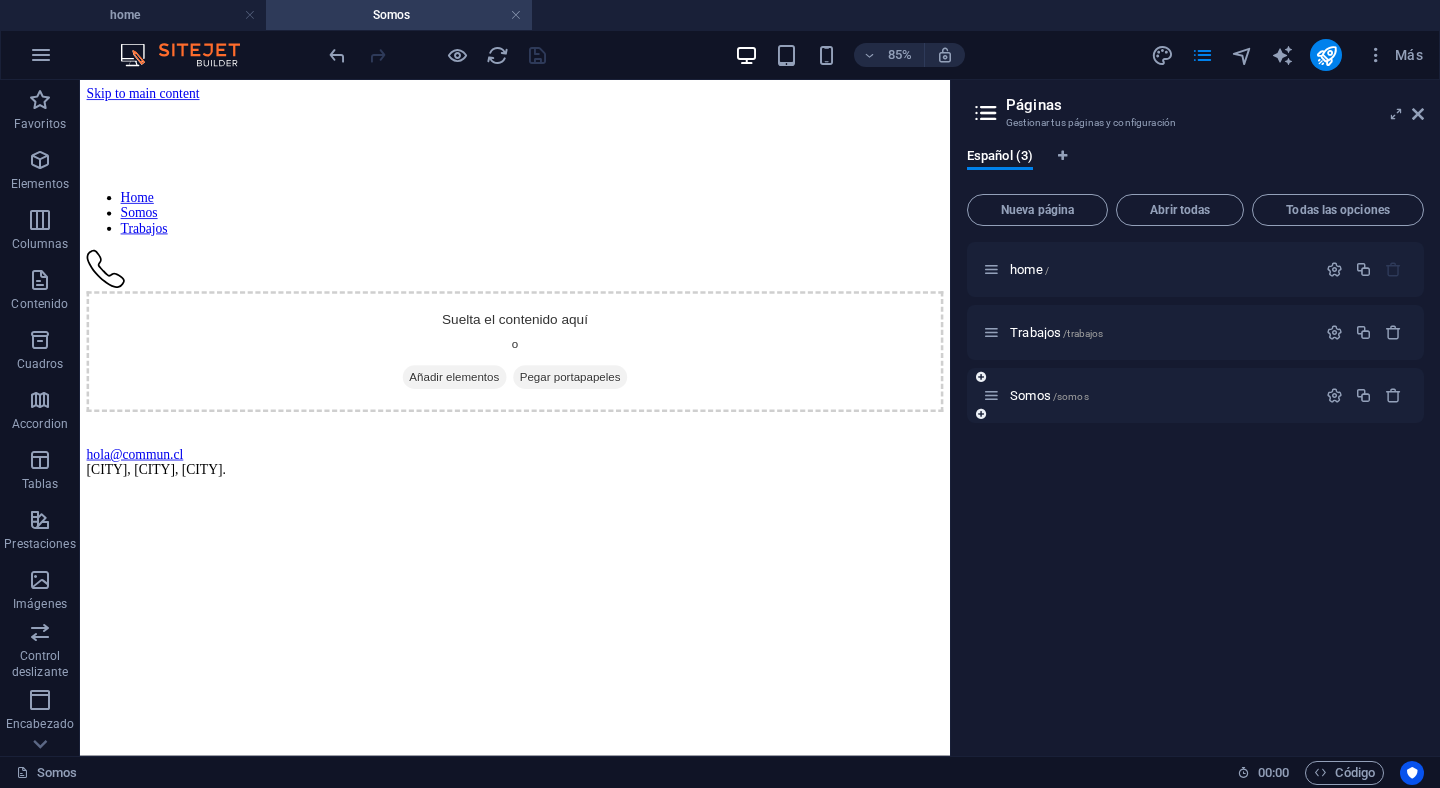 click at bounding box center (991, 395) 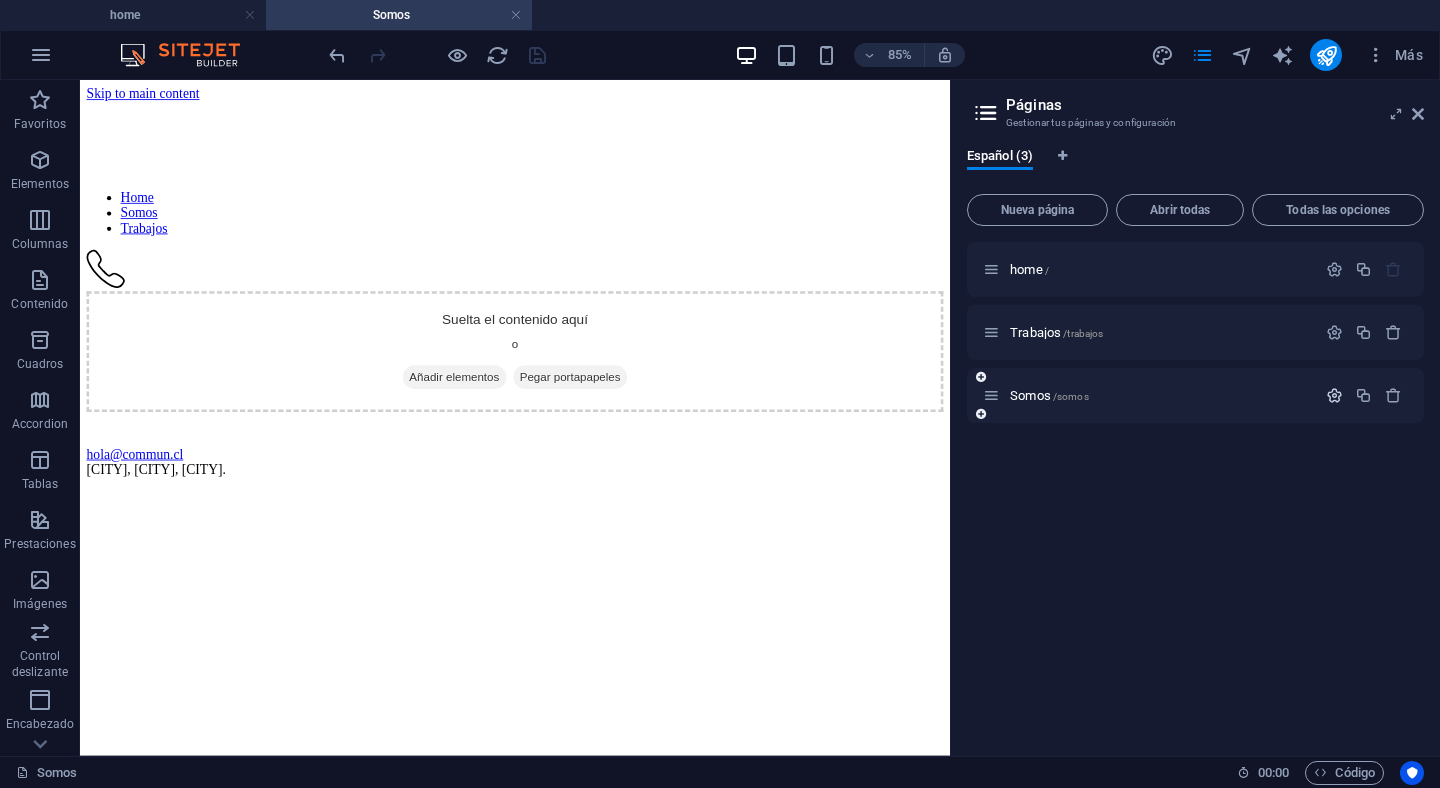 click at bounding box center (1334, 395) 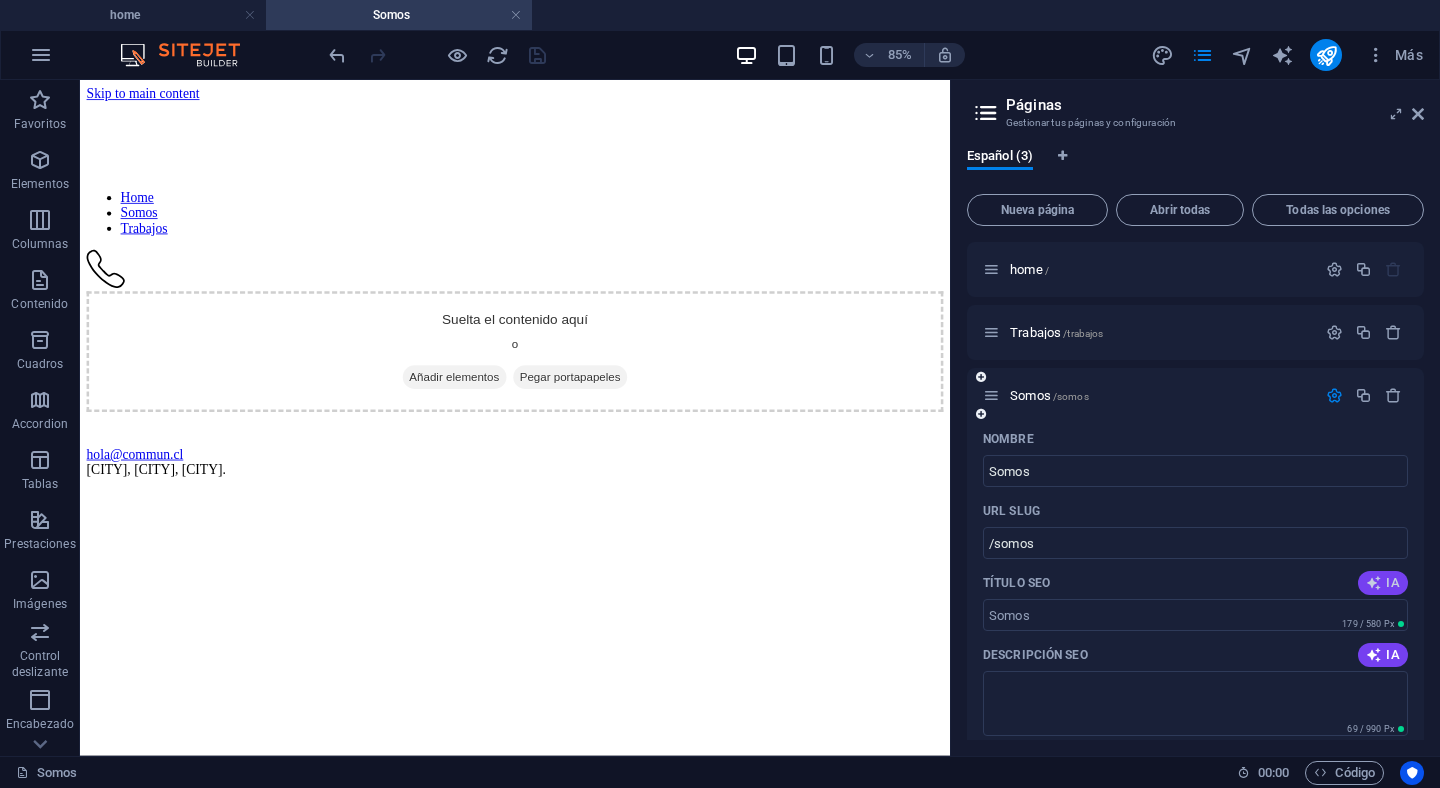 click on "IA" at bounding box center [1383, 583] 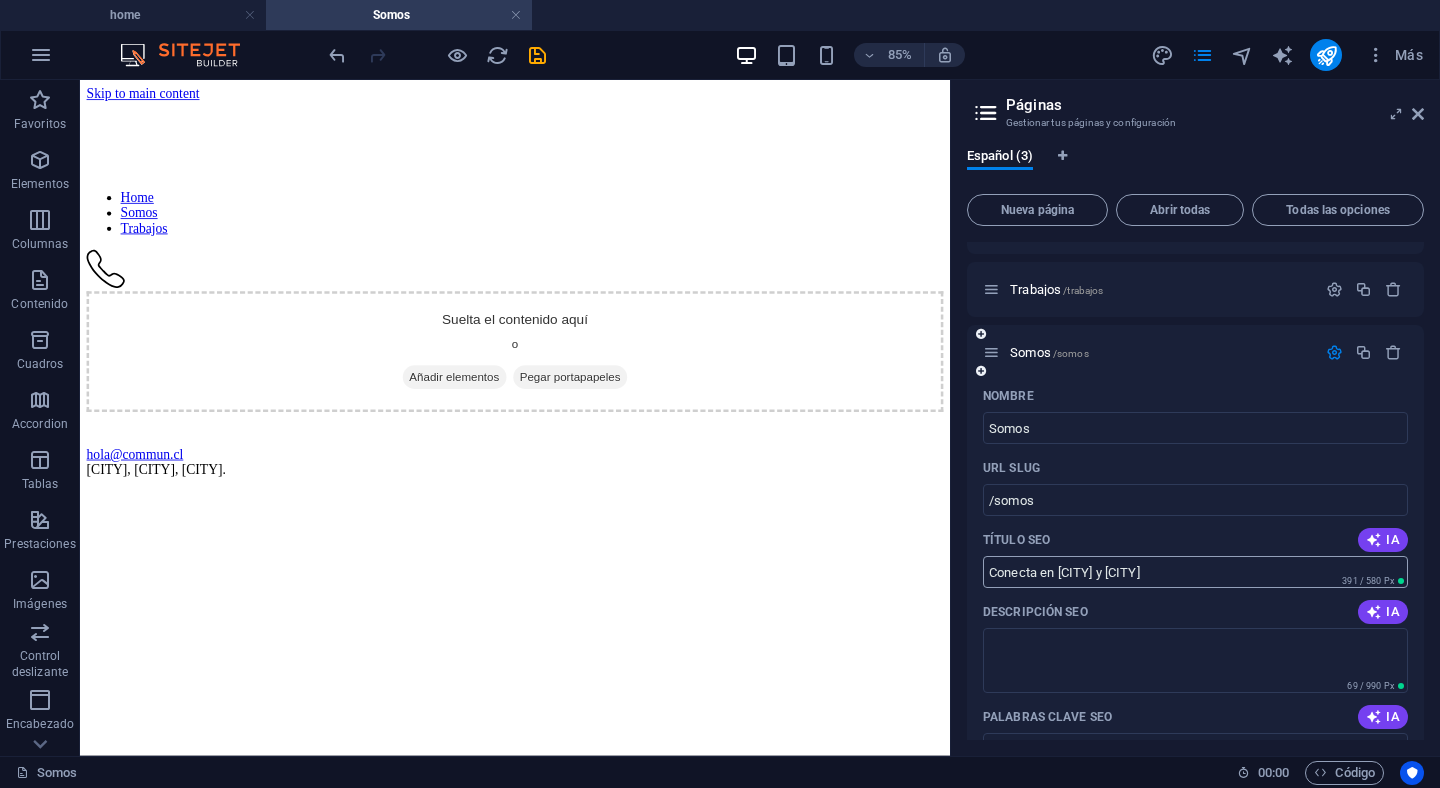 scroll, scrollTop: 40, scrollLeft: 0, axis: vertical 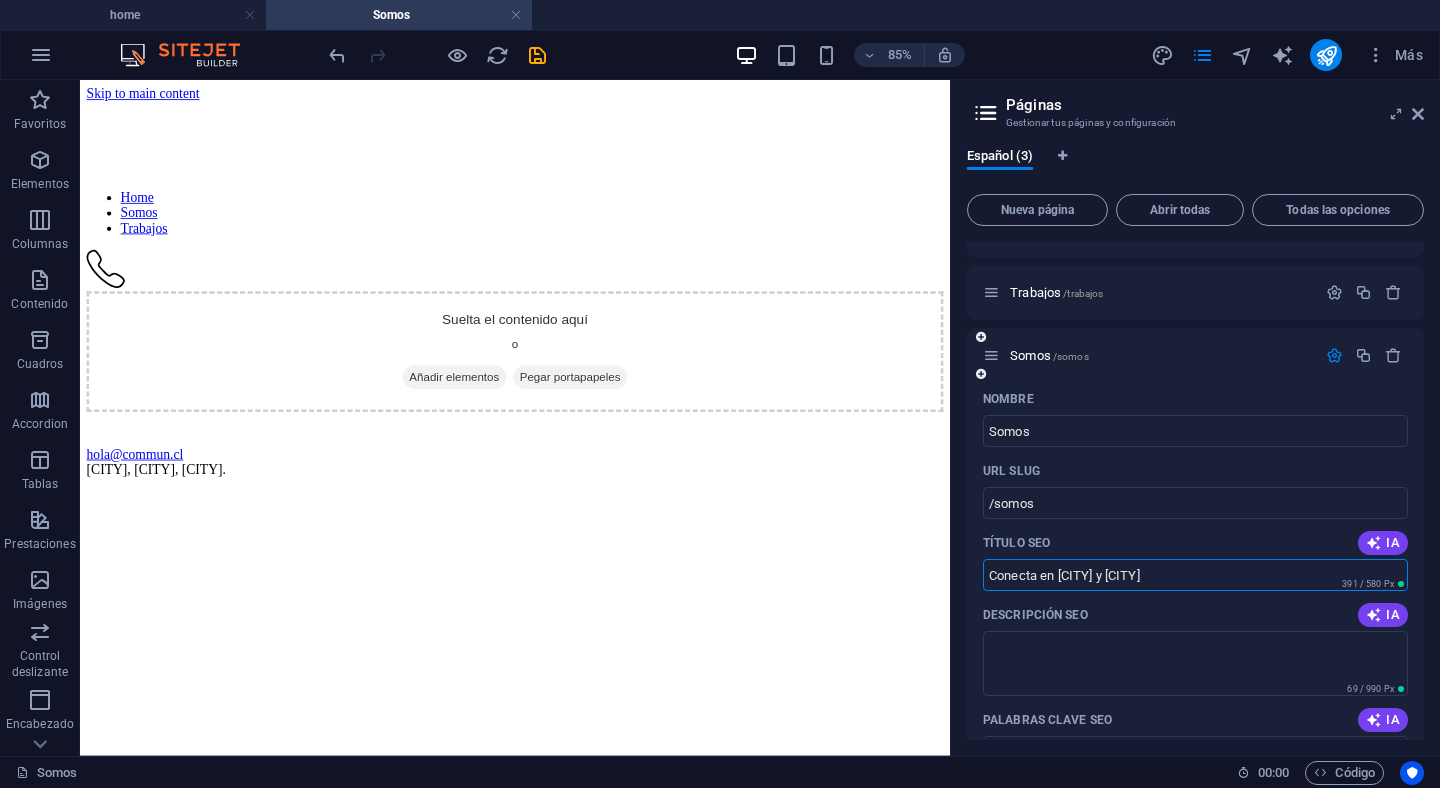 click on "Conecta en Bogotá y Santiago" at bounding box center (1195, 575) 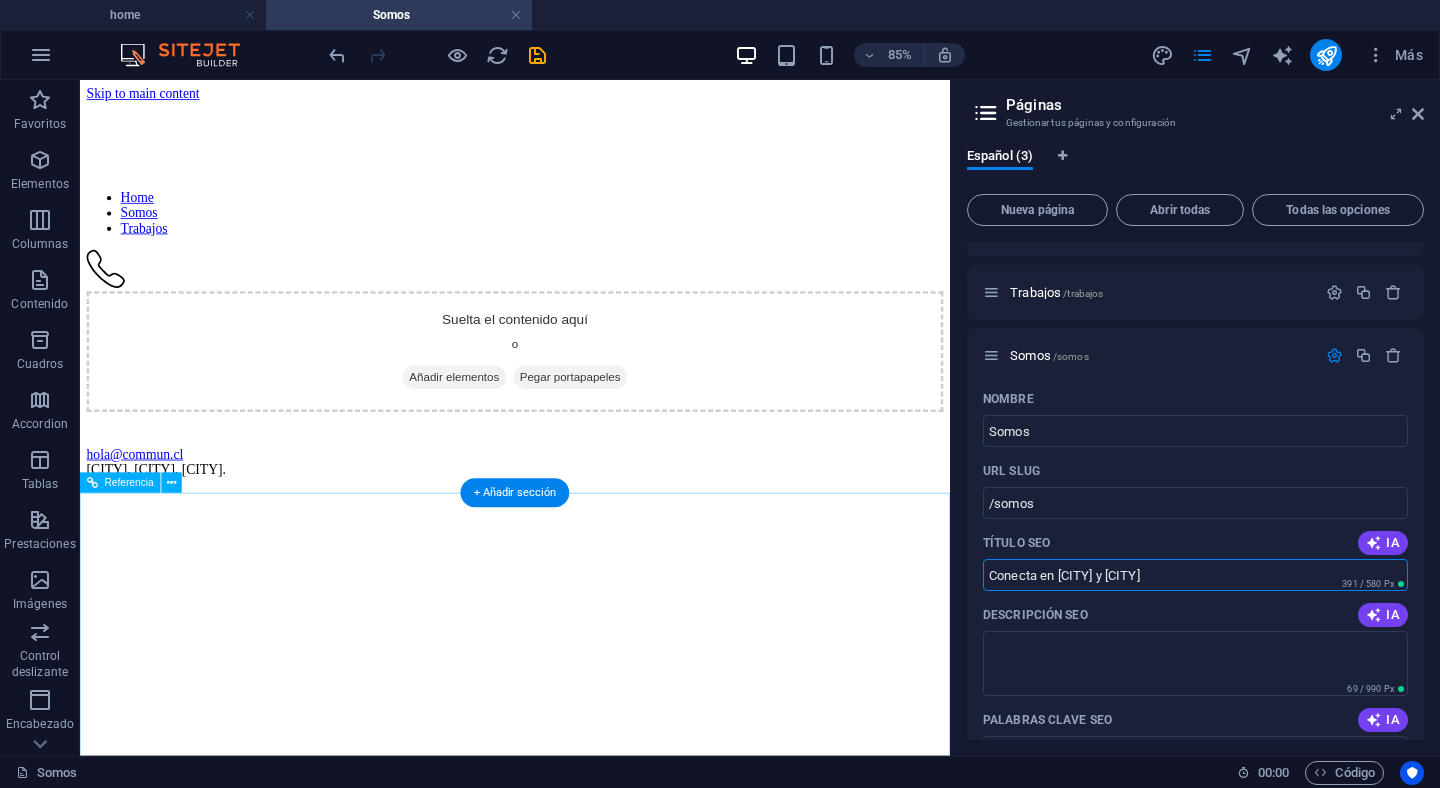 drag, startPoint x: 1242, startPoint y: 647, endPoint x: 1100, endPoint y: 594, distance: 151.56847 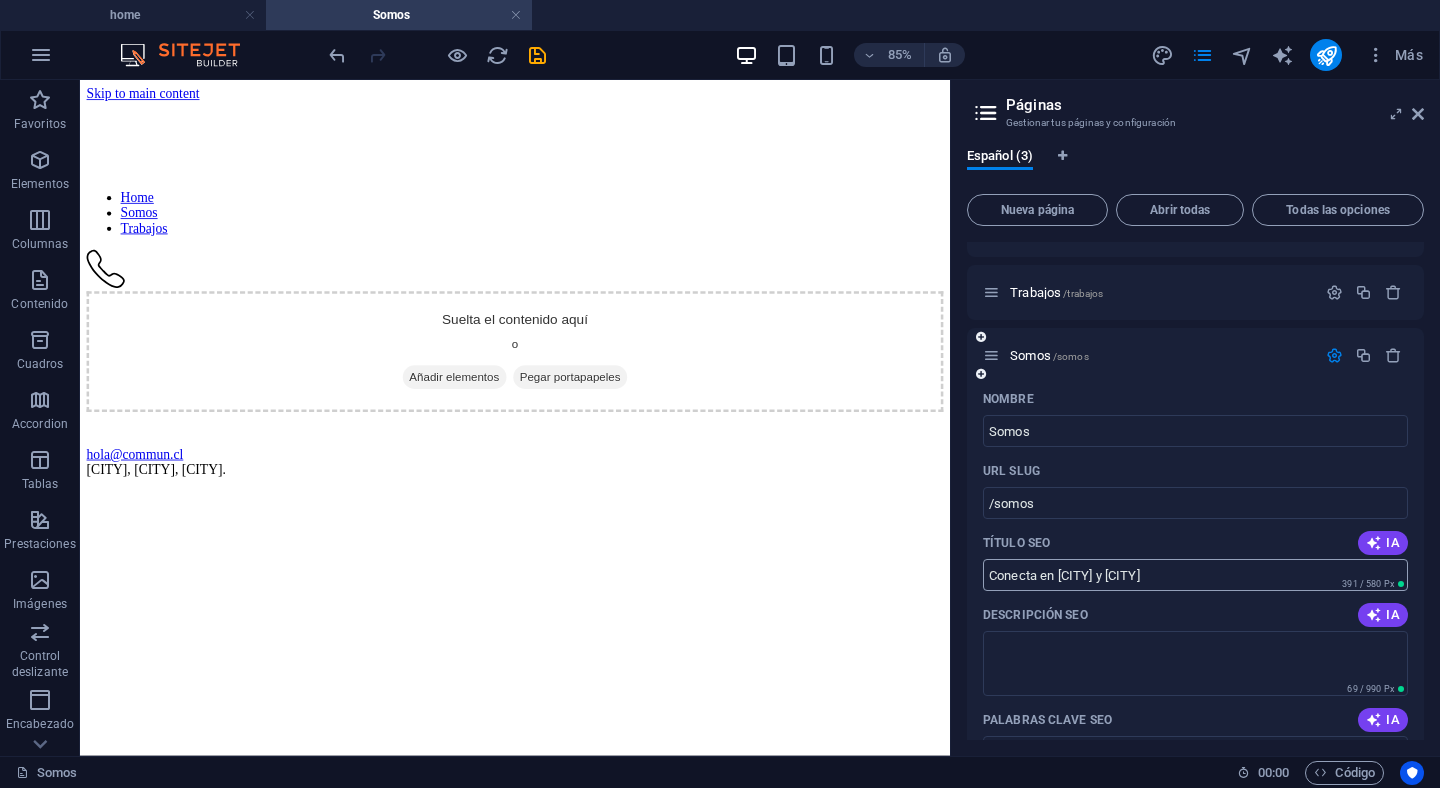 click on "Conecta en Bogotá y Santiago" at bounding box center [1195, 575] 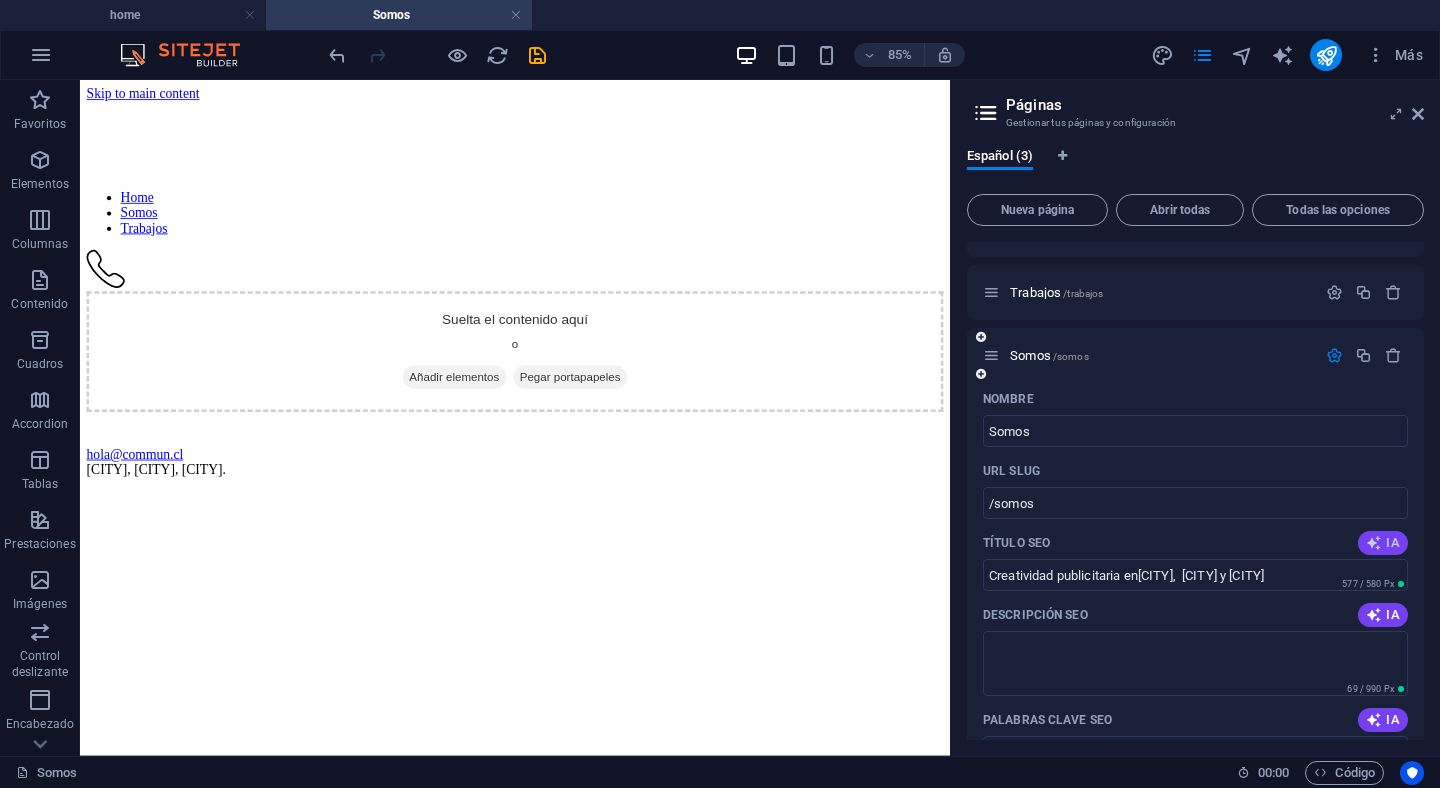 click at bounding box center [1374, 543] 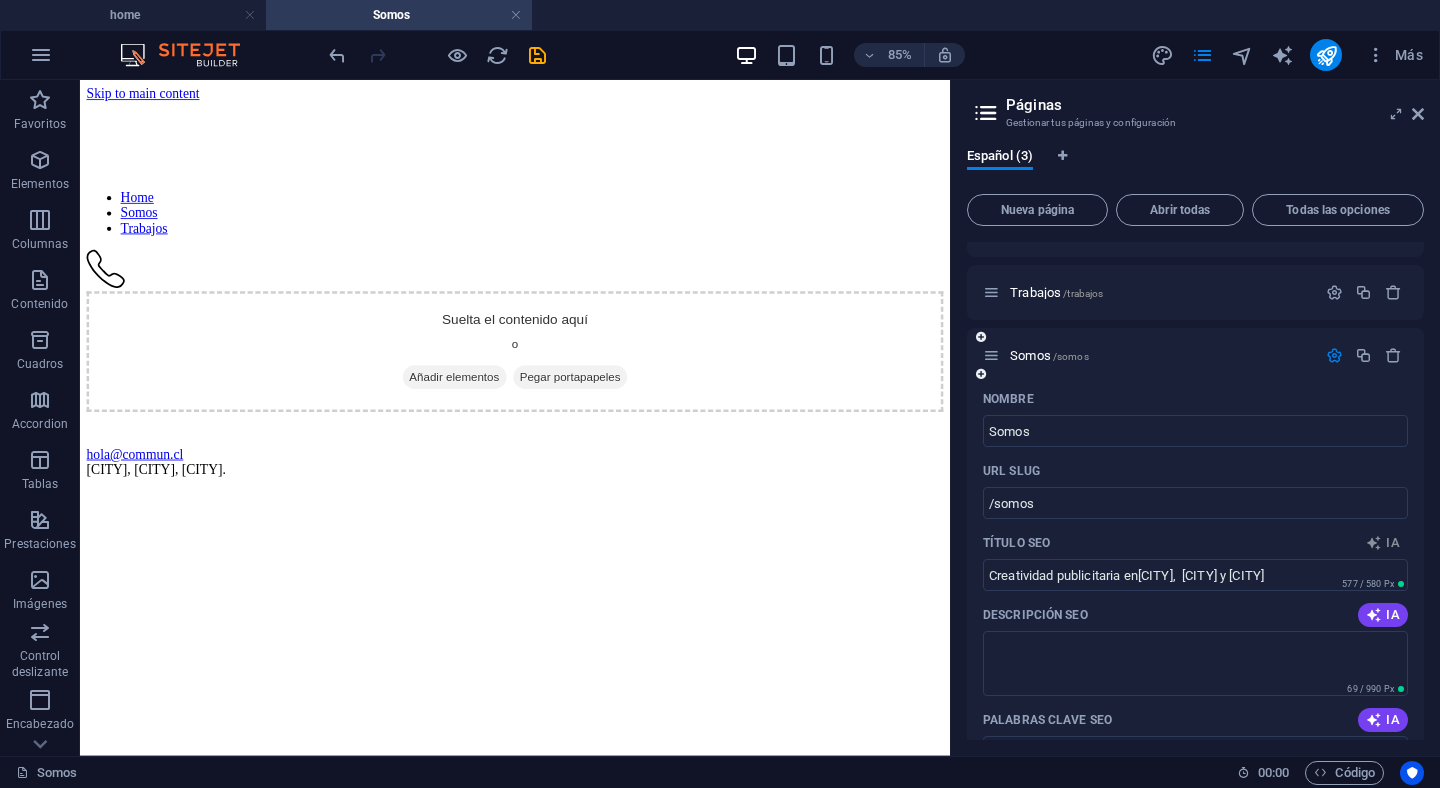 type on "Contacto: hola@commun.cl" 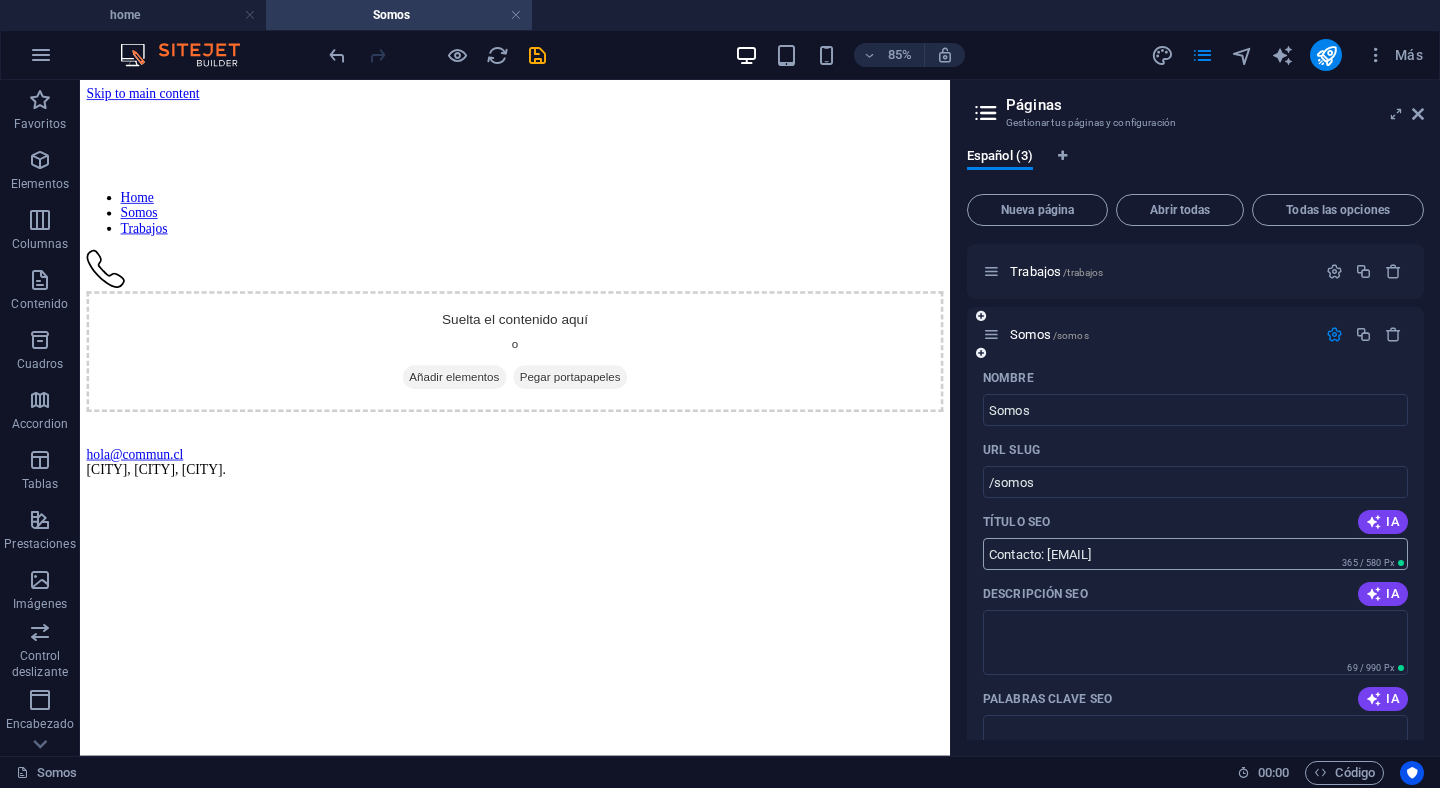 scroll, scrollTop: 67, scrollLeft: 0, axis: vertical 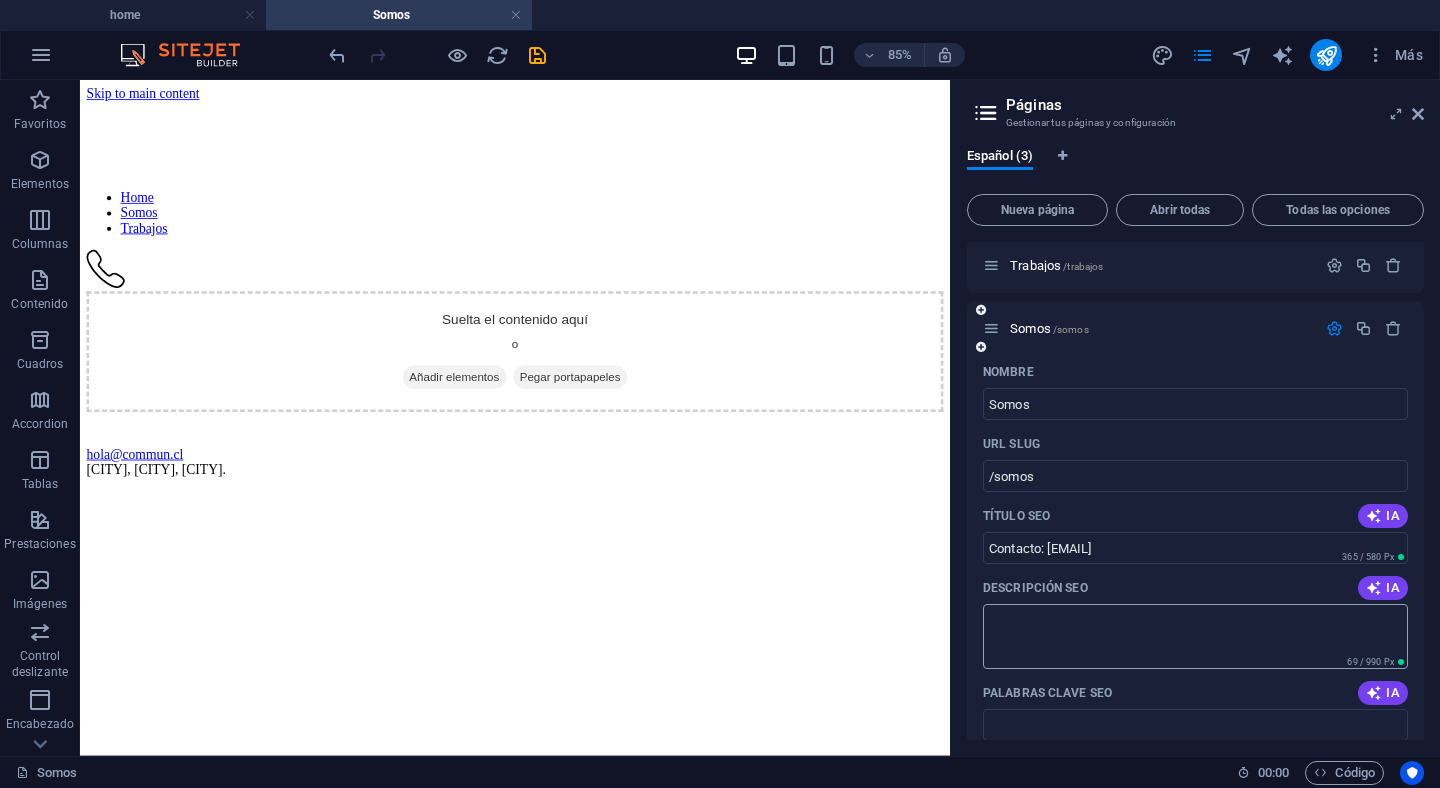 click on "Descripción SEO" at bounding box center (1195, 636) 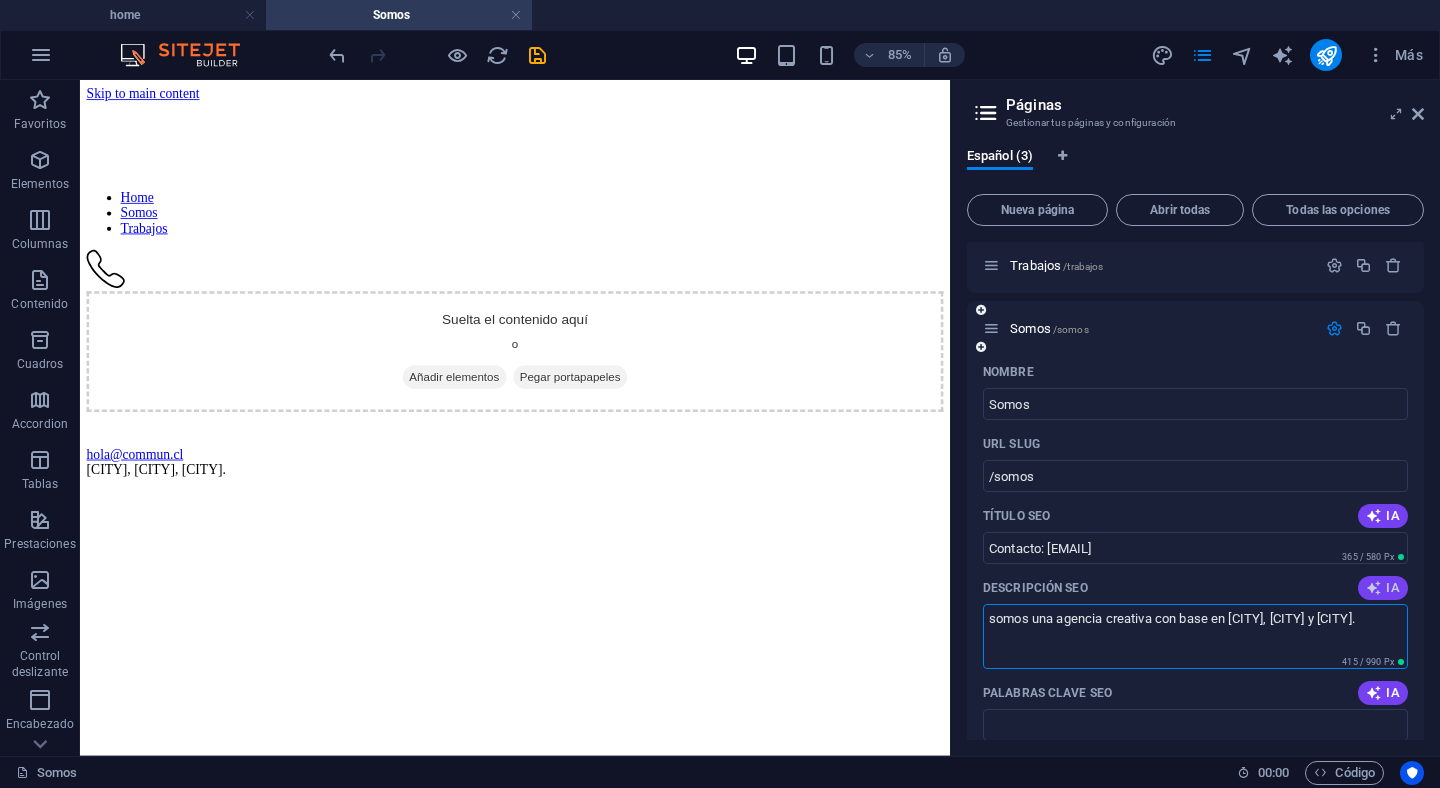 click at bounding box center (1374, 588) 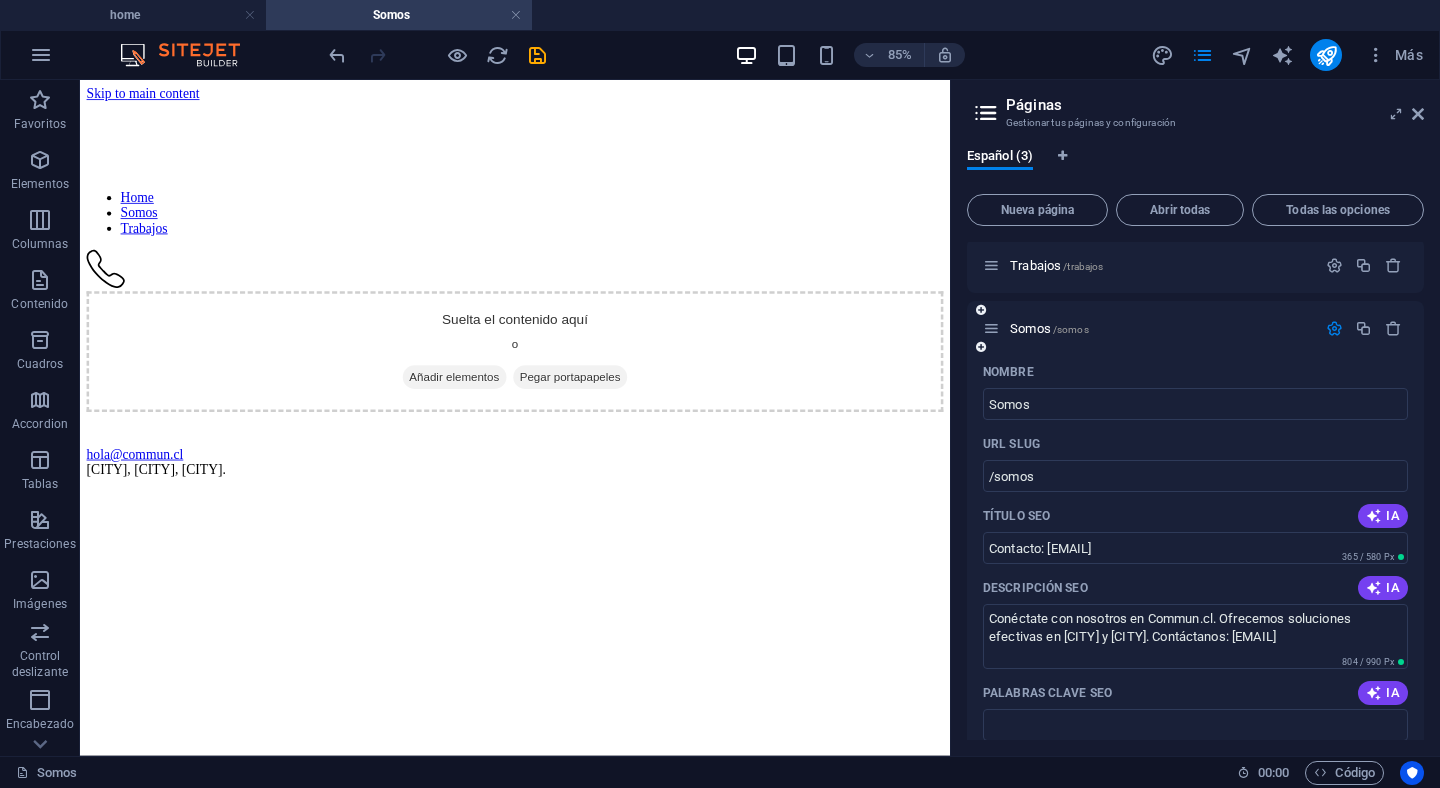 scroll, scrollTop: 70, scrollLeft: 0, axis: vertical 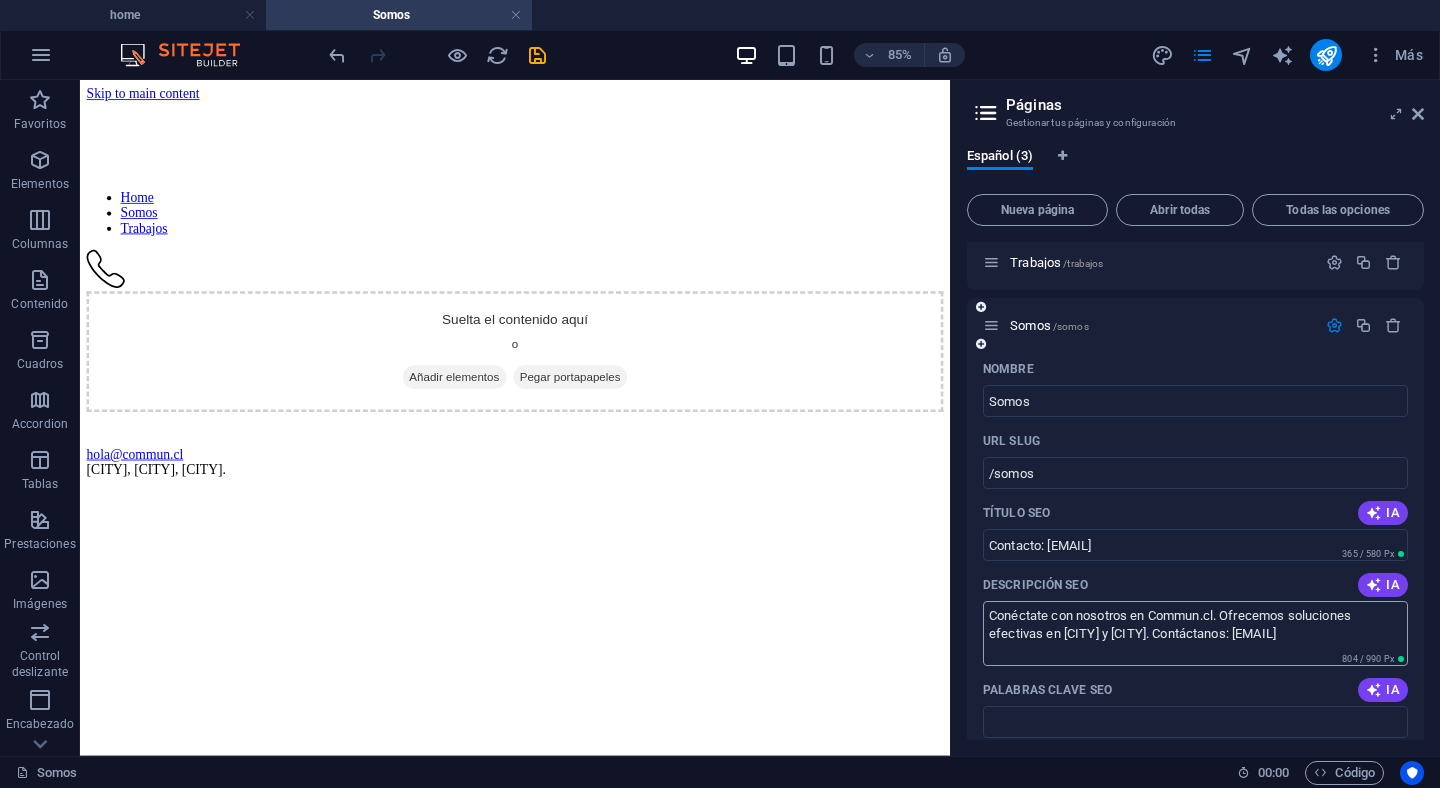 click on "Conéctate con nosotros en Commun.cl. Ofrecemos soluciones efectivas en Bogotá y Santiago. Contáctanos: hola@commun.cl" at bounding box center [1195, 633] 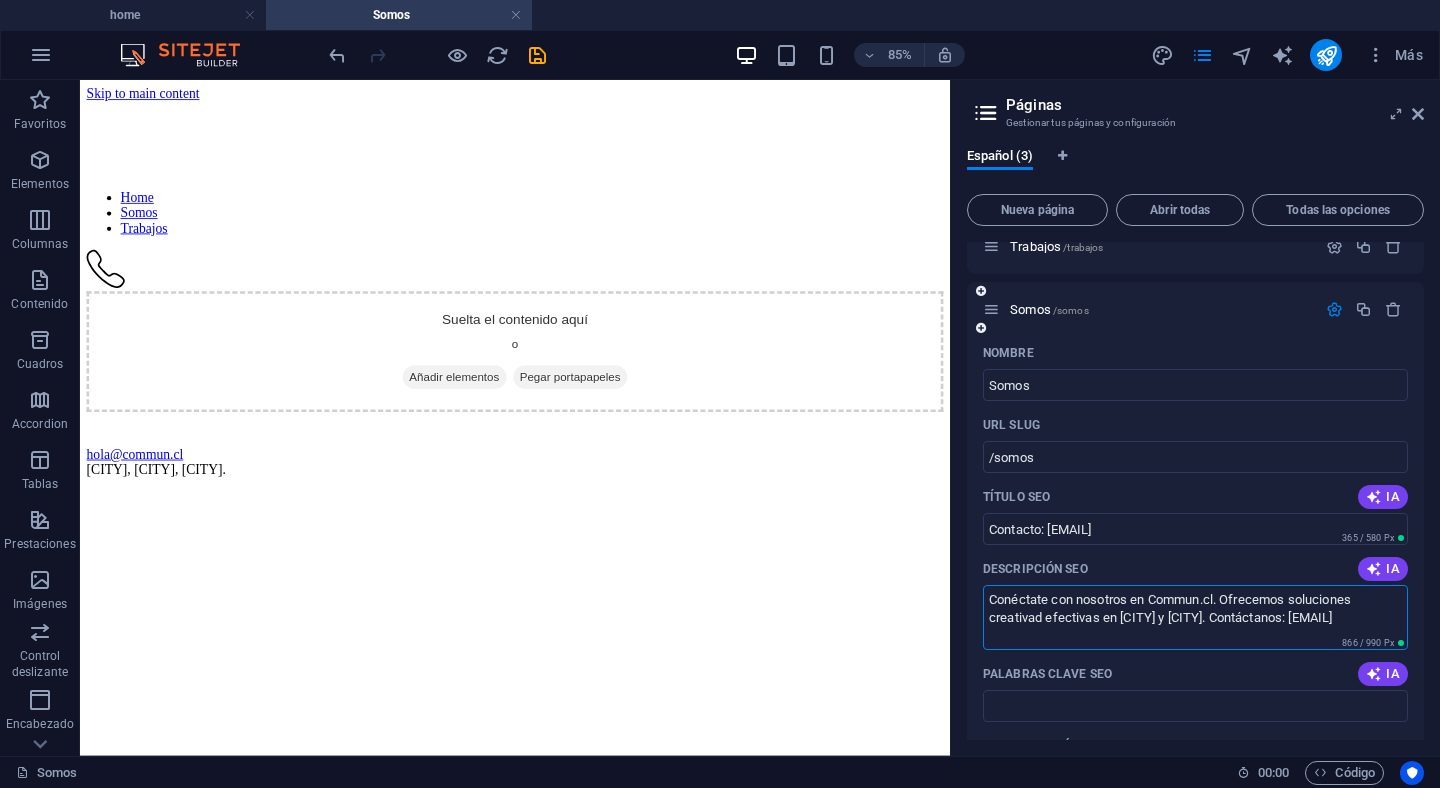 scroll, scrollTop: 109, scrollLeft: 0, axis: vertical 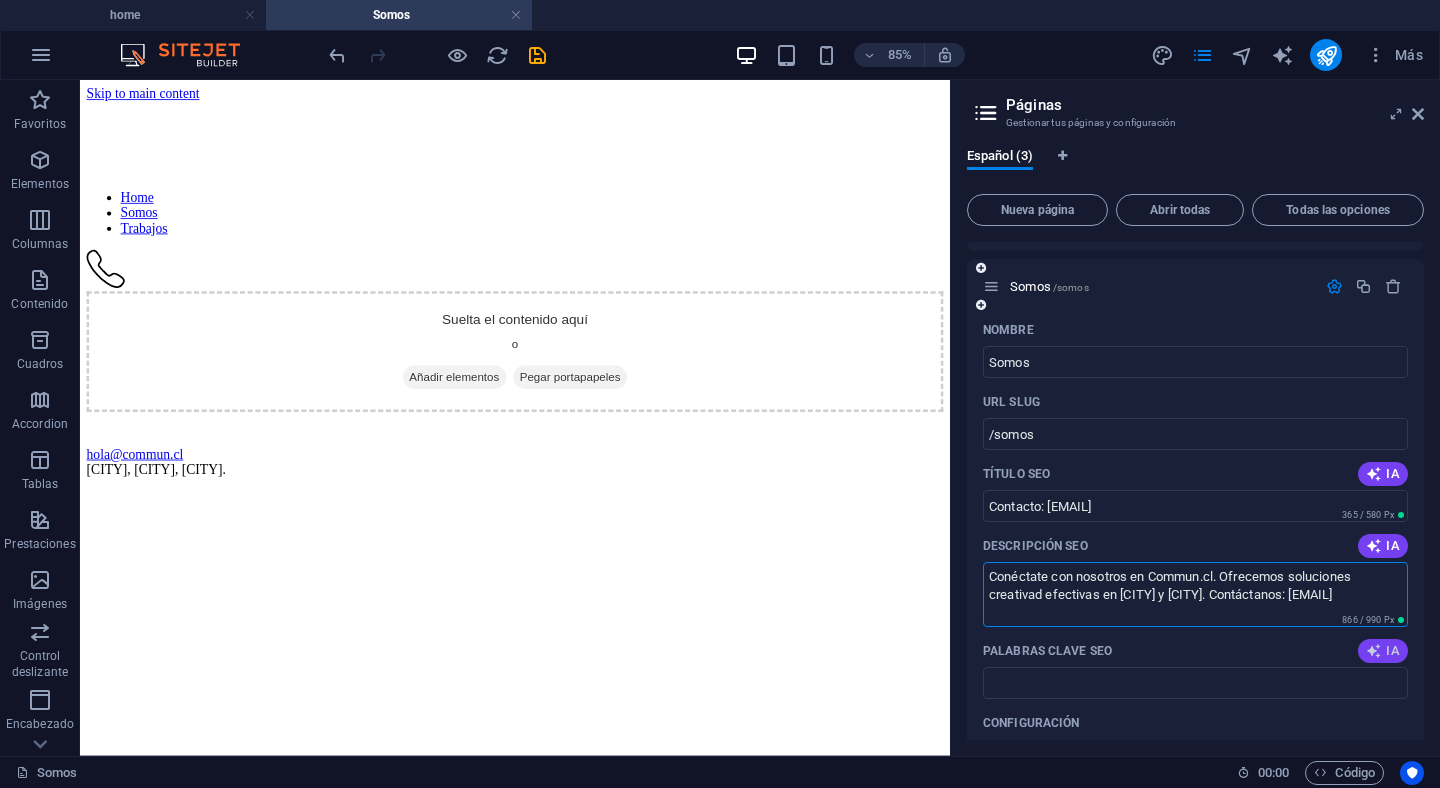 type on "Conéctate con nosotros en Commun.cl. Ofrecemos soluciones creativad efectivas en Bogotá y Santiago. Contáctanos: hola@commun.cl" 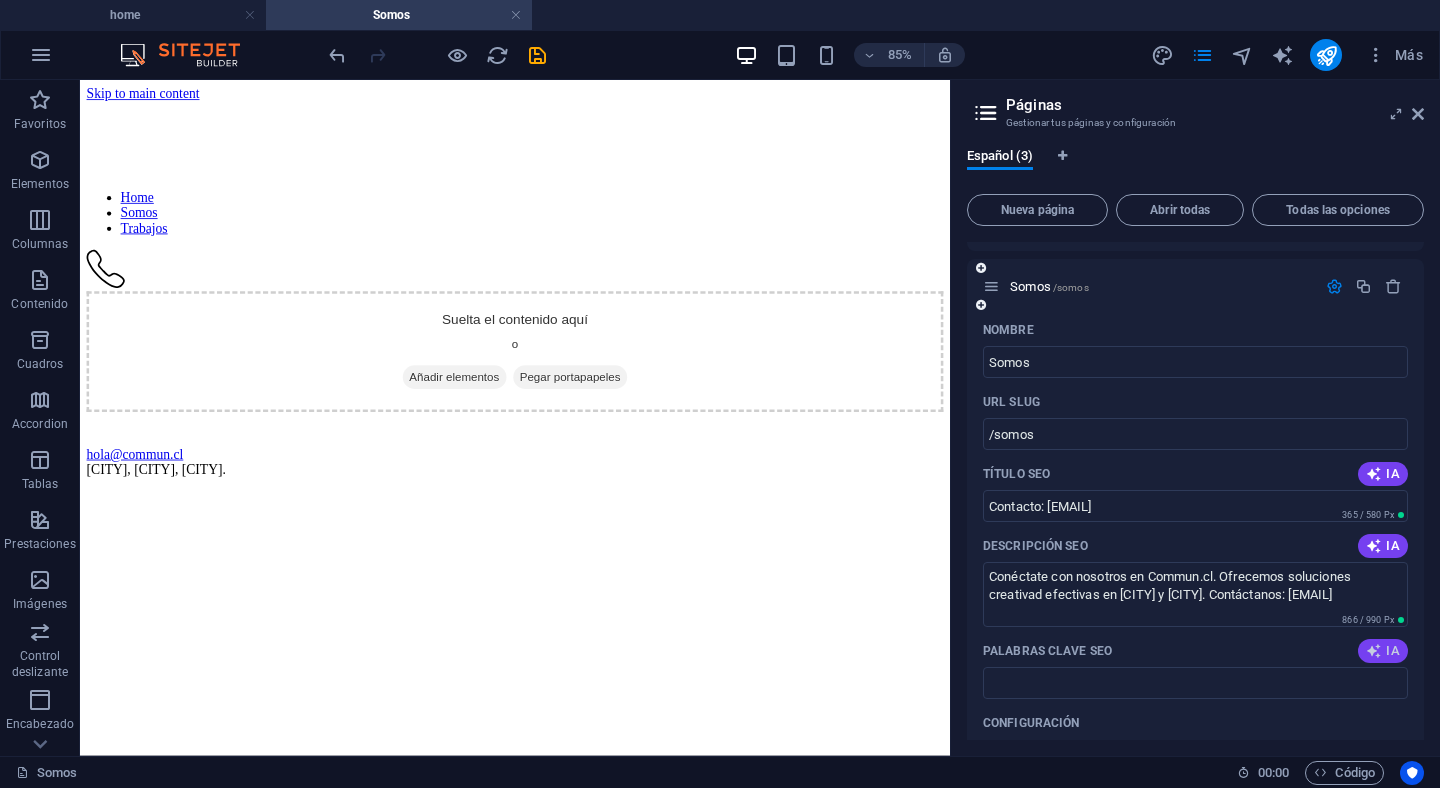 click on "IA" at bounding box center [1383, 651] 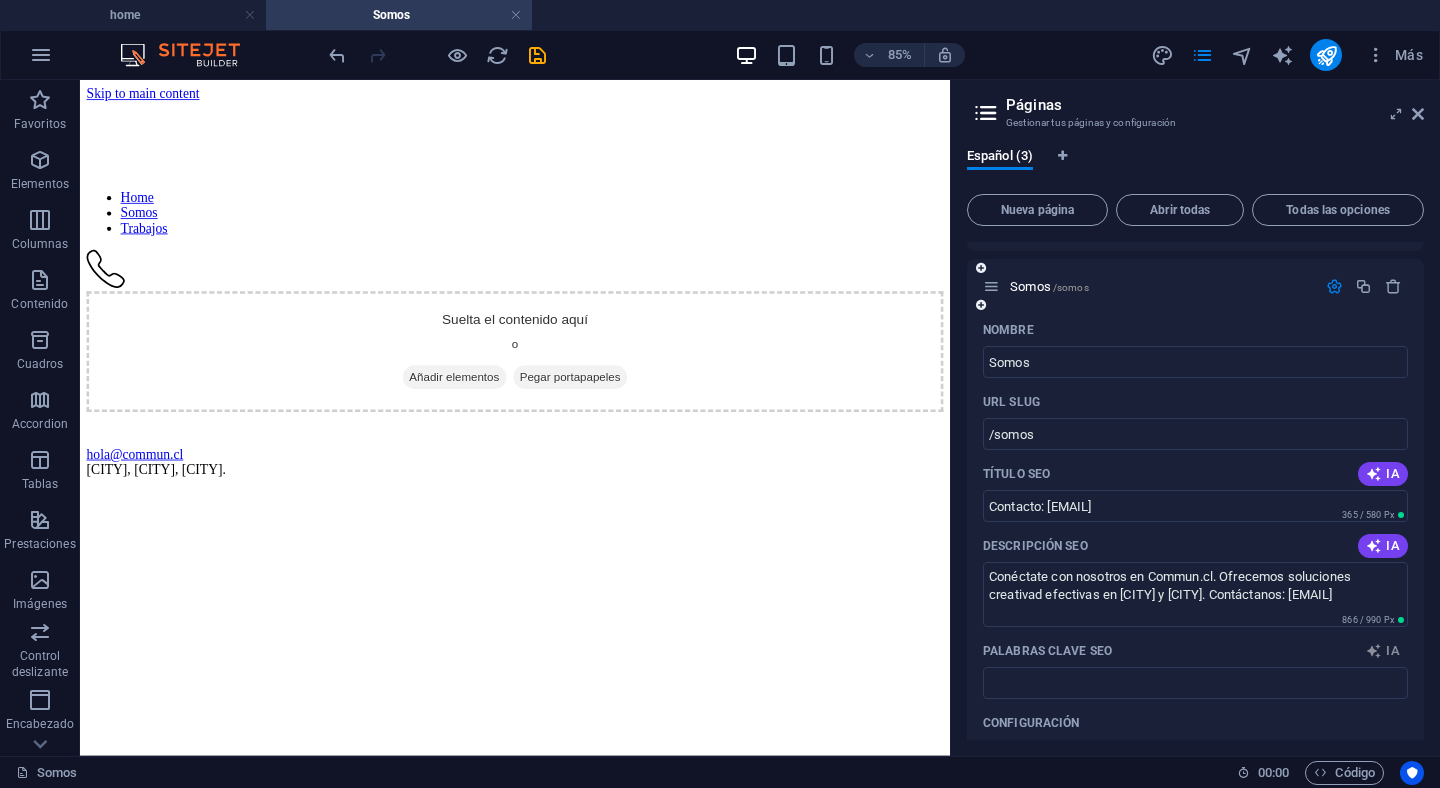 type on "comunicaciones, Bogotá, Santiago, contacto, correo electrónico, servicio al cliente" 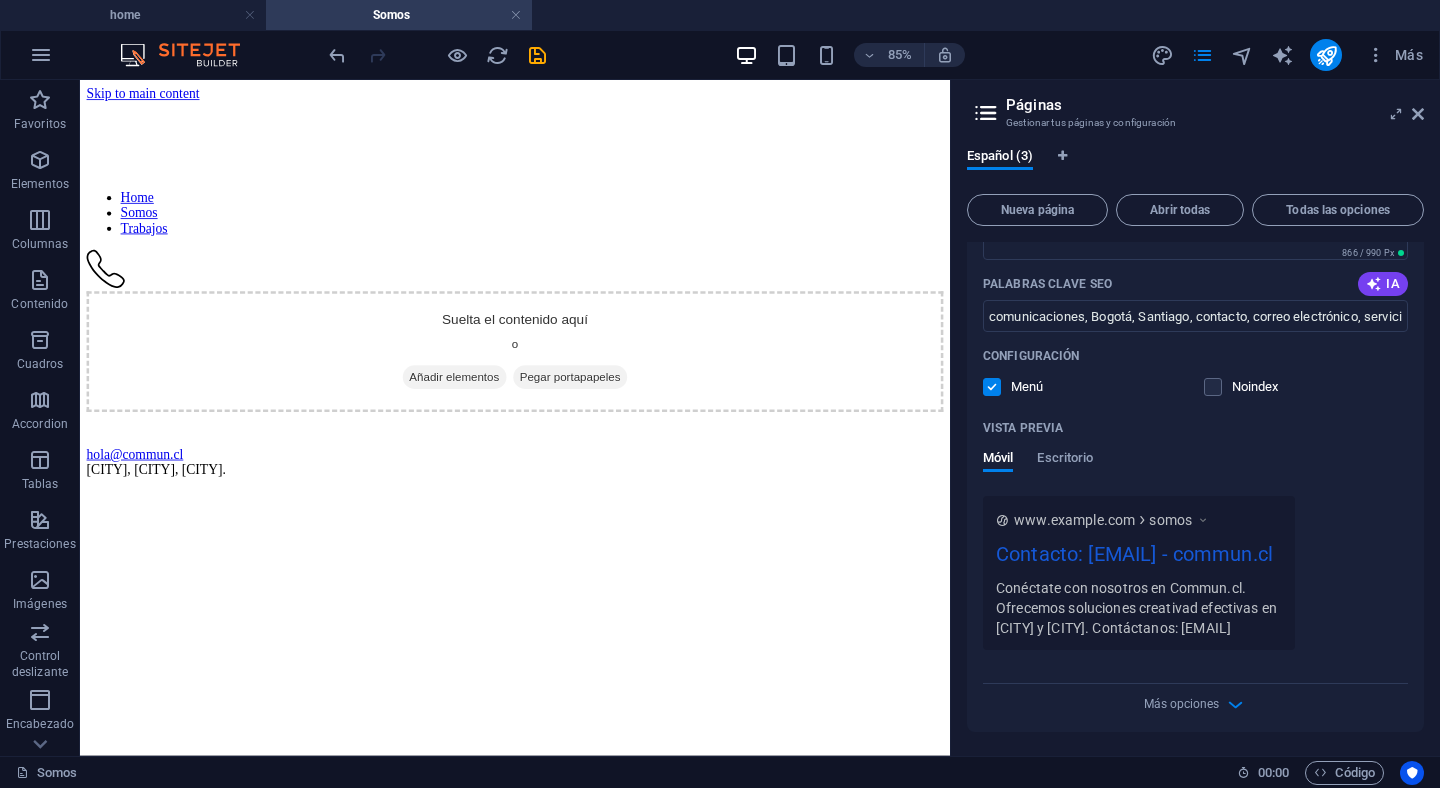 scroll, scrollTop: 524, scrollLeft: 0, axis: vertical 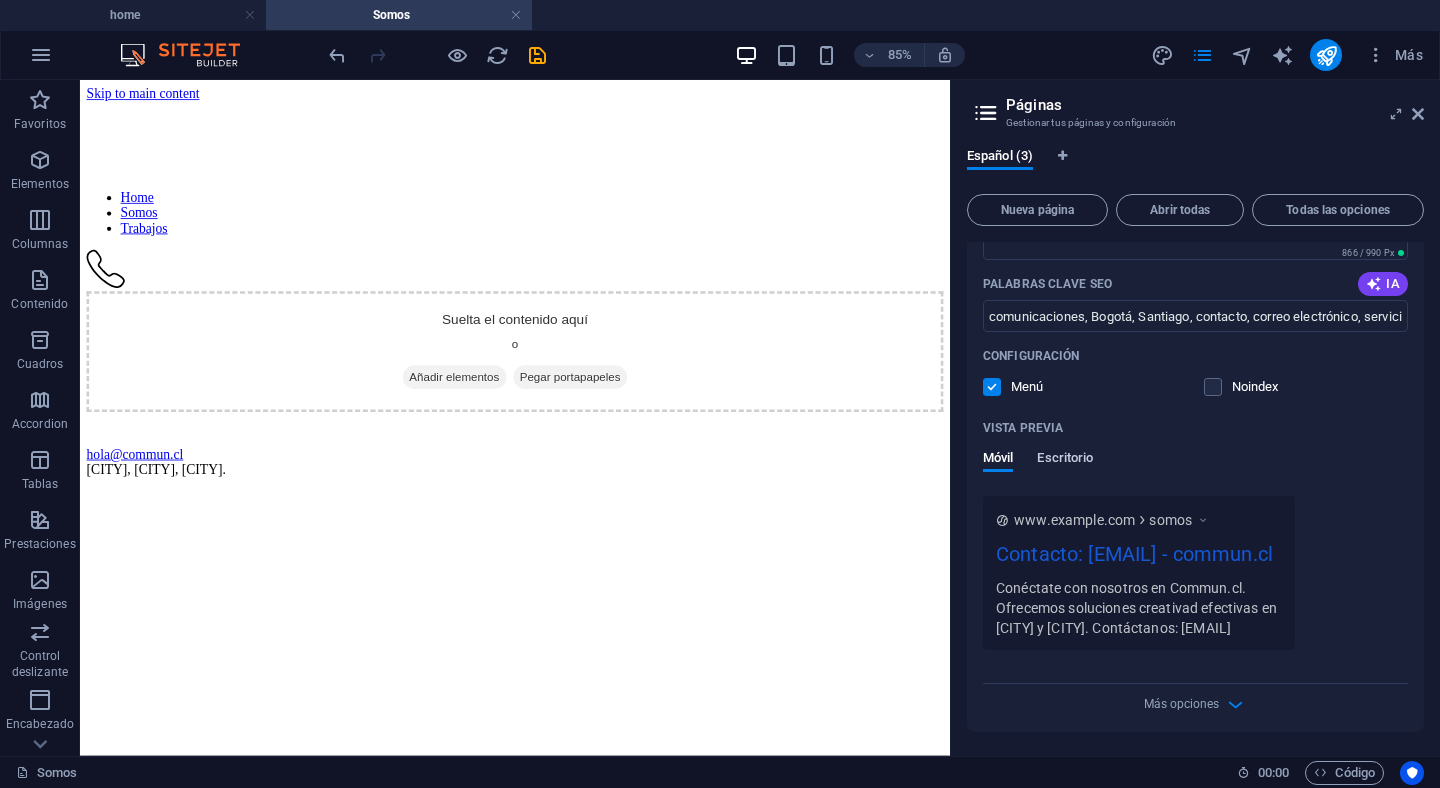 click on "Escritorio" at bounding box center (1065, 460) 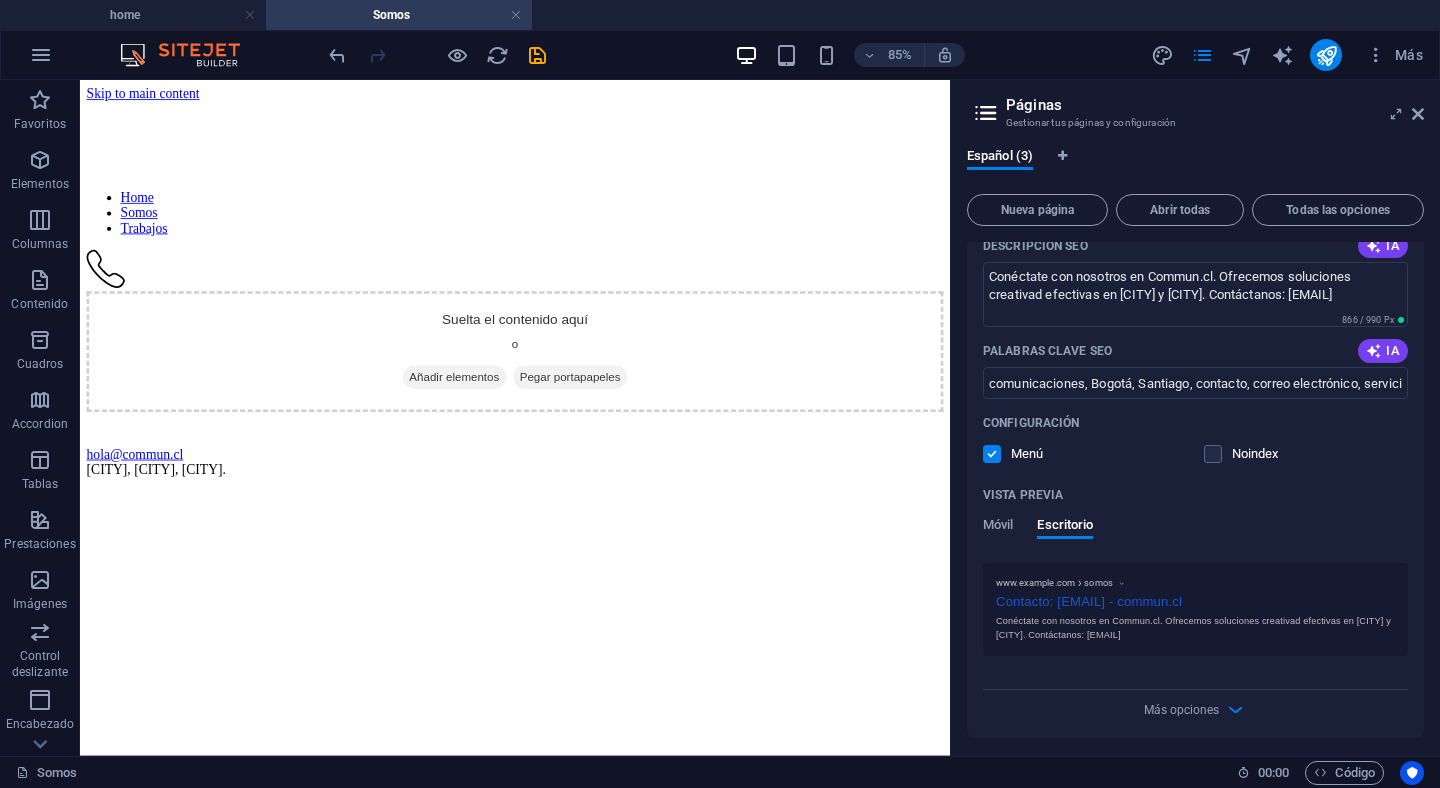 scroll, scrollTop: 407, scrollLeft: 0, axis: vertical 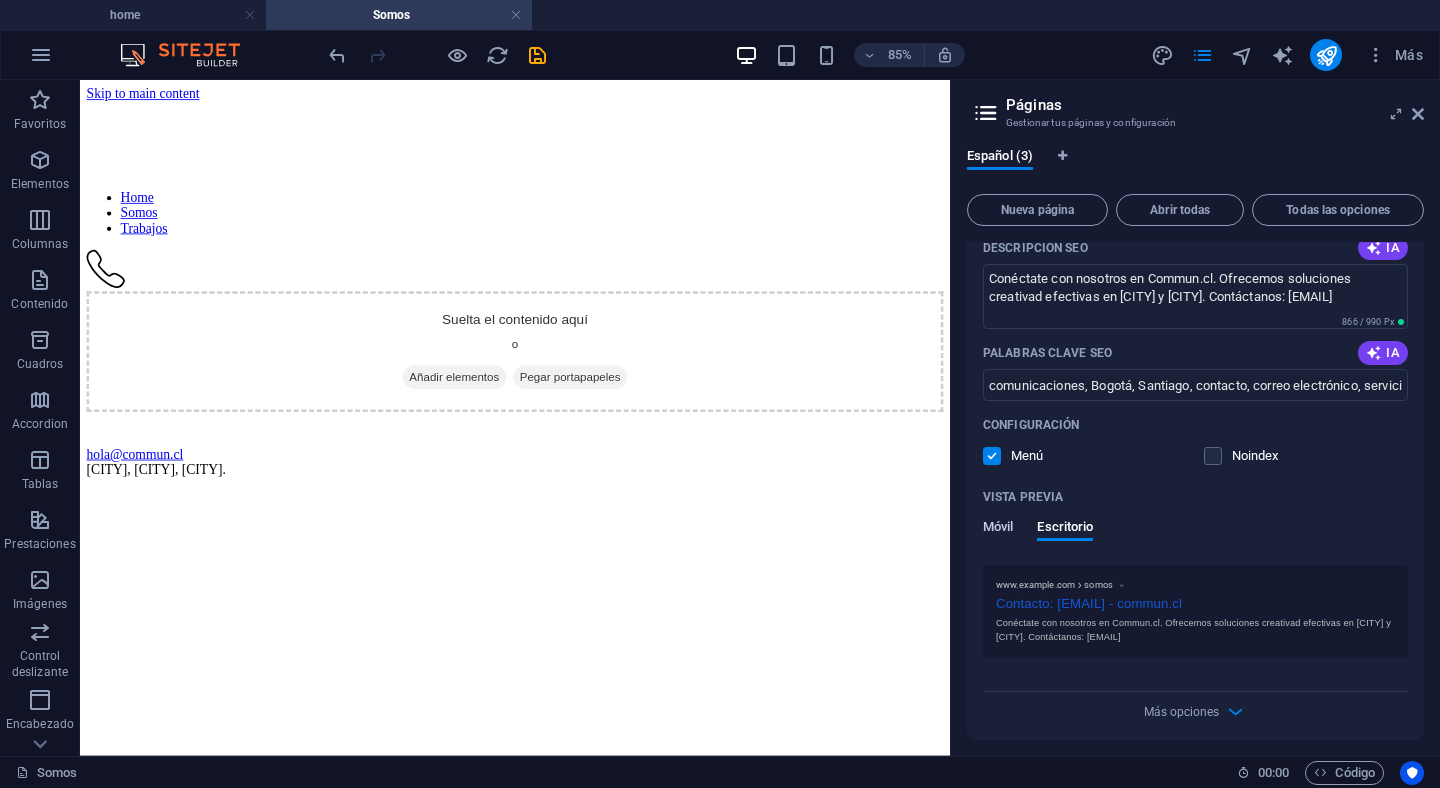click on "Móvil" at bounding box center (998, 529) 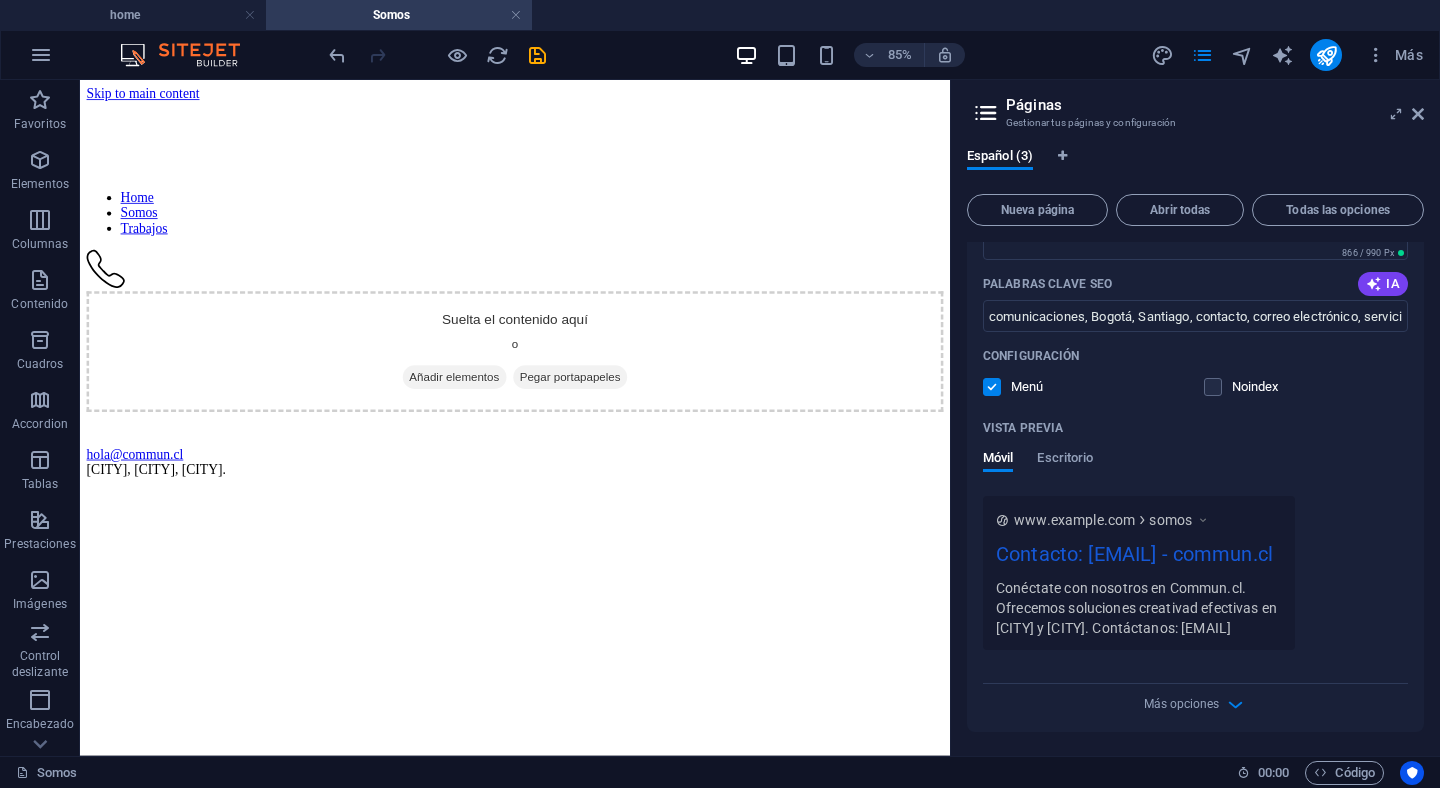 scroll, scrollTop: 524, scrollLeft: 0, axis: vertical 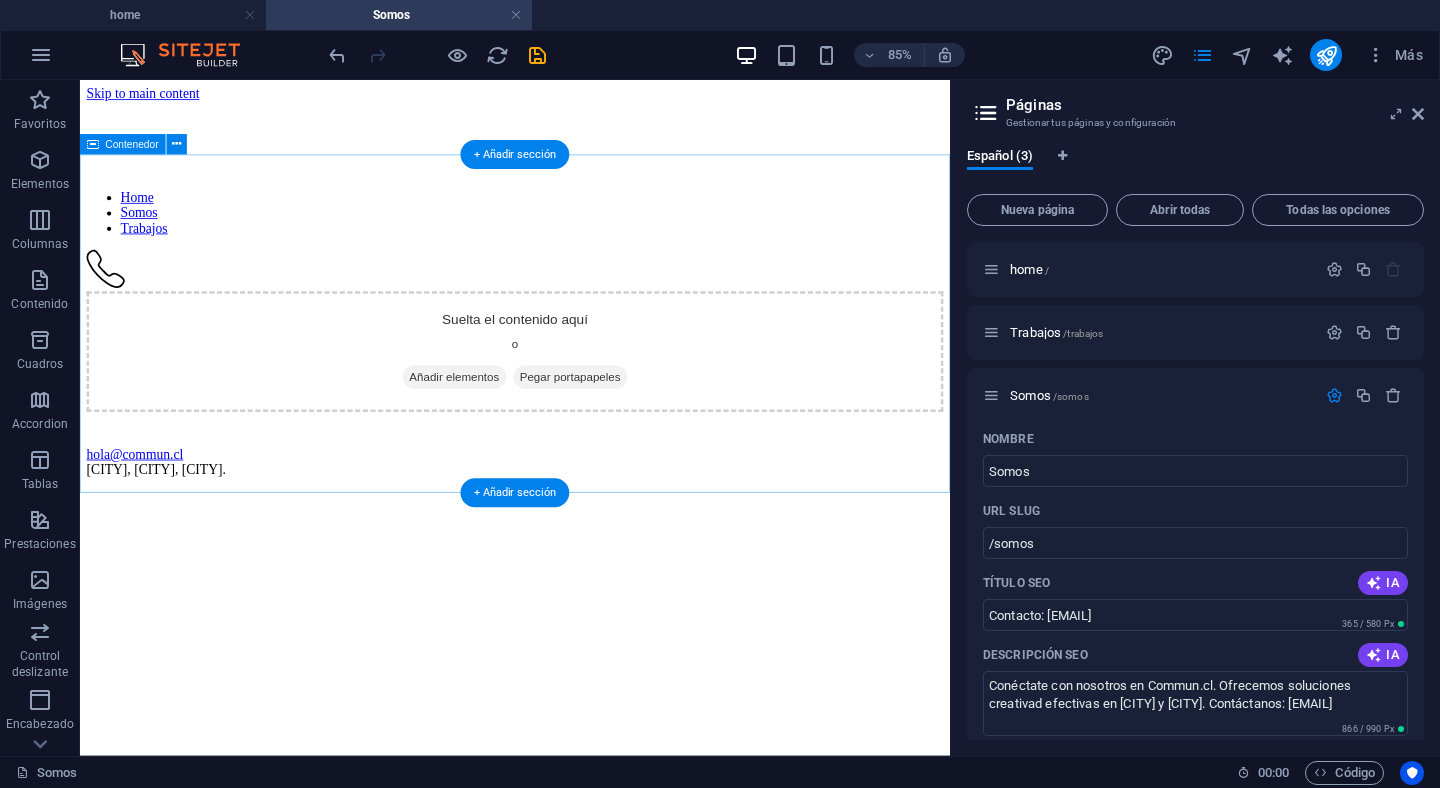 click on "Añadir elementos" at bounding box center (521, 430) 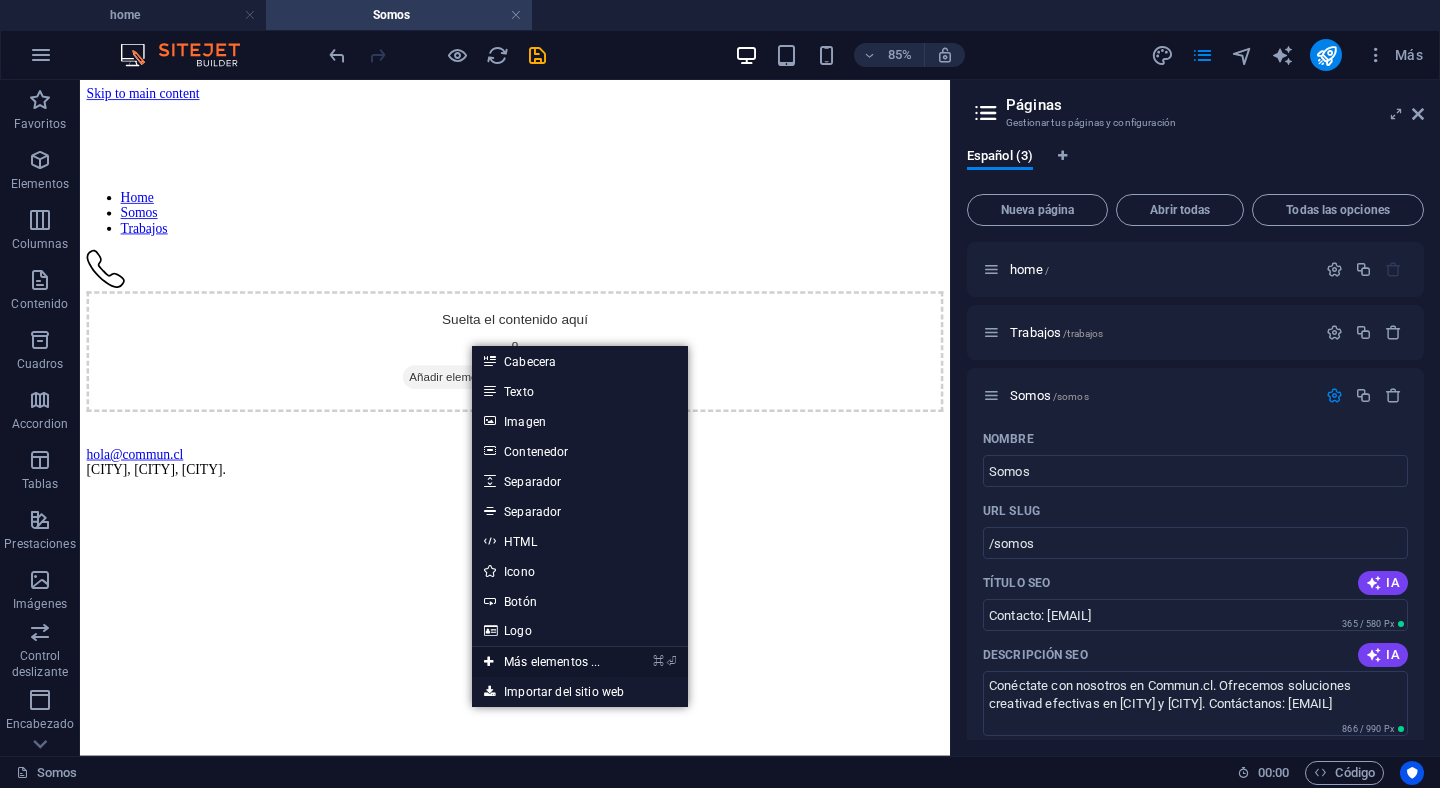 click on "⌘ ⏎  Más elementos ..." at bounding box center (542, 662) 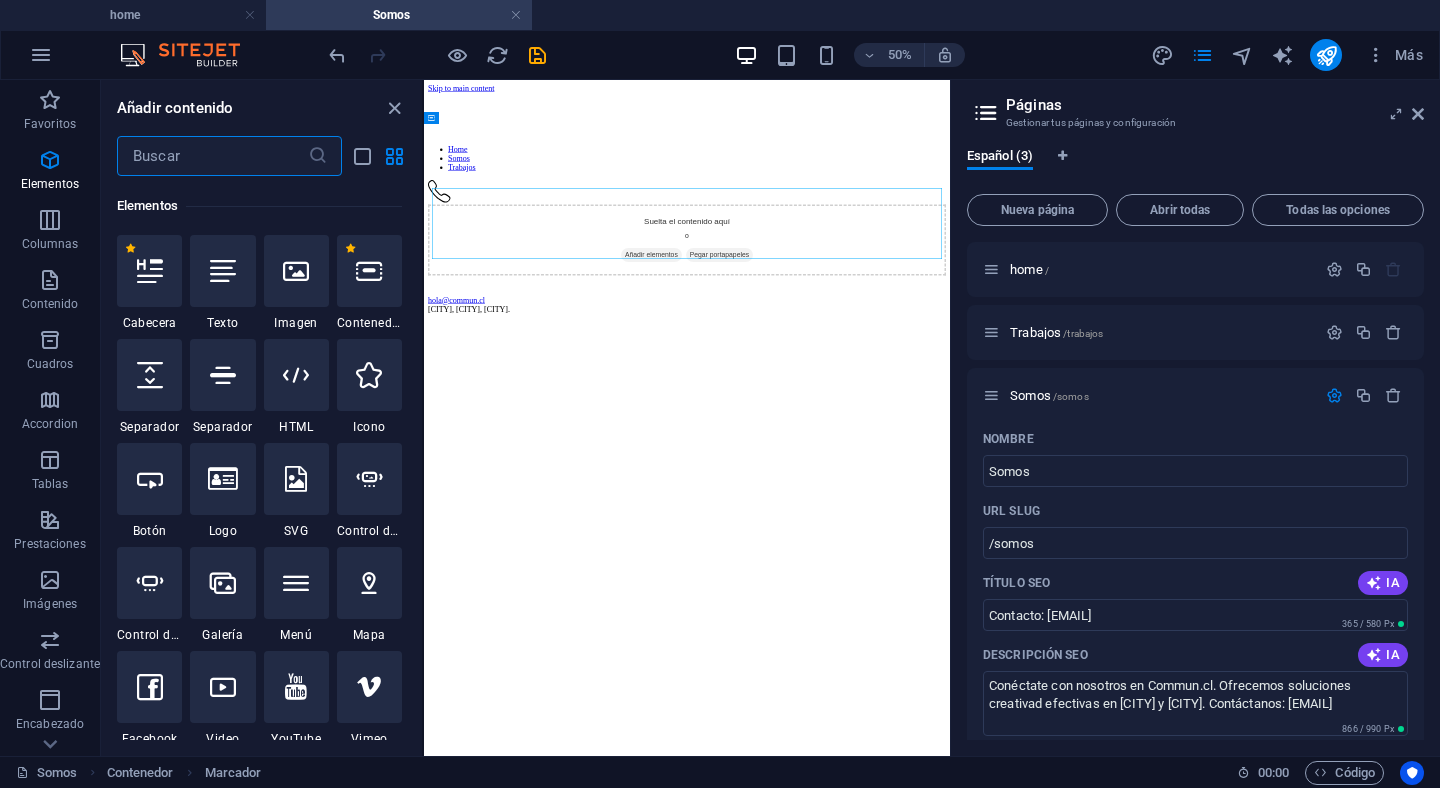 scroll, scrollTop: 377, scrollLeft: 0, axis: vertical 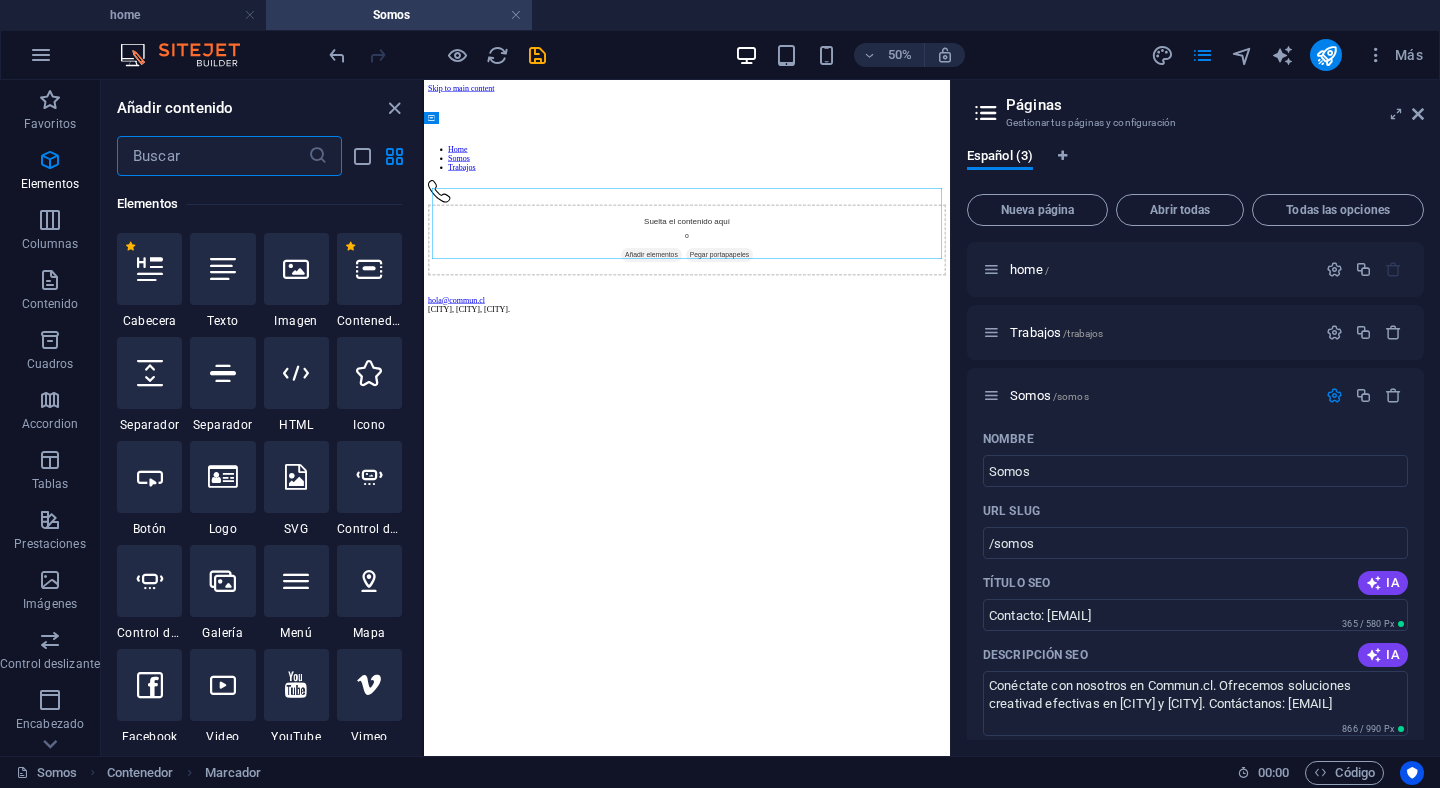 click at bounding box center (212, 156) 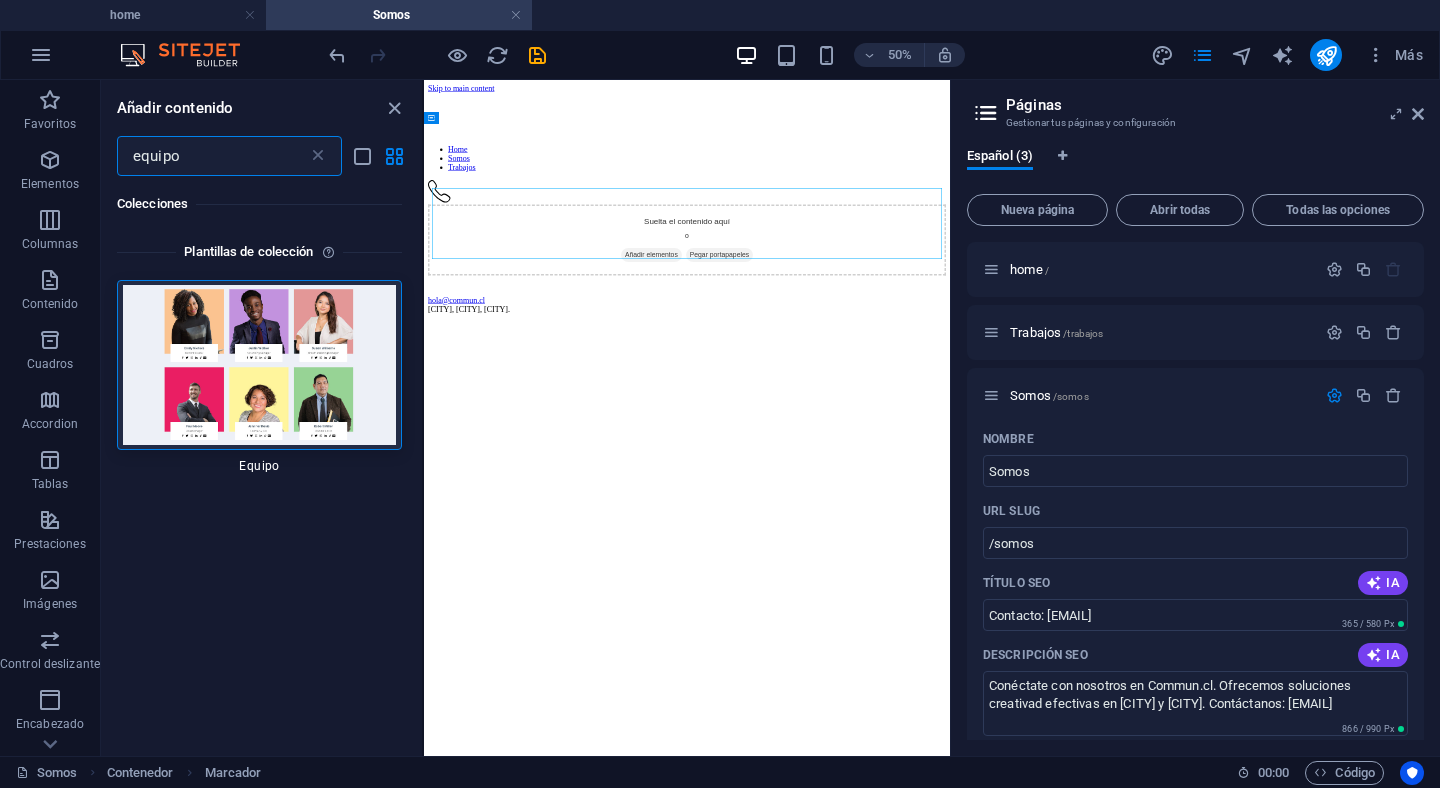 scroll, scrollTop: 0, scrollLeft: 0, axis: both 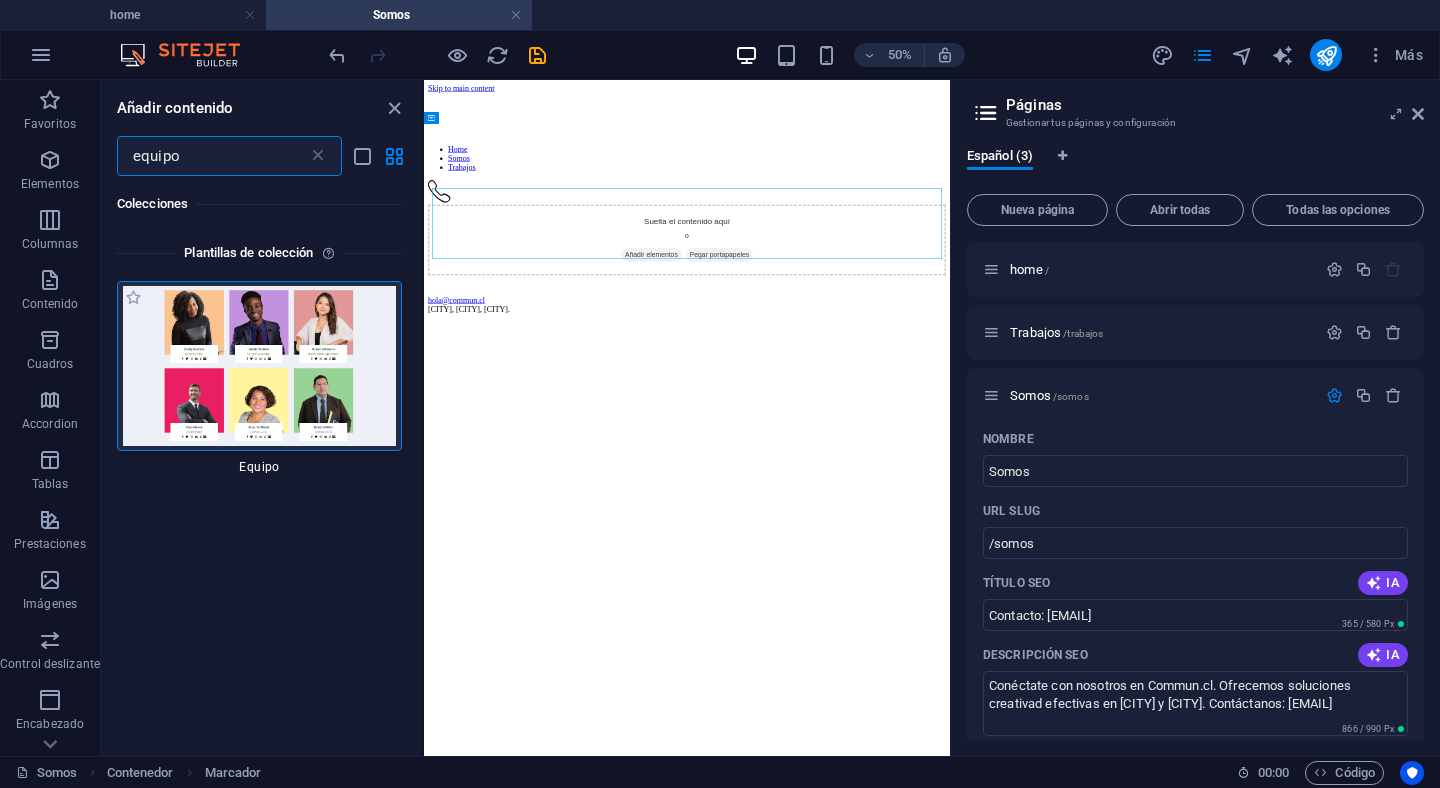 type on "equipo" 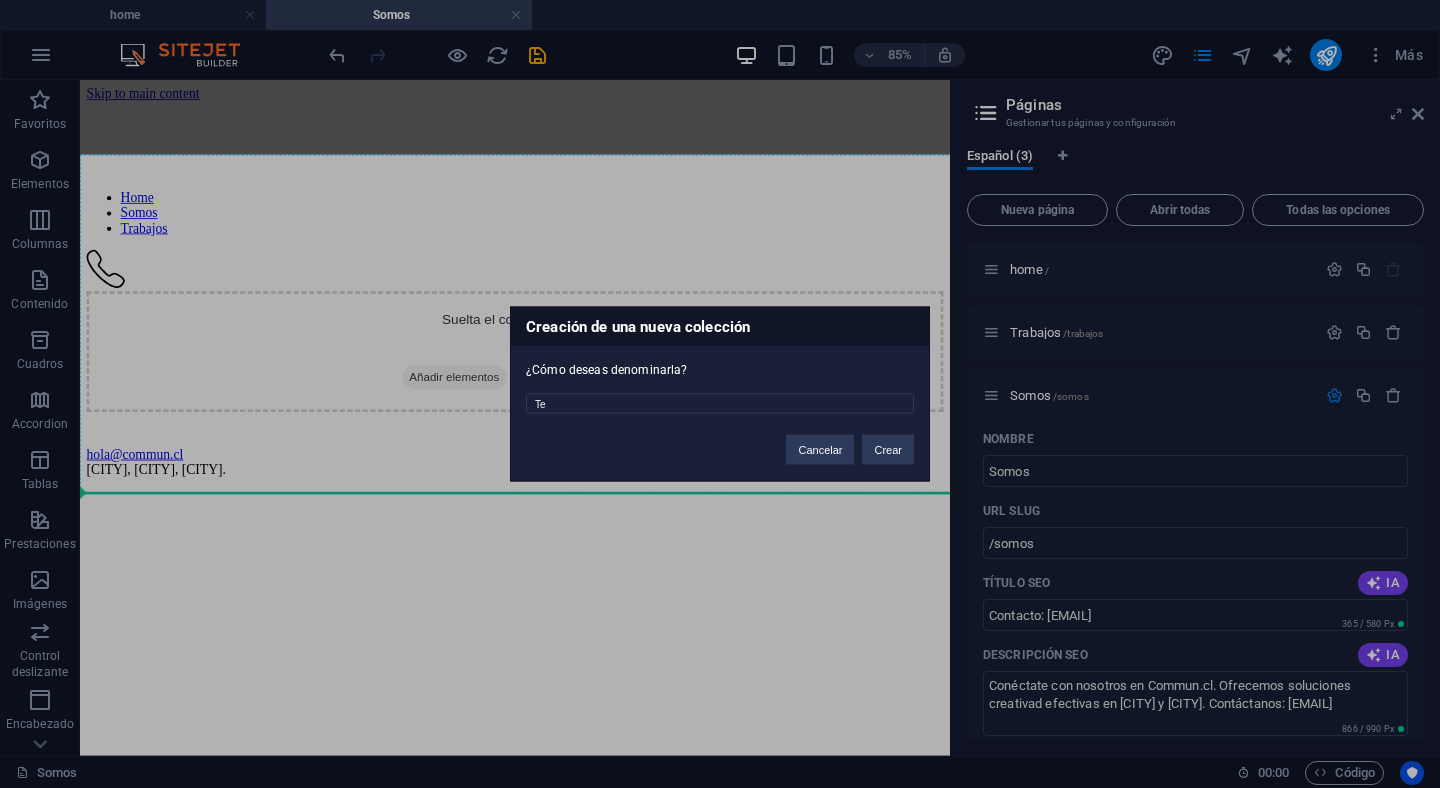 type on "T" 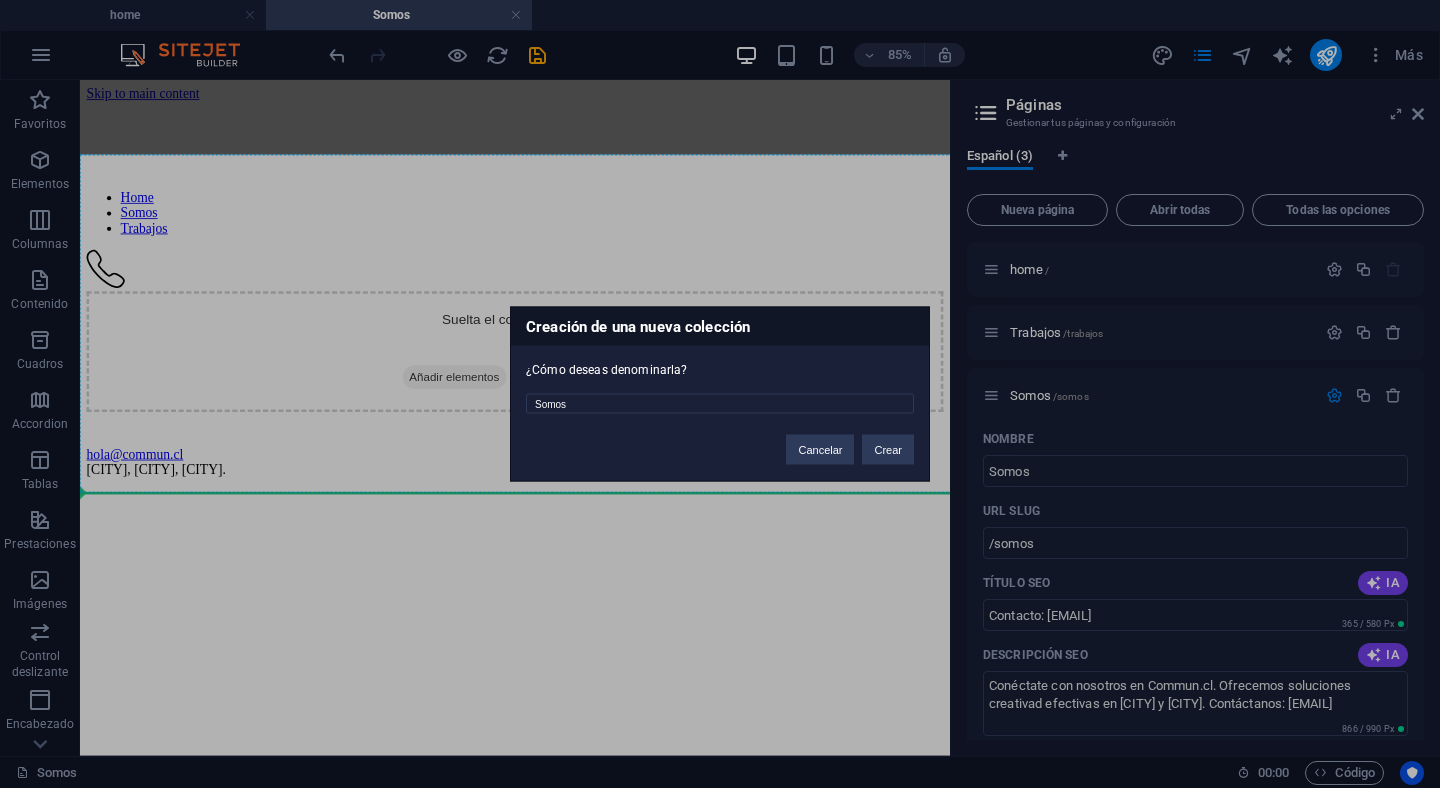 type on "Somos" 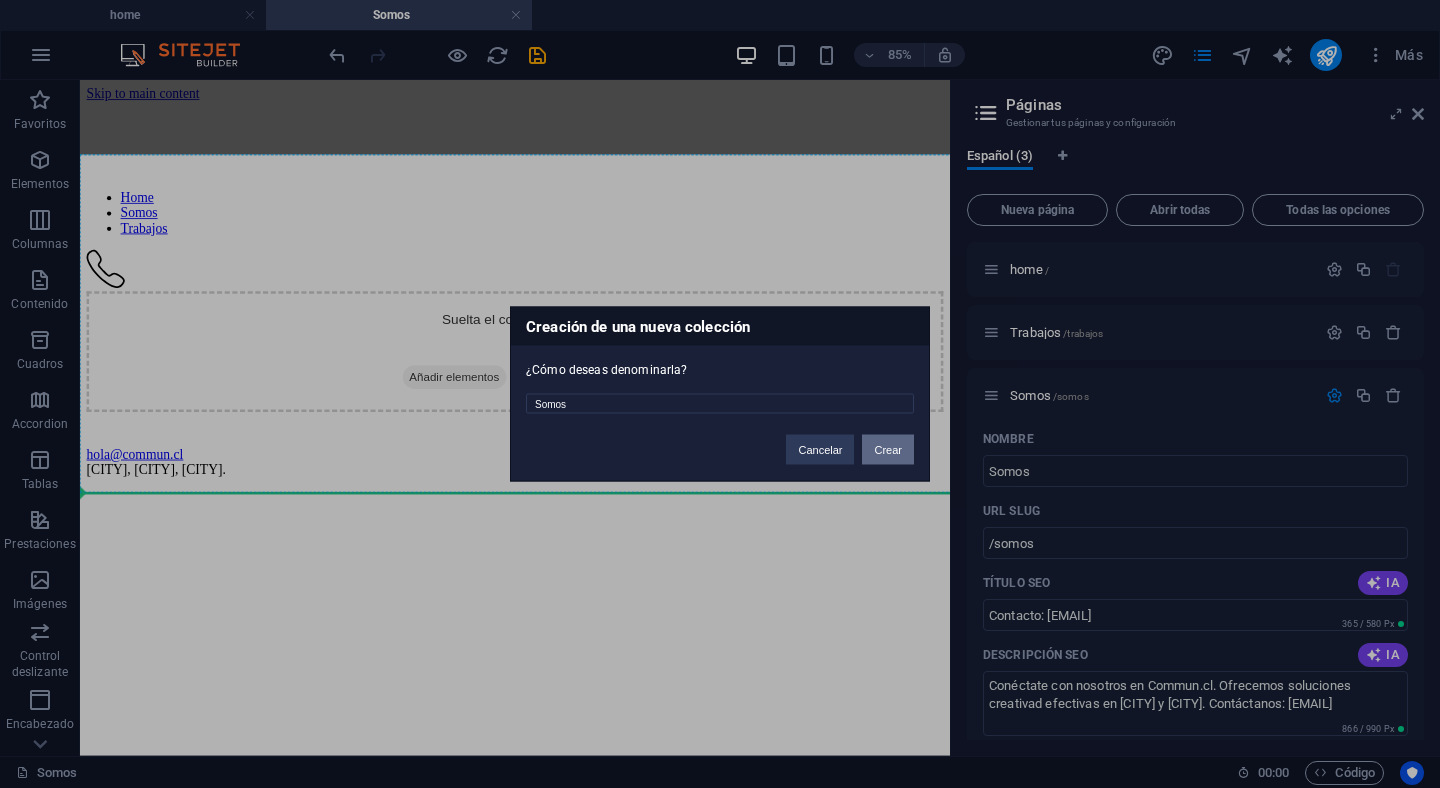 click on "Crear" at bounding box center (888, 450) 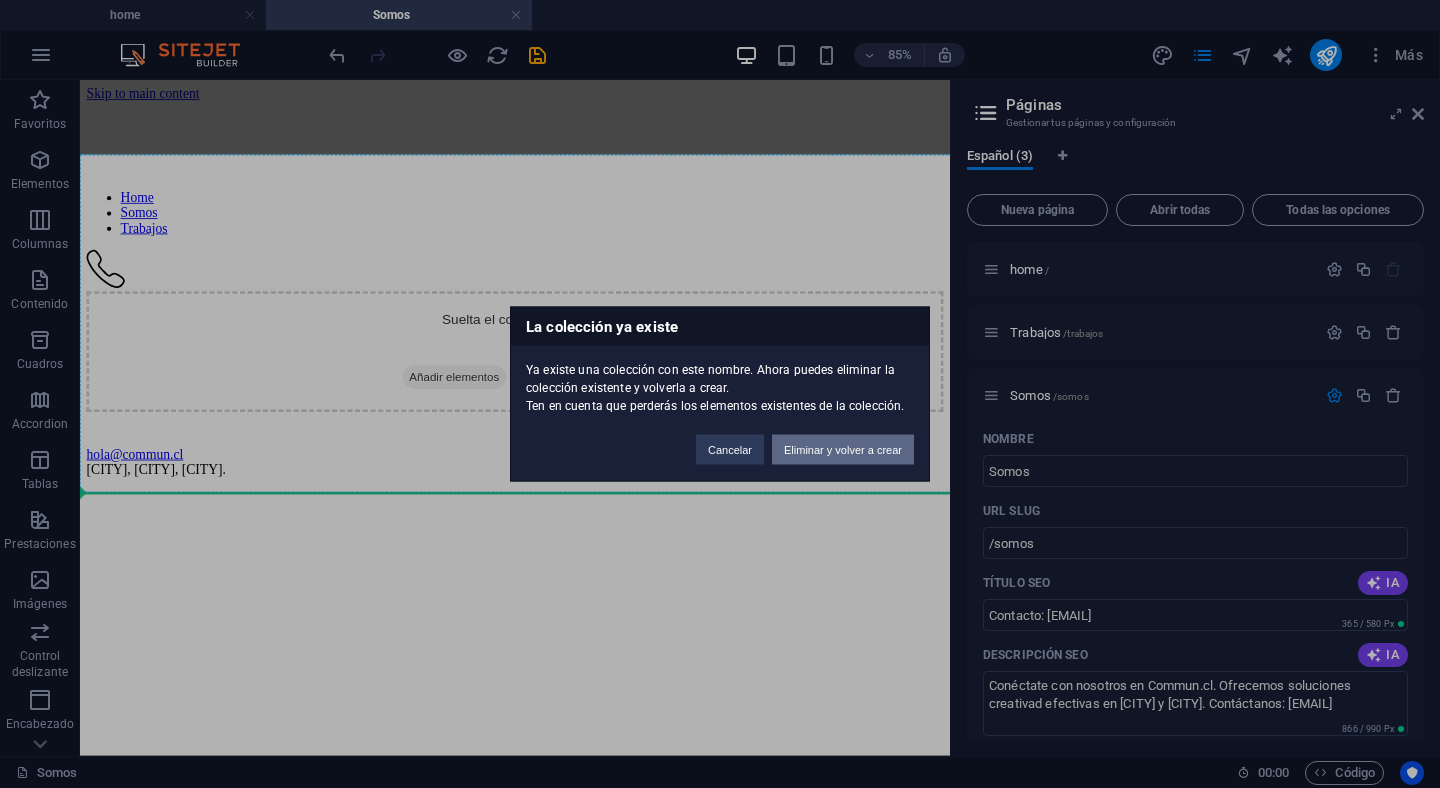 click on "Eliminar y volver a crear" at bounding box center [843, 450] 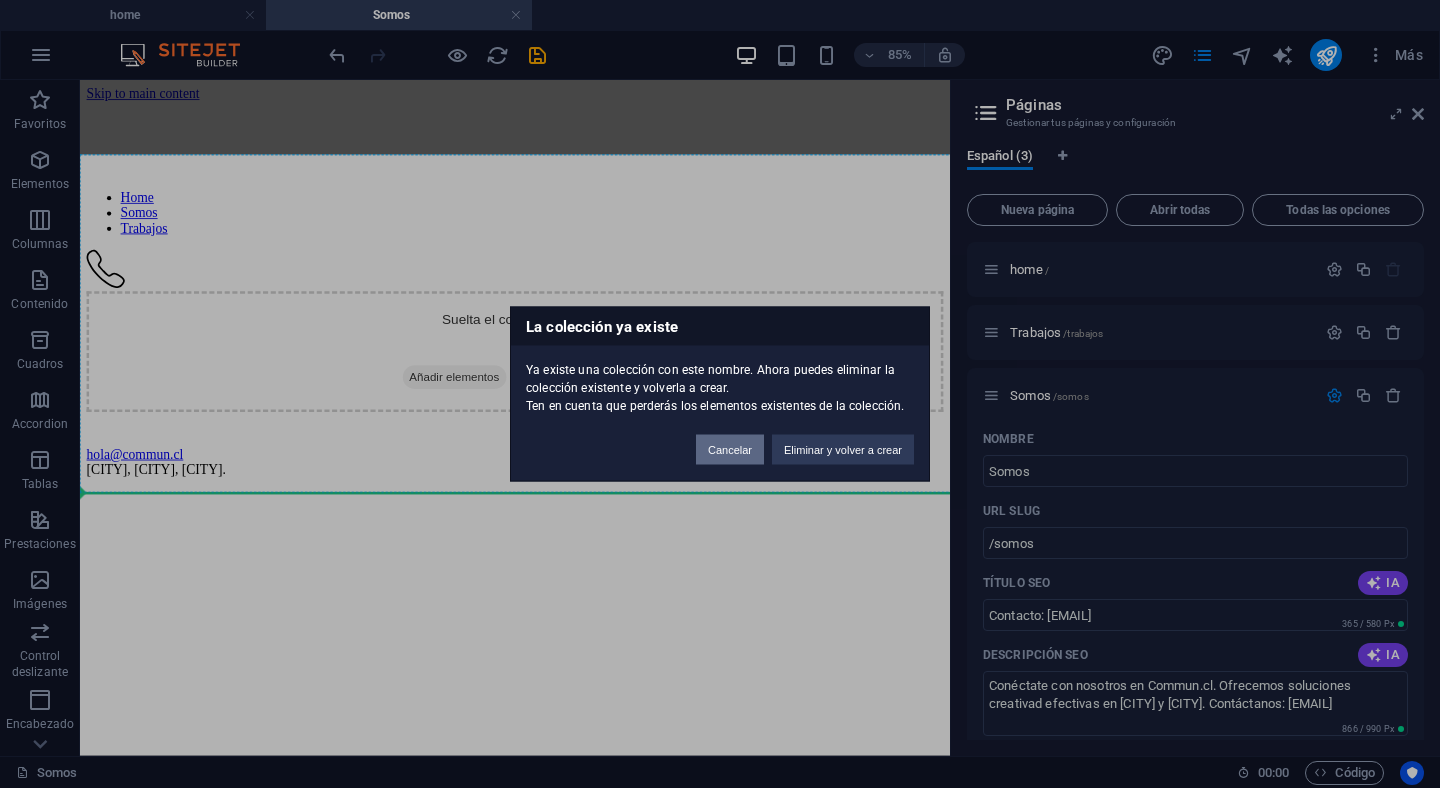 click on "Cancelar" at bounding box center (730, 450) 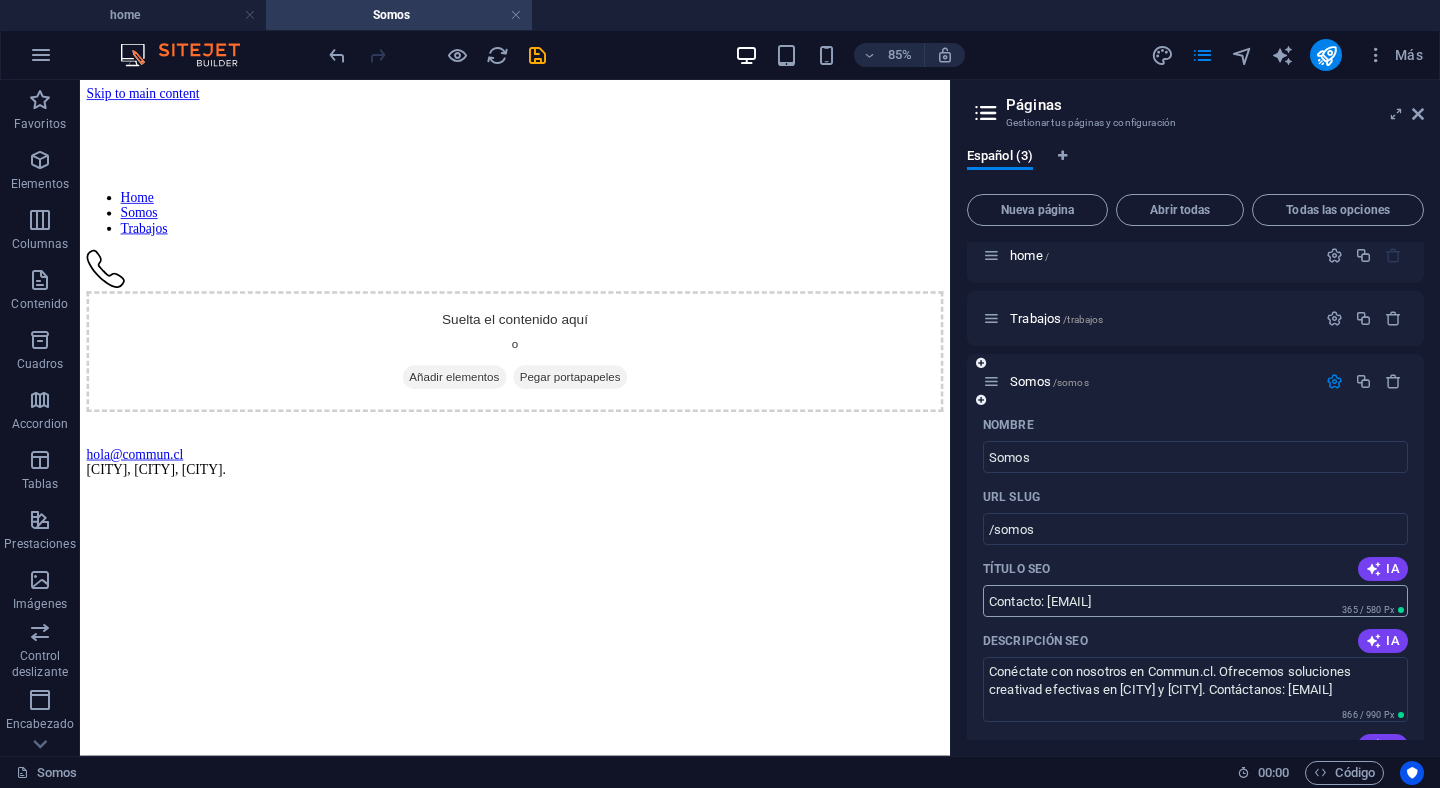 scroll, scrollTop: 20, scrollLeft: 0, axis: vertical 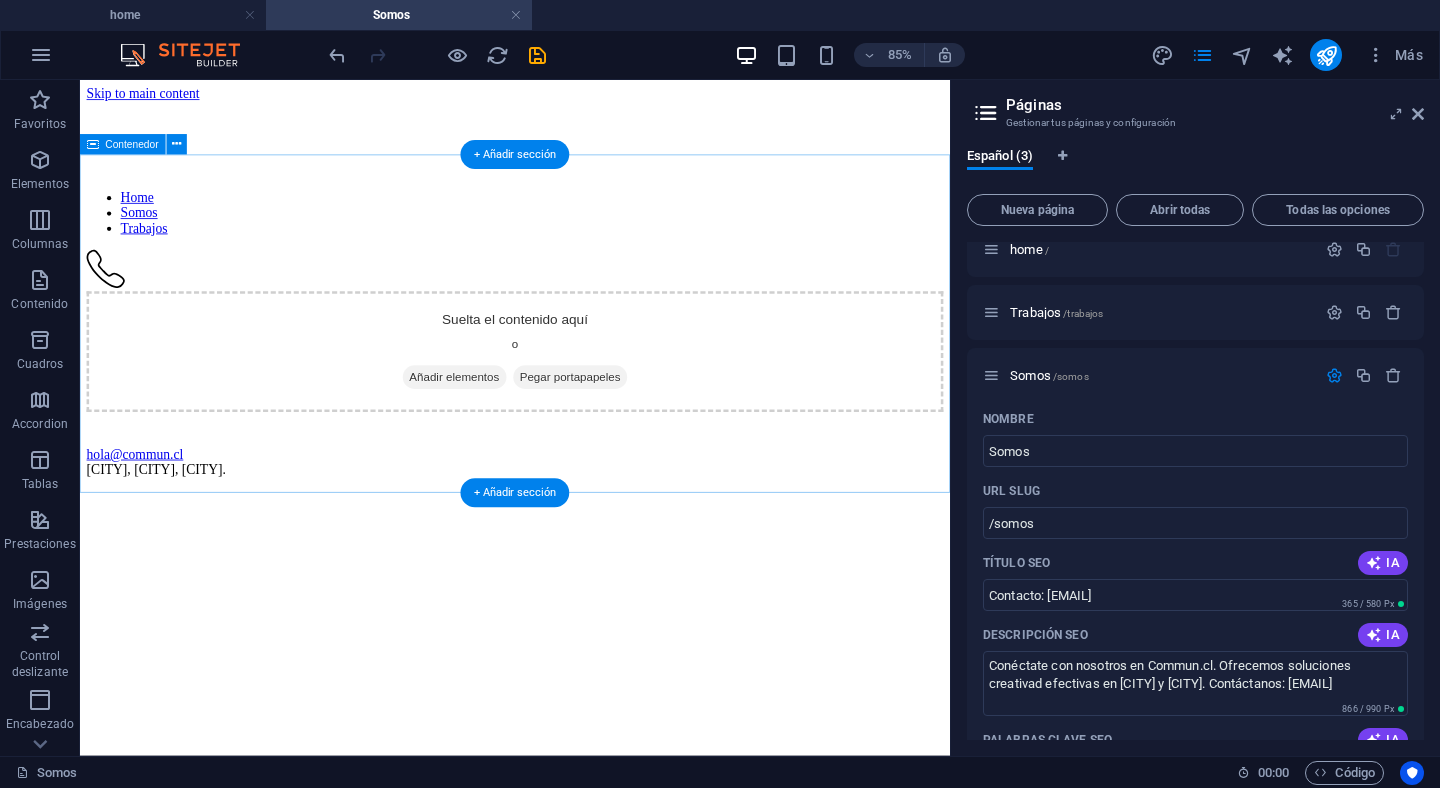 click on "Añadir elementos" at bounding box center [521, 430] 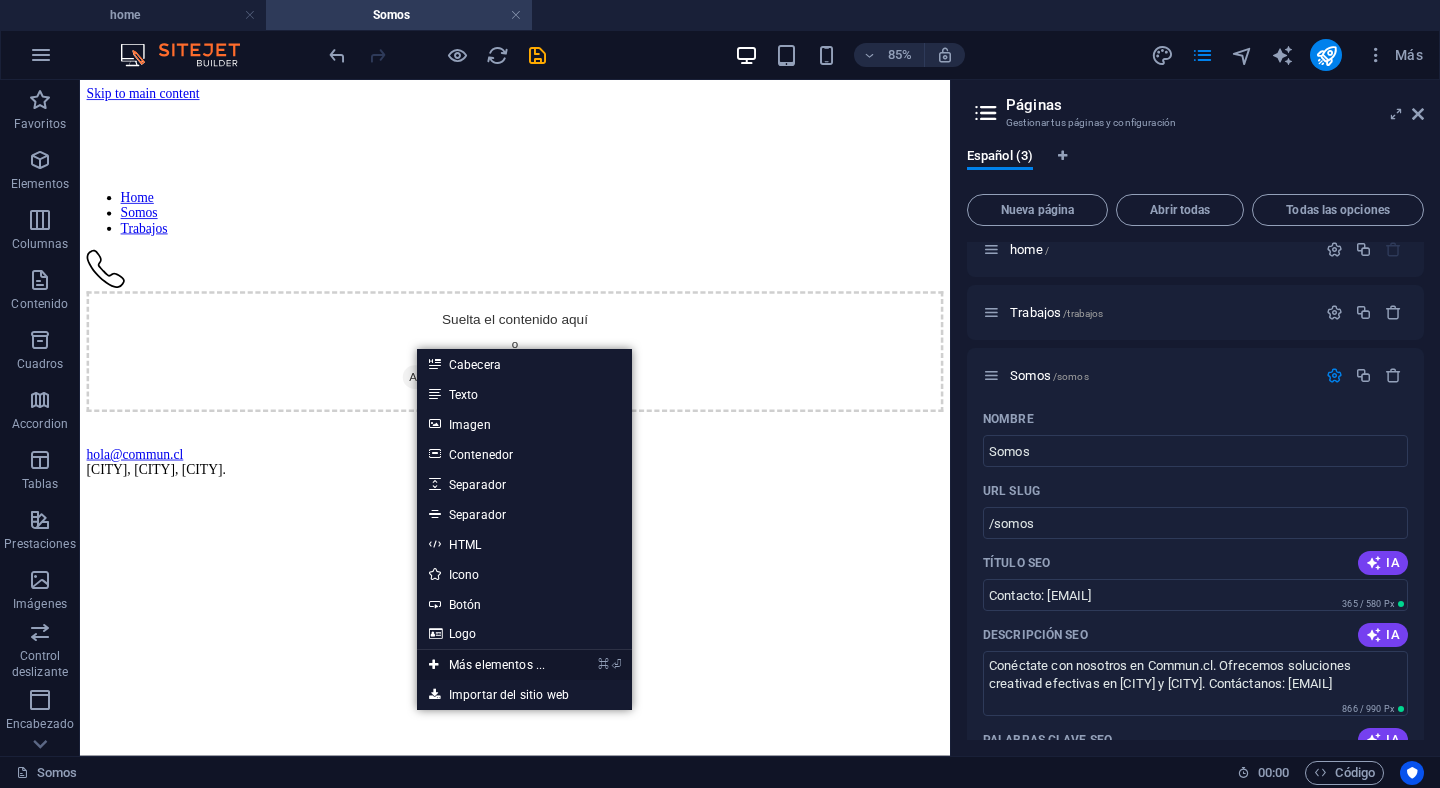 click on "⌘ ⏎  Más elementos ..." at bounding box center (487, 665) 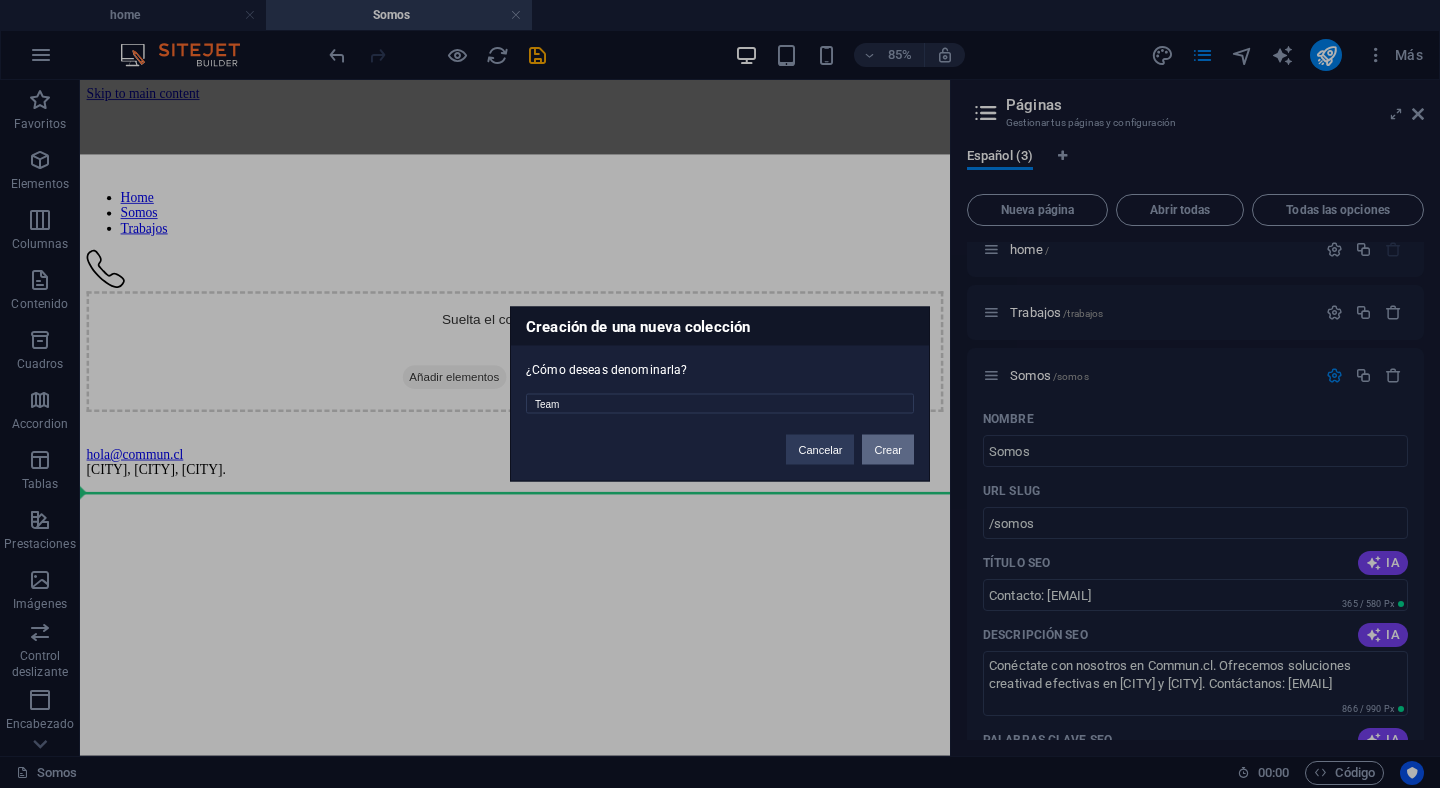 click on "Crear" at bounding box center [888, 450] 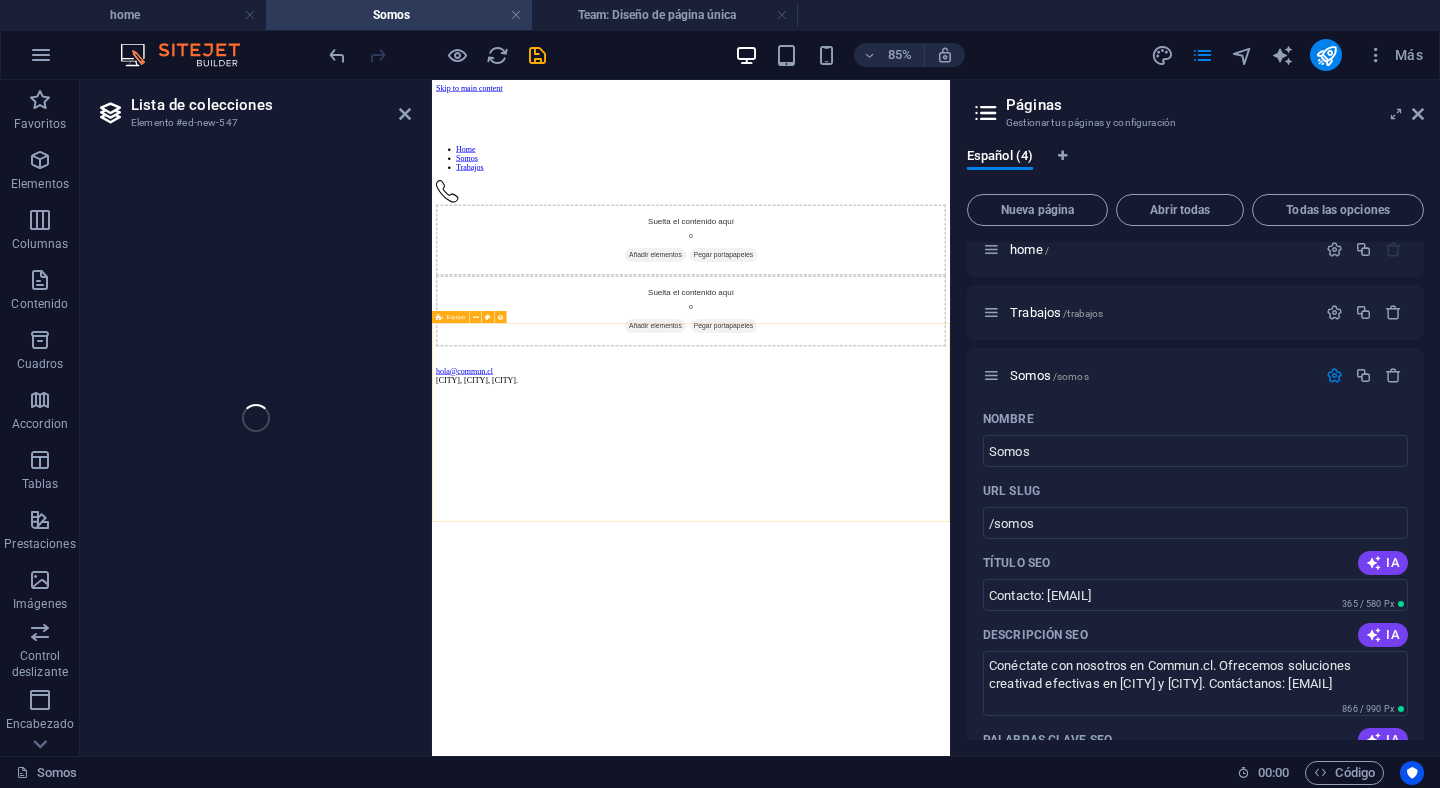 select on "6890369b69498e309f0216b7" 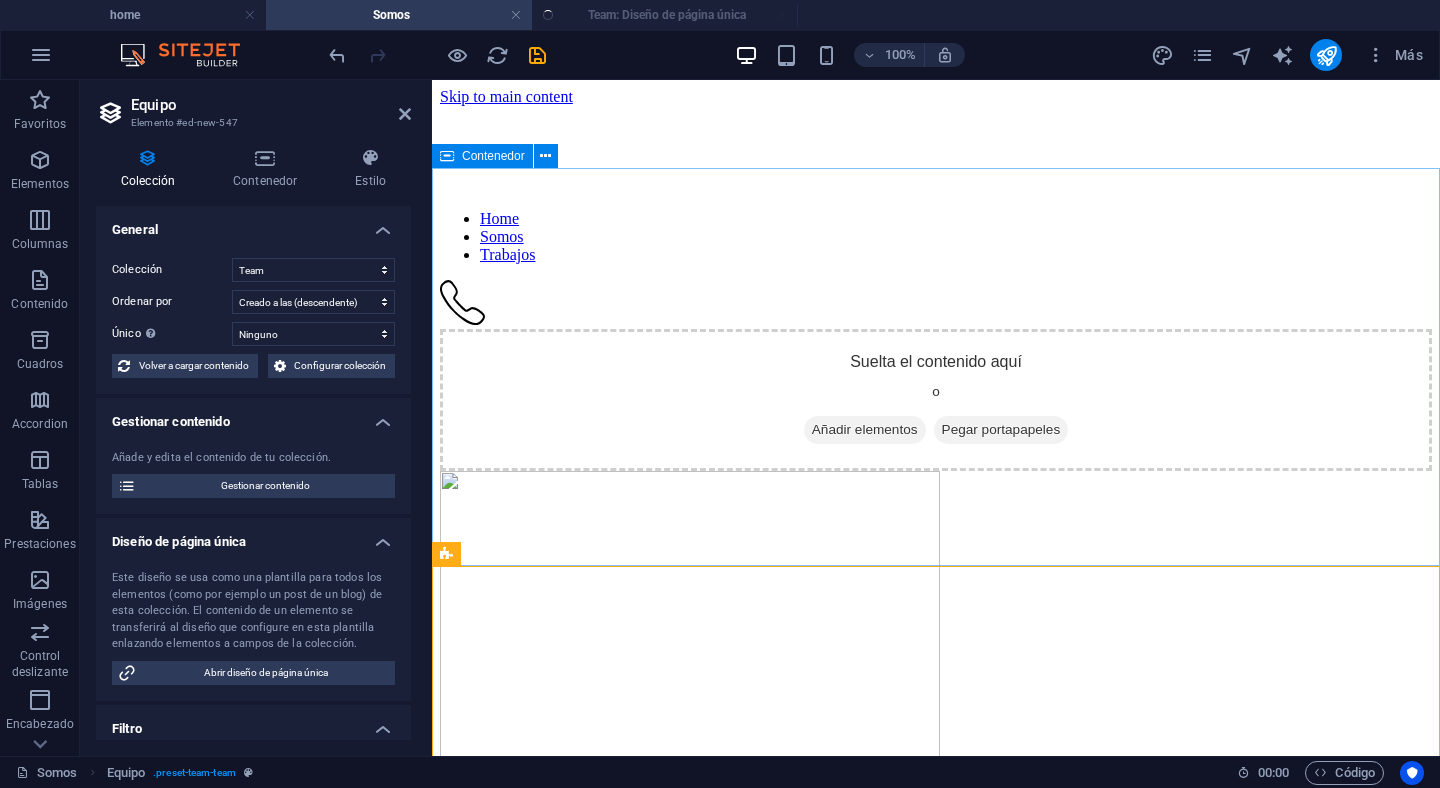 select on "createdAt_DESC" 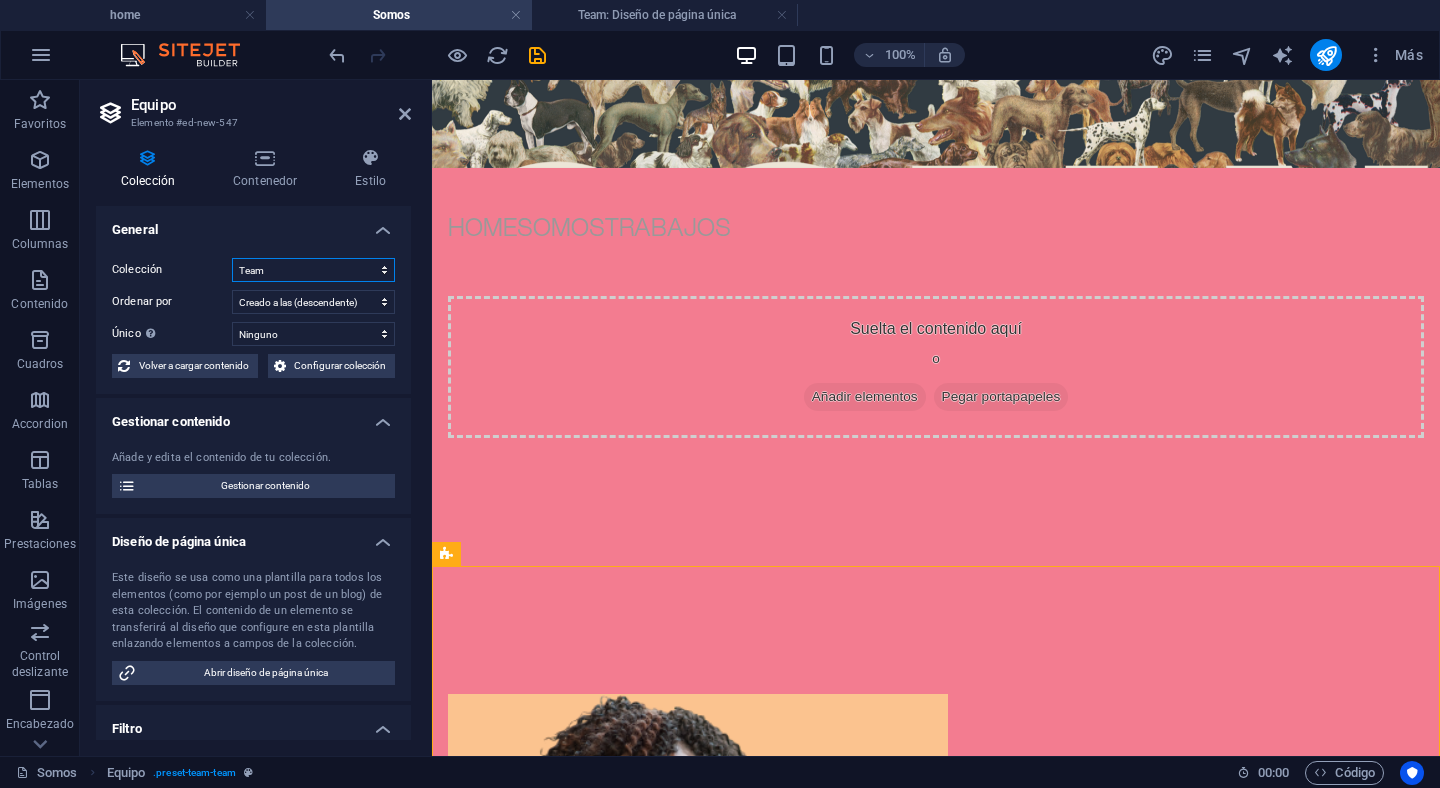 click on "Blog somos Team" at bounding box center [313, 270] 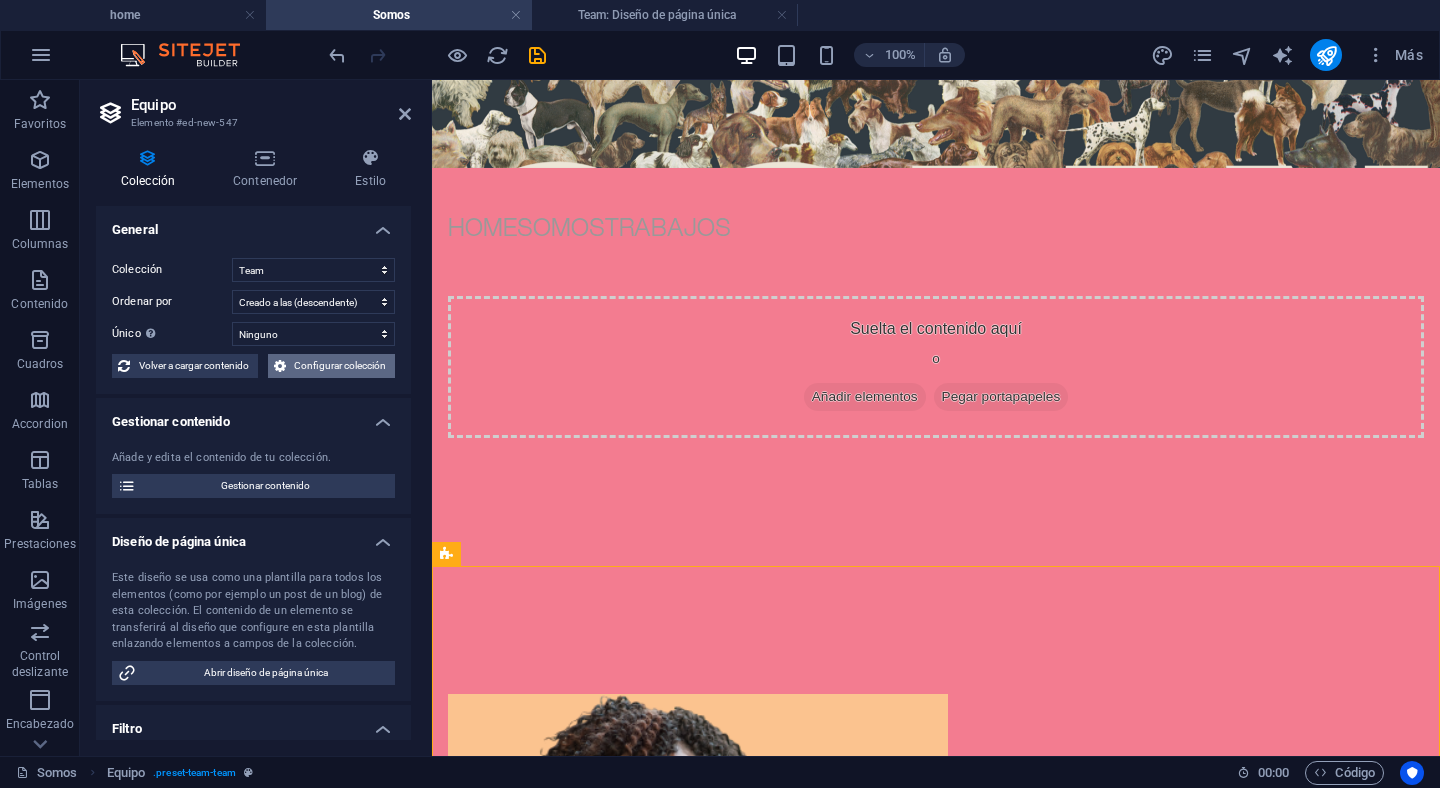 click on "Configurar colección" at bounding box center (341, 366) 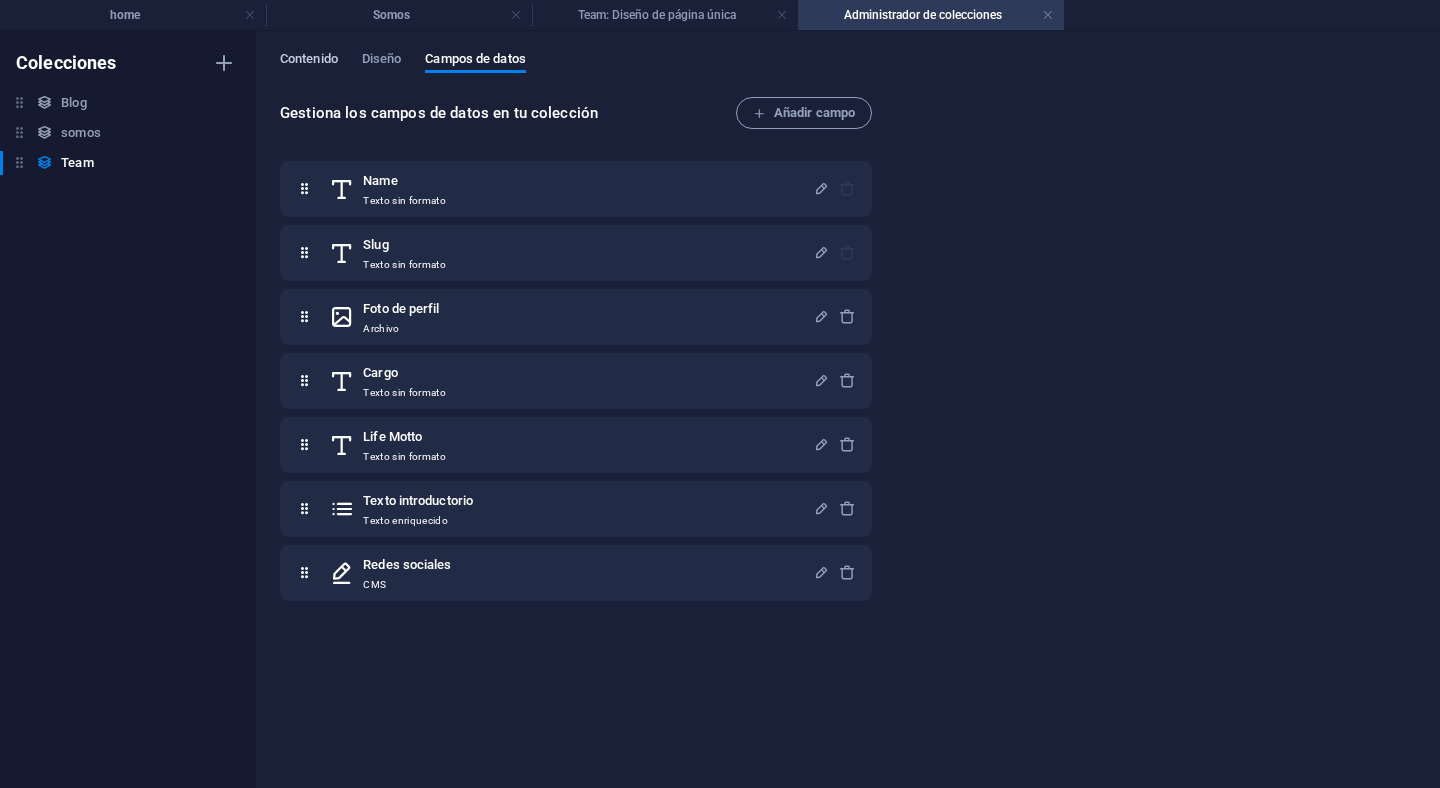 click on "Contenido" at bounding box center [309, 61] 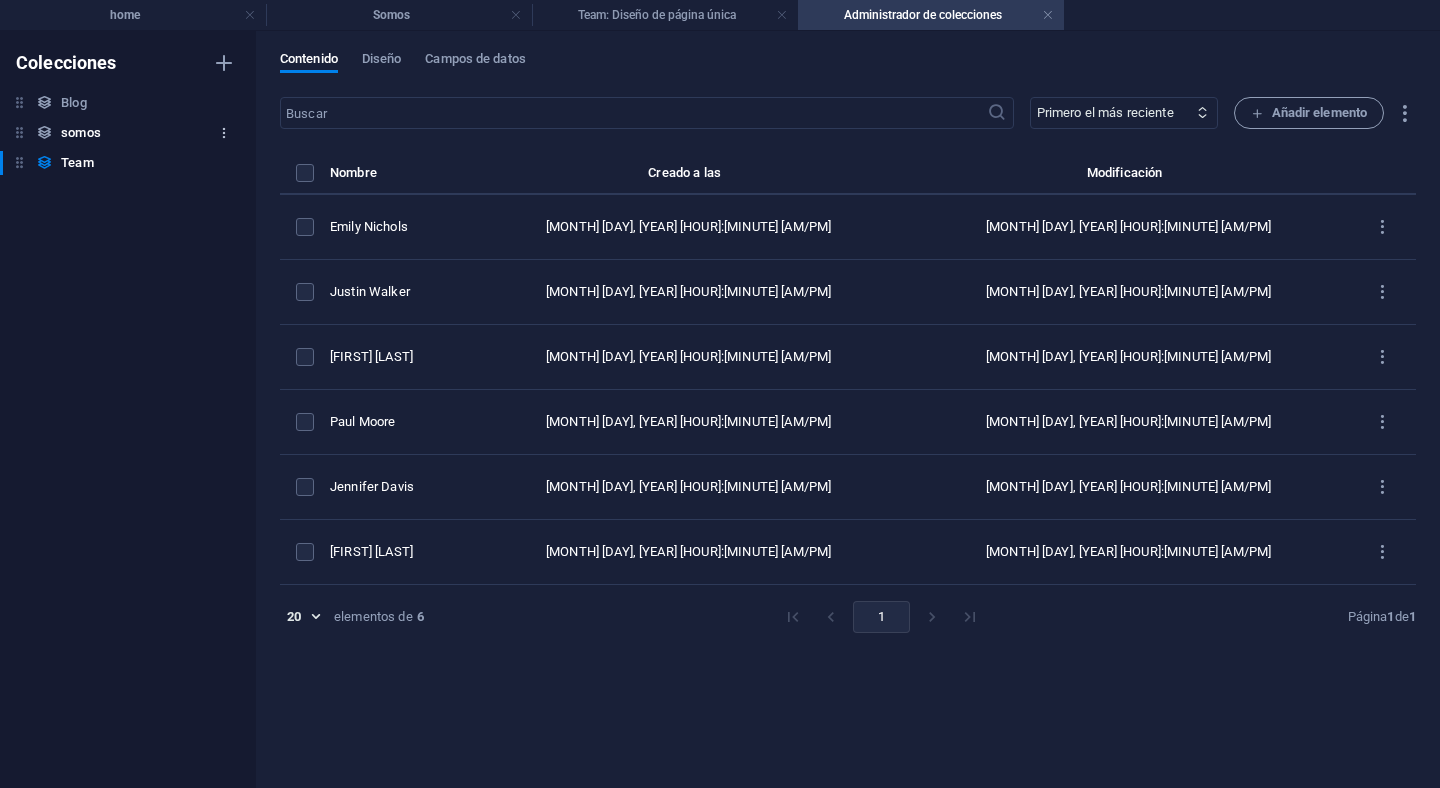click at bounding box center (224, 133) 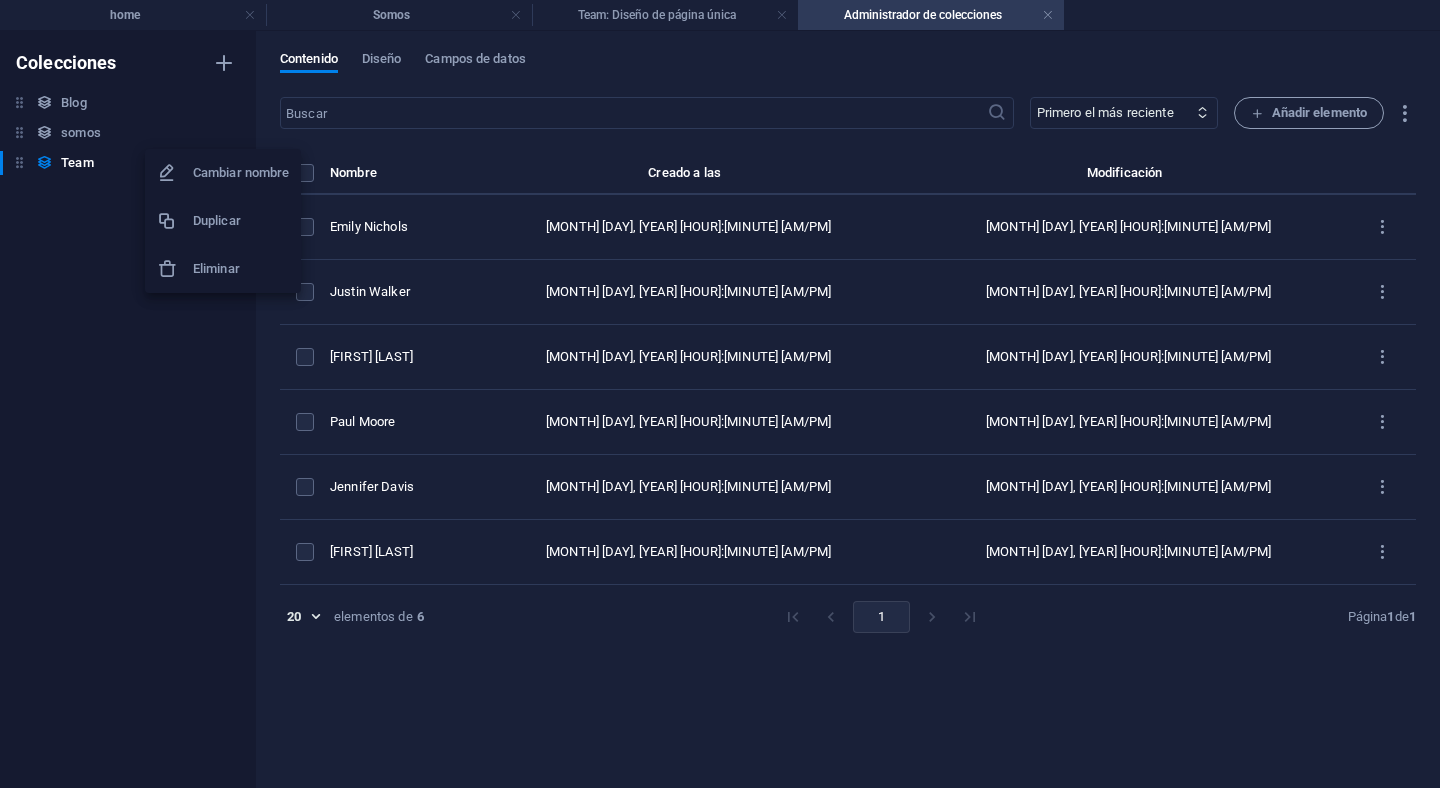 click on "Eliminar" at bounding box center (241, 269) 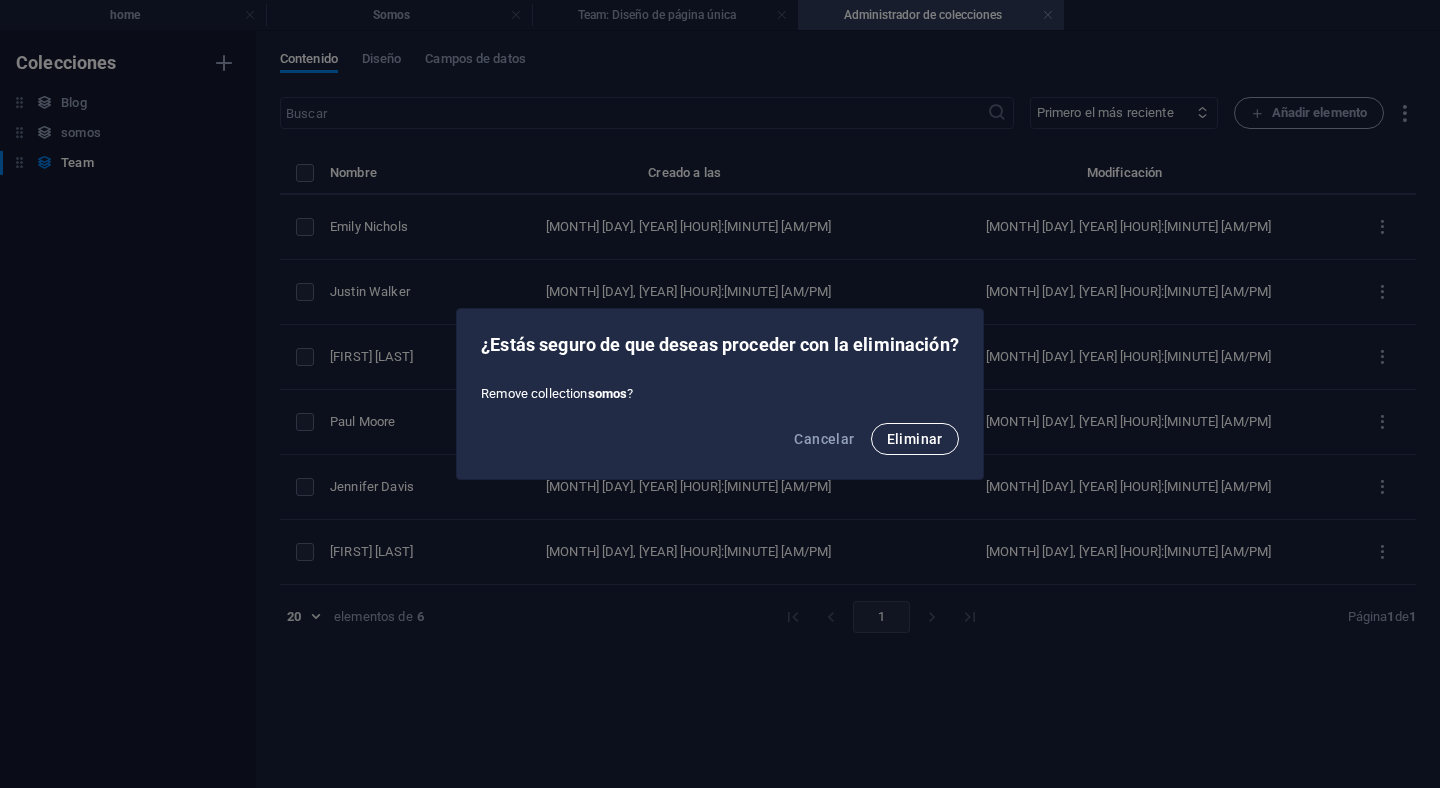 click on "Eliminar" at bounding box center (915, 439) 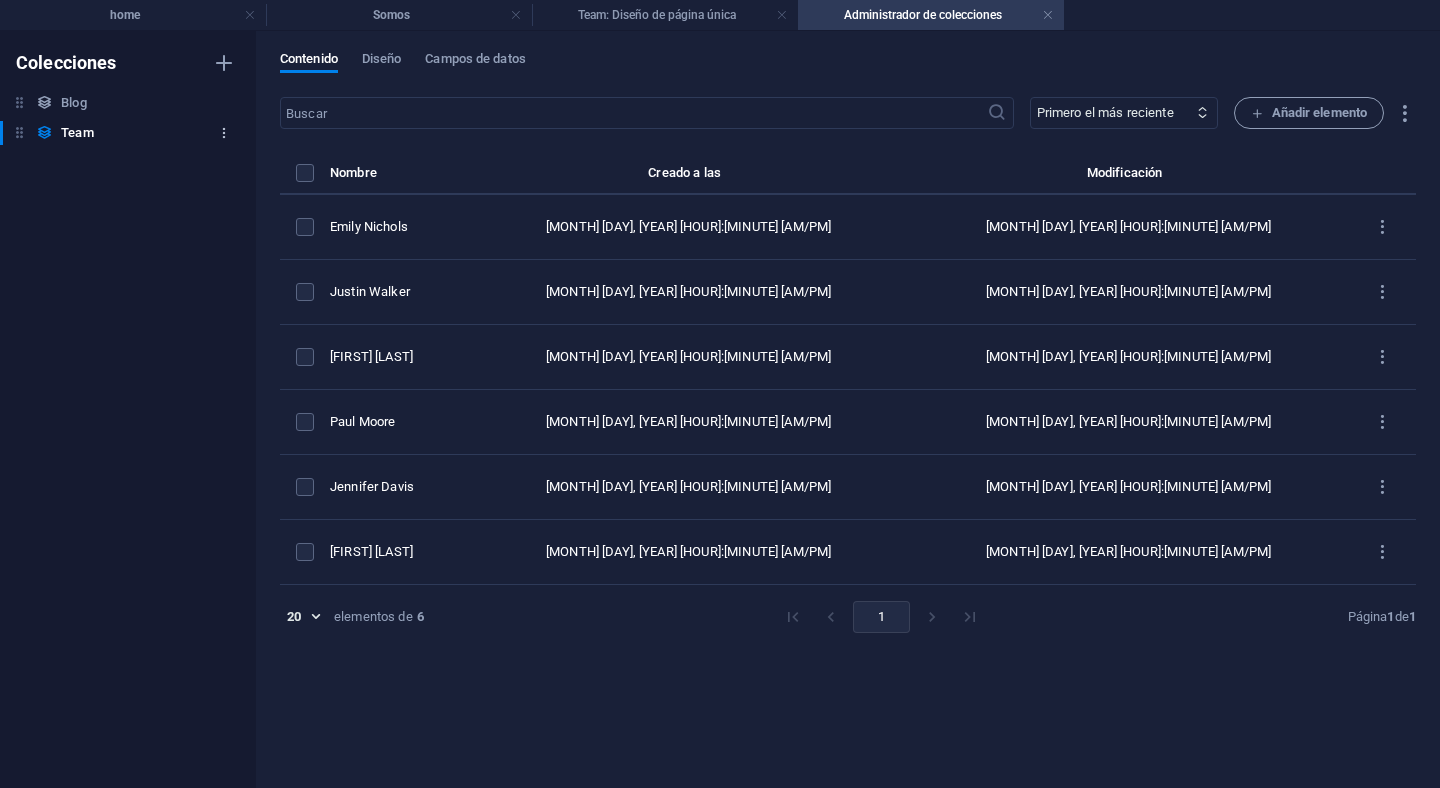 click at bounding box center [224, 133] 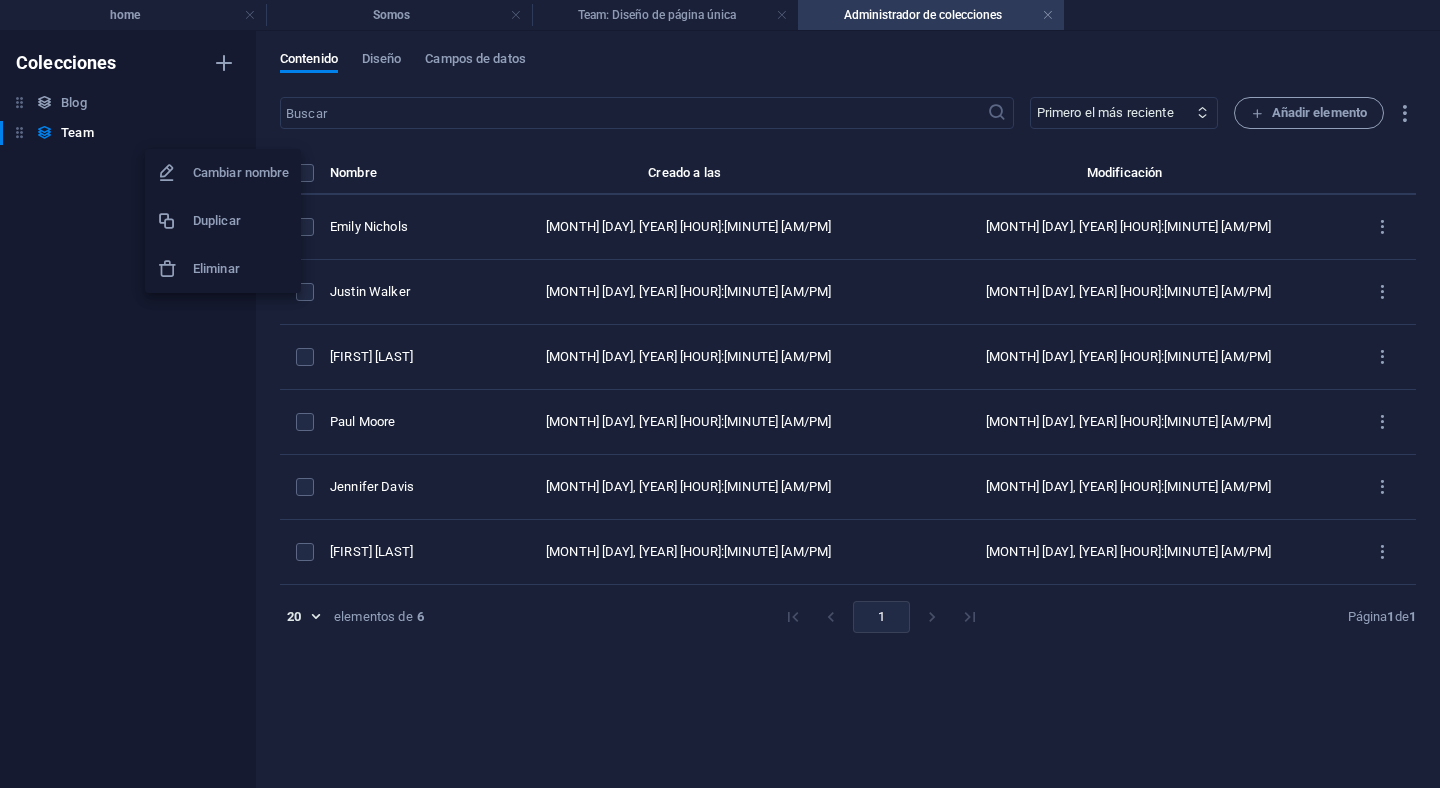 click on "Eliminar" at bounding box center [223, 269] 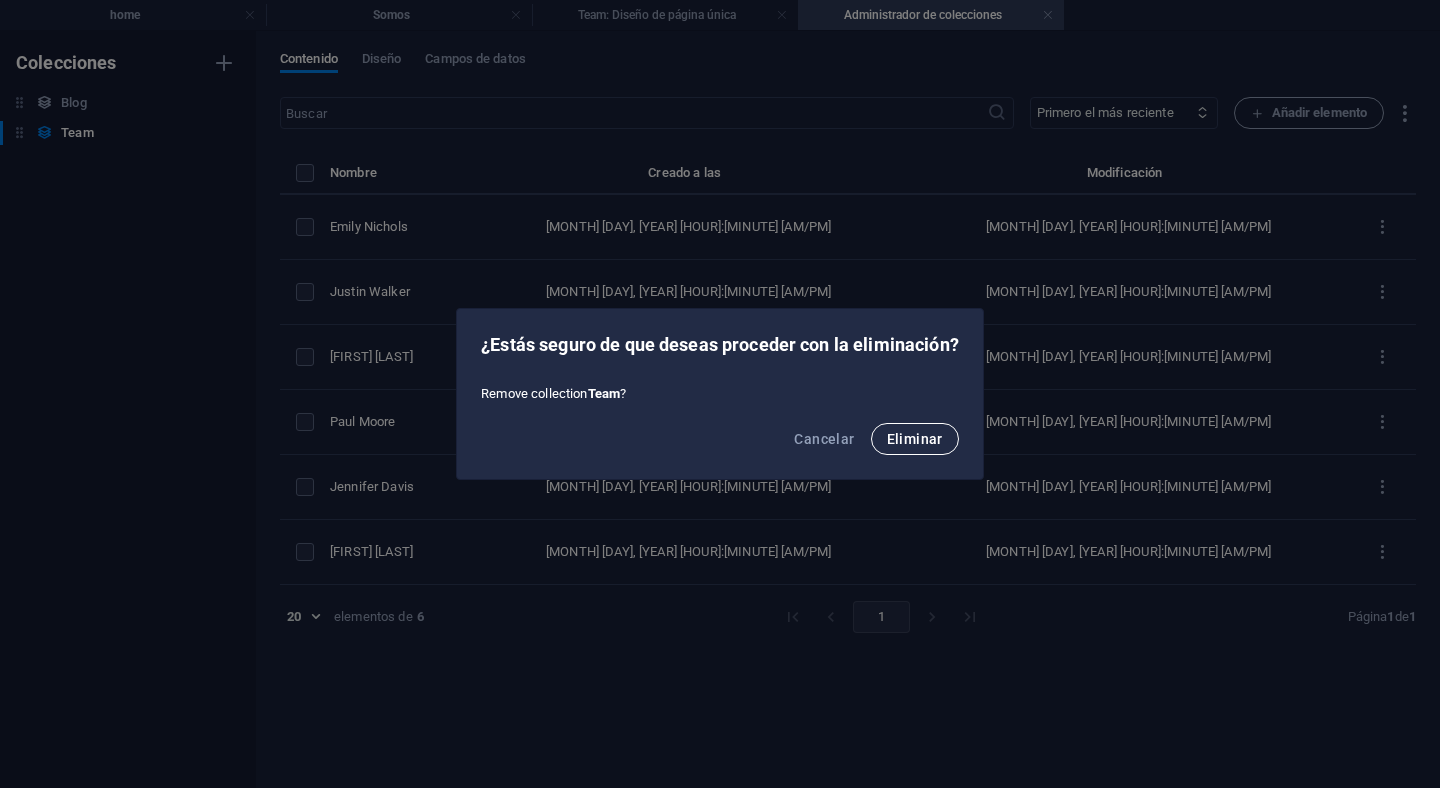 click on "Eliminar" at bounding box center (915, 439) 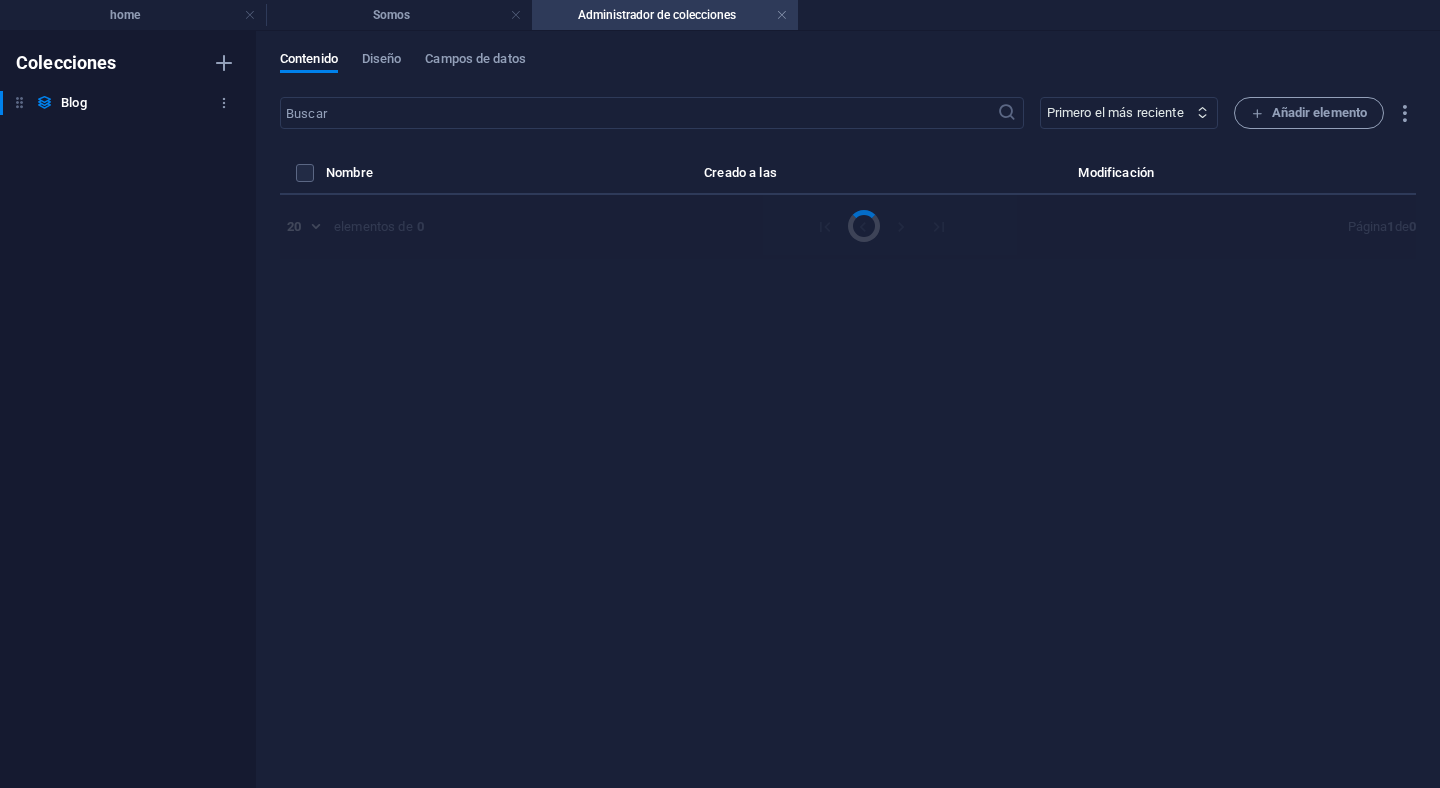 click on "Blog Blog" at bounding box center (118, 103) 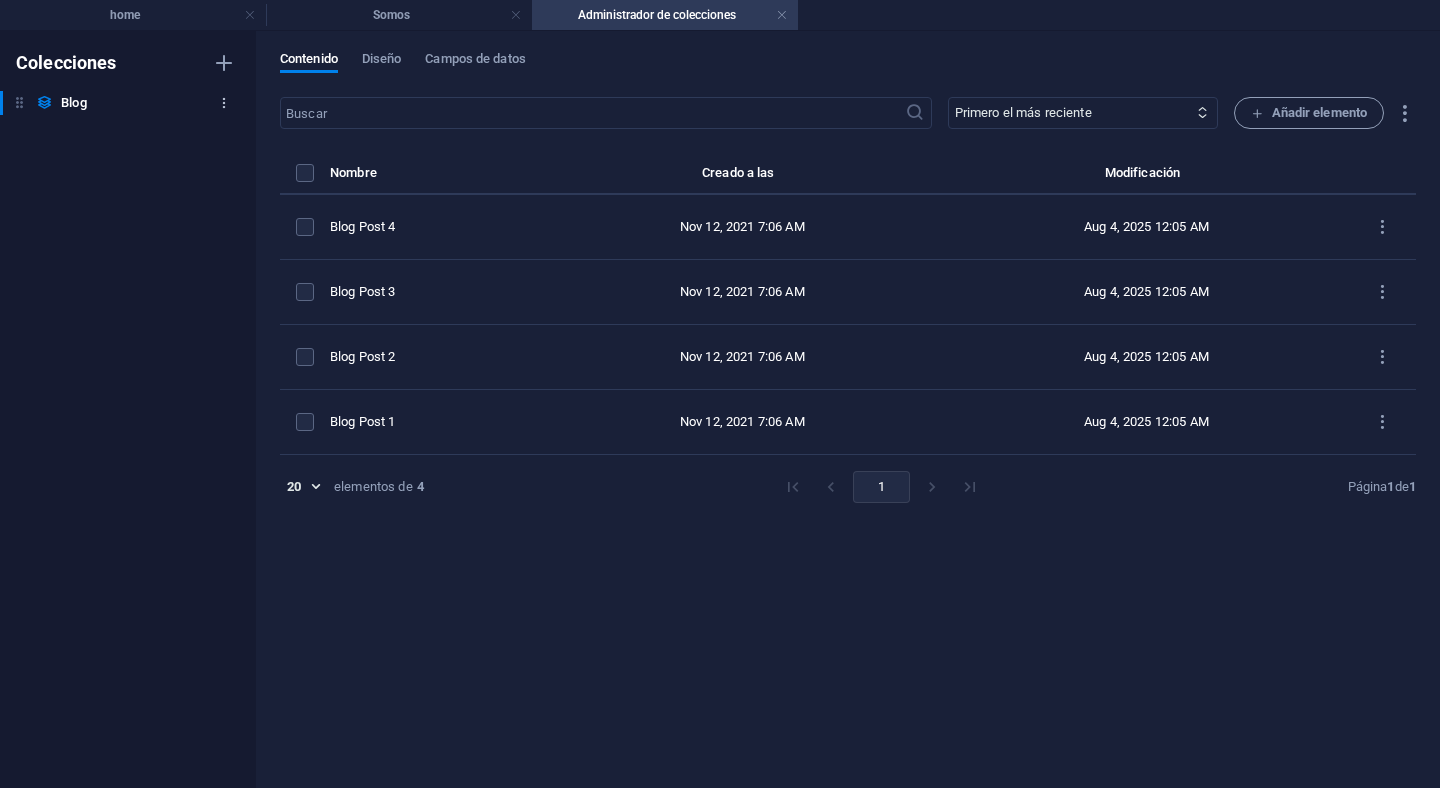 click at bounding box center (224, 103) 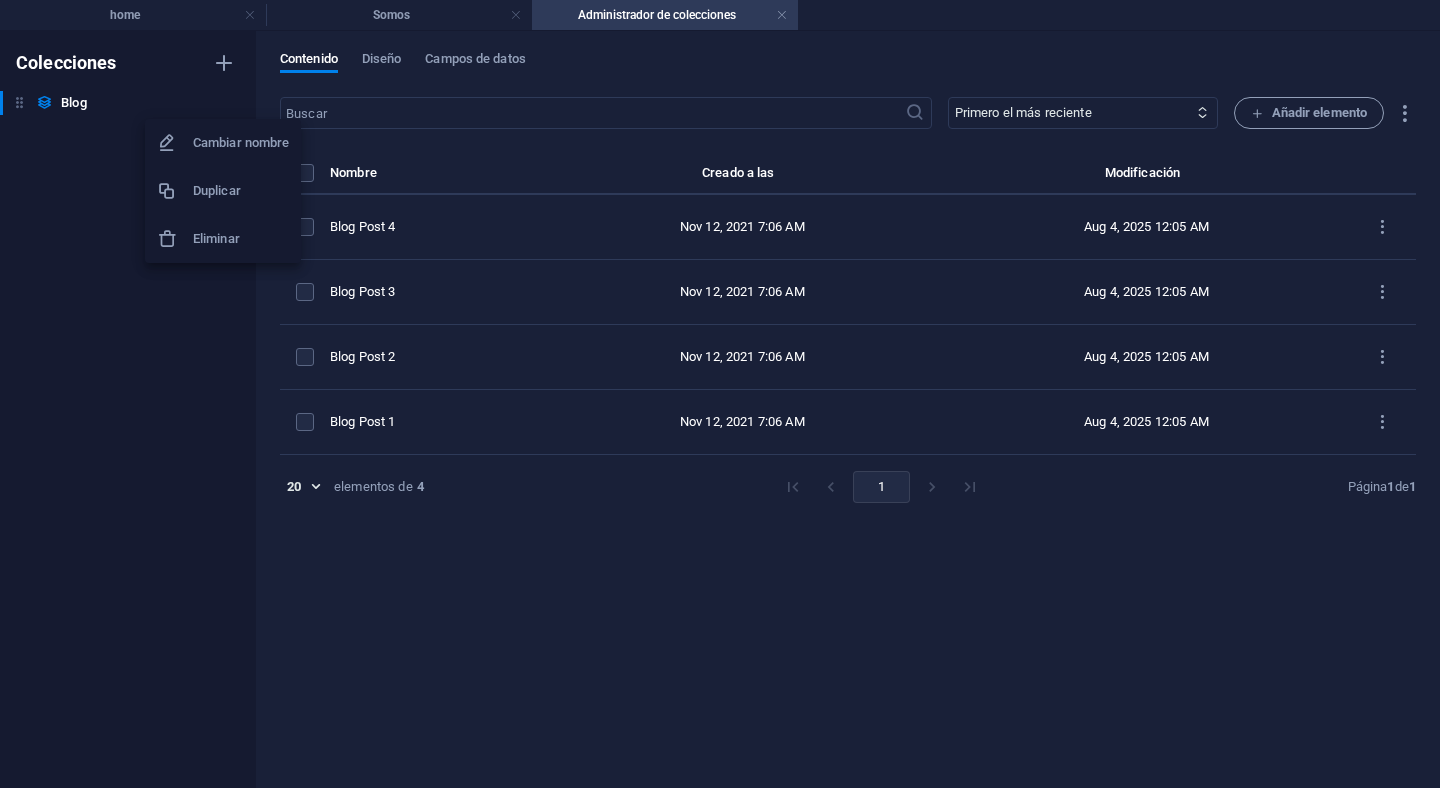 click on "Eliminar" at bounding box center [241, 239] 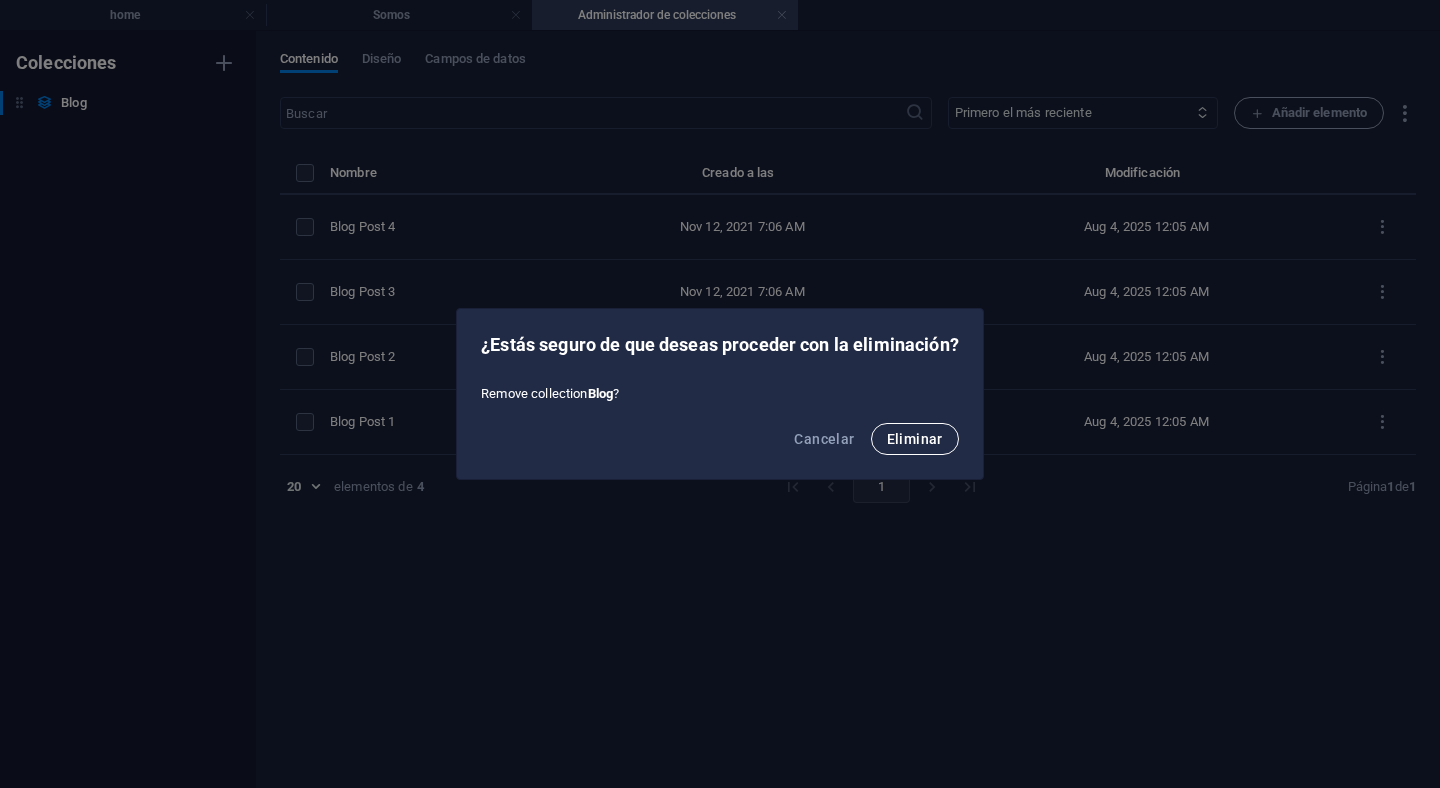 click on "Eliminar" at bounding box center [915, 439] 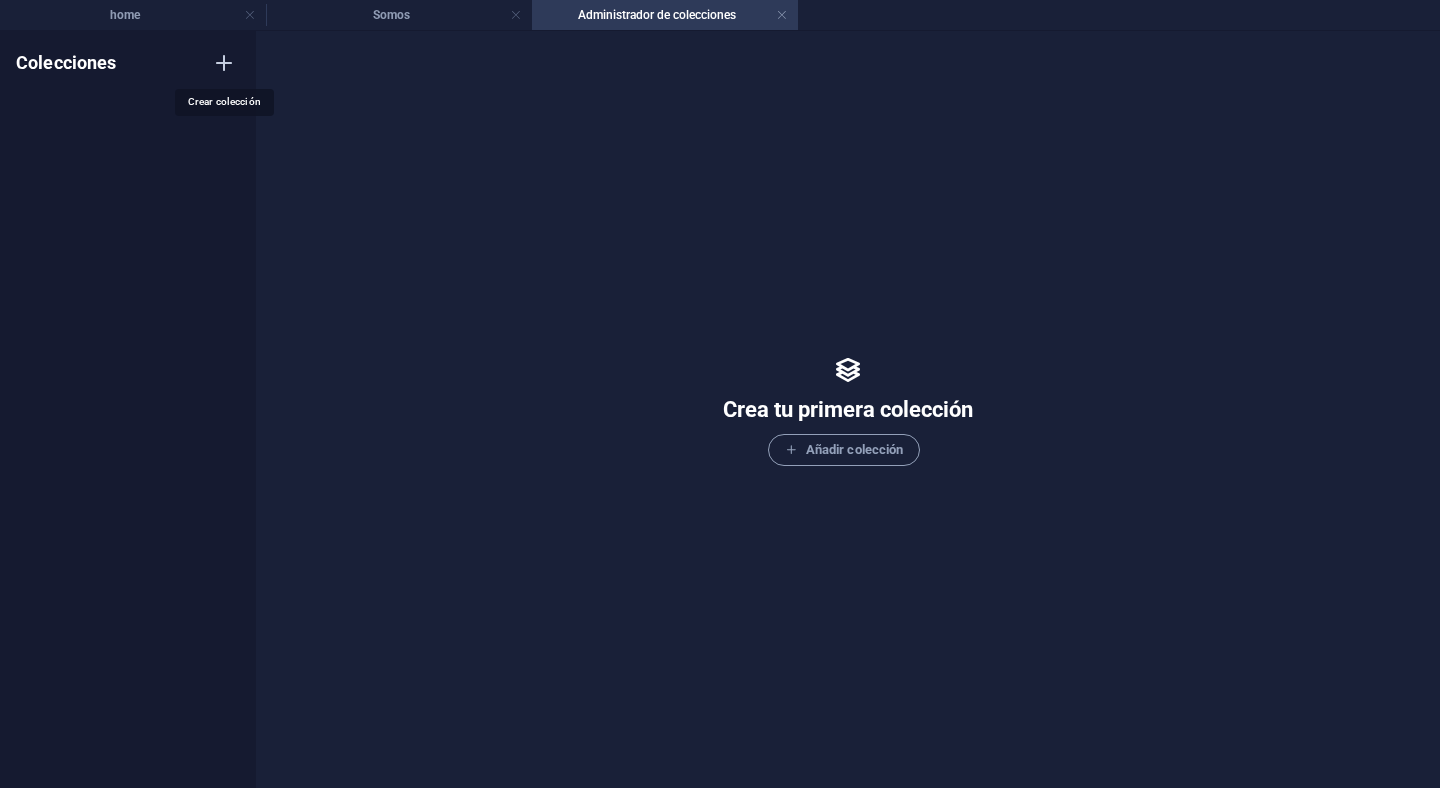 click at bounding box center (224, 63) 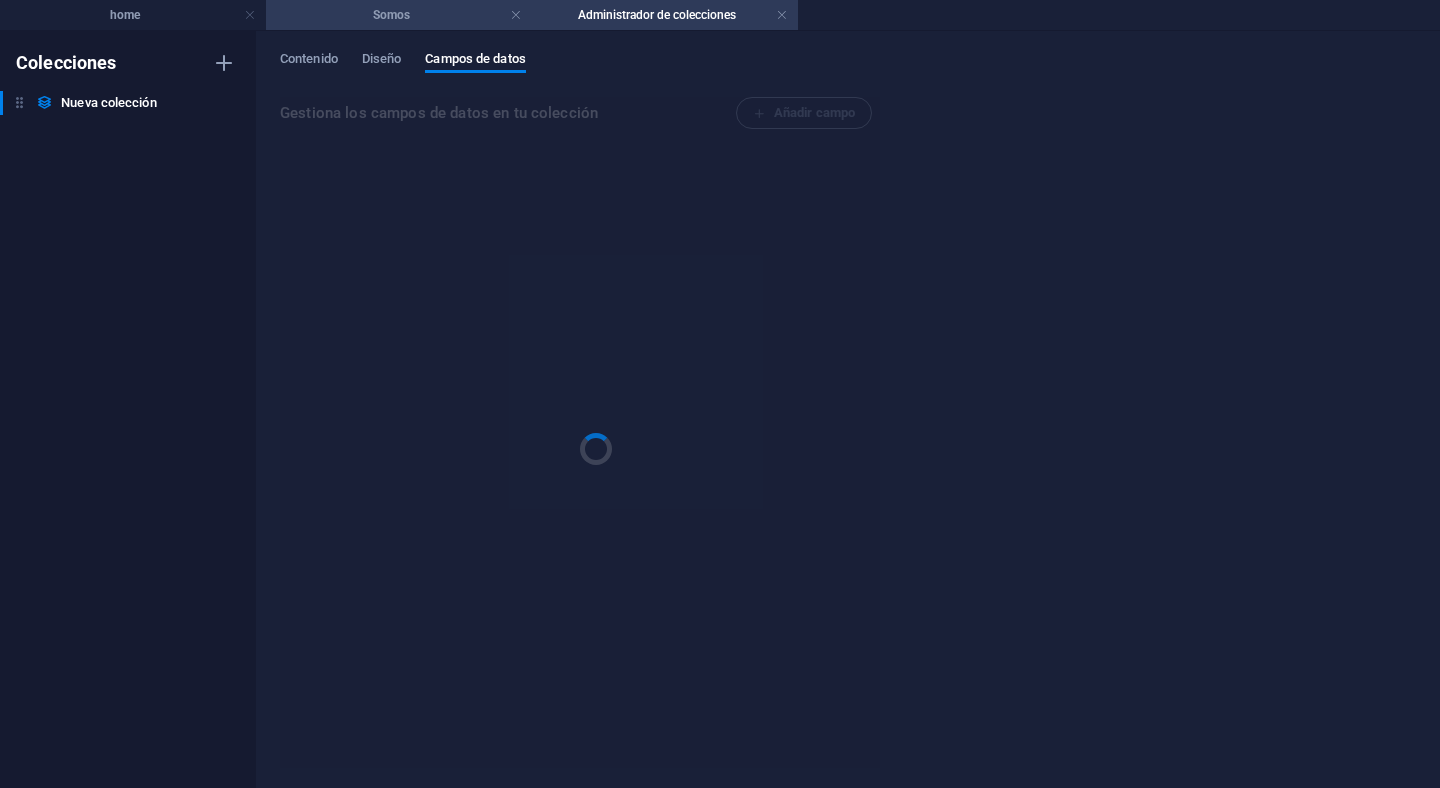 click on "Somos" at bounding box center (399, 15) 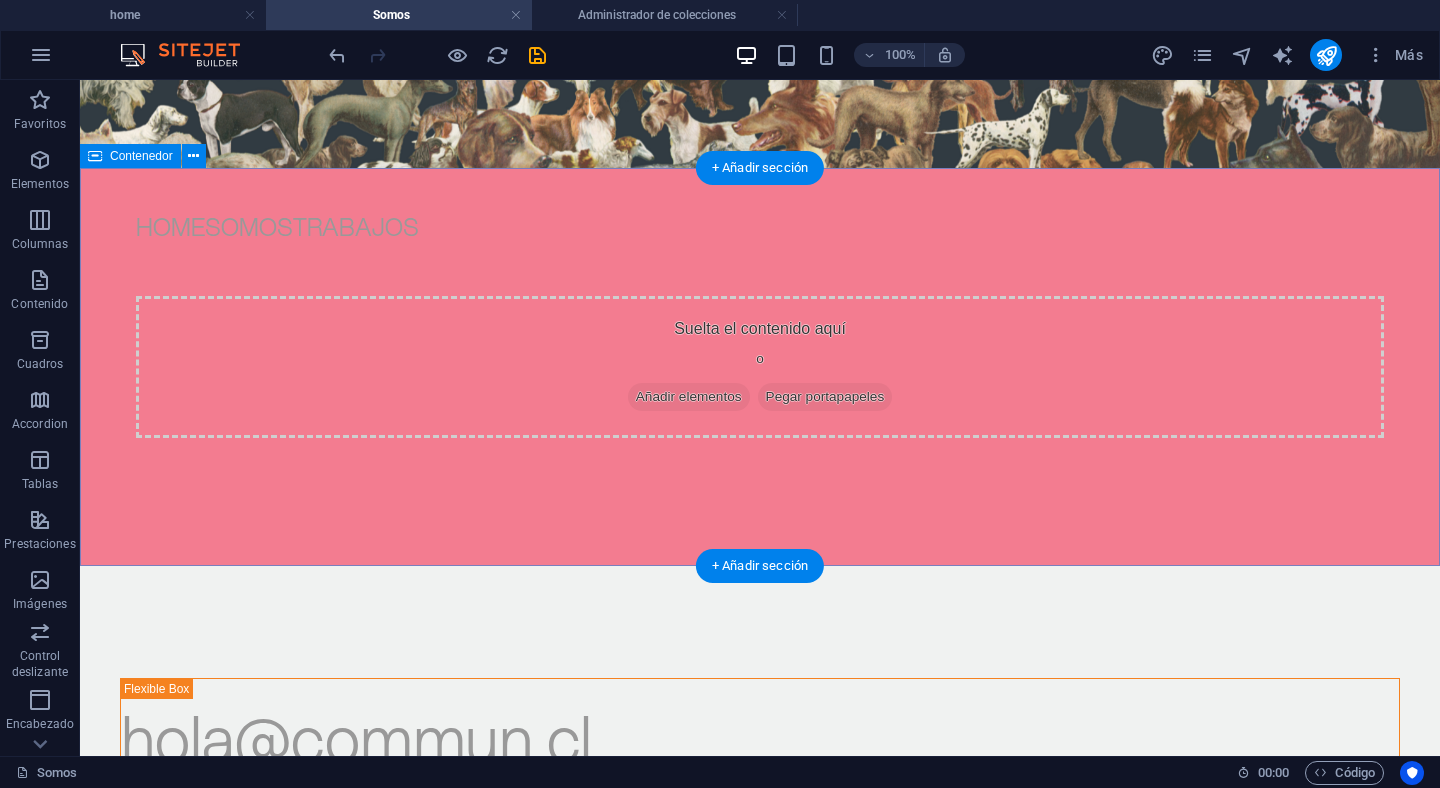 click on "Añadir elementos" at bounding box center [689, 397] 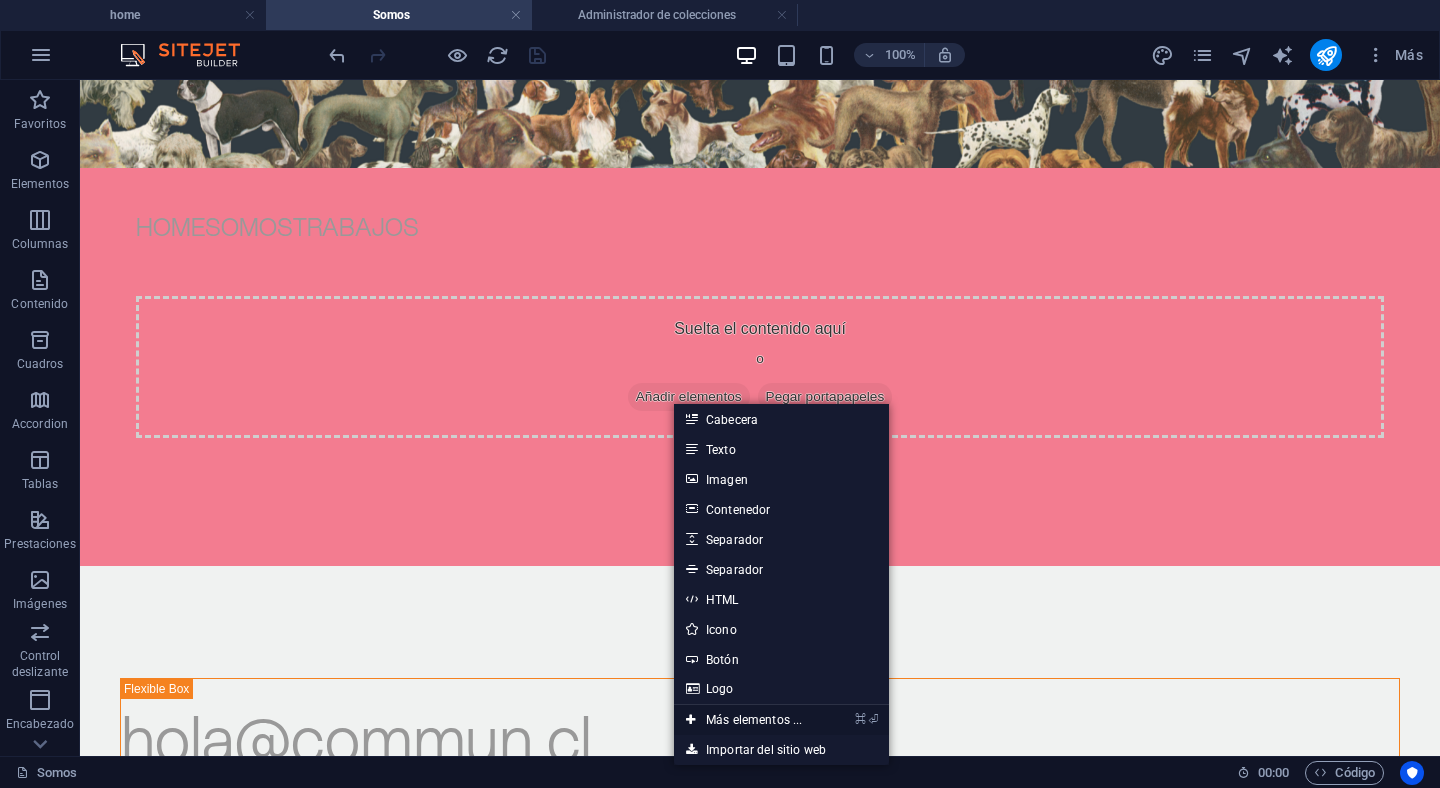 click on "⌘ ⏎  Más elementos ..." at bounding box center [744, 720] 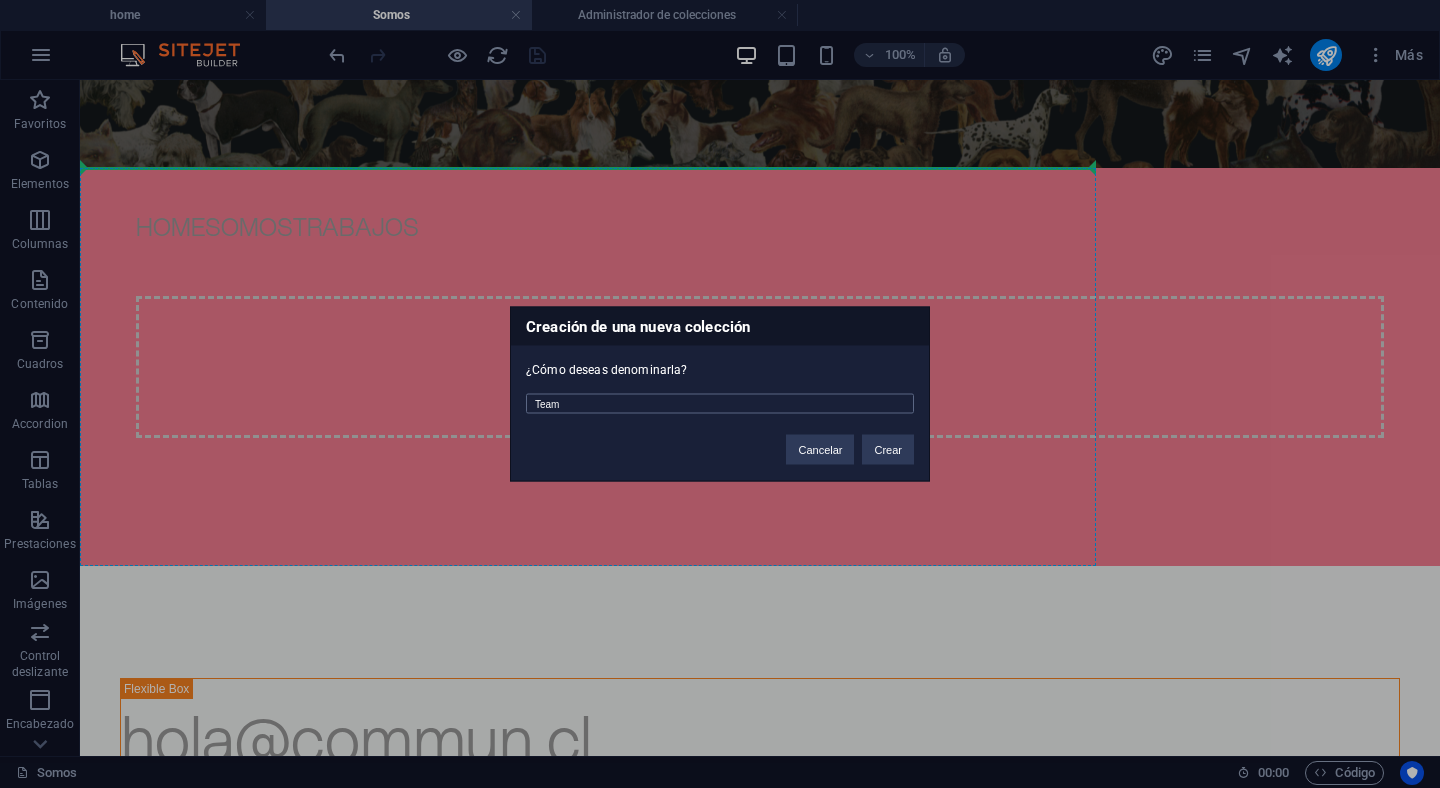 click on "Team" at bounding box center (720, 404) 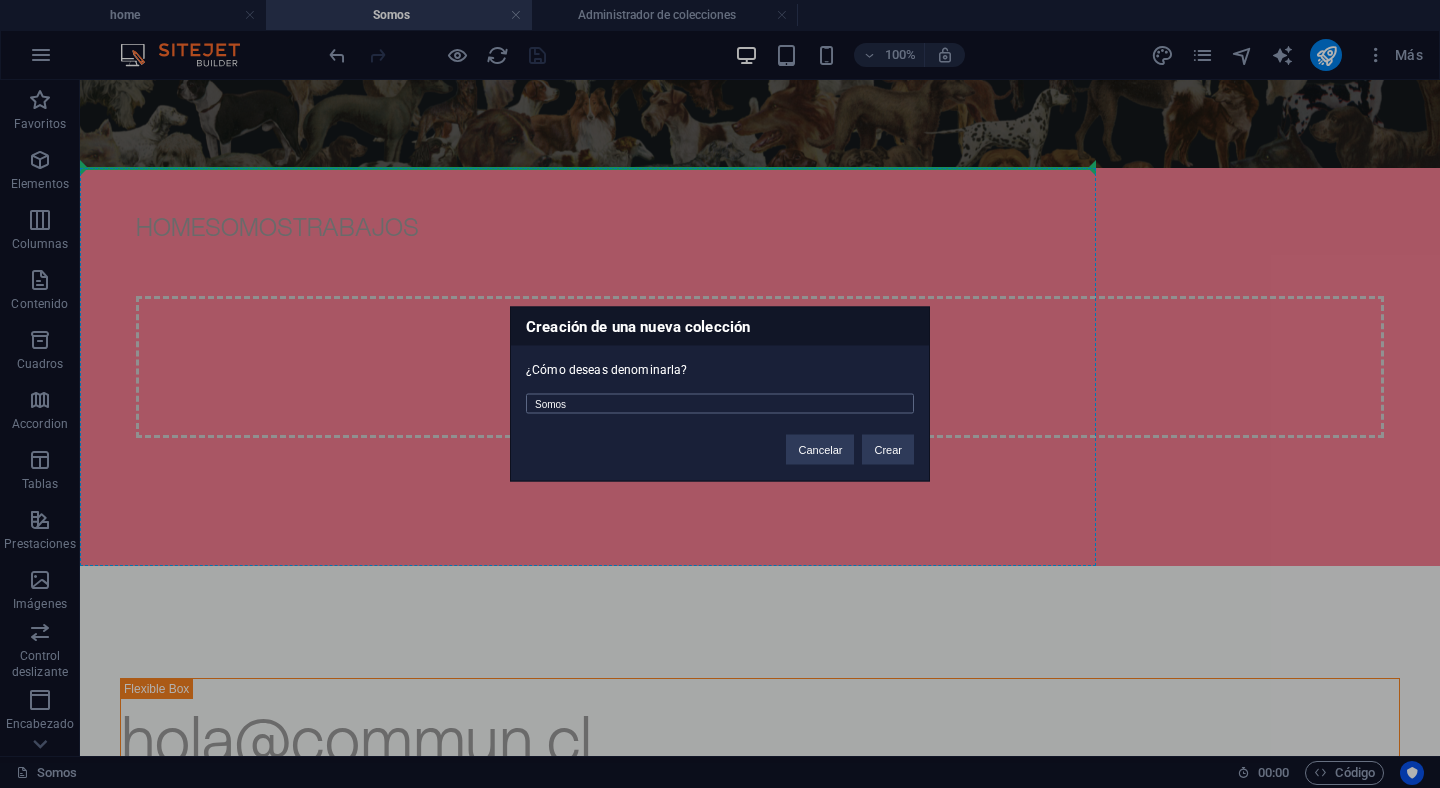 type on "Somos" 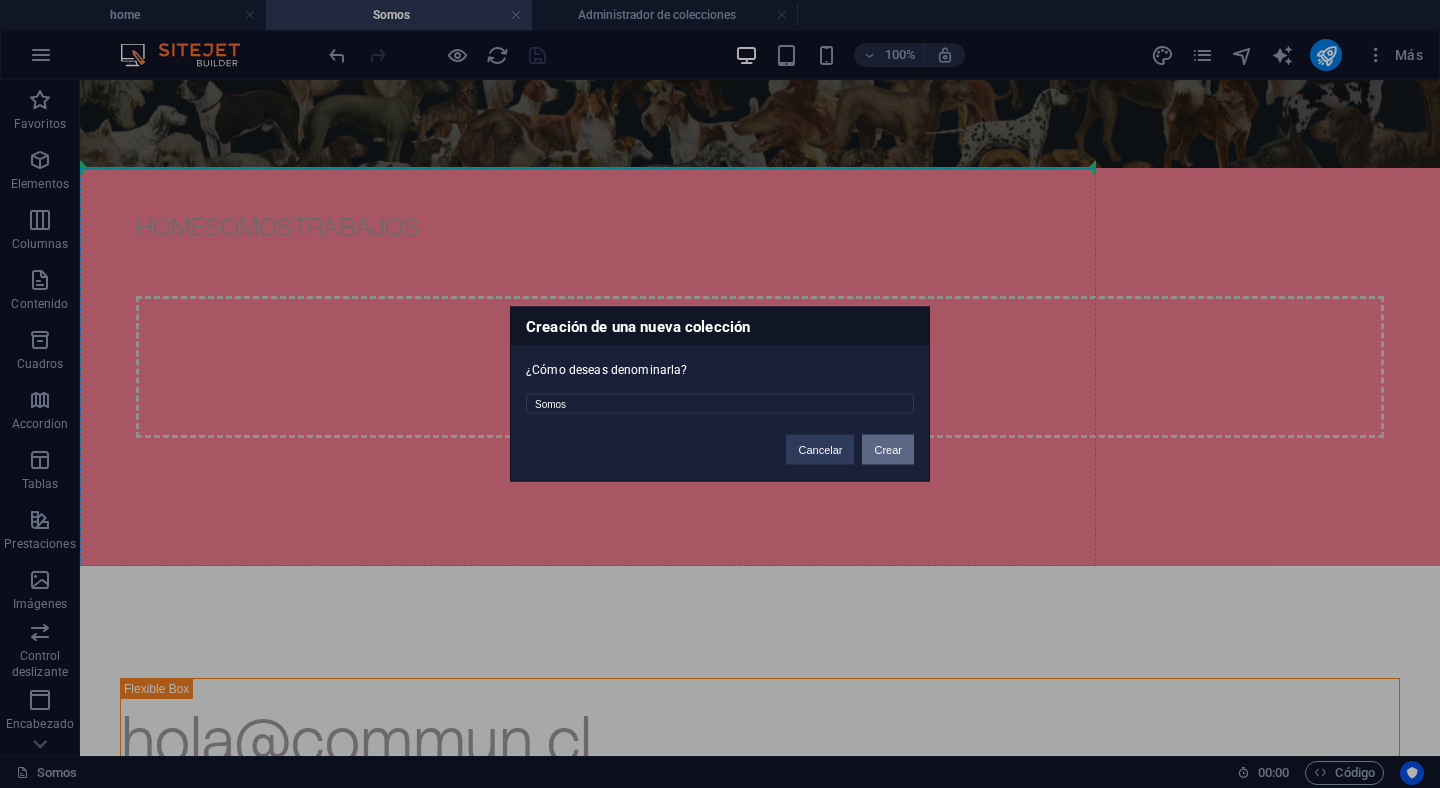 click on "Crear" at bounding box center [888, 450] 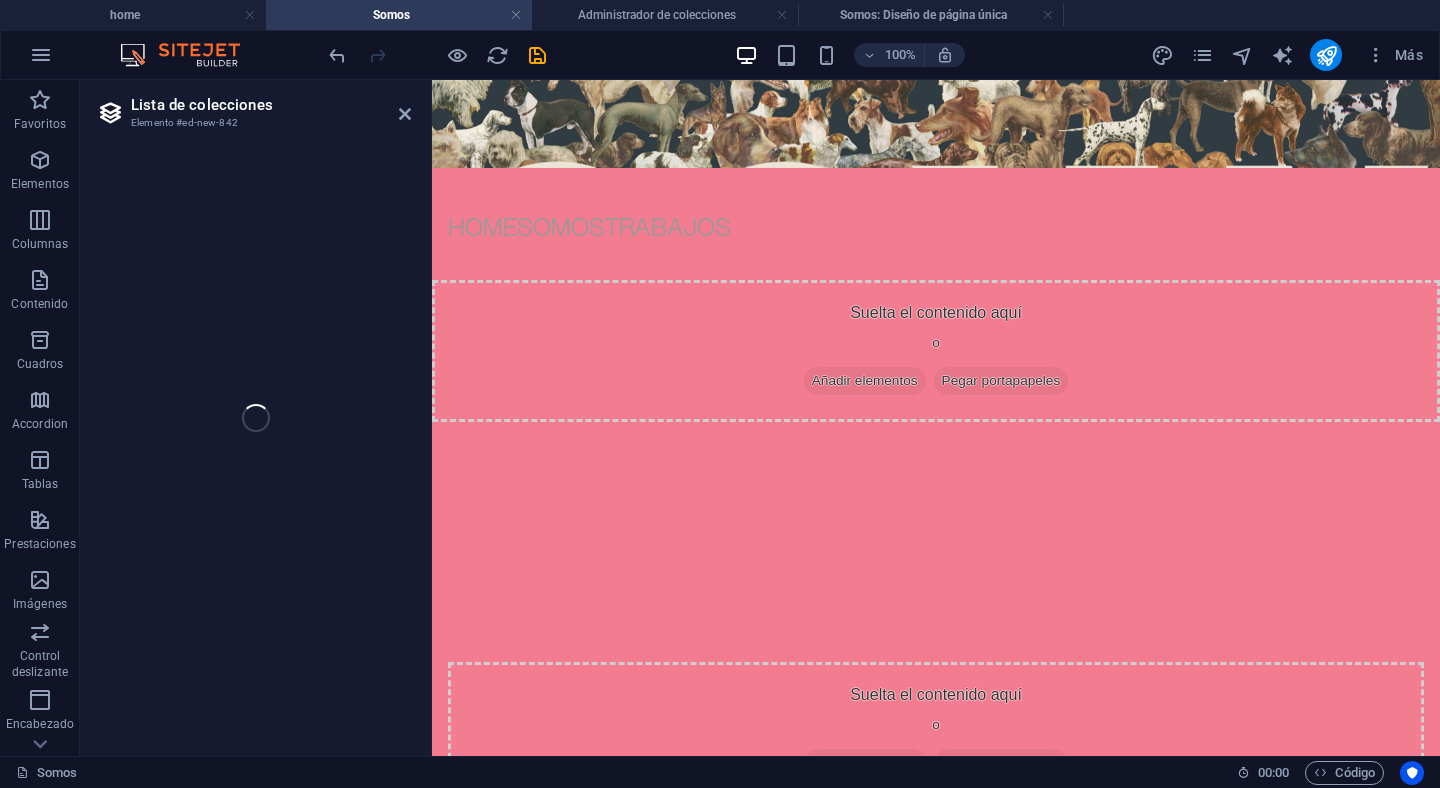 select on "689036d3b249c8ec9508a3a6" 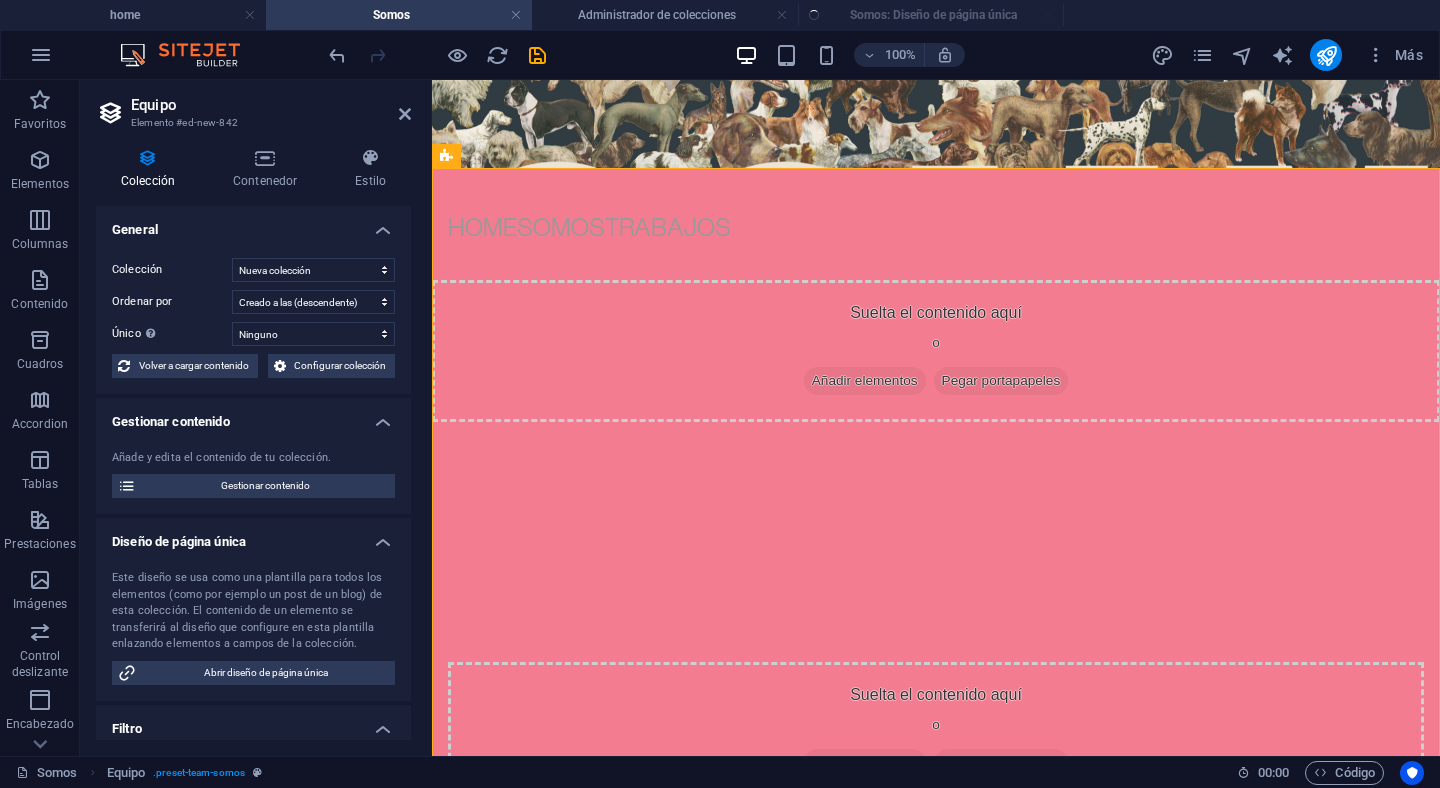 select on "createdAt_DESC" 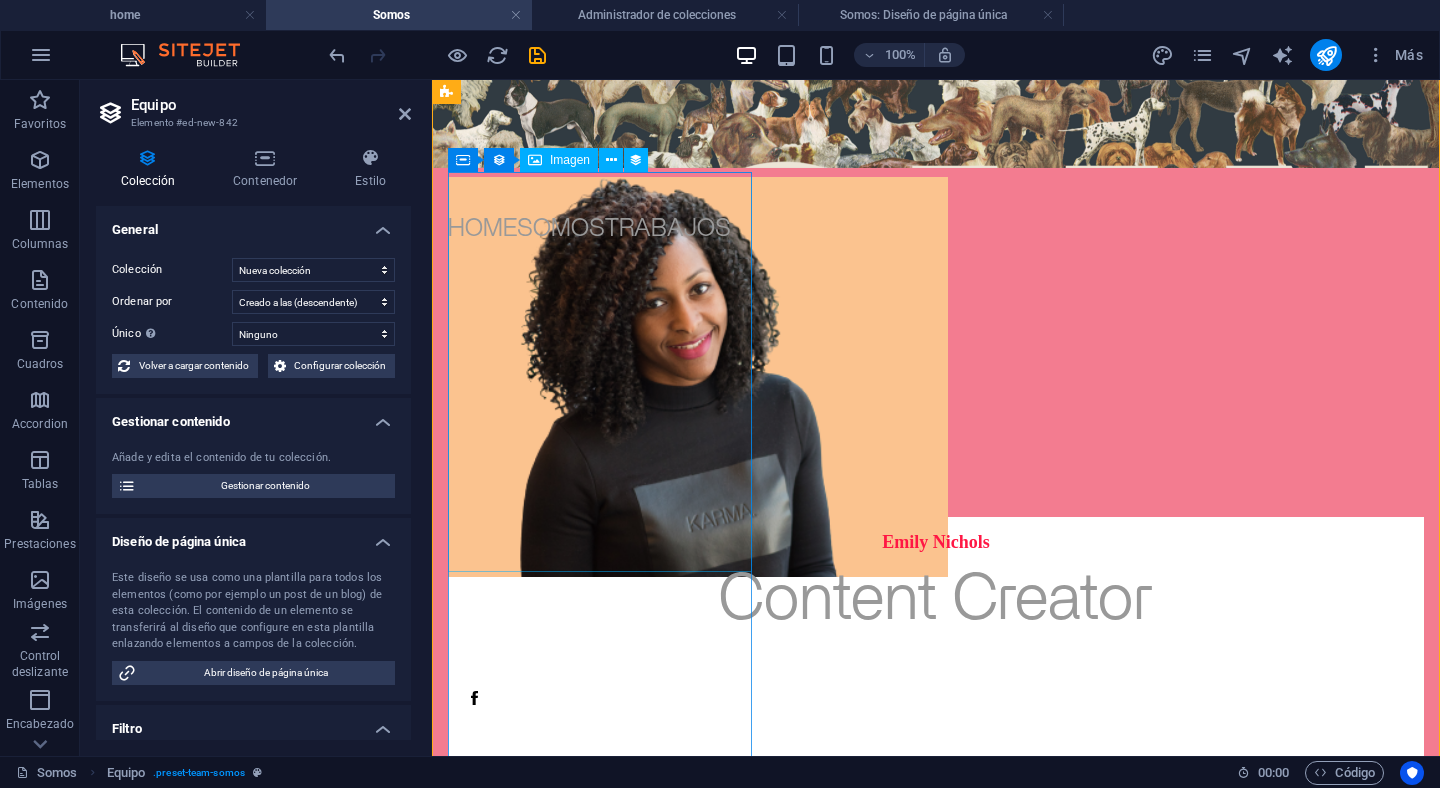scroll, scrollTop: 101, scrollLeft: 0, axis: vertical 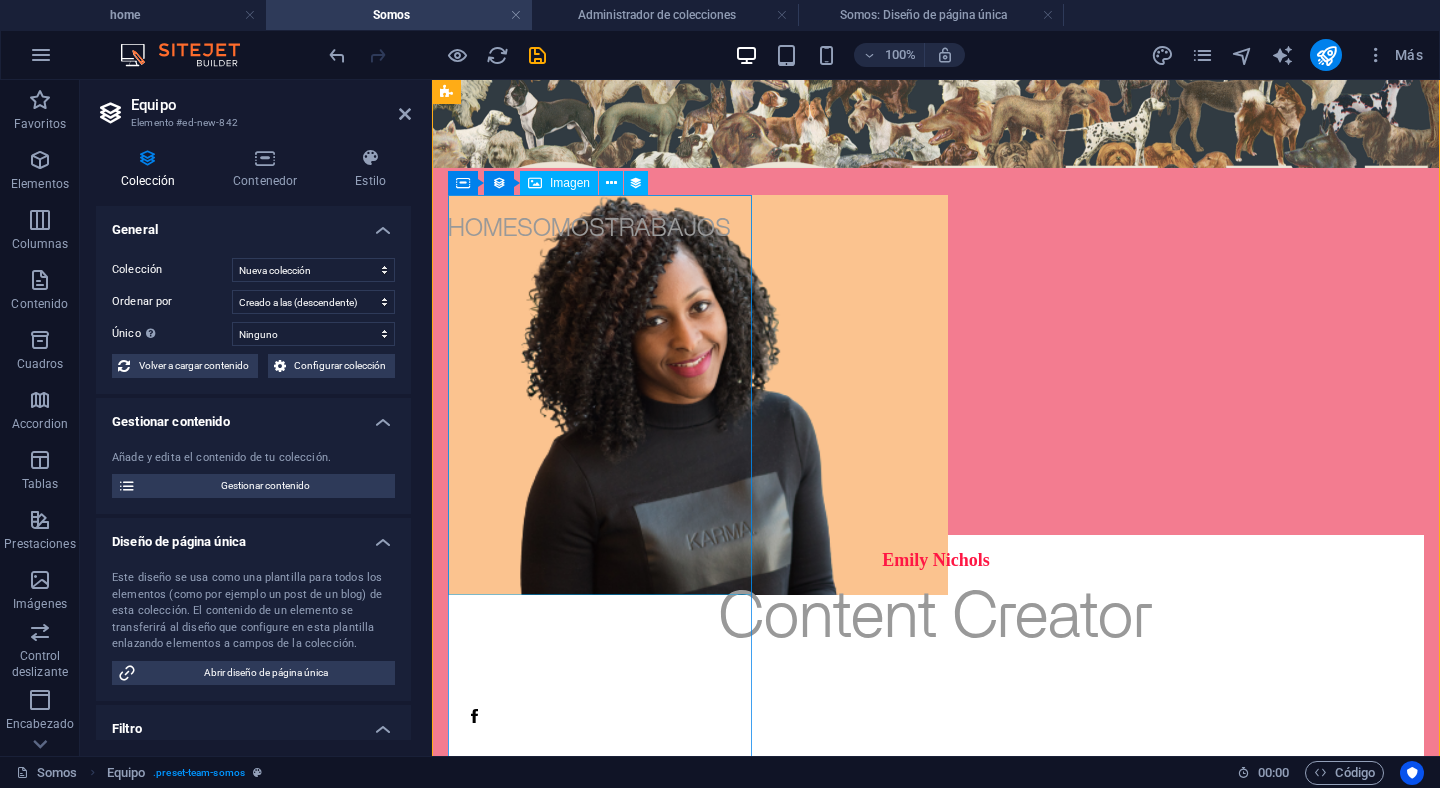 click on "Imagen" at bounding box center [559, 183] 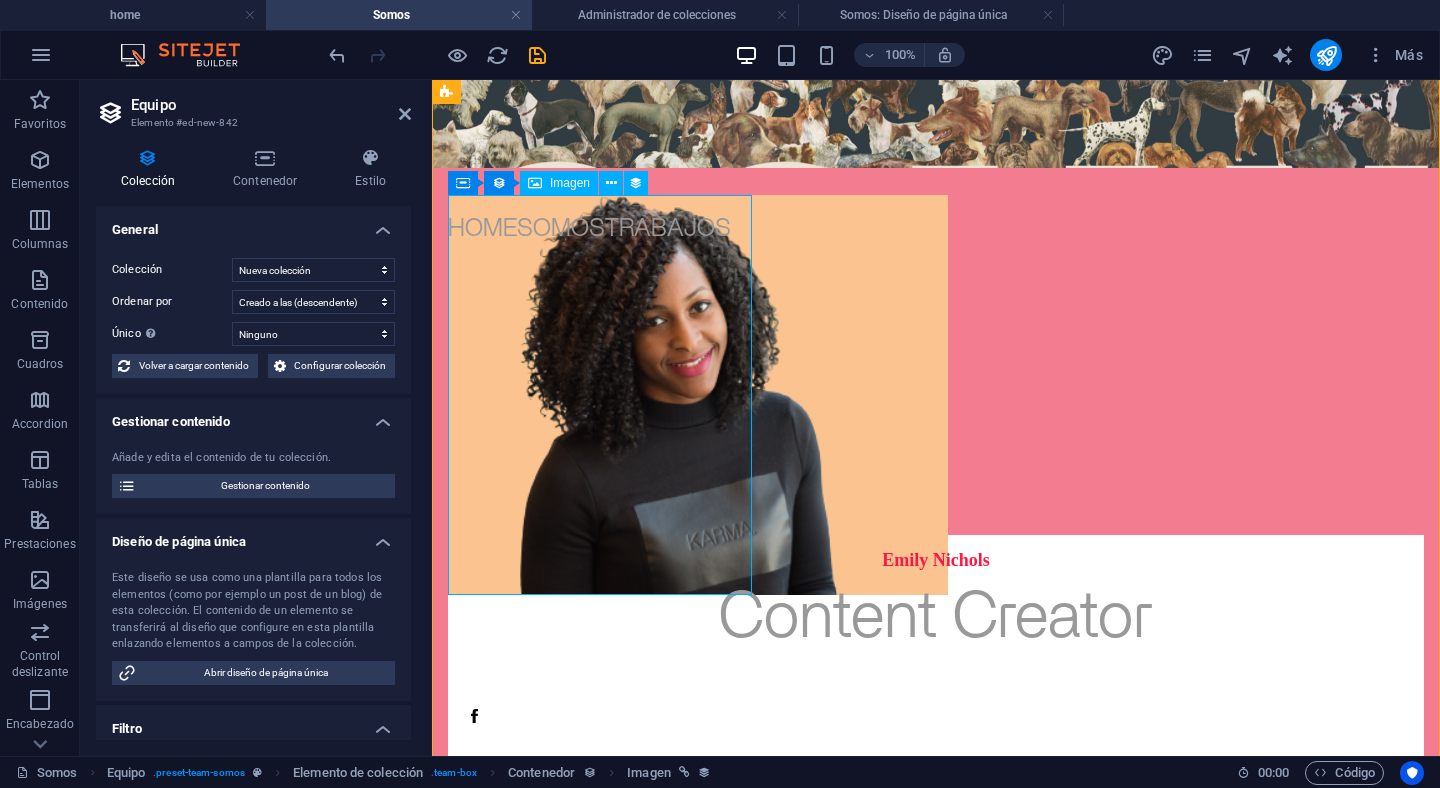 click on "Imagen" at bounding box center [559, 183] 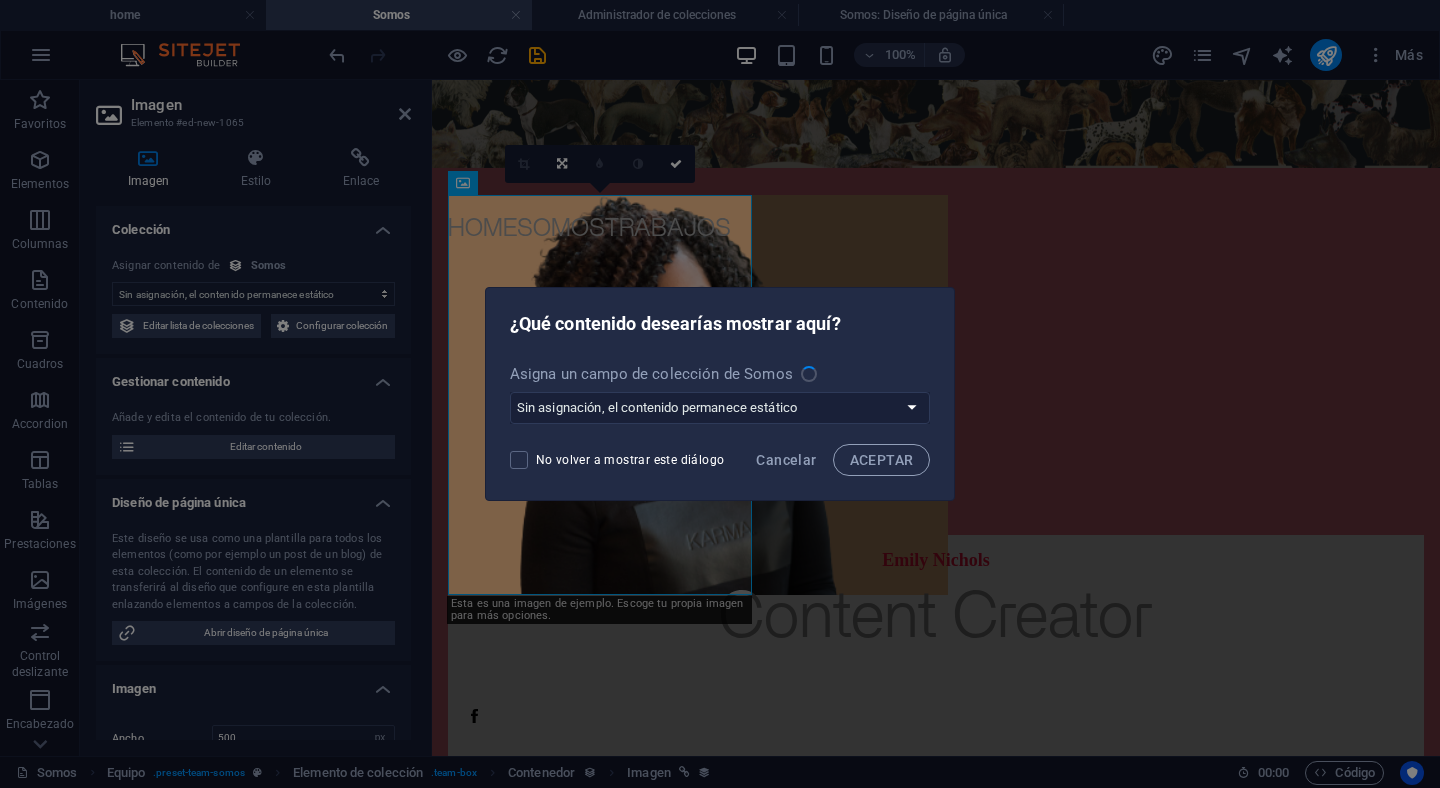 select on "image" 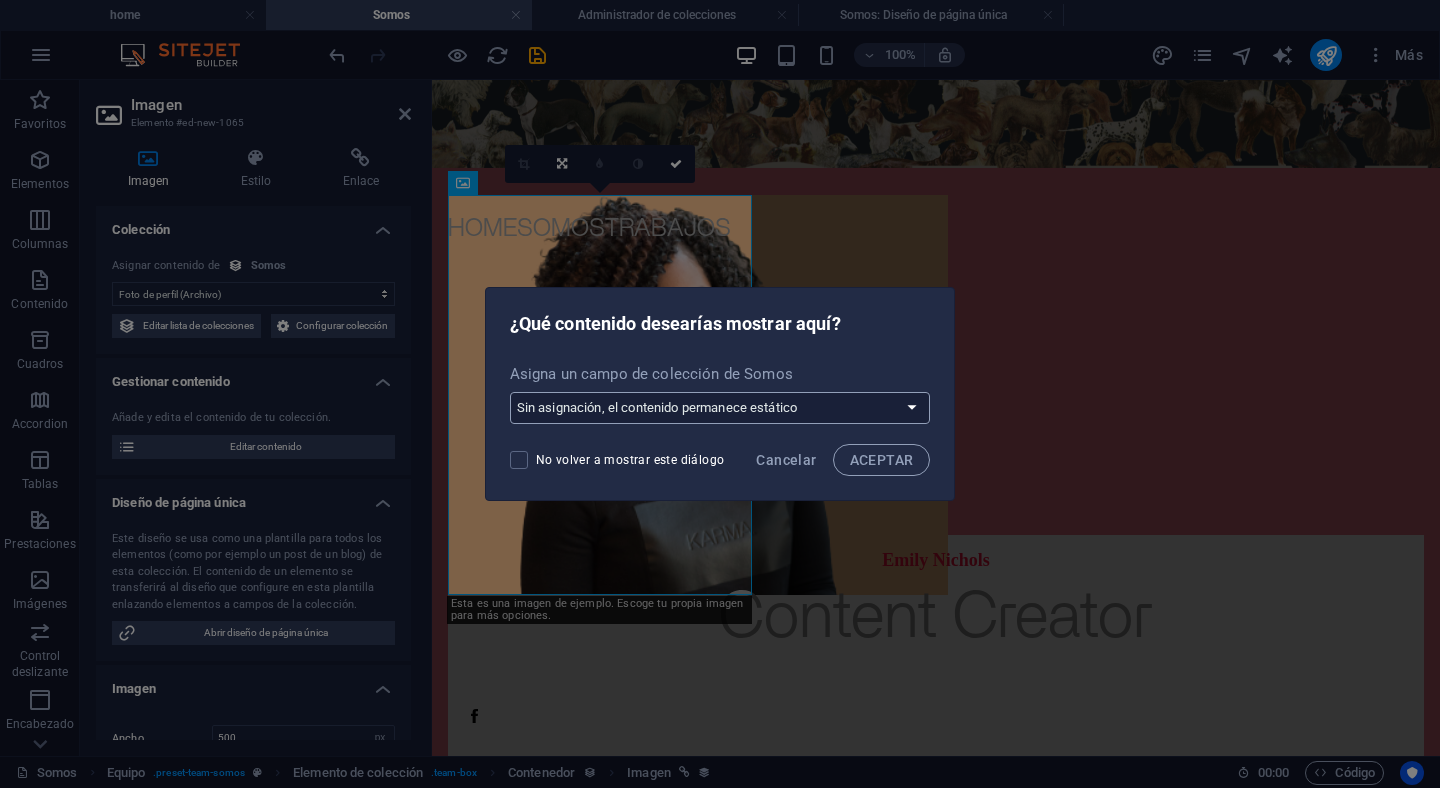 click on "Sin asignación, el contenido permanece estático Crear un campo nuevo Creado a las (Fecha) Actualizado a las (Fecha) Name (Texto sin formato) Slug (Texto sin formato) Foto de perfil (Archivo) Cargo (Texto sin formato) Life Motto (Texto sin formato) Texto introductorio (Texto enriquecido) Redes sociales (CMS)" at bounding box center [720, 408] 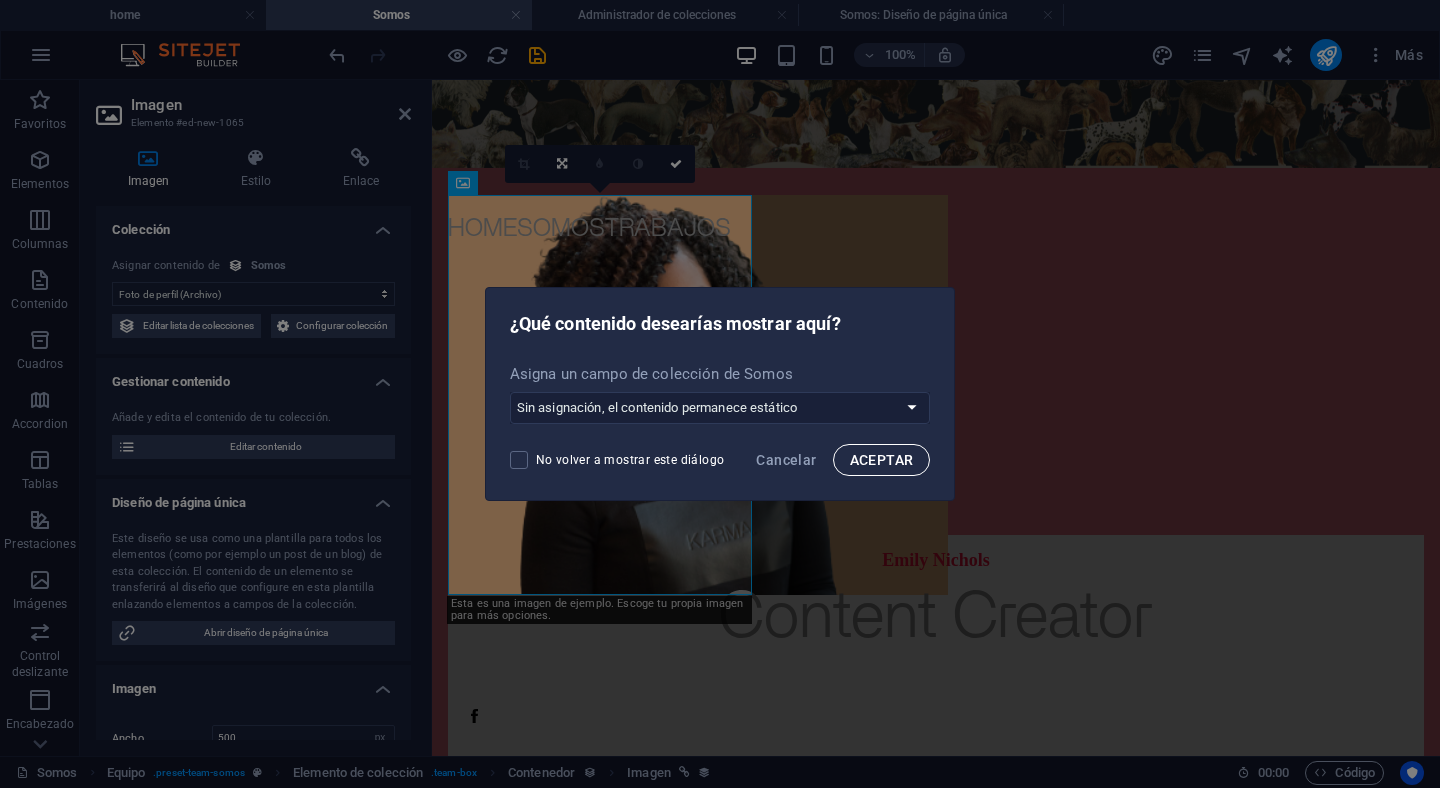 click on "ACEPTAR" at bounding box center [882, 460] 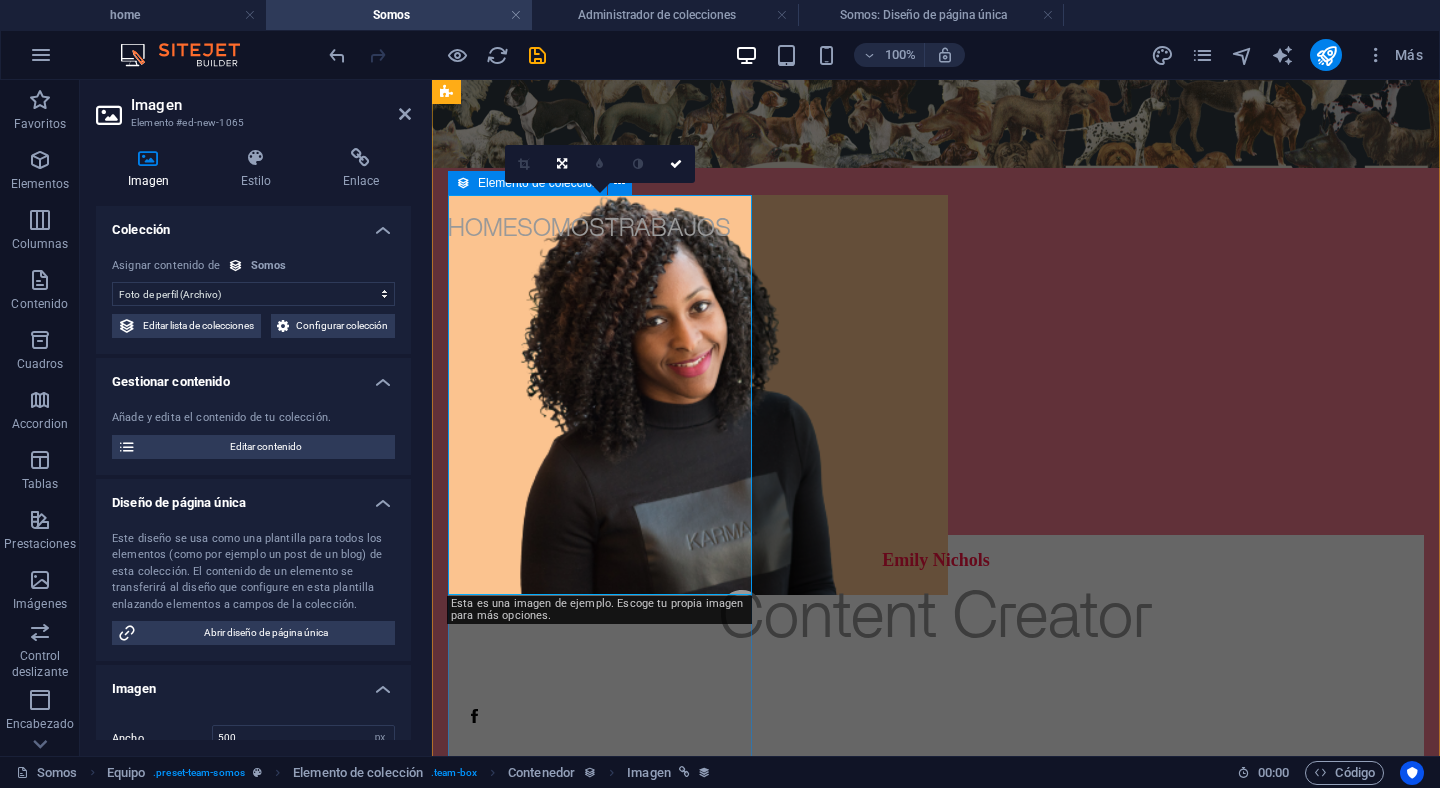 click at bounding box center [463, 183] 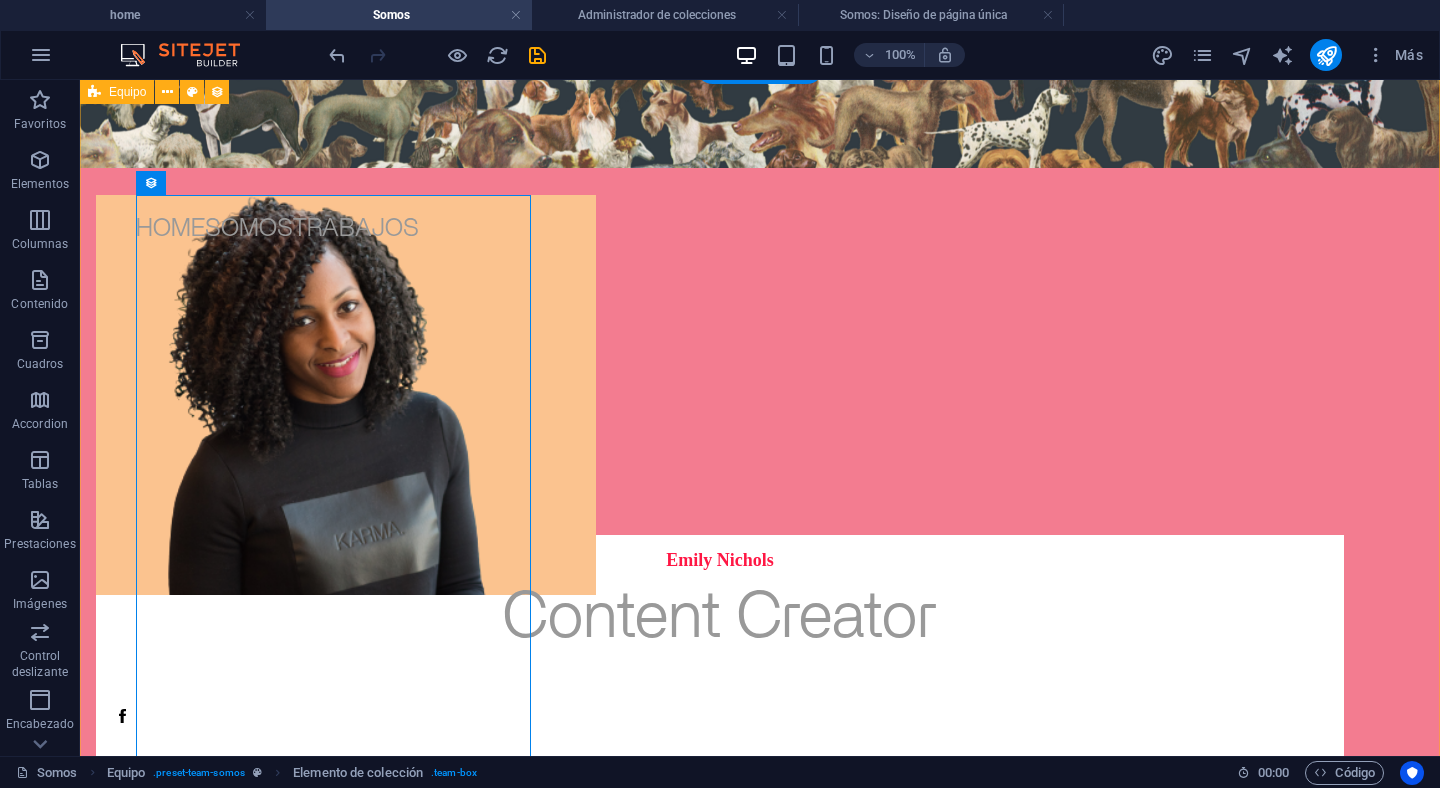 click on "Emily Nichols Content Creator Justin Walker Advertising Manager Susan Williams Growth Marketing Manager Paul Moore Sales Manager Jennifer Davis Founder & CEO Robert Miller Founder & CFO  Anterior Siguiente" at bounding box center [760, 3226] 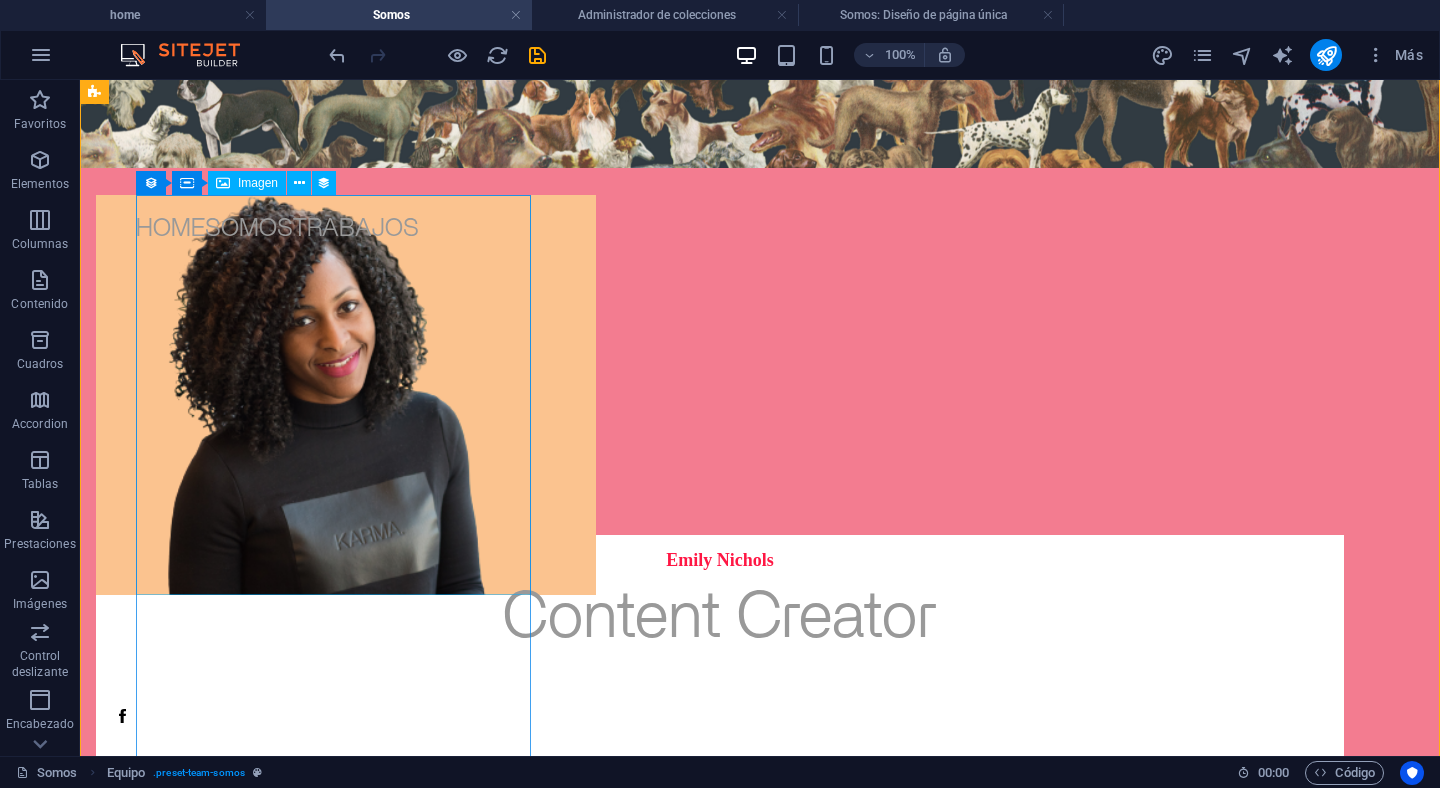 click on "Imagen" at bounding box center (258, 183) 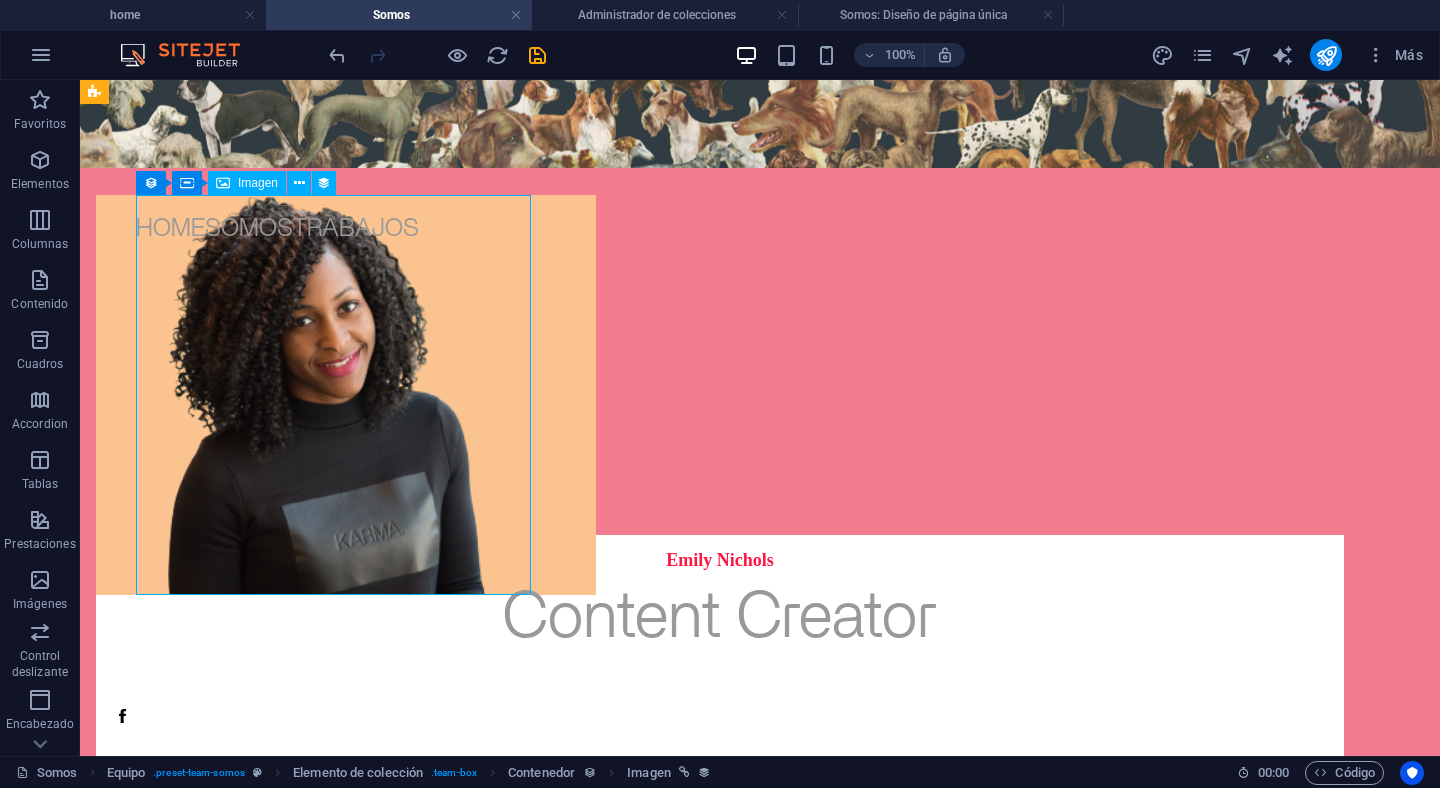 click on "Imagen" at bounding box center [258, 183] 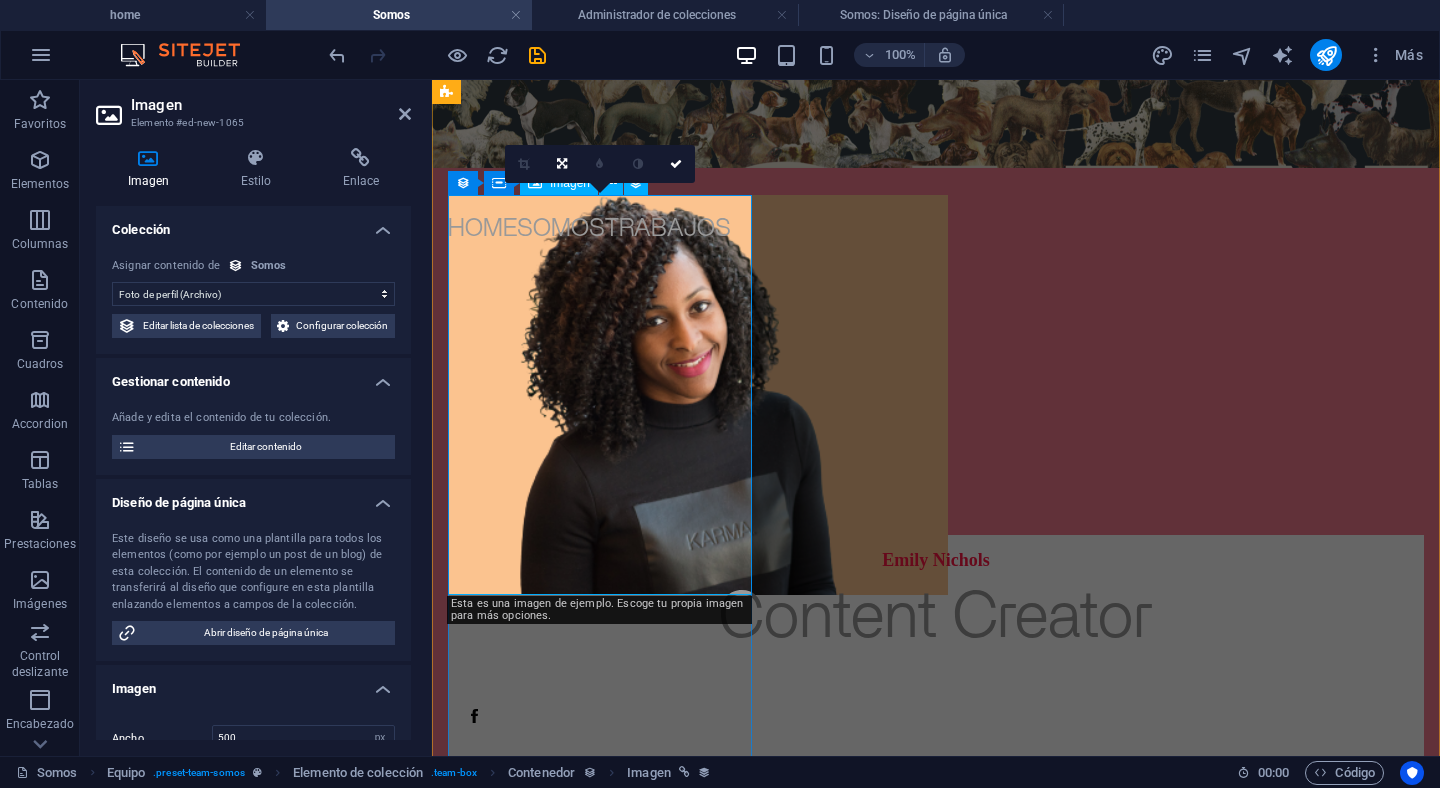 click at bounding box center (936, 395) 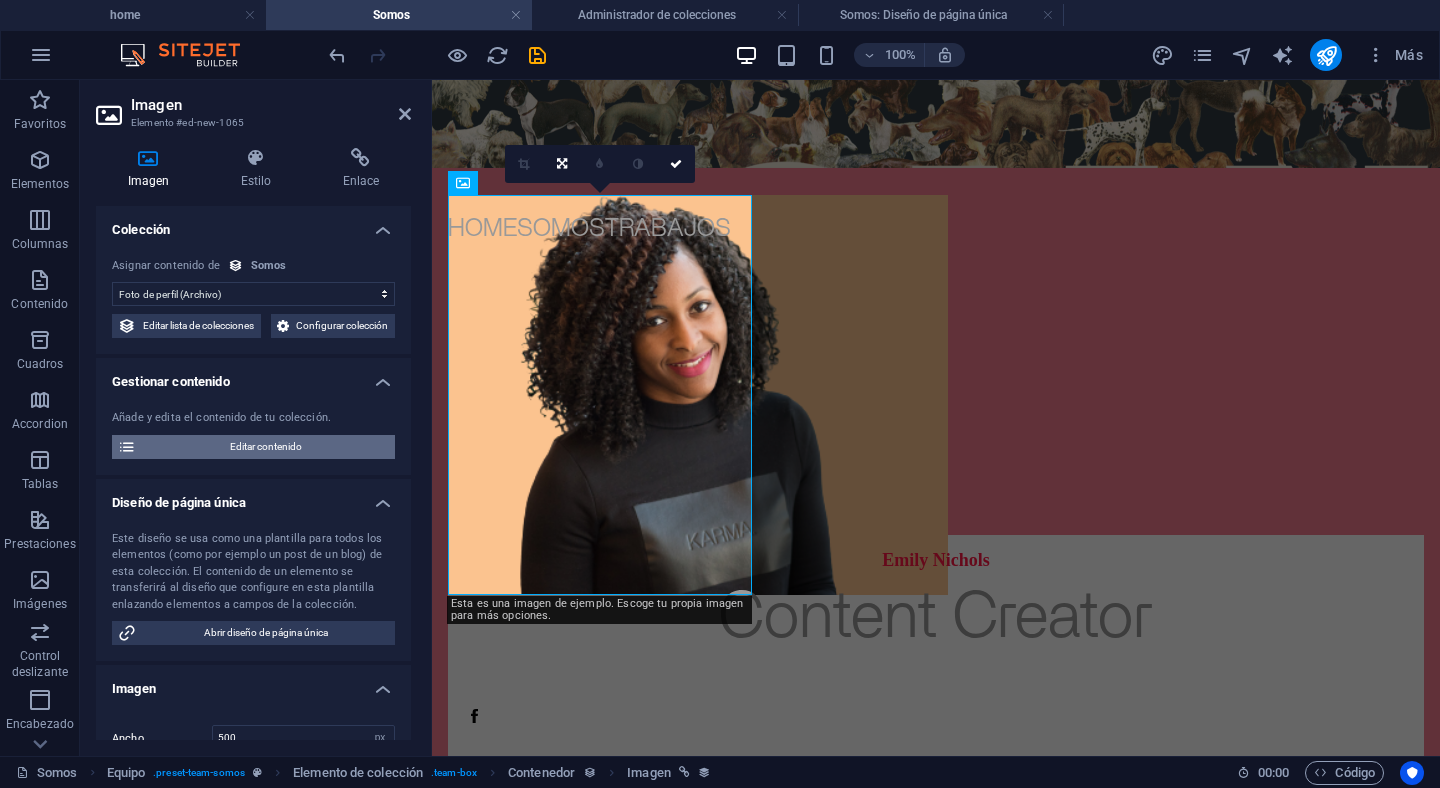 click on "Editar contenido" at bounding box center (265, 447) 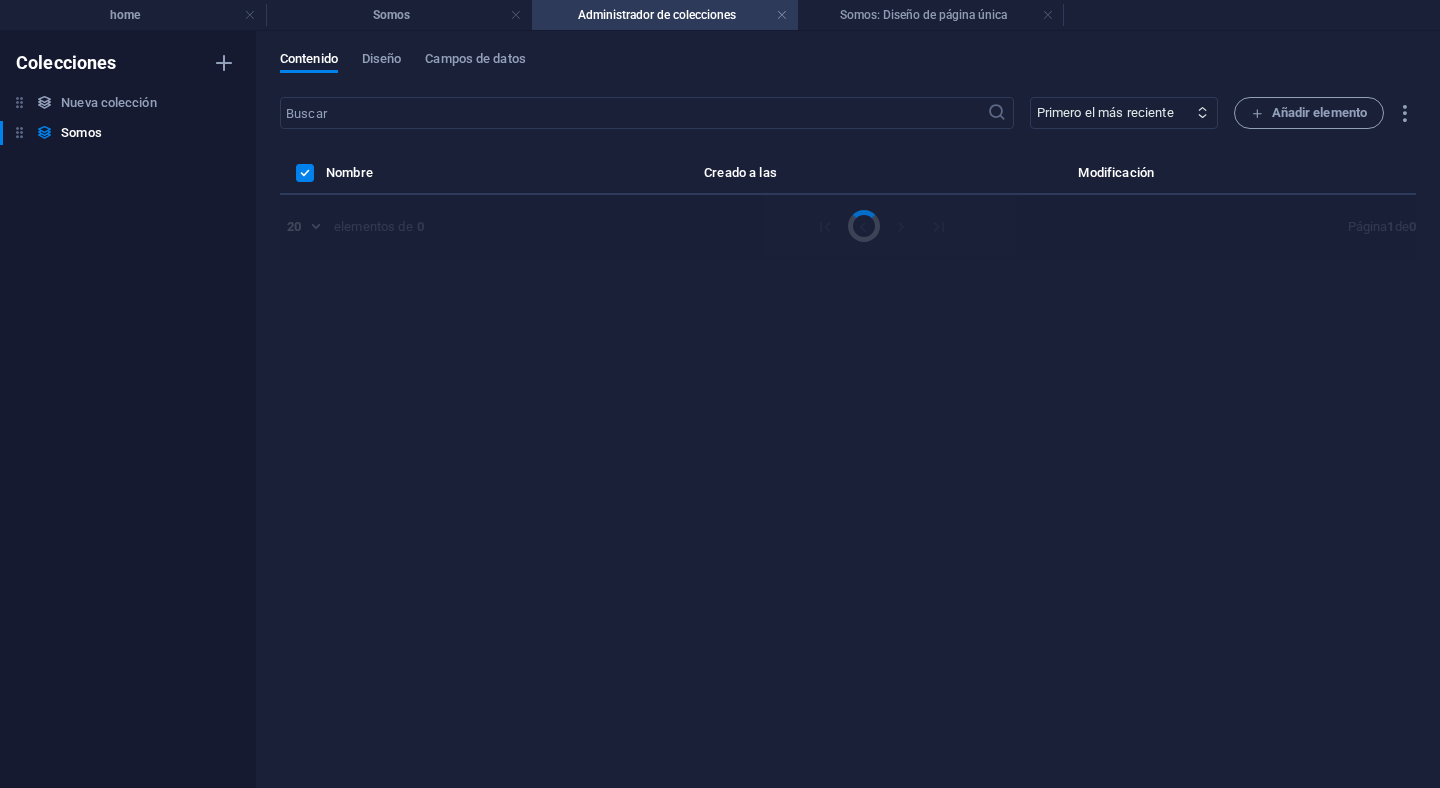 scroll, scrollTop: 0, scrollLeft: 0, axis: both 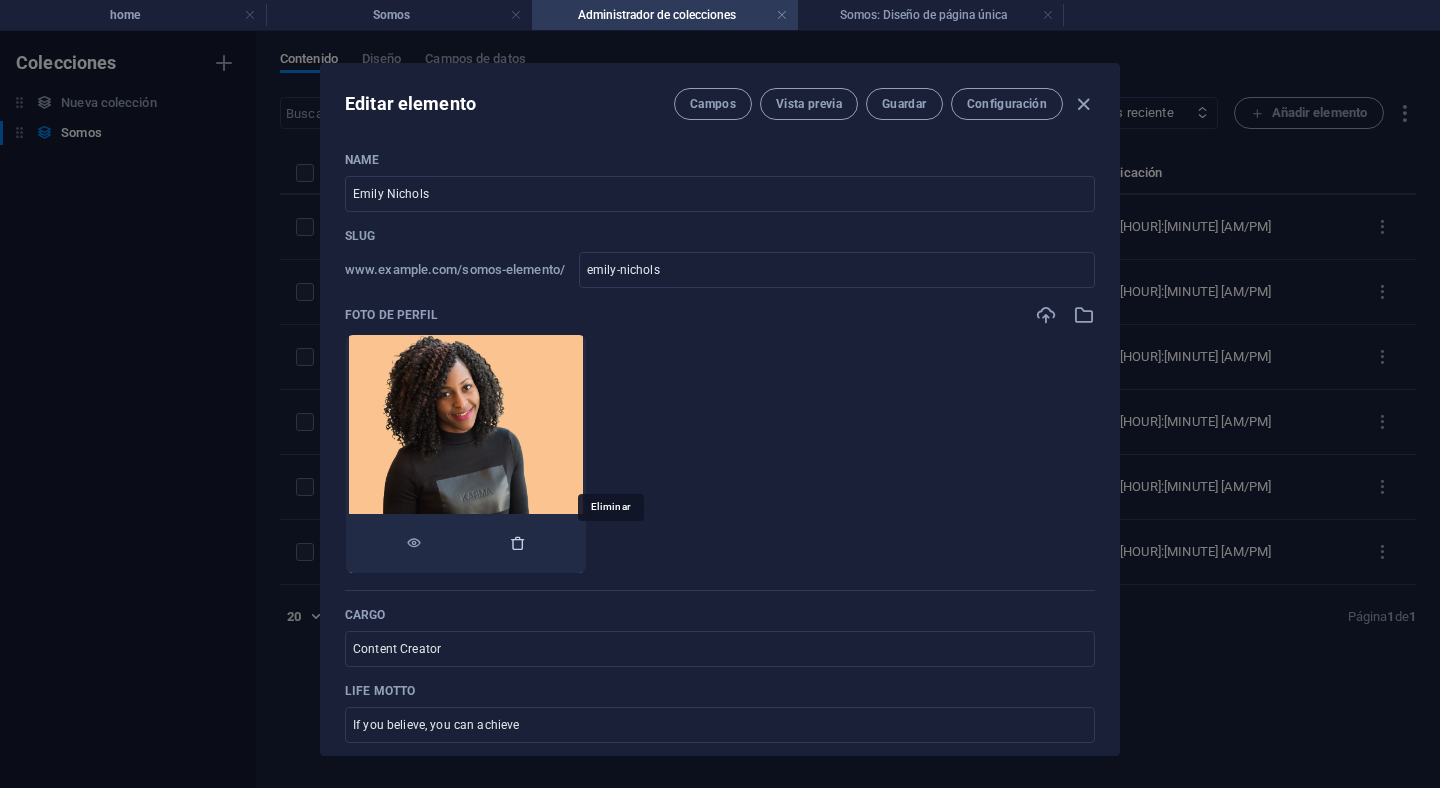 click at bounding box center (518, 543) 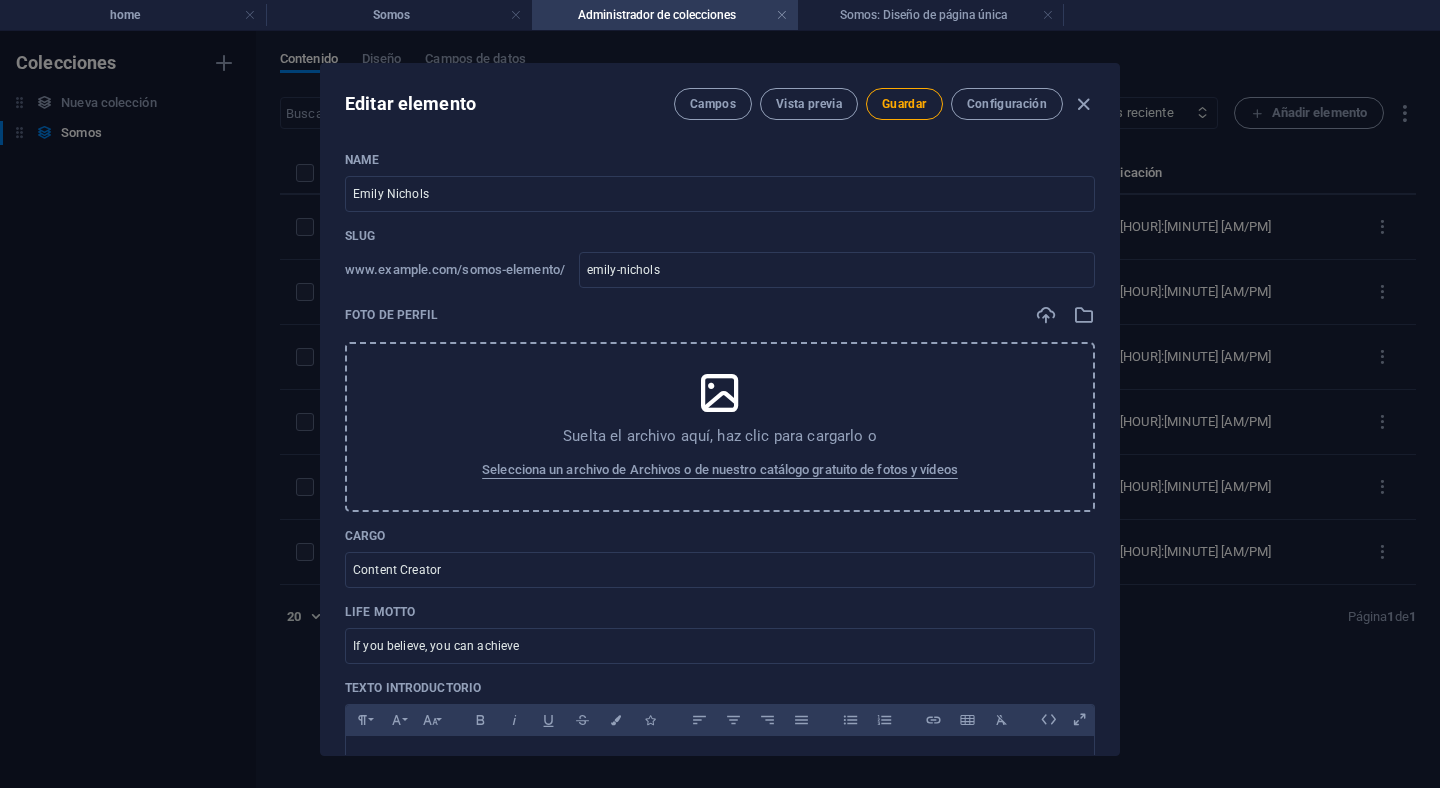 click on "Suelta el archivo aquí, haz clic para cargarlo o" at bounding box center [720, 436] 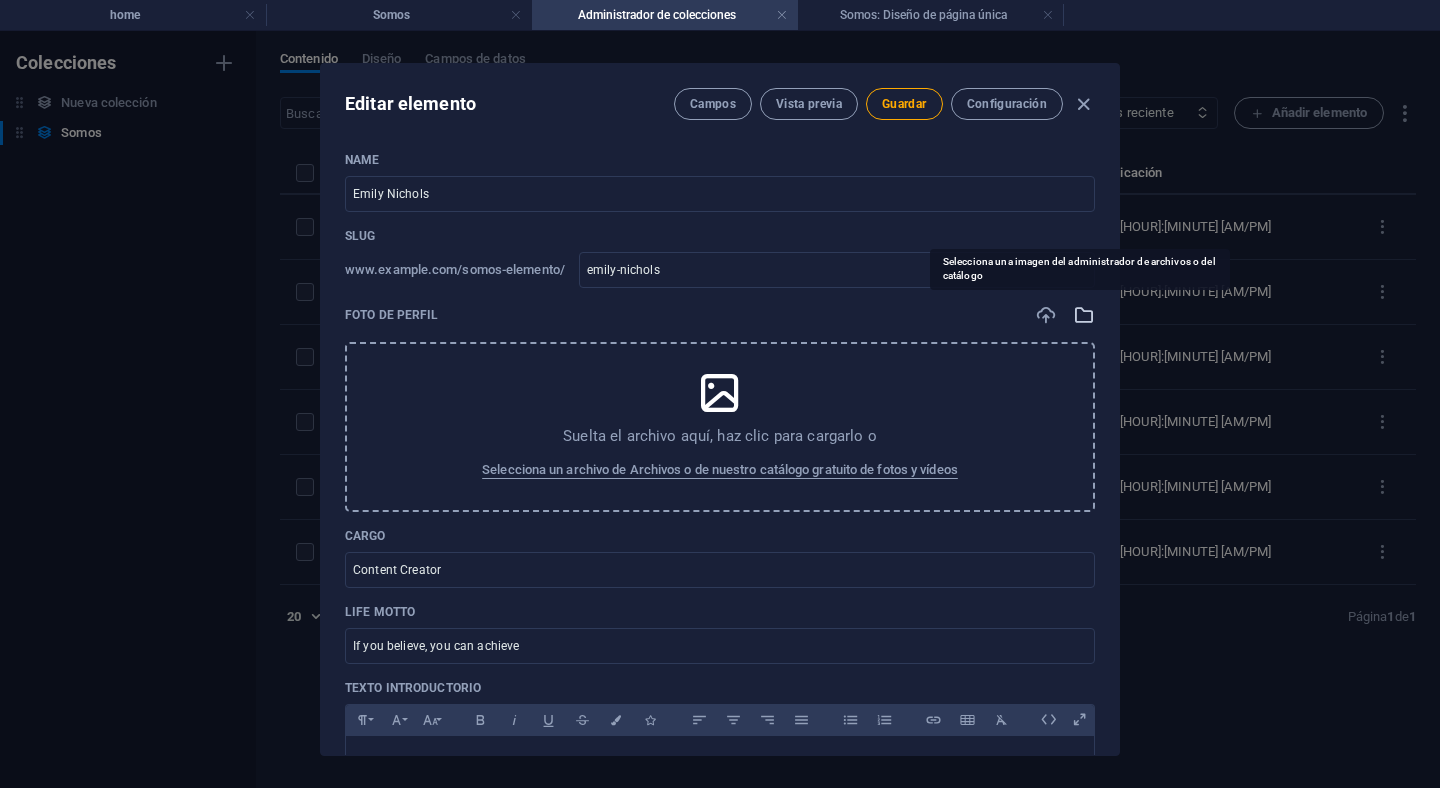 click at bounding box center [1084, 315] 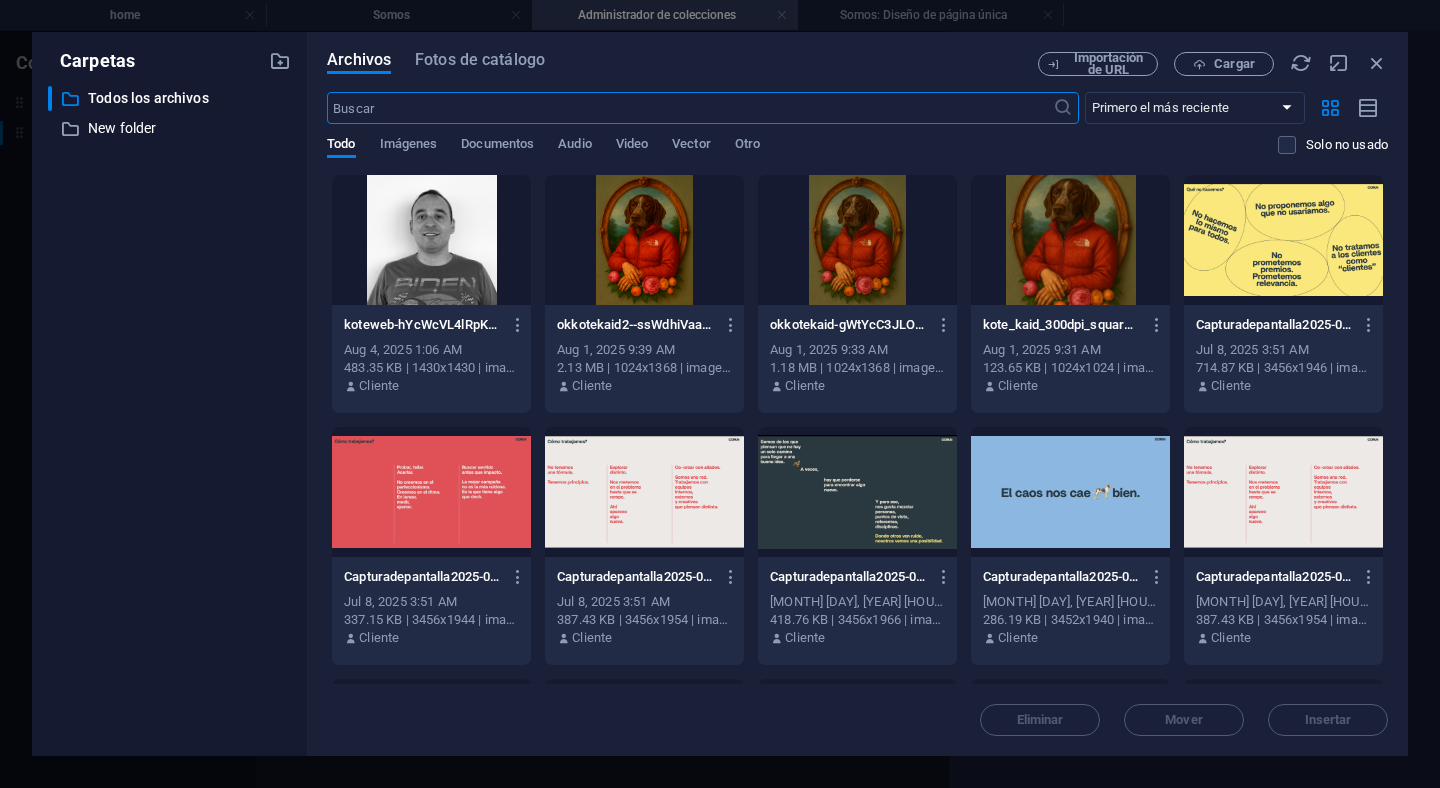 click at bounding box center (431, 240) 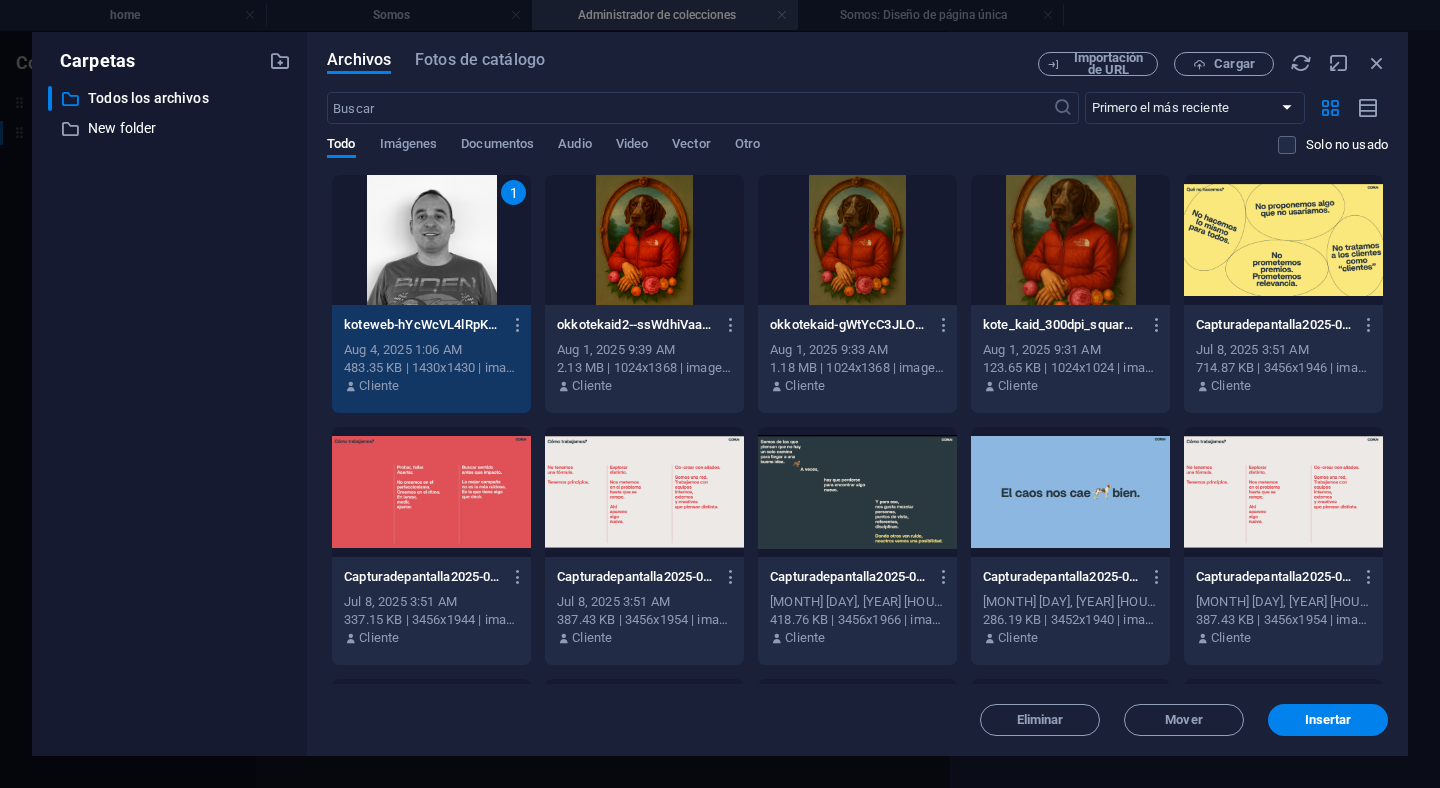 click on "Insertar" at bounding box center (1328, 720) 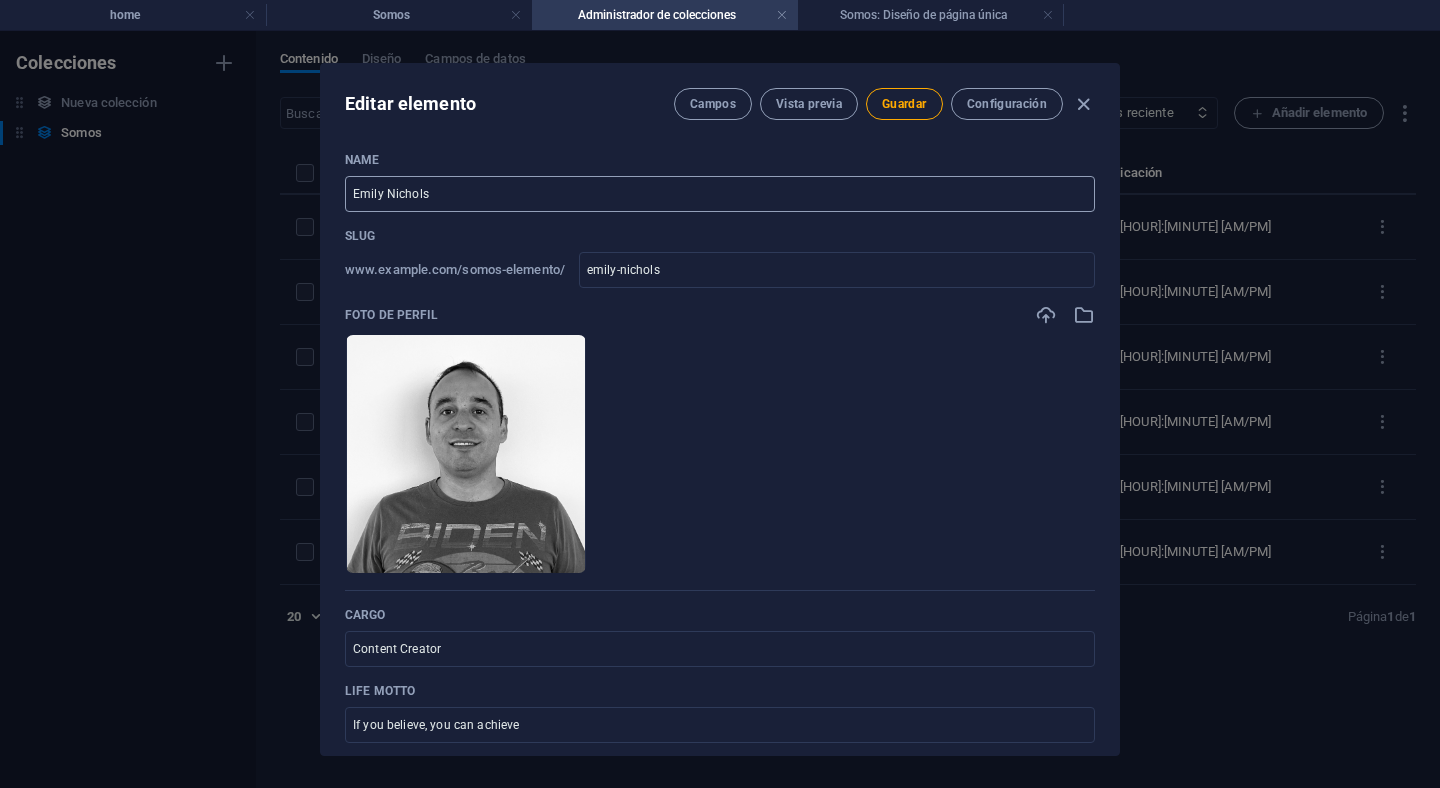 click on "Emily Nichols" at bounding box center [720, 194] 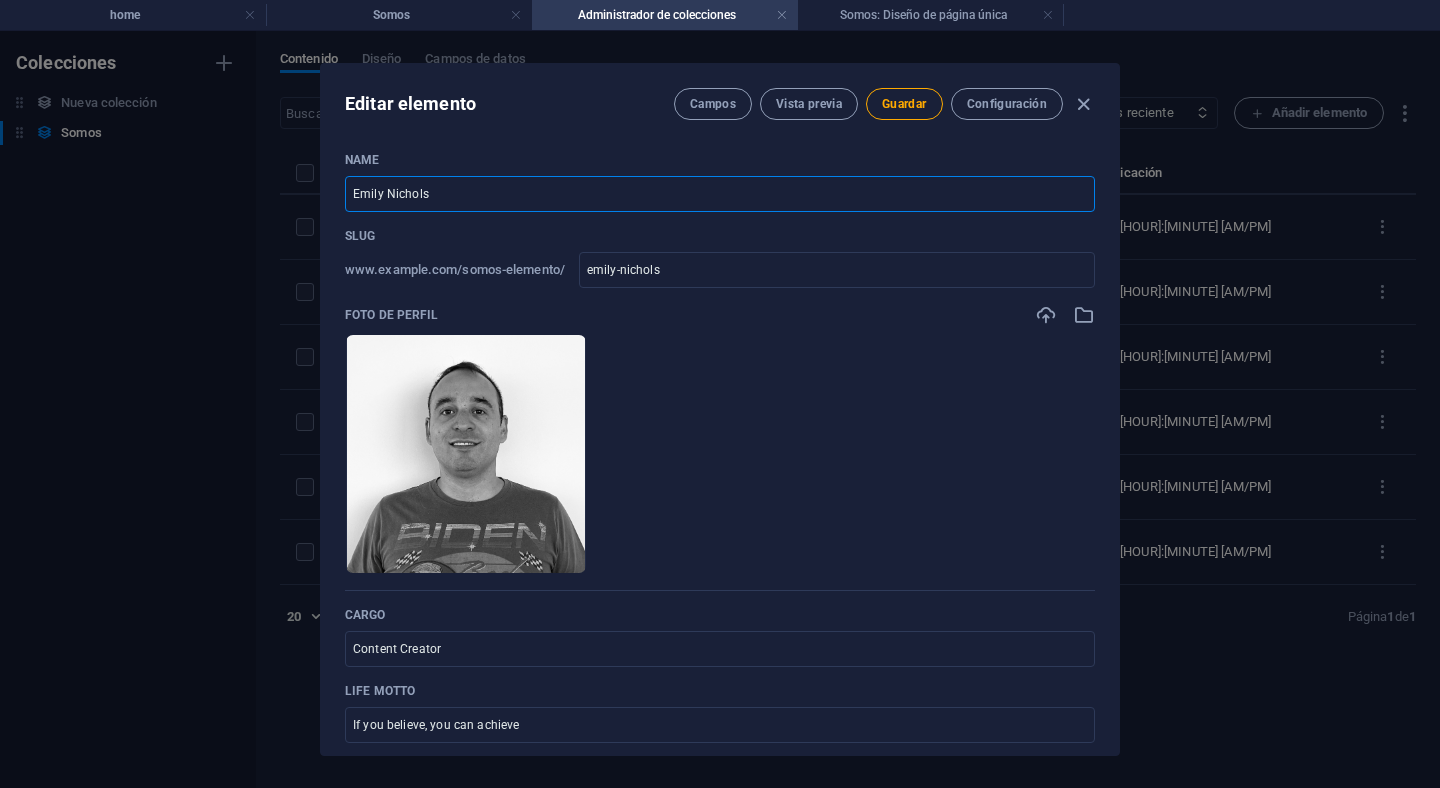 click on "Emily Nichols" at bounding box center (720, 194) 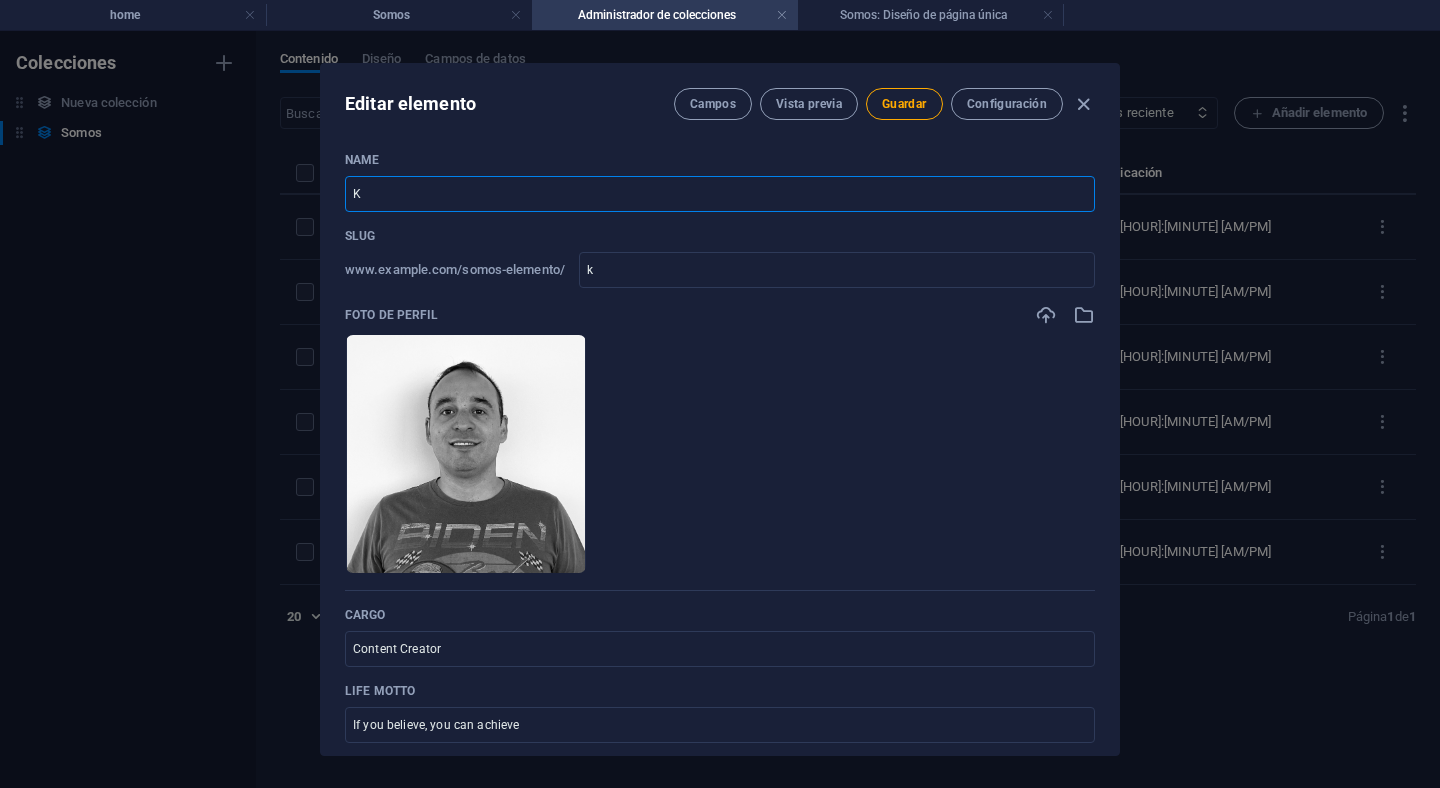 type on "Ko" 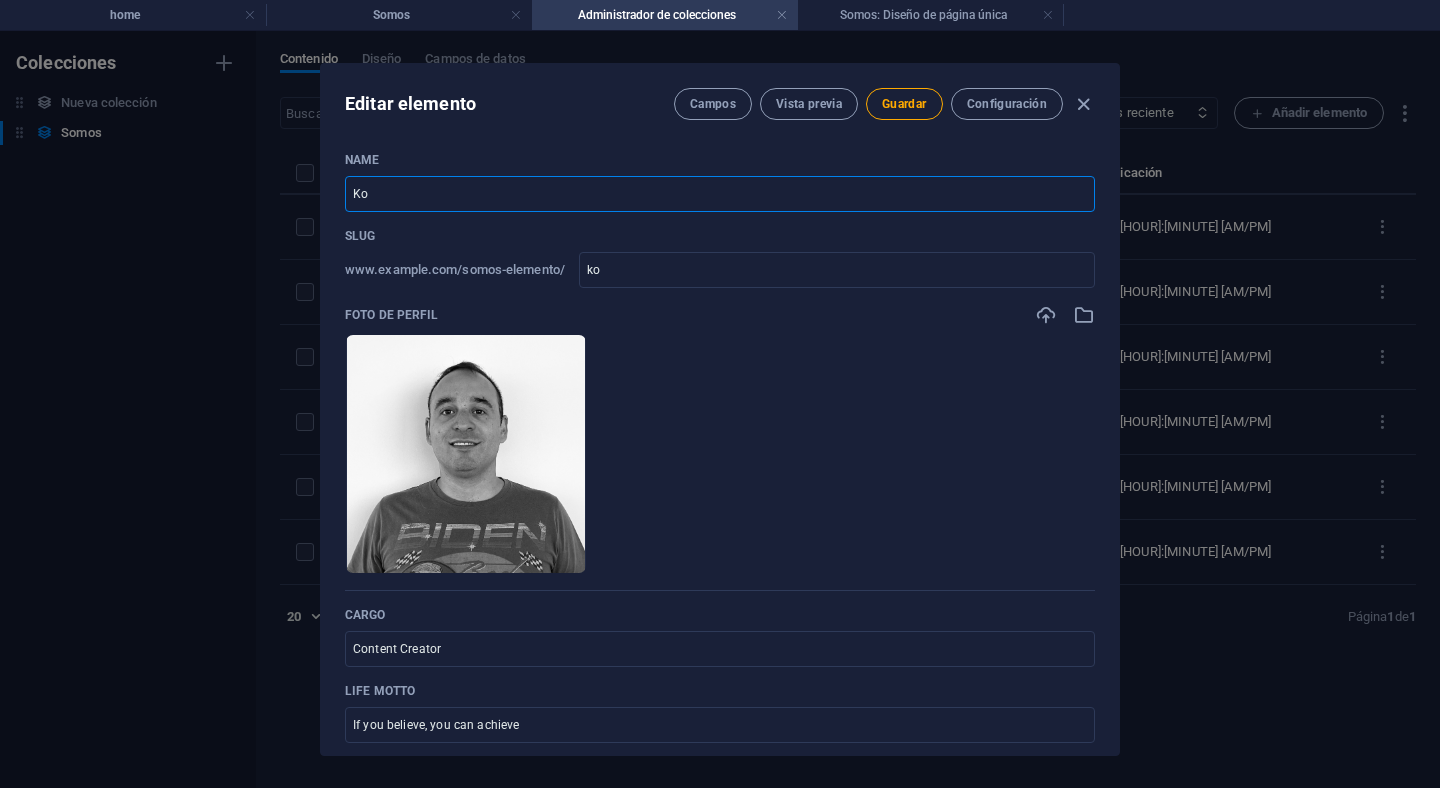 type on "Kot" 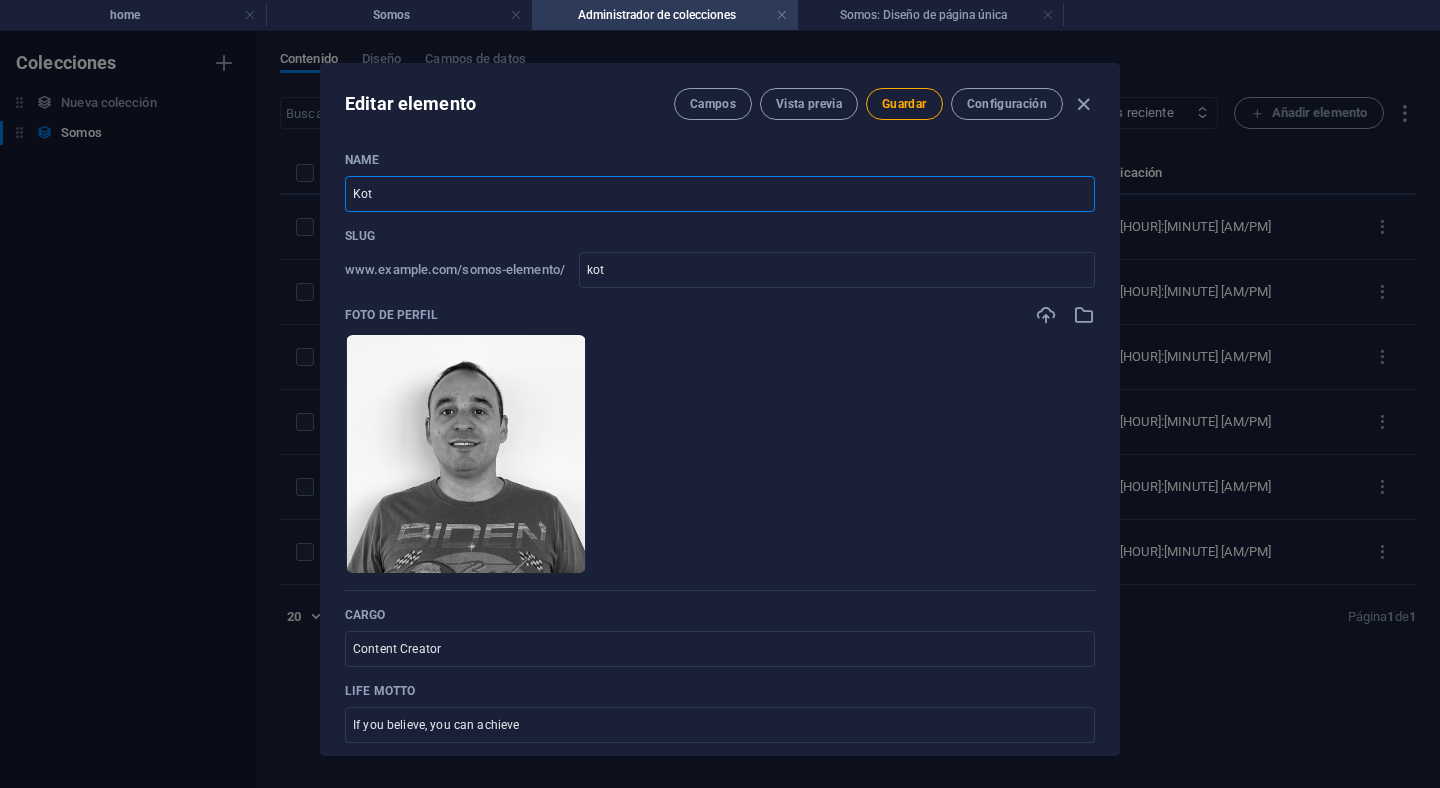 type on "Kote" 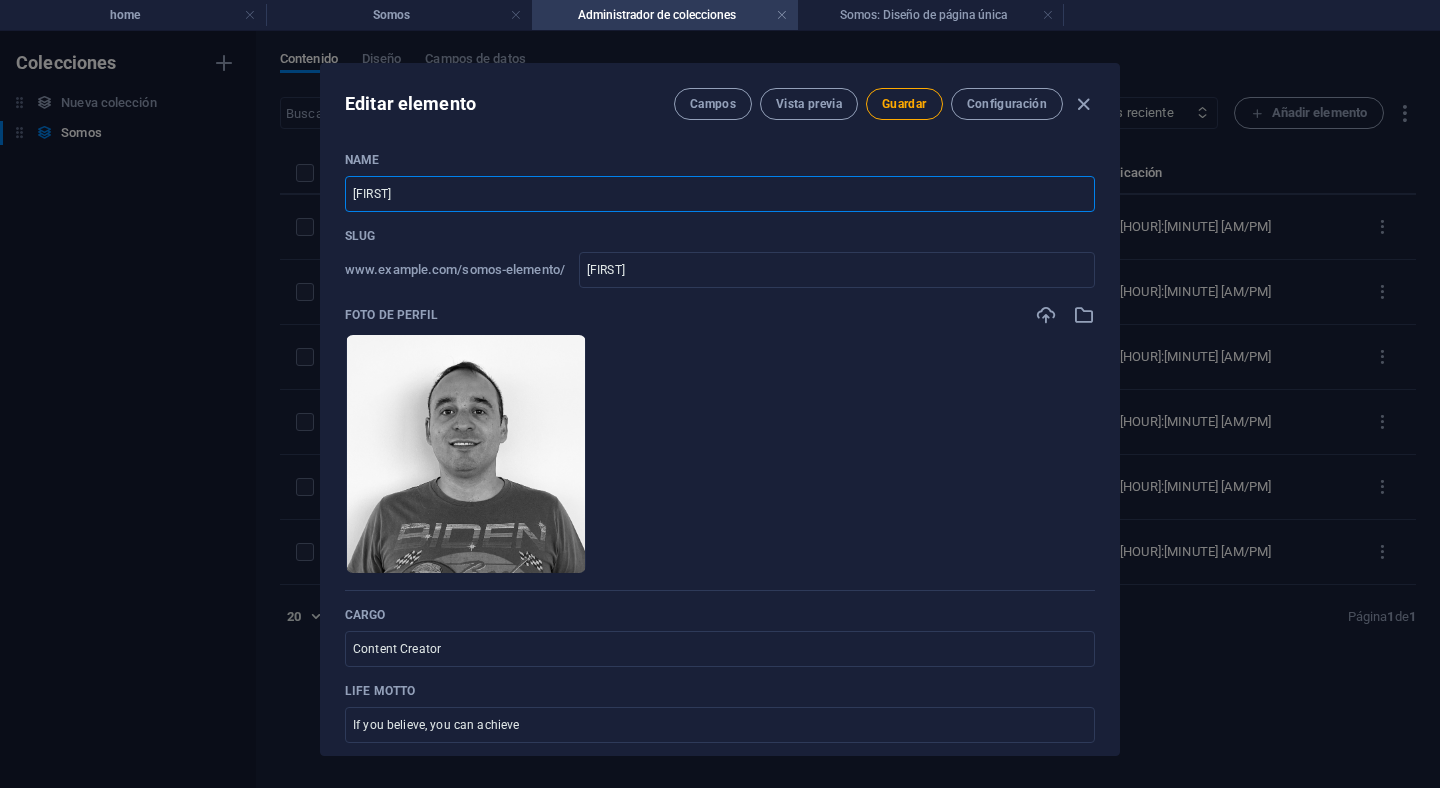 type on "Kote K" 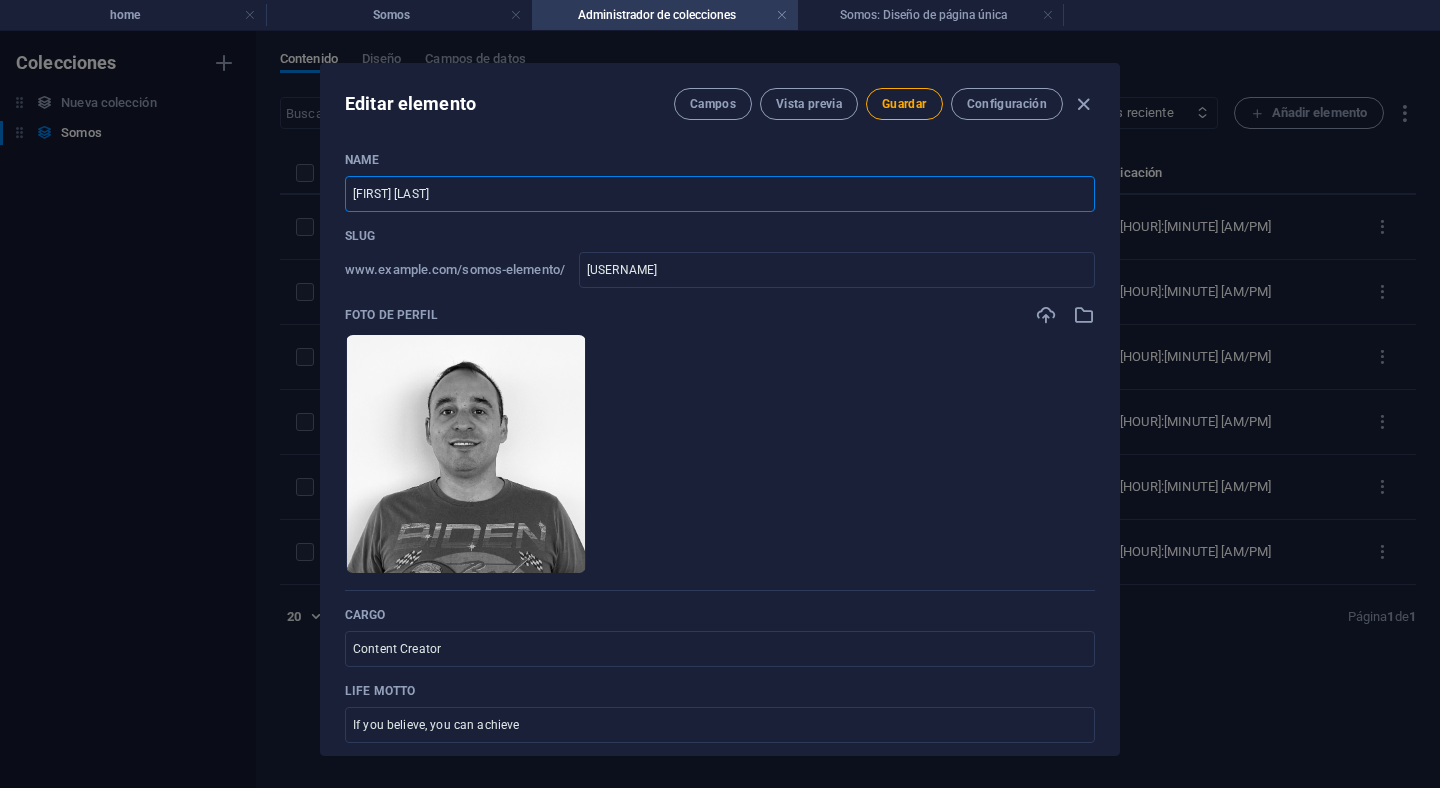 type on "Kote KA" 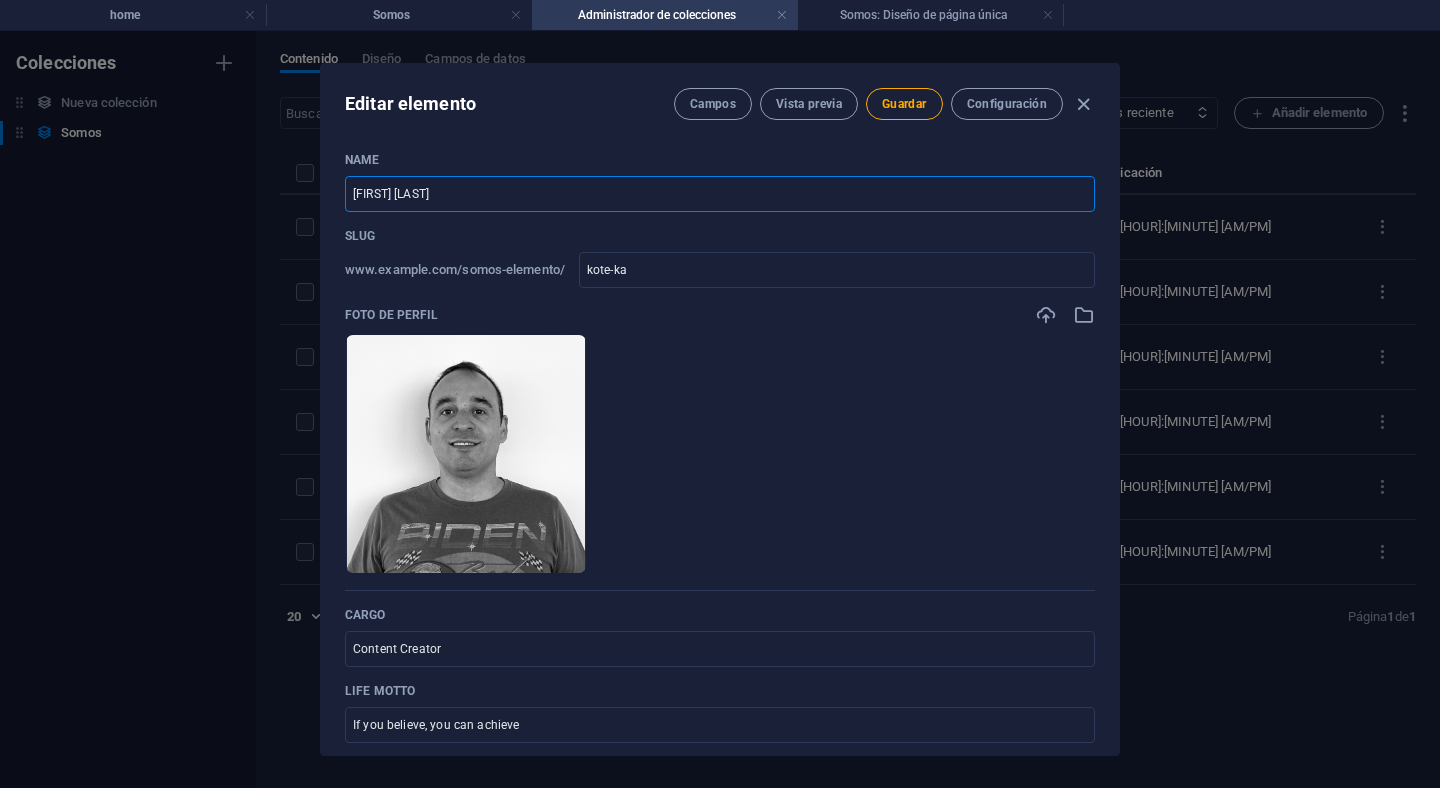 type on "Kote KAi" 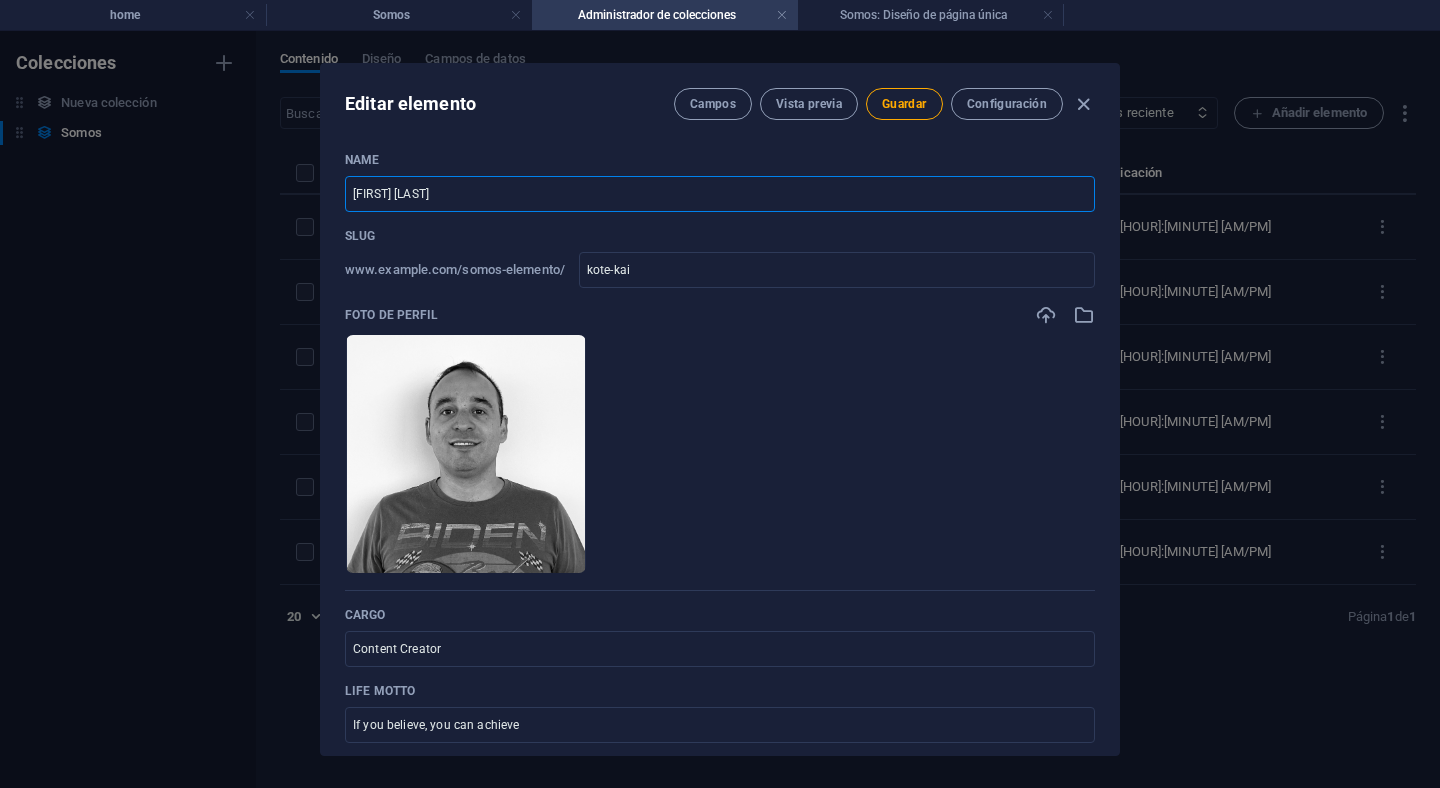 type on "Kote KAid" 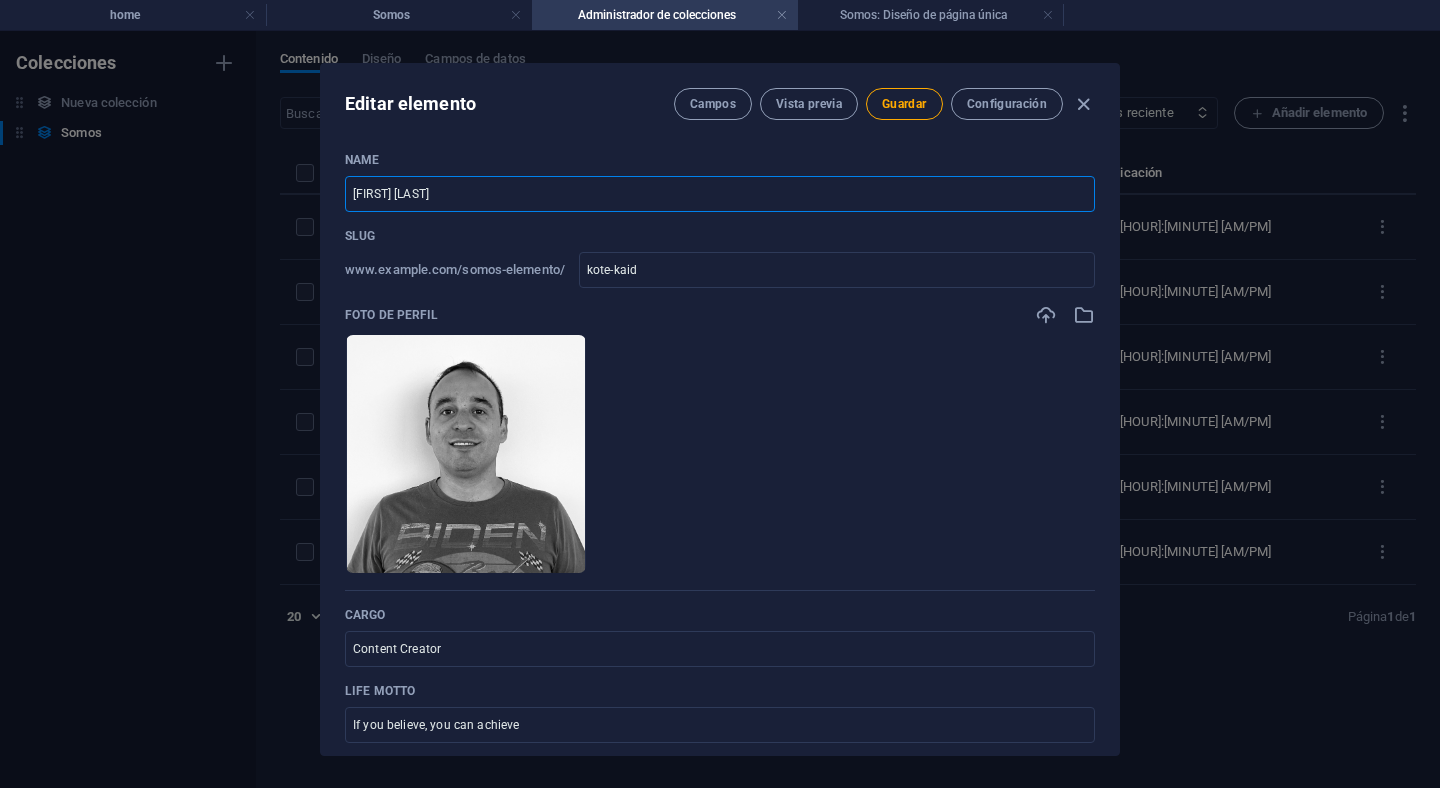 type on "Kote KAi" 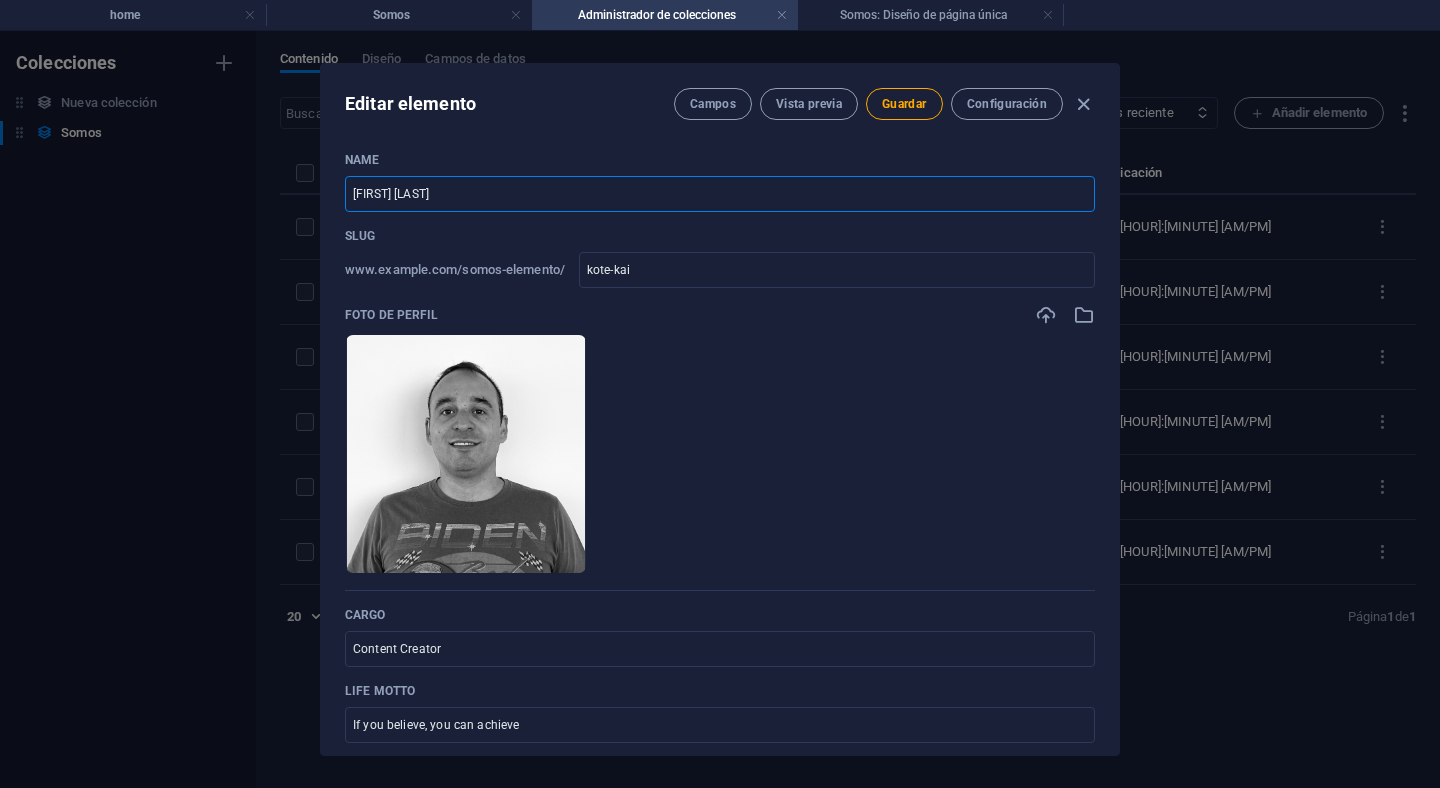 type on "Kote KA" 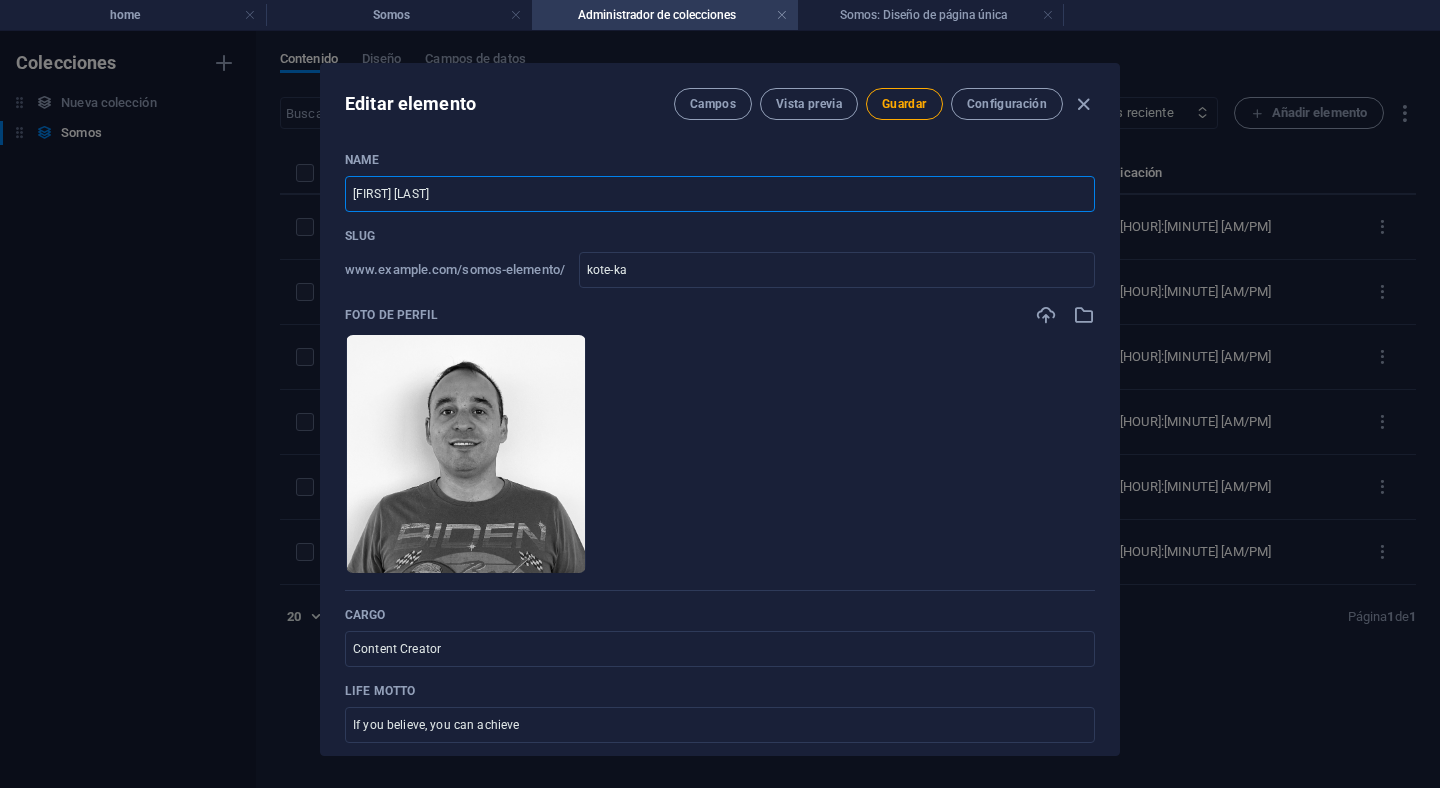 type on "Kote K" 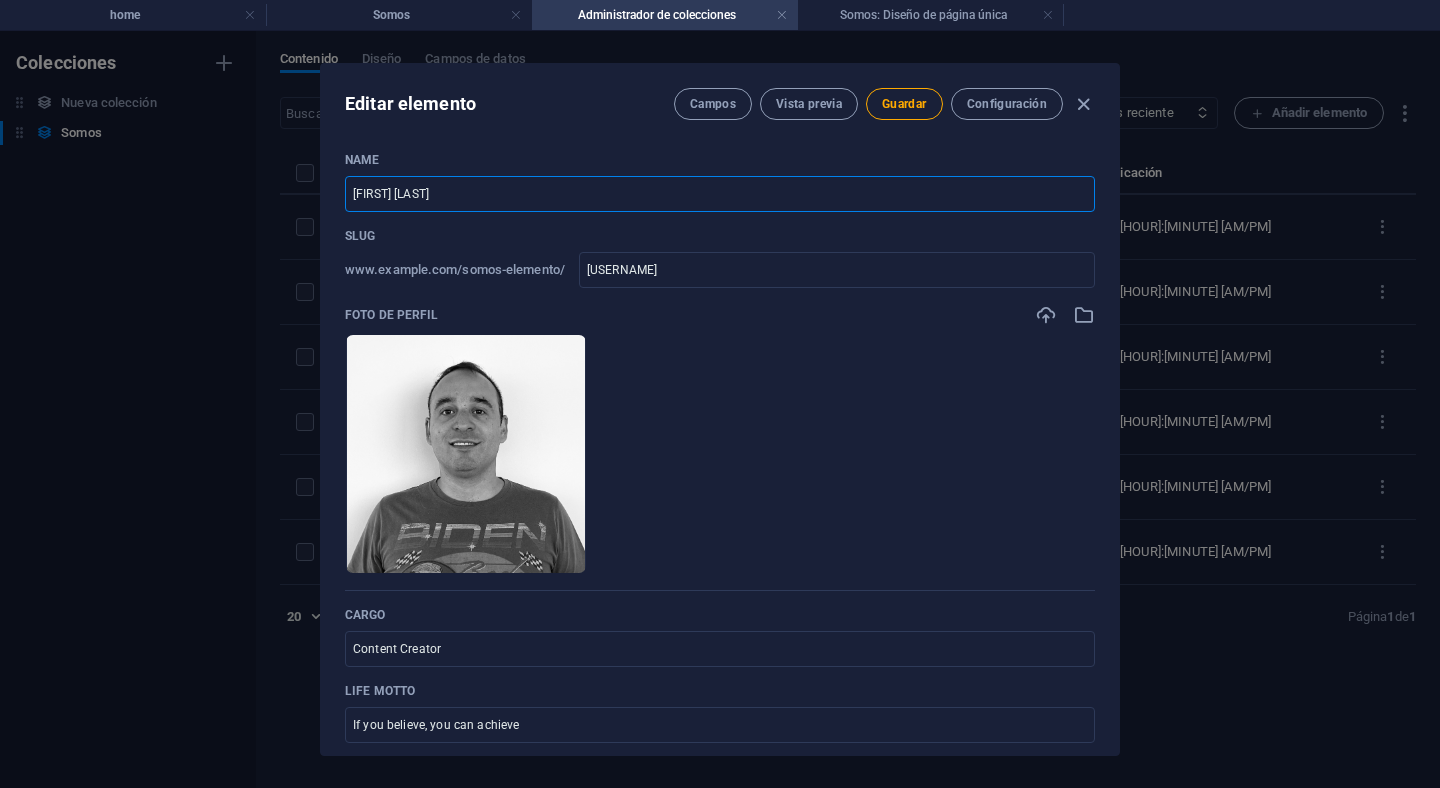 type on "Kote Ka" 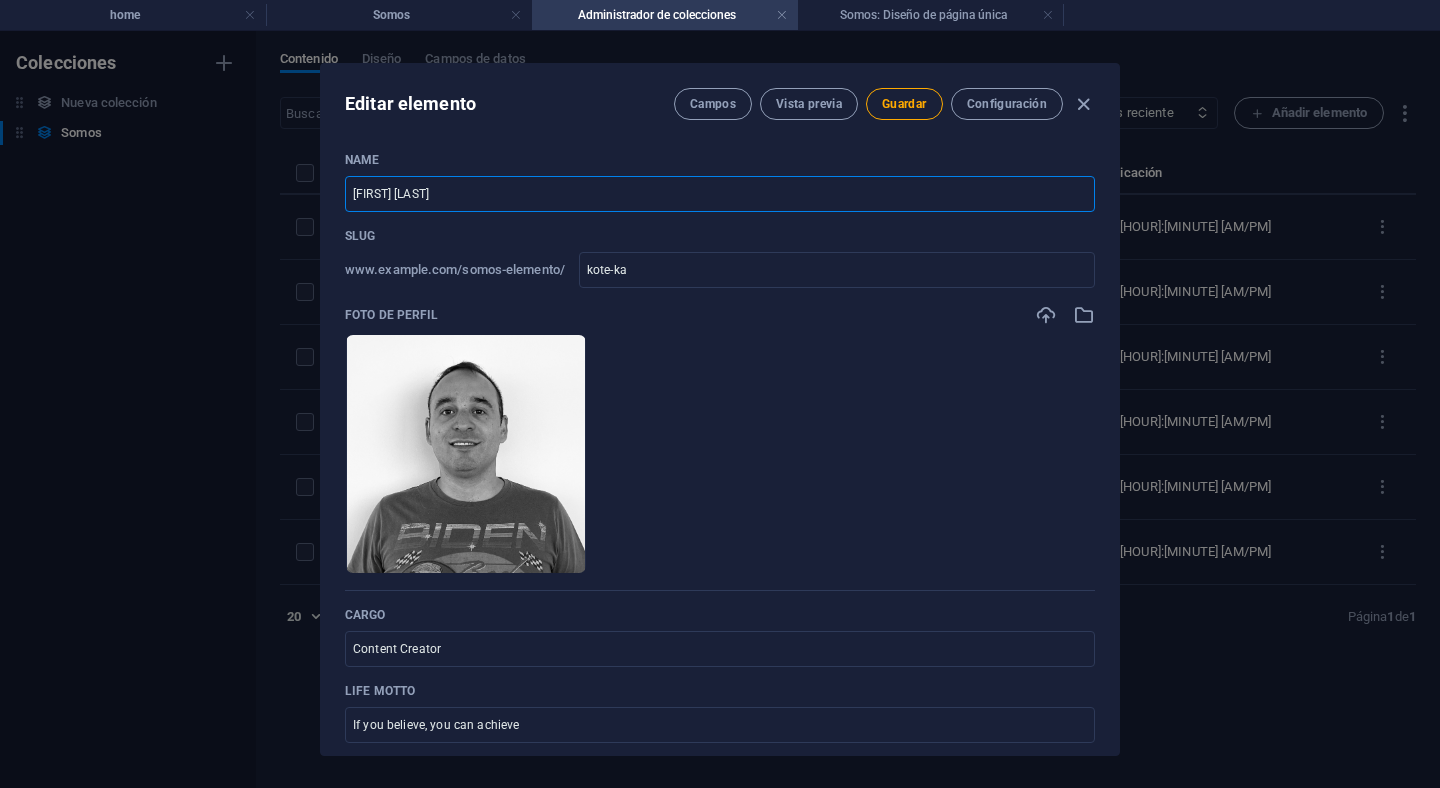 type on "Kote Kai" 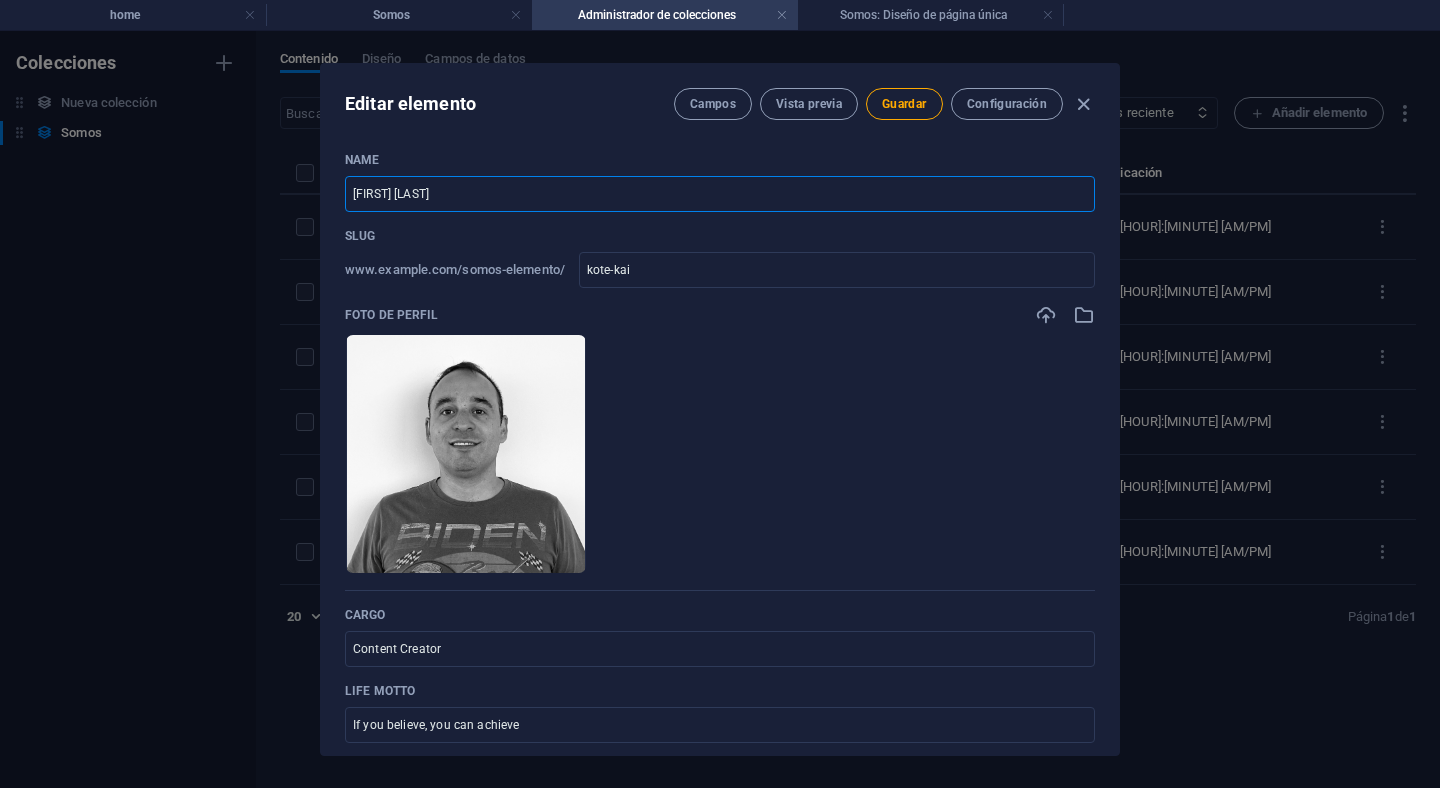 type on "Kote Kais" 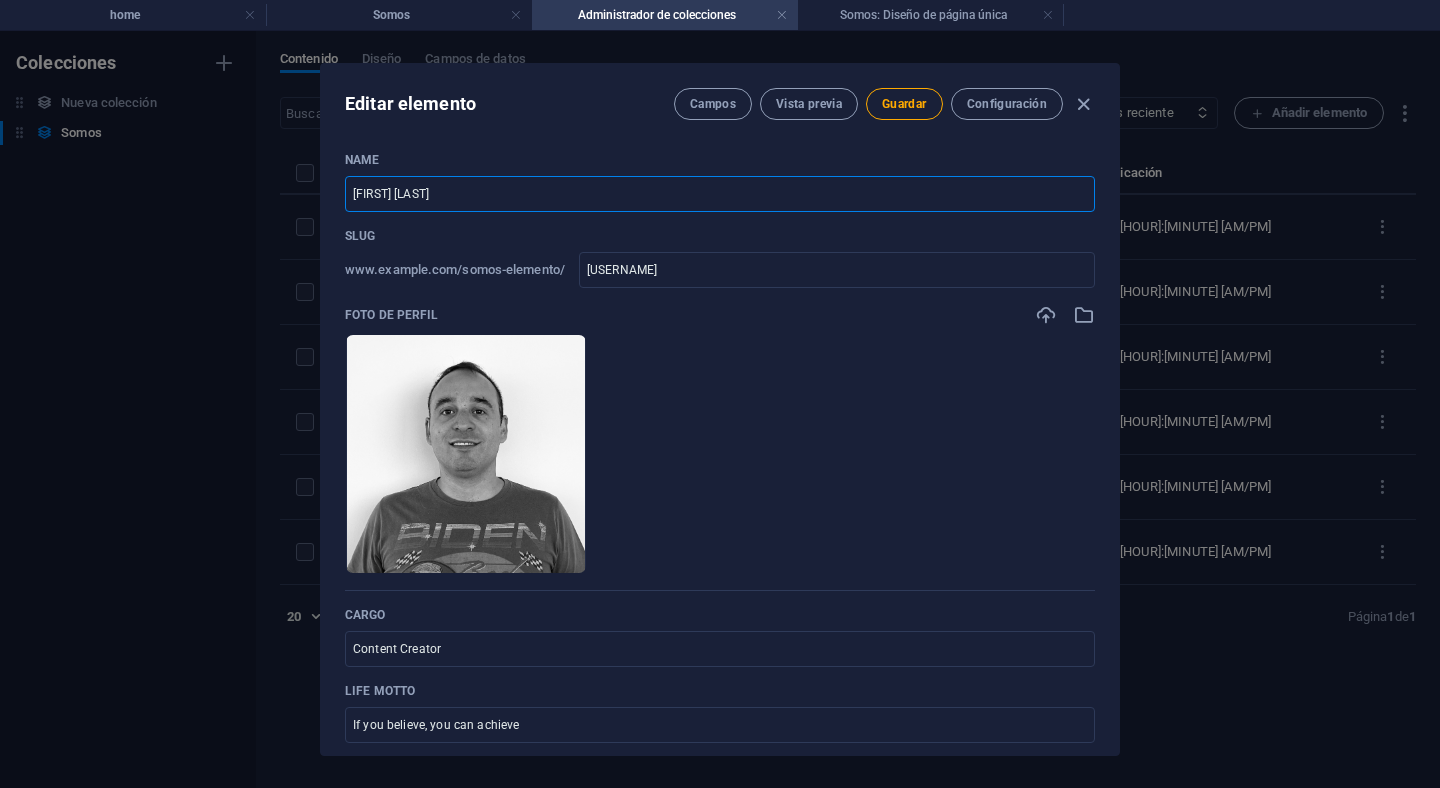type on "Kote Kai" 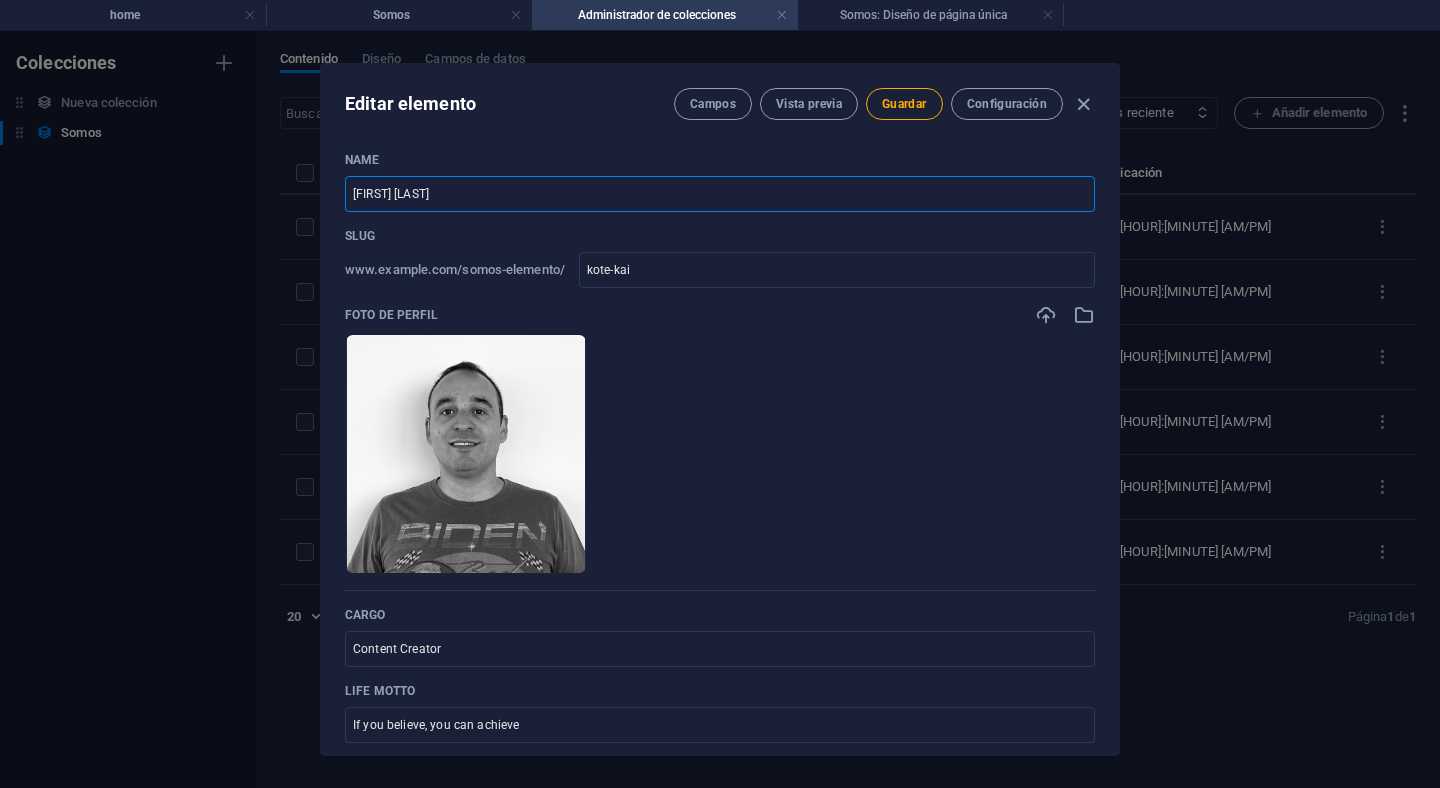 type on "[FIRST] [LAST]" 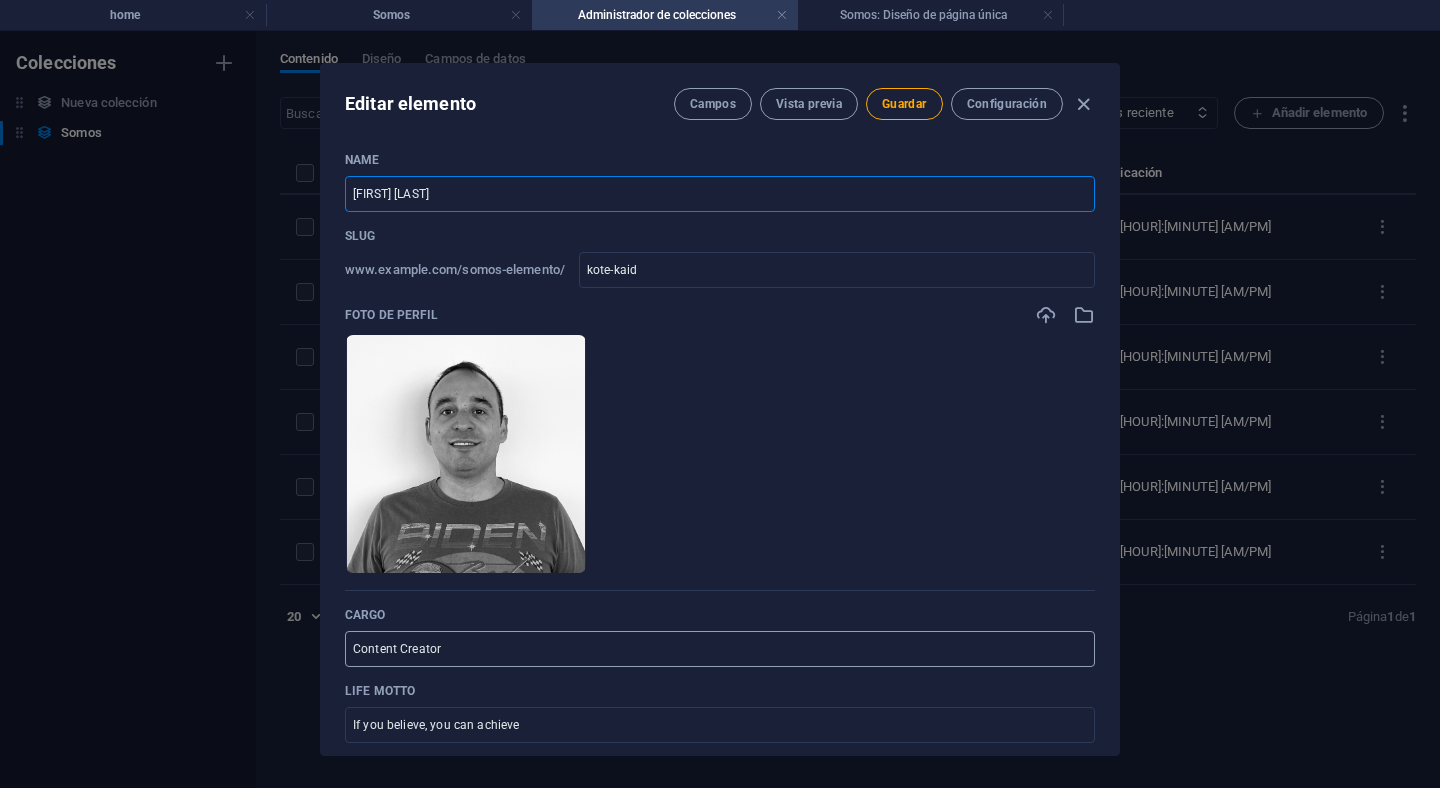 type on "[FIRST] [LAST]" 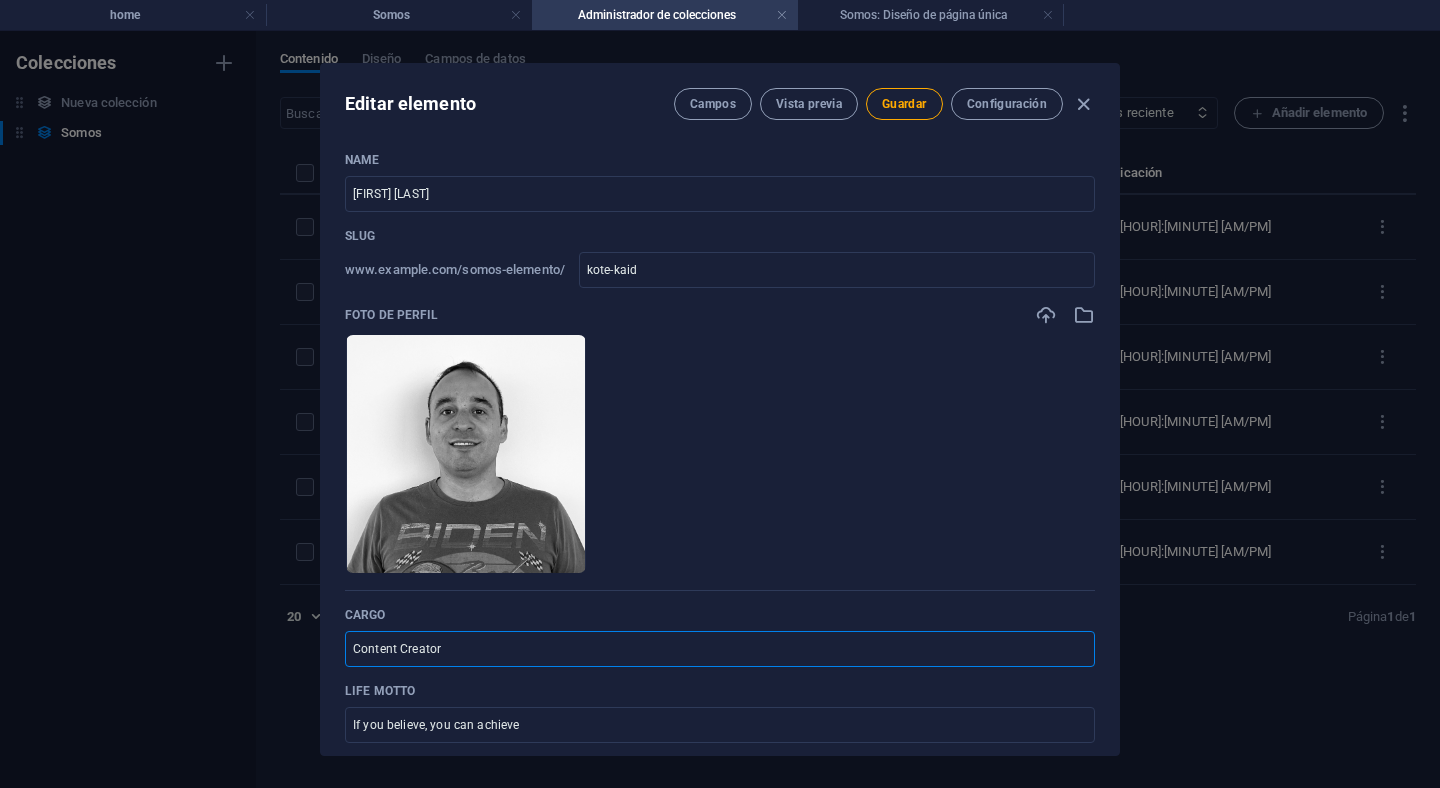 click on "Content Creator" at bounding box center [720, 649] 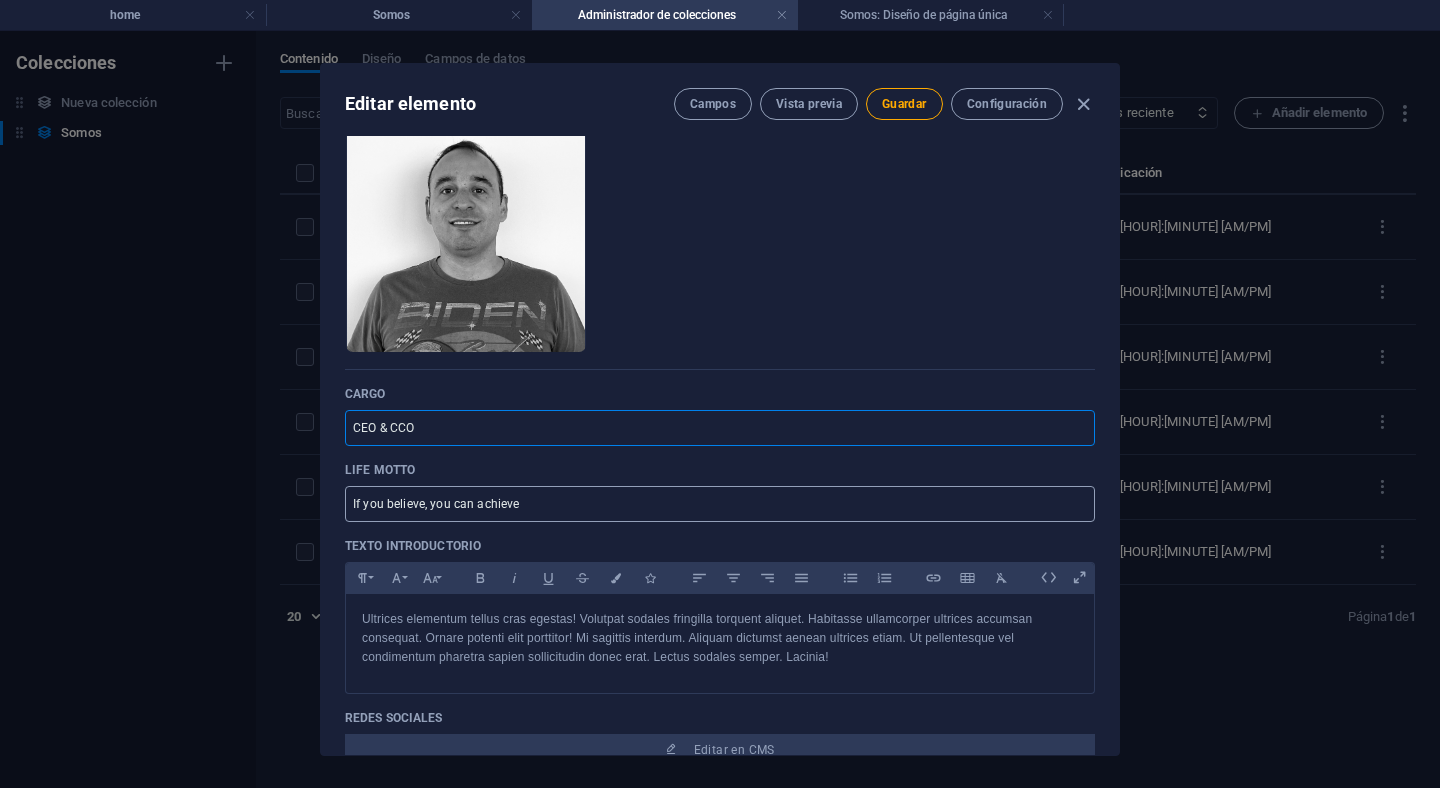 scroll, scrollTop: 260, scrollLeft: 0, axis: vertical 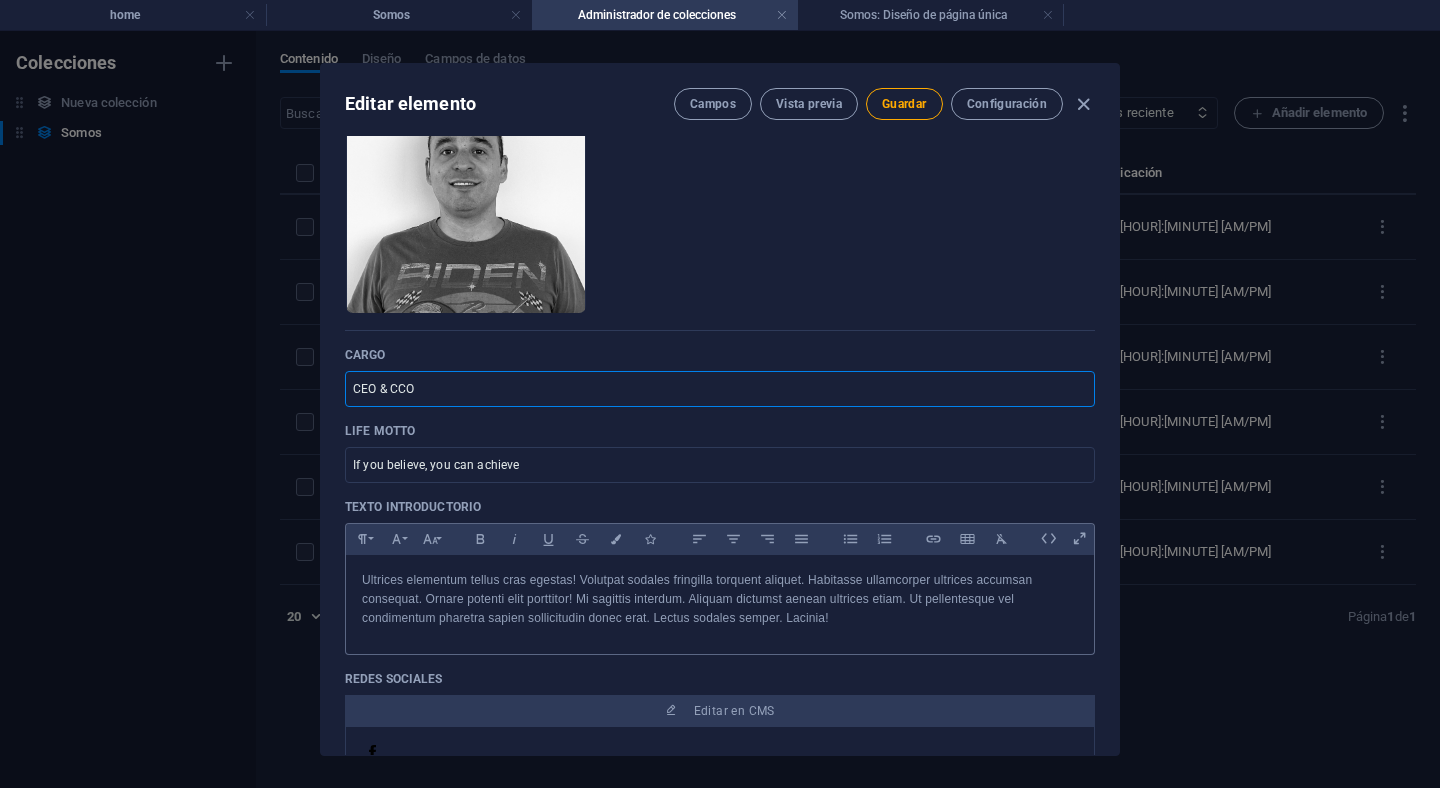 type on "CEO & CCO" 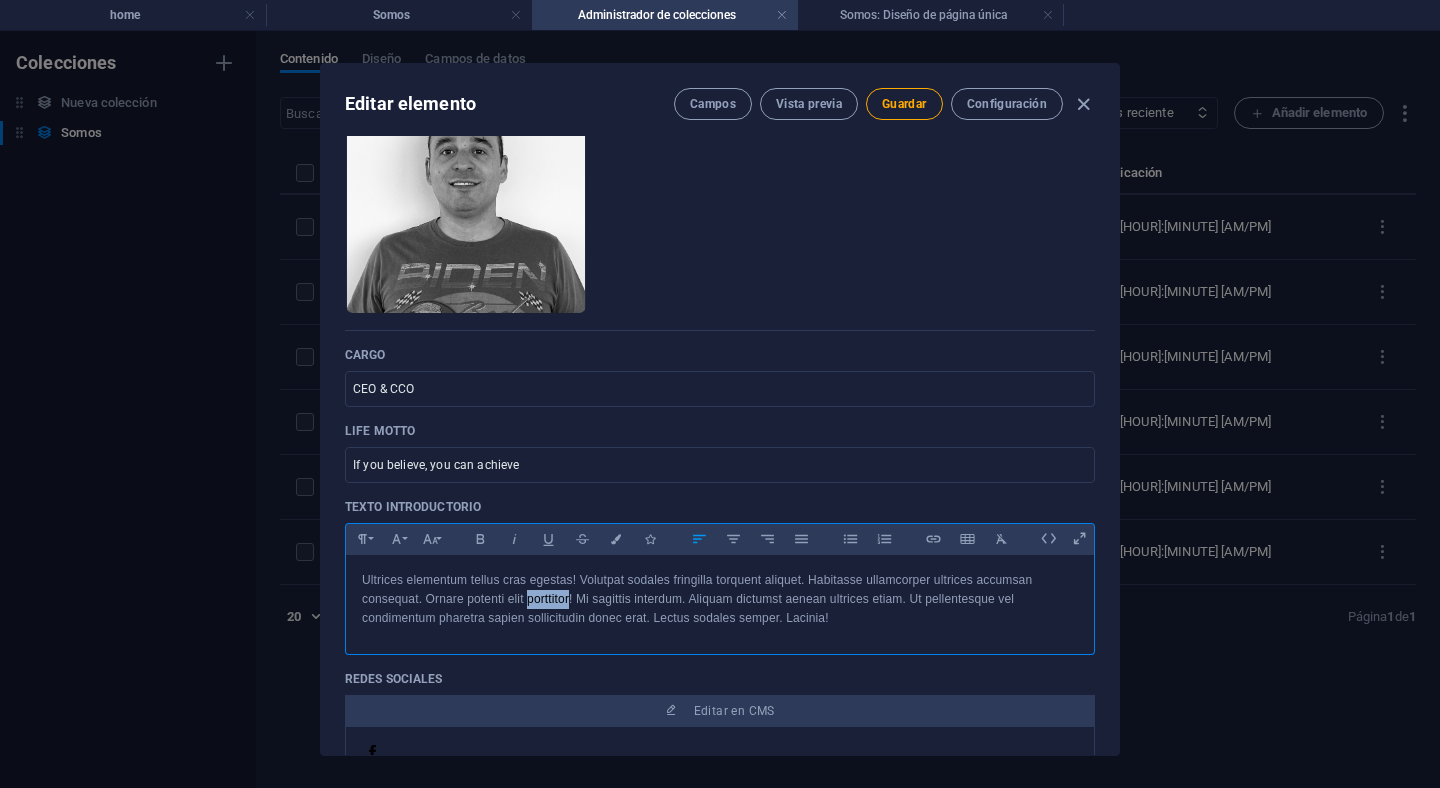 click on "Ultrices elementum tellus cras egestas! Volutpat sodales fringilla torquent aliquet. Habitasse ullamcorper ultrices accumsan consequat. Ornare potenti elit porttitor! Mi sagittis interdum. Aliquam dictumst aenean ultrices etiam. Ut pellentesque vel condimentum pharetra sapien sollicitudin donec erat. Lectus sodales semper. Lacinia!" at bounding box center [720, 600] 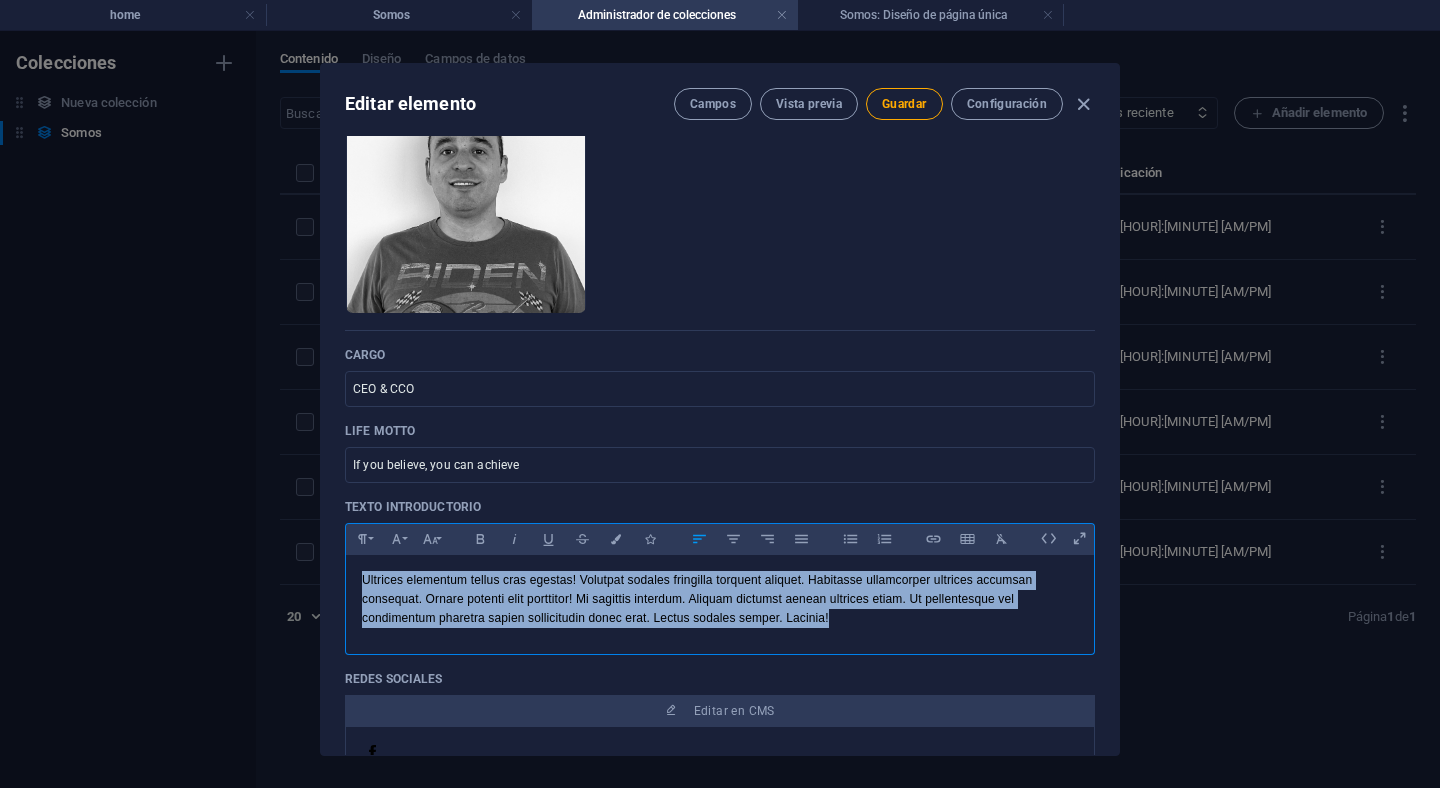 click on "Ultrices elementum tellus cras egestas! Volutpat sodales fringilla torquent aliquet. Habitasse ullamcorper ultrices accumsan consequat. Ornare potenti elit porttitor! Mi sagittis interdum. Aliquam dictumst aenean ultrices etiam. Ut pellentesque vel condimentum pharetra sapien sollicitudin donec erat. Lectus sodales semper. Lacinia!" at bounding box center (720, 600) 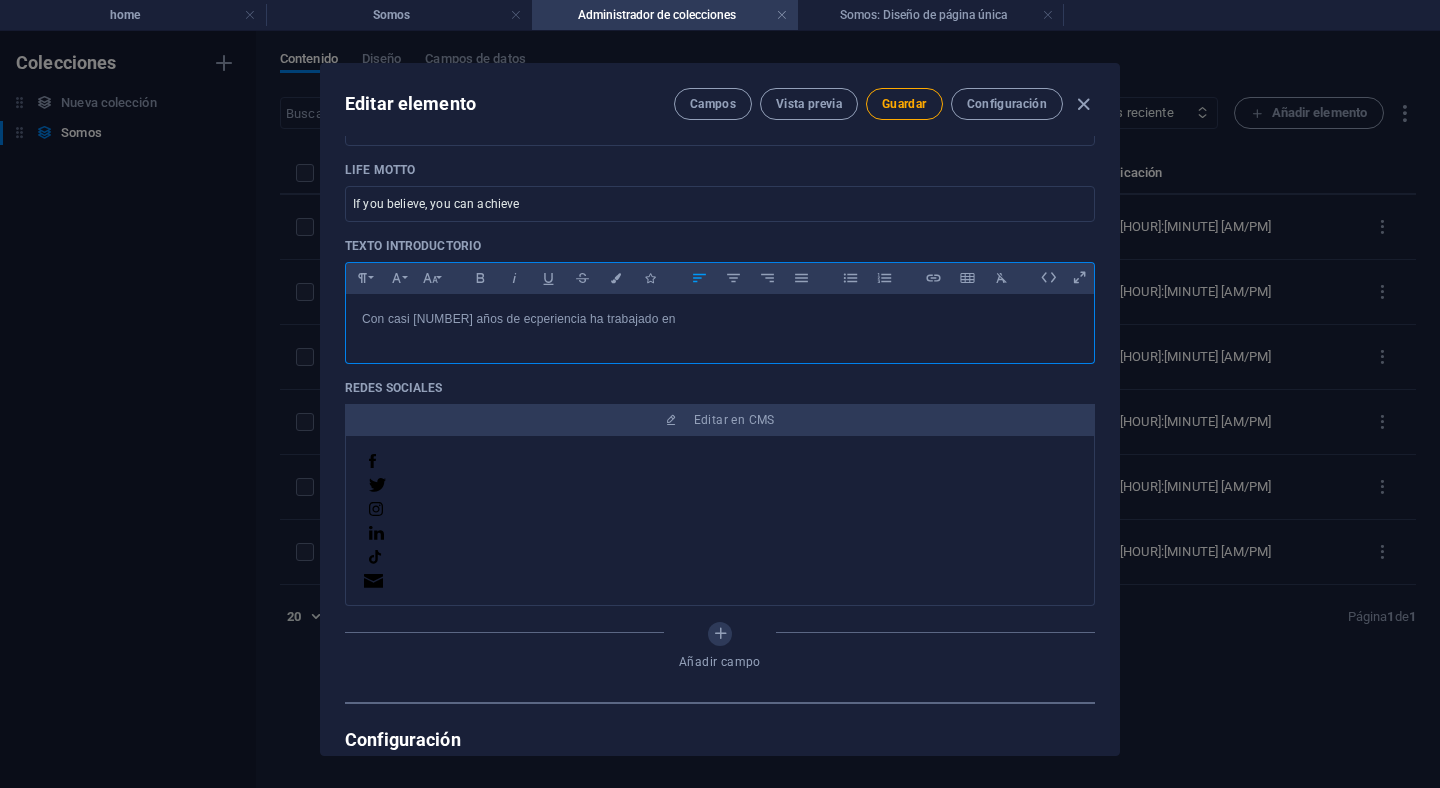 scroll, scrollTop: 561, scrollLeft: 0, axis: vertical 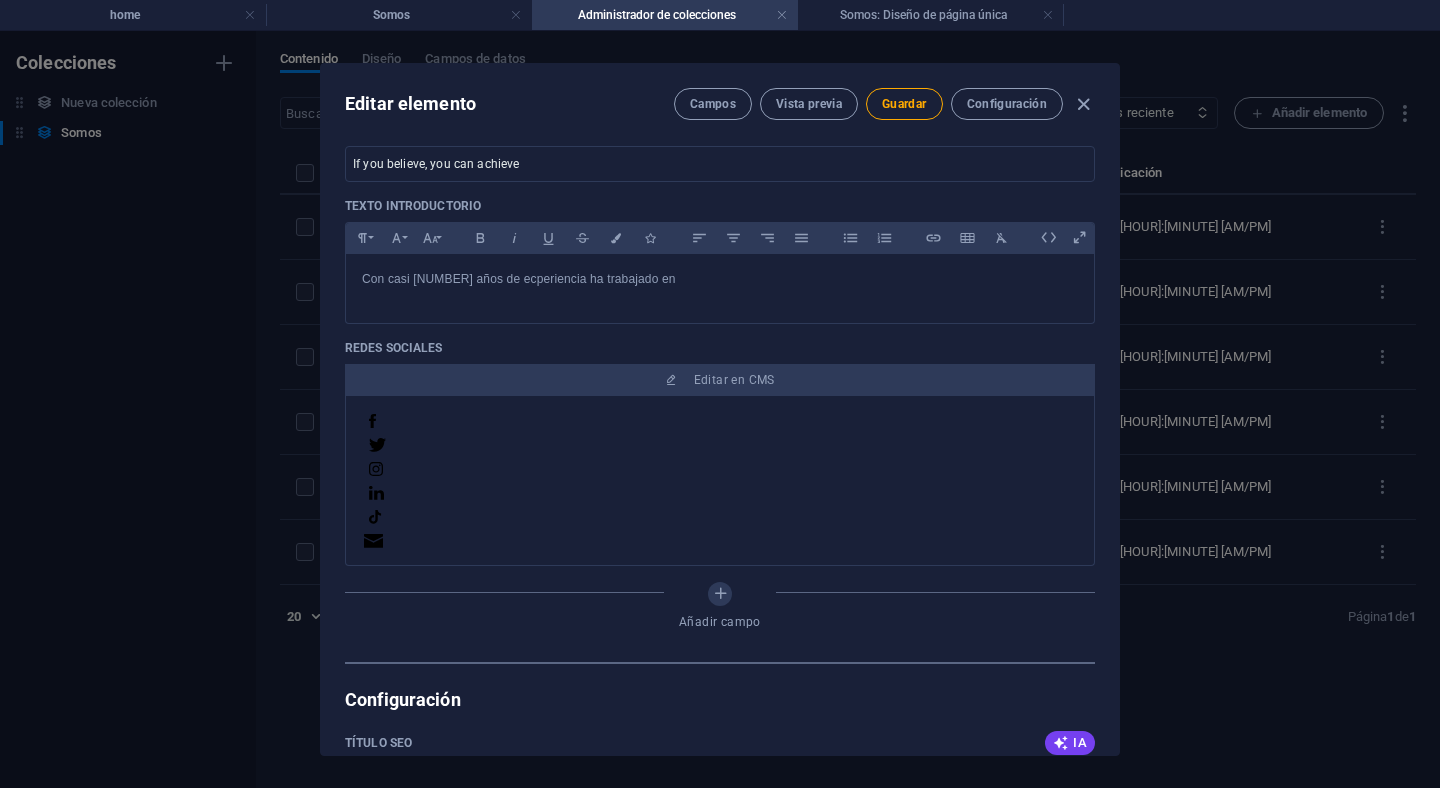 click at bounding box center (720, 424) 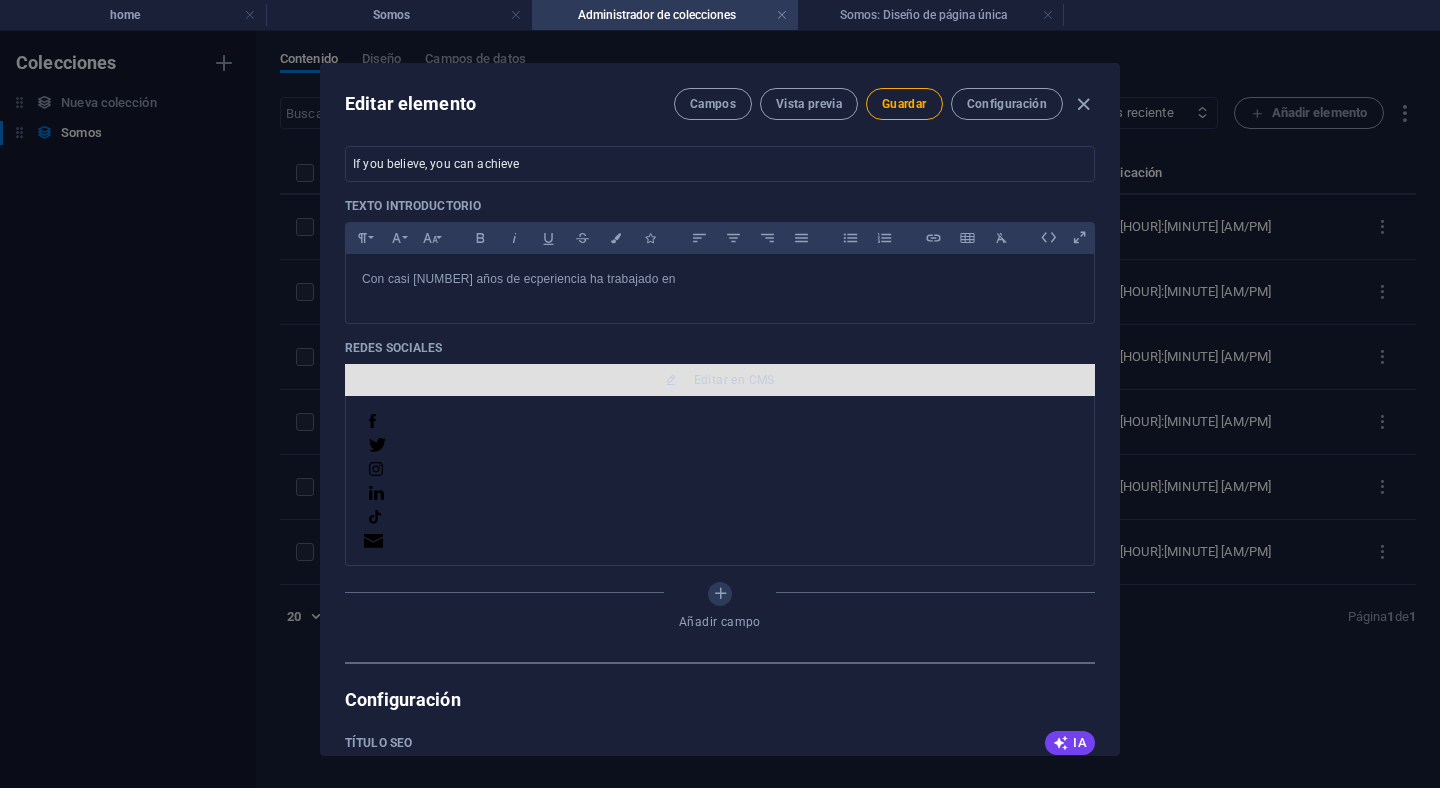 click on "Editar en CMS" at bounding box center [720, 380] 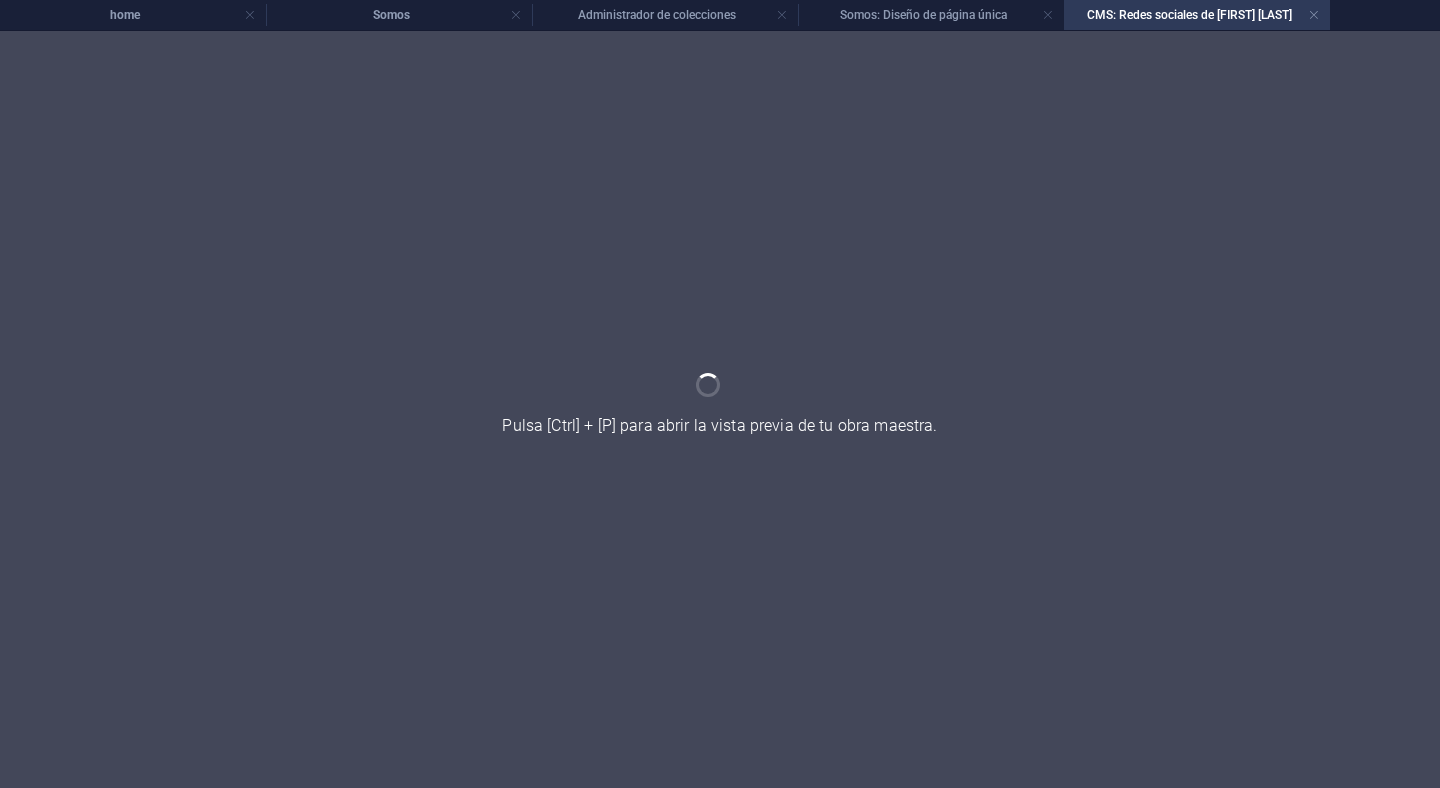 scroll, scrollTop: 0, scrollLeft: 0, axis: both 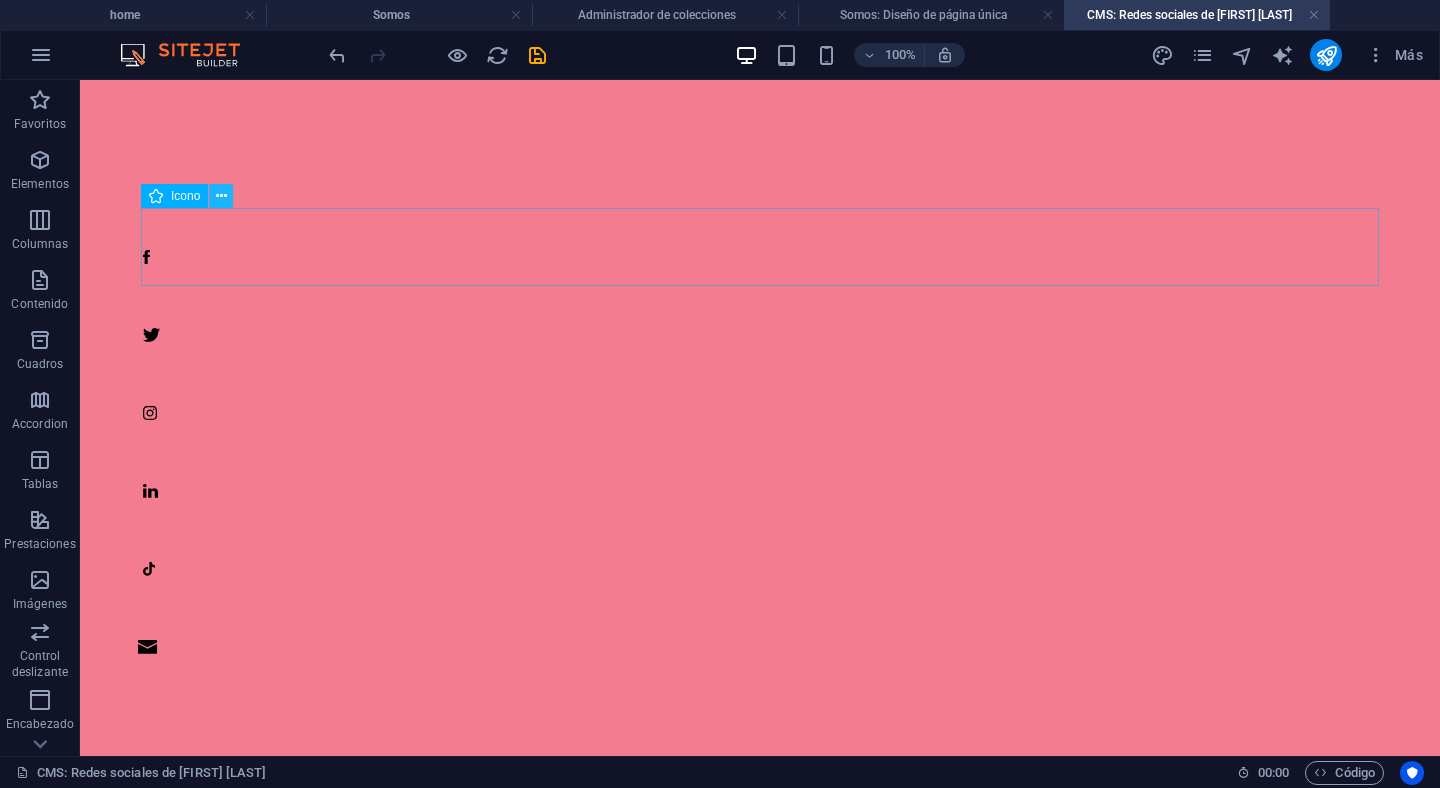 click at bounding box center (221, 196) 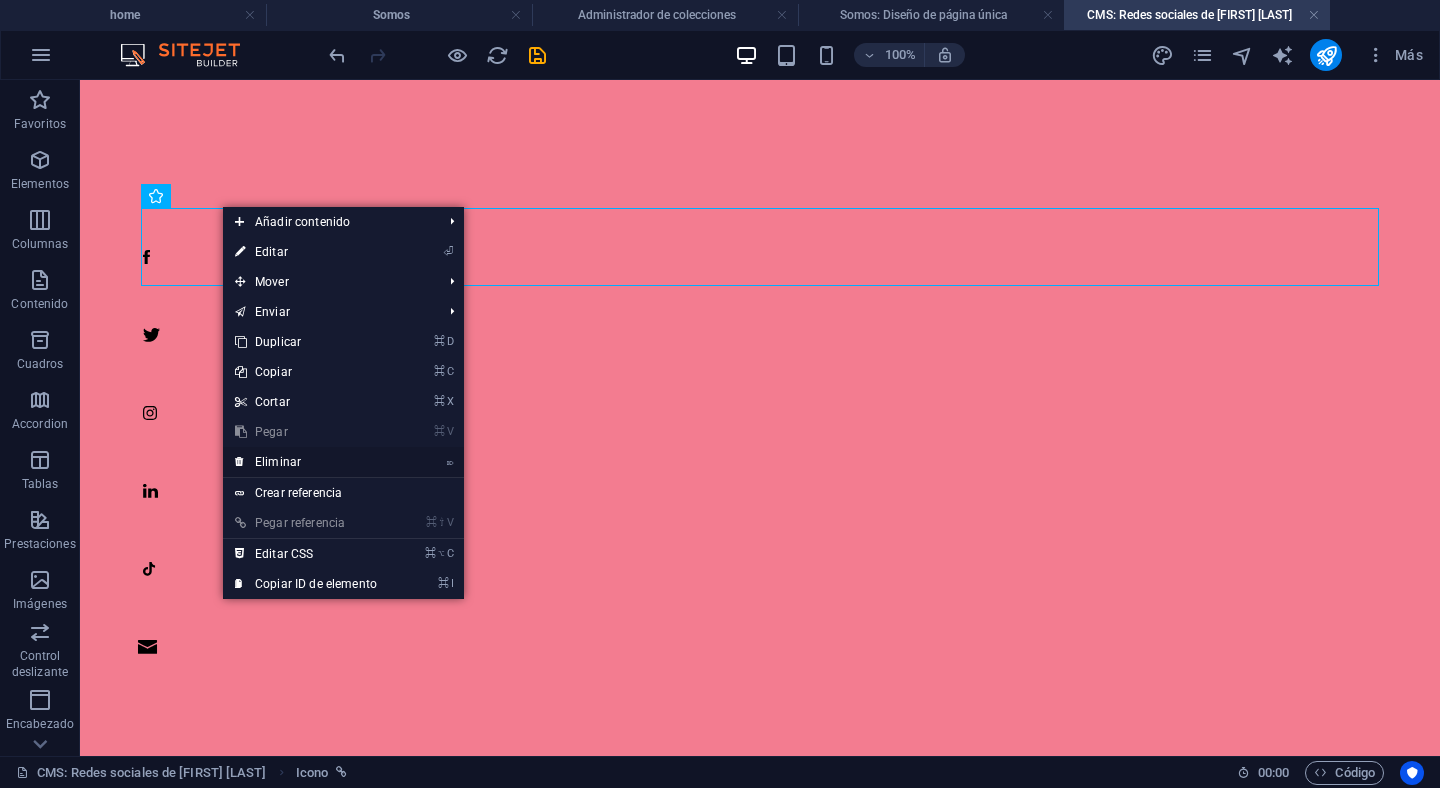 click on "⌦  Eliminar" at bounding box center (306, 462) 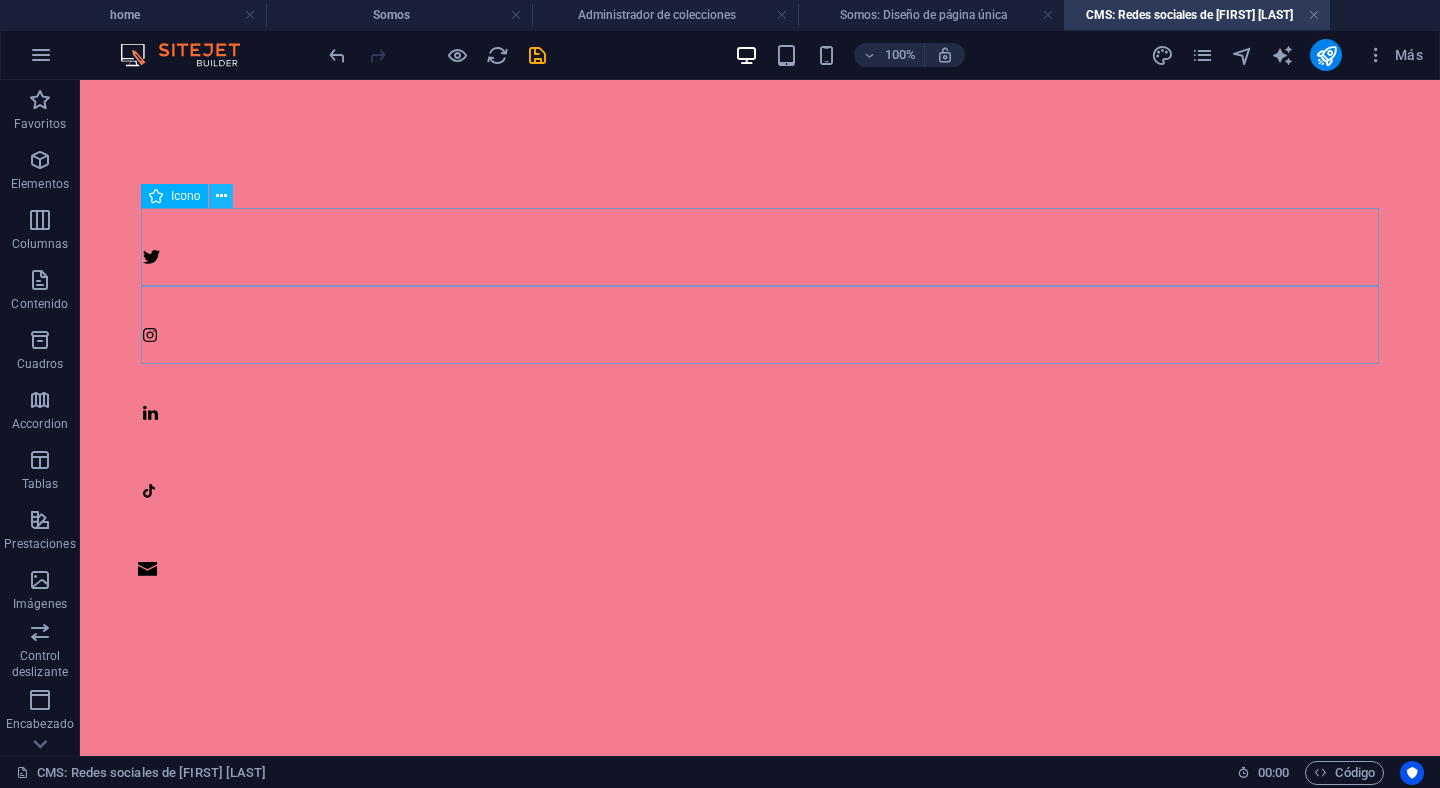 click at bounding box center (221, 196) 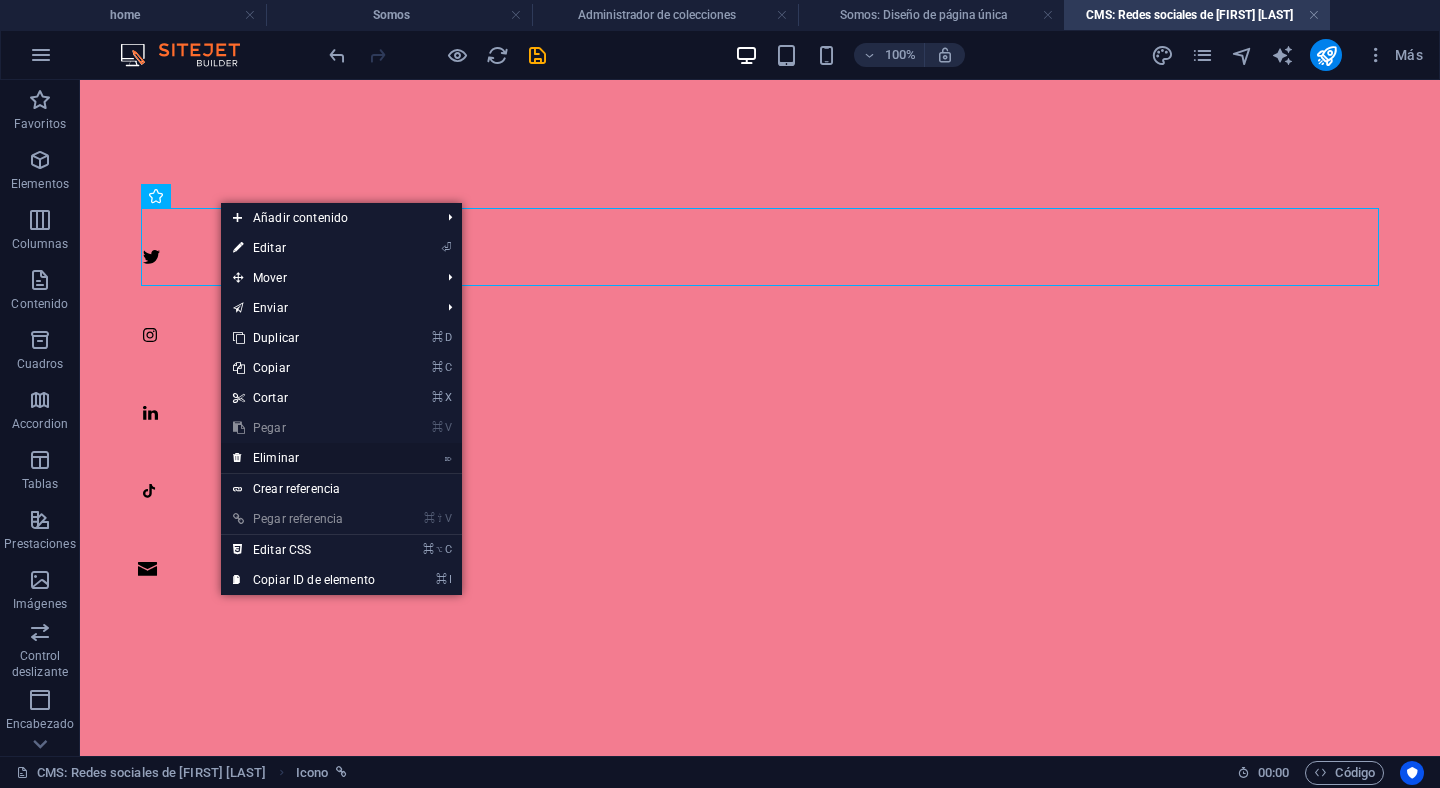 click on "⌦  Eliminar" at bounding box center [304, 458] 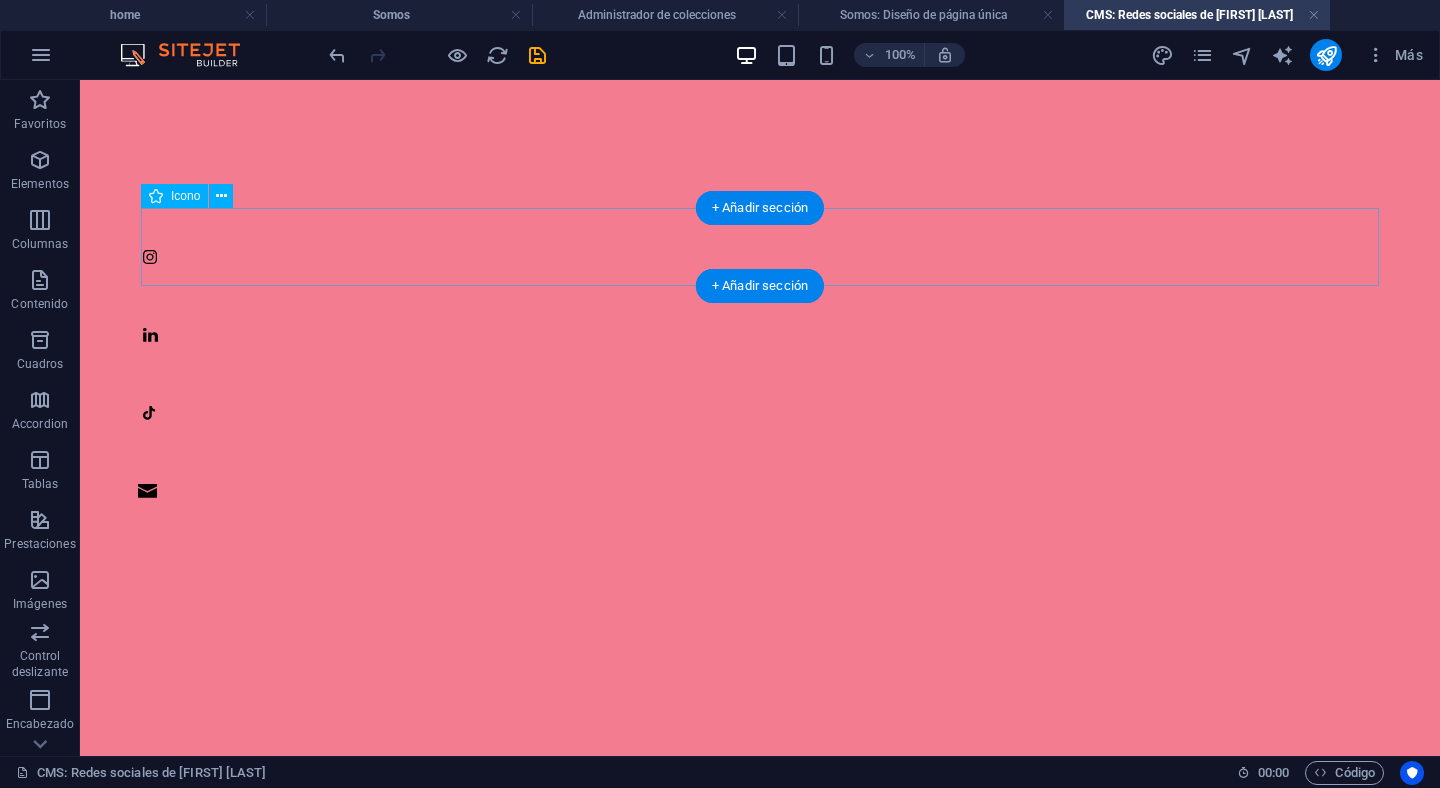 click at bounding box center [760, 247] 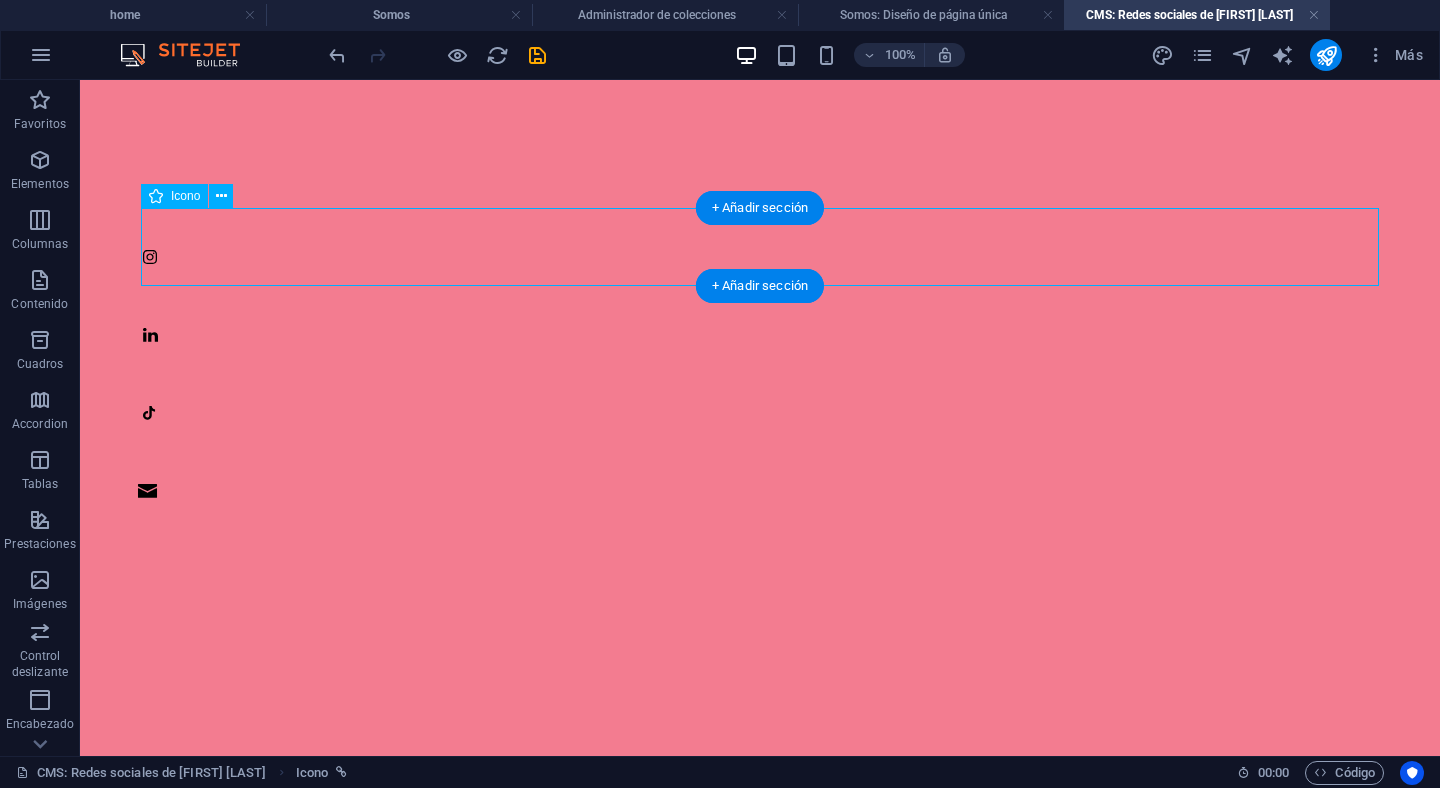 click at bounding box center (760, 247) 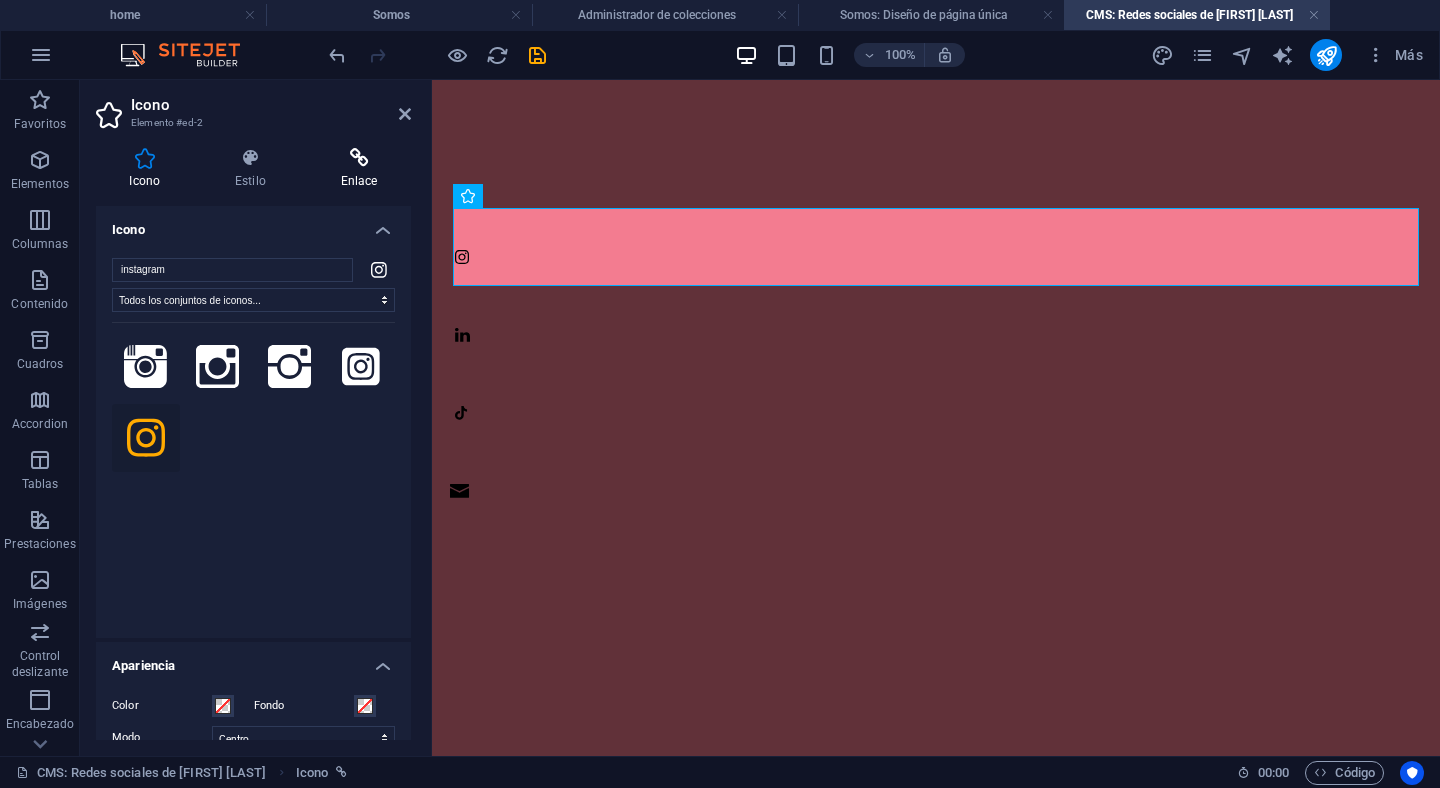 click on "Enlace" at bounding box center [359, 169] 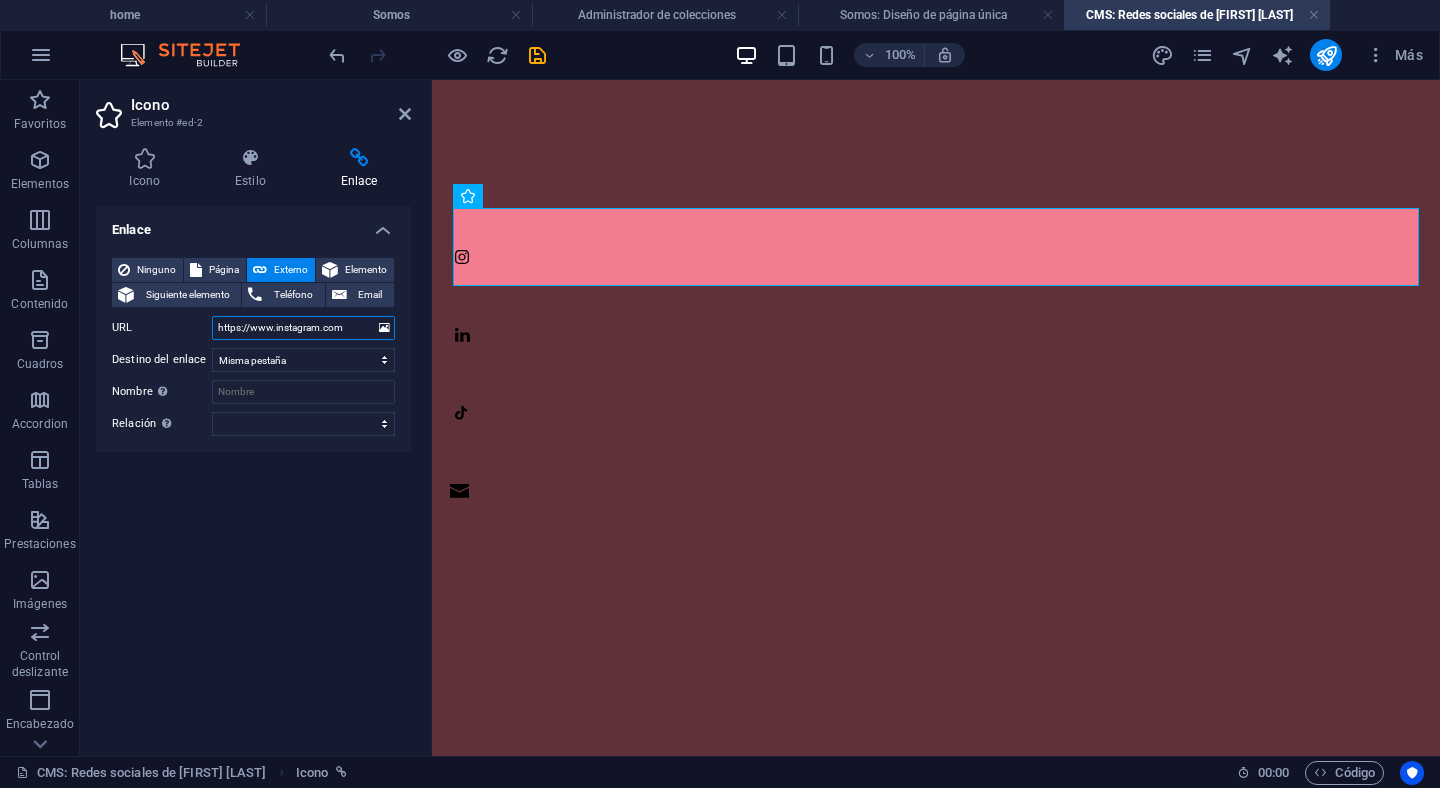 click on "https://www.instagram.com" at bounding box center [303, 328] 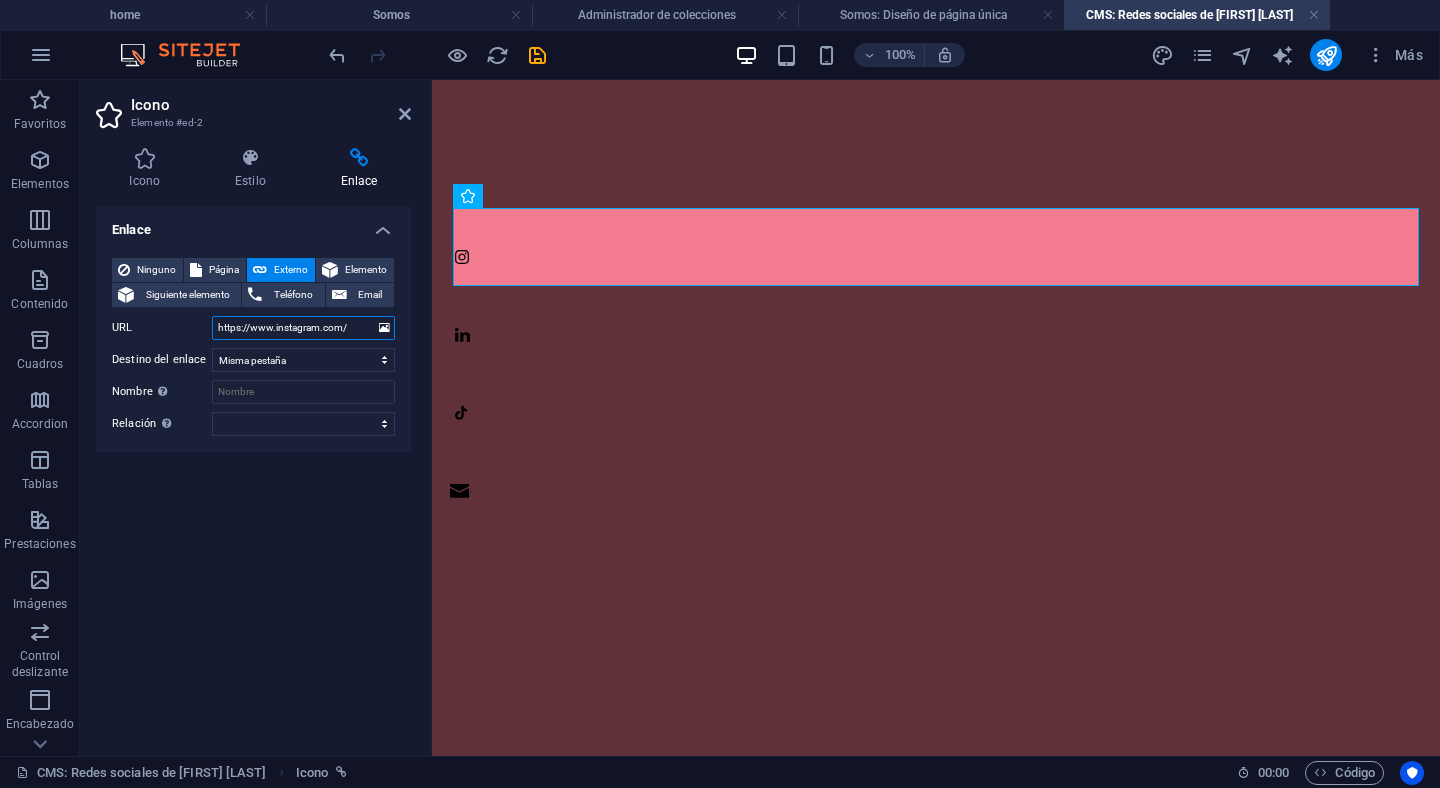 click on "https://www.instagram.com/" at bounding box center [303, 328] 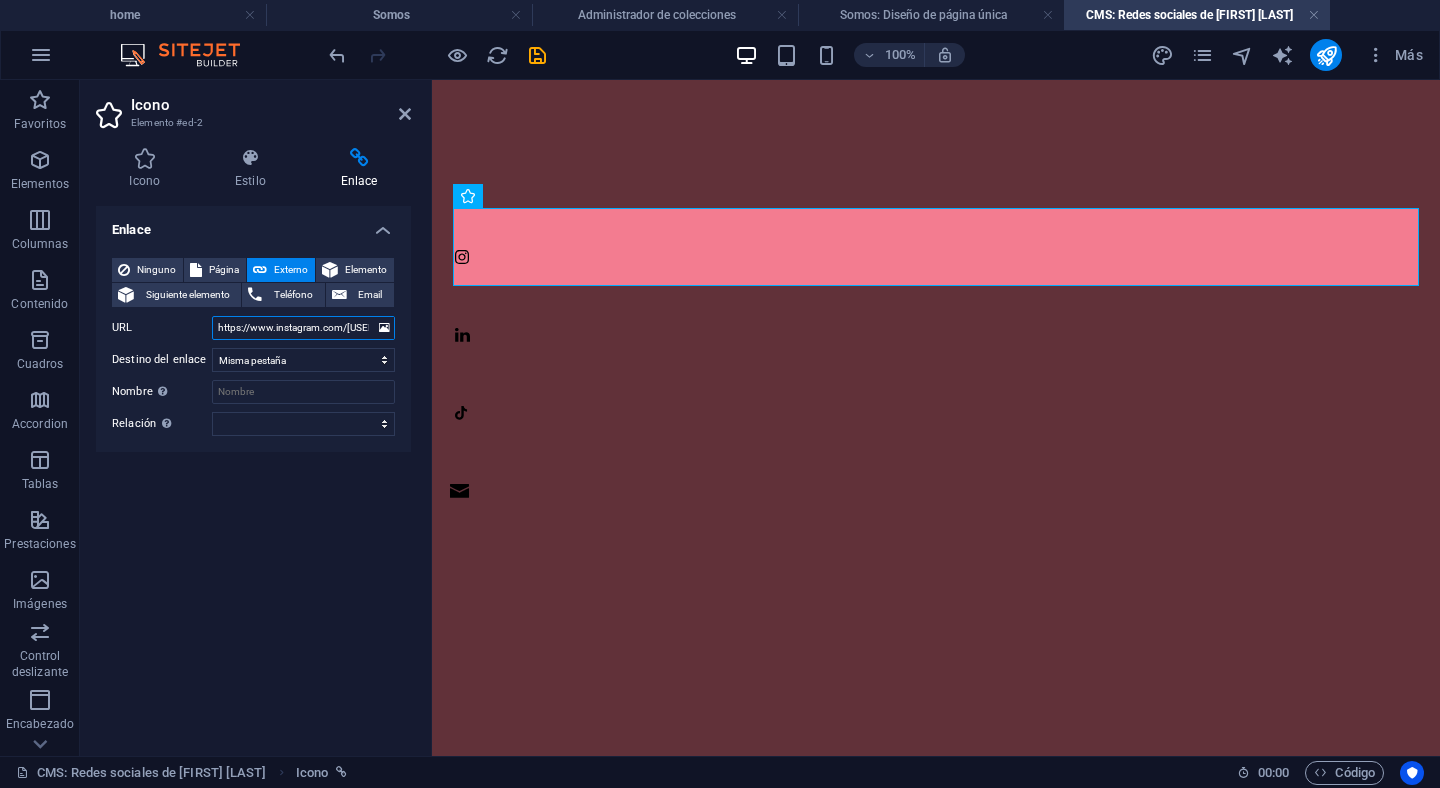scroll, scrollTop: 0, scrollLeft: 226, axis: horizontal 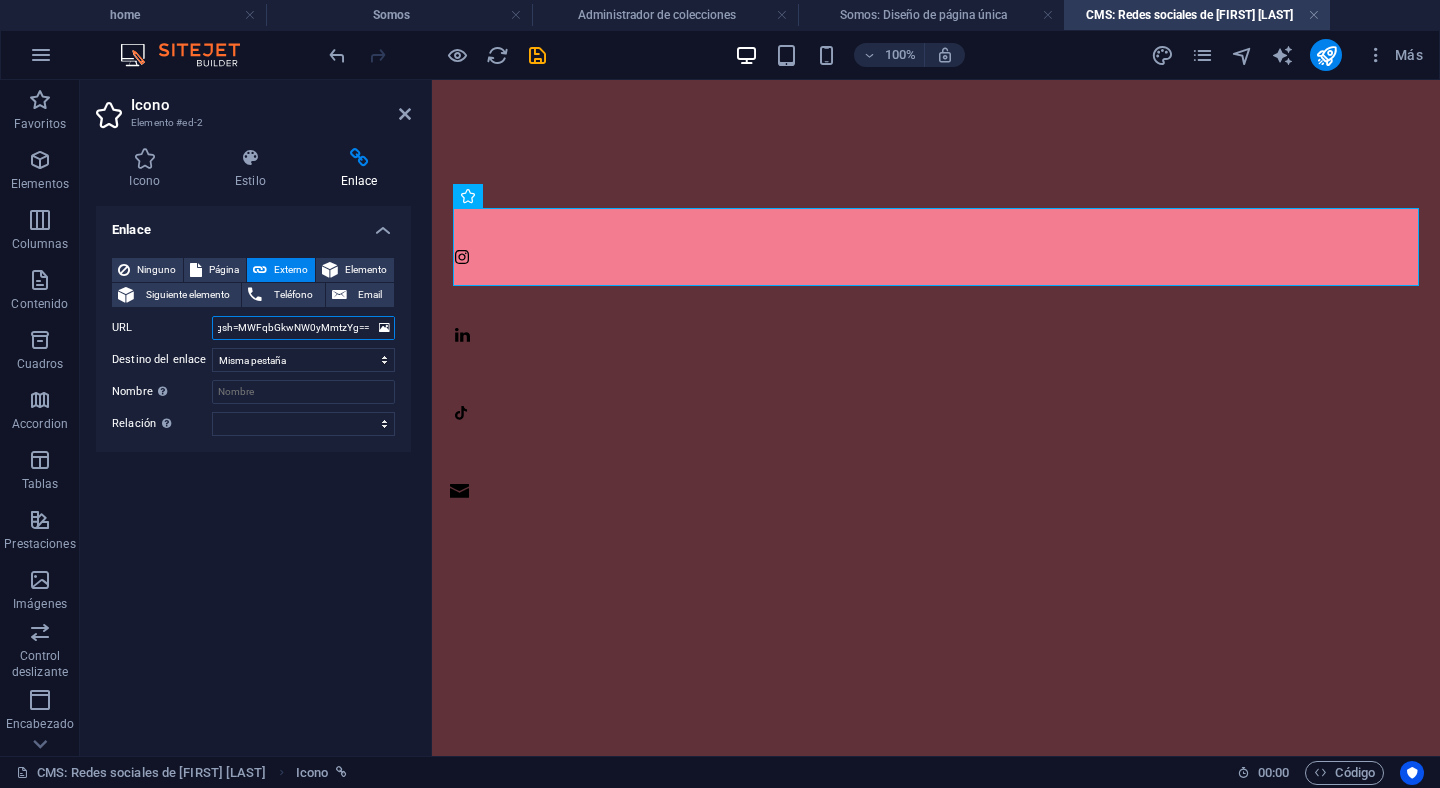 type on "https://www.instagram.com/abcdfghijklmnopqrst?igsh=MWFqbGkwNW0yMmtzYg==" 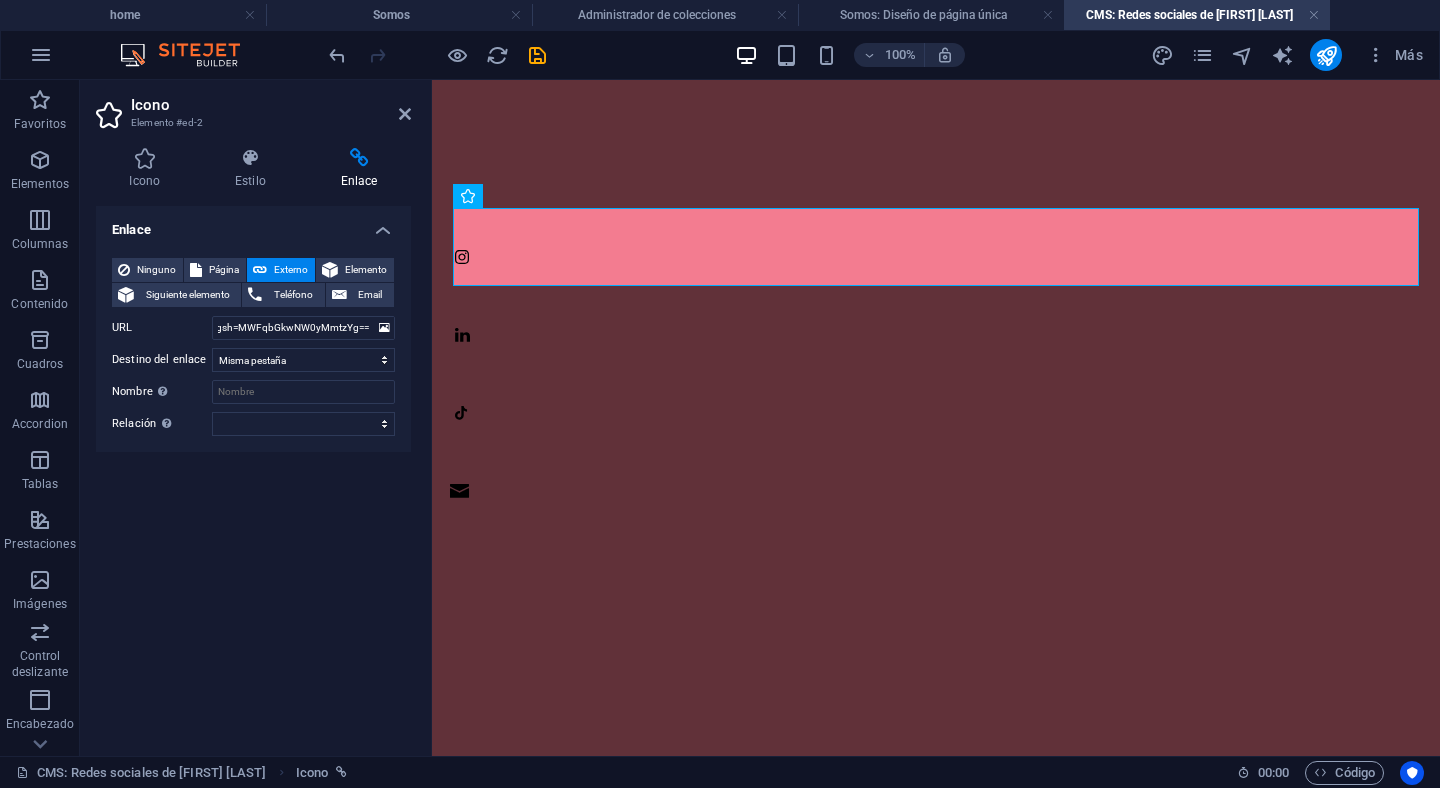scroll, scrollTop: 0, scrollLeft: 0, axis: both 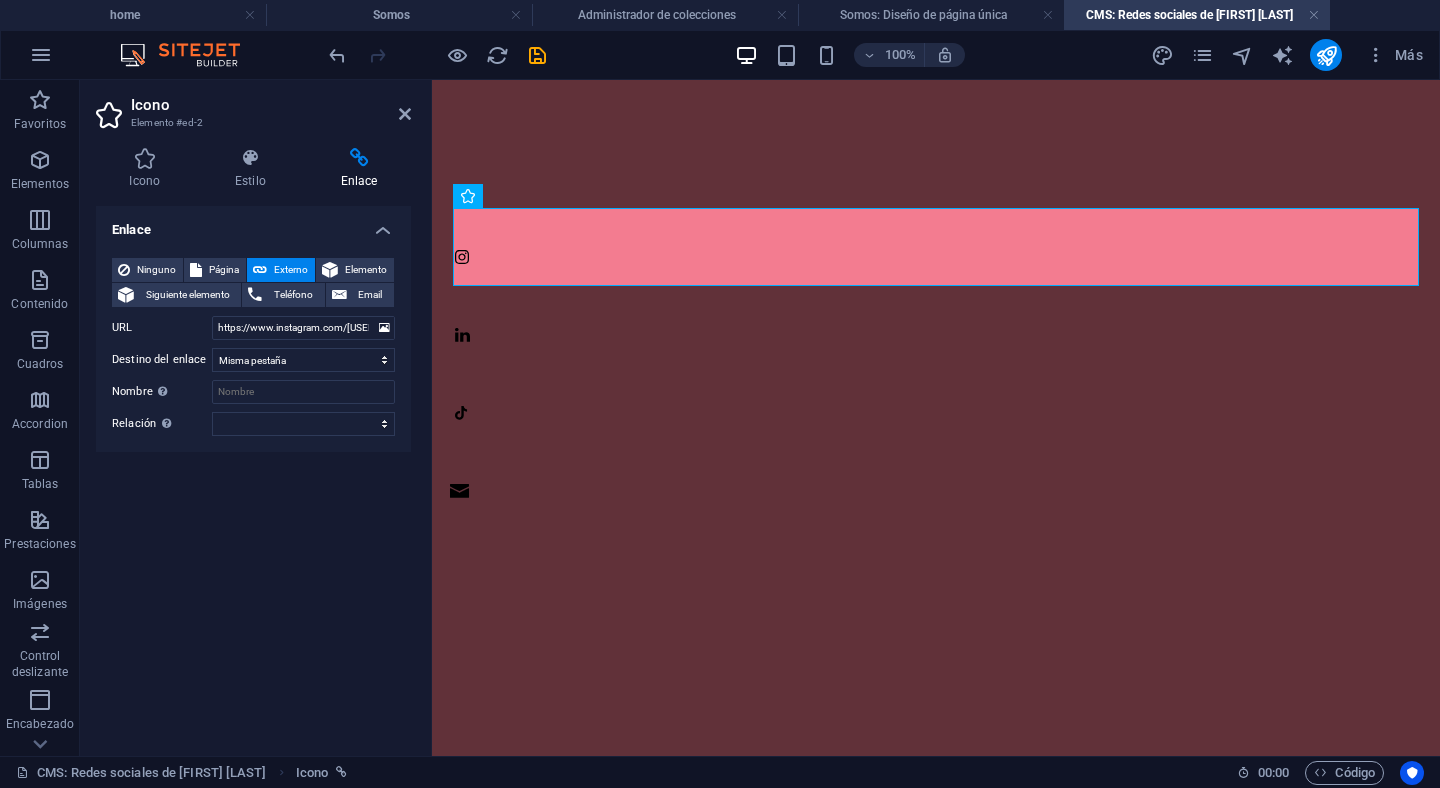 click on "Enlace Ninguno Página Externo Elemento Siguiente elemento Teléfono Email Página home Trabajos Somos Elemento
URL https://www.instagram.com/abcdfghijklmnopqrst?igsh=MWFqbGkwNW0yMmtzYg== Teléfono Email Destino del enlace Nueva pestaña Misma pestaña Superposición Nombre Una descripción adicional del enlace no debería ser igual al texto del enlace. El título suele mostrarse como un texto de información cuando se mueve el ratón por encima del elemento. Déjalo en blanco en caso de dudas. Relación Define la  relación de este enlace con el destino del enlace . Por ejemplo, el valor "nofollow" indica a los buscadores que no sigan al enlace. Puede dejarse vacío. alternativo autor marcador externo ayuda licencia siguiente nofollow noreferrer noopener ant buscar etiqueta" at bounding box center (253, 473) 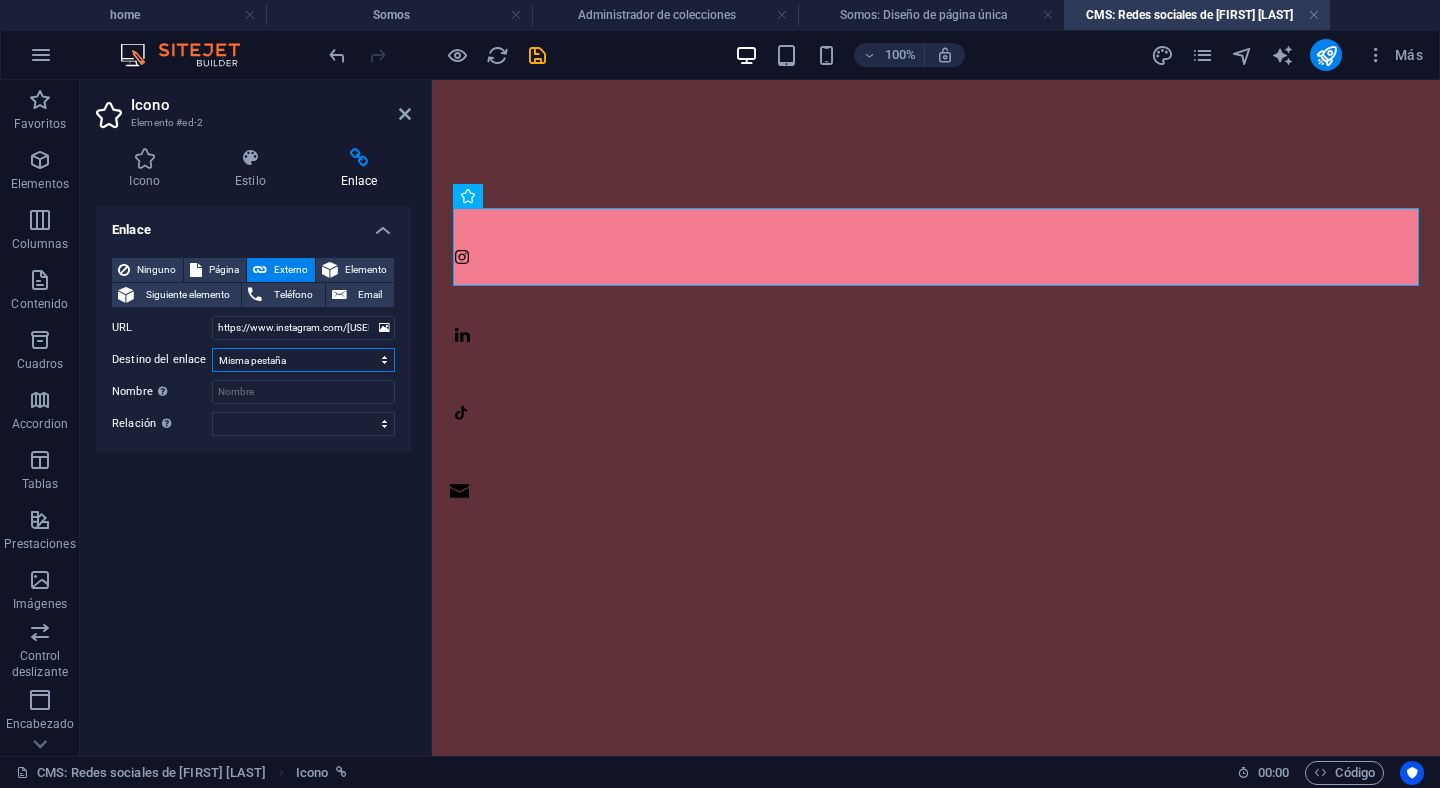 click on "Nueva pestaña Misma pestaña Superposición" at bounding box center [303, 360] 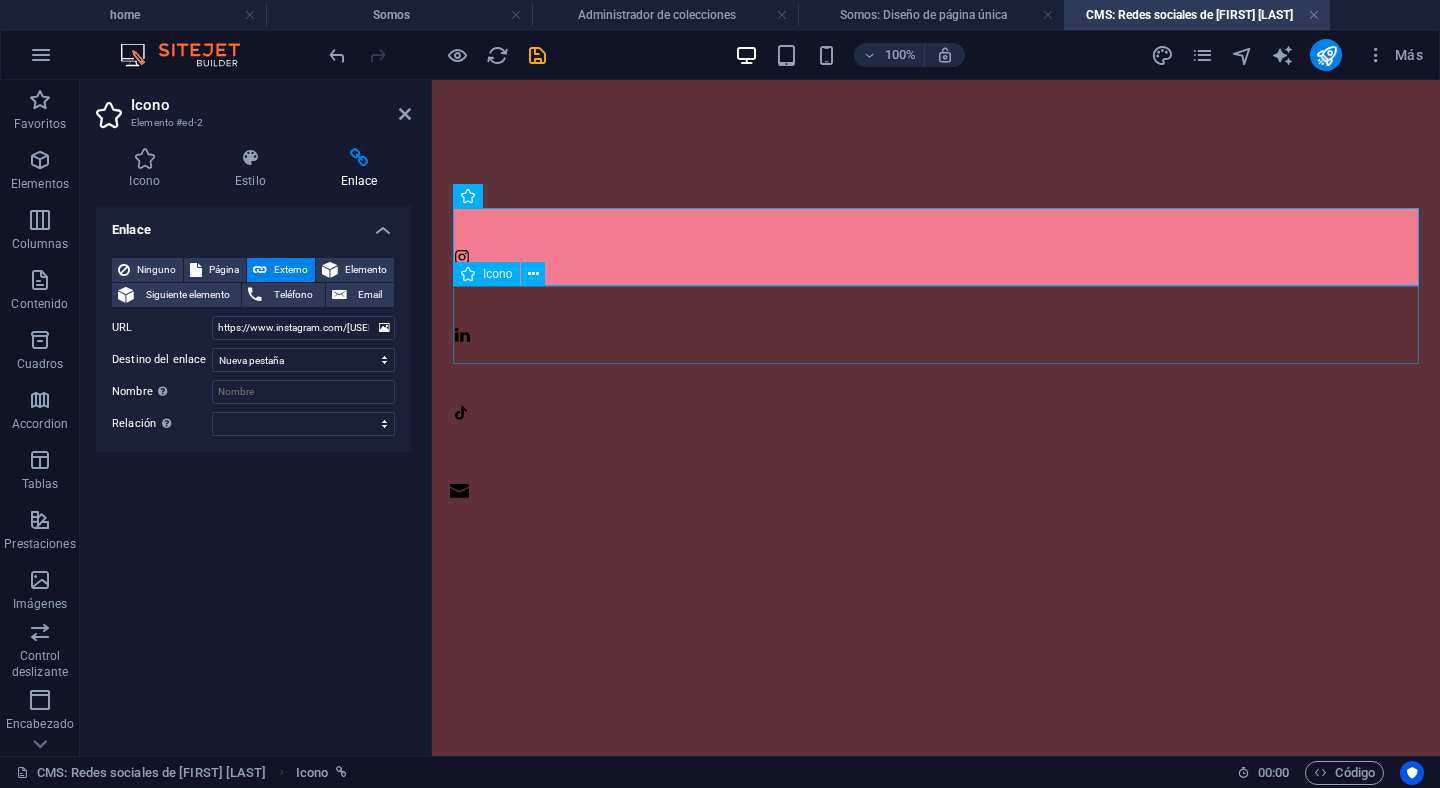 click at bounding box center [936, 325] 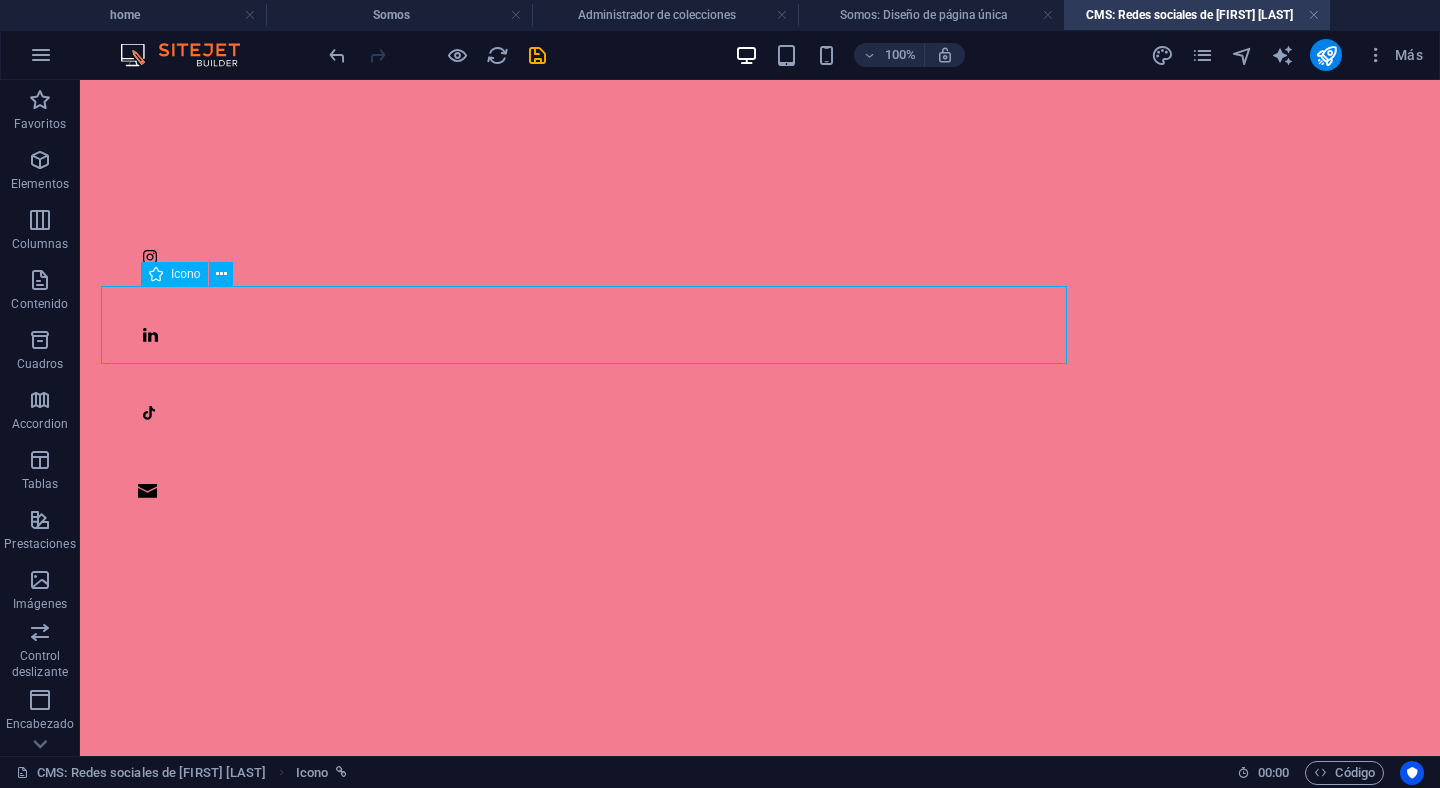 click at bounding box center (760, 325) 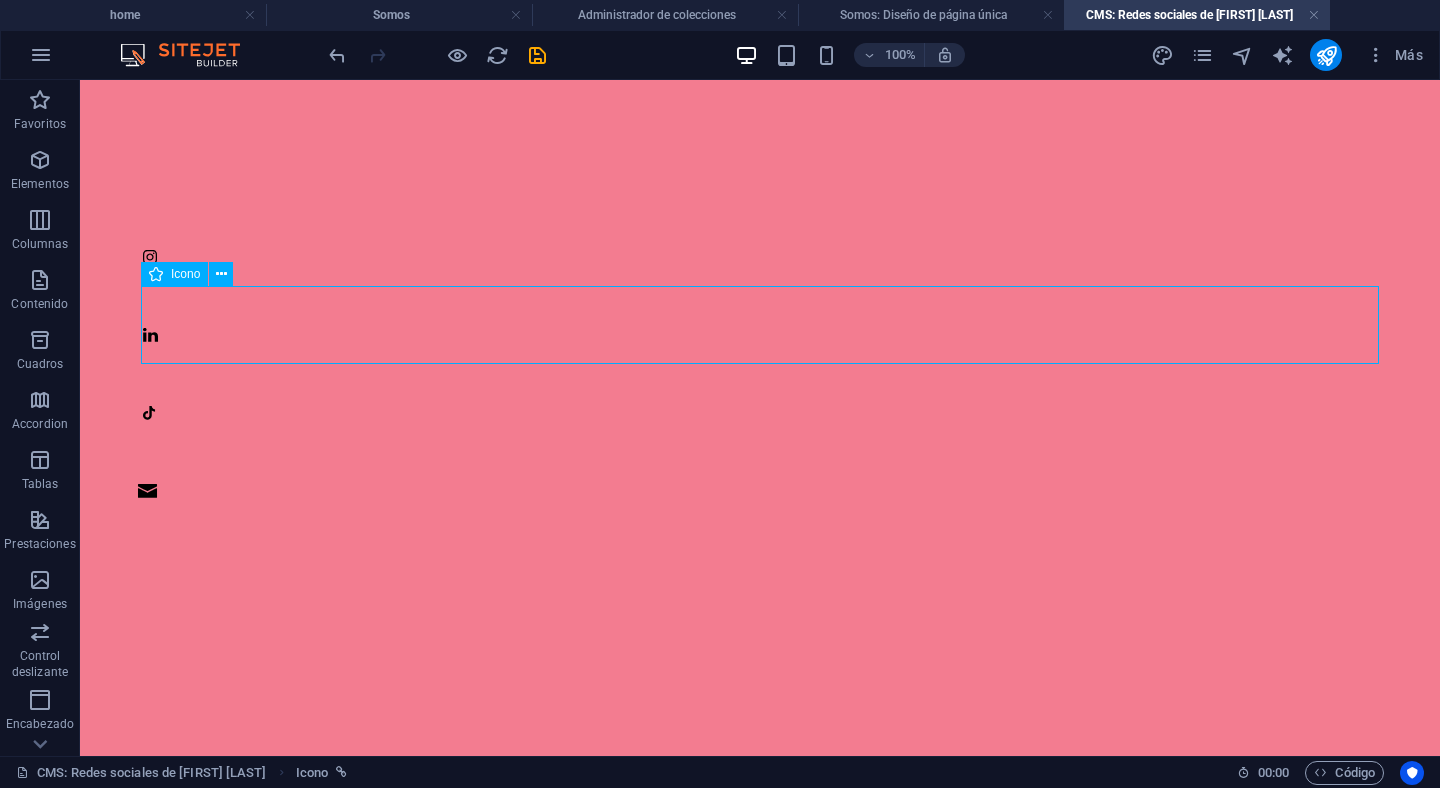 click at bounding box center [760, 325] 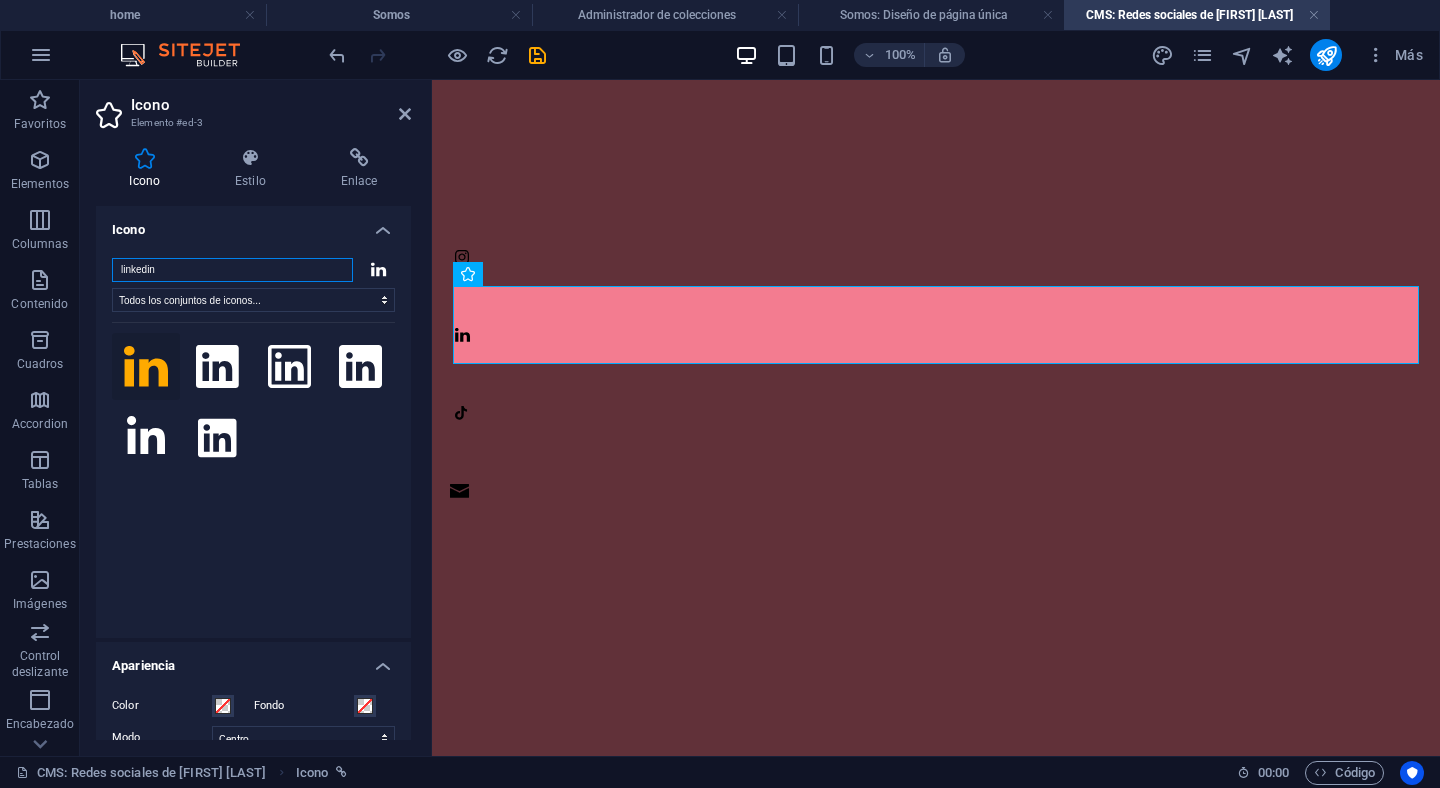paste on "https://www.linkedin.com/in/kotekaid/" 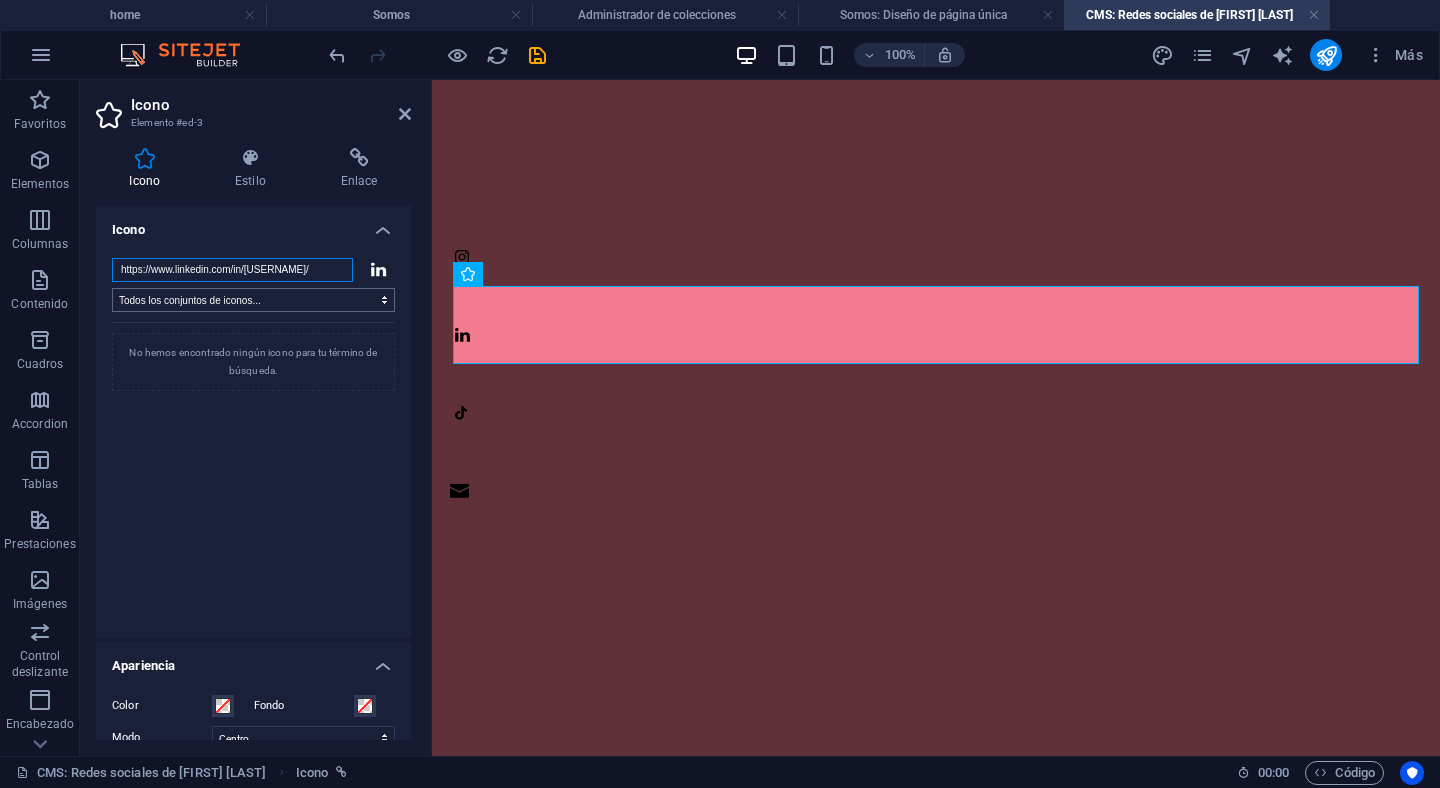 type on "https://www.linkedin.com/in/kotekaid/" 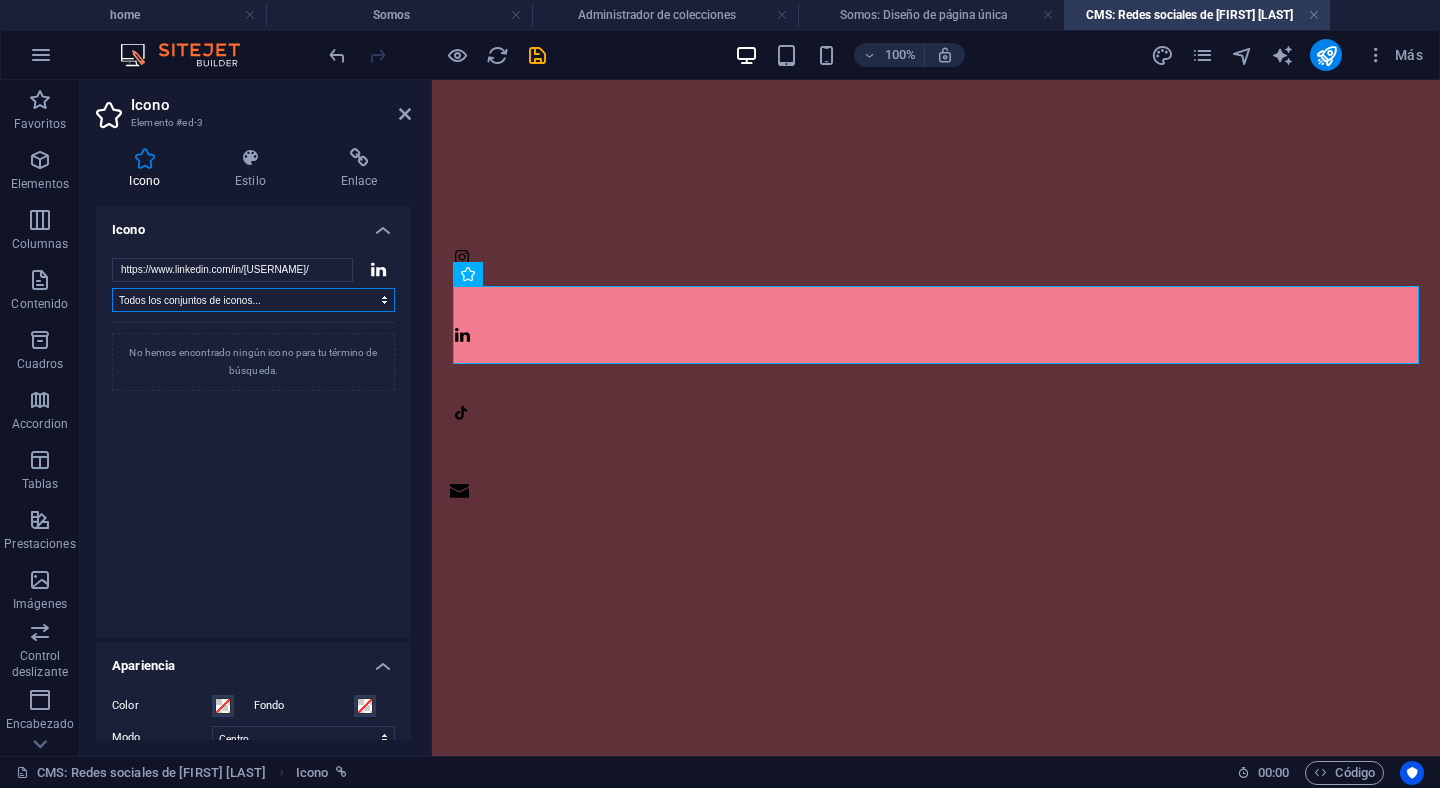 click on "Todos los conjuntos de iconos... IcoFont Ionicons FontAwesome Brands FontAwesome Duotone FontAwesome Solid FontAwesome Regular FontAwesome Light FontAwesome Thin FontAwesome Sharp Solid FontAwesome Sharp Regular FontAwesome Sharp Light FontAwesome Sharp Thin" at bounding box center [253, 300] 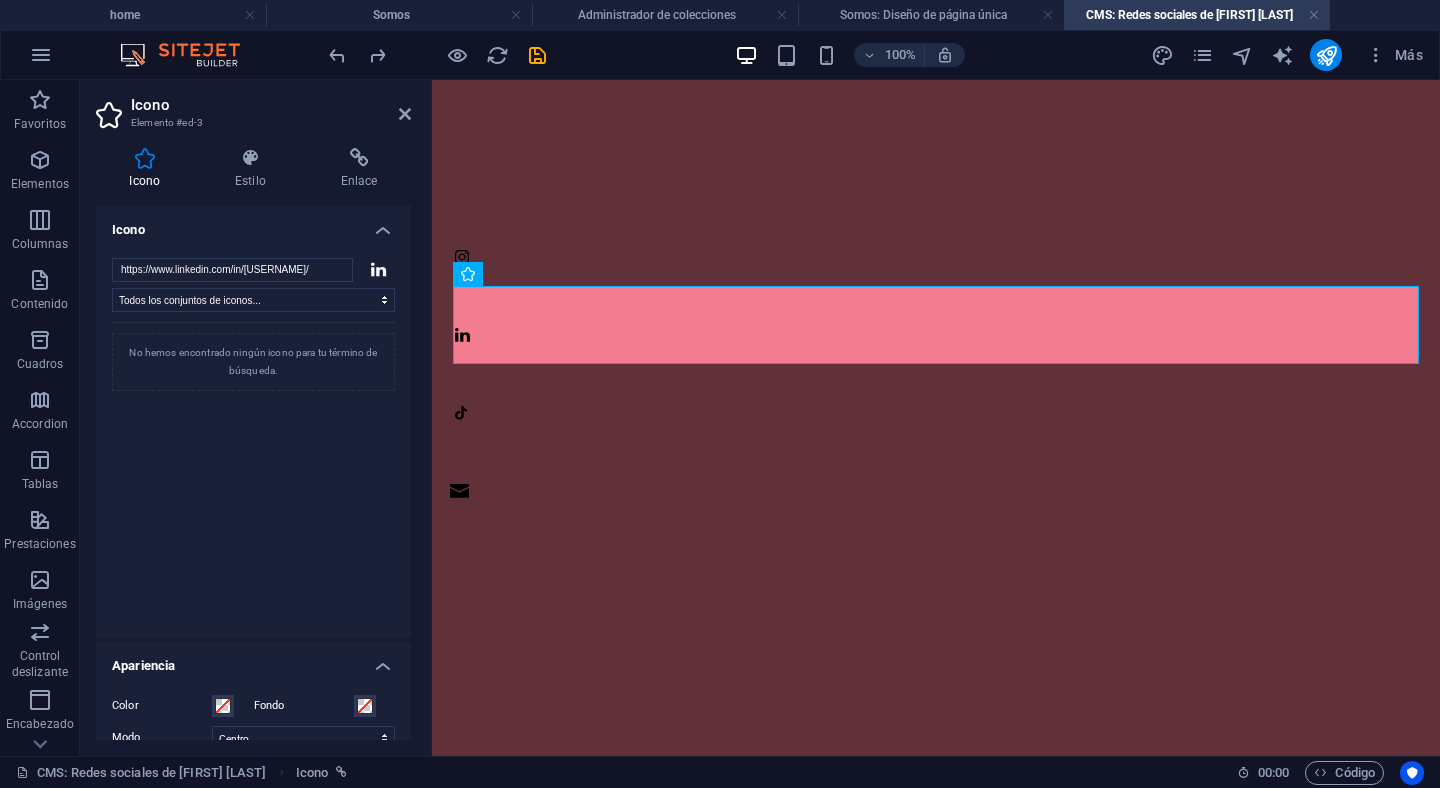 click on "https://www.linkedin.com/in/kotekaid/ Todos los conjuntos de iconos... IcoFont Ionicons FontAwesome Brands FontAwesome Duotone FontAwesome Solid FontAwesome Regular FontAwesome Light FontAwesome Thin FontAwesome Sharp Solid FontAwesome Sharp Regular FontAwesome Sharp Light FontAwesome Sharp Thin No hemos encontrado ningún icono para tu término de búsqueda." at bounding box center (253, 440) 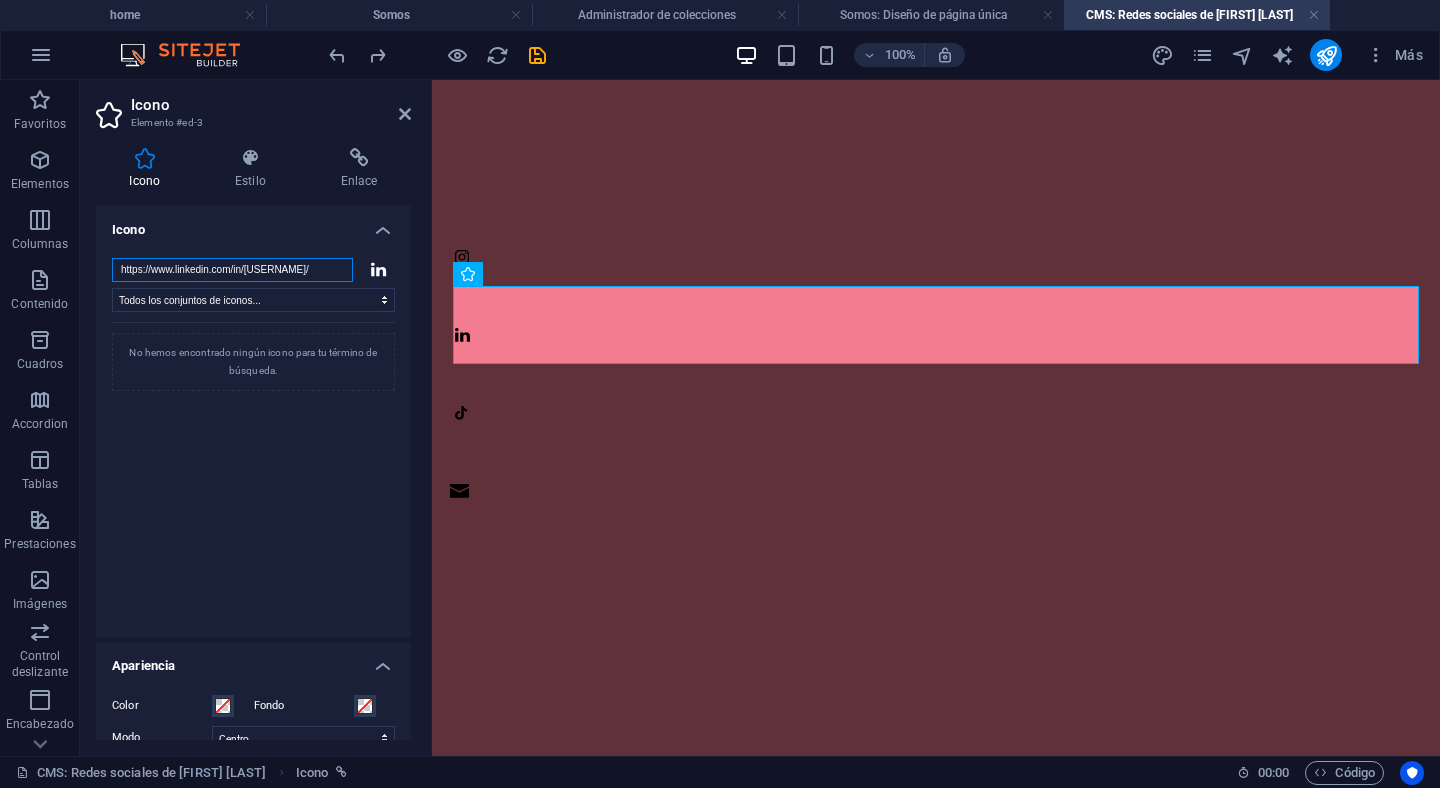 click on "https://www.linkedin.com/in/kotekaid/" at bounding box center (232, 270) 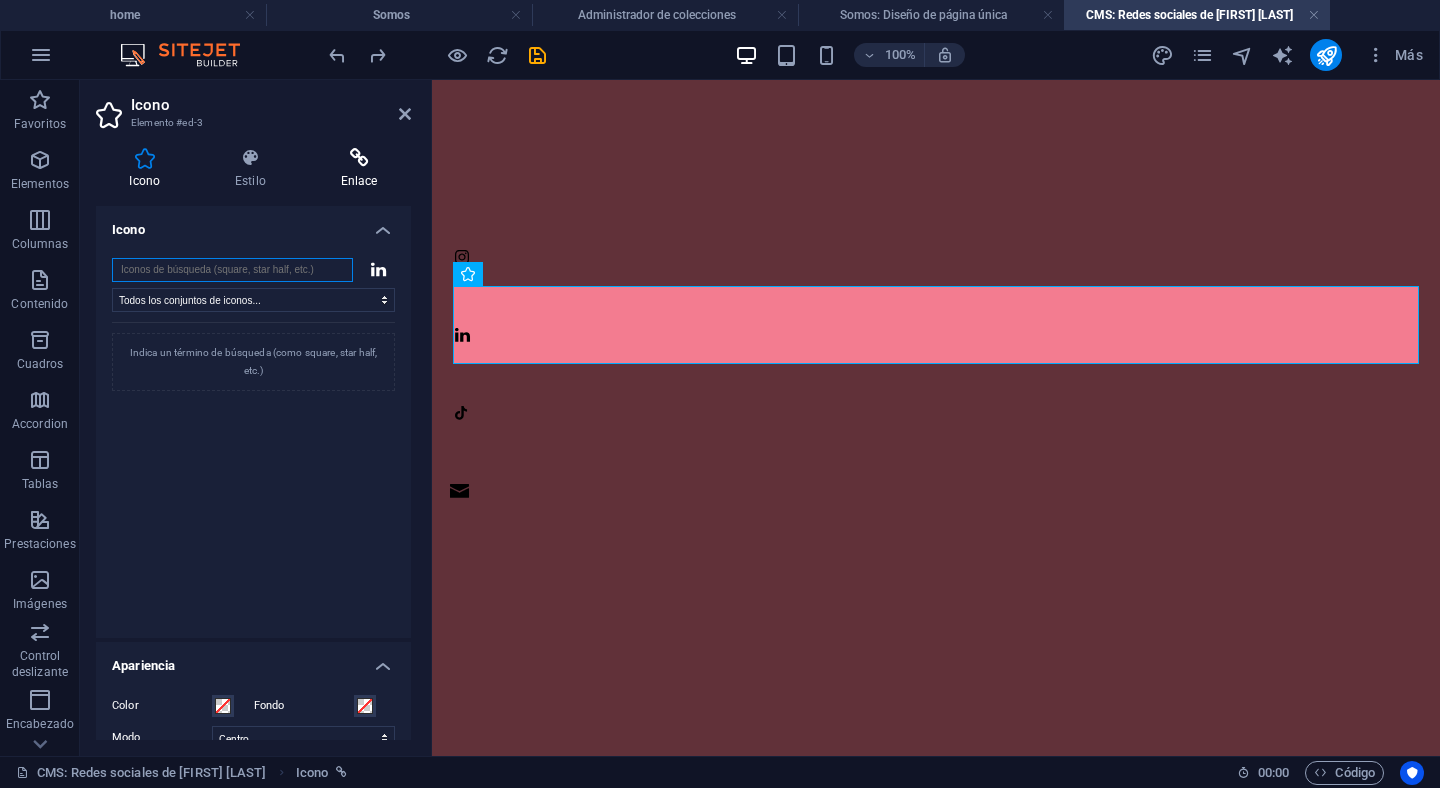 type 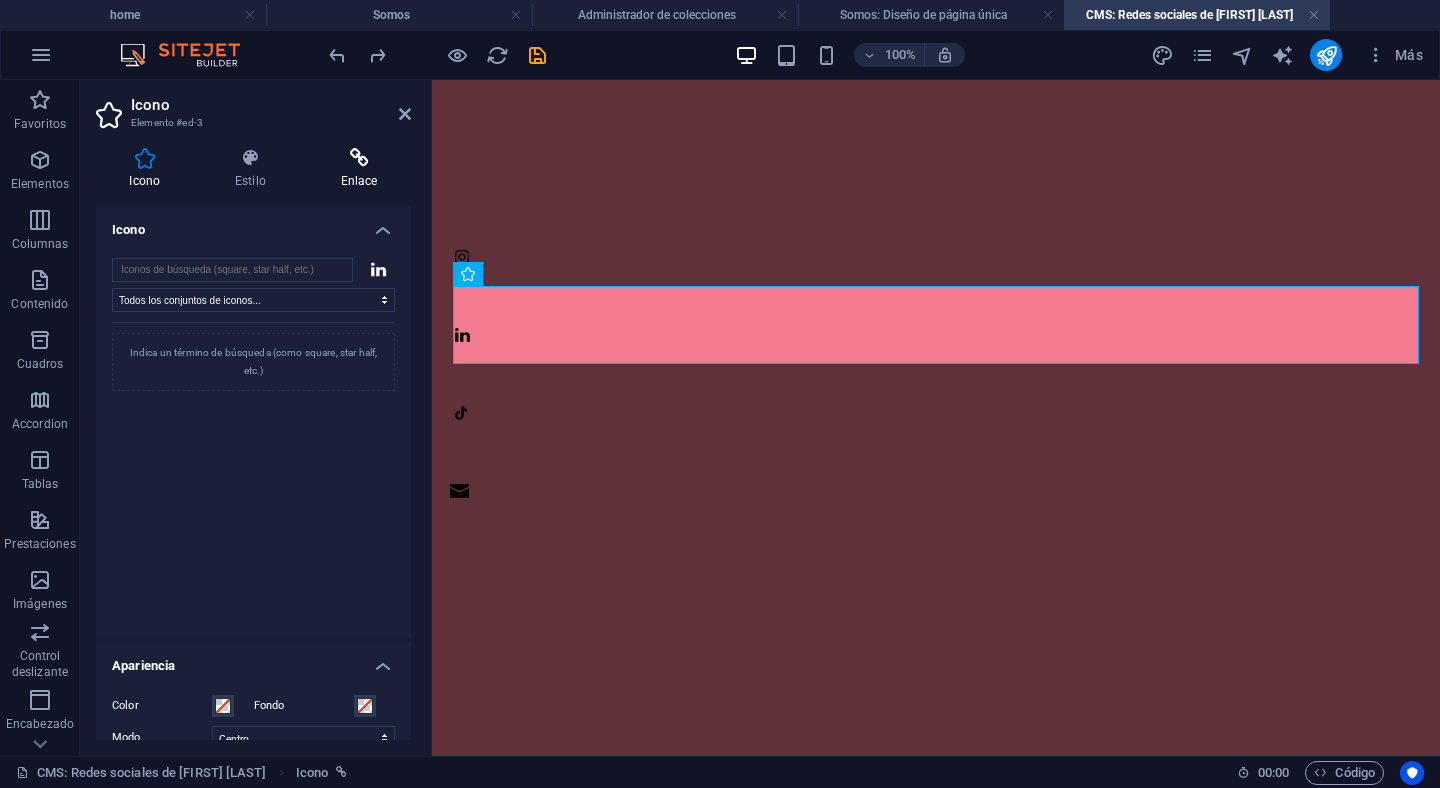click on "Enlace" at bounding box center (359, 169) 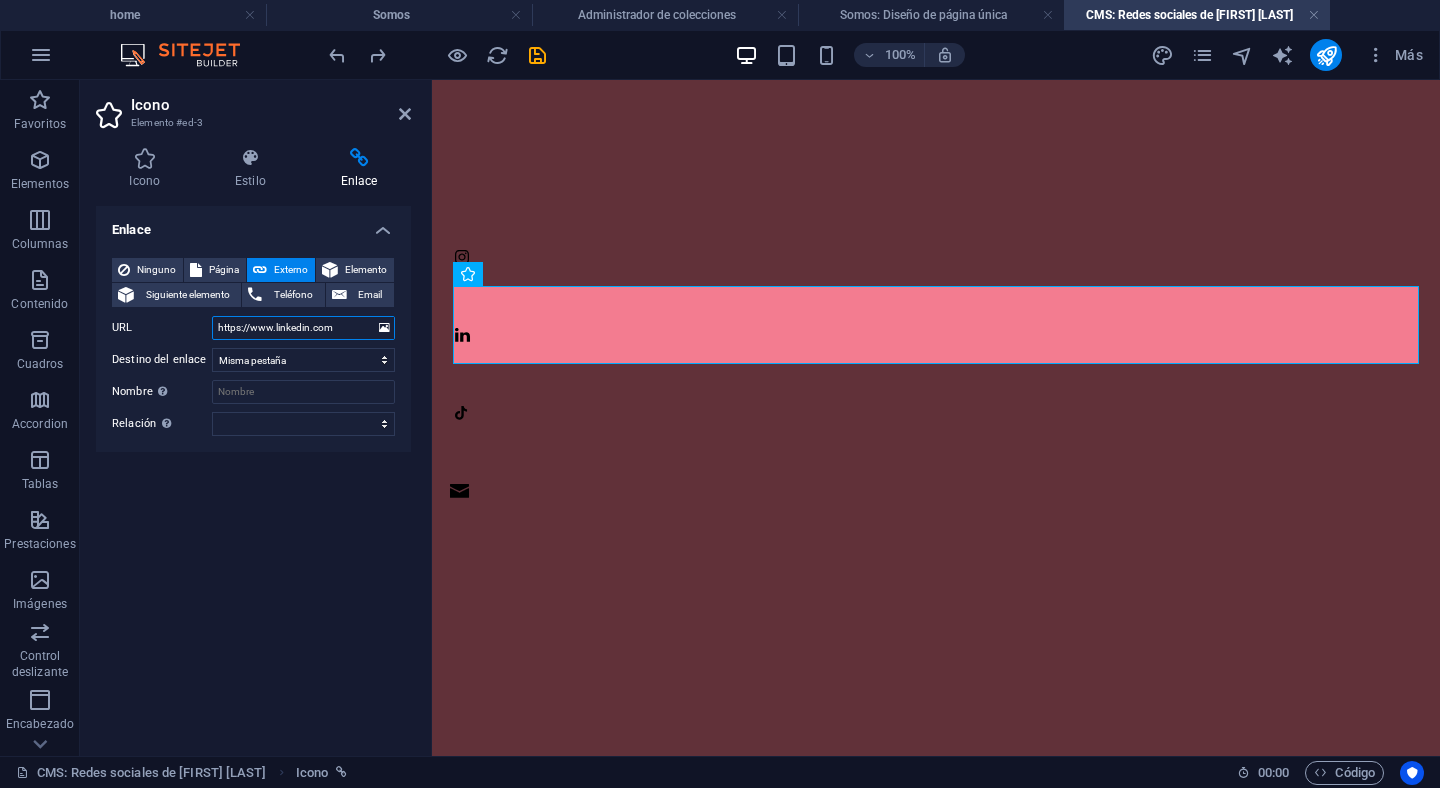 click on "https://www.linkedin.com" at bounding box center (303, 328) 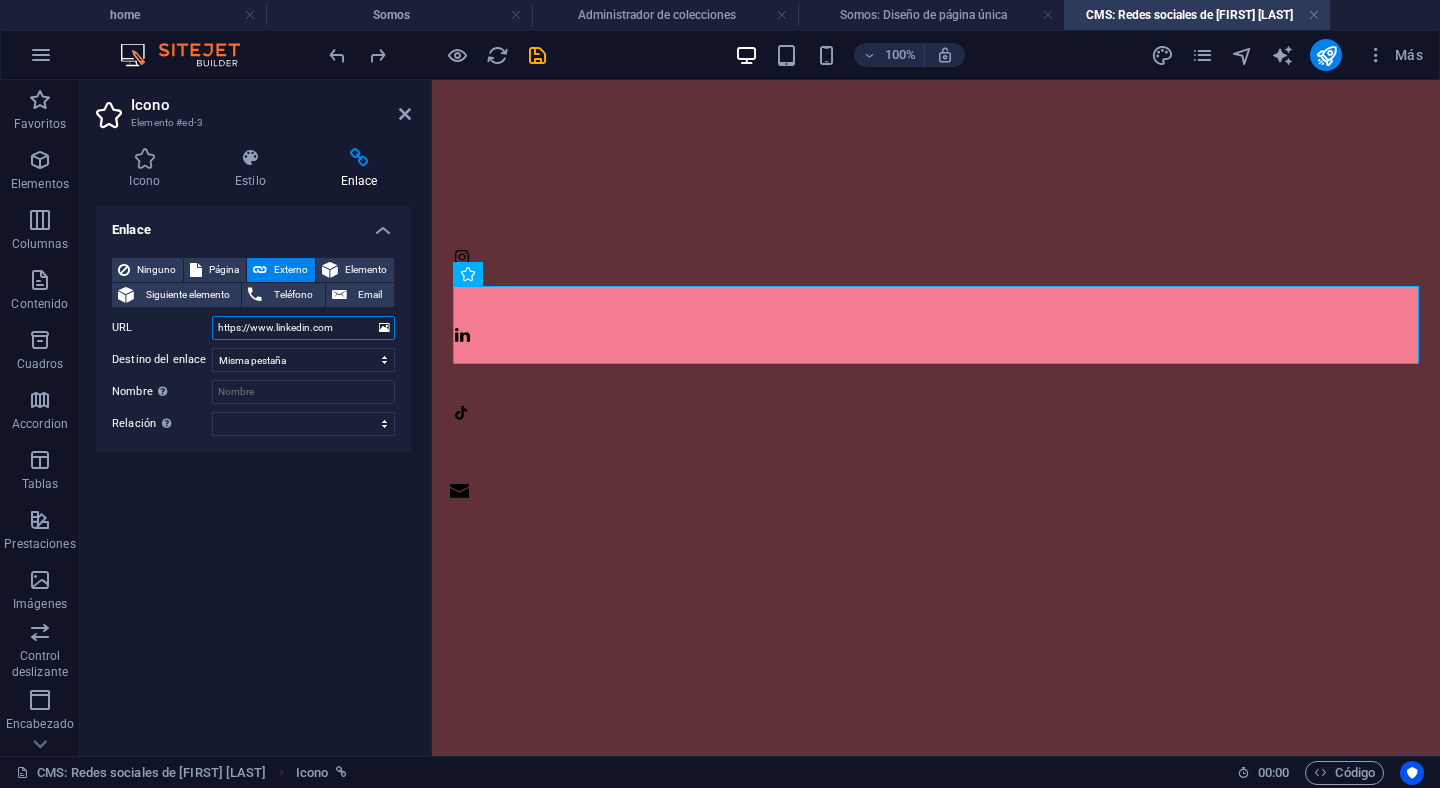 click on "https://www.linkedin.com" at bounding box center (303, 328) 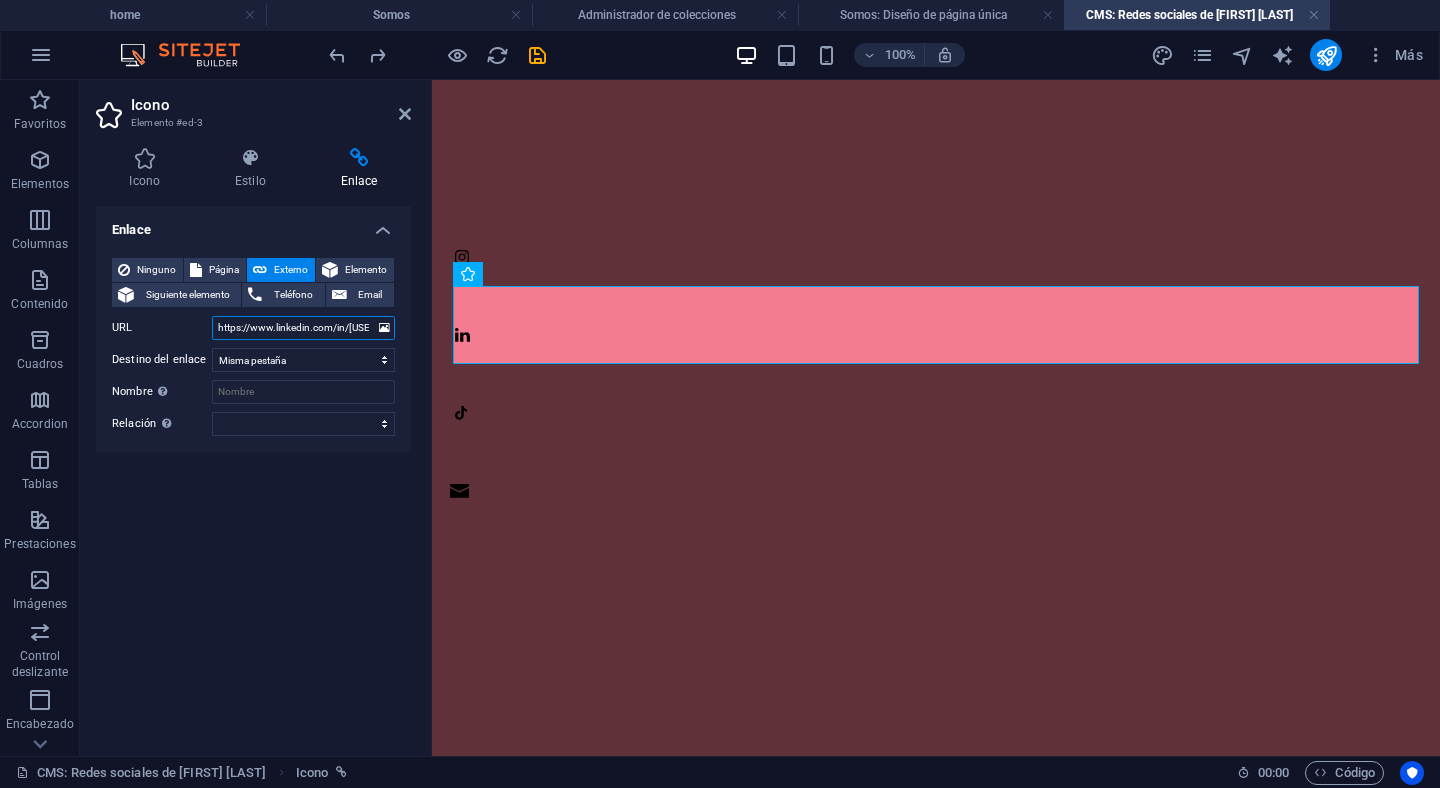 scroll, scrollTop: 0, scrollLeft: 20, axis: horizontal 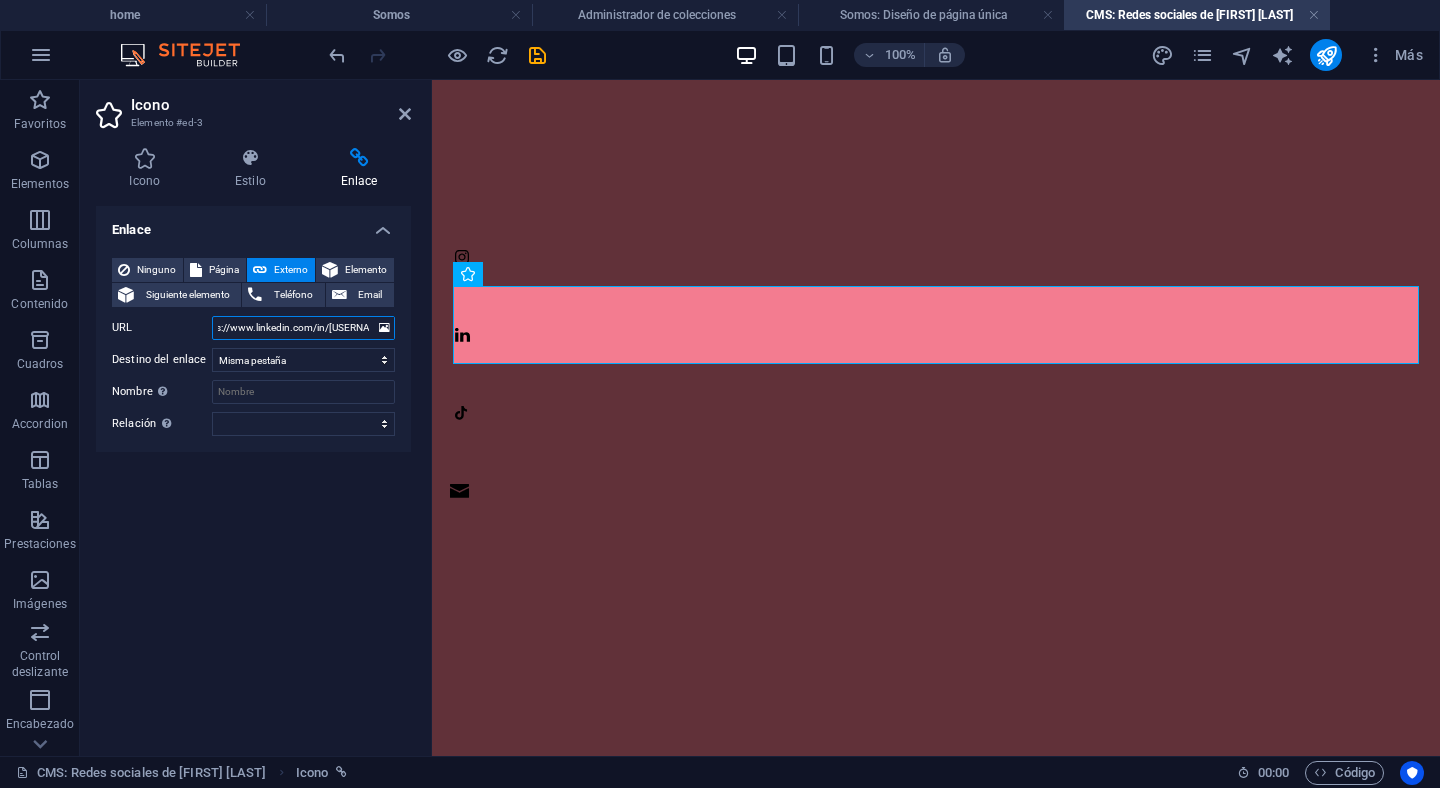 type on "https://www.linkedin.com/in/kotekaid/" 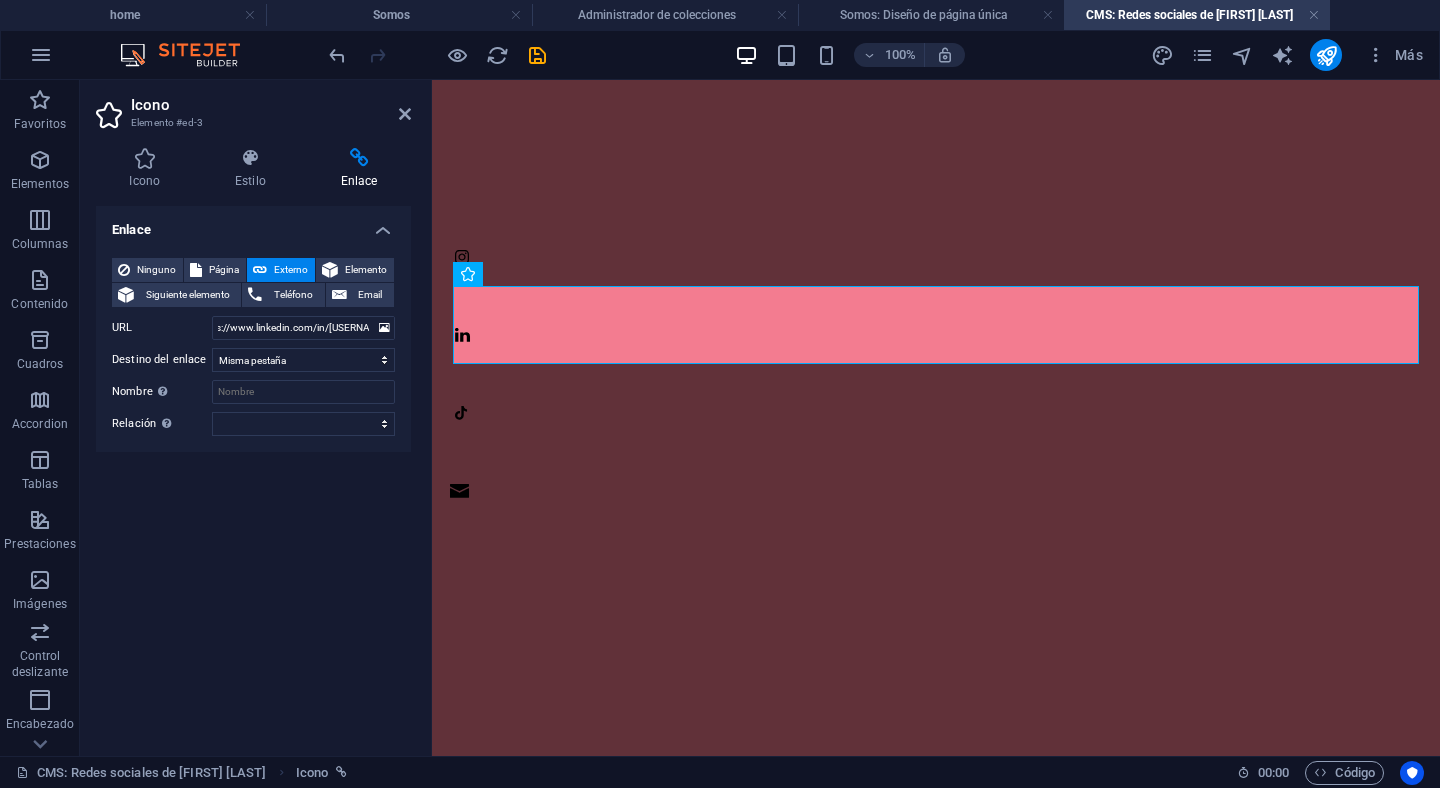 click on "Enlace Ninguno Página Externo Elemento Siguiente elemento Teléfono Email Página home Trabajos Somos Elemento
URL https://www.linkedin.com/in/kotekaid/ Teléfono Email Destino del enlace Nueva pestaña Misma pestaña Superposición Nombre Una descripción adicional del enlace no debería ser igual al texto del enlace. El título suele mostrarse como un texto de información cuando se mueve el ratón por encima del elemento. Déjalo en blanco en caso de dudas. Relación Define la  relación de este enlace con el destino del enlace . Por ejemplo, el valor "nofollow" indica a los buscadores que no sigan al enlace. Puede dejarse vacío. alternativo autor marcador externo ayuda licencia siguiente nofollow noreferrer noopener ant buscar etiqueta" at bounding box center [253, 473] 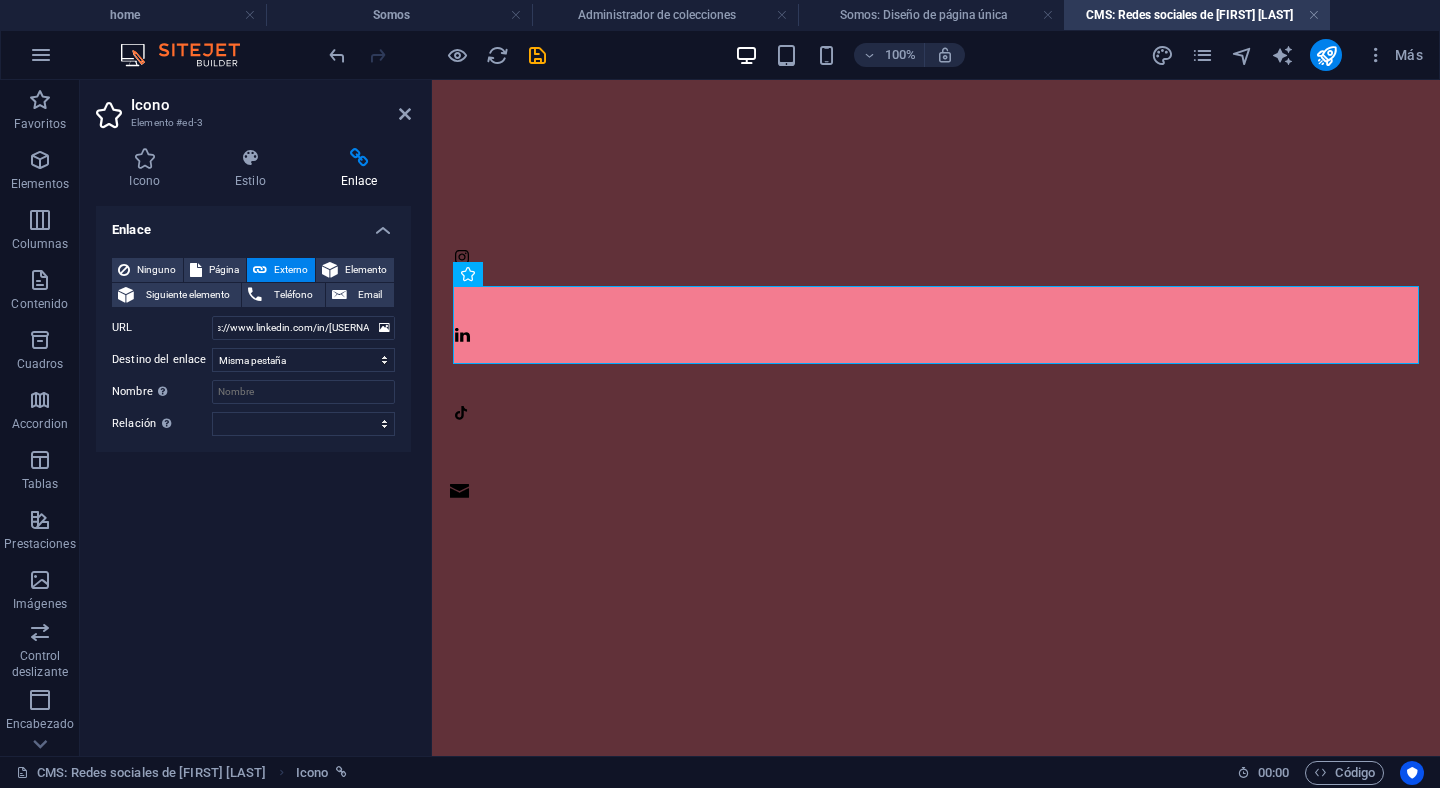 scroll, scrollTop: 0, scrollLeft: 0, axis: both 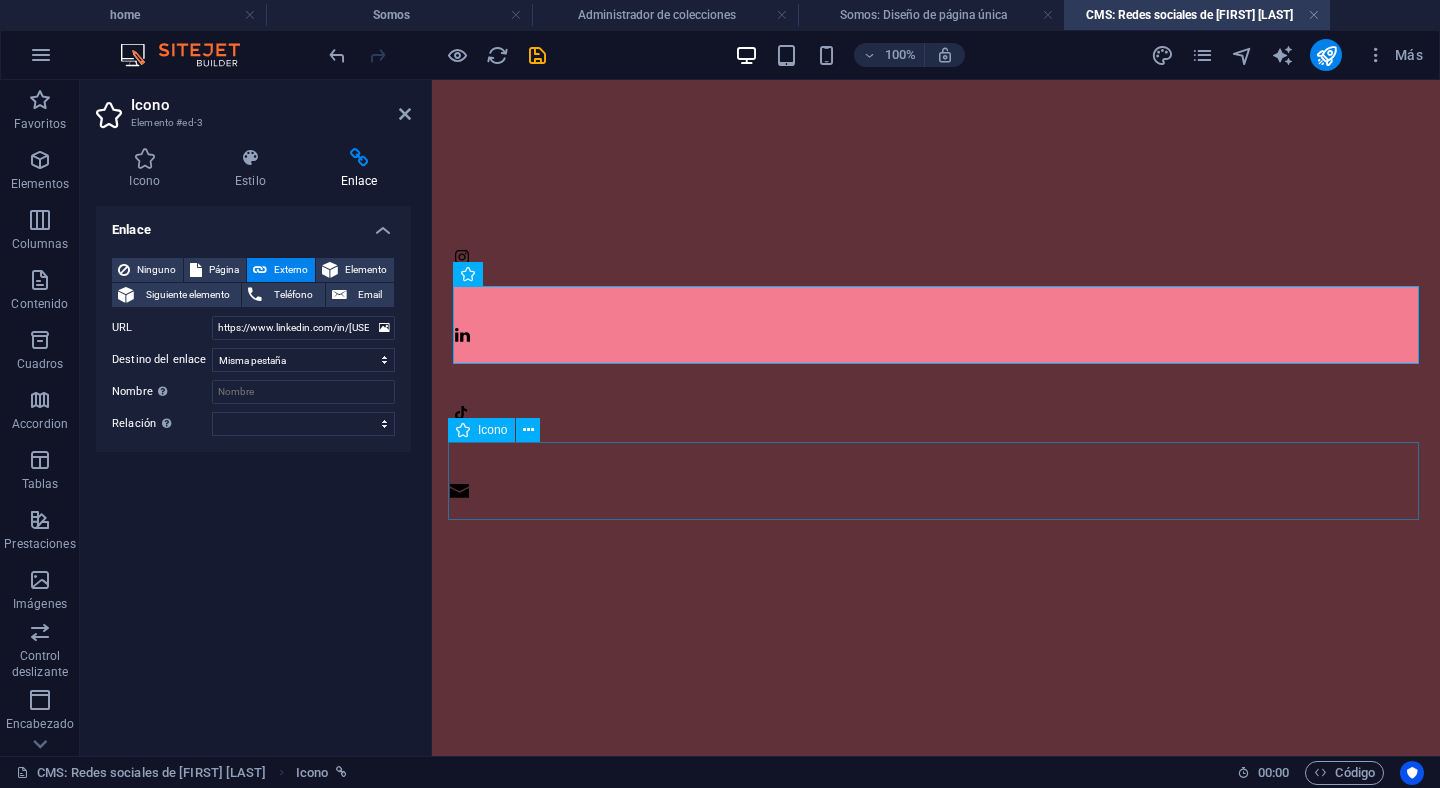 click at bounding box center [933, 481] 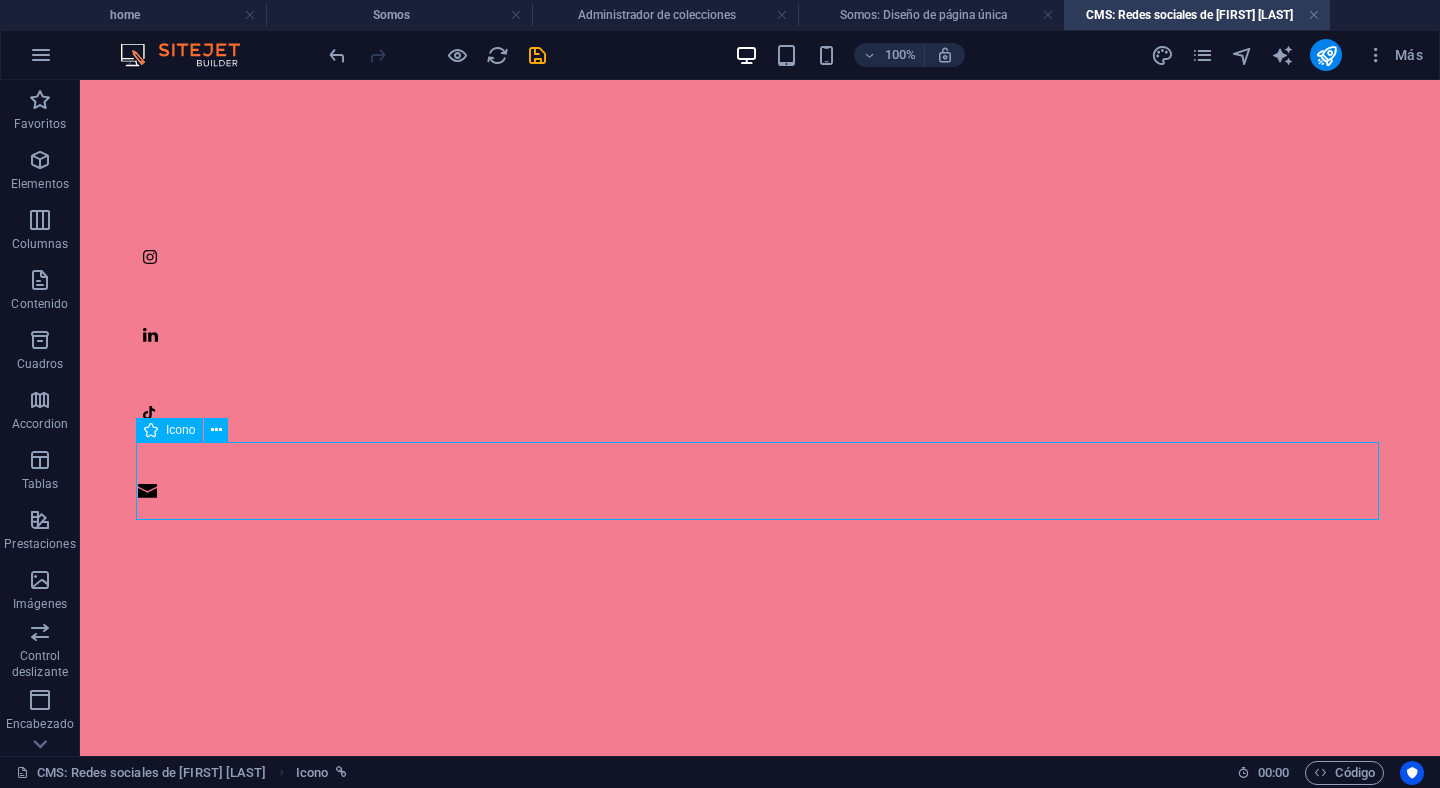 click at bounding box center [757, 481] 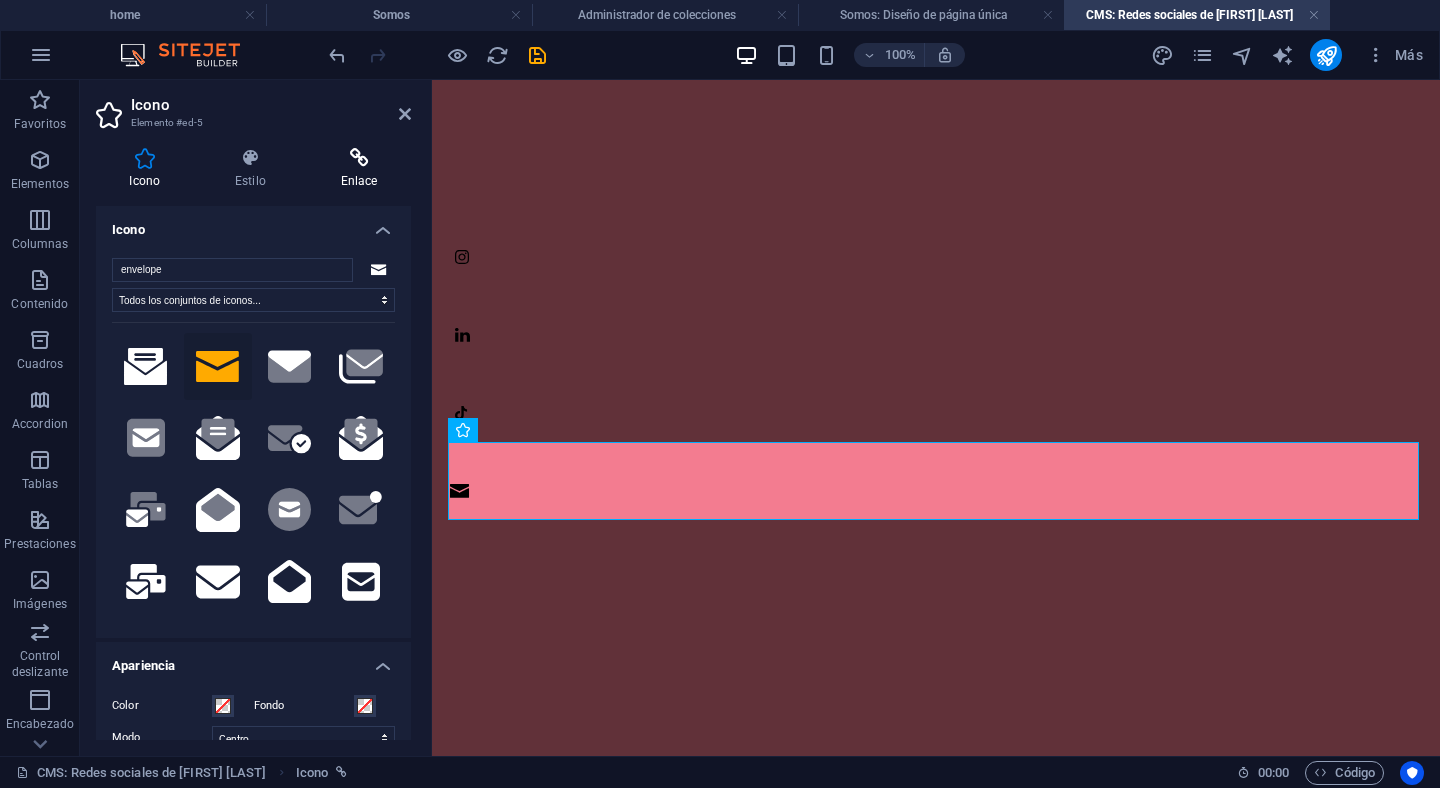 click at bounding box center (359, 158) 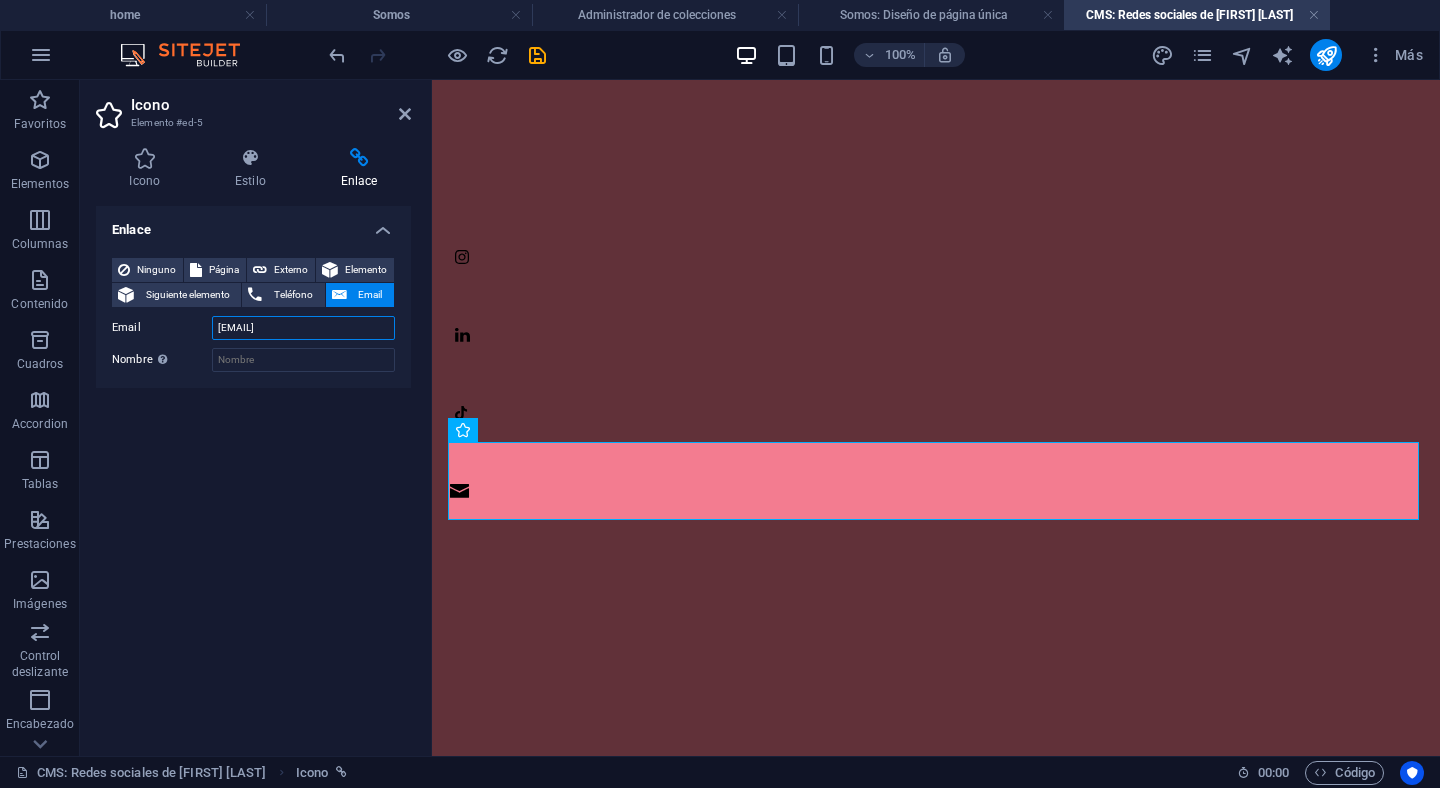 click on "teammember6@example.com" at bounding box center (303, 328) 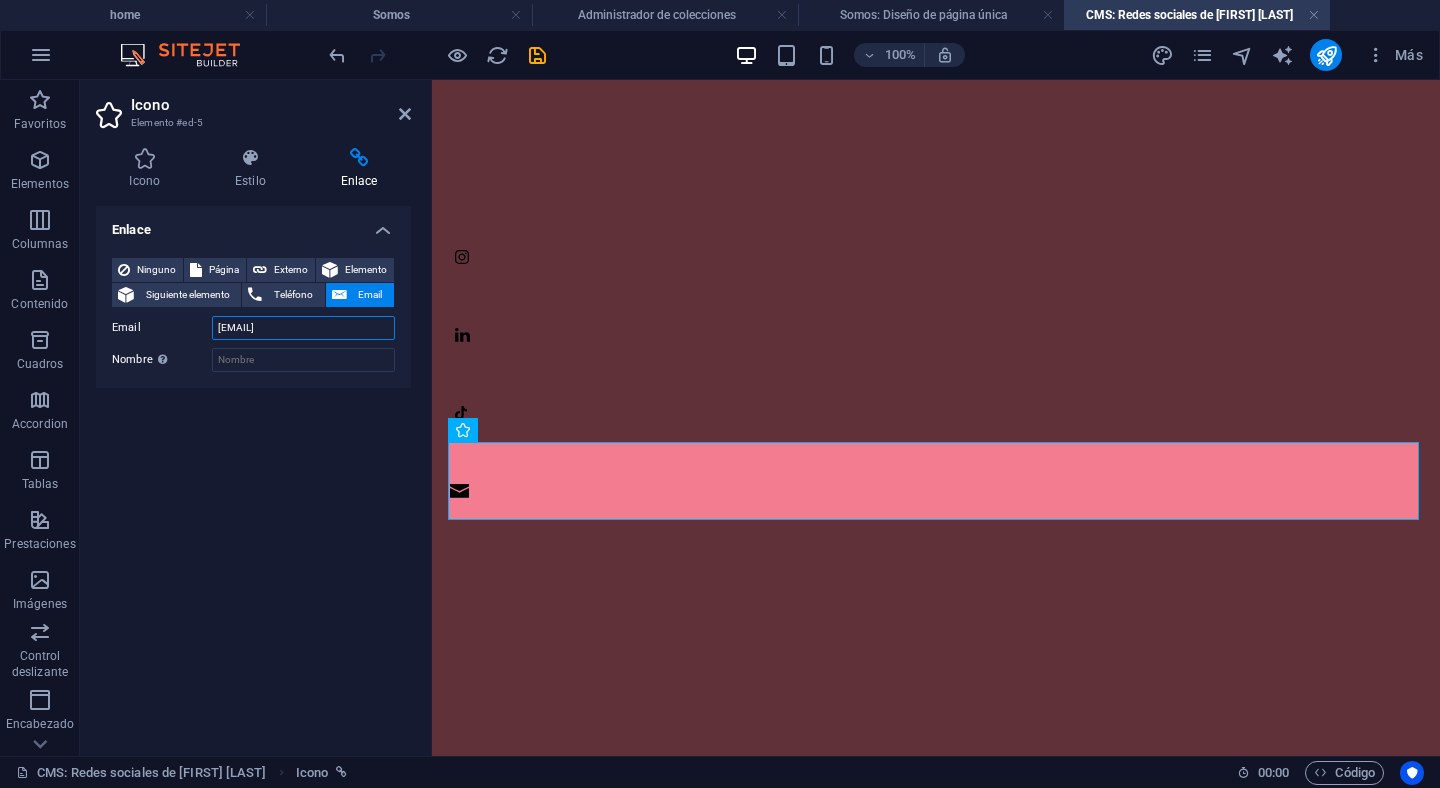 type on "kotekaid@commun.cl" 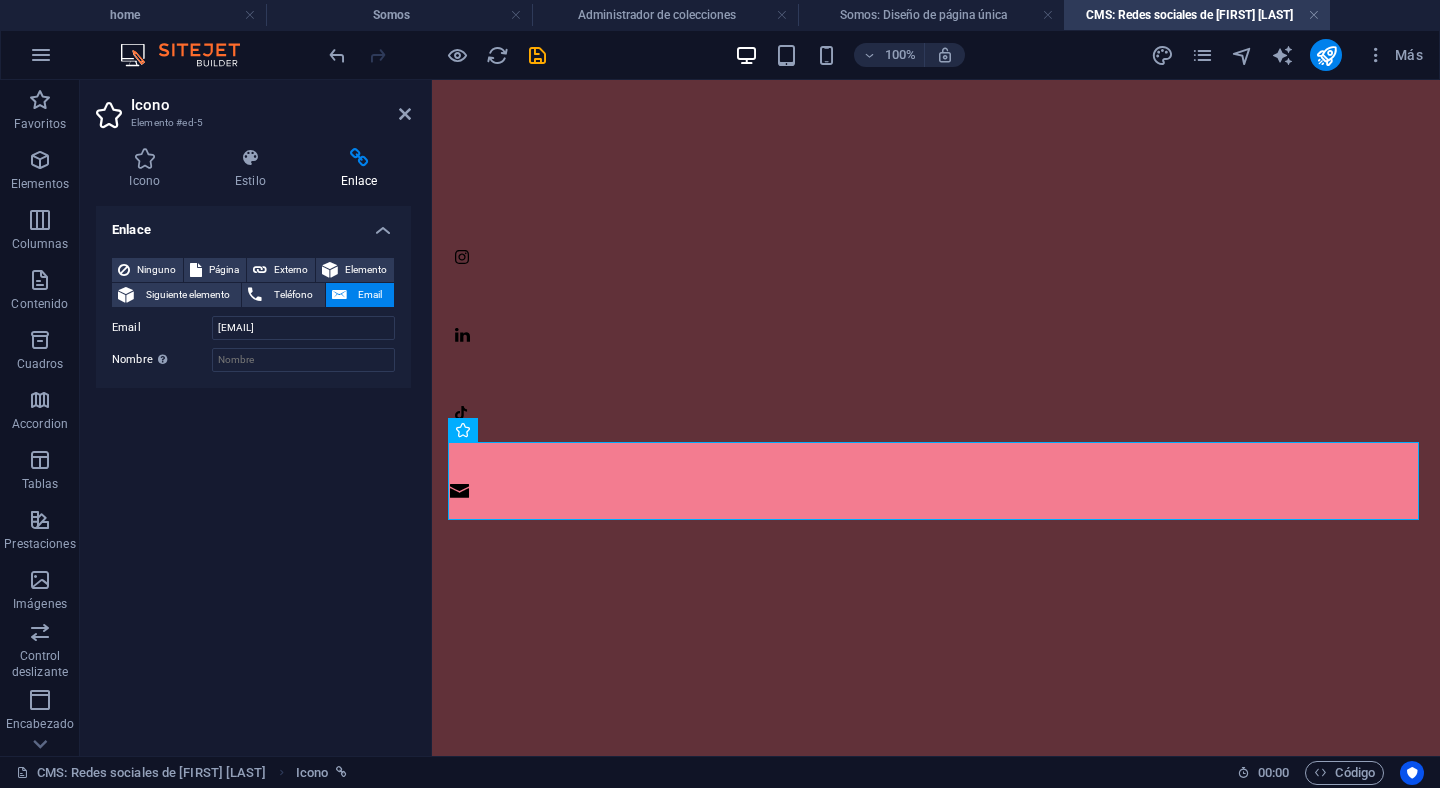 click on "Enlace Ninguno Página Externo Elemento Siguiente elemento Teléfono Email Página home Trabajos Somos Elemento
URL Teléfono Email kotekaid@commun.cl Destino del enlace Nueva pestaña Misma pestaña Superposición Nombre Una descripción adicional del enlace no debería ser igual al texto del enlace. El título suele mostrarse como un texto de información cuando se mueve el ratón por encima del elemento. Déjalo en blanco en caso de dudas. Relación Define la  relación de este enlace con el destino del enlace . Por ejemplo, el valor "nofollow" indica a los buscadores que no sigan al enlace. Puede dejarse vacío. alternativo autor marcador externo ayuda licencia siguiente nofollow noreferrer noopener ant buscar etiqueta" at bounding box center [253, 473] 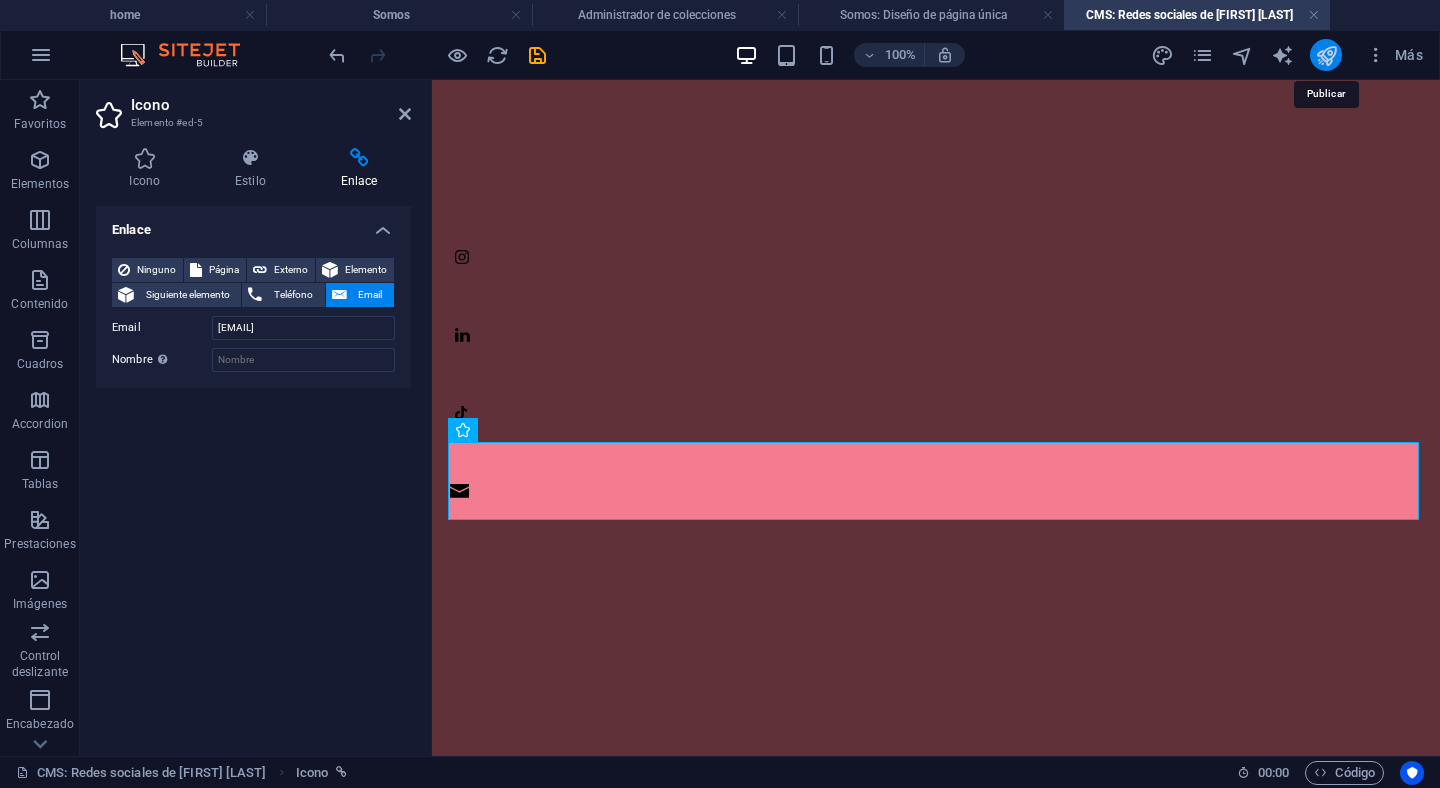 click at bounding box center [1326, 55] 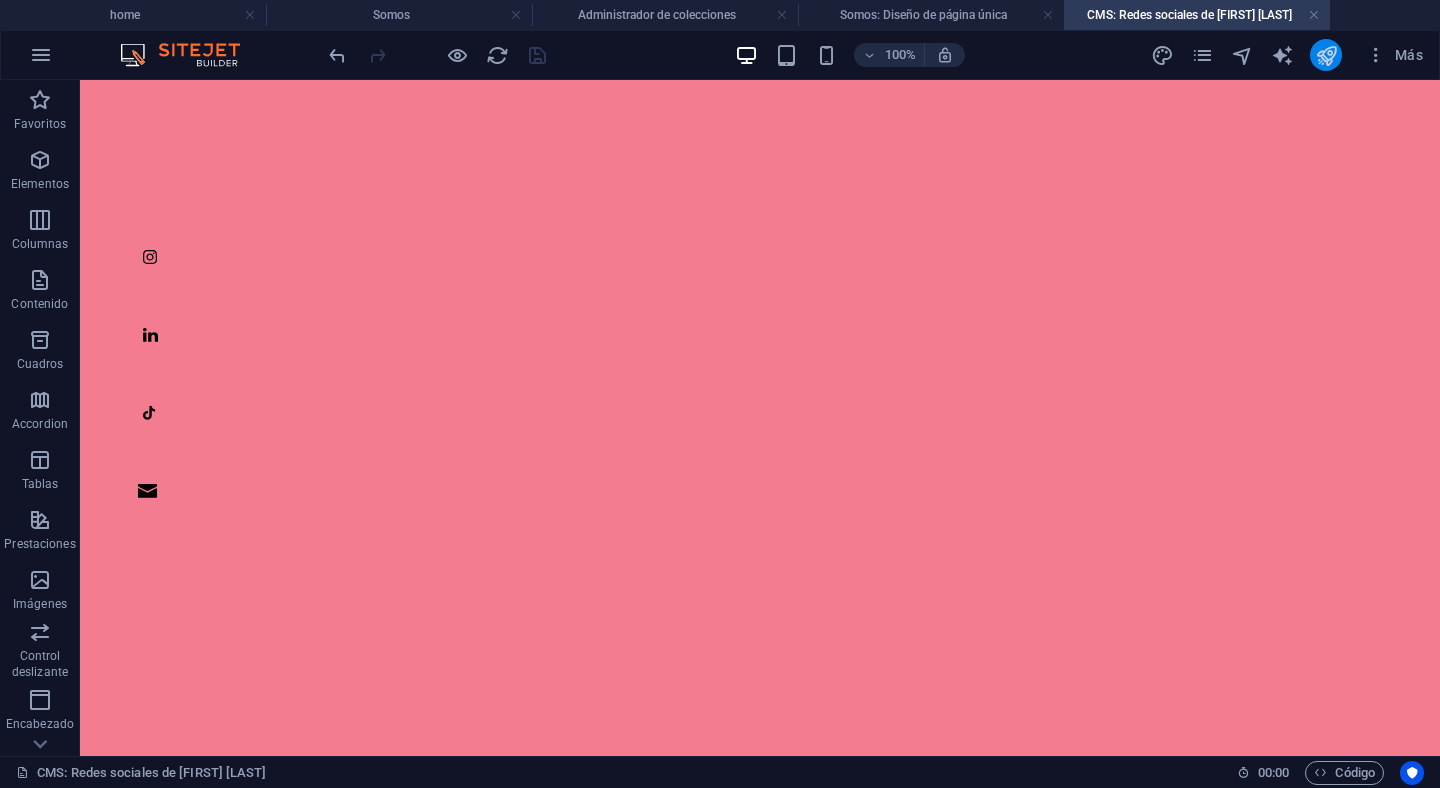 click at bounding box center [1326, 55] 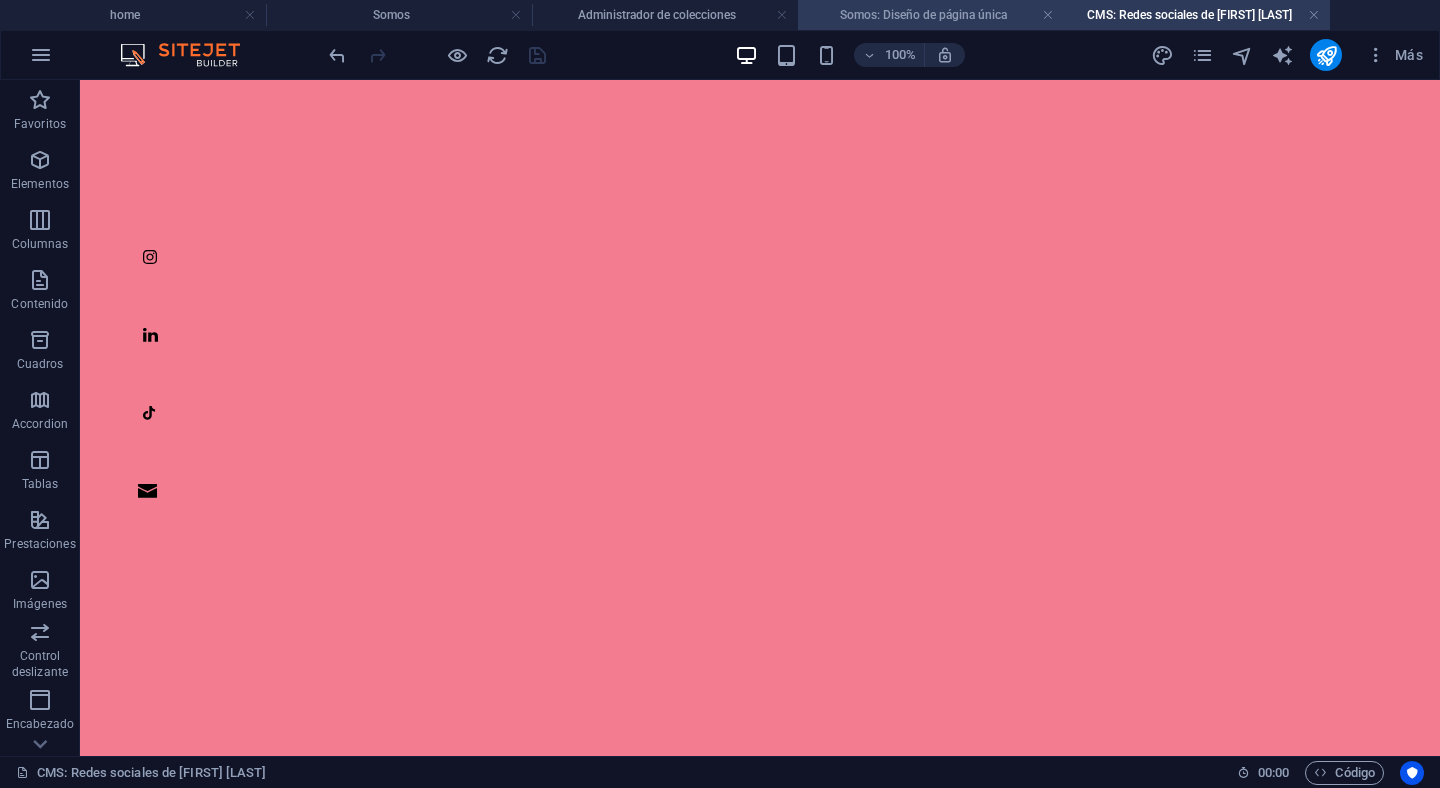 click on "Somos: Diseño de página única" at bounding box center (931, 15) 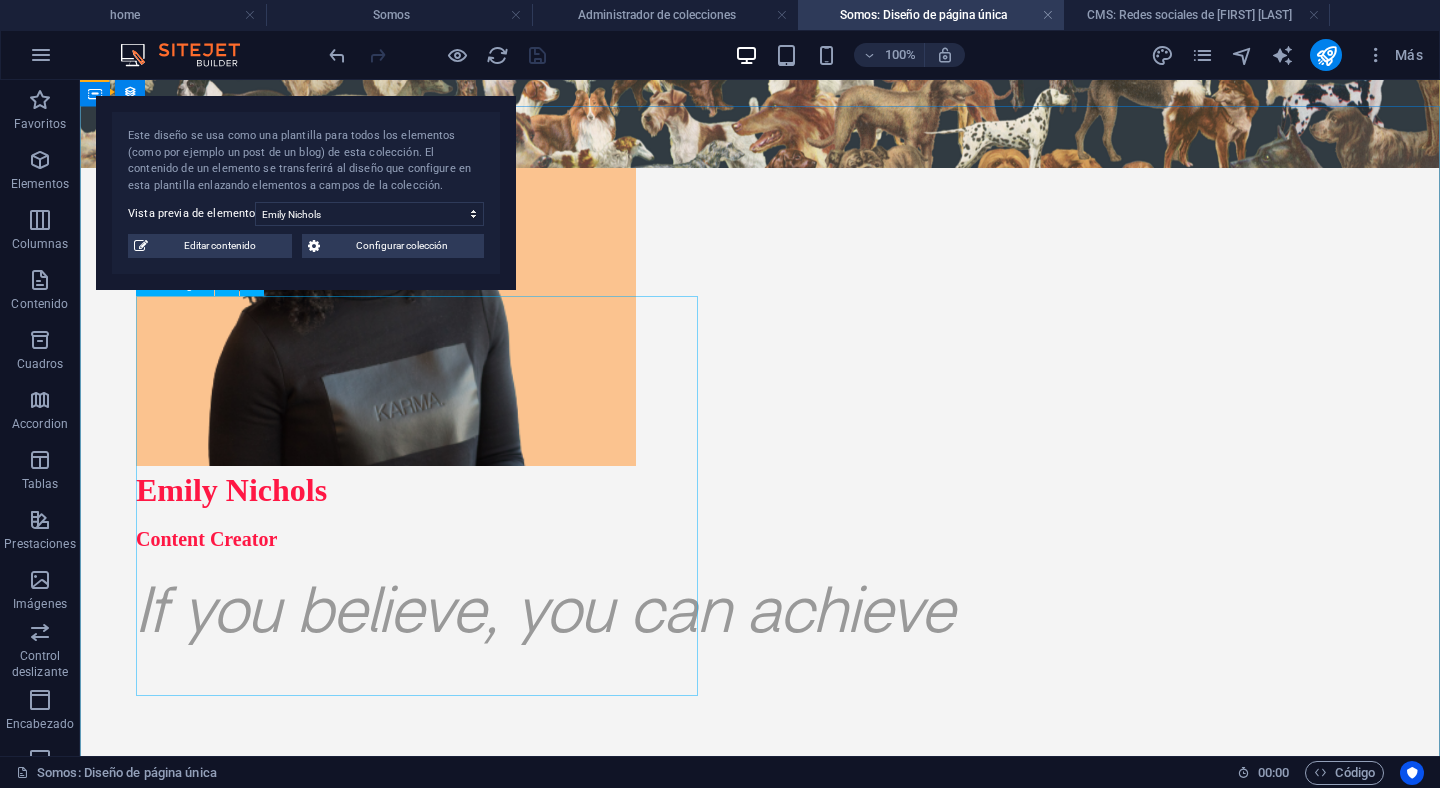 scroll, scrollTop: 262, scrollLeft: 0, axis: vertical 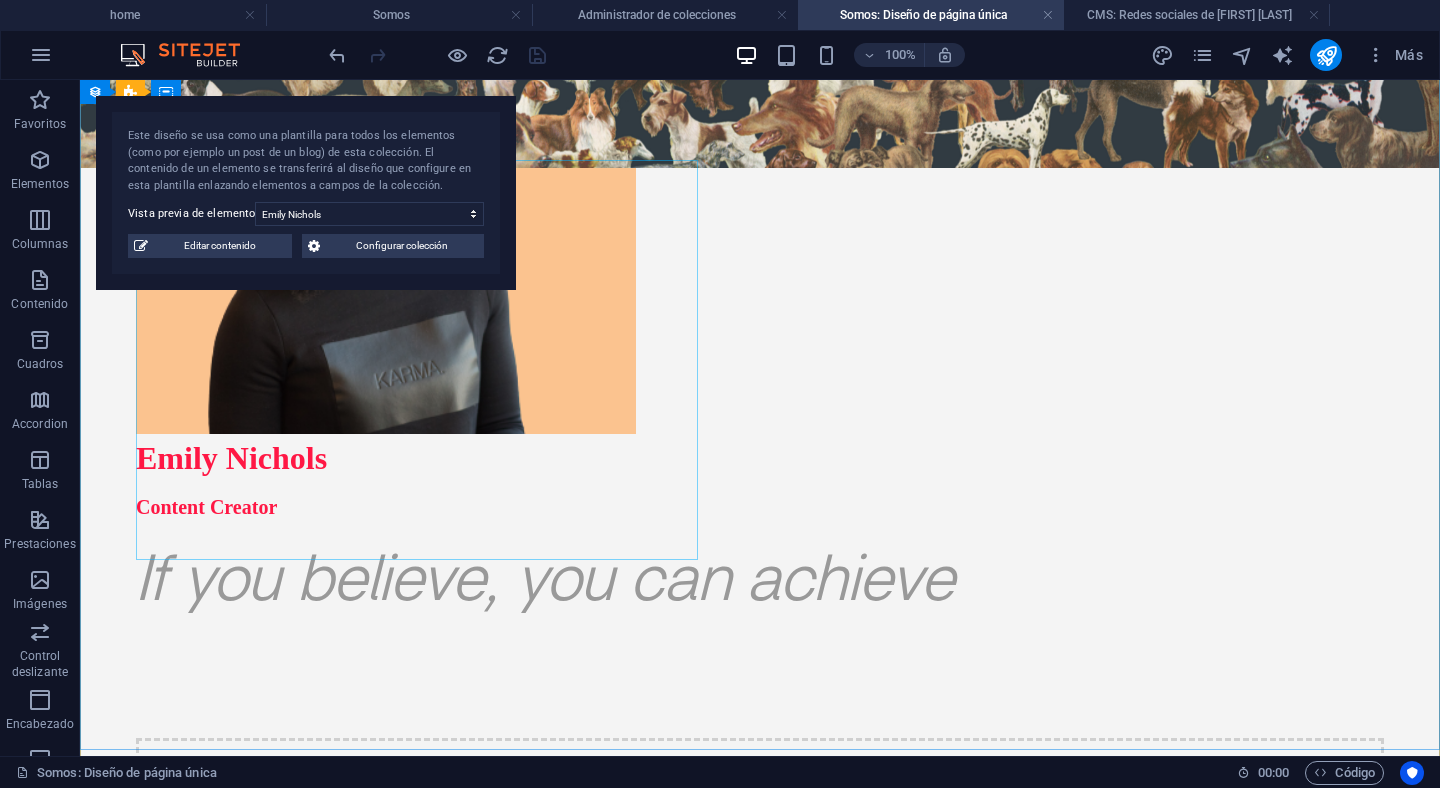 click at bounding box center (760, 234) 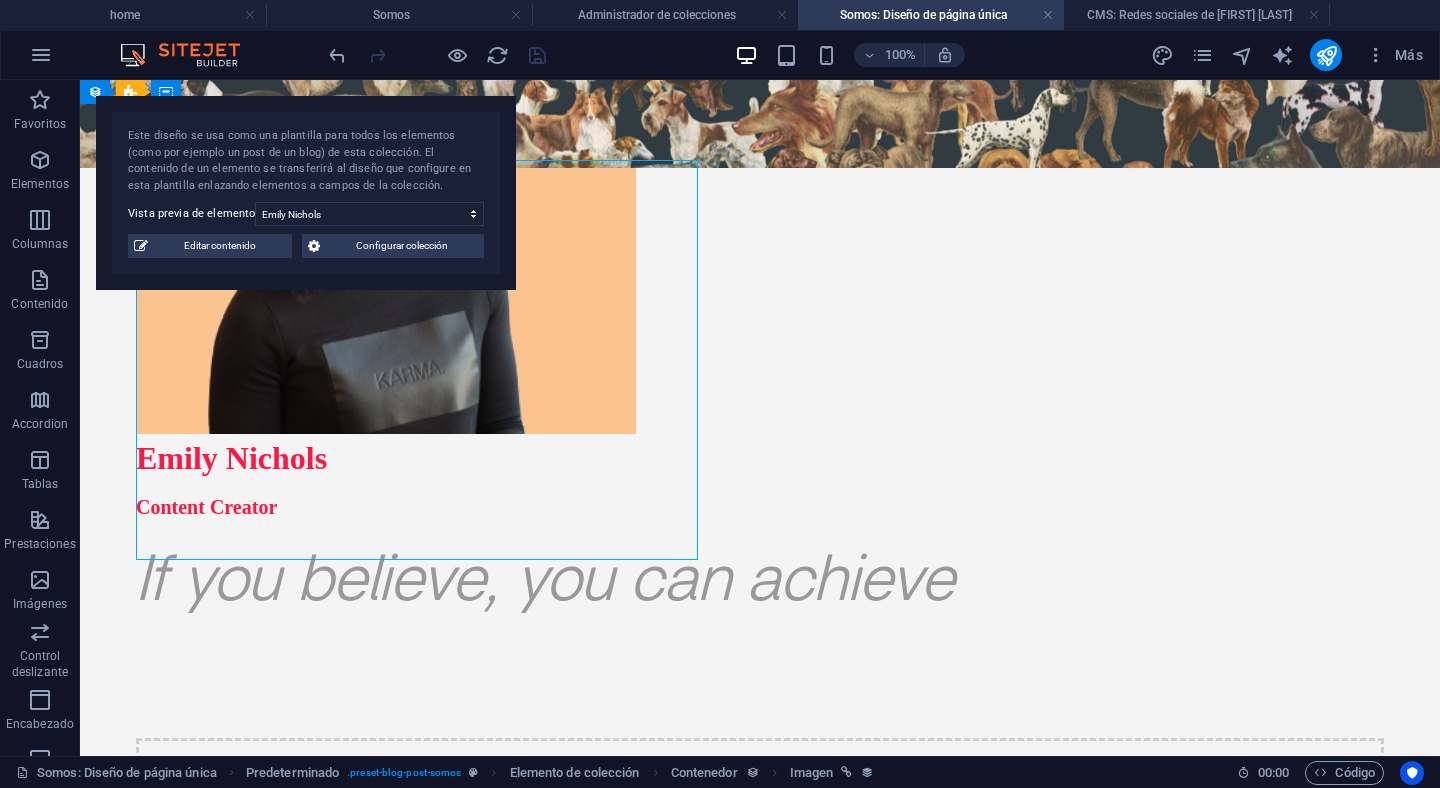 click at bounding box center [760, 234] 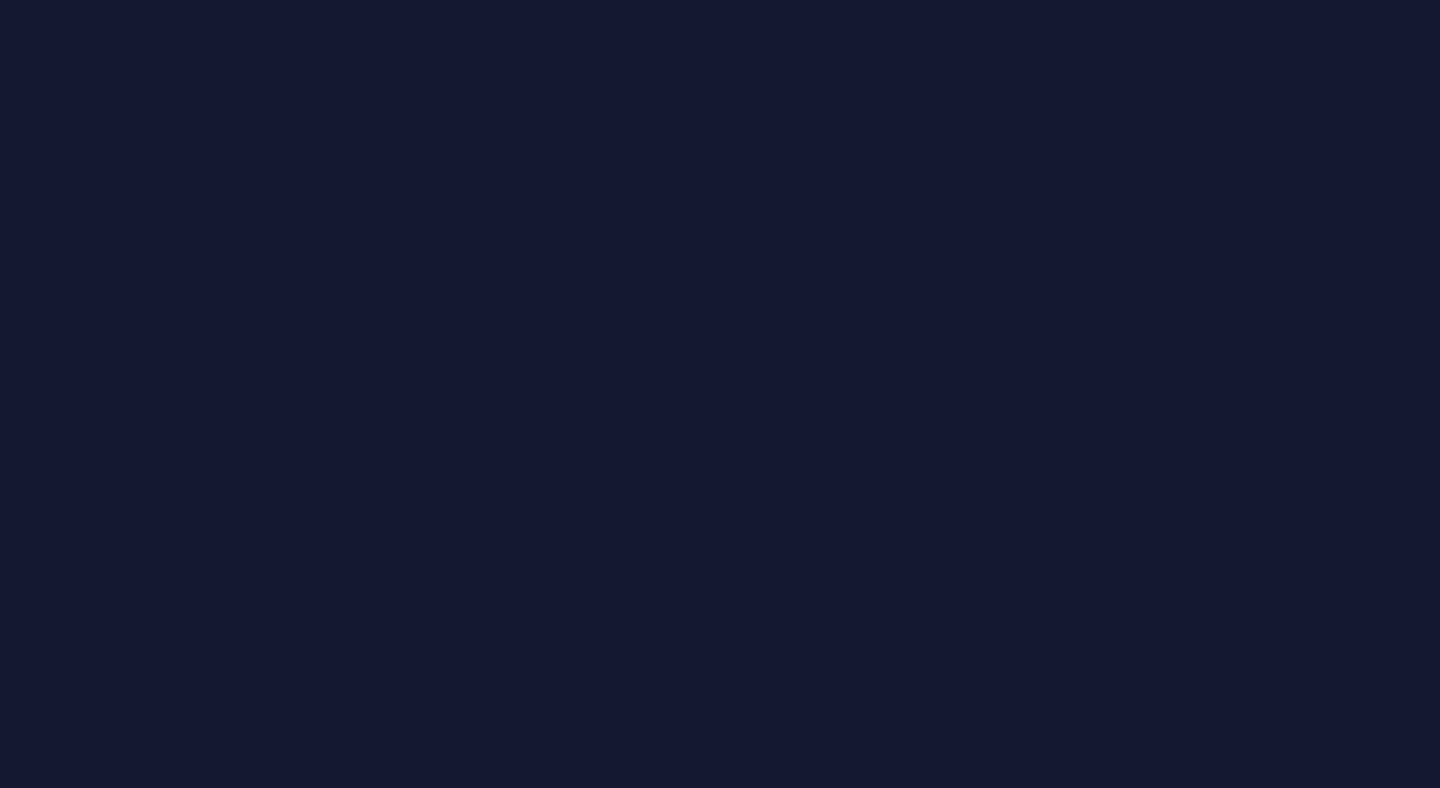 scroll, scrollTop: 0, scrollLeft: 0, axis: both 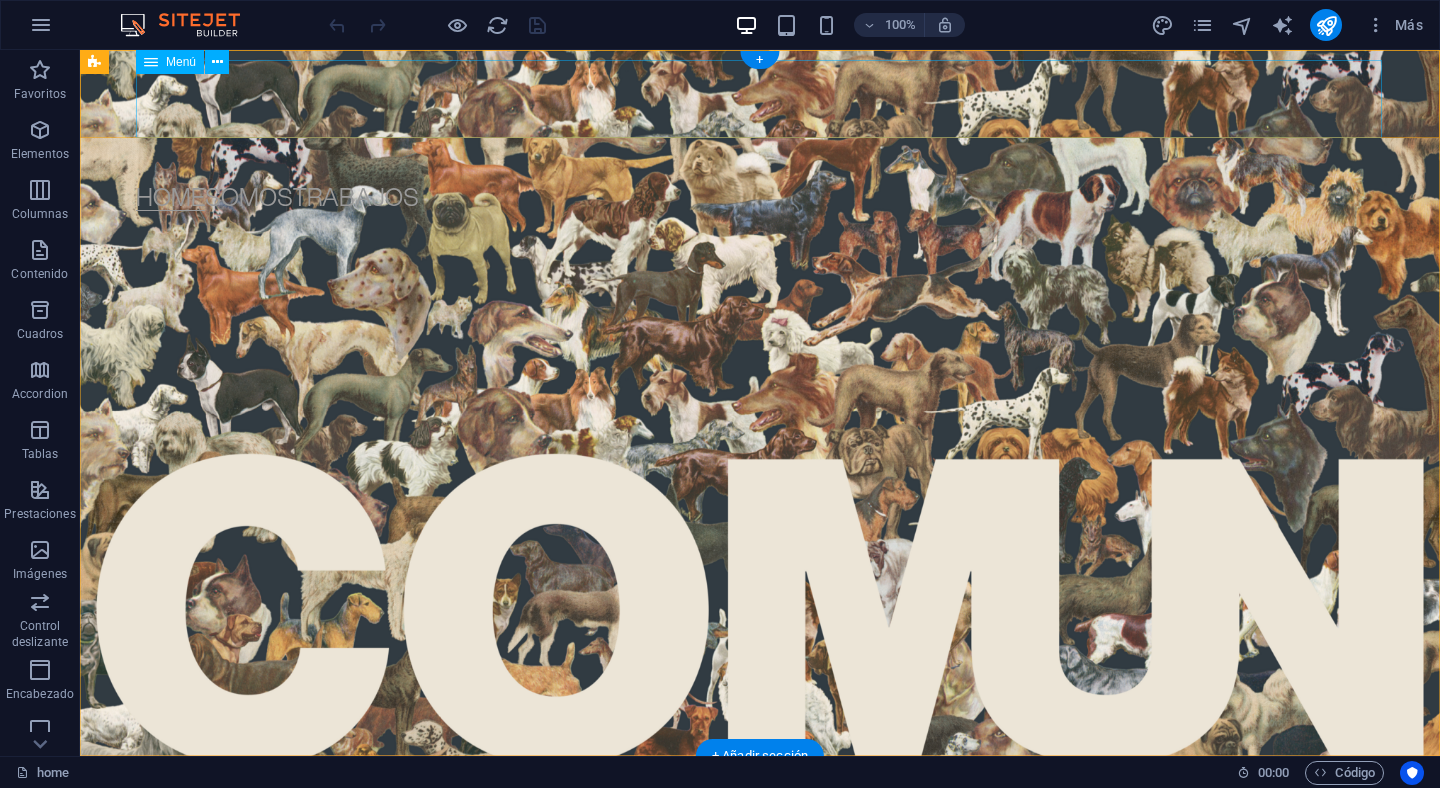 click on "Home Somos Trabajos" at bounding box center [759, 187] 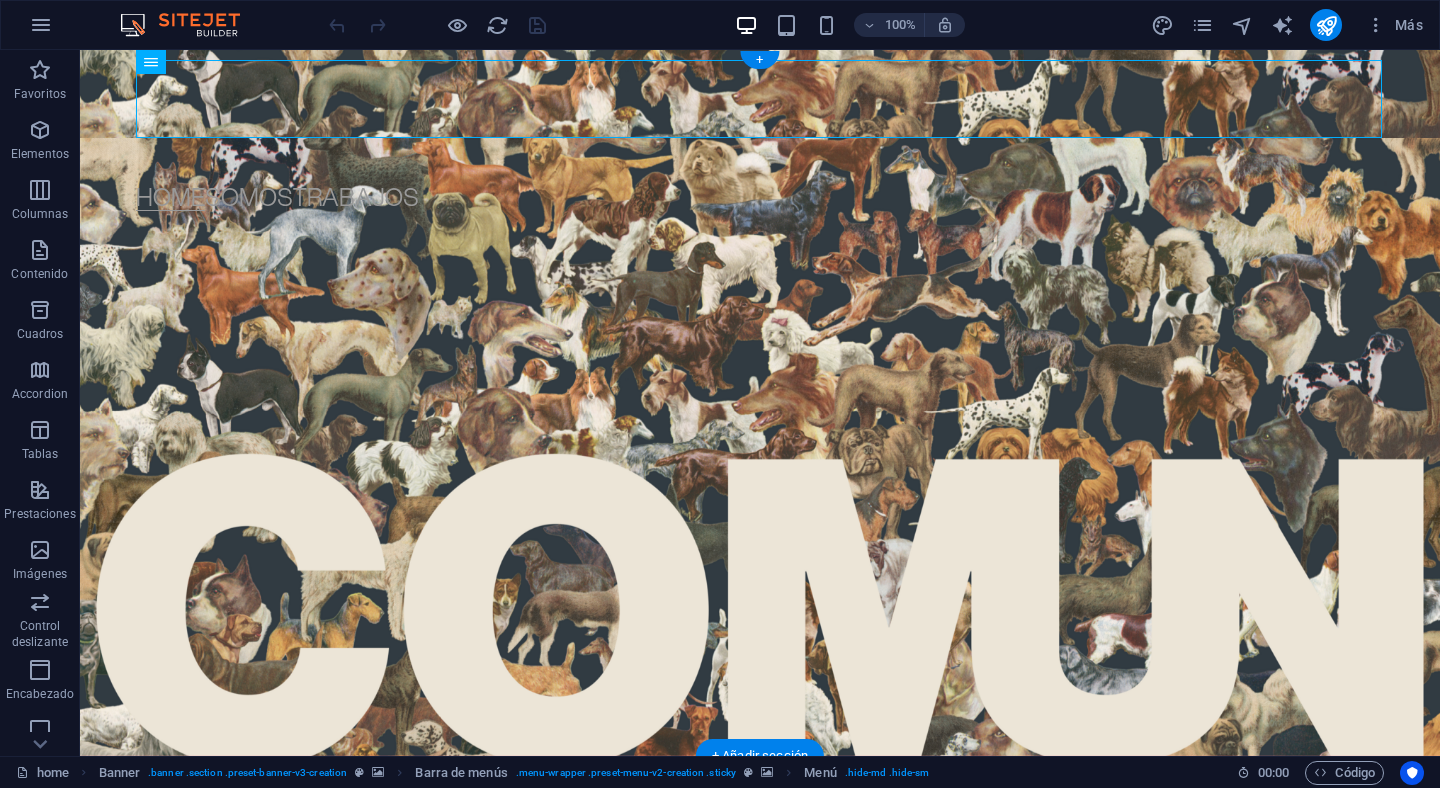 click at bounding box center [760, 403] 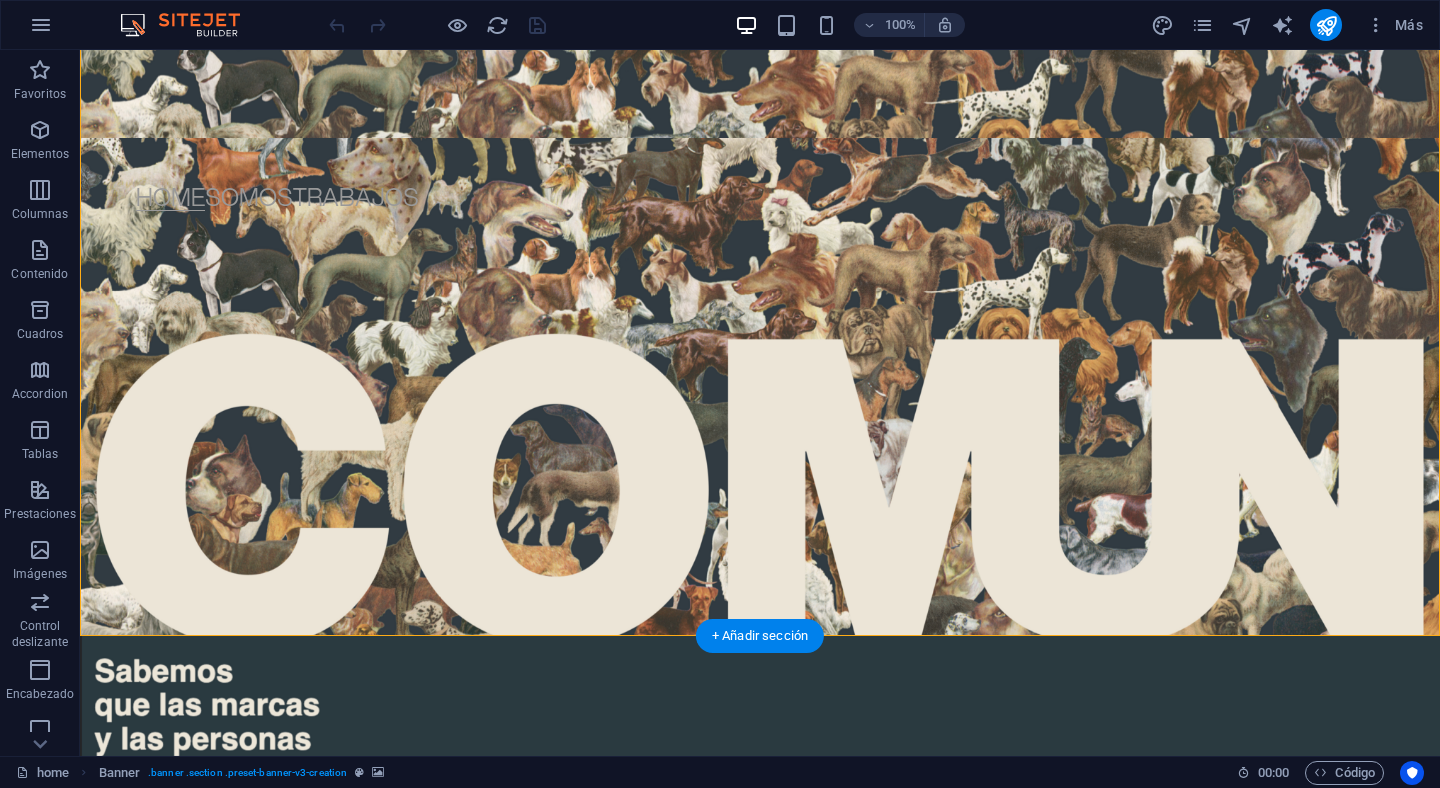 scroll, scrollTop: 0, scrollLeft: 0, axis: both 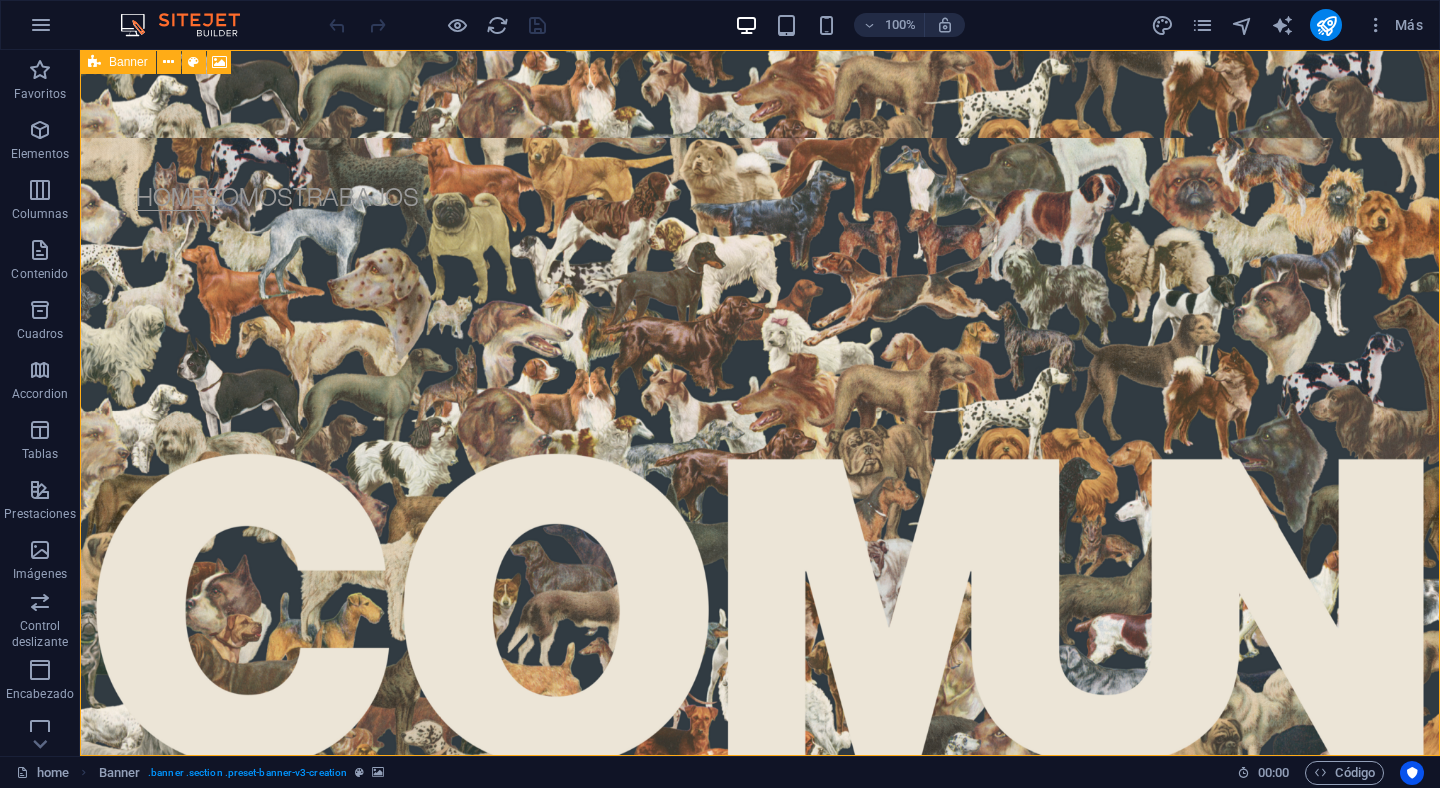 click at bounding box center [94, 62] 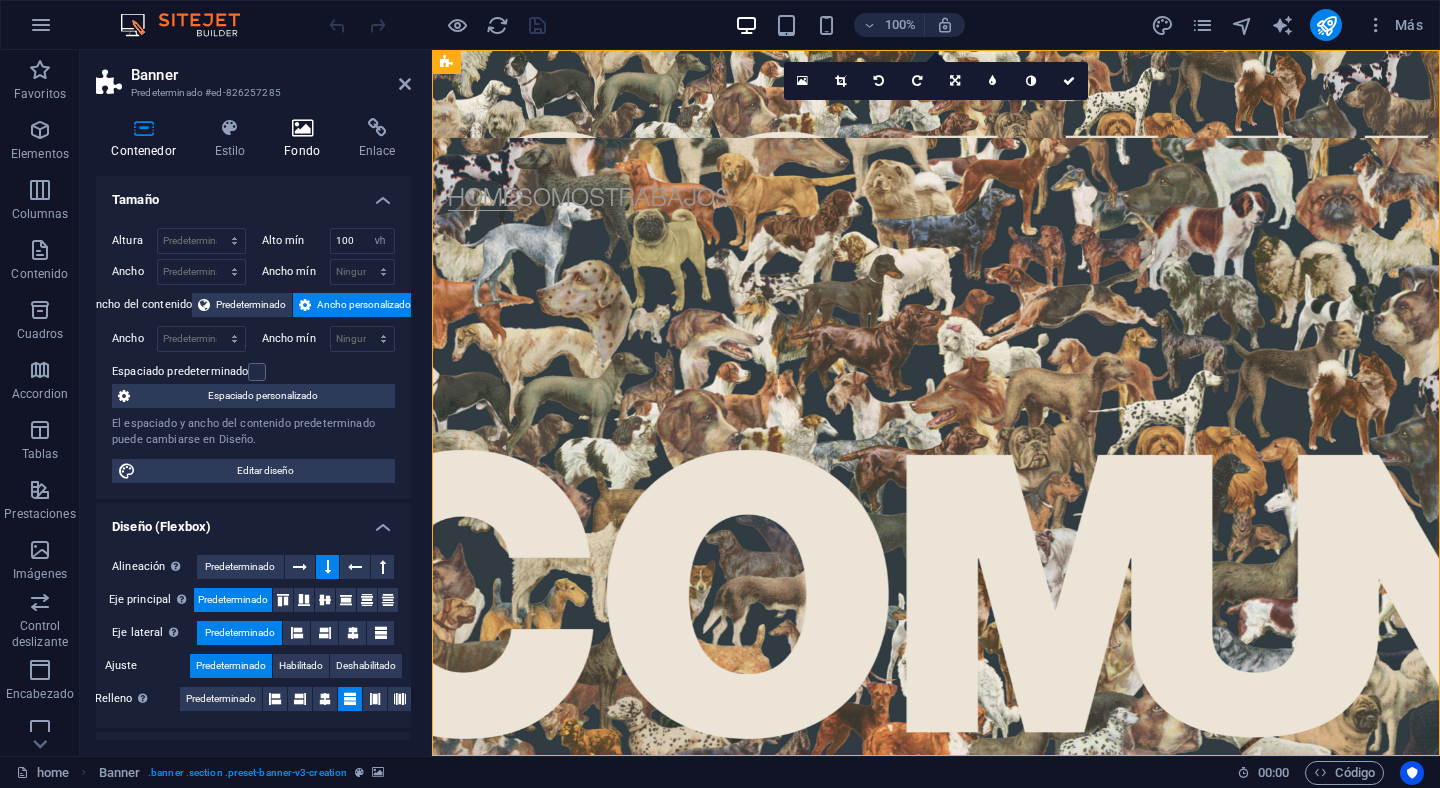 click on "Fondo" at bounding box center (306, 139) 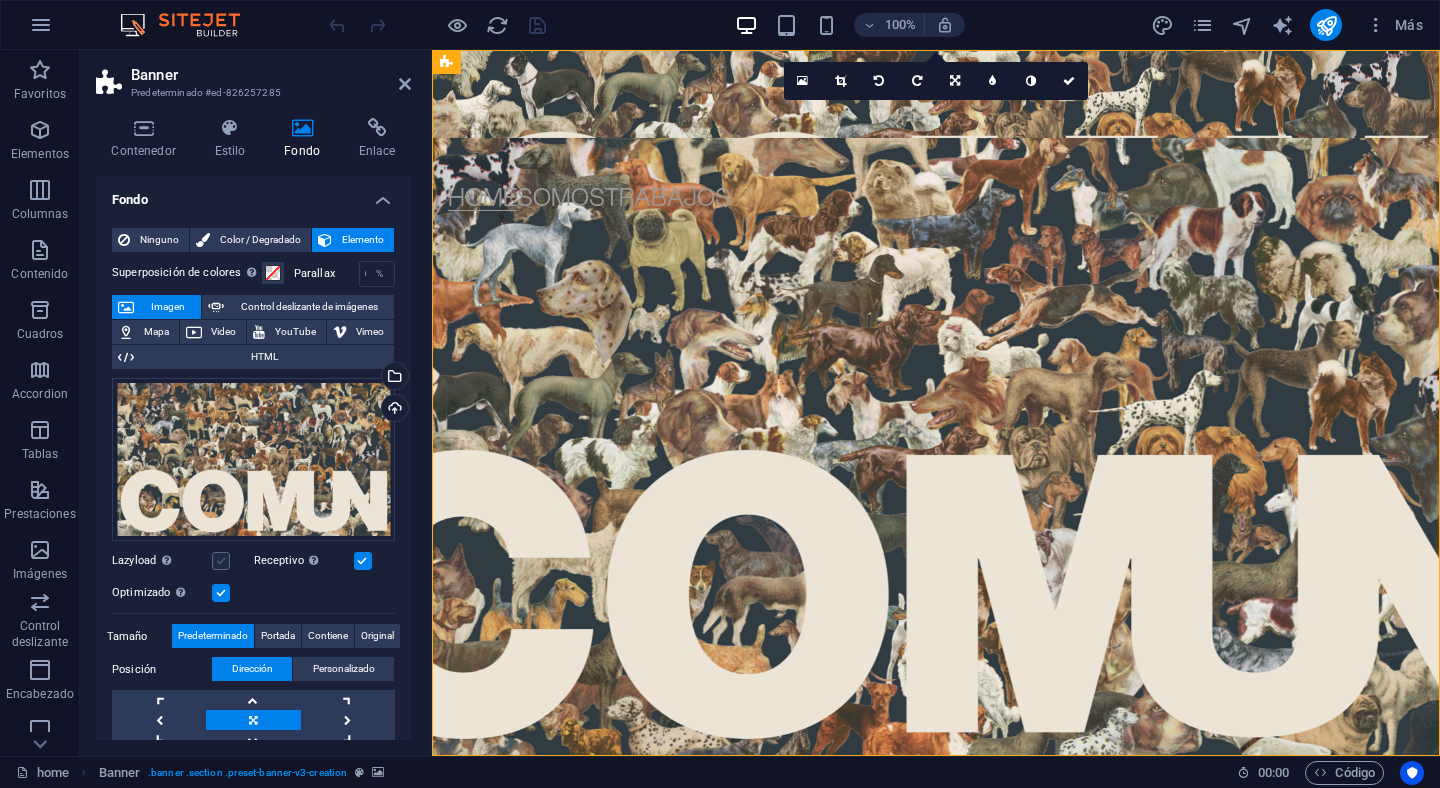 click at bounding box center (221, 561) 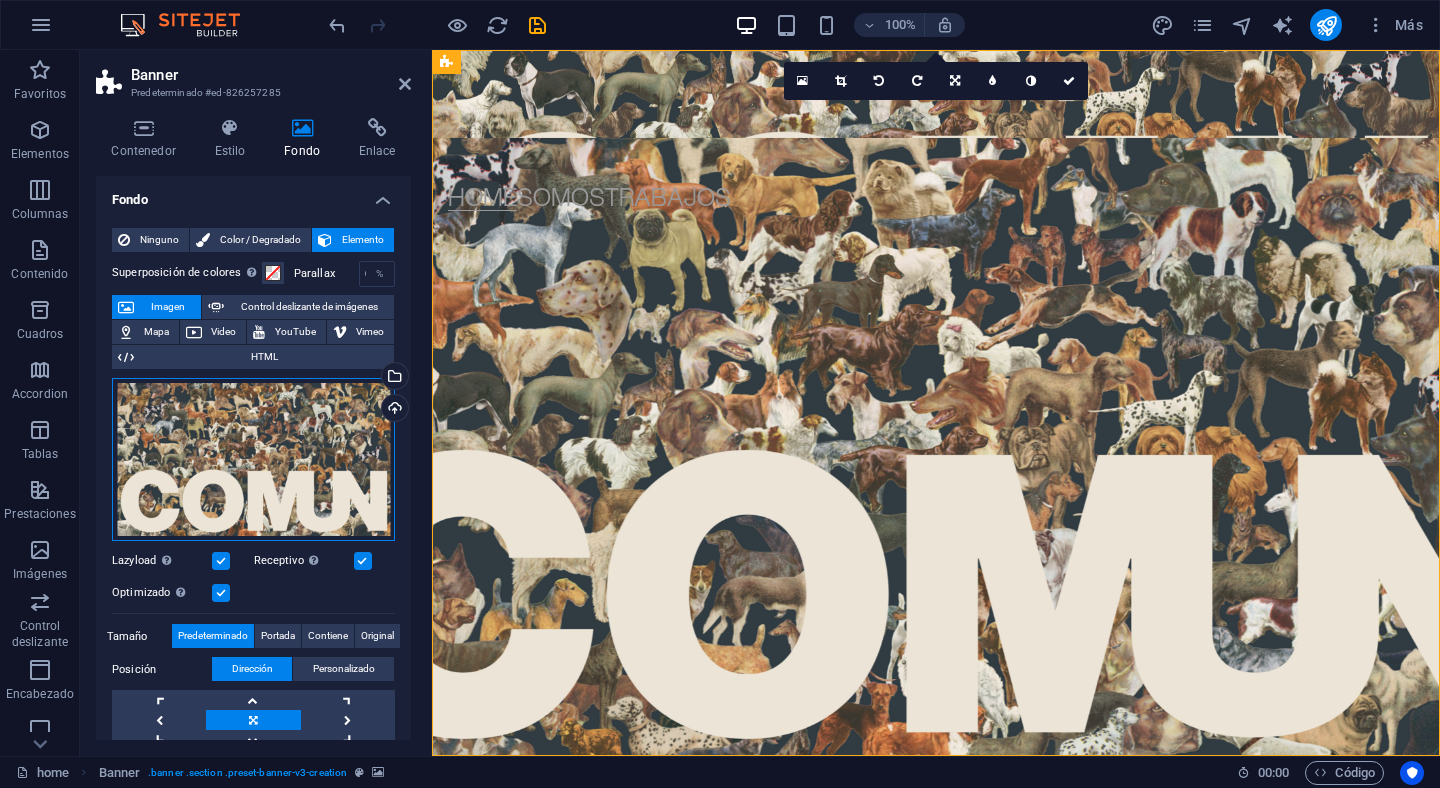 click on "Arrastra archivos aquí, haz clic para escoger archivos o  selecciona archivos de Archivos o de nuestra galería gratuita de fotos y vídeos" at bounding box center [253, 460] 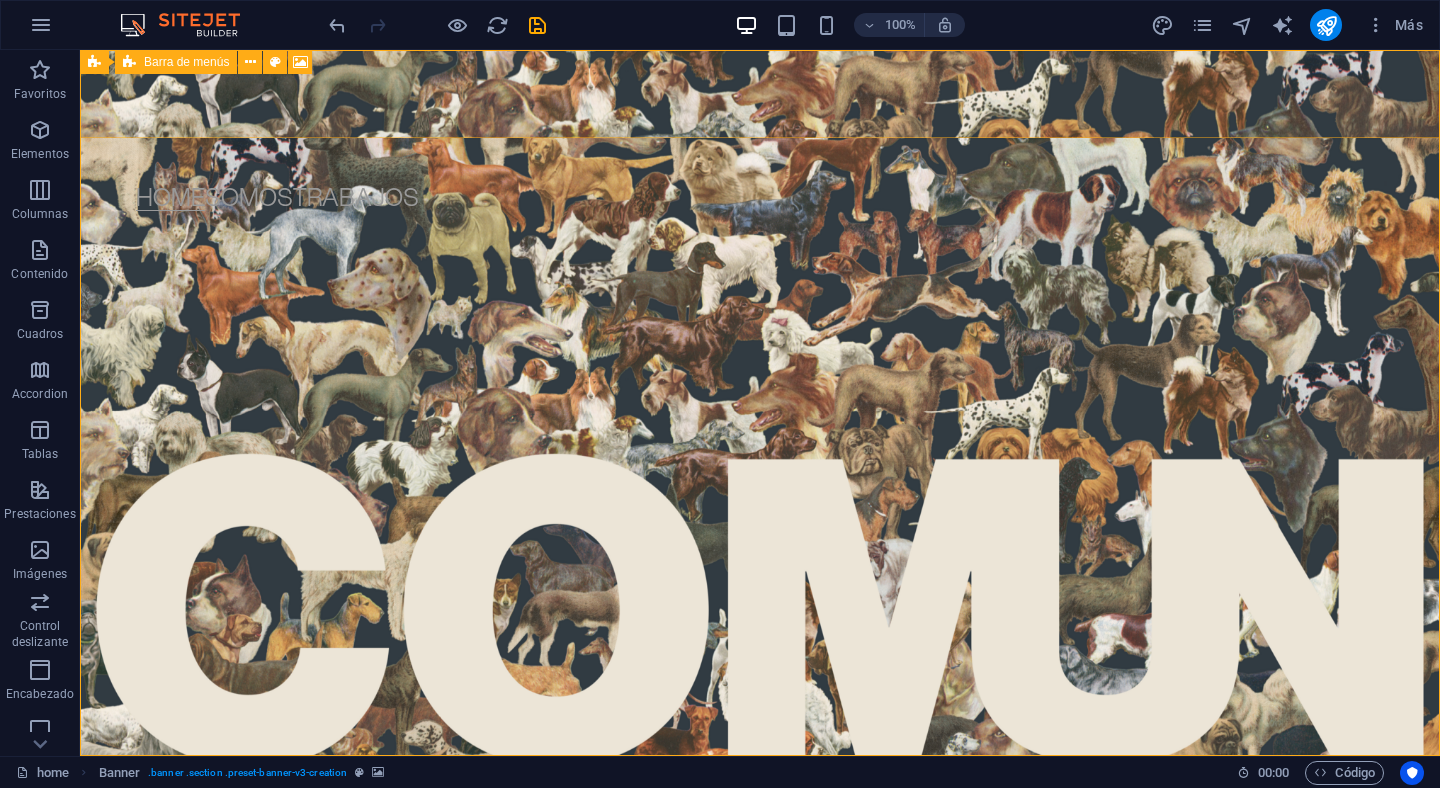 click on "Barra de menús" at bounding box center (186, 62) 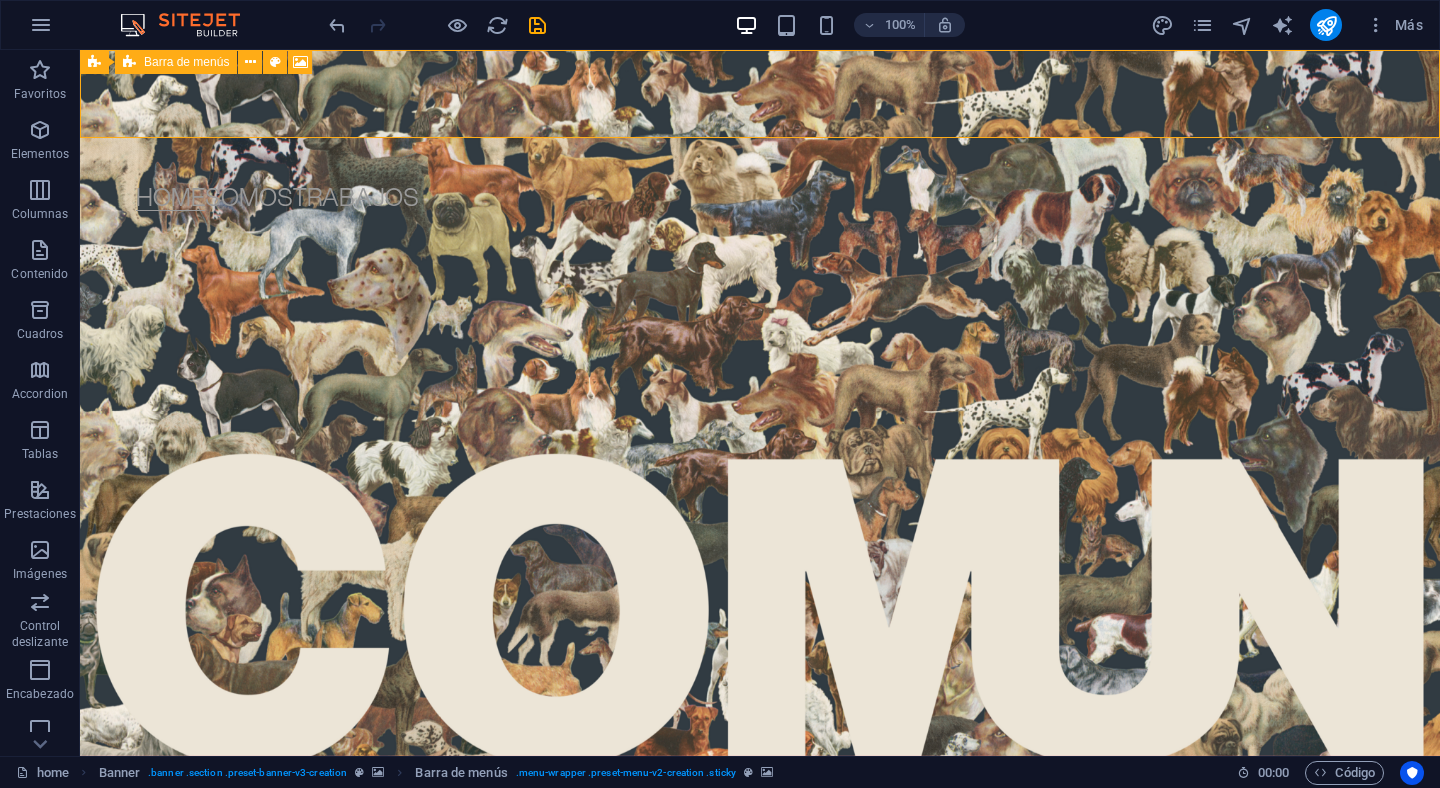 click on "Barra de menús" at bounding box center (186, 62) 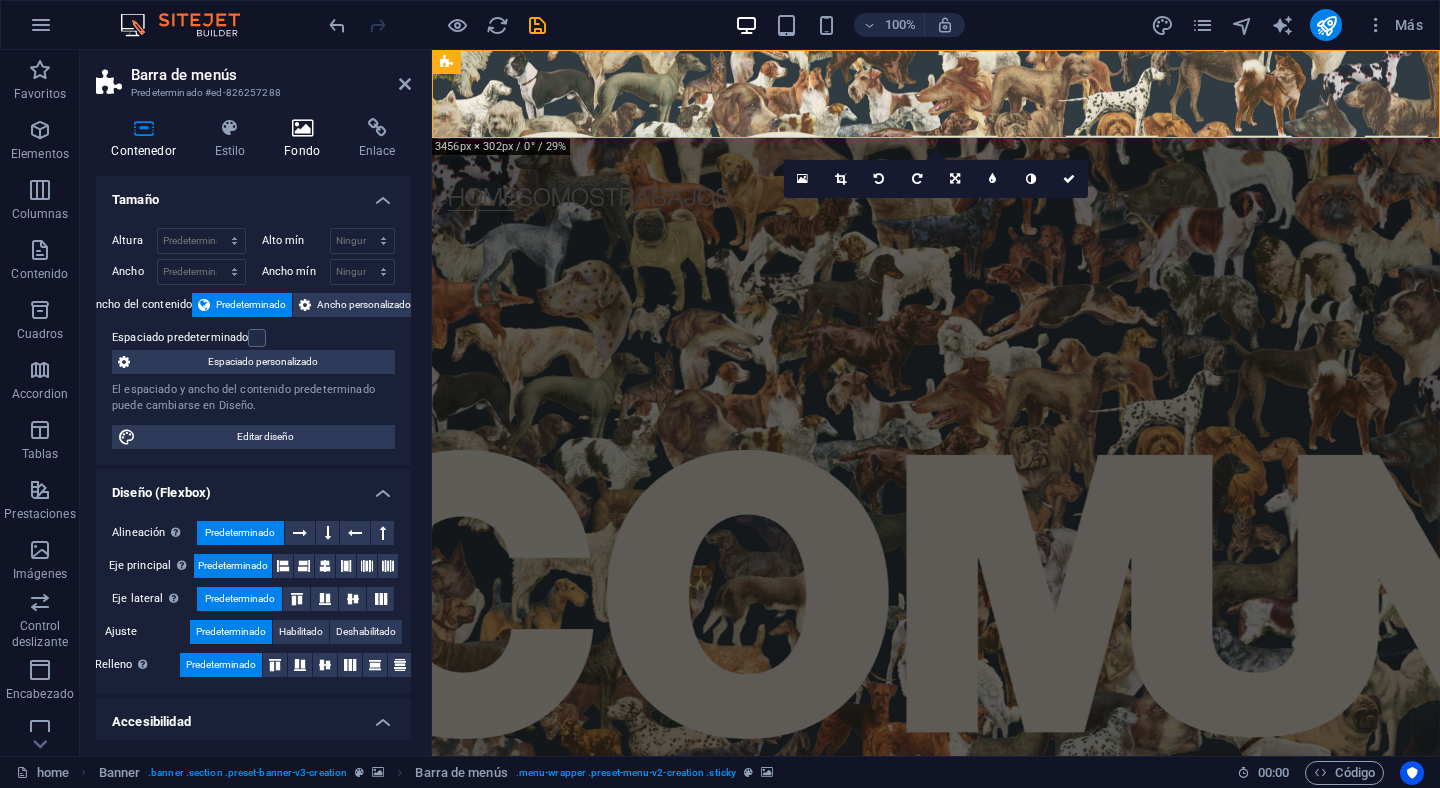 click on "Fondo" at bounding box center (306, 139) 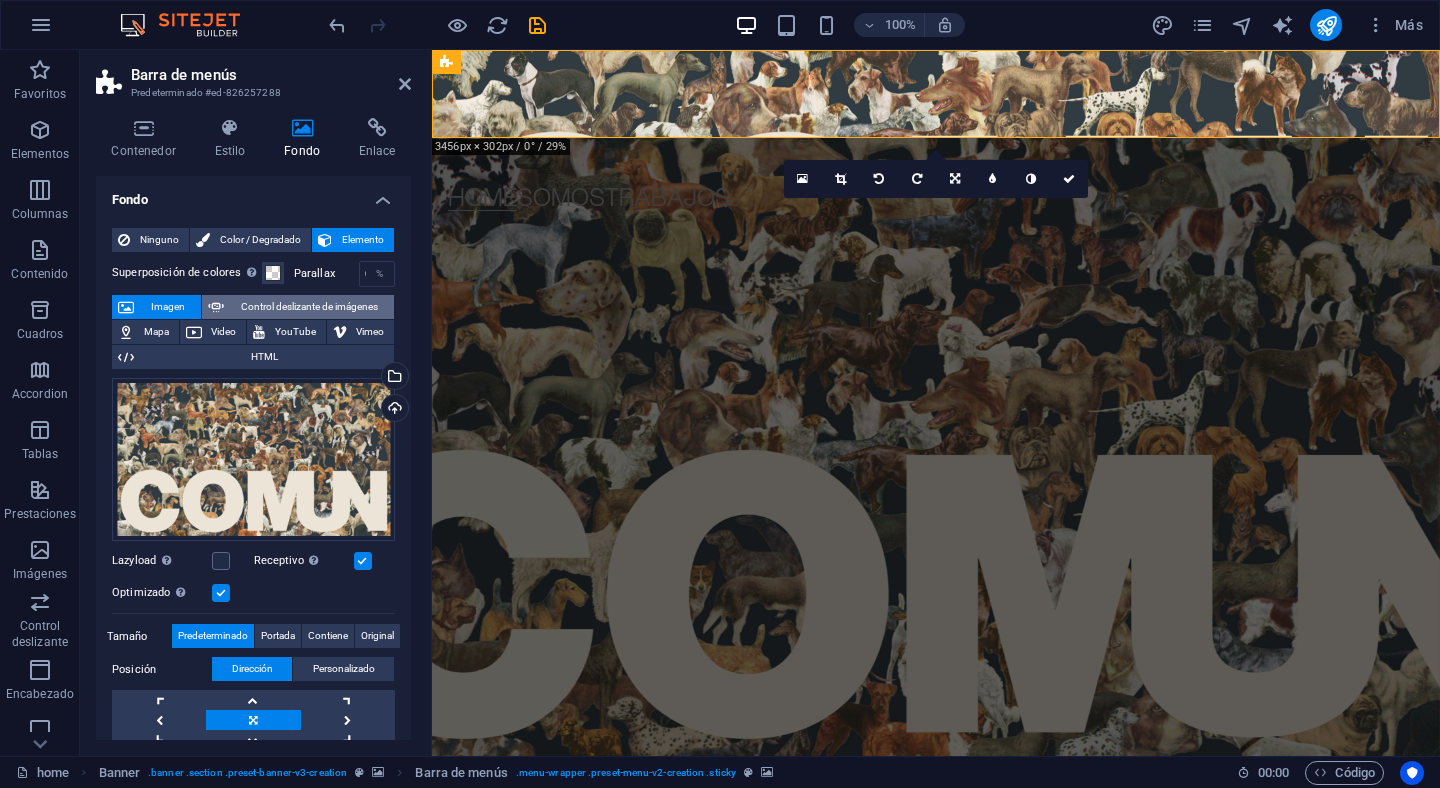 click on "Control deslizante de imágenes" at bounding box center (309, 307) 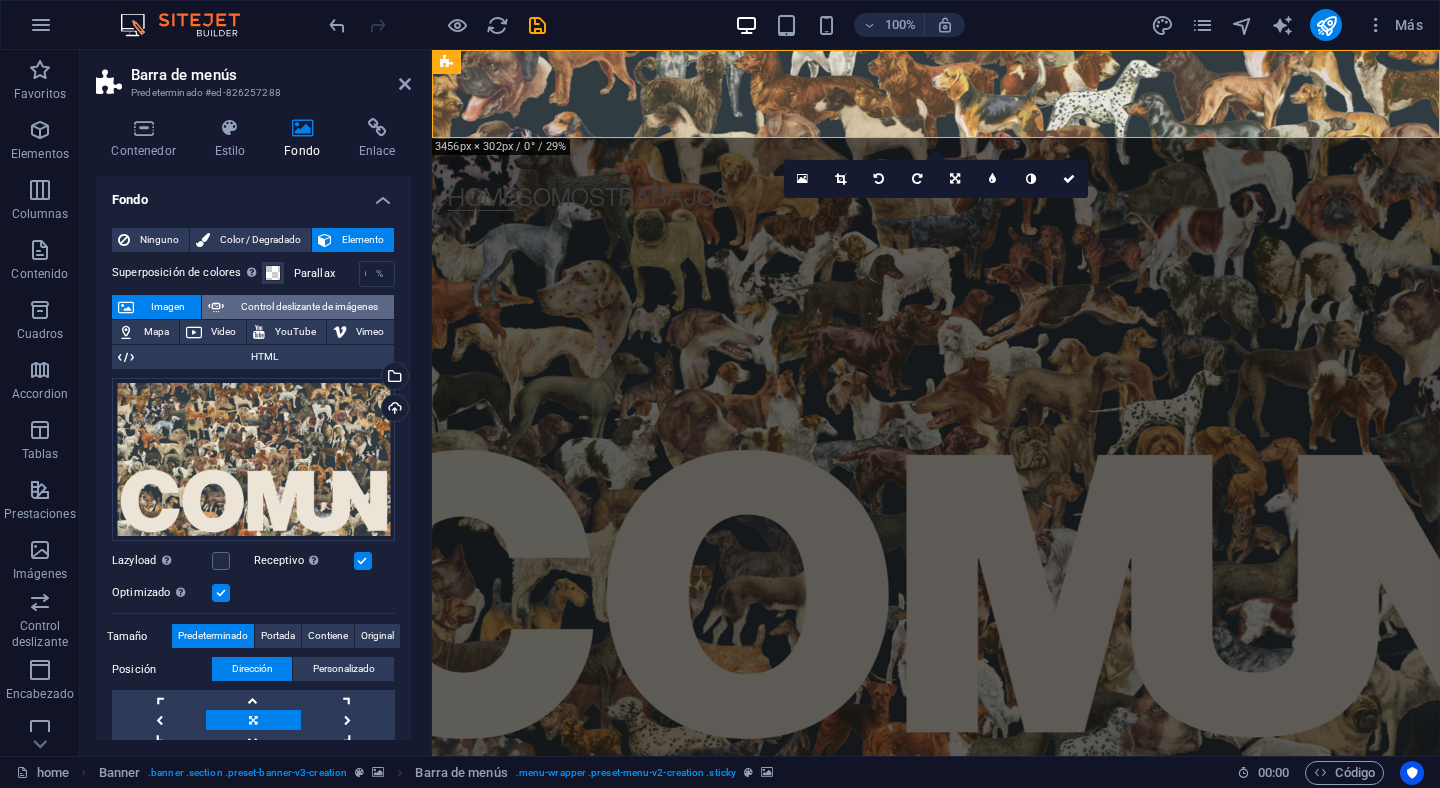 select on "ms" 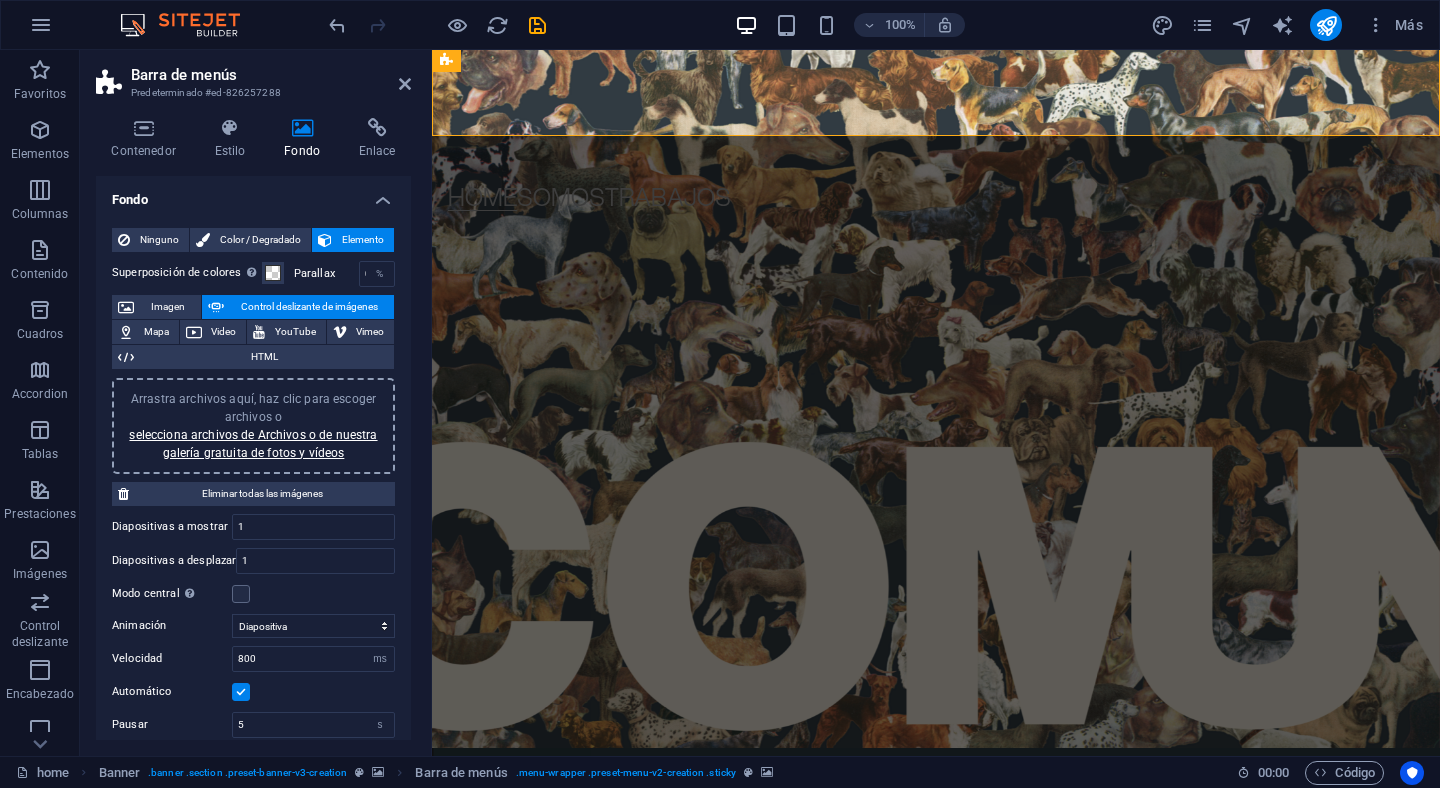 scroll, scrollTop: 0, scrollLeft: 0, axis: both 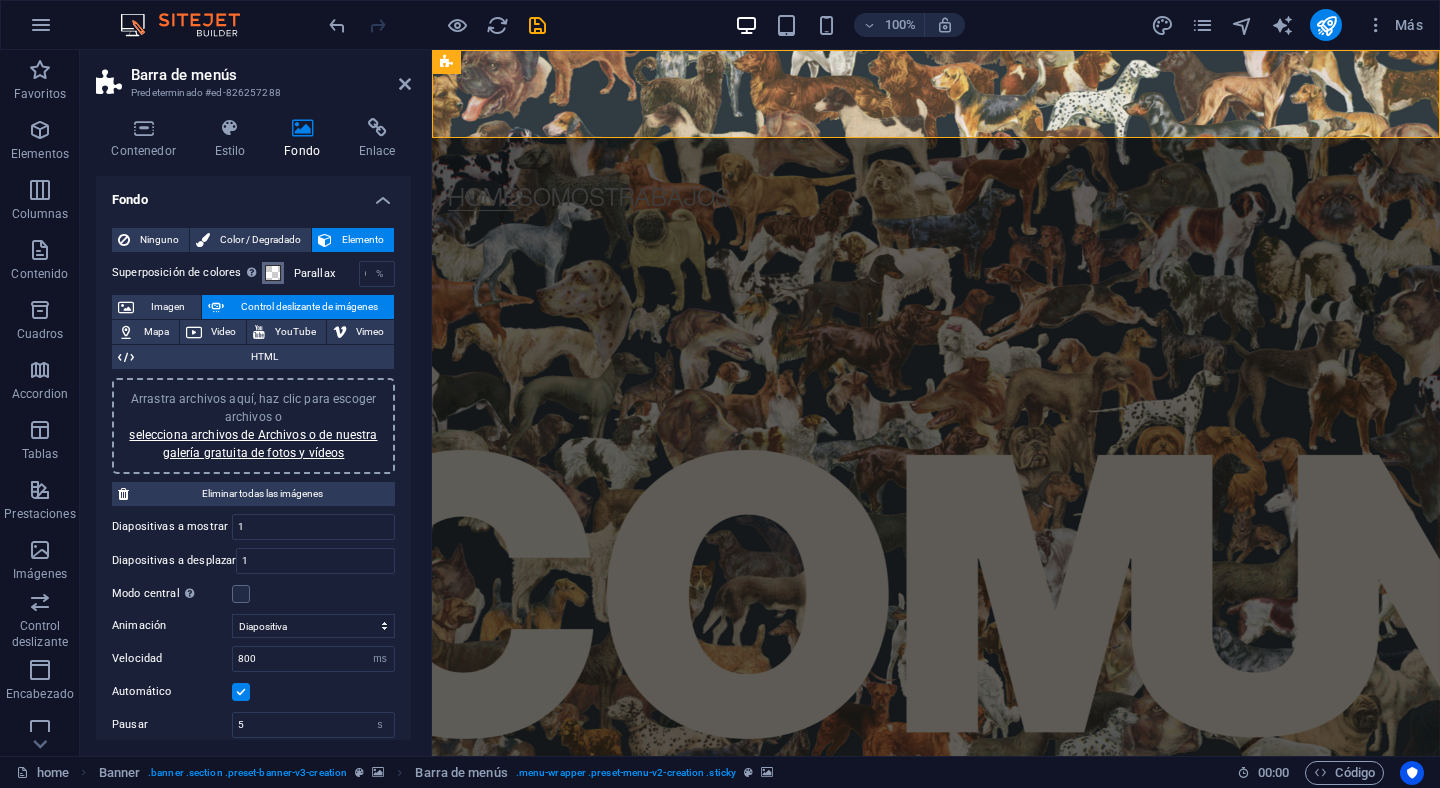 click at bounding box center (273, 273) 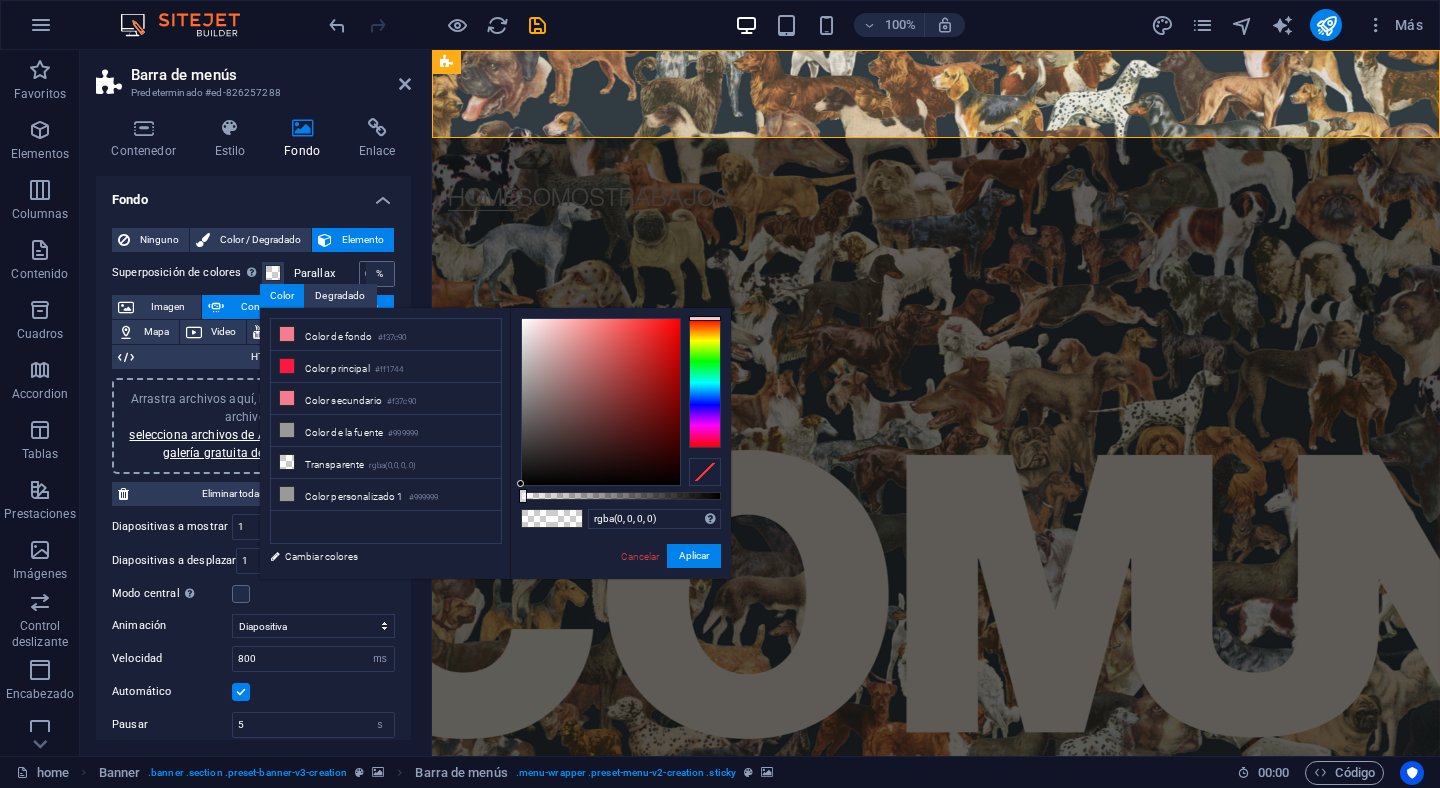 click on "%" at bounding box center [380, 274] 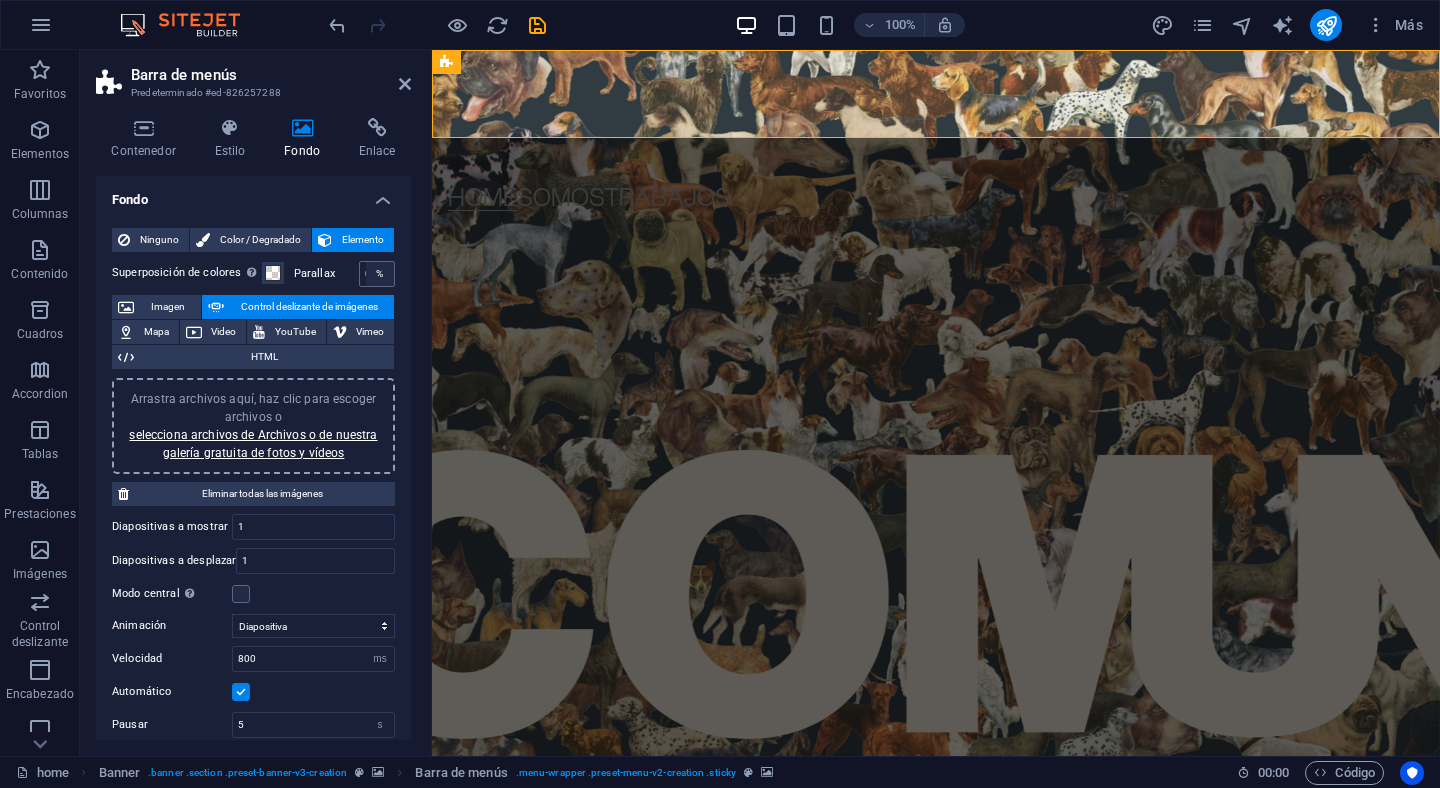 click on "%" at bounding box center [380, 274] 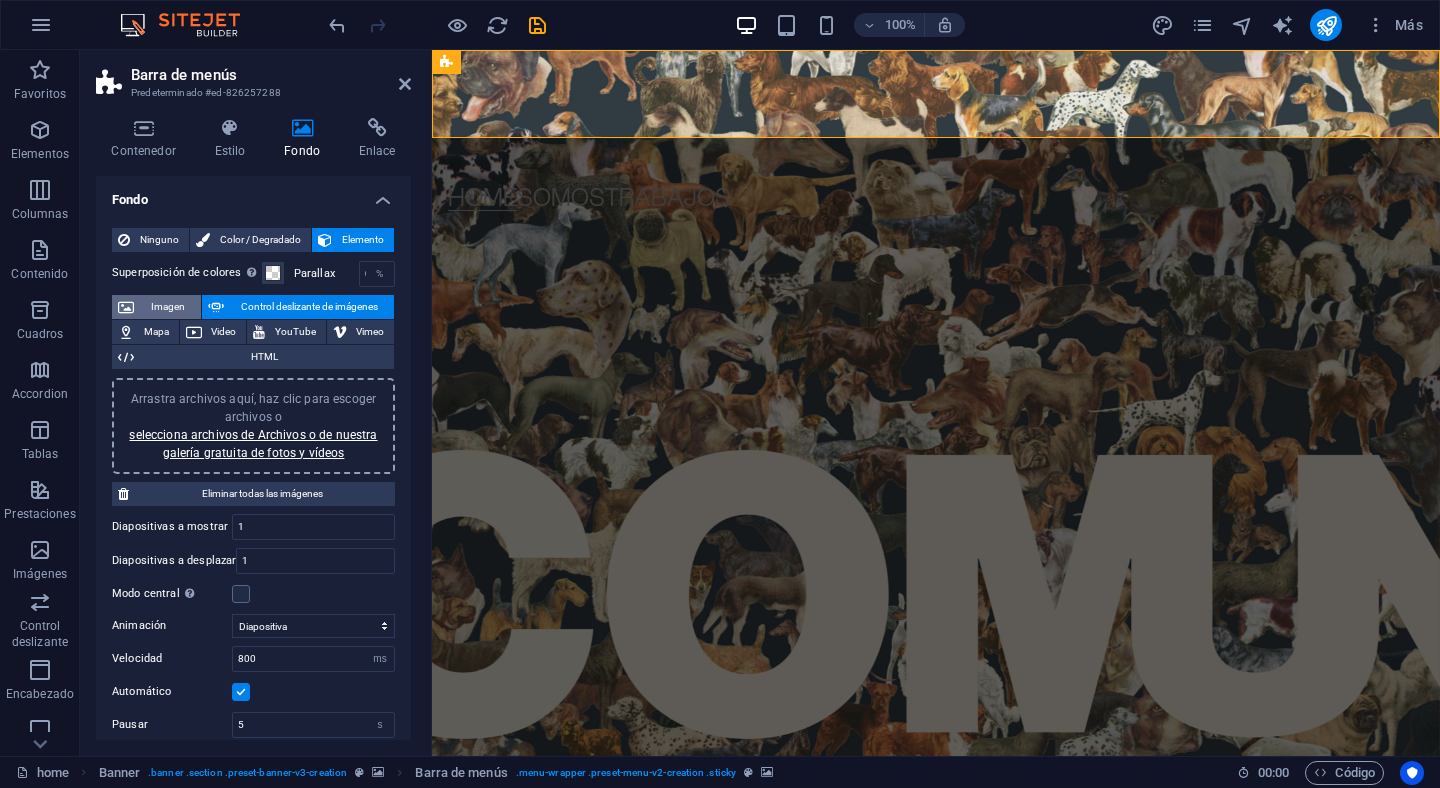click on "Imagen" at bounding box center [167, 307] 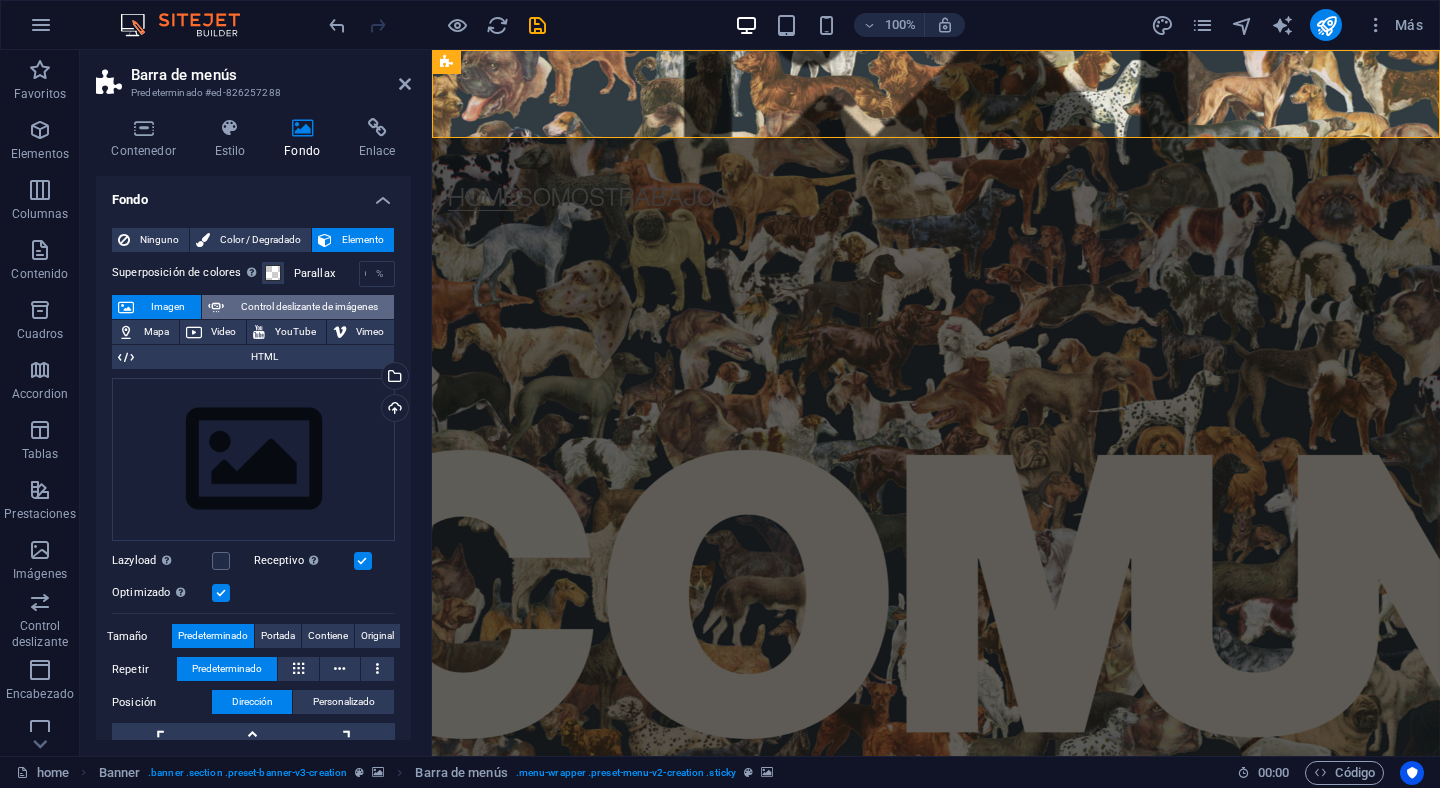 click on "Control deslizante de imágenes" at bounding box center (309, 307) 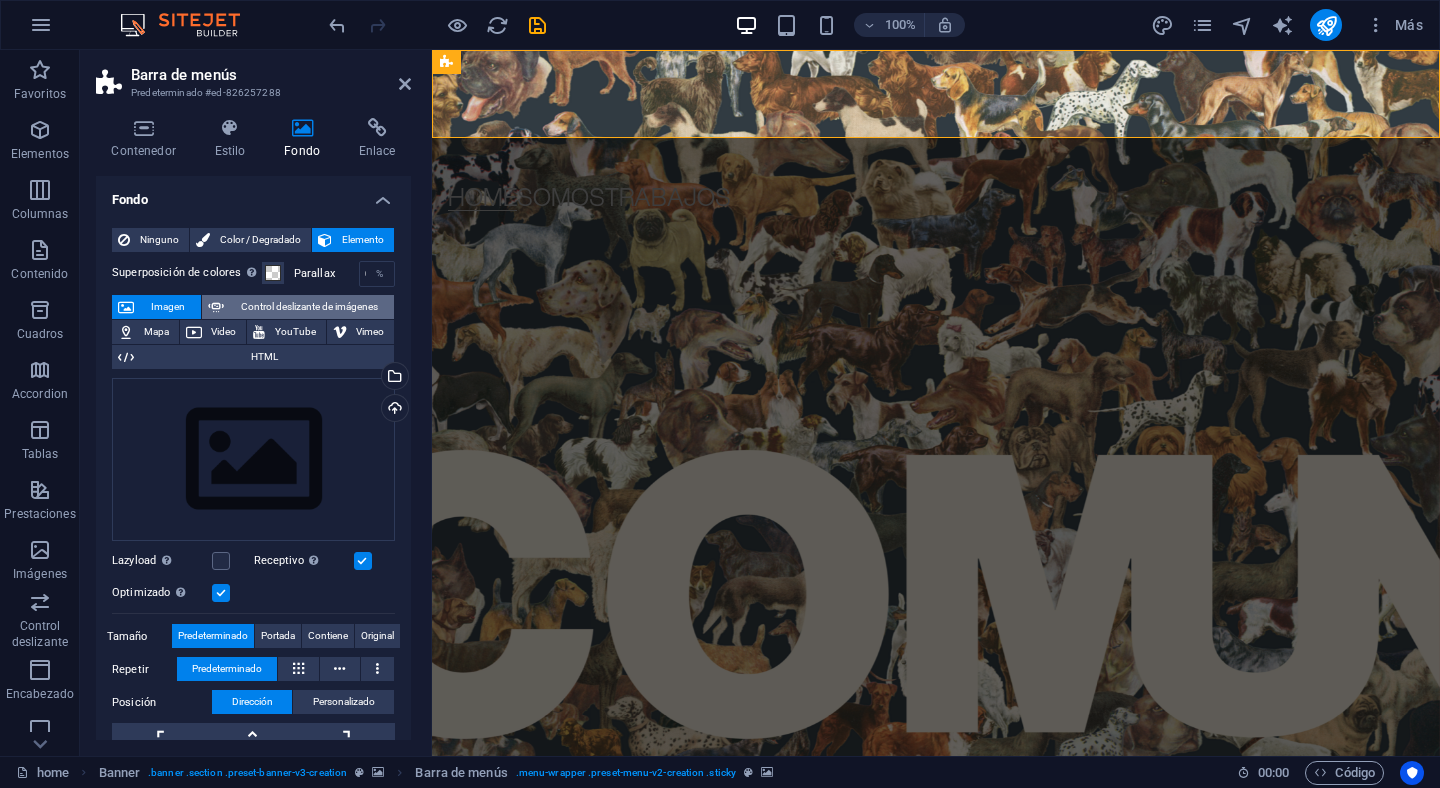 select on "ms" 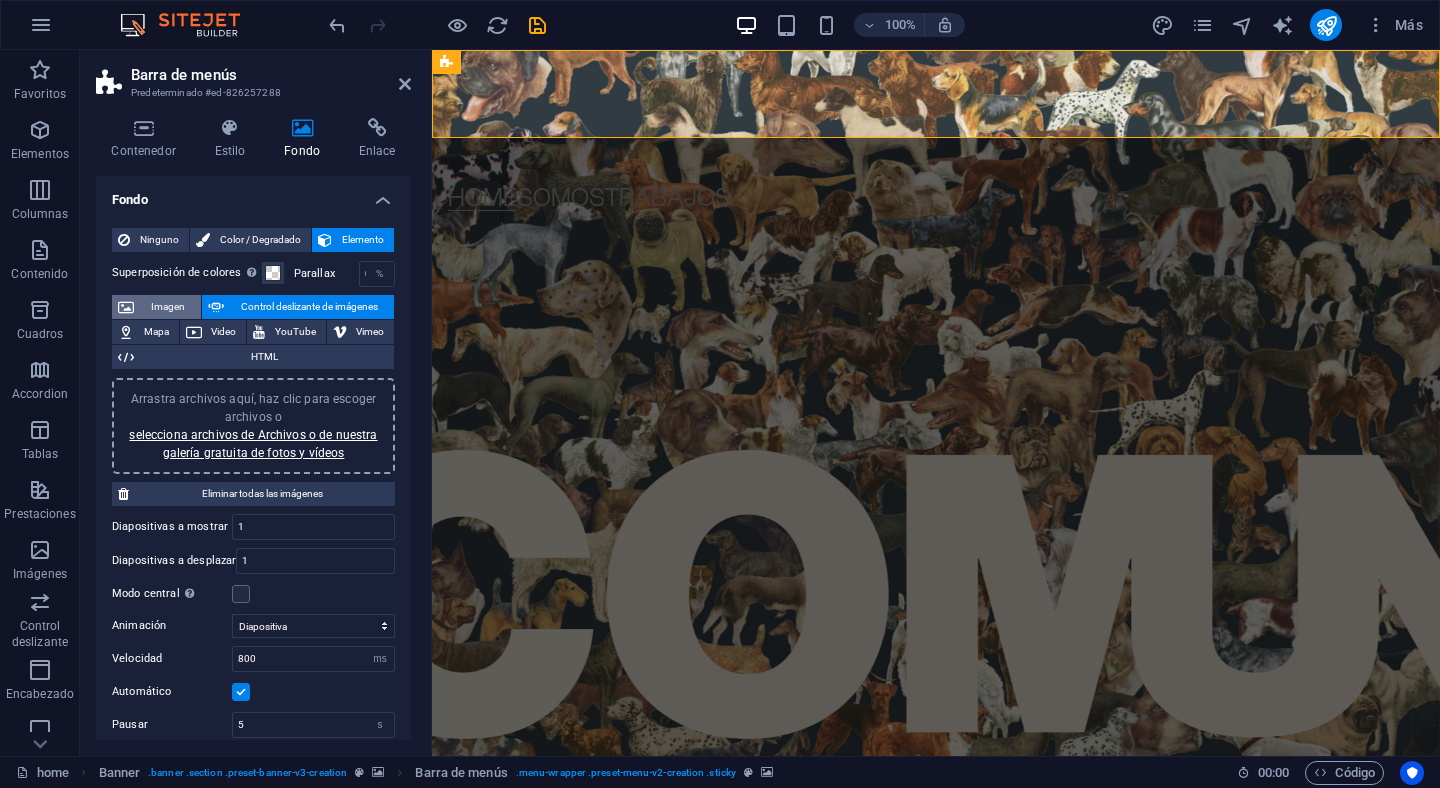 click on "Imagen" at bounding box center (167, 307) 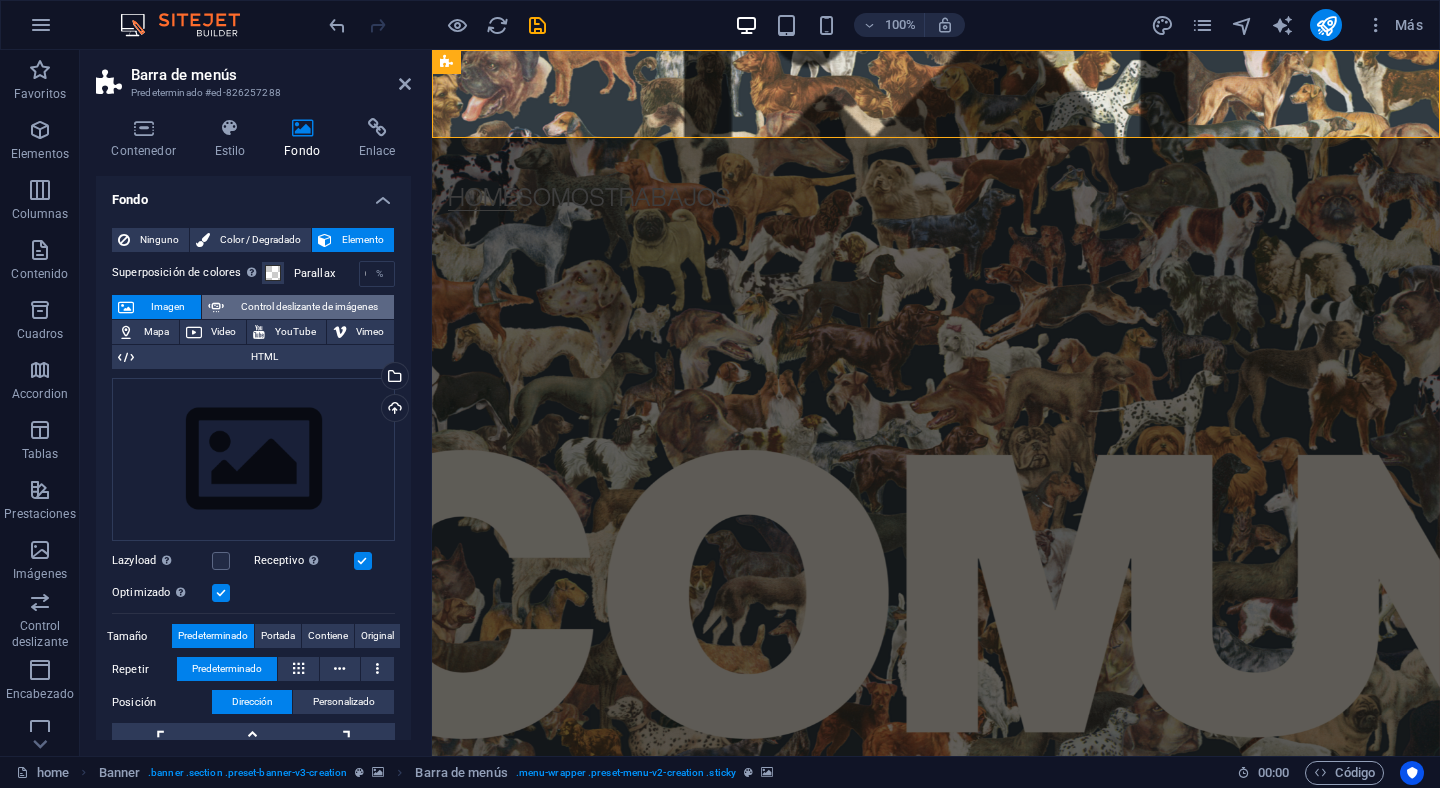 click on "Control deslizante de imágenes" at bounding box center [309, 307] 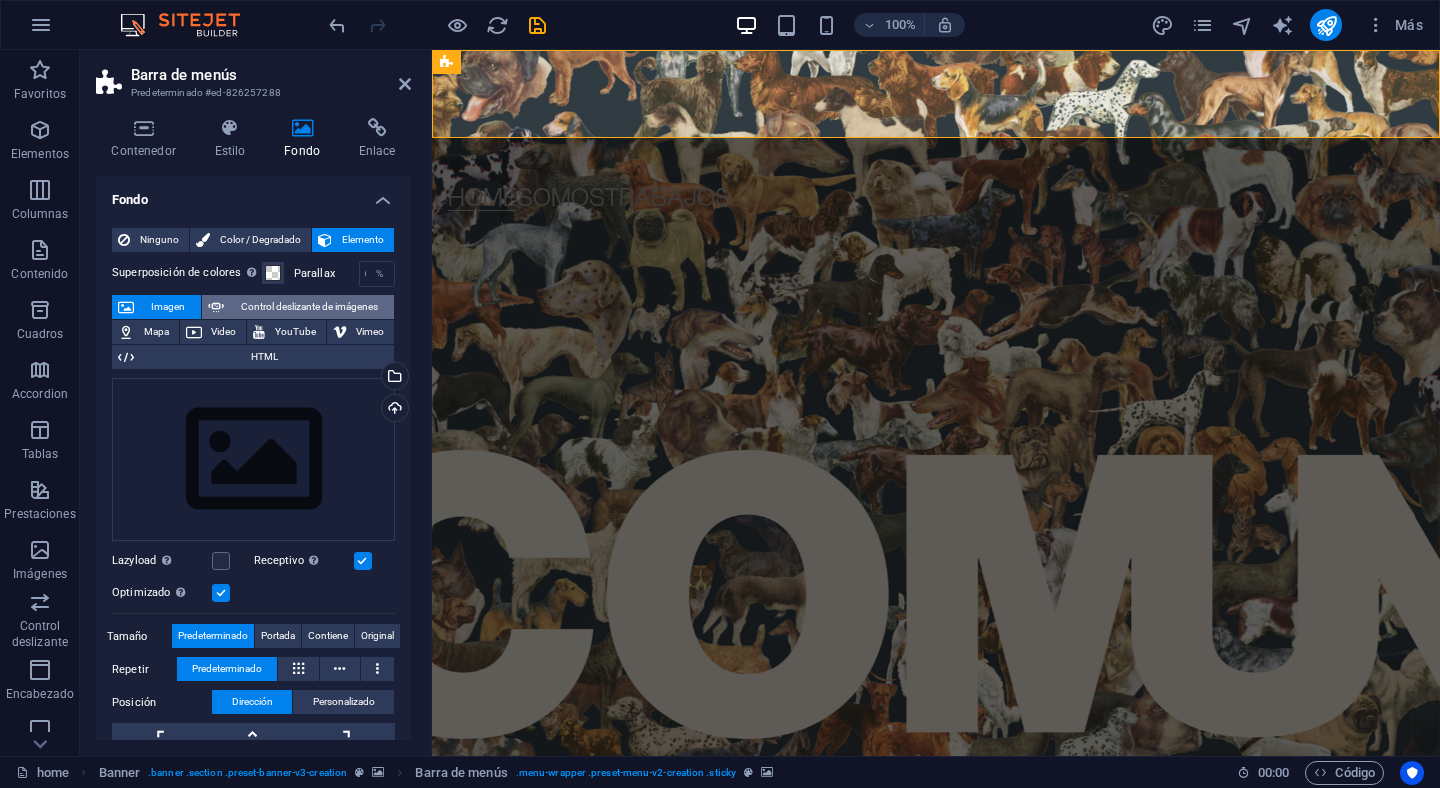 select on "ms" 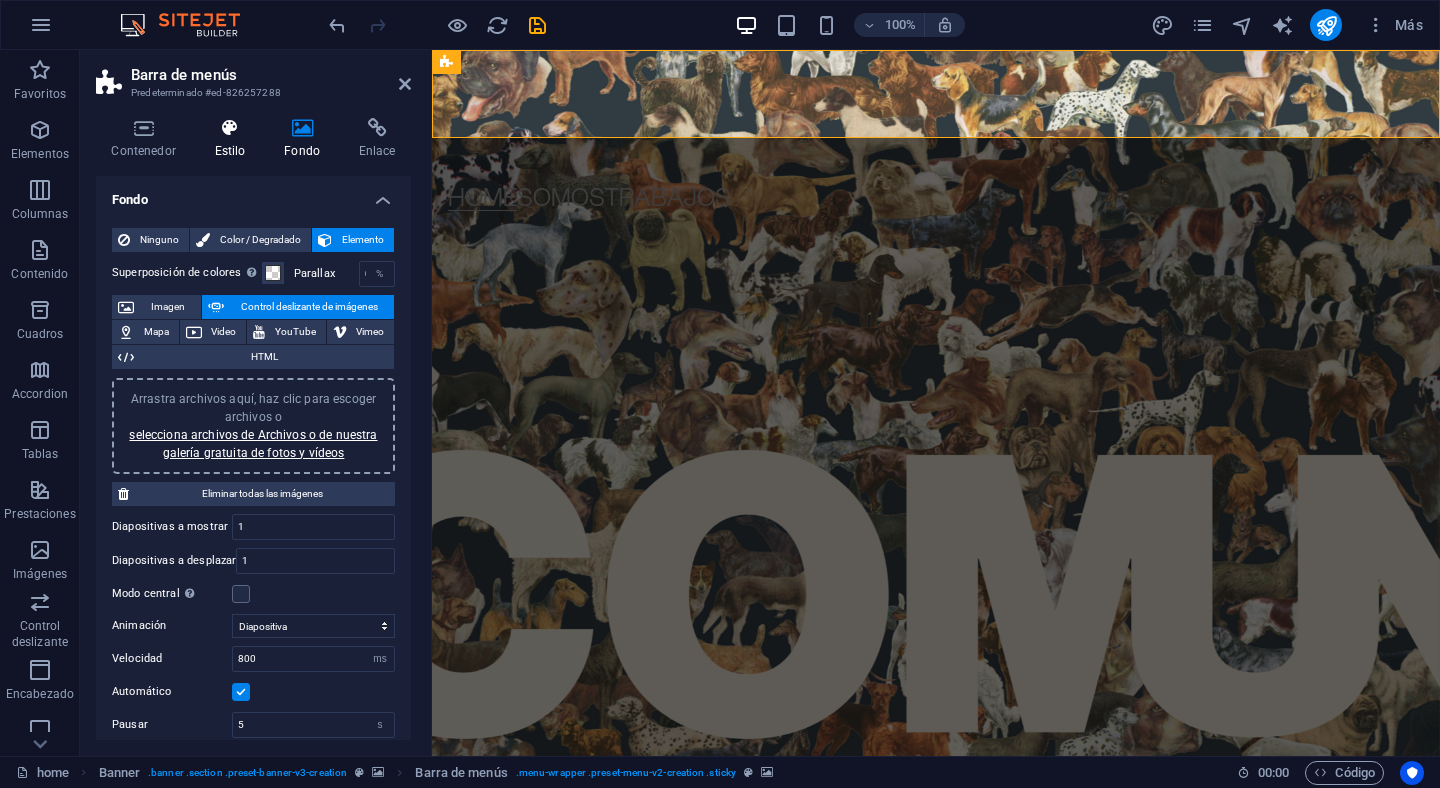 click on "Estilo" at bounding box center (234, 139) 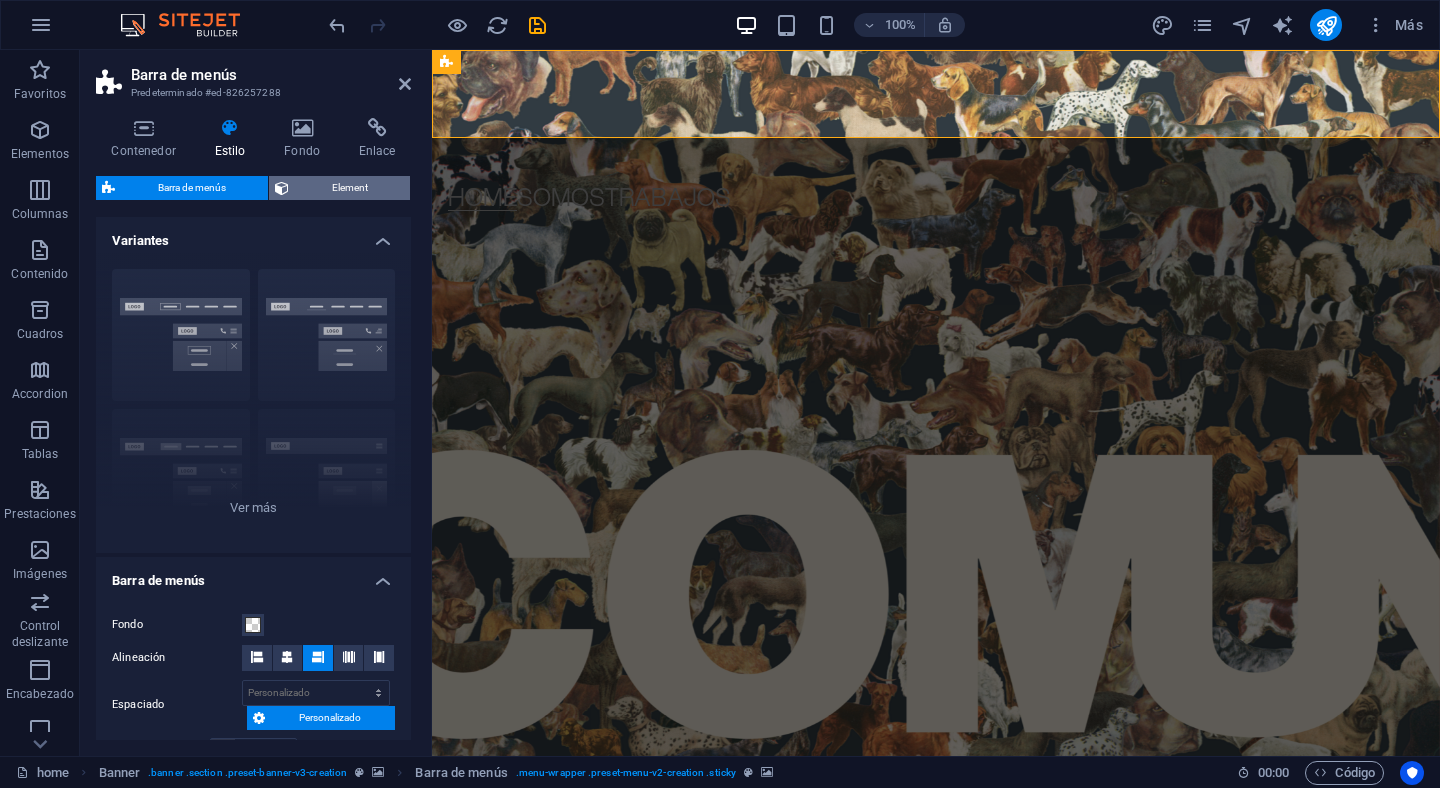 click on "Element" at bounding box center (349, 188) 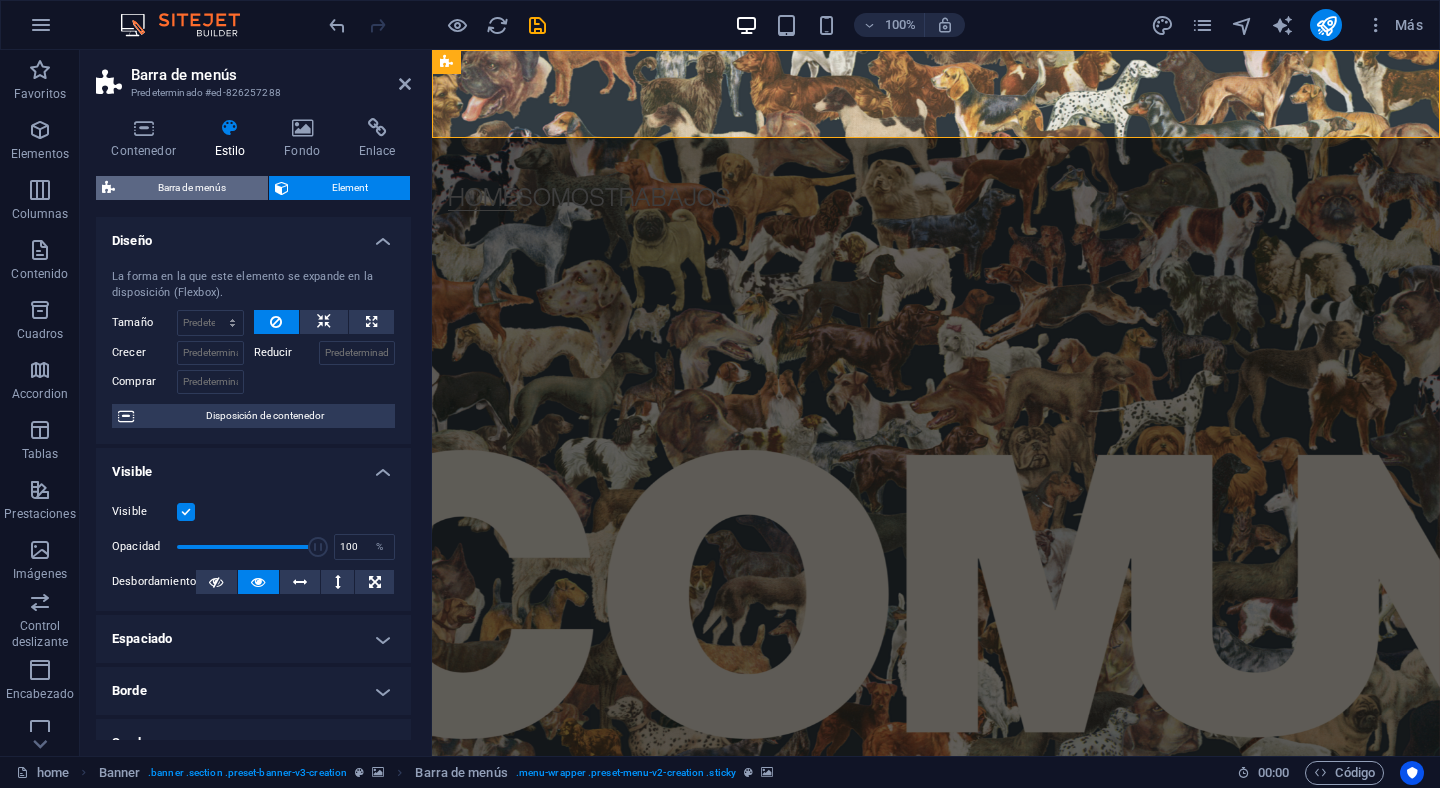 click on "Barra de menús" at bounding box center (191, 188) 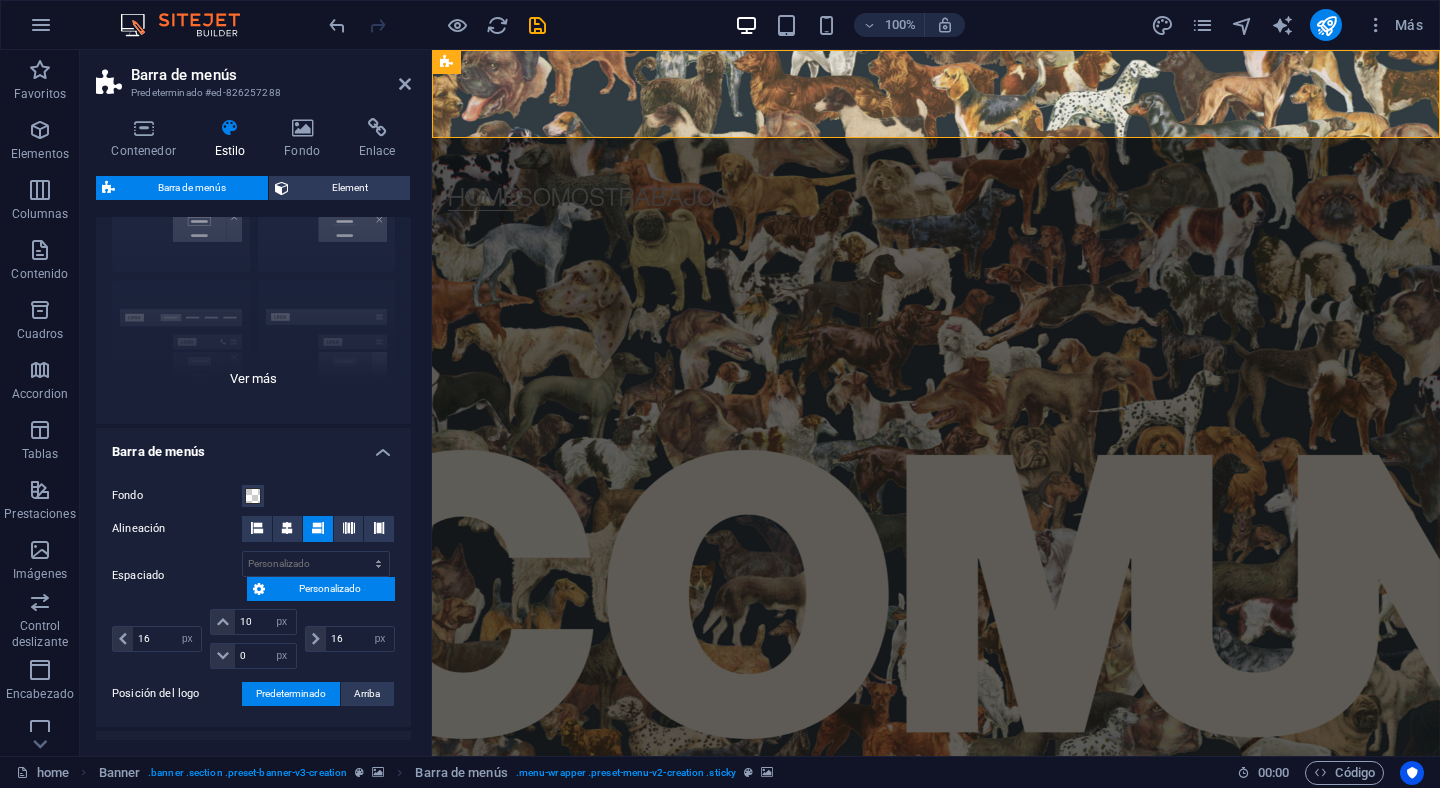 scroll, scrollTop: 133, scrollLeft: 0, axis: vertical 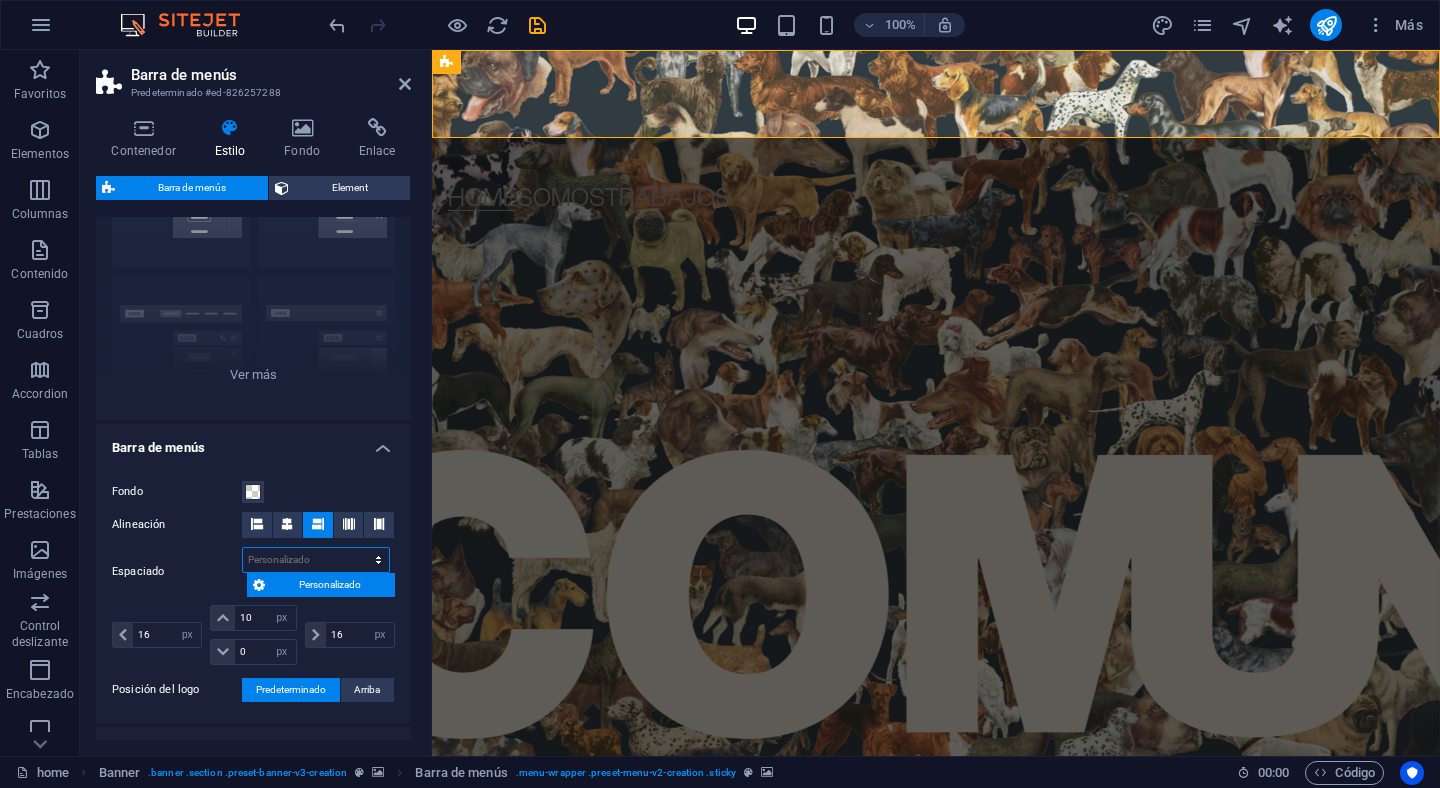 click on "px rem % vh vw Personalizado" at bounding box center (316, 560) 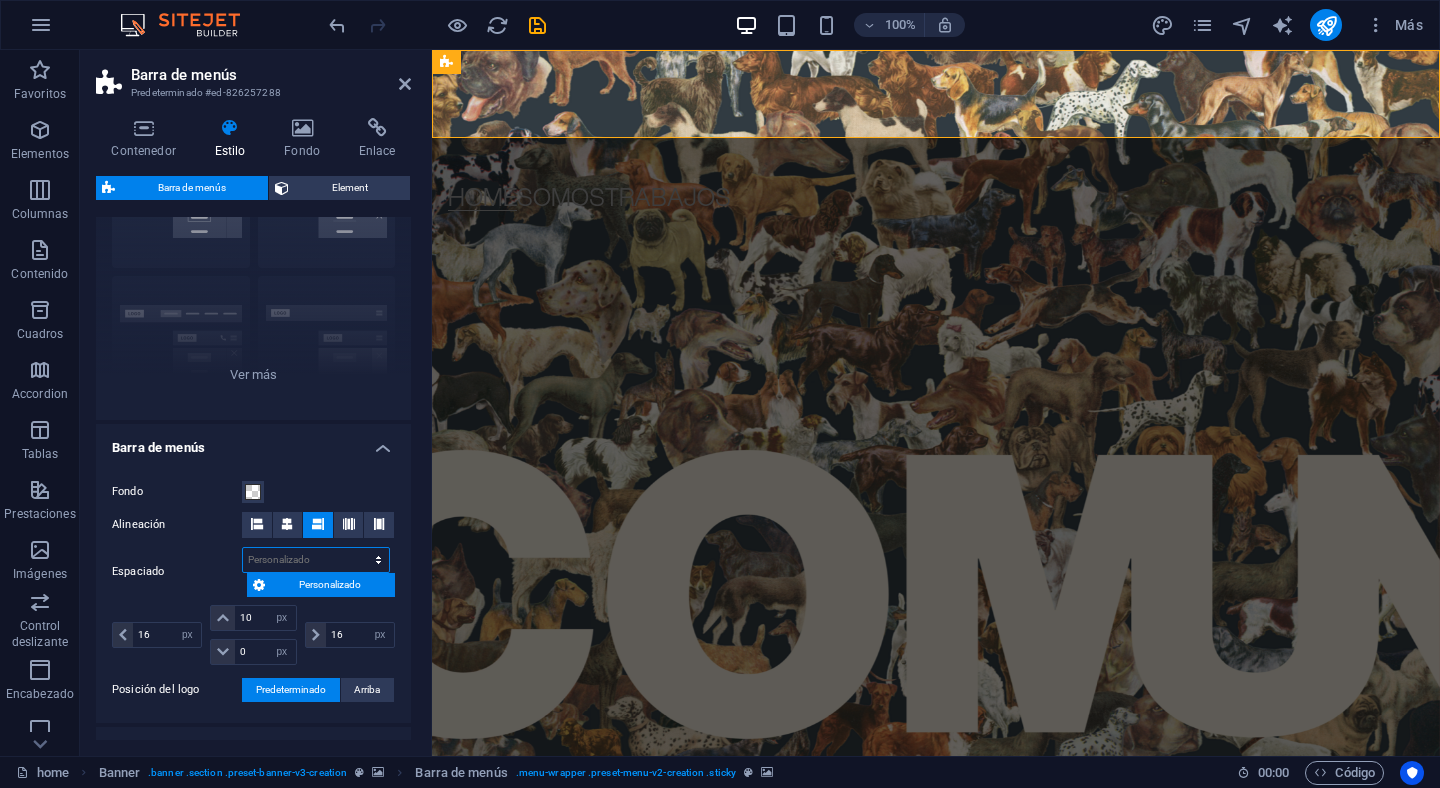 select on "%" 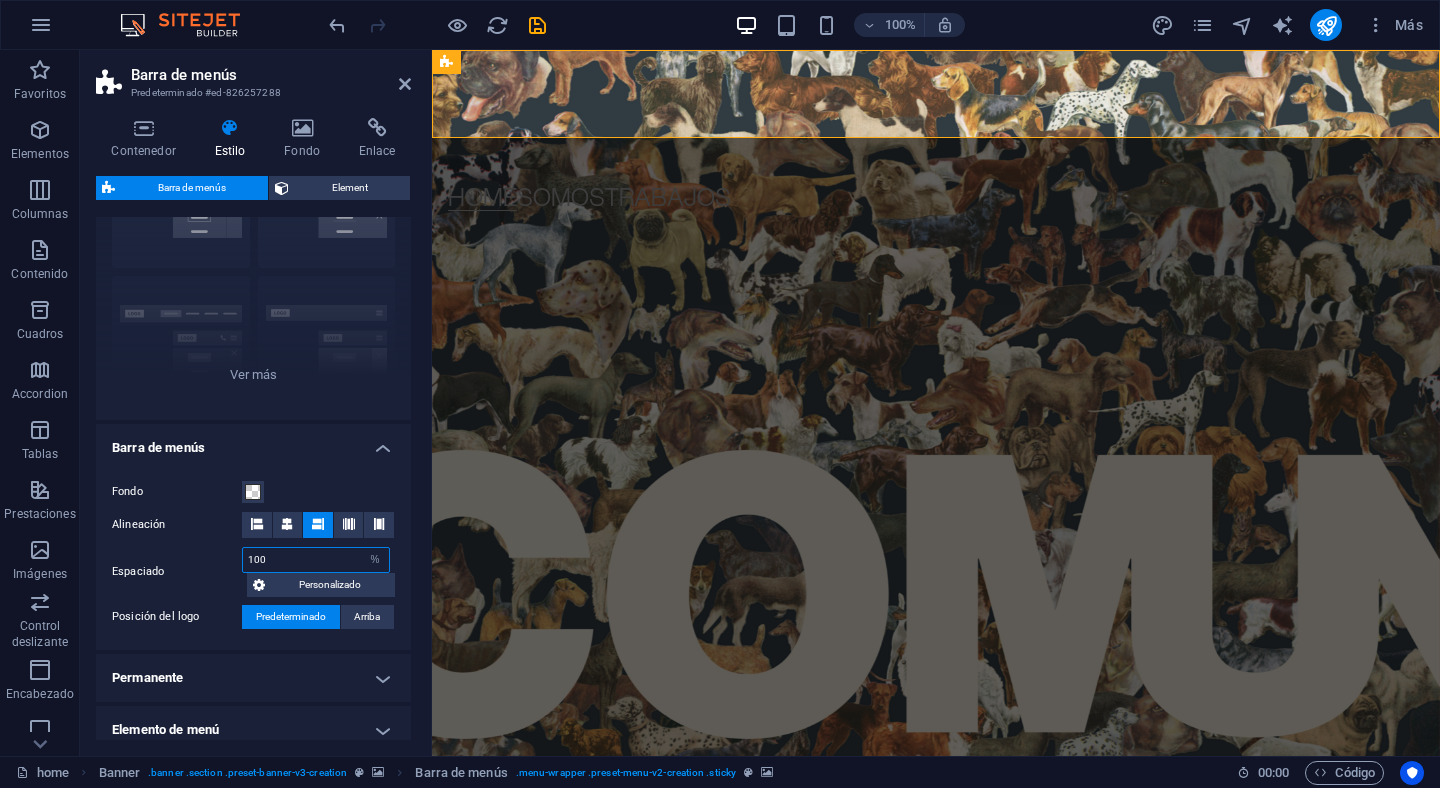 click on "100" at bounding box center (316, 560) 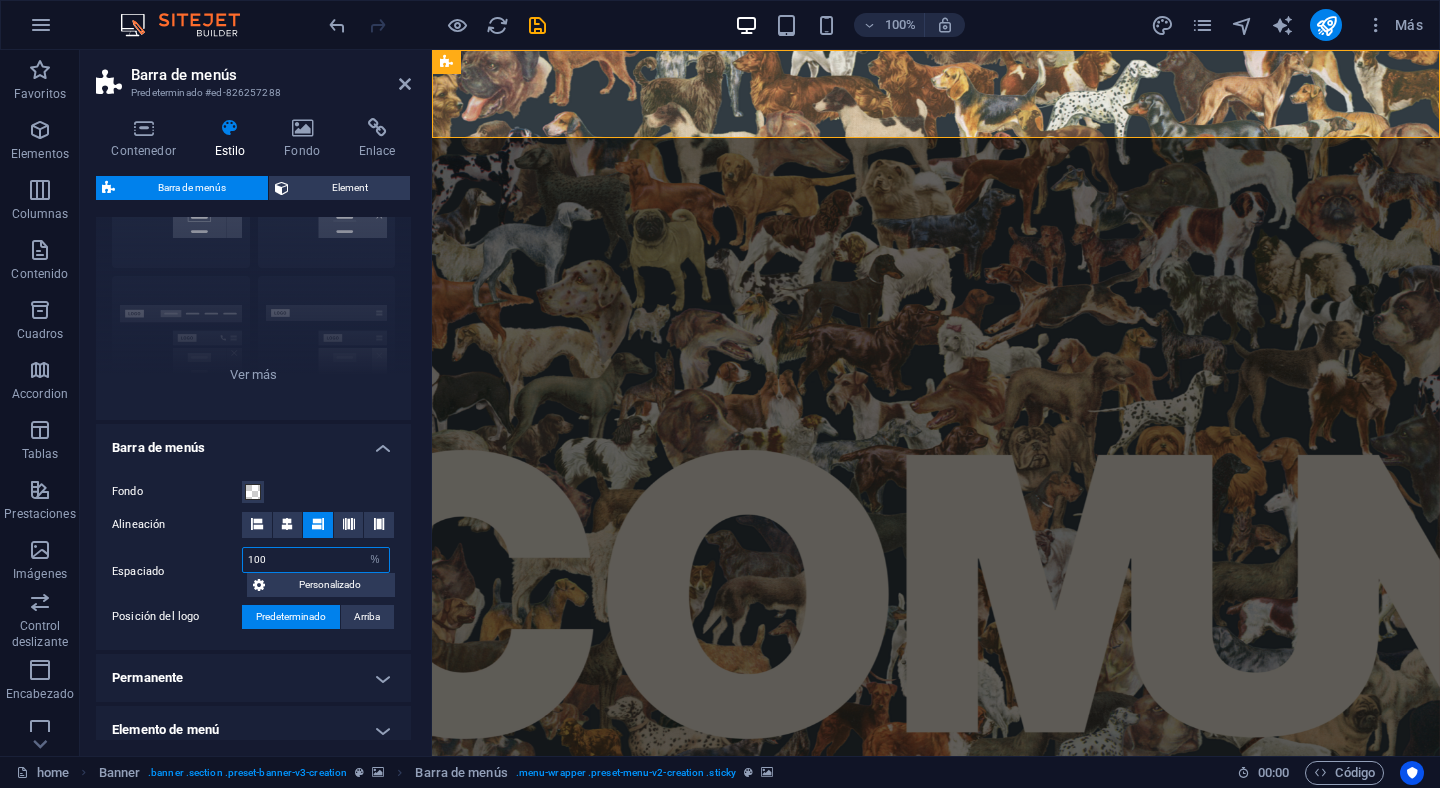 click on "100" at bounding box center [316, 560] 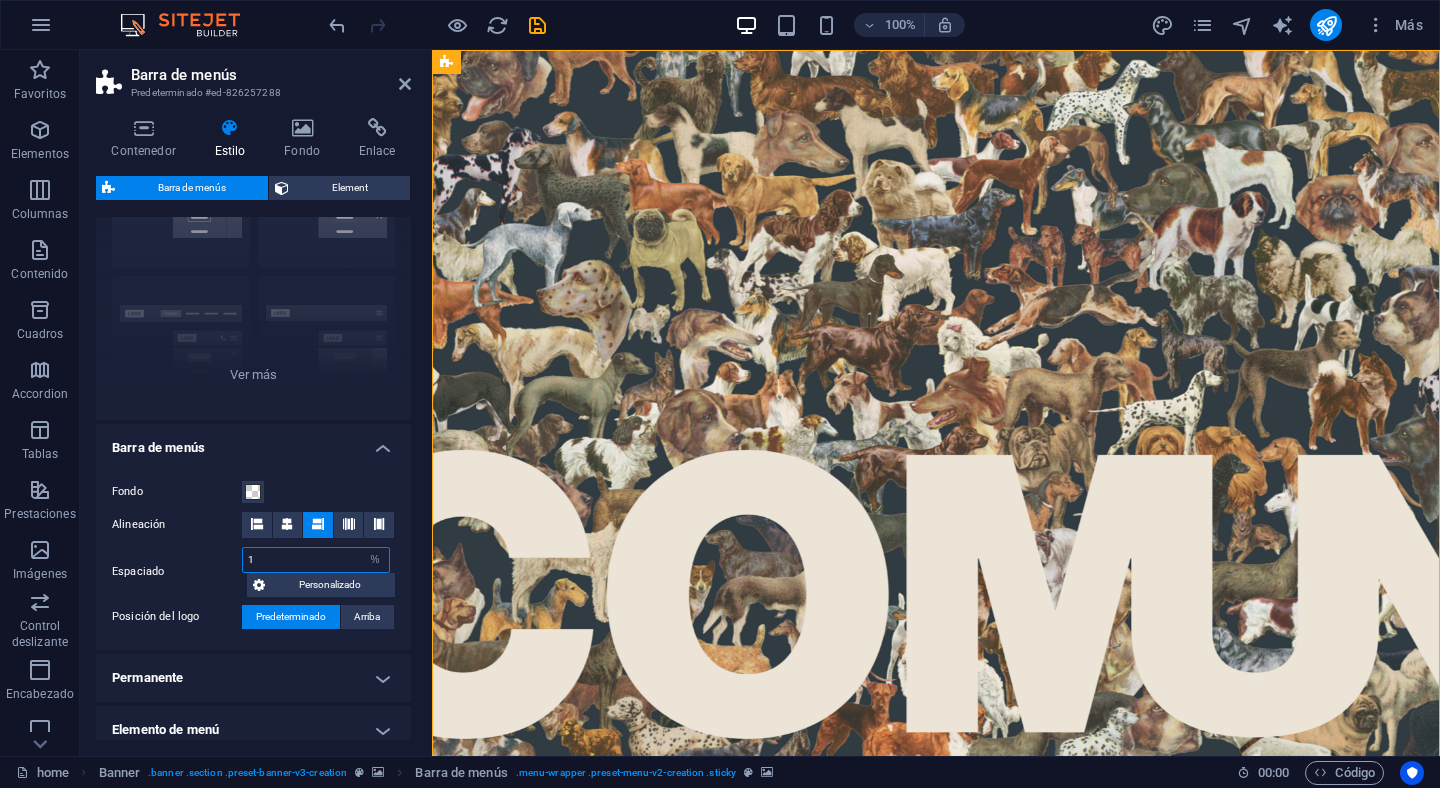 type on "1" 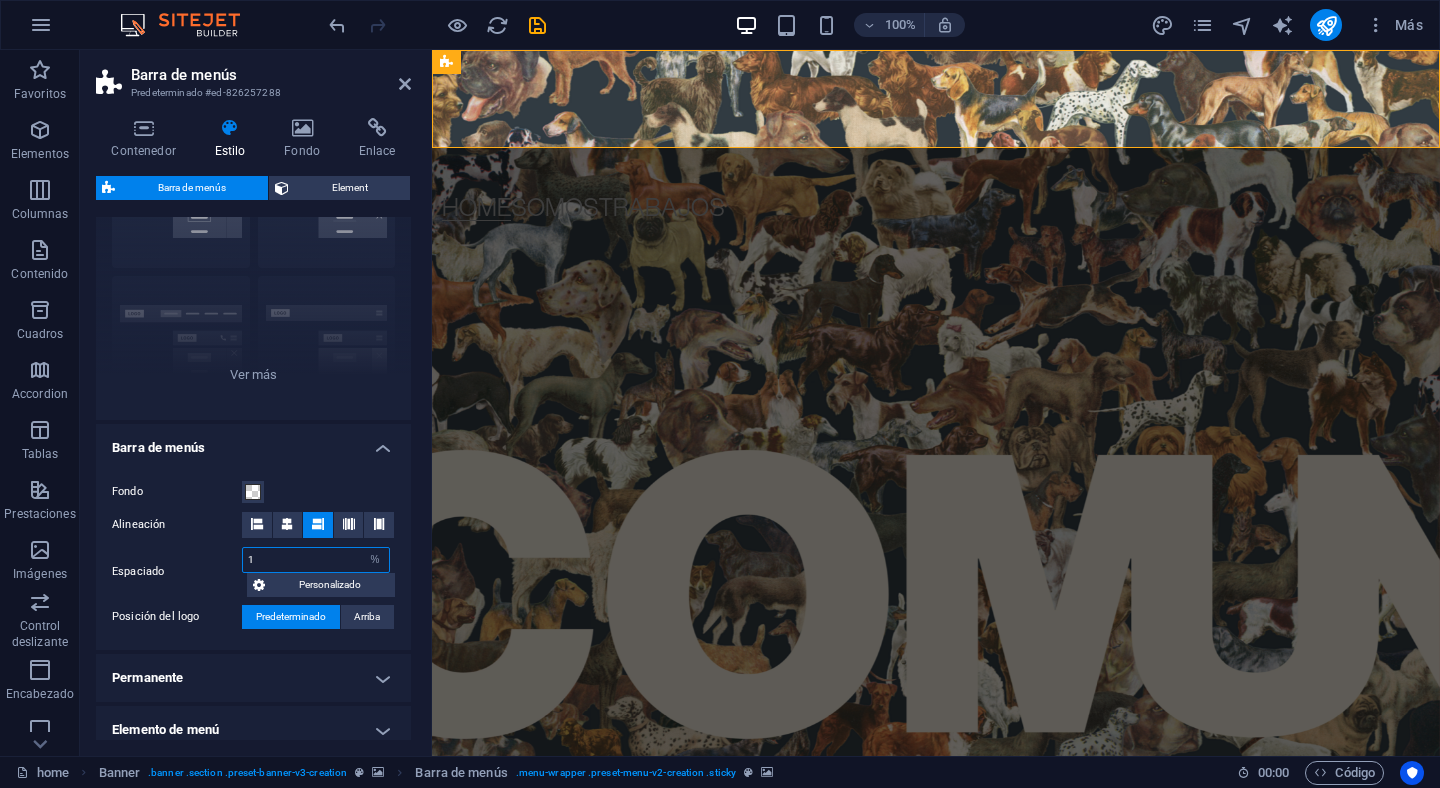 click on "1" at bounding box center [316, 560] 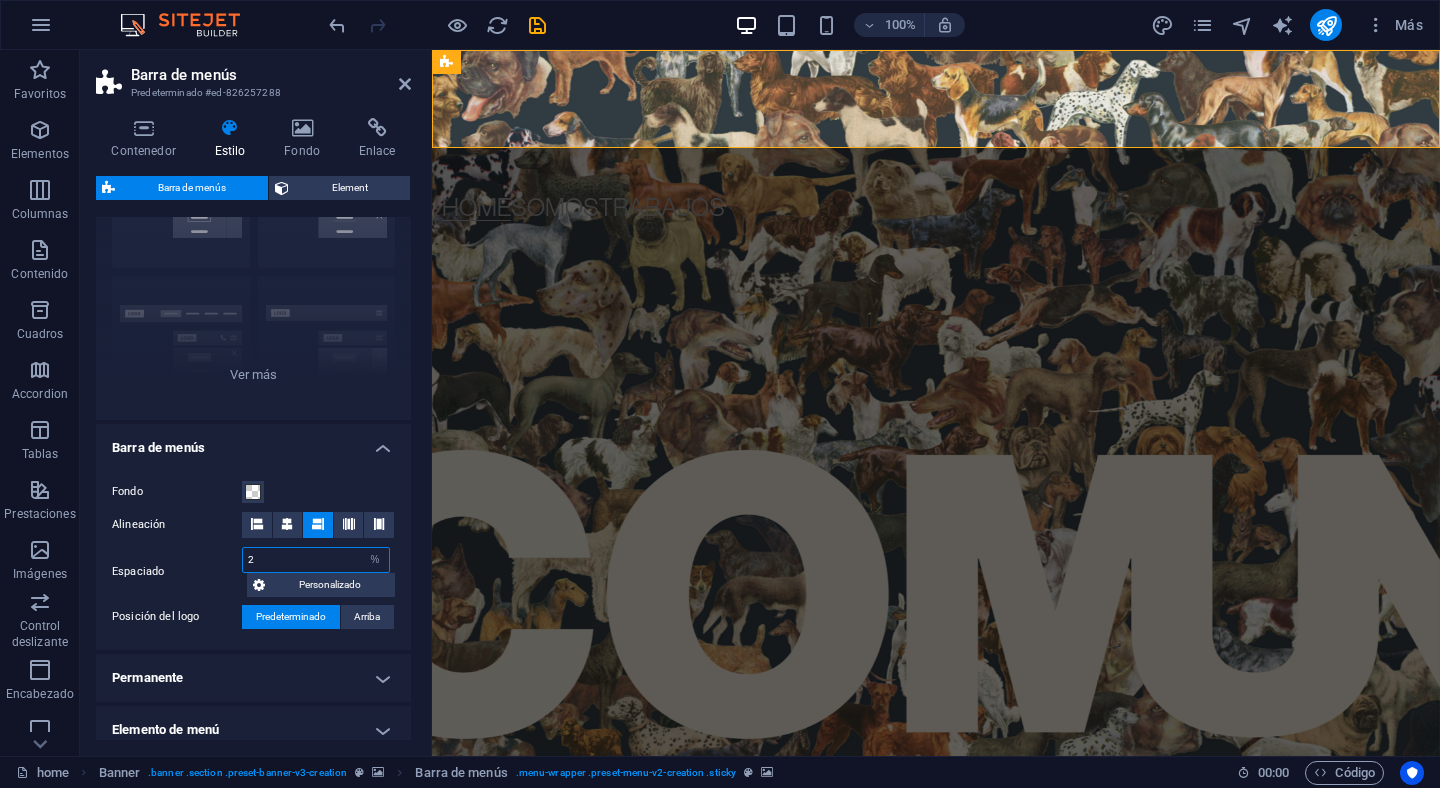 type on "2" 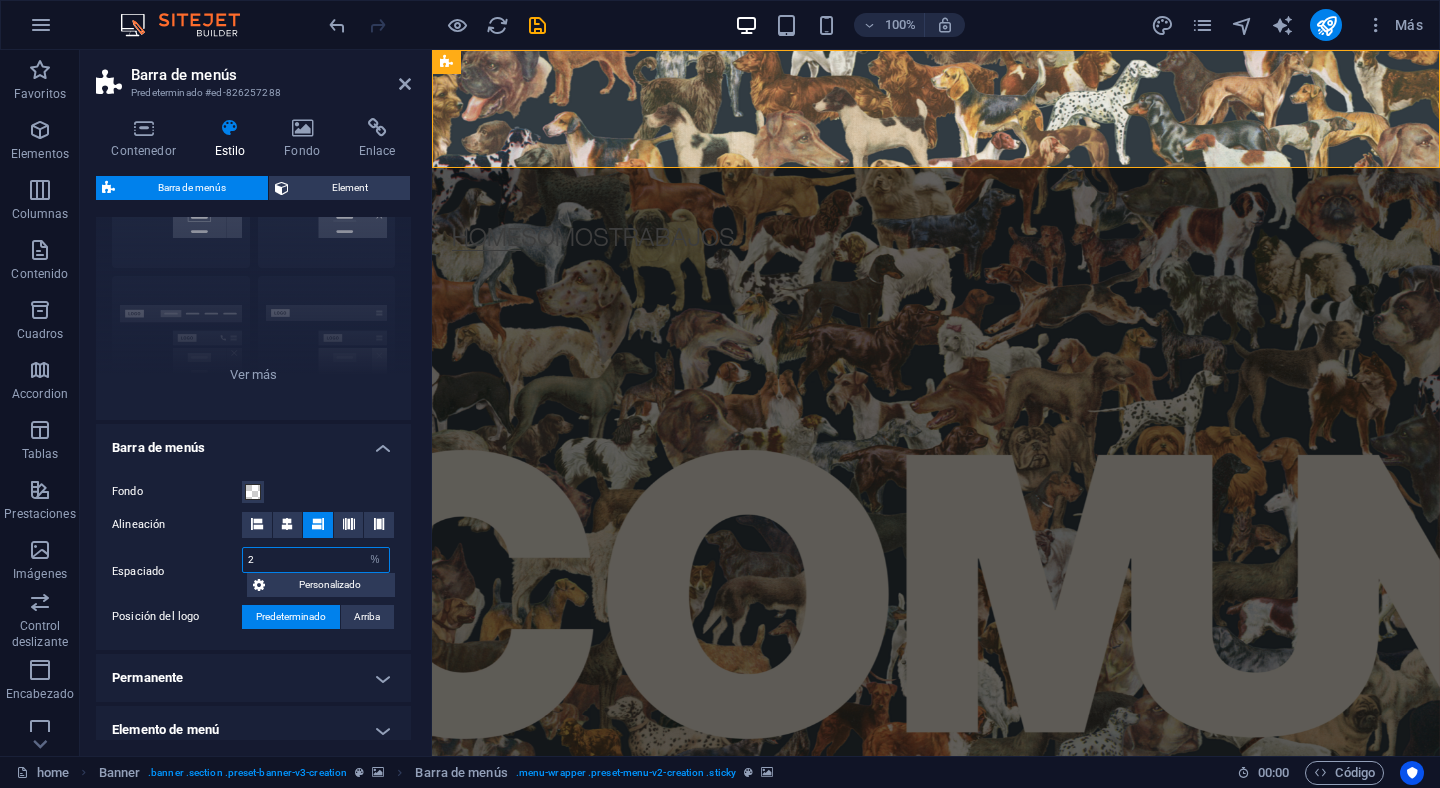 click on "2" at bounding box center (316, 560) 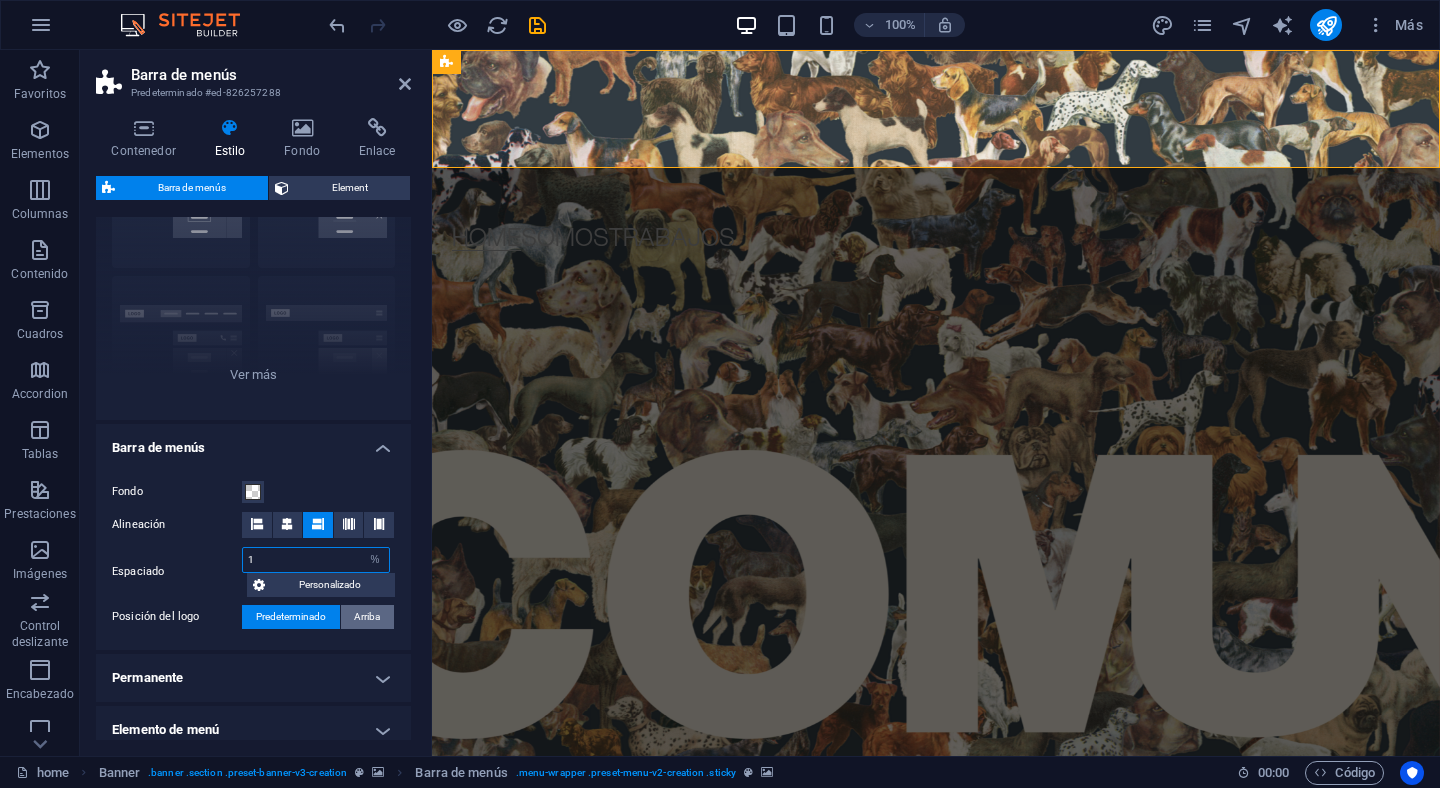 type on "1" 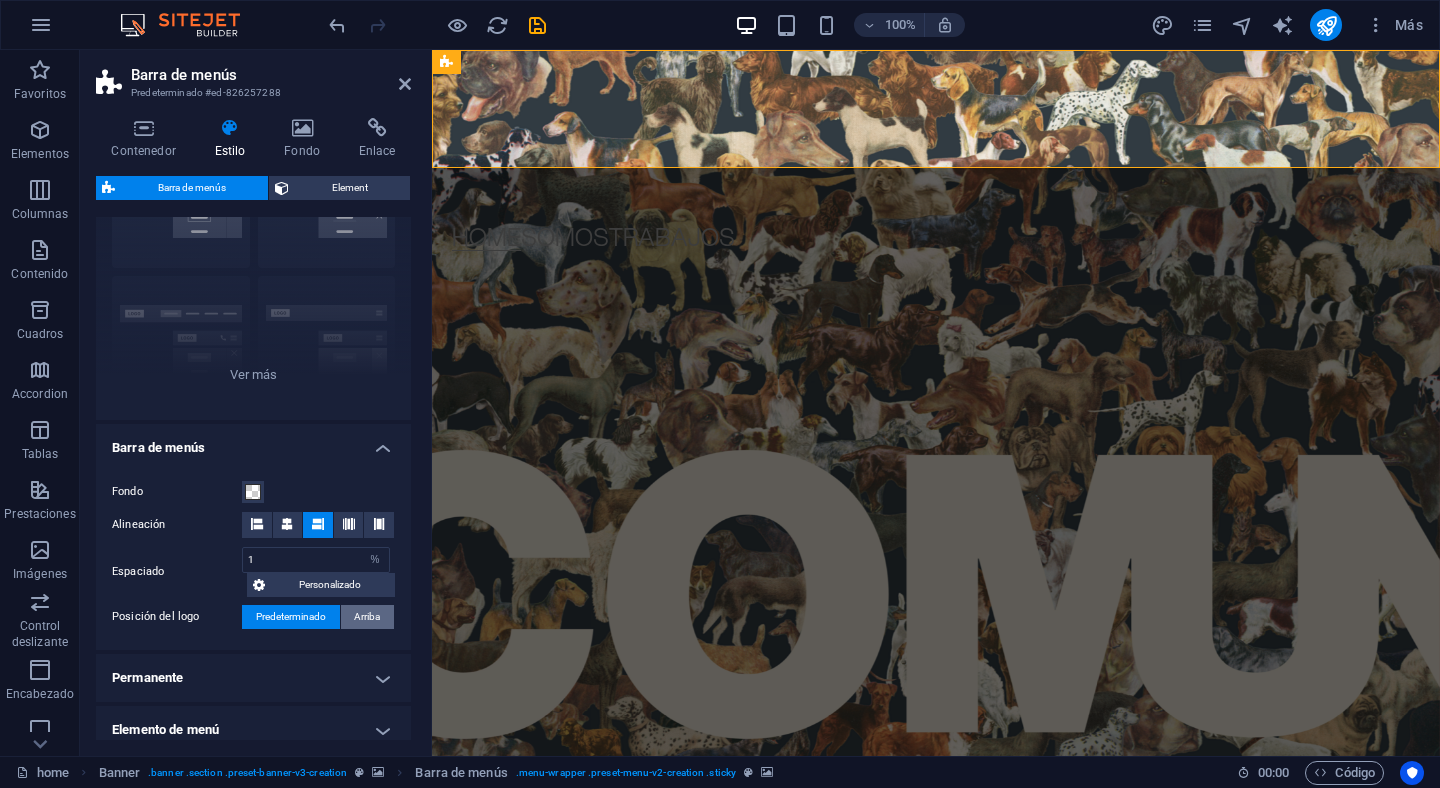 click on "Arriba" at bounding box center [367, 617] 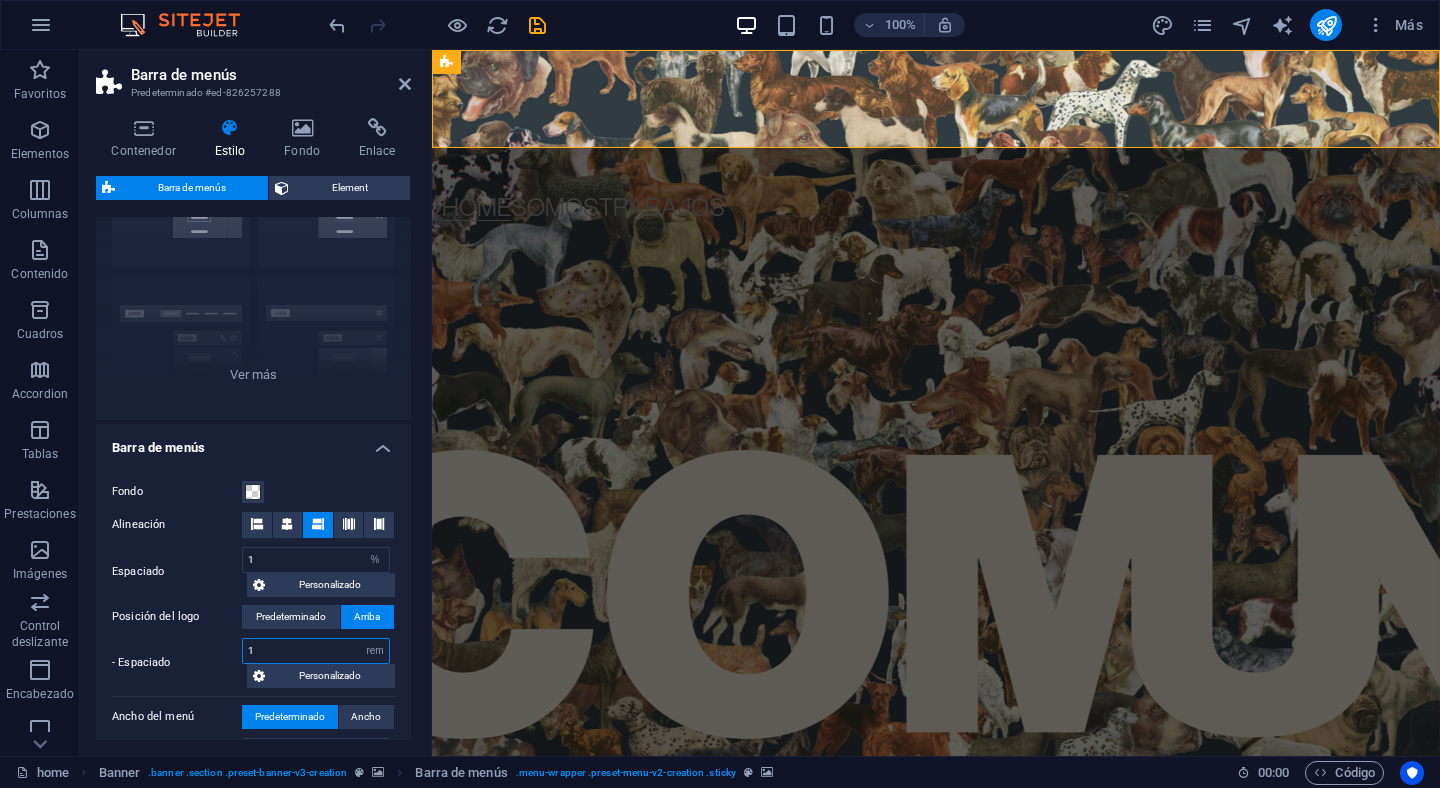 click on "1" at bounding box center (316, 651) 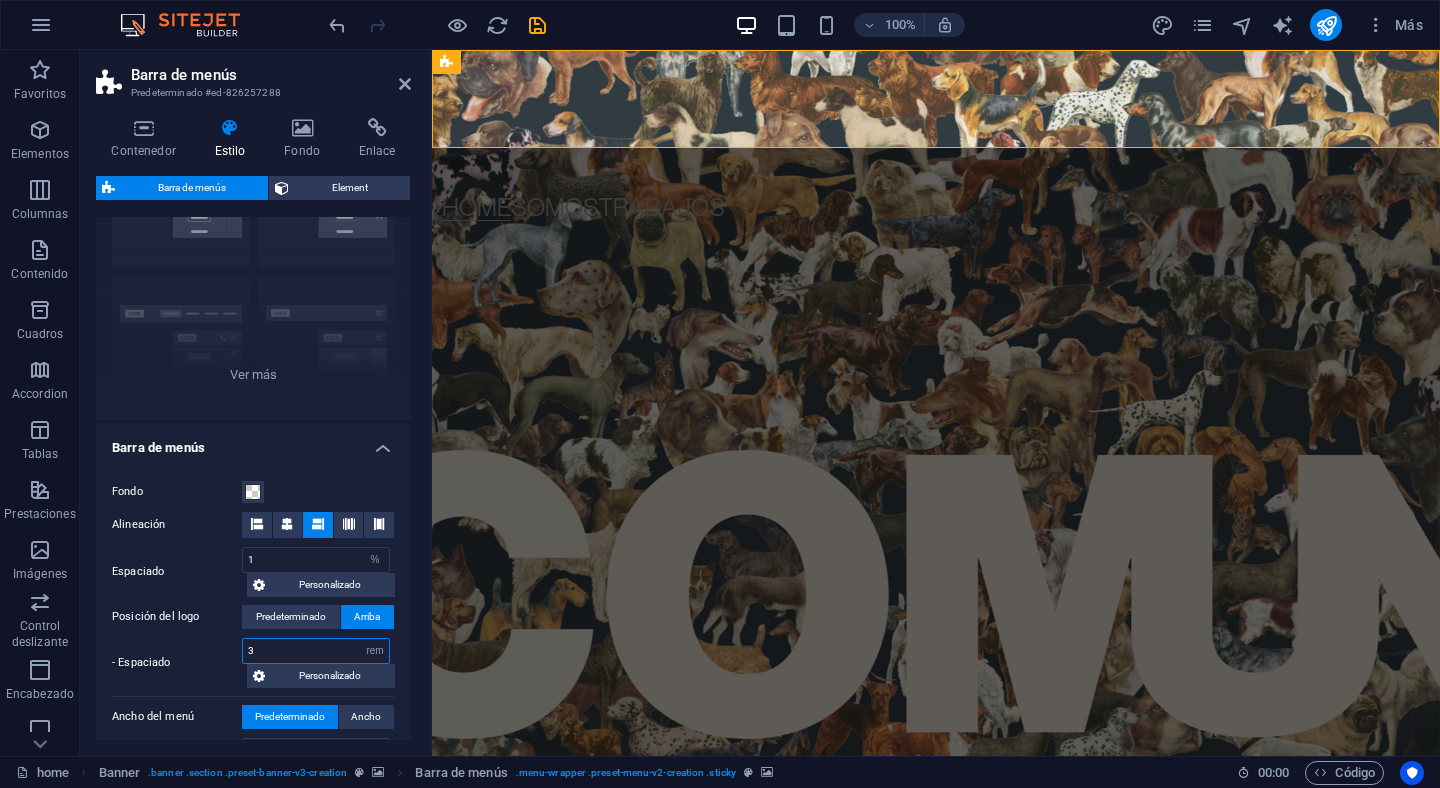 type on "3" 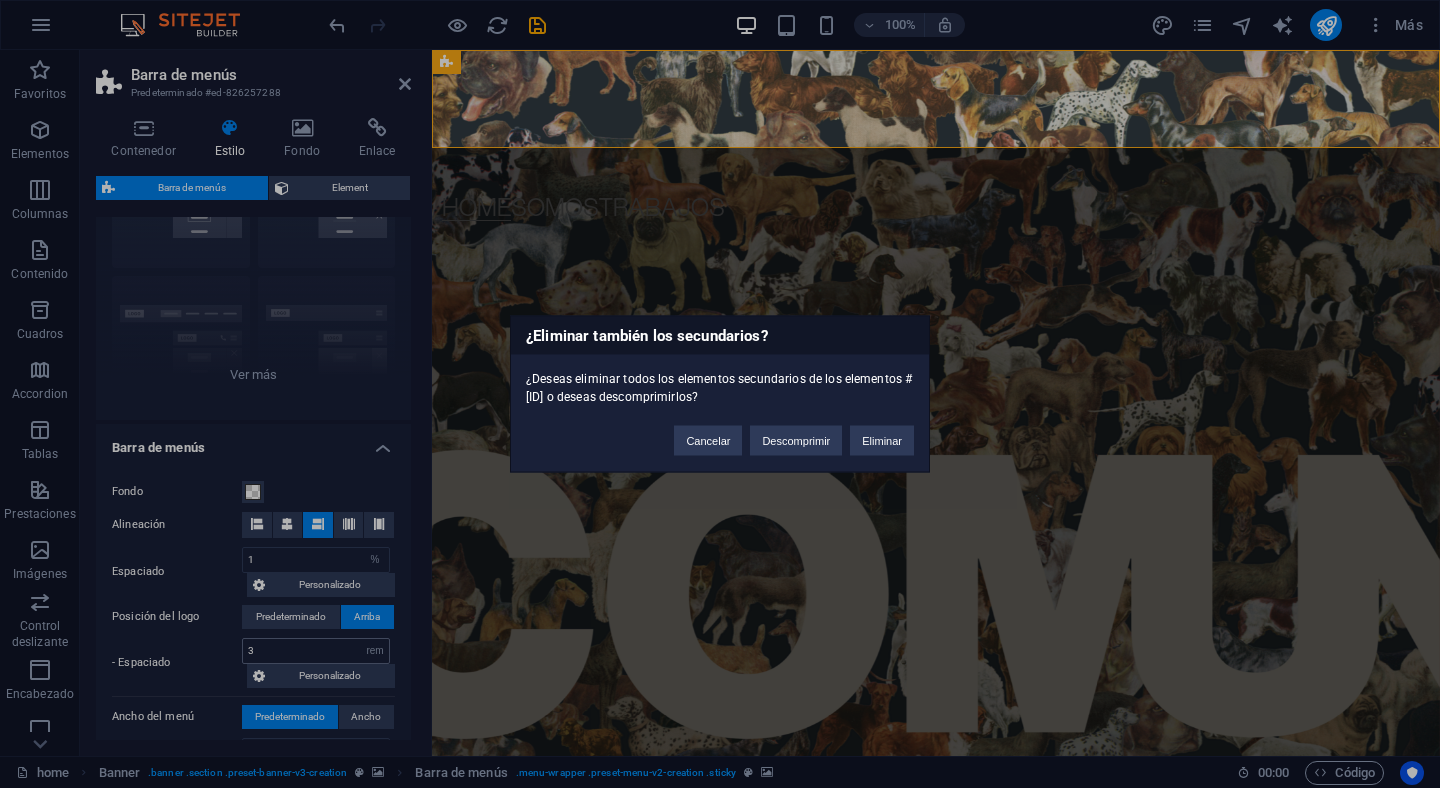 type 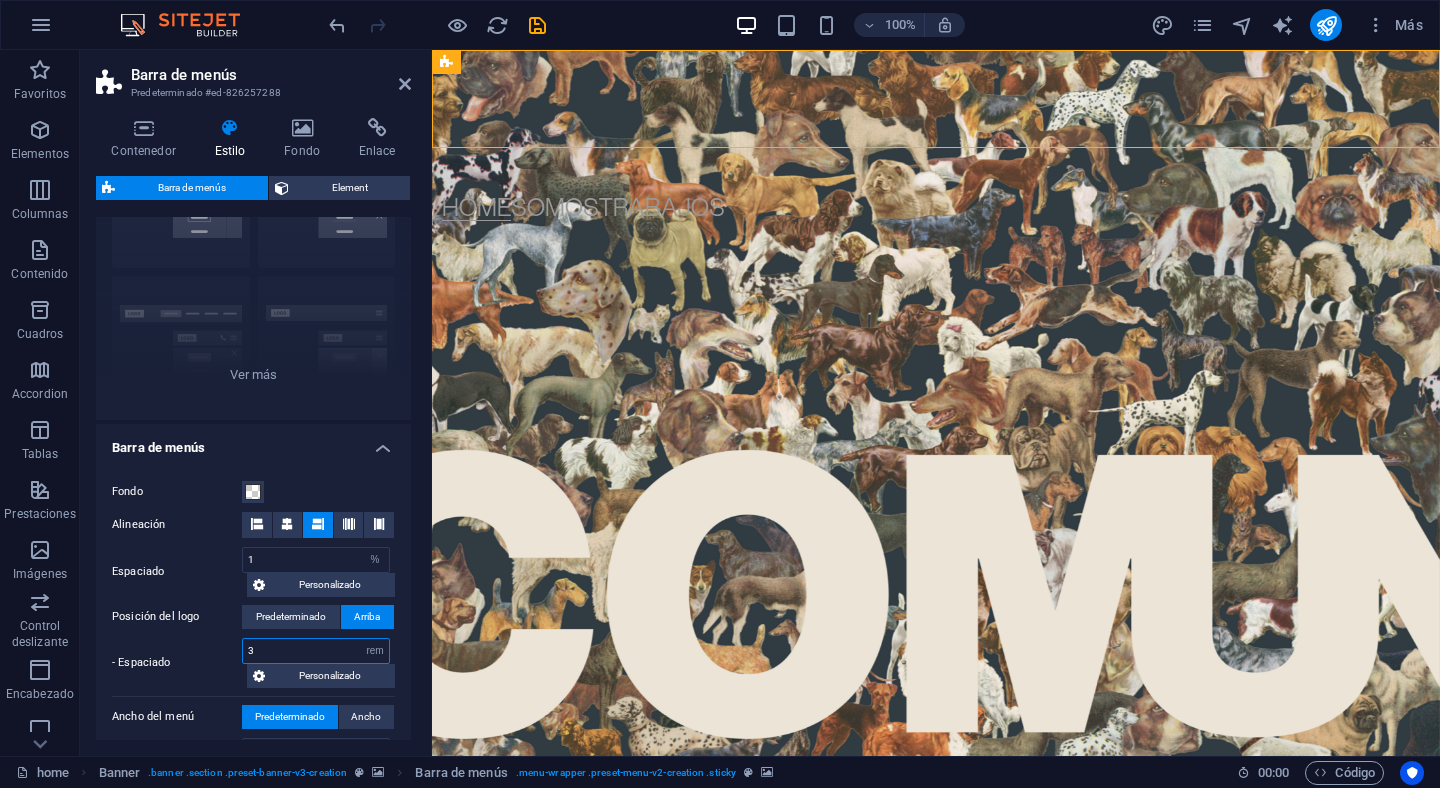 click on "3" at bounding box center [316, 651] 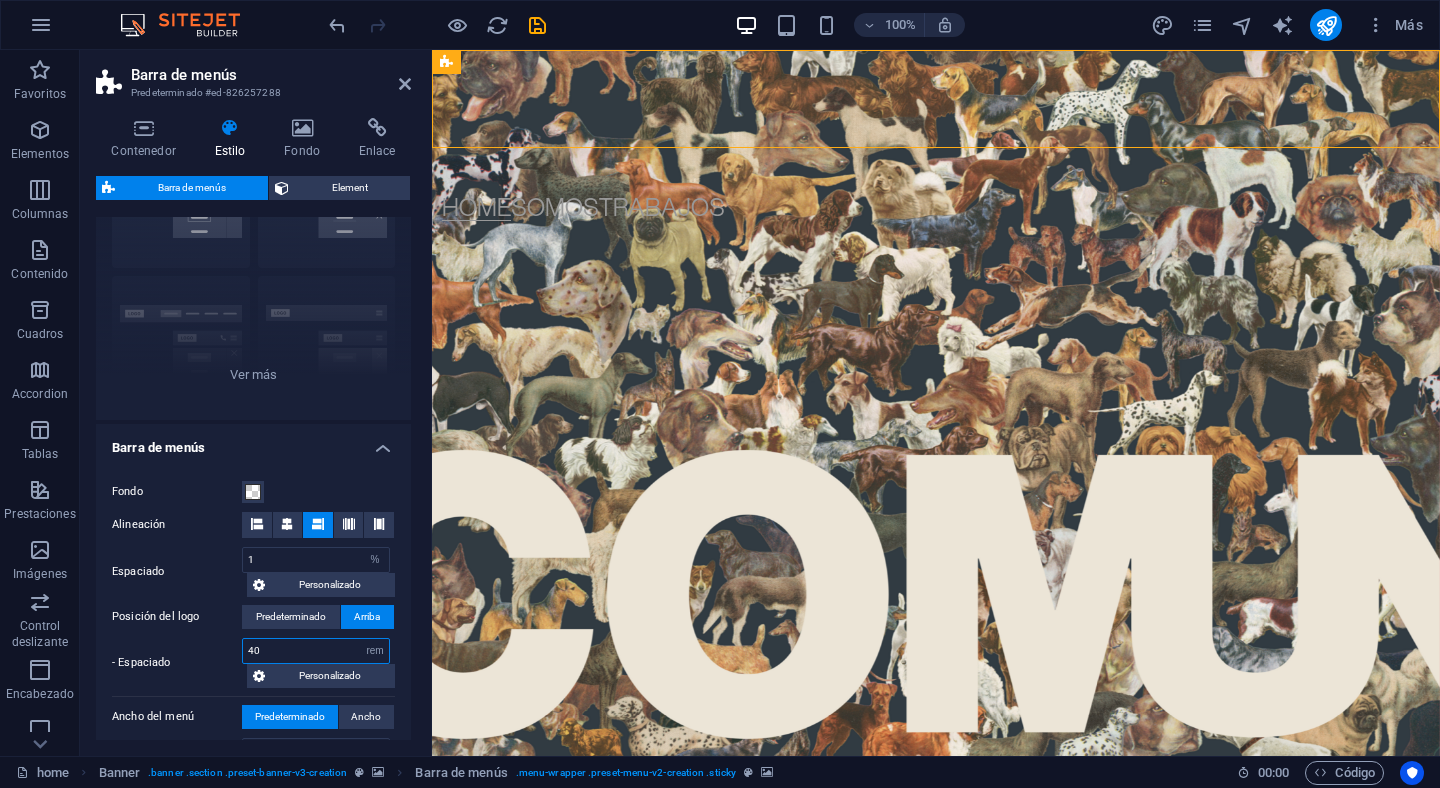 type on "40" 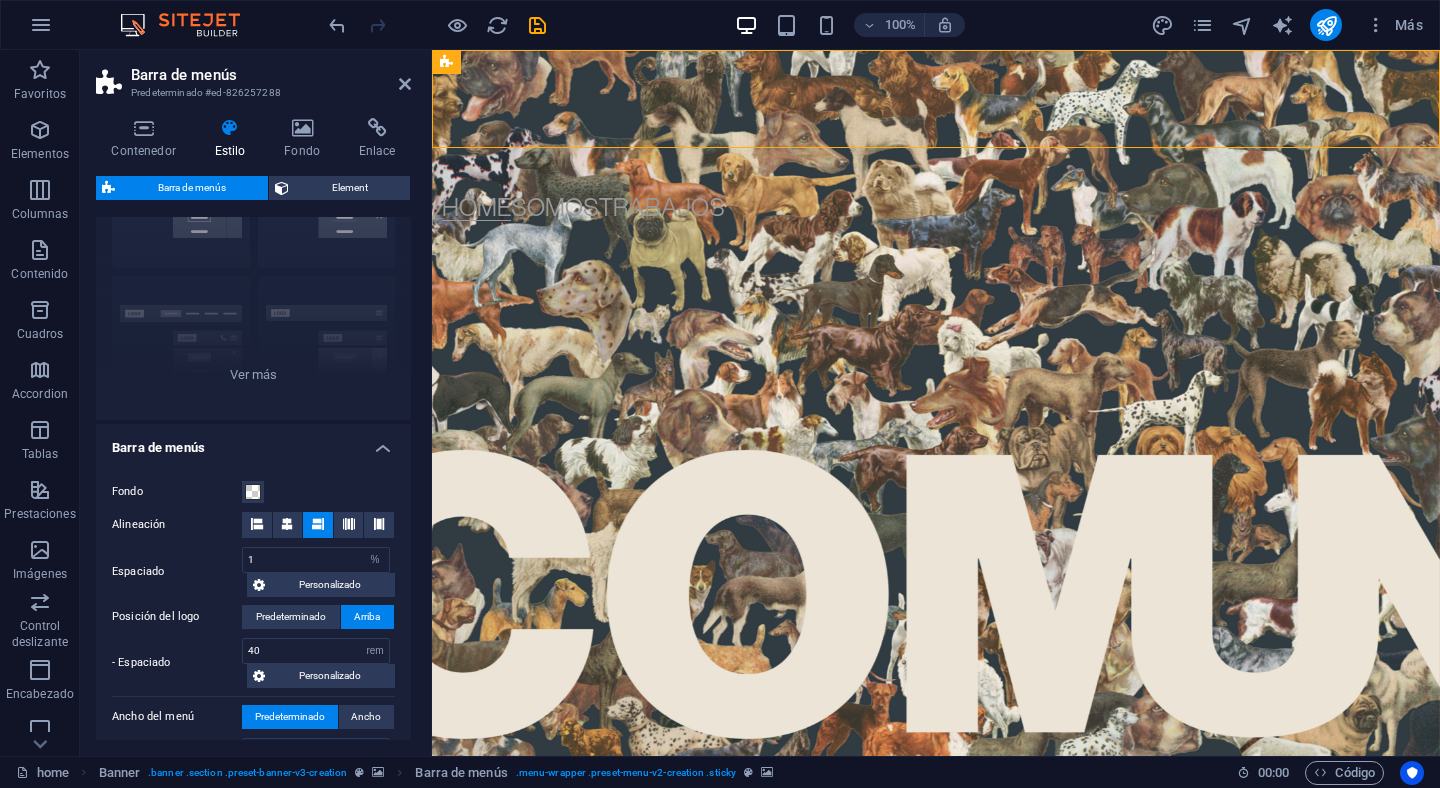 click on "- Espaciado" at bounding box center (177, 663) 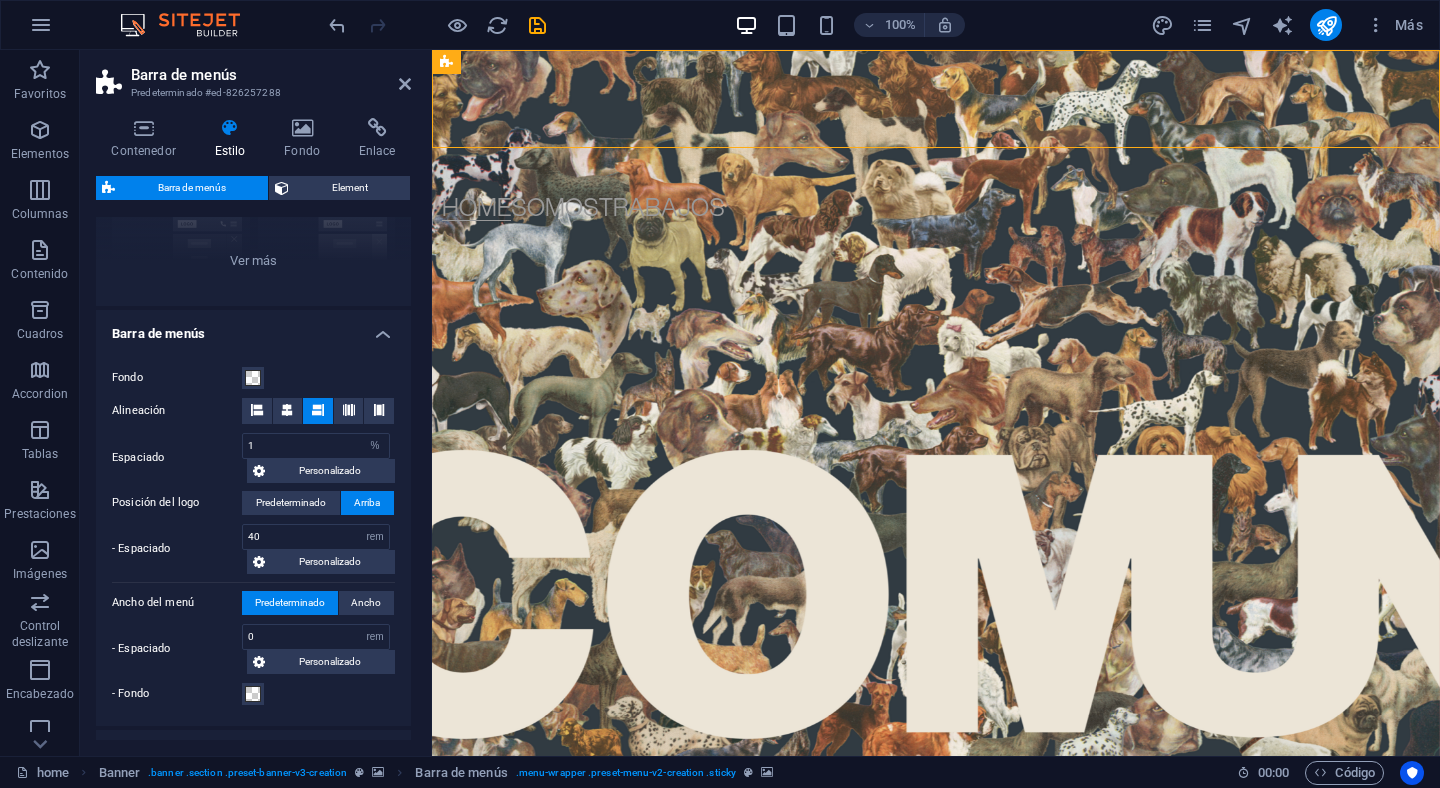 scroll, scrollTop: 246, scrollLeft: 0, axis: vertical 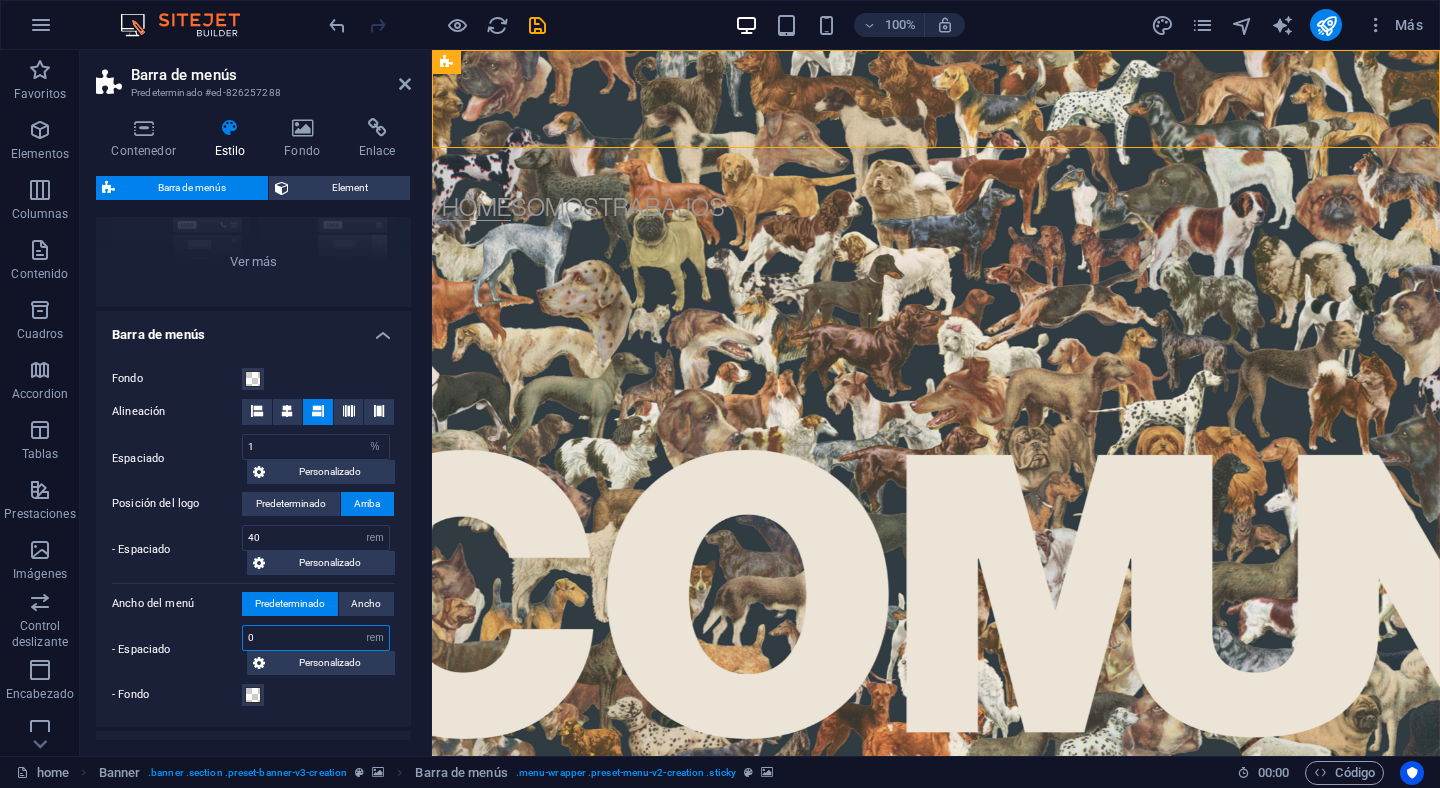 click on "0" at bounding box center (316, 638) 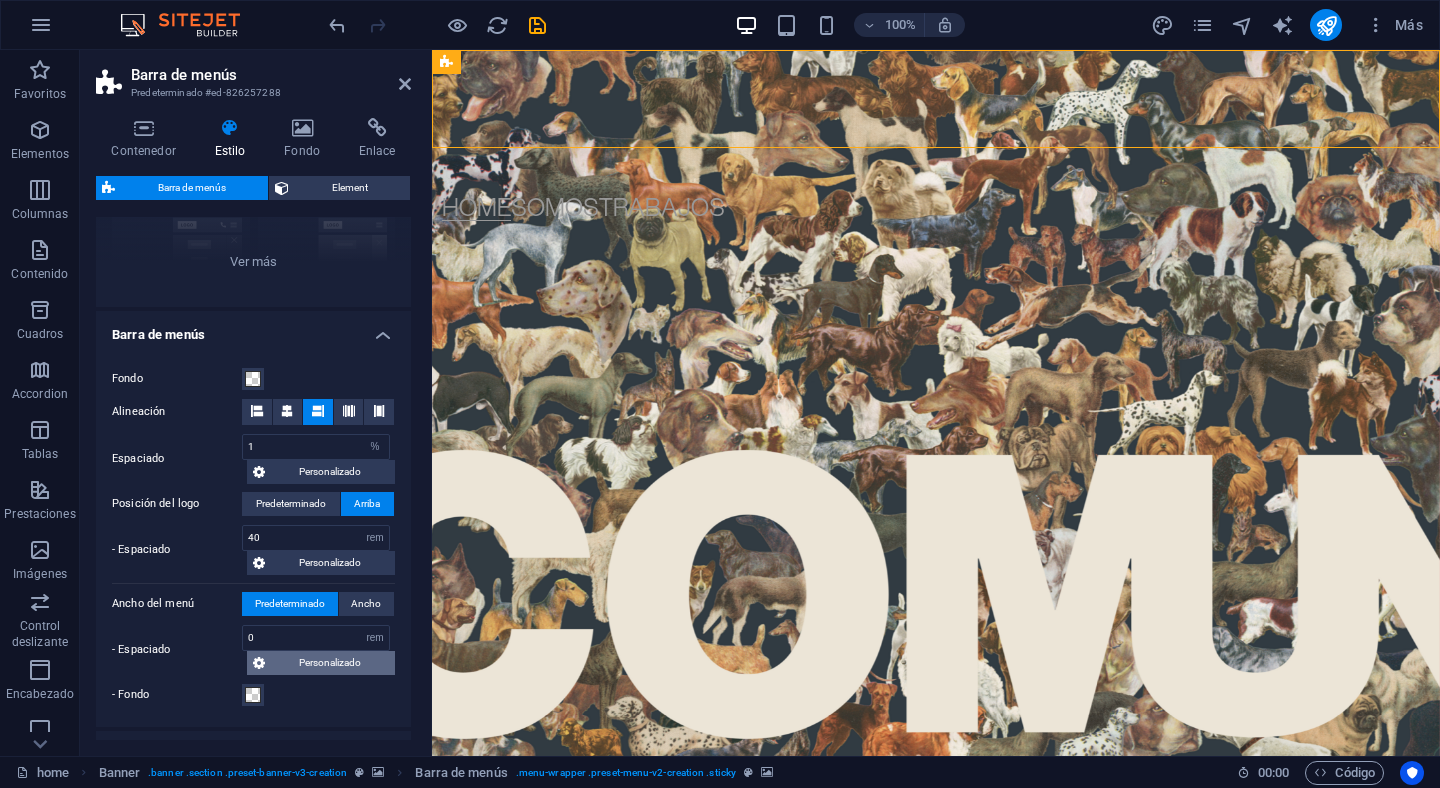 click on "Personalizado" at bounding box center [330, 663] 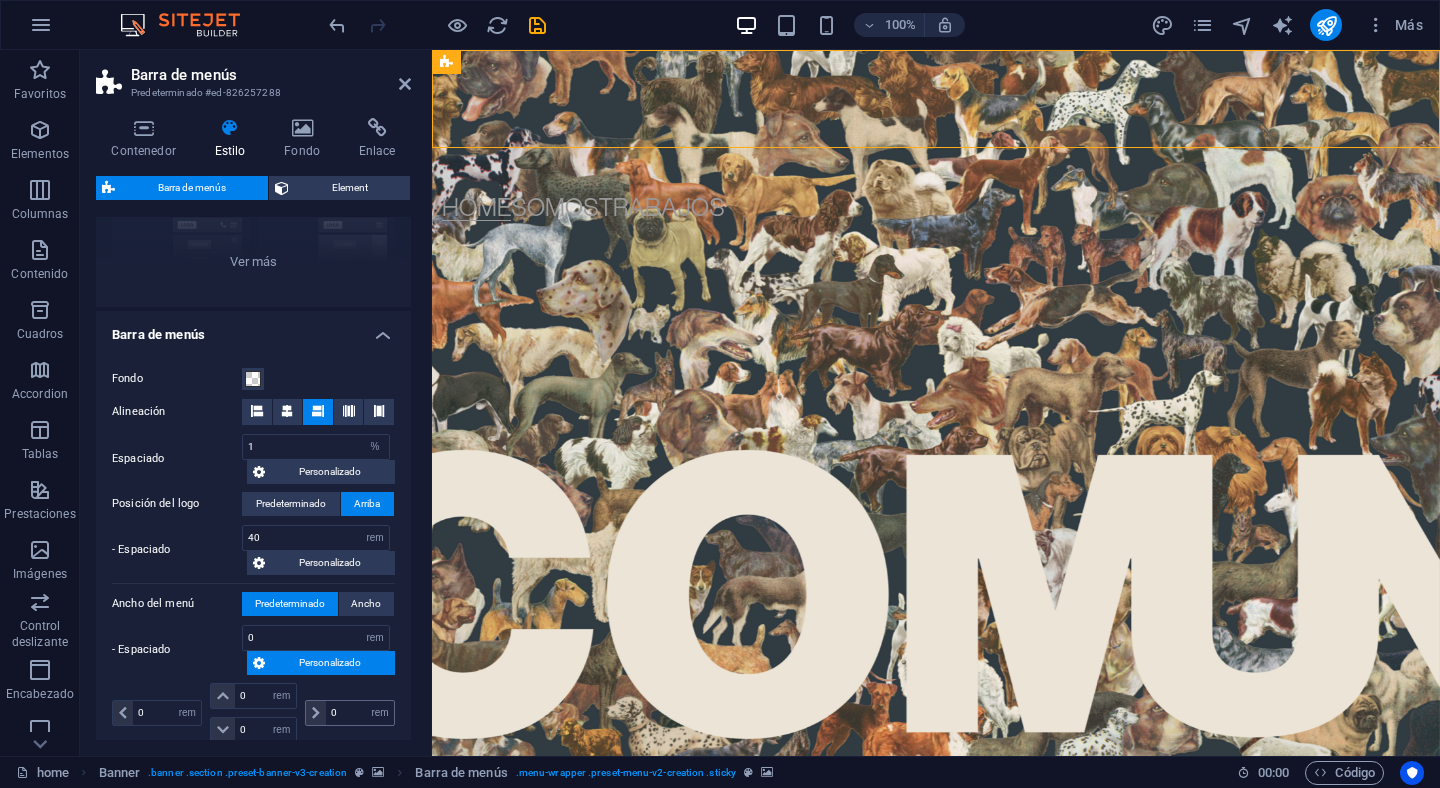 click at bounding box center [316, 713] 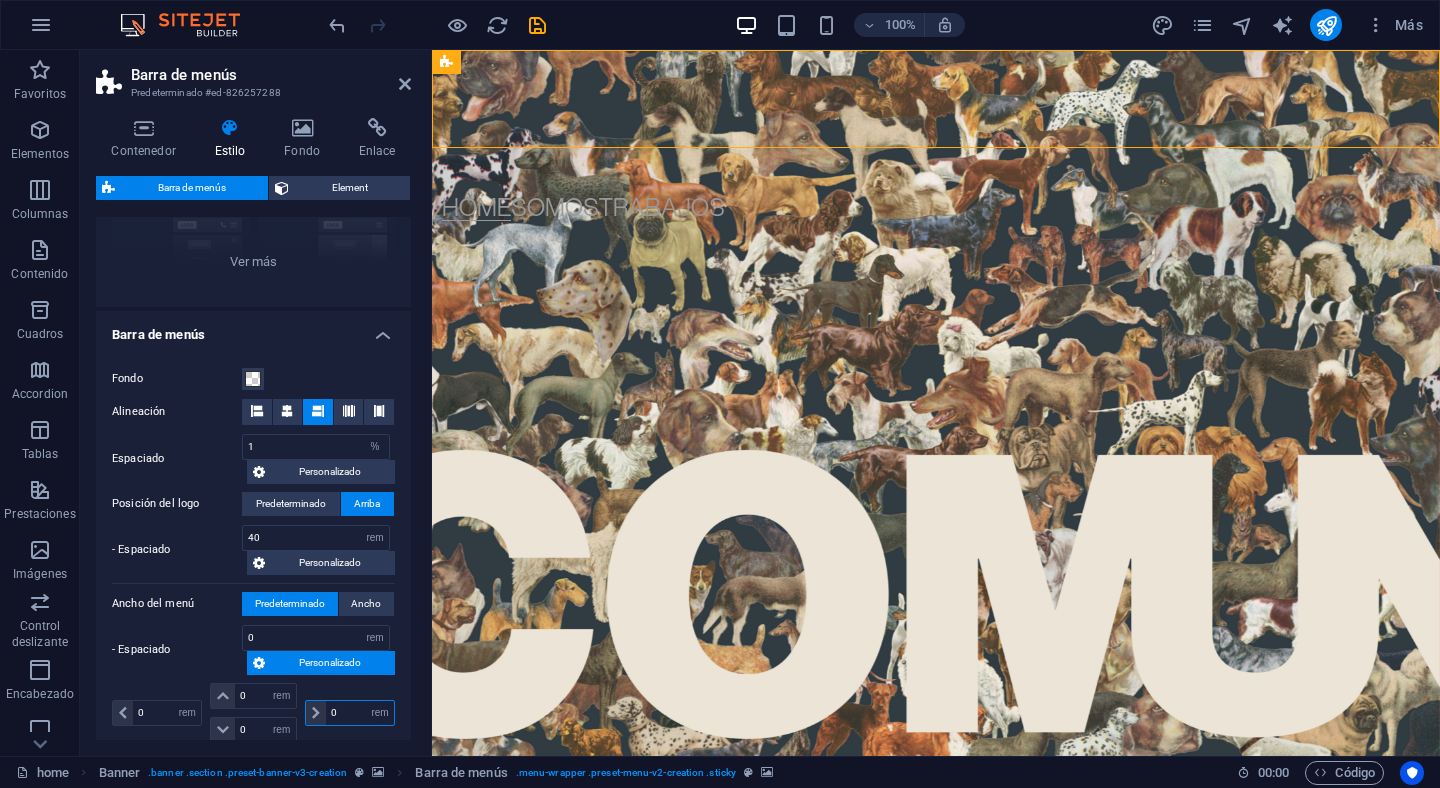 click on "0" at bounding box center [360, 713] 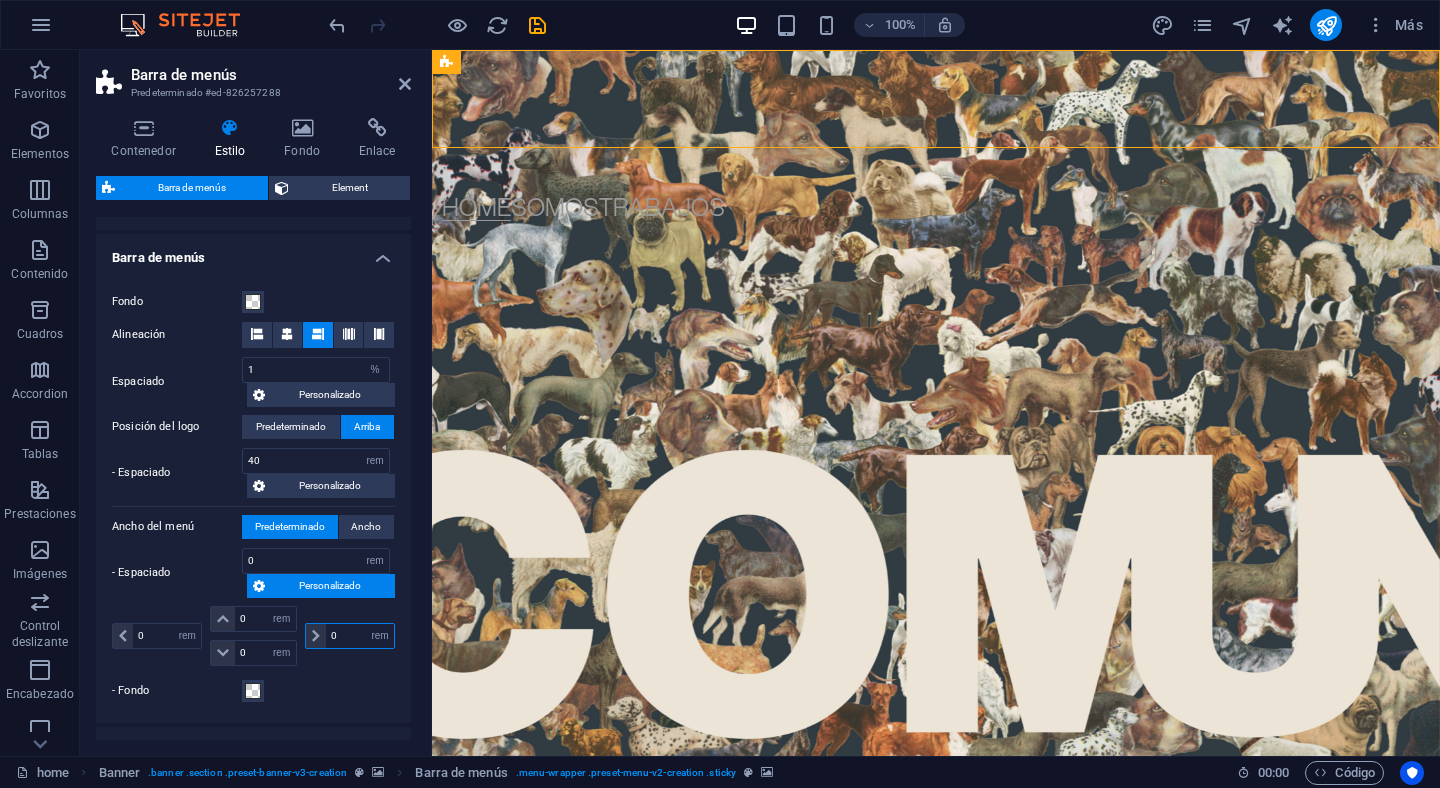 scroll, scrollTop: 328, scrollLeft: 0, axis: vertical 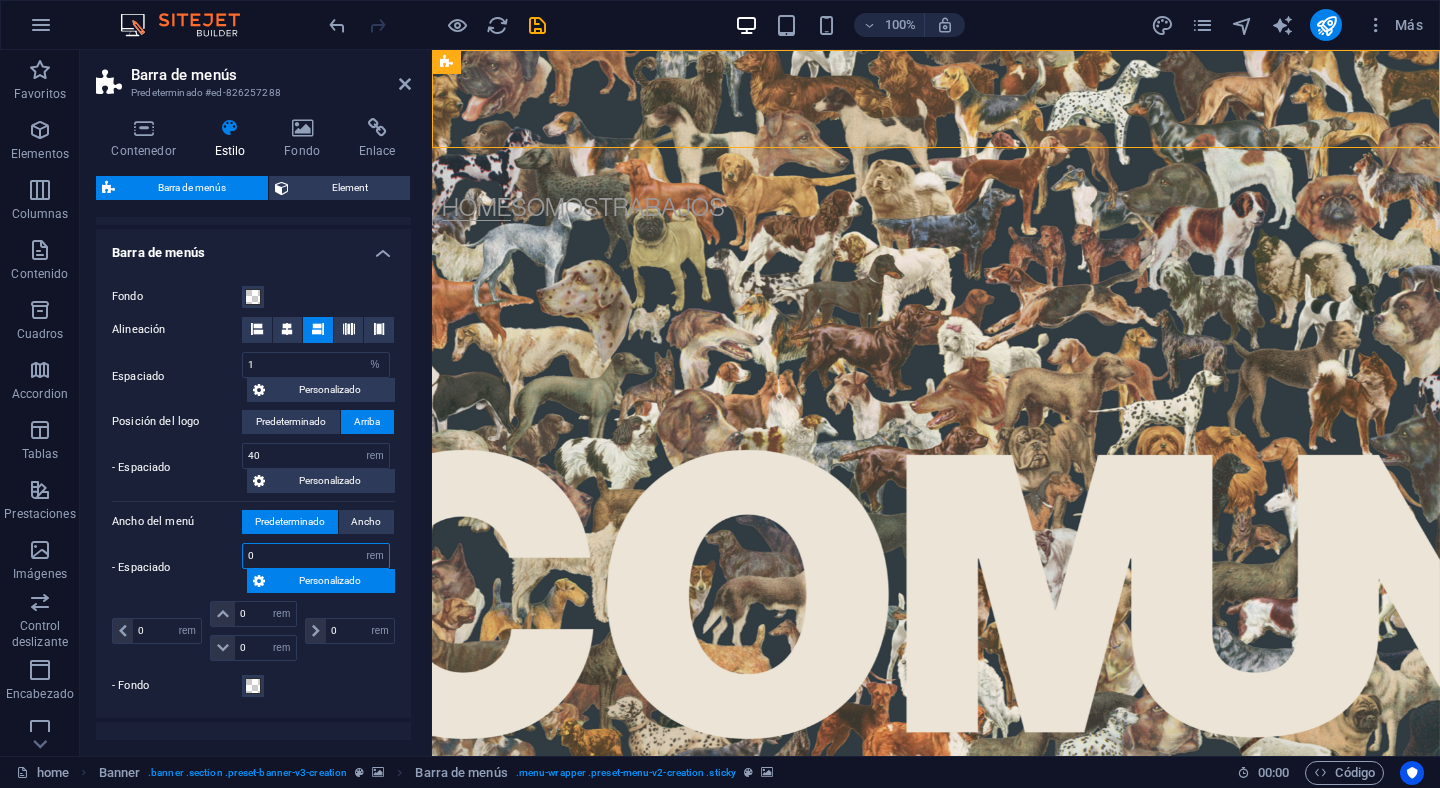 click on "0" at bounding box center (316, 556) 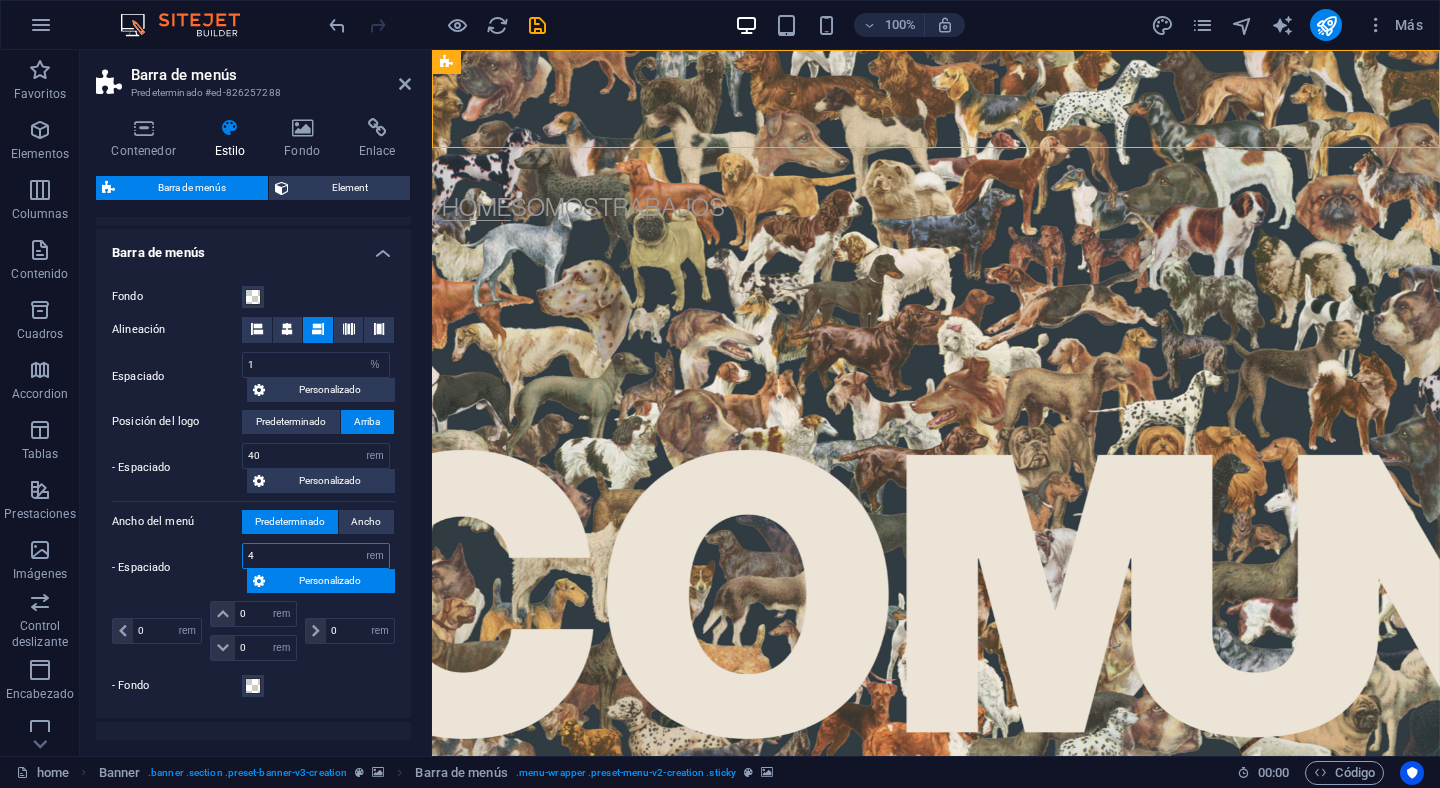 type on "4" 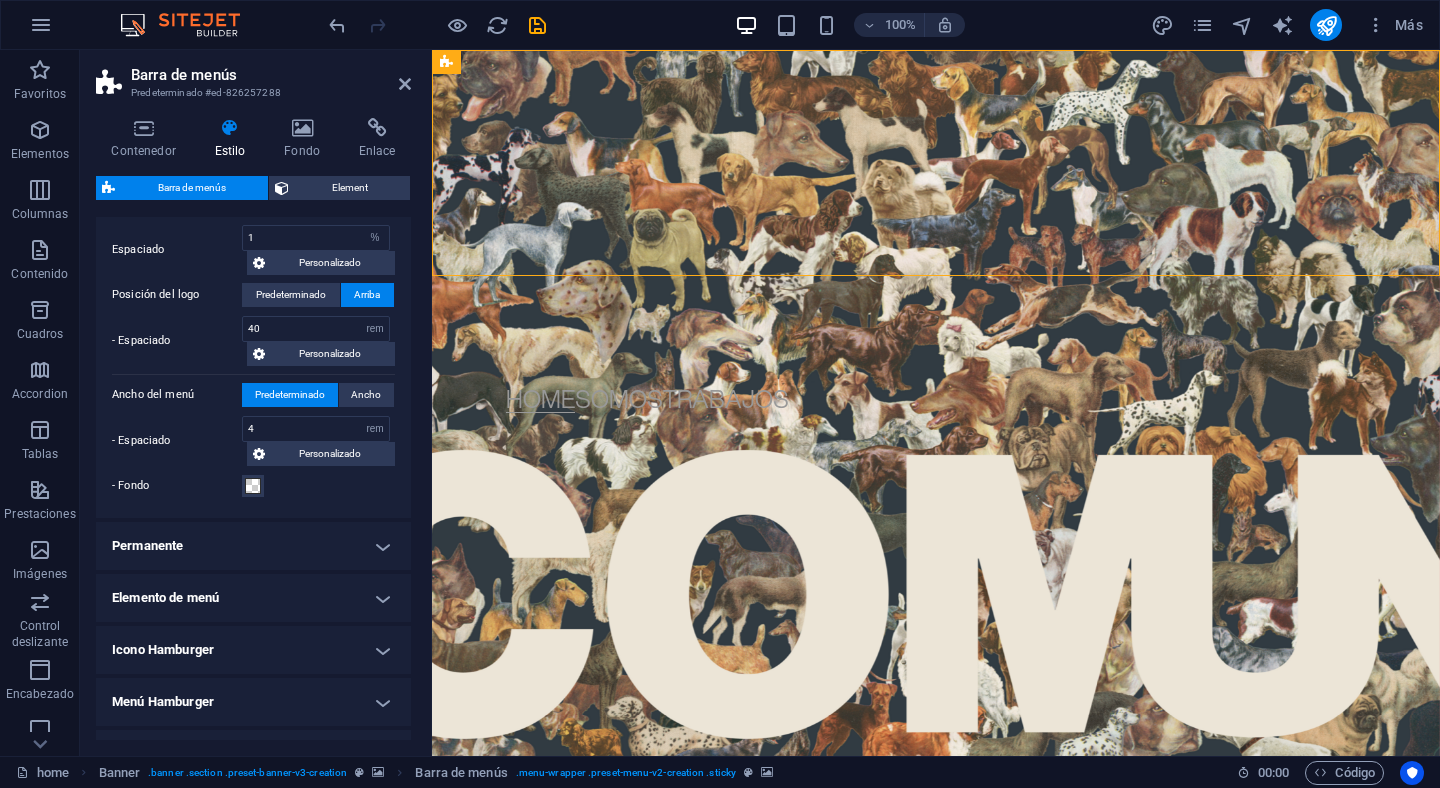 scroll, scrollTop: 448, scrollLeft: 0, axis: vertical 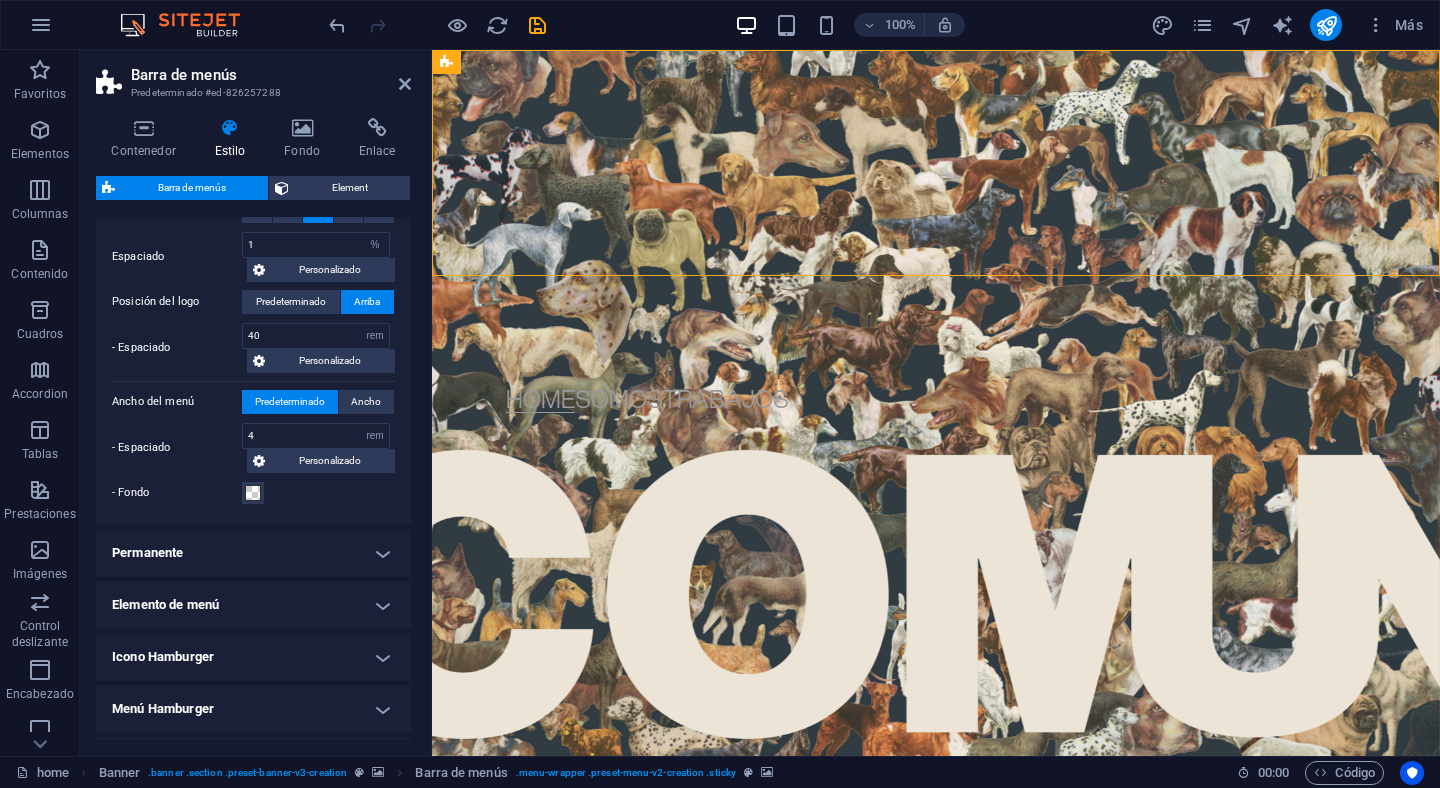 click on "Icono Hamburger" at bounding box center [253, 657] 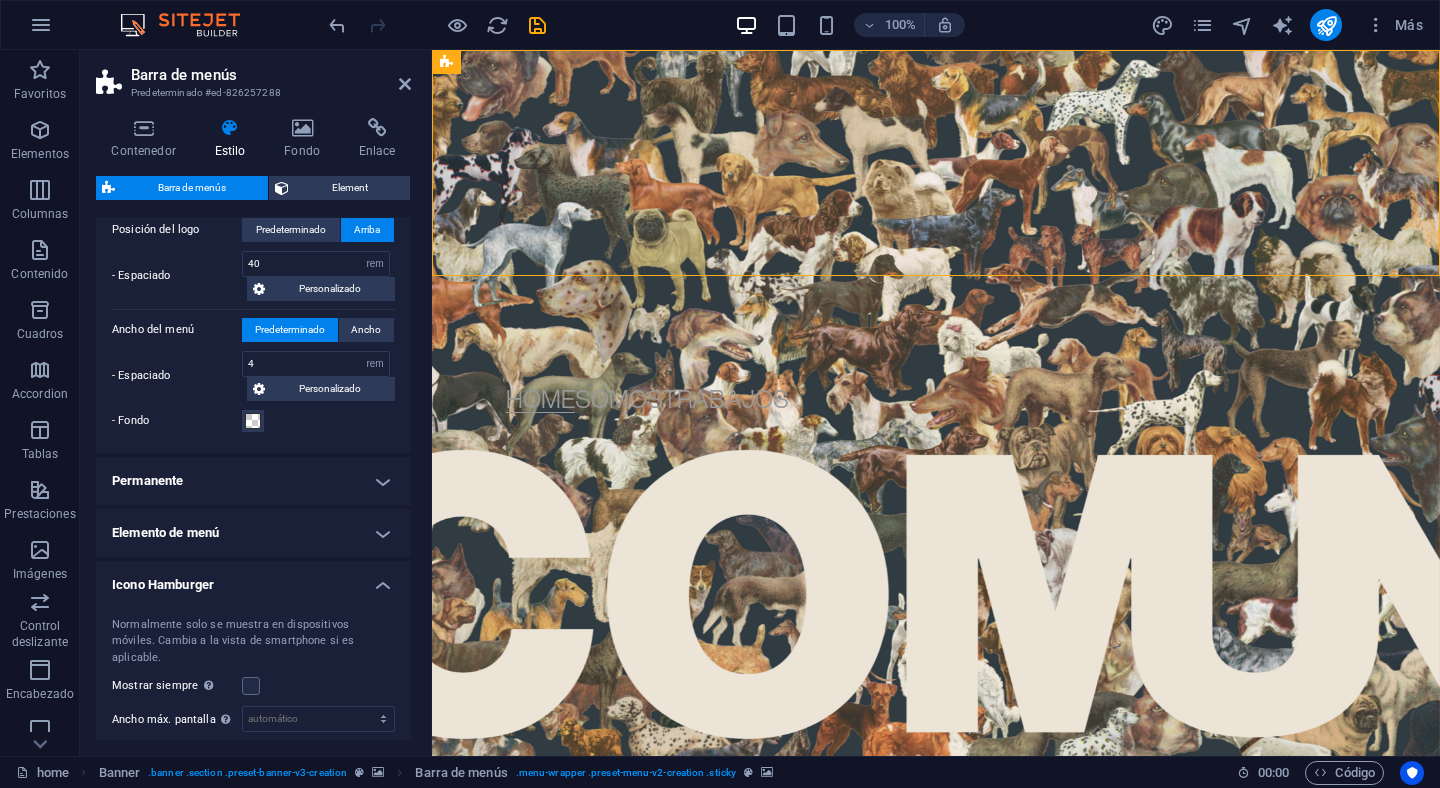 scroll, scrollTop: 546, scrollLeft: 0, axis: vertical 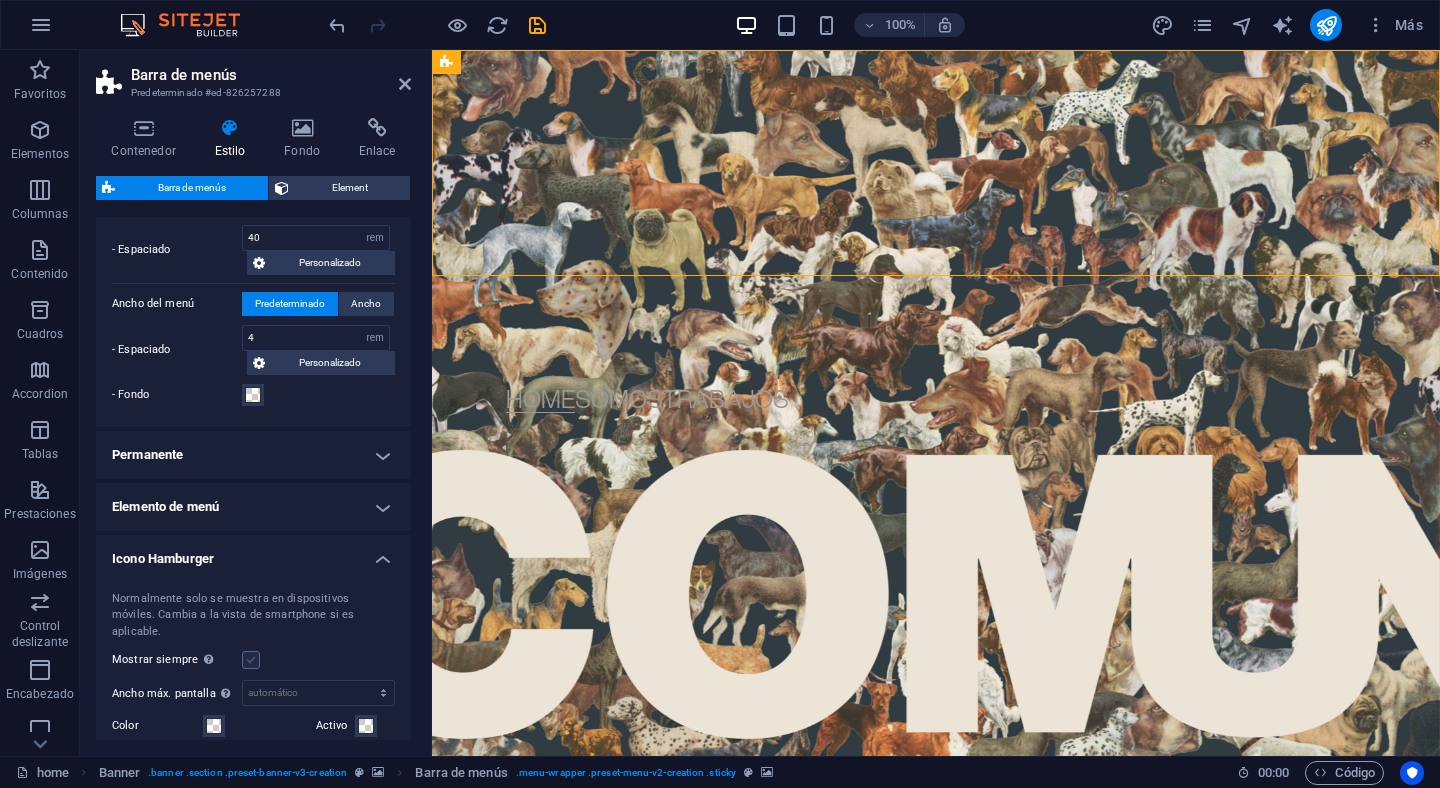 click at bounding box center (251, 660) 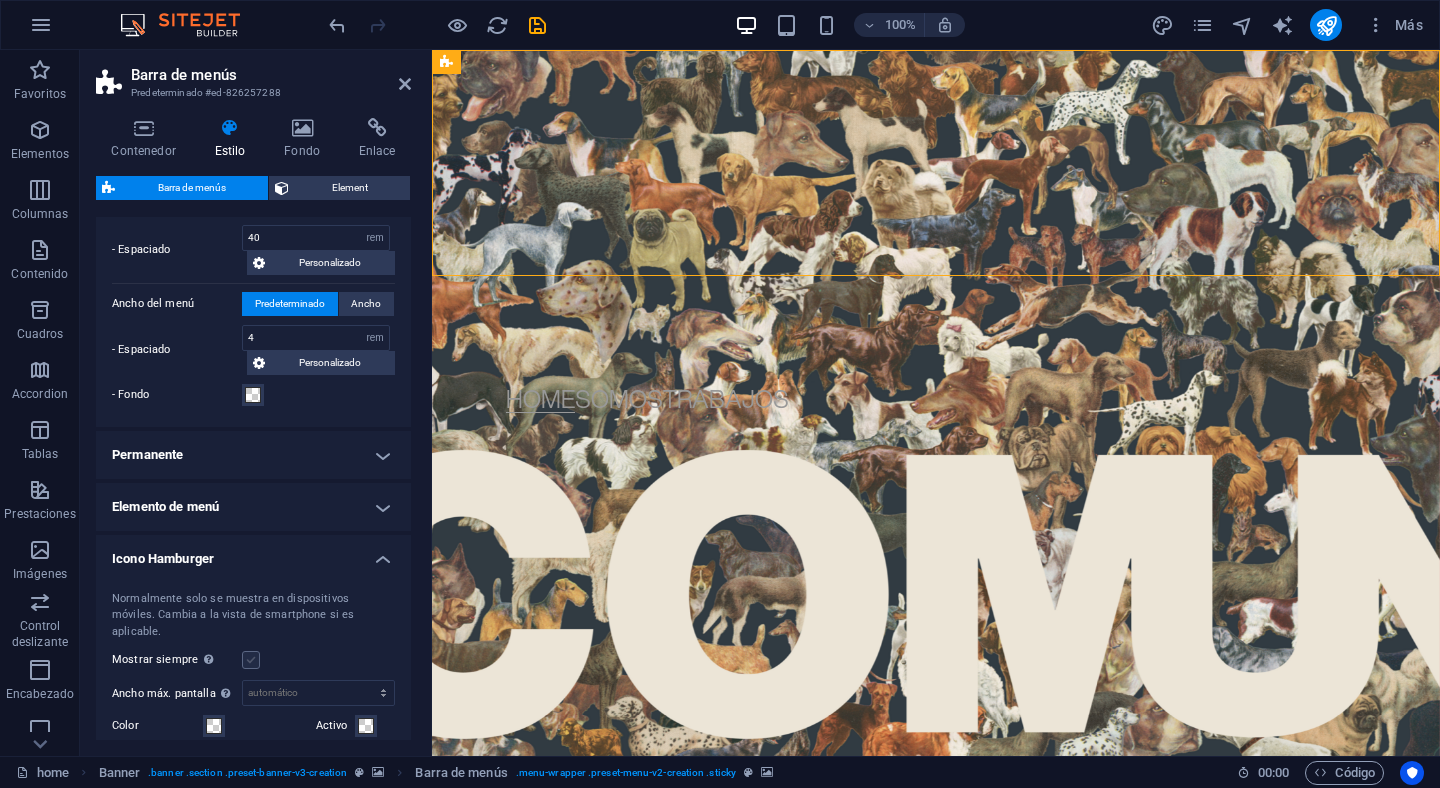 click on "Mostrar siempre Muestra el desencadenador para todas las ventanillas." at bounding box center [0, 0] 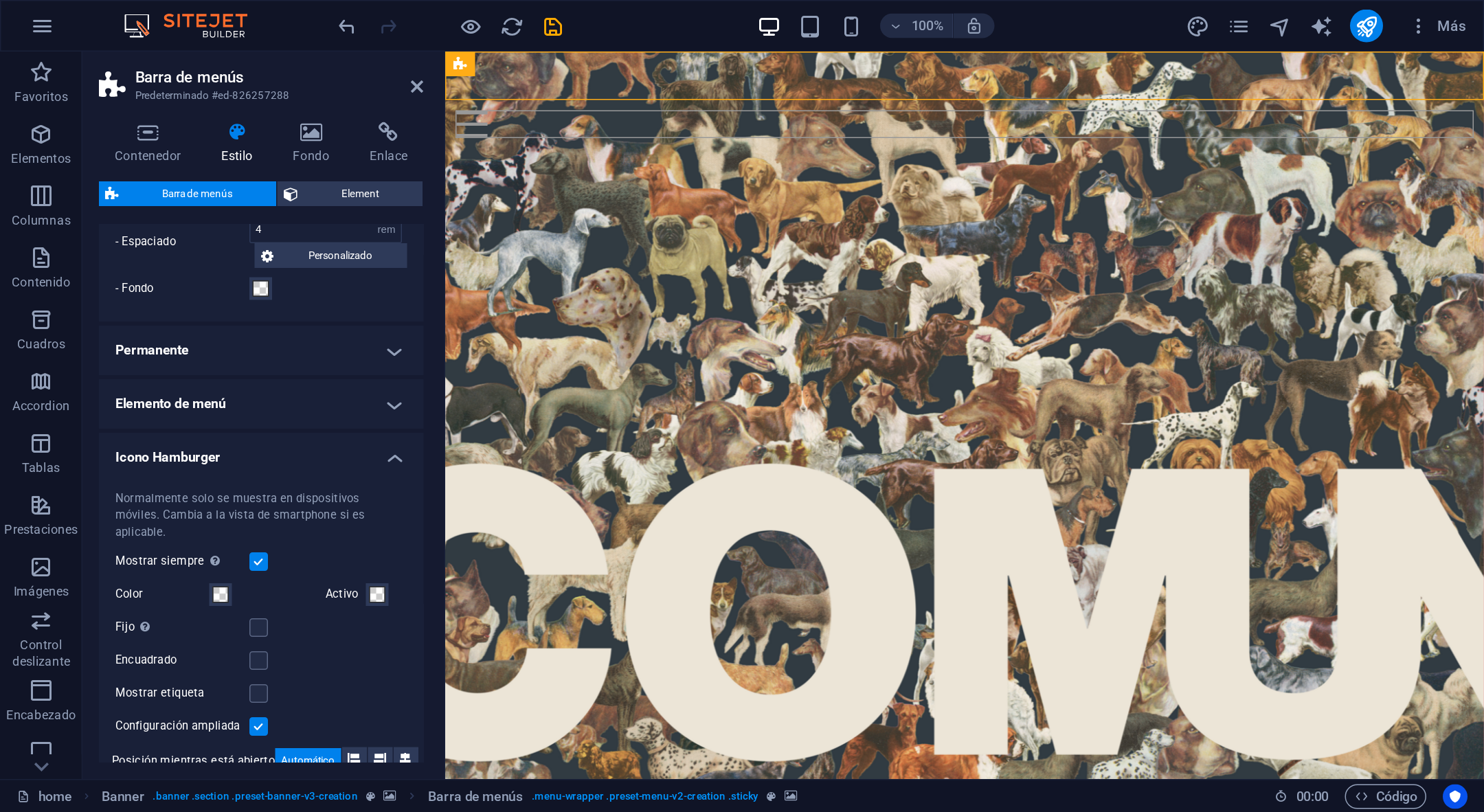 scroll, scrollTop: 454, scrollLeft: 0, axis: vertical 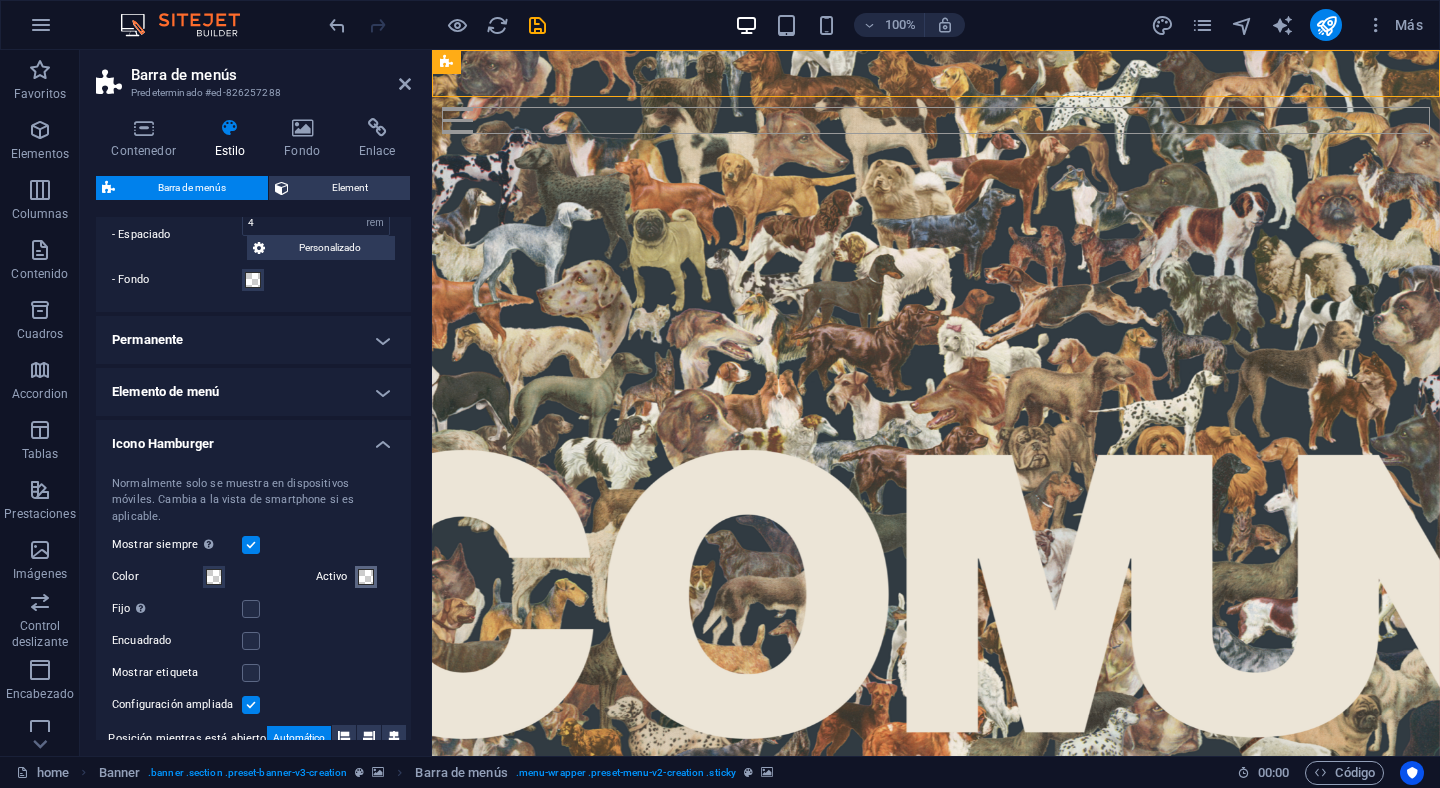 click at bounding box center (366, 577) 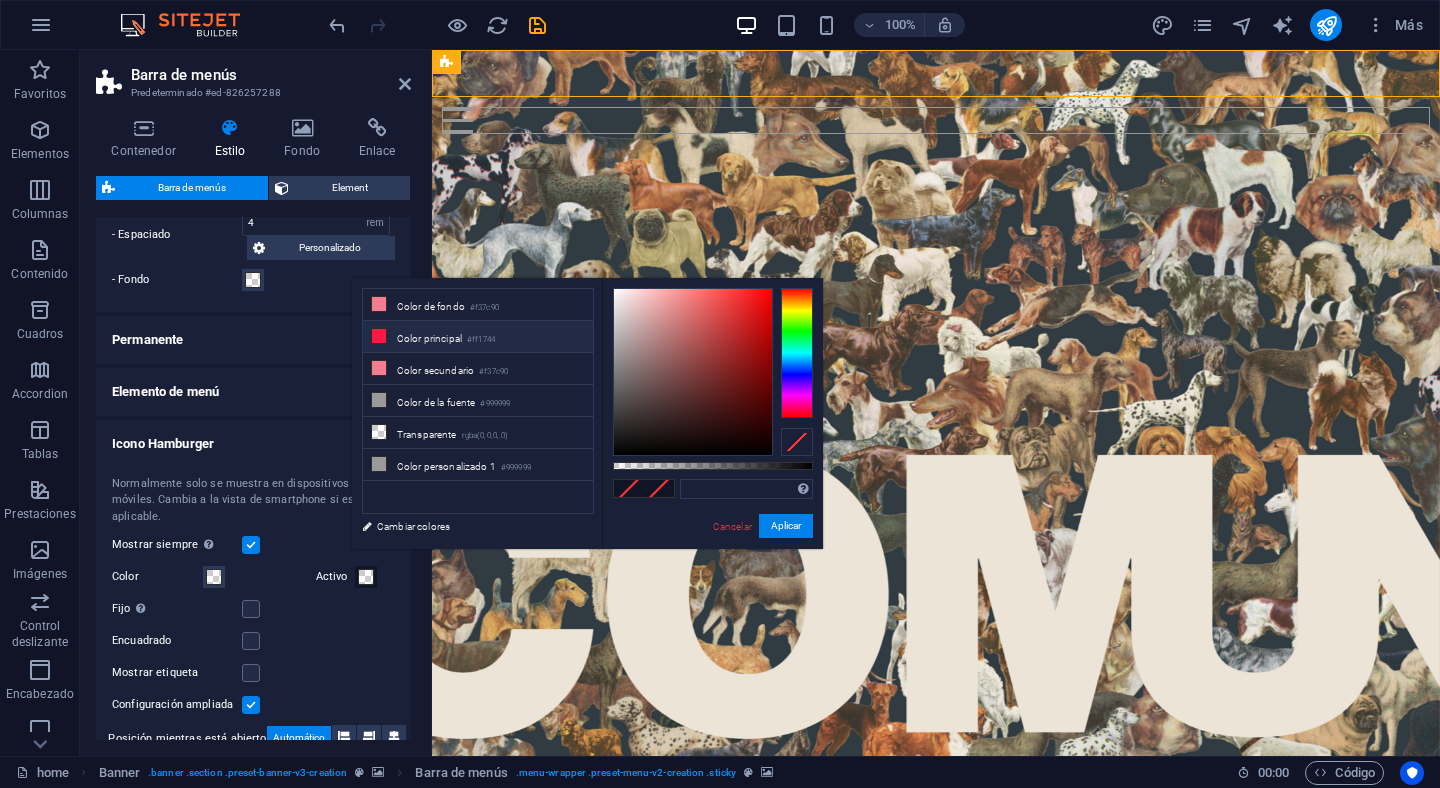 click at bounding box center [379, 336] 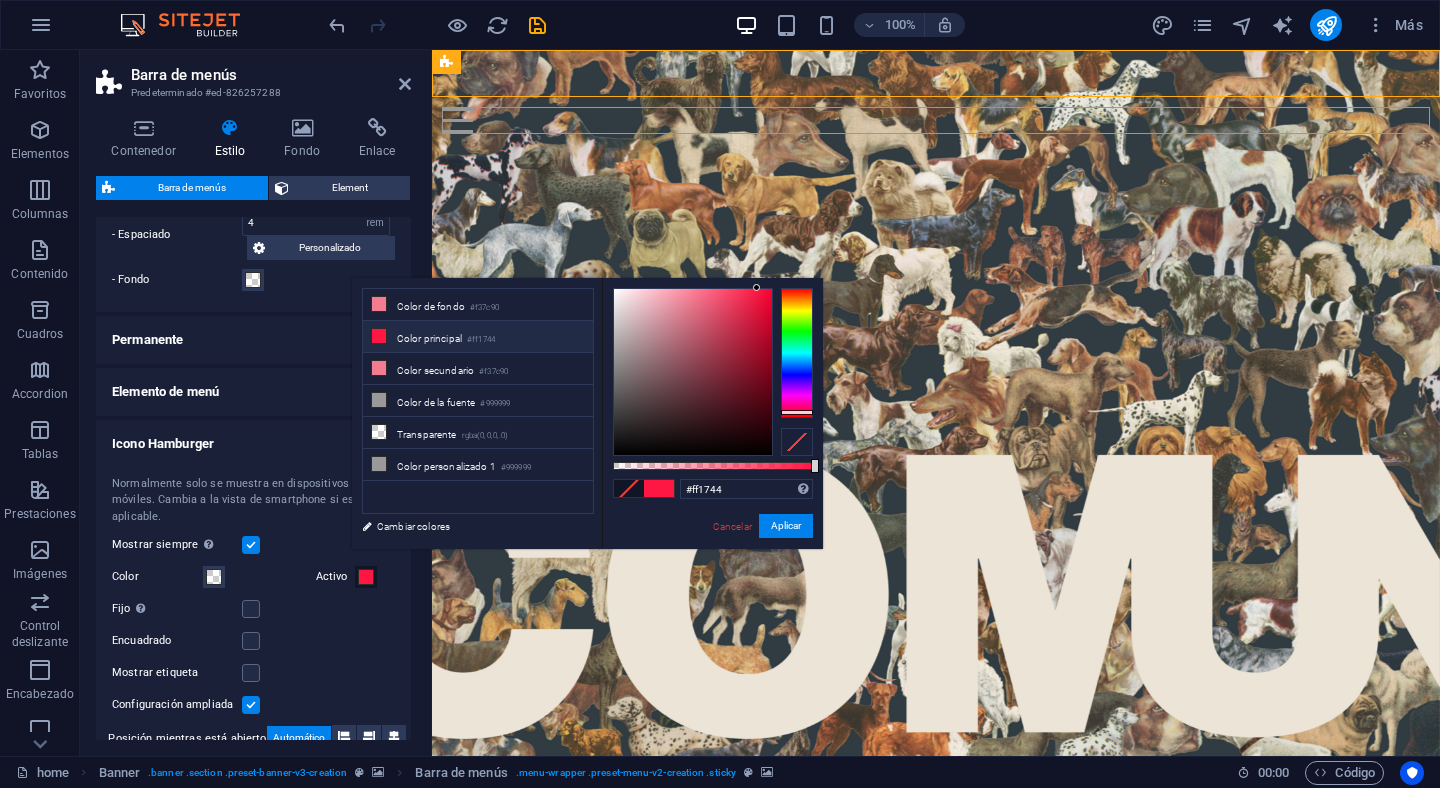 click on "Fijo Posiciona el desencadenador en un estado fijo para que esté en la ventanilla de forma constante." at bounding box center [253, 609] 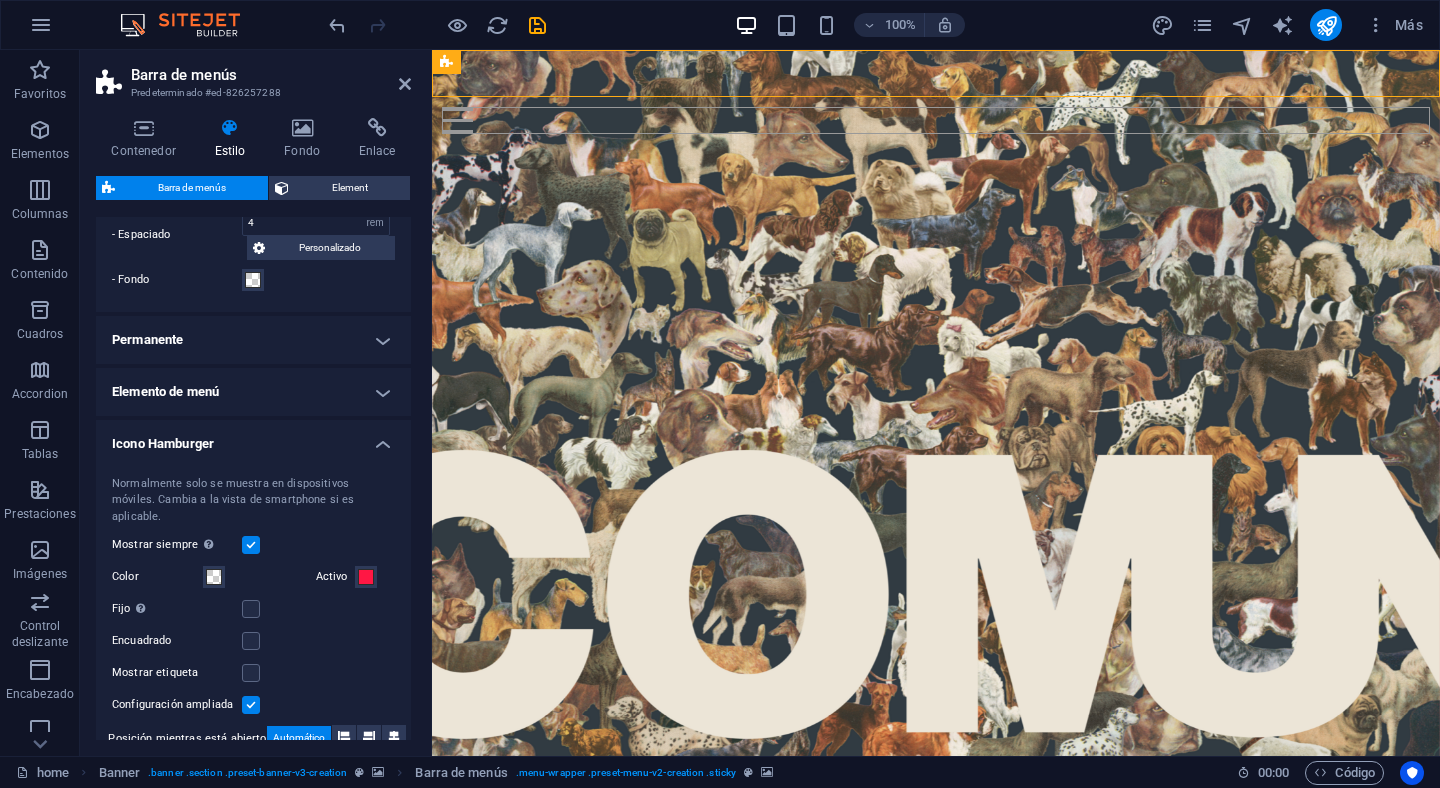 click at bounding box center (936, 403) 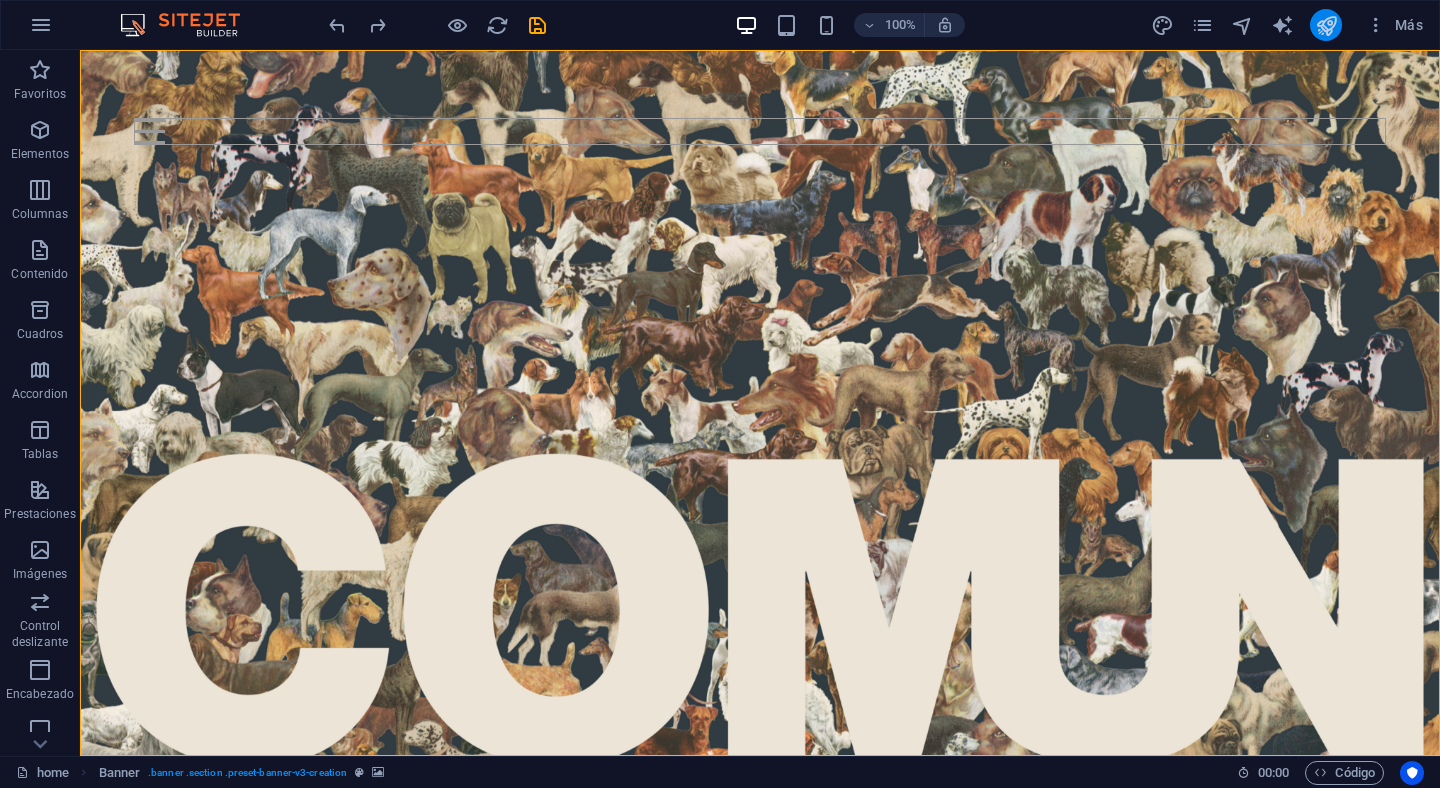 click at bounding box center (1326, 25) 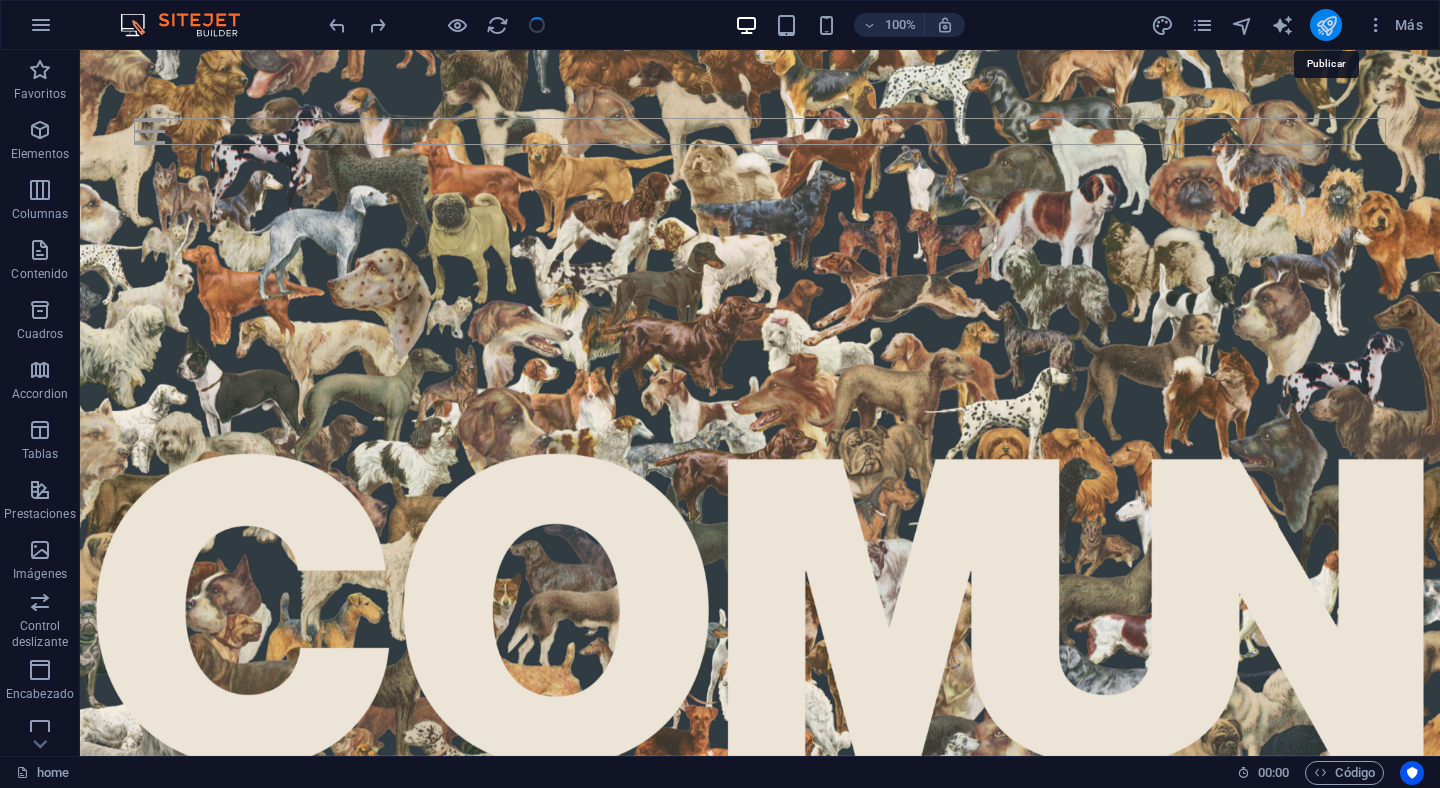 click at bounding box center (1326, 25) 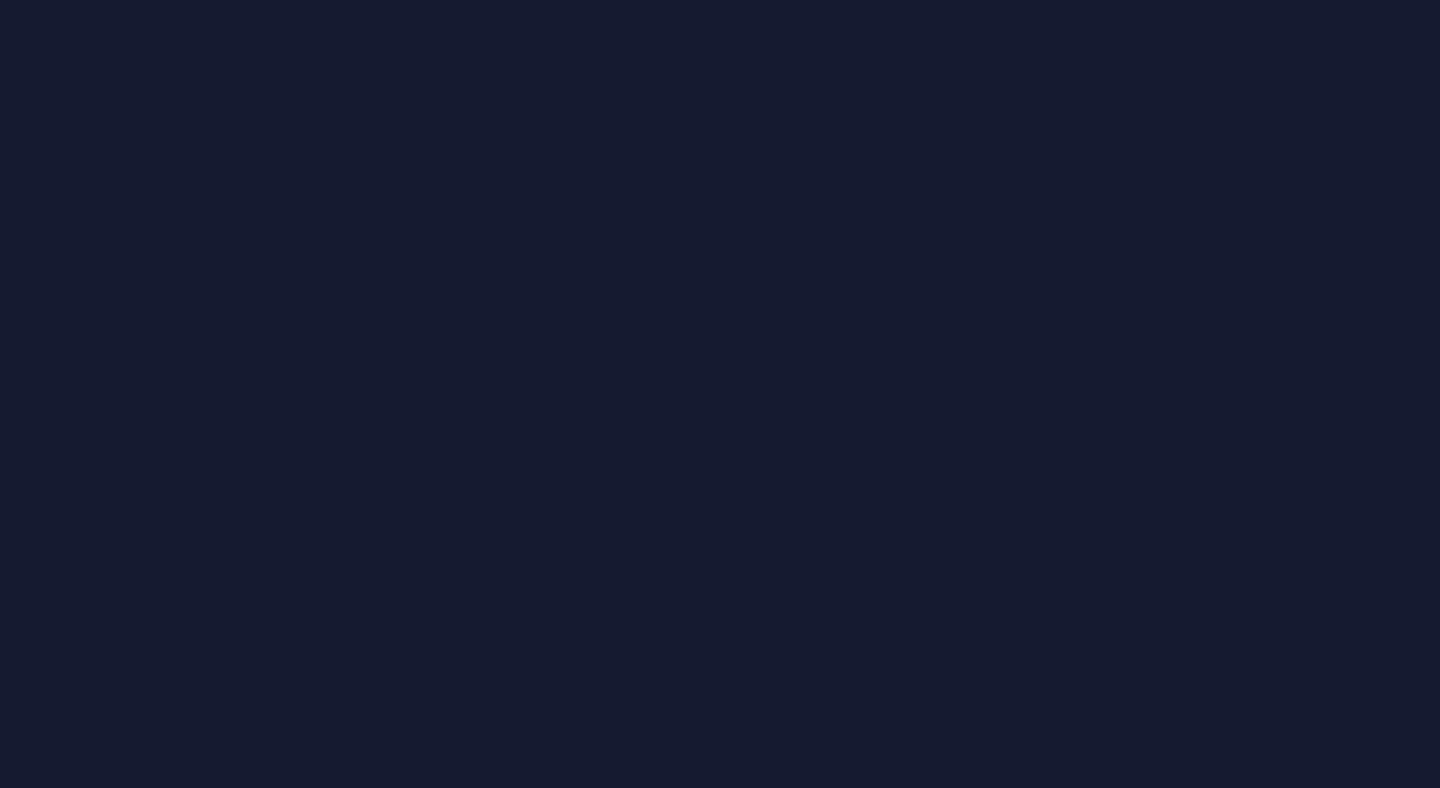 scroll, scrollTop: 0, scrollLeft: 0, axis: both 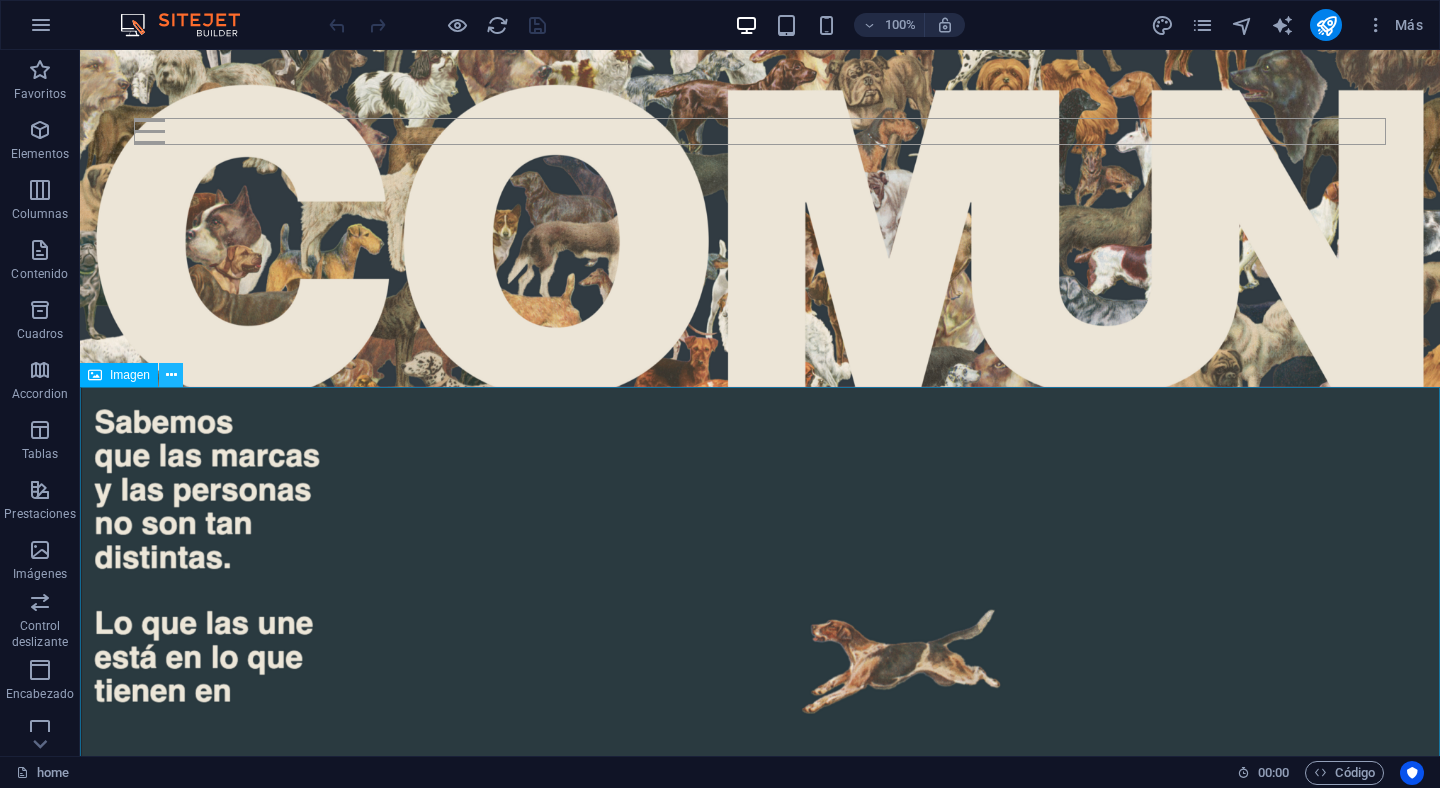 click at bounding box center [171, 375] 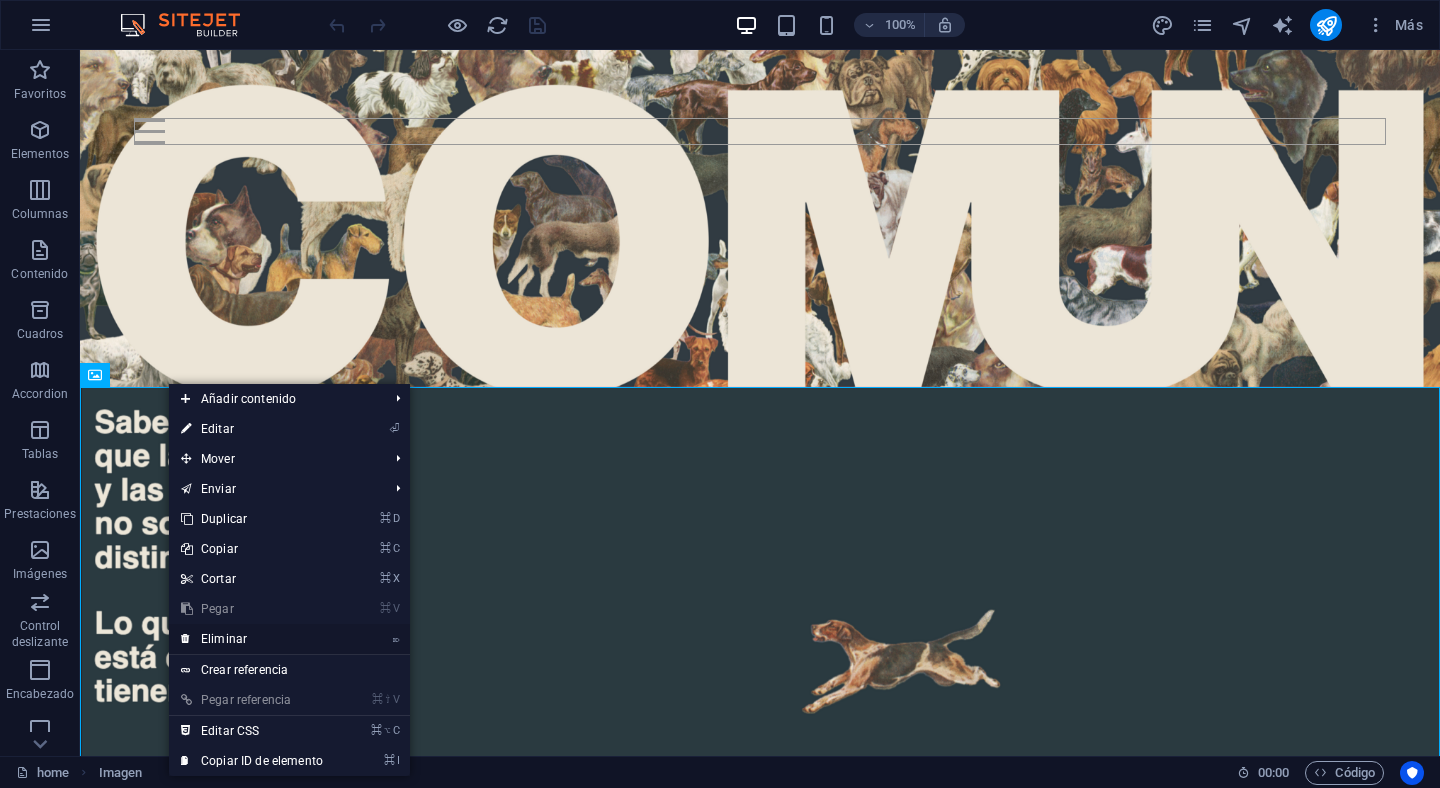 click on "⌦  Eliminar" at bounding box center [252, 639] 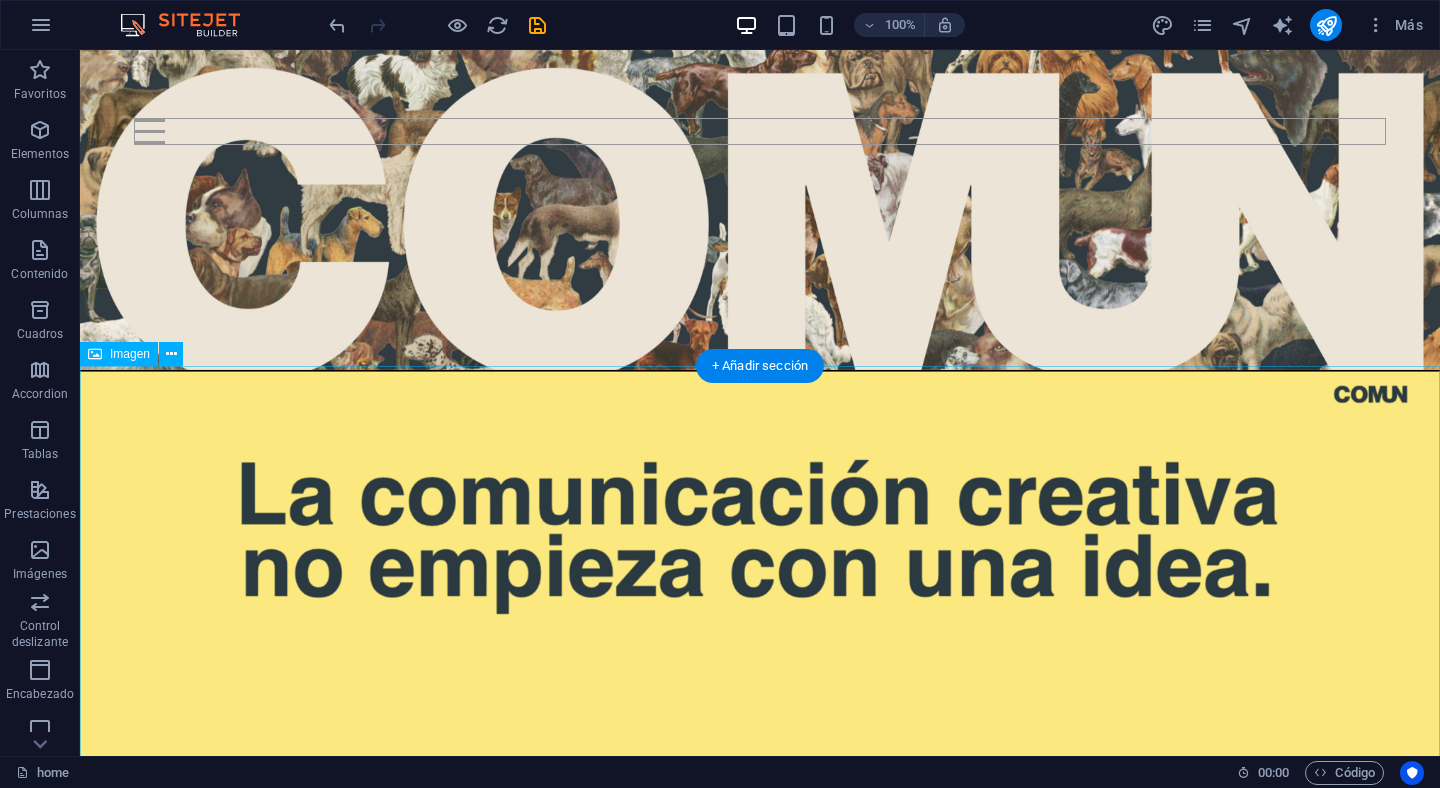 scroll, scrollTop: 391, scrollLeft: 0, axis: vertical 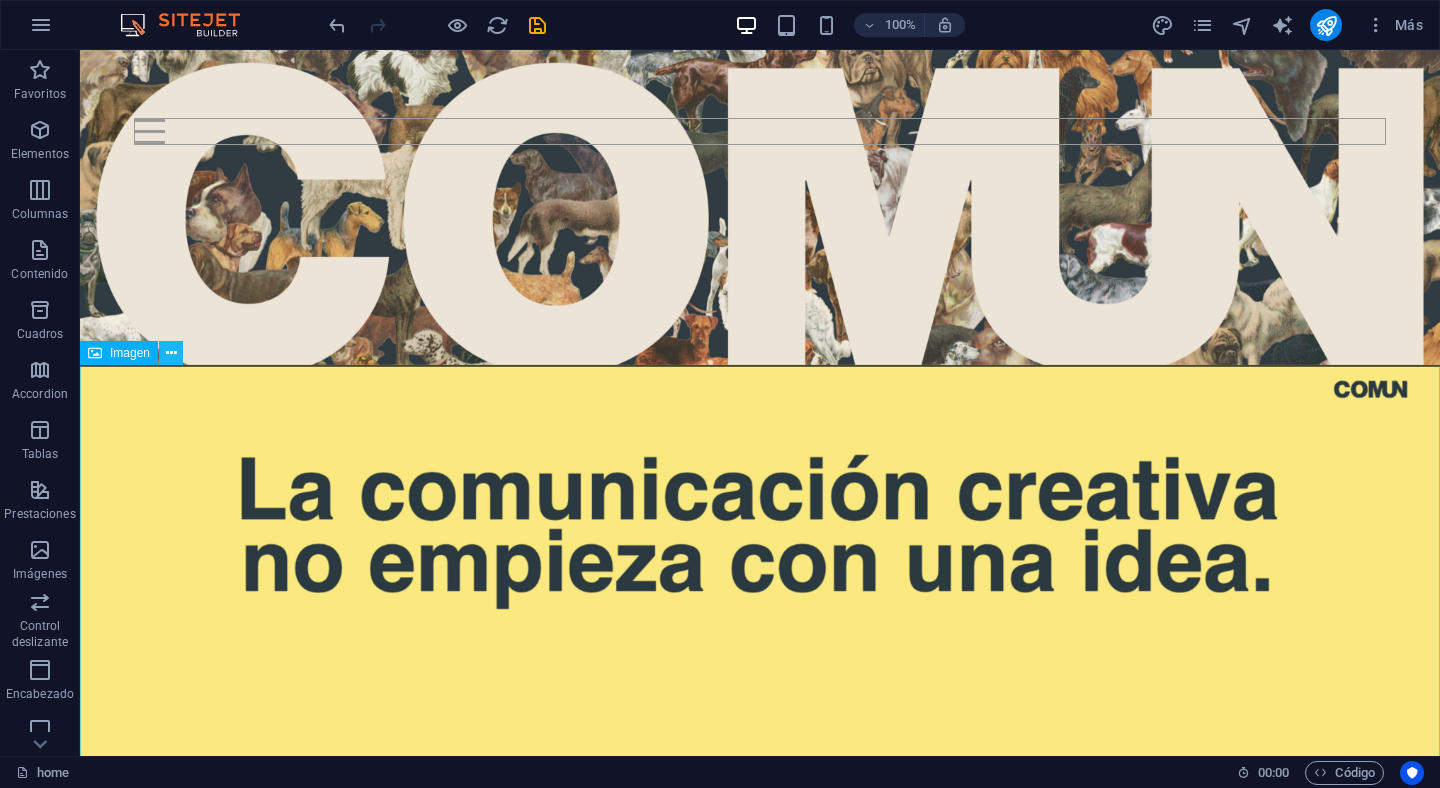 click at bounding box center (171, 353) 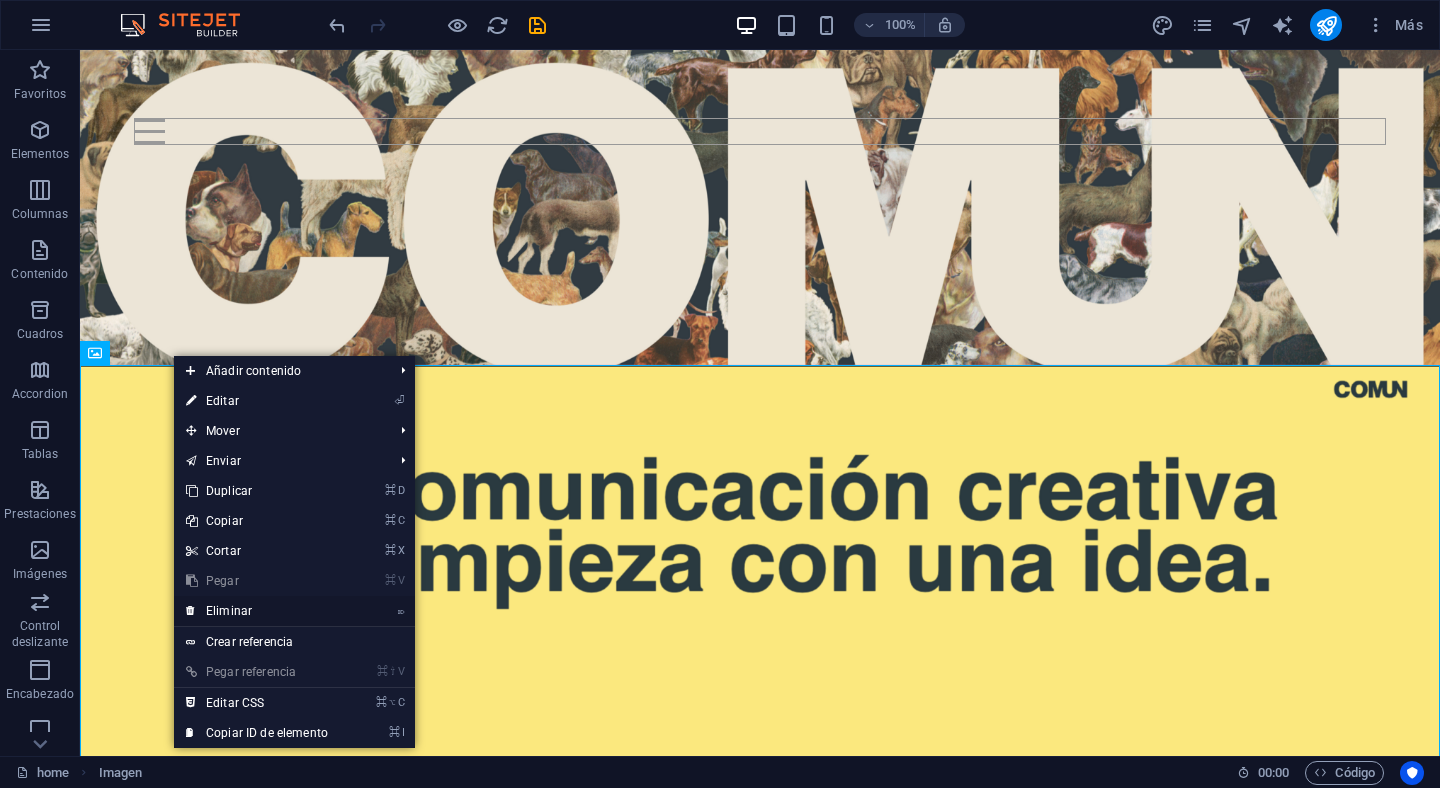 click on "⌦  Eliminar" at bounding box center (257, 611) 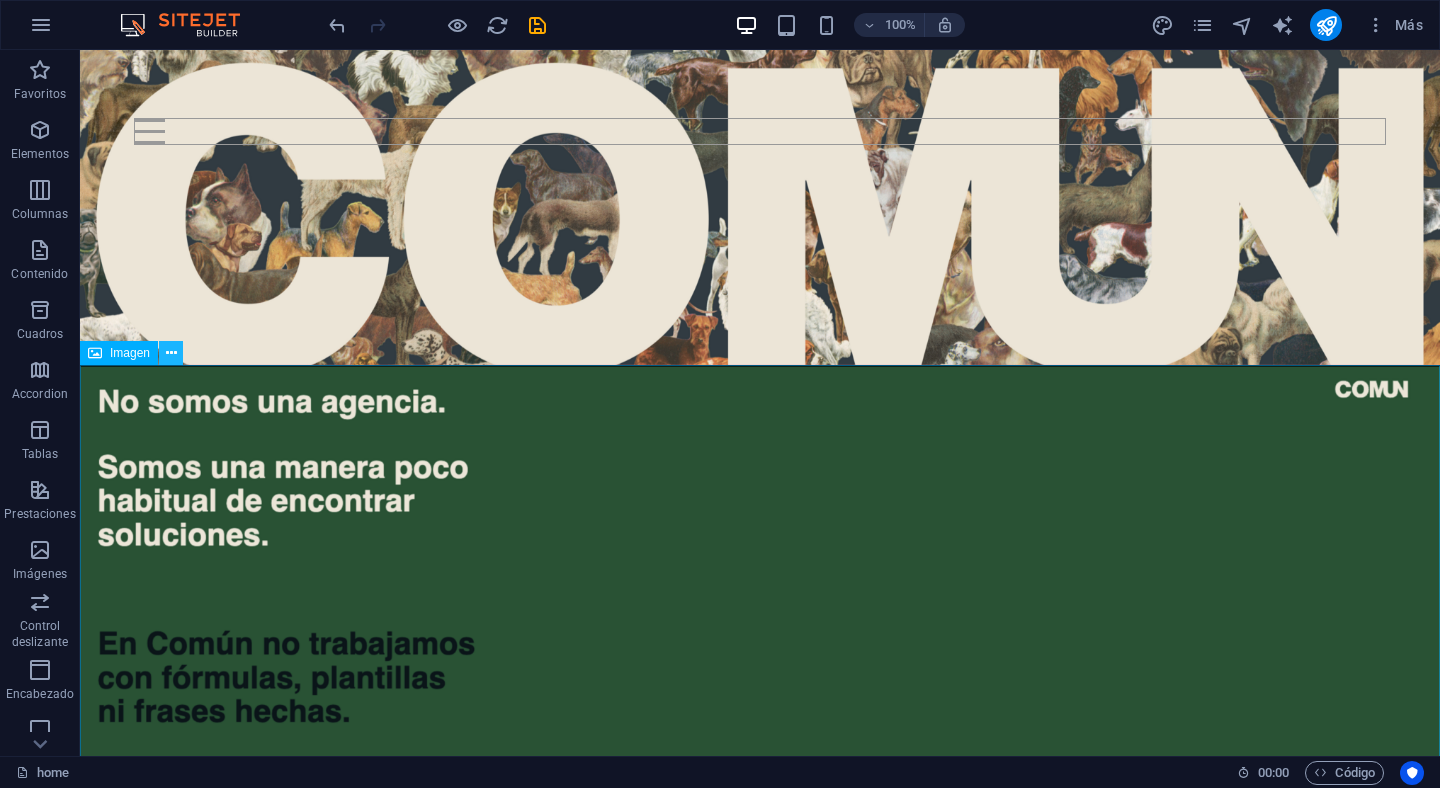 click at bounding box center (171, 353) 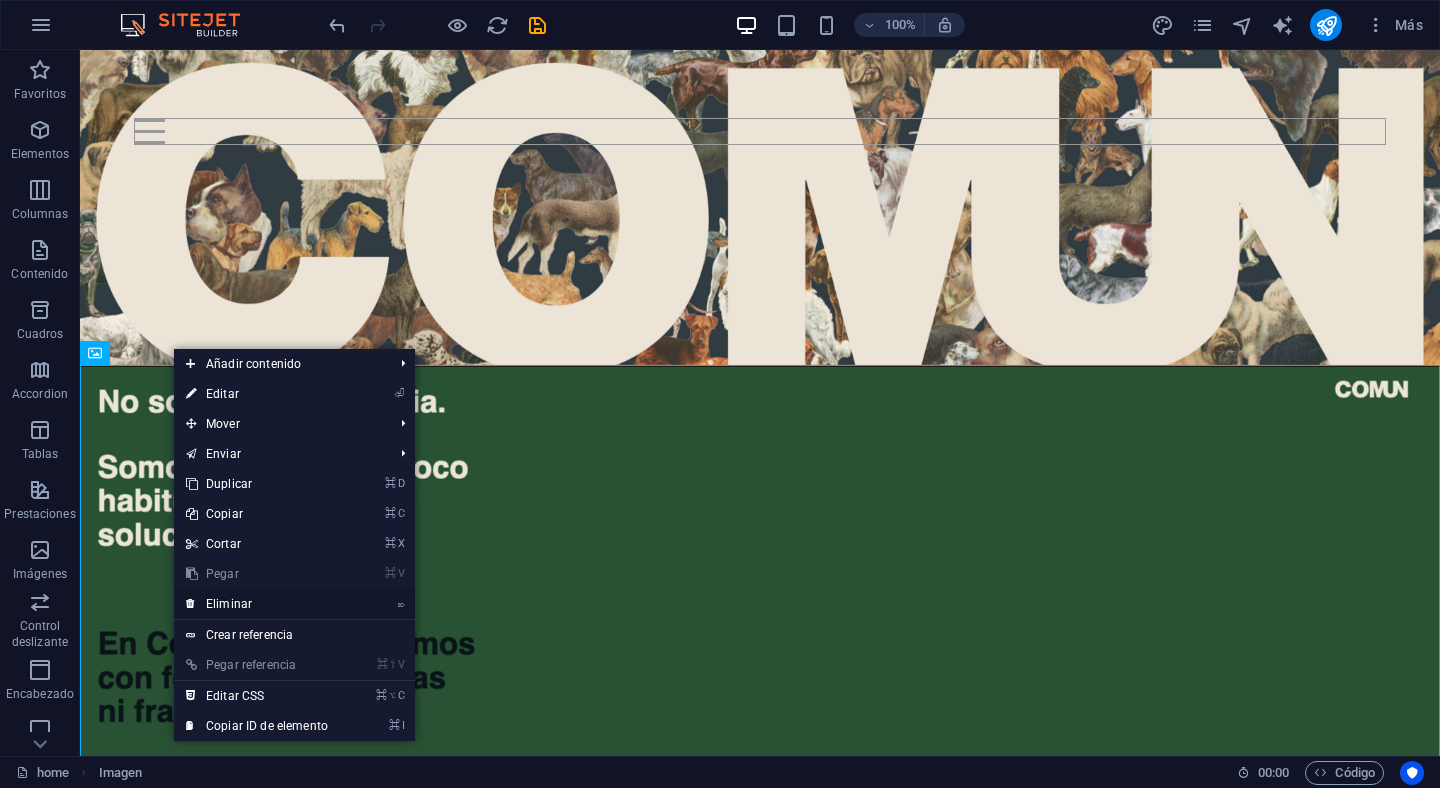click on "⌦  Eliminar" at bounding box center (257, 604) 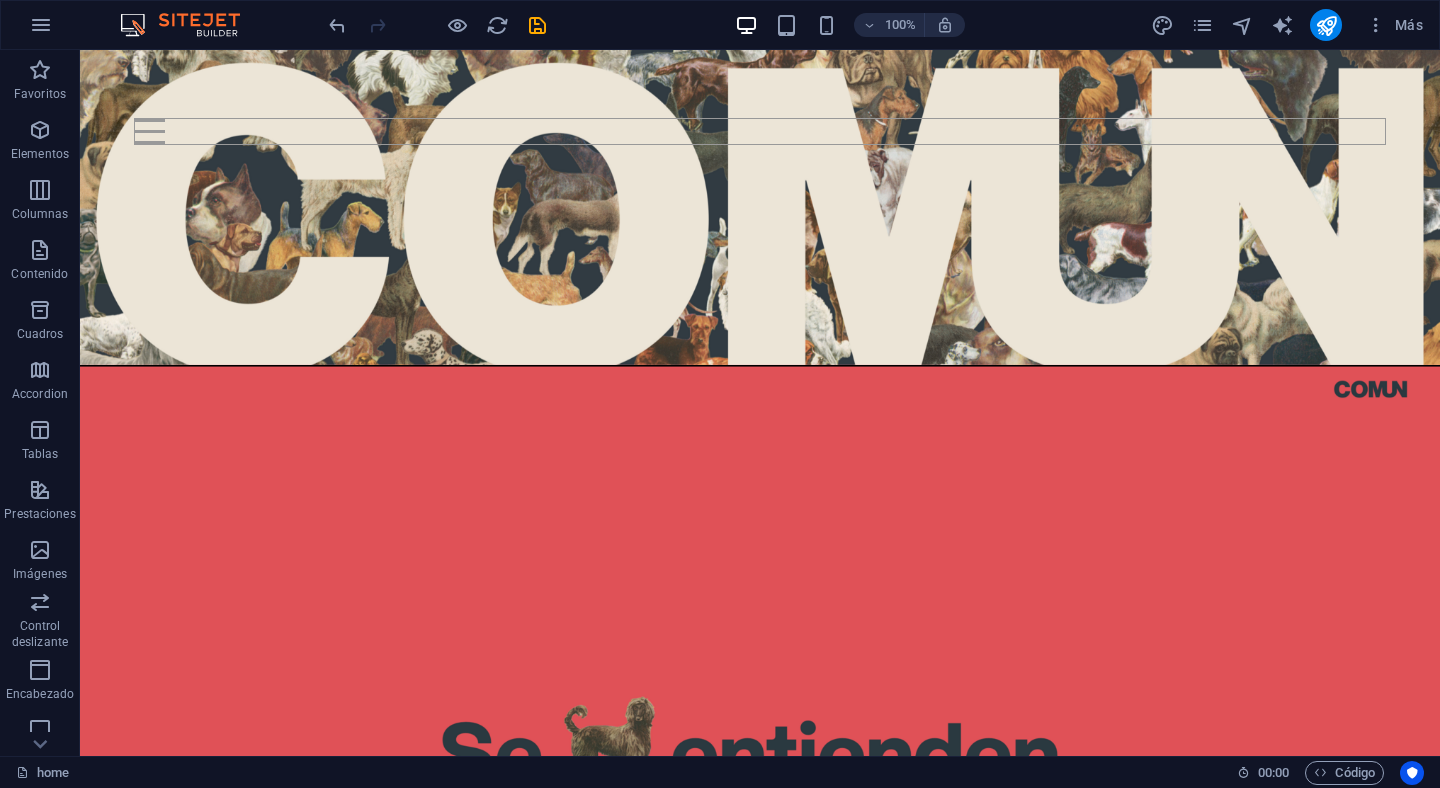 click at bounding box center (760, 12) 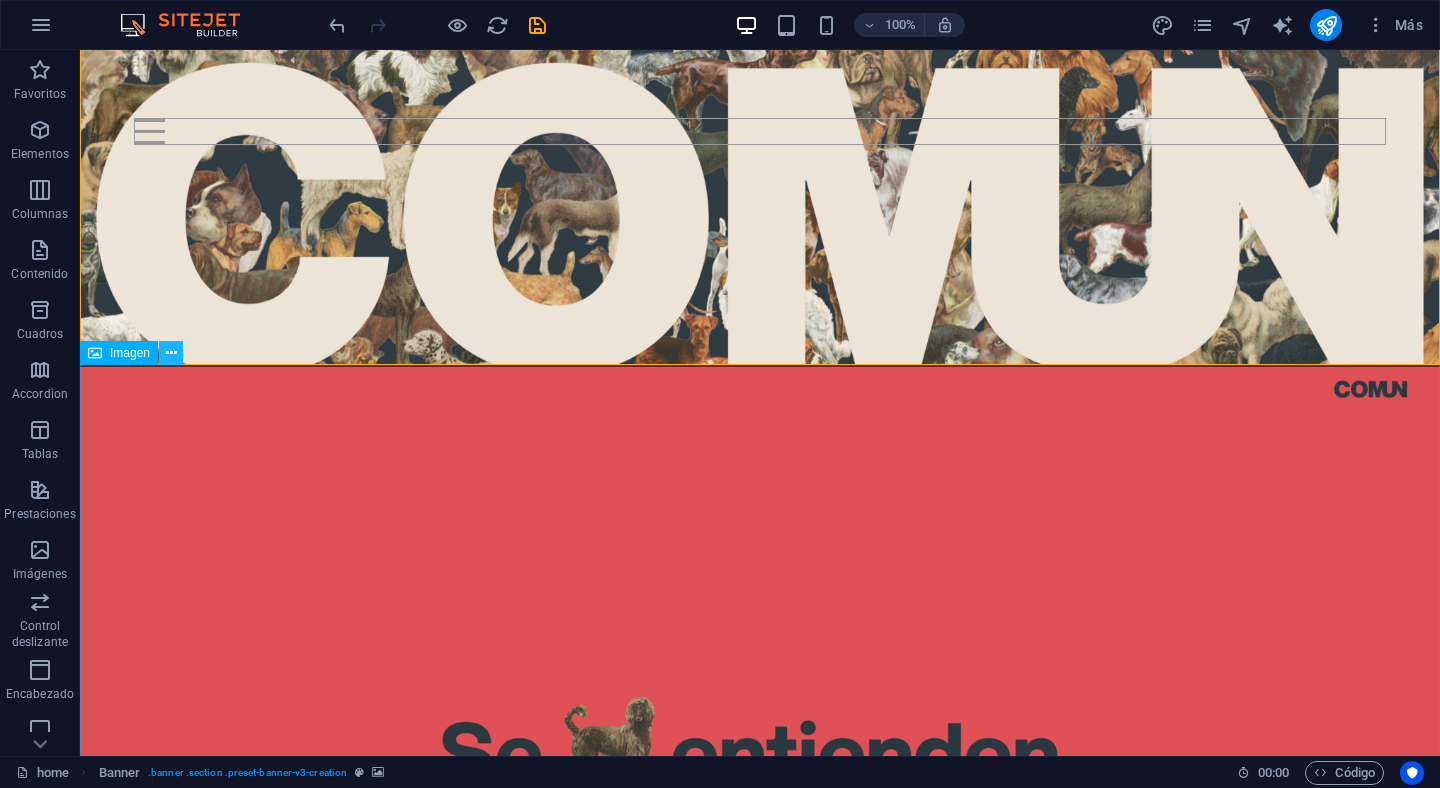 click at bounding box center [171, 353] 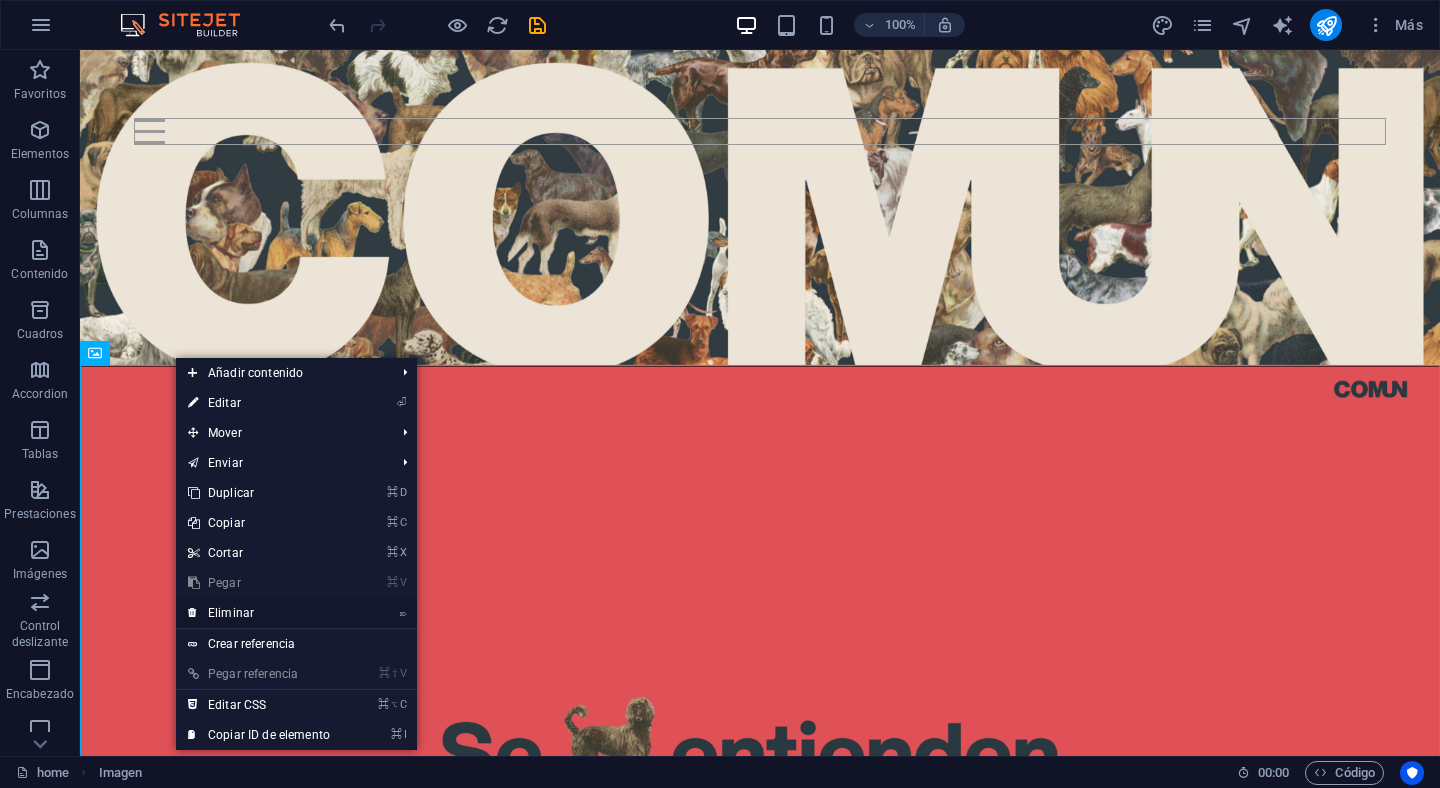 click on "⌦  Eliminar" at bounding box center [259, 613] 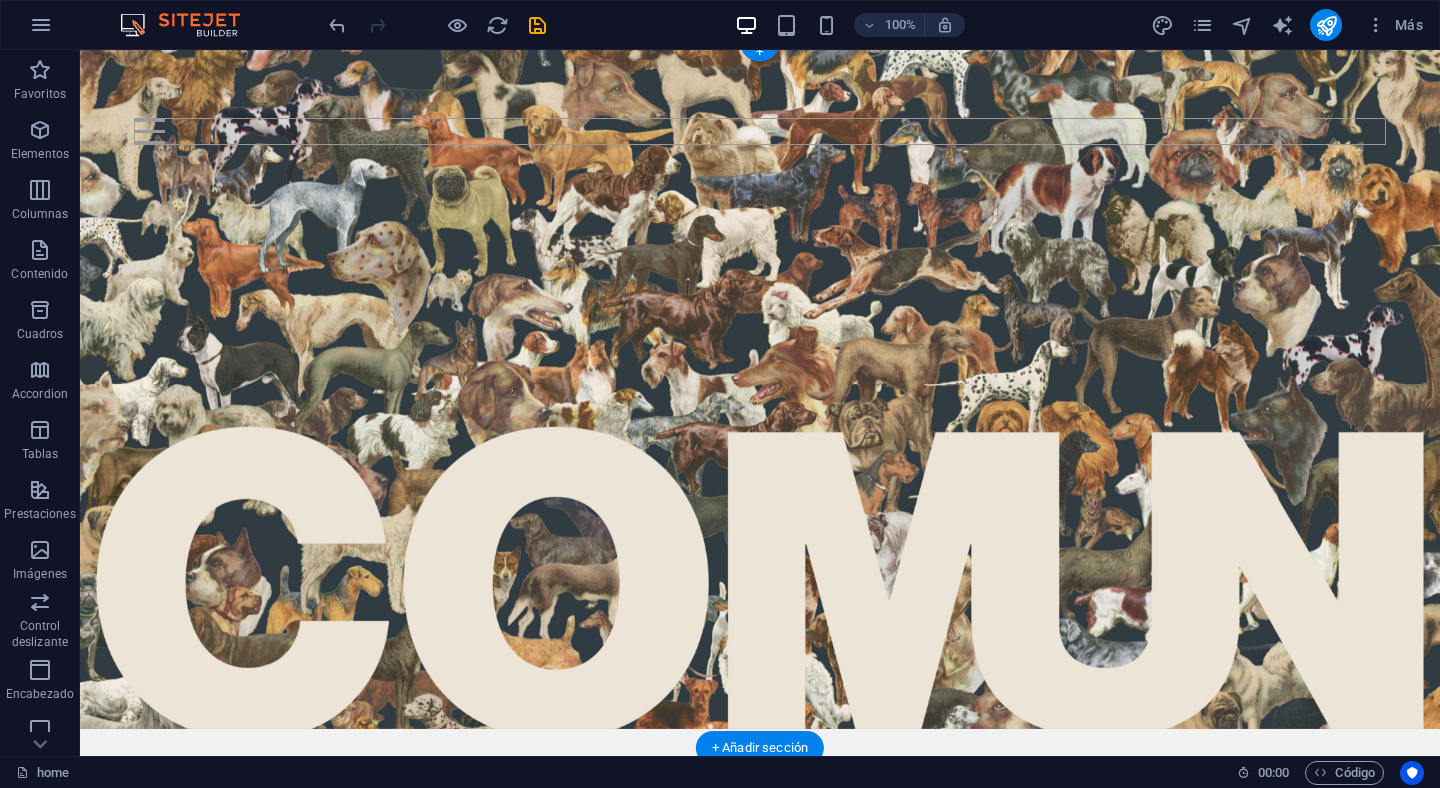 scroll, scrollTop: 0, scrollLeft: 0, axis: both 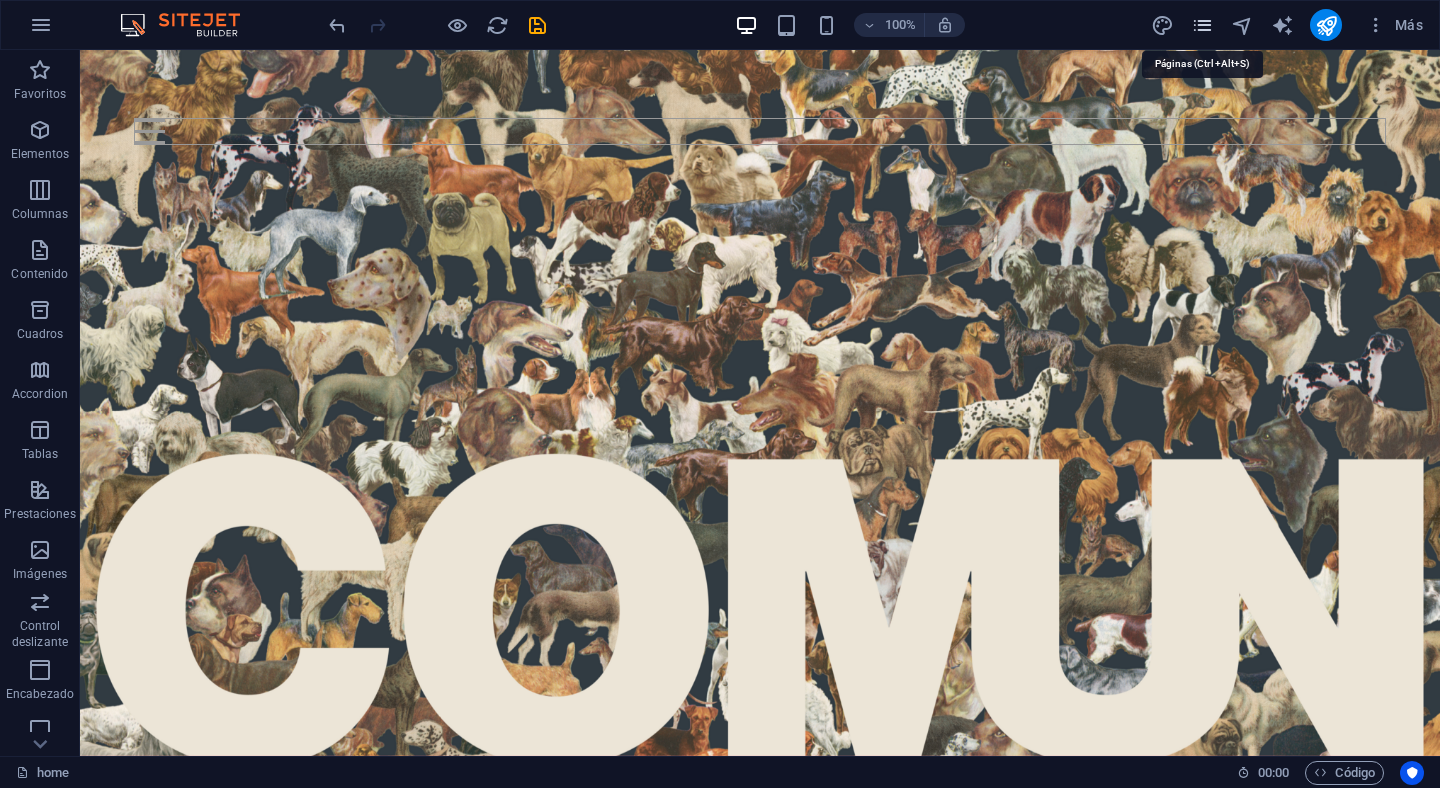 click at bounding box center [1202, 25] 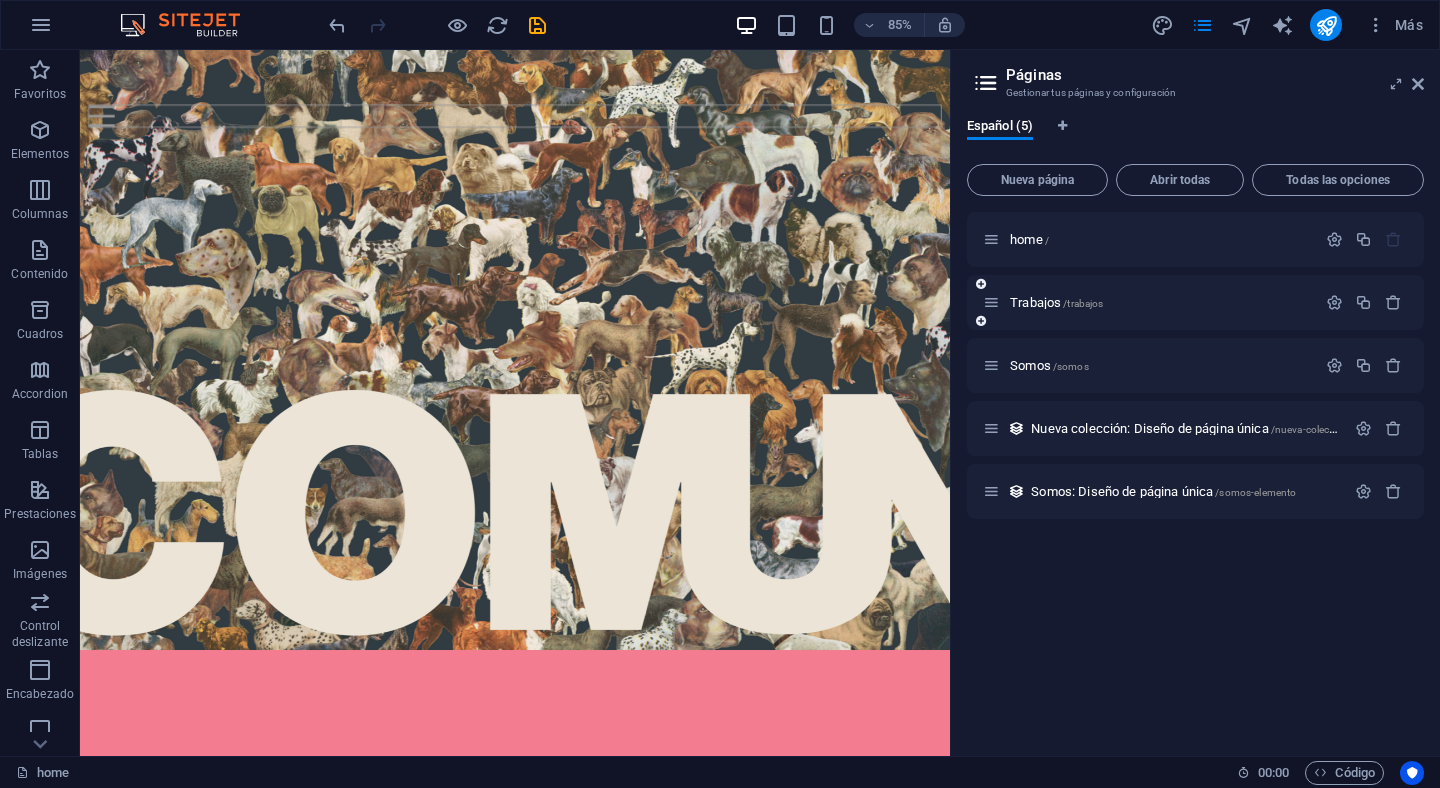 click on "Trabajos /trabajos" at bounding box center (1149, 302) 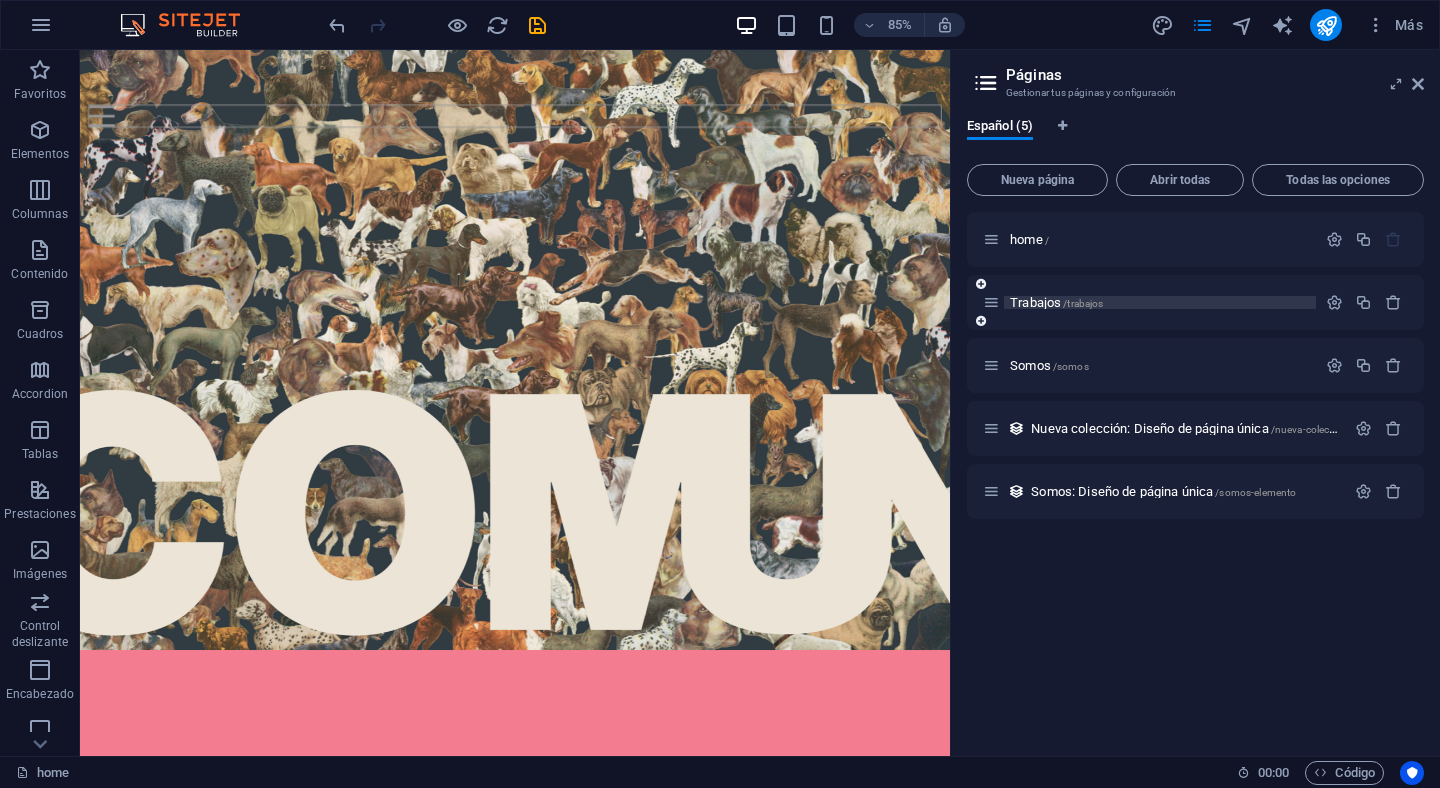 click on "Trabajos /trabajos" at bounding box center (1056, 302) 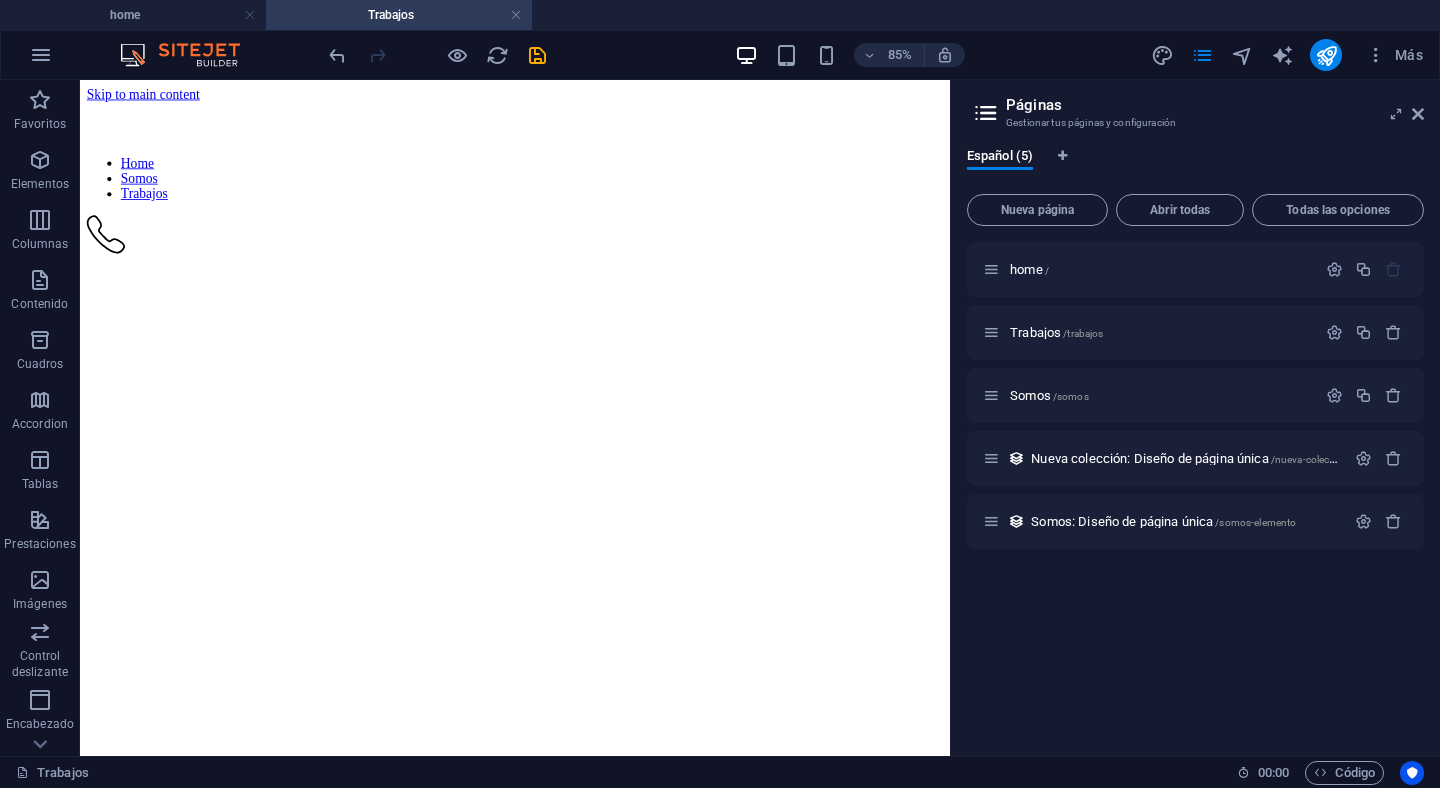 scroll, scrollTop: 0, scrollLeft: 0, axis: both 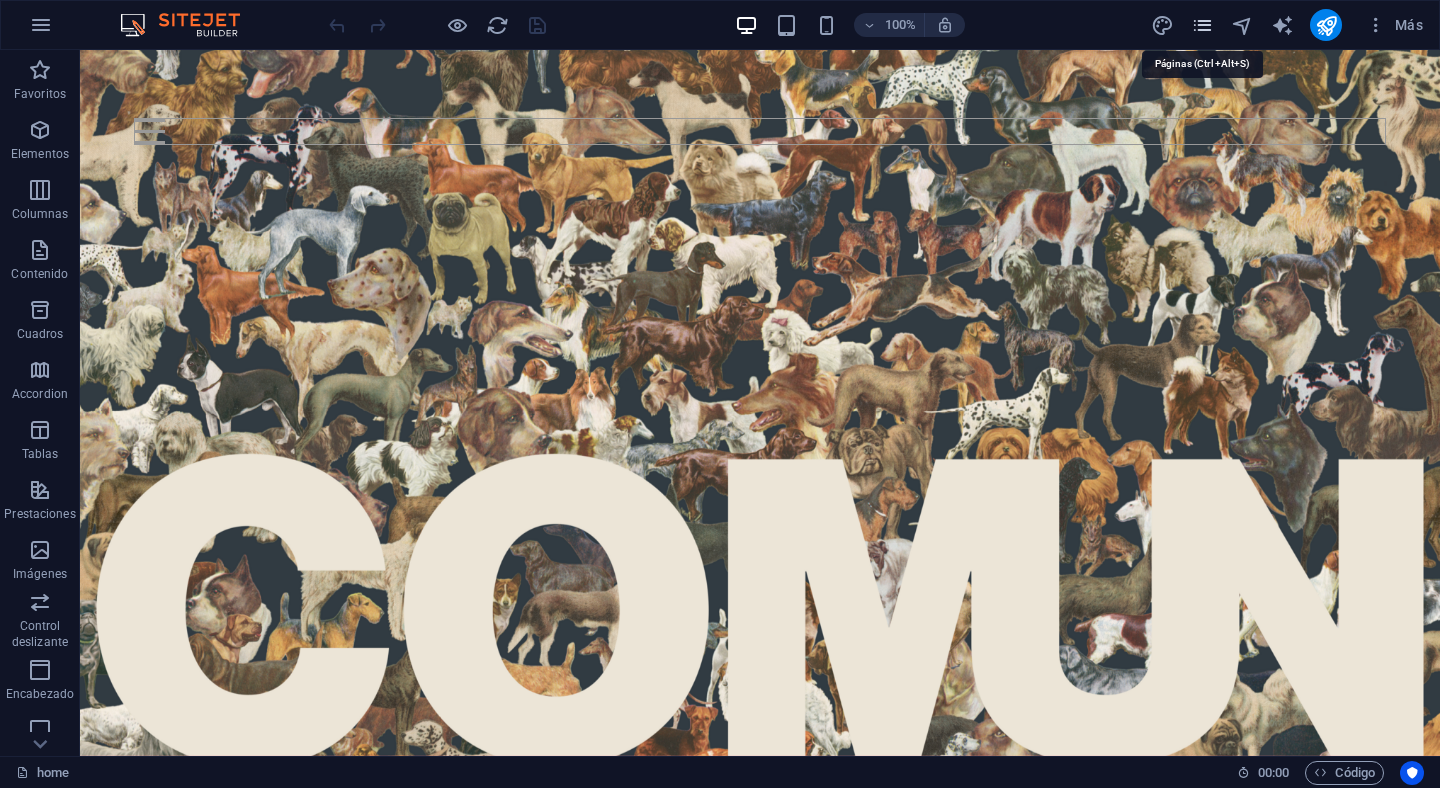 click at bounding box center [1202, 25] 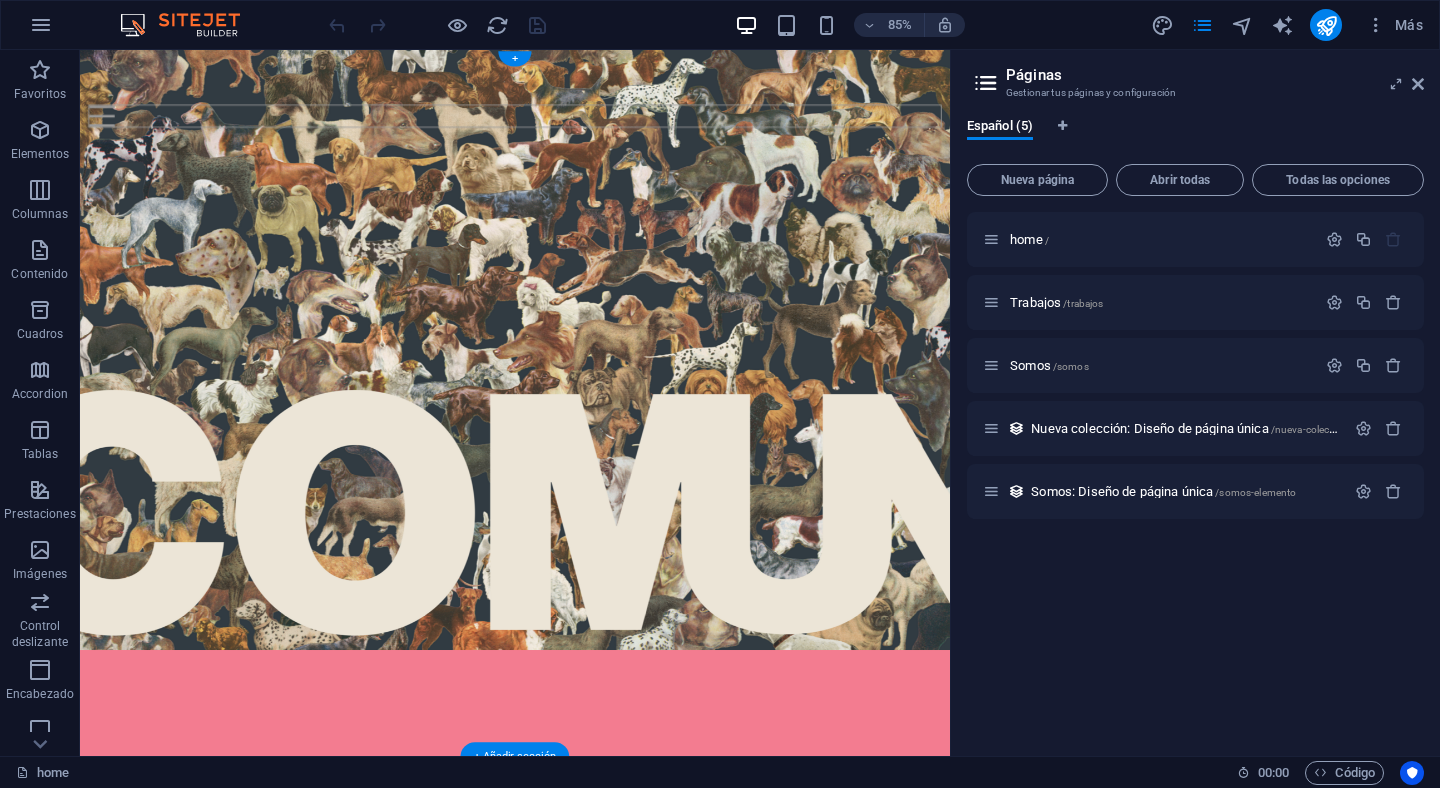 click at bounding box center (592, 403) 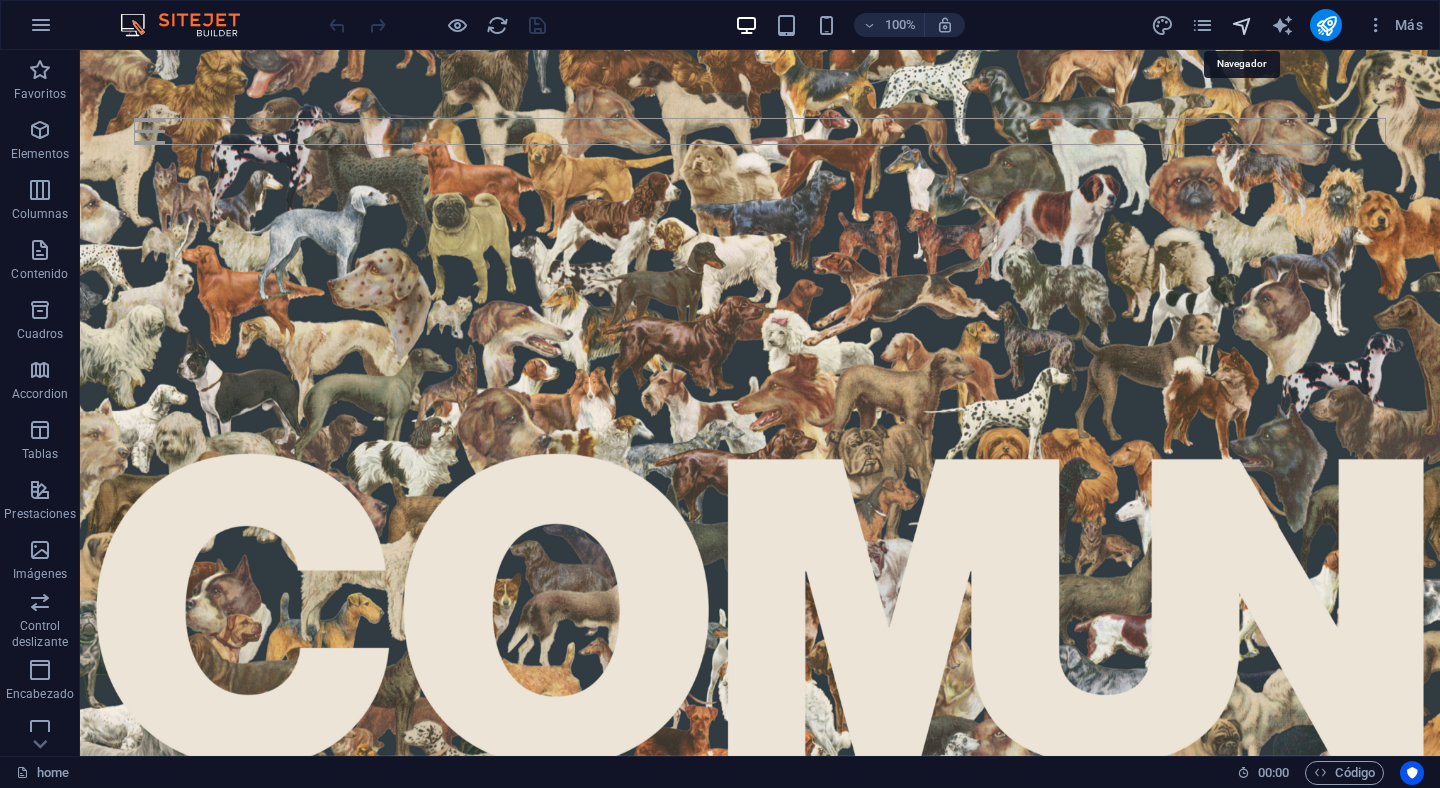 click at bounding box center (1242, 25) 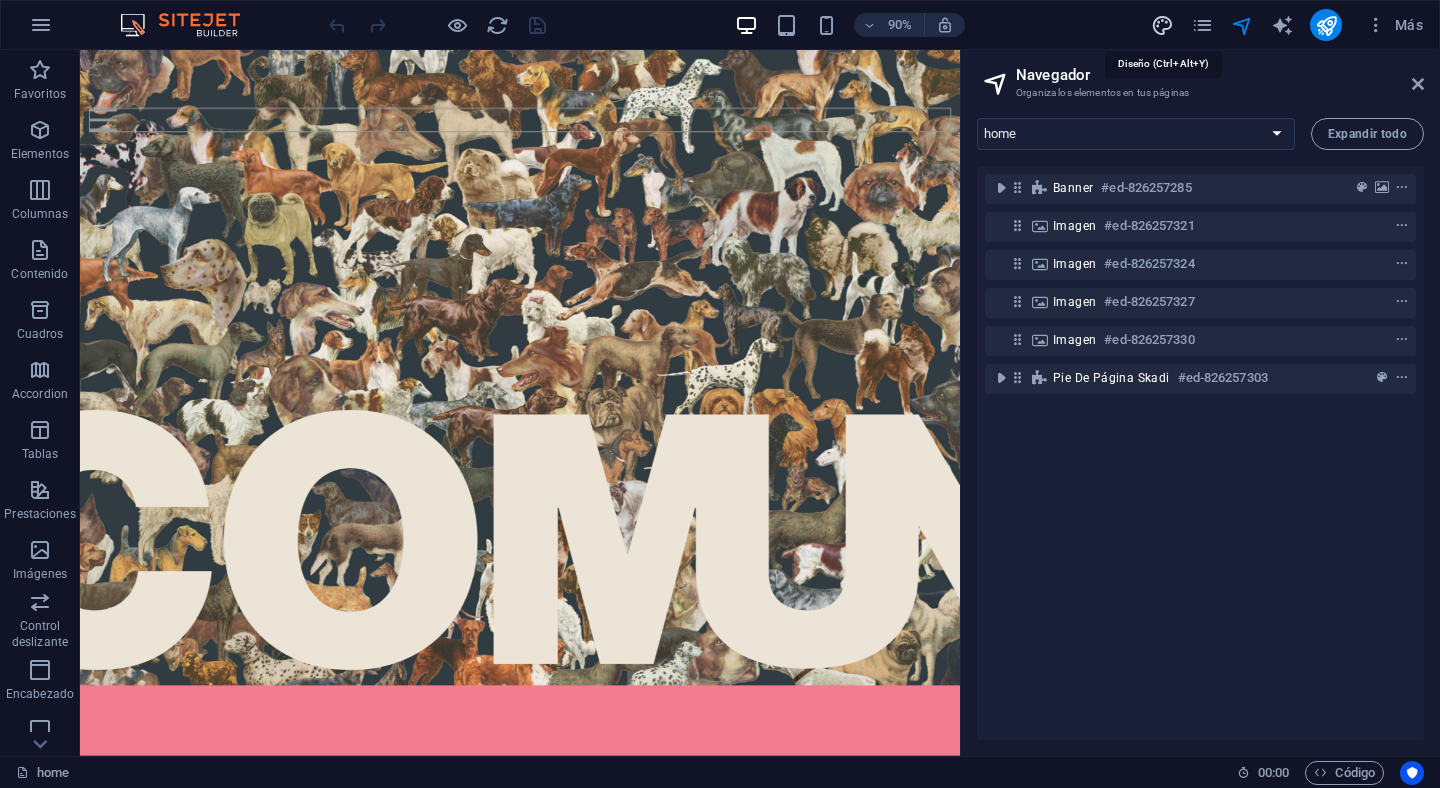 click at bounding box center (1162, 25) 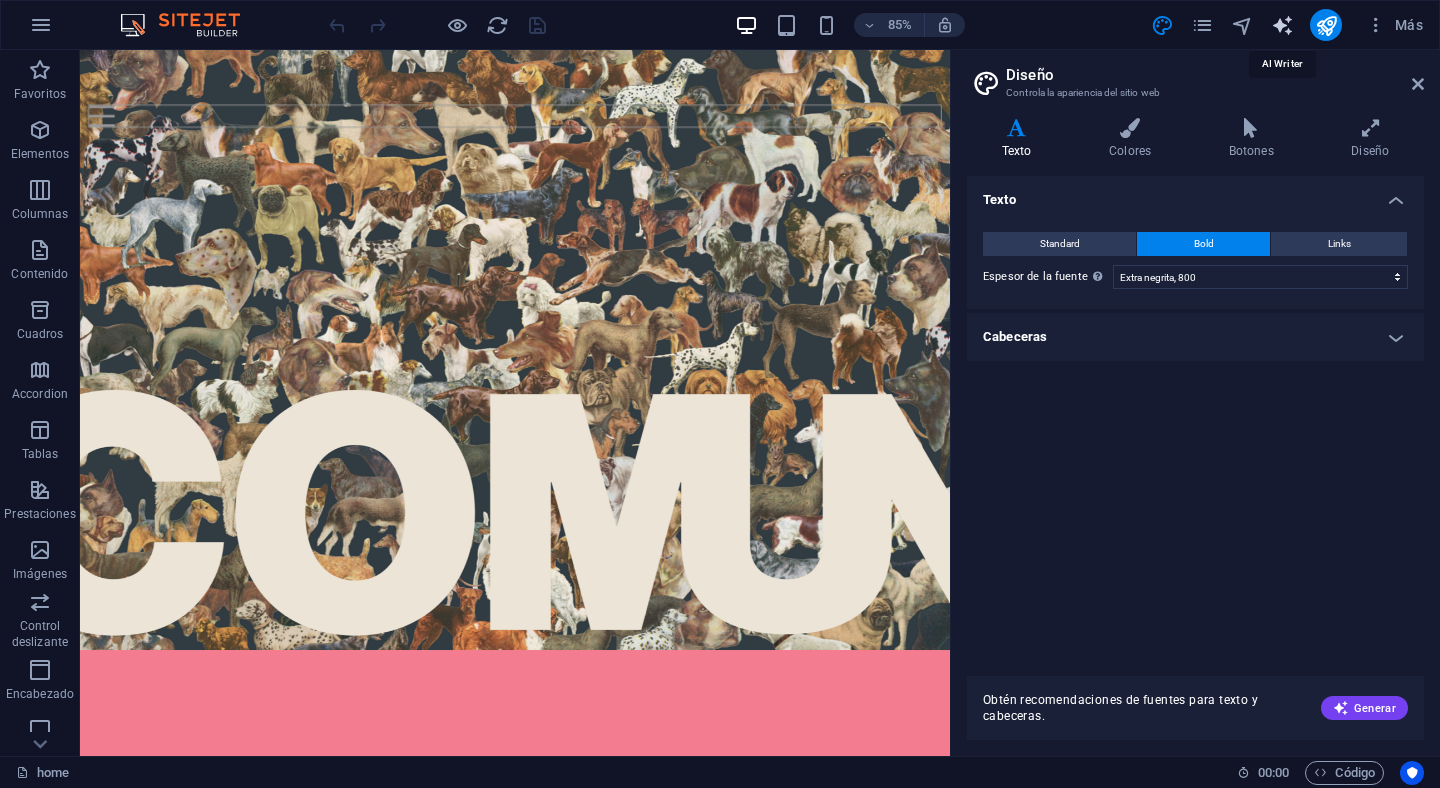 click at bounding box center (1282, 25) 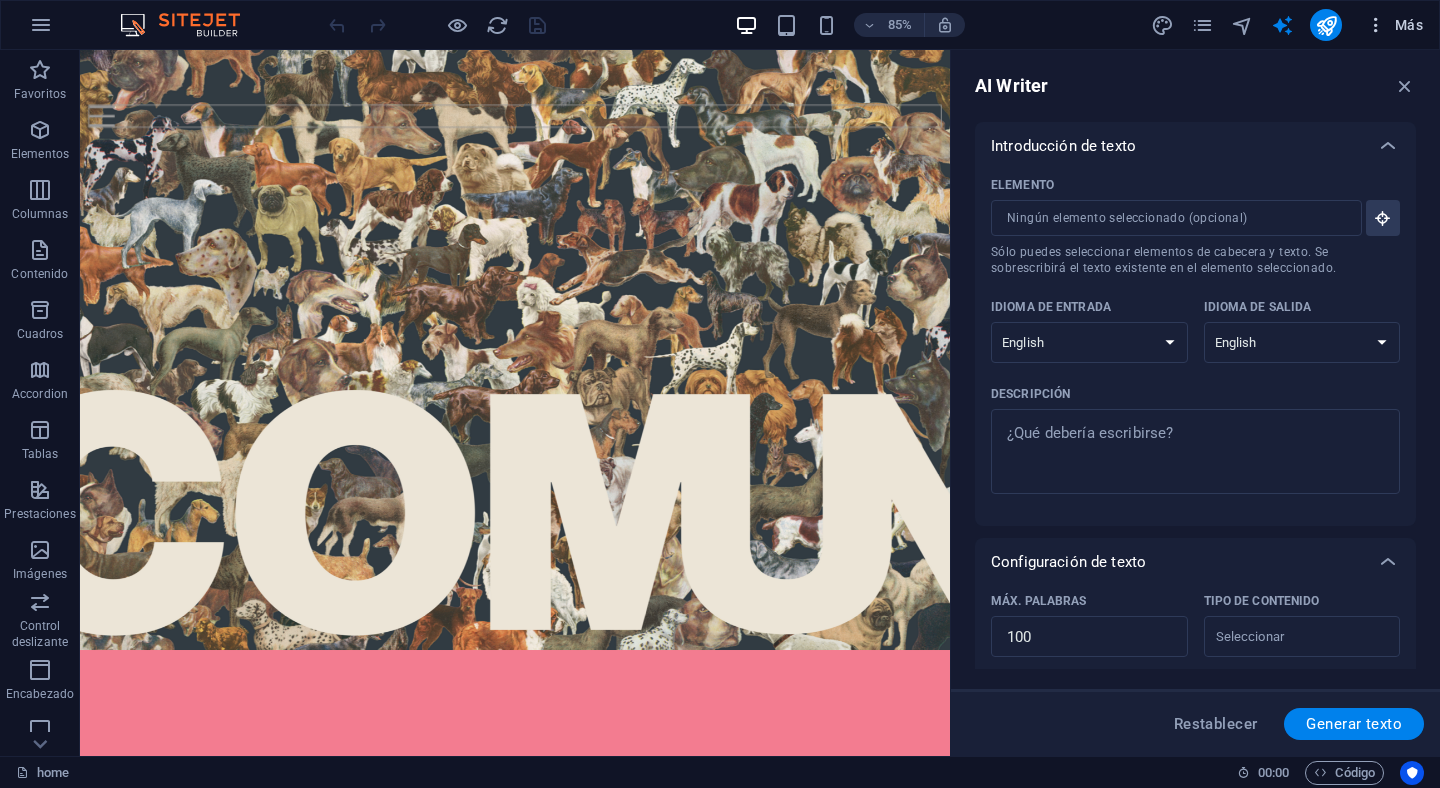click on "Más" at bounding box center [1394, 25] 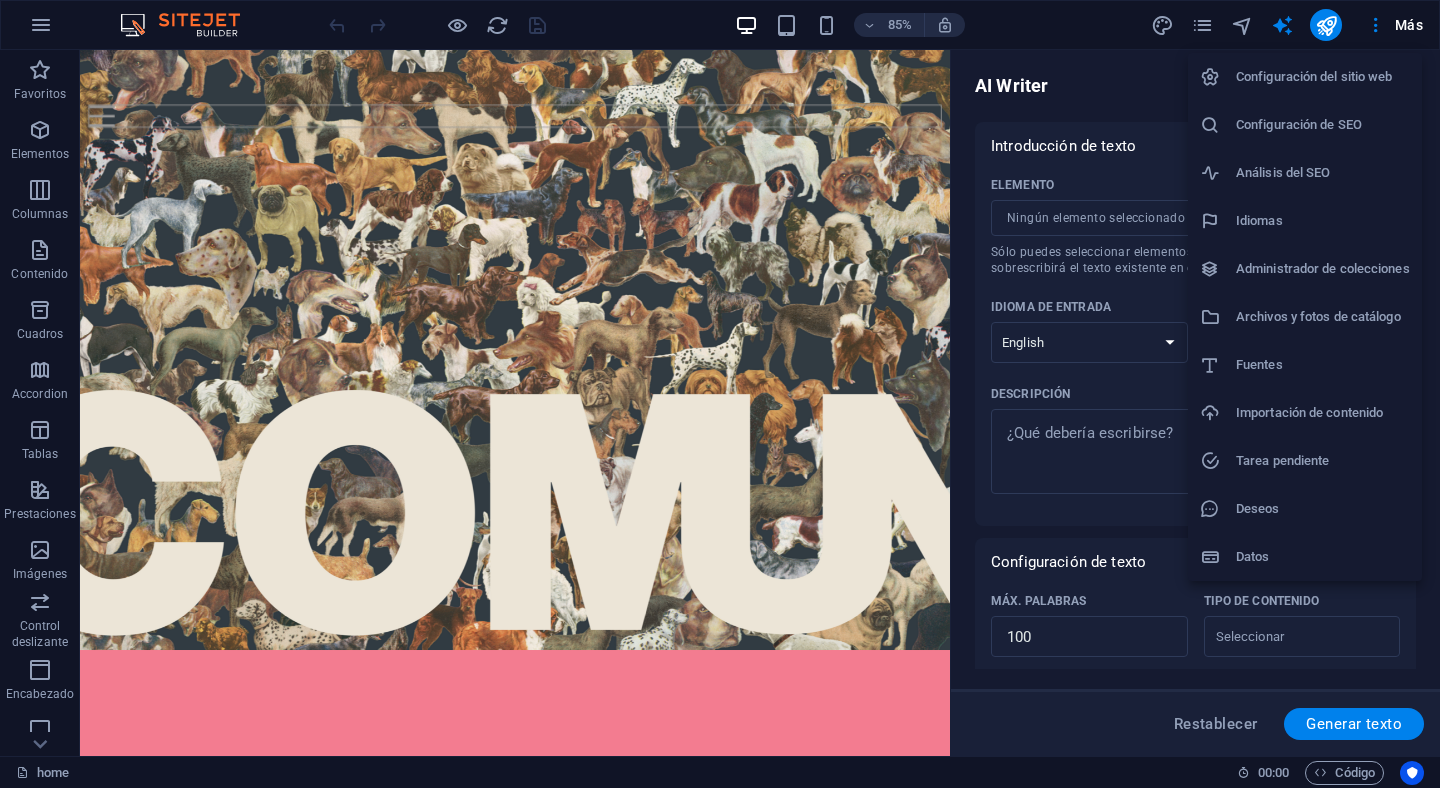 type 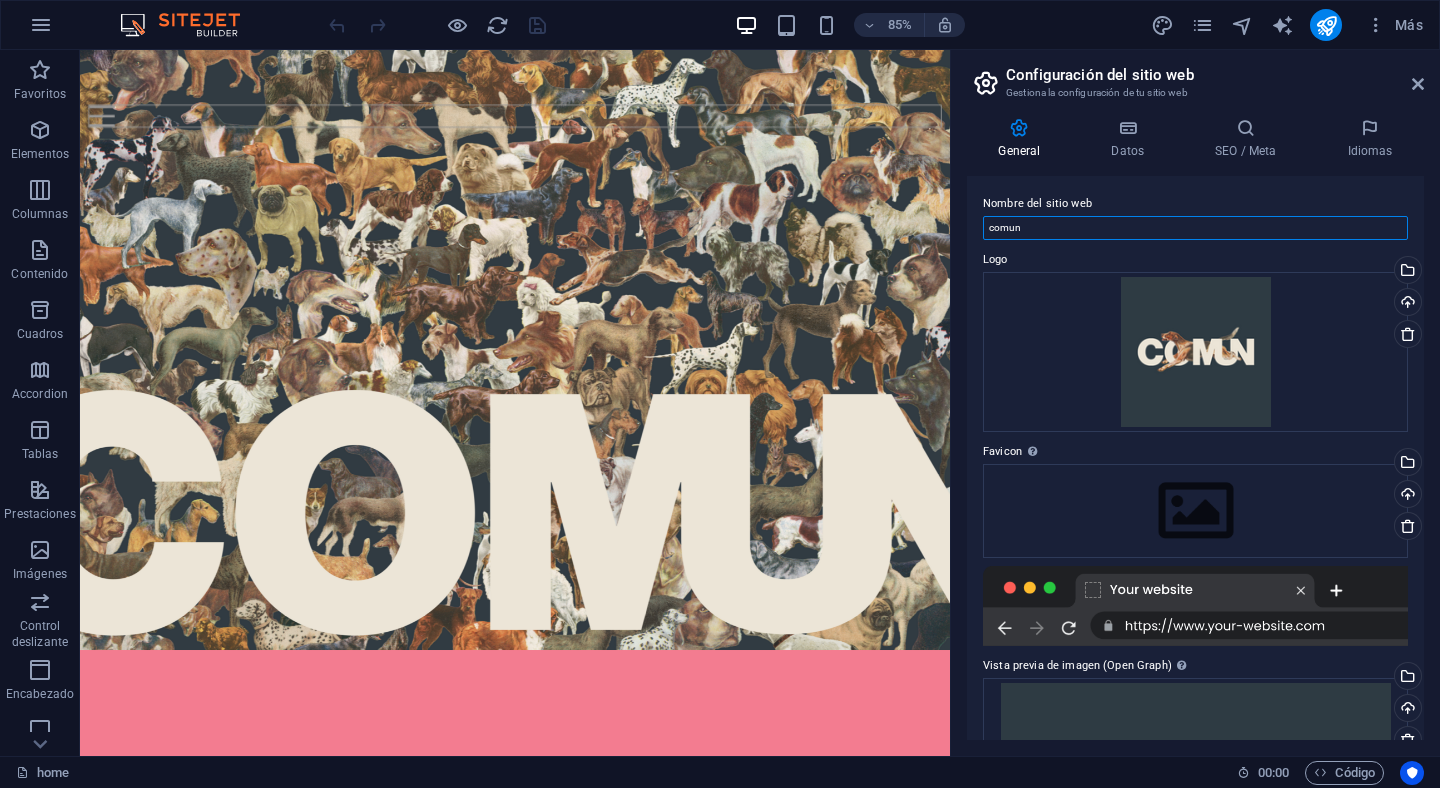 click on "comun" at bounding box center [1195, 228] 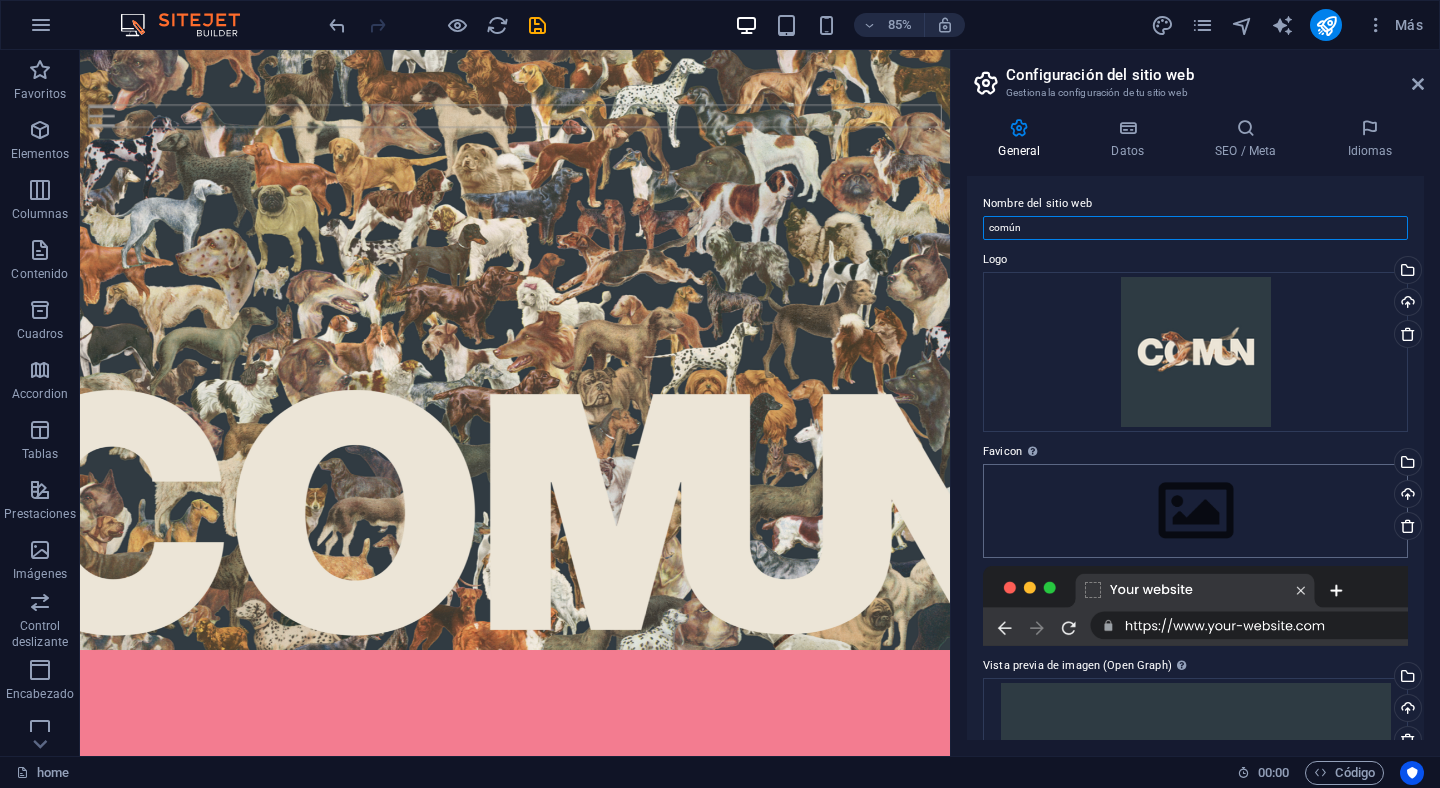 type on "común" 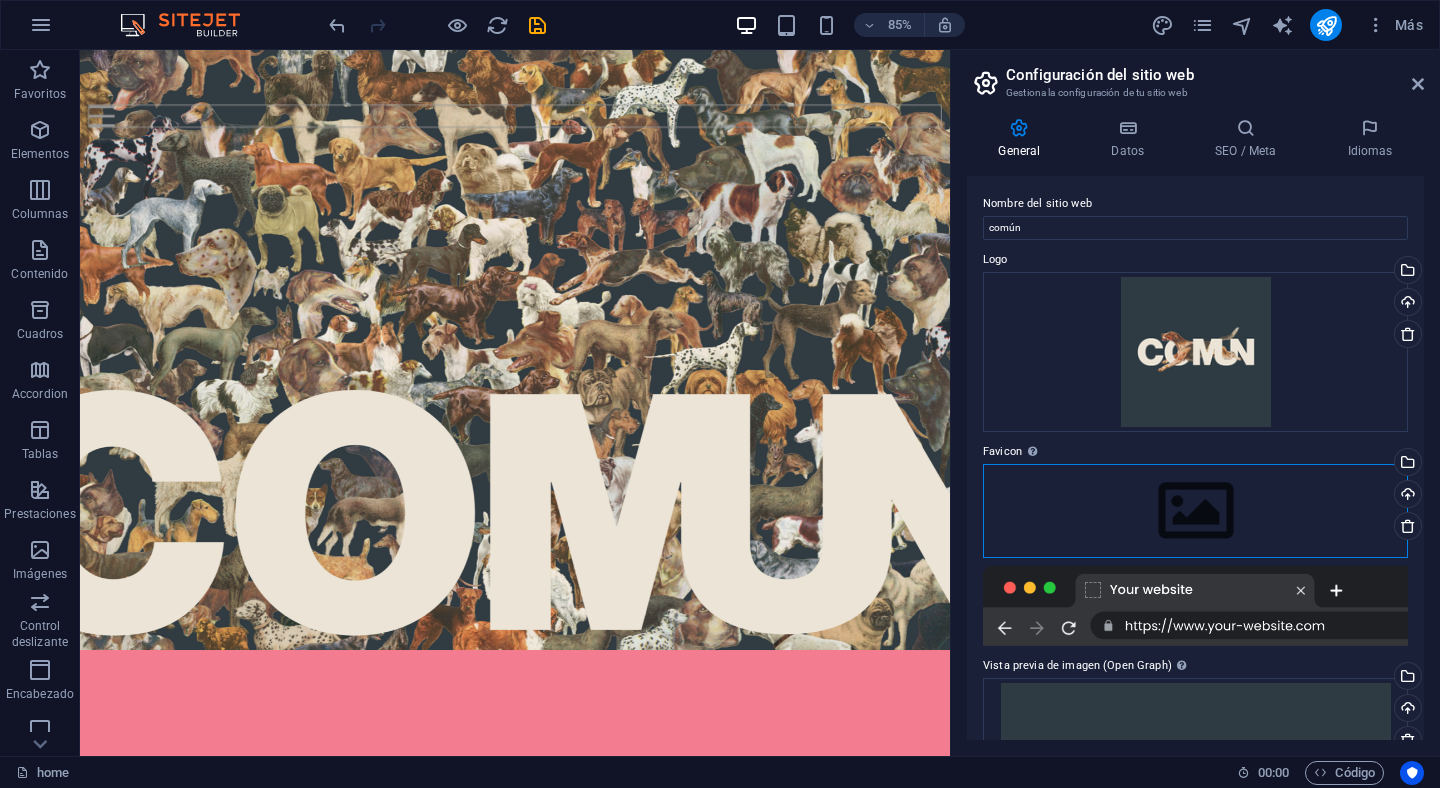 click on "Arrastra archivos aquí, haz clic para escoger archivos o  selecciona archivos de Archivos o de nuestra galería gratuita de fotos y vídeos" at bounding box center (1195, 511) 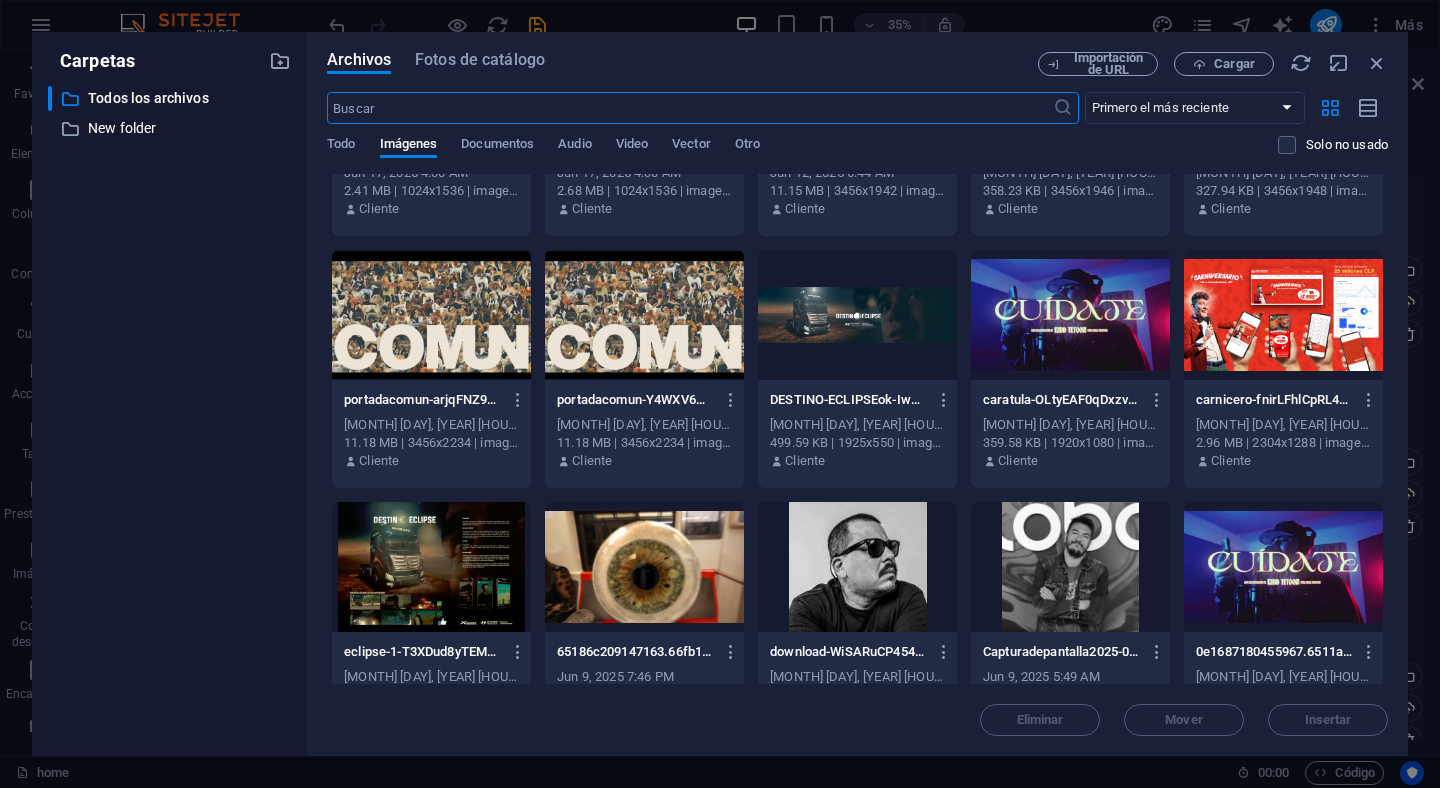 scroll, scrollTop: 1494, scrollLeft: 0, axis: vertical 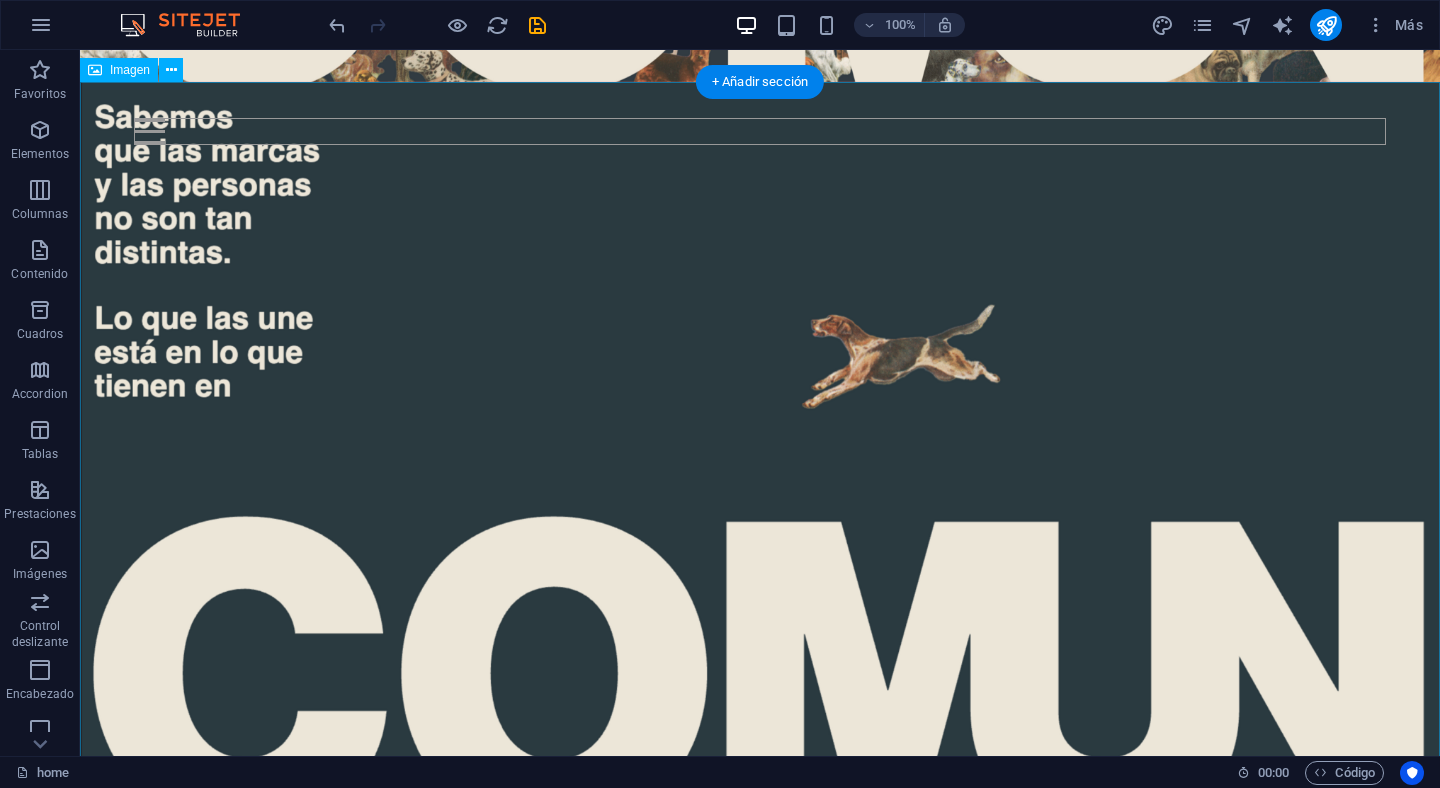 click at bounding box center (760, 77) 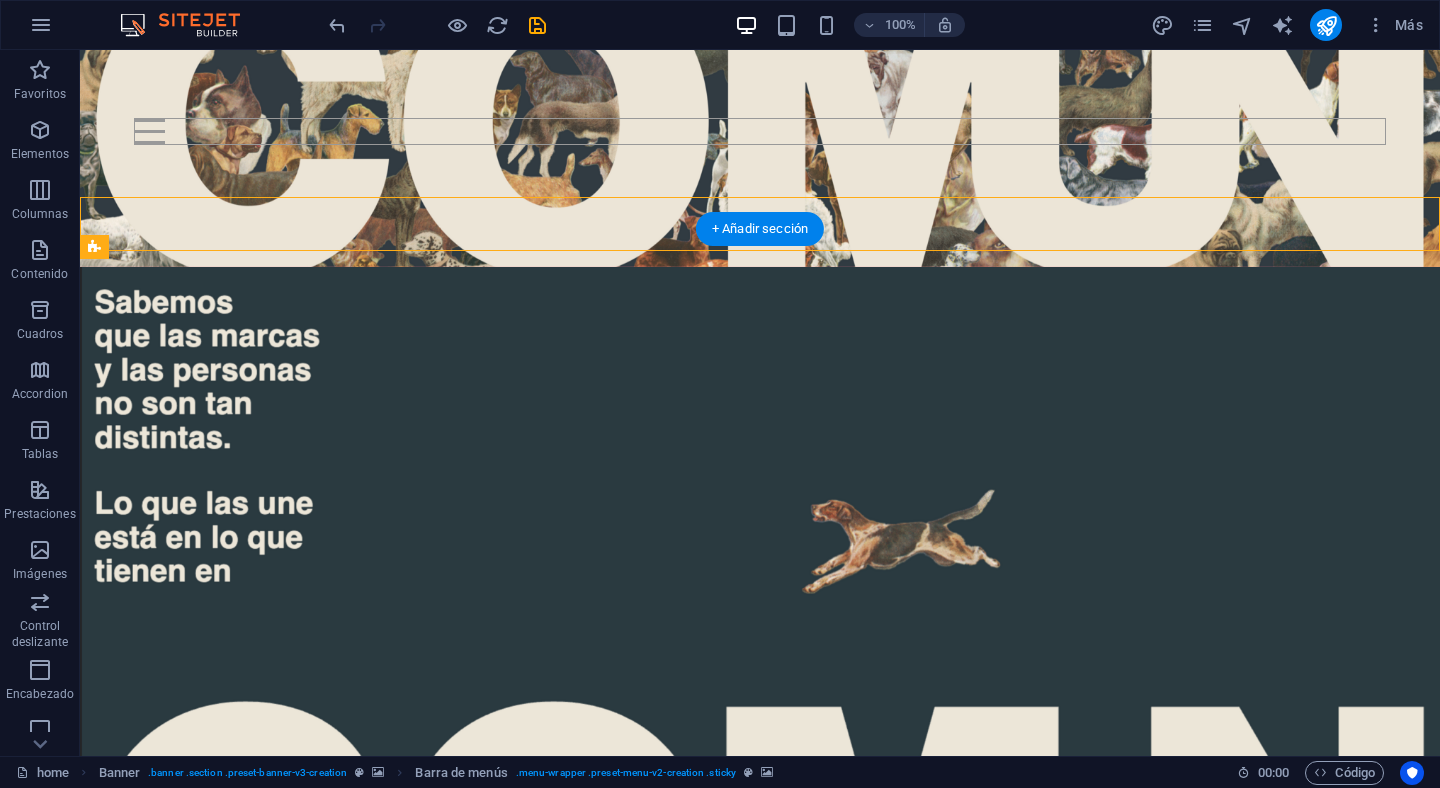 scroll, scrollTop: 465, scrollLeft: 0, axis: vertical 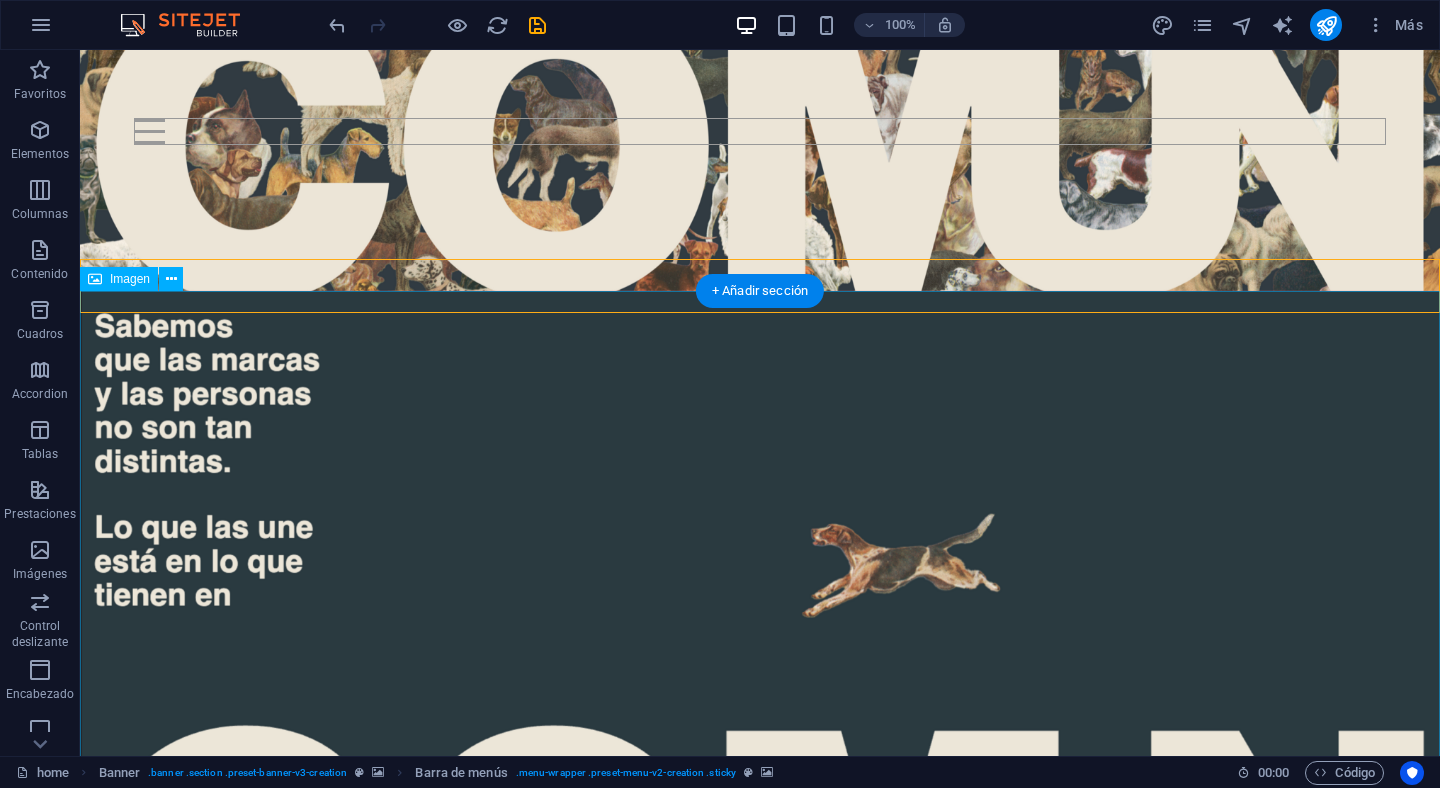 click at bounding box center [760, 675] 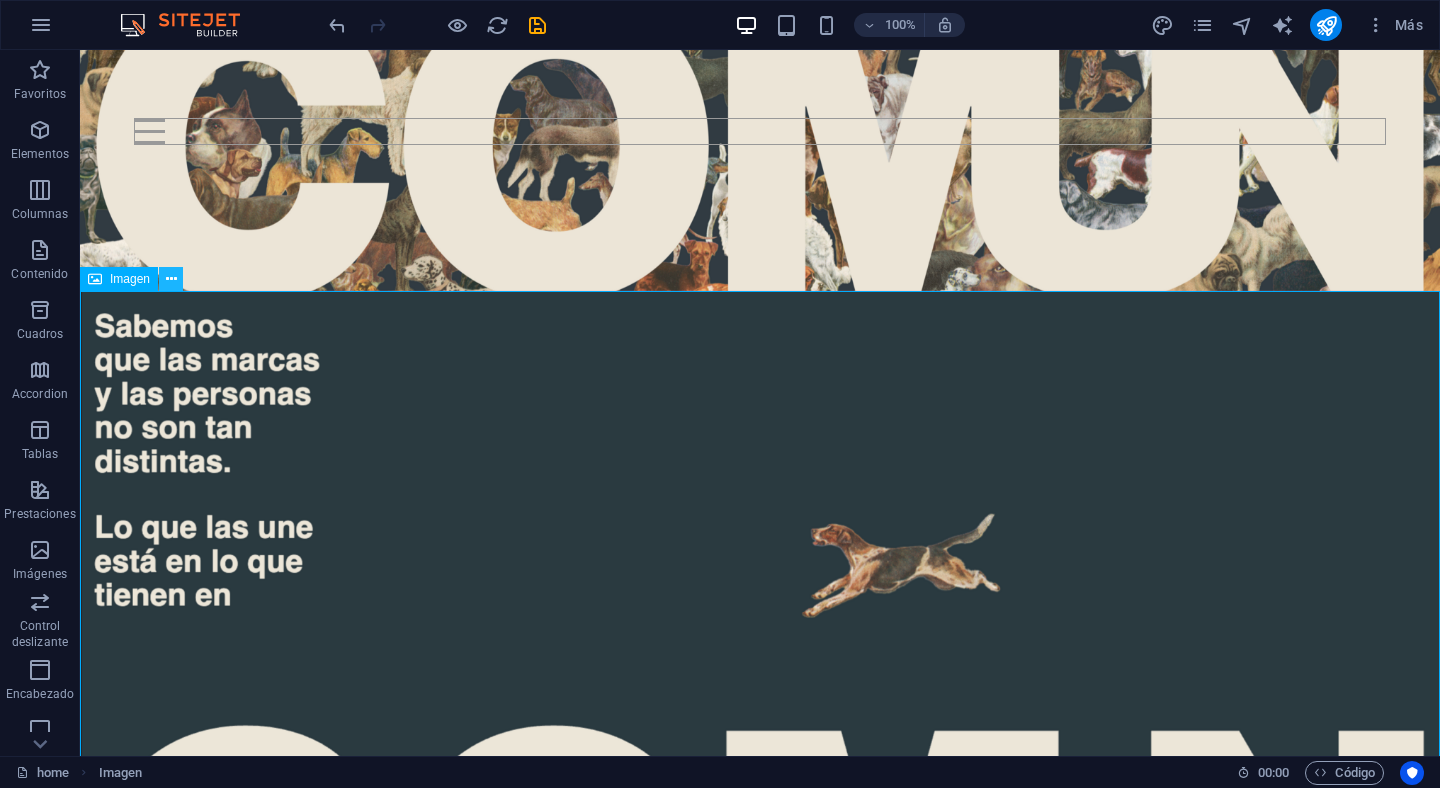 click at bounding box center (171, 279) 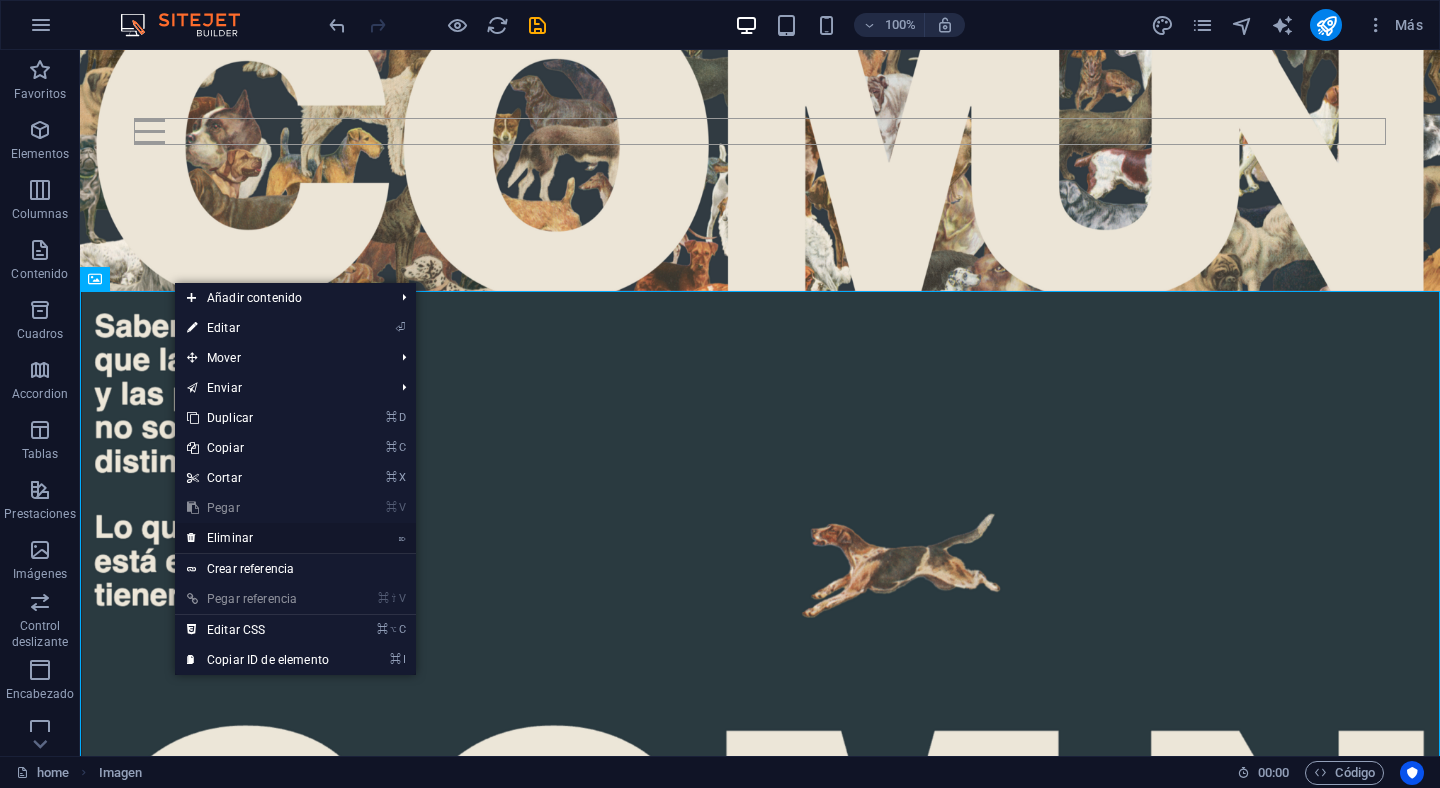click on "⌦  Eliminar" at bounding box center (258, 538) 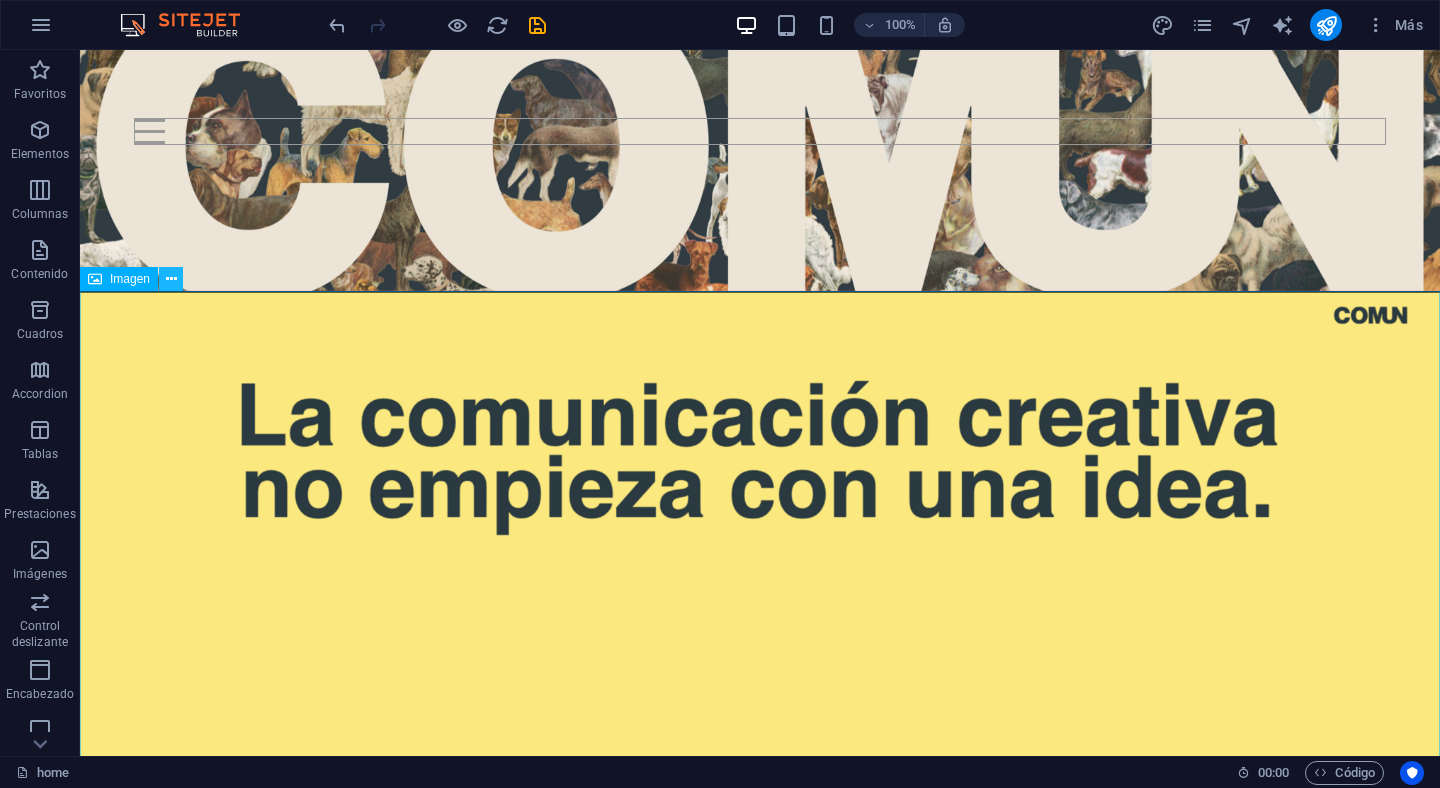 click at bounding box center (171, 279) 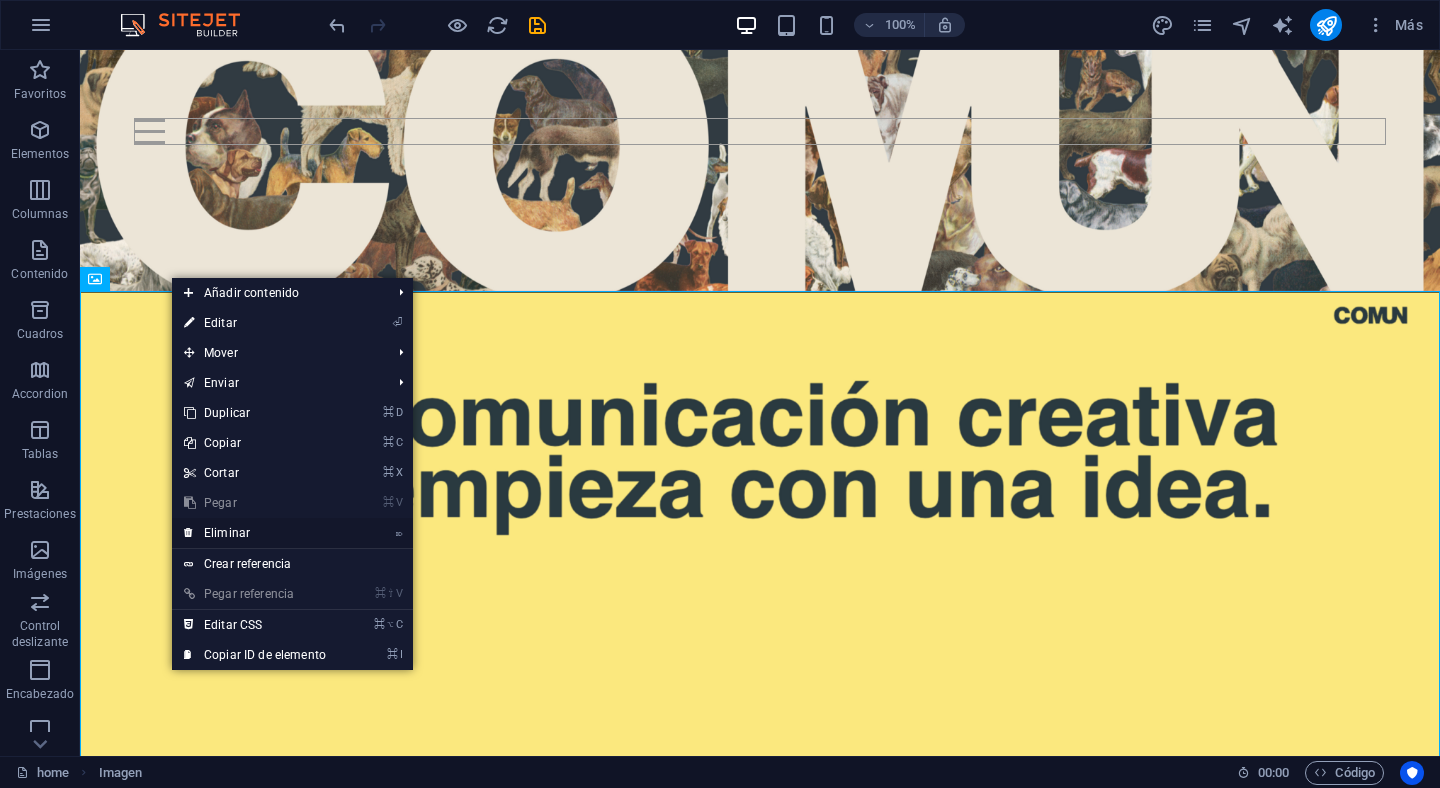 click on "⌦  Eliminar" at bounding box center (255, 533) 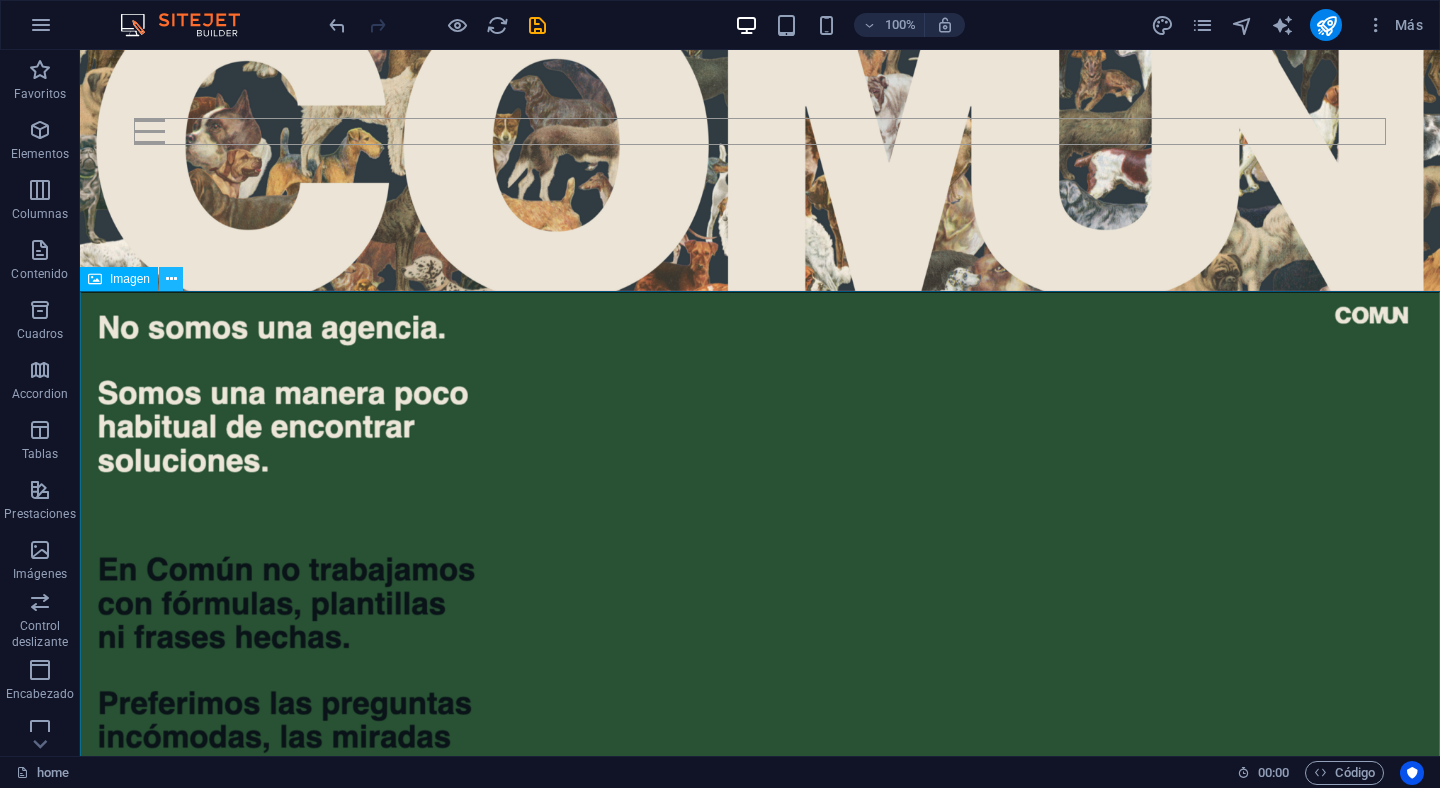 click at bounding box center (171, 279) 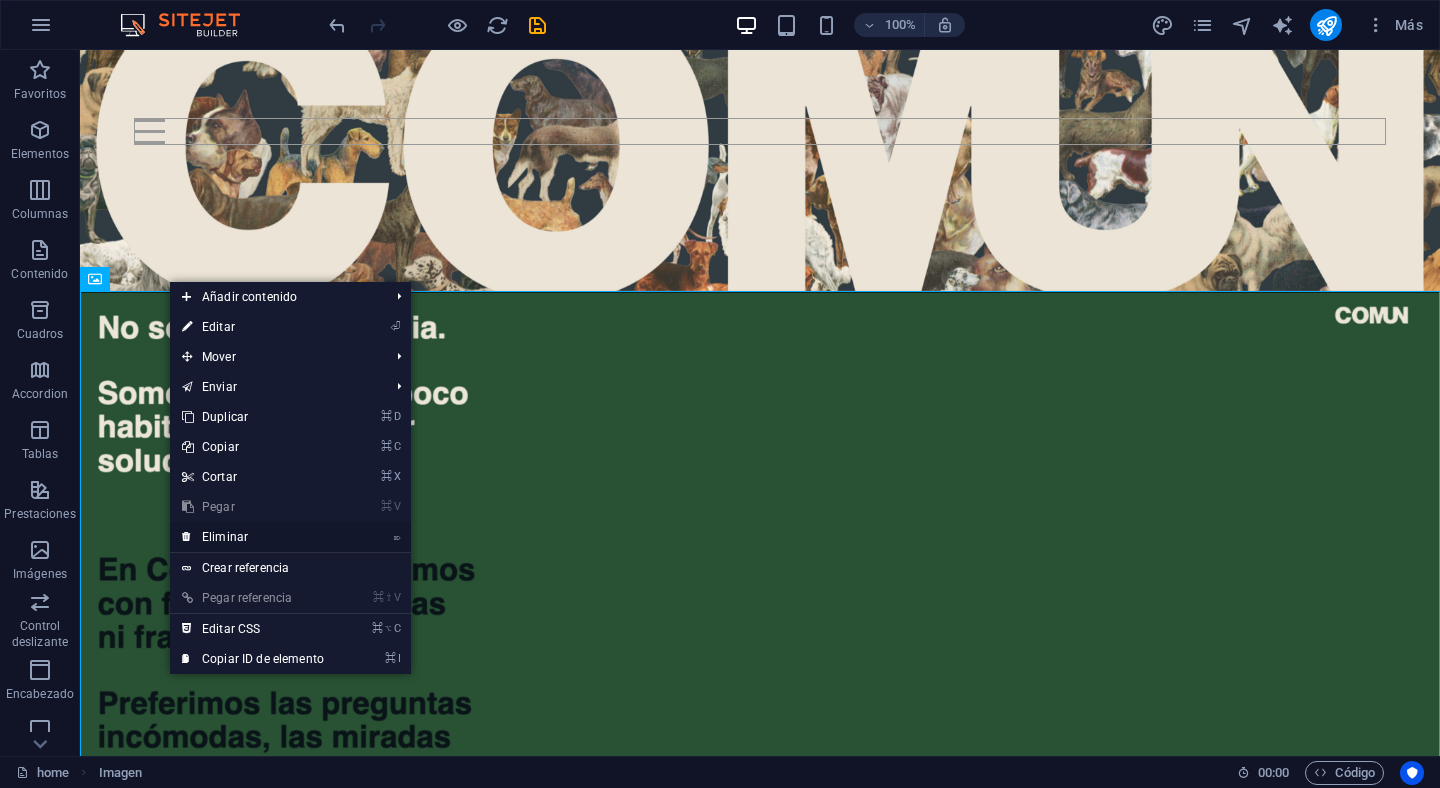 click on "⌦  Eliminar" at bounding box center [253, 537] 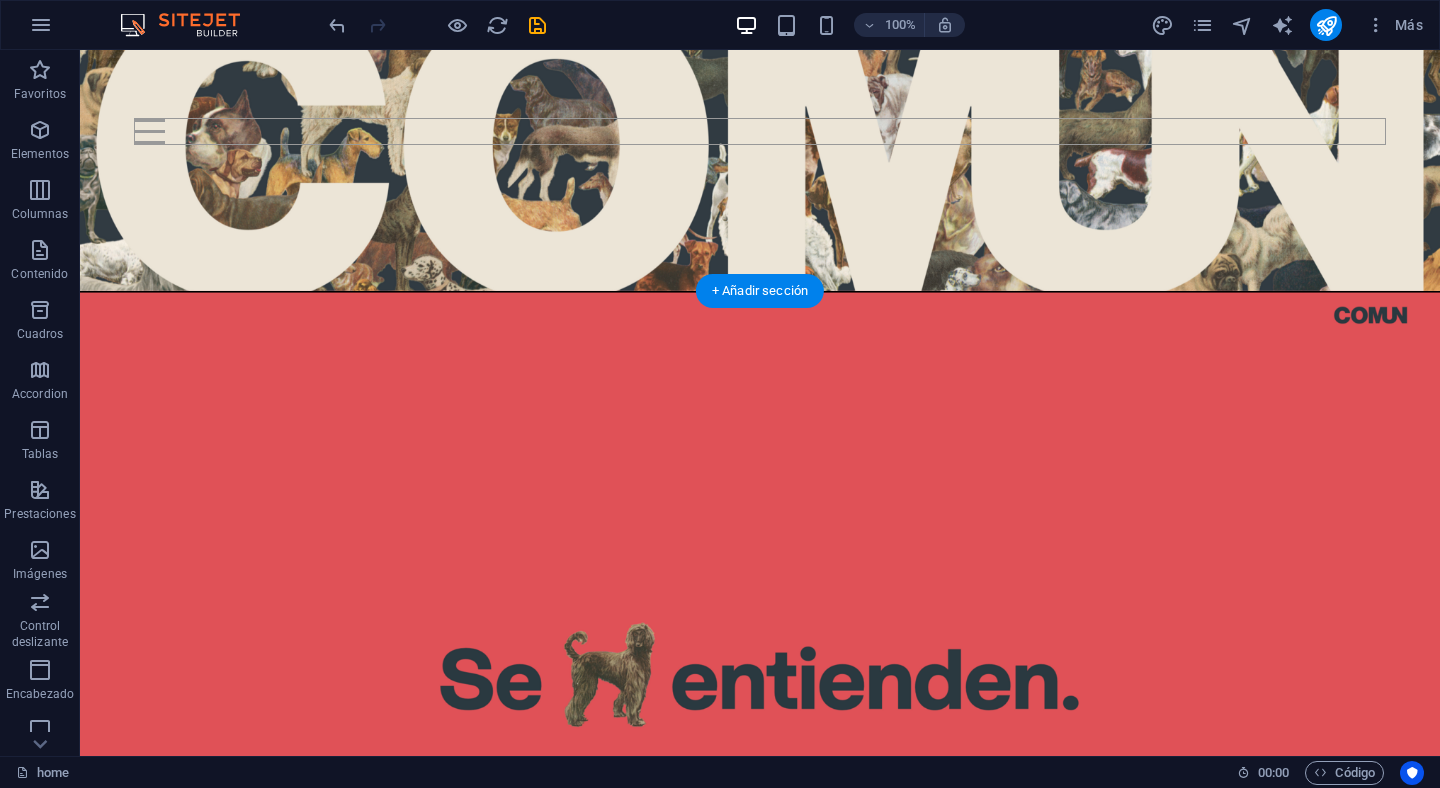 click at bounding box center [760, -62] 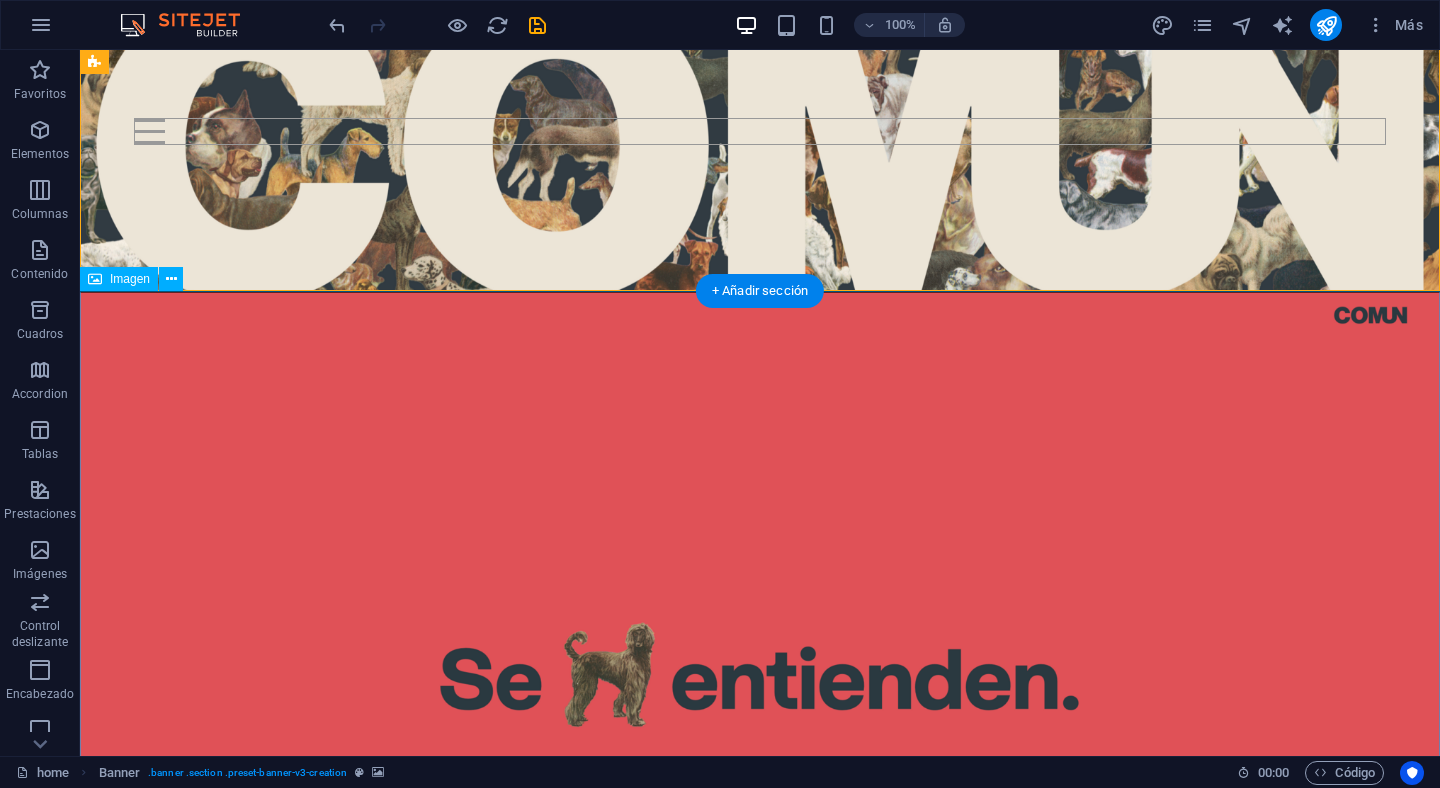 click at bounding box center [760, 674] 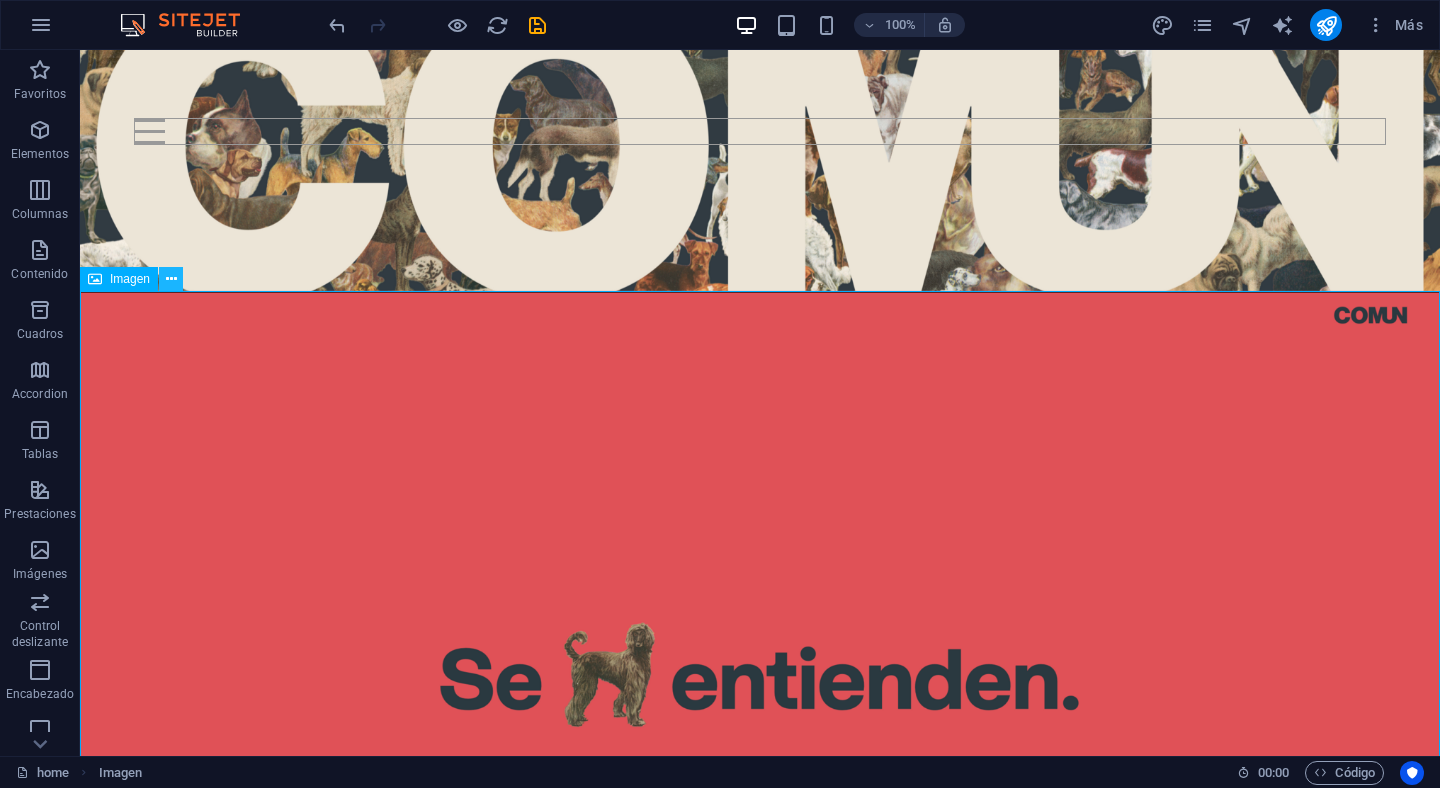 click at bounding box center (171, 279) 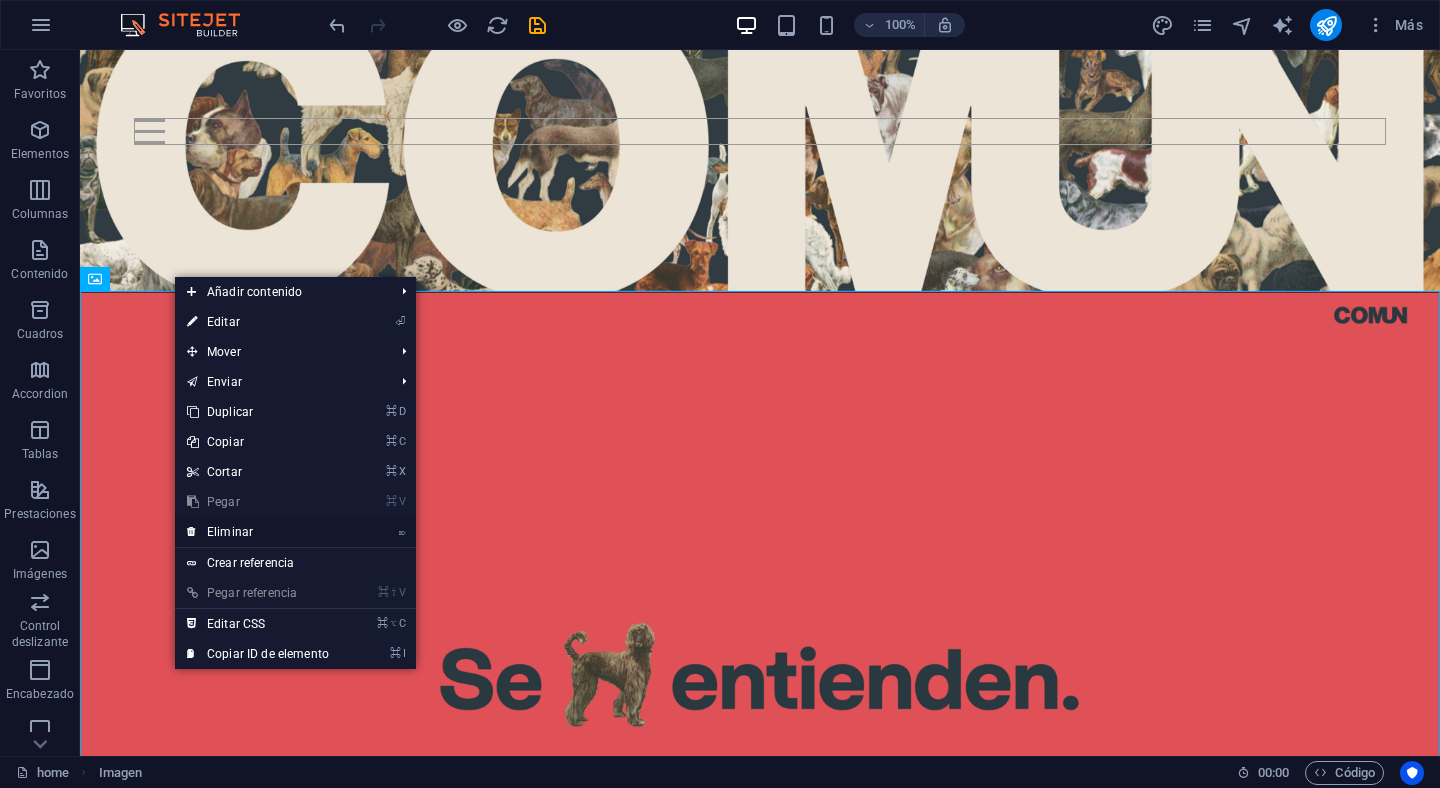 click on "⌦  Eliminar" at bounding box center (258, 532) 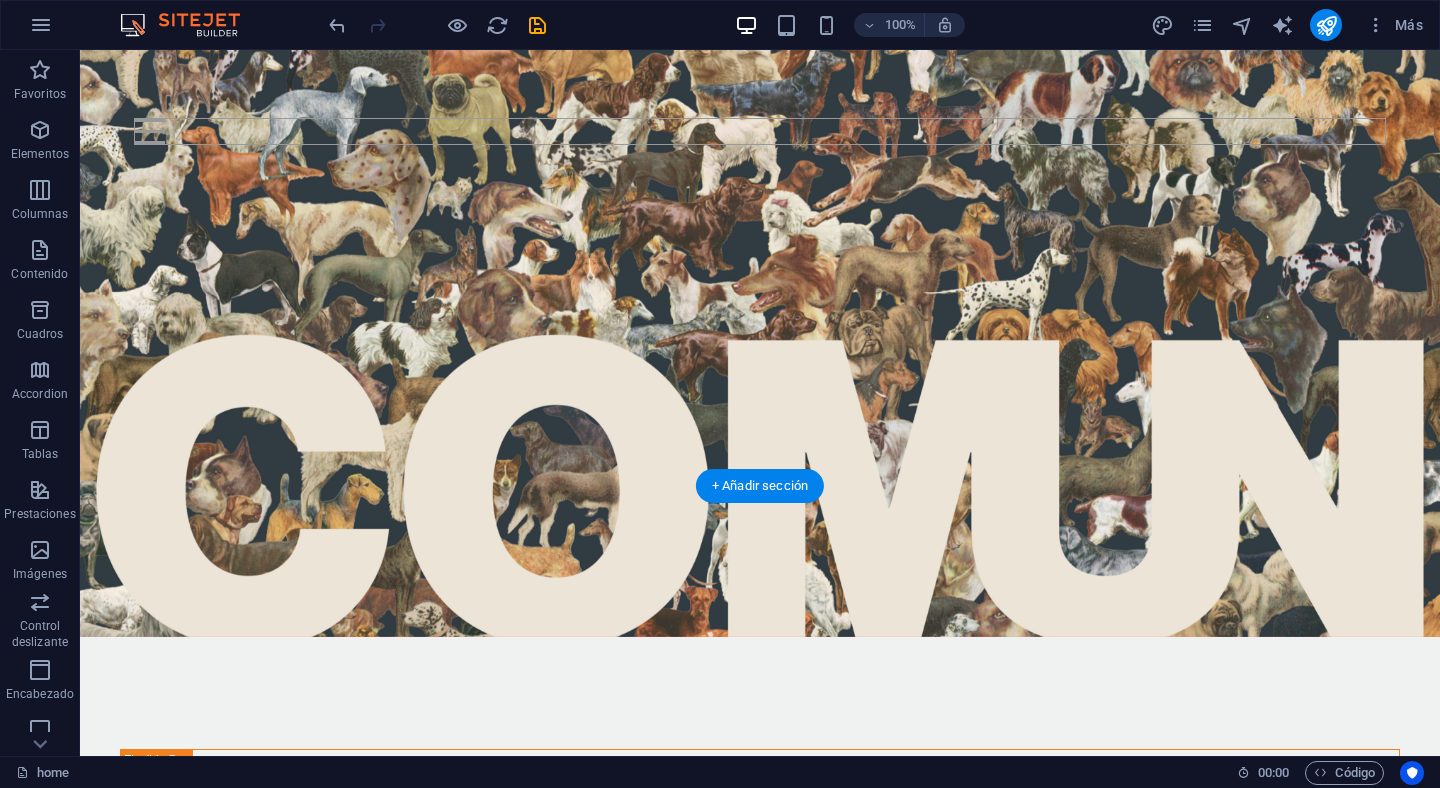 scroll, scrollTop: 0, scrollLeft: 0, axis: both 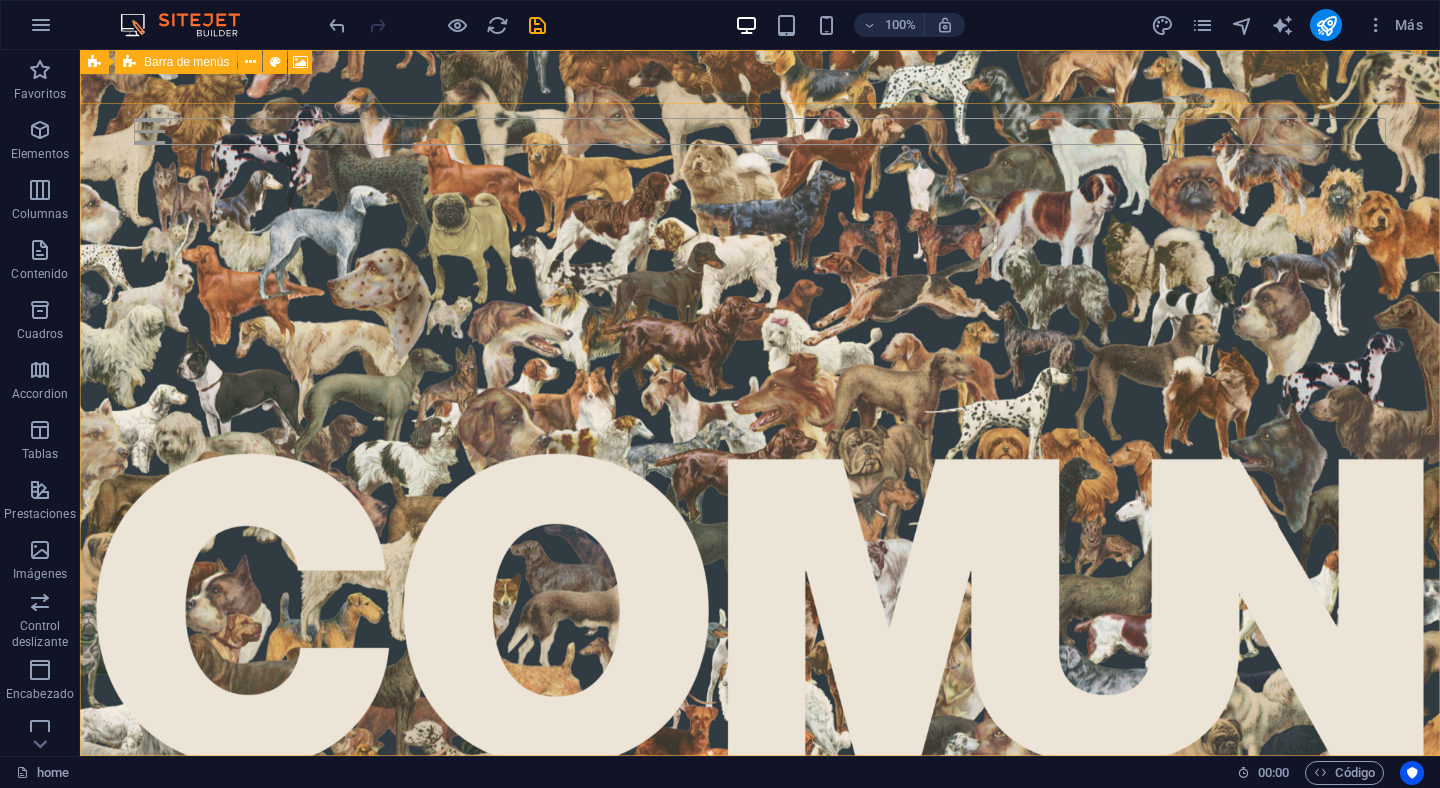 click on "Barra de menús" at bounding box center [176, 62] 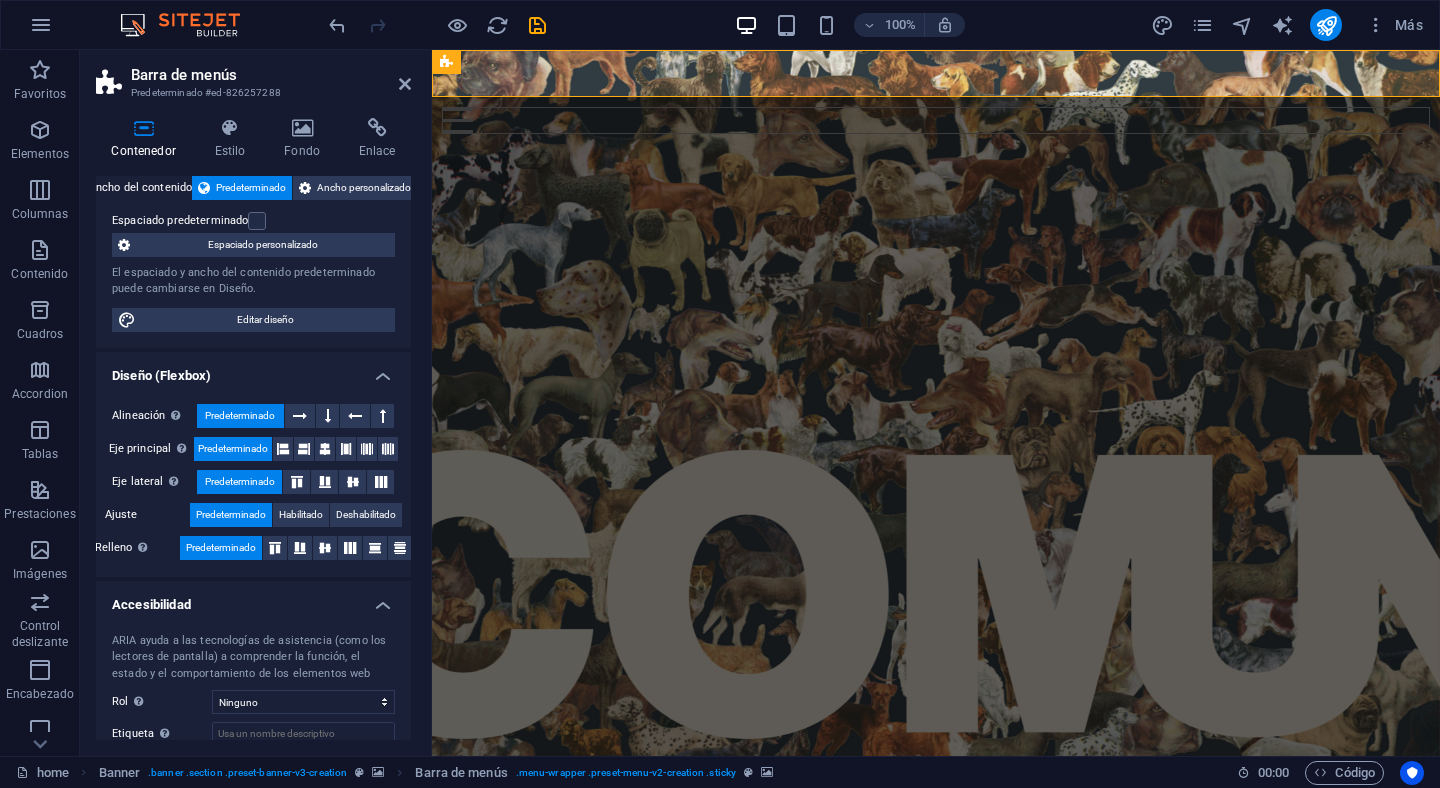 scroll, scrollTop: 235, scrollLeft: 0, axis: vertical 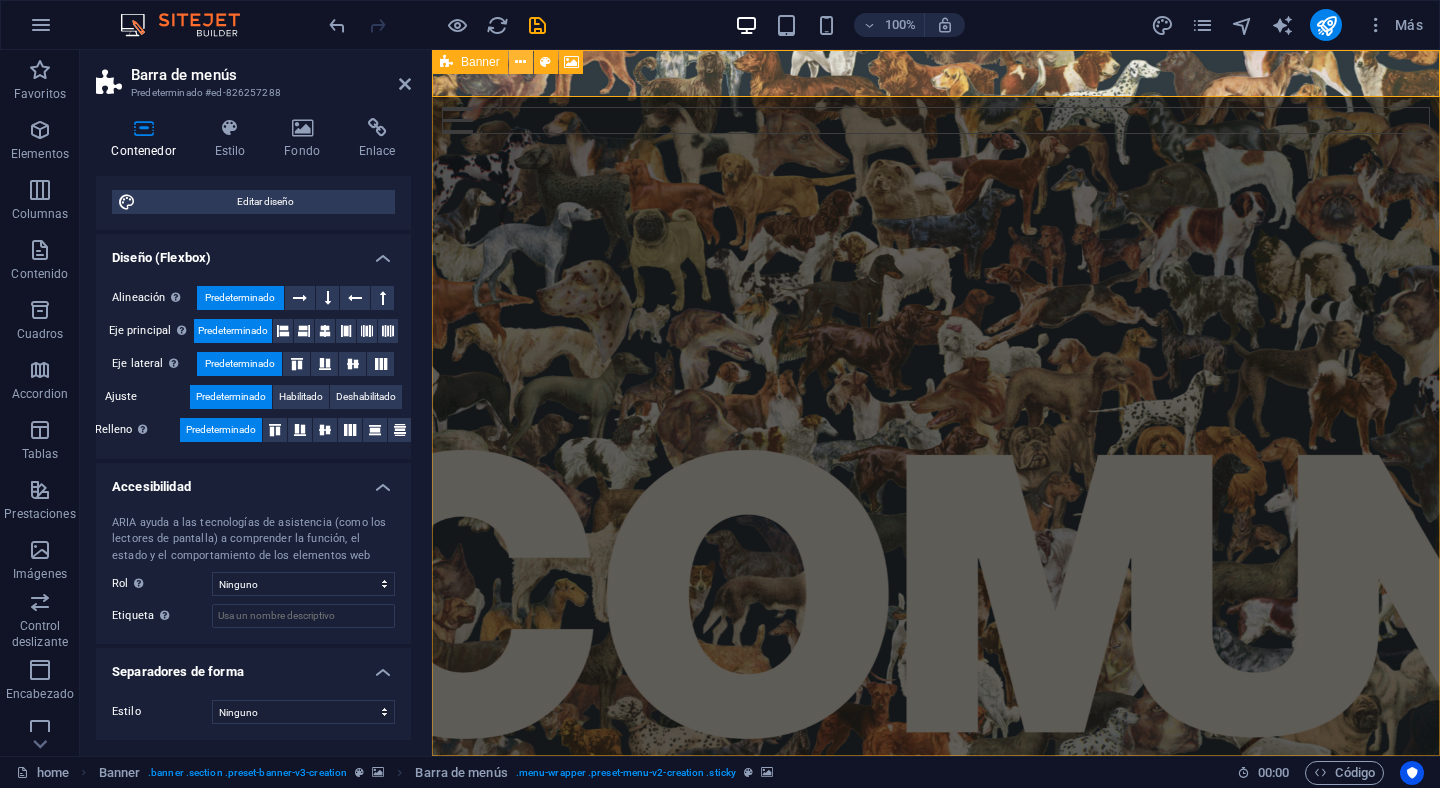 click at bounding box center (520, 62) 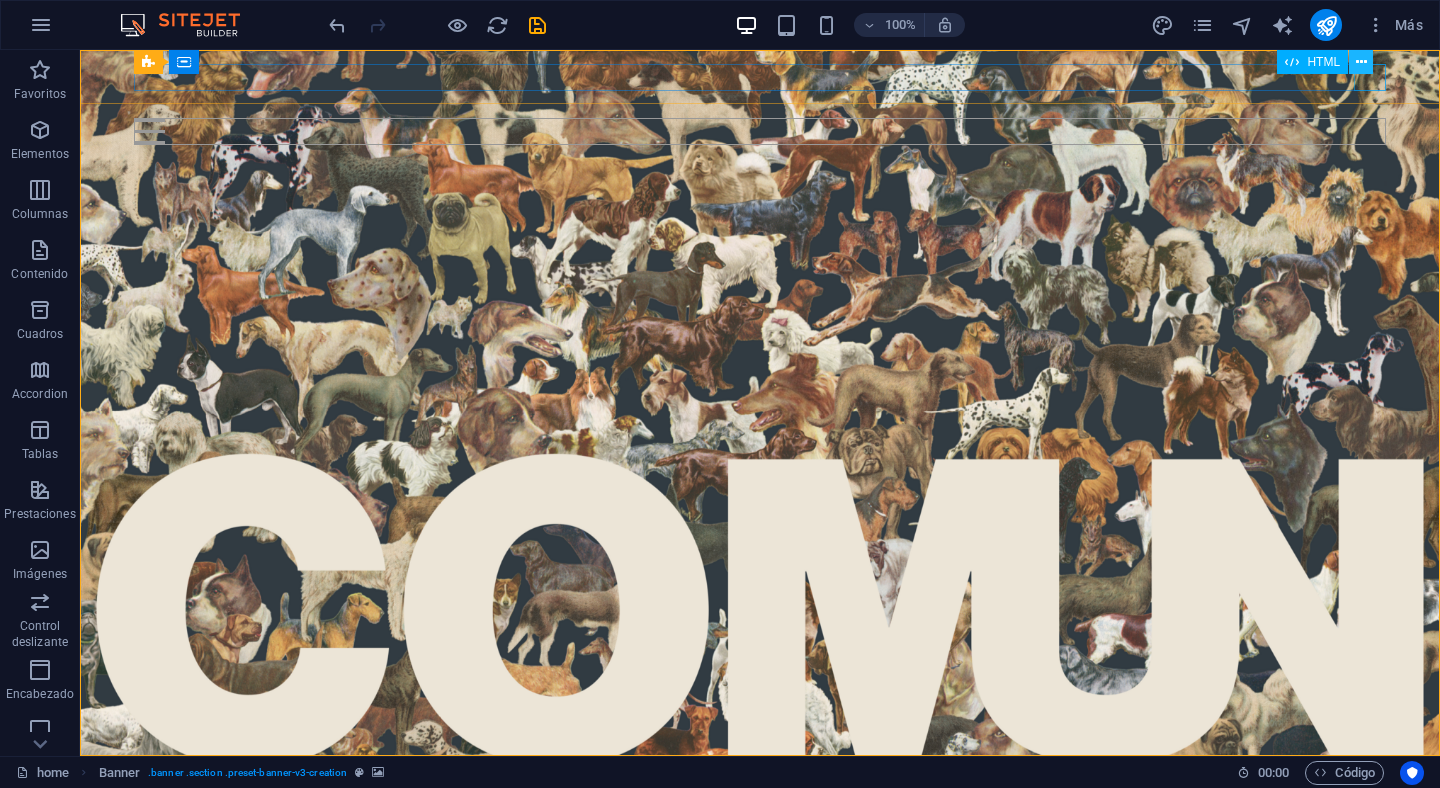 click at bounding box center [1361, 62] 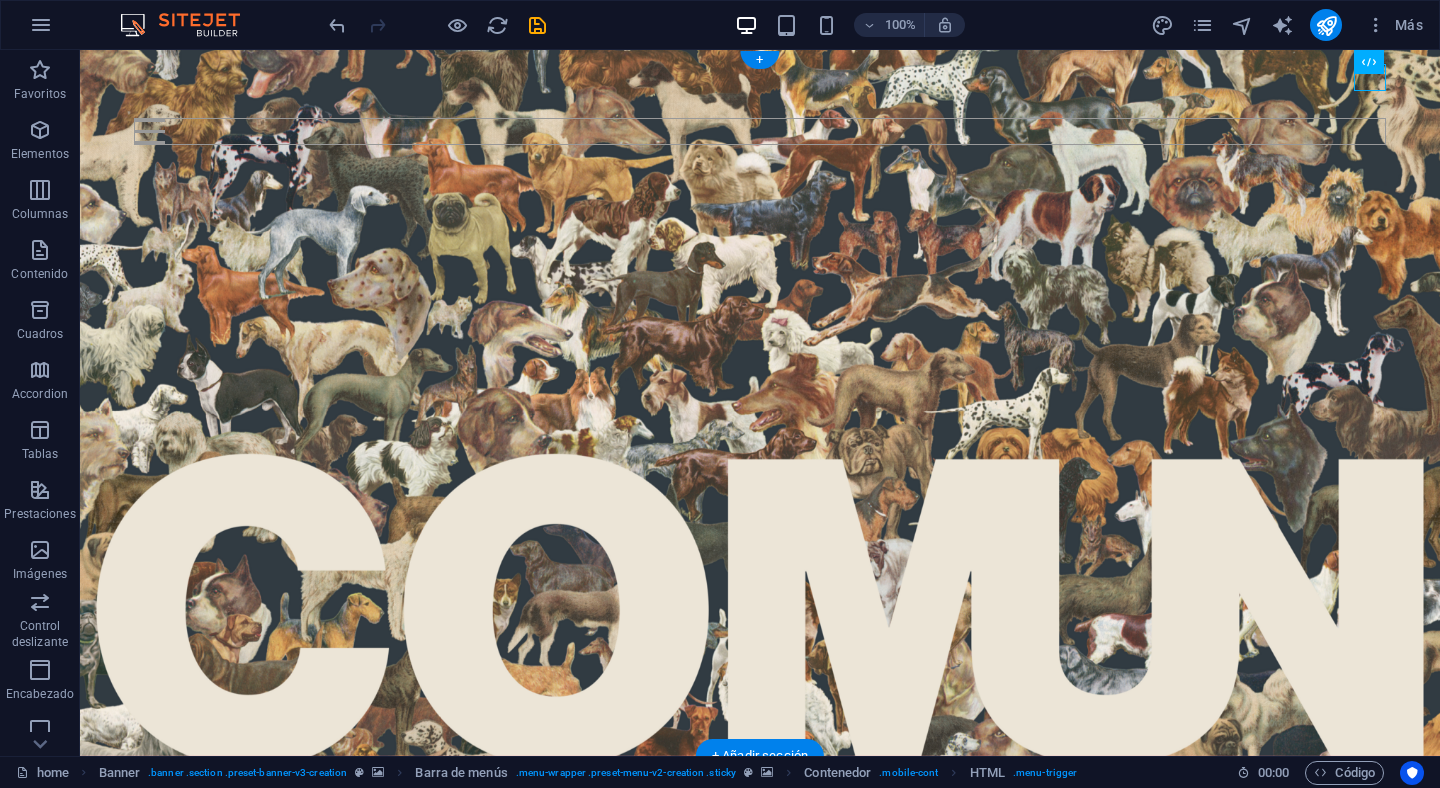 click at bounding box center [760, 403] 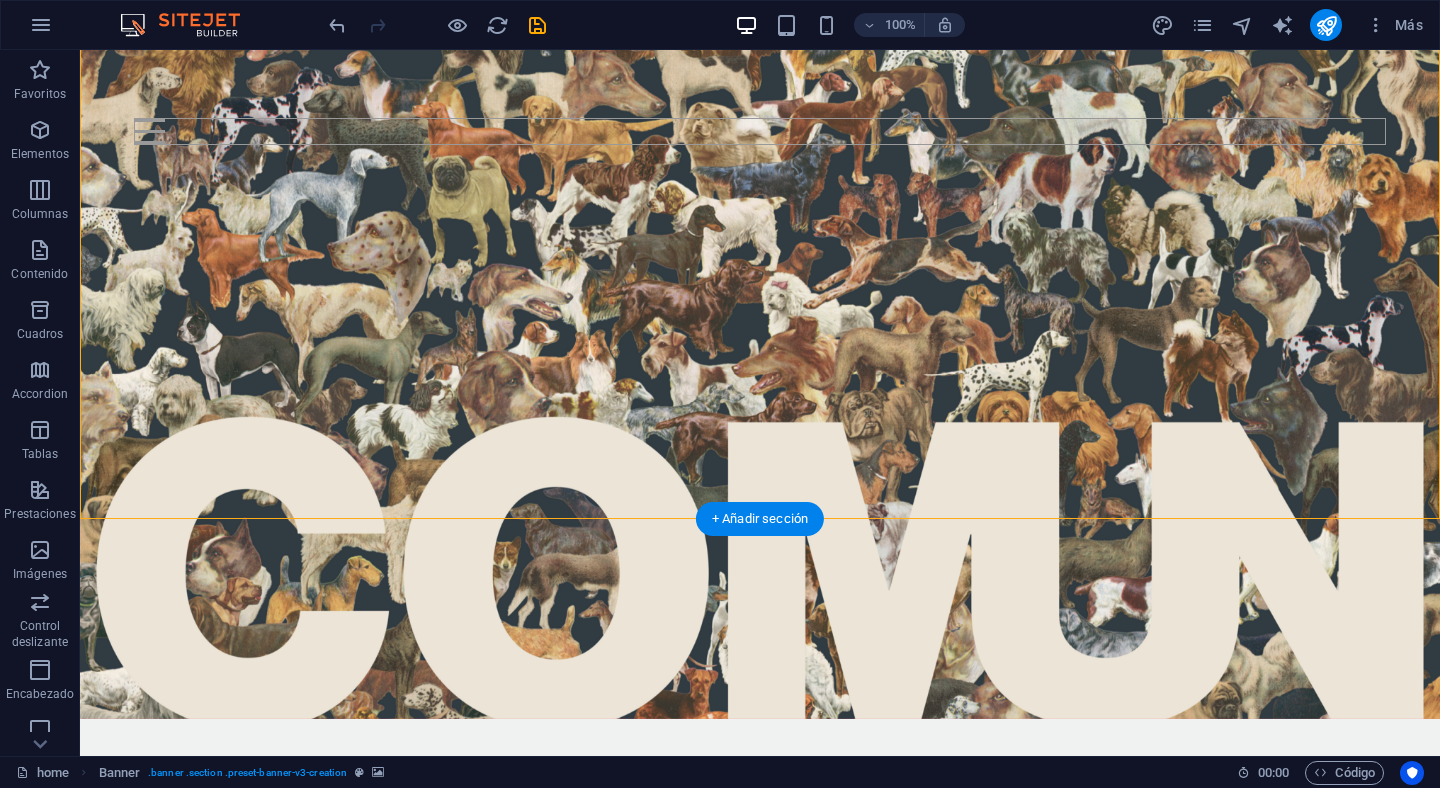 scroll, scrollTop: 0, scrollLeft: 0, axis: both 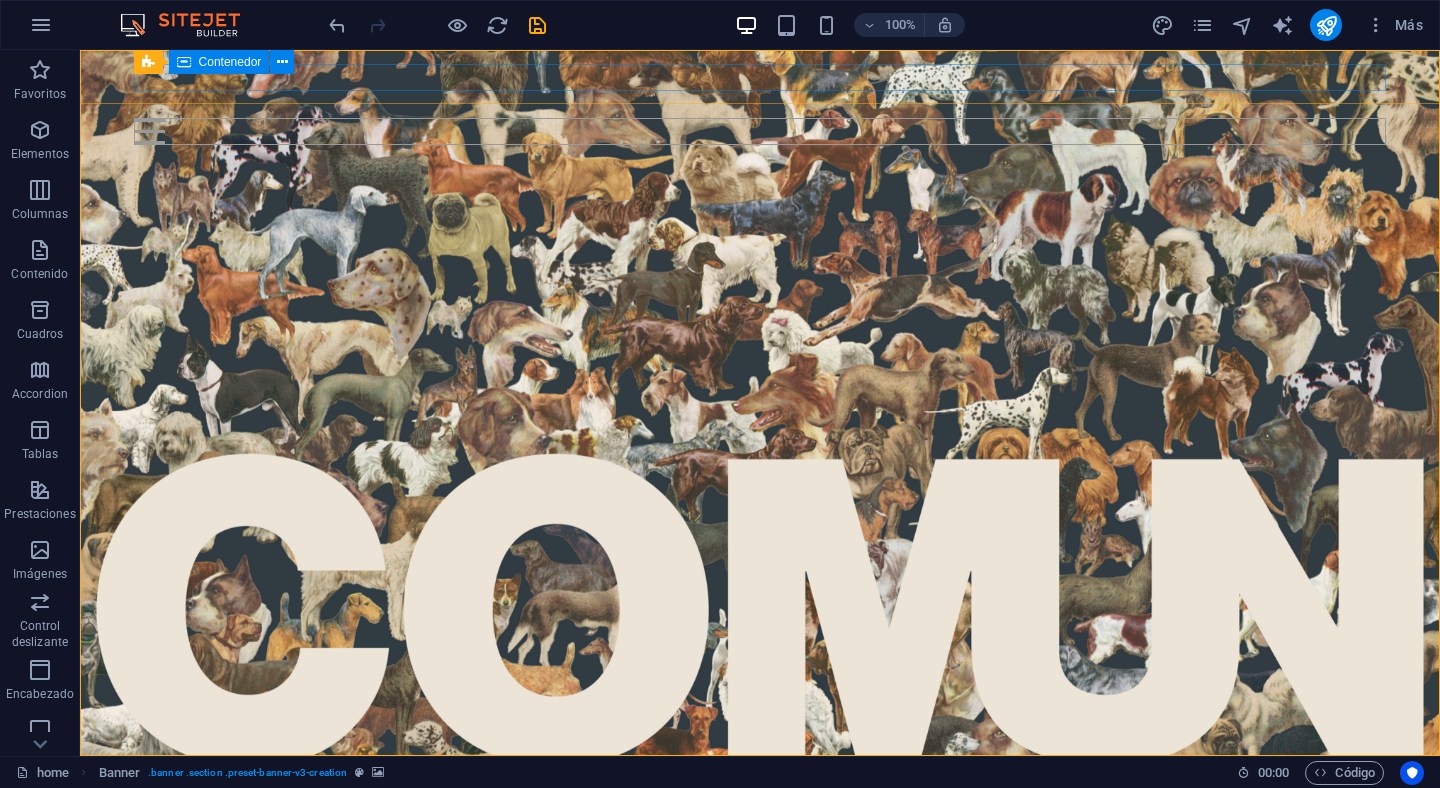 click on "Contenedor" at bounding box center [230, 62] 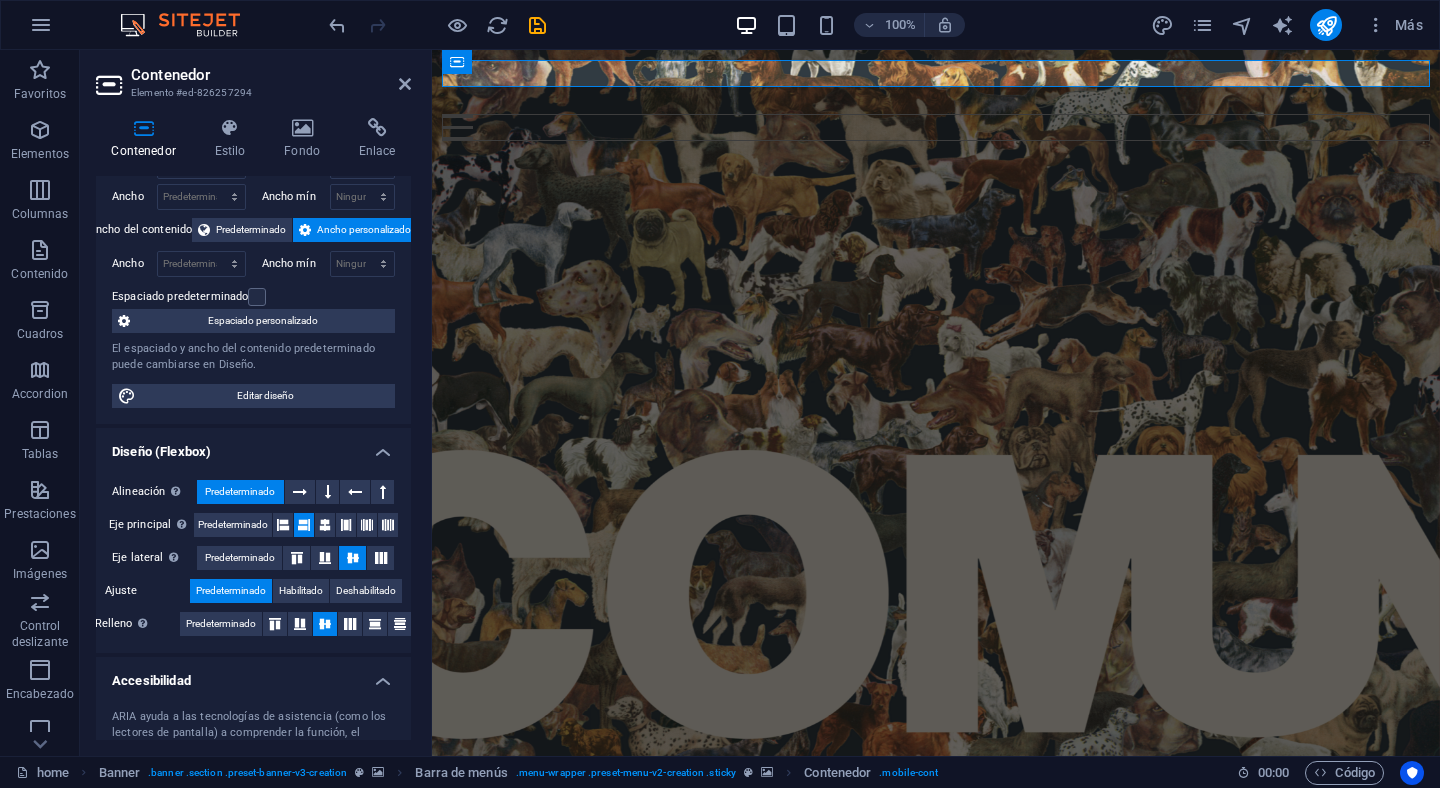 scroll, scrollTop: 0, scrollLeft: 0, axis: both 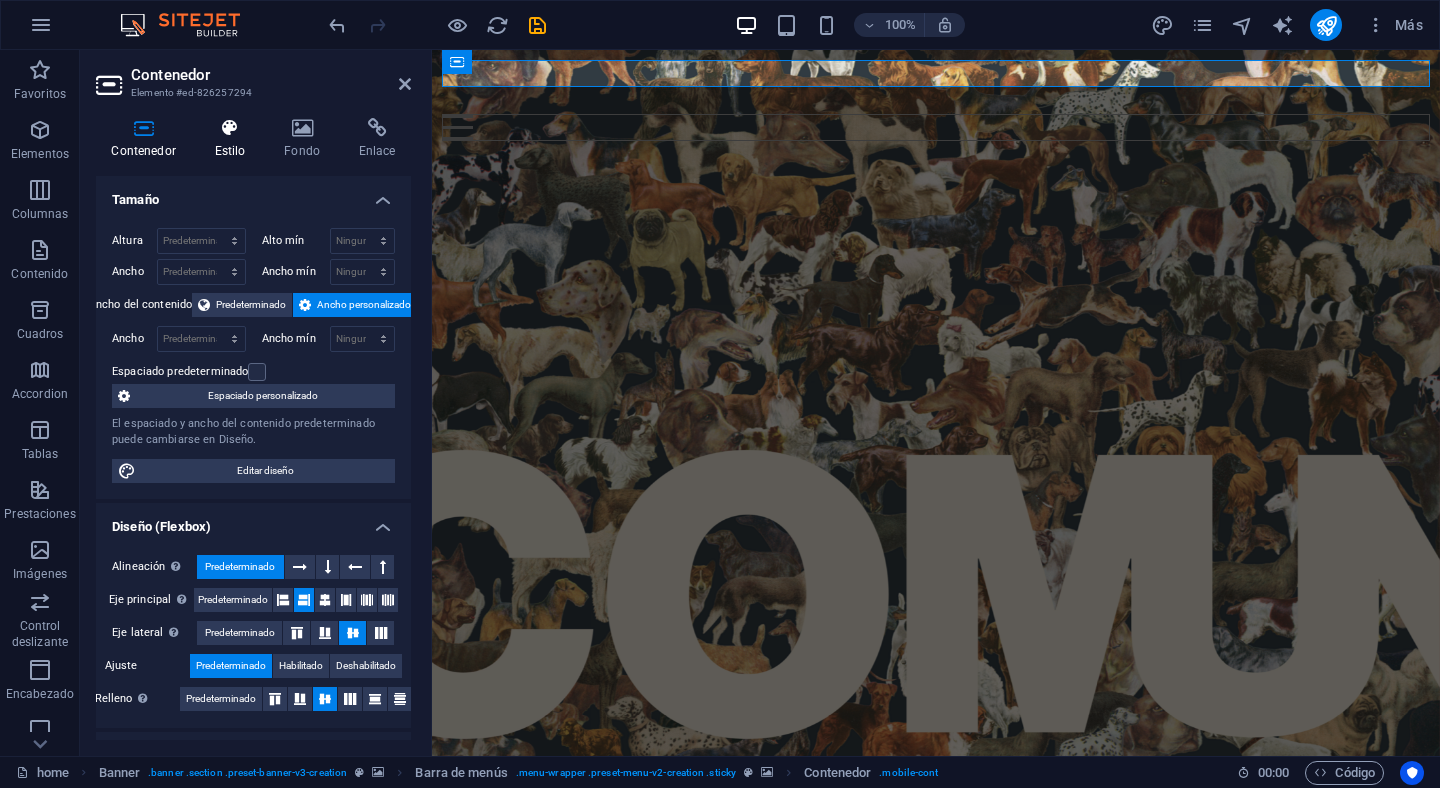 click at bounding box center (230, 128) 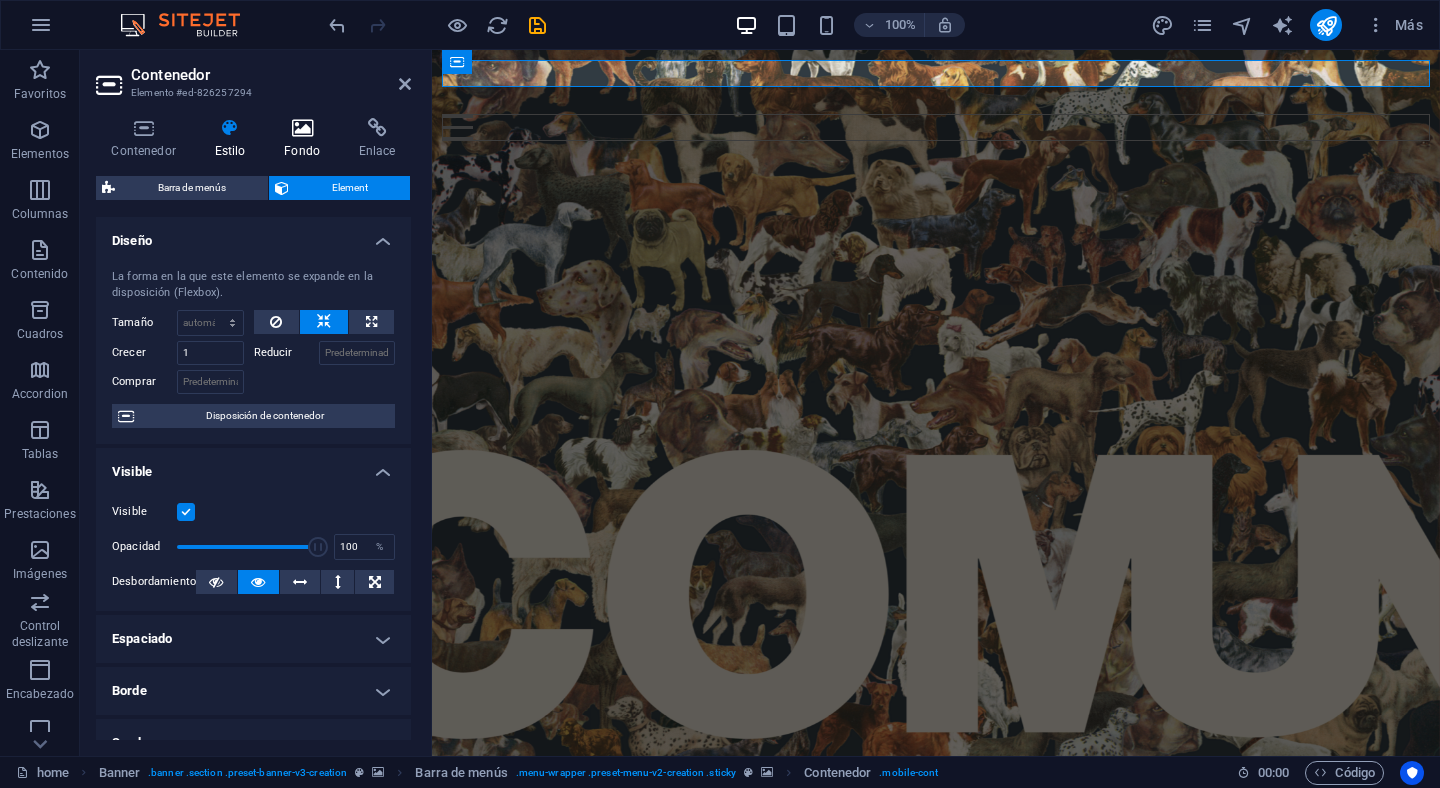 click at bounding box center (302, 128) 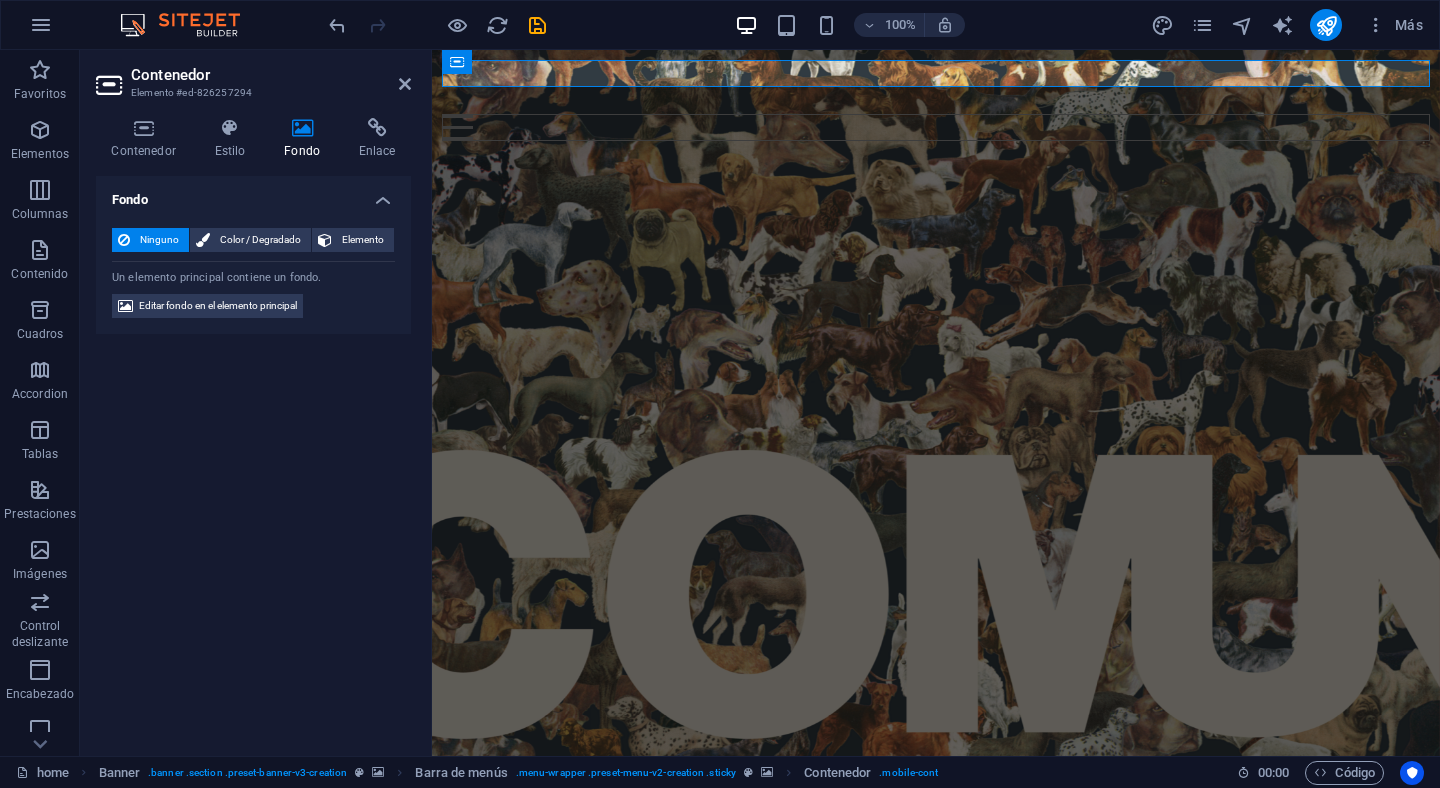 click on "Contenedor Estilo Fondo Enlace Tamaño Altura Predeterminado px rem % vh vw Alto mín Ninguno px rem % vh vw Ancho Predeterminado px rem % em vh vw Ancho mín Ninguno px rem % vh vw Ancho del contenido Predeterminado Ancho personalizado Ancho Predeterminado px rem % em vh vw Ancho mín Ninguno px rem % vh vw Espaciado predeterminado Espaciado personalizado El espaciado y ancho del contenido predeterminado puede cambiarse en Diseño. Editar diseño Diseño (Flexbox) Alineación Determina flex-direction. Predeterminado Eje principal Determina la forma en la que los elementos deberían comportarse por el eje principal en este contenedor (contenido justificado). Predeterminado Eje lateral Controla la dirección vertical del elemento en el contenedor (alinear elementos). Predeterminado Ajuste Predeterminado Habilitado Deshabilitado Relleno Controla las distancias y la dirección de los elementos en el eje Y en varias líneas (alinear contenido). Predeterminado Accesibilidad Rol Ninguno Alert Timer" at bounding box center (253, 429) 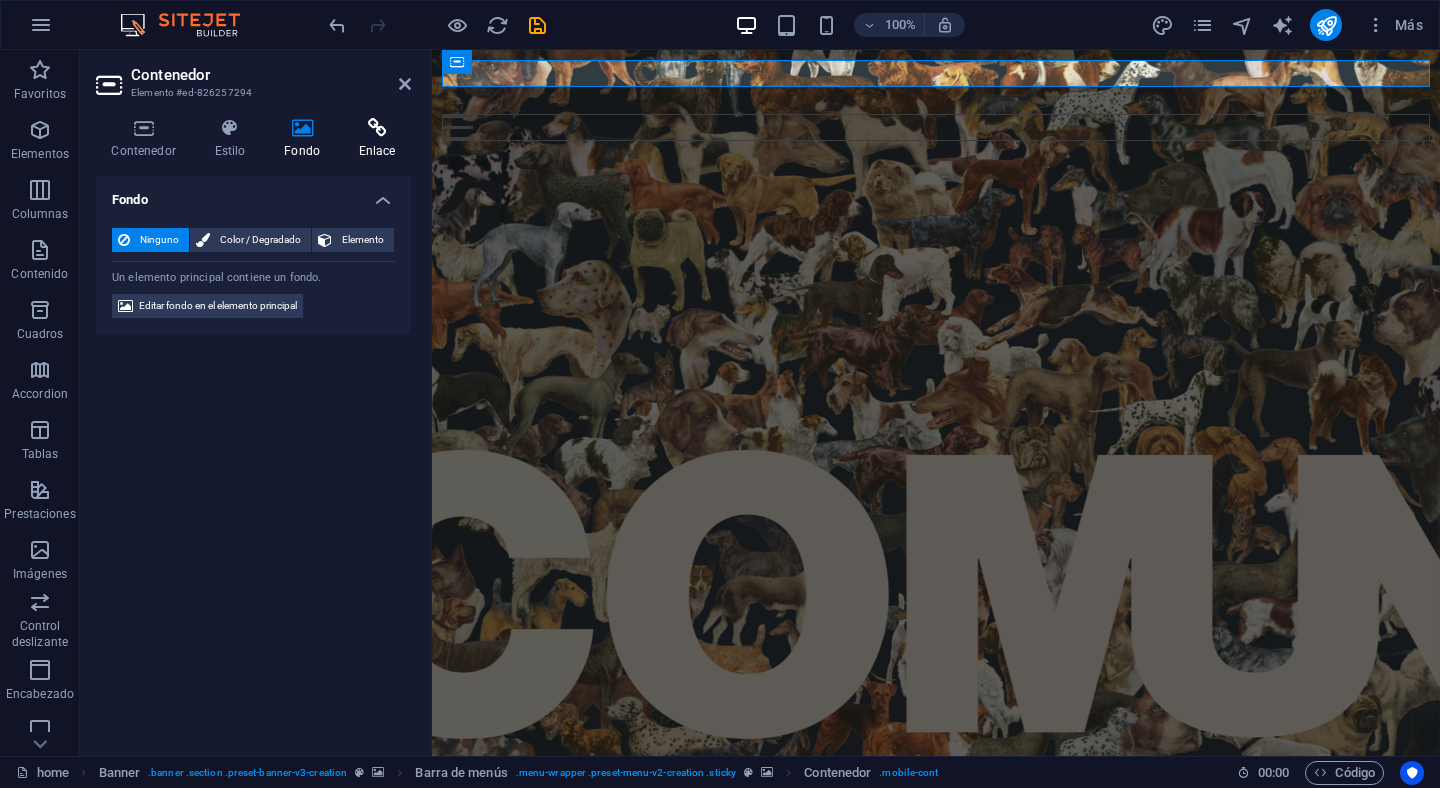 click at bounding box center [377, 128] 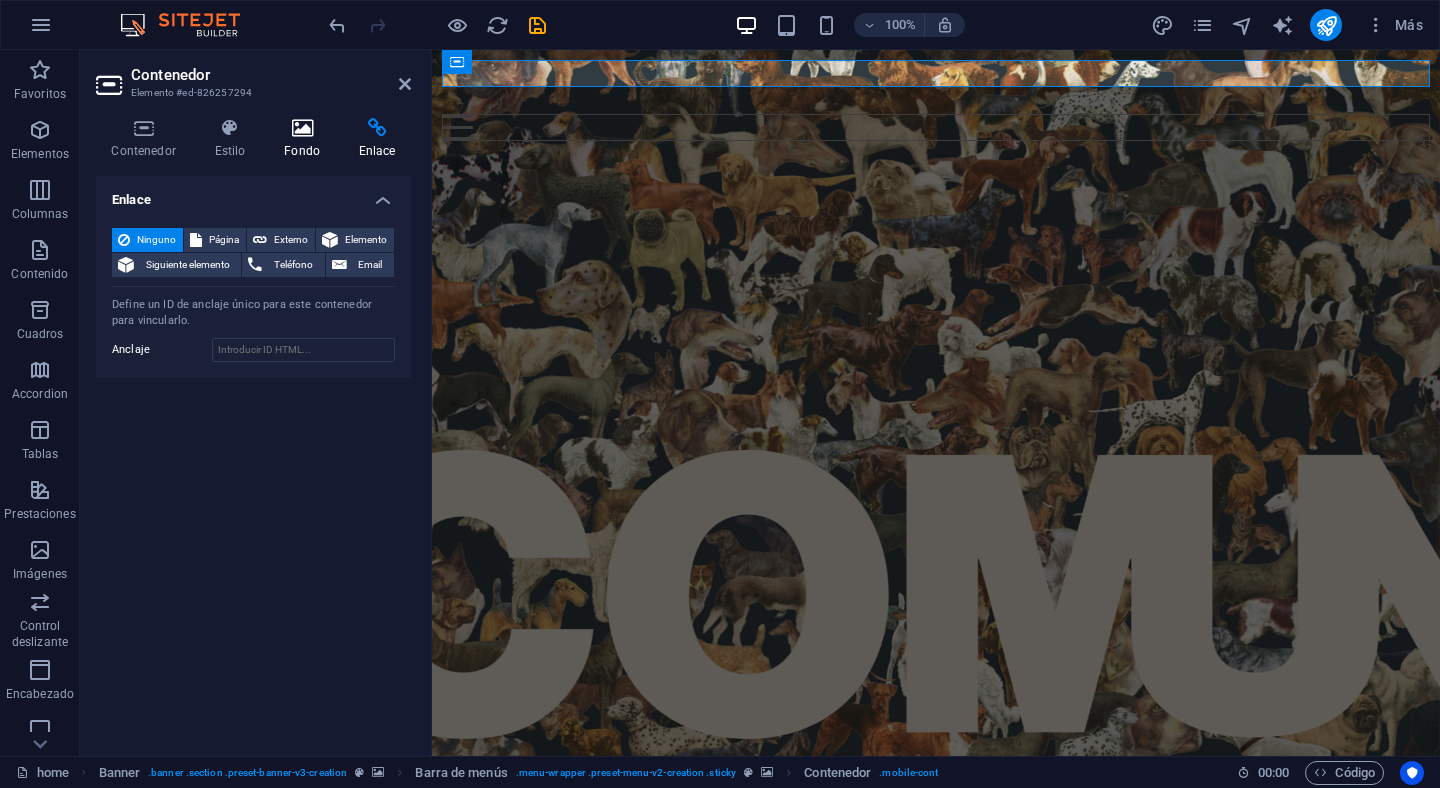 click at bounding box center (302, 128) 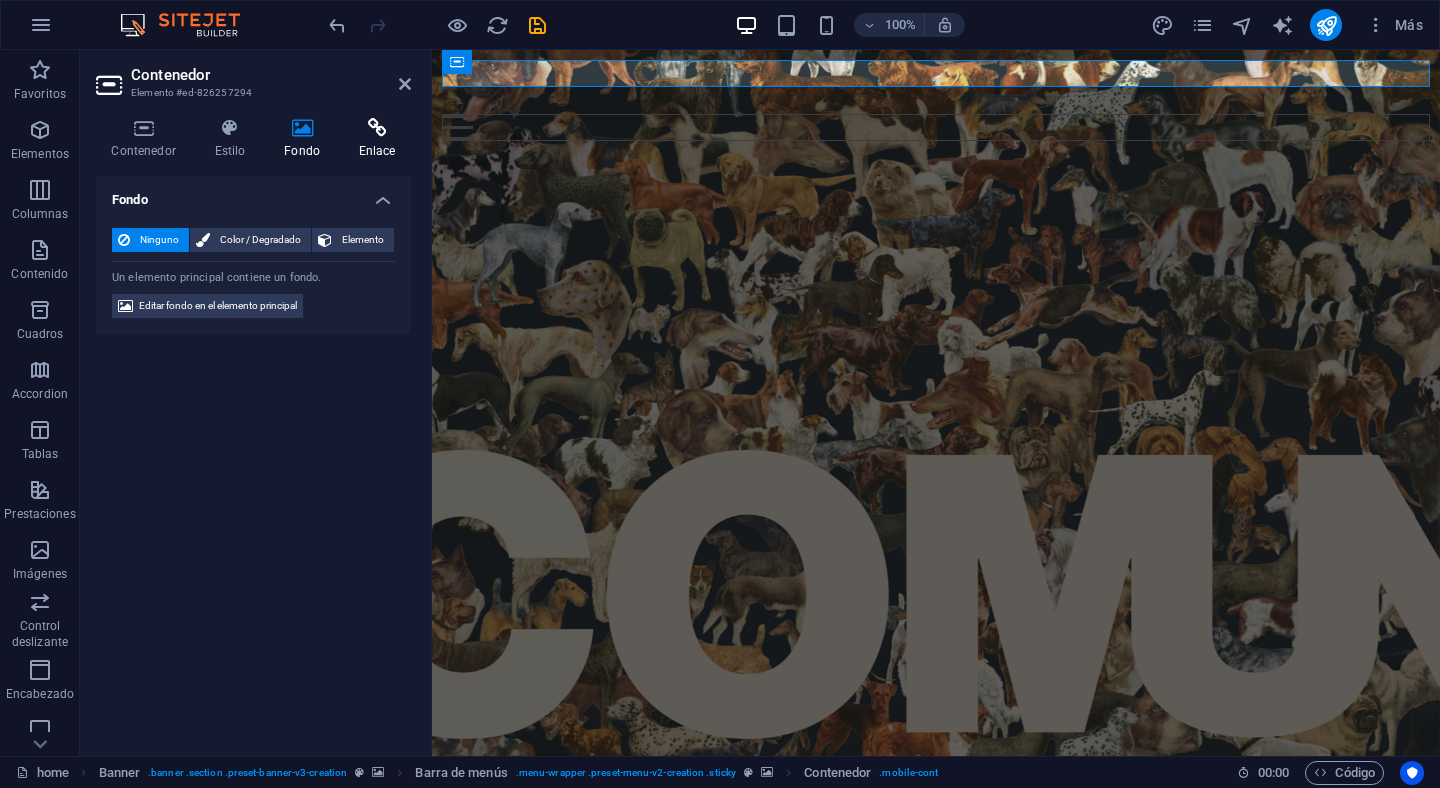 click at bounding box center (377, 128) 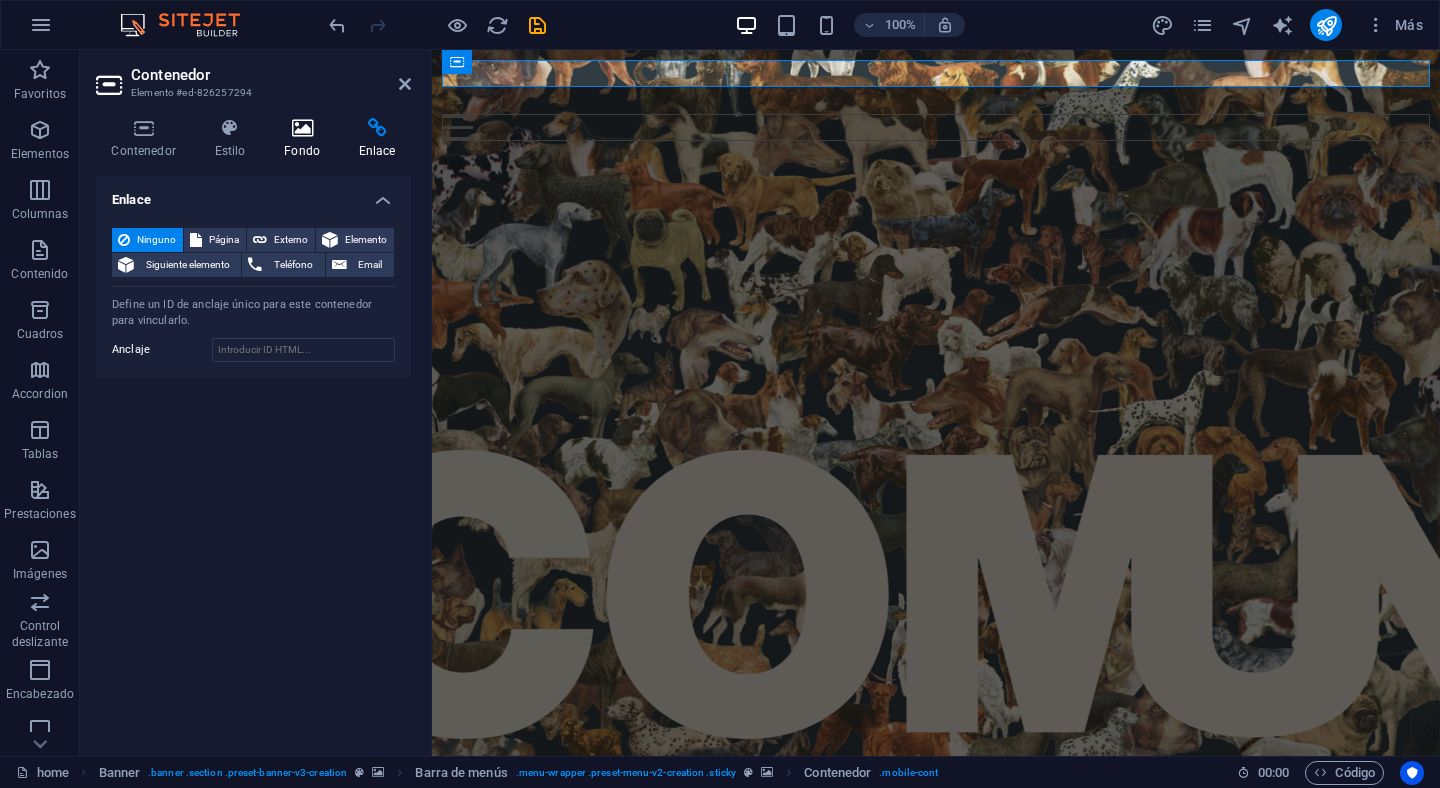 click at bounding box center [302, 128] 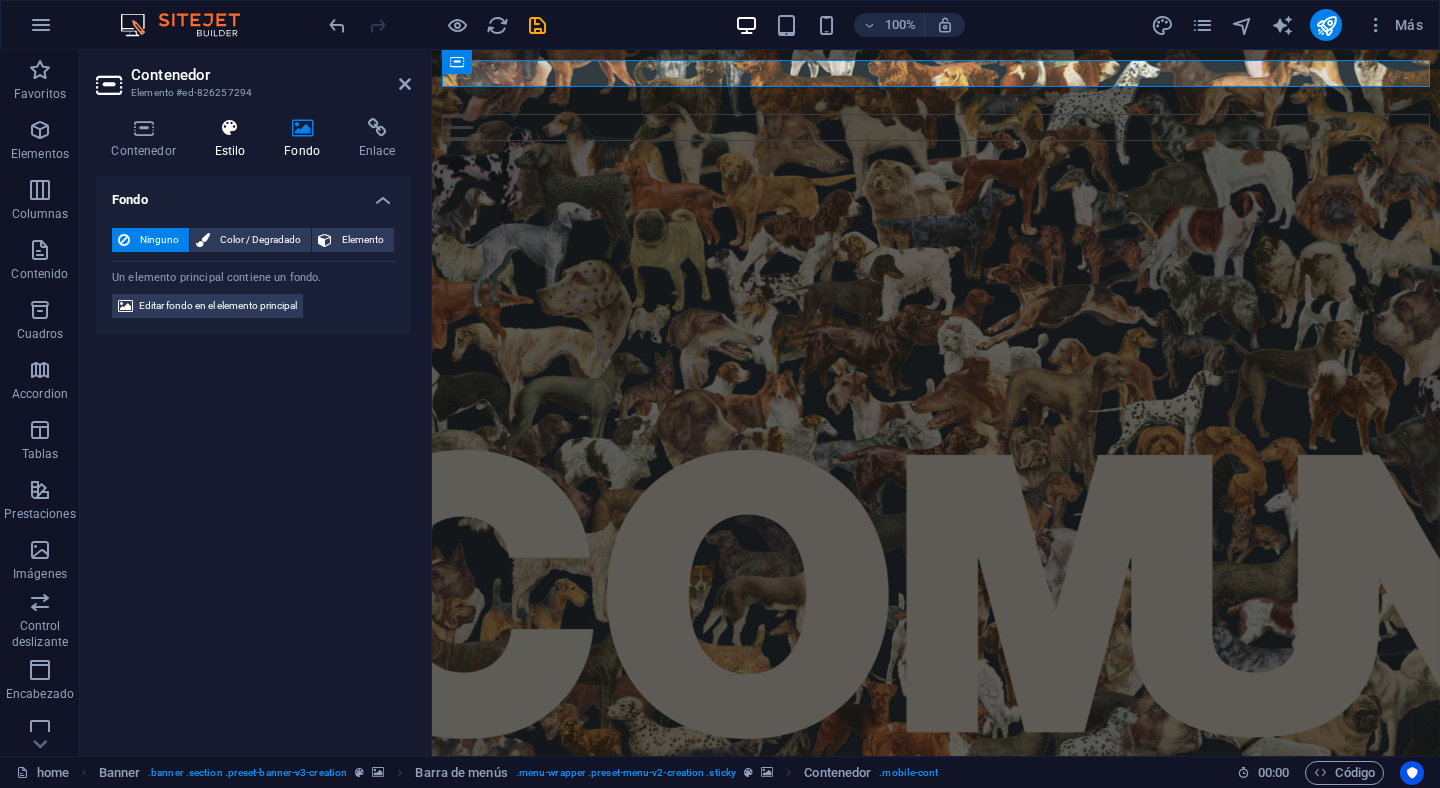click at bounding box center [230, 128] 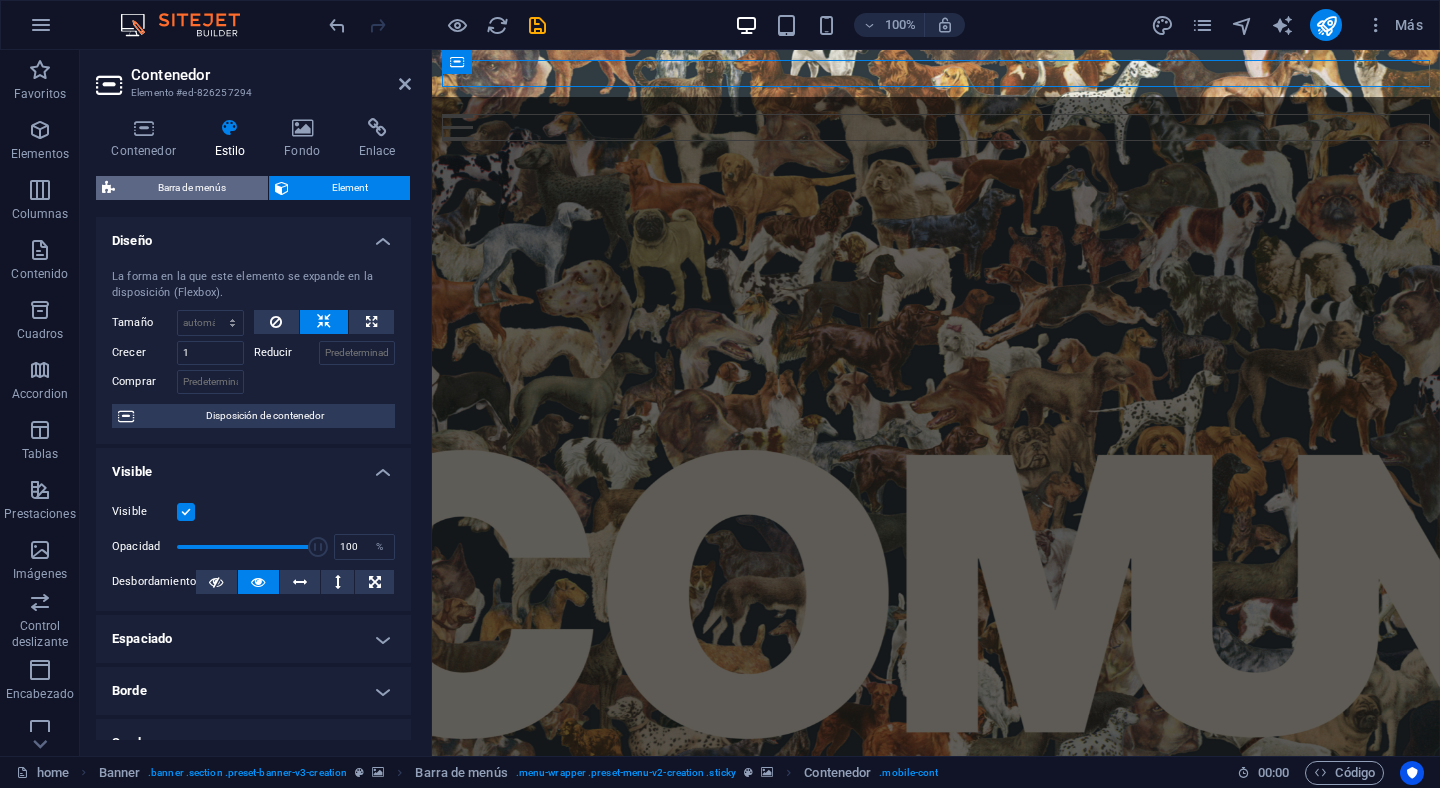 click on "Barra de menús" at bounding box center [191, 188] 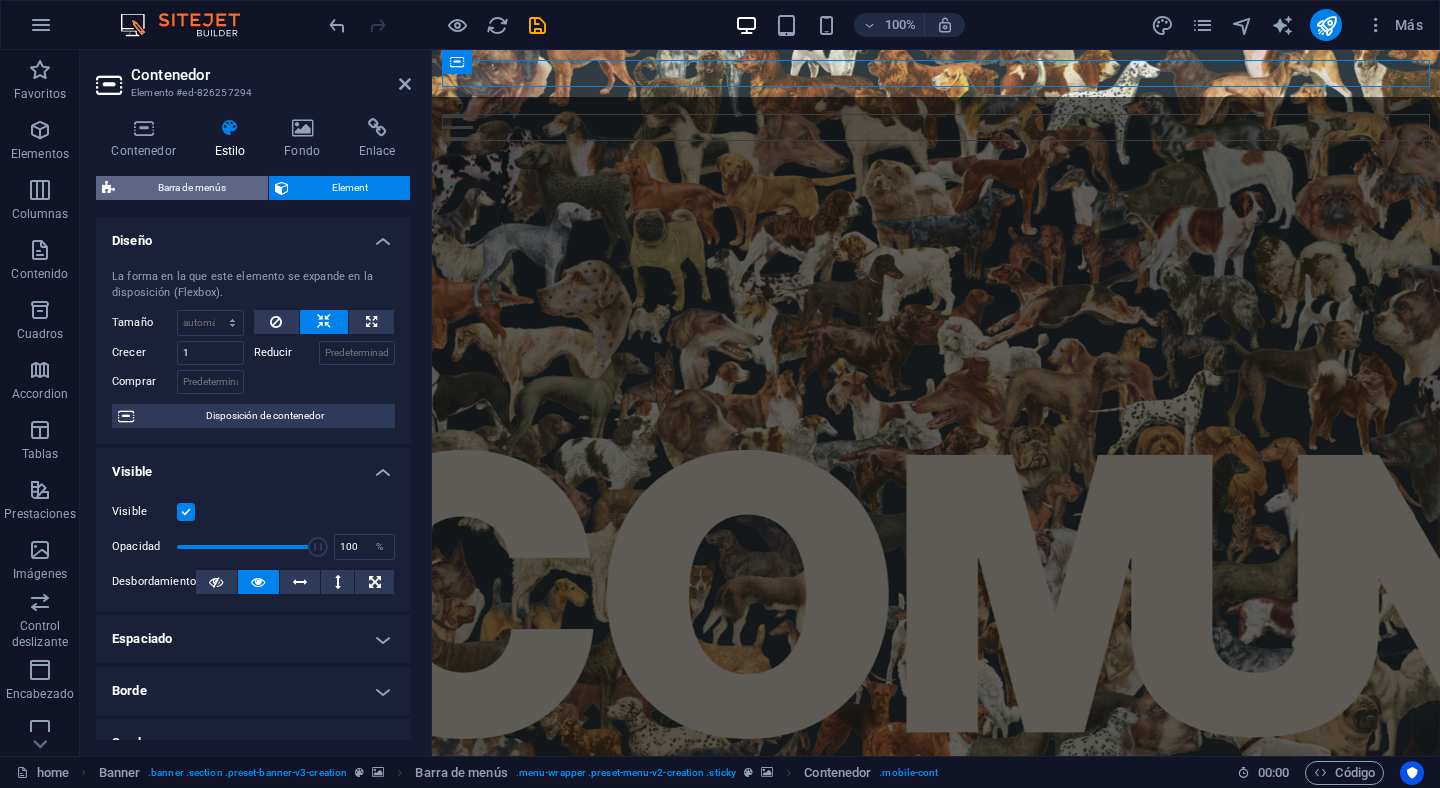 select on "%" 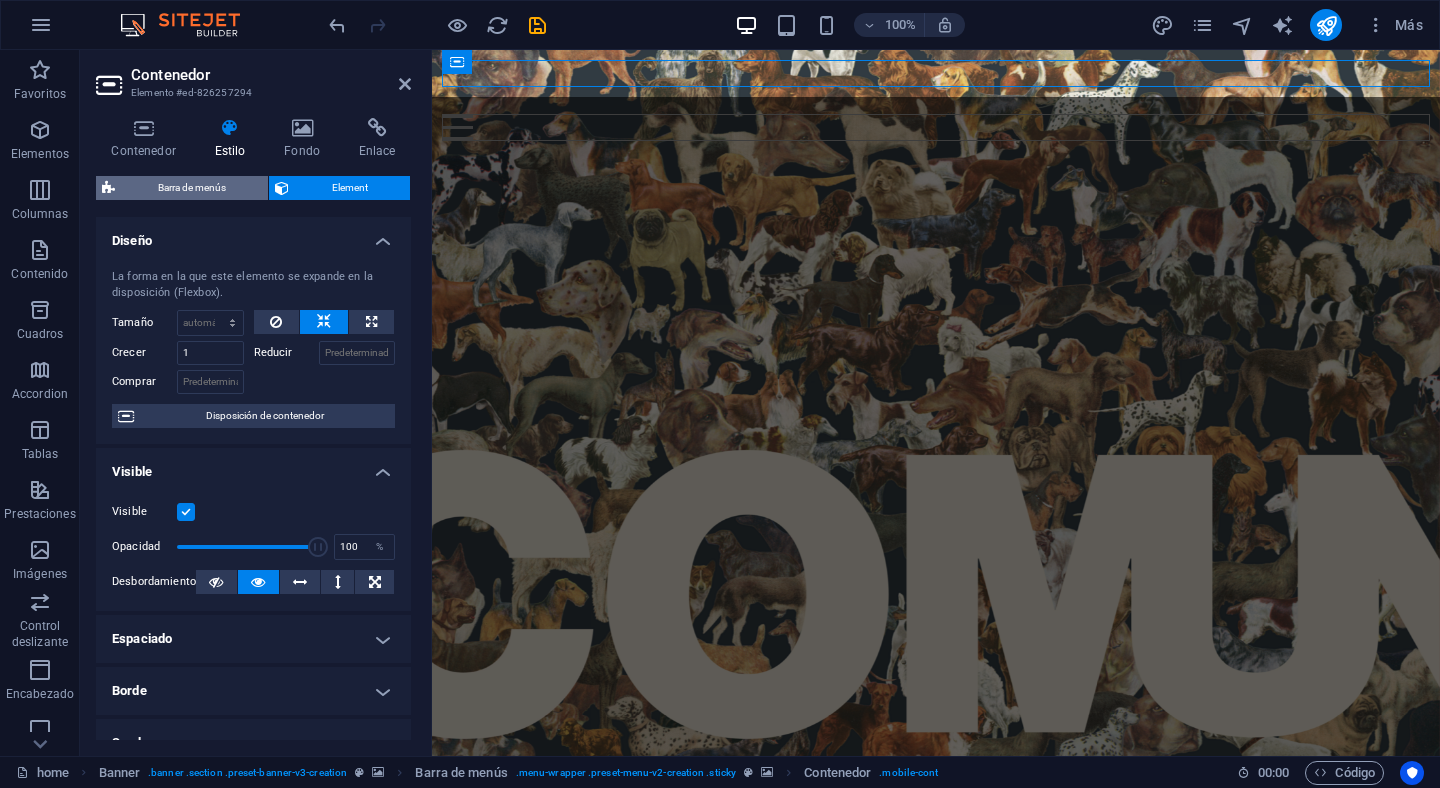 select on "rem" 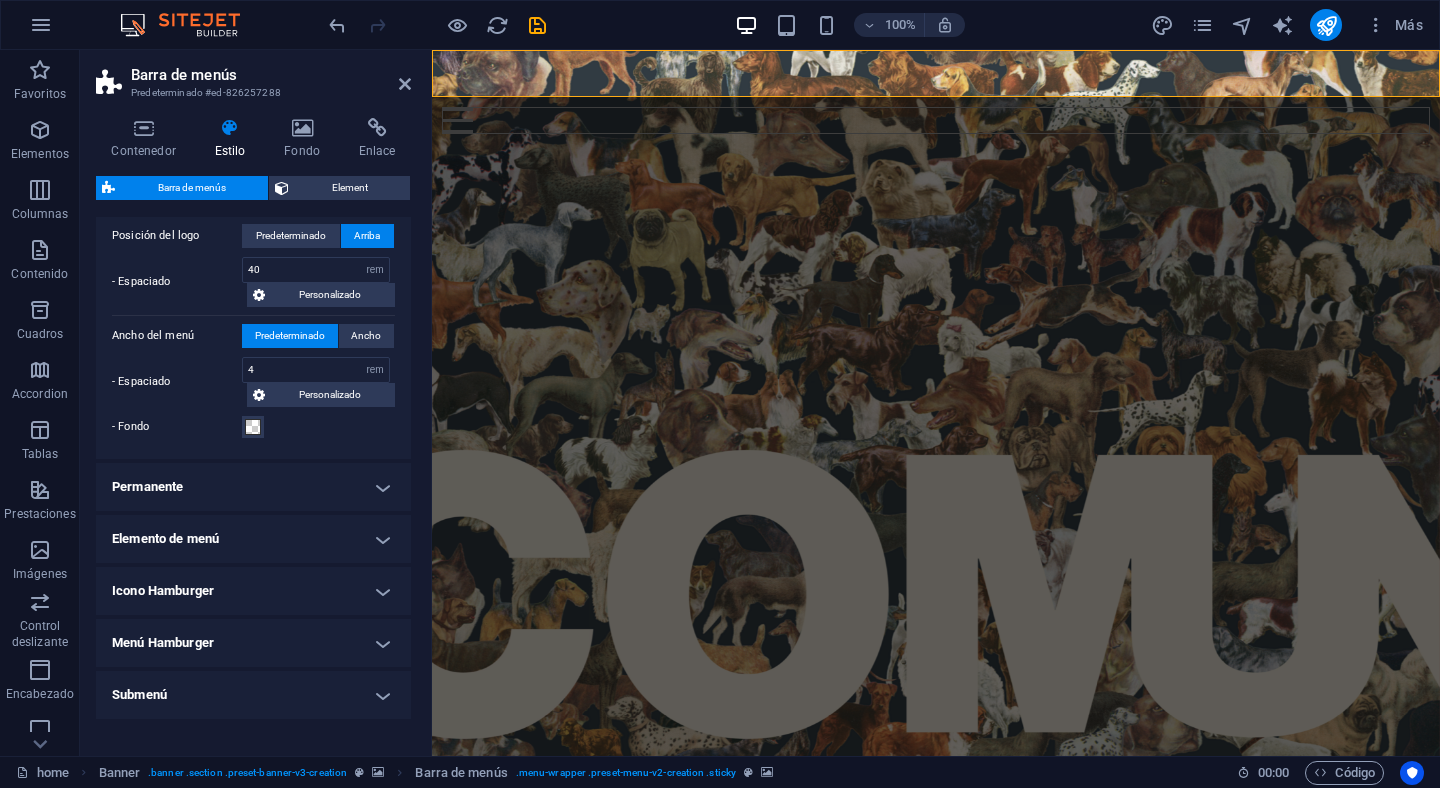 scroll, scrollTop: 572, scrollLeft: 0, axis: vertical 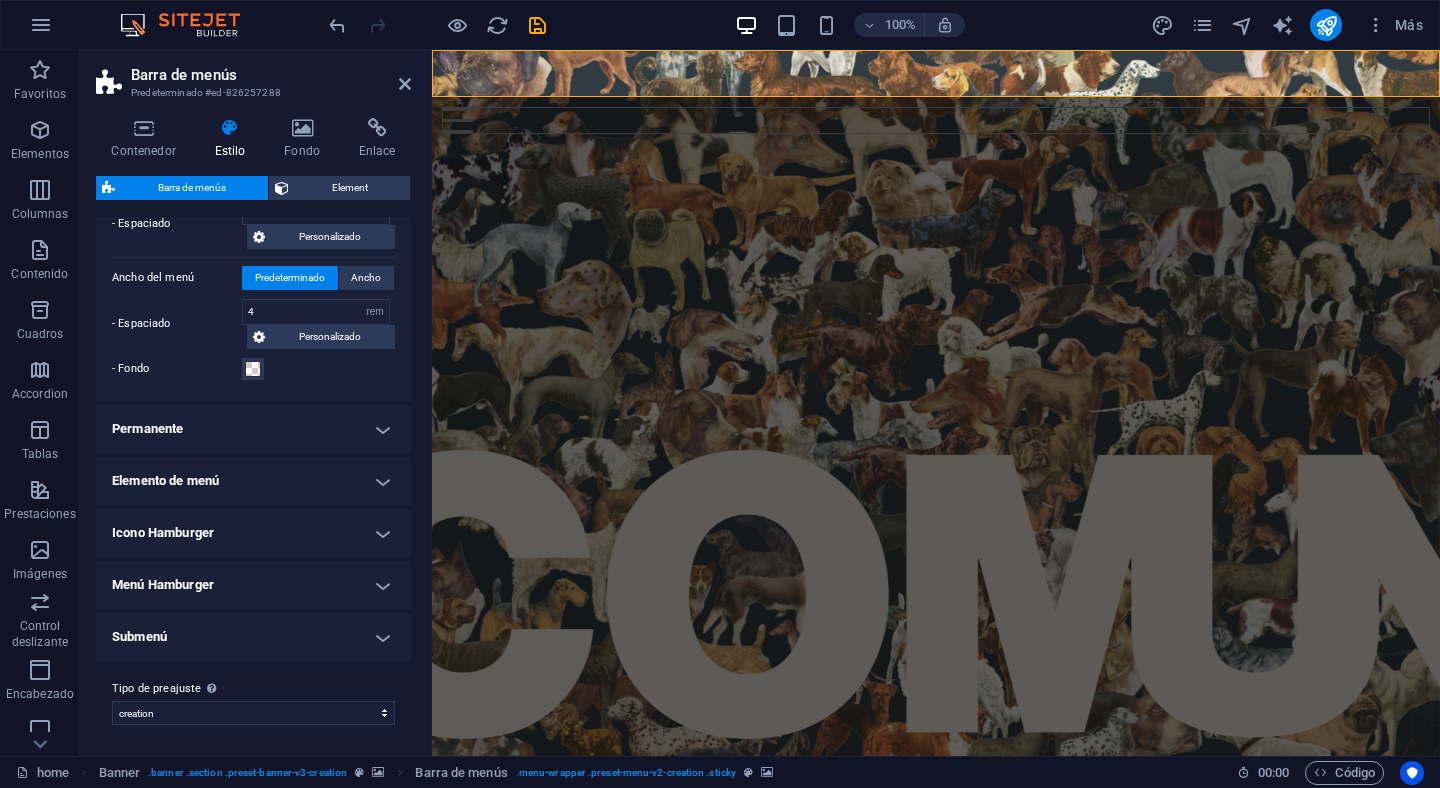 click on "Menú Hamburger" at bounding box center [253, 585] 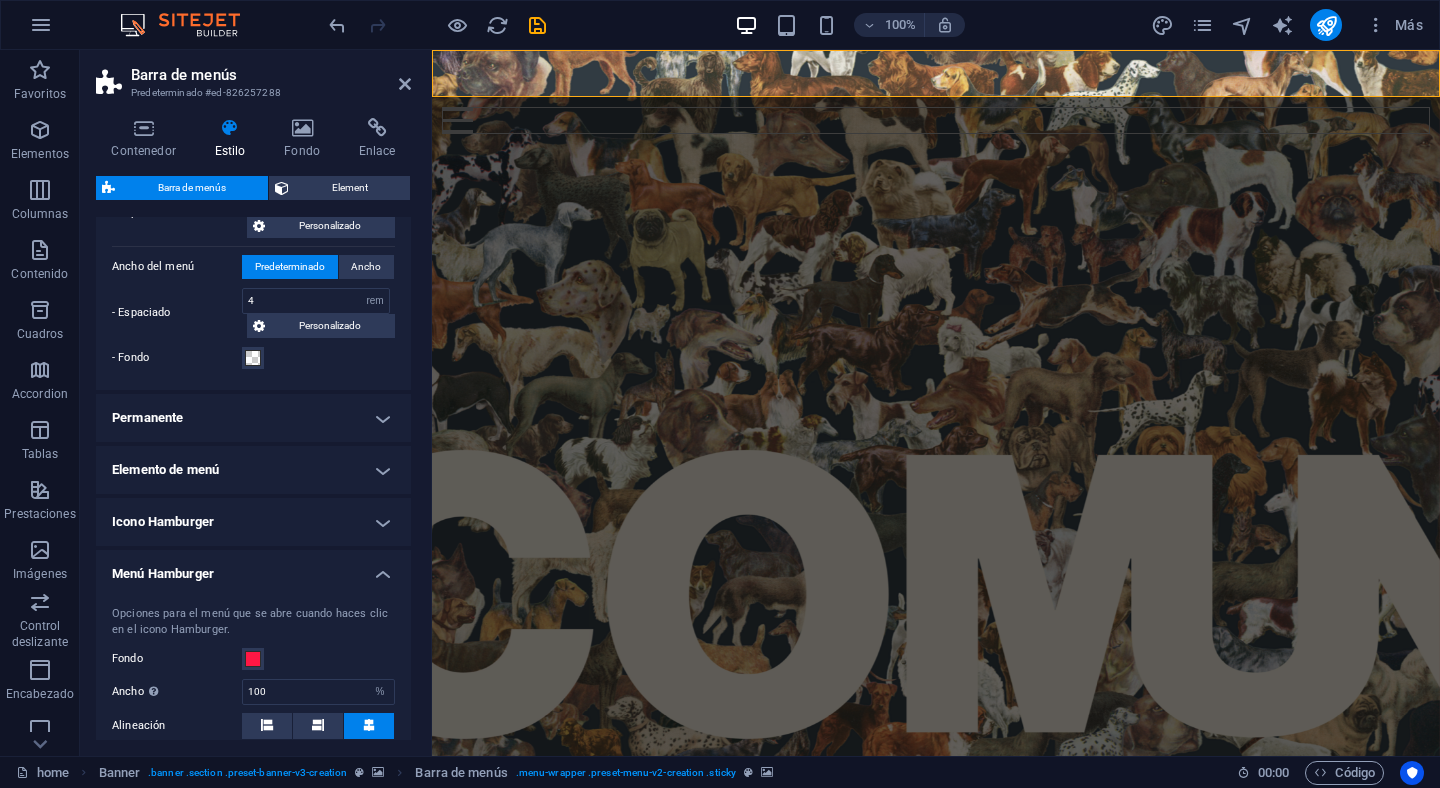scroll, scrollTop: 578, scrollLeft: 0, axis: vertical 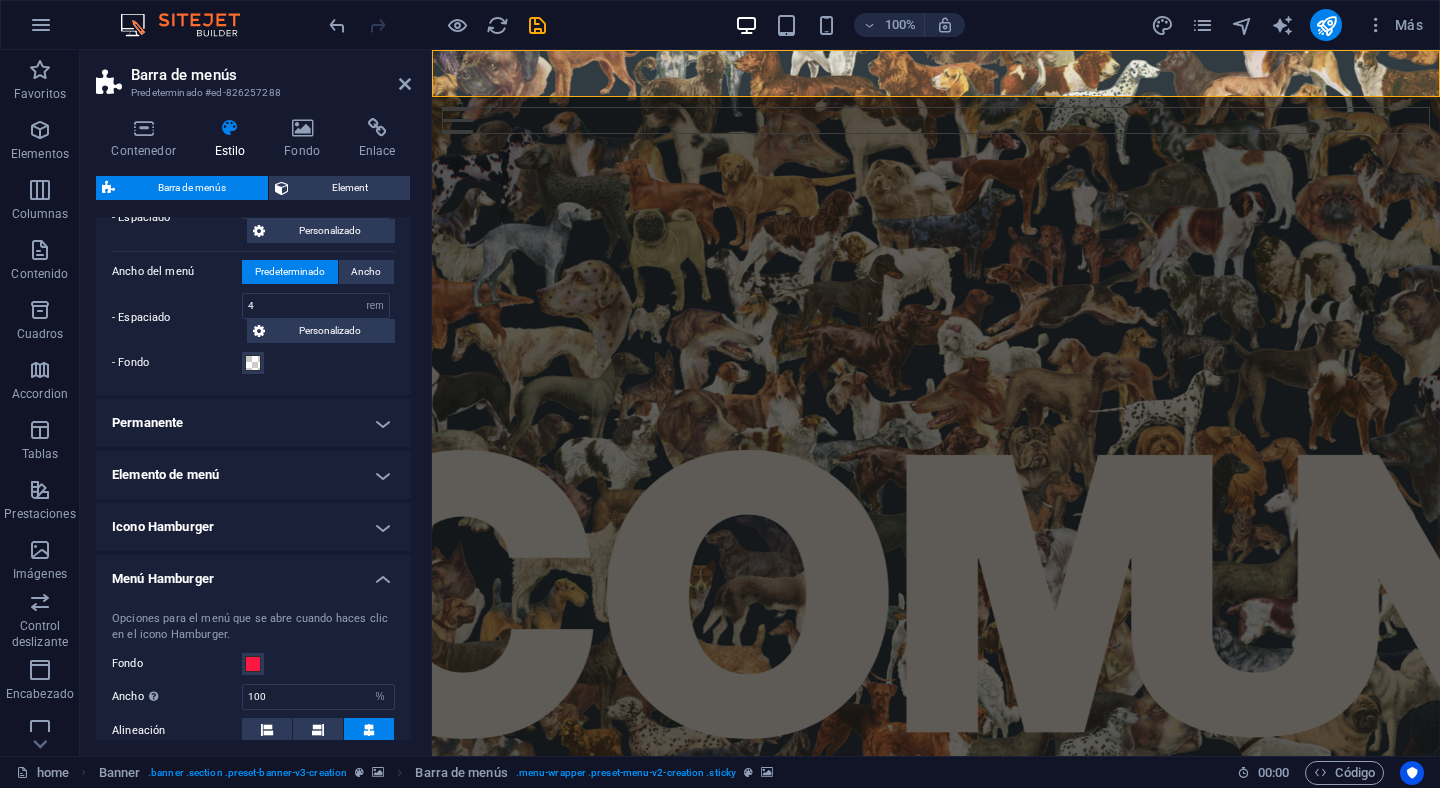 click on "Permanente" at bounding box center [253, 423] 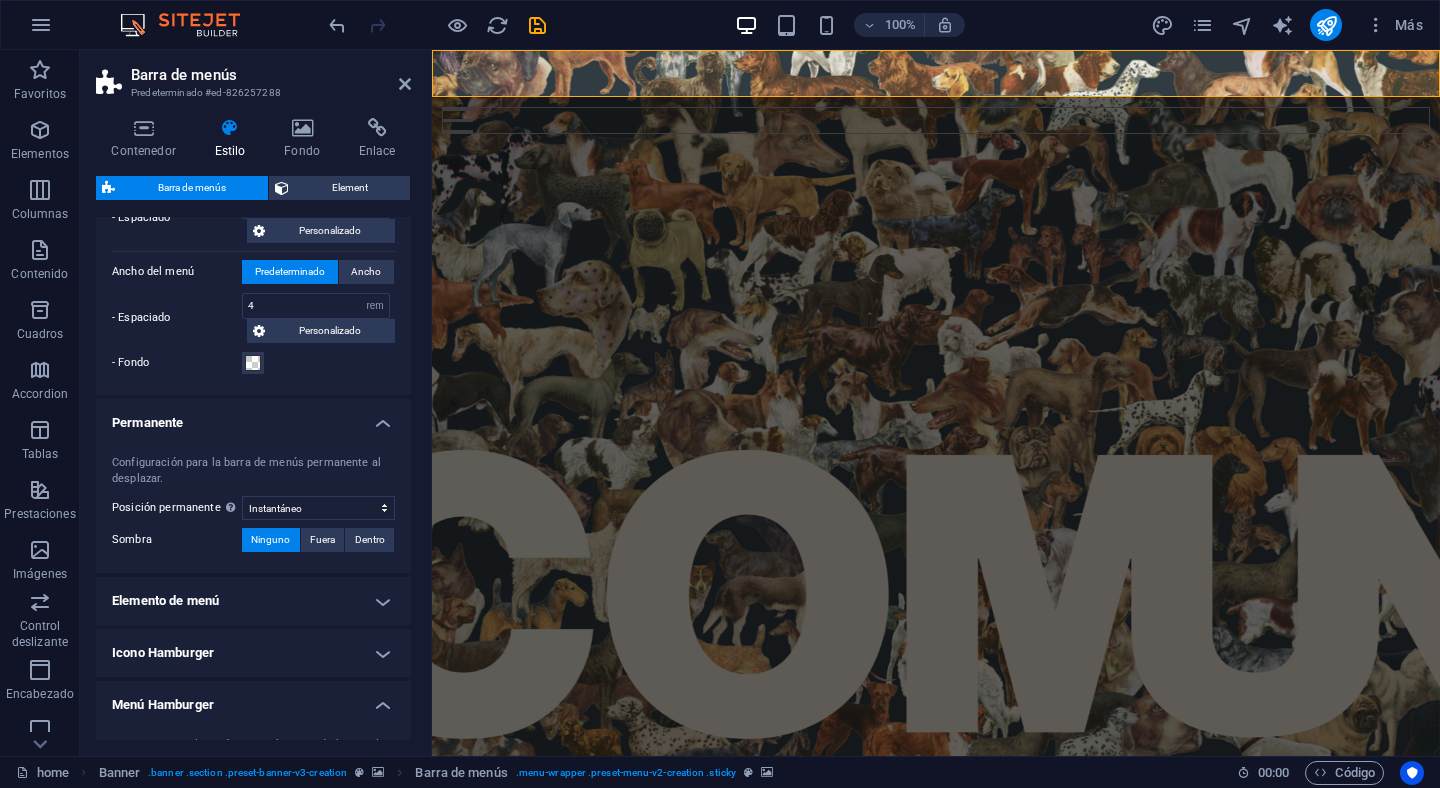 click on "Elemento de menú" at bounding box center [253, 601] 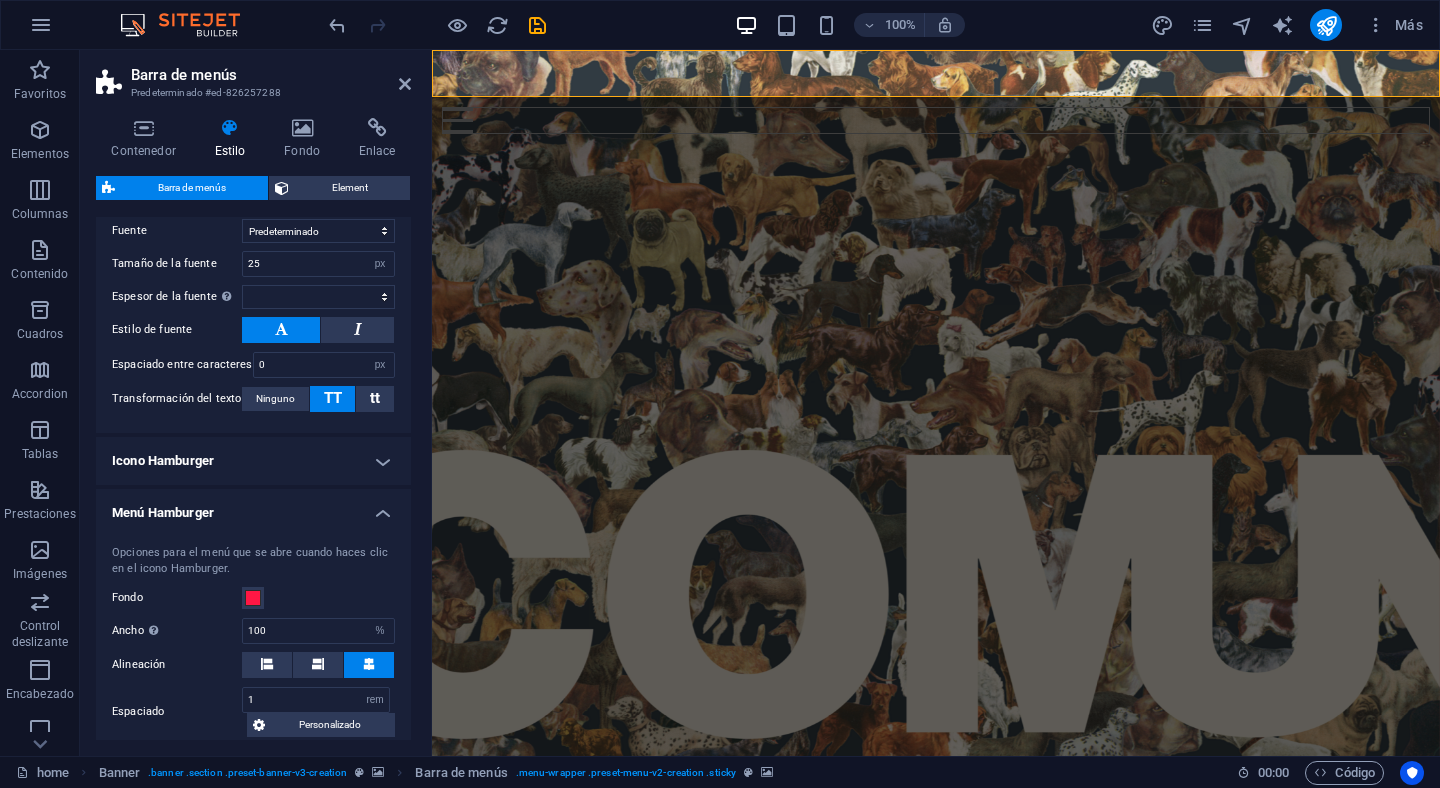 scroll, scrollTop: 1375, scrollLeft: 0, axis: vertical 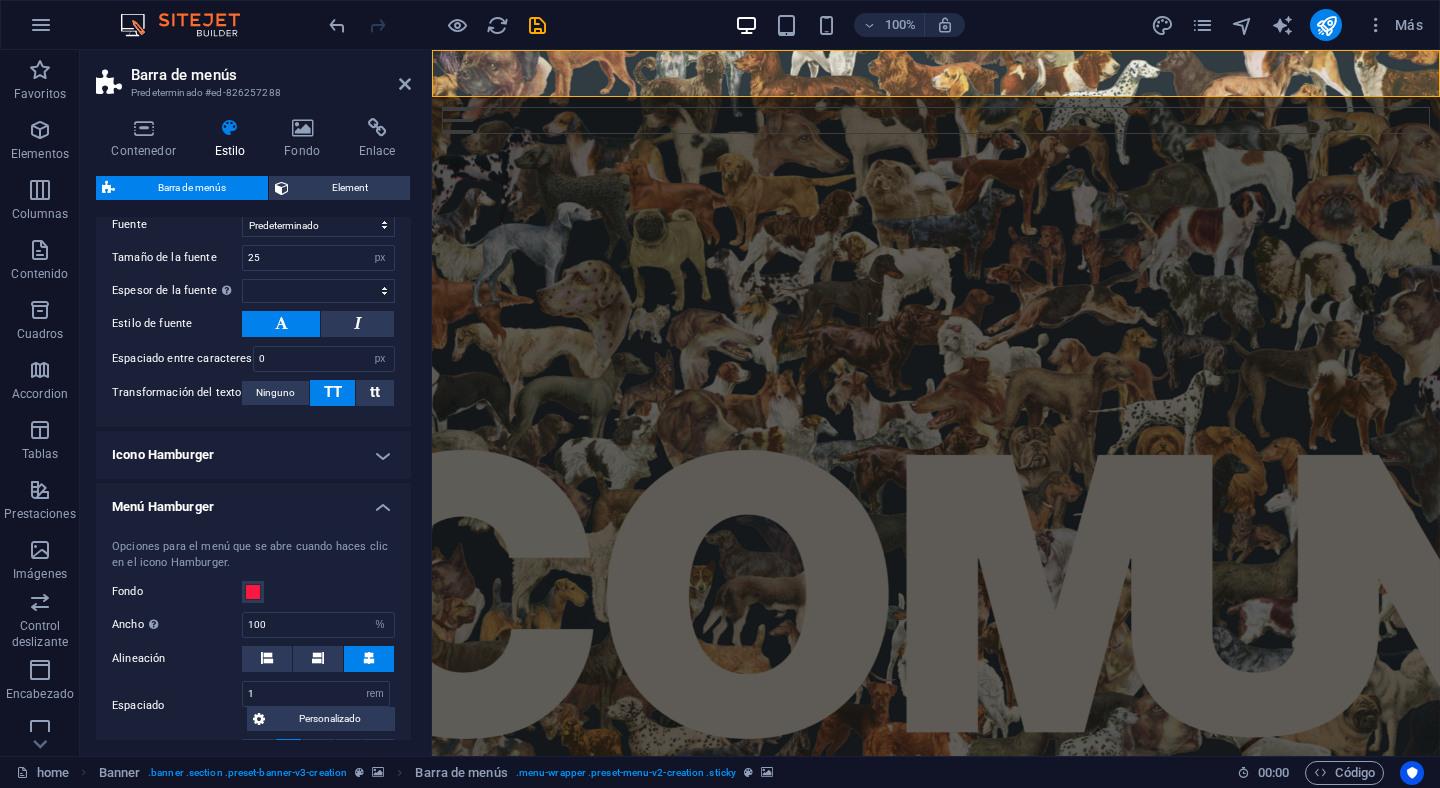click on "Icono Hamburger" at bounding box center (253, 455) 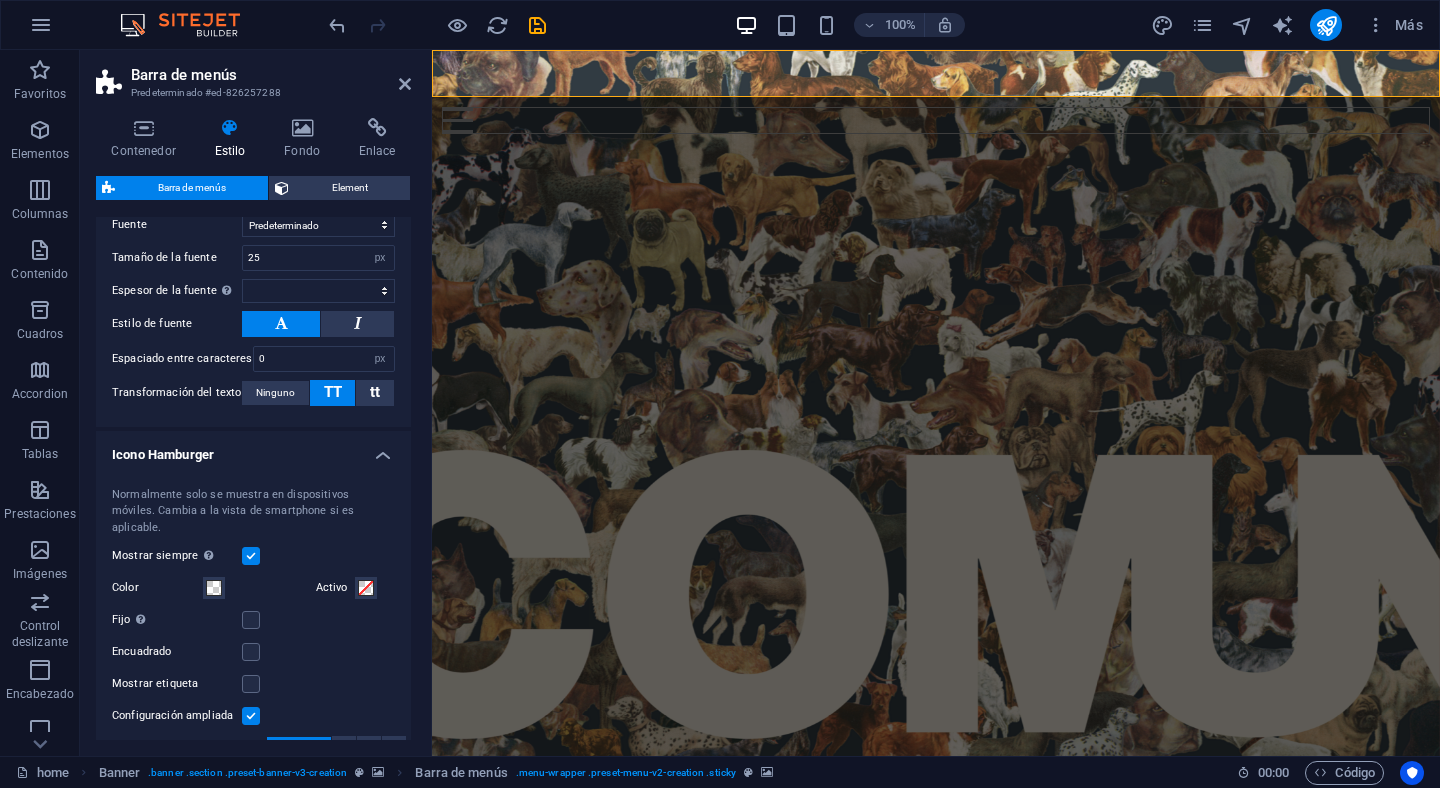 click at bounding box center (251, 556) 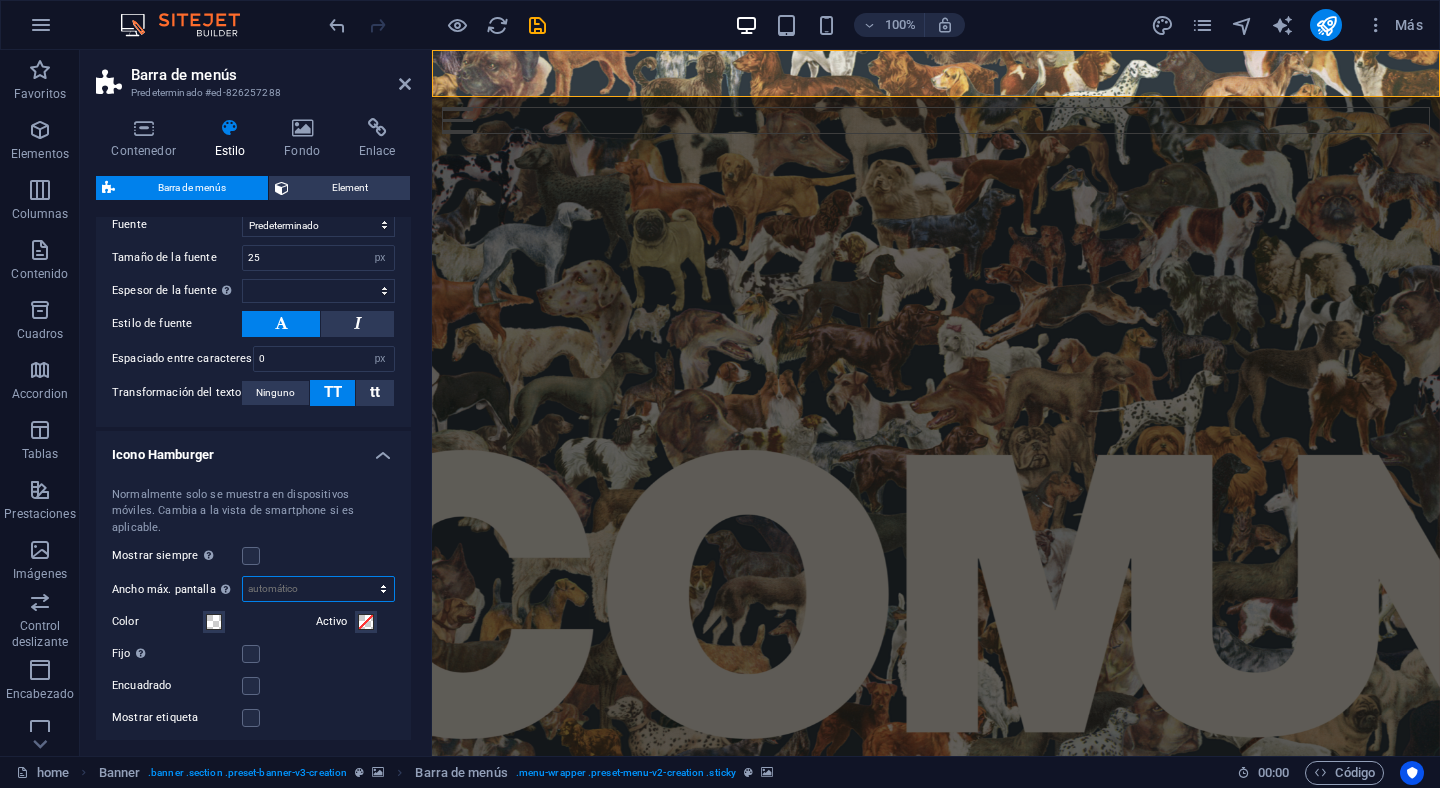 click on "automático px rem vh vw" at bounding box center [318, 589] 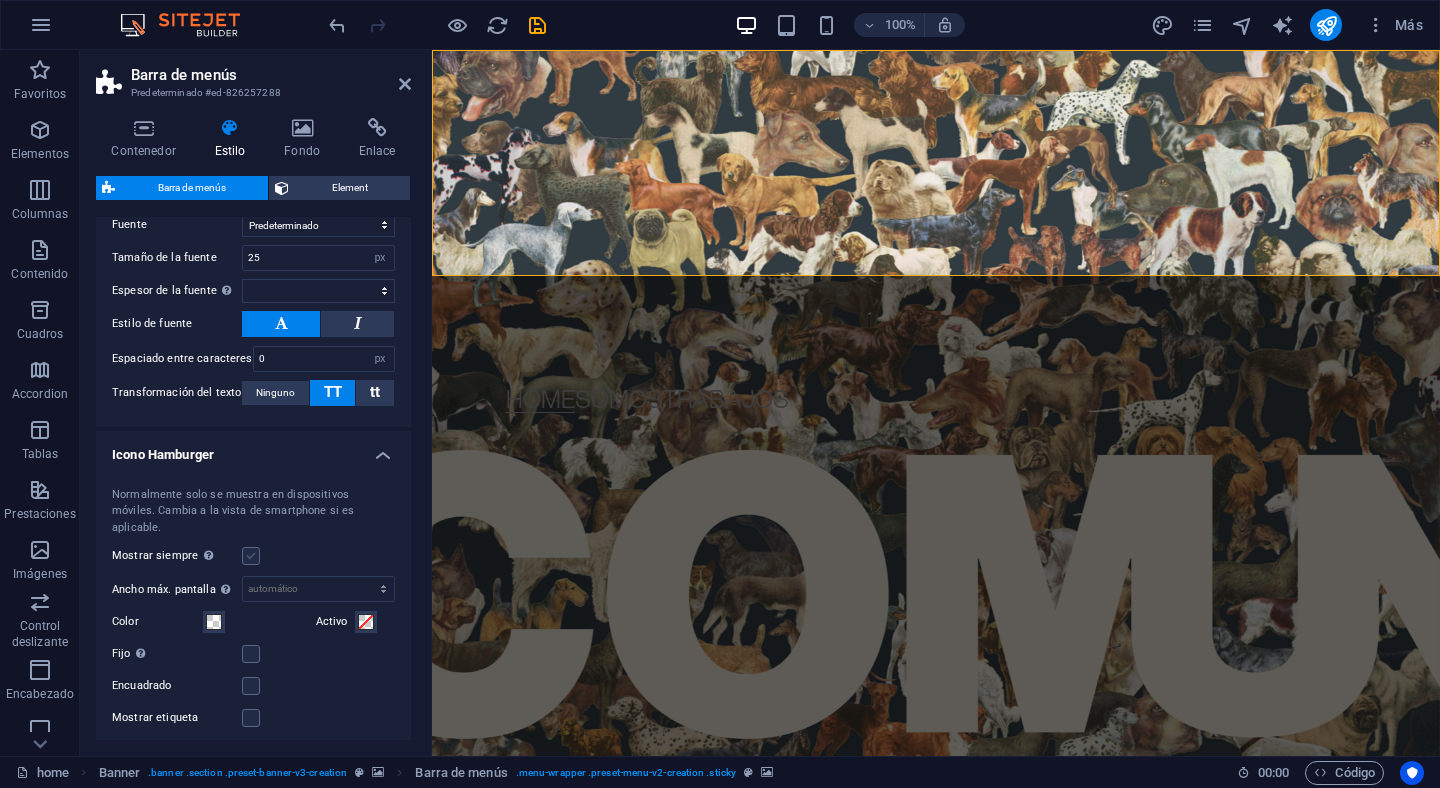 click at bounding box center [251, 556] 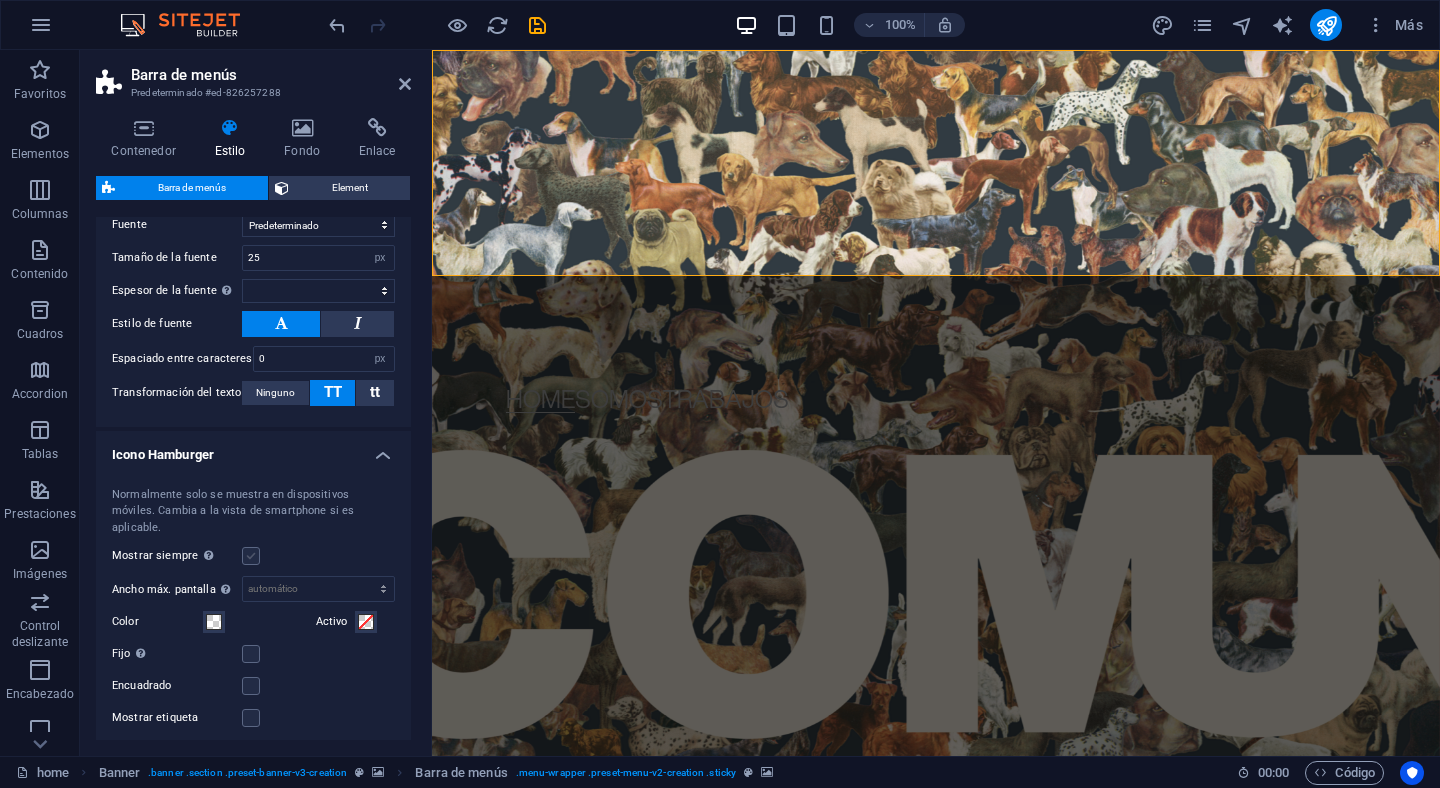 click on "Mostrar siempre Muestra el desencadenador para todas las ventanillas." at bounding box center [0, 0] 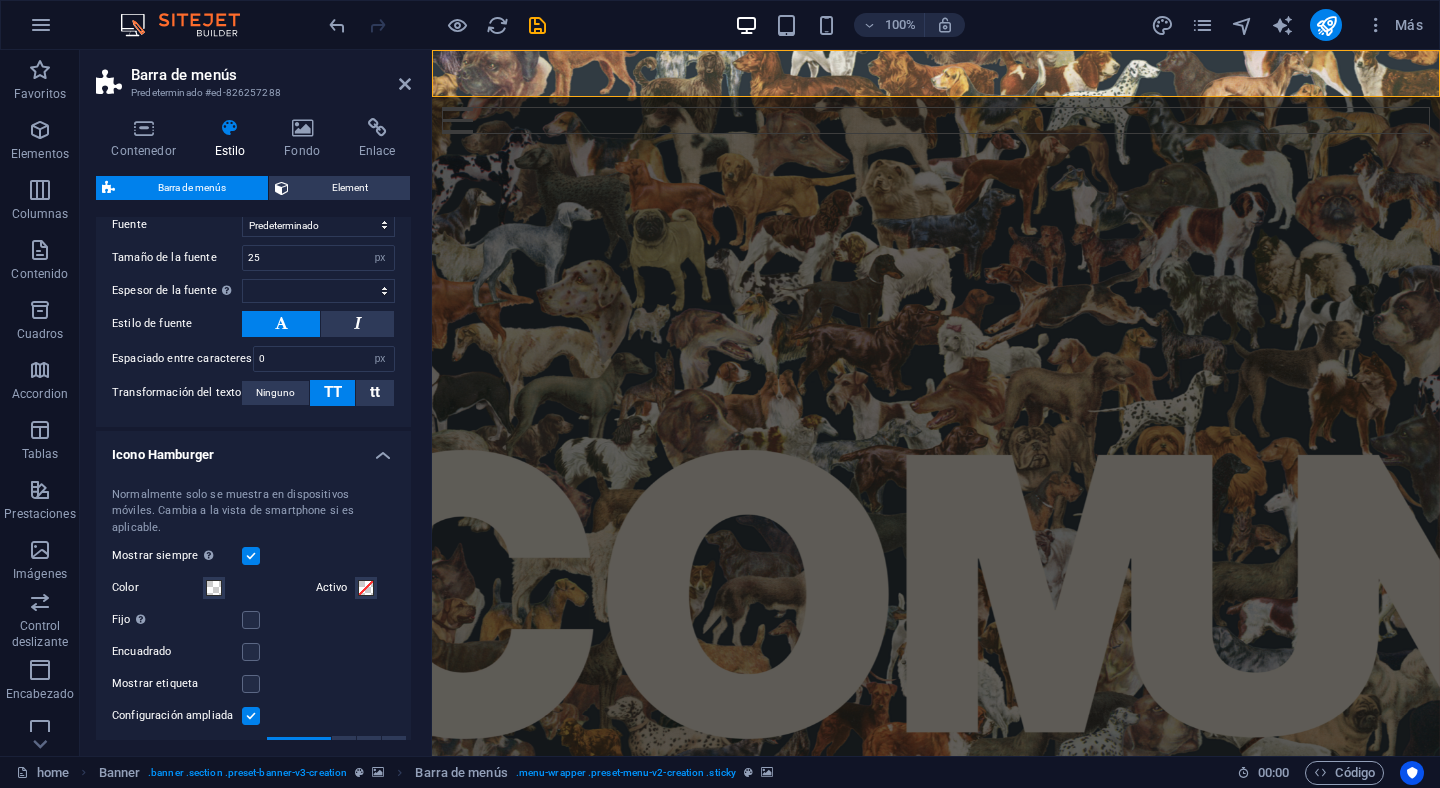 scroll, scrollTop: 1376, scrollLeft: 0, axis: vertical 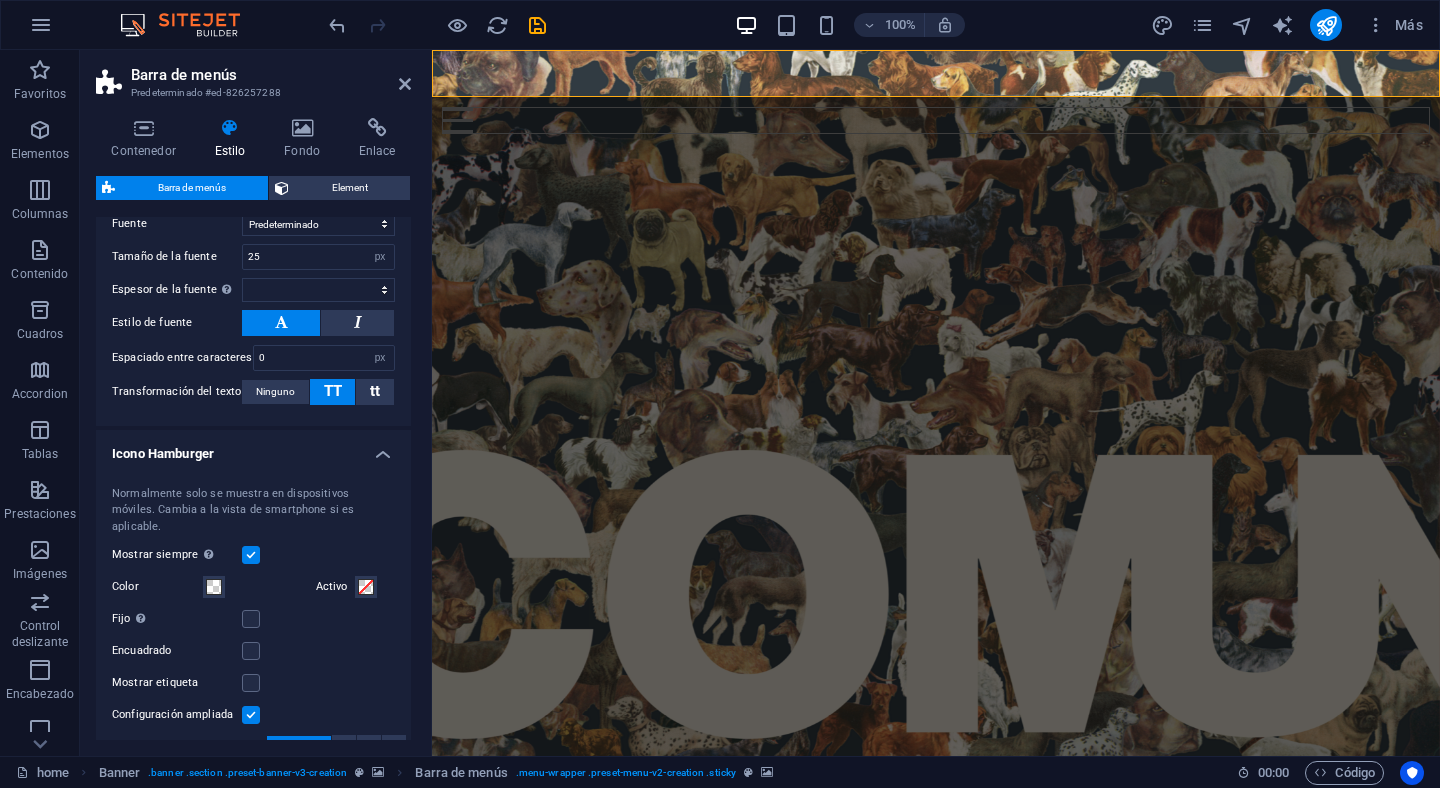 click at bounding box center [251, 555] 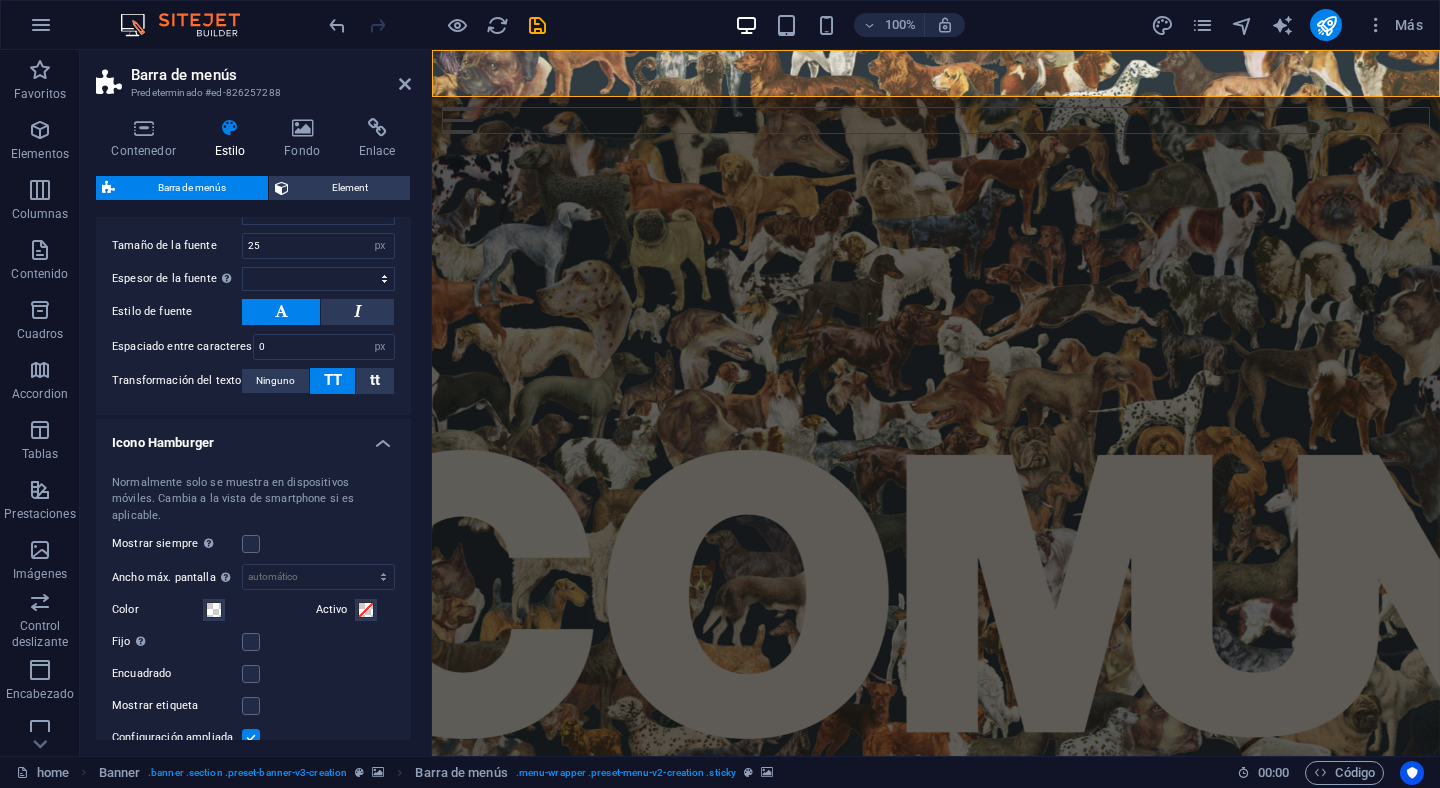 select 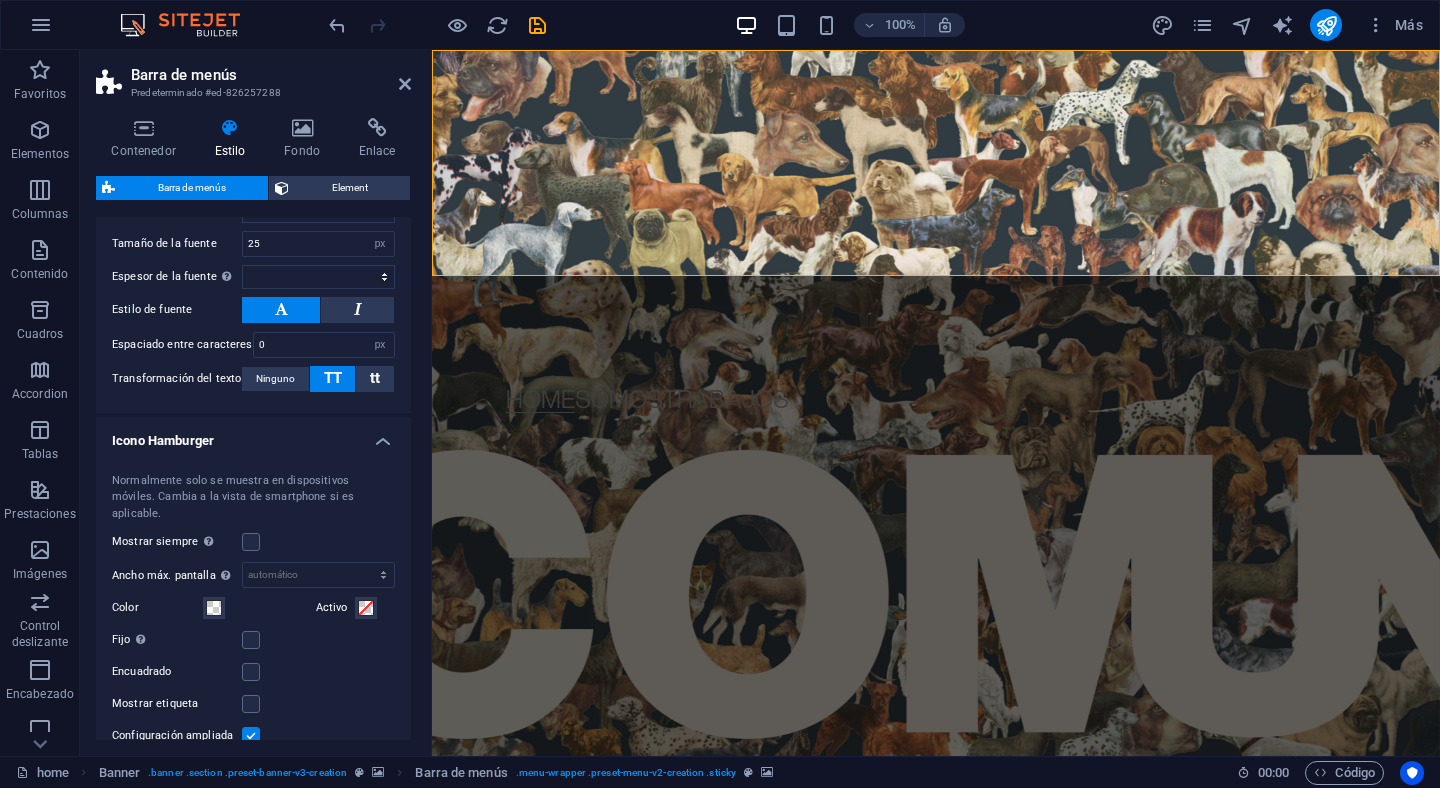 scroll, scrollTop: 1428, scrollLeft: 0, axis: vertical 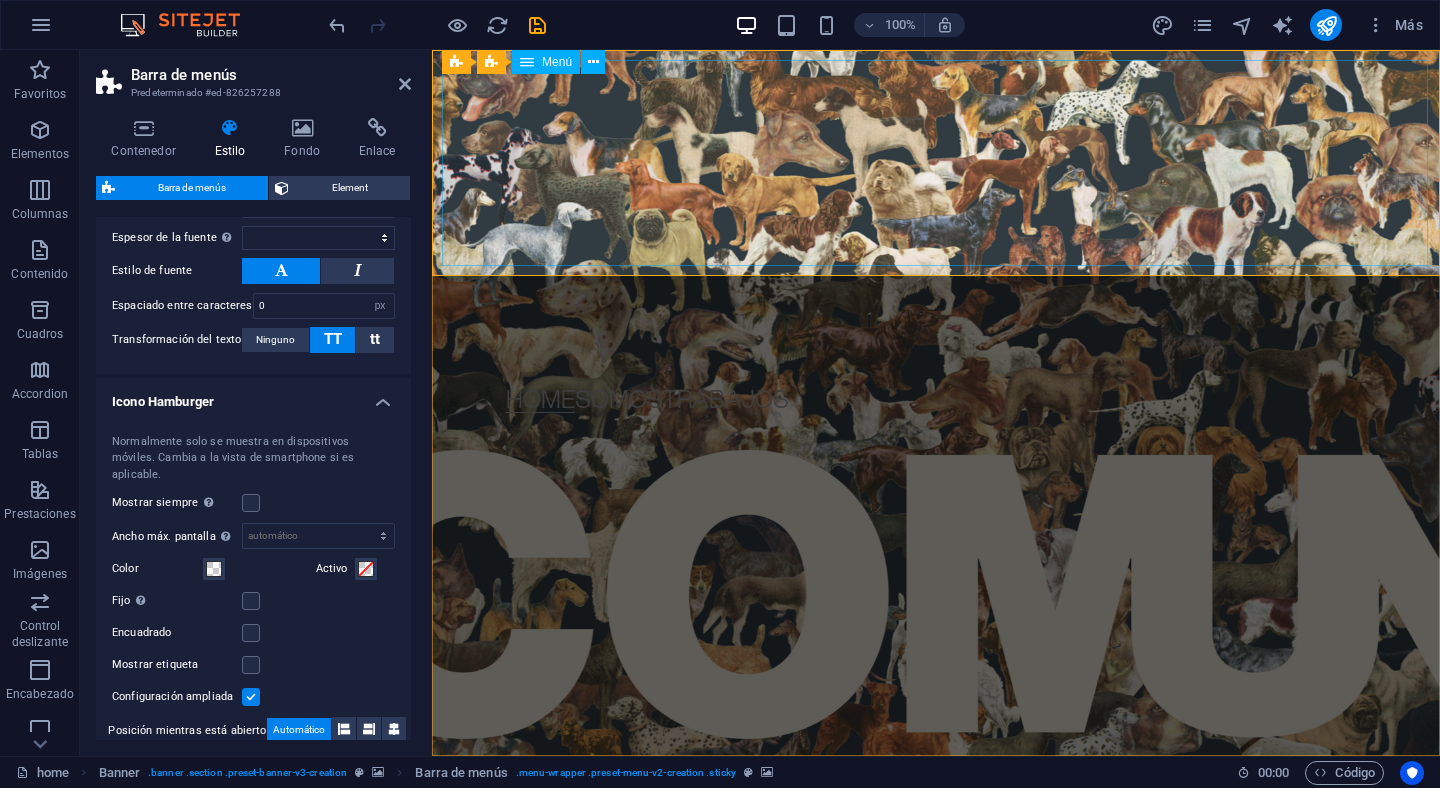 click on "Home Somos Trabajos" at bounding box center (935, 389) 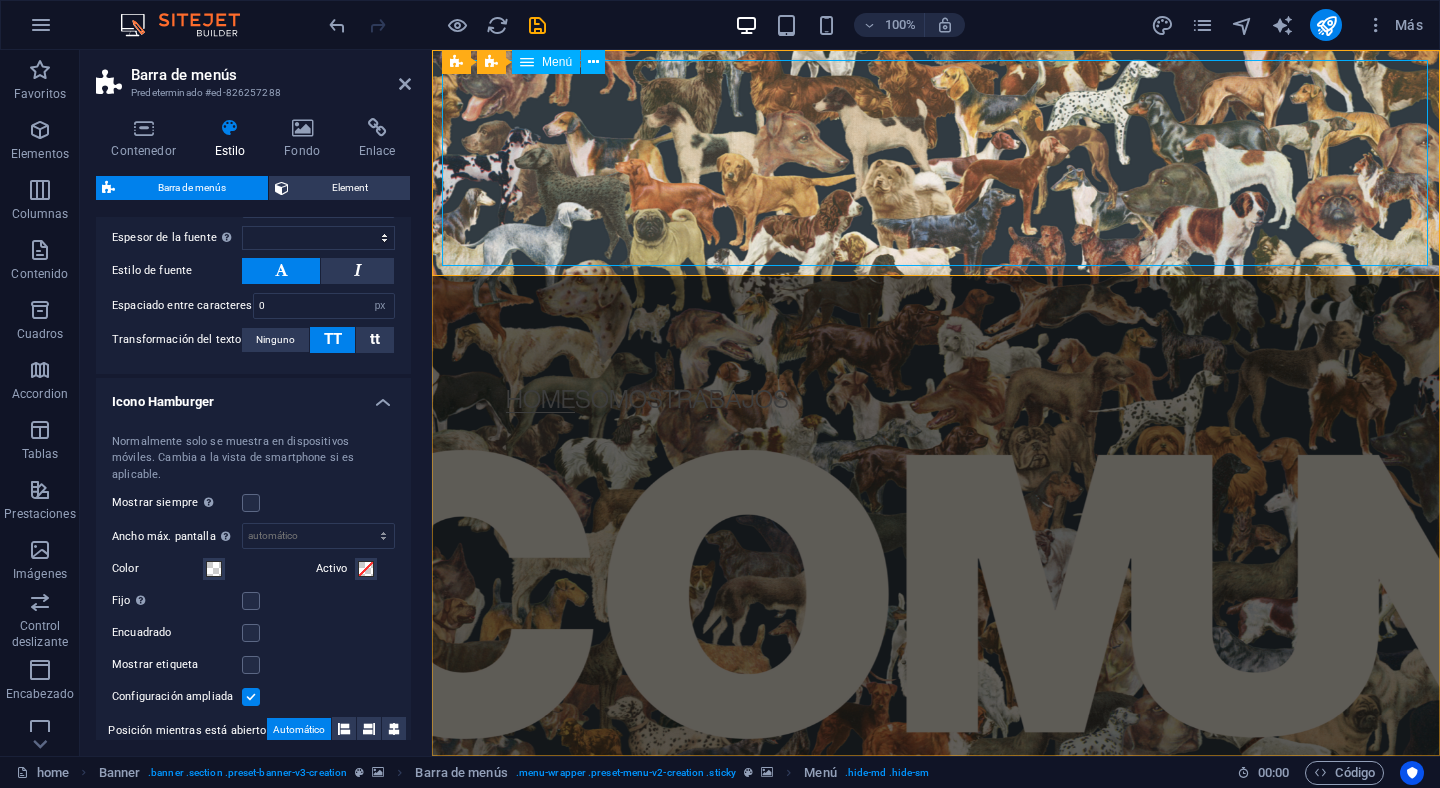 click on "Menú" at bounding box center (557, 62) 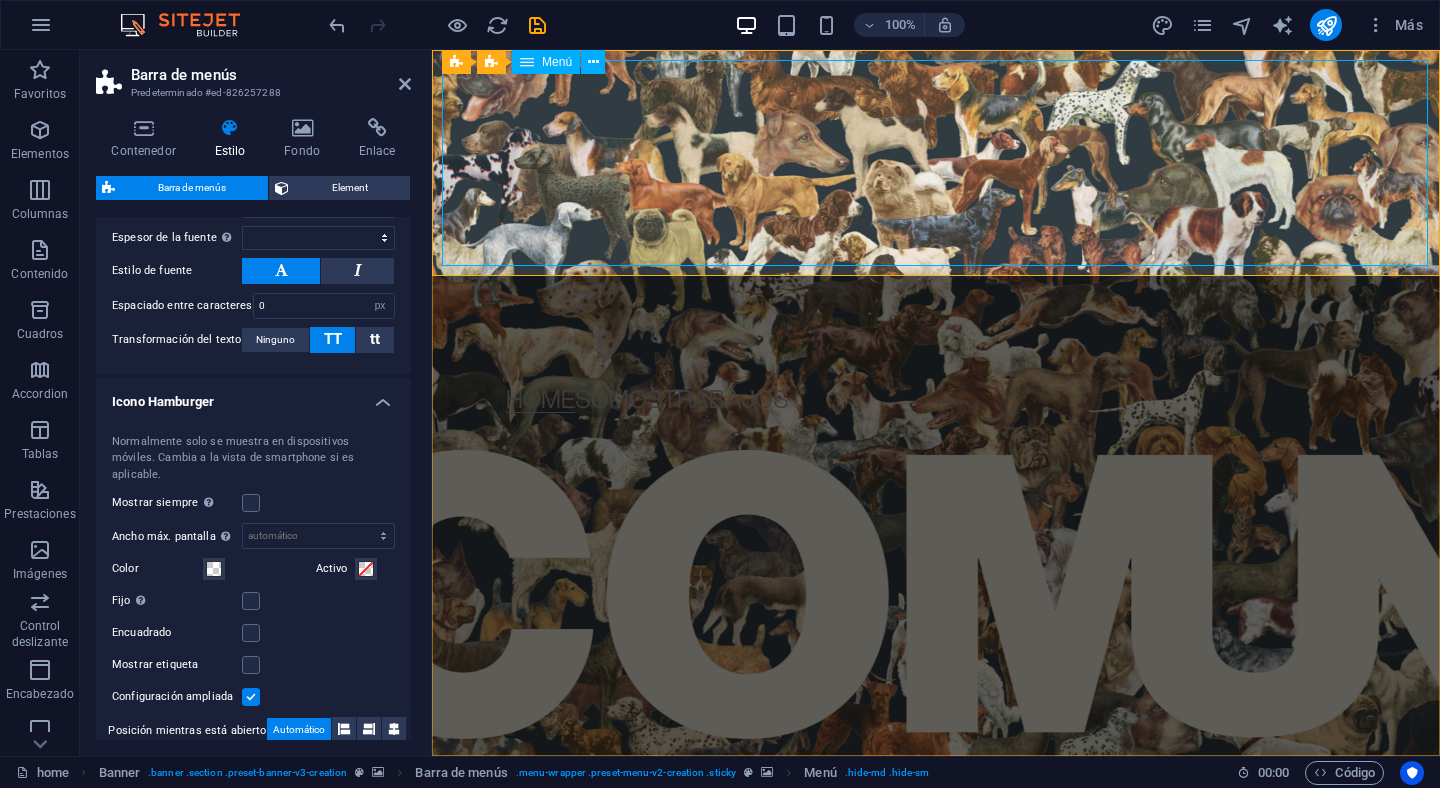 click on "Menú" at bounding box center (557, 62) 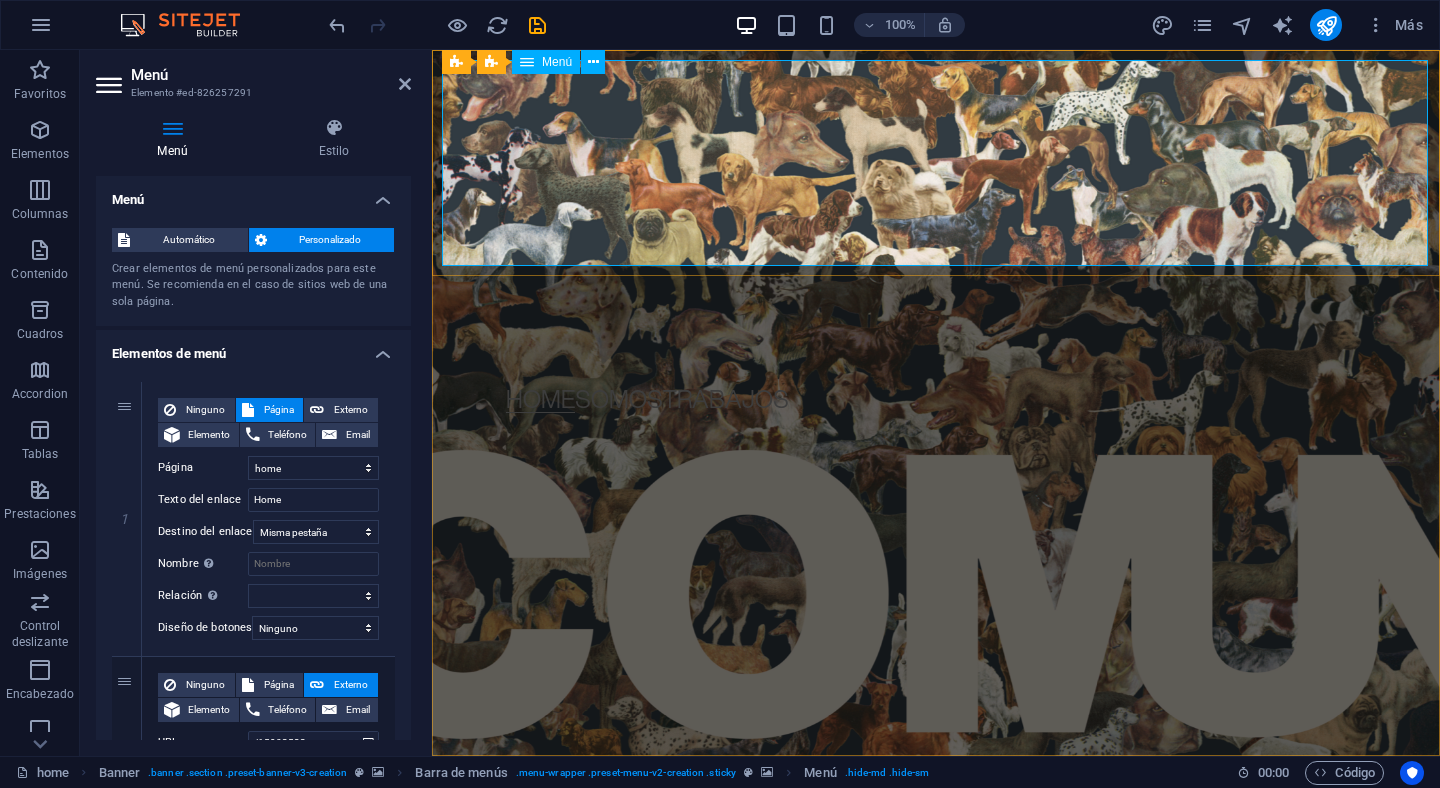 click on "Menú" at bounding box center [546, 62] 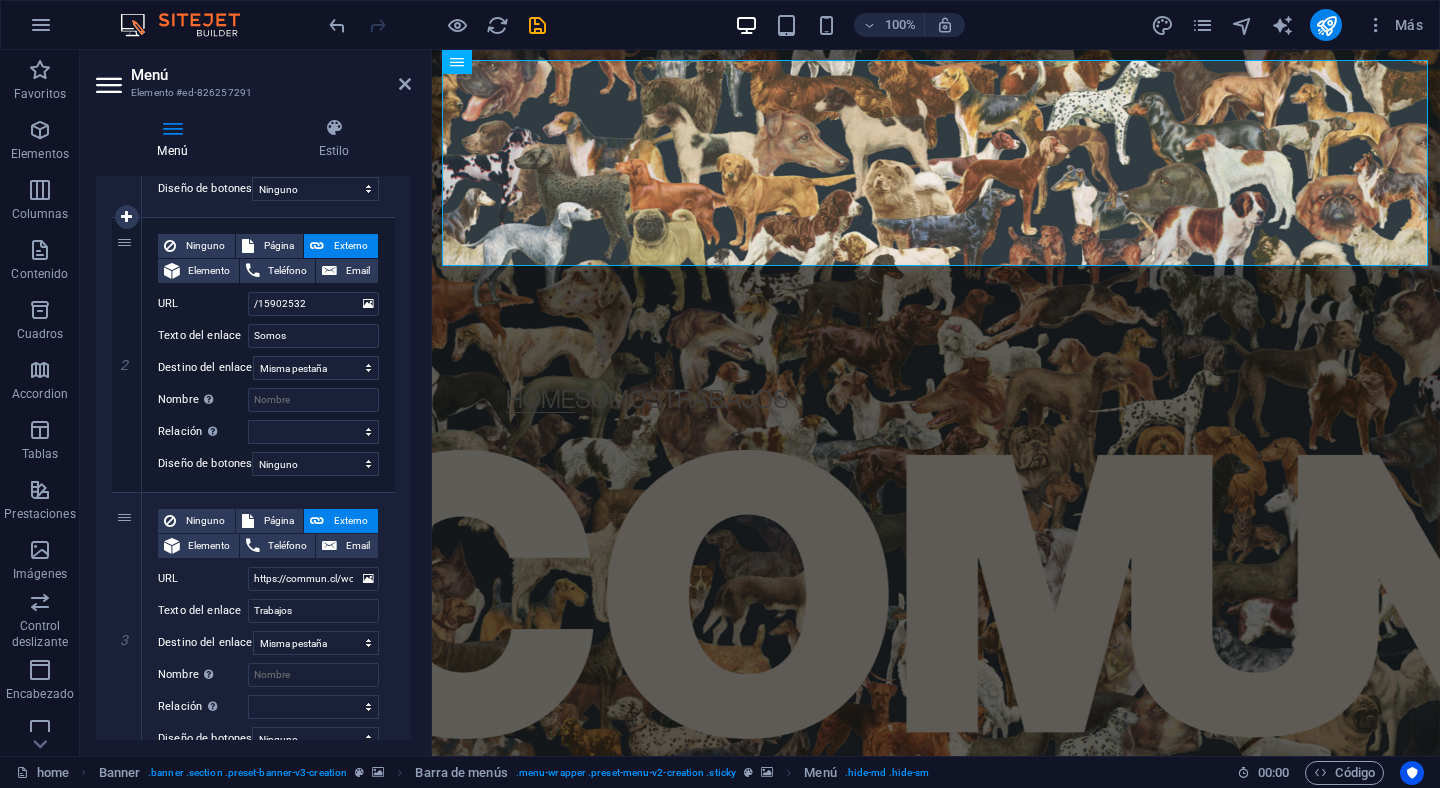 scroll, scrollTop: 438, scrollLeft: 0, axis: vertical 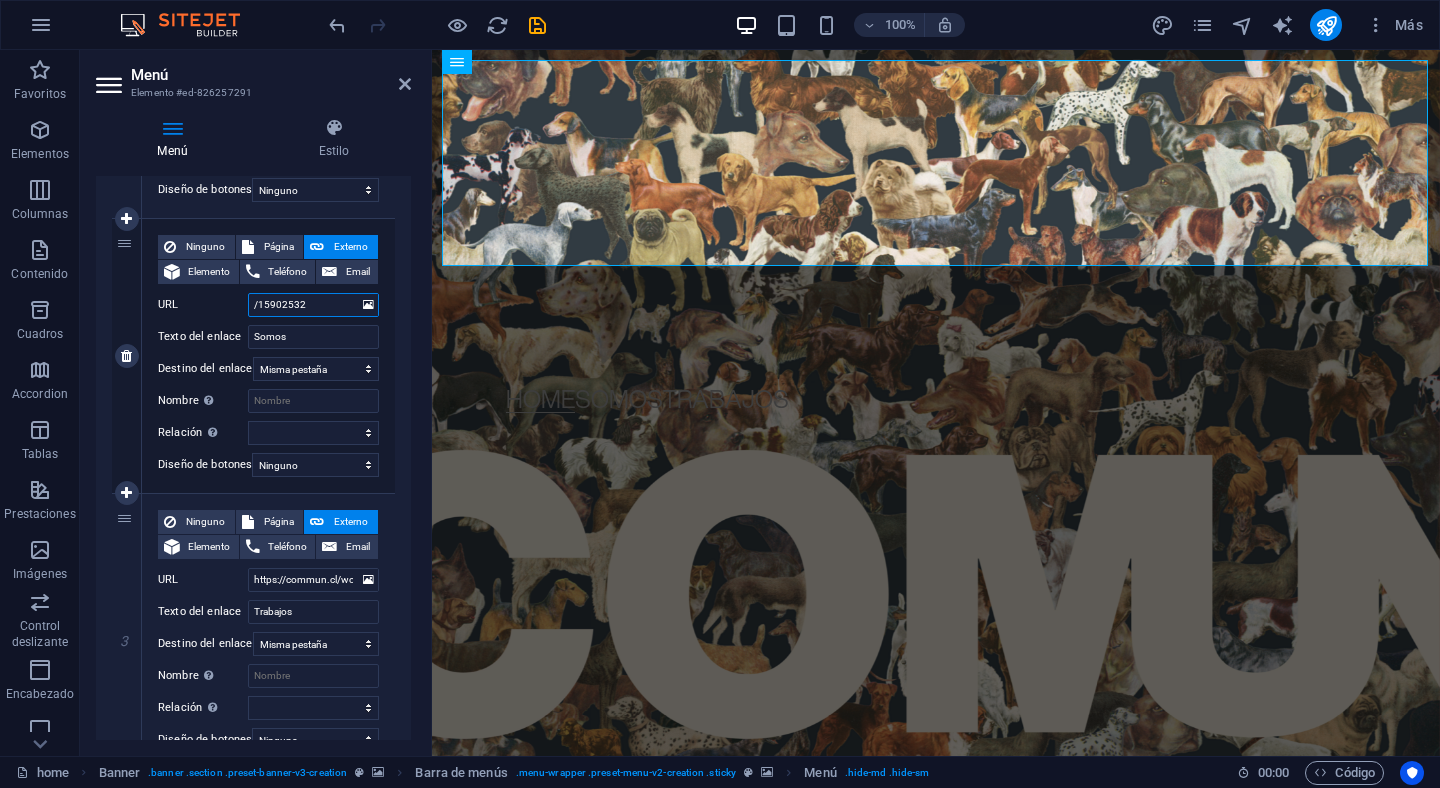 click on "/15902532" at bounding box center [313, 305] 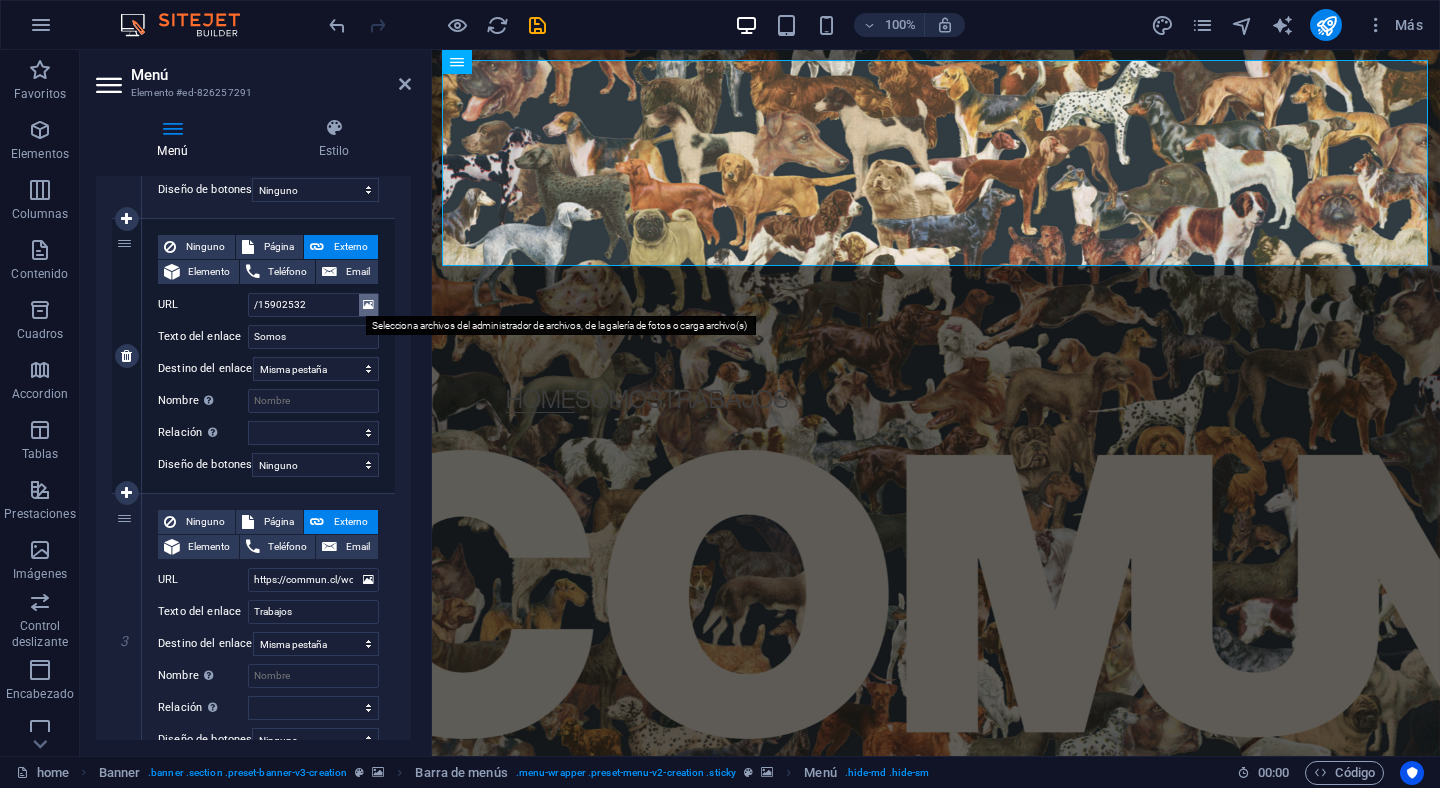 click at bounding box center [368, 305] 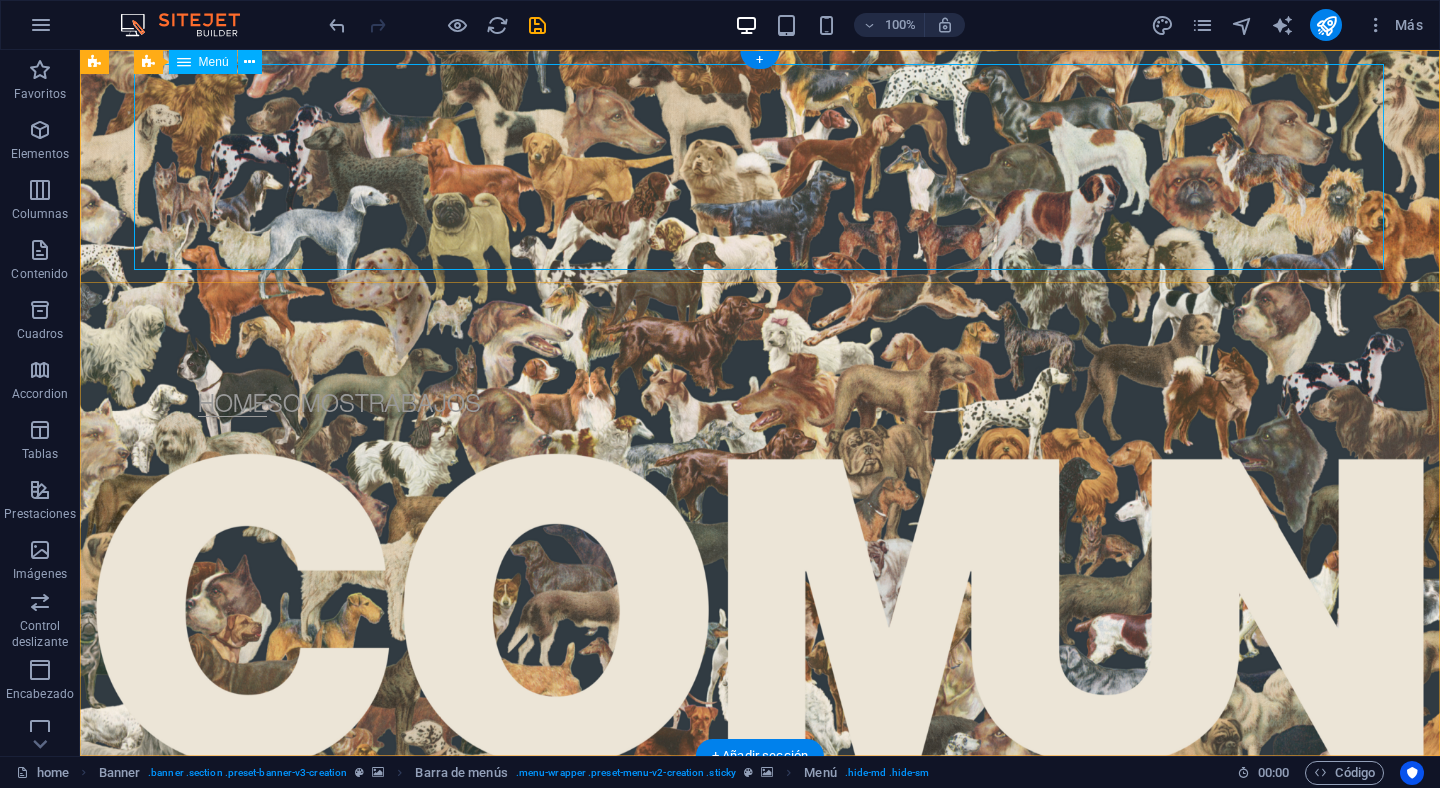 click on "Home Somos Trabajos" at bounding box center (759, 393) 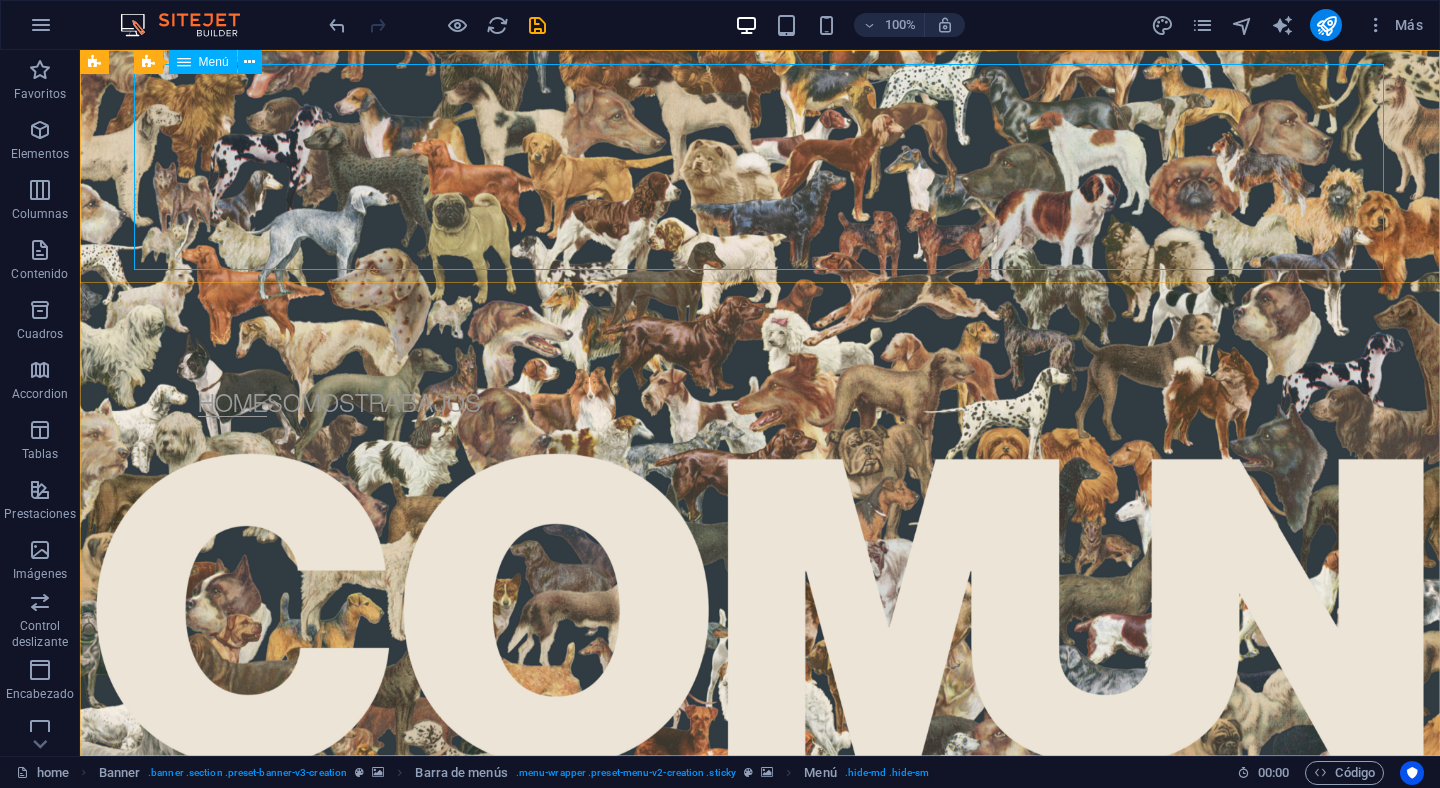 click on "Menú" at bounding box center [214, 62] 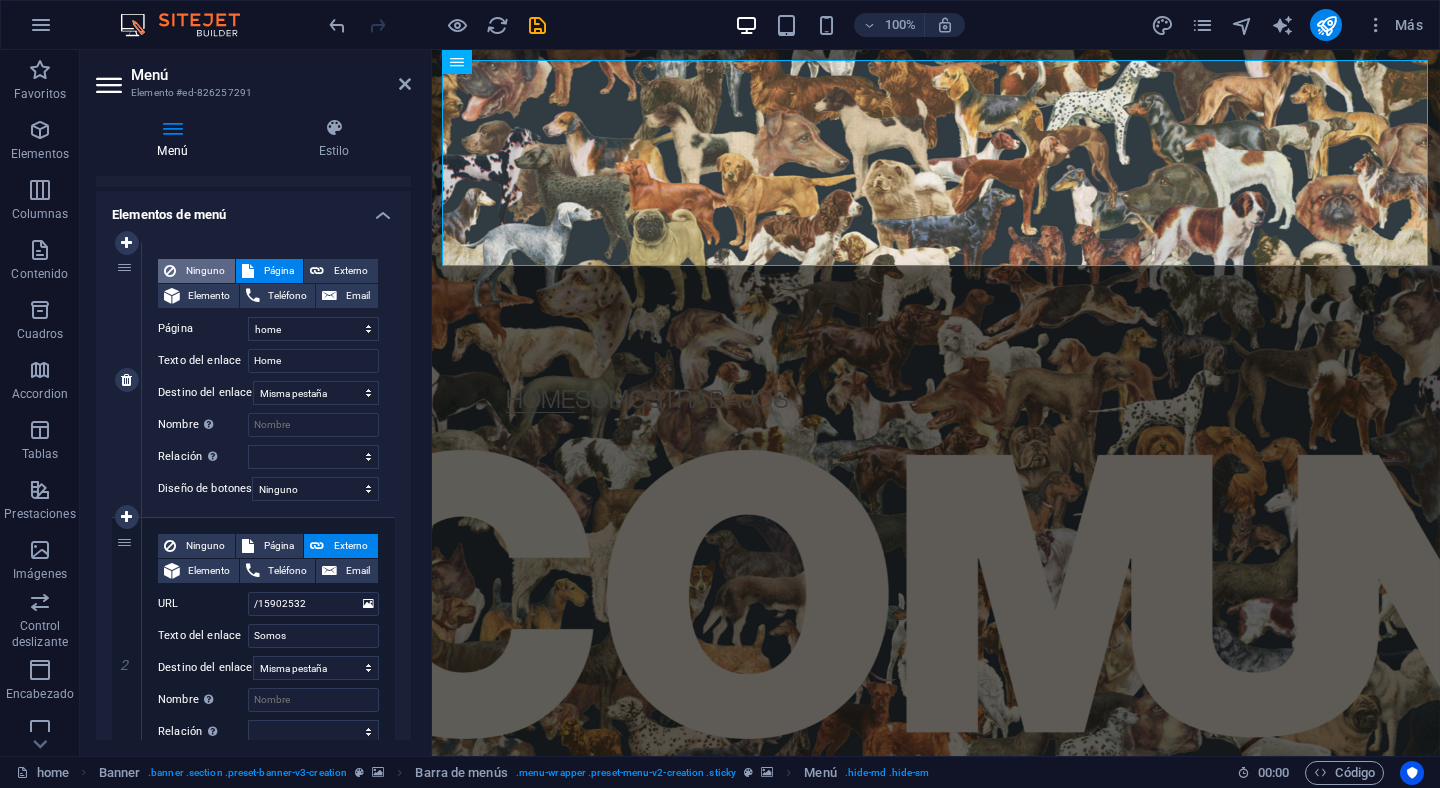 scroll, scrollTop: 145, scrollLeft: 0, axis: vertical 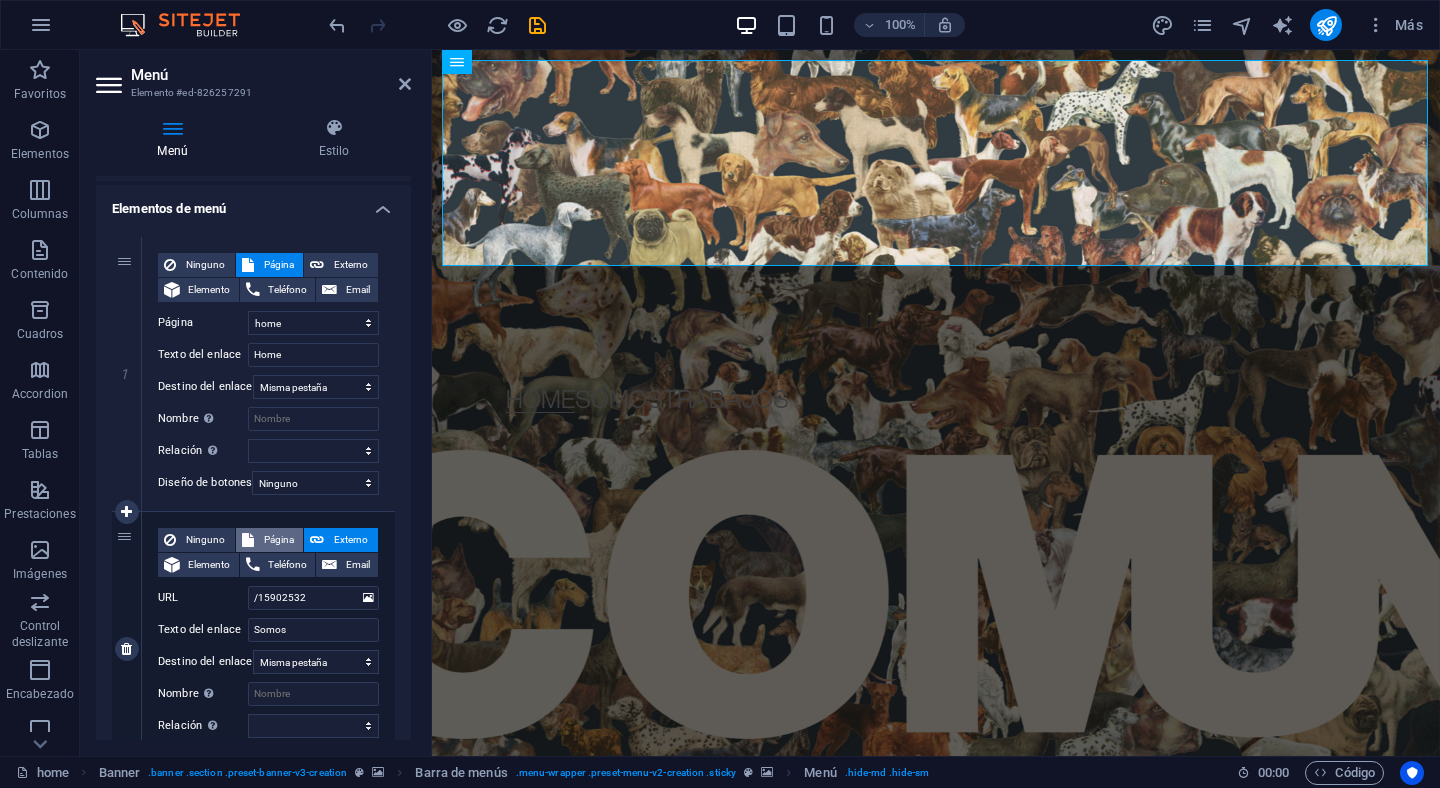 click on "Página" at bounding box center (279, 540) 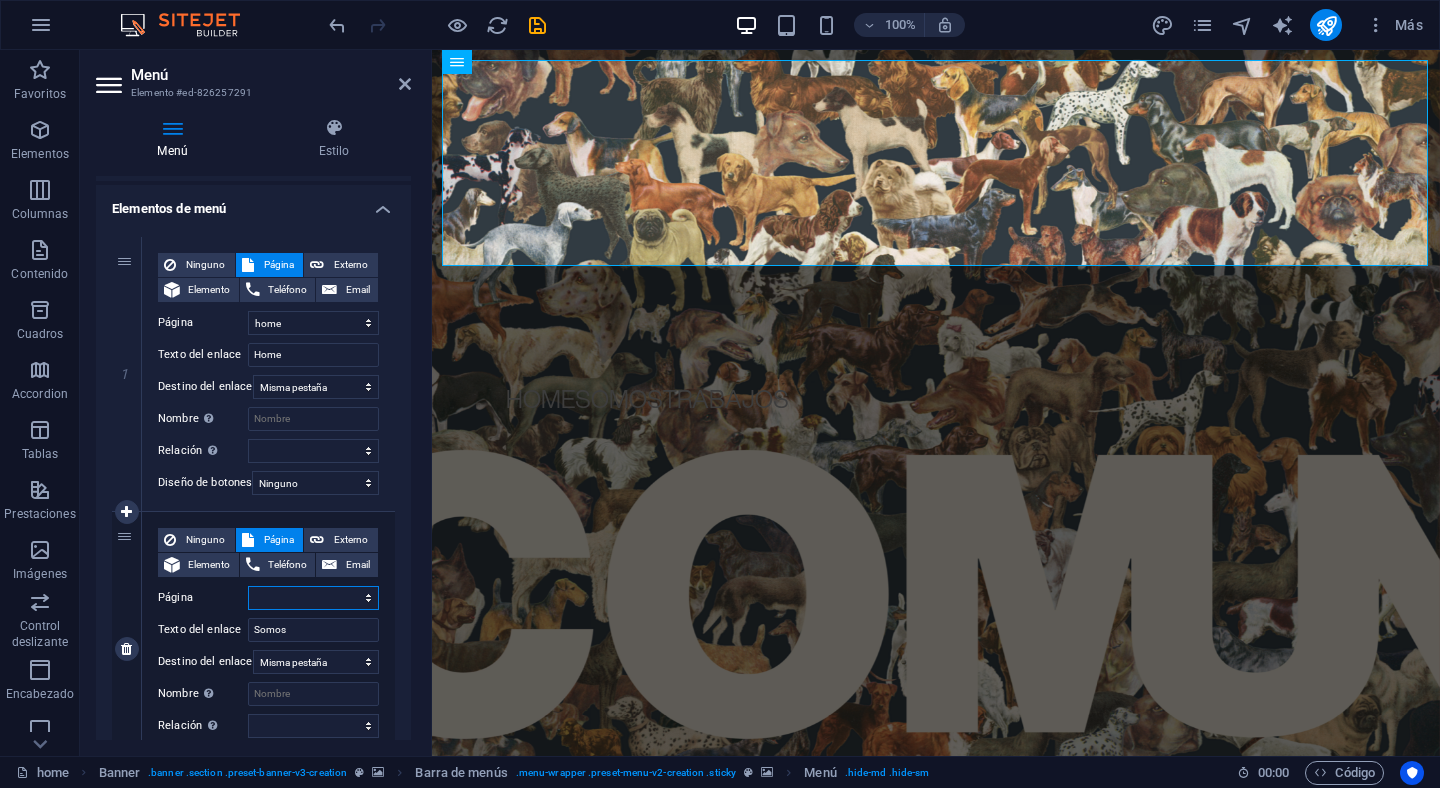 click on "home Trabajos Somos" at bounding box center (313, 598) 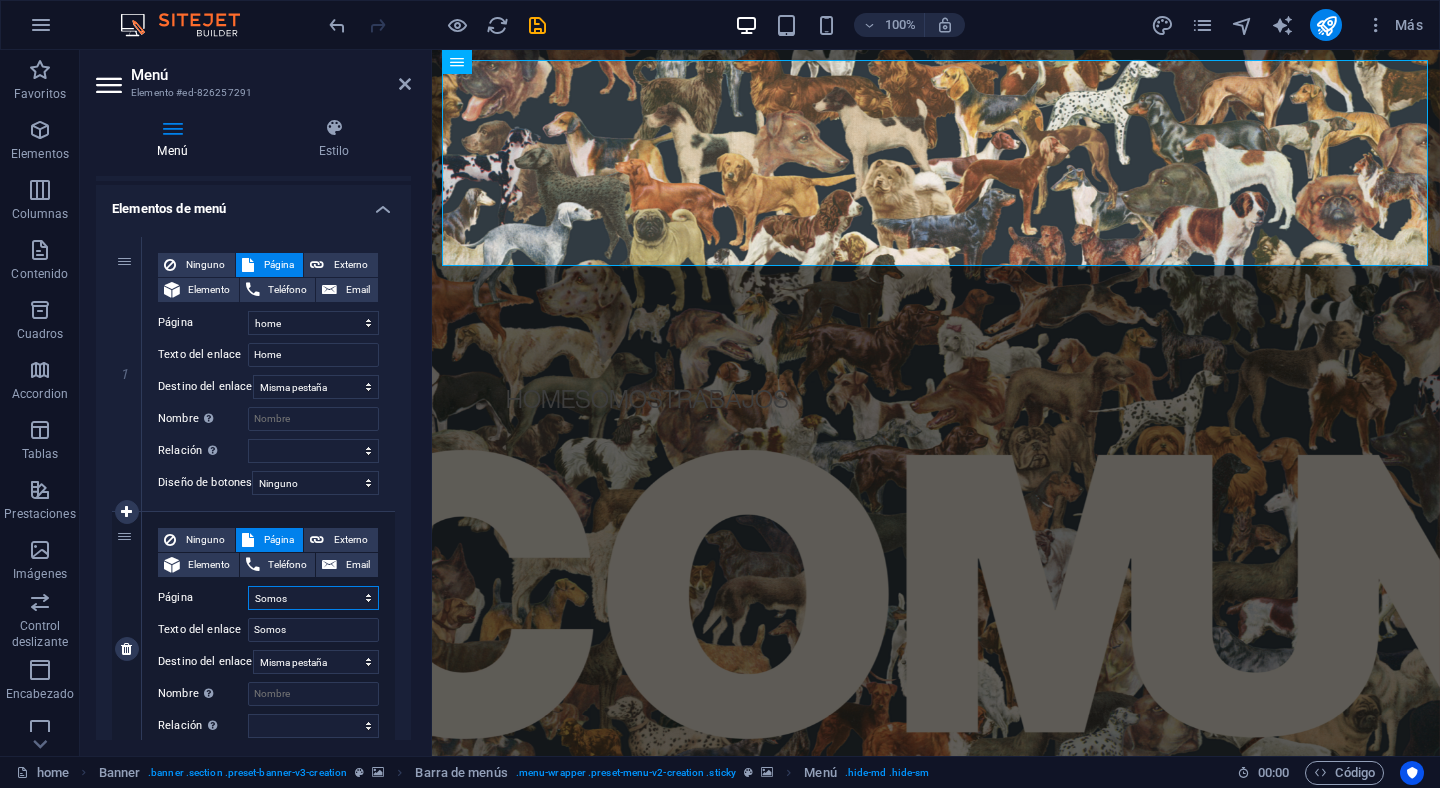 select 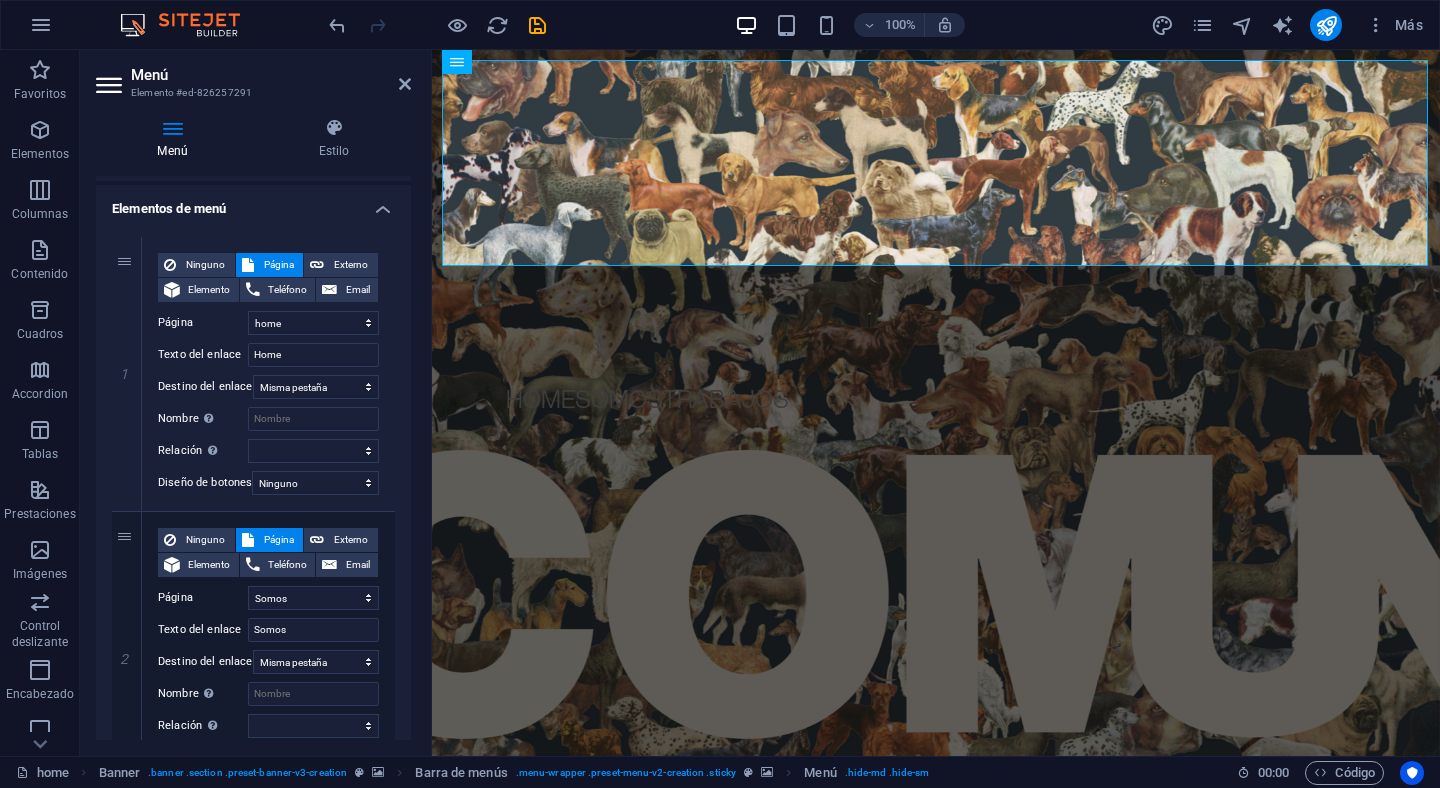 click on "Menú Estilo Menú Automático Personalizado Crear elementos de menú personalizados para este menú. Se recomienda en el caso de sitios web de una sola página. Gestionar páginas Elementos de menú 1 Ninguno Página Externo Elemento Teléfono Email Página home Trabajos Somos Elemento
URL /15902526 Teléfono Email Texto del enlace Home Destino del enlace Nueva pestaña Misma pestaña Superposición Nombre Una descripción adicional del enlace no debería ser igual al texto del enlace. El título suele mostrarse como un texto de información cuando se mueve el ratón por encima del elemento. Déjalo en blanco en caso de dudas. Relación Define la  relación de este enlace con el destino del enlace . Por ejemplo, el valor "nofollow" indica a los buscadores que no sigan al enlace. Puede dejarse vacío. alternativo autor marcador externo ayuda licencia siguiente nofollow noreferrer noopener ant buscar etiqueta Diseño de botones Ninguno Predeterminado Principal Secundario 2 Ninguno Email" at bounding box center (253, 429) 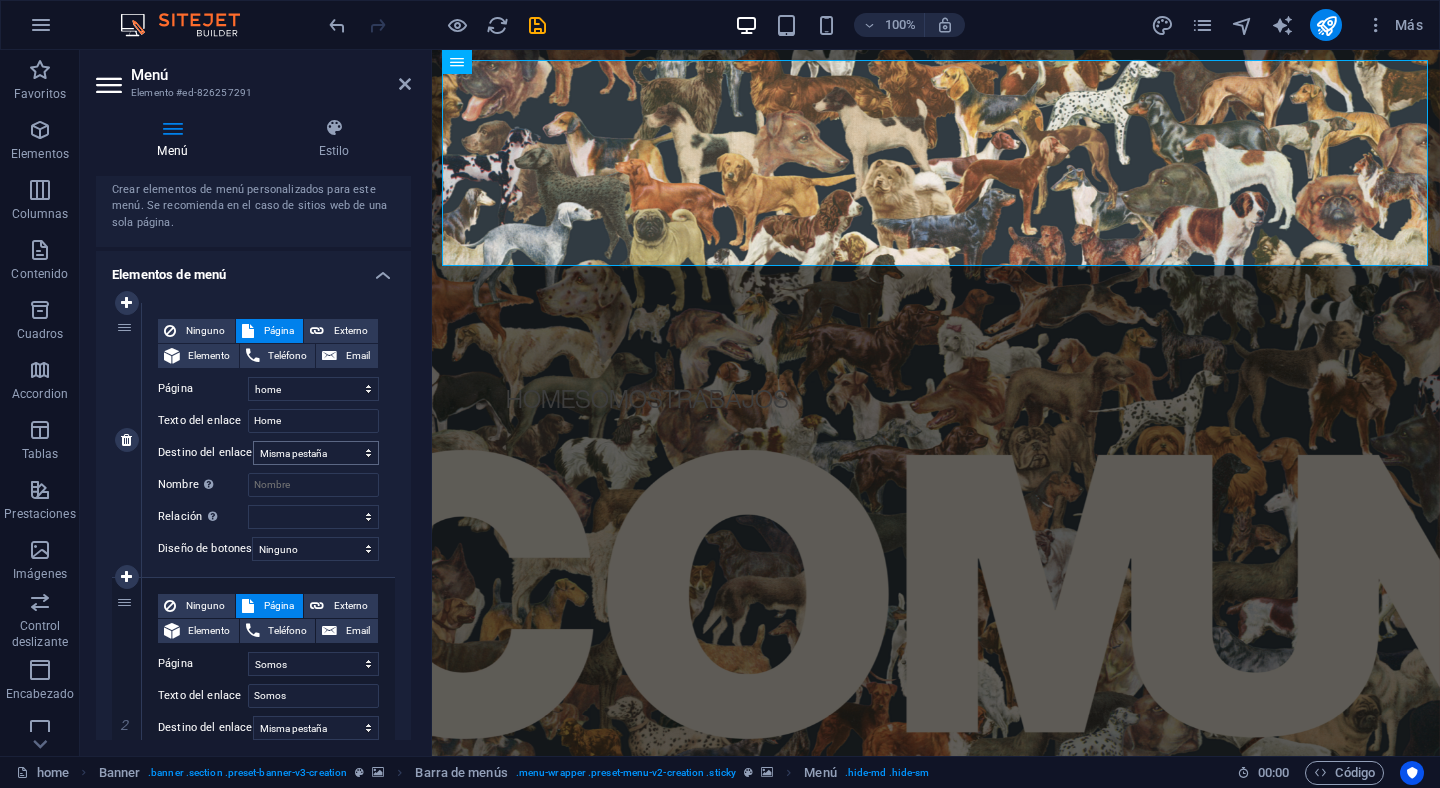 scroll, scrollTop: 0, scrollLeft: 0, axis: both 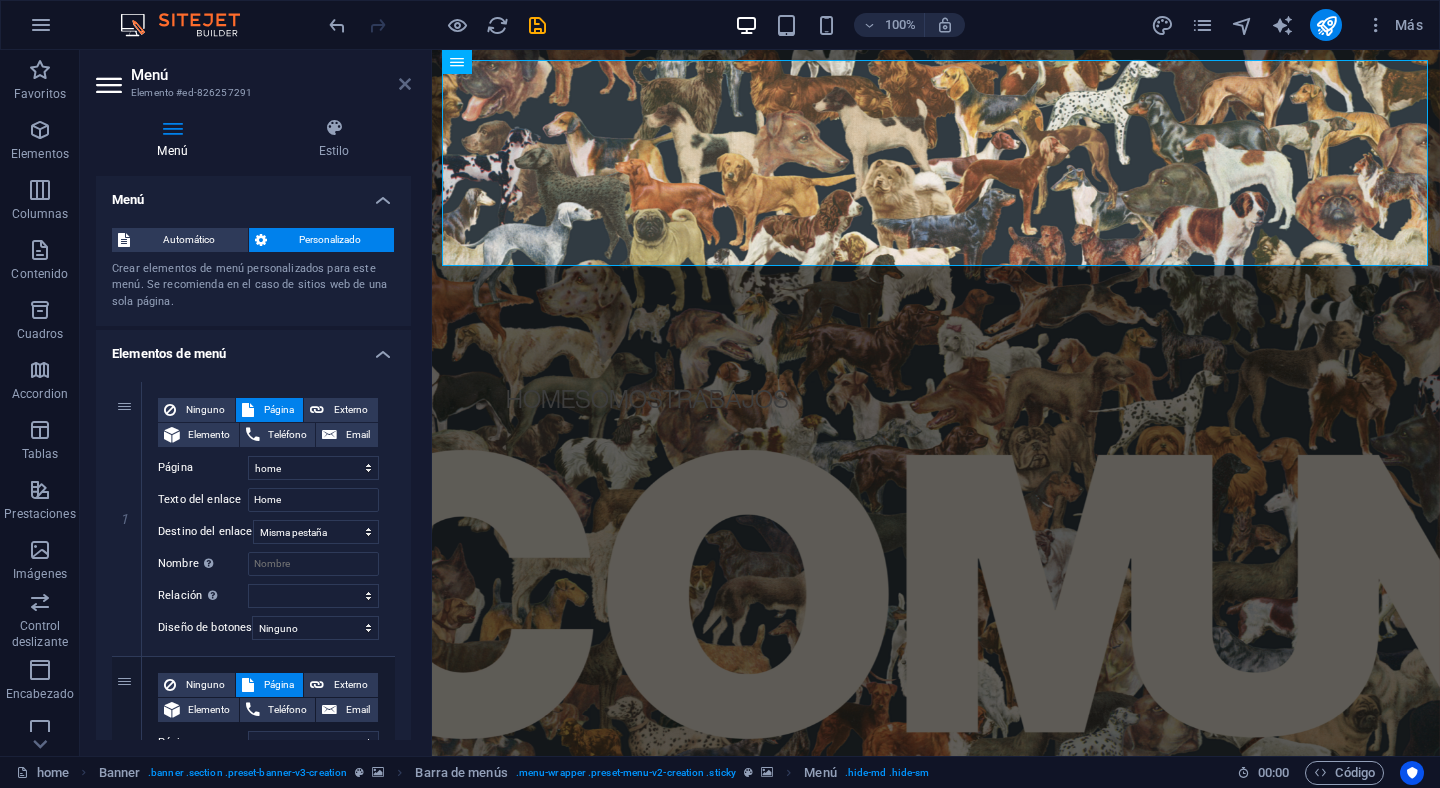 click at bounding box center (405, 84) 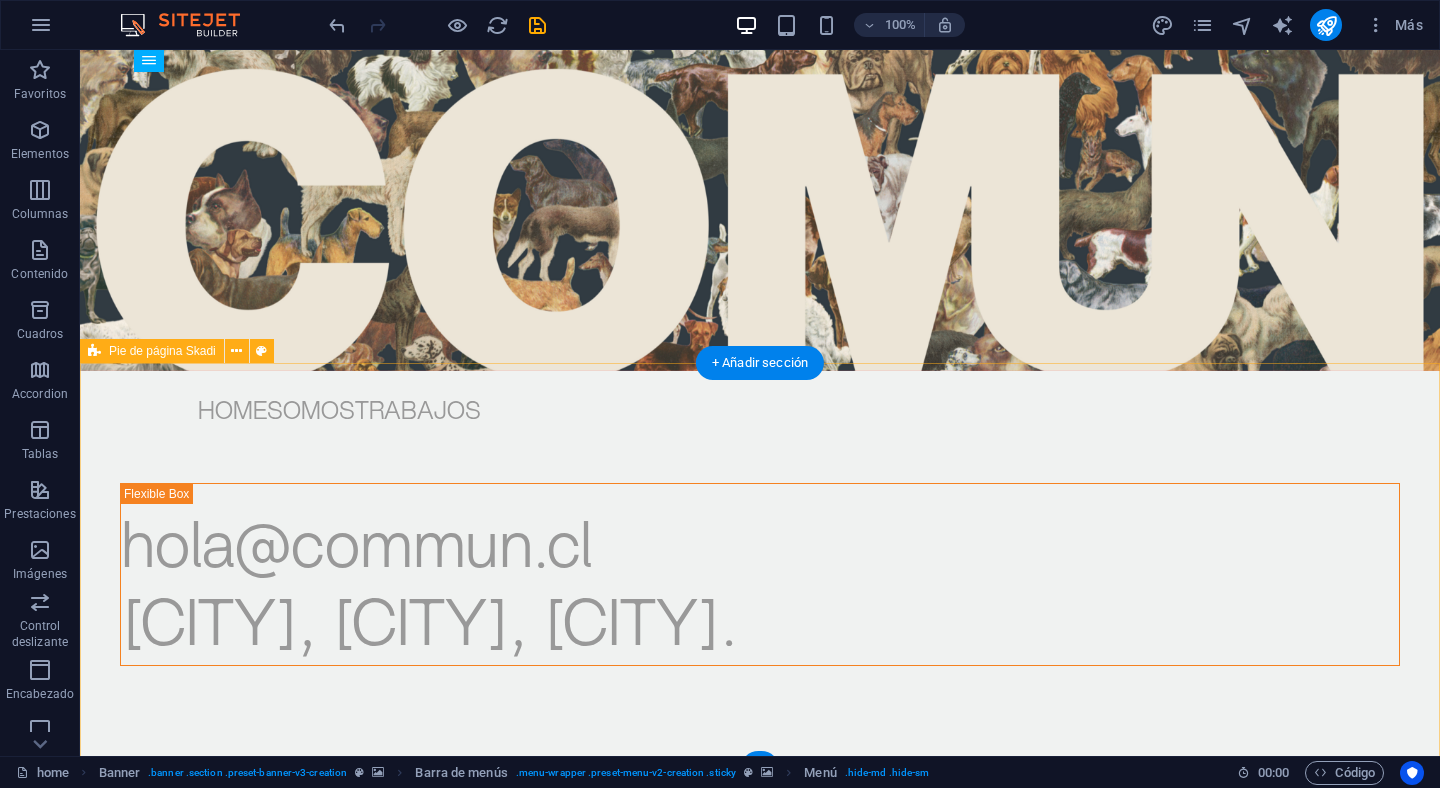 scroll, scrollTop: 0, scrollLeft: 0, axis: both 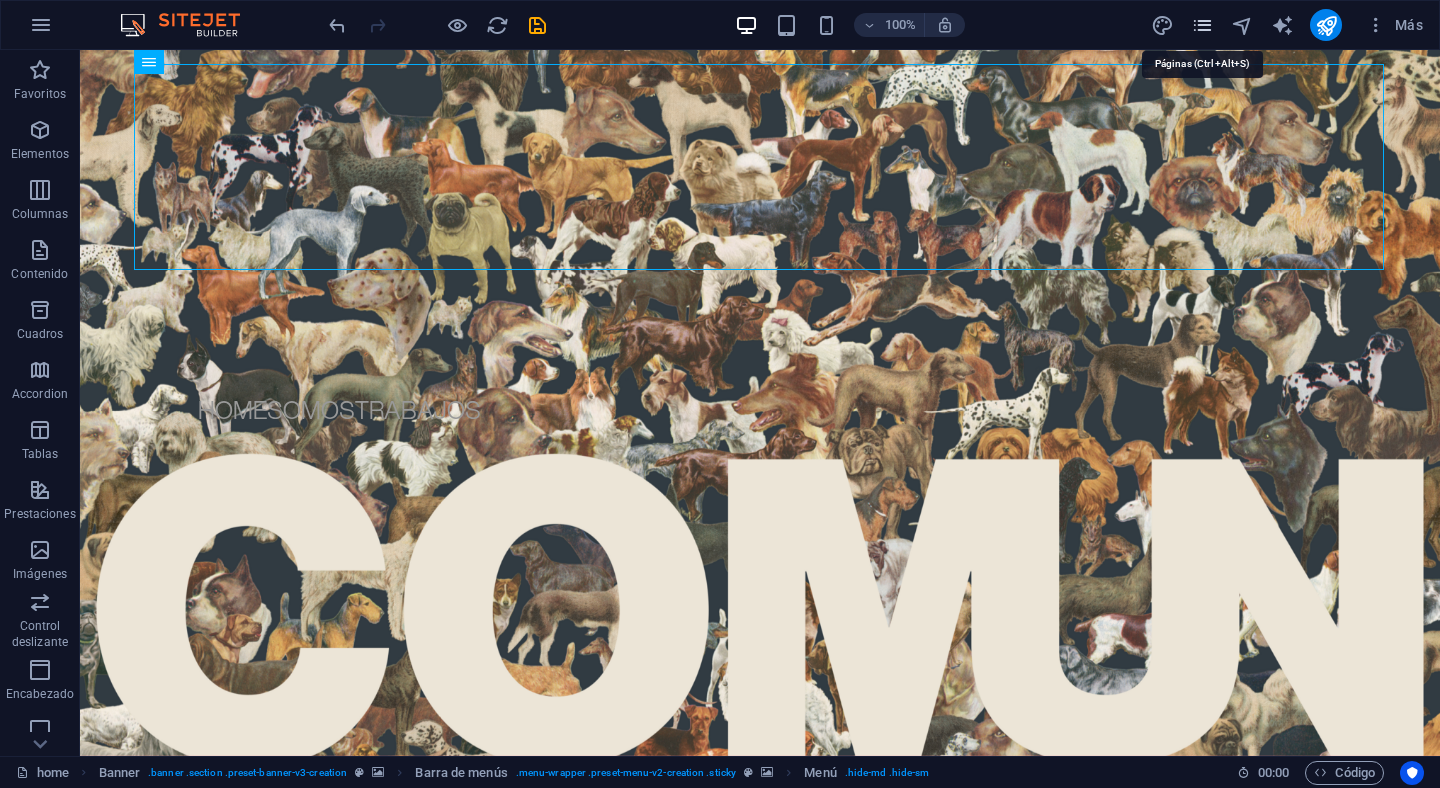 click at bounding box center (1202, 25) 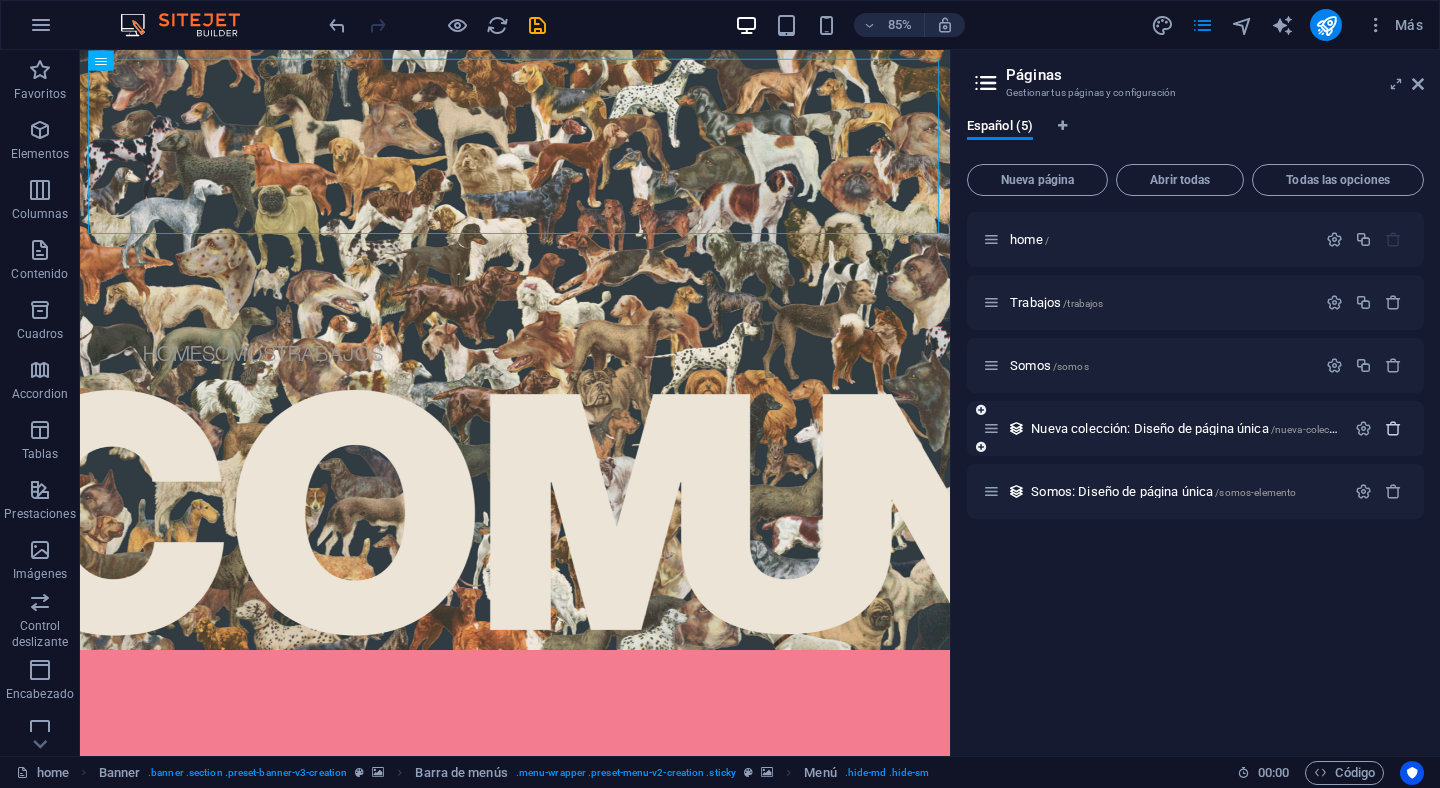 click at bounding box center [1393, 428] 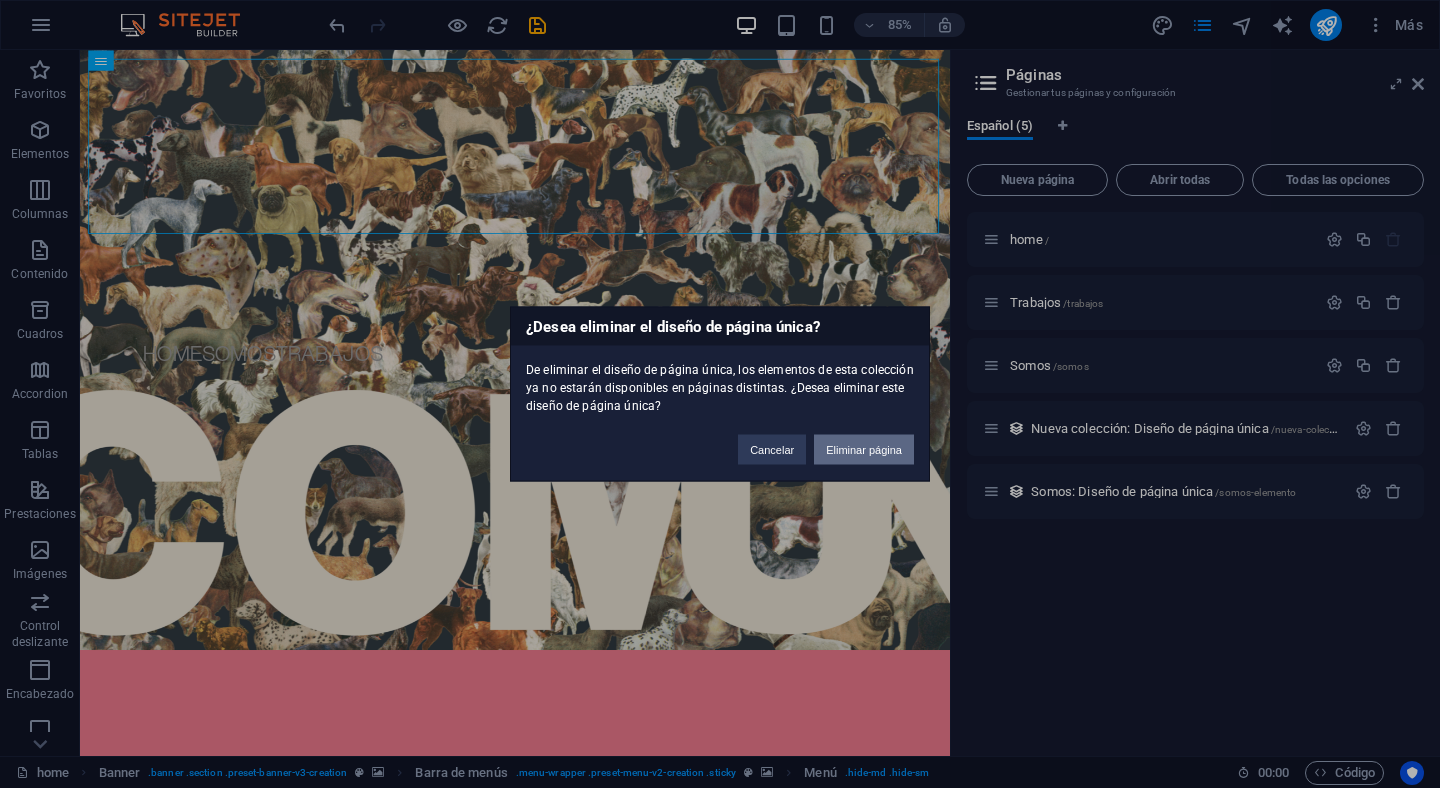 drag, startPoint x: 878, startPoint y: 450, endPoint x: 939, endPoint y: 470, distance: 64.195015 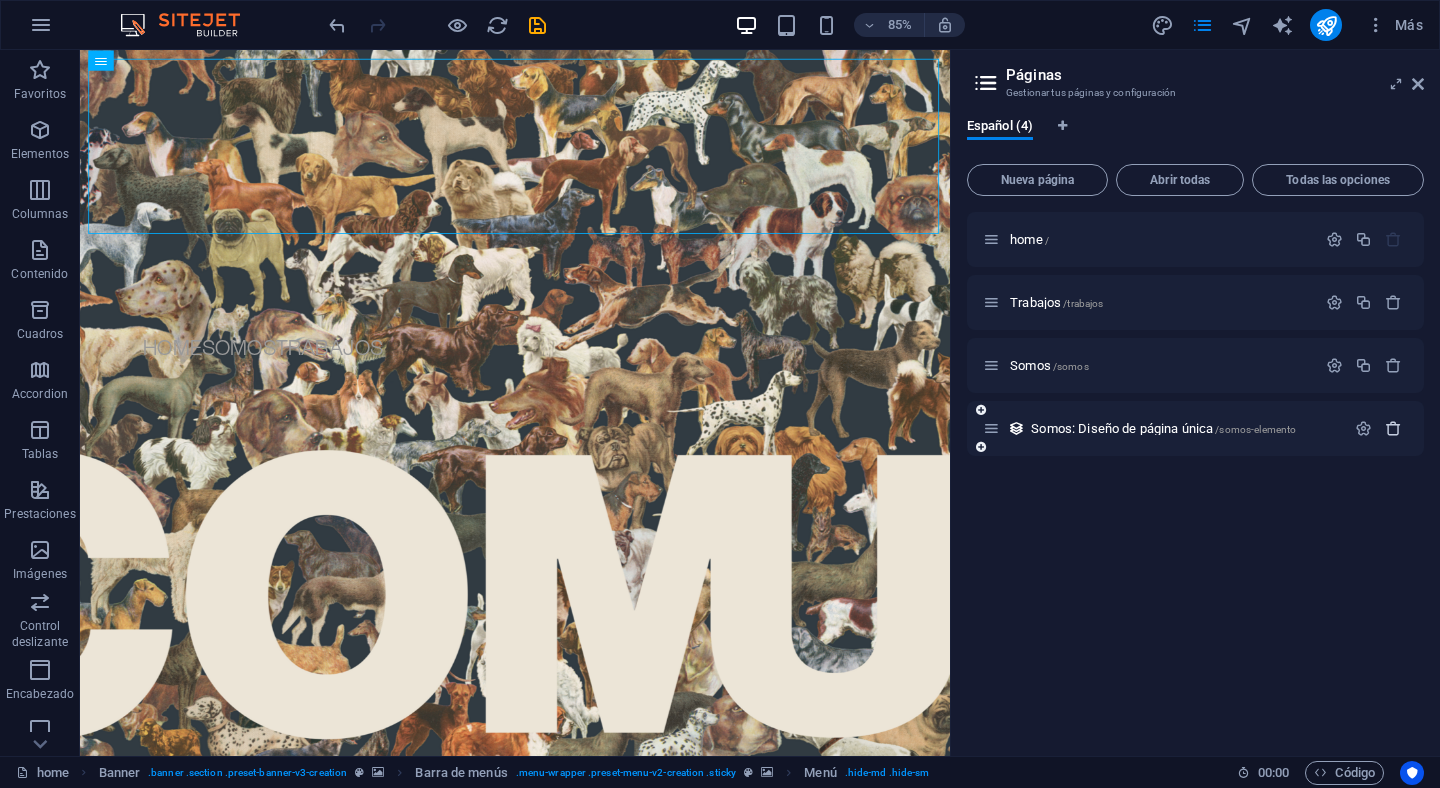 click at bounding box center [1393, 428] 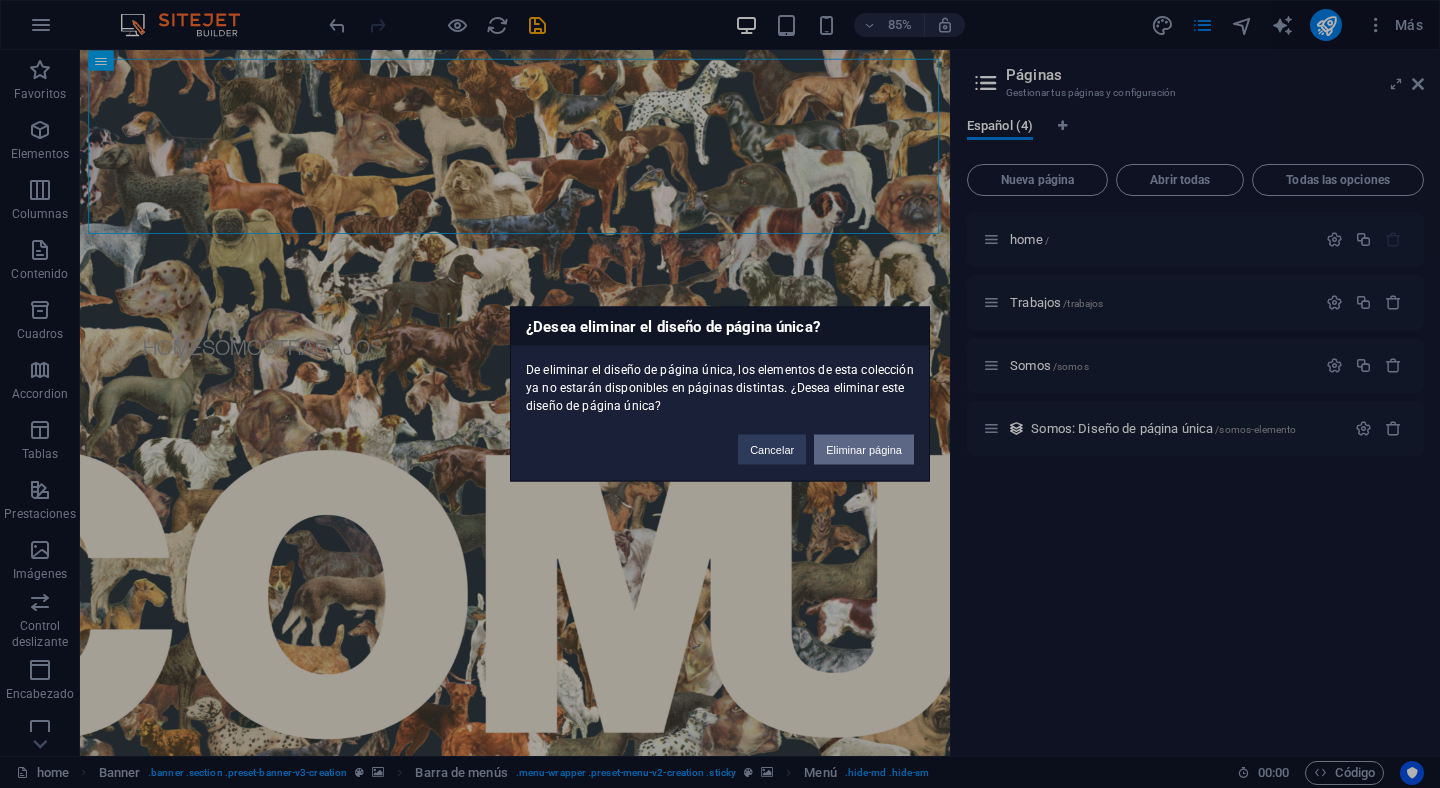click on "Eliminar página" at bounding box center [864, 450] 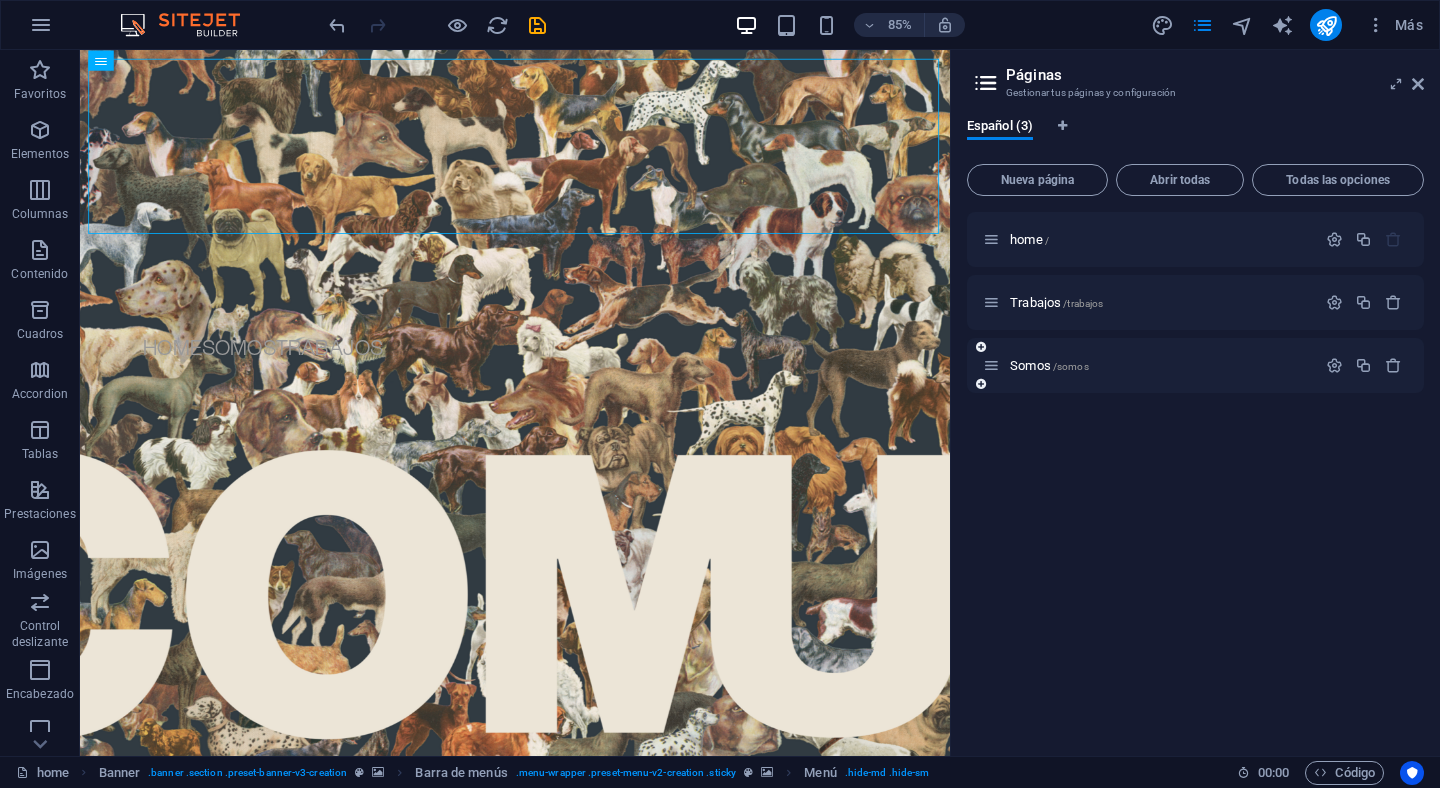 click on "Somos /somos" at bounding box center (1149, 365) 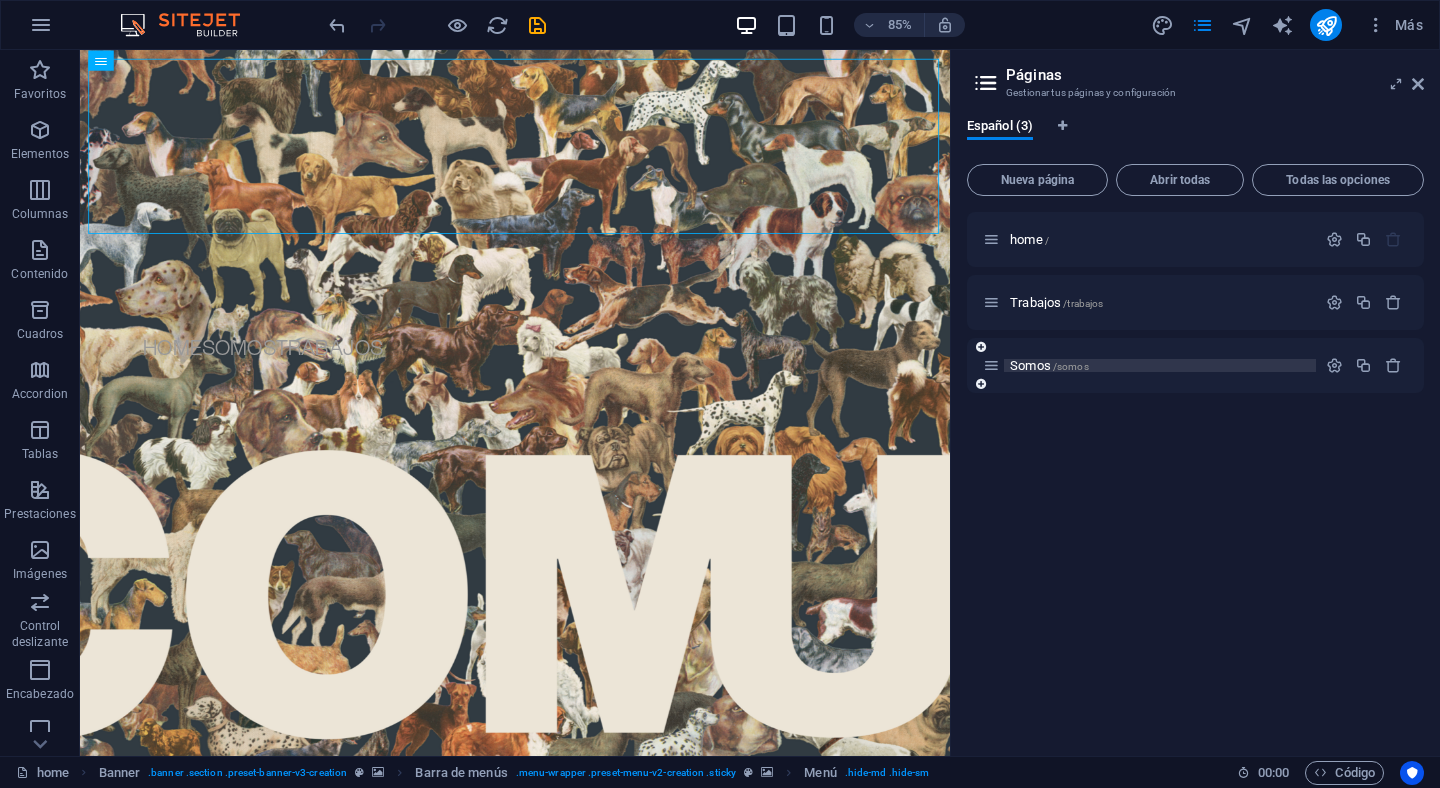 click on "Somos /somos" at bounding box center [1049, 365] 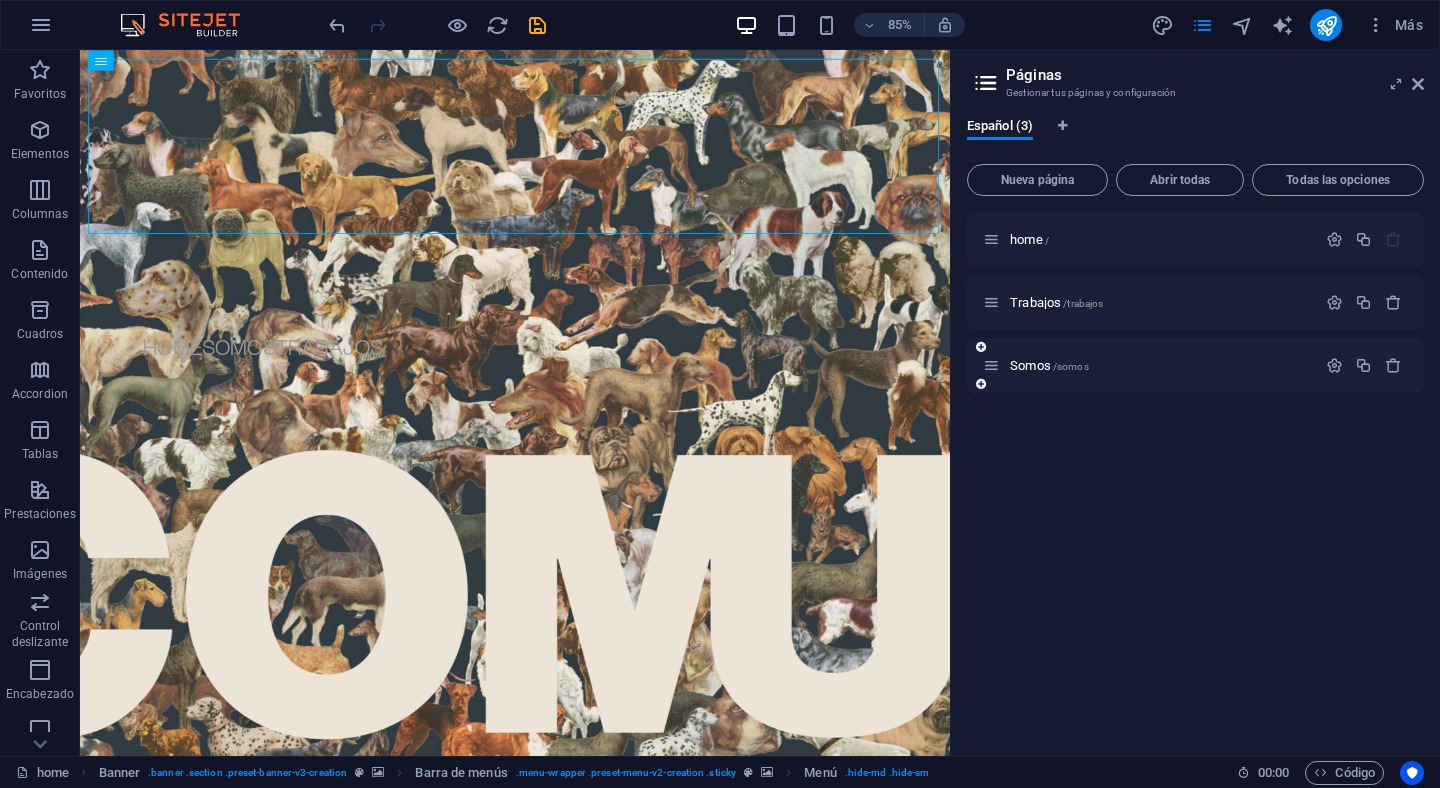 click on "Somos /somos" at bounding box center [1195, 365] 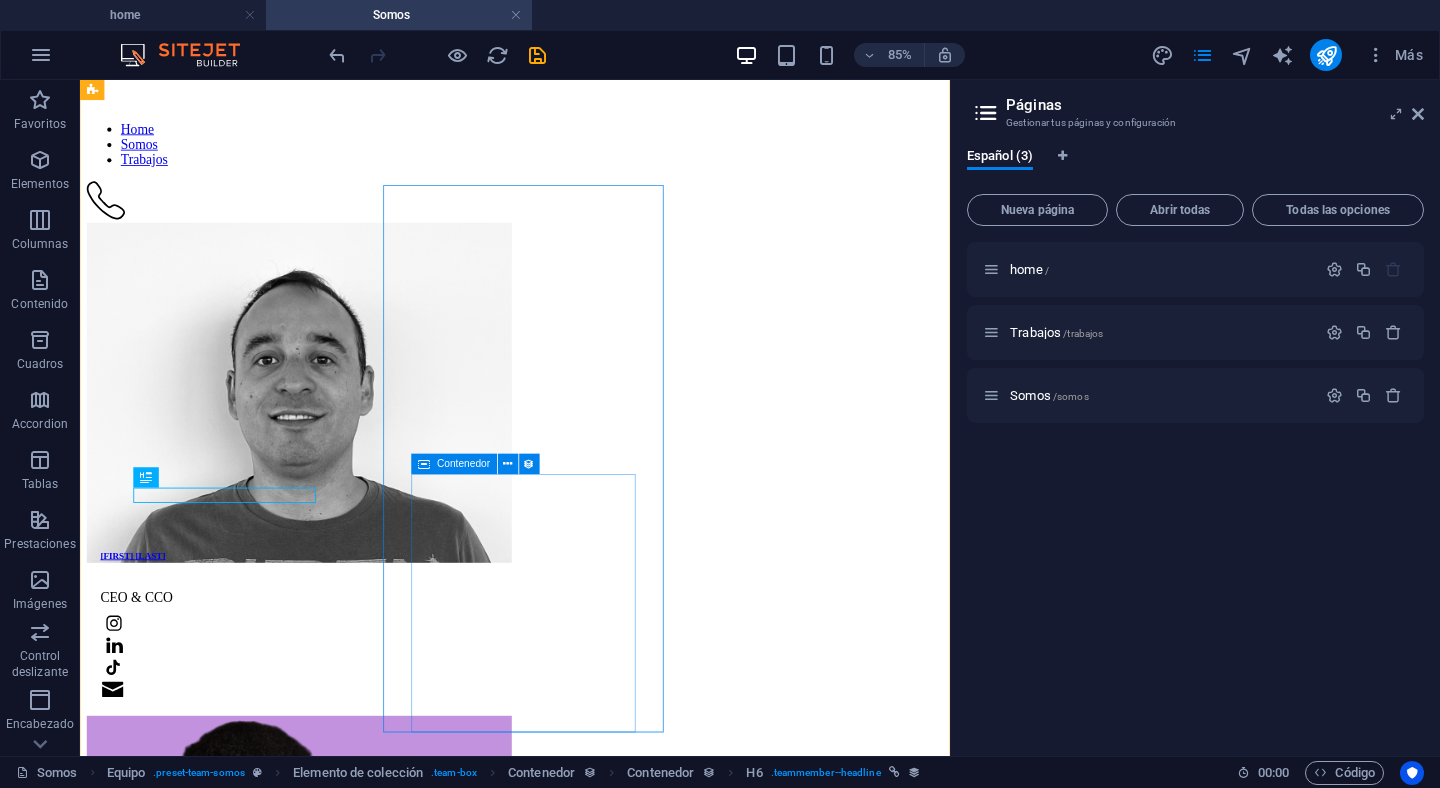 scroll, scrollTop: 34, scrollLeft: 0, axis: vertical 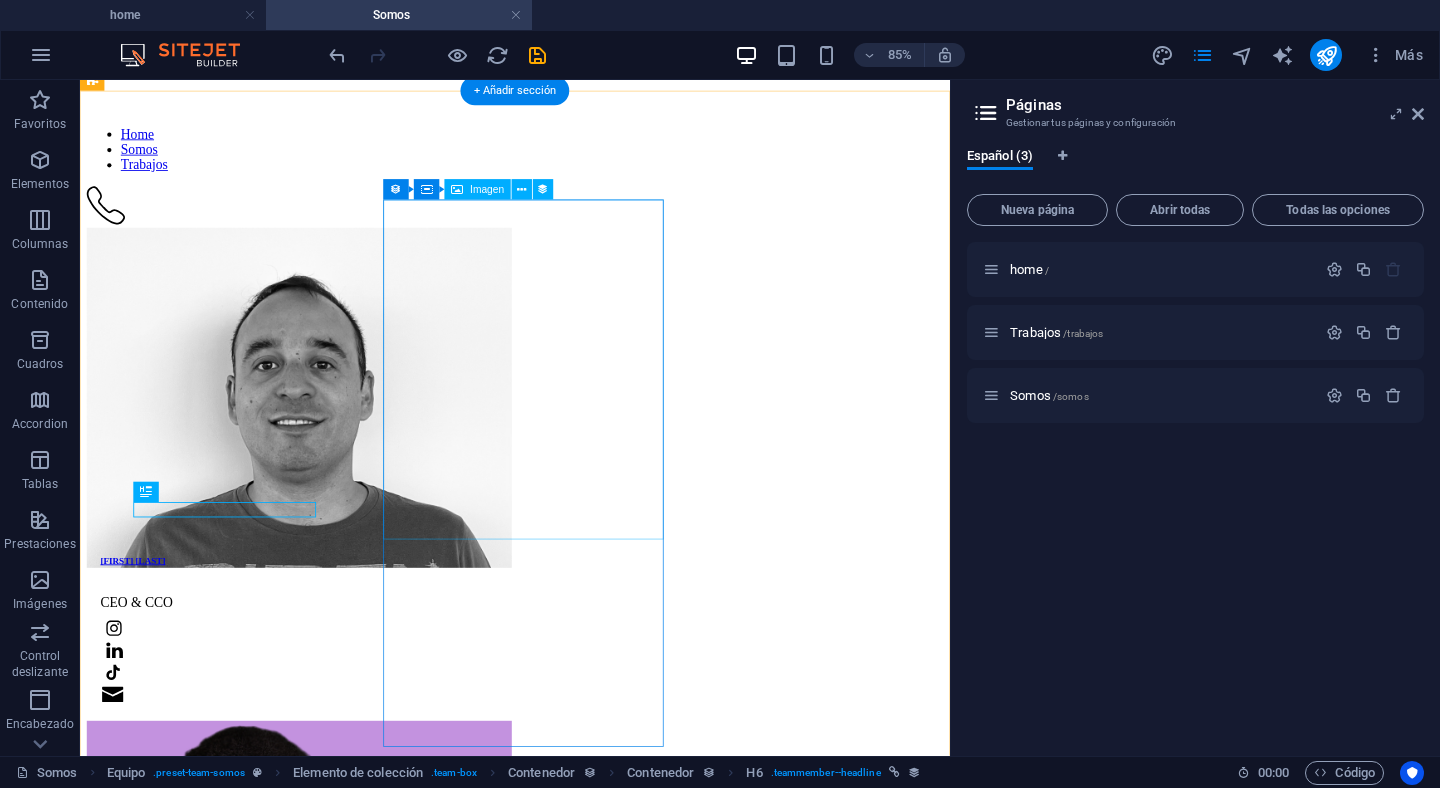 click at bounding box center (592, 1036) 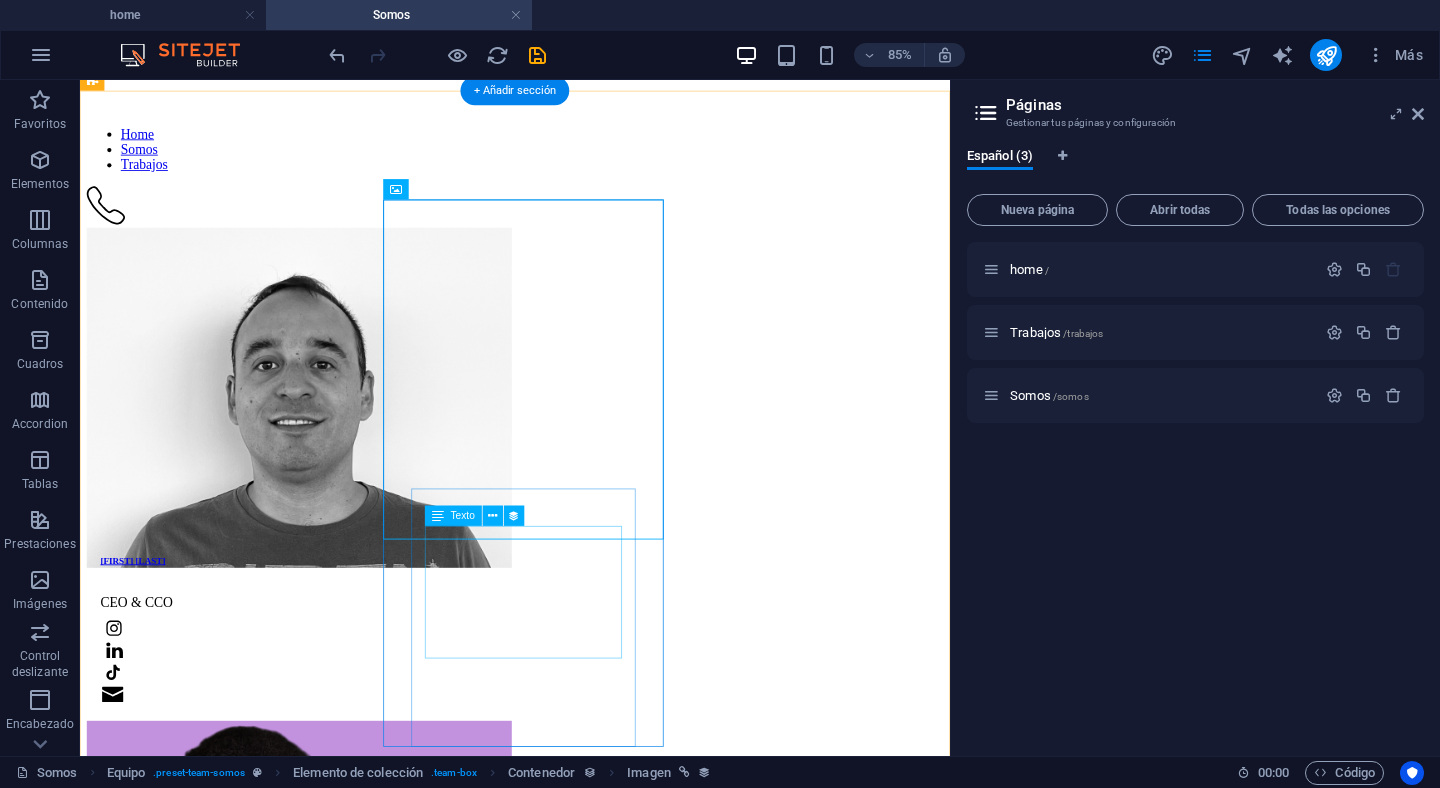 click on "Advertising Manager" at bounding box center (592, 1275) 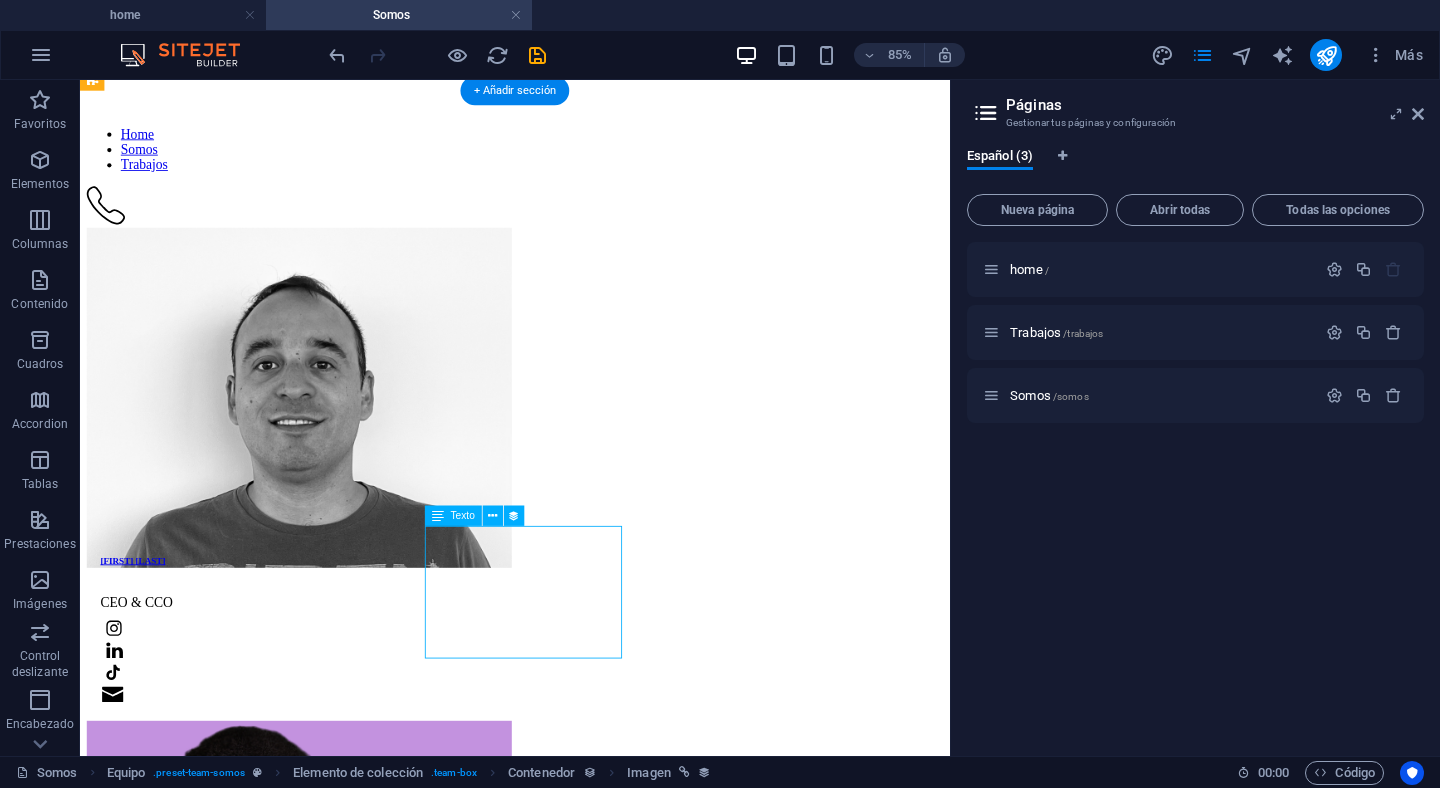 click on "Advertising Manager" at bounding box center [592, 1275] 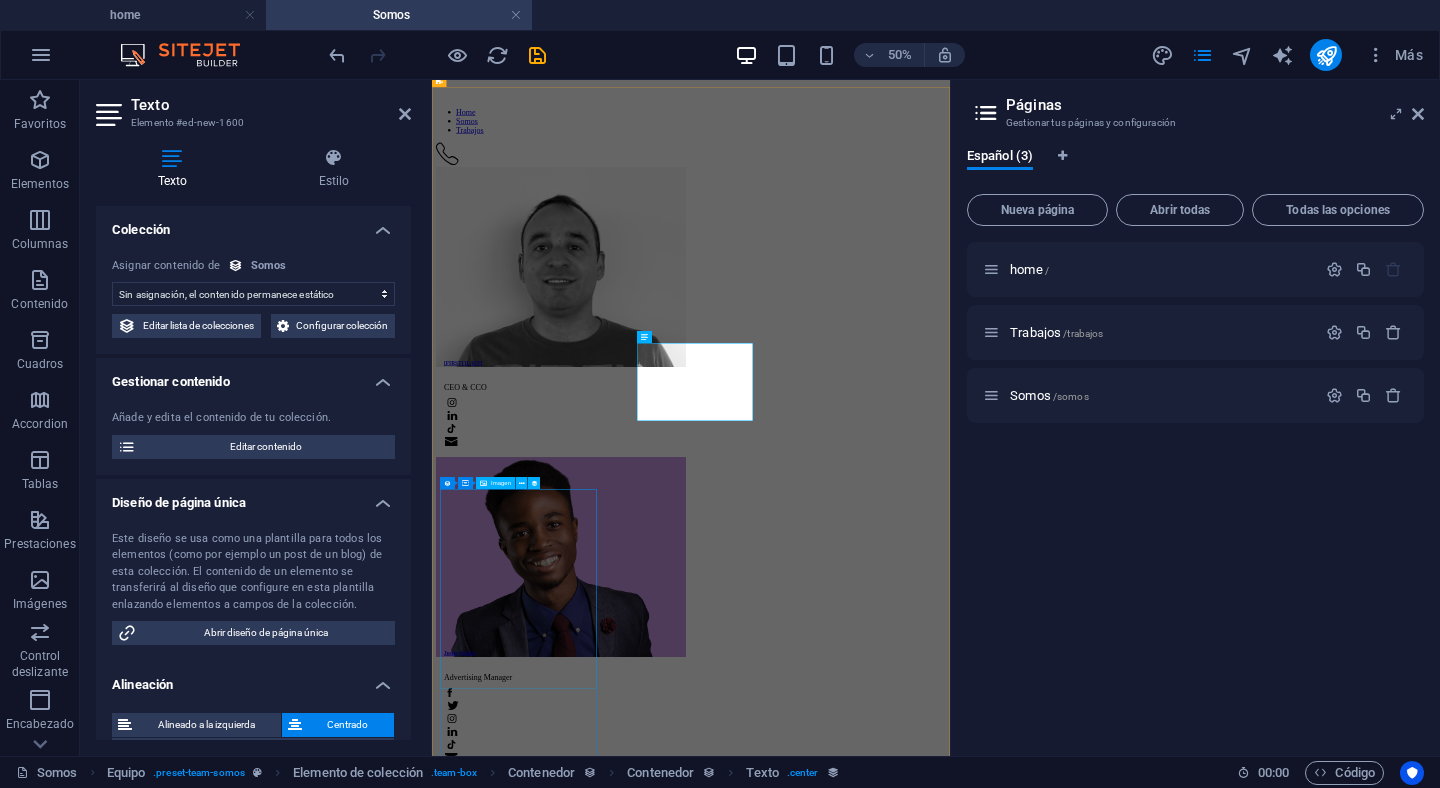 select on "job_title" 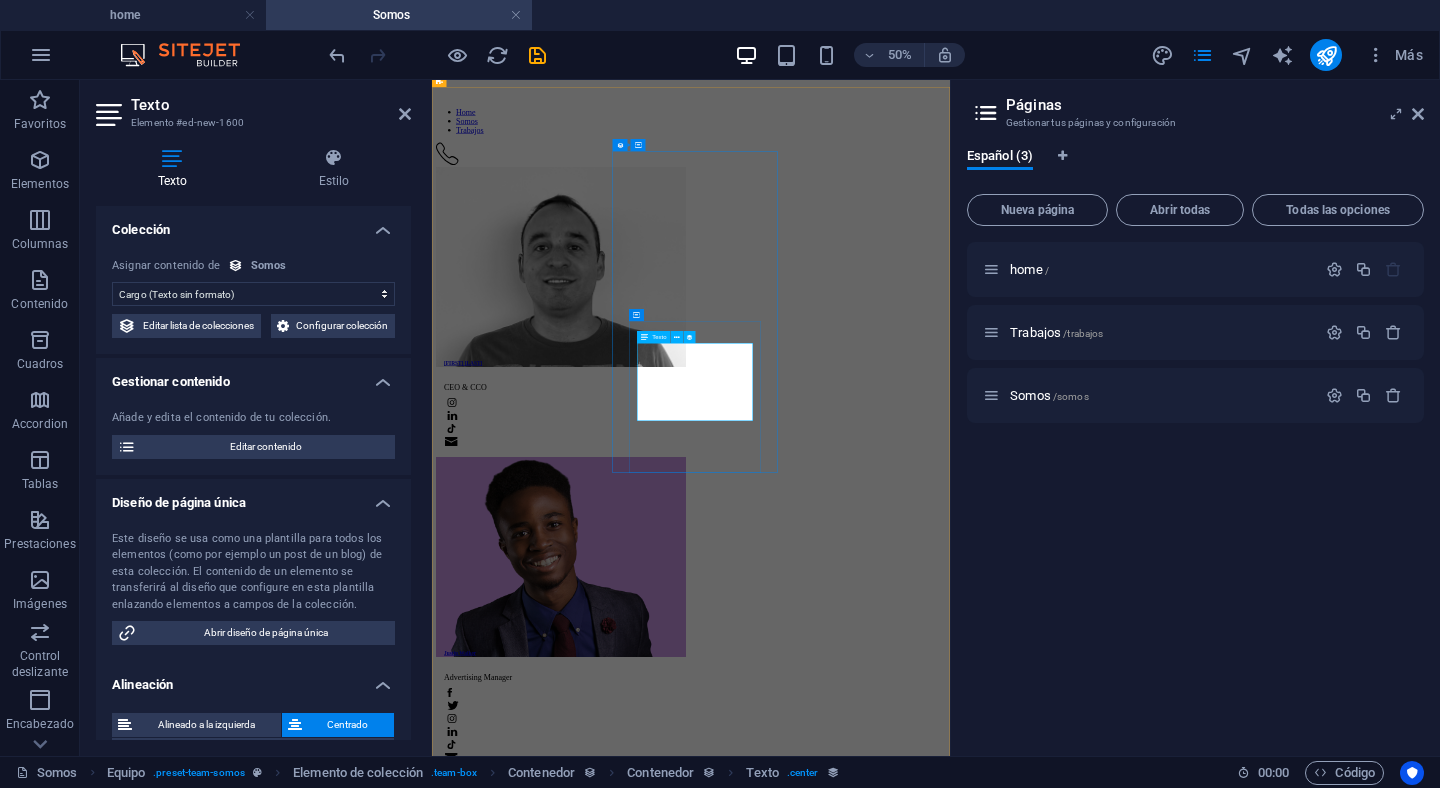 click on "Advertising Manager" at bounding box center (950, 1275) 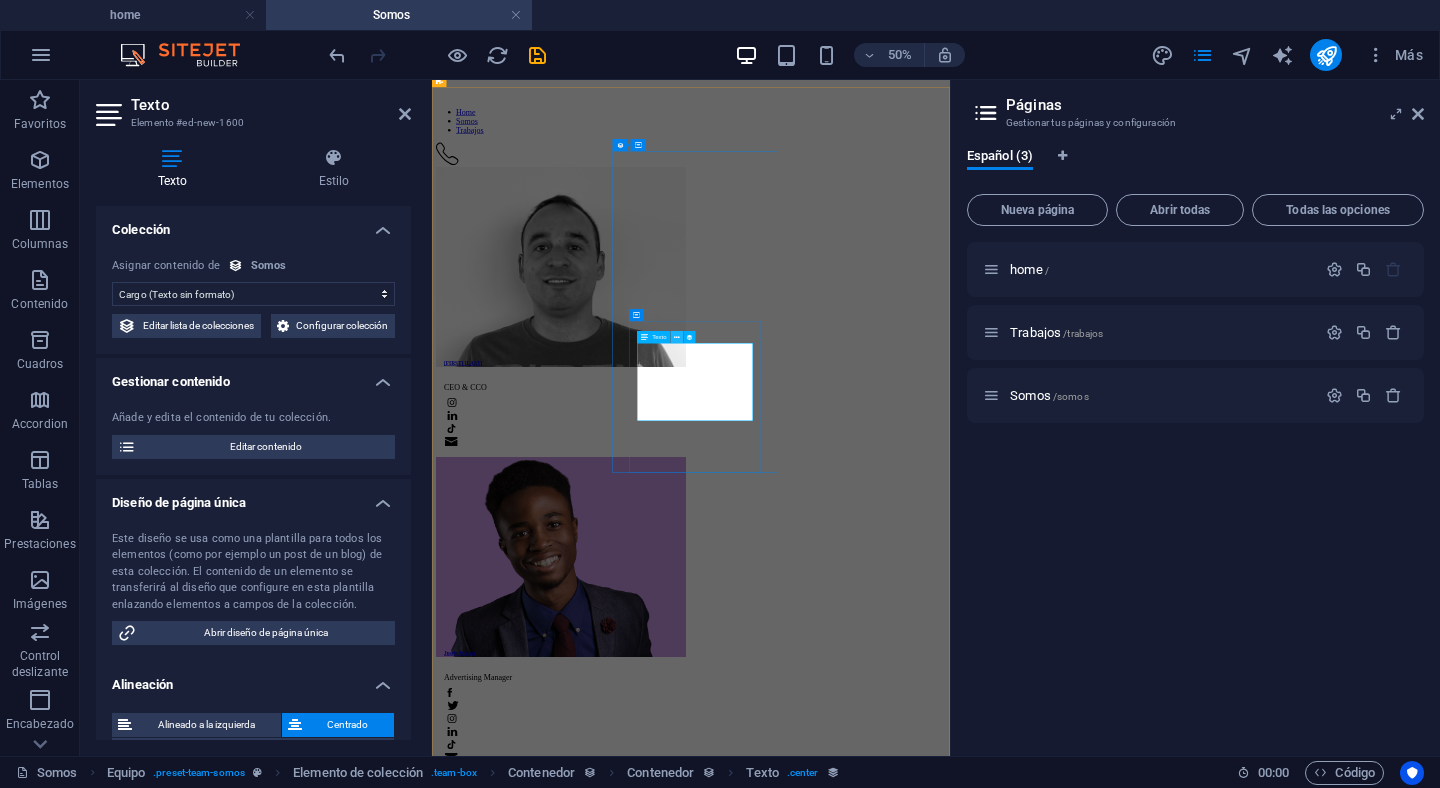 click at bounding box center (677, 337) 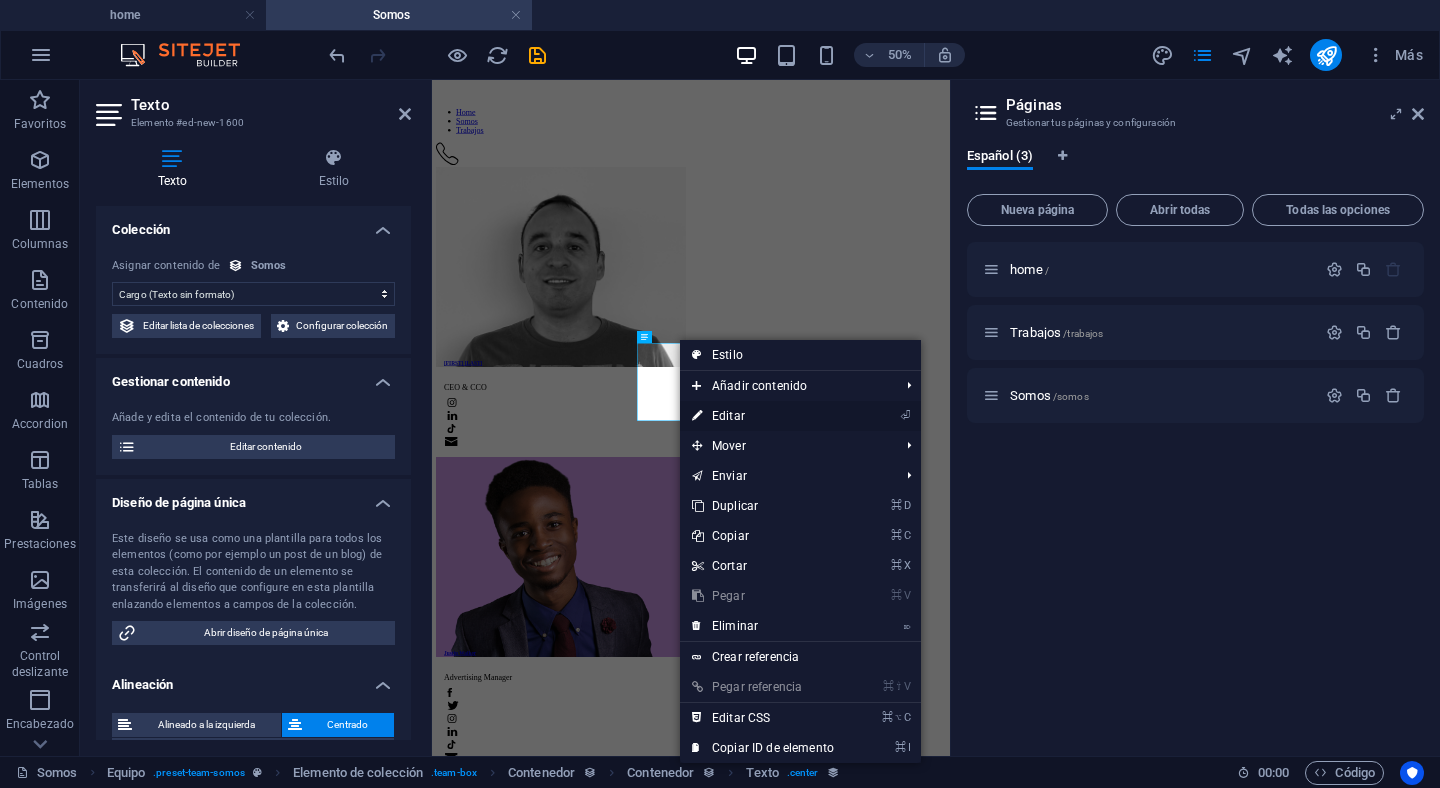 click on "⏎  Editar" at bounding box center [763, 416] 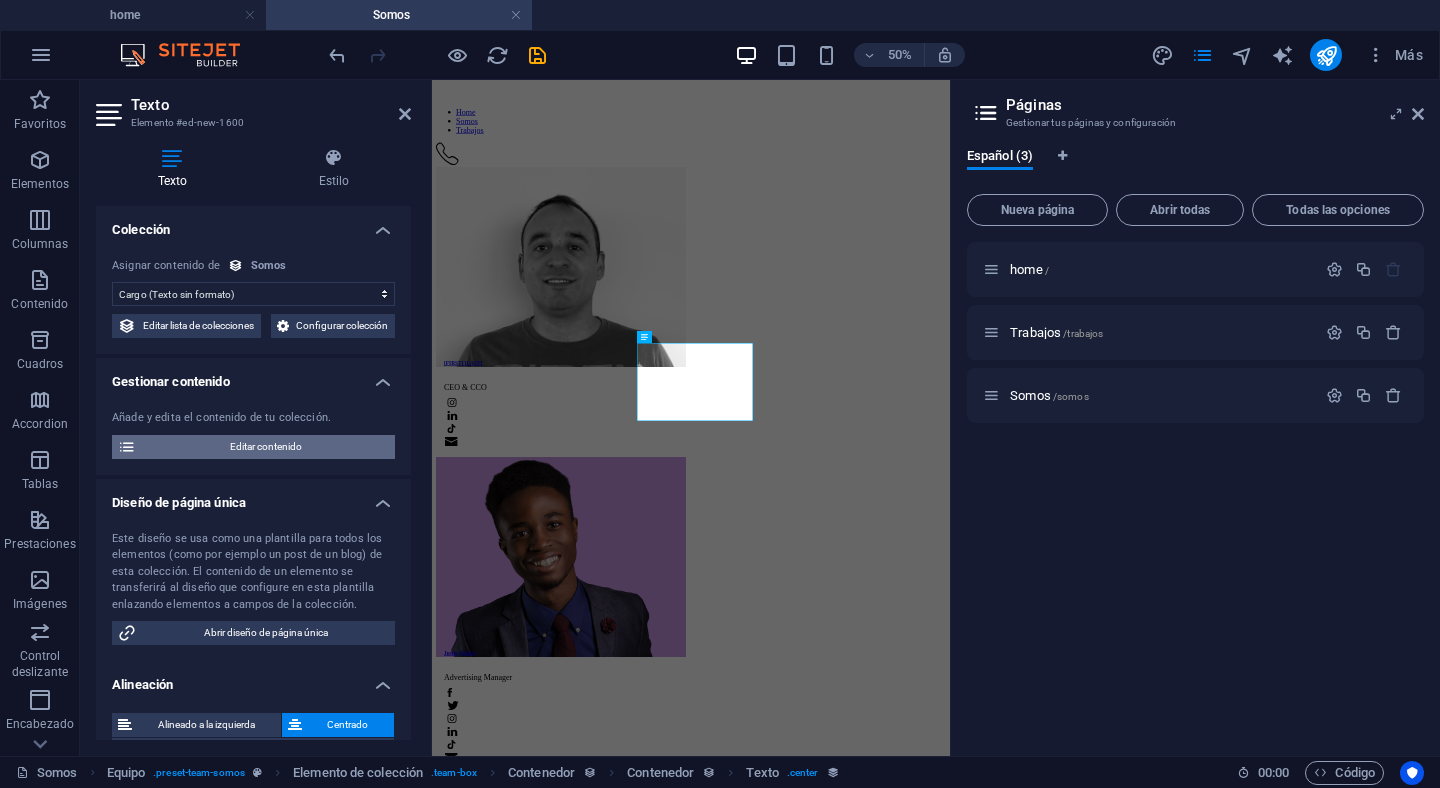 click on "Editar contenido" at bounding box center [265, 447] 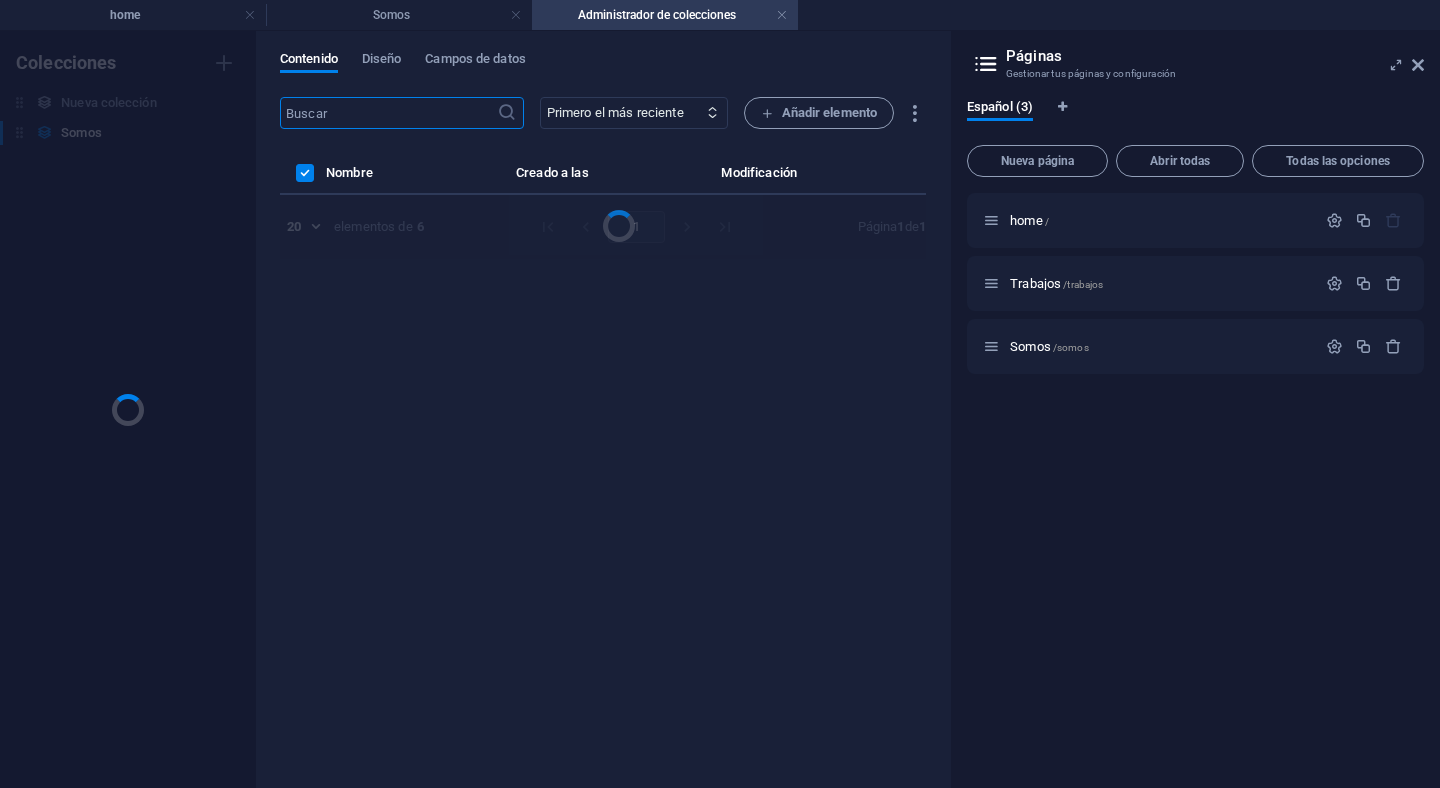 scroll, scrollTop: 0, scrollLeft: 0, axis: both 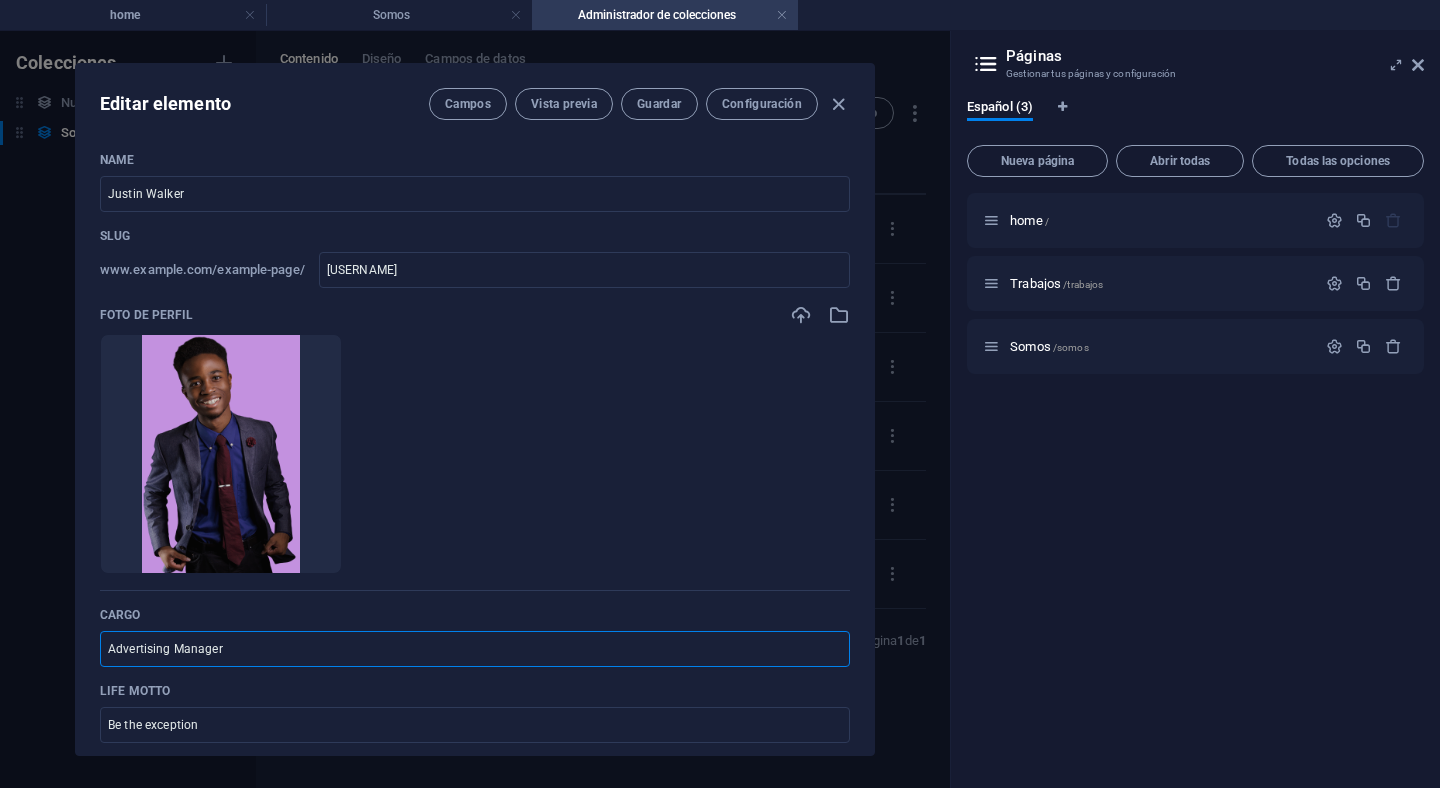 click on "Advertising Manager" at bounding box center [475, 649] 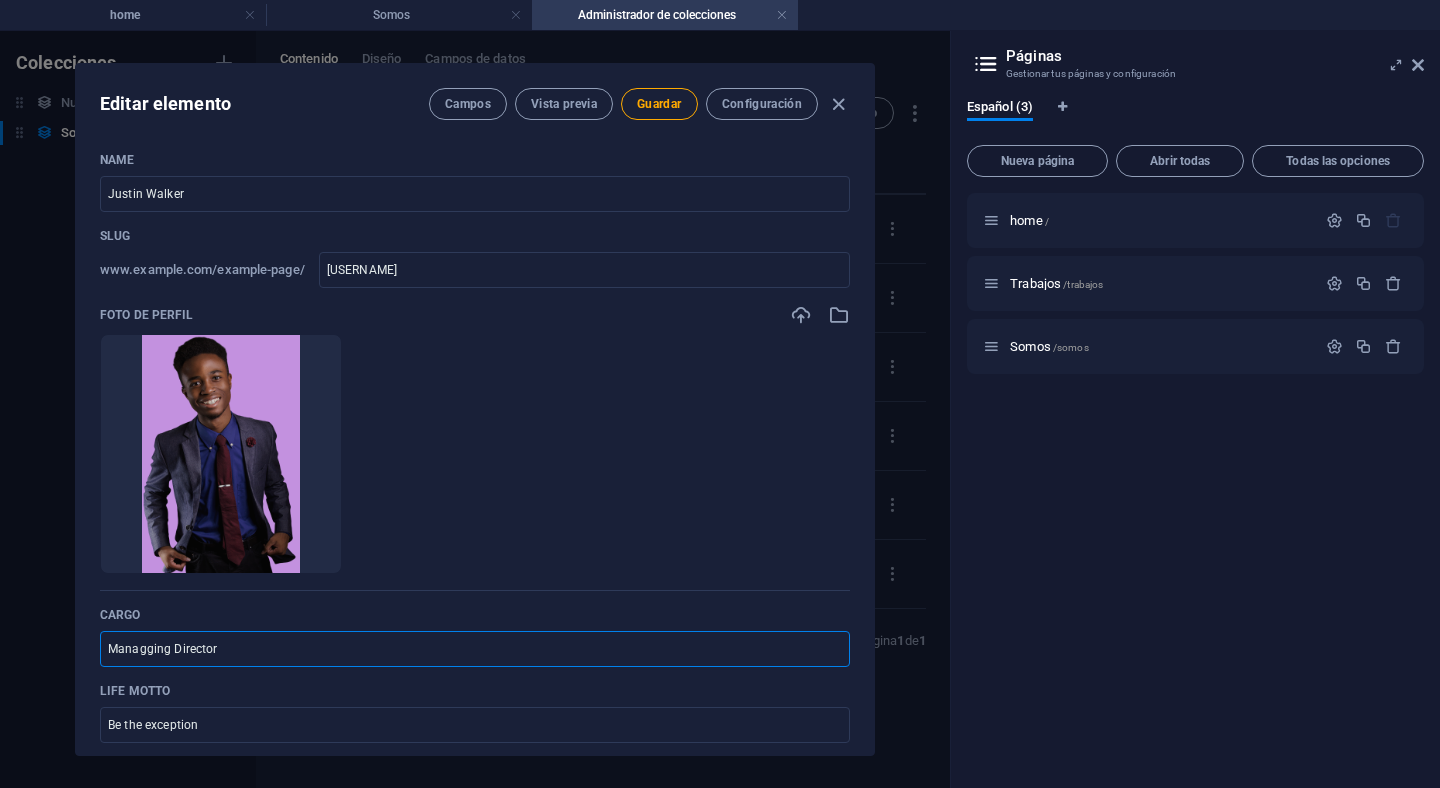 click on "Managging Director" at bounding box center (475, 649) 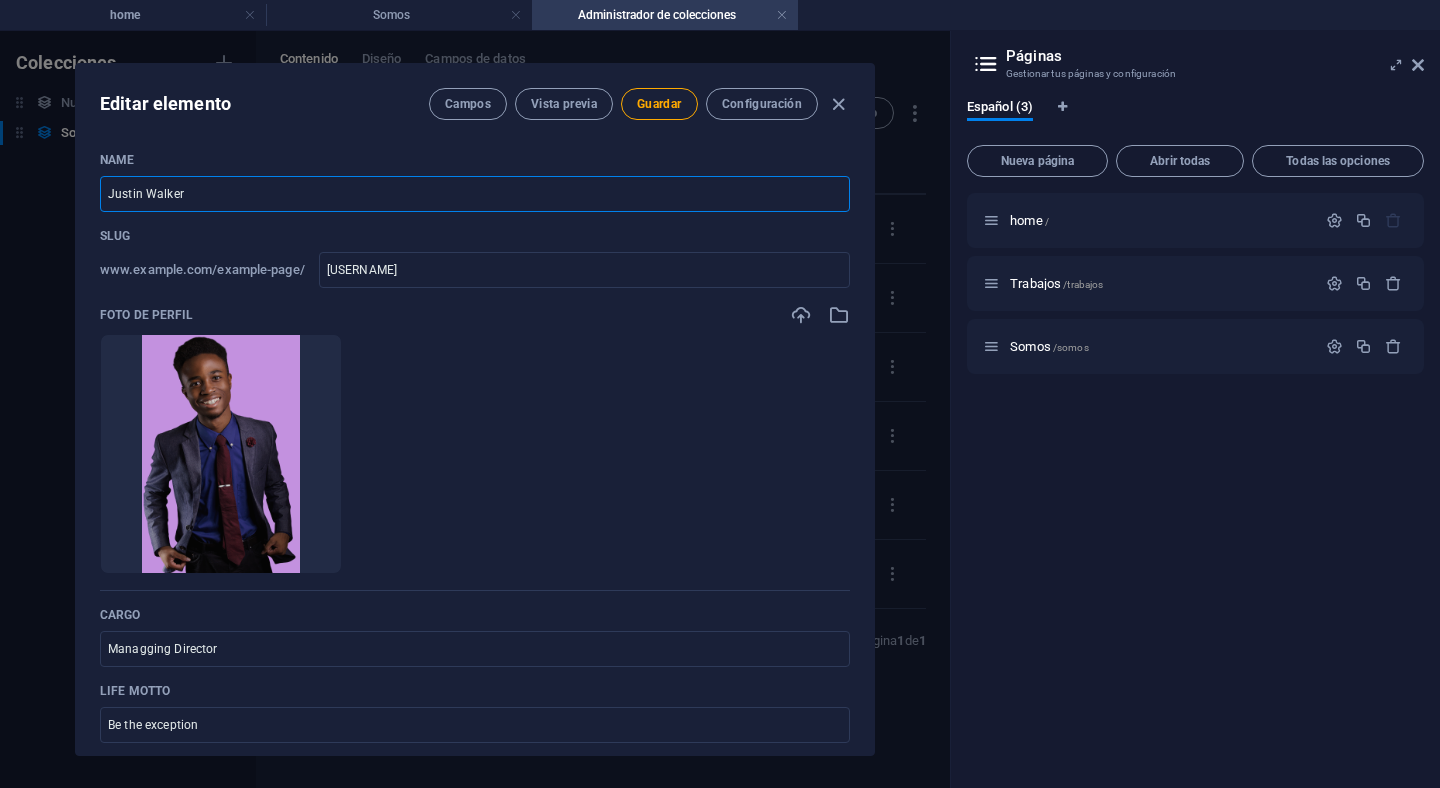 click on "Justin Walker" at bounding box center (475, 194) 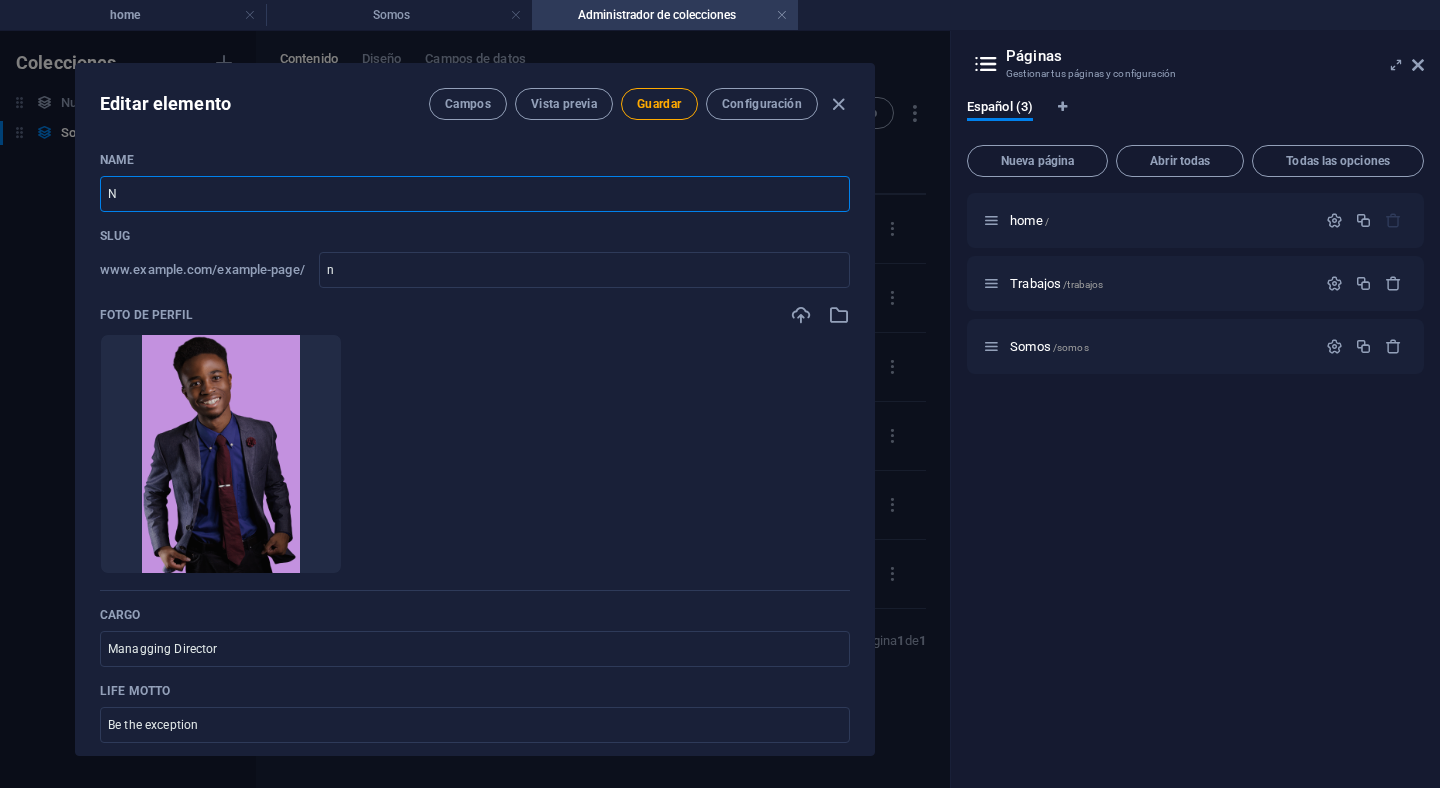 type on "Ni" 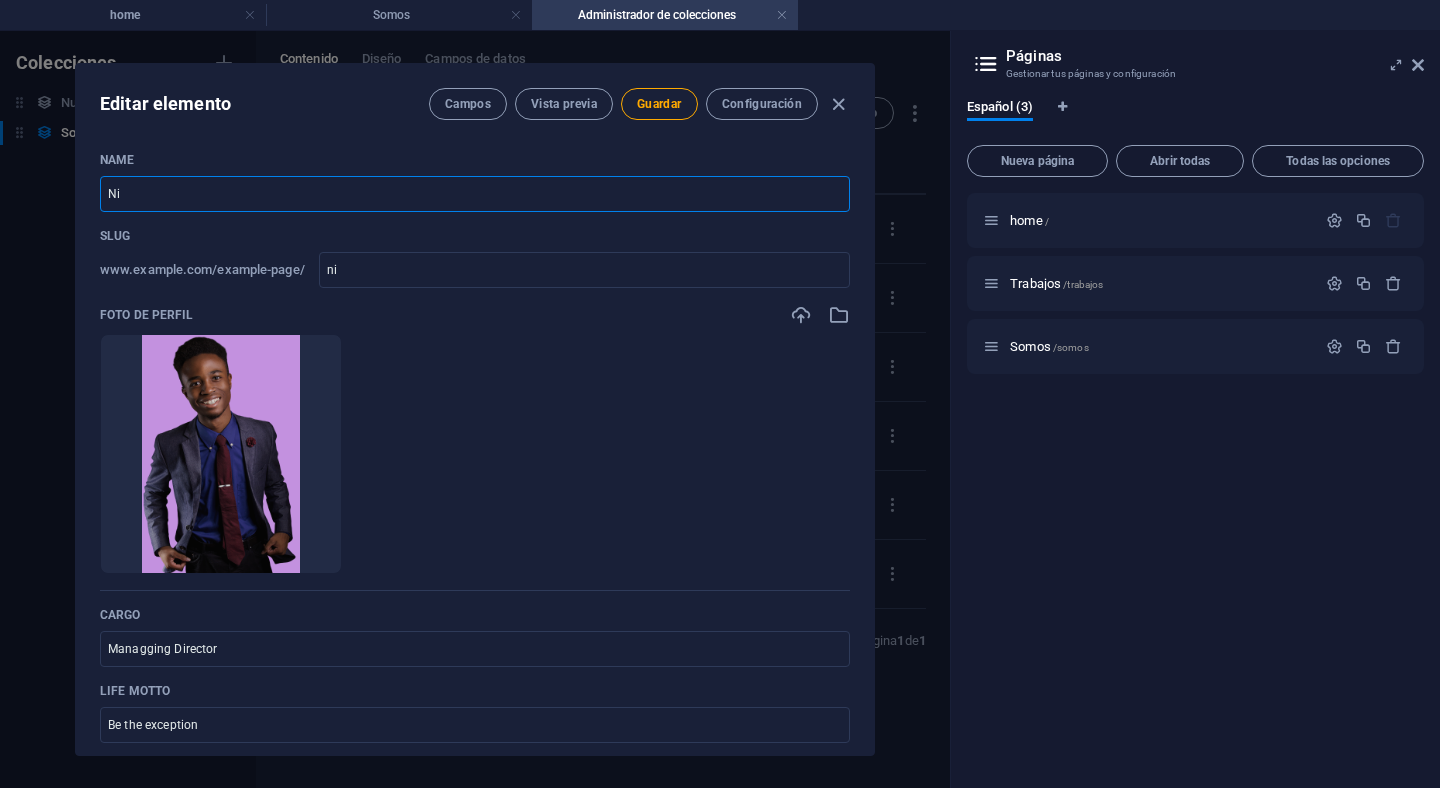 type on "Nic" 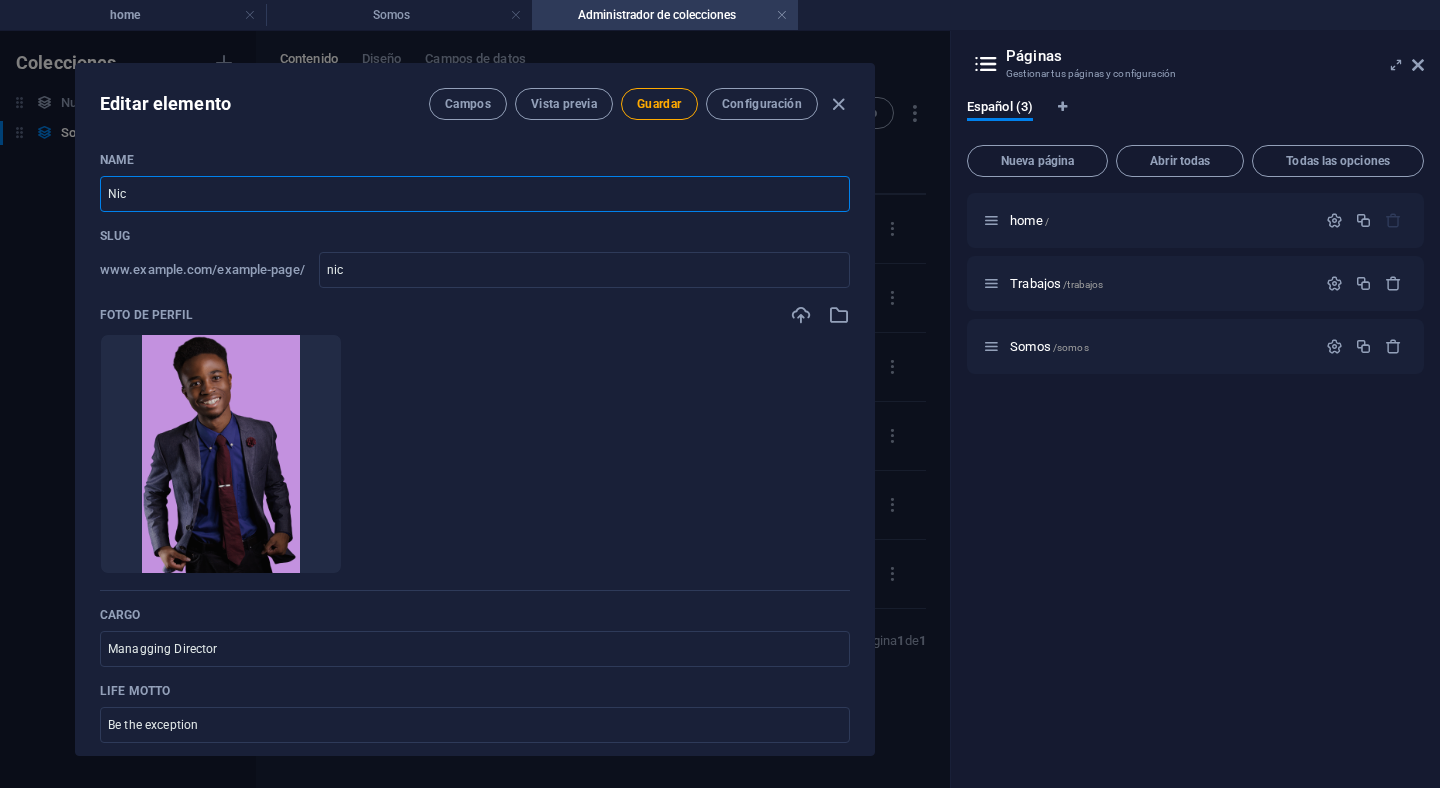 type on "Nico" 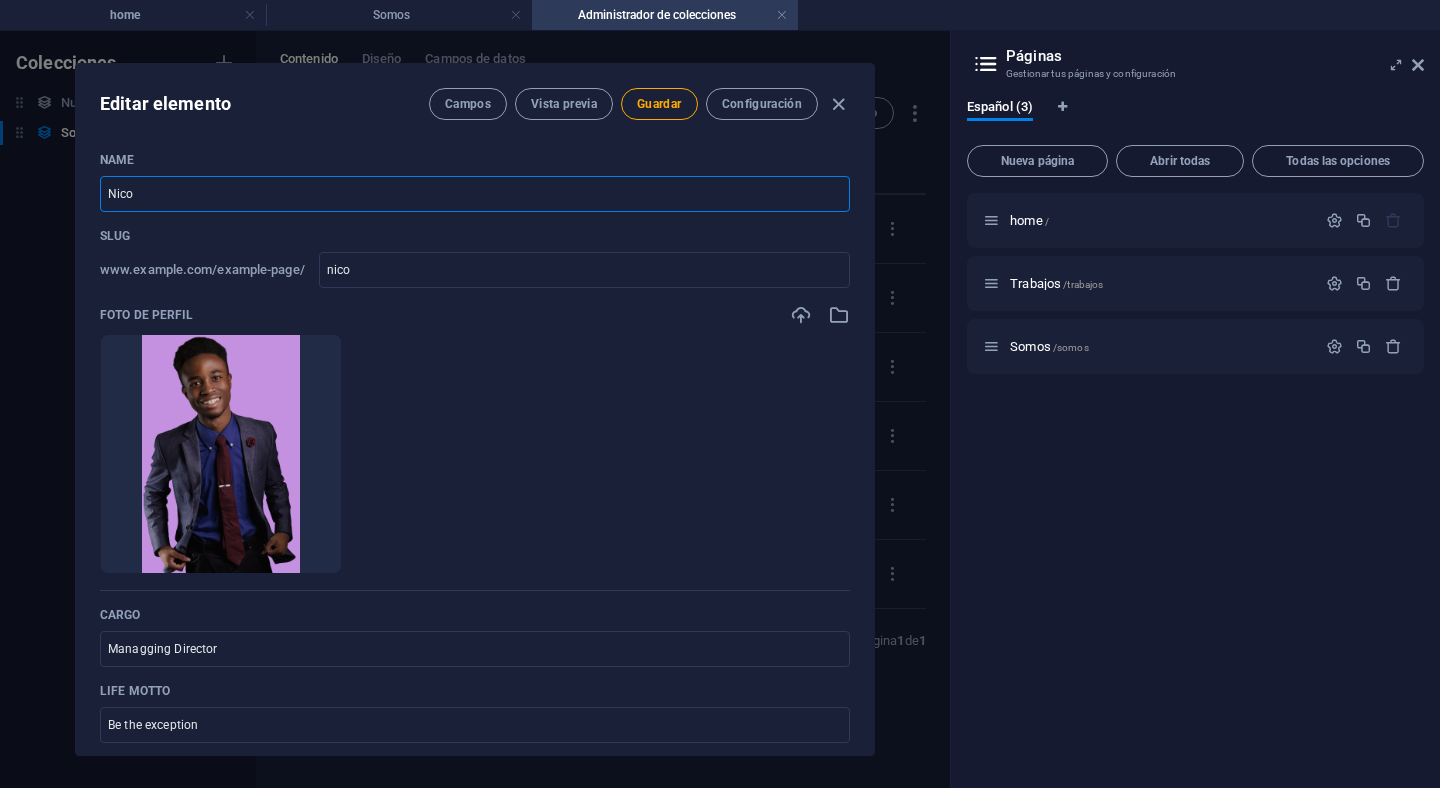 type on "[FIRST]" 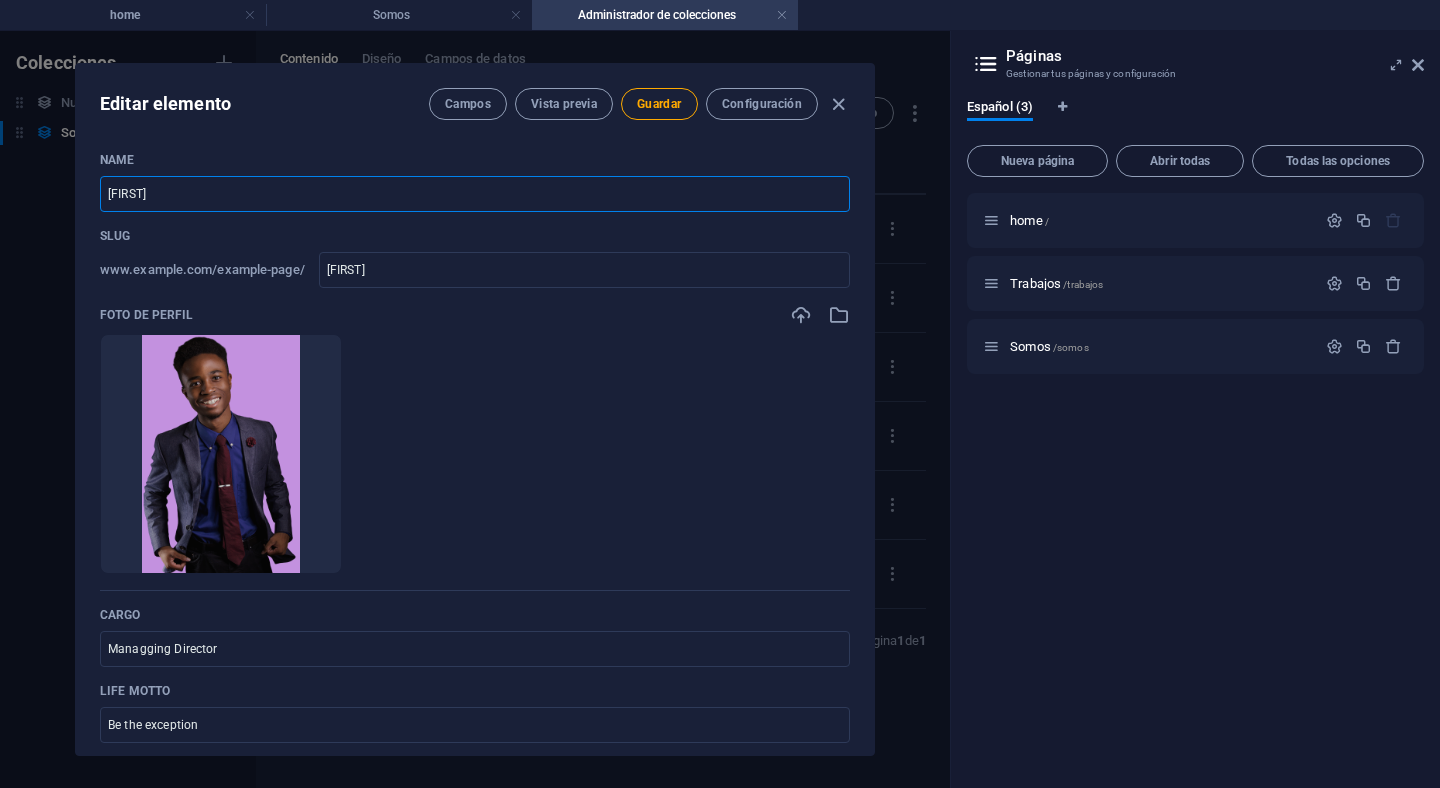type on "[FIRST]" 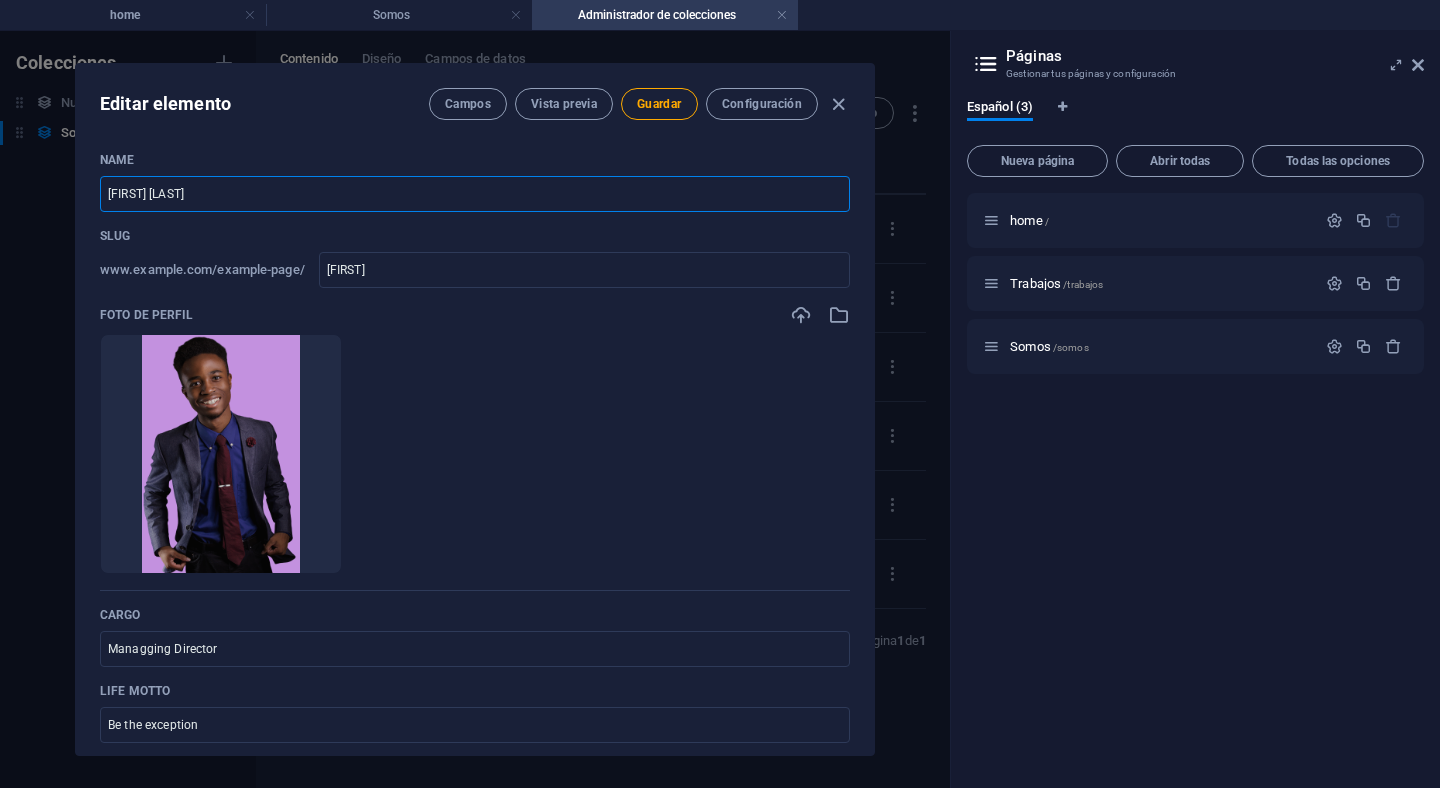 type on "[USERNAME]" 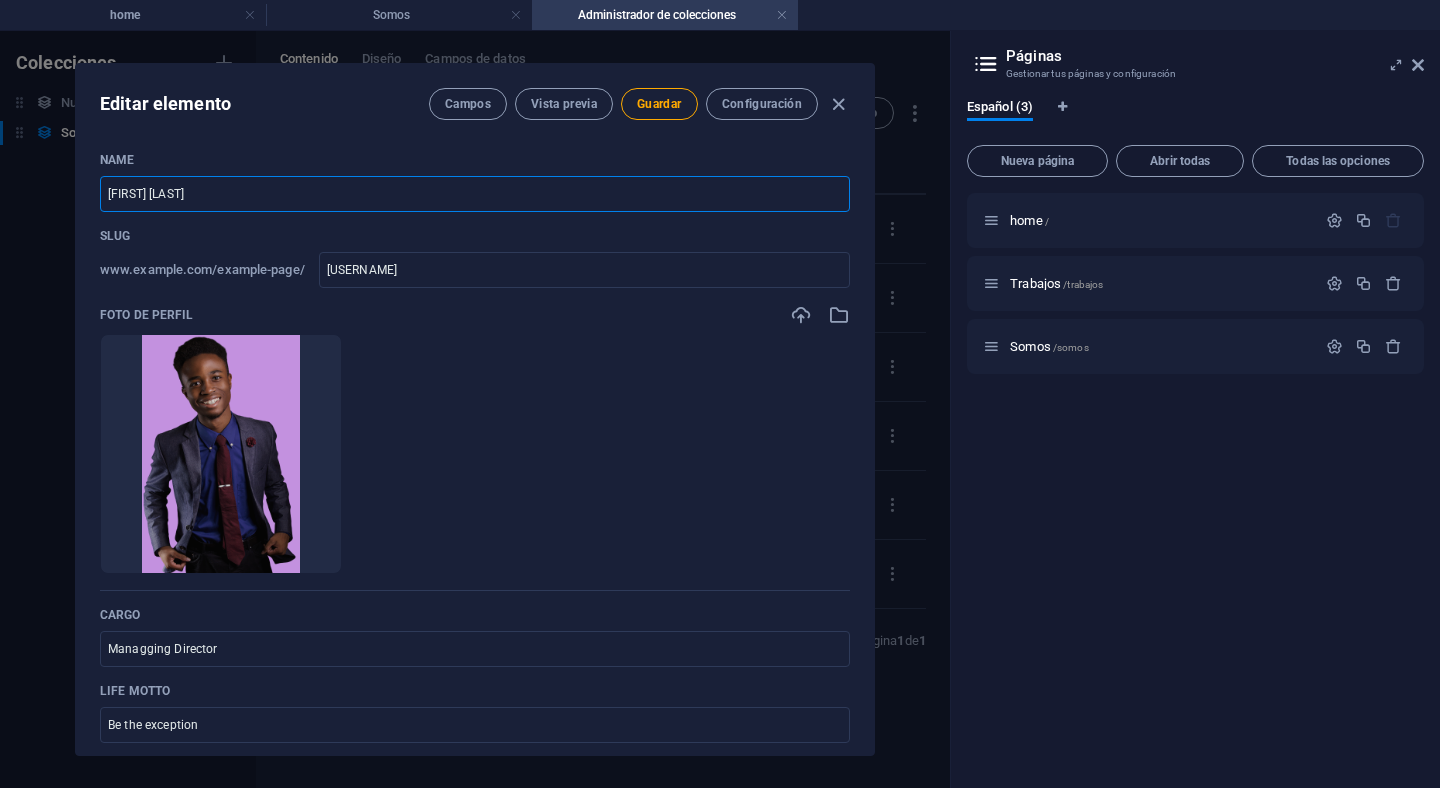 type on "[FIRST] [LAST]" 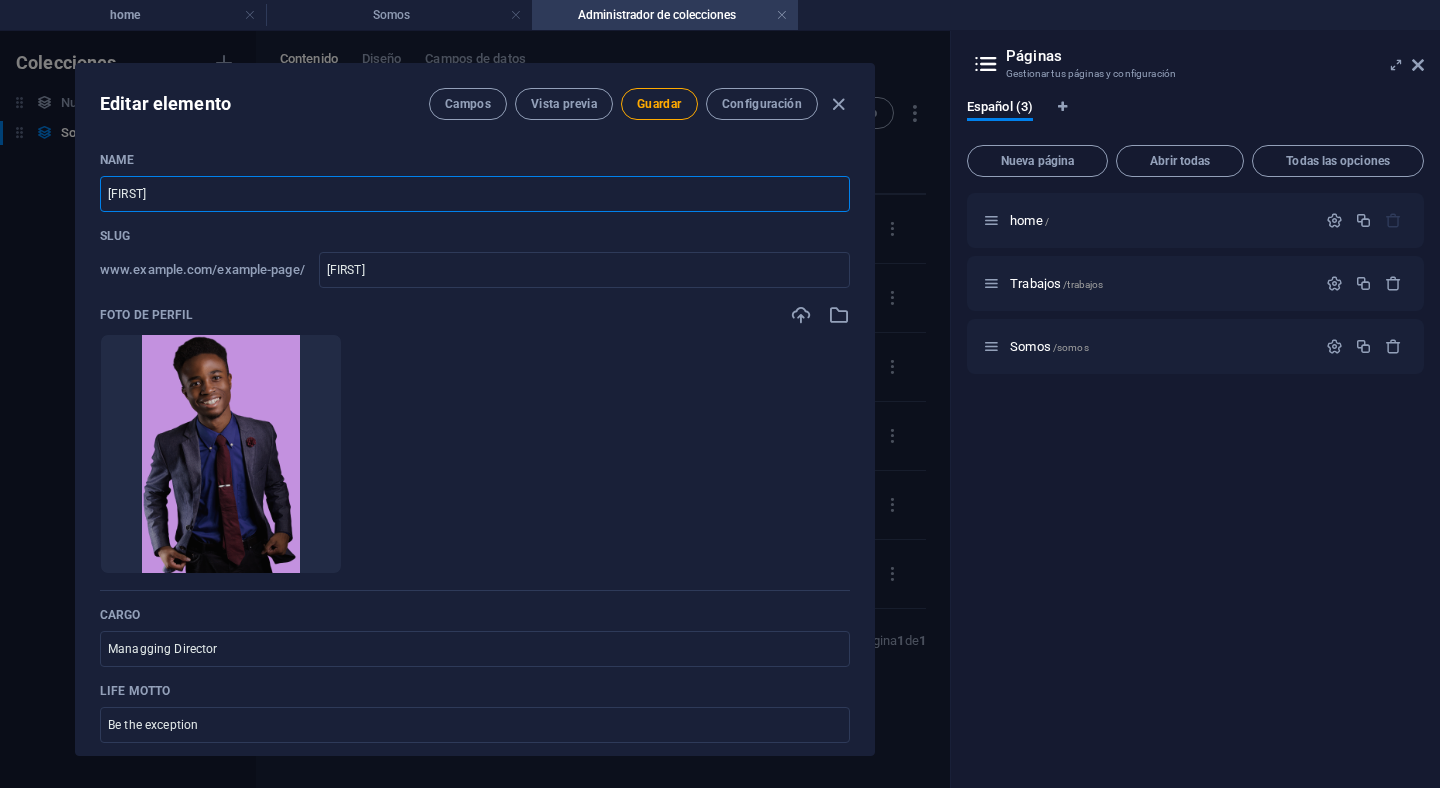 type on "[FIRST] [LAST]" 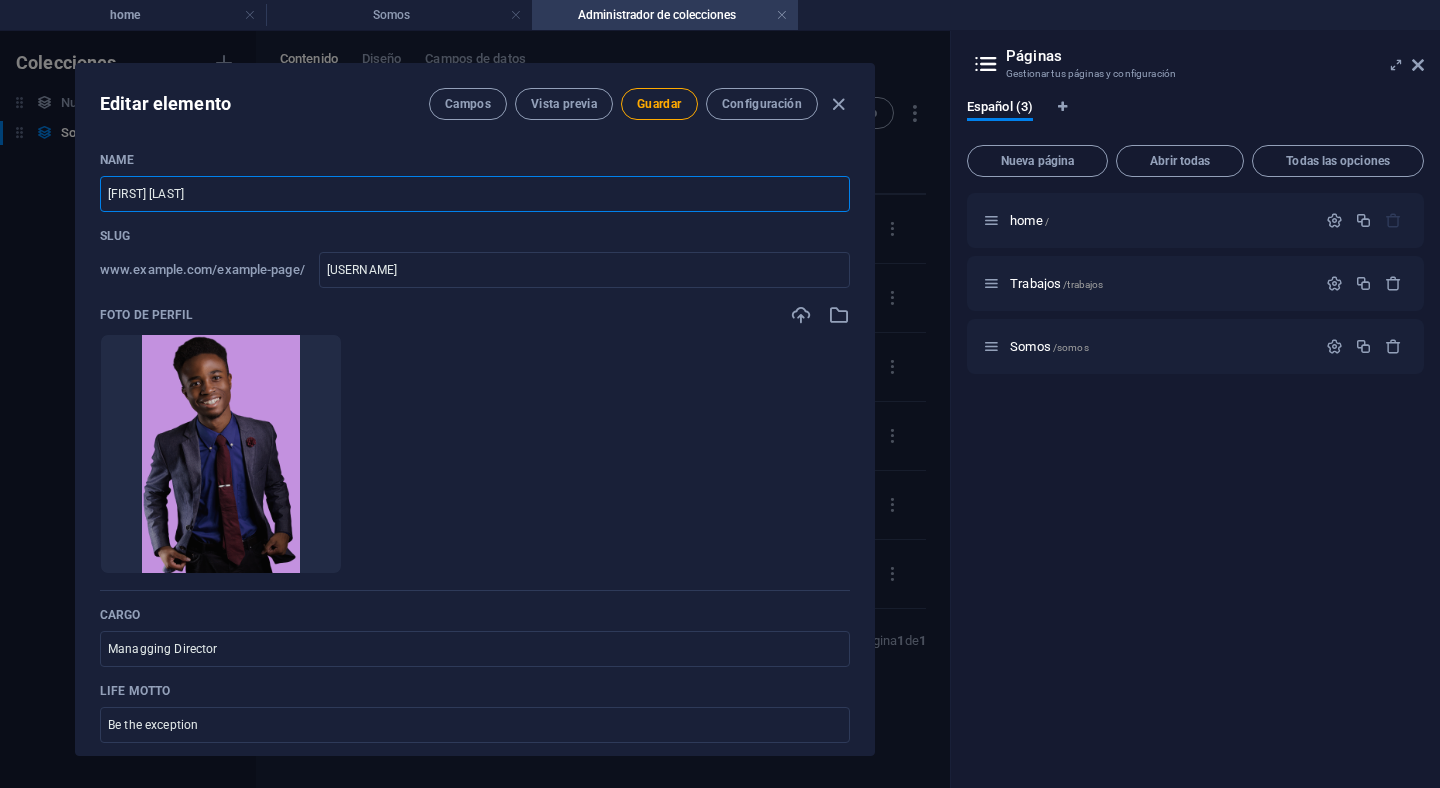 type on "[FIRST] [LAST]" 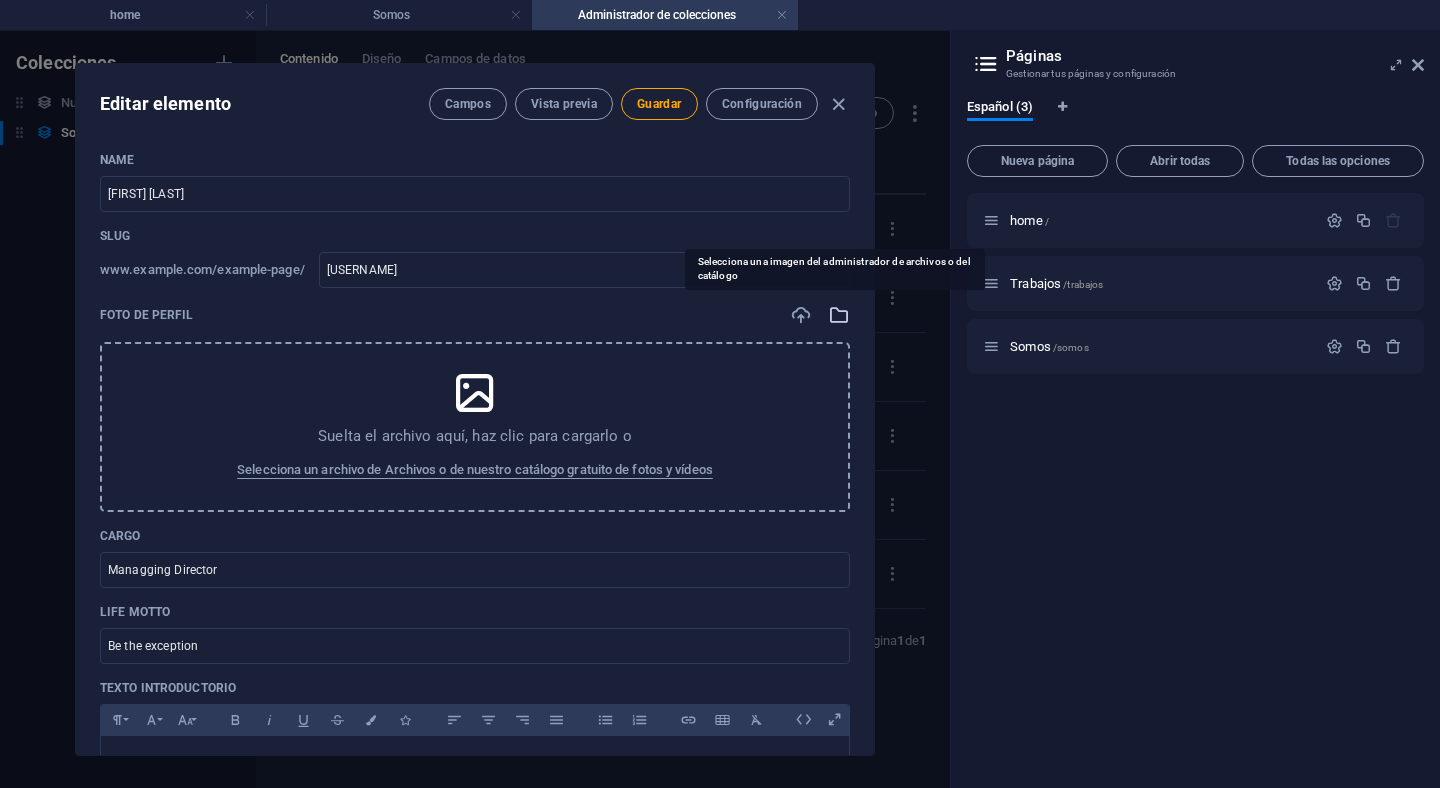 click at bounding box center (839, 315) 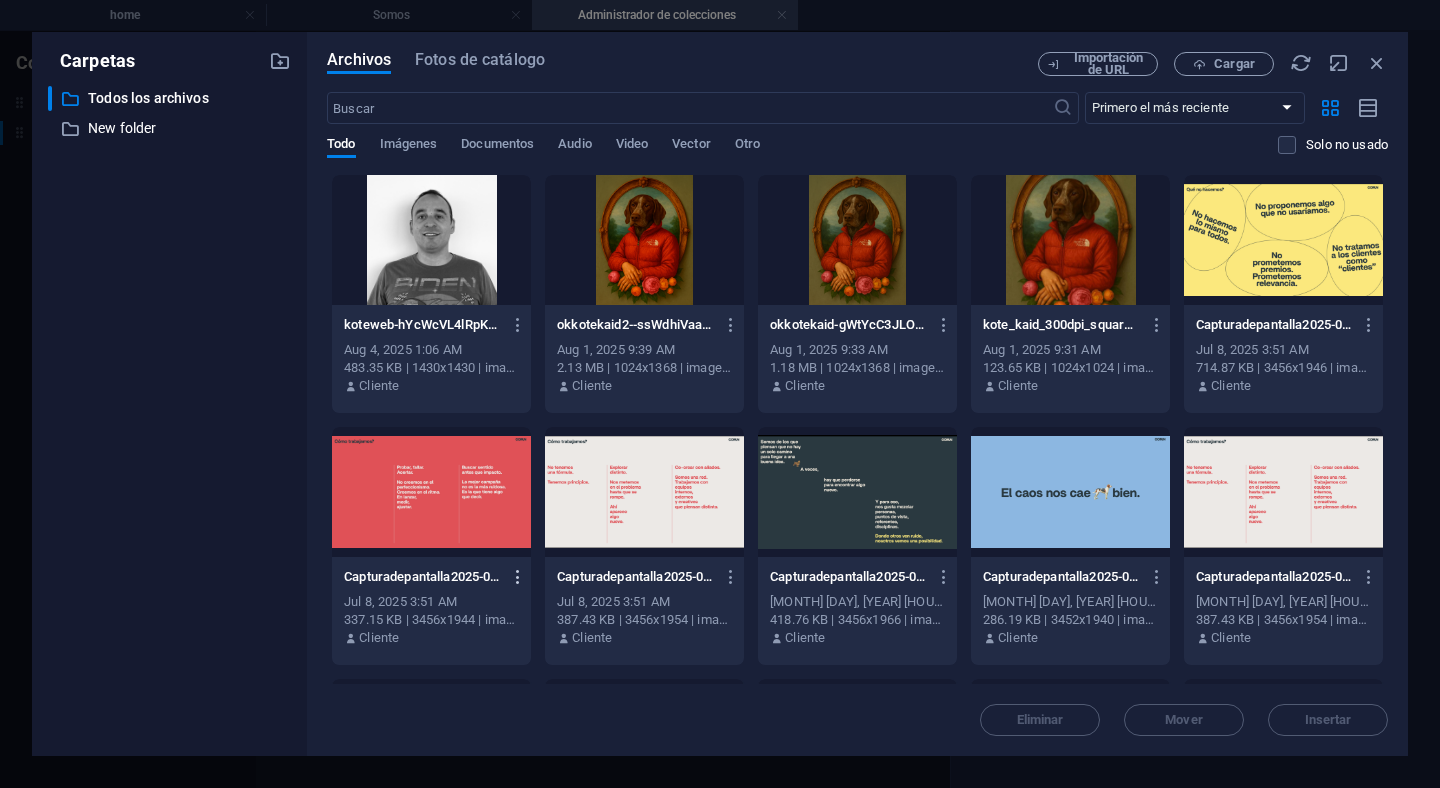 click at bounding box center [518, 577] 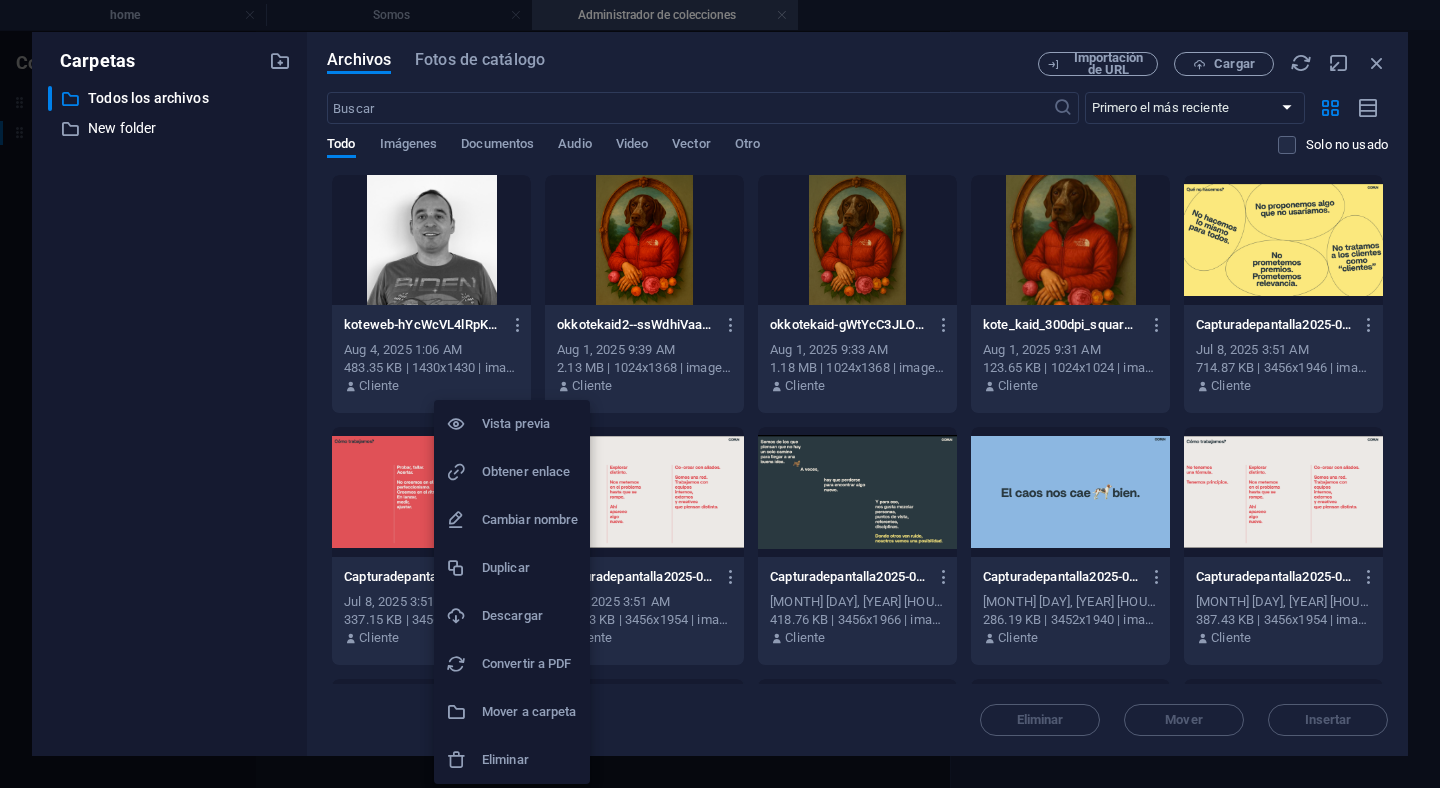 click on "Eliminar" at bounding box center (530, 760) 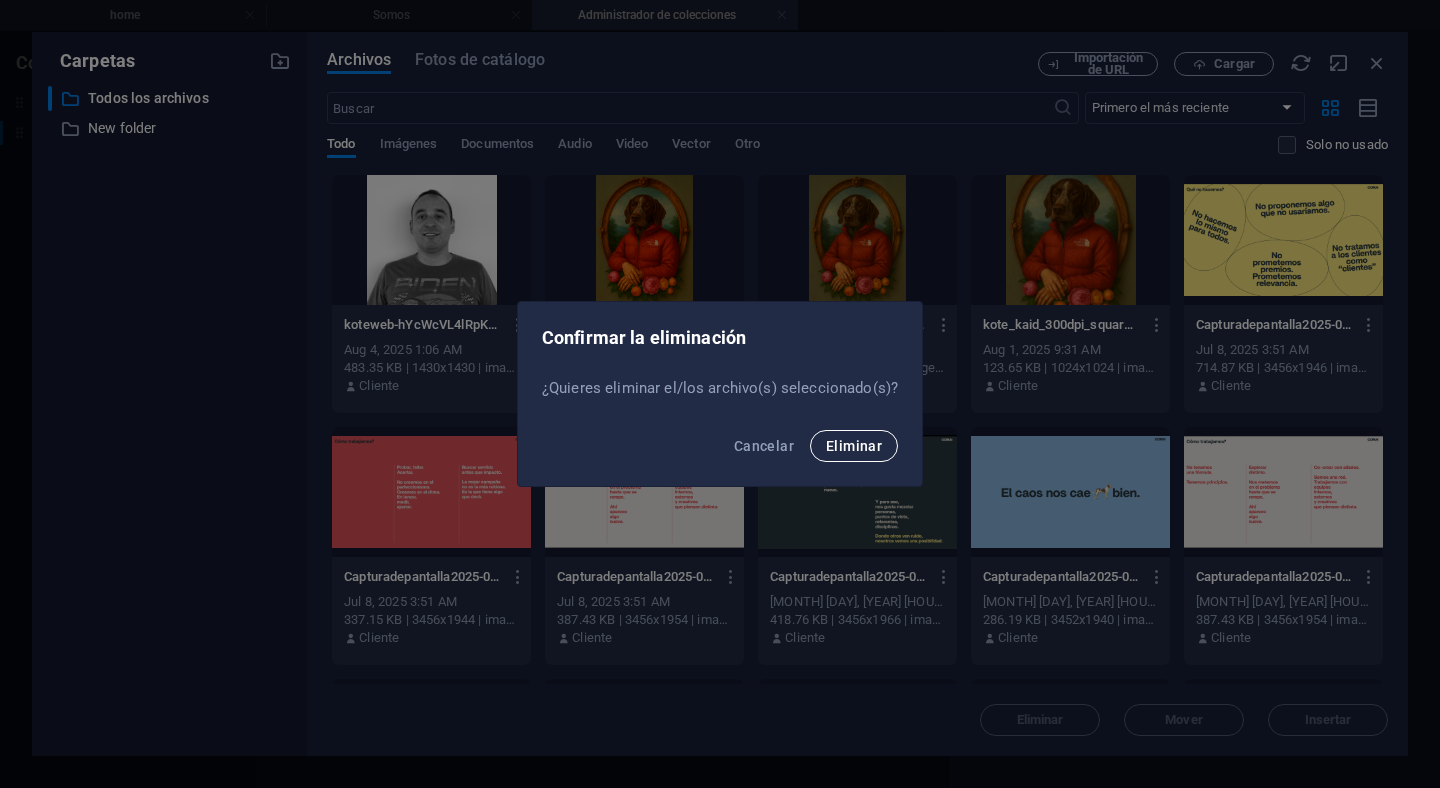 click on "Eliminar" at bounding box center [854, 446] 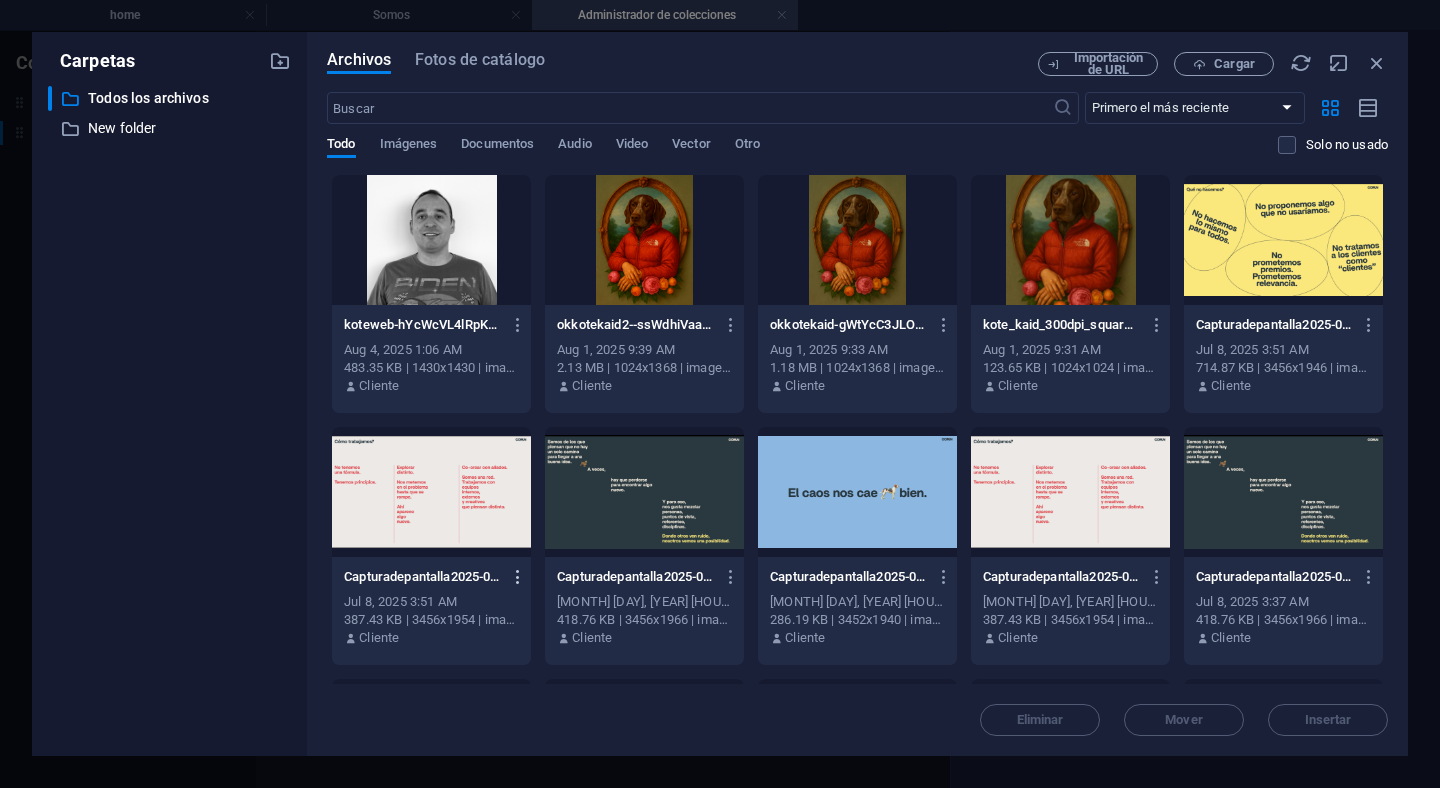 click at bounding box center [518, 577] 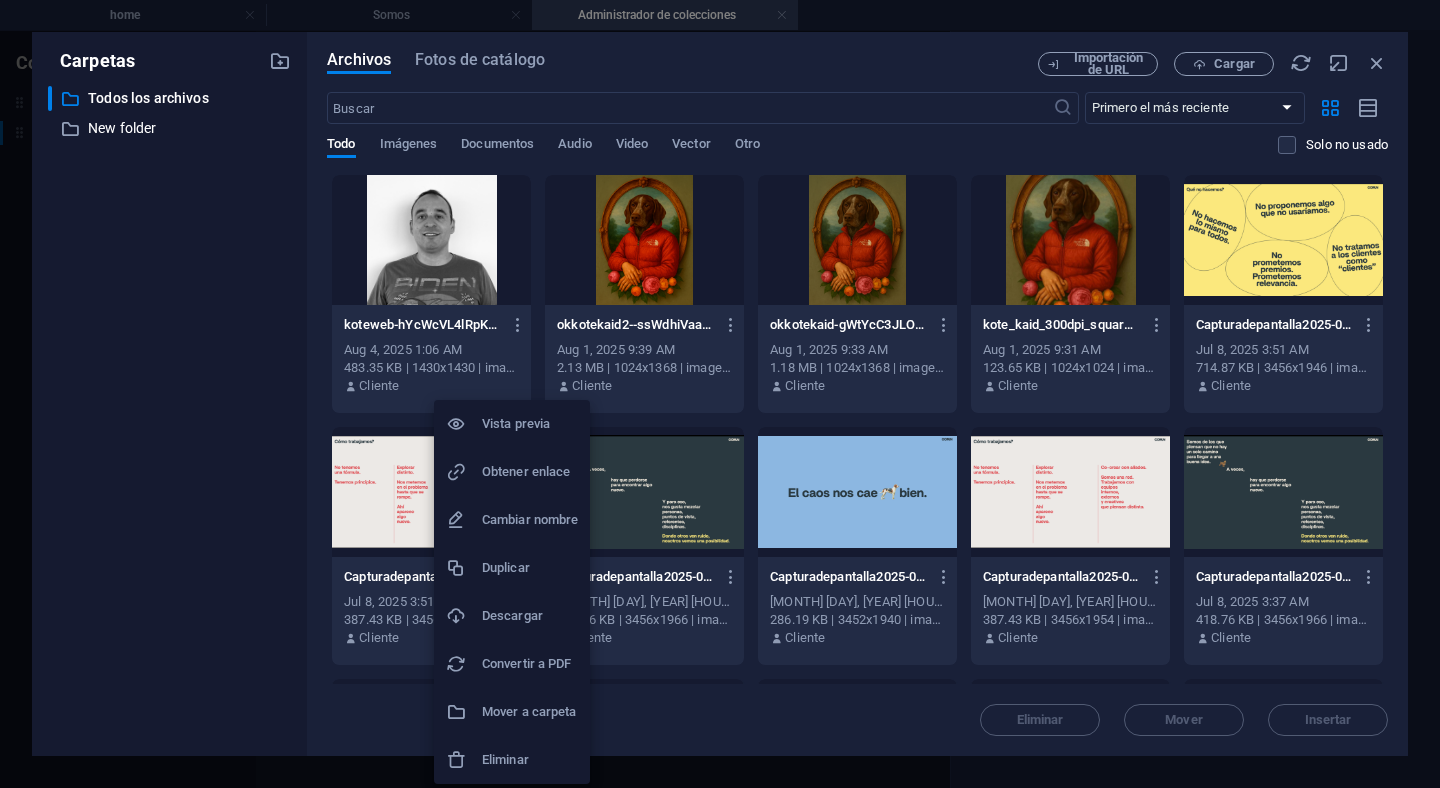 click on "Eliminar" at bounding box center [530, 760] 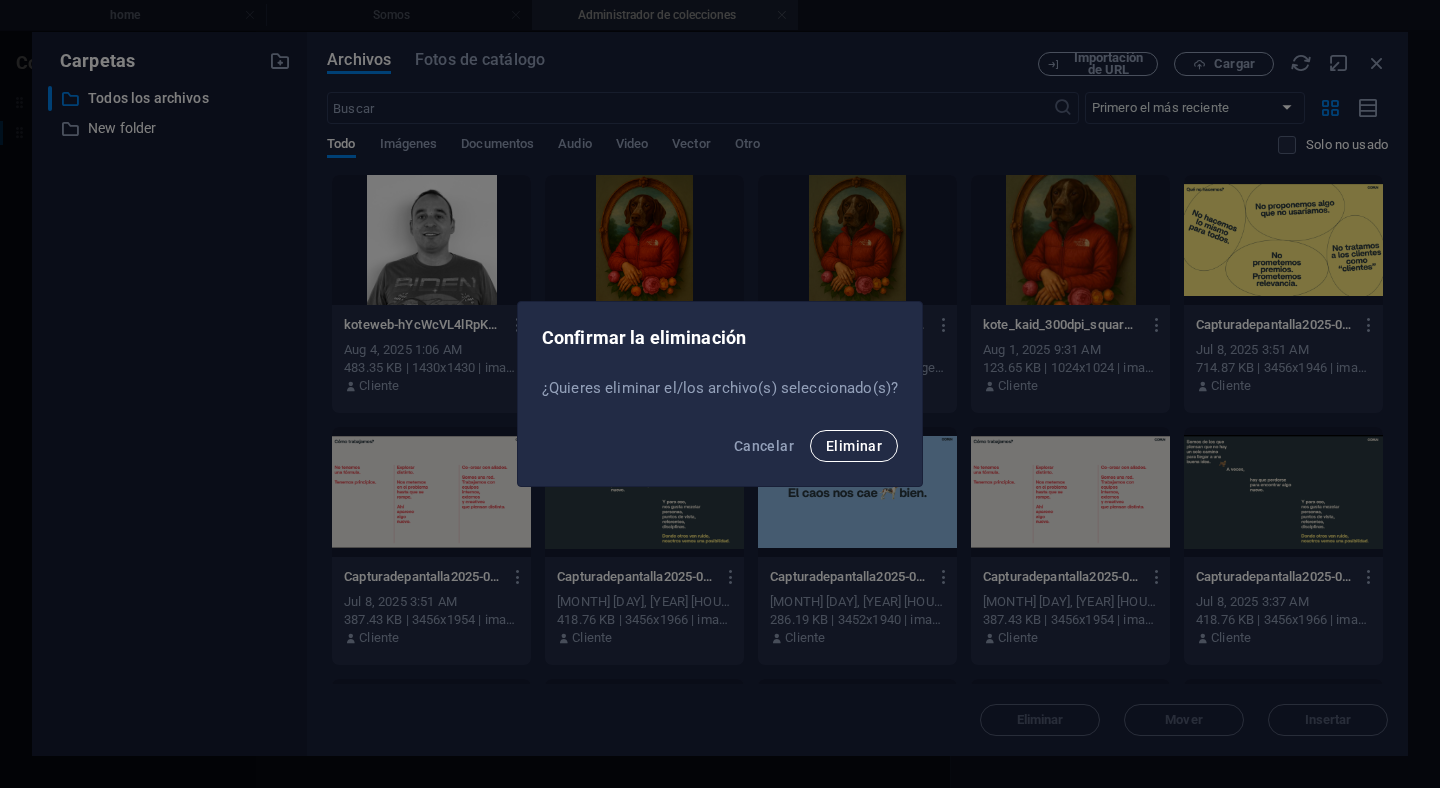 click on "Eliminar" at bounding box center [854, 446] 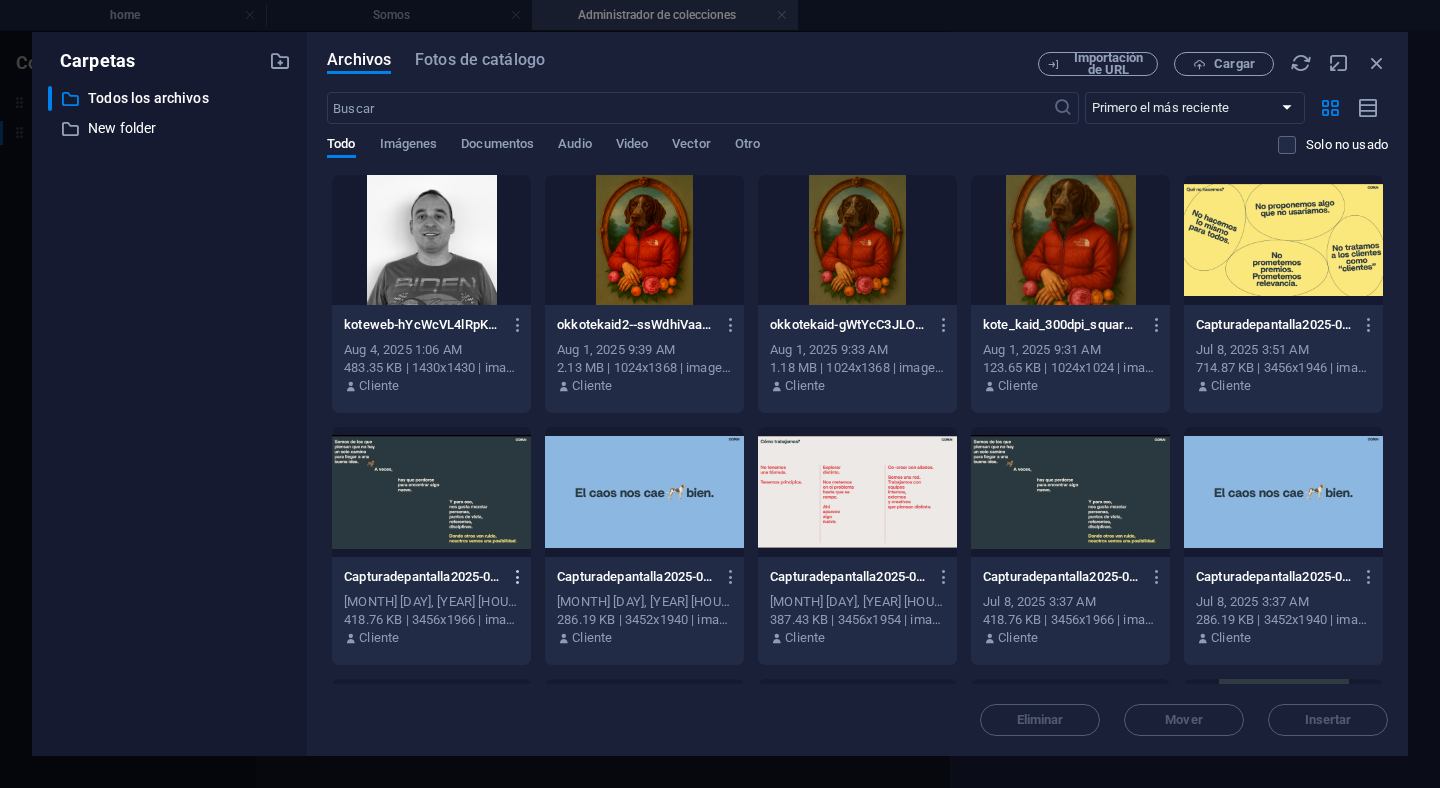 click at bounding box center [514, 577] 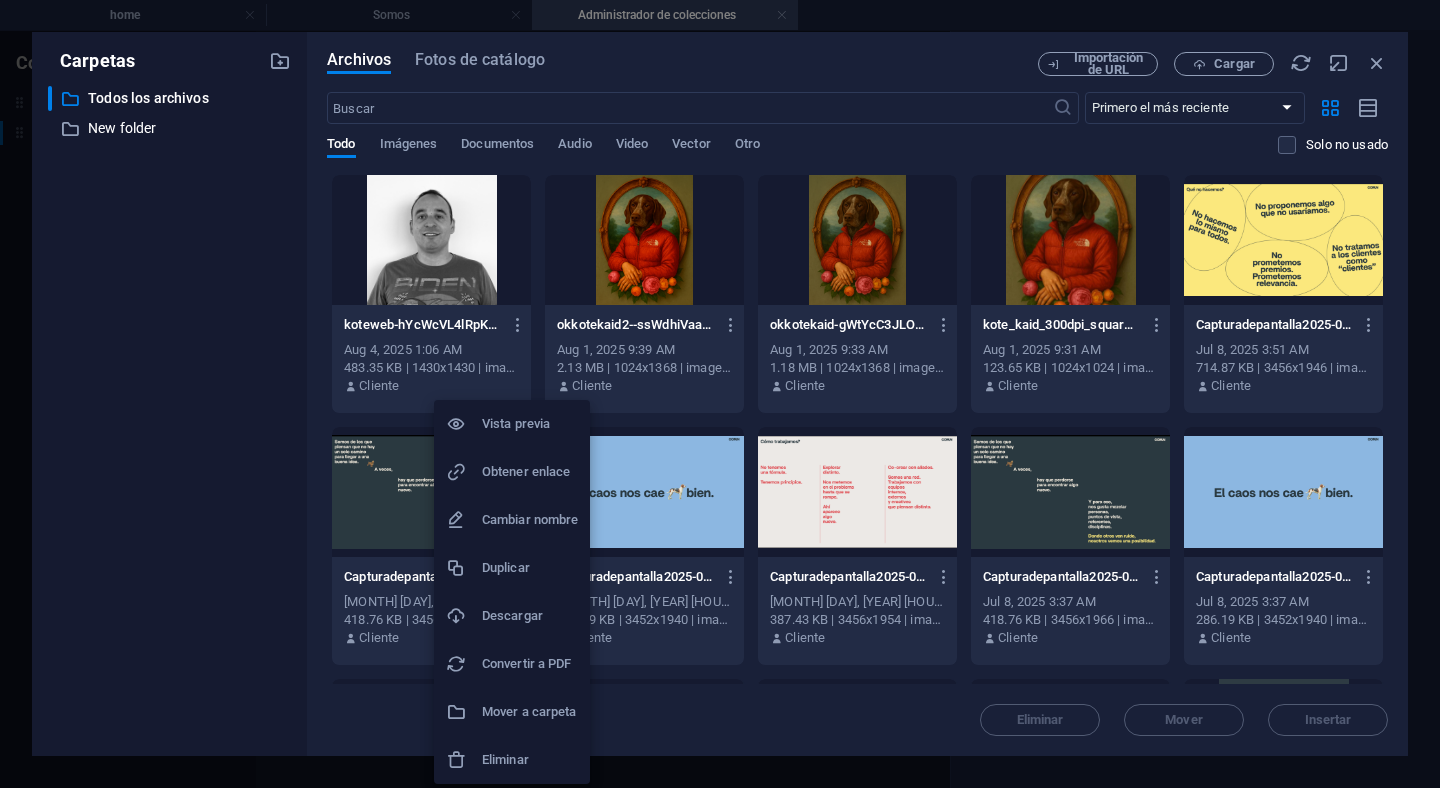 click on "Eliminar" at bounding box center (530, 760) 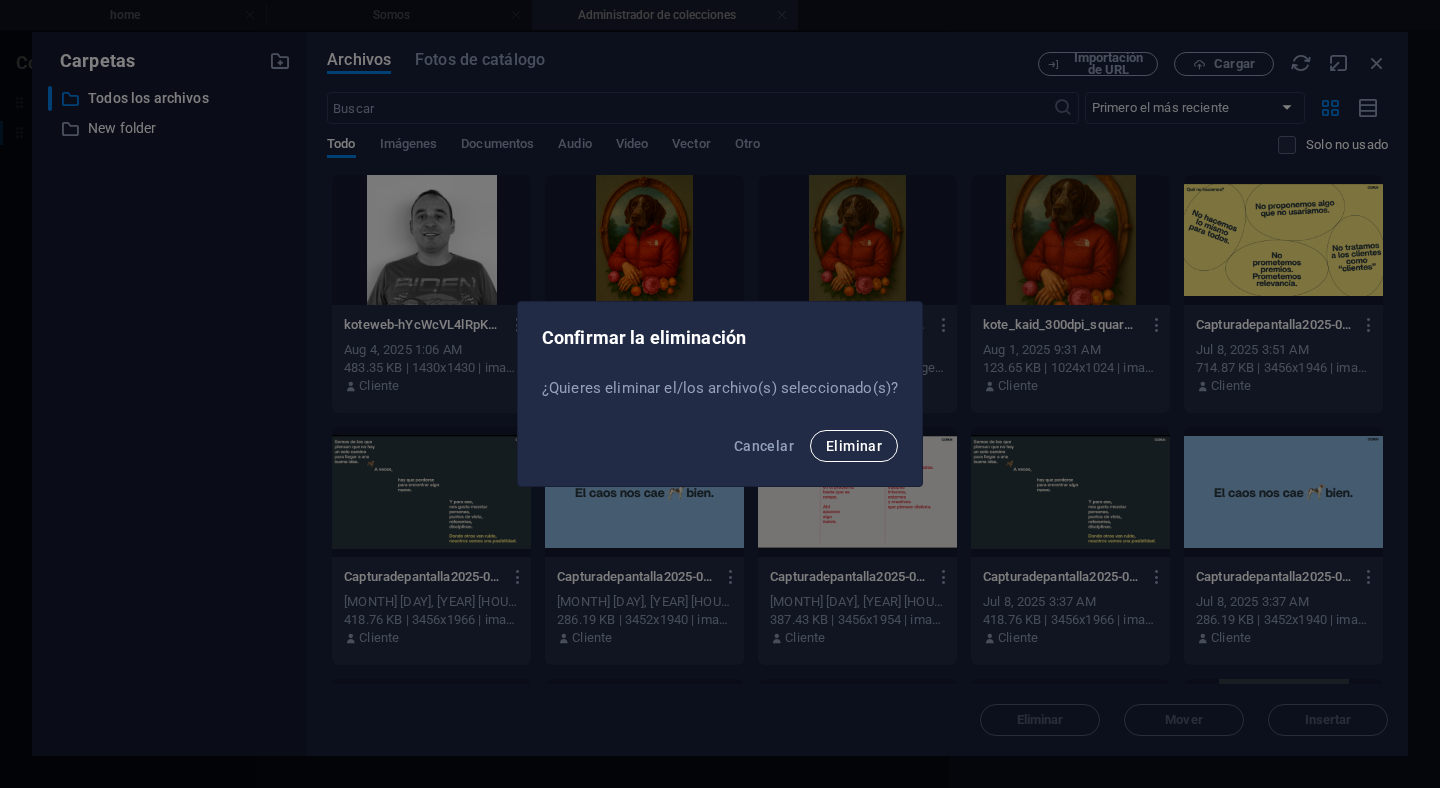 click on "Eliminar" at bounding box center (854, 446) 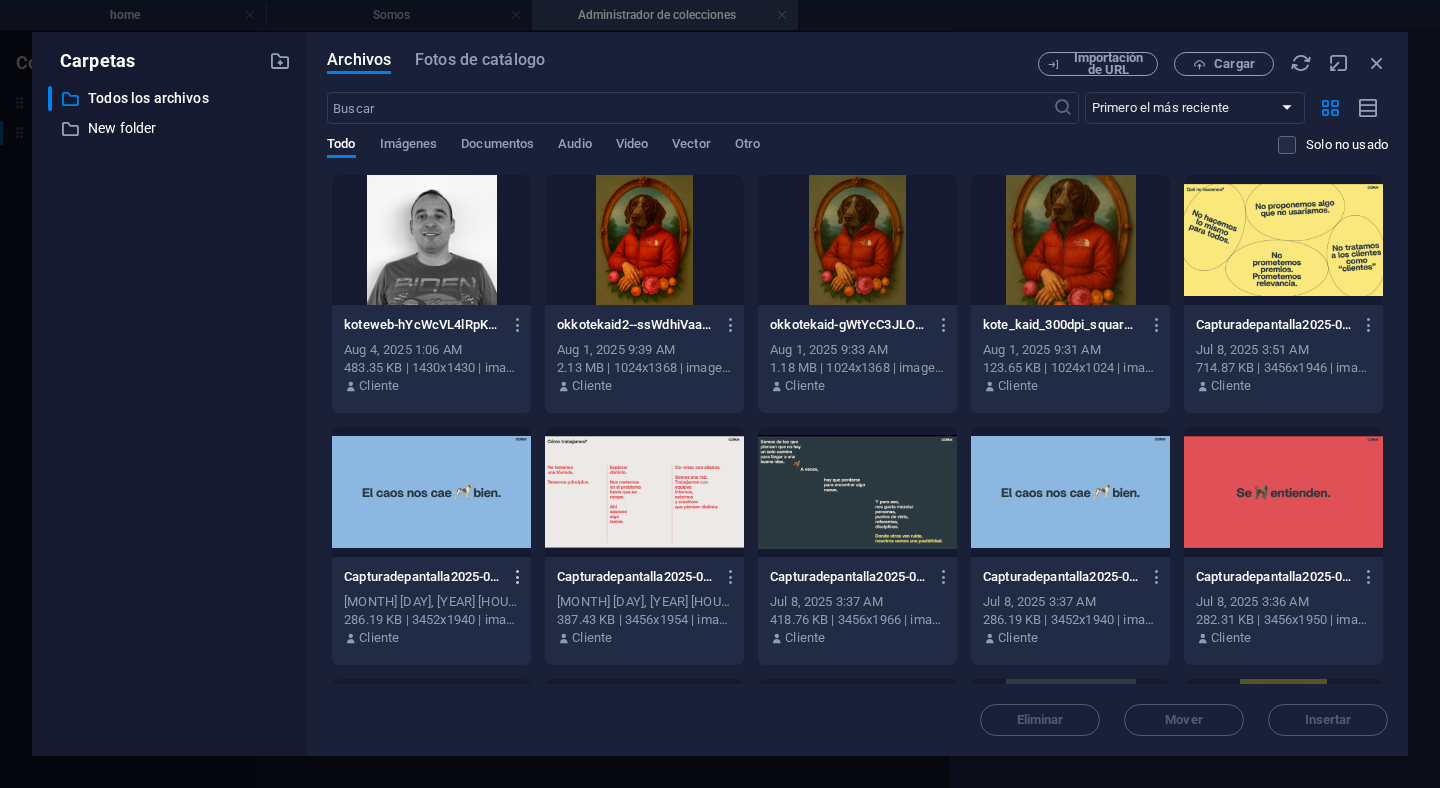 click at bounding box center [518, 577] 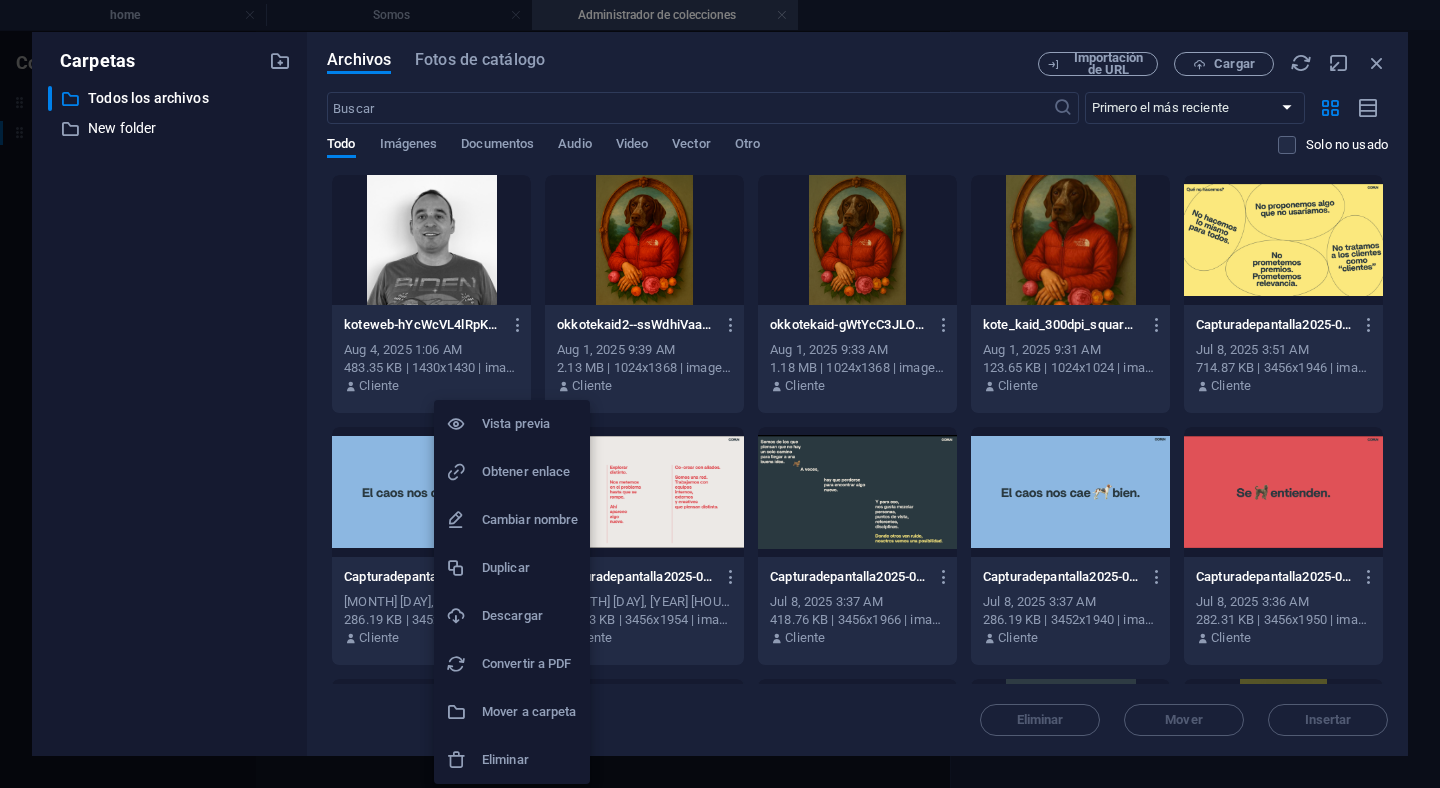 click on "Eliminar" at bounding box center [512, 760] 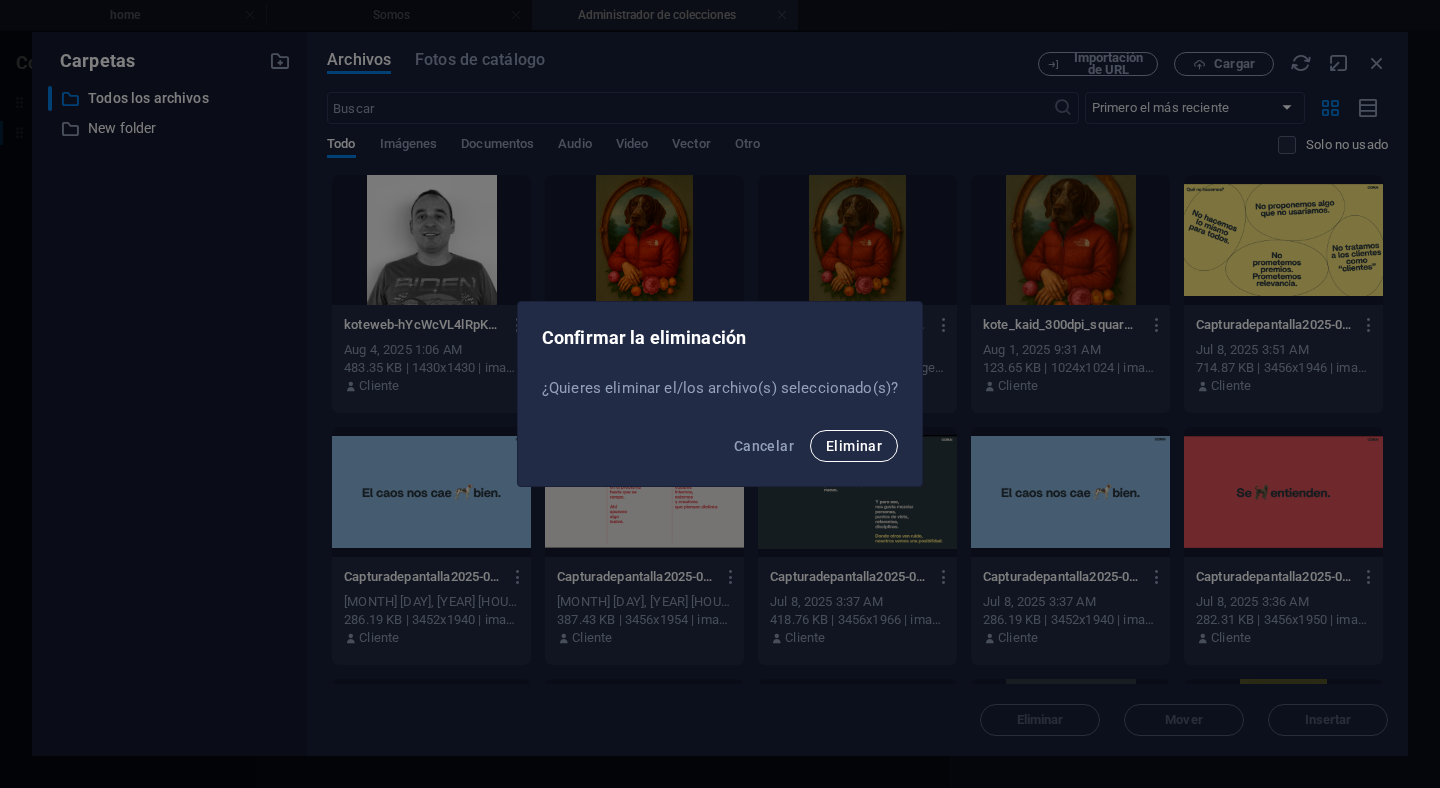 click on "Eliminar" at bounding box center (854, 446) 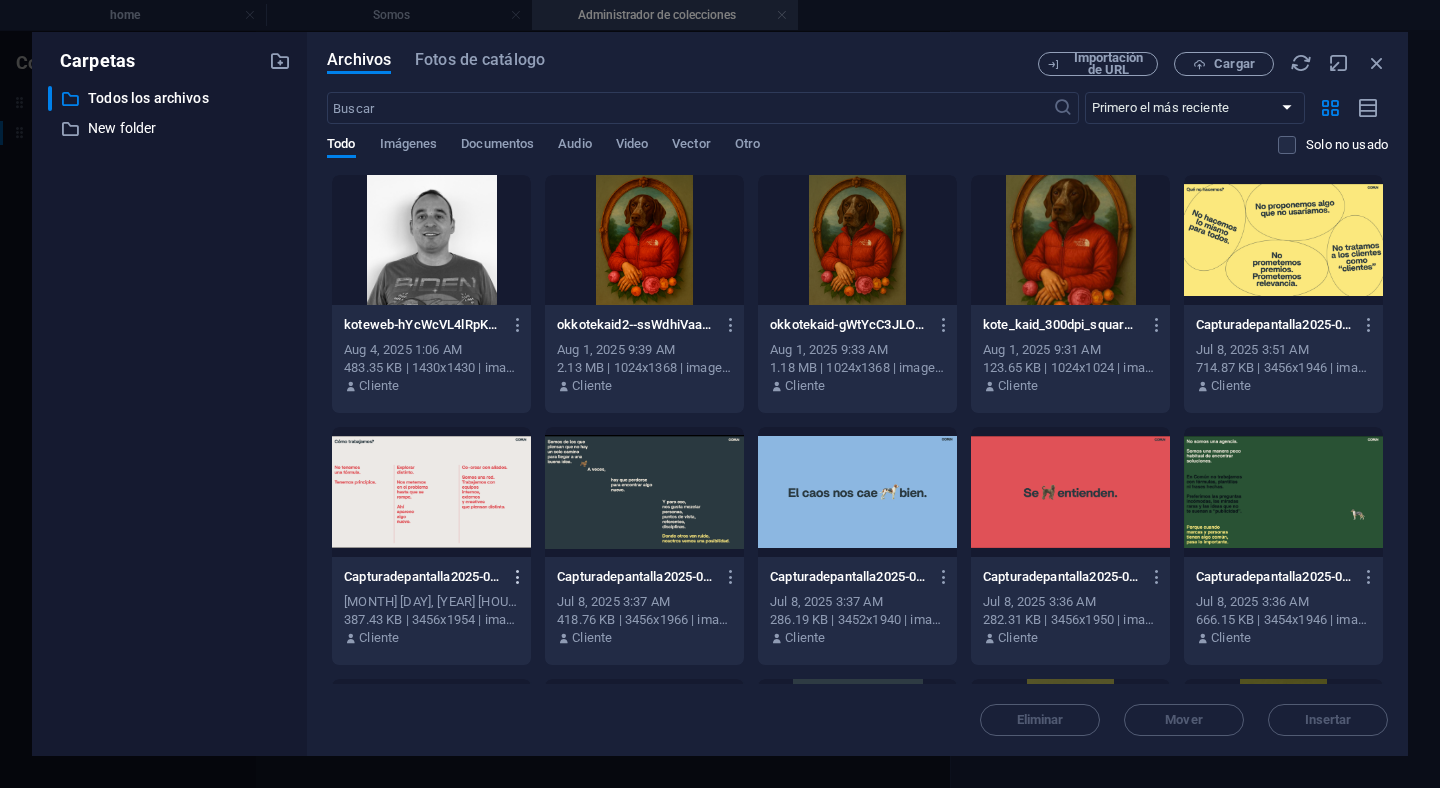 click at bounding box center (518, 577) 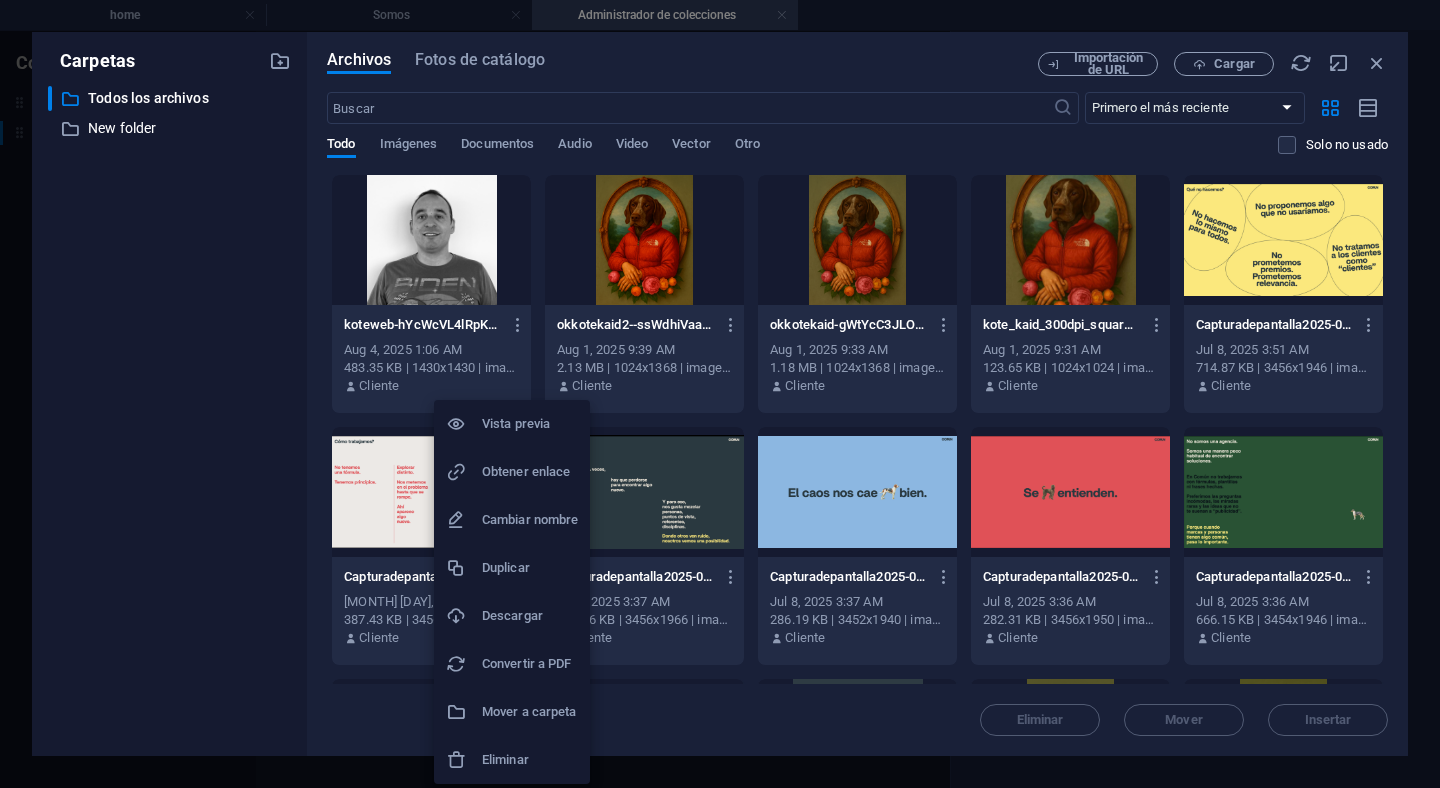 click on "Eliminar" at bounding box center [530, 760] 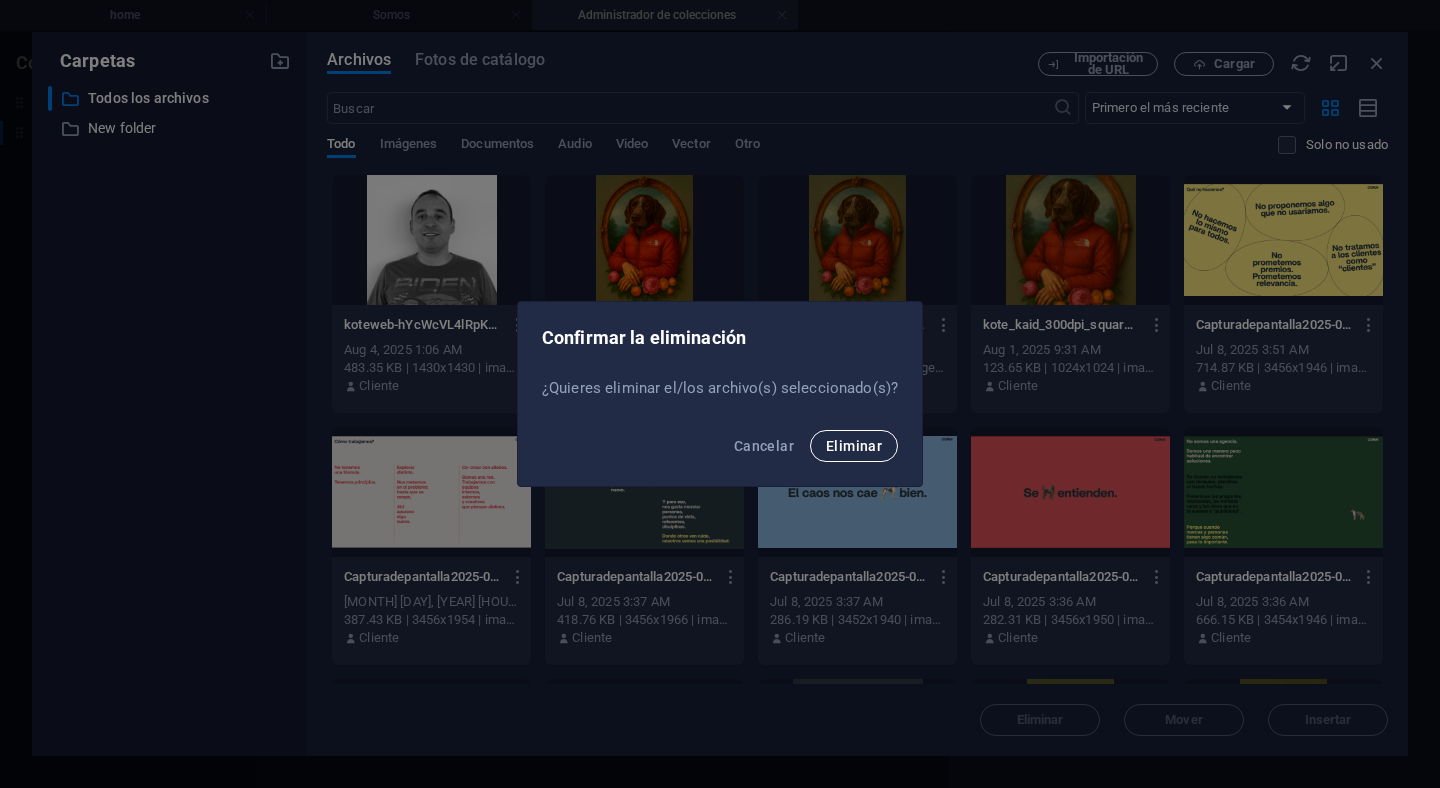 click on "Eliminar" at bounding box center [854, 446] 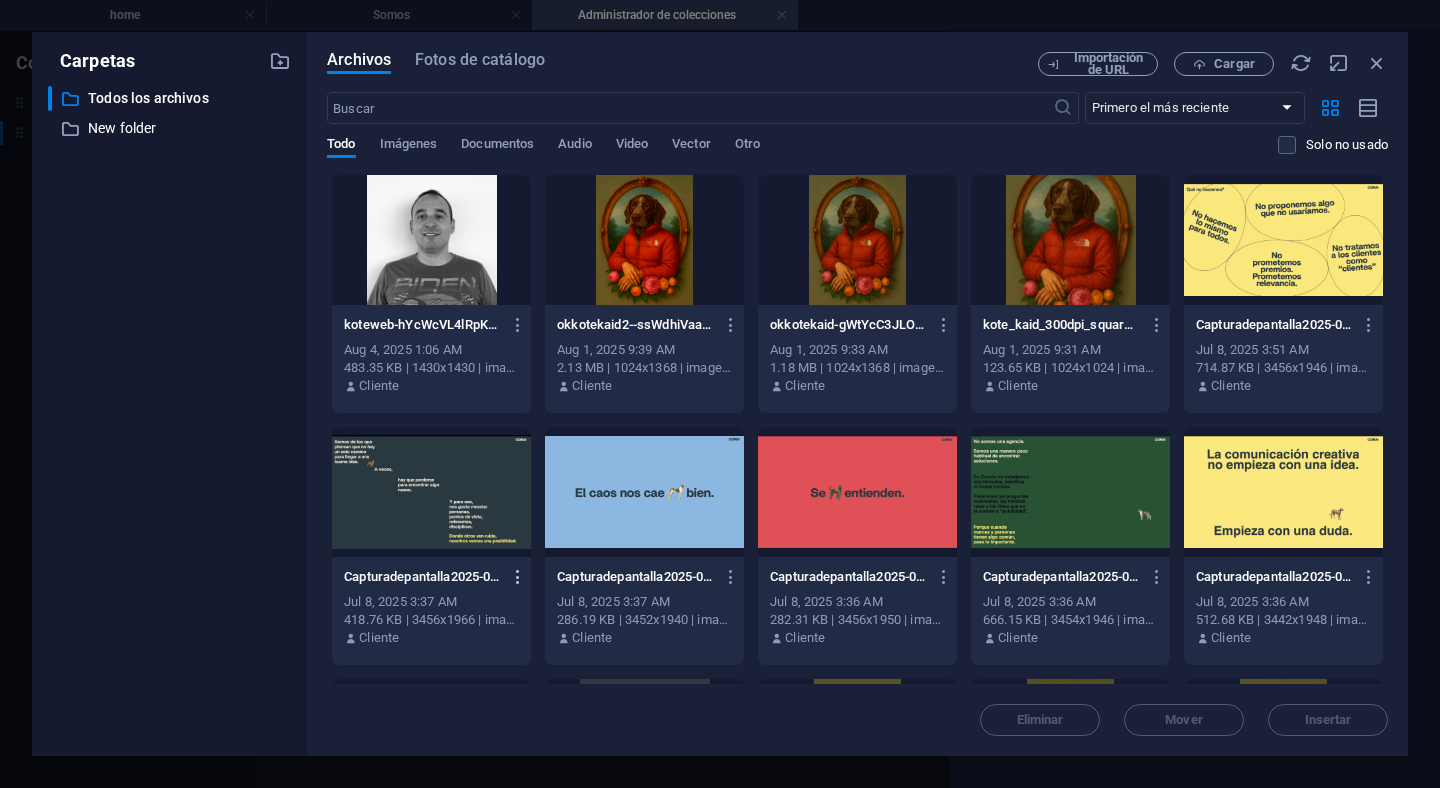 click at bounding box center [518, 577] 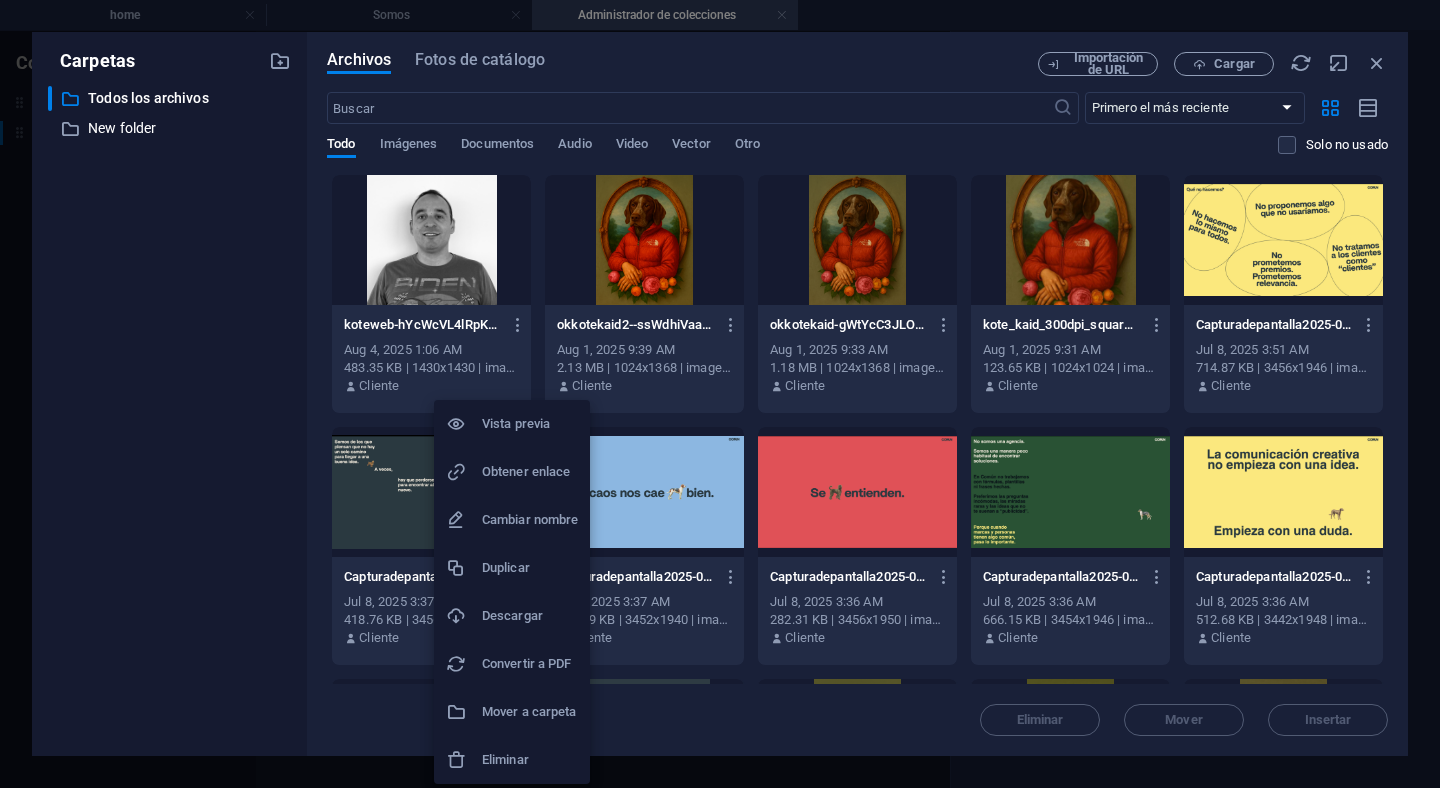 click on "Eliminar" at bounding box center (530, 760) 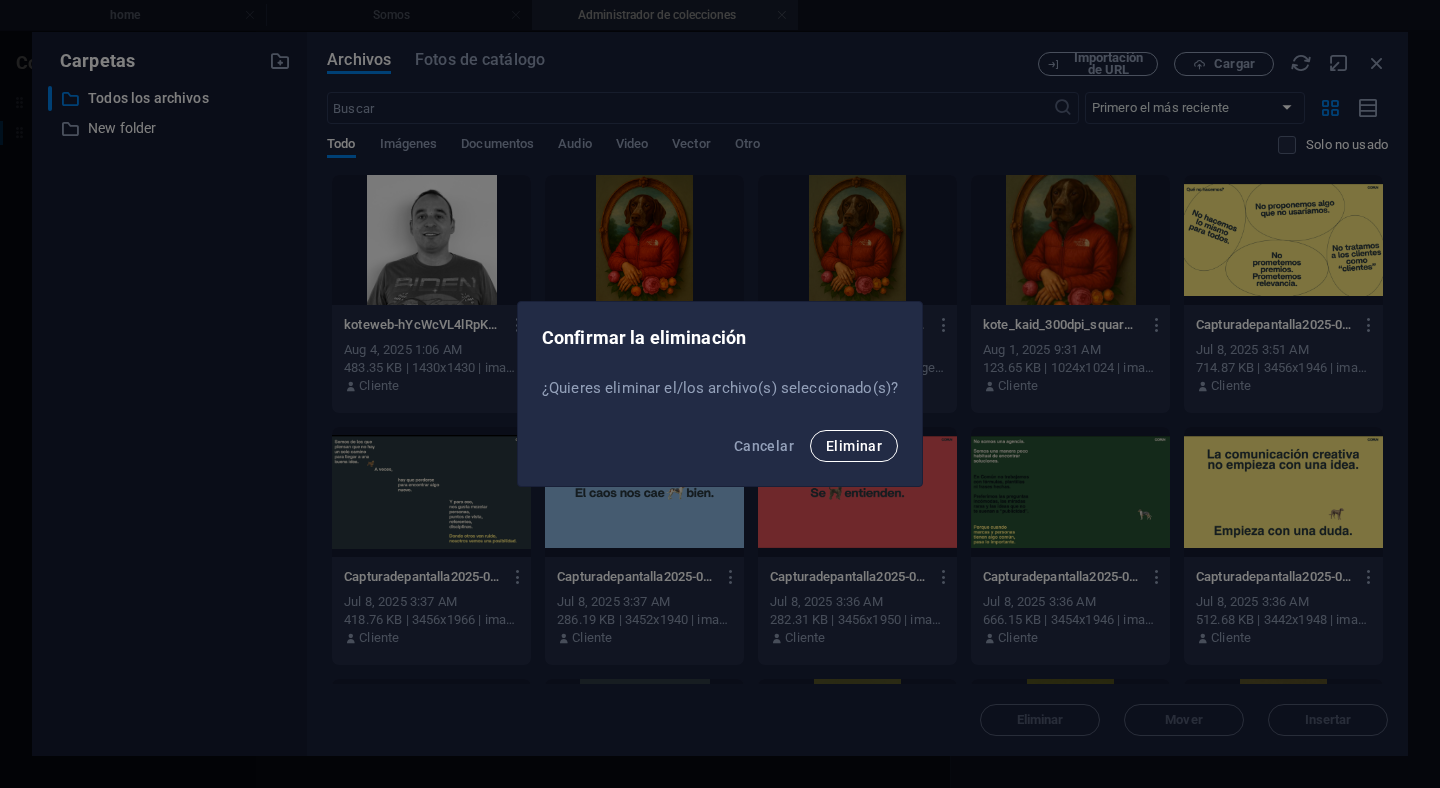 click on "Eliminar" at bounding box center (854, 446) 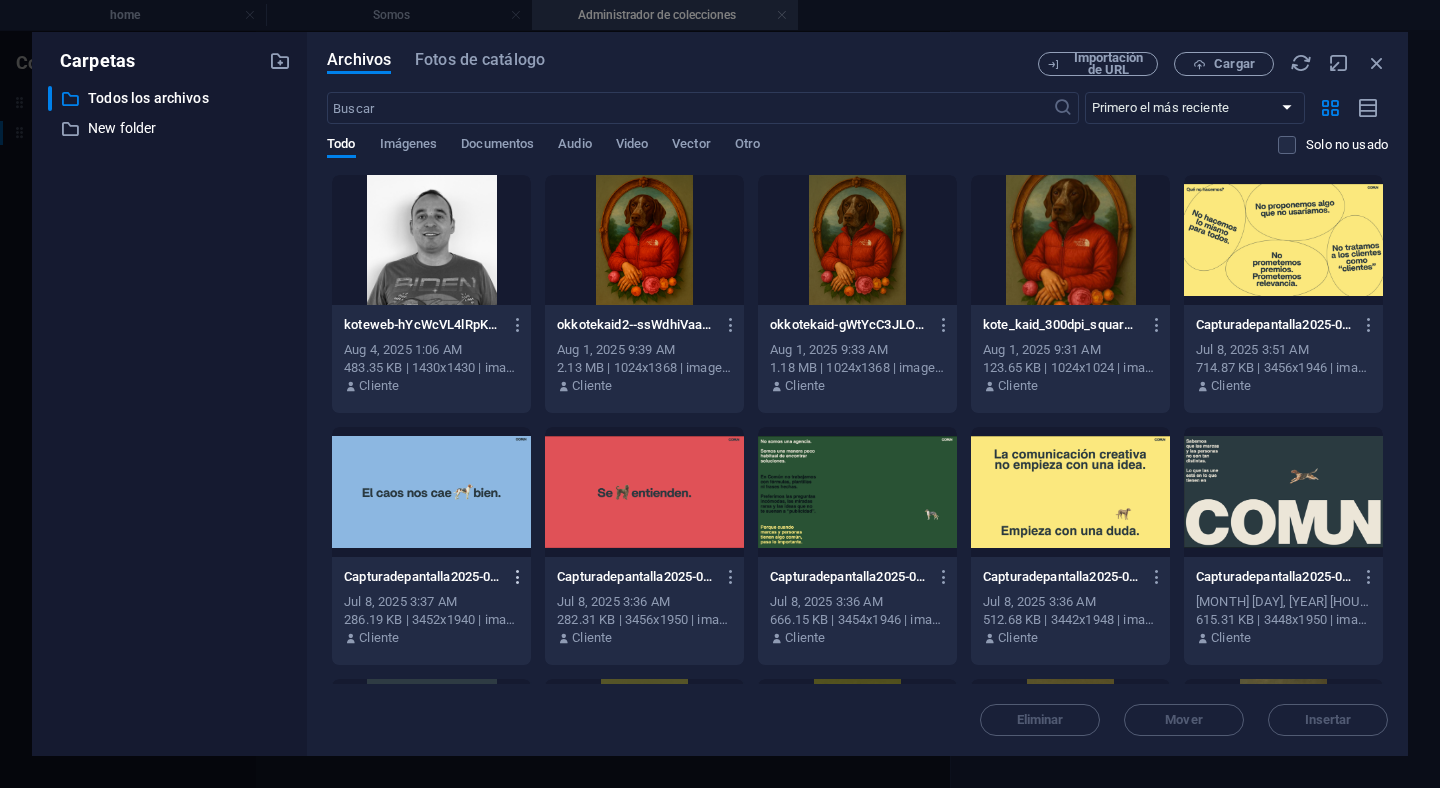 click at bounding box center [518, 577] 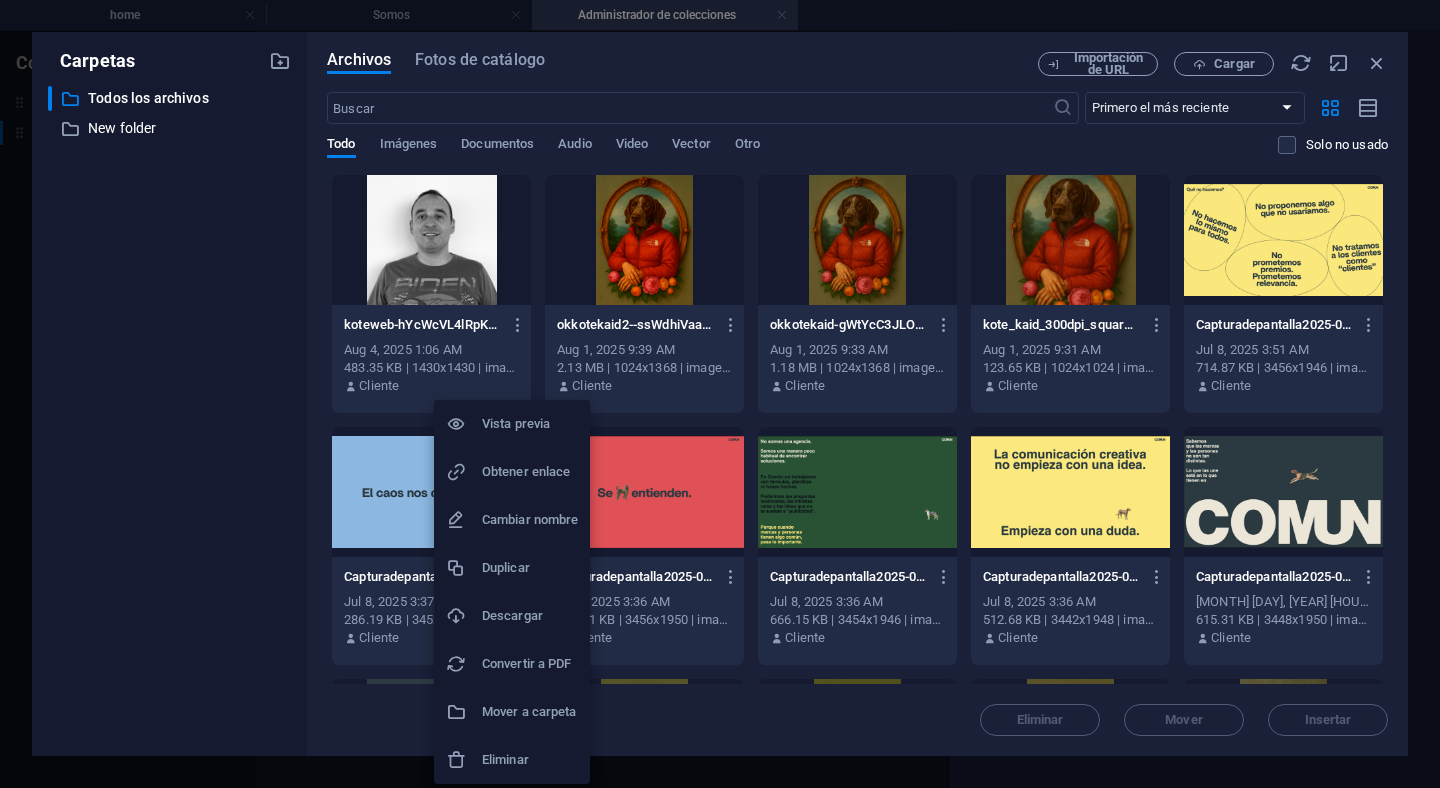 click on "Eliminar" at bounding box center [530, 760] 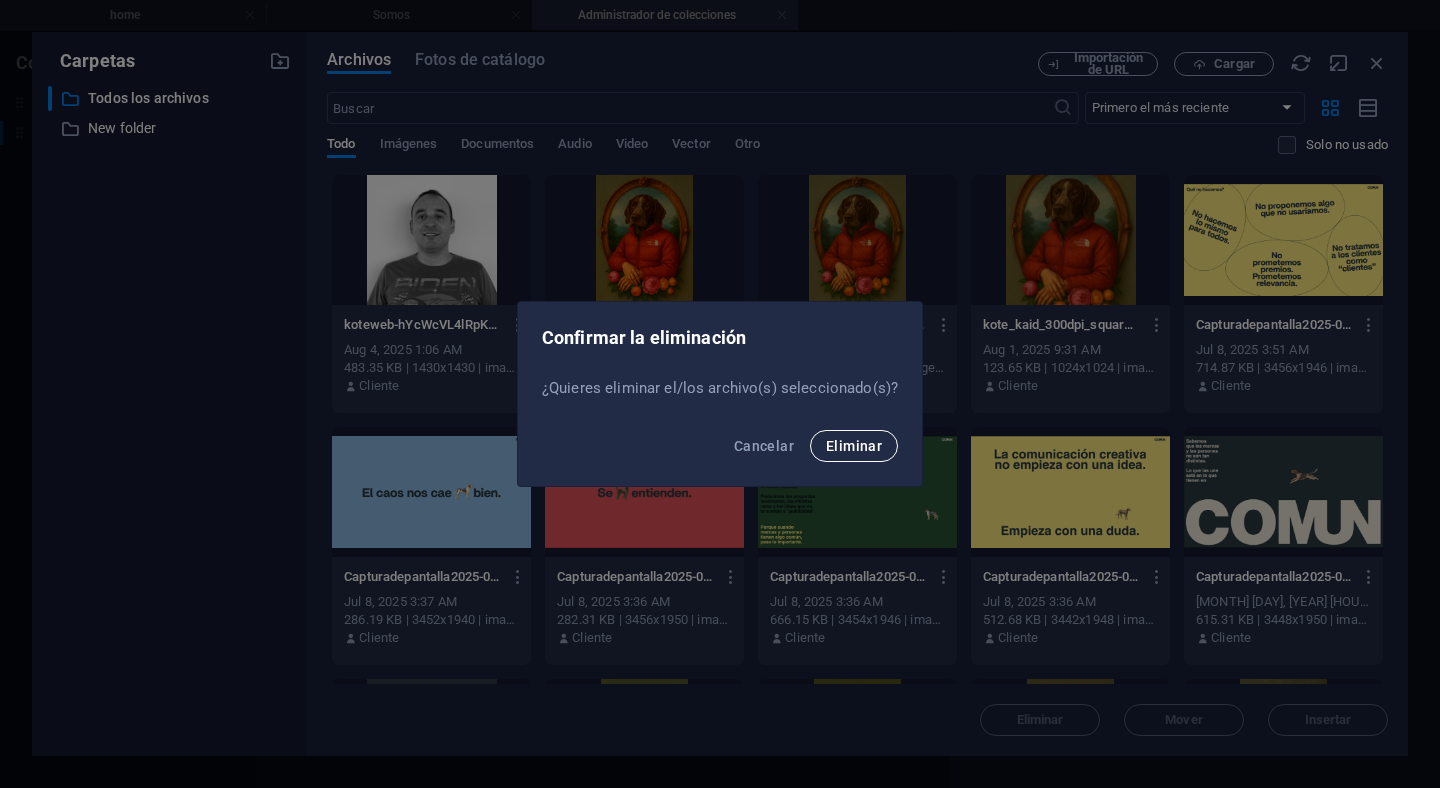 click on "Eliminar" at bounding box center [854, 446] 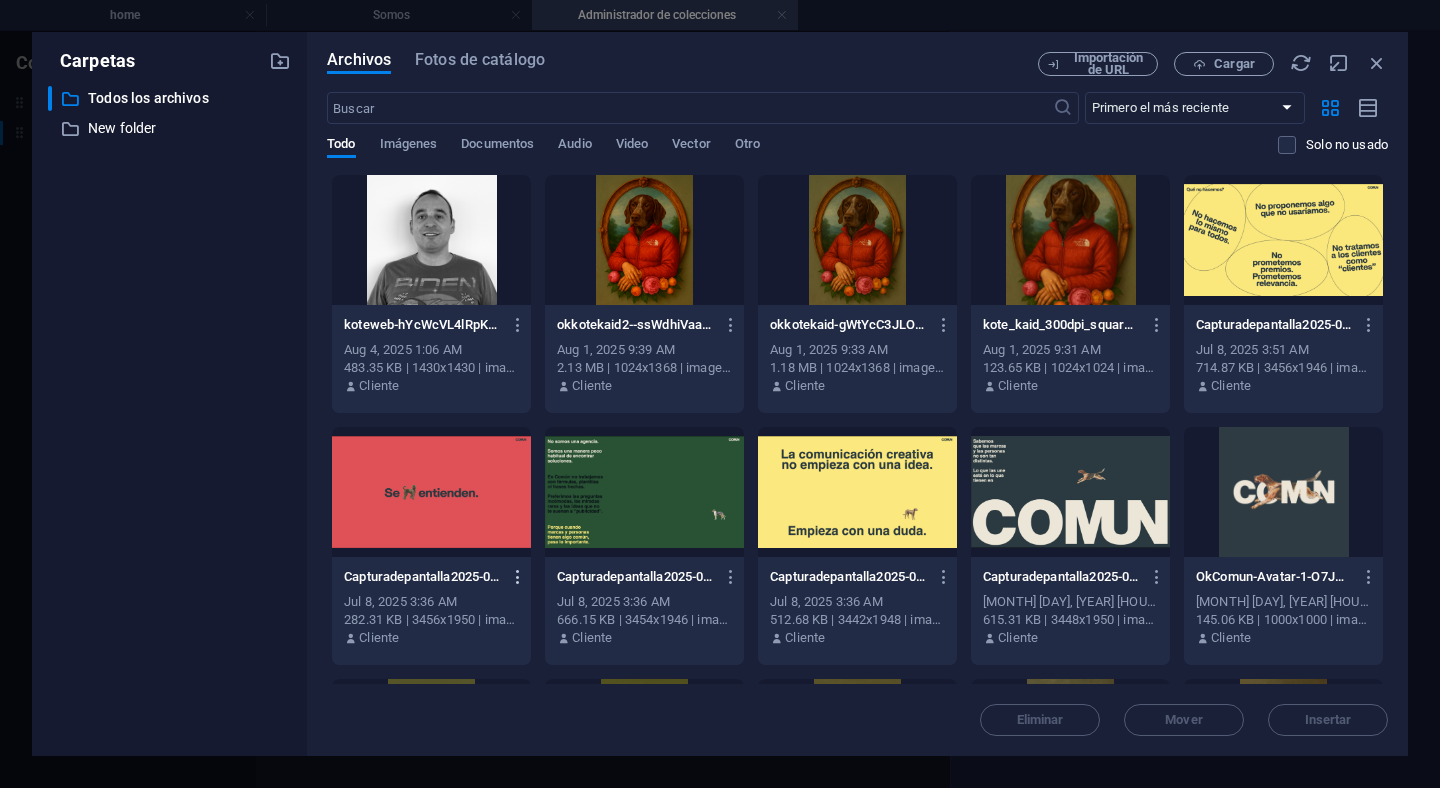 click at bounding box center [518, 577] 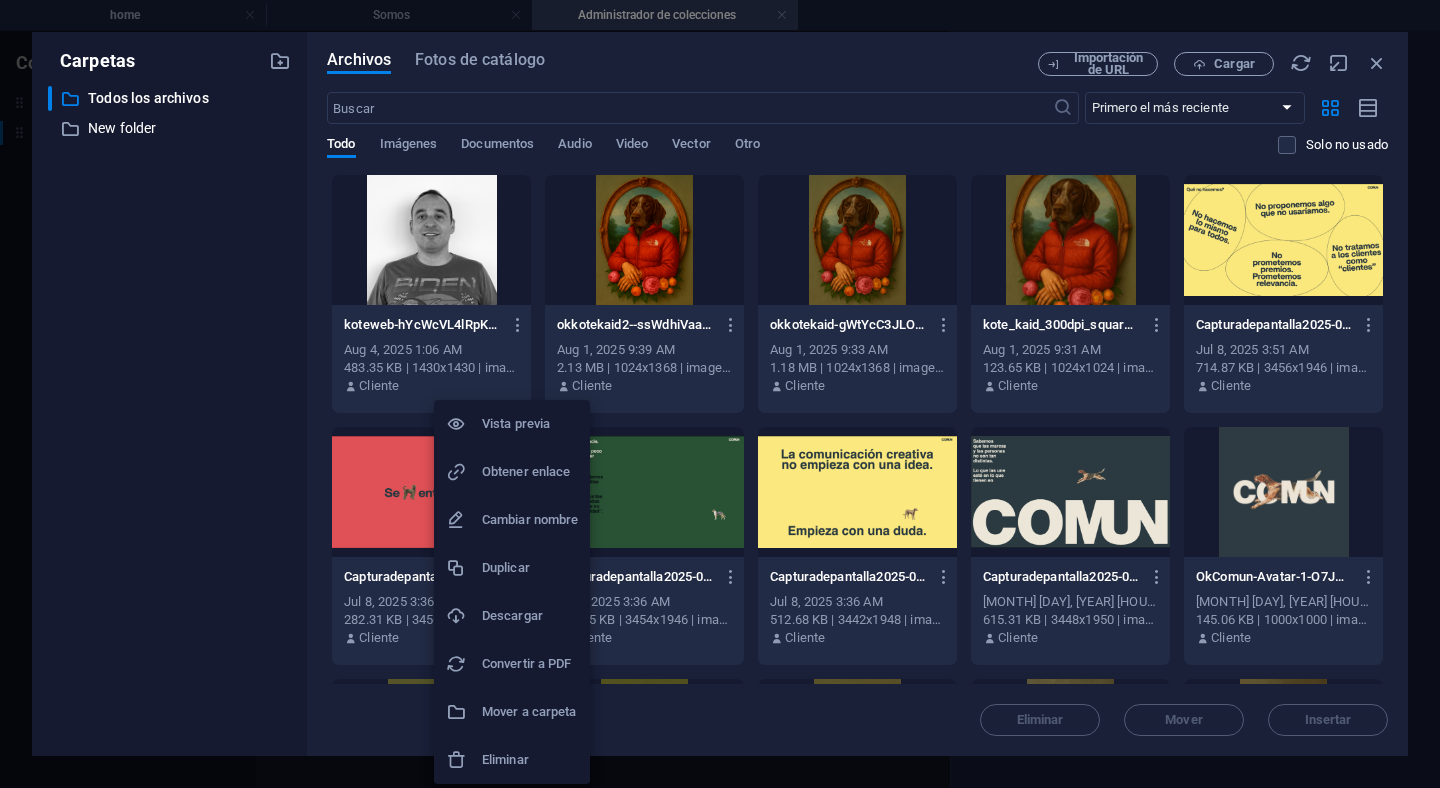click on "Eliminar" at bounding box center (530, 760) 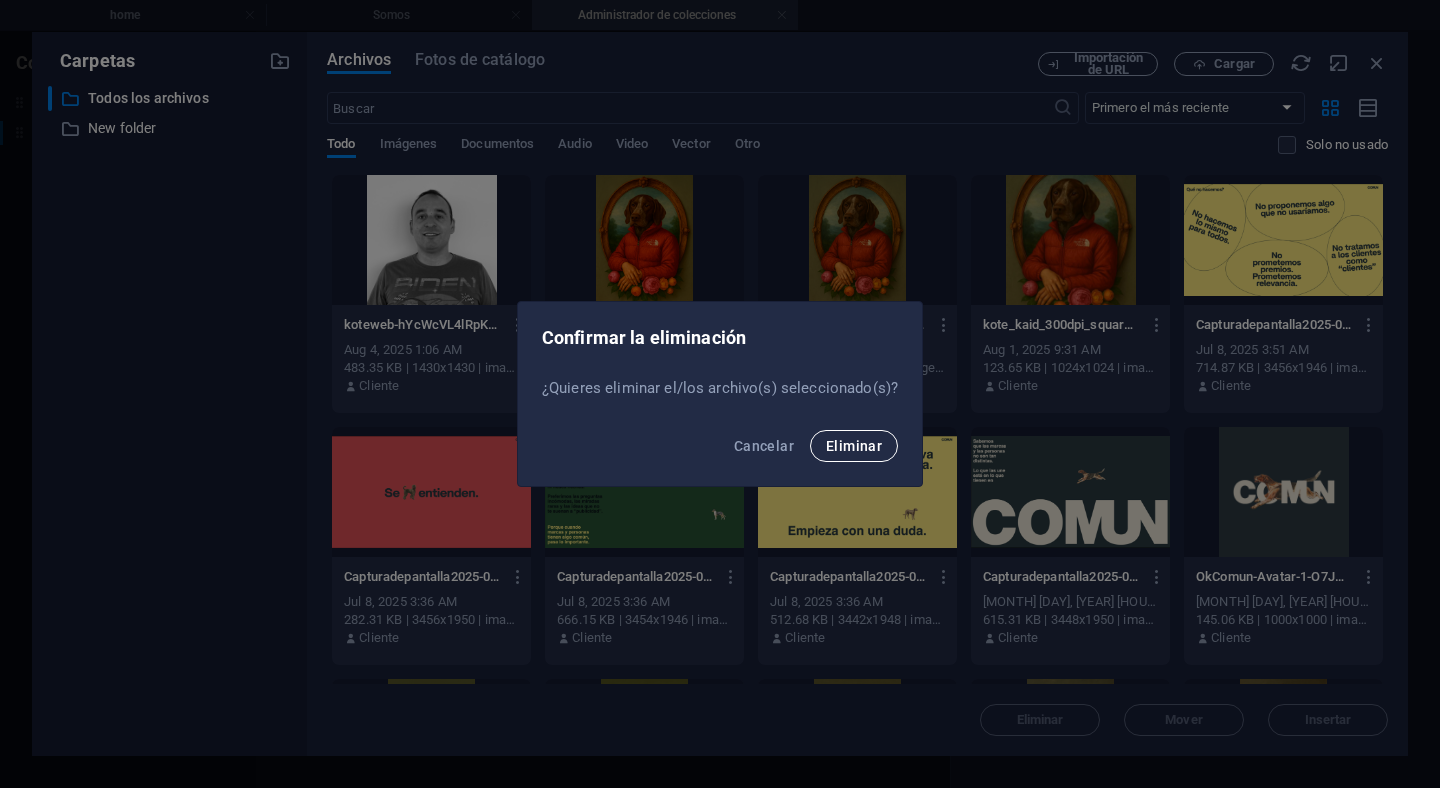 click on "Eliminar" at bounding box center (854, 446) 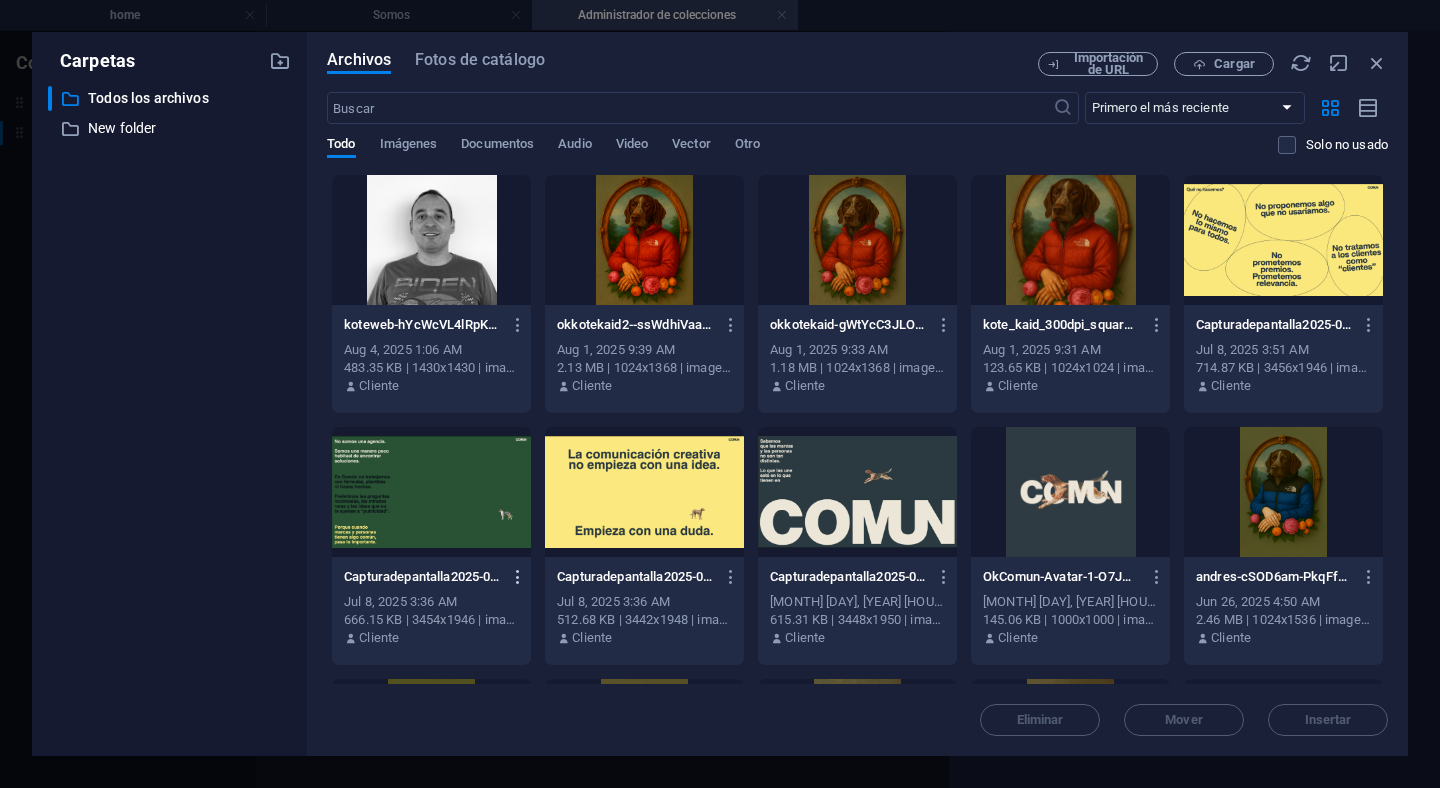 click at bounding box center [518, 577] 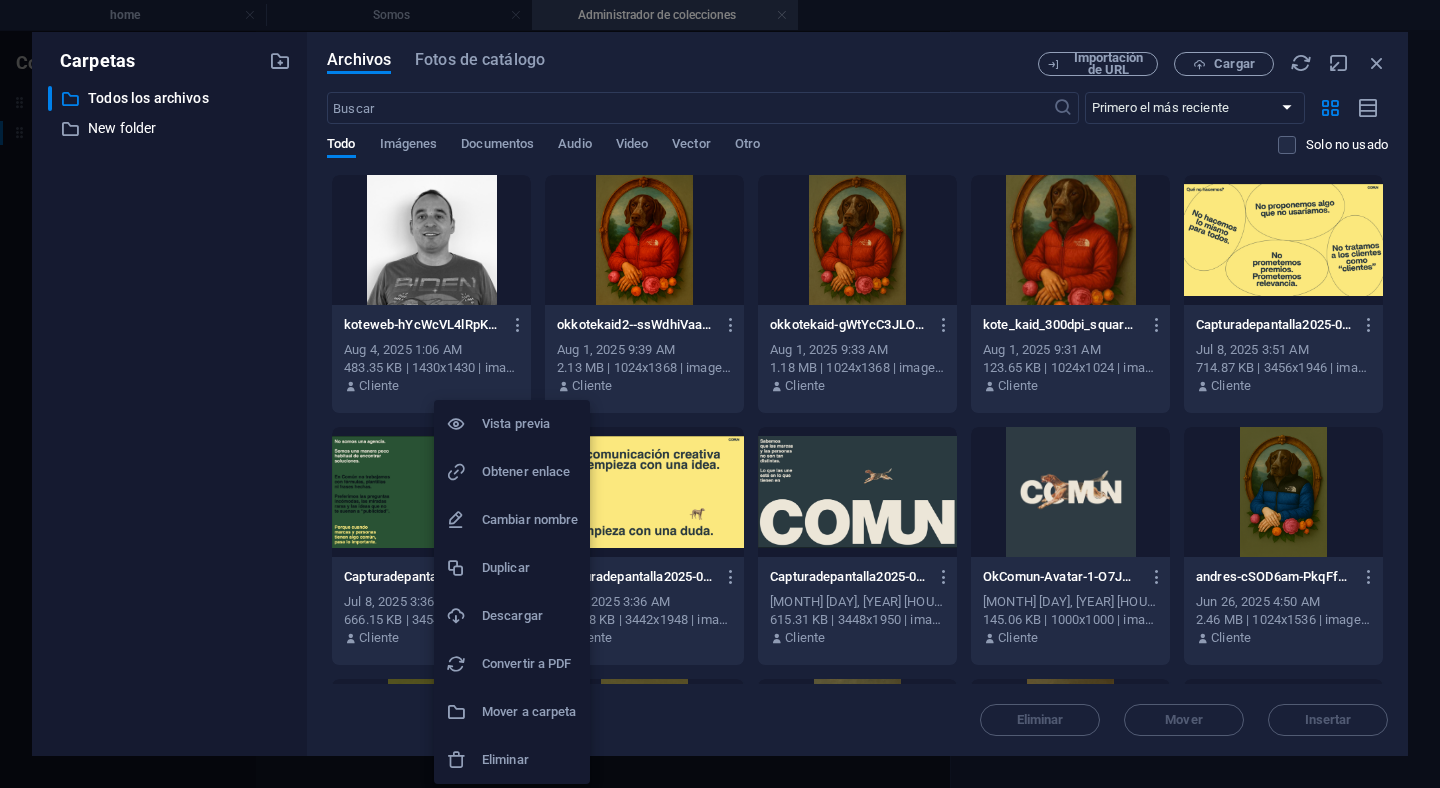 click on "Eliminar" at bounding box center [530, 760] 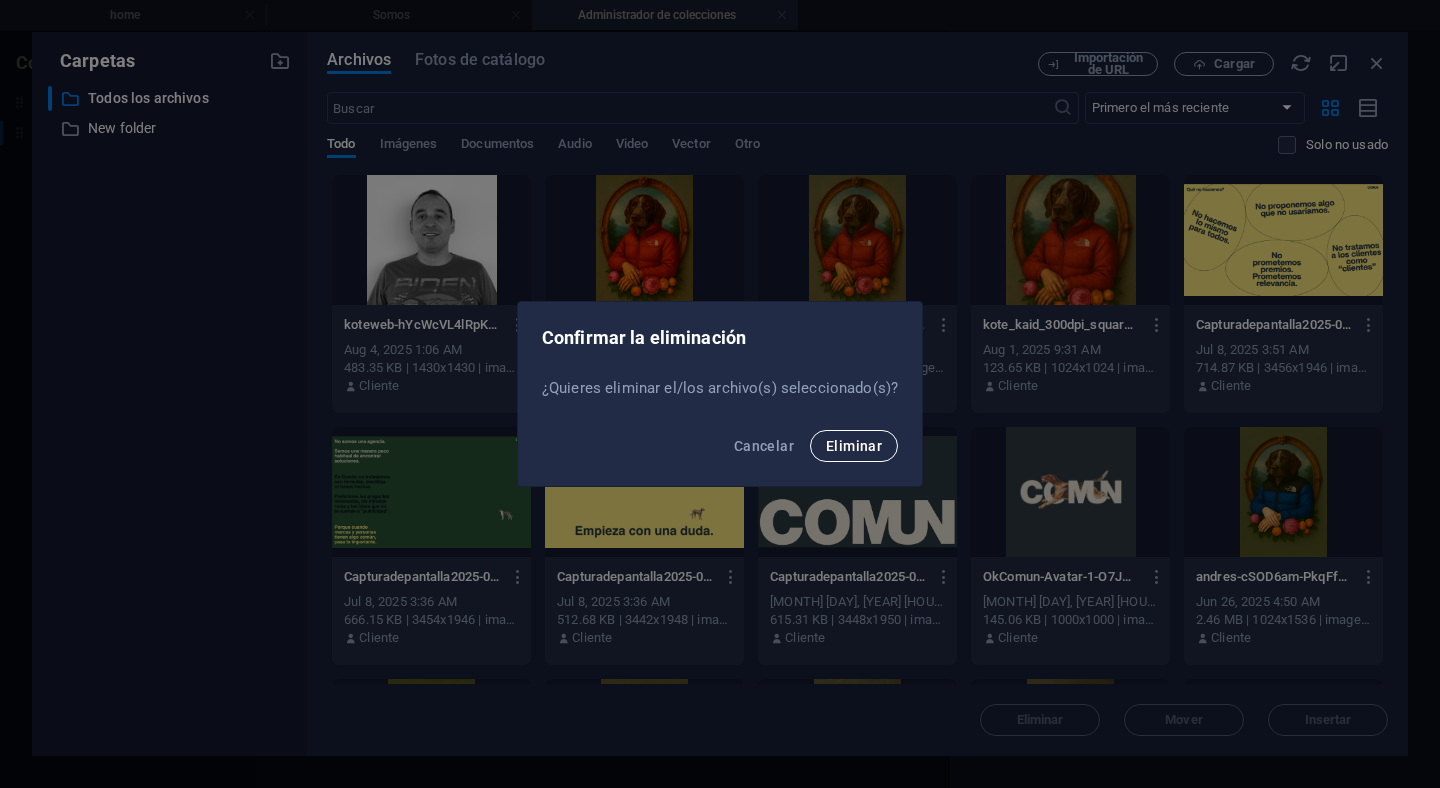 click on "Eliminar" at bounding box center [854, 446] 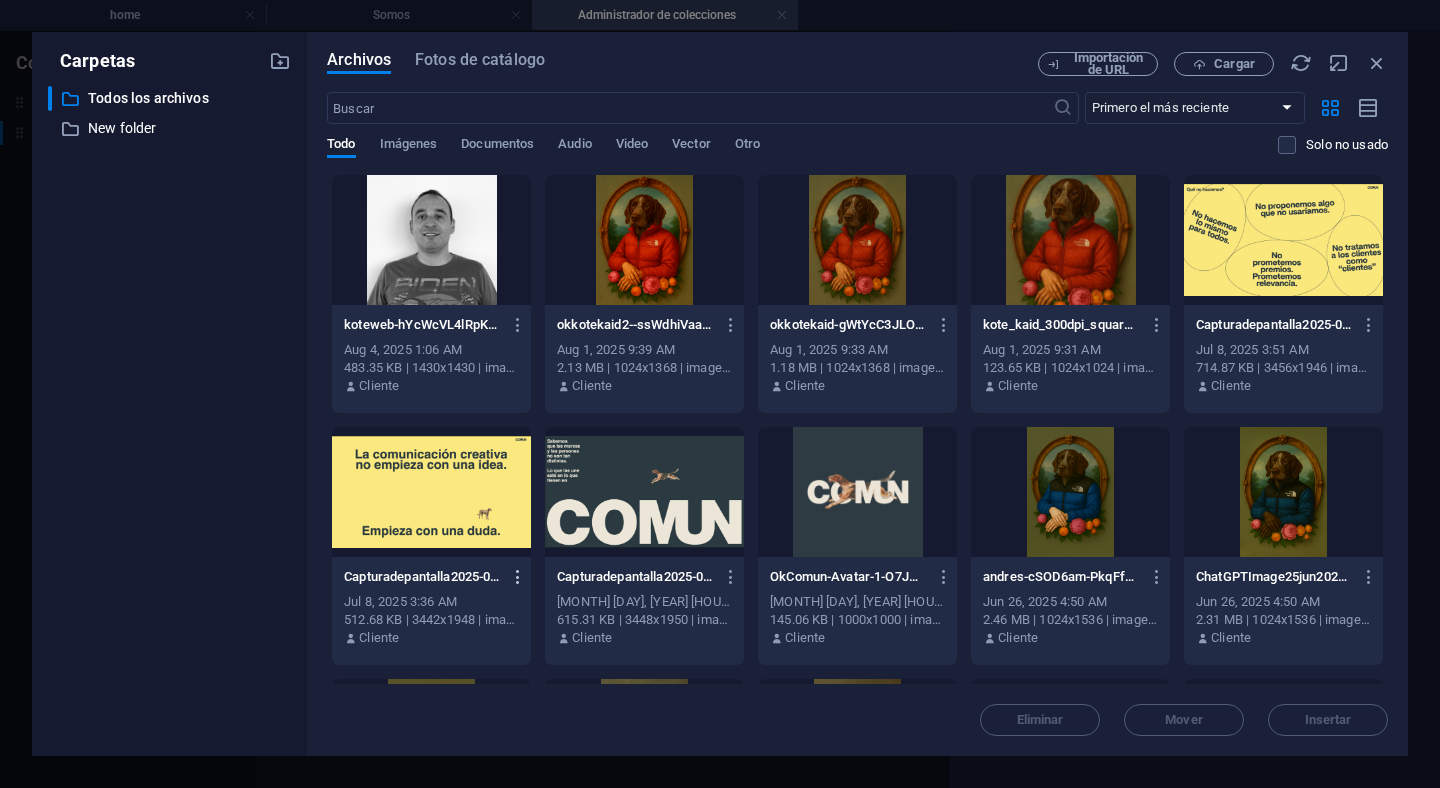 click at bounding box center [518, 577] 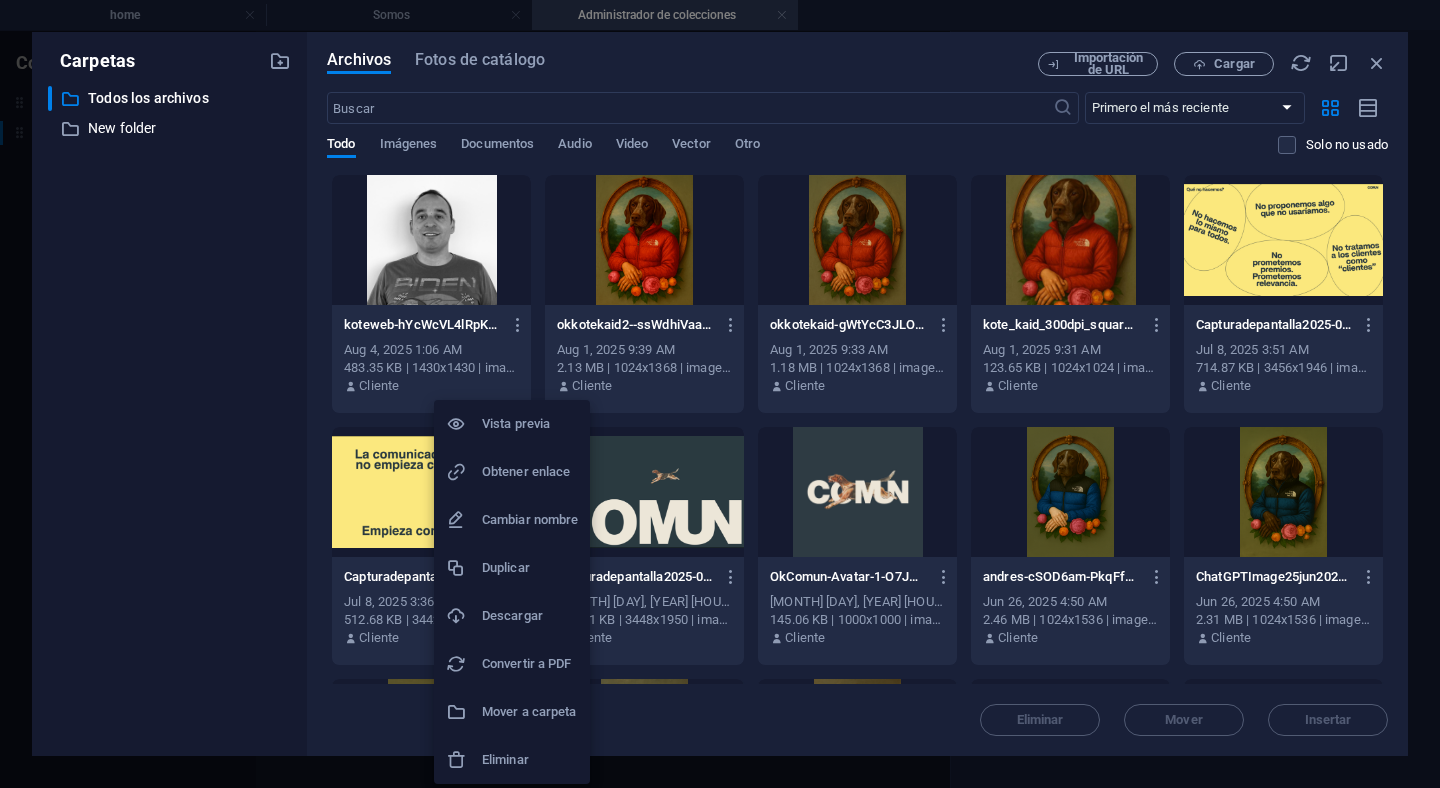 click on "Eliminar" at bounding box center [530, 760] 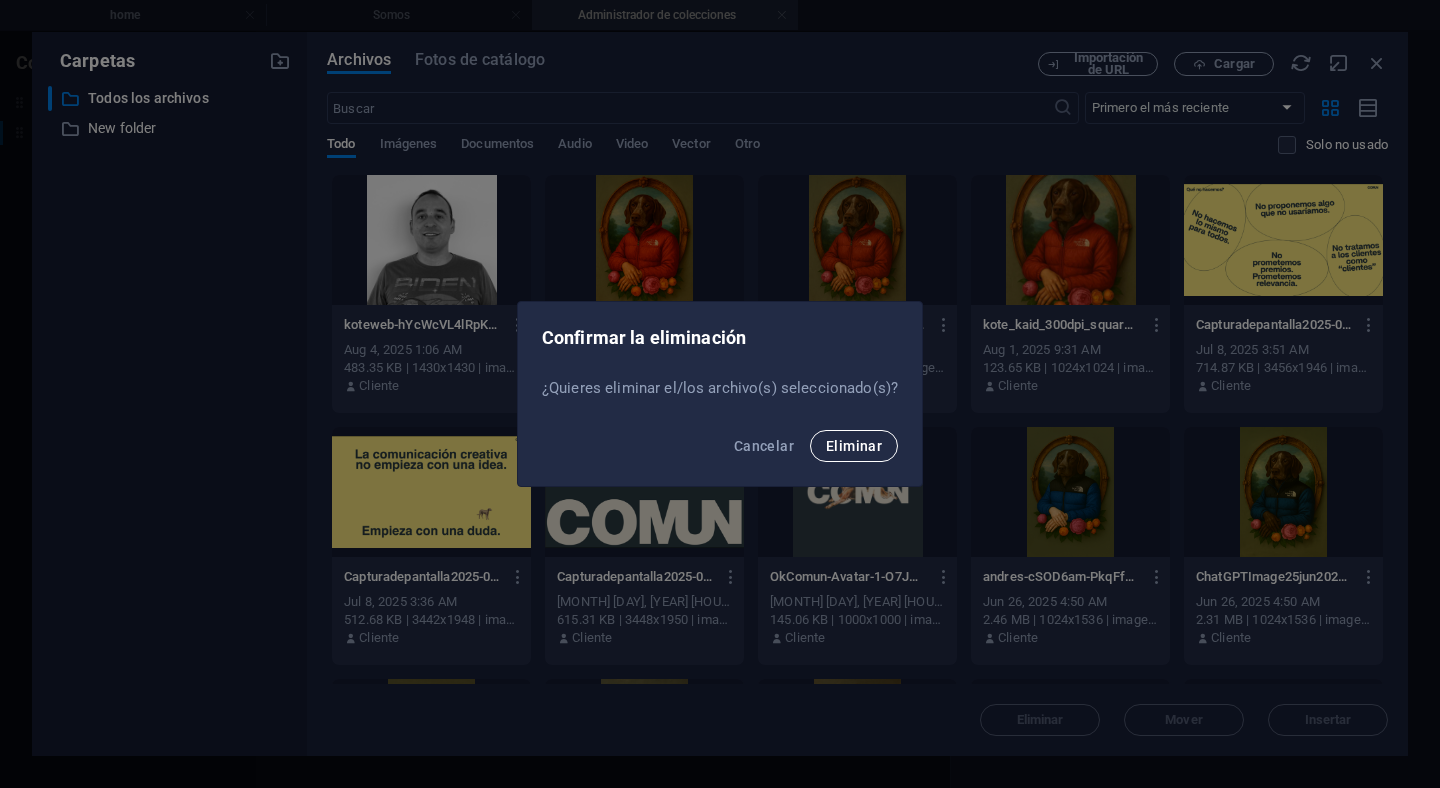 click on "Eliminar" at bounding box center [854, 446] 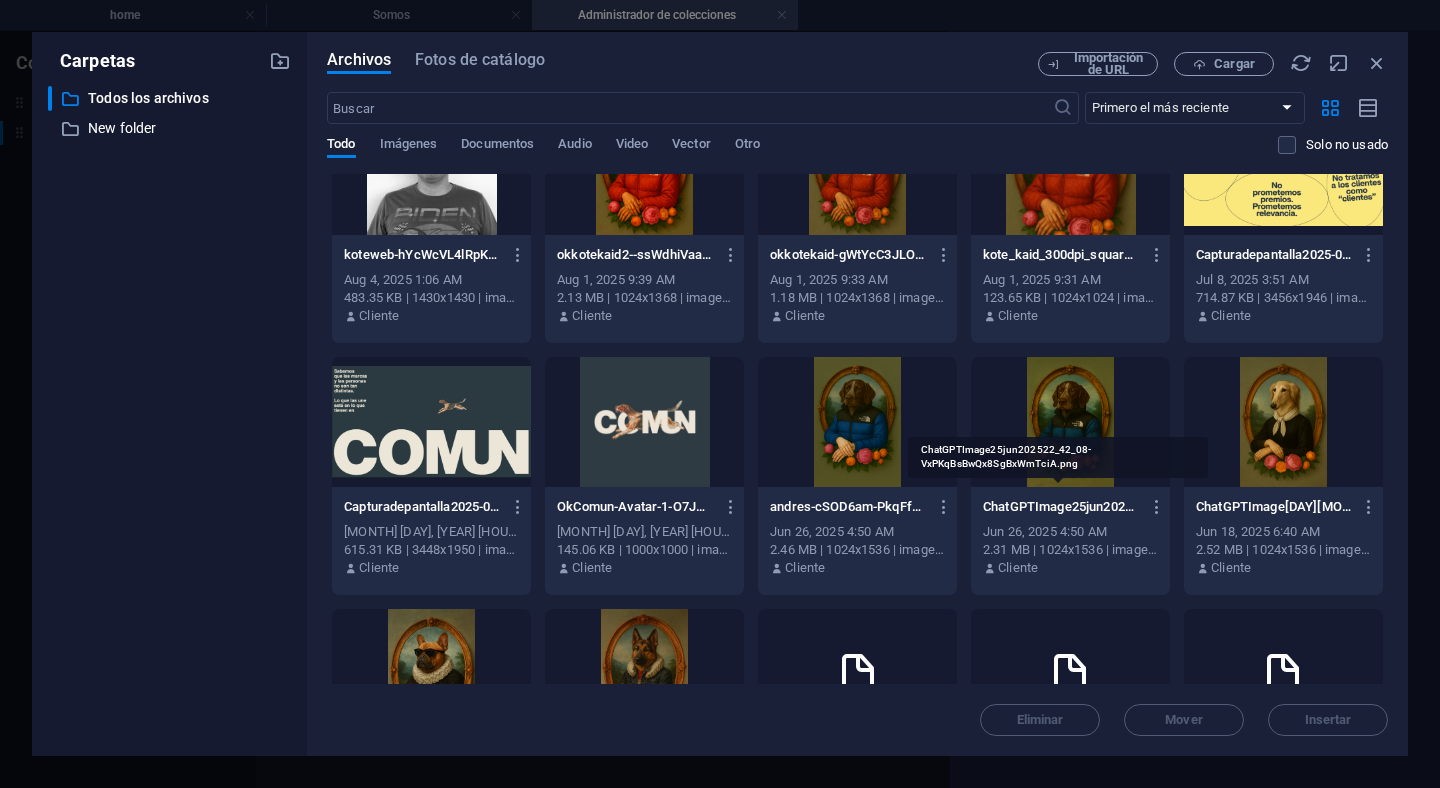 scroll, scrollTop: 78, scrollLeft: 0, axis: vertical 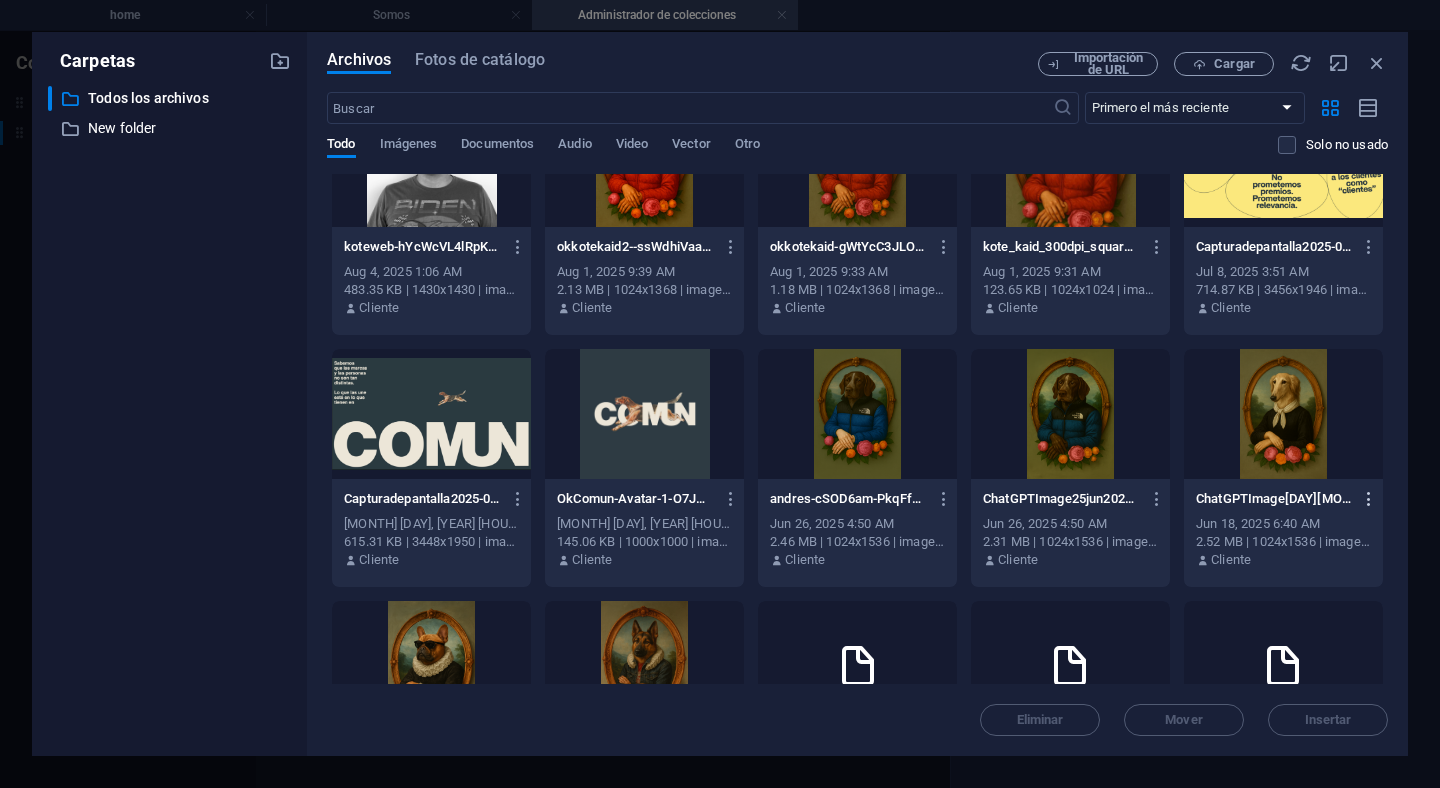 click at bounding box center (1369, 499) 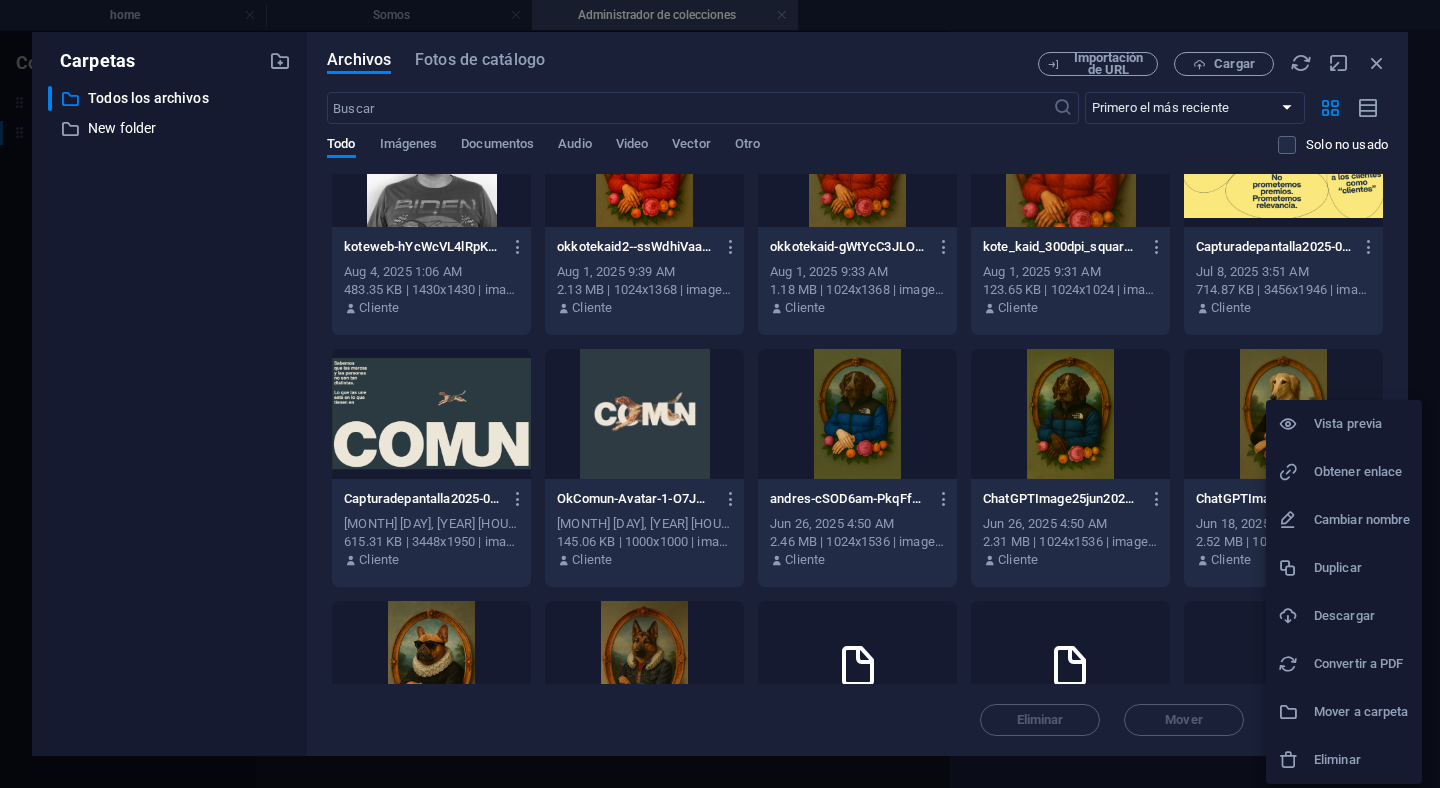 click at bounding box center (1296, 760) 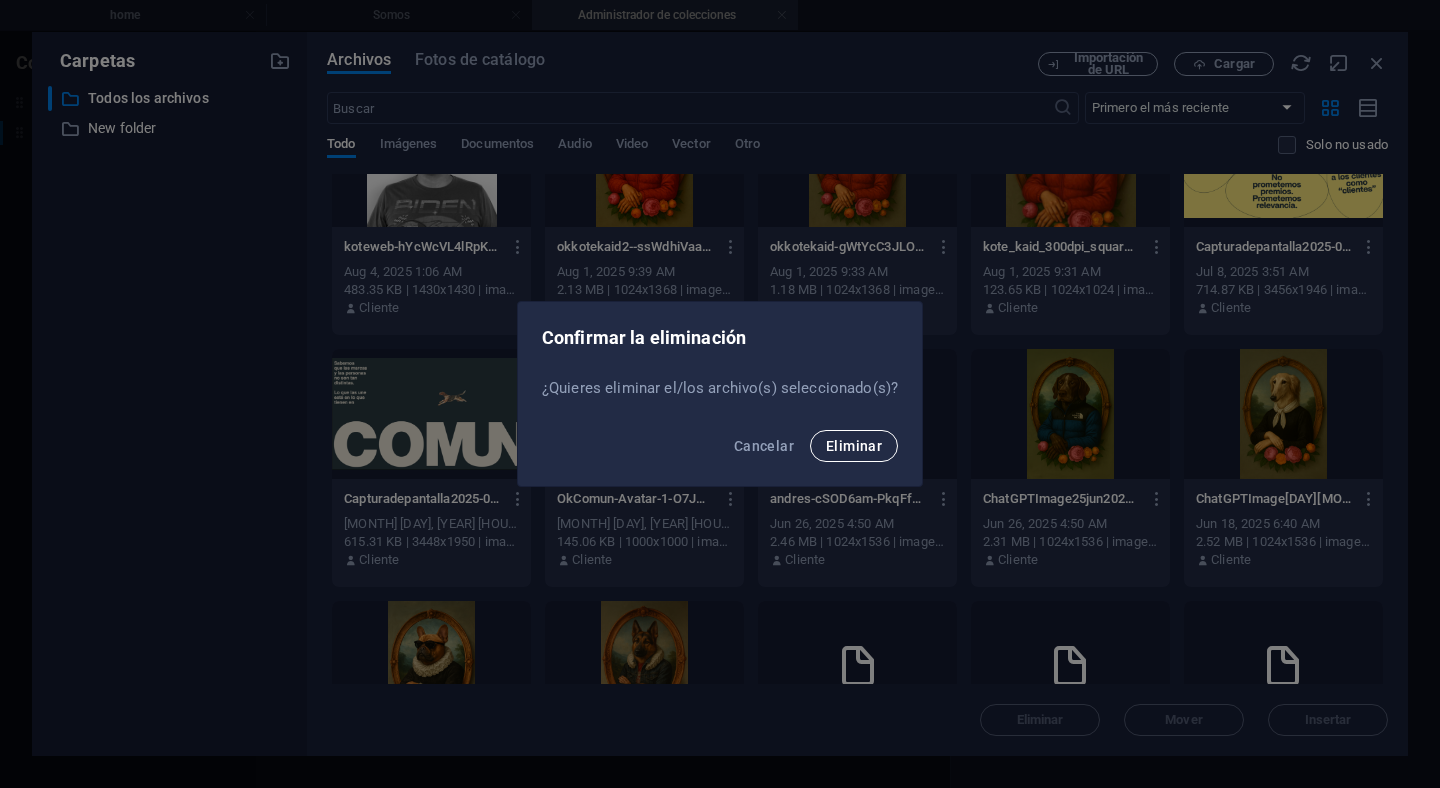 click on "Eliminar" at bounding box center [854, 446] 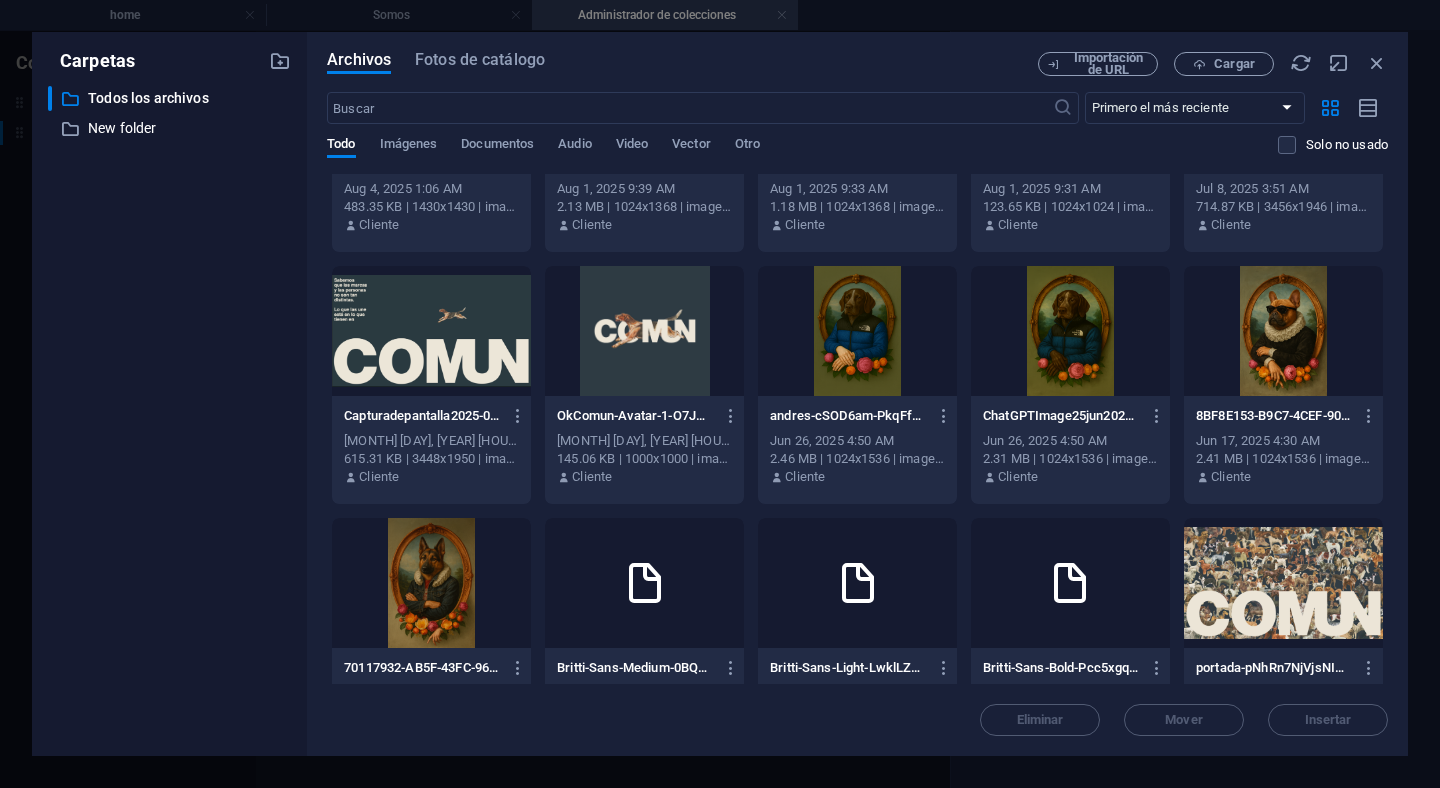 scroll, scrollTop: 0, scrollLeft: 0, axis: both 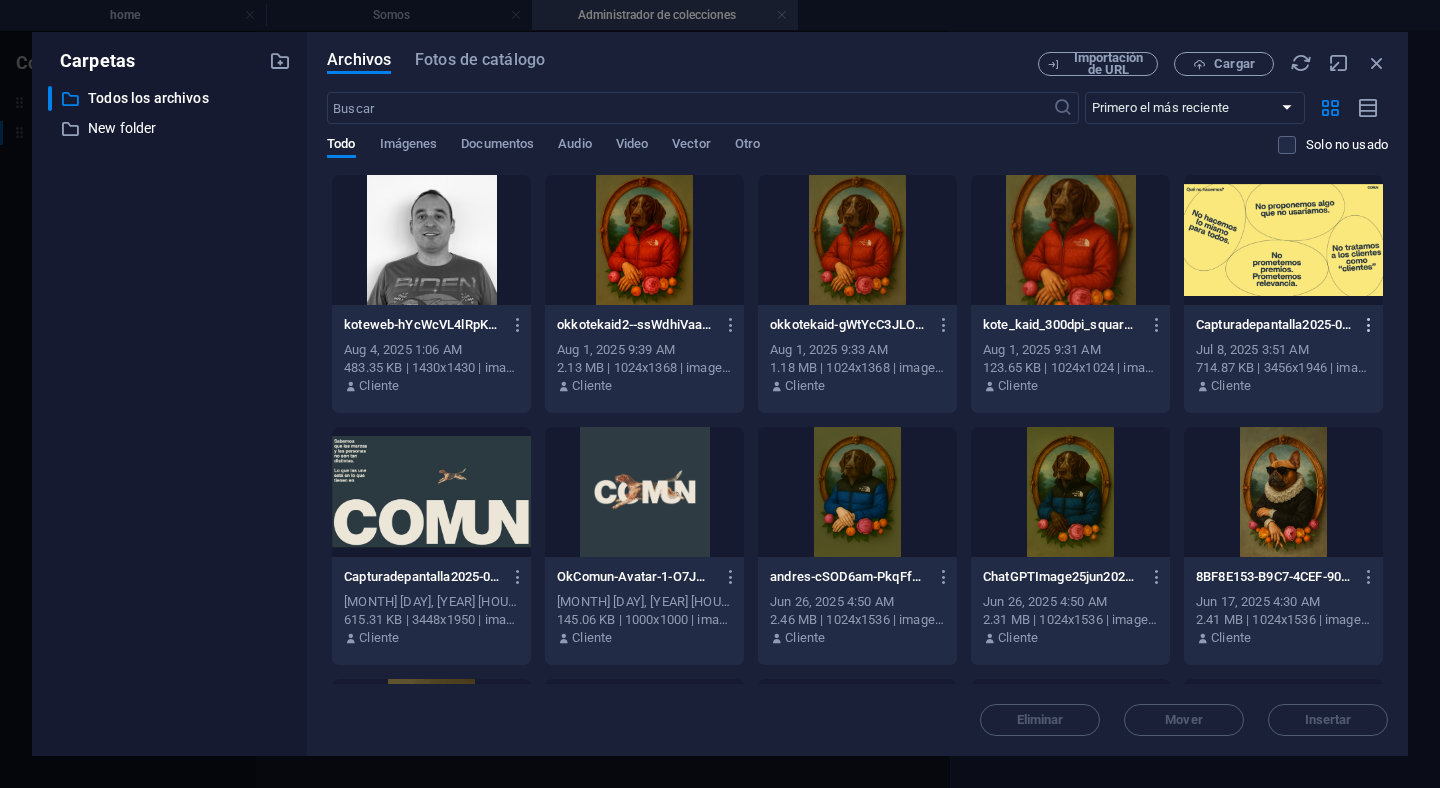 click at bounding box center [1369, 325] 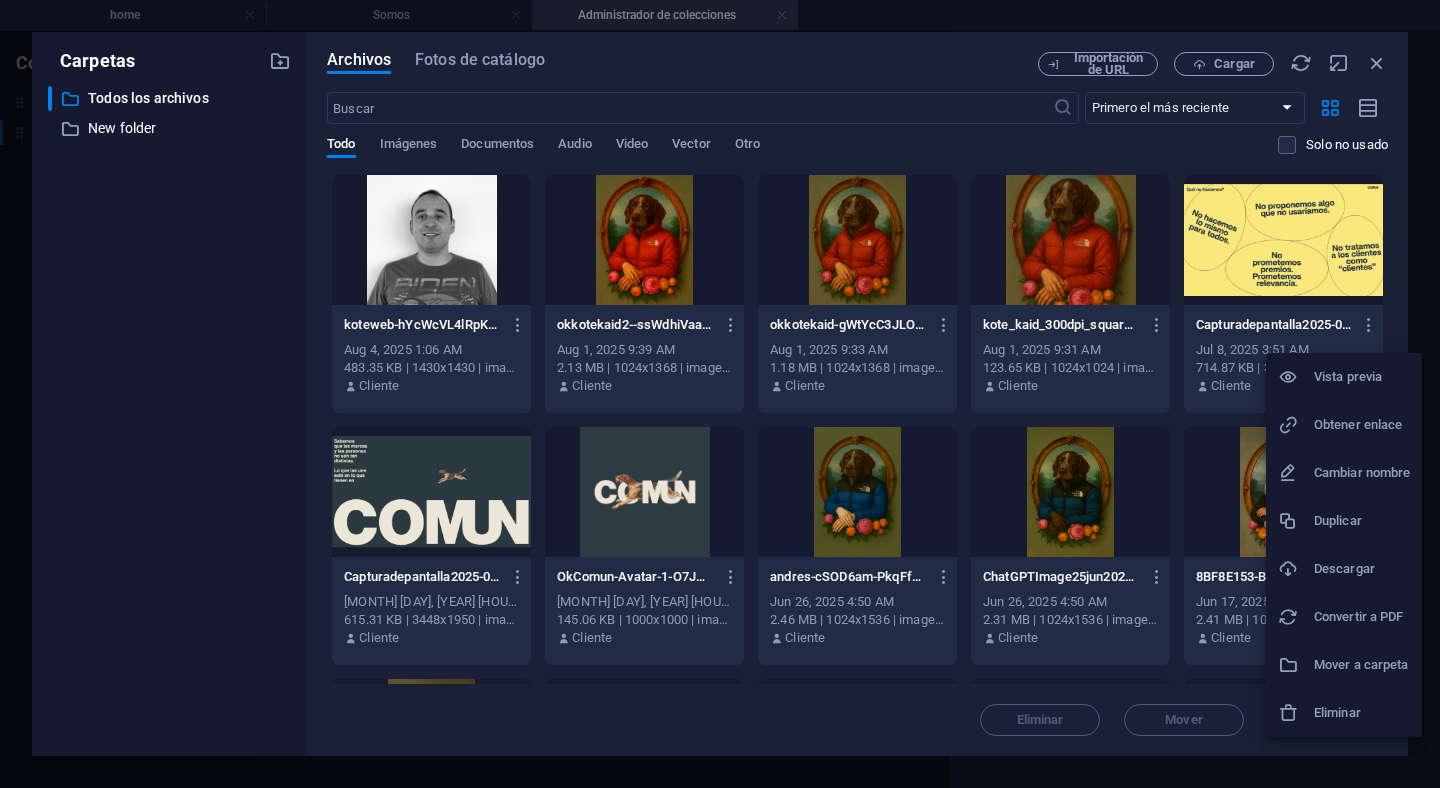 click on "Eliminar" at bounding box center (1362, 713) 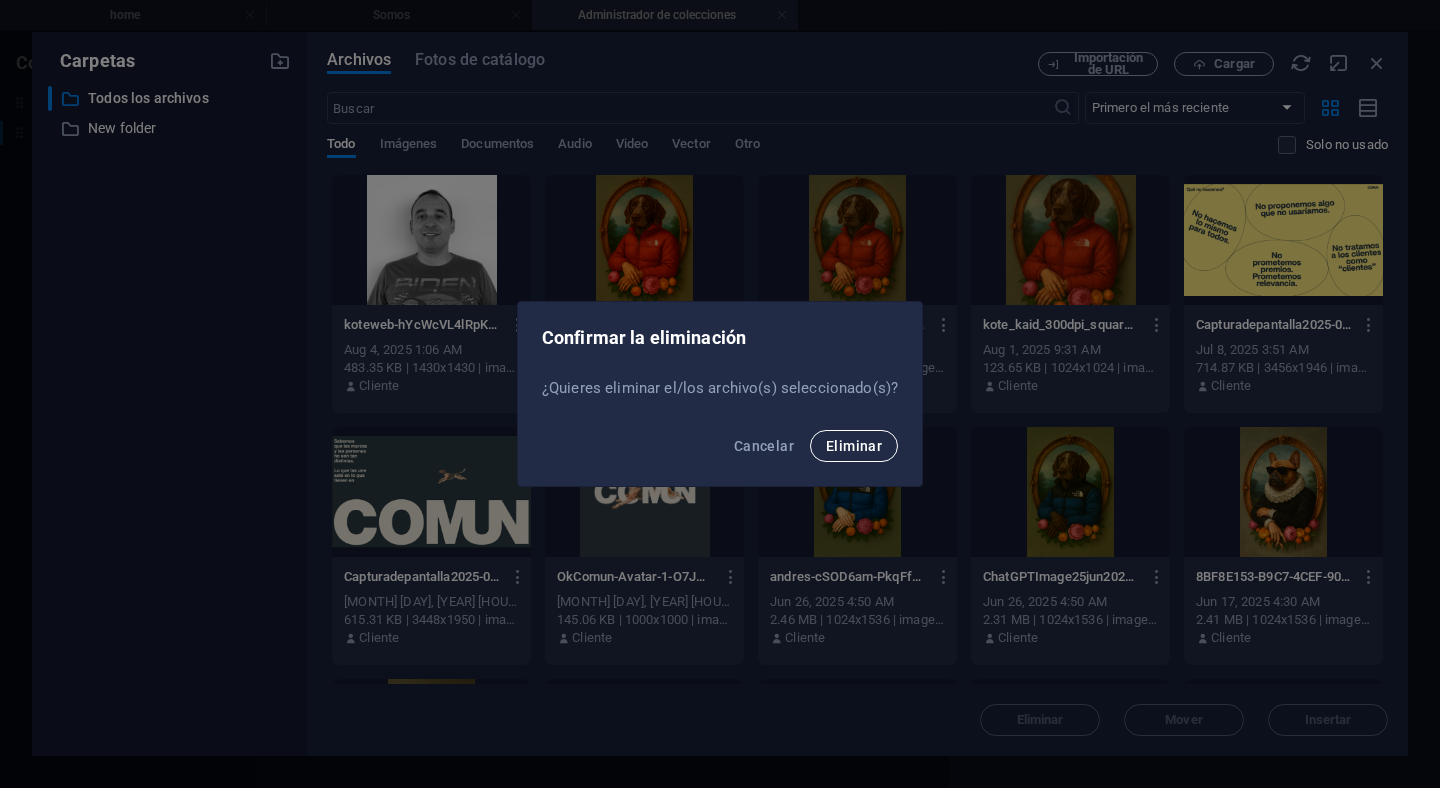 click on "Eliminar" at bounding box center [854, 446] 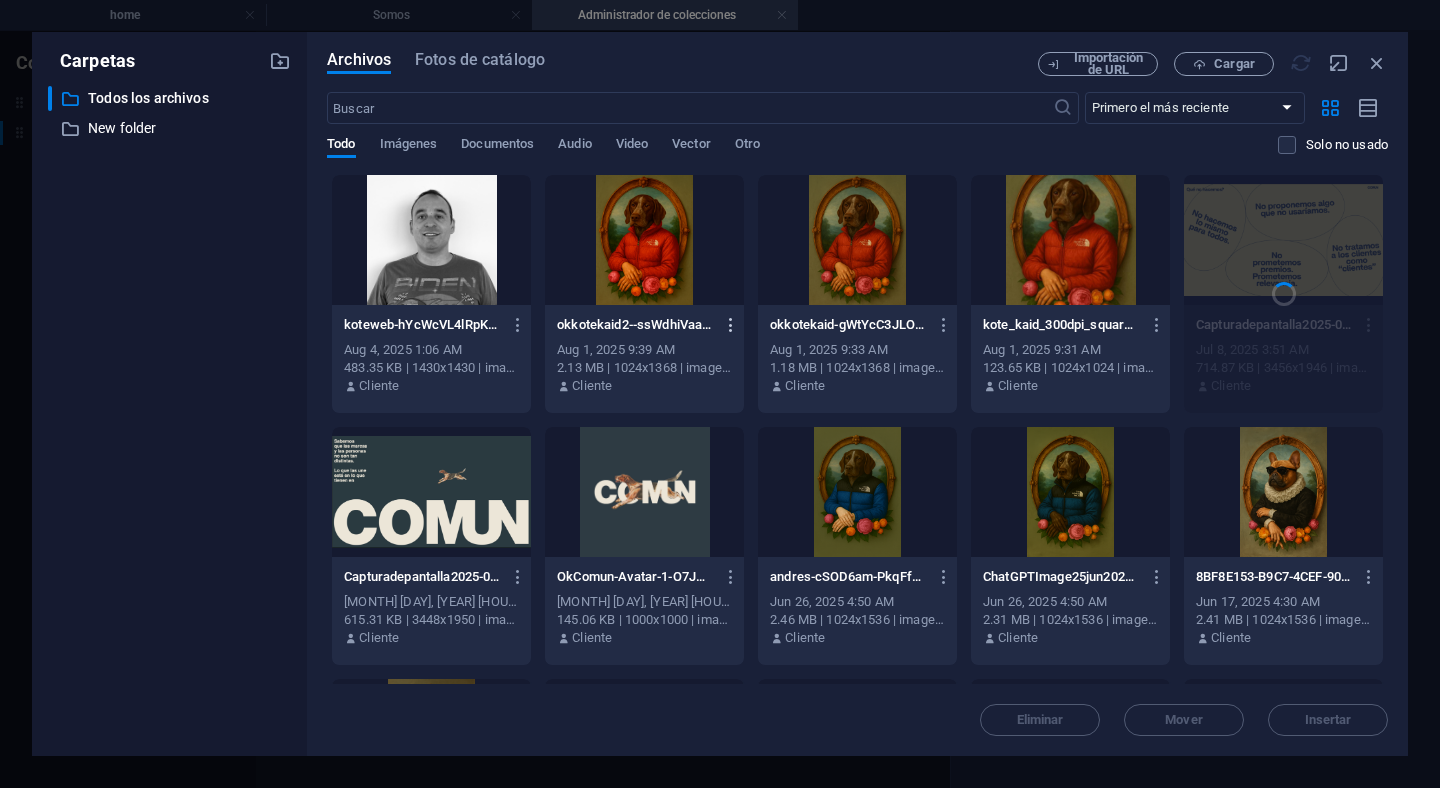 click at bounding box center (731, 325) 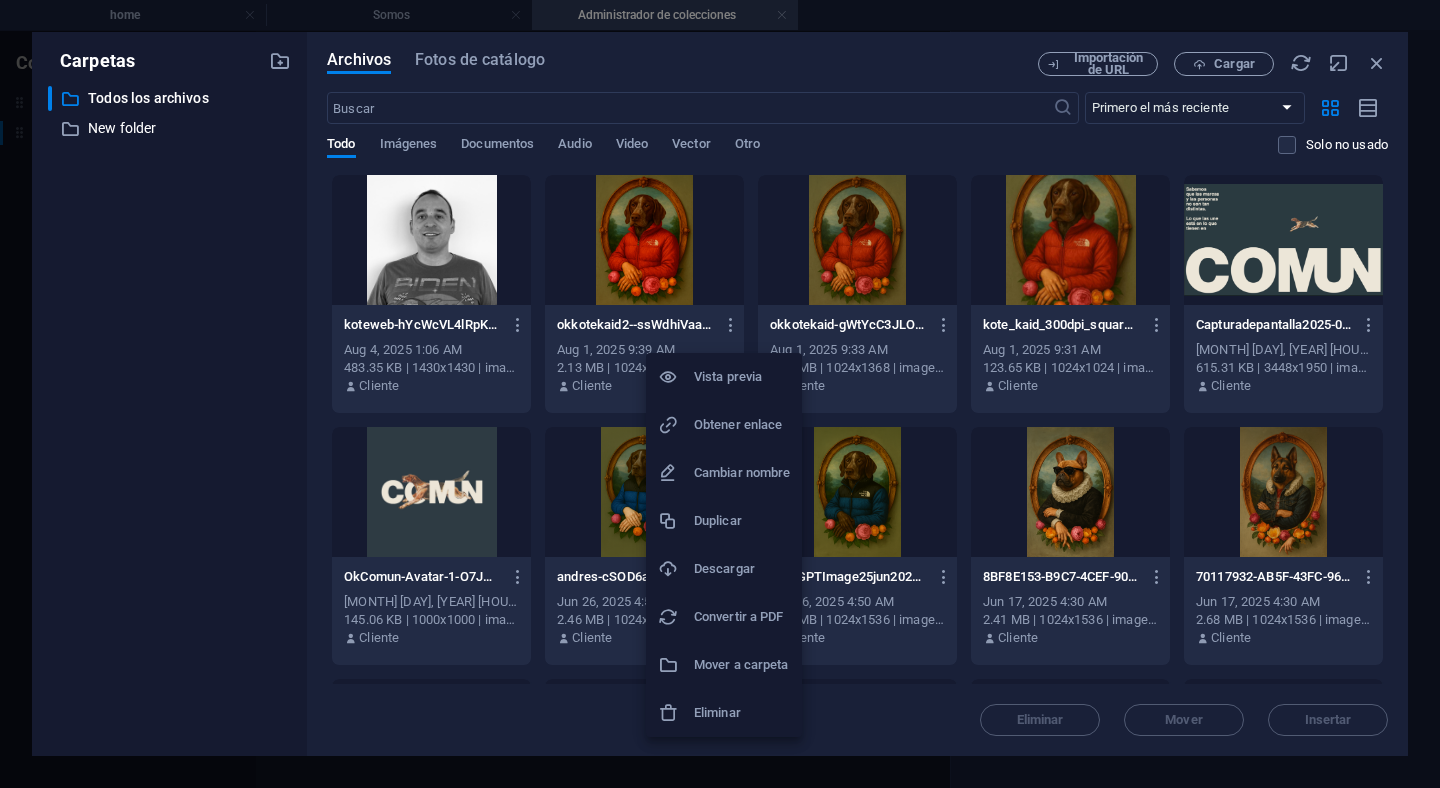 click on "Eliminar" at bounding box center (742, 713) 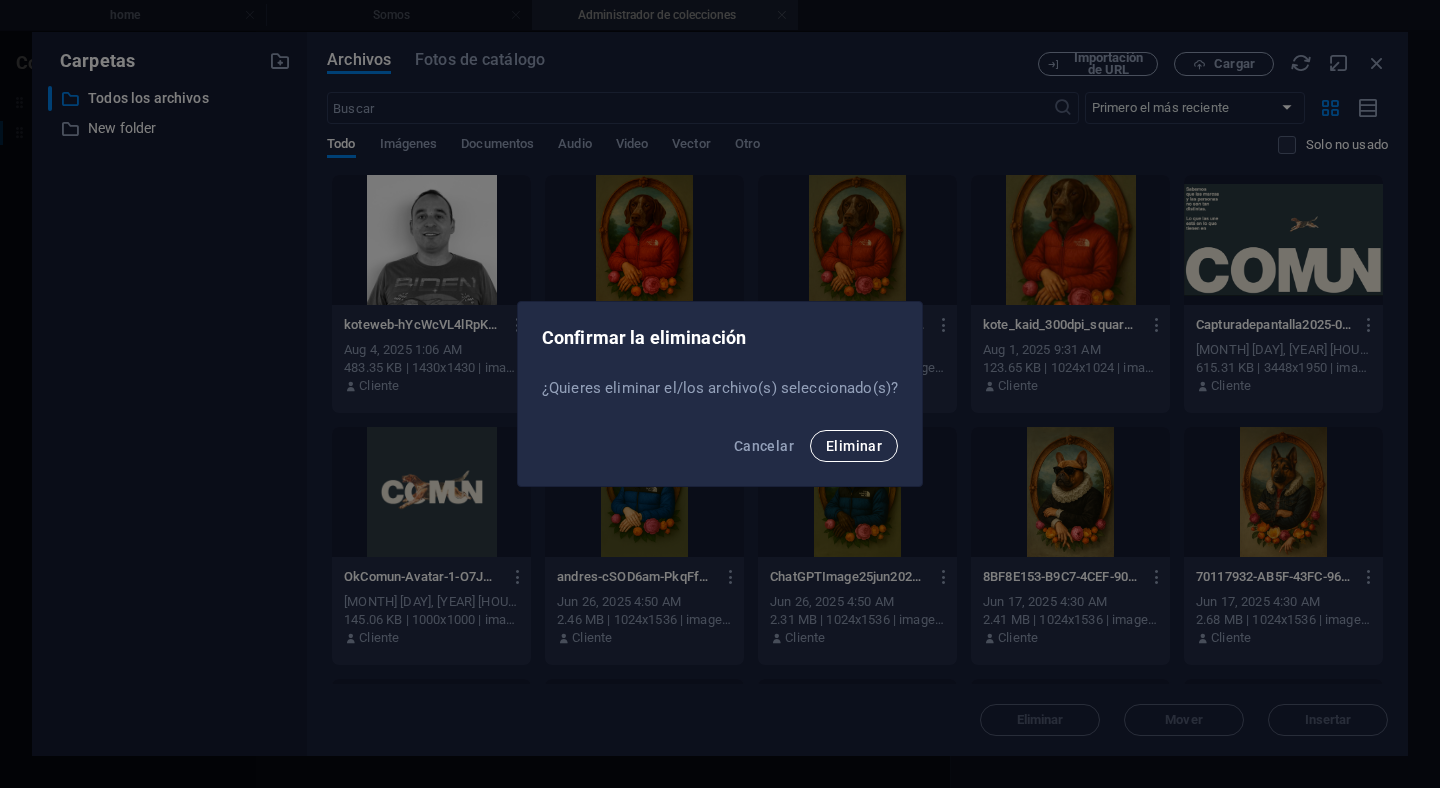 click on "Eliminar" at bounding box center (854, 446) 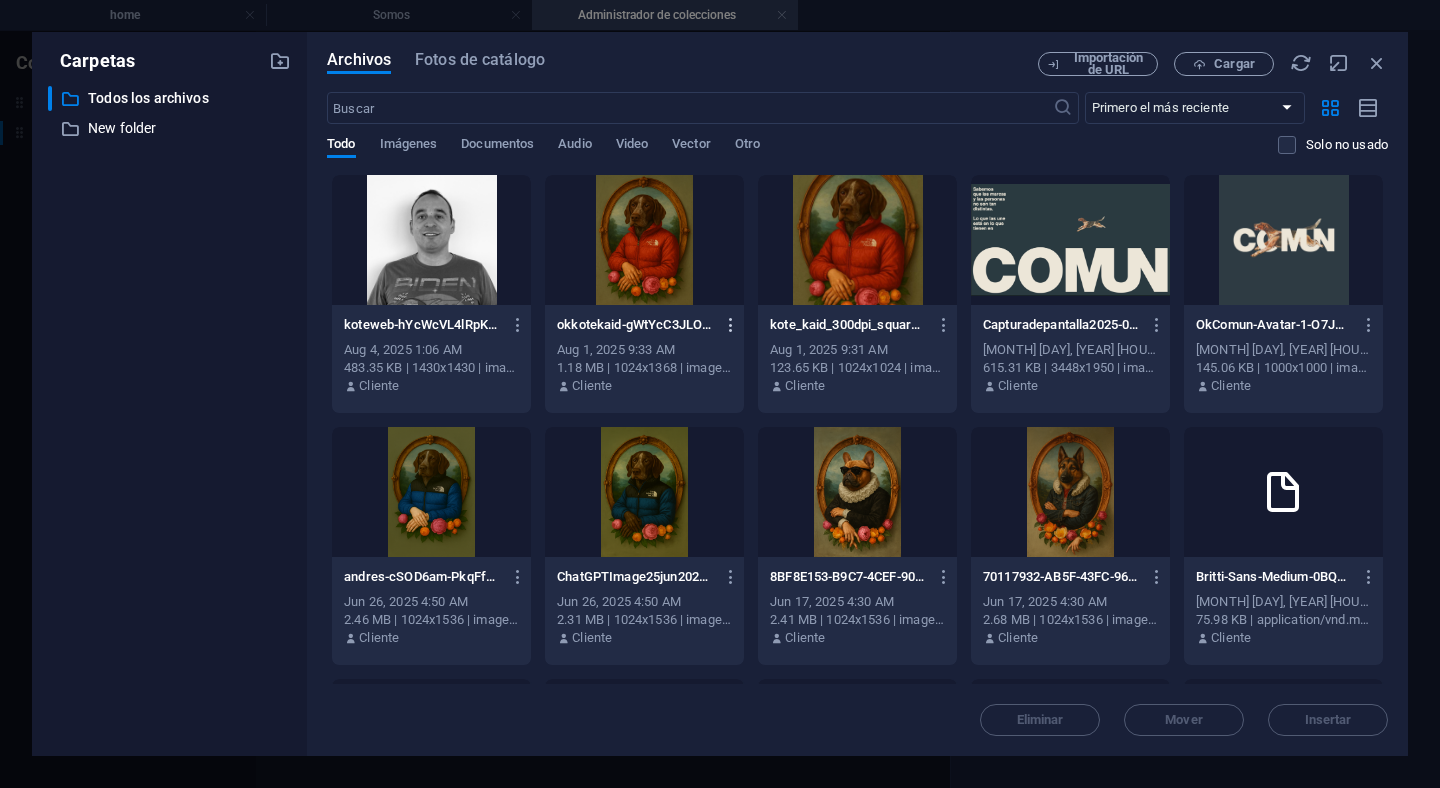 click at bounding box center (731, 325) 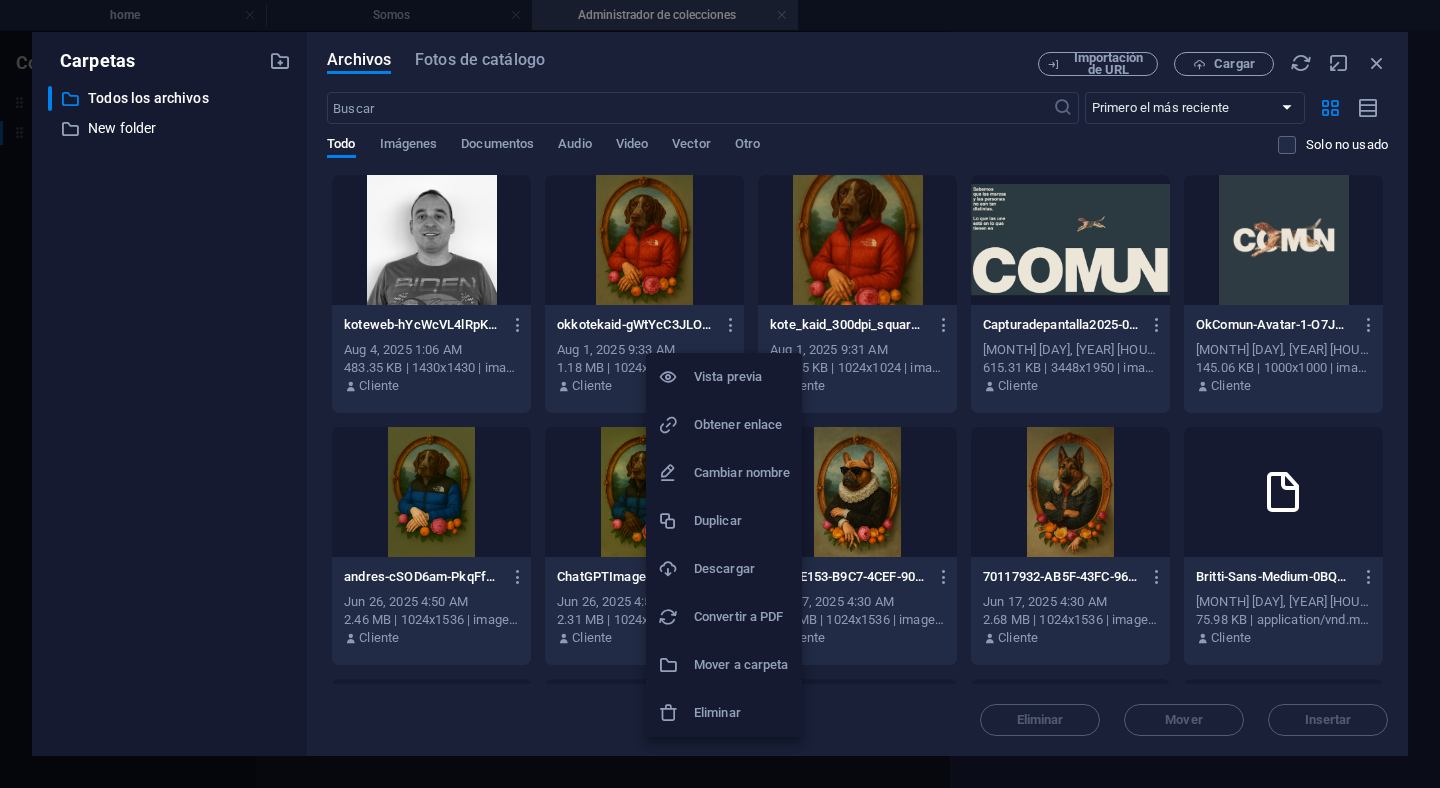 click on "Eliminar" at bounding box center [742, 713] 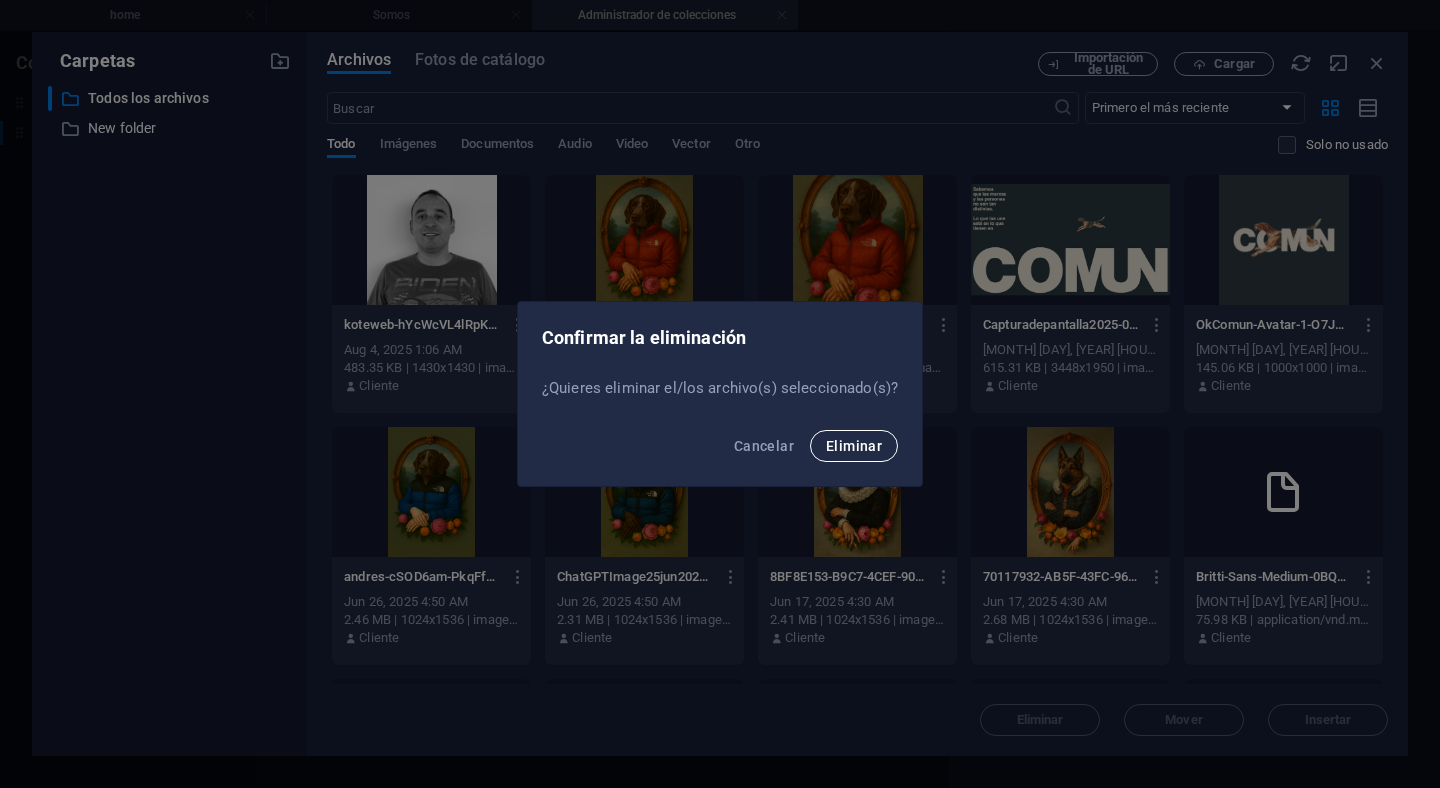 click on "Eliminar" at bounding box center [854, 446] 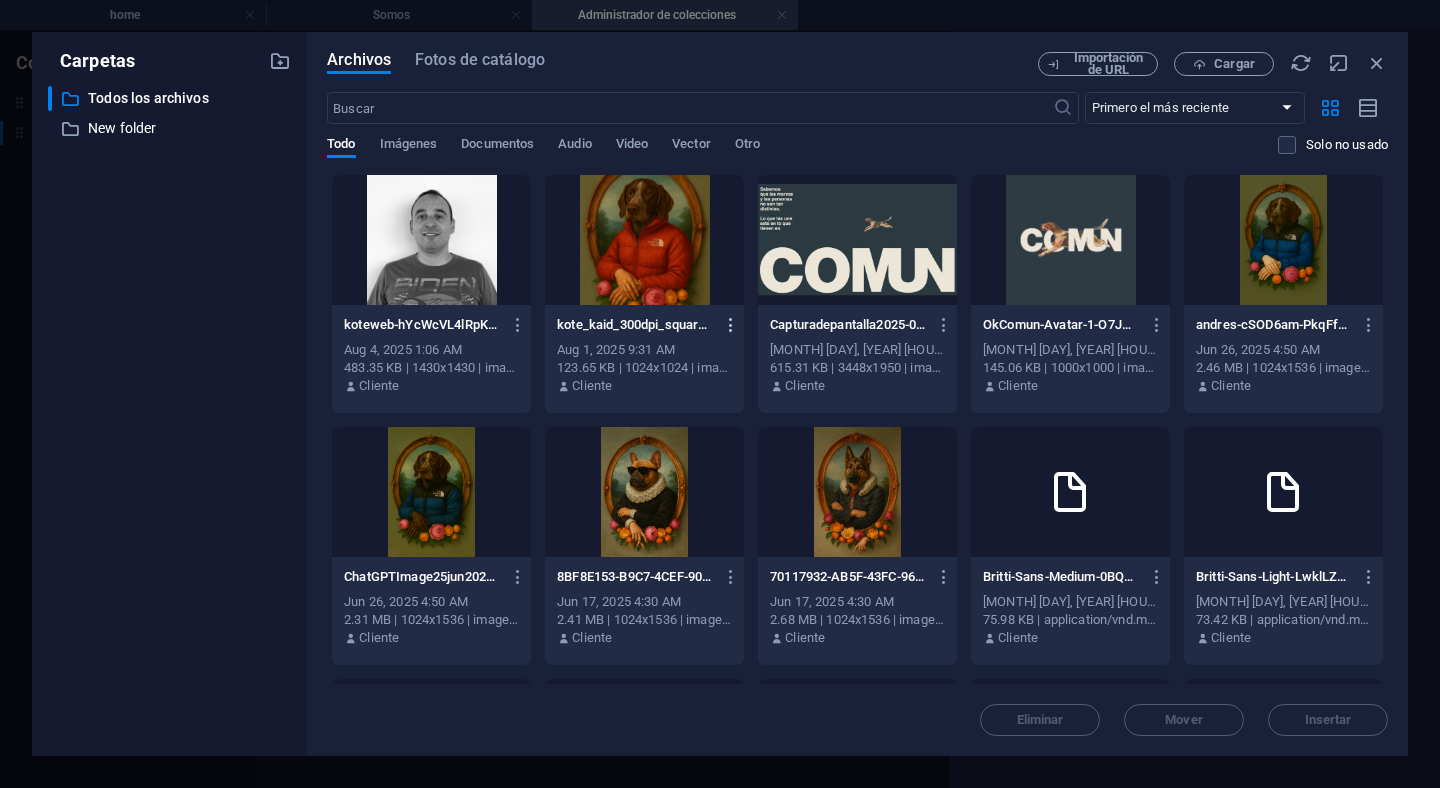 click at bounding box center (727, 325) 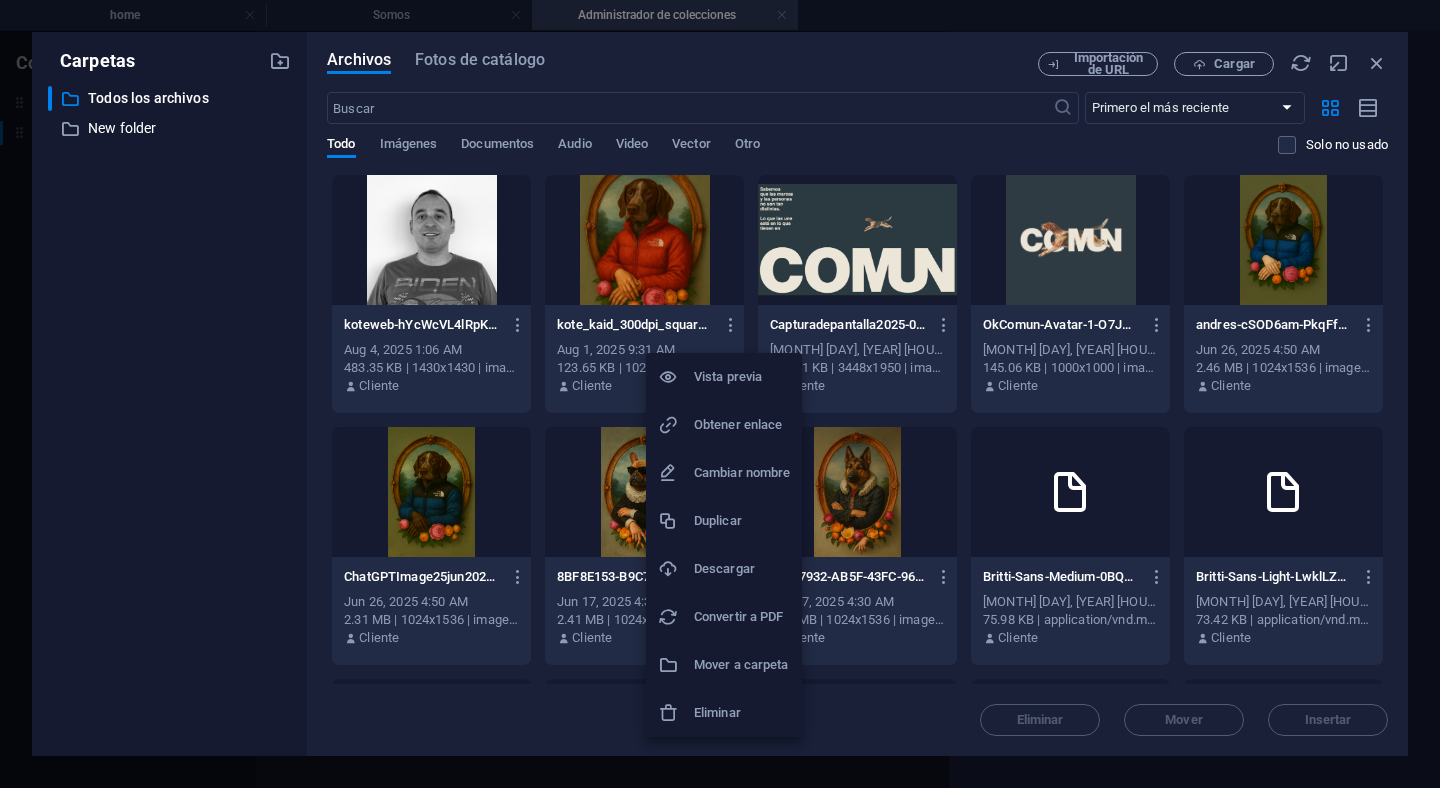 click on "Eliminar" at bounding box center (742, 713) 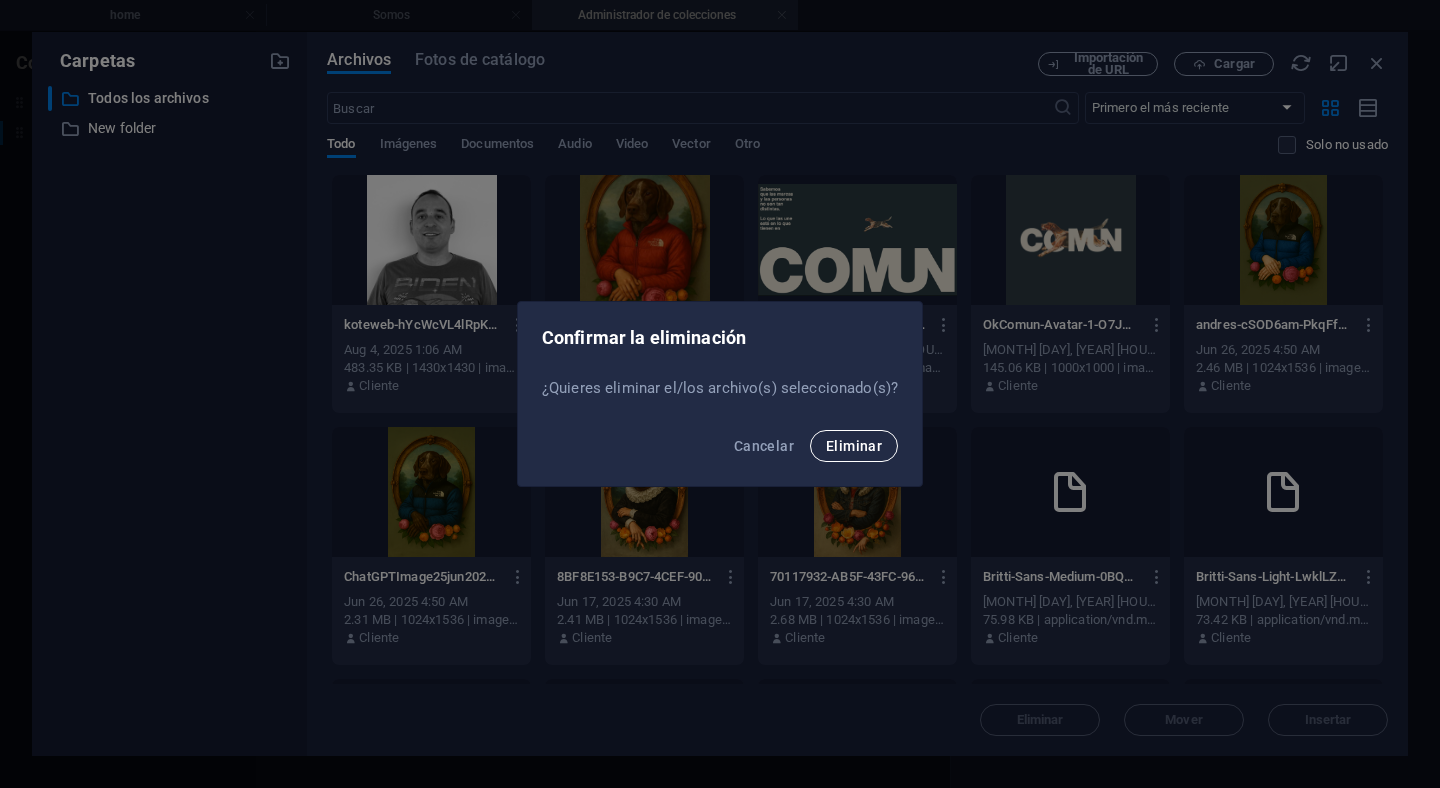click on "Eliminar" at bounding box center [854, 446] 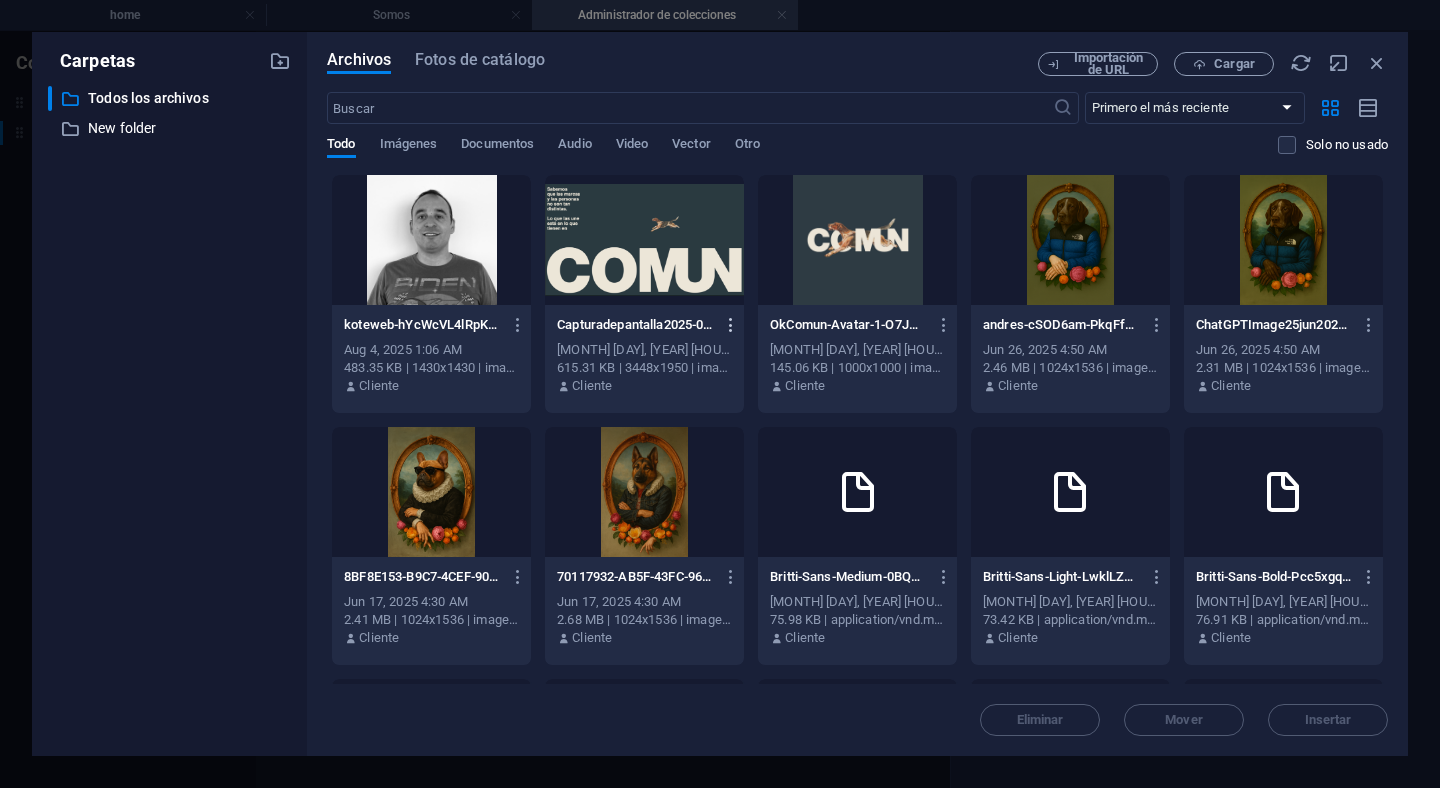 click at bounding box center (731, 325) 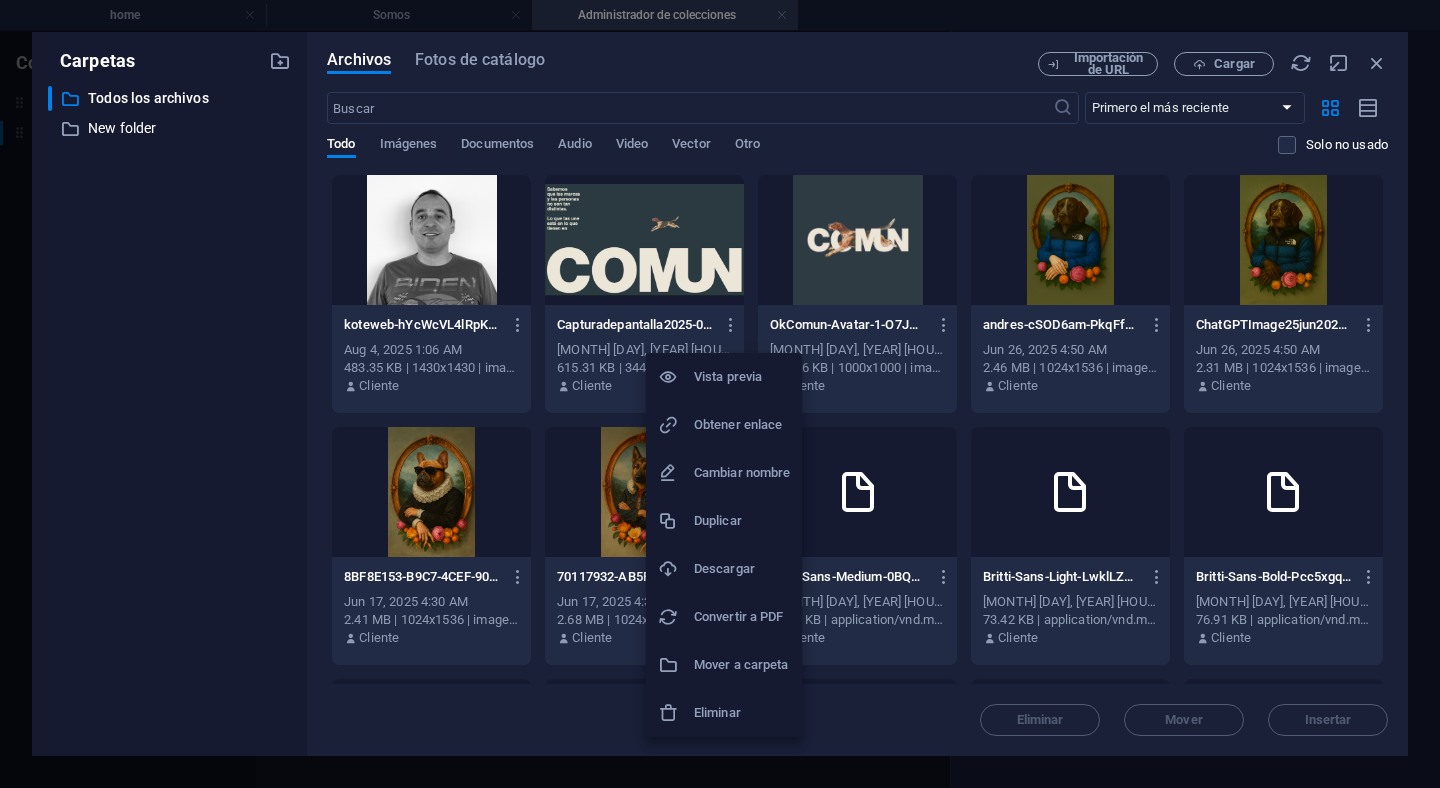 click on "Eliminar" at bounding box center (742, 713) 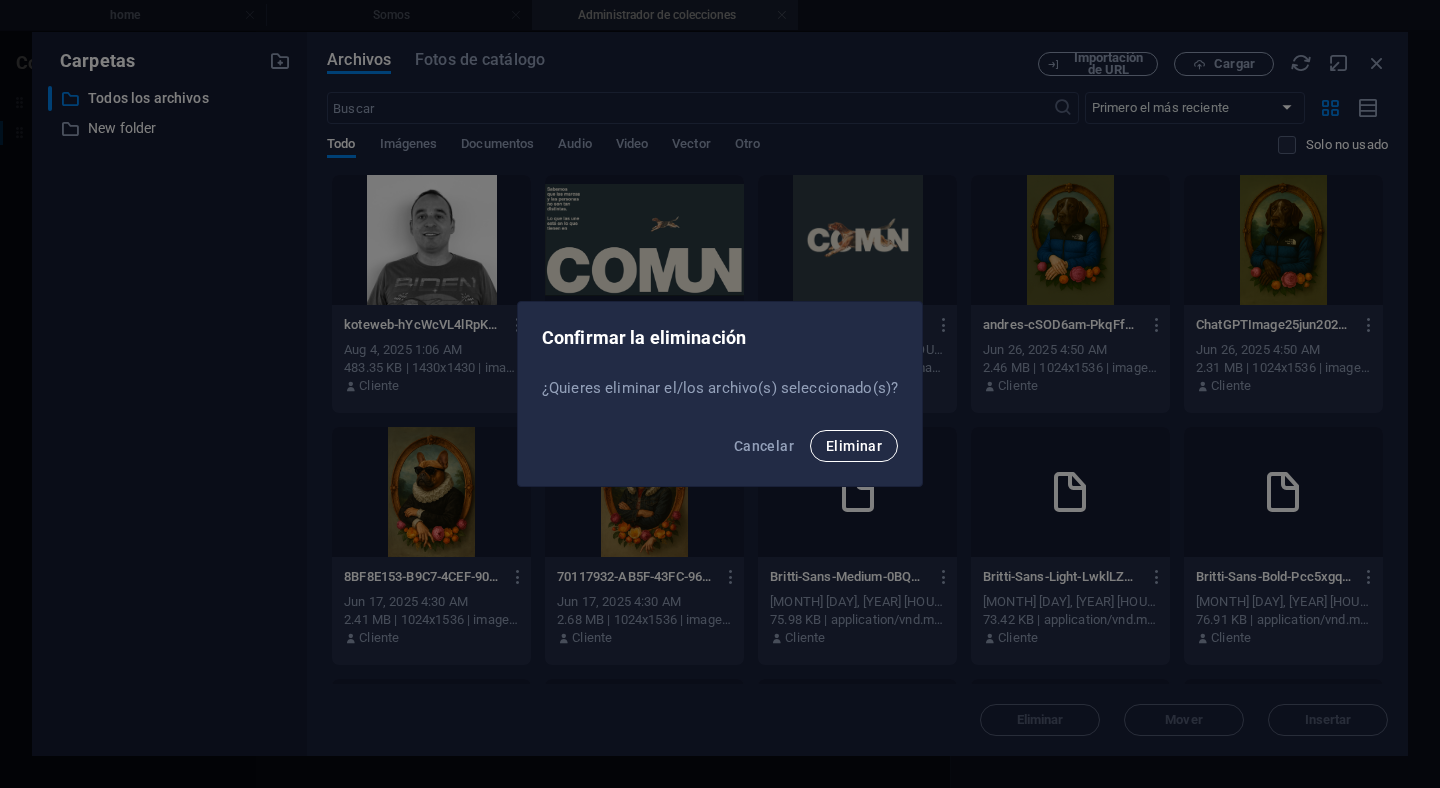 click on "Eliminar" at bounding box center (854, 446) 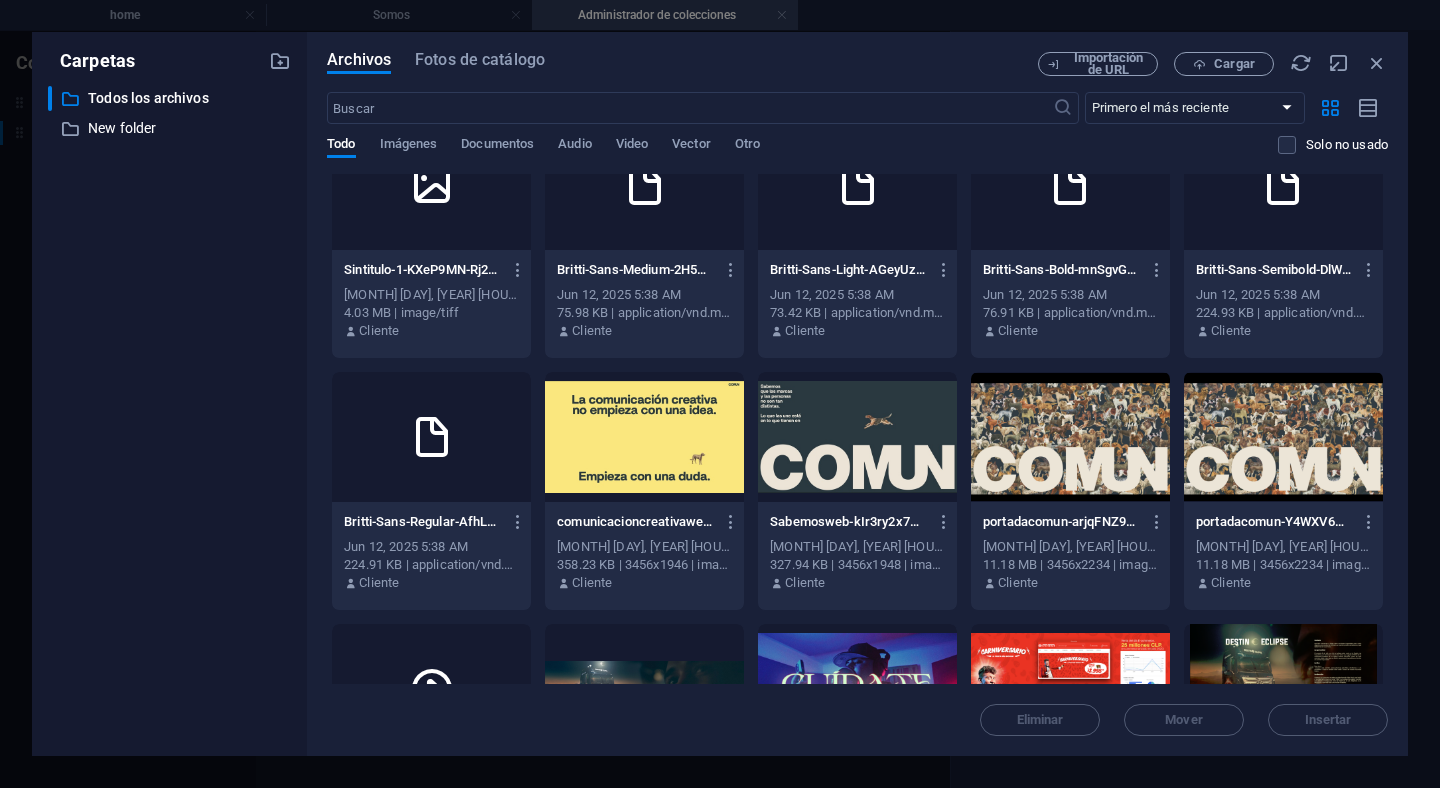 scroll, scrollTop: 595, scrollLeft: 0, axis: vertical 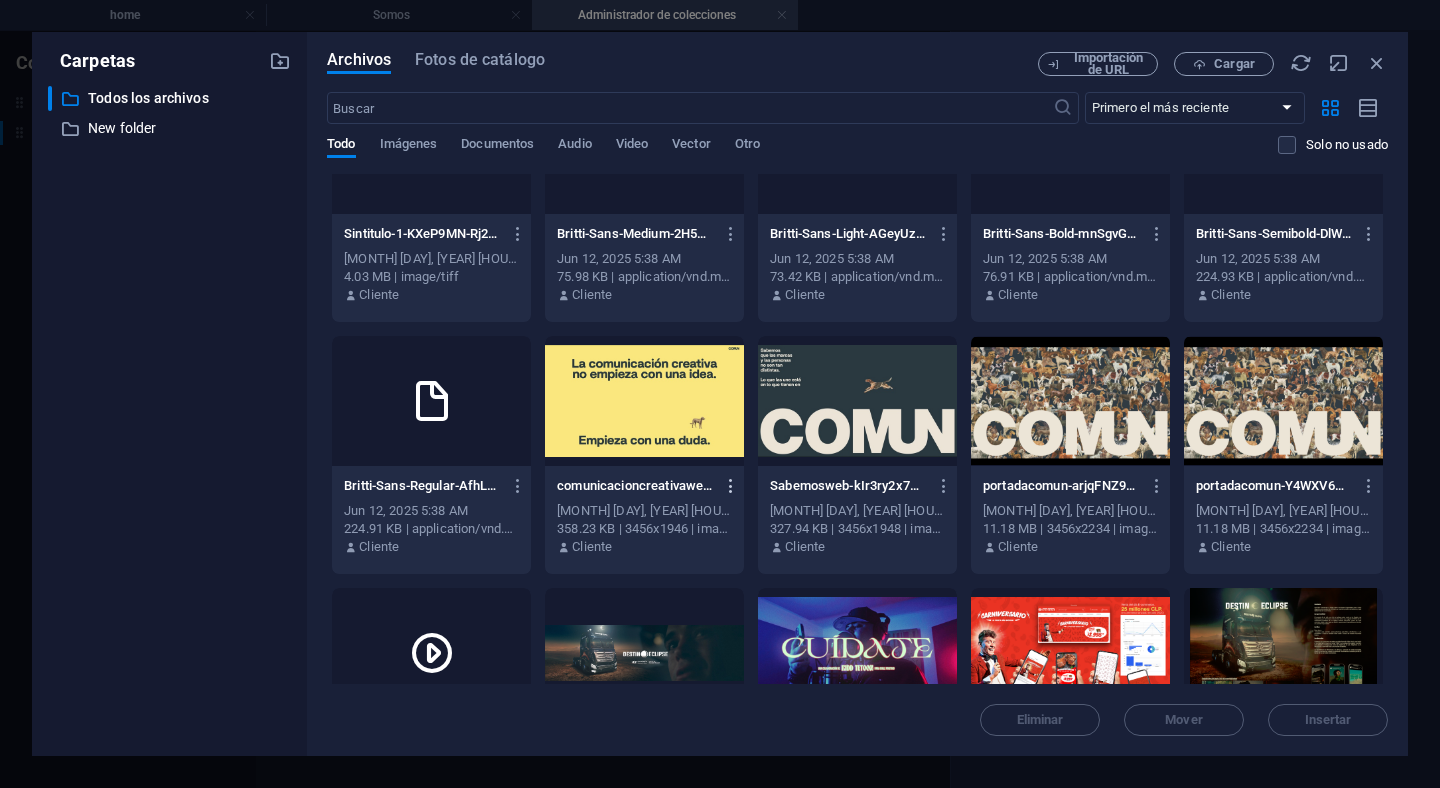 click at bounding box center (731, 486) 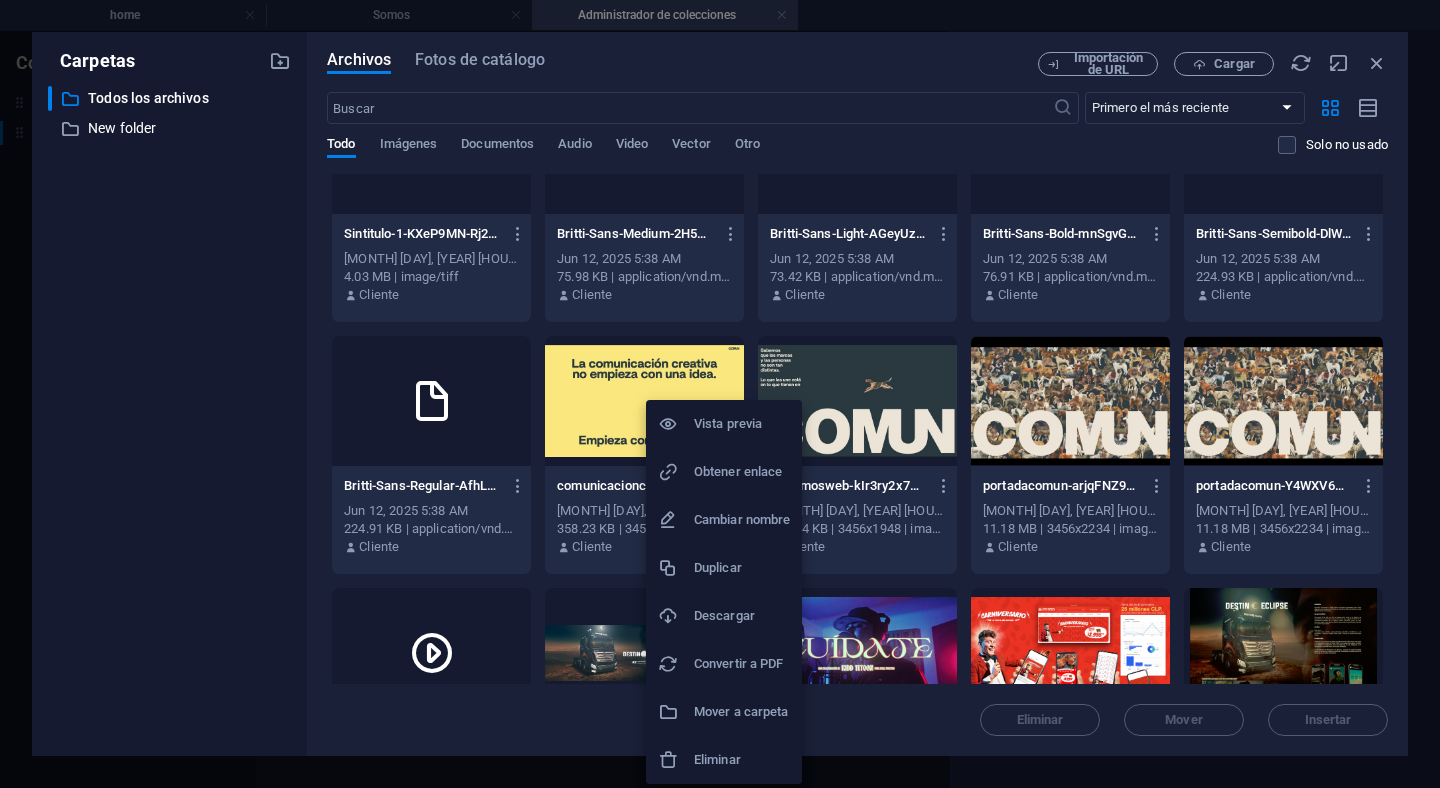 click on "Eliminar" at bounding box center [742, 760] 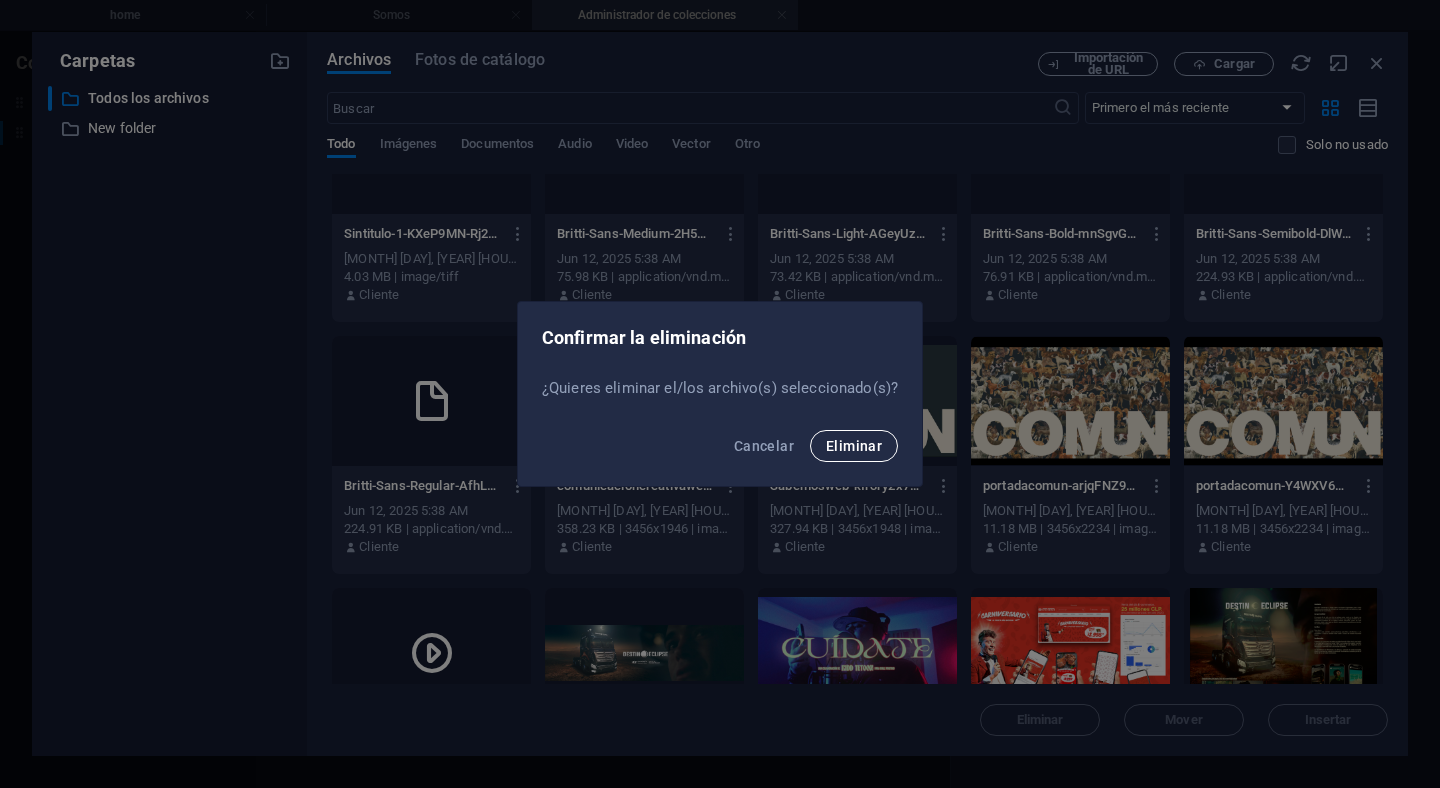 click on "Eliminar" at bounding box center (854, 446) 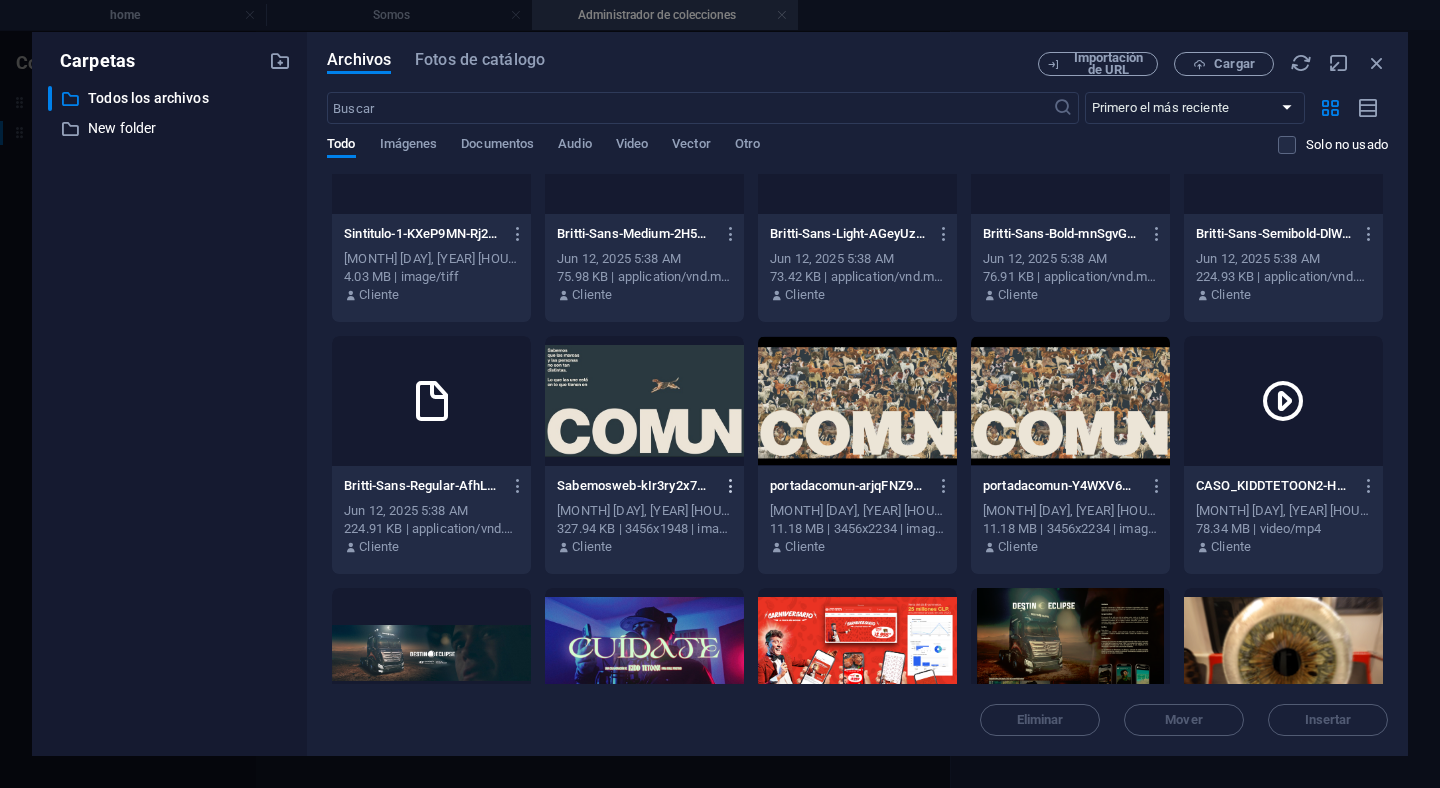 click at bounding box center [731, 486] 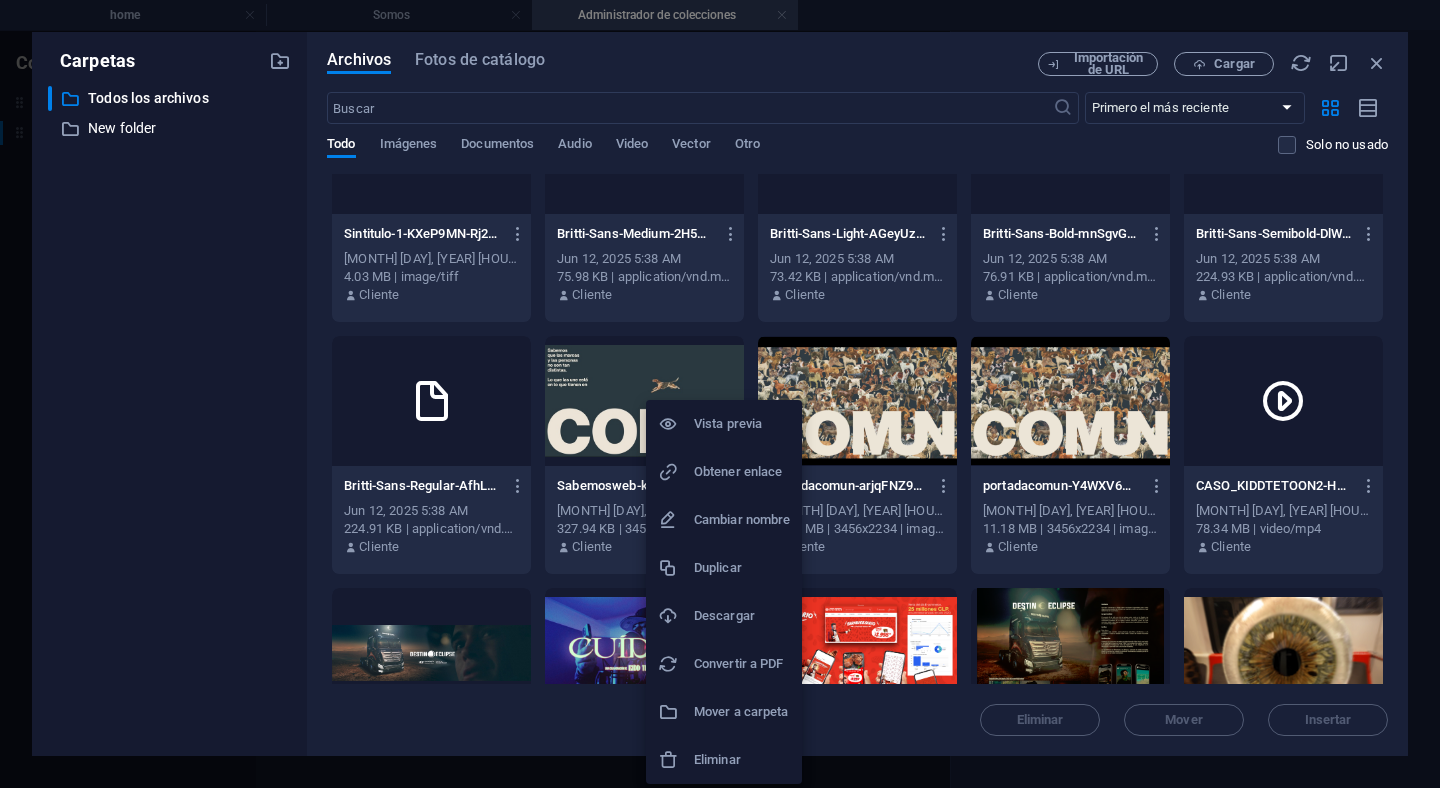 click on "Eliminar" at bounding box center (742, 760) 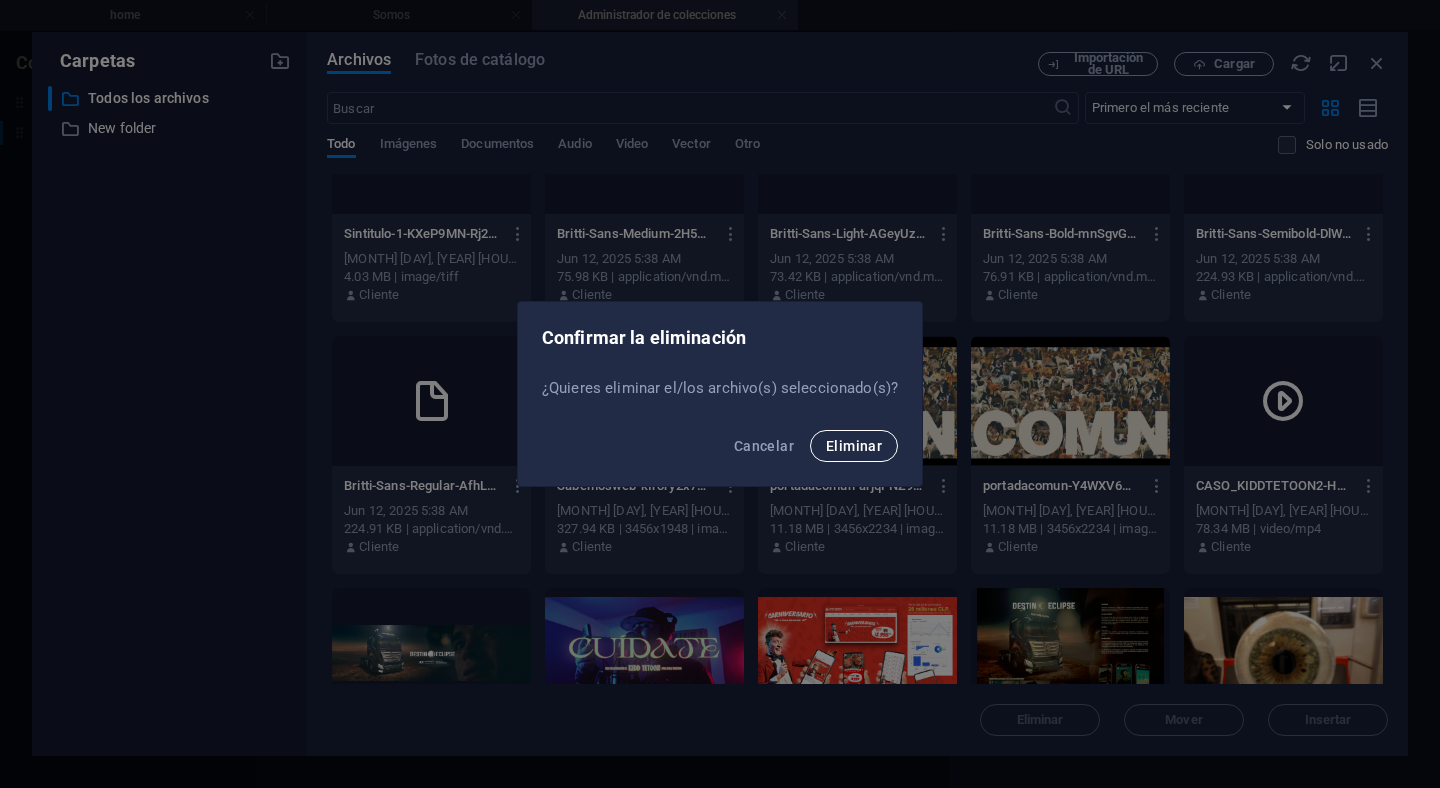 click on "Eliminar" at bounding box center (854, 446) 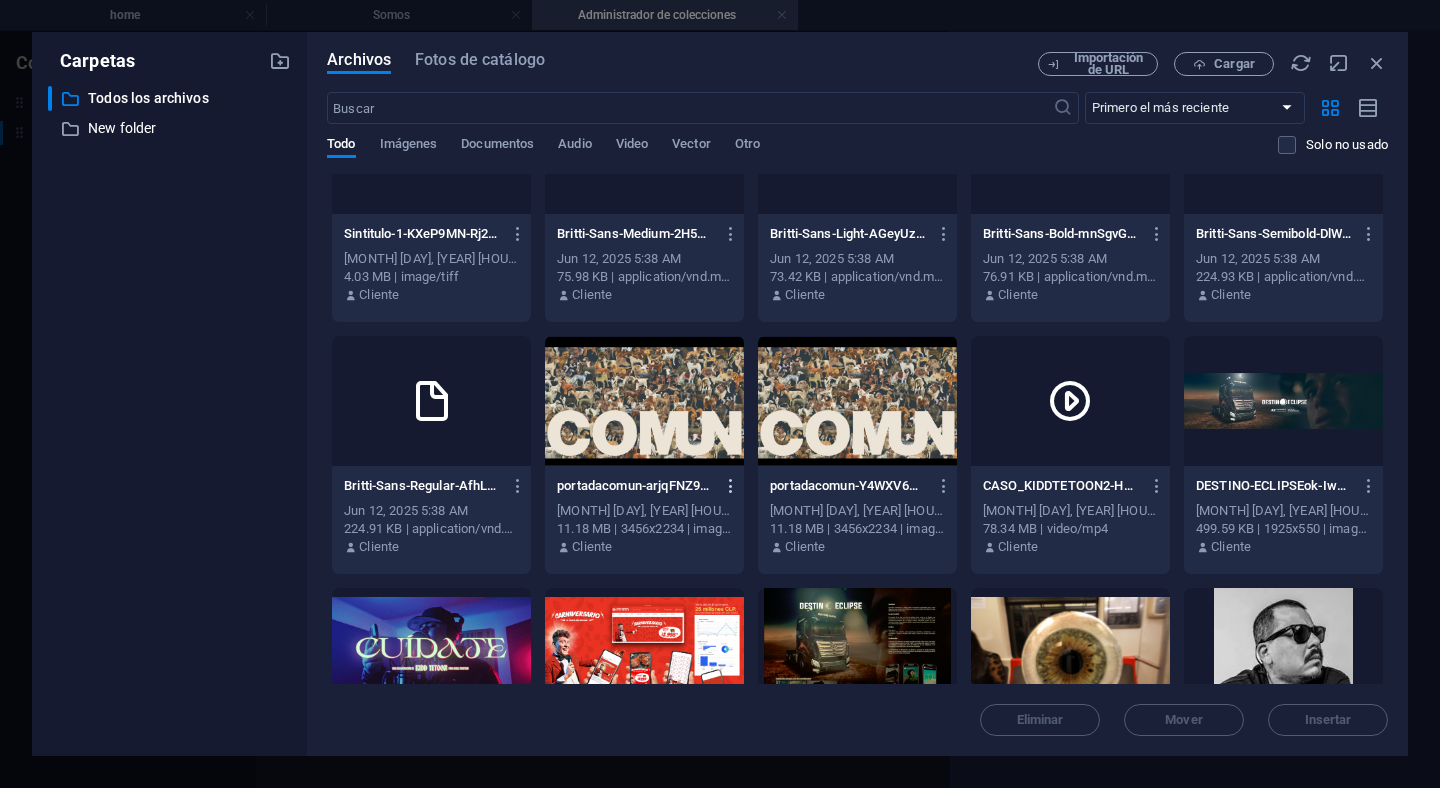 click at bounding box center [731, 486] 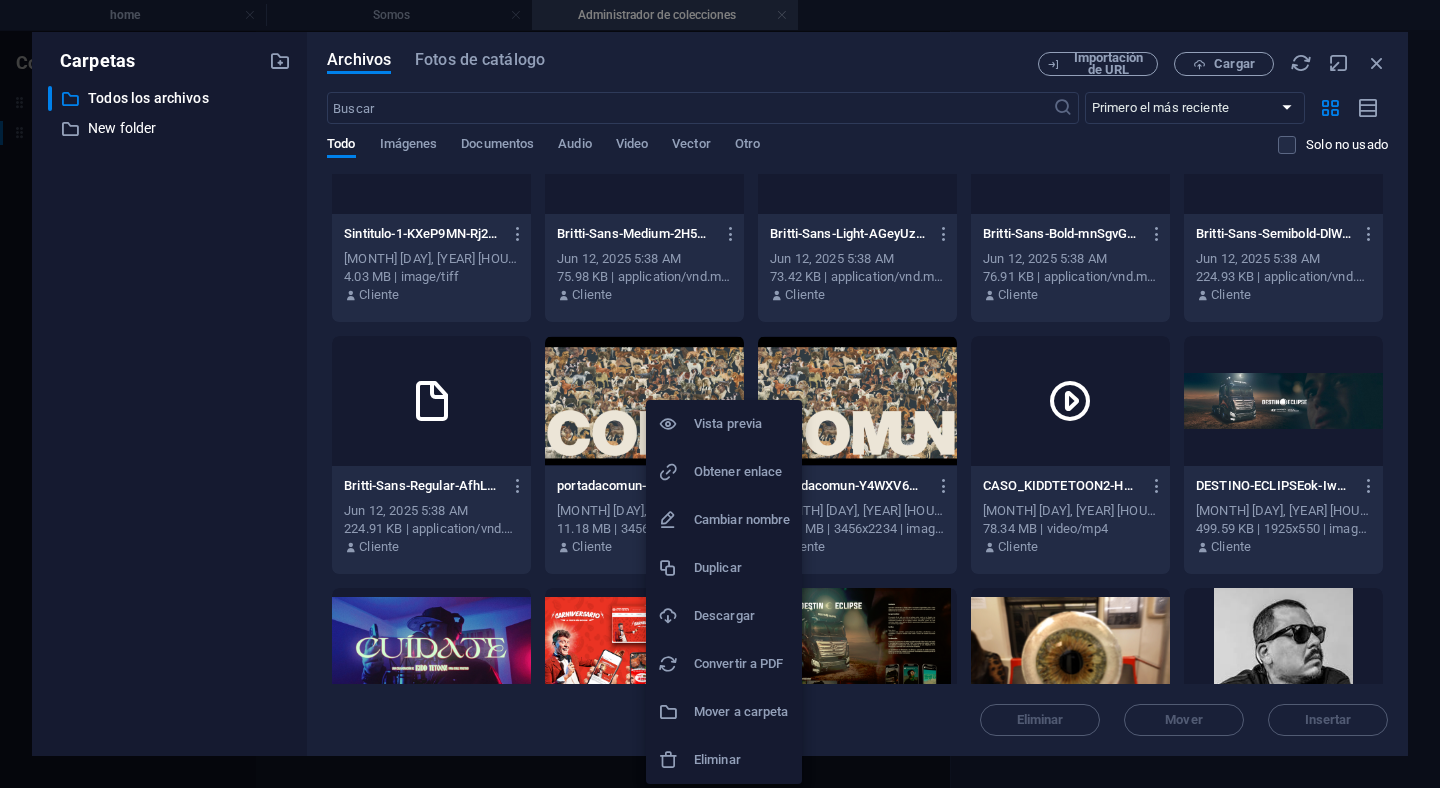 click on "Eliminar" at bounding box center [742, 760] 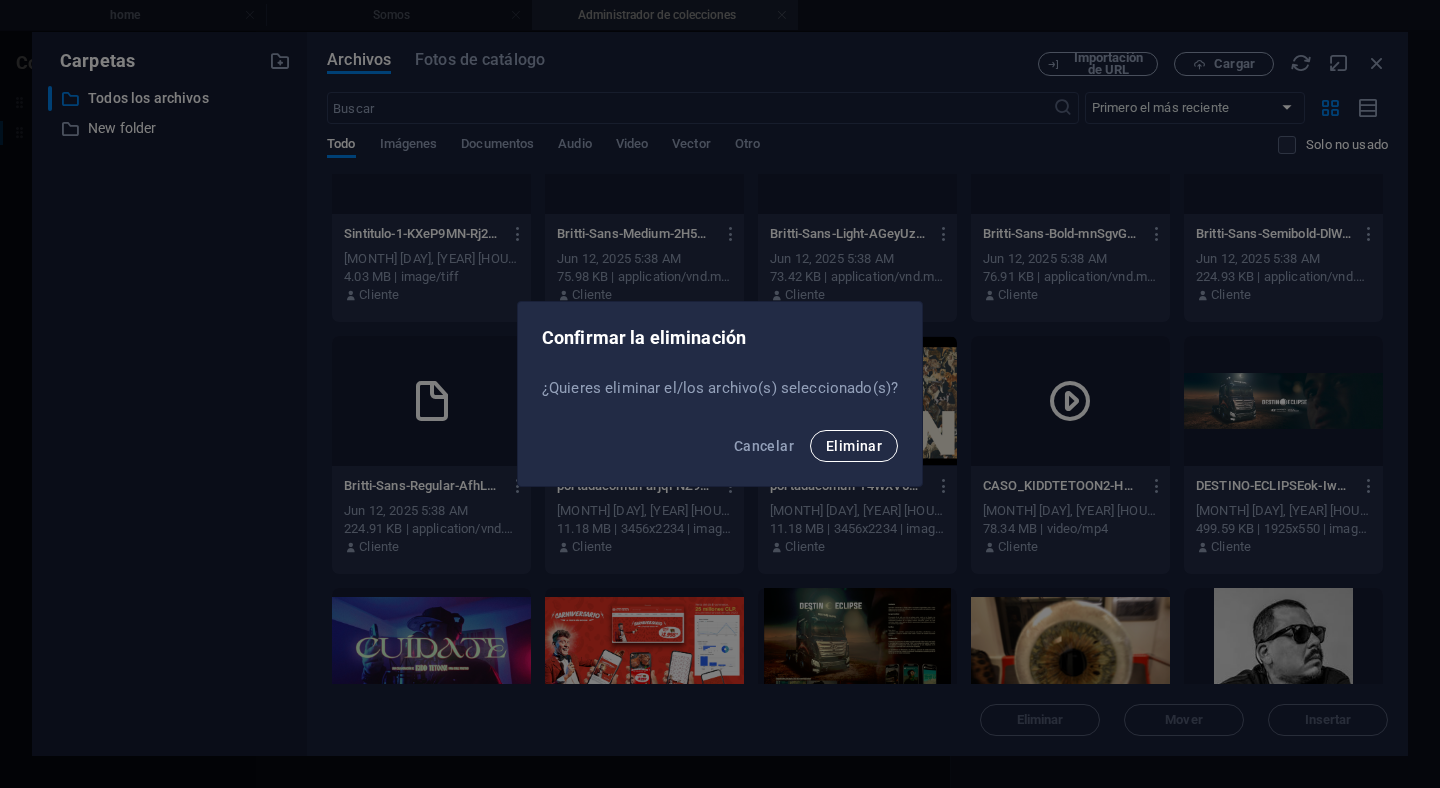 click on "Eliminar" at bounding box center [854, 446] 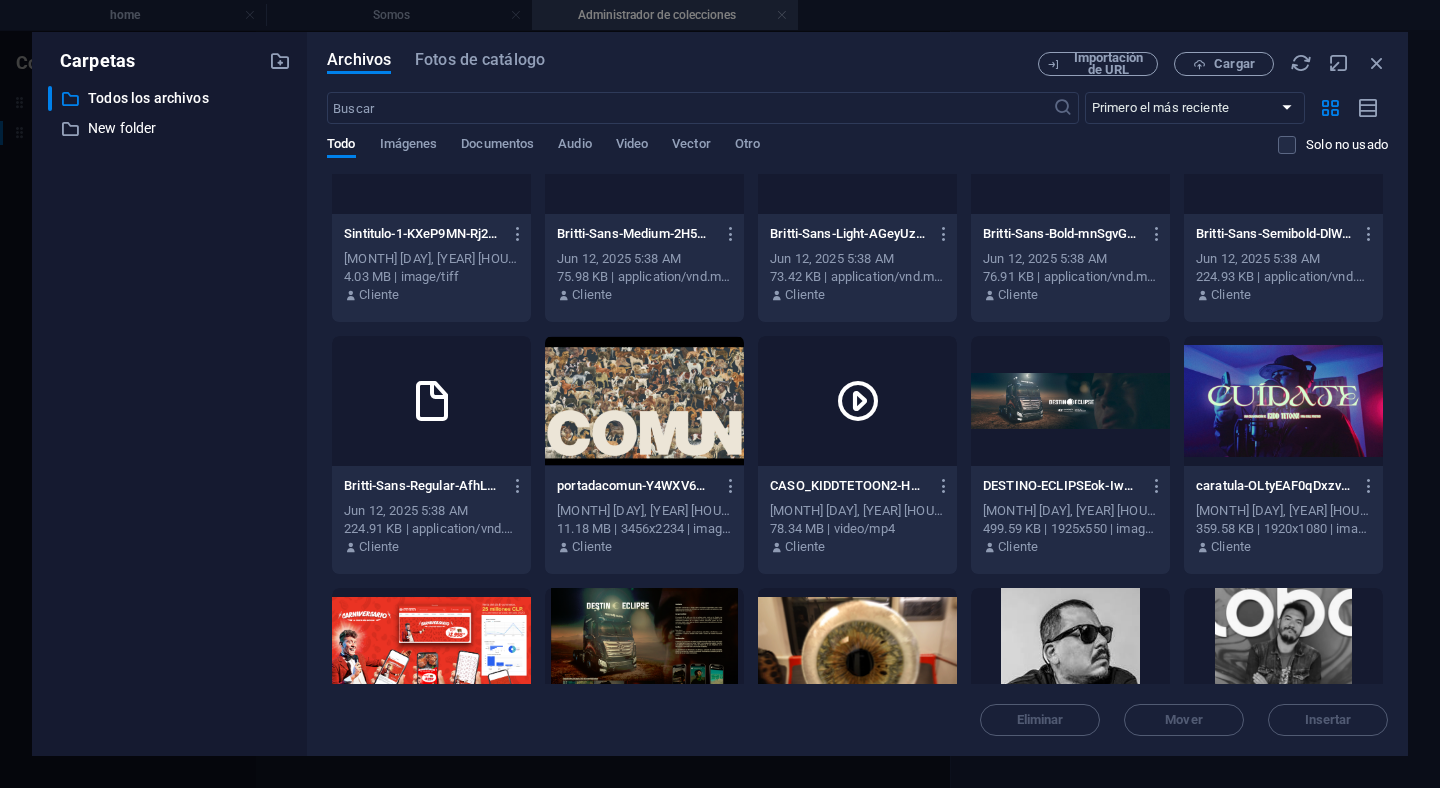 type on "[FIRST] [LAST]" 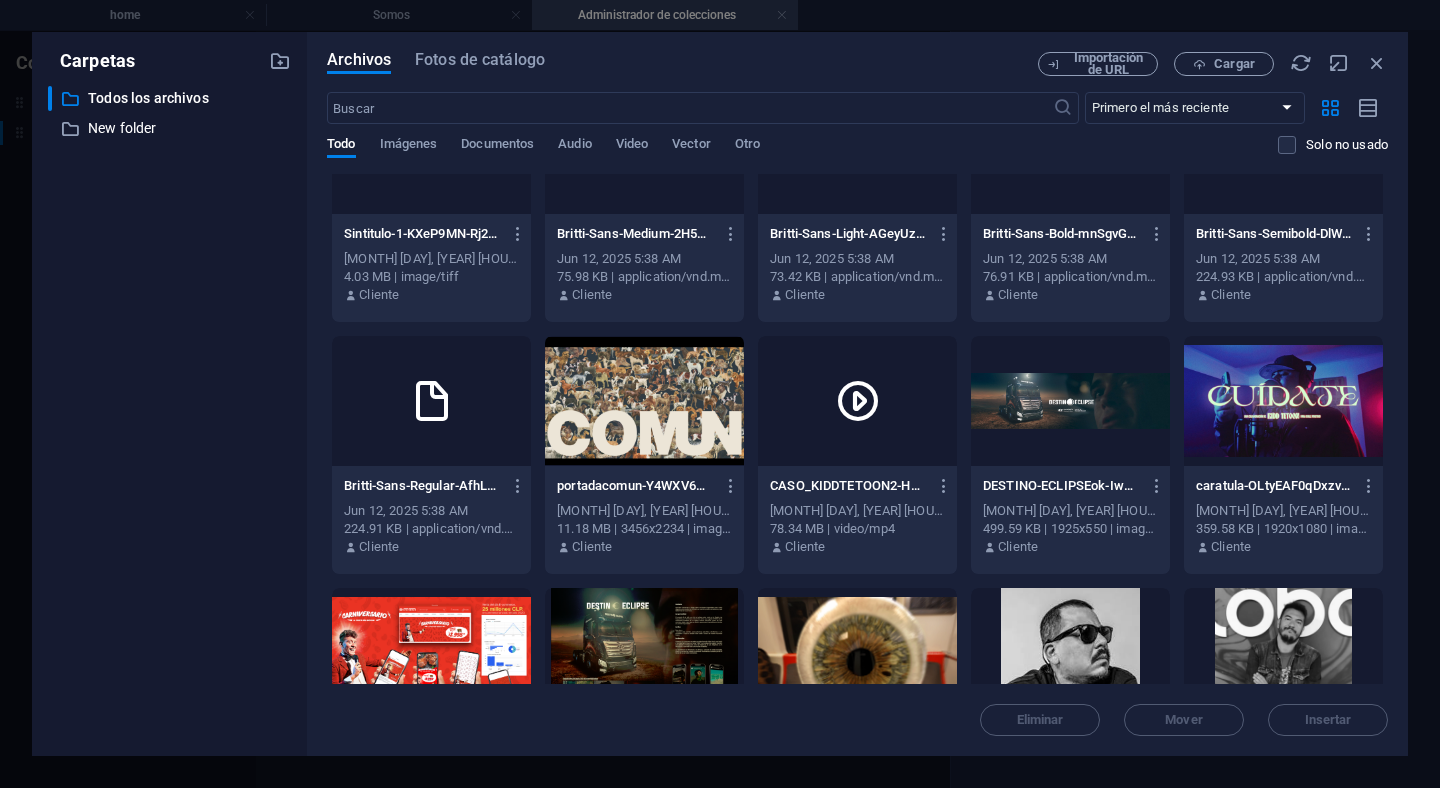 type on "[USERNAME]" 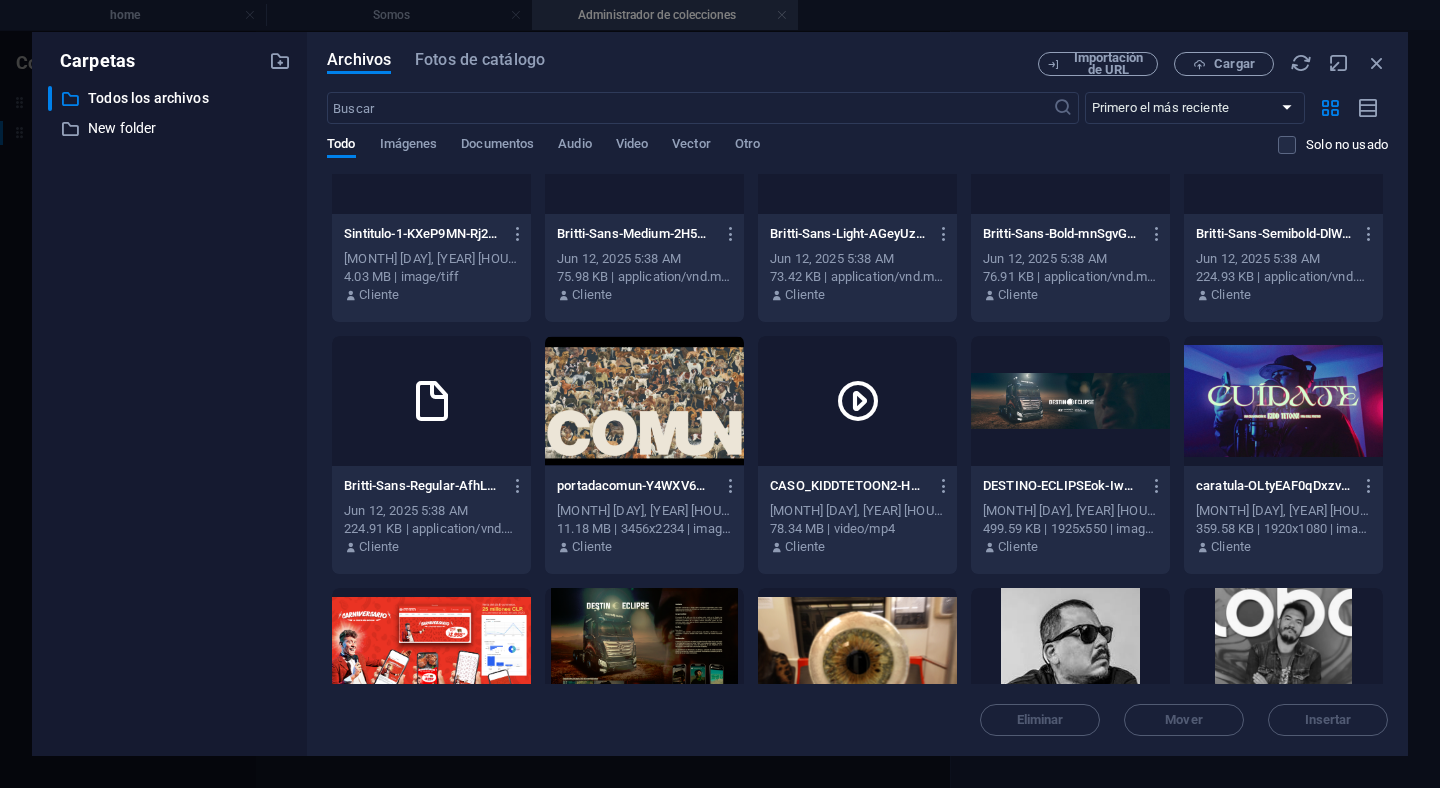 type on "[USERNAME]" 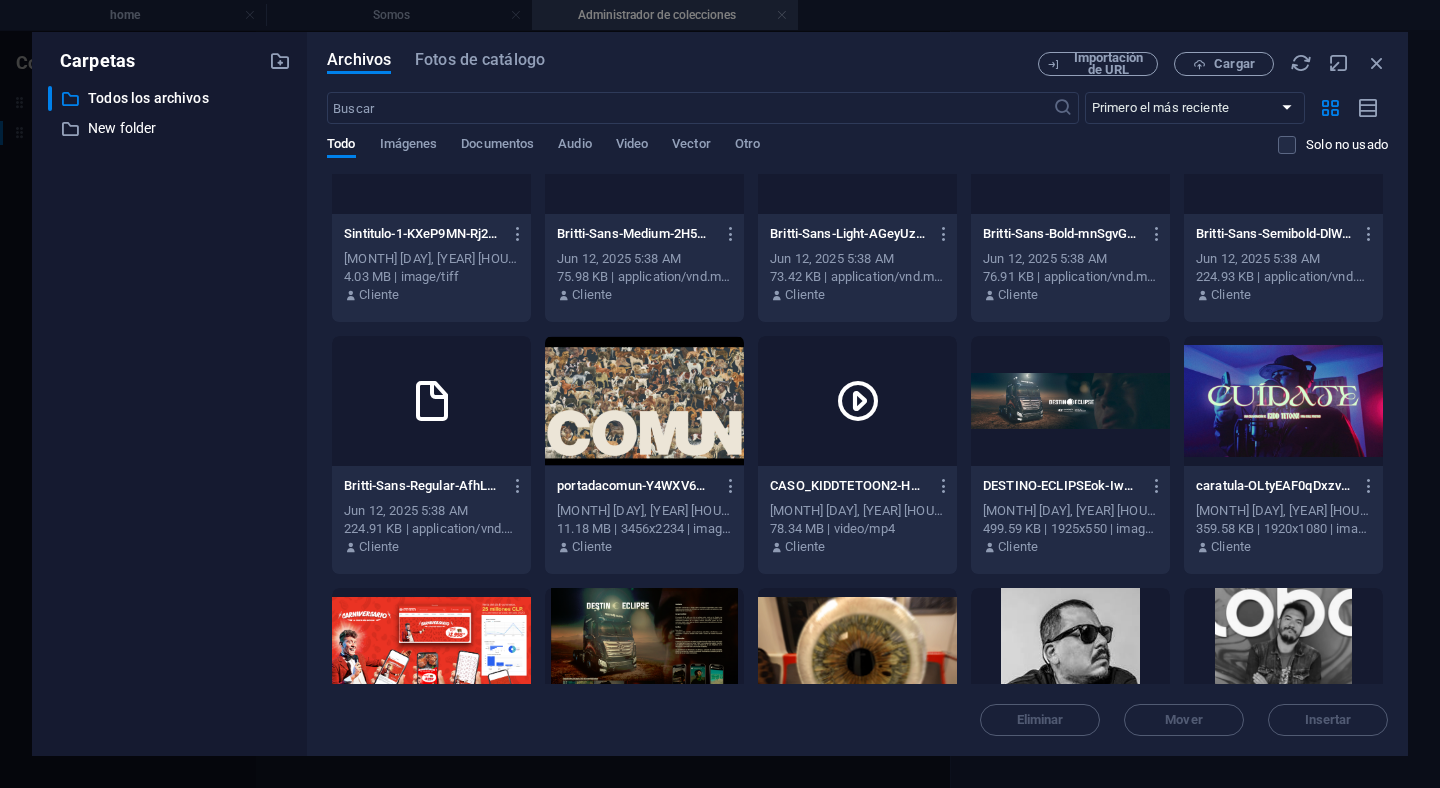 click on "​ Todos los archivos Todos los archivos ​ New folder New folder" at bounding box center [169, 413] 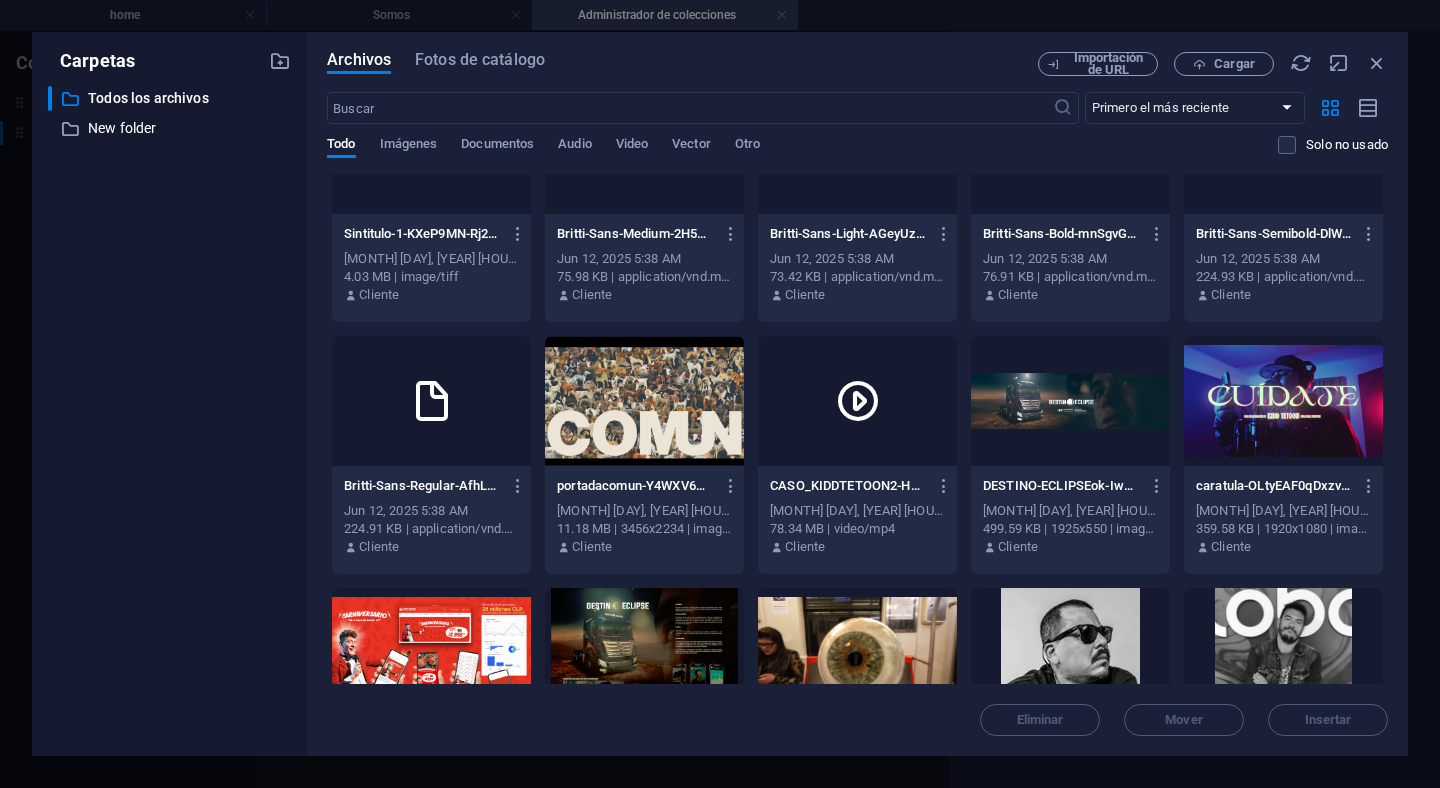 type on "[FIRST] [LAST]" 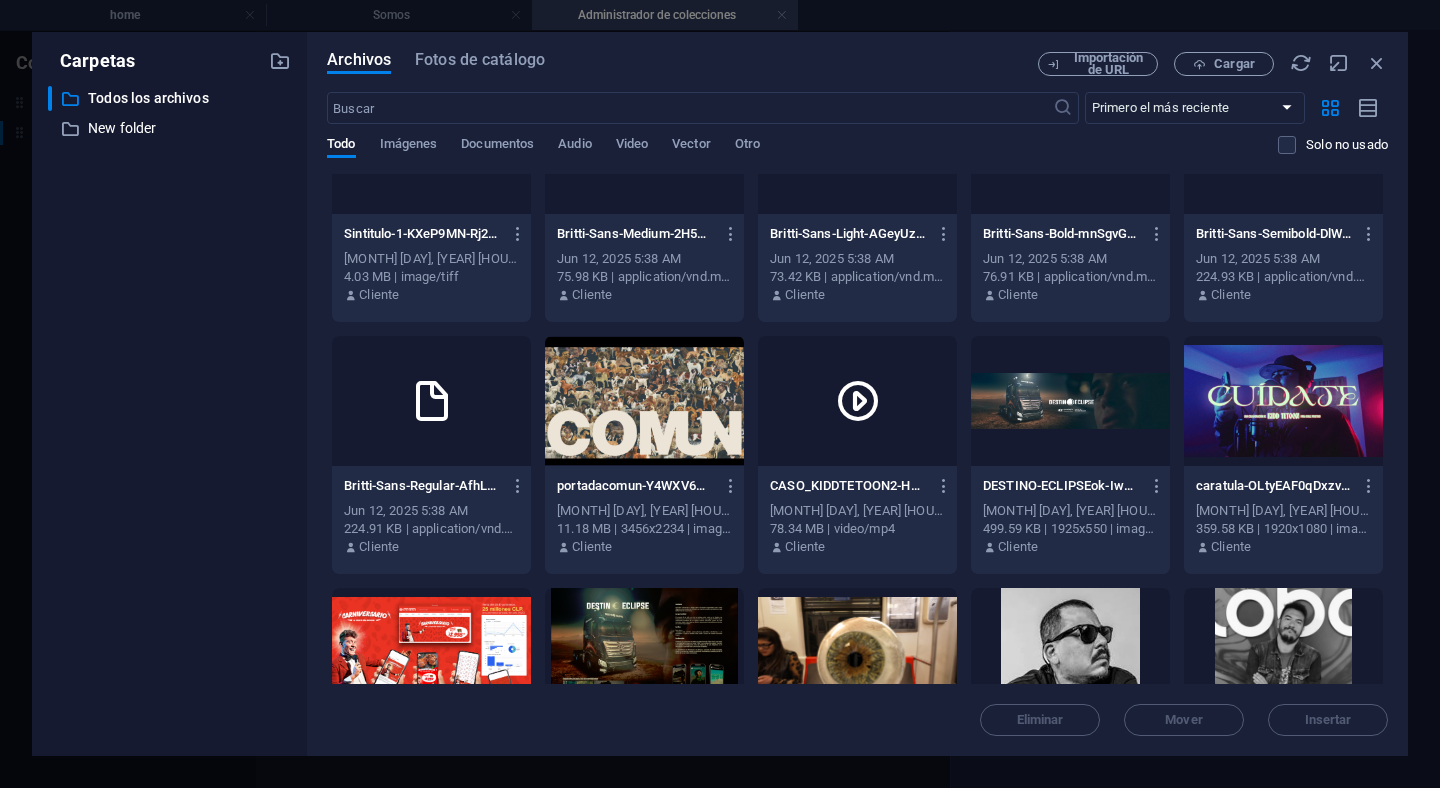 type on "[USERNAME]" 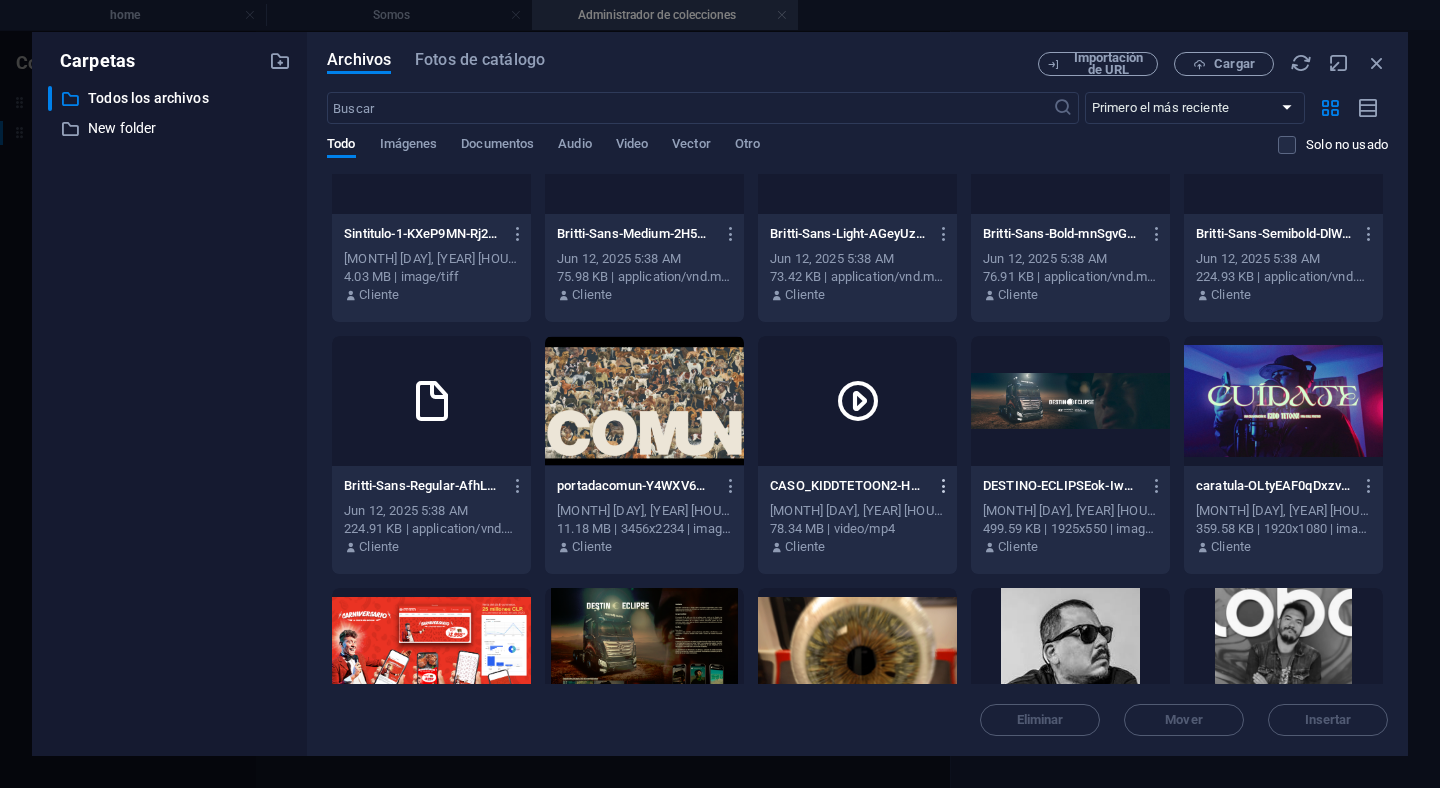 click at bounding box center (944, 486) 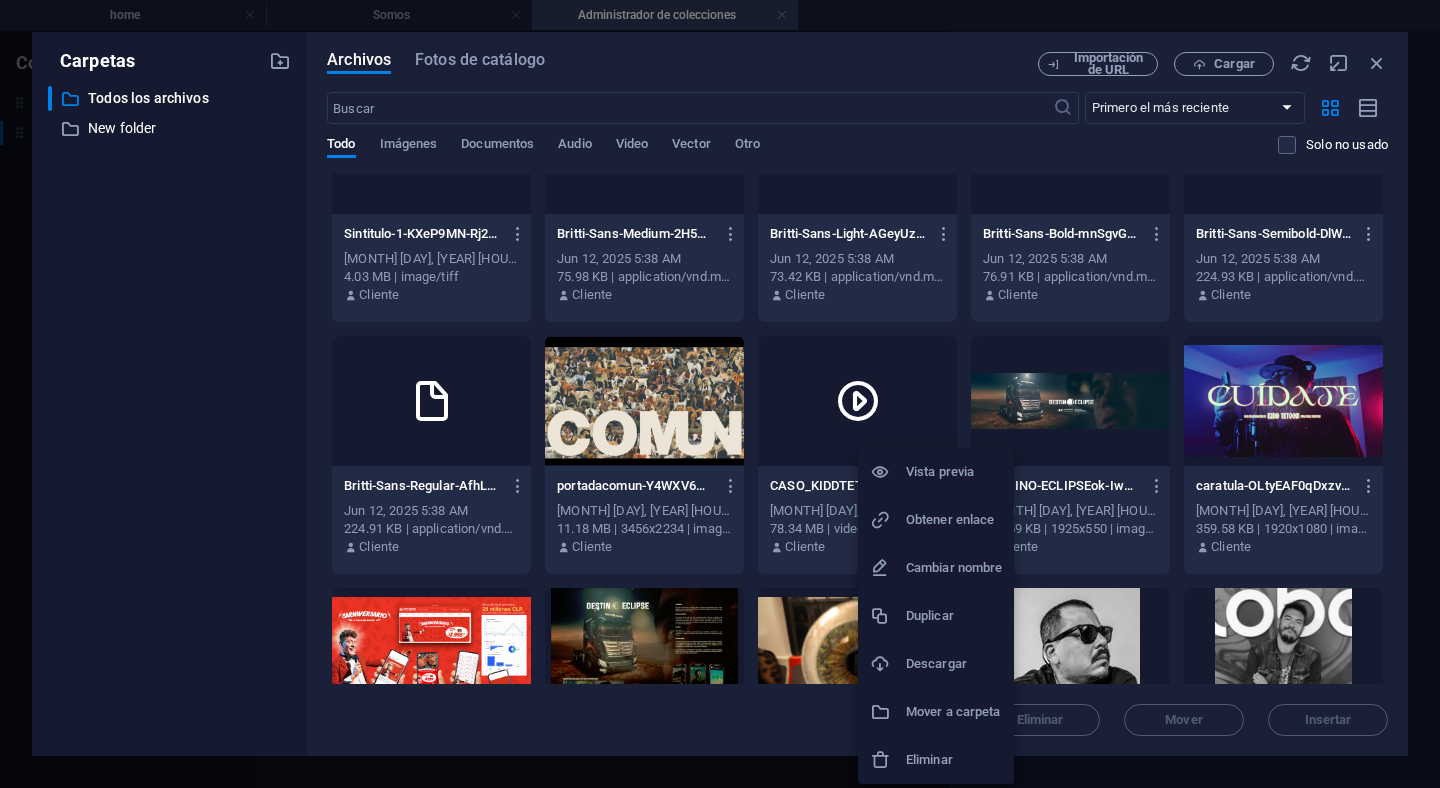 click on "Eliminar" at bounding box center [954, 760] 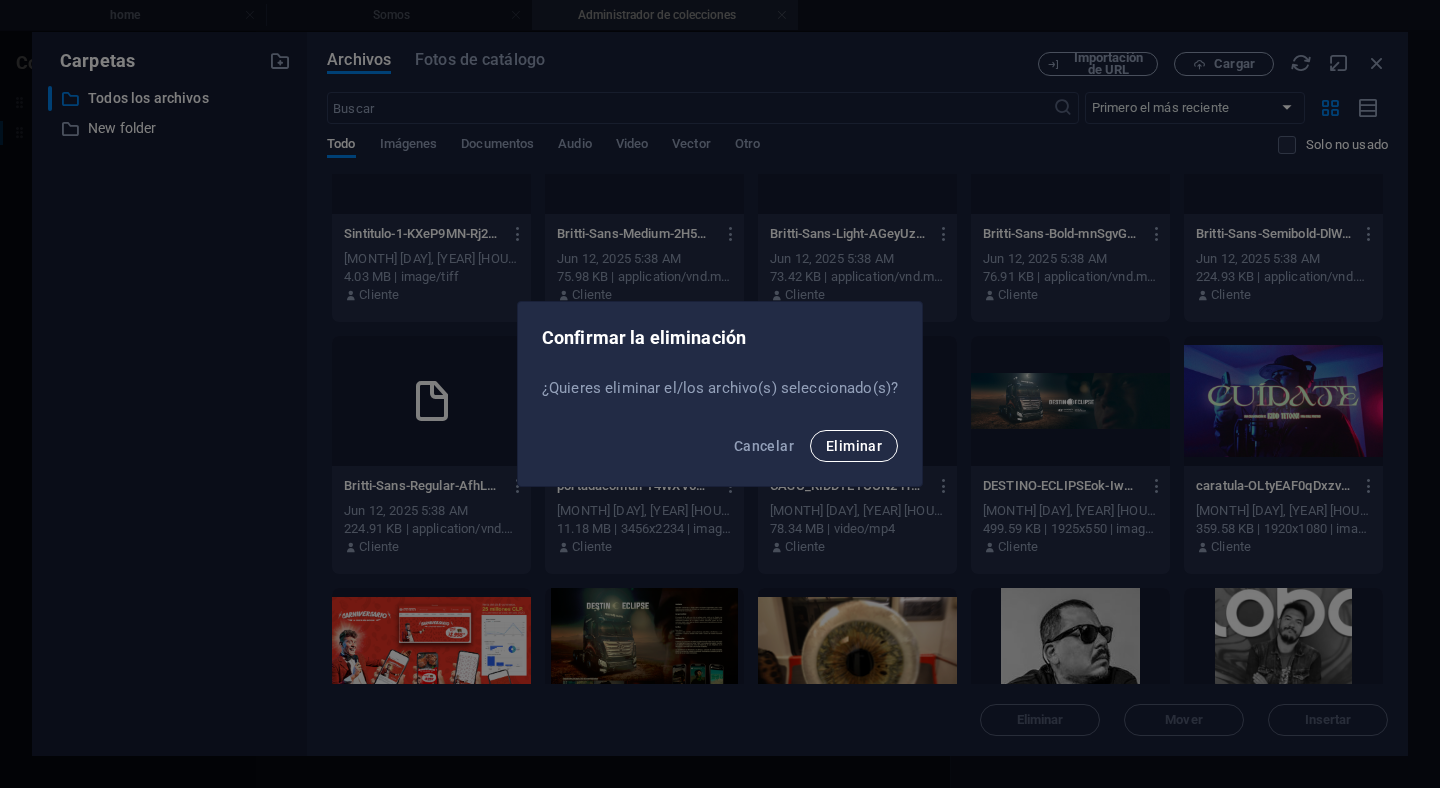 click on "Eliminar" at bounding box center (854, 446) 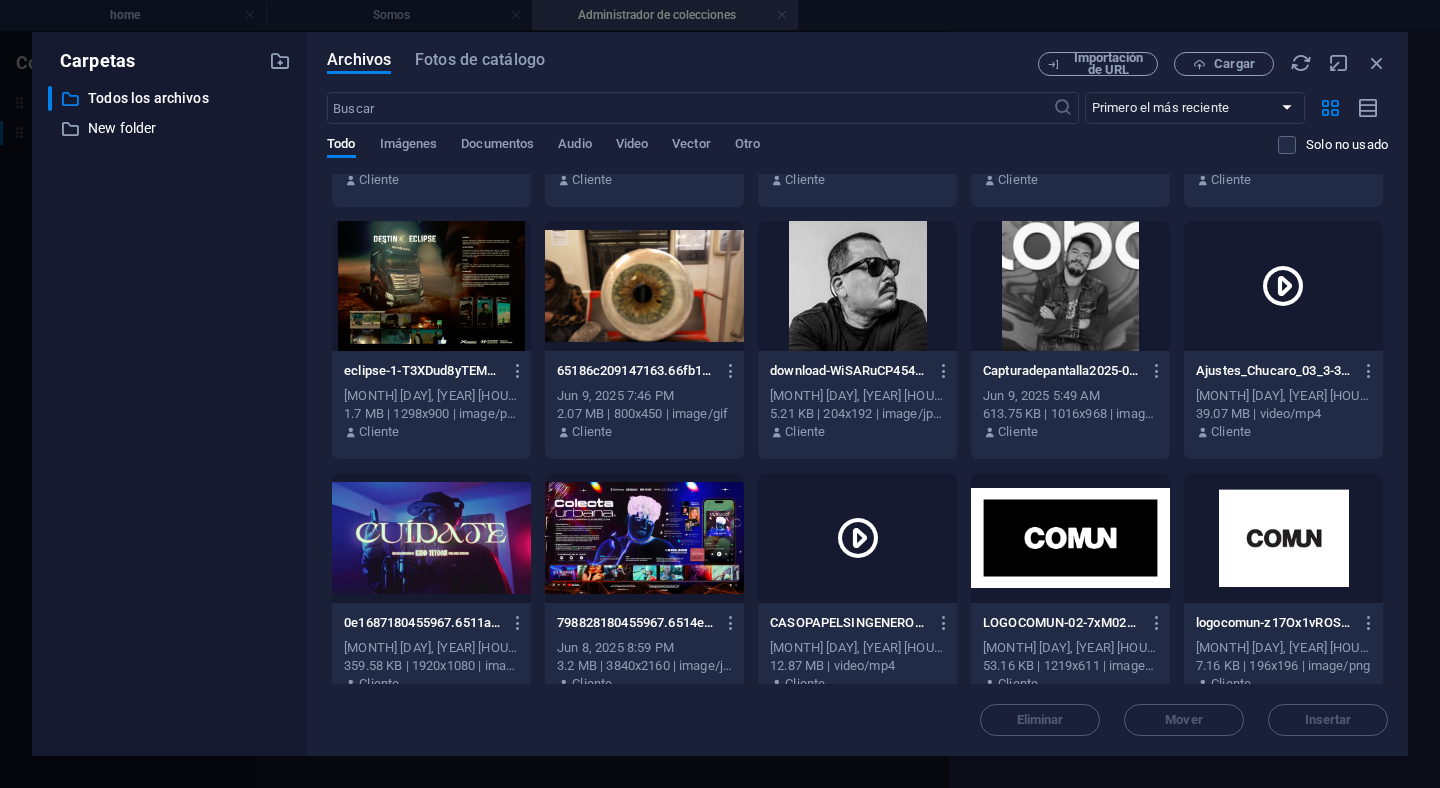 scroll, scrollTop: 998, scrollLeft: 0, axis: vertical 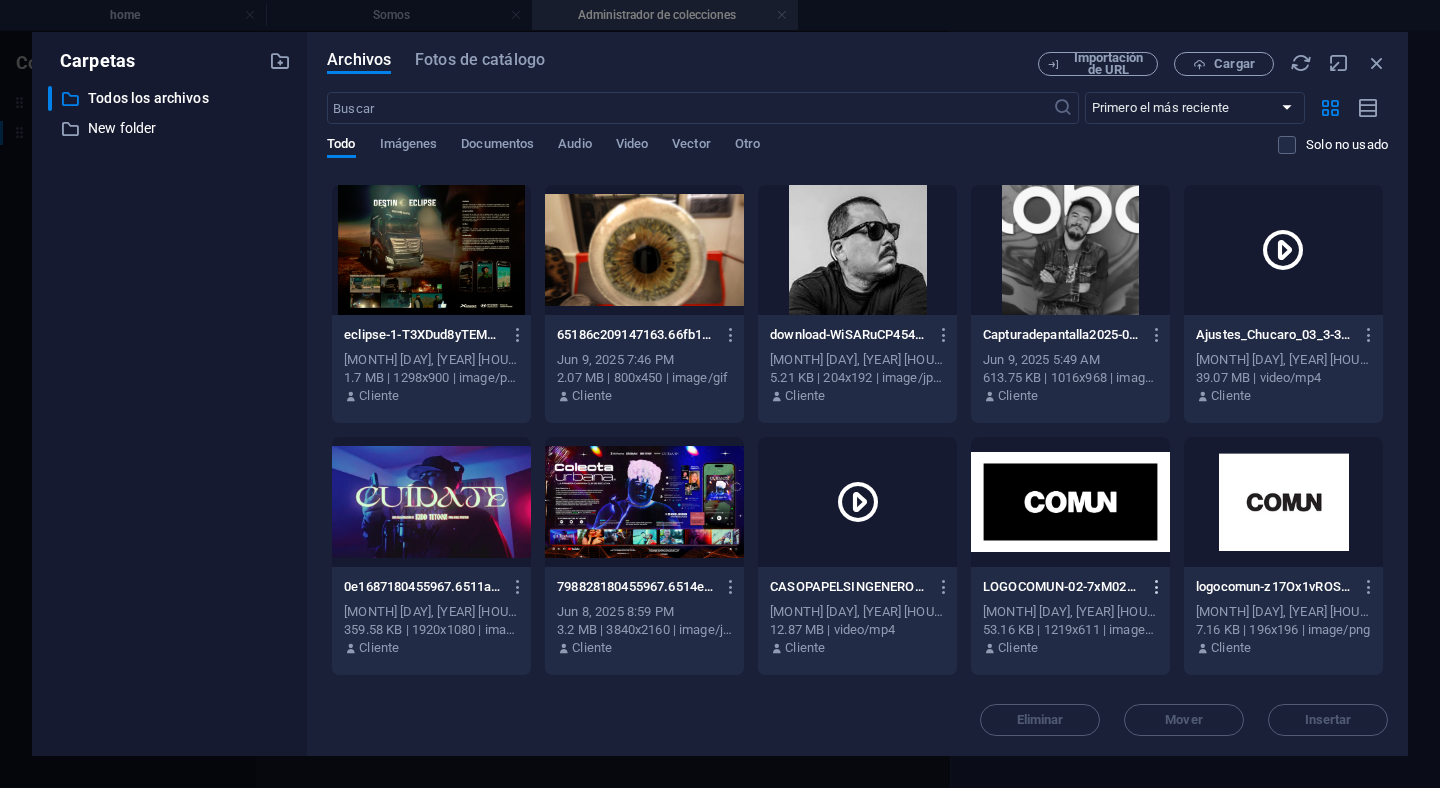 click at bounding box center (1157, 587) 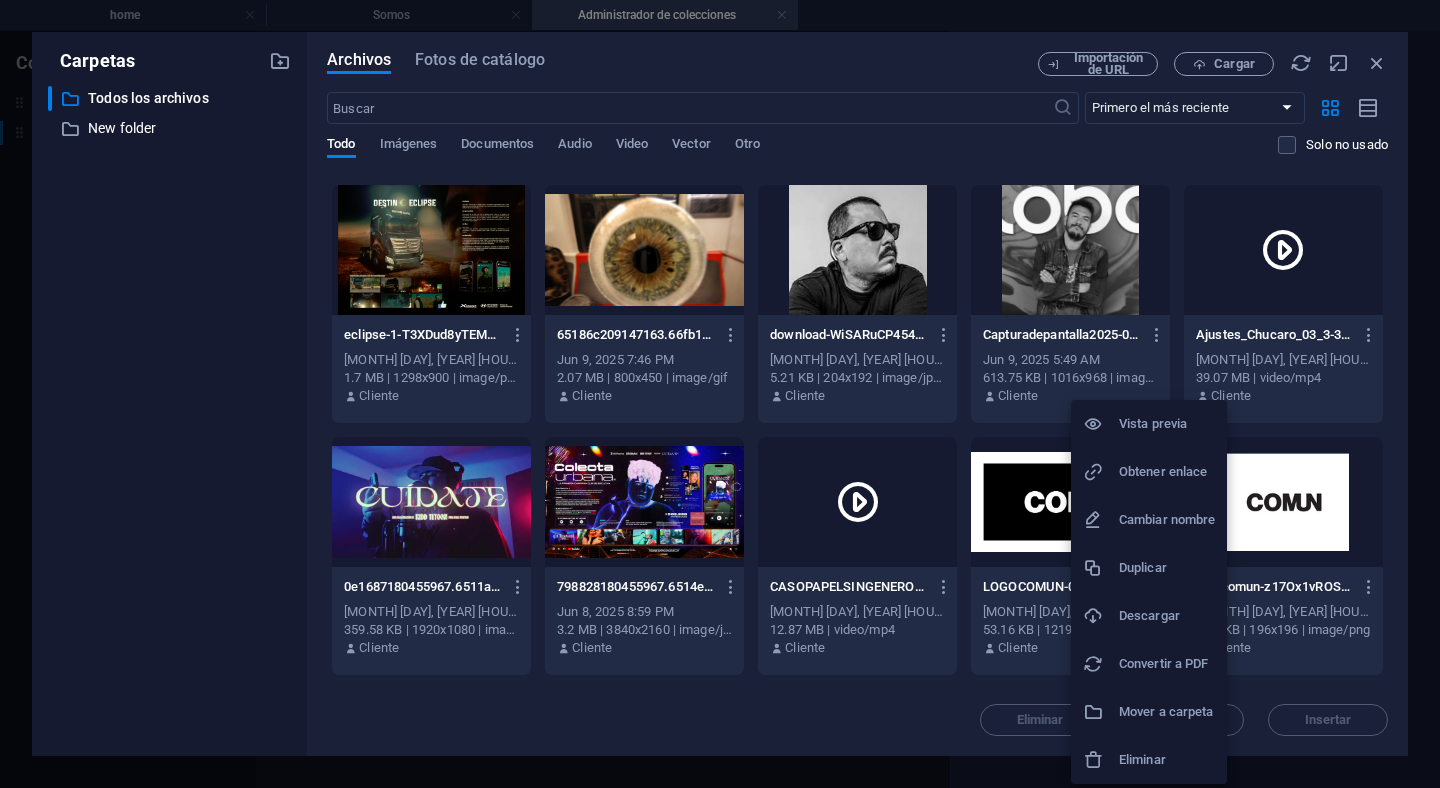 click at bounding box center (1101, 760) 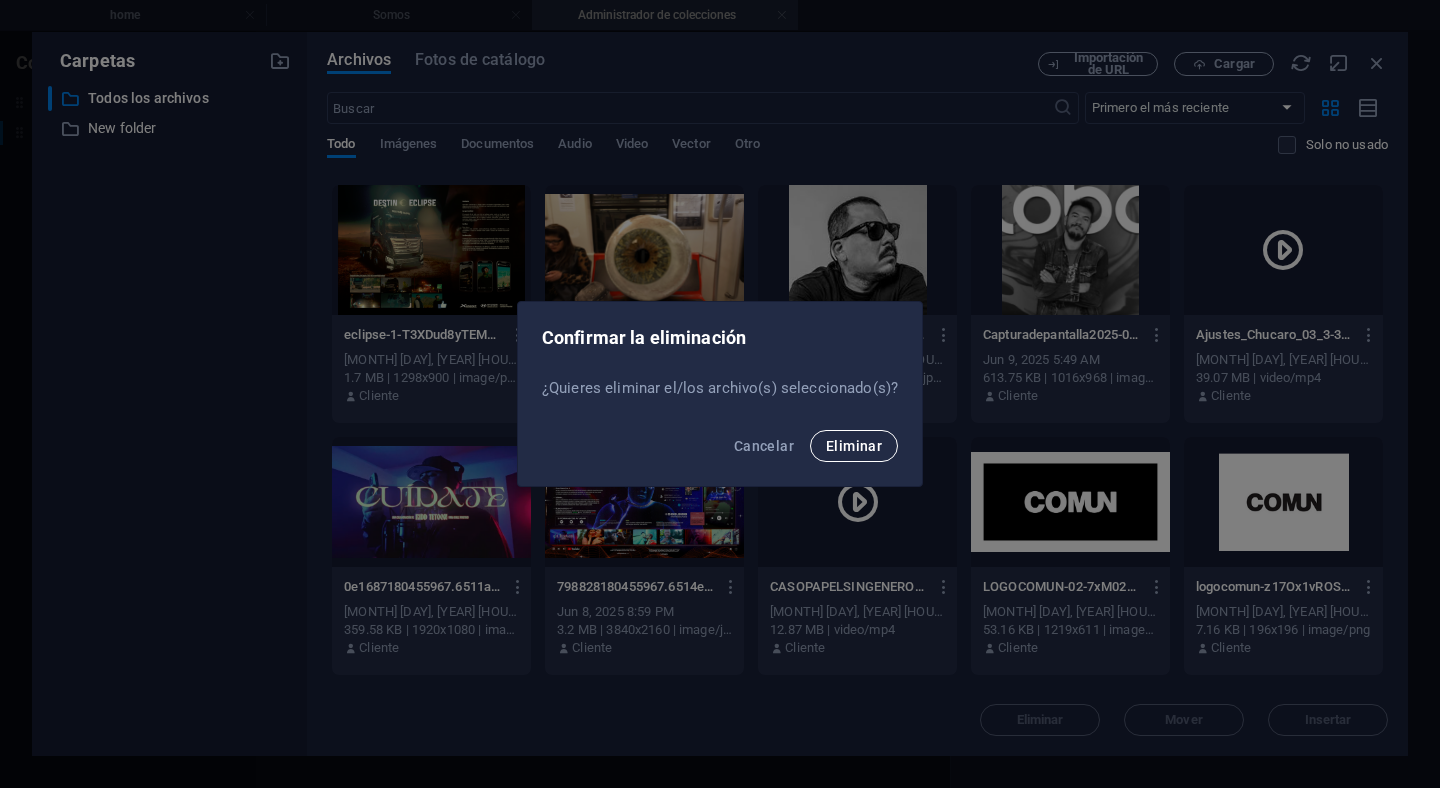 click on "Eliminar" at bounding box center [854, 446] 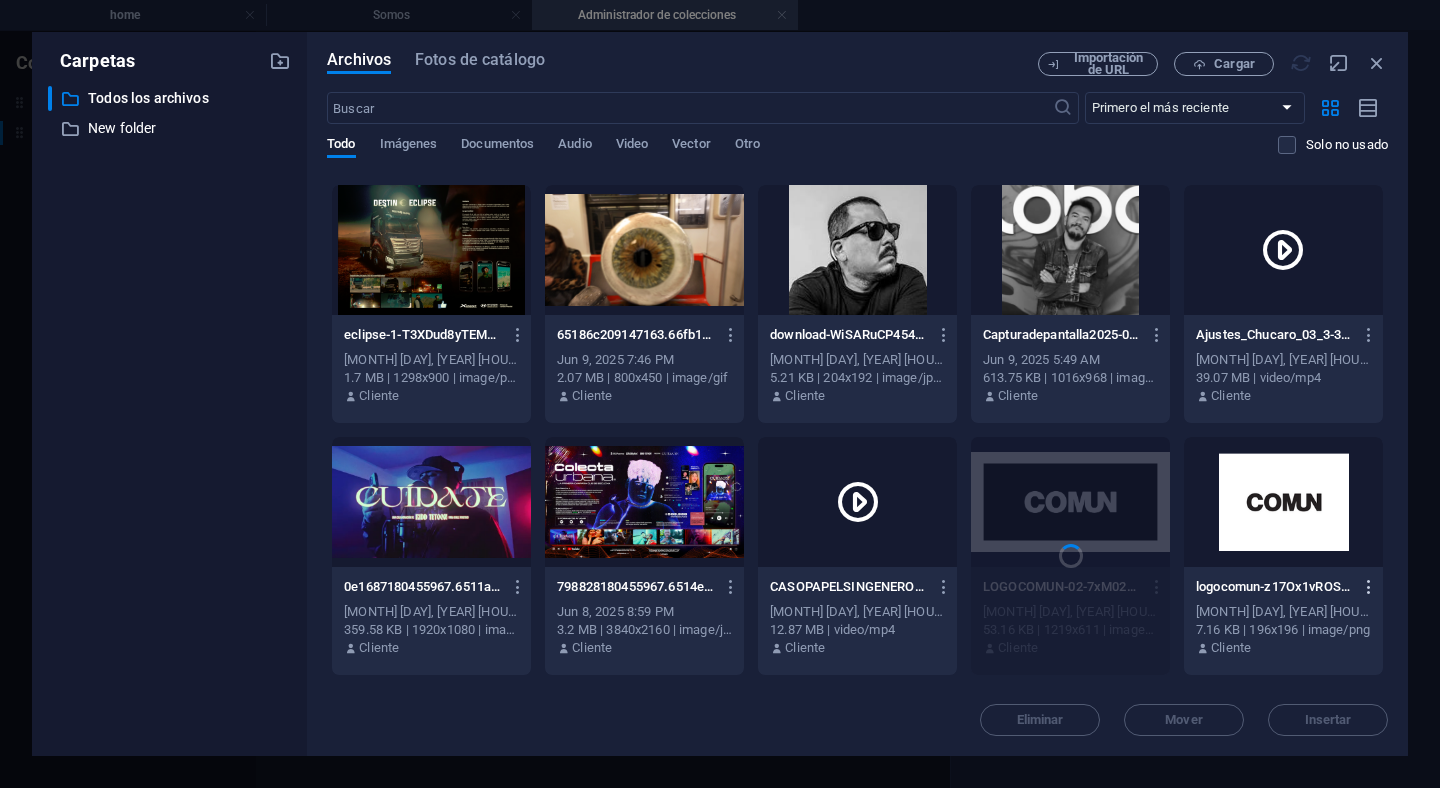 click at bounding box center [1369, 587] 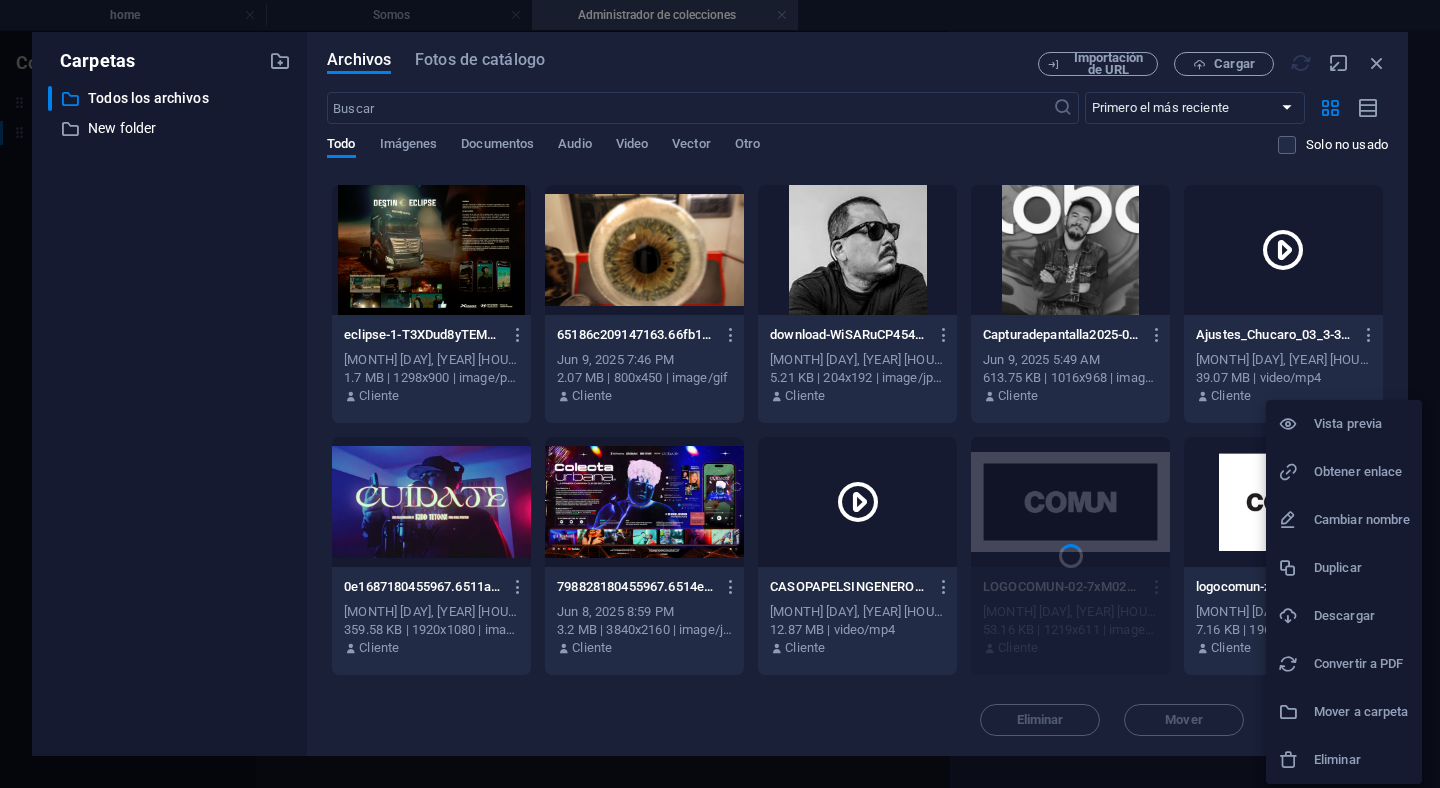 scroll, scrollTop: 990, scrollLeft: 0, axis: vertical 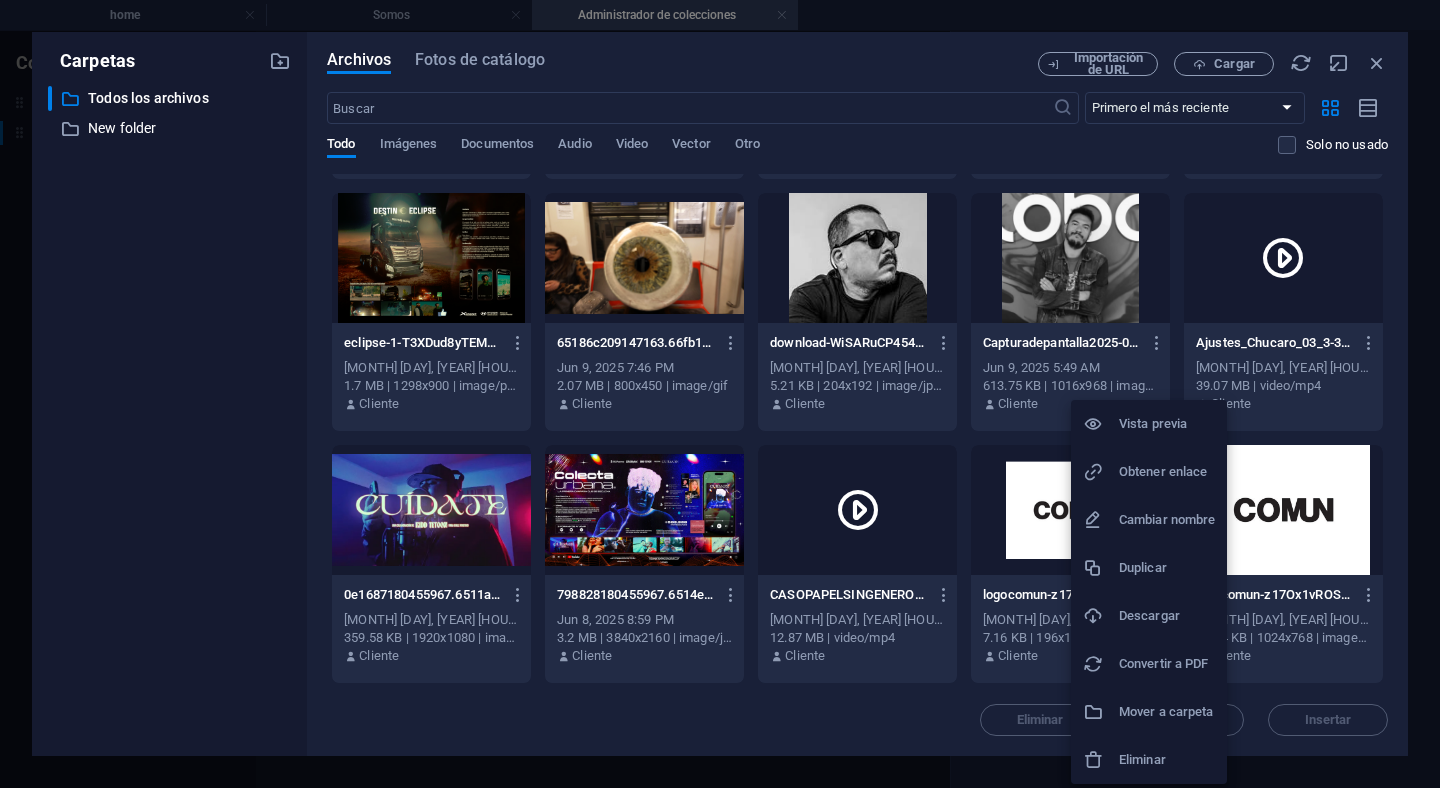 click on "Eliminar" at bounding box center [1167, 760] 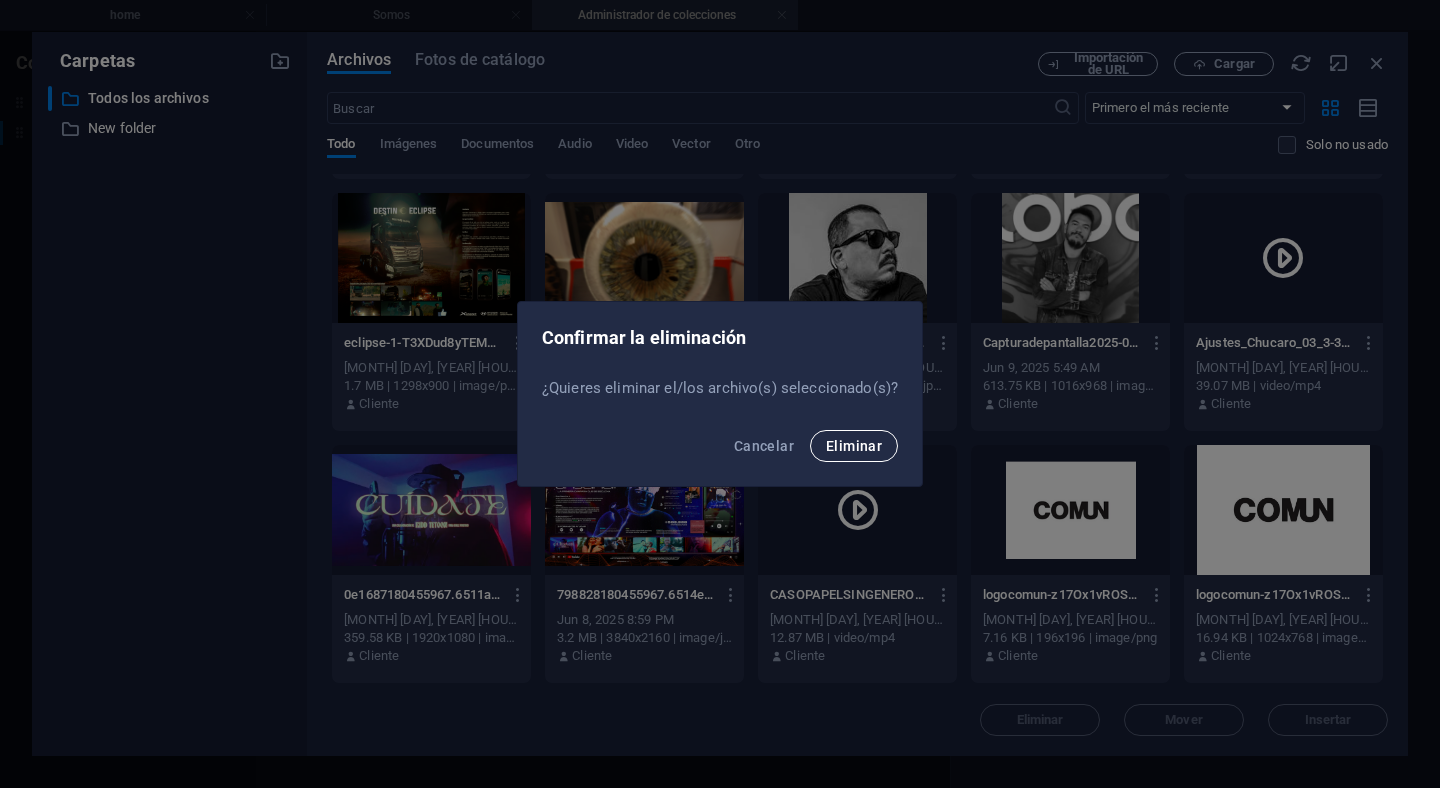 click on "Eliminar" at bounding box center [854, 446] 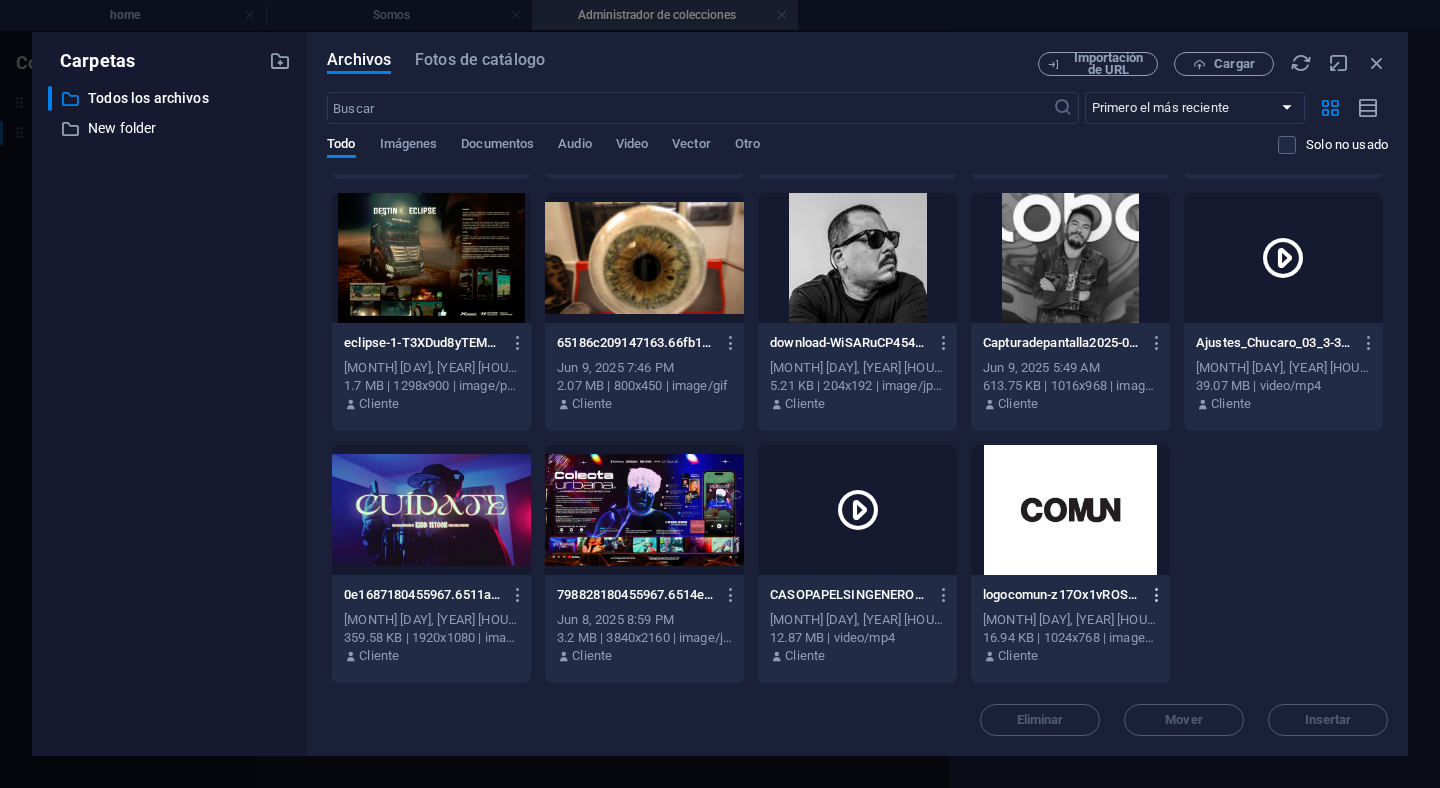 click at bounding box center [1157, 595] 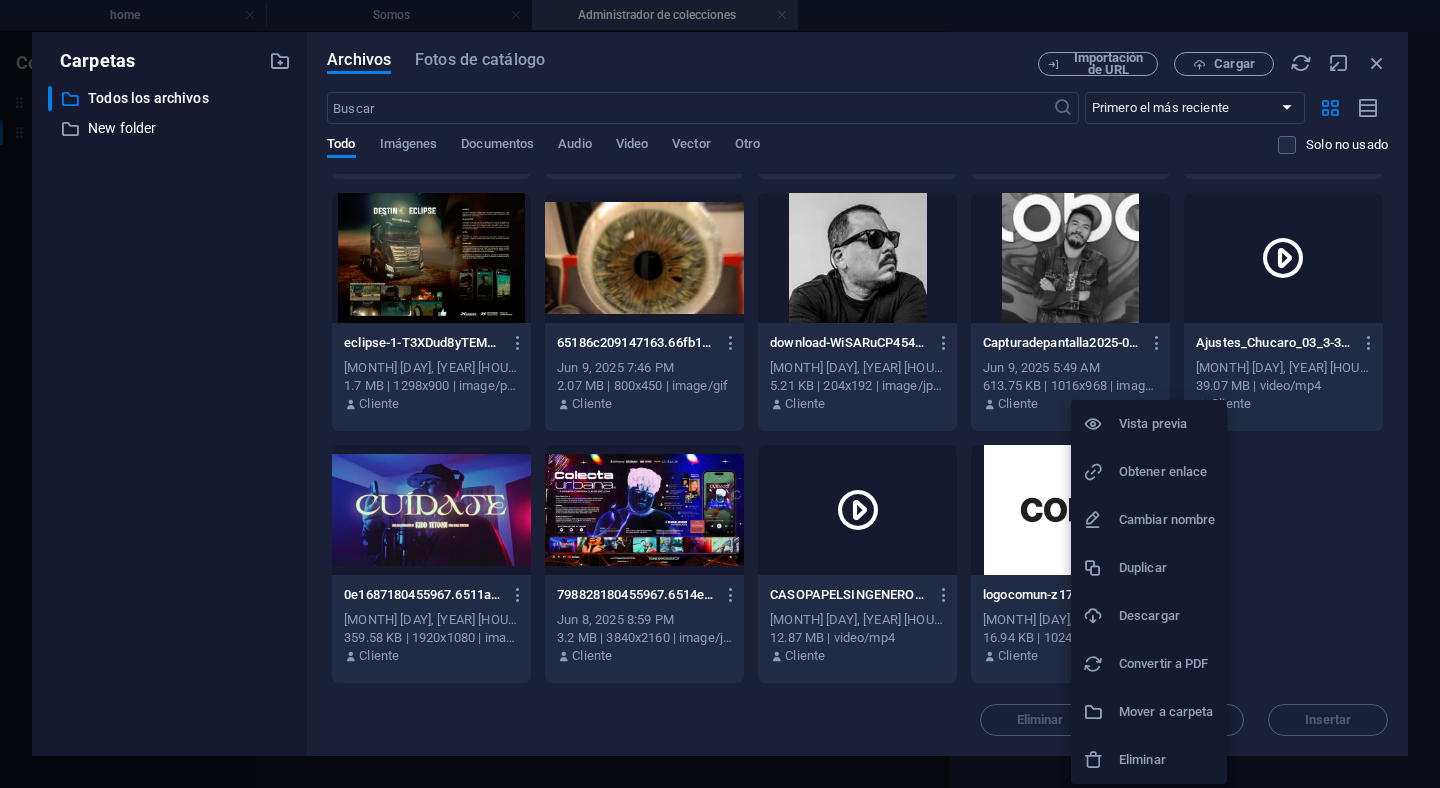 click on "Eliminar" at bounding box center [1167, 760] 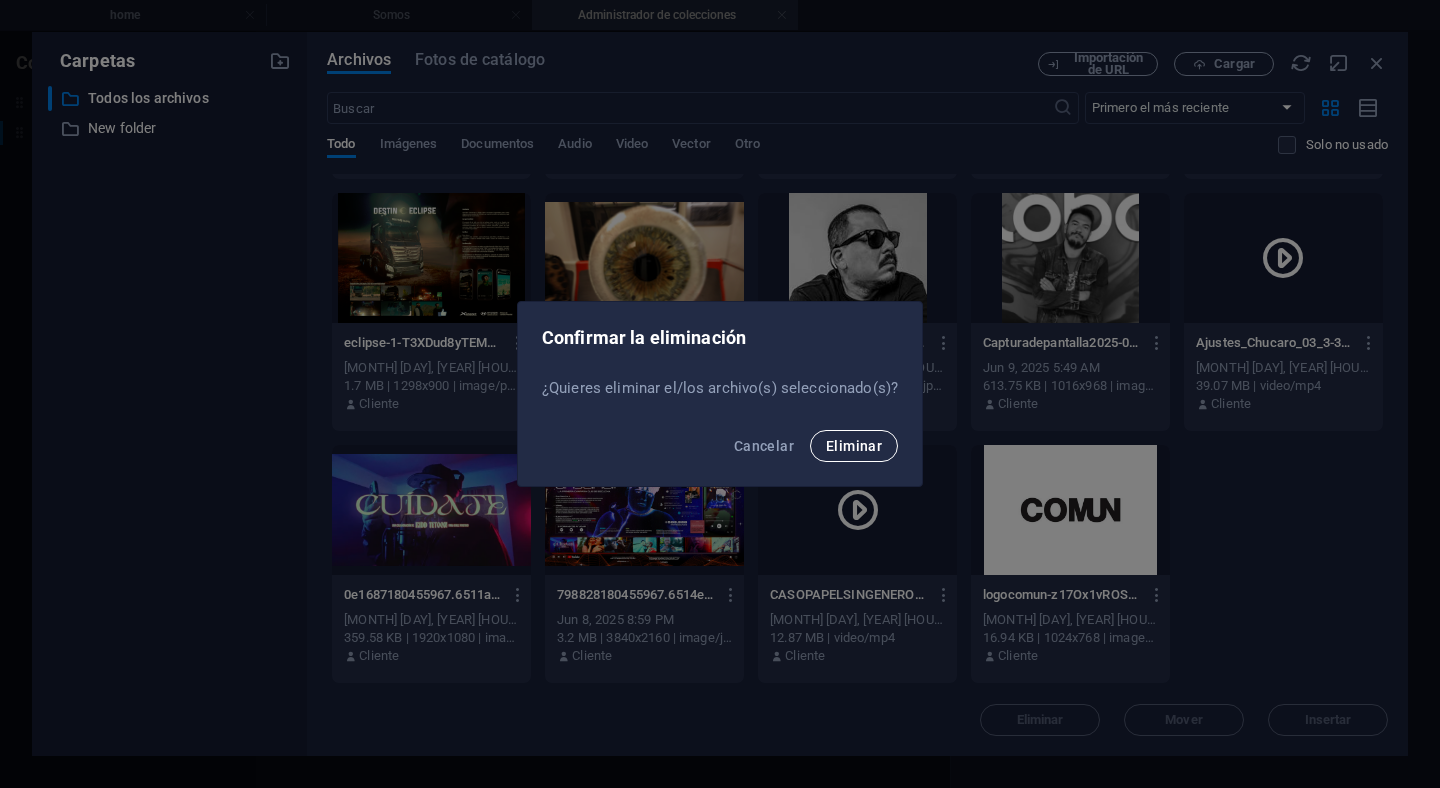 click on "Eliminar" at bounding box center (854, 446) 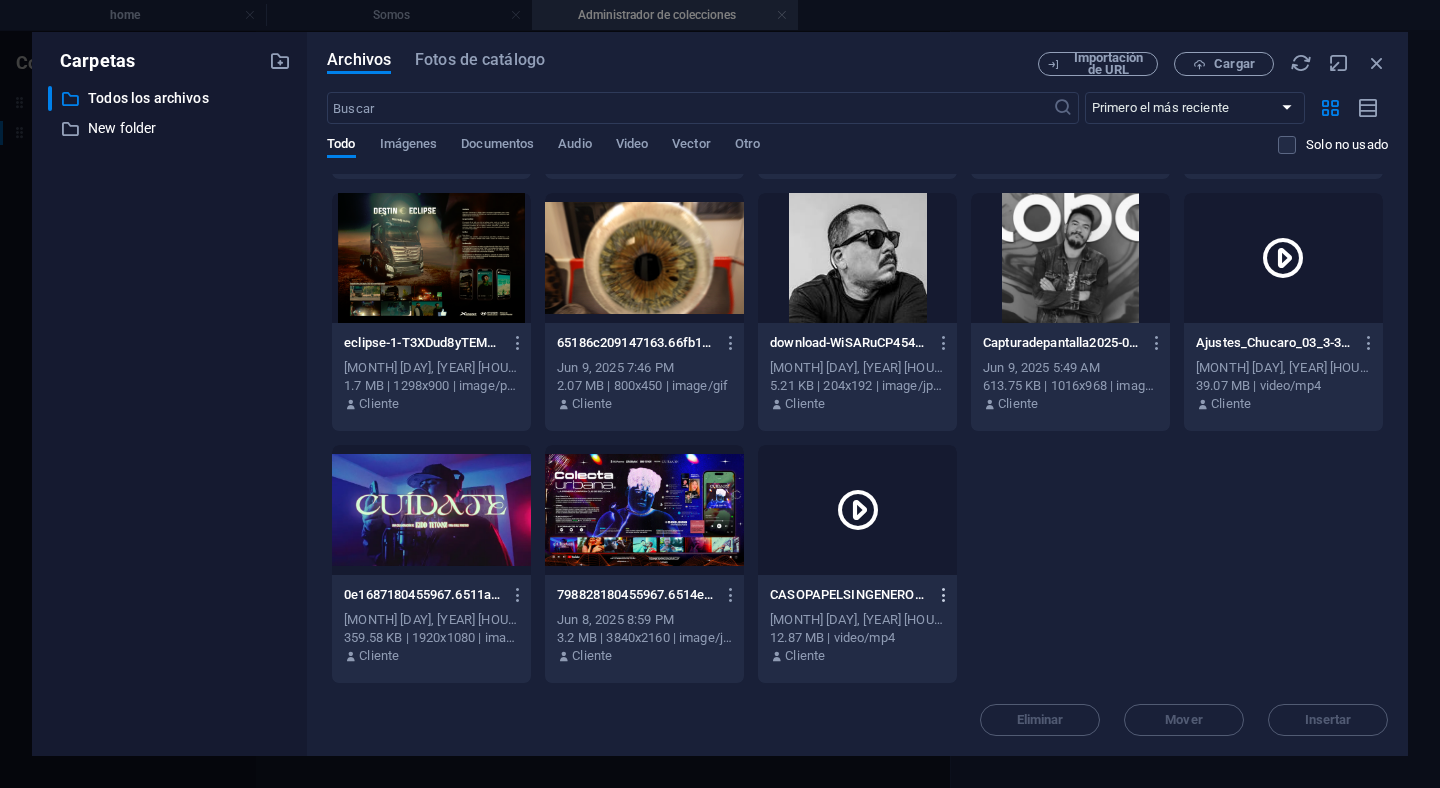 click at bounding box center [944, 595] 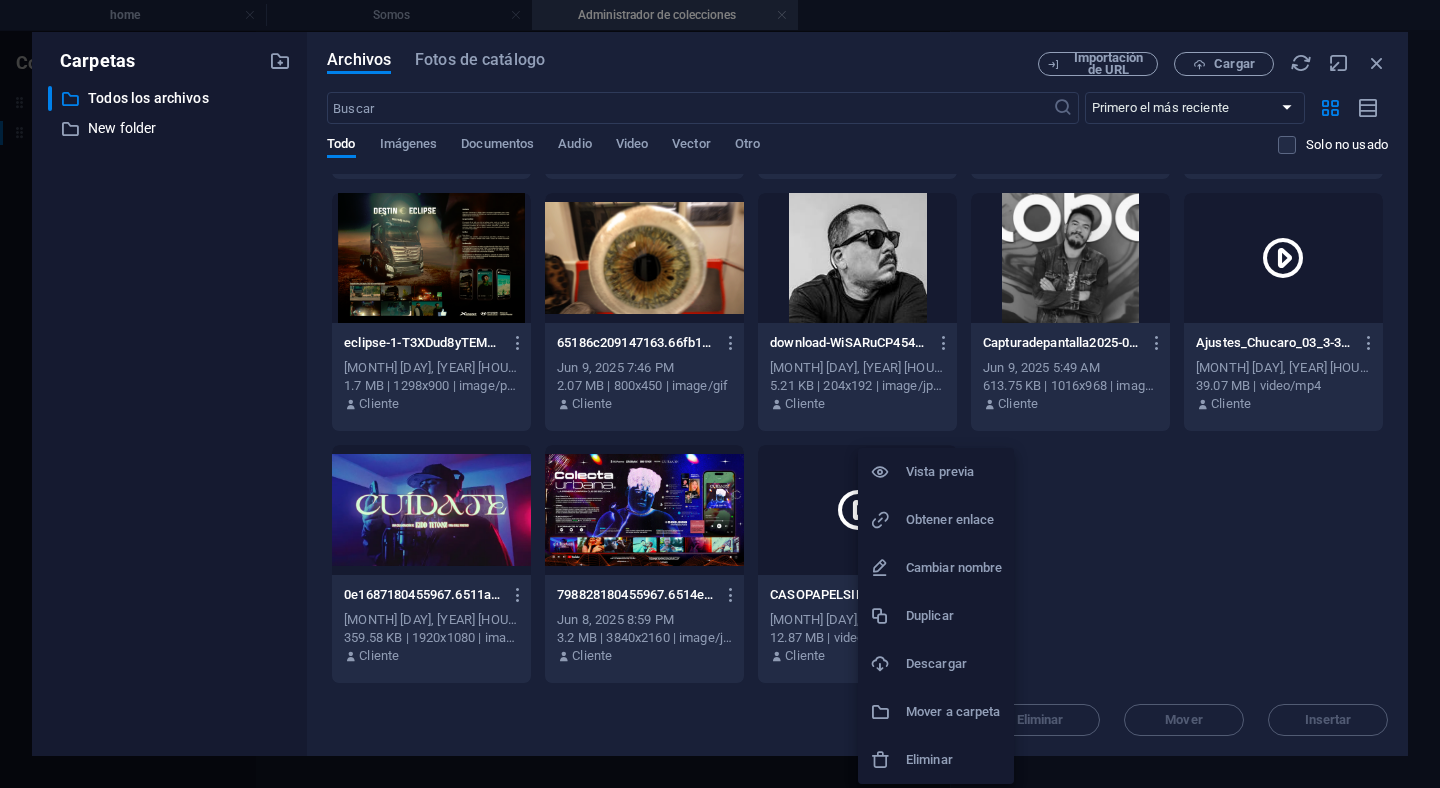 click on "Eliminar" at bounding box center [954, 760] 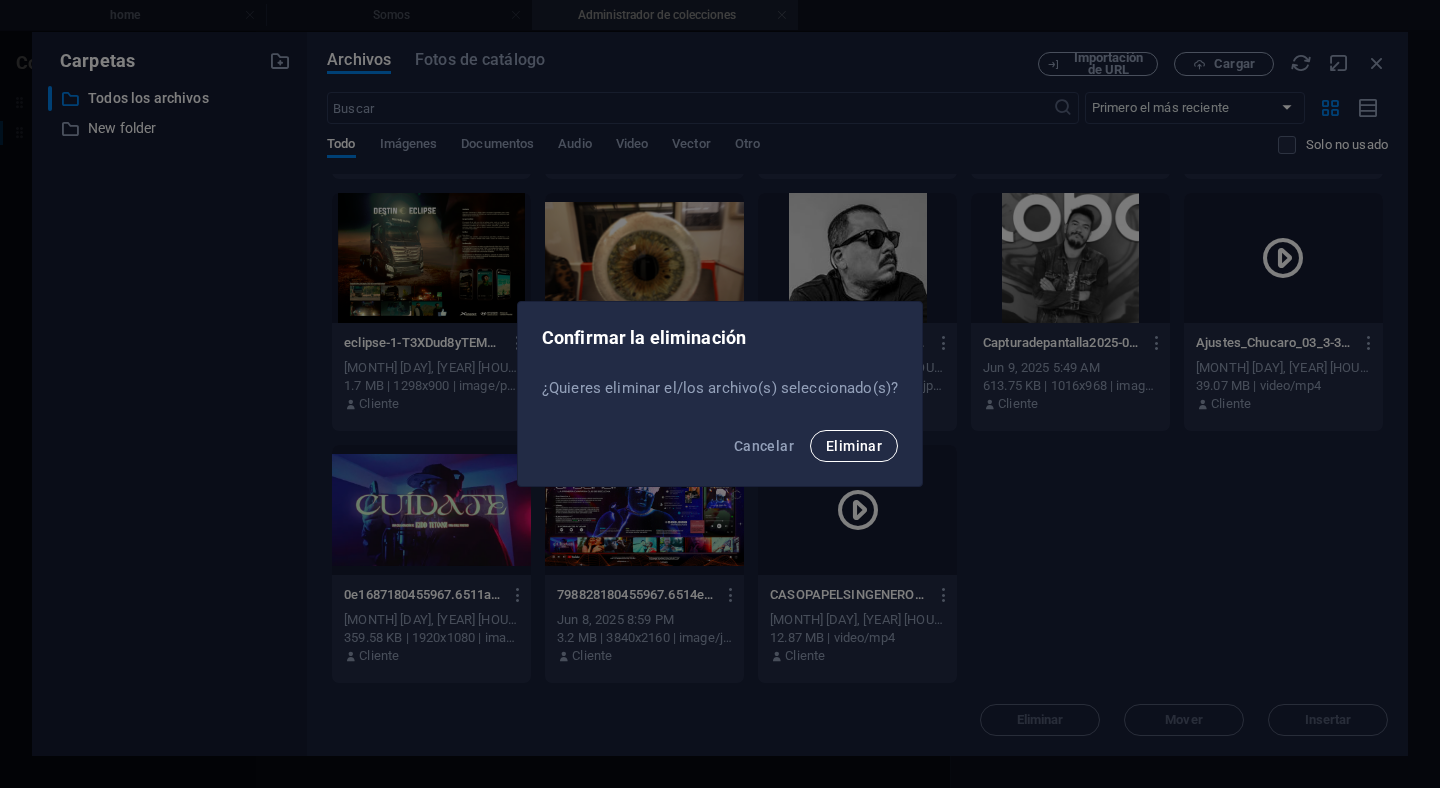 click on "Eliminar" at bounding box center [854, 446] 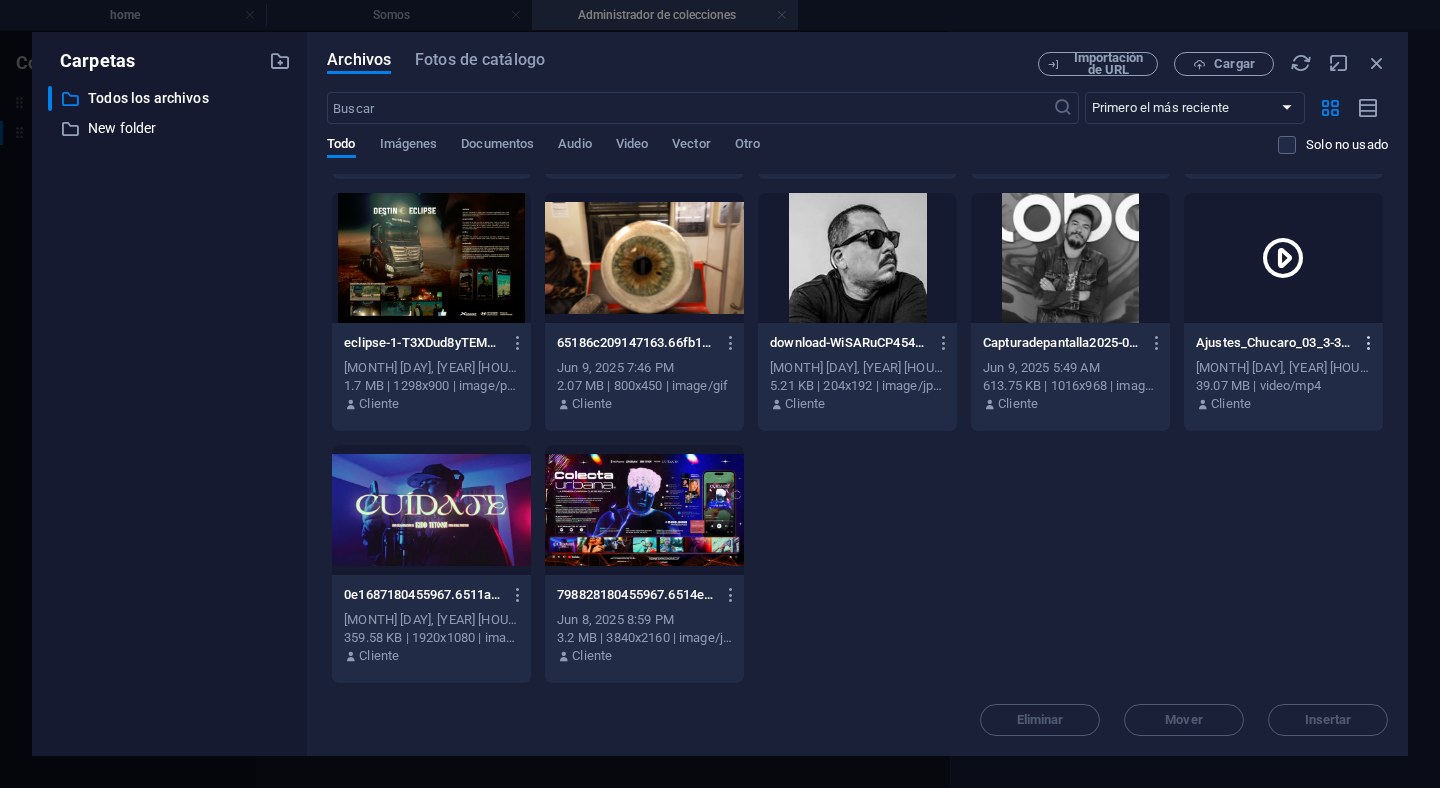 click at bounding box center (1369, 343) 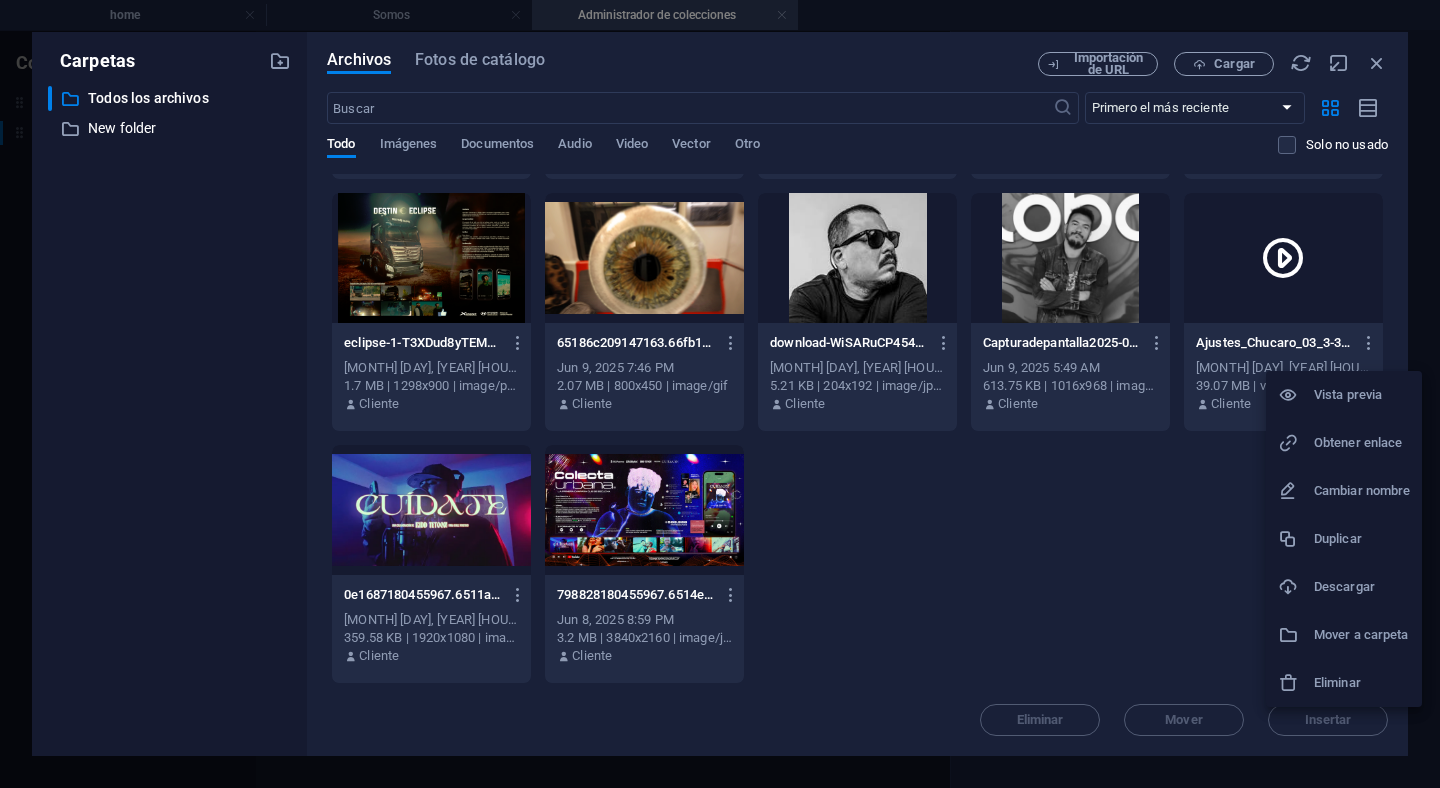 click on "Eliminar" at bounding box center (1362, 683) 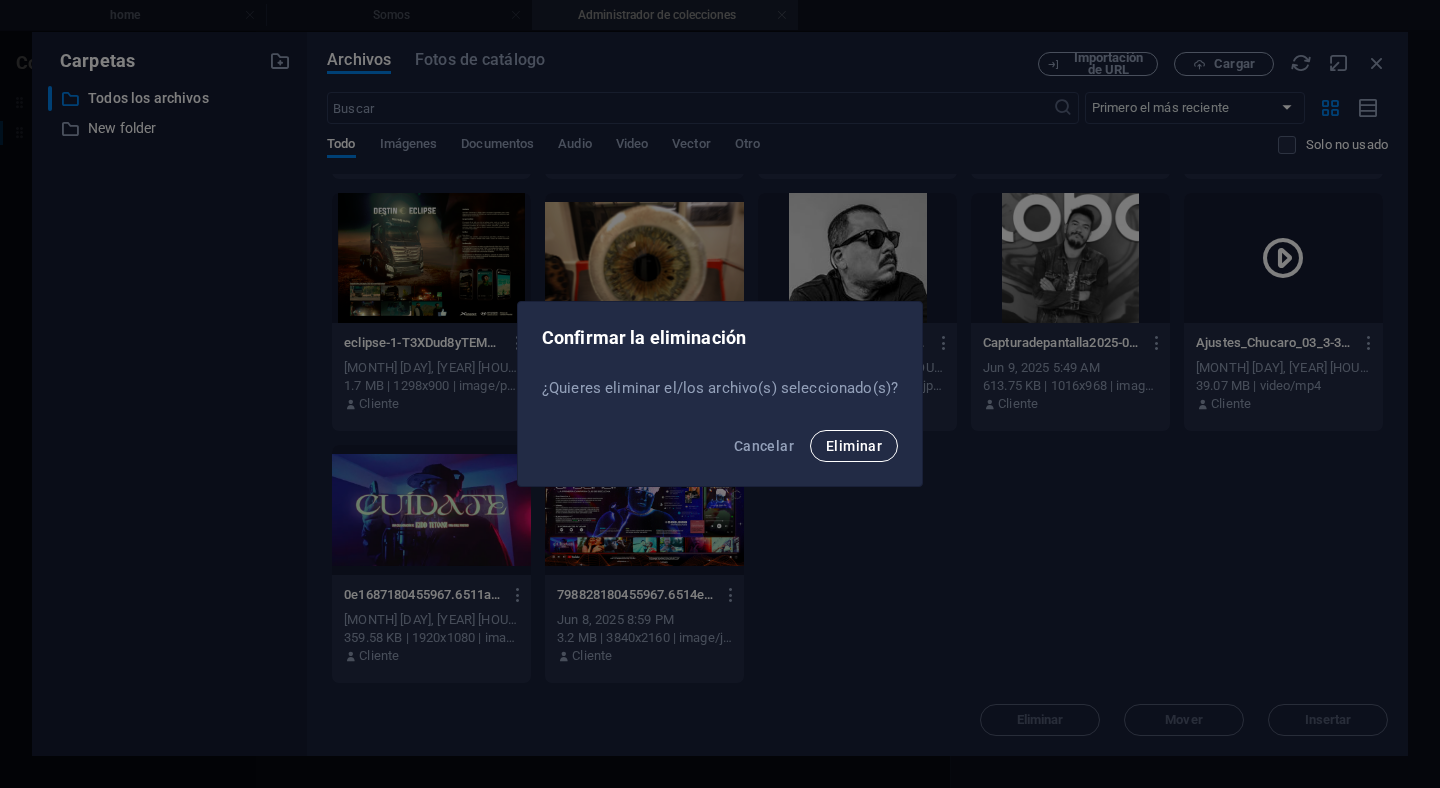 click on "Eliminar" at bounding box center (854, 446) 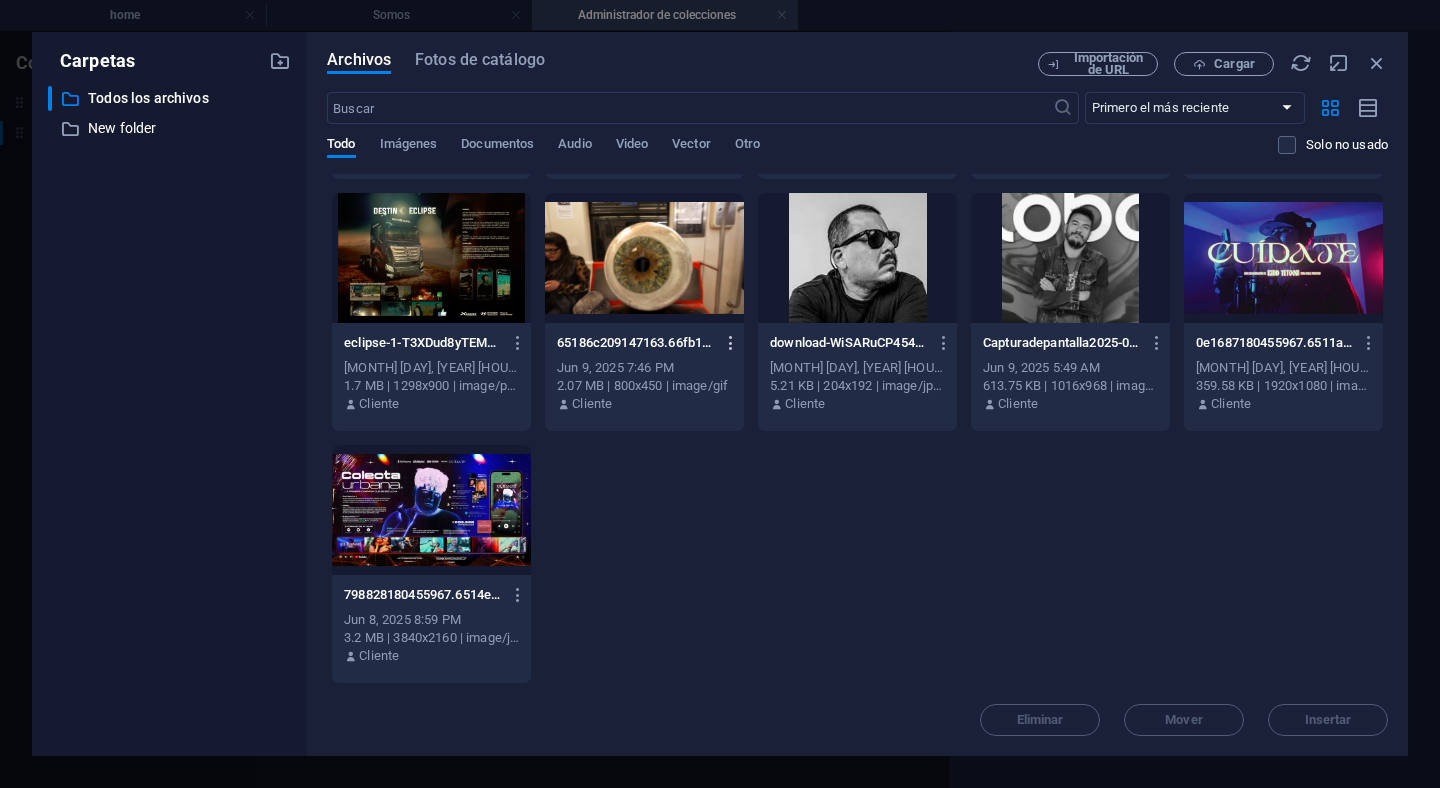 click at bounding box center (731, 343) 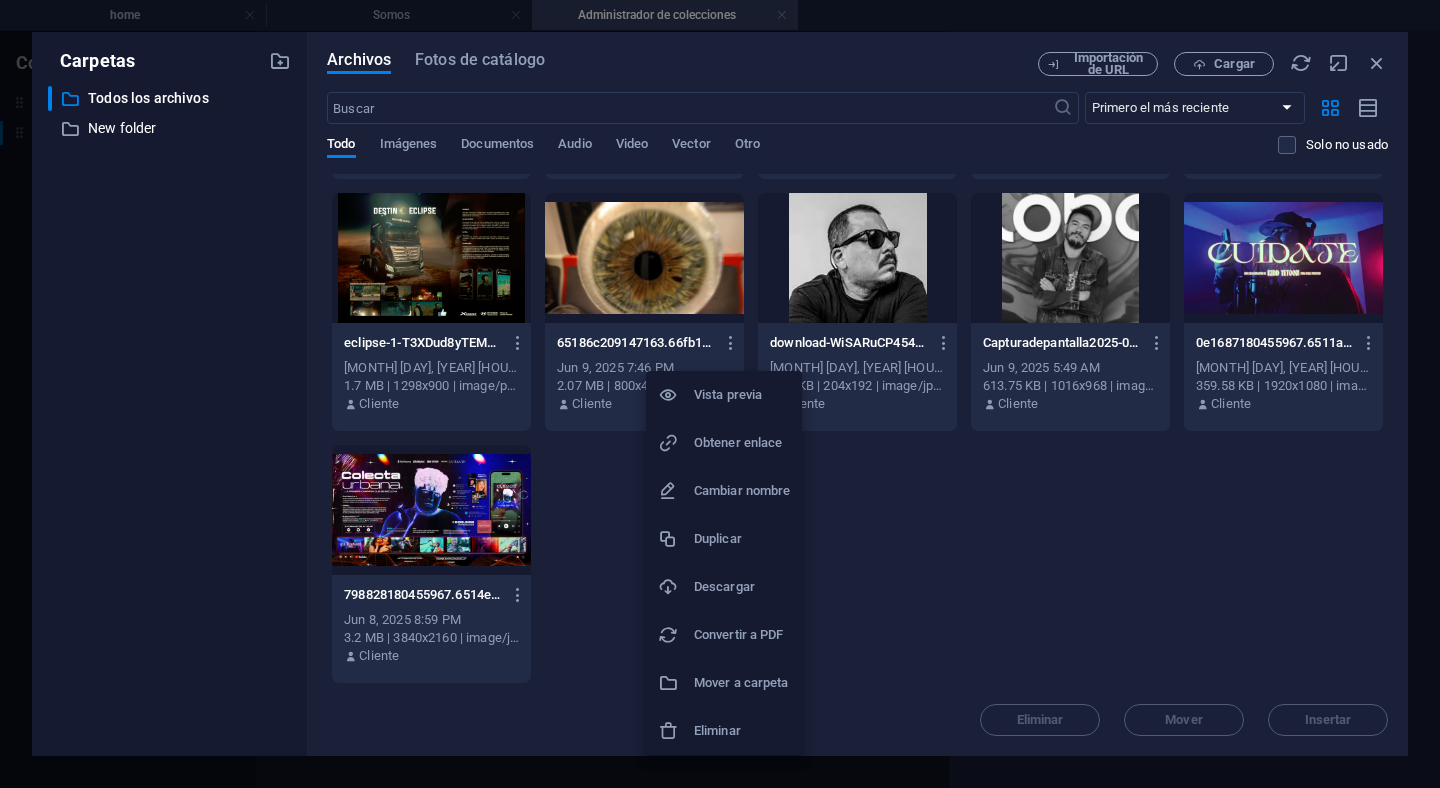 click on "Eliminar" at bounding box center [742, 731] 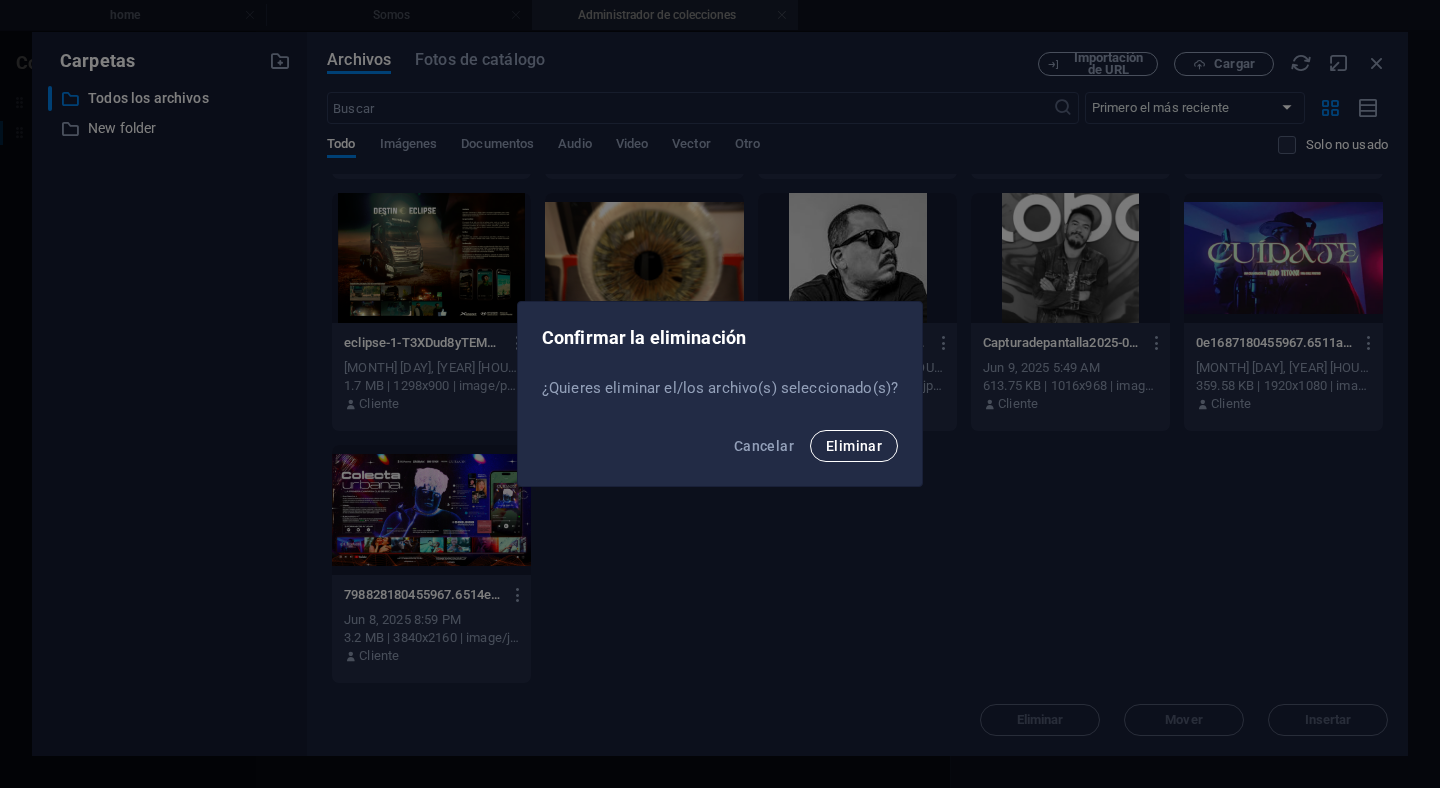 click on "Eliminar" at bounding box center [854, 446] 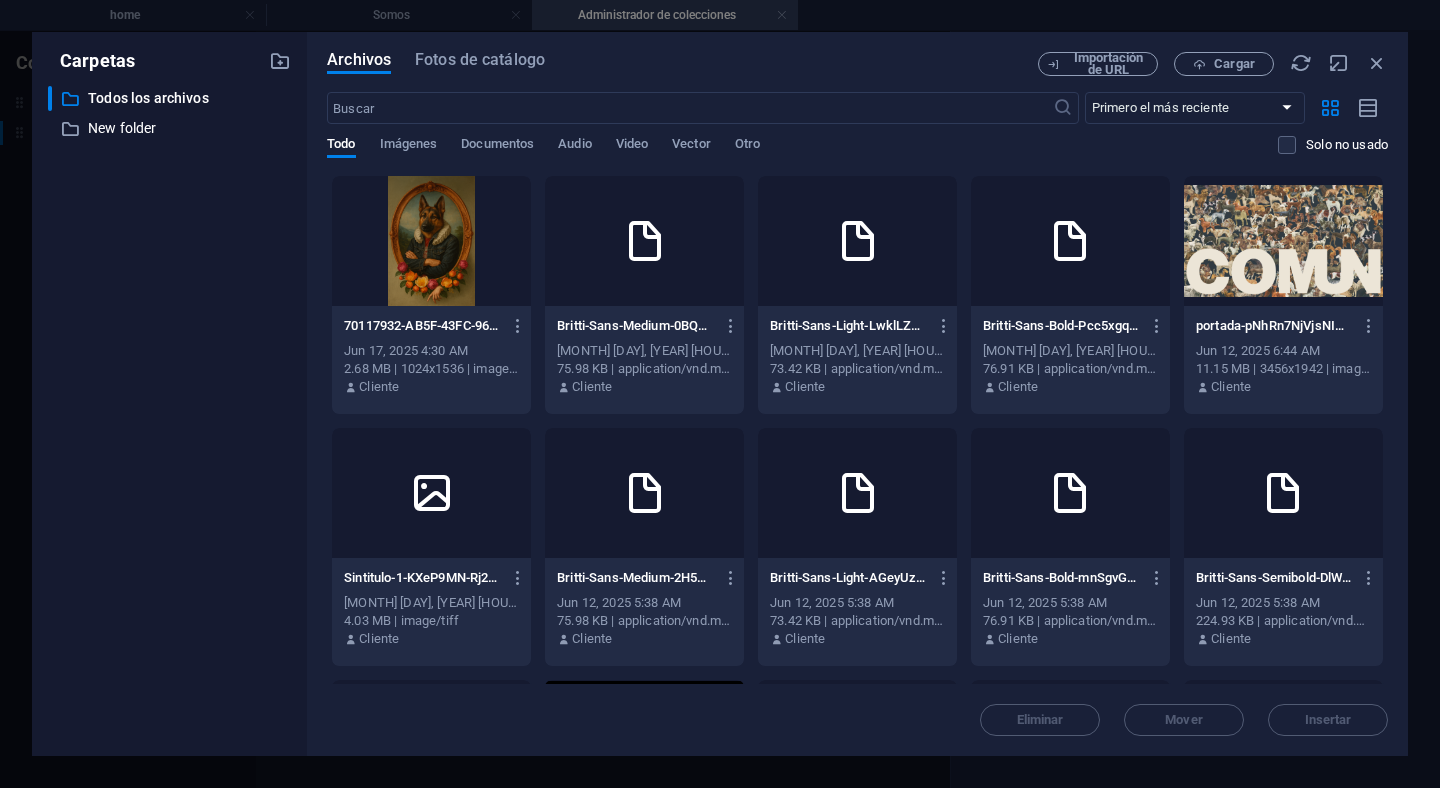scroll, scrollTop: 0, scrollLeft: 0, axis: both 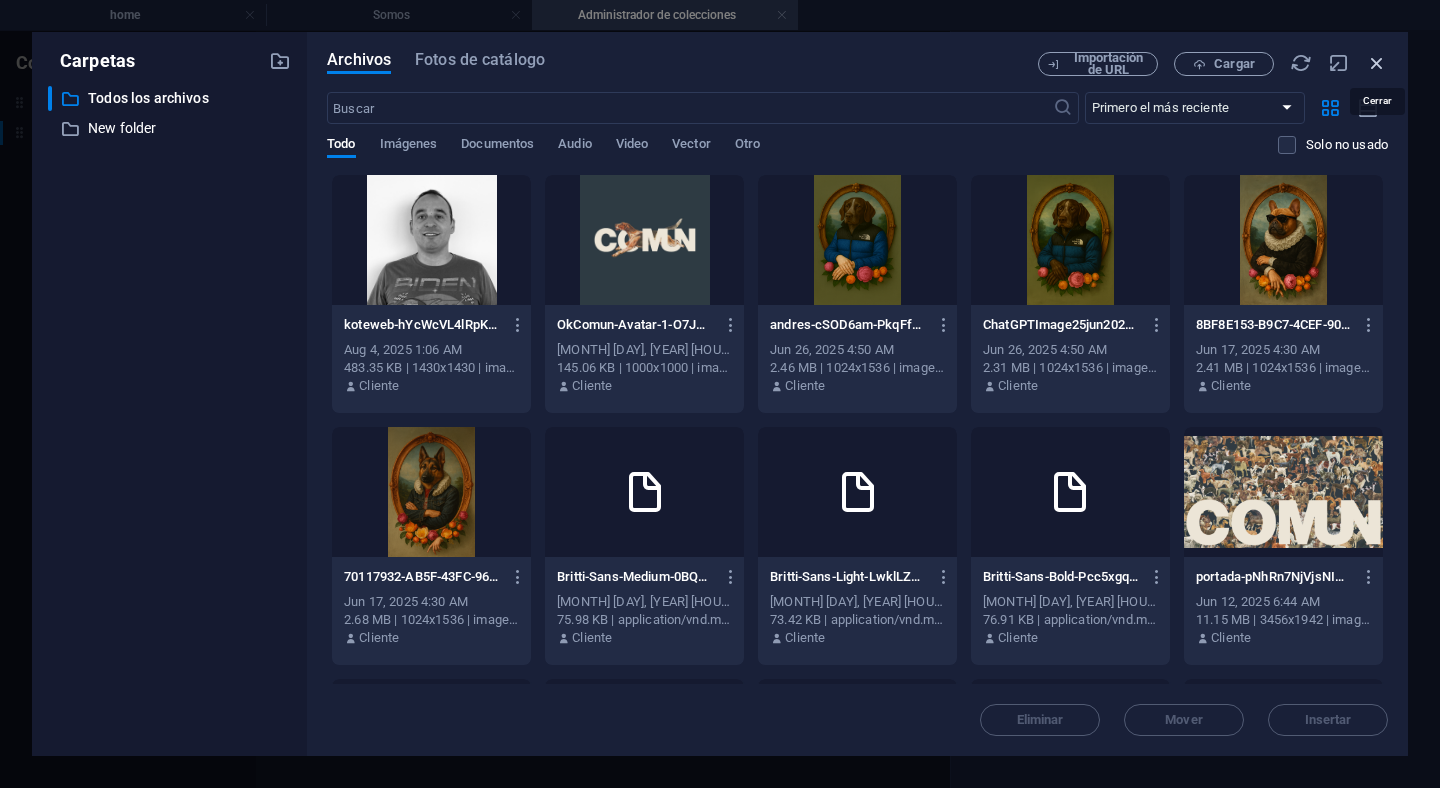 click at bounding box center [1377, 63] 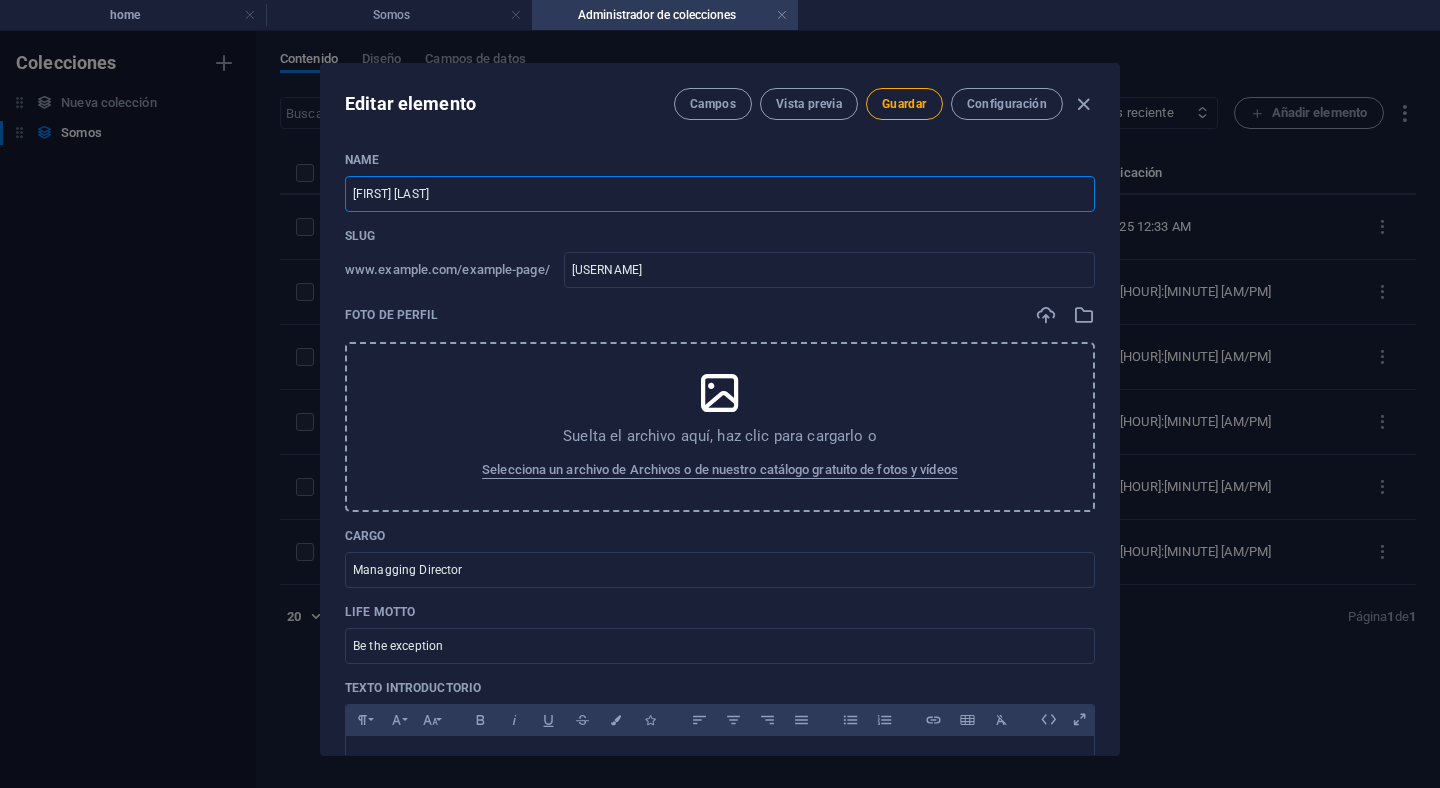 click on "[FIRST] [LAST]" at bounding box center (720, 194) 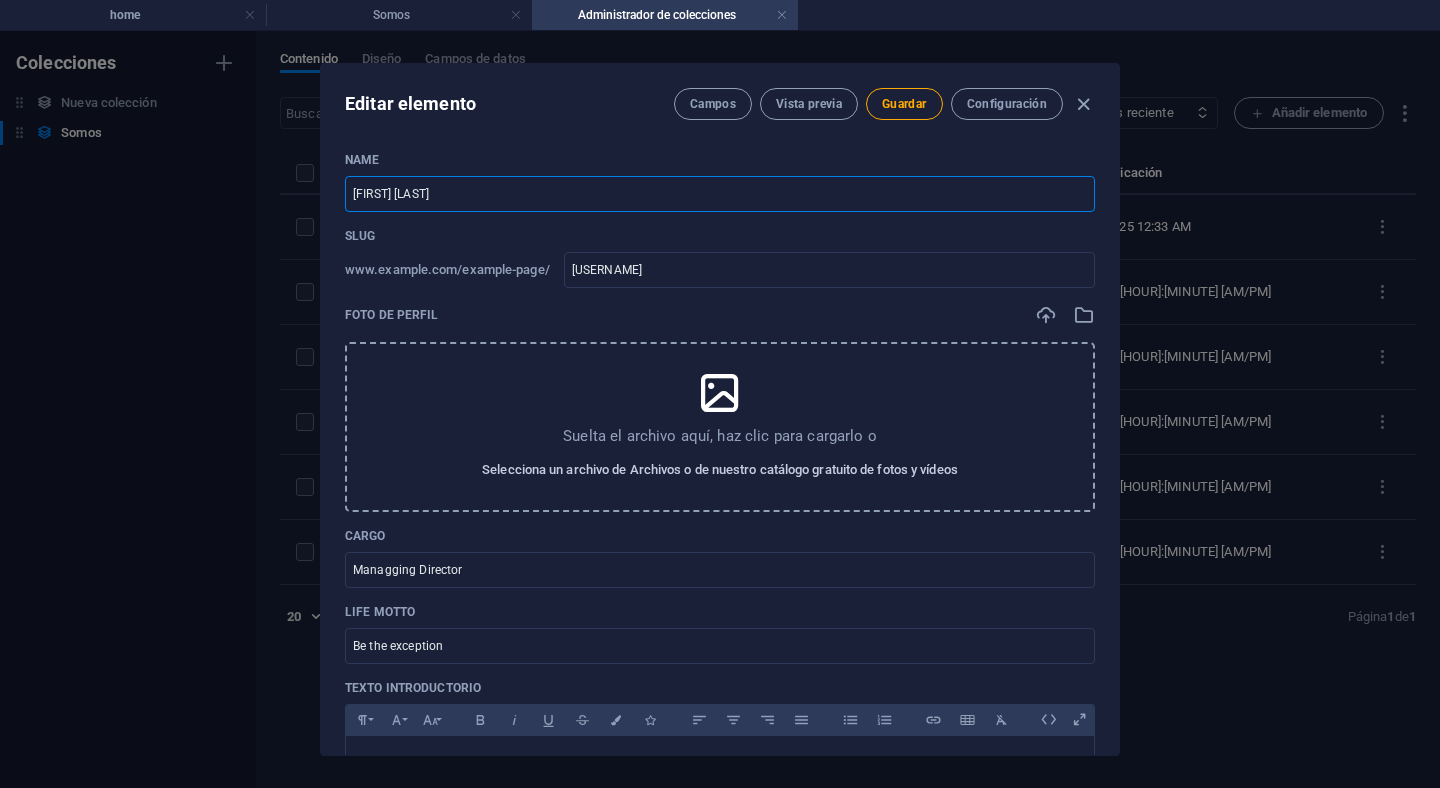 type on "[FIRST] [LAST]" 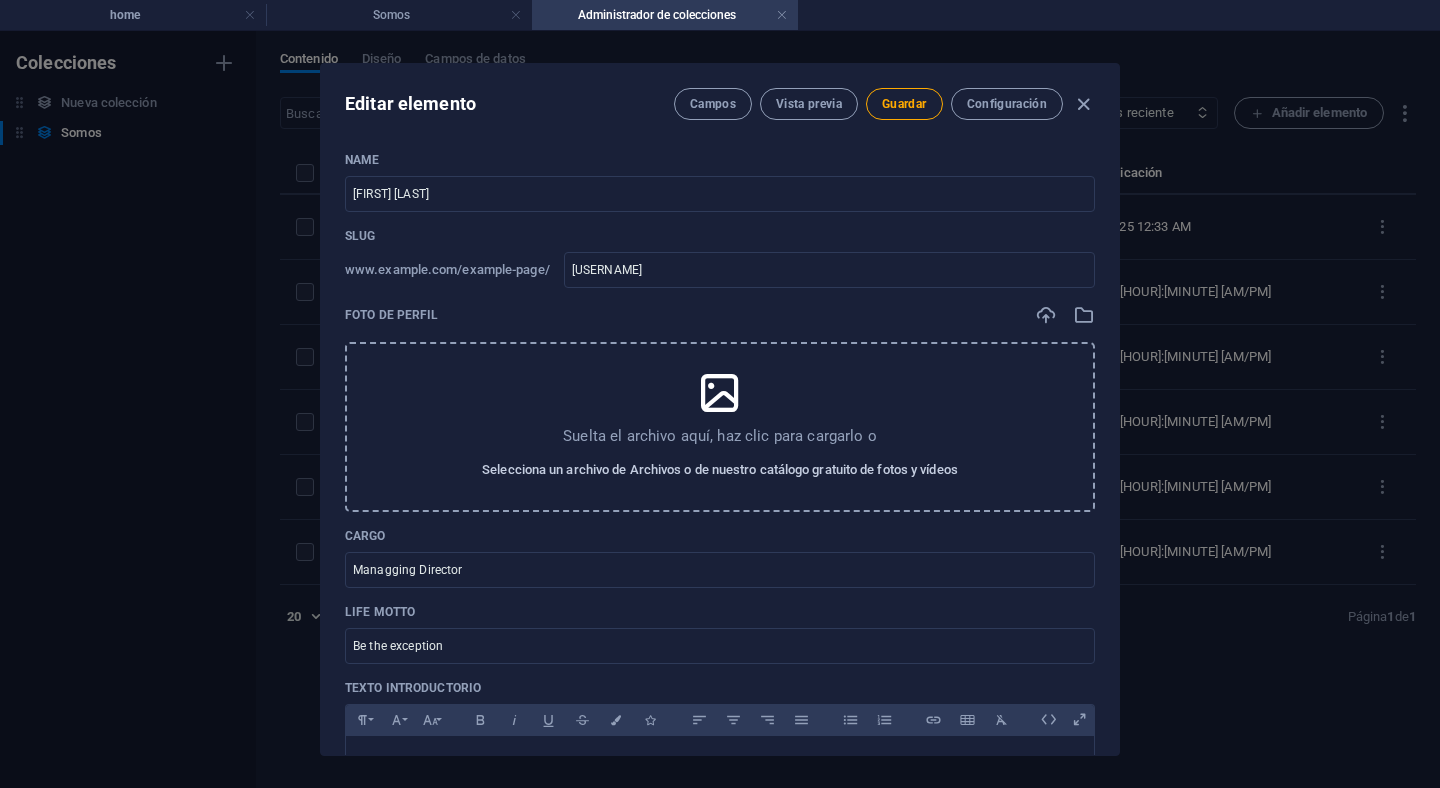 click on "Selecciona un archivo de Archivos o de nuestro catálogo gratuito de fotos y vídeos" at bounding box center (720, 470) 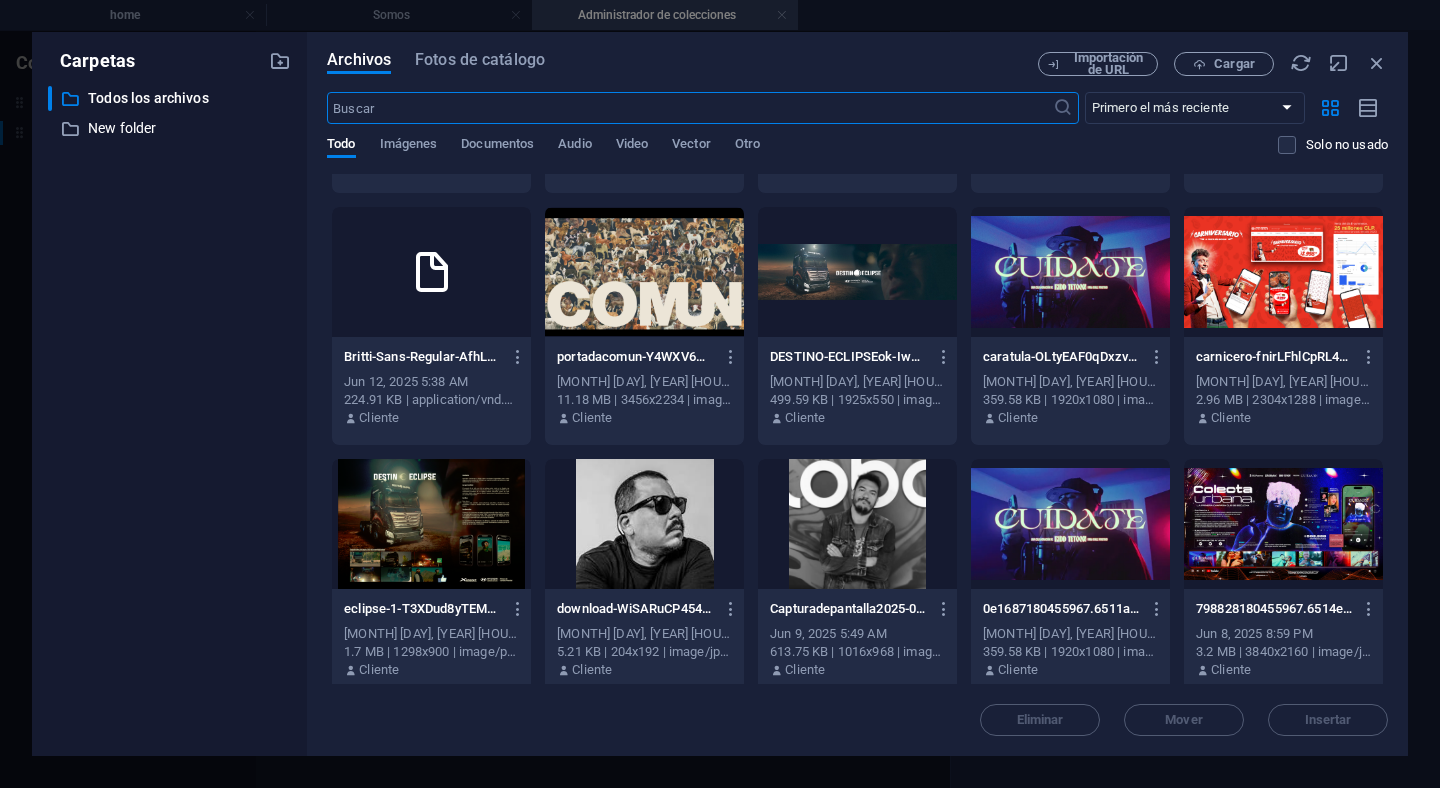 scroll, scrollTop: 738, scrollLeft: 0, axis: vertical 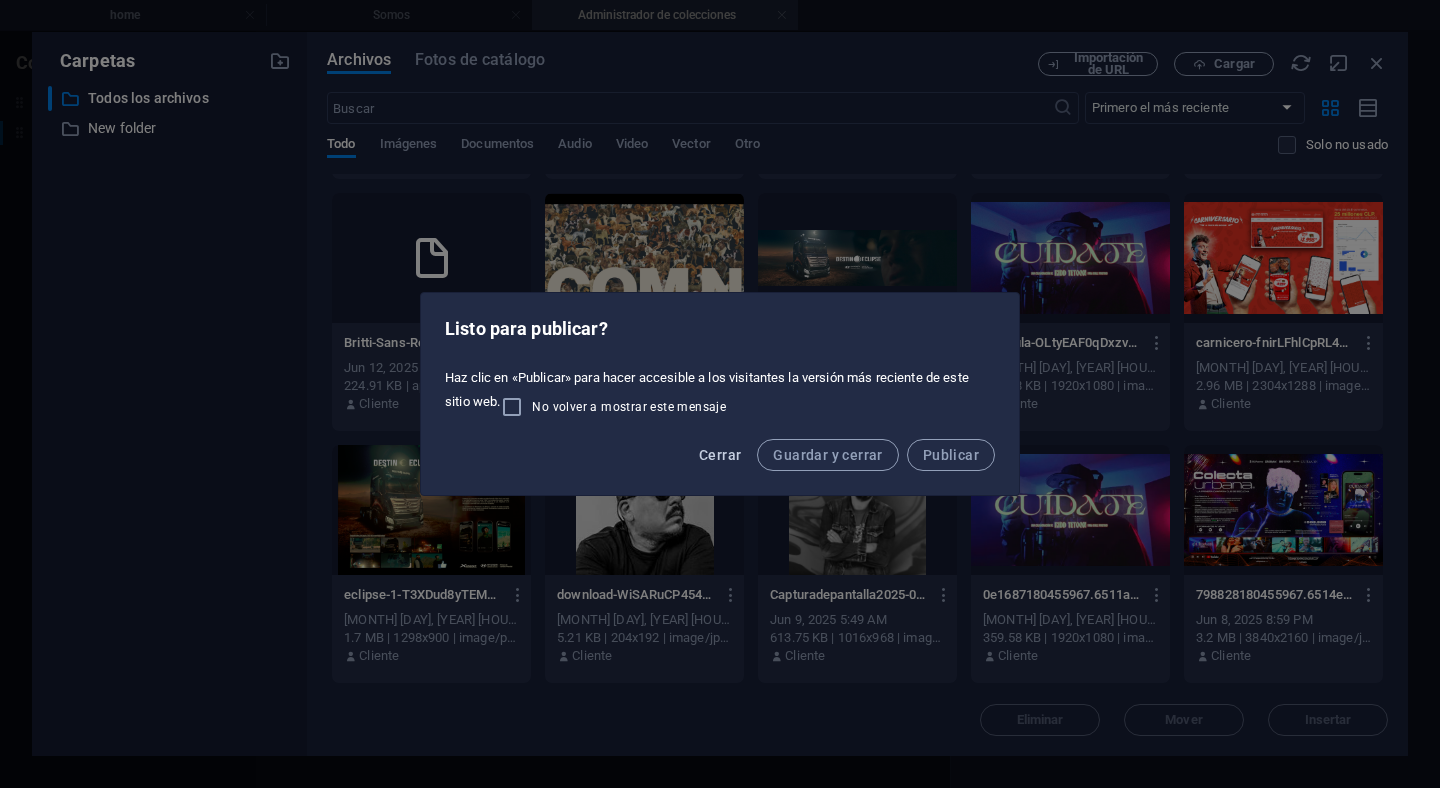 click on "Cerrar" at bounding box center (720, 455) 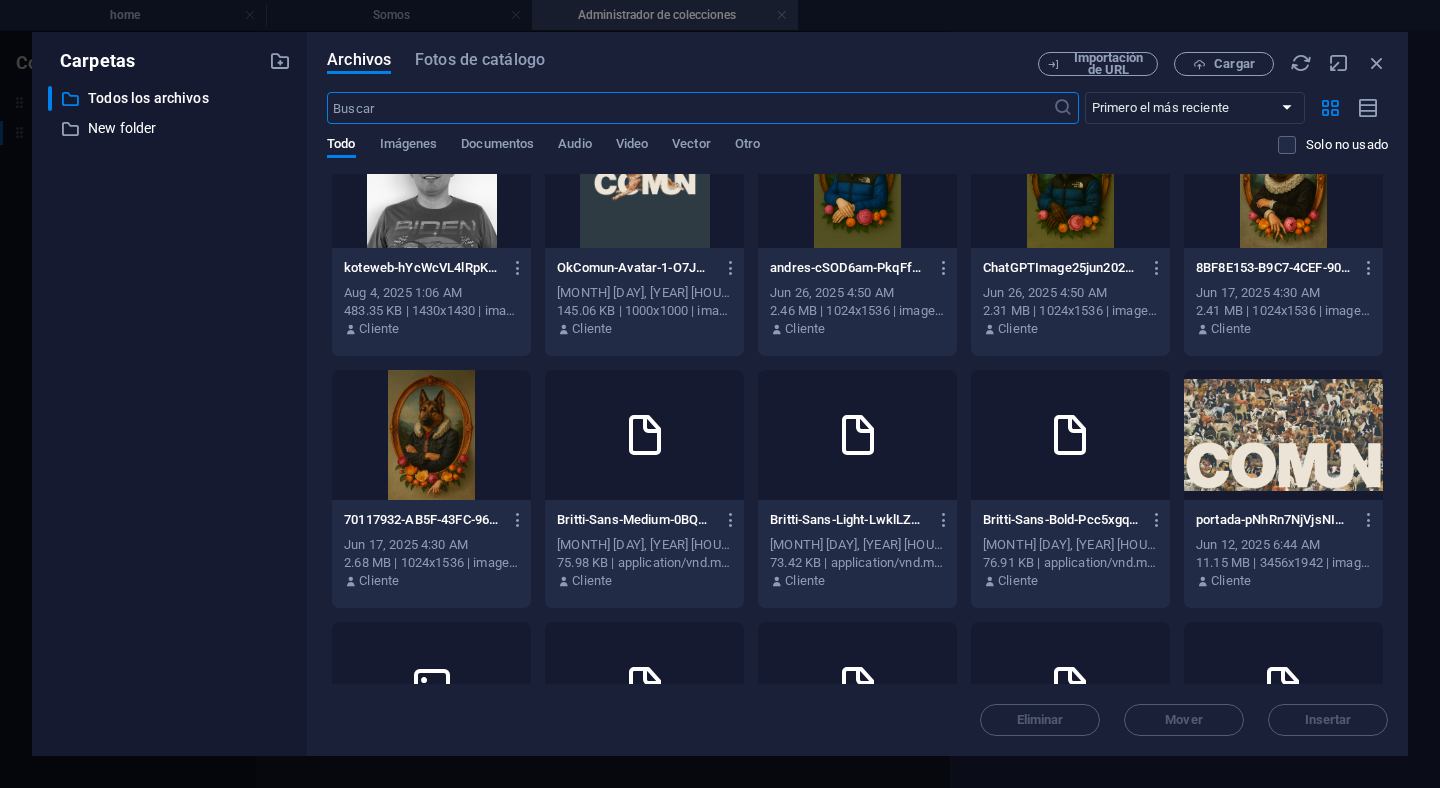 scroll, scrollTop: 0, scrollLeft: 0, axis: both 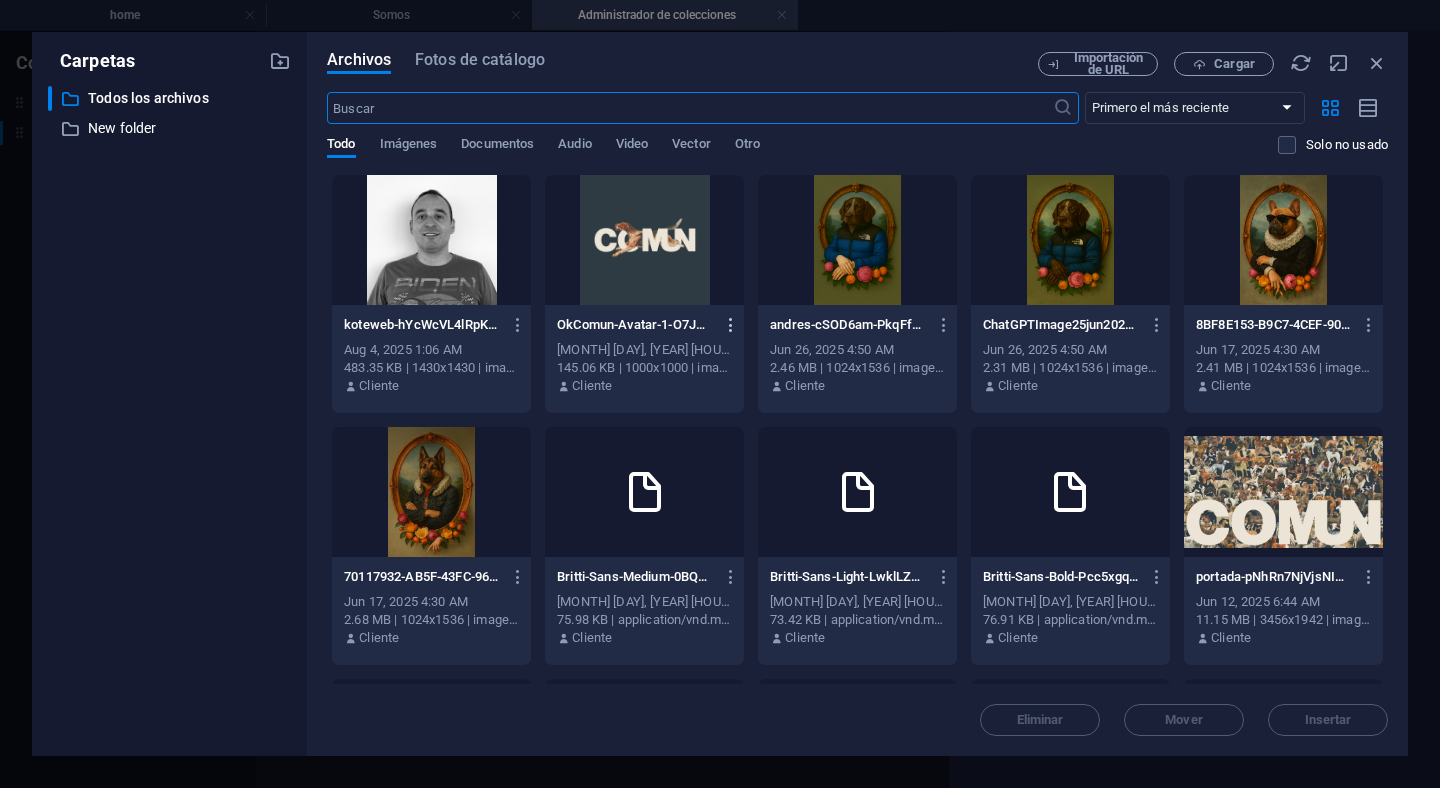 click at bounding box center (731, 325) 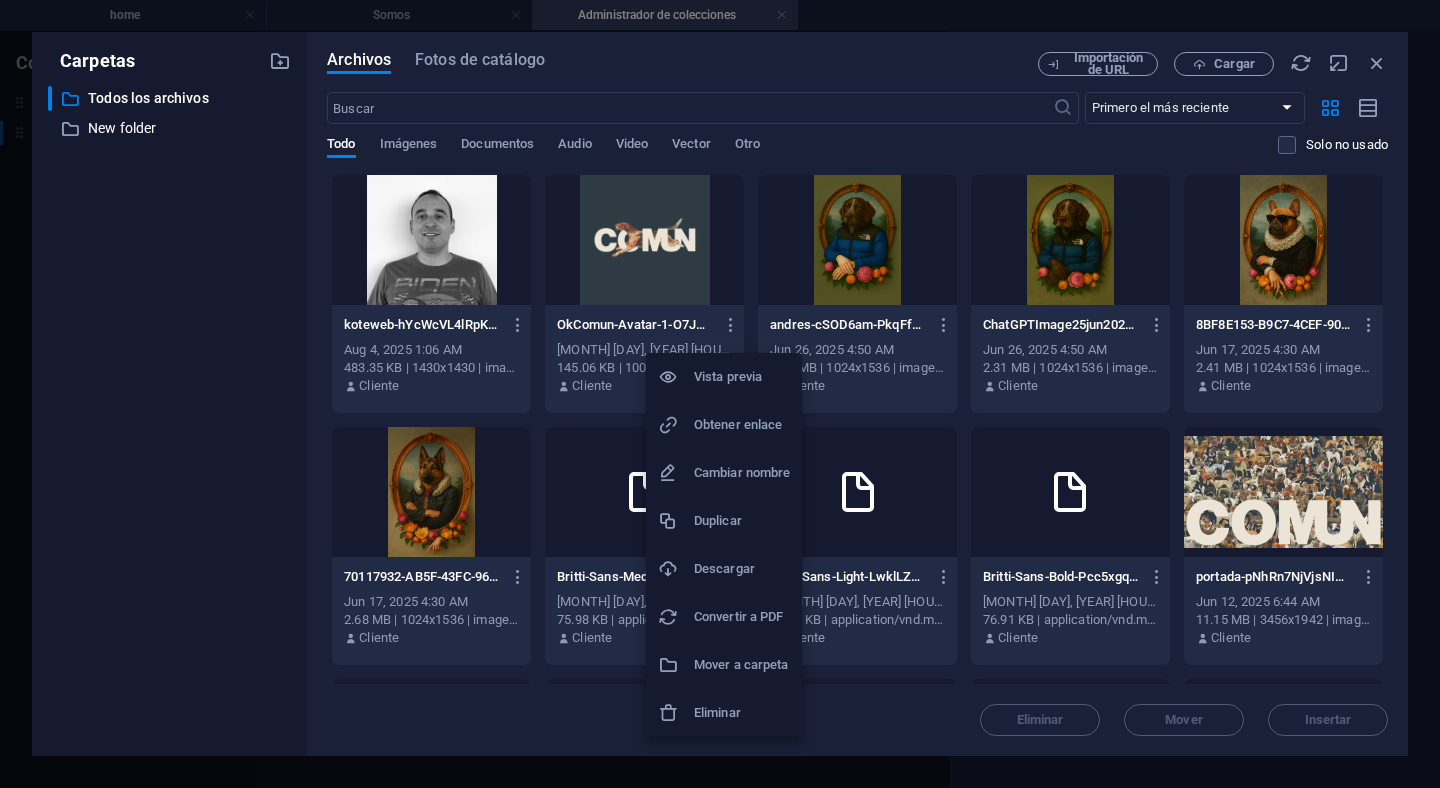click on "Descargar" at bounding box center [742, 569] 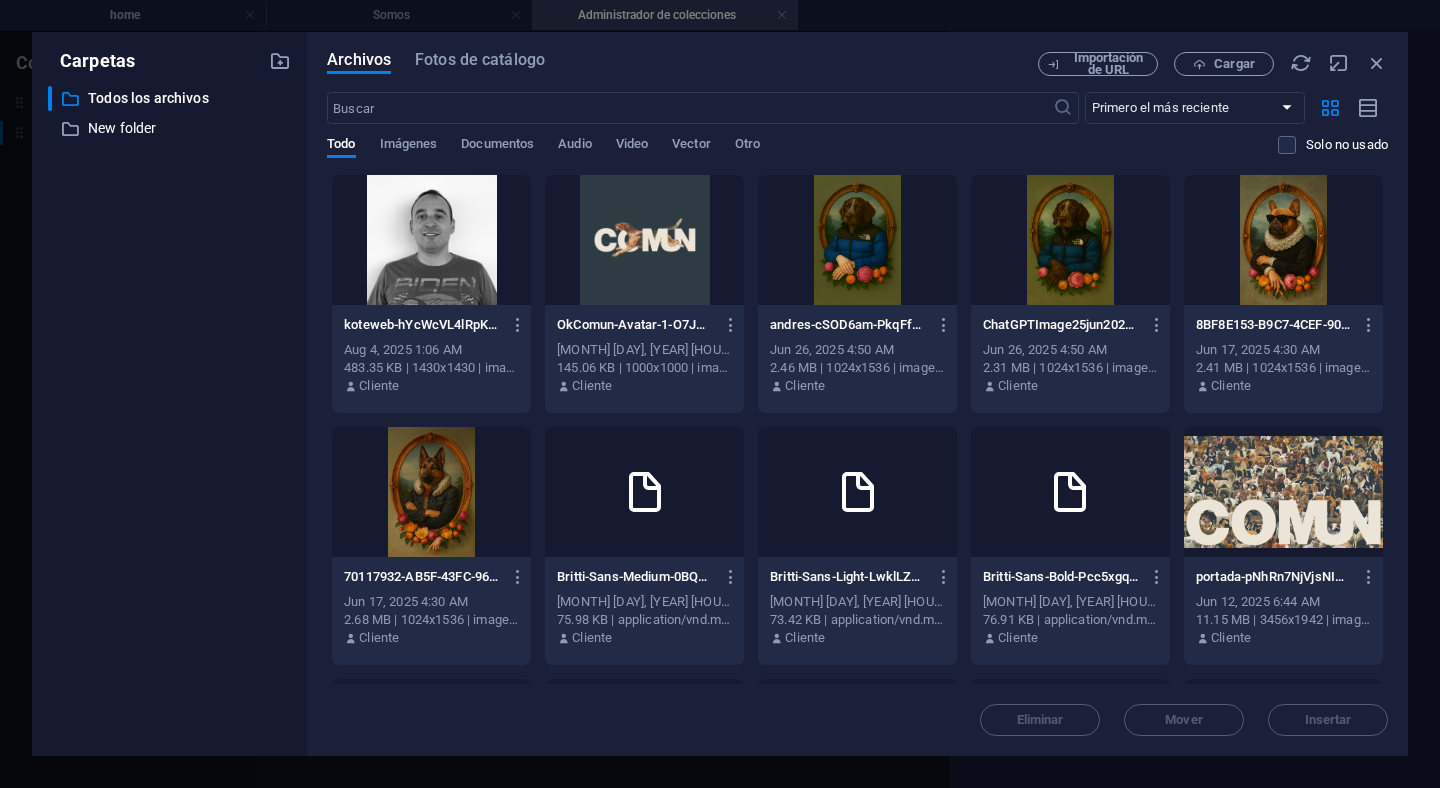 type 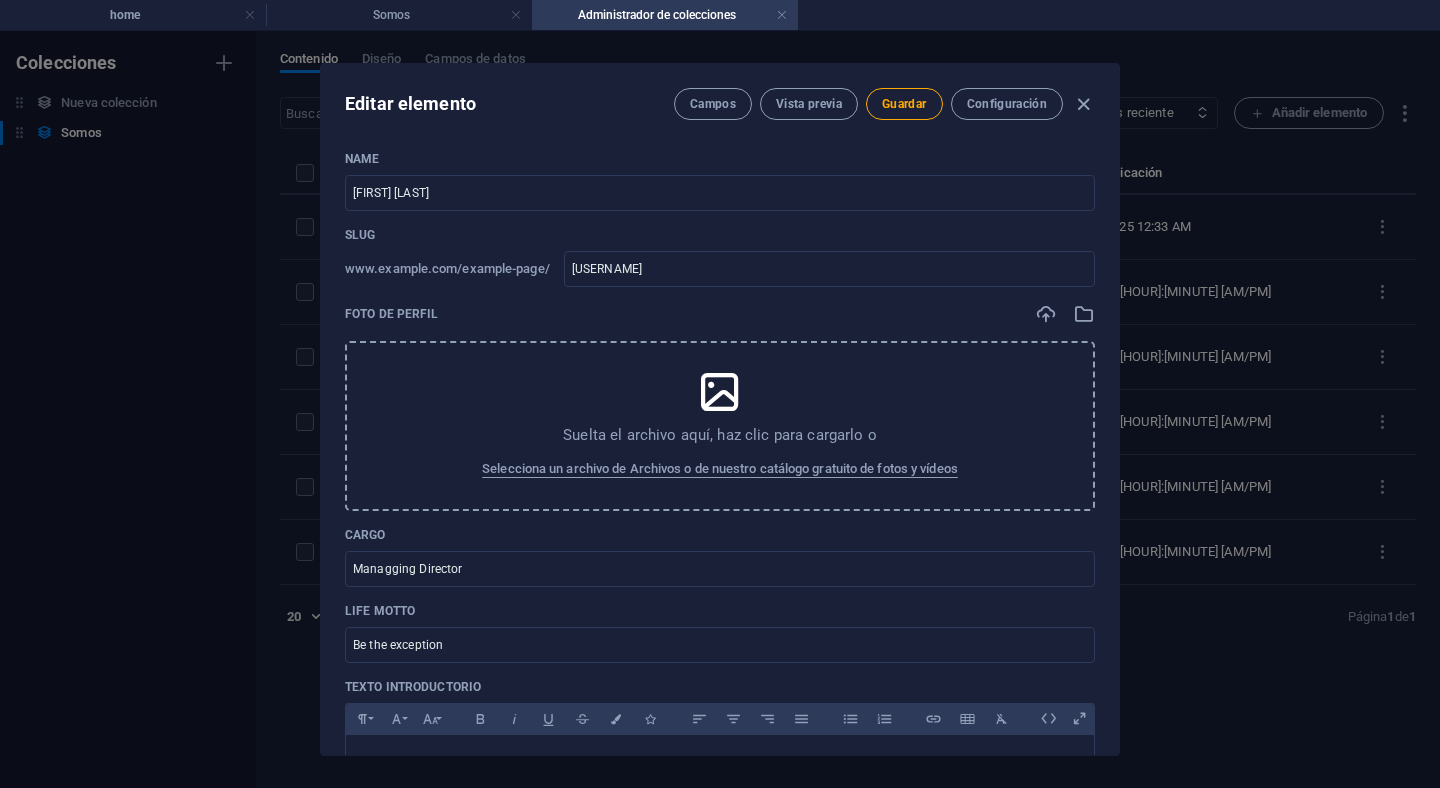 scroll, scrollTop: 0, scrollLeft: 0, axis: both 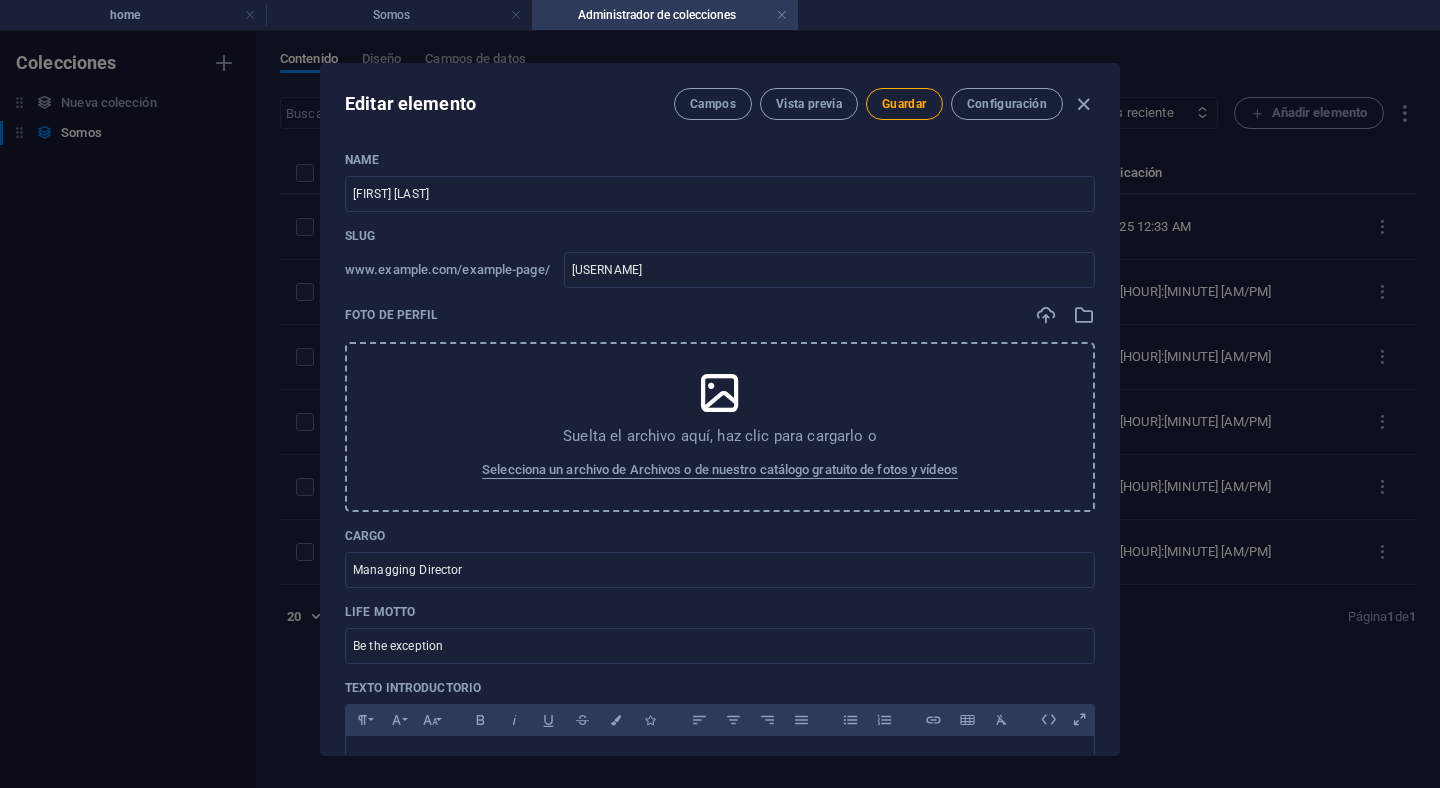 click at bounding box center [720, 393] 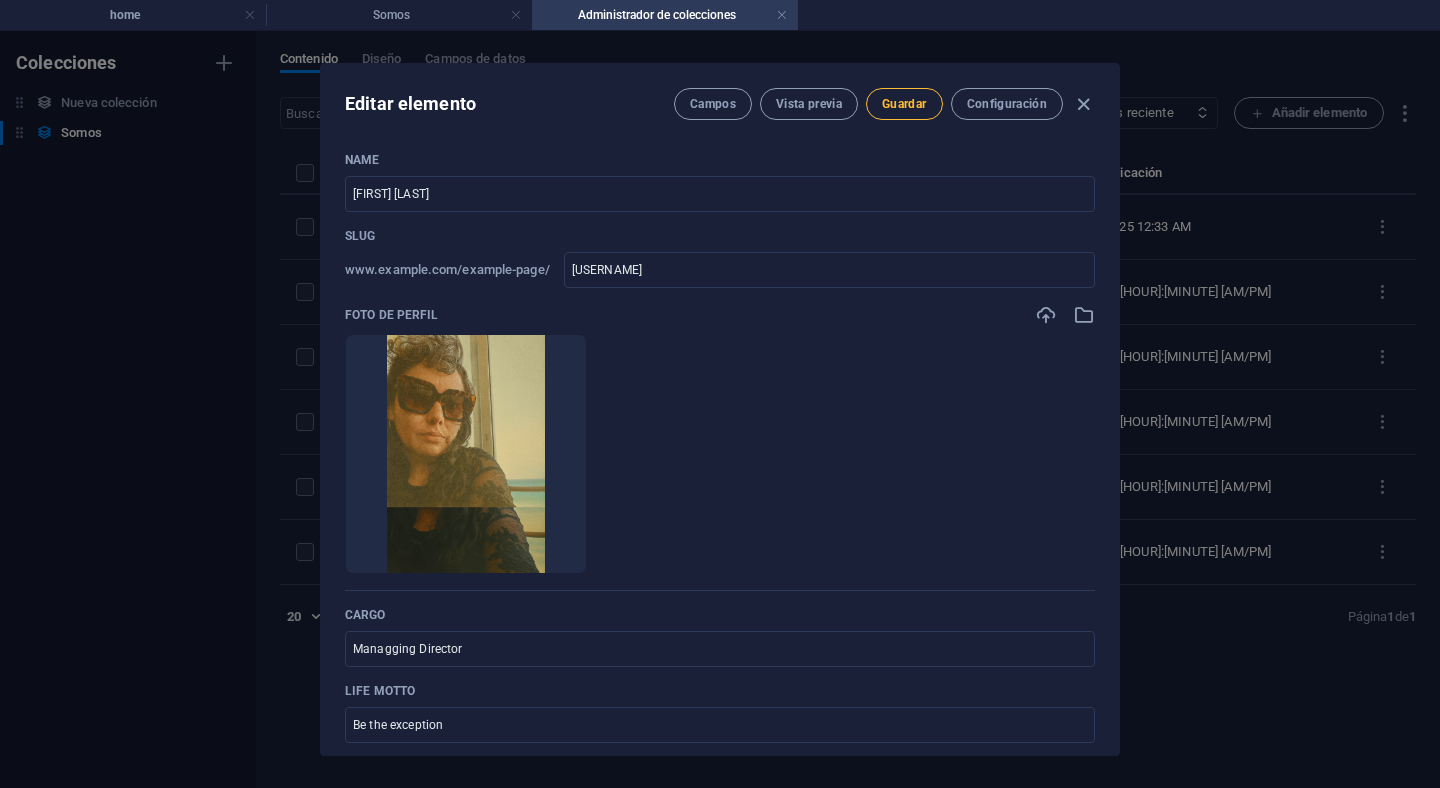 click on "Guardar" at bounding box center (904, 104) 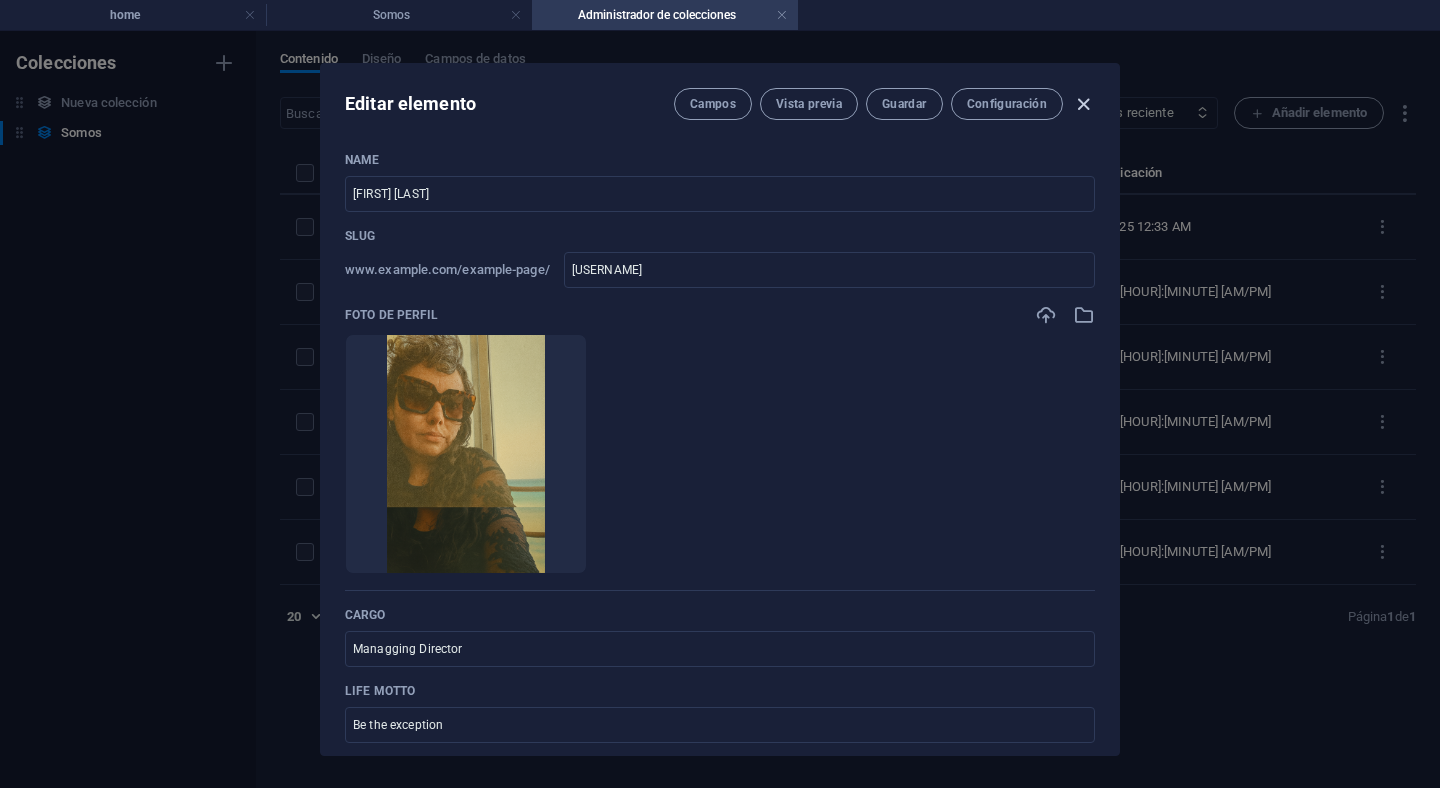 click at bounding box center [1083, 104] 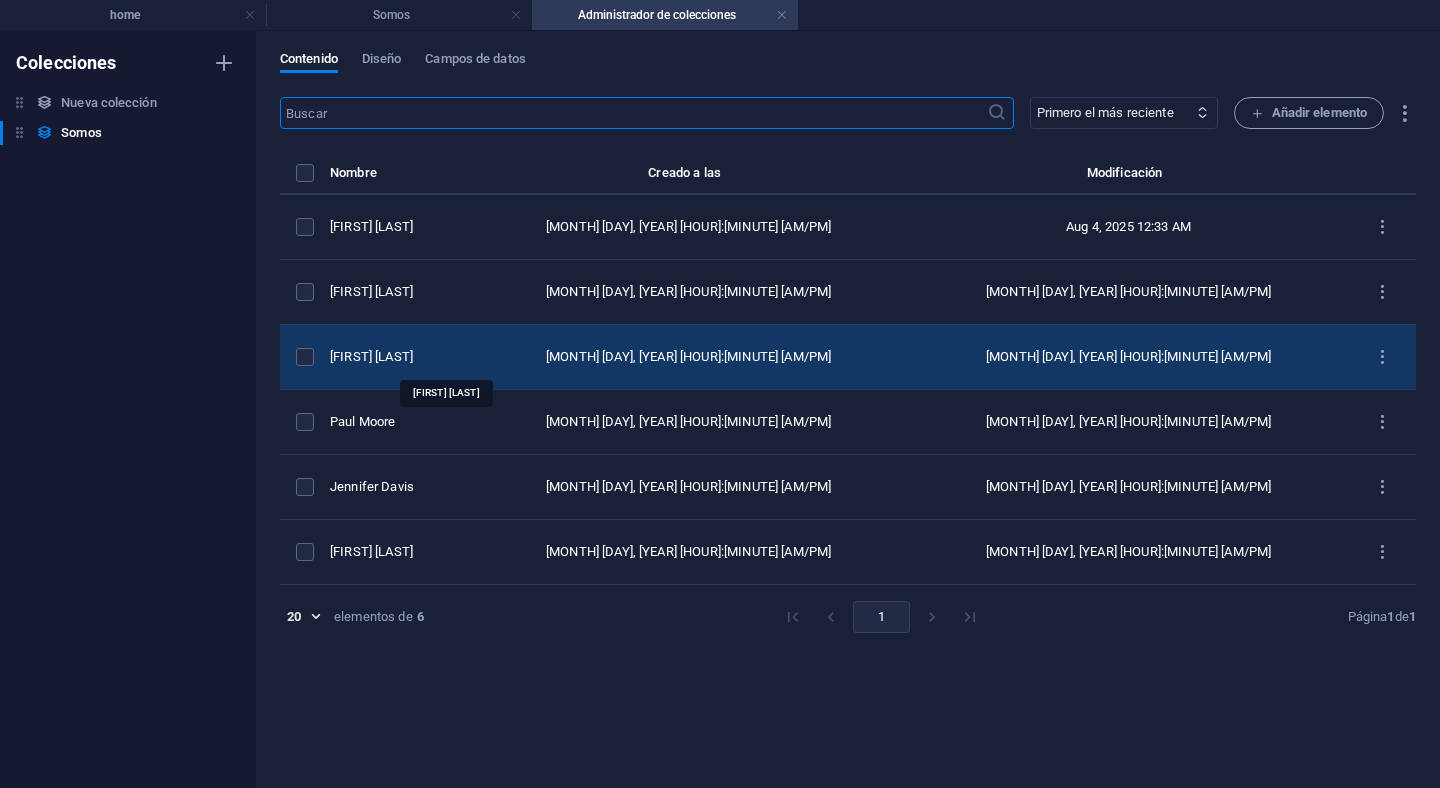 click on "[FIRST] [LAST]" at bounding box center [391, 357] 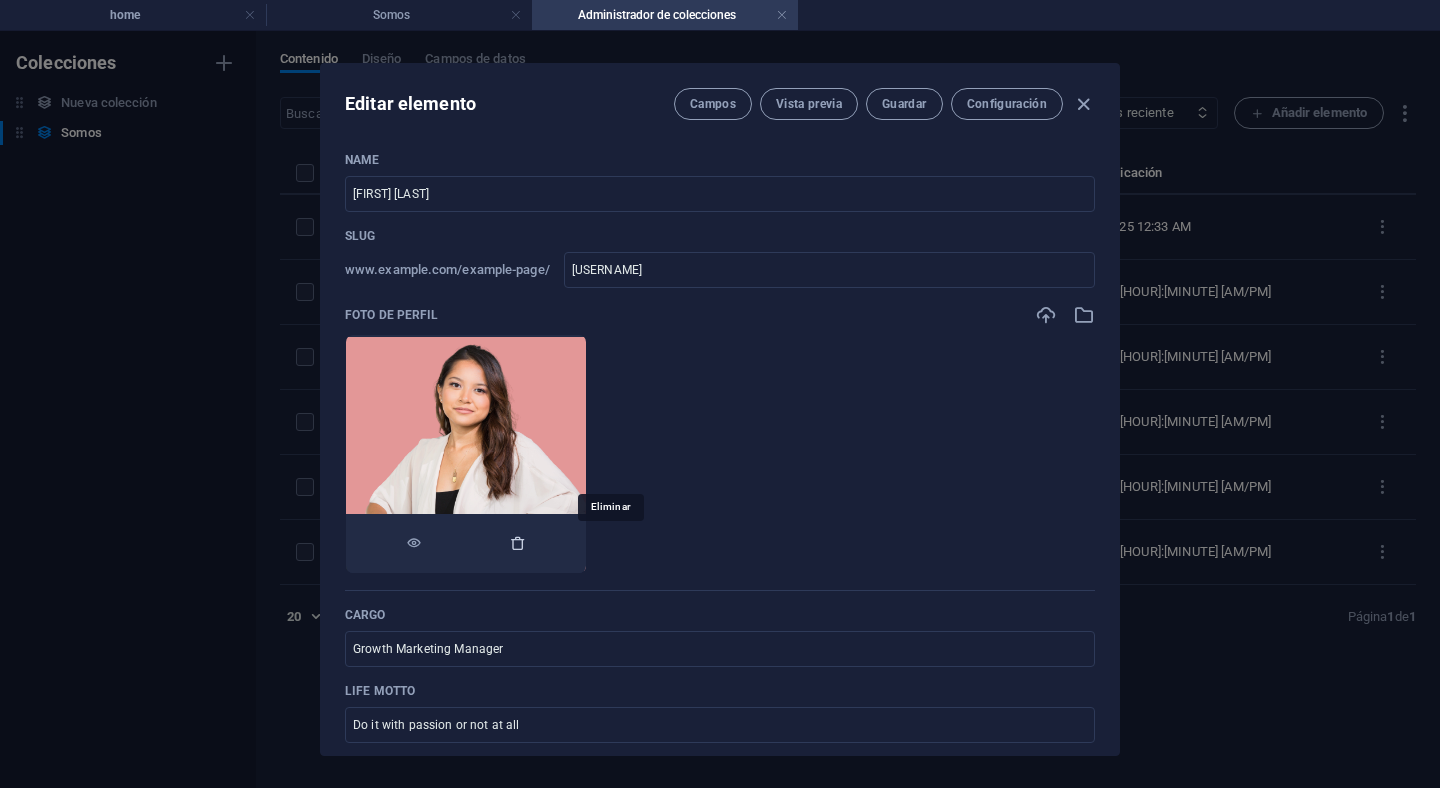 click at bounding box center [518, 543] 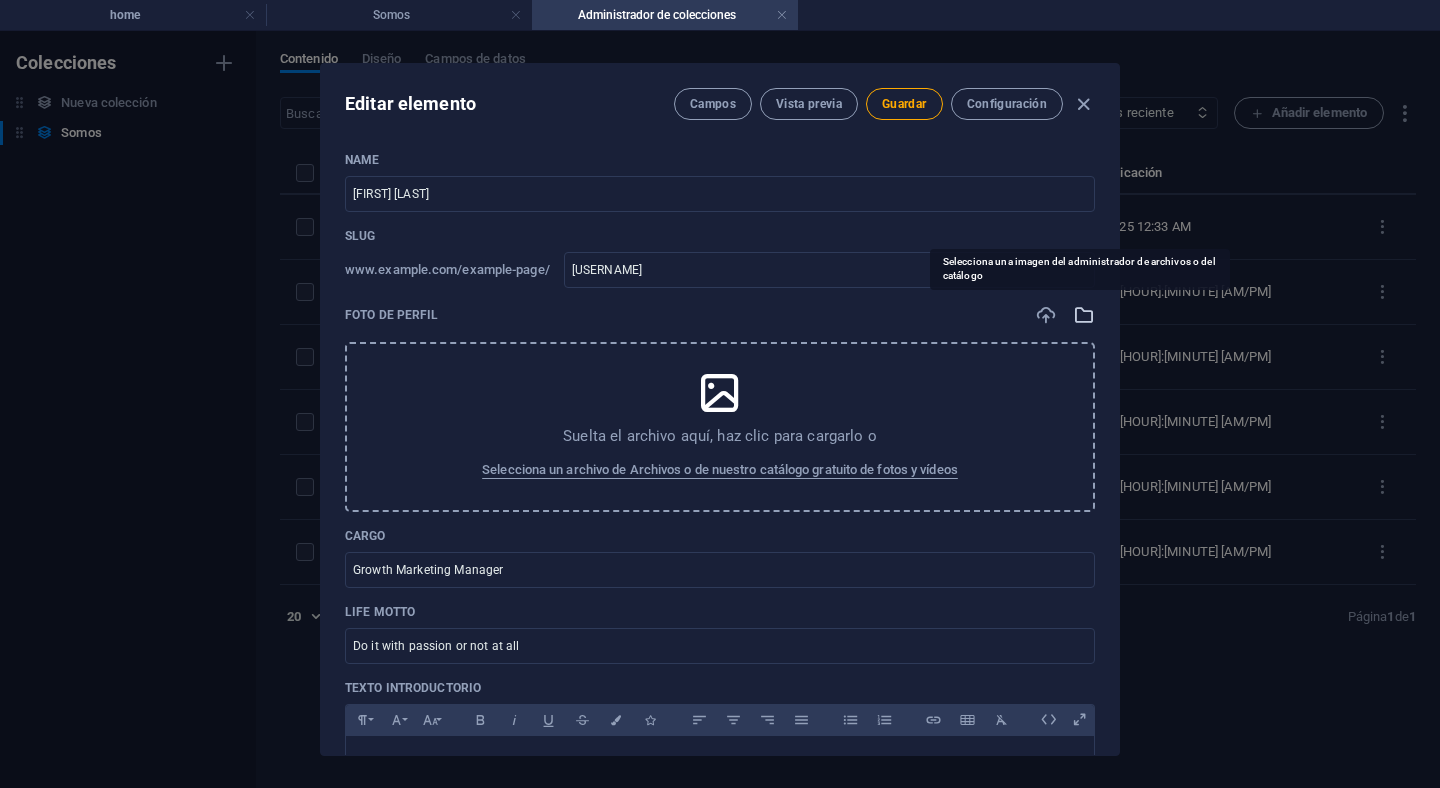 click at bounding box center (1084, 315) 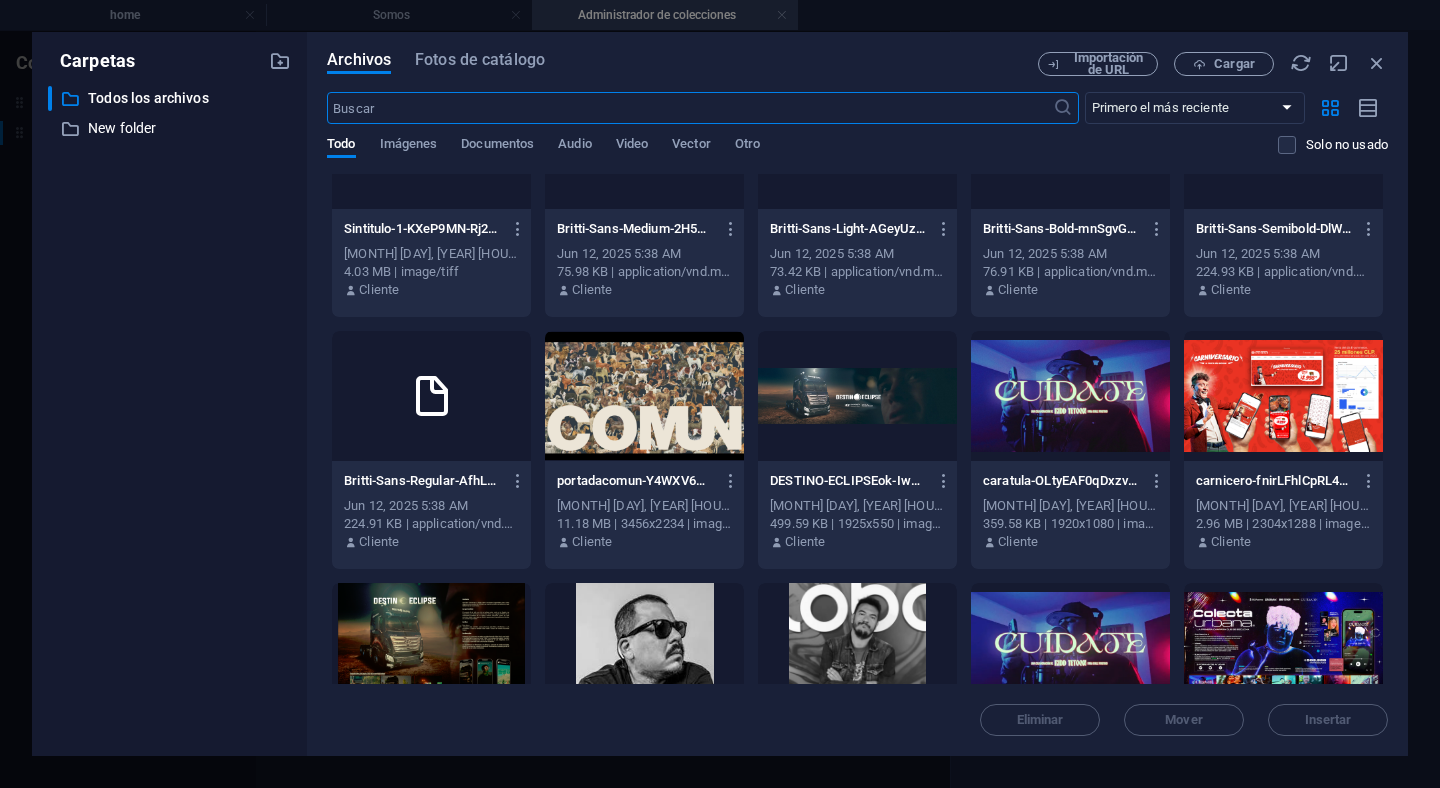 scroll, scrollTop: 738, scrollLeft: 0, axis: vertical 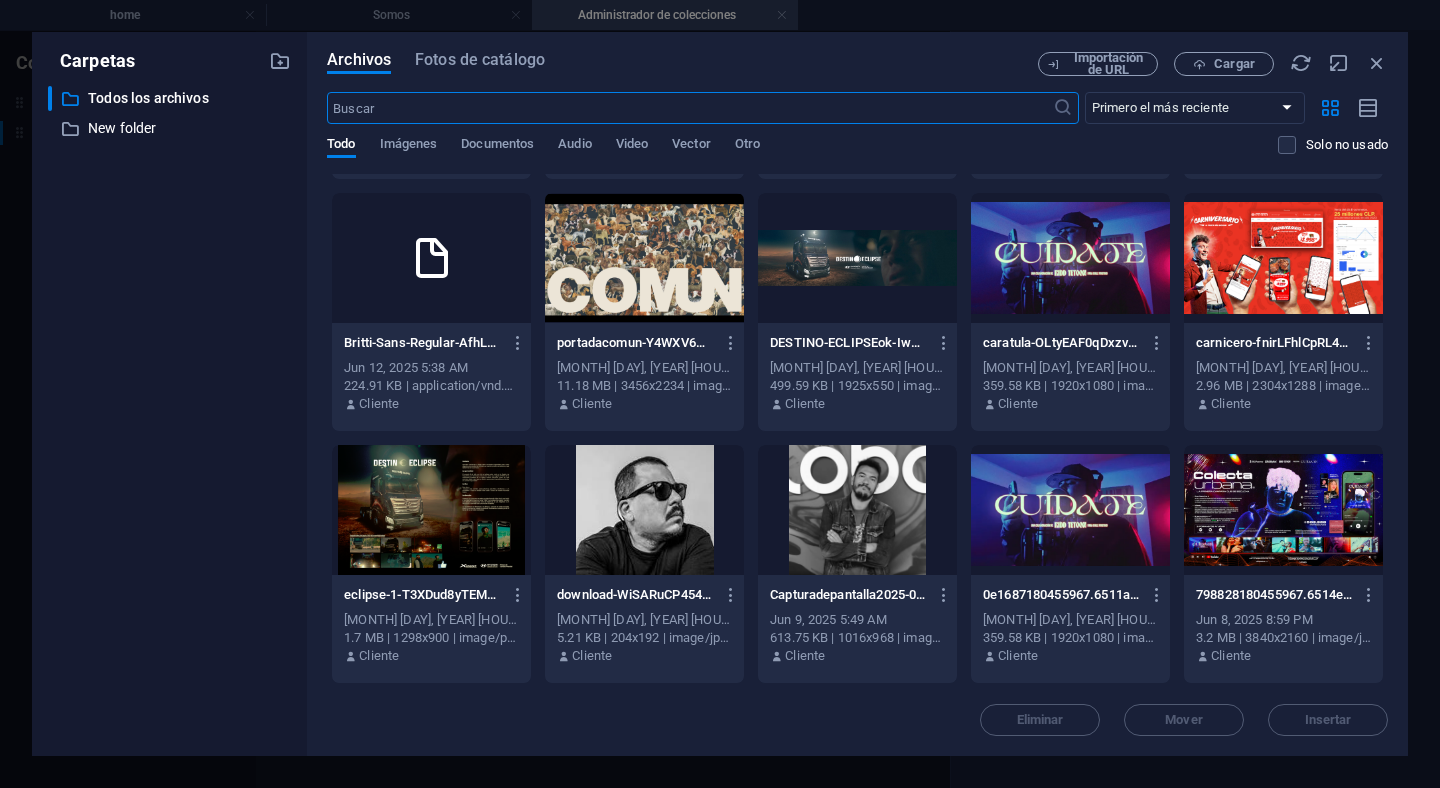 click at bounding box center [857, 510] 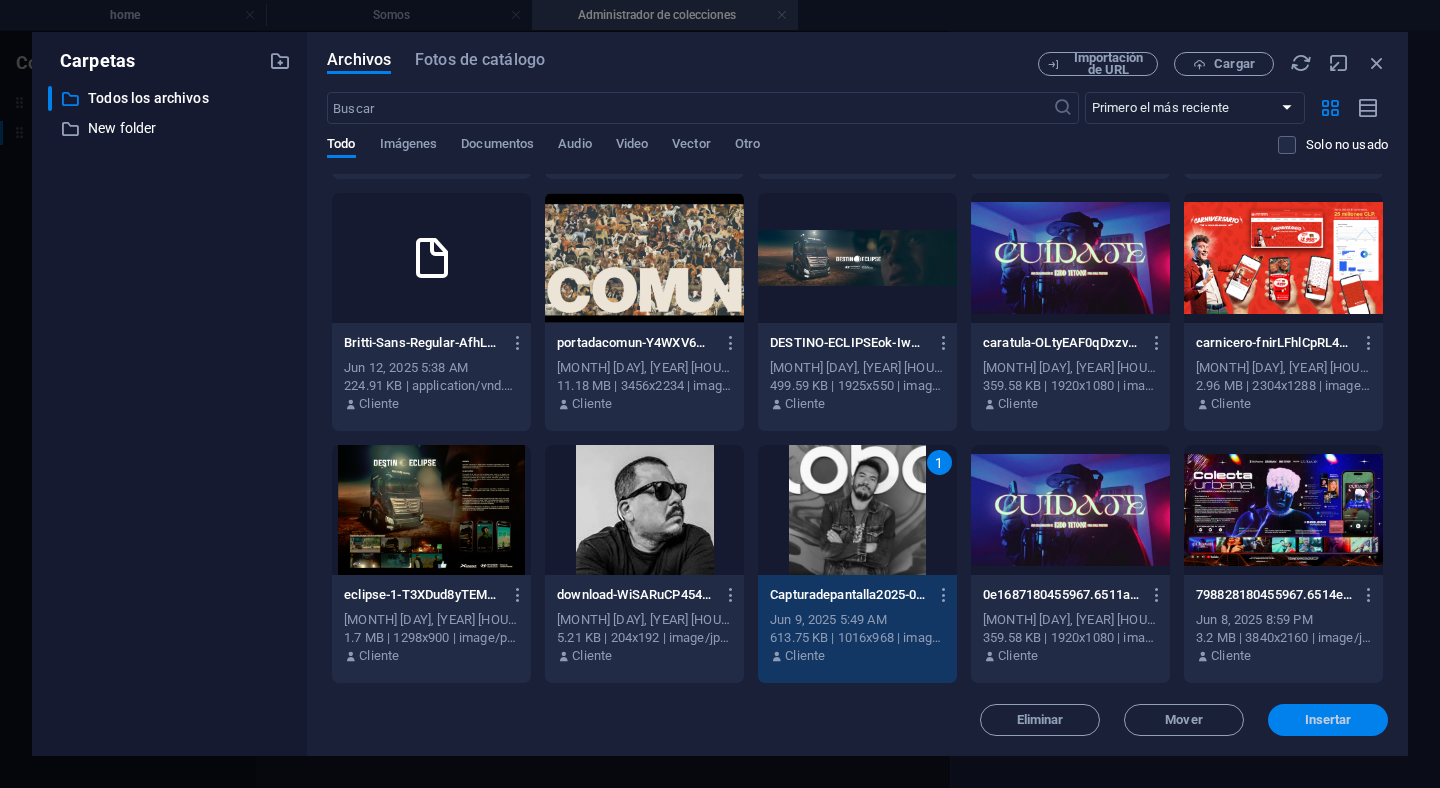 click on "Insertar" at bounding box center [1328, 720] 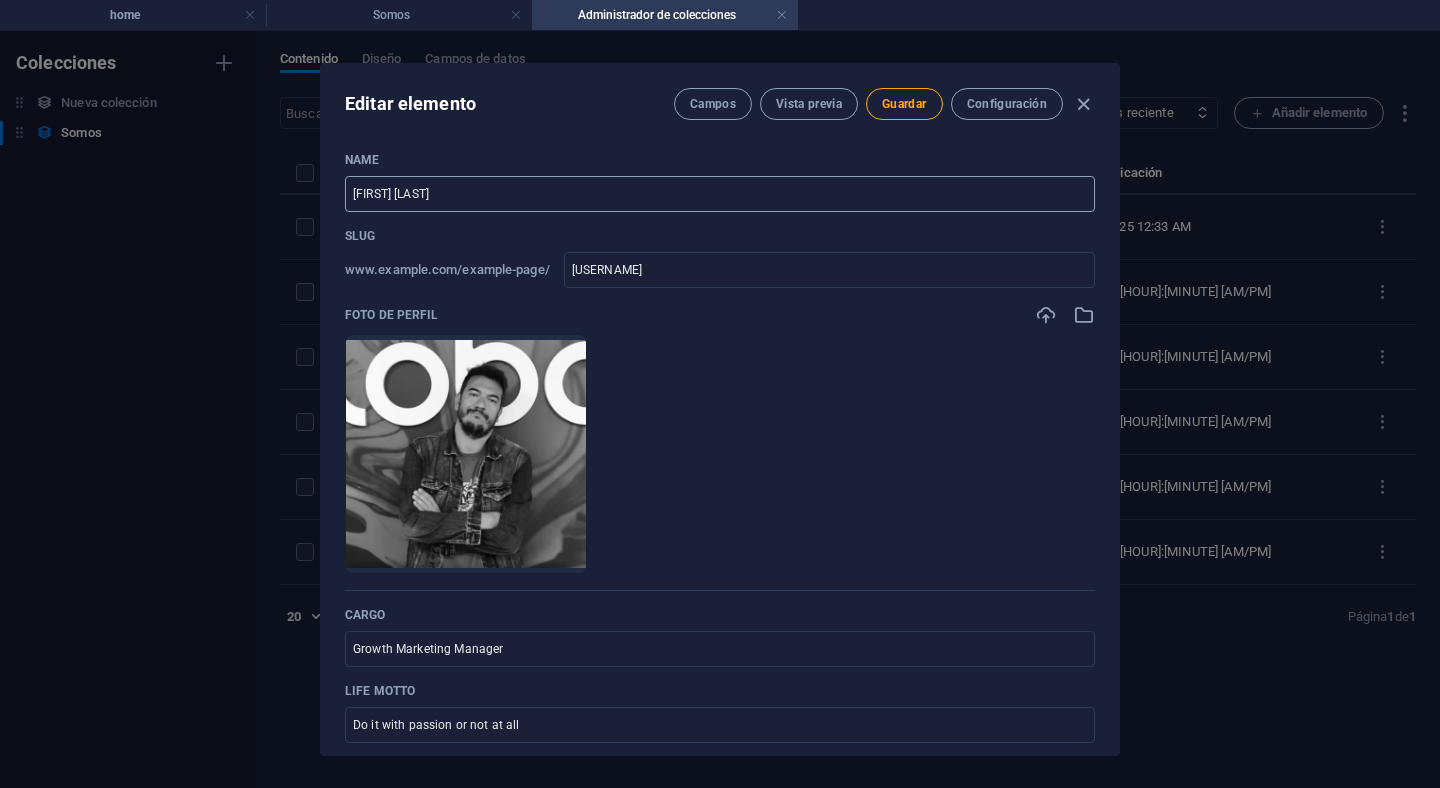click on "[FIRST] [LAST]" at bounding box center [720, 194] 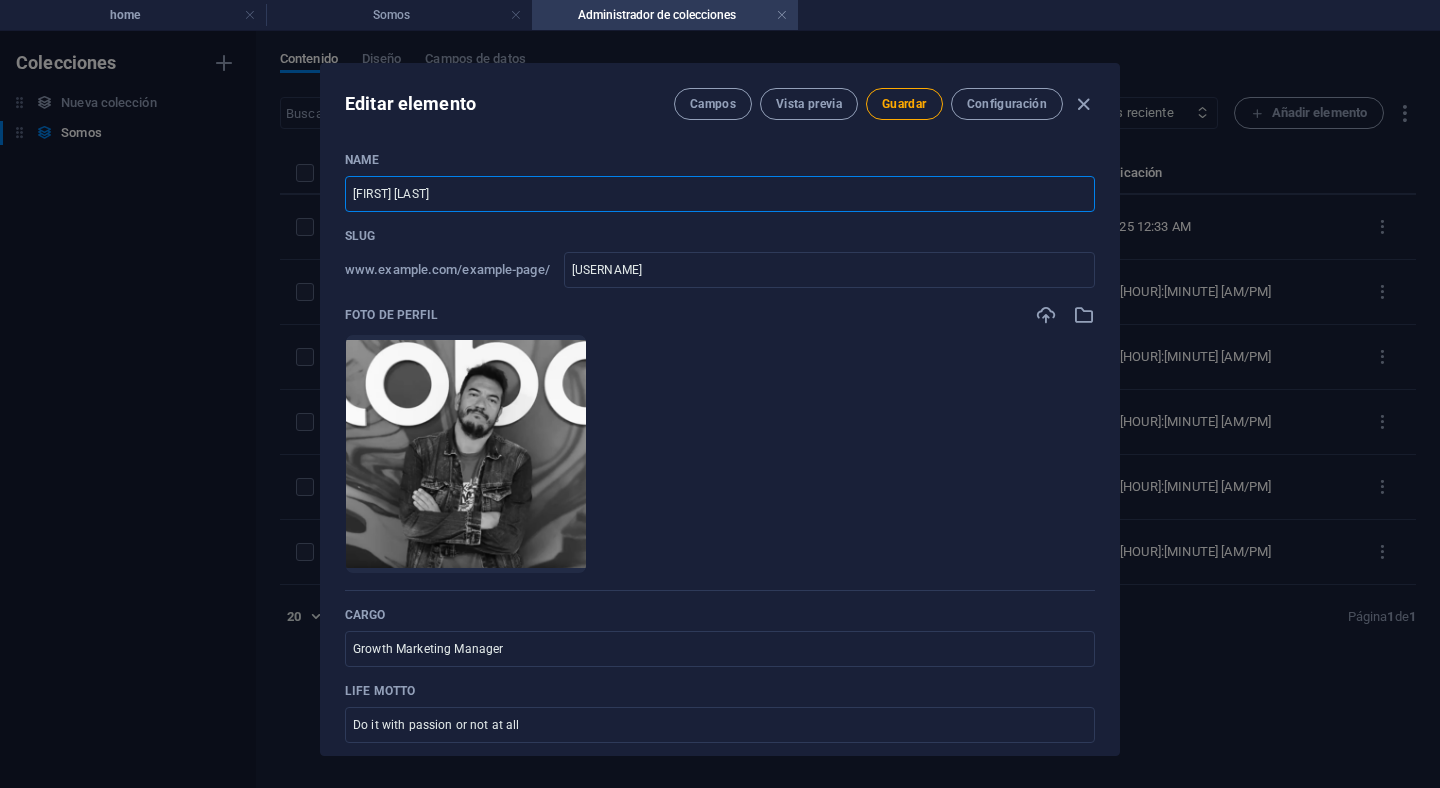 click on "[FIRST] [LAST]" at bounding box center [720, 194] 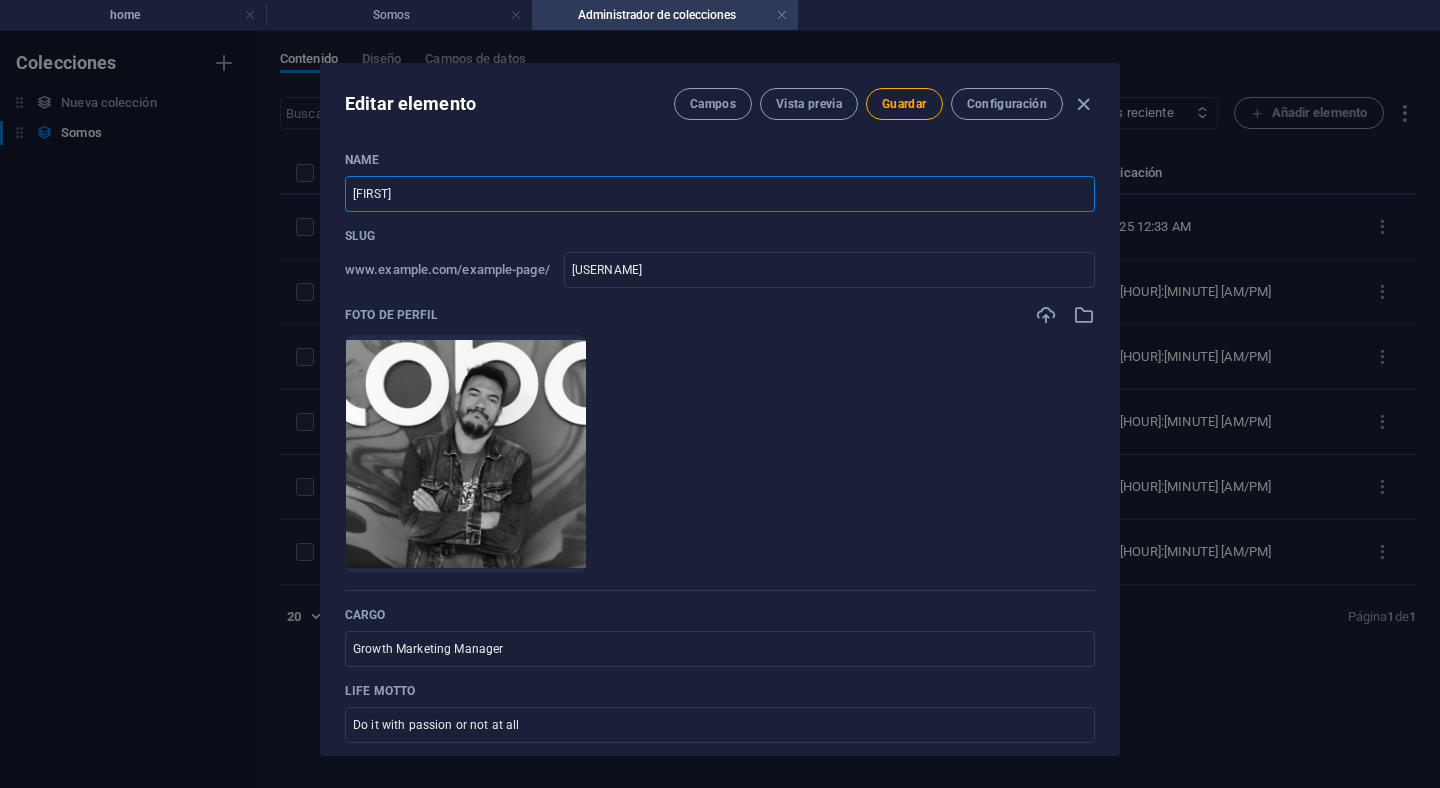 type on "Susa" 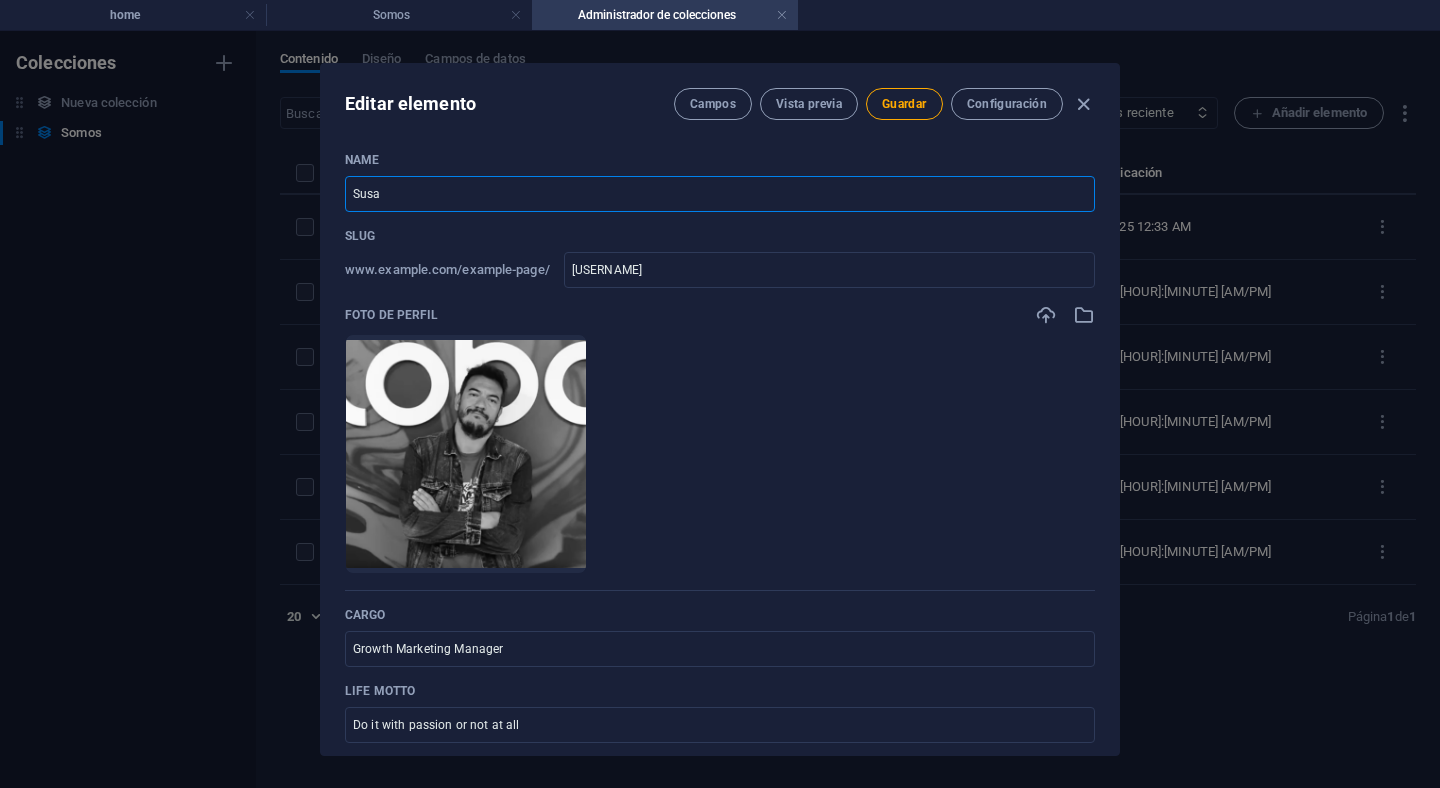 type on "Sus" 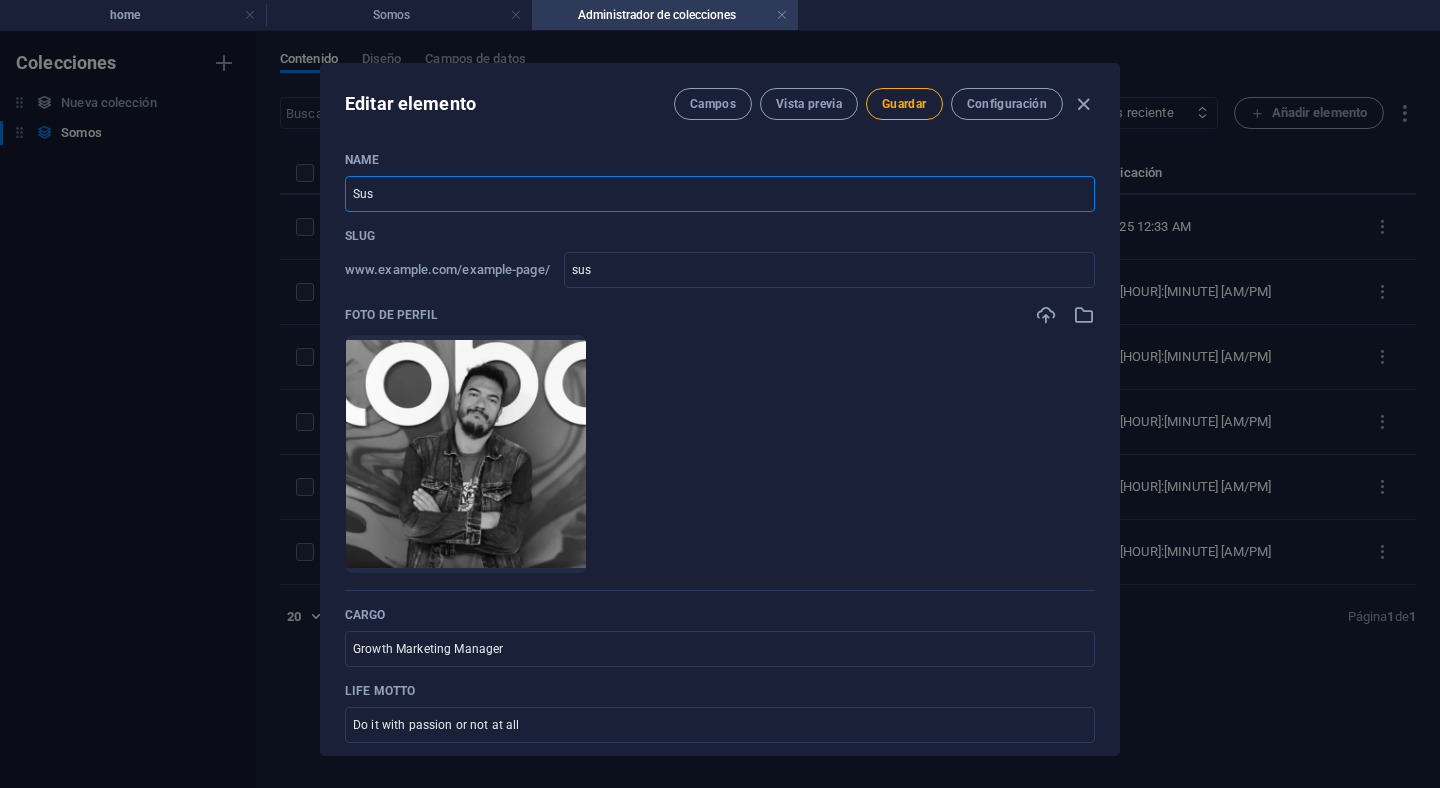 type on "Su" 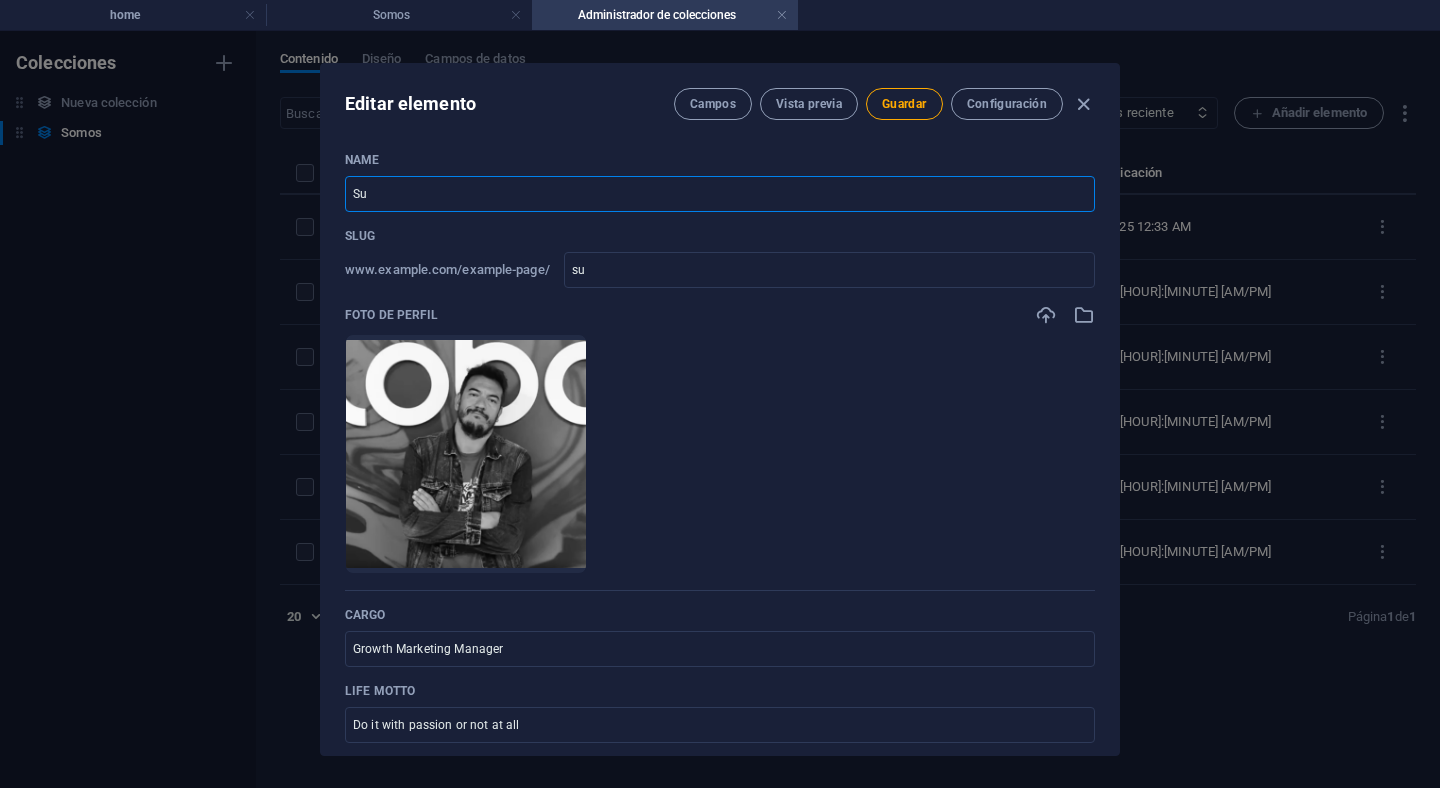 type on "S" 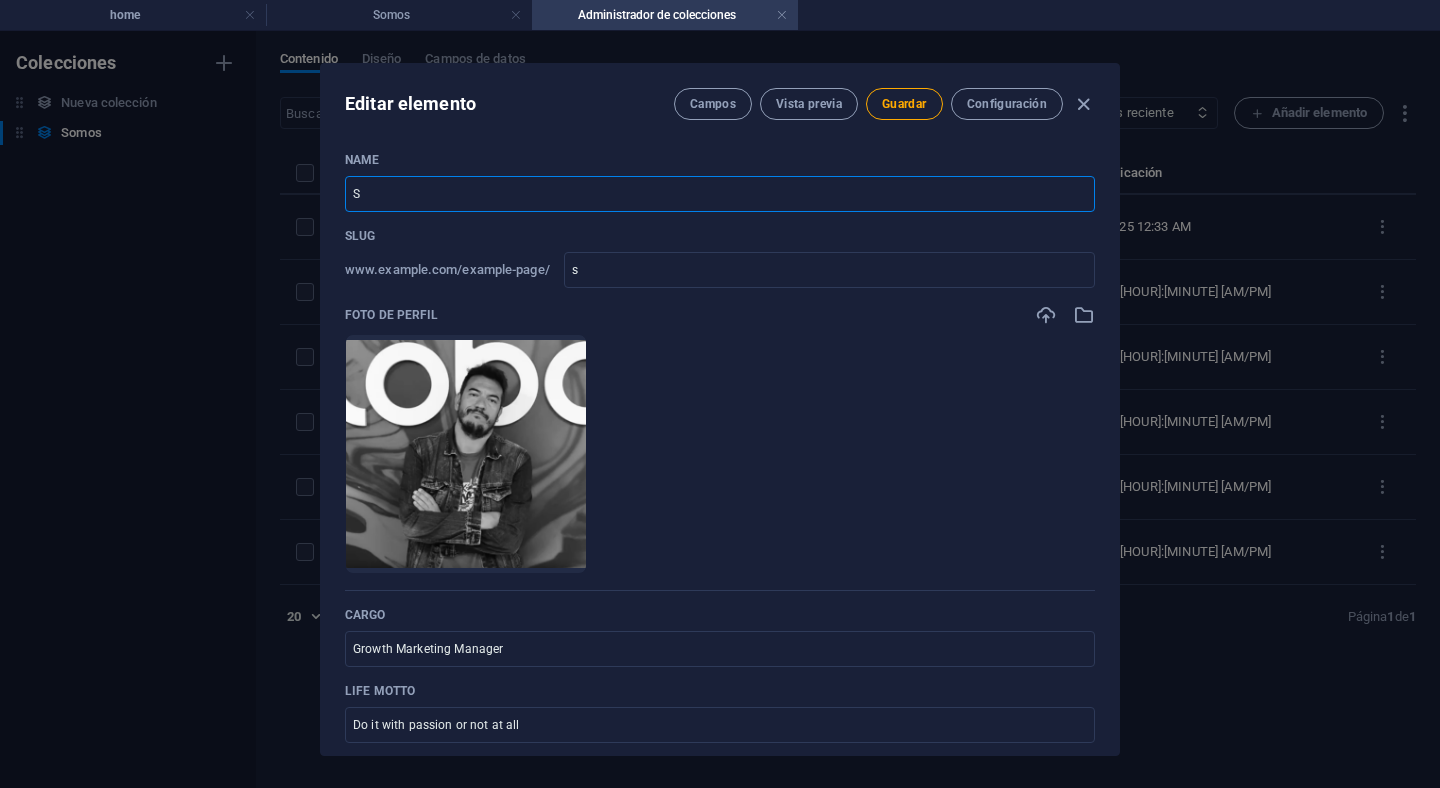 type 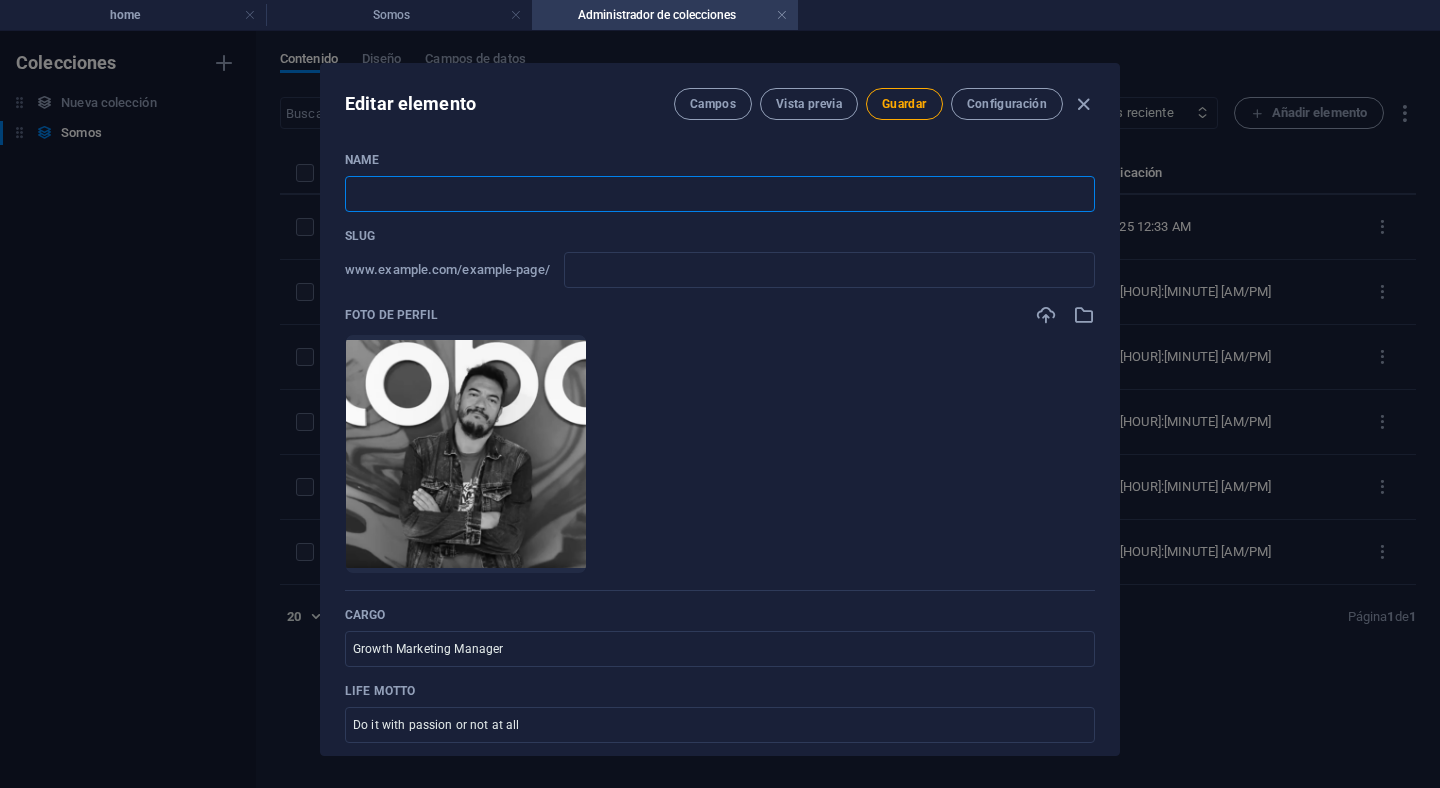 type on "J" 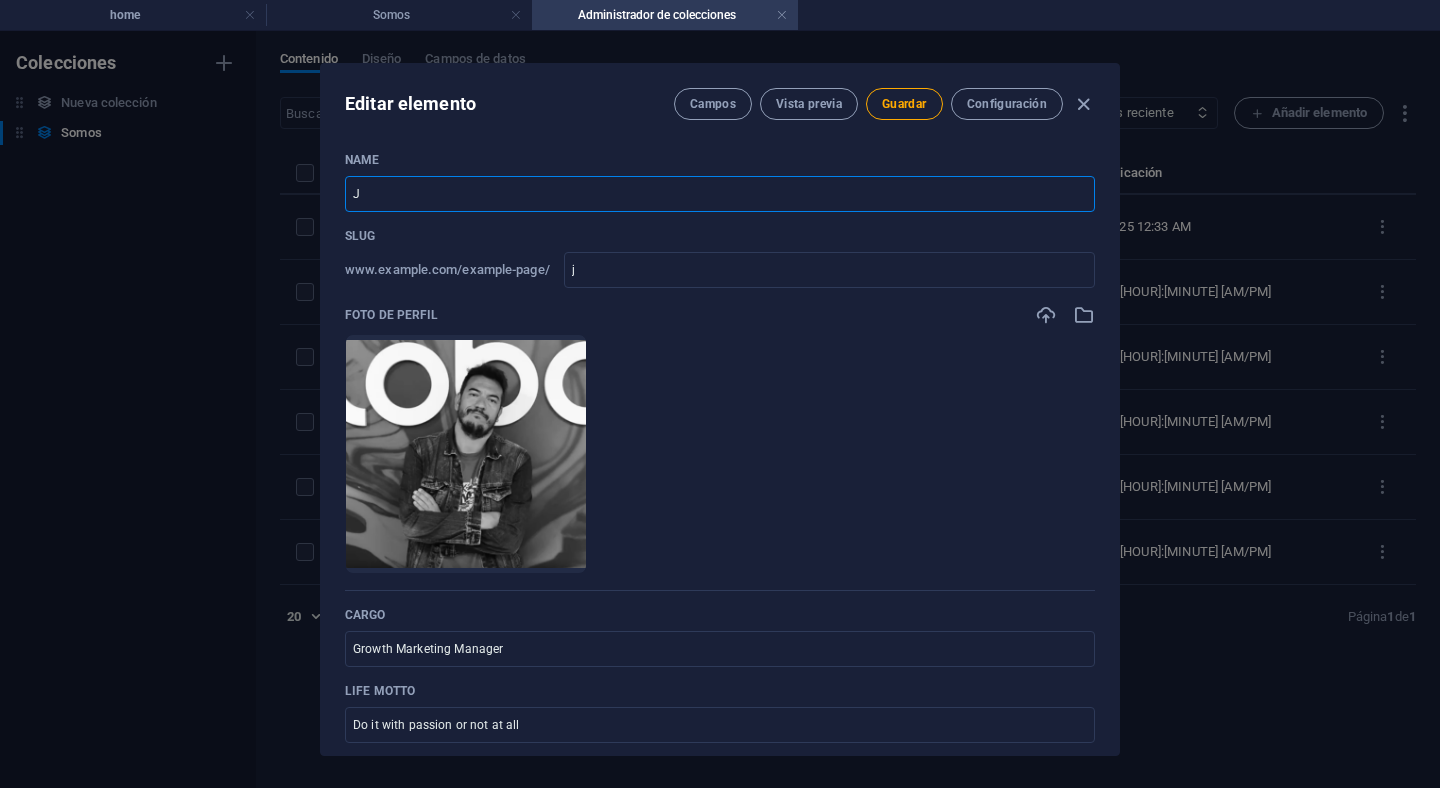 type on "Ju" 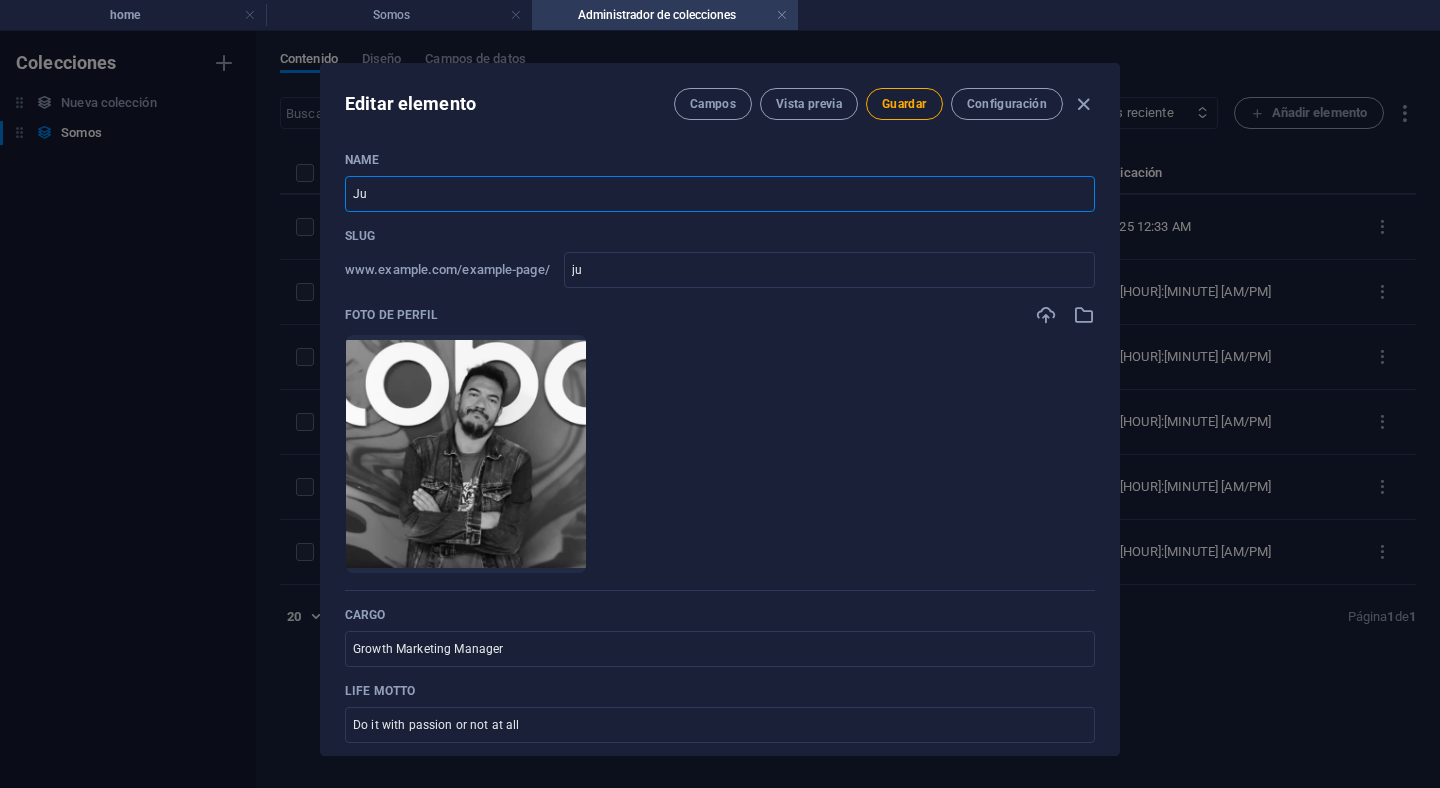 type on "Jua" 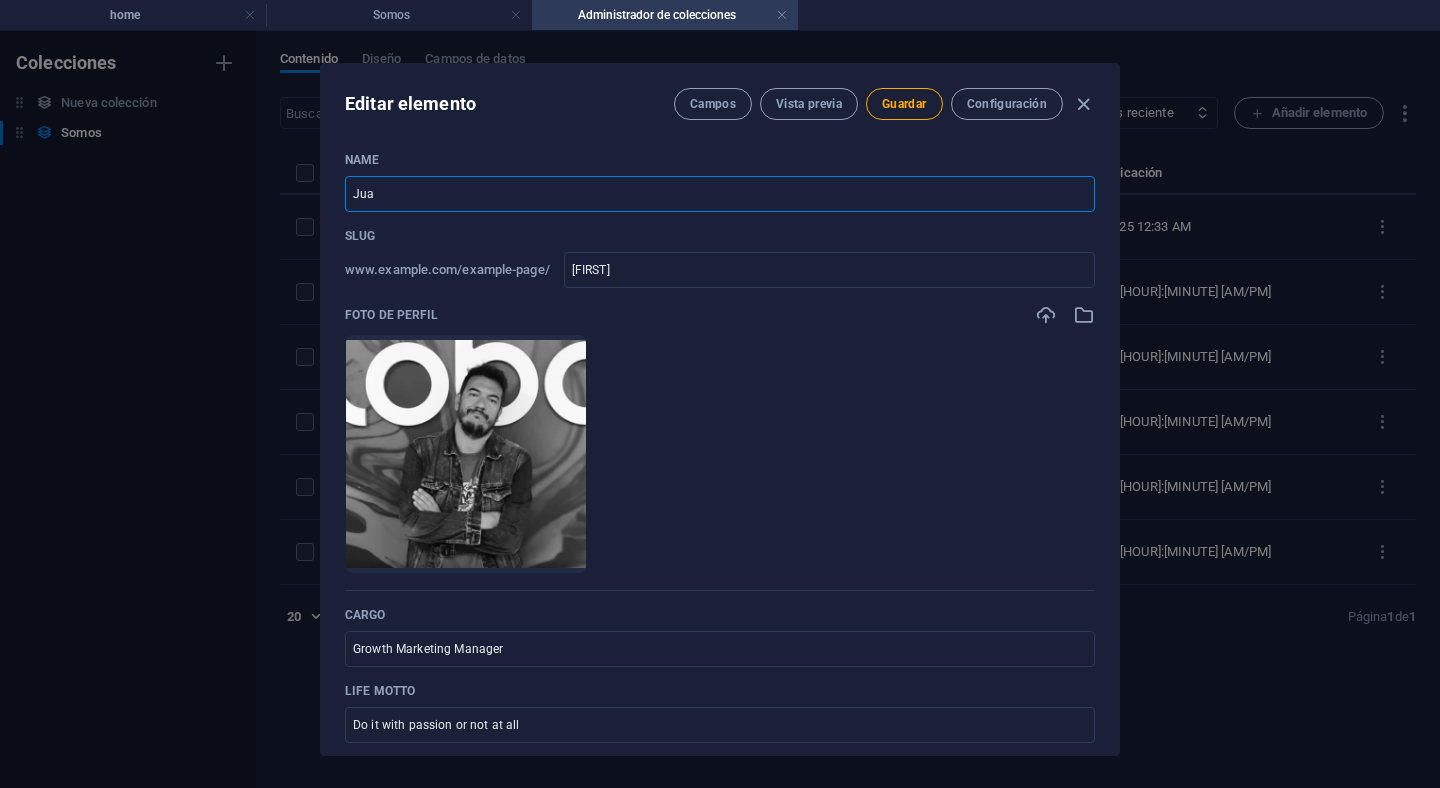 type on "Juan" 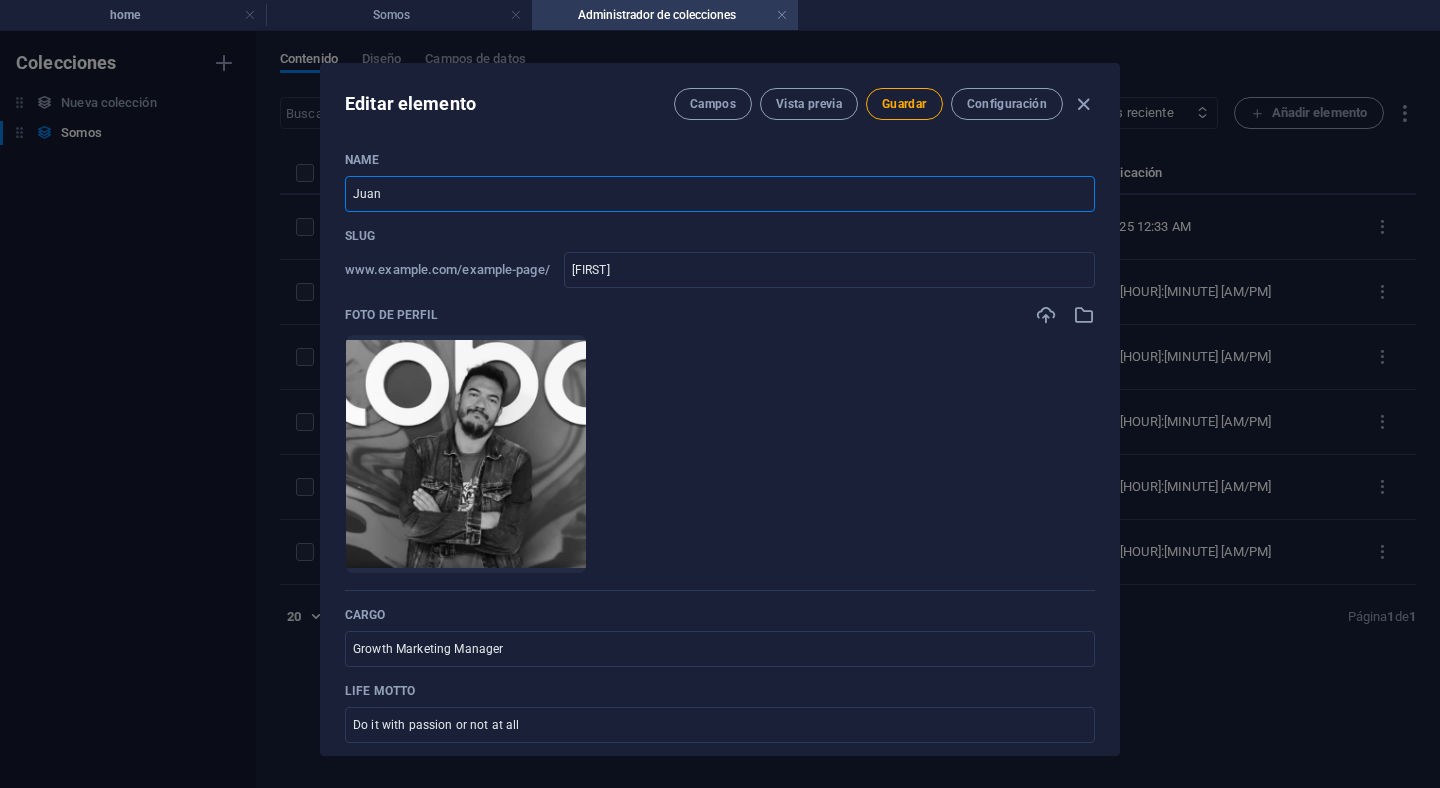 type on "[FIRST]" 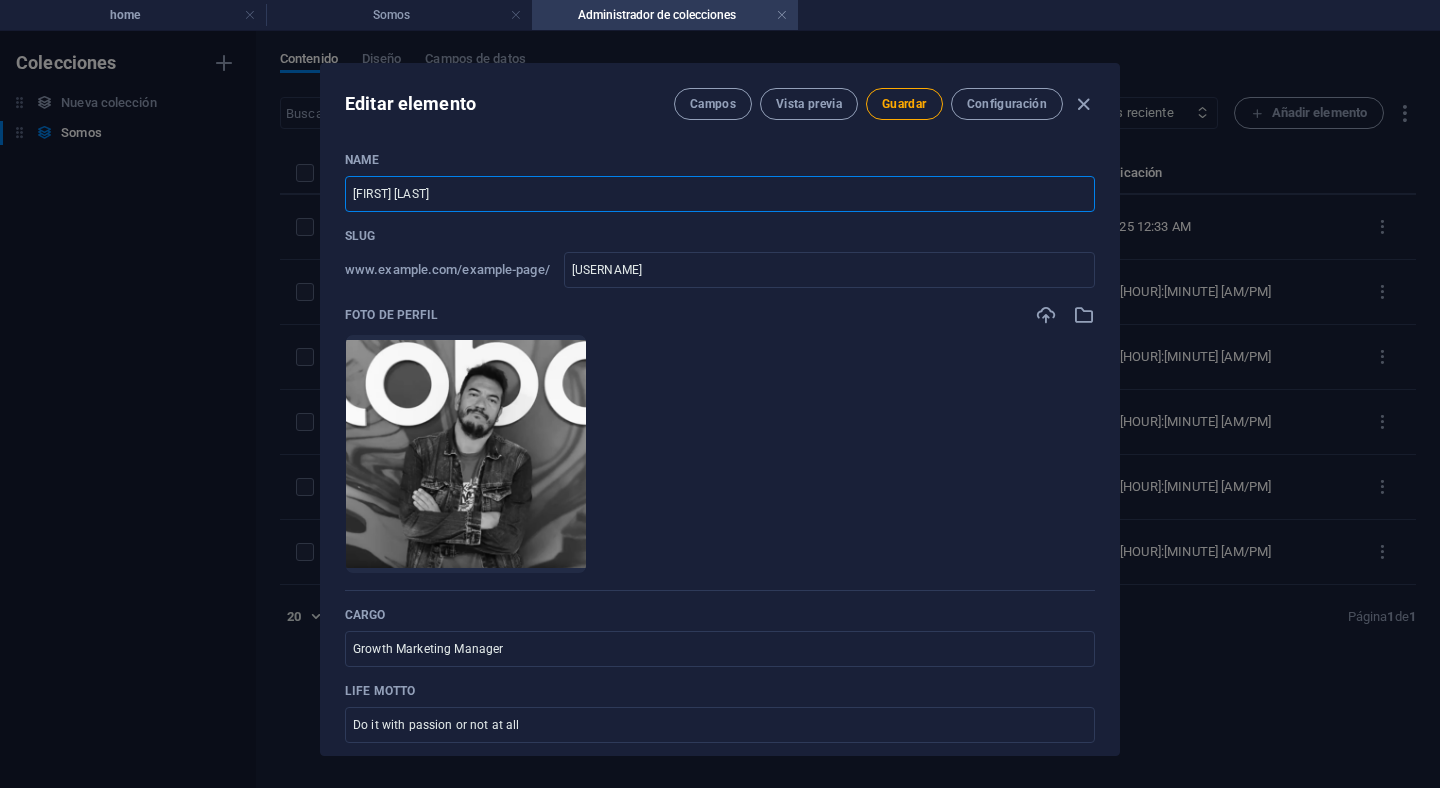 type on "[FIRST] [LAST]" 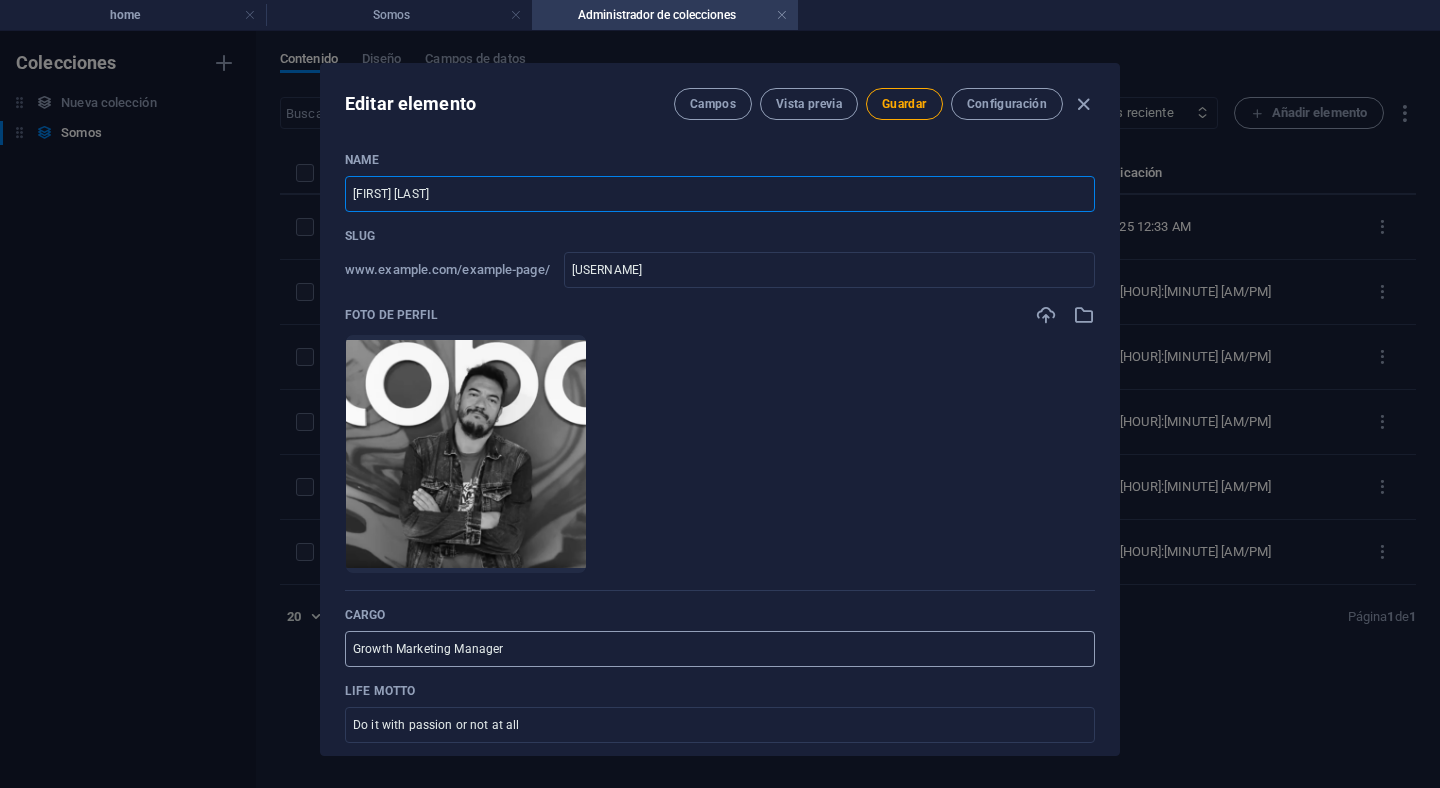 type on "[FIRST] [LAST]" 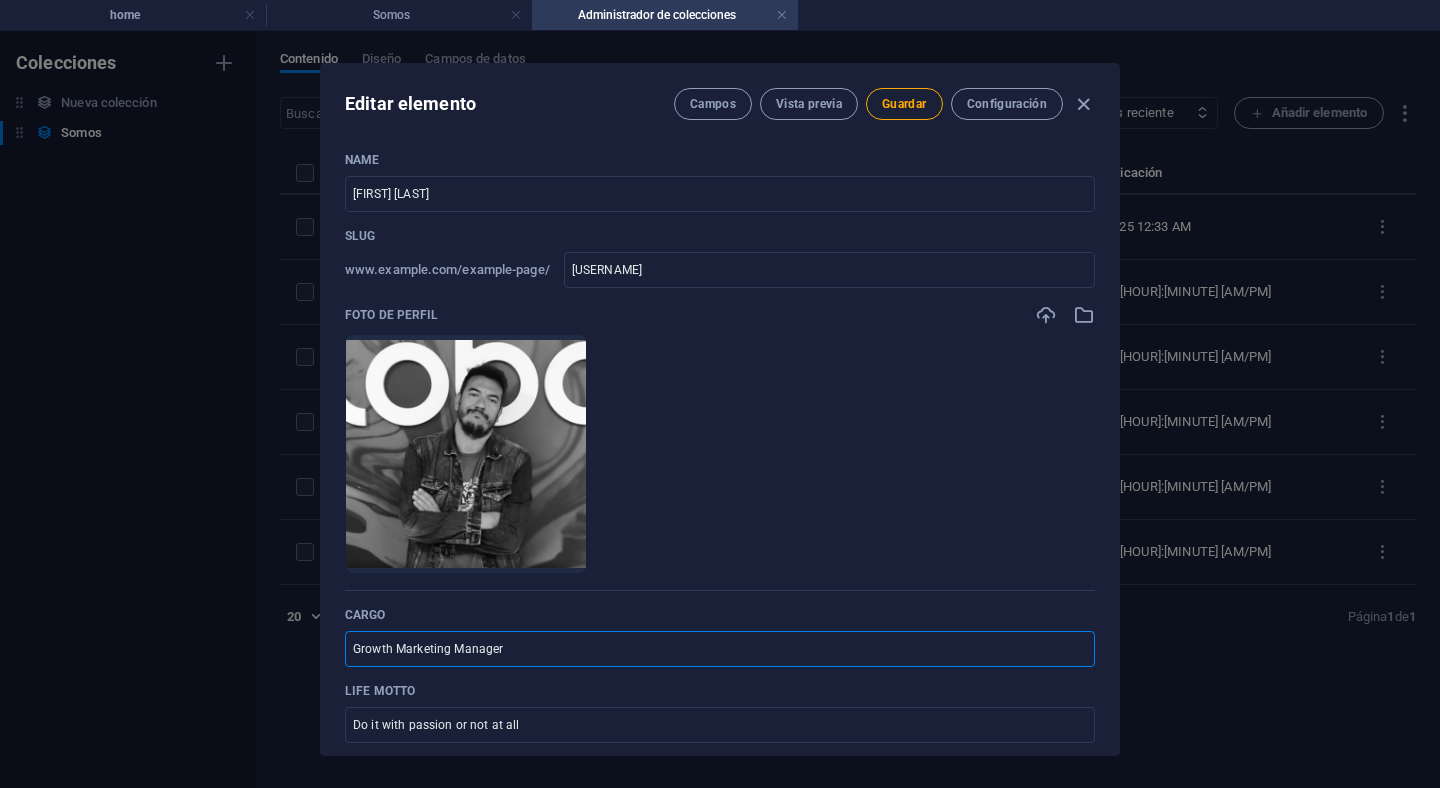 click on "Growth Marketing Manager" at bounding box center (720, 649) 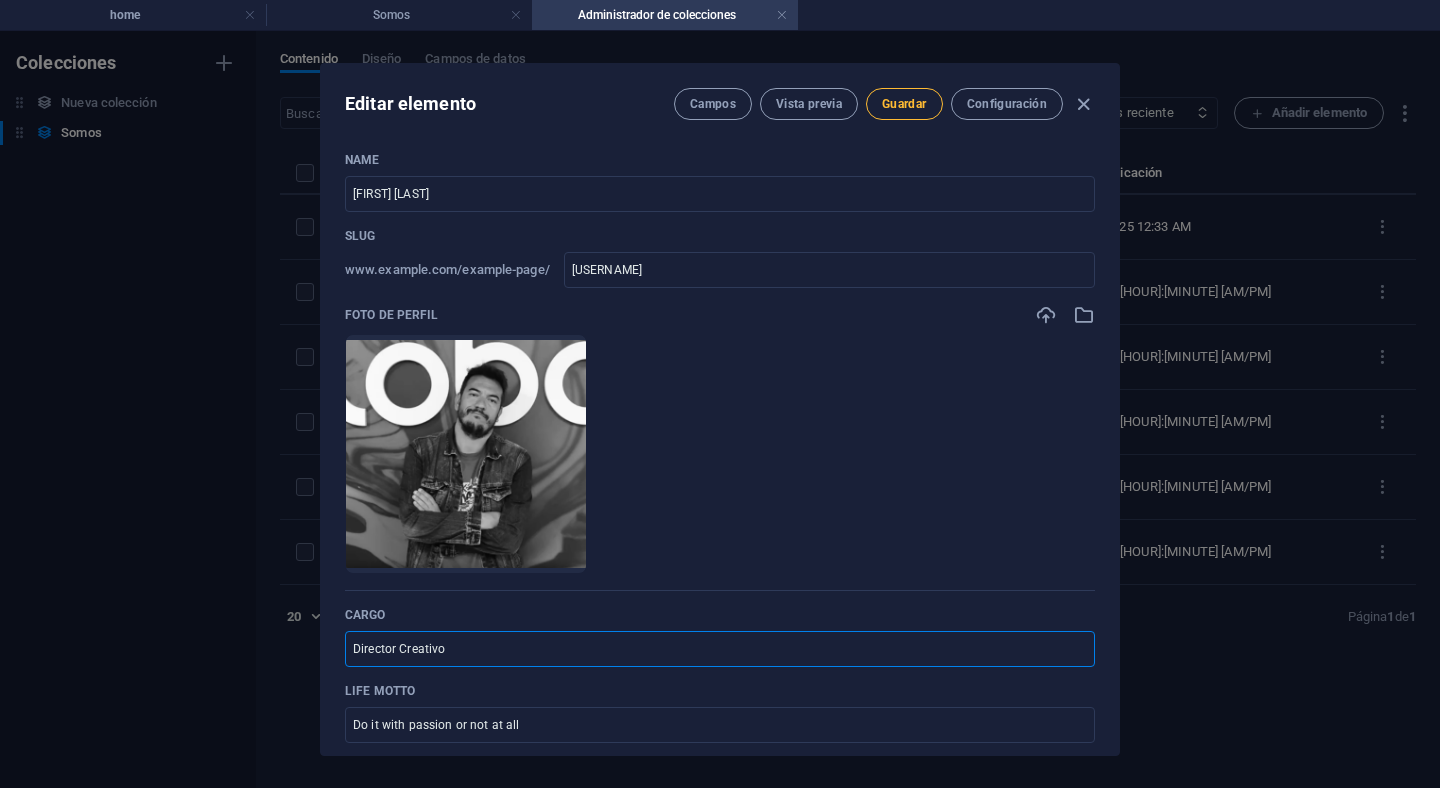 type on "Director Creativo" 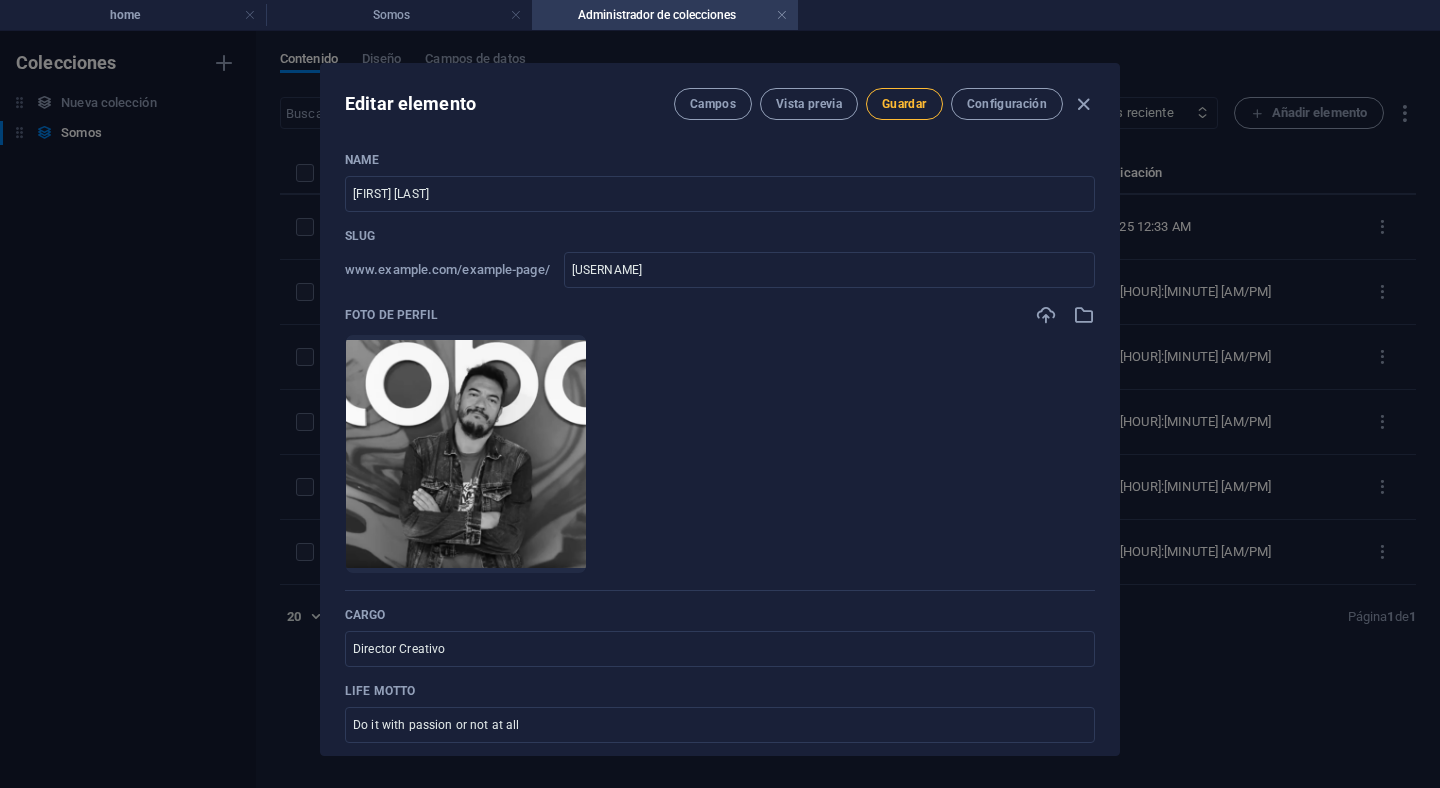 click on "Guardar" at bounding box center (904, 104) 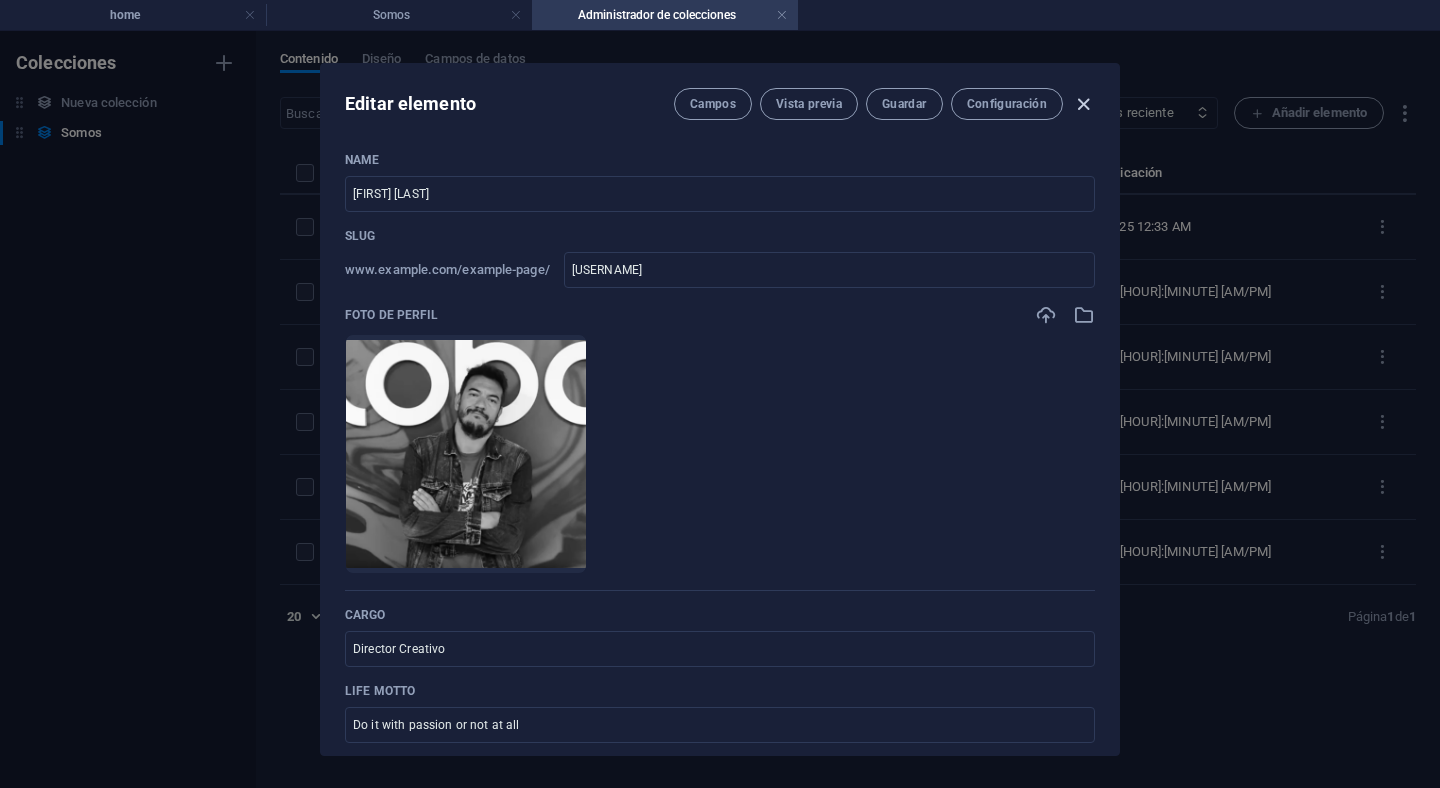 click at bounding box center [1083, 104] 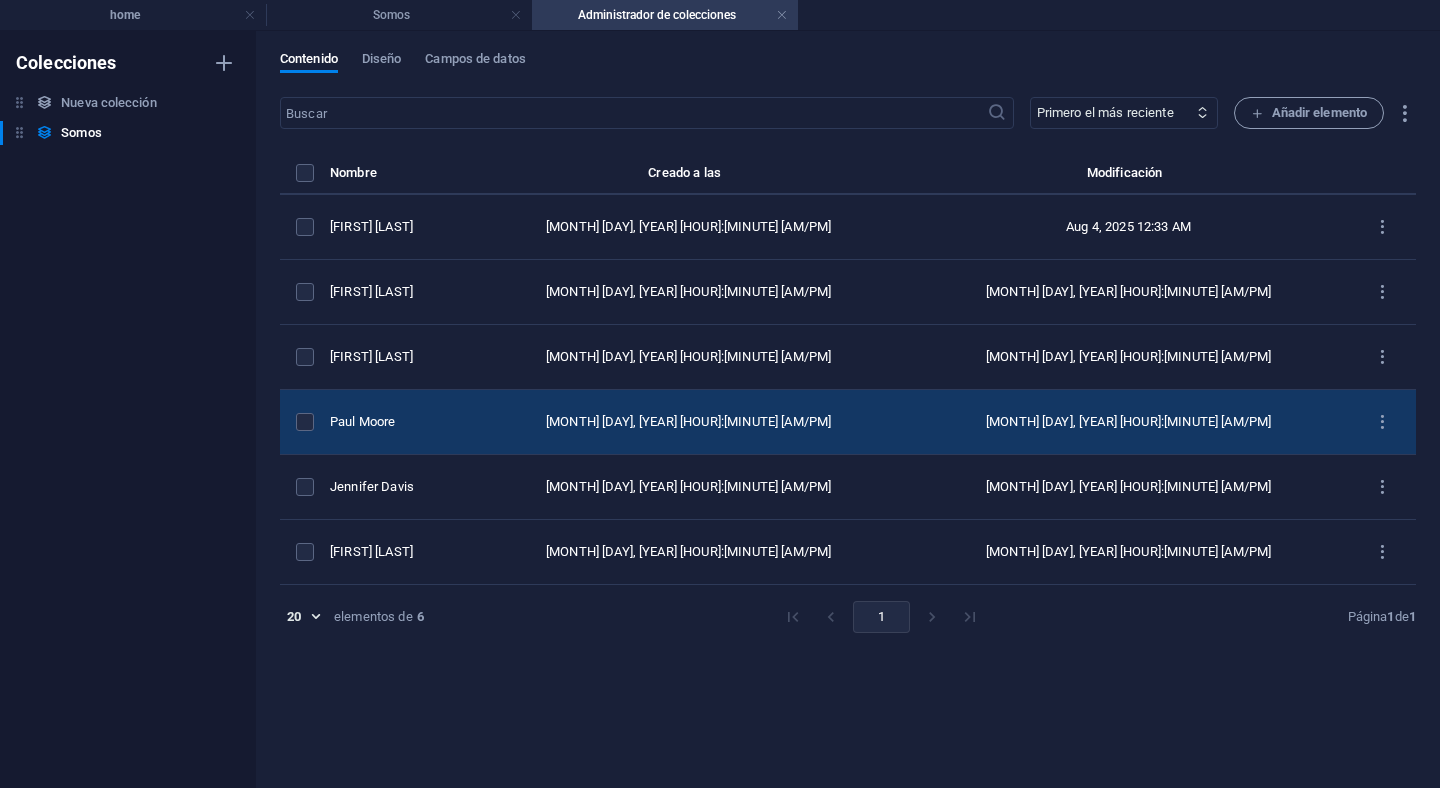 click on "Paul Moore" at bounding box center (391, 422) 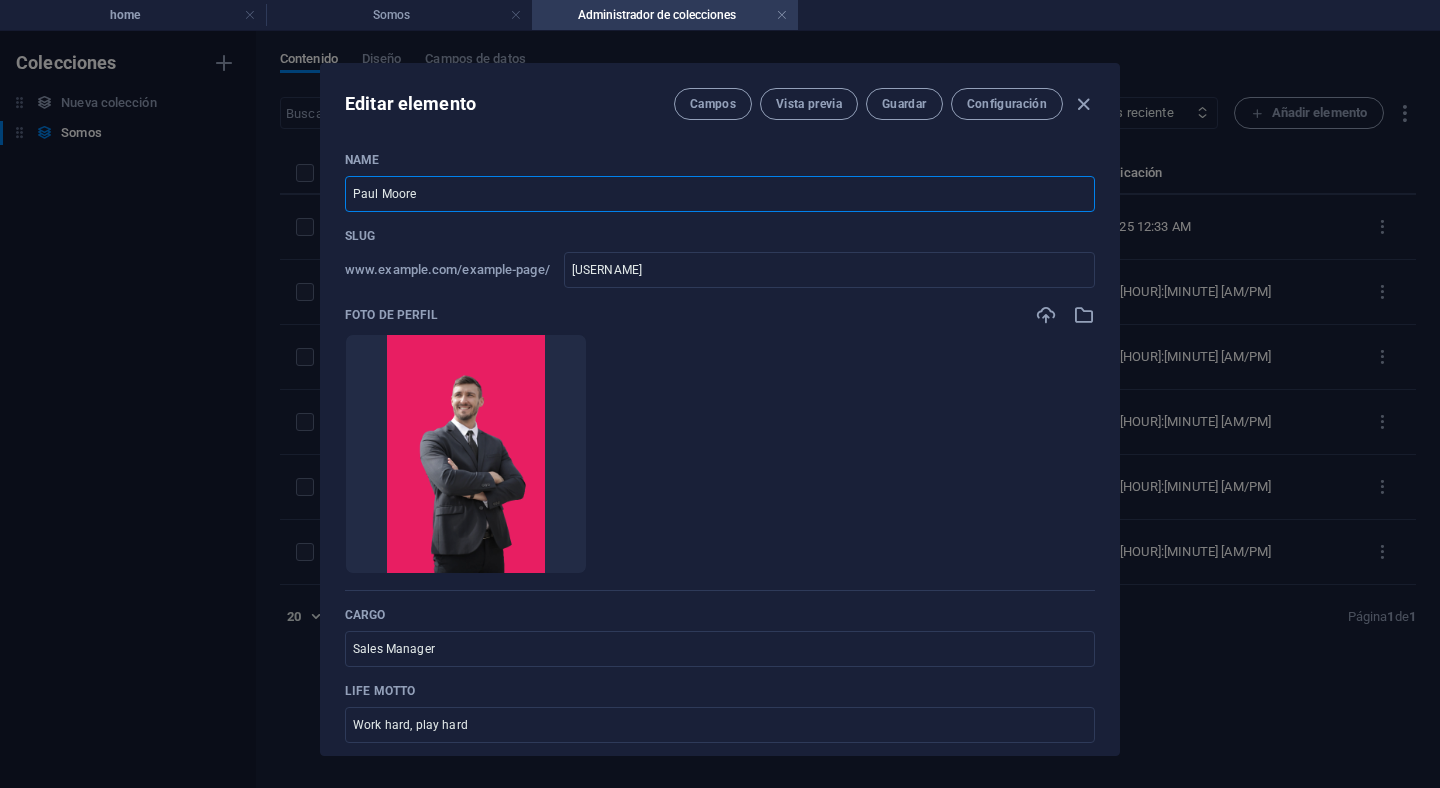 click on "Paul Moore" at bounding box center [720, 194] 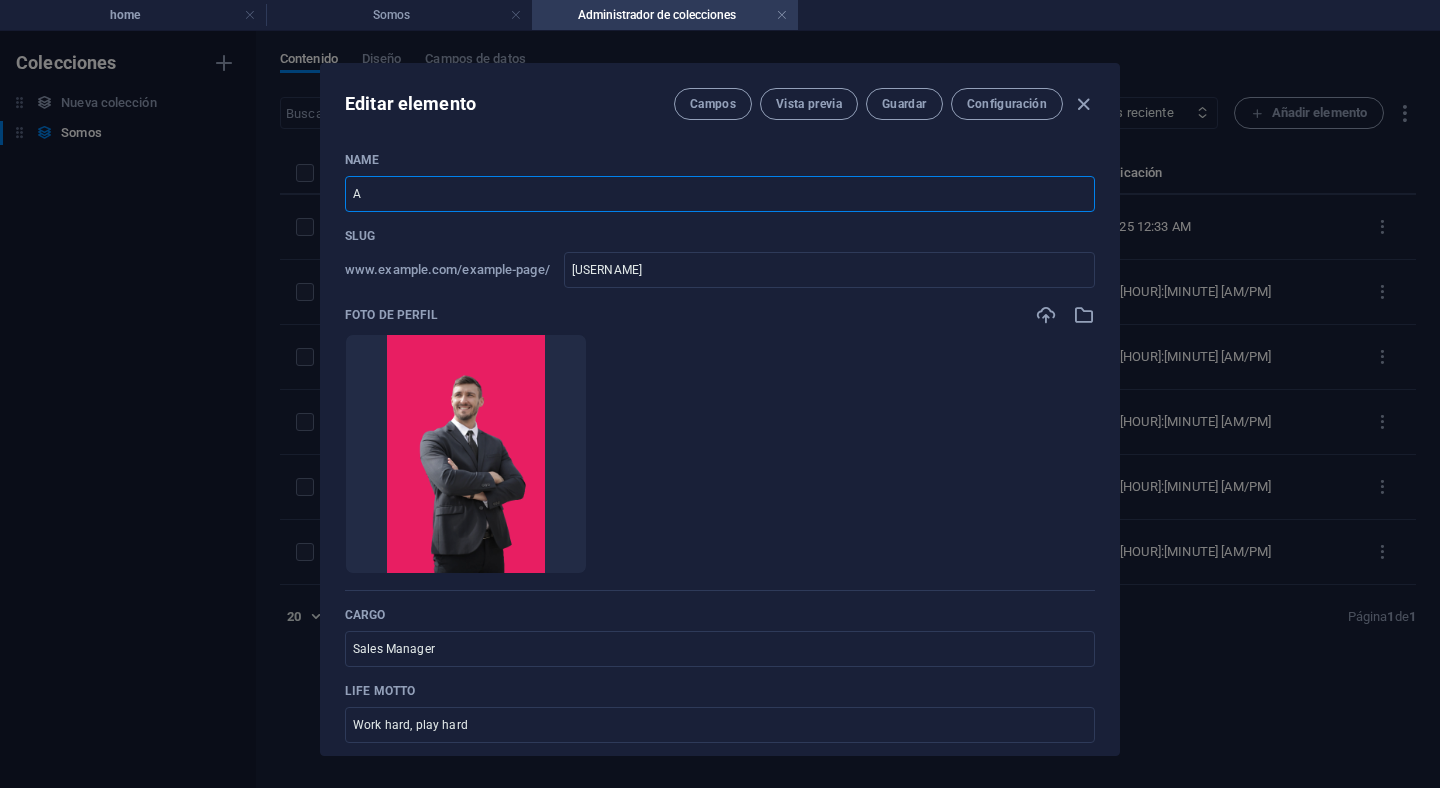 type on "a" 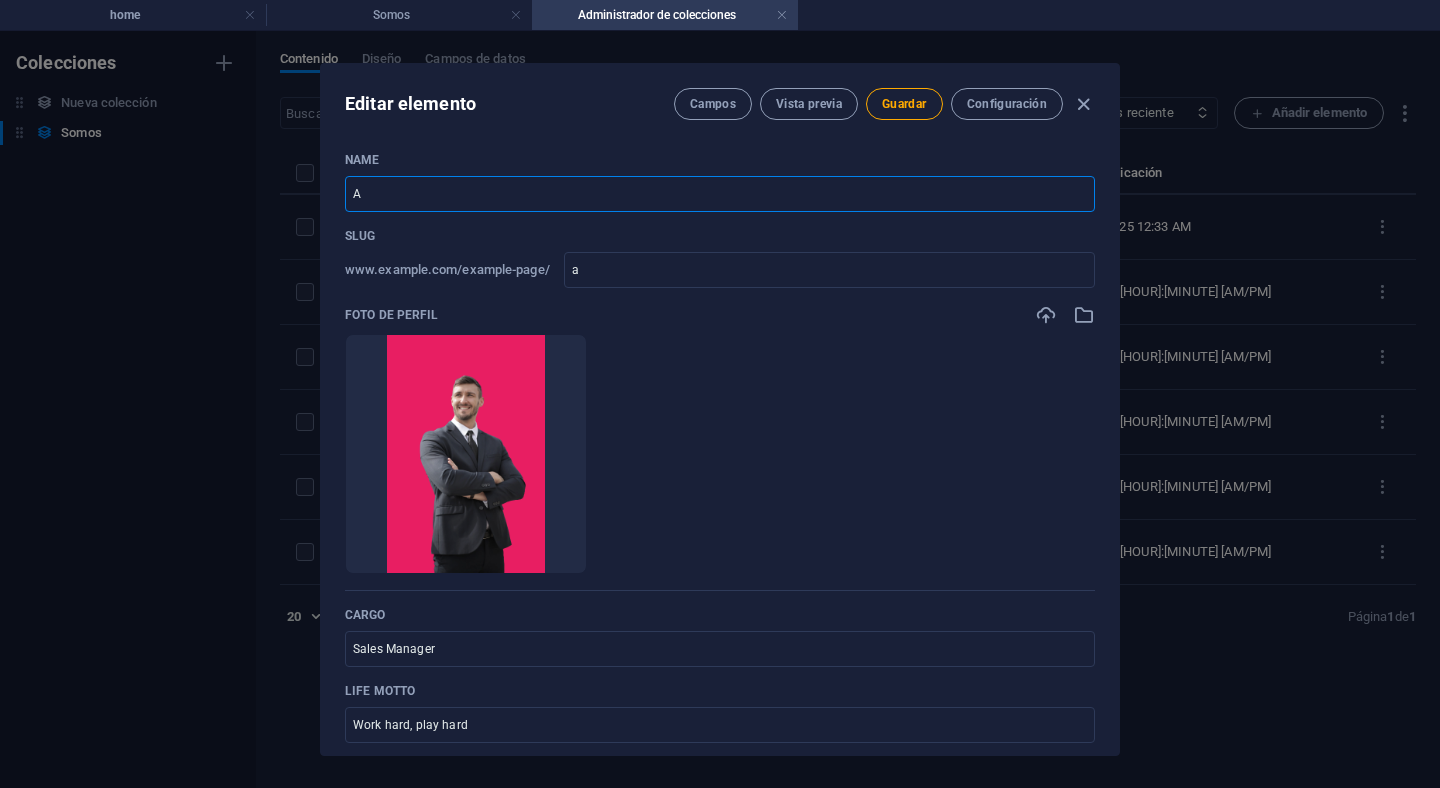 type on "An" 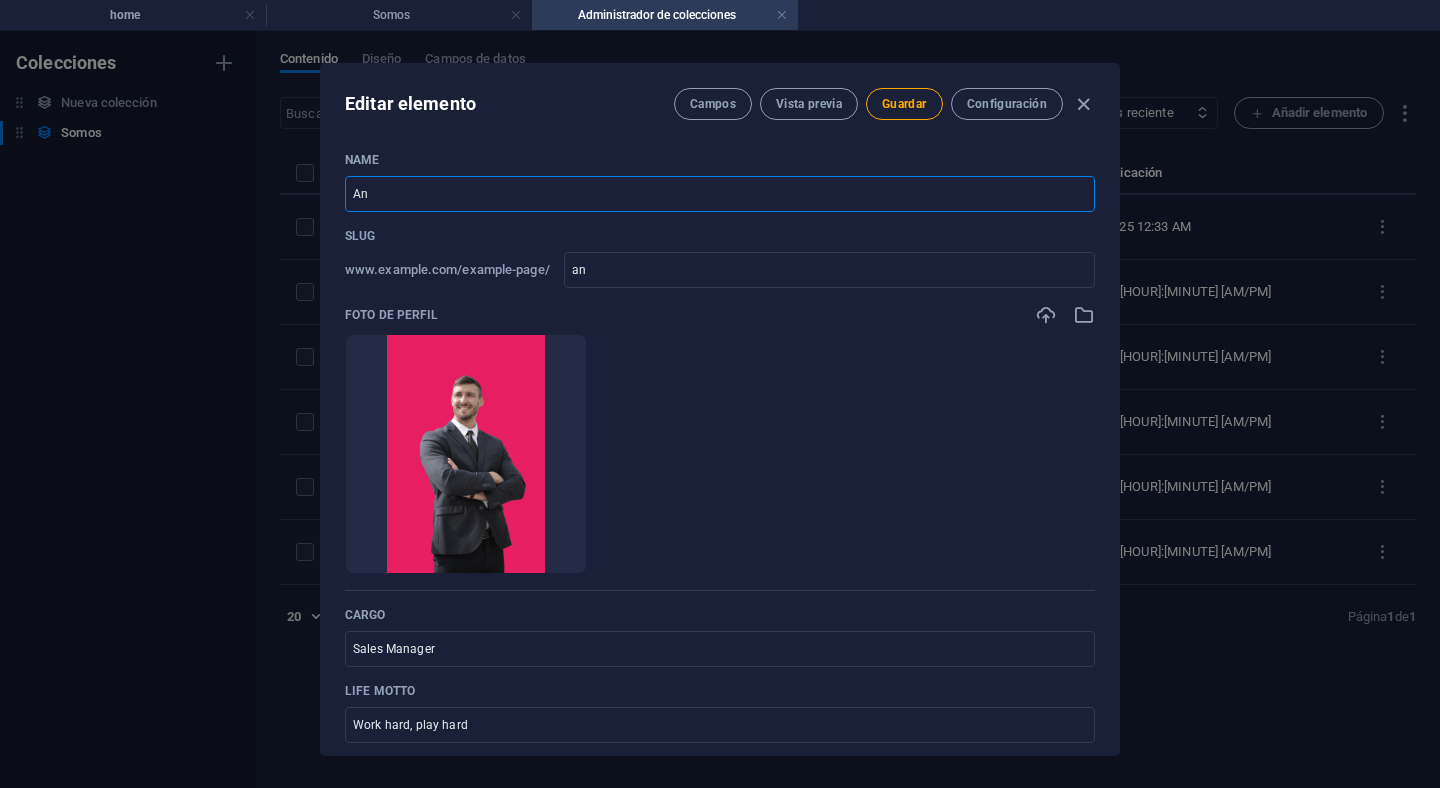 type on "And" 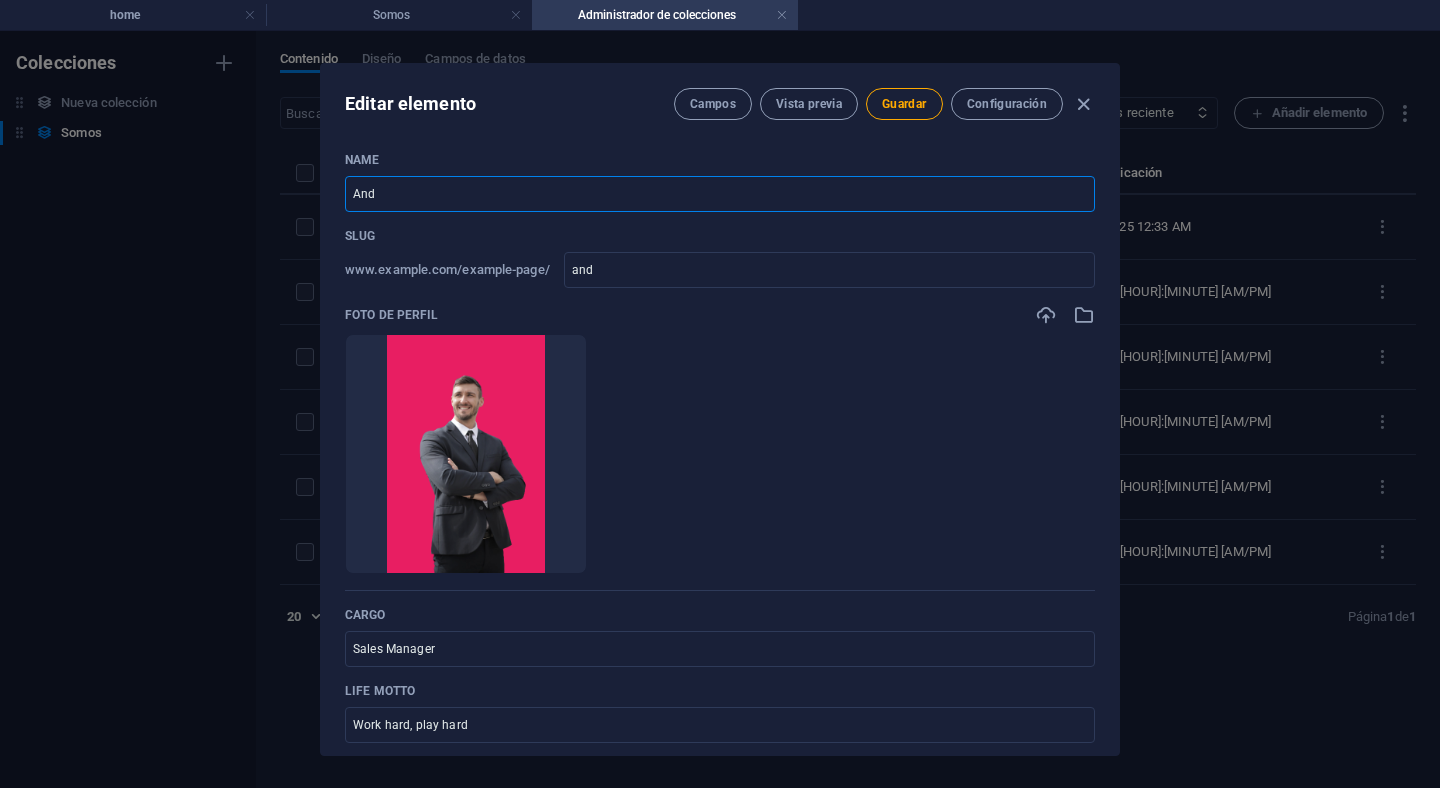 type on "Andr" 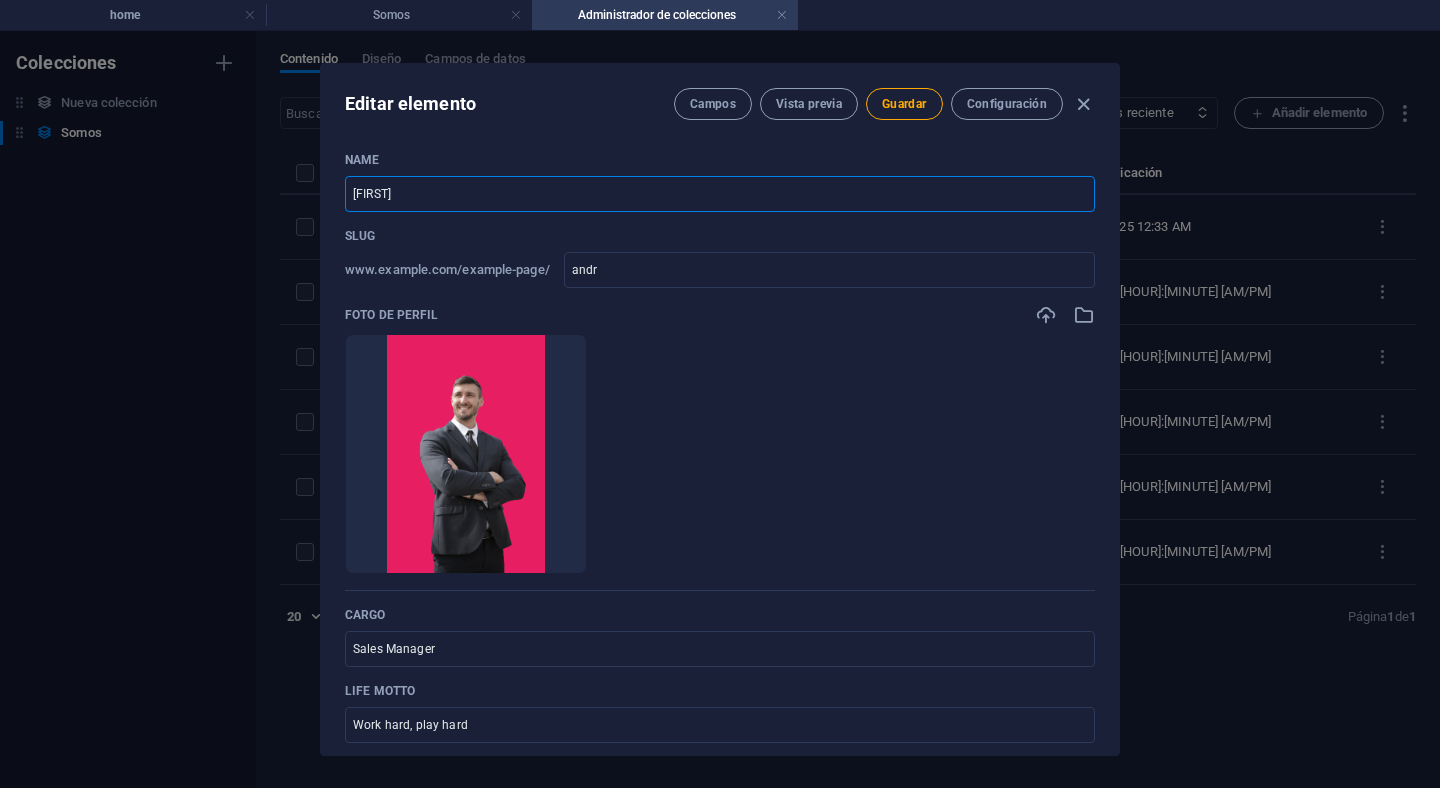 type on "[FIRST]" 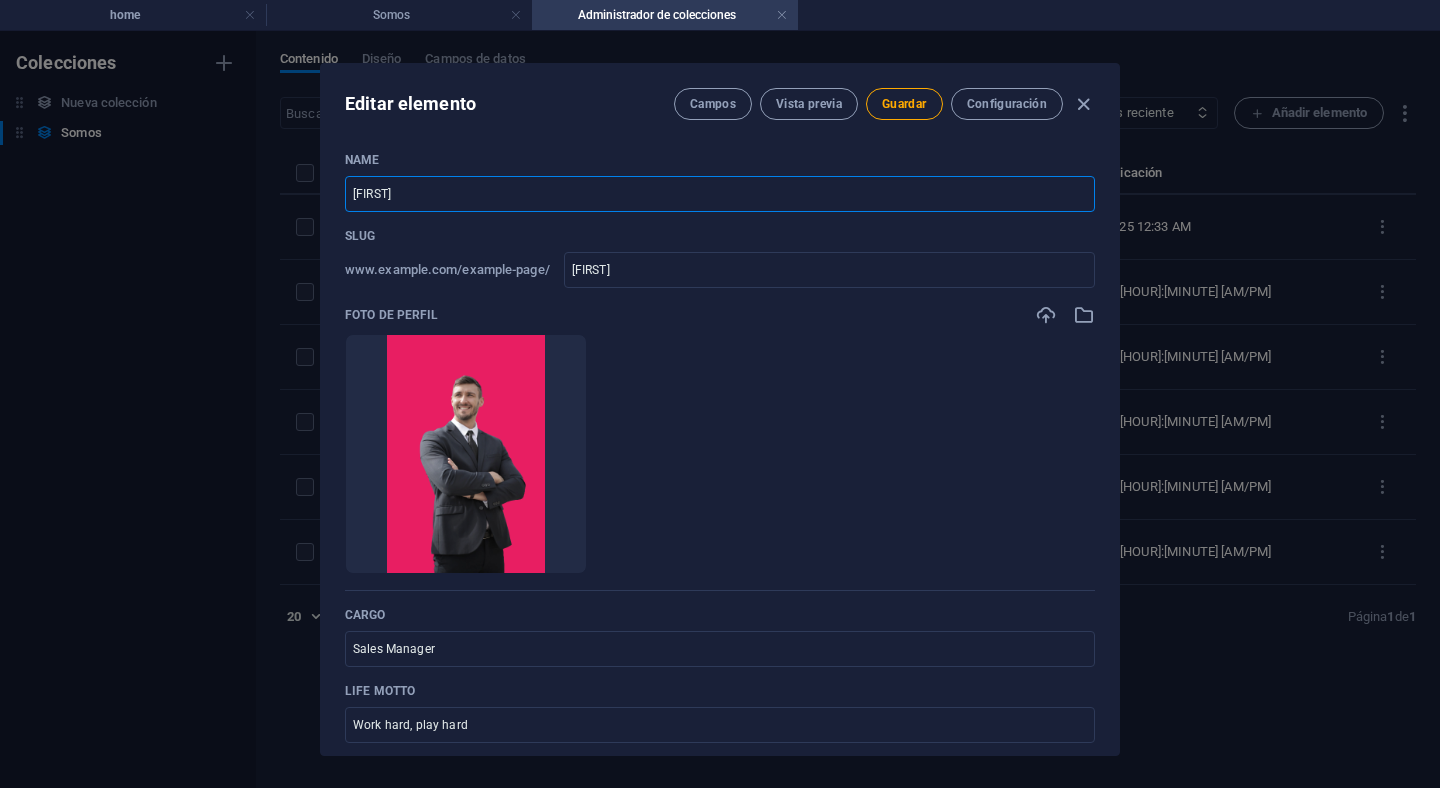 type on "[FIRST]" 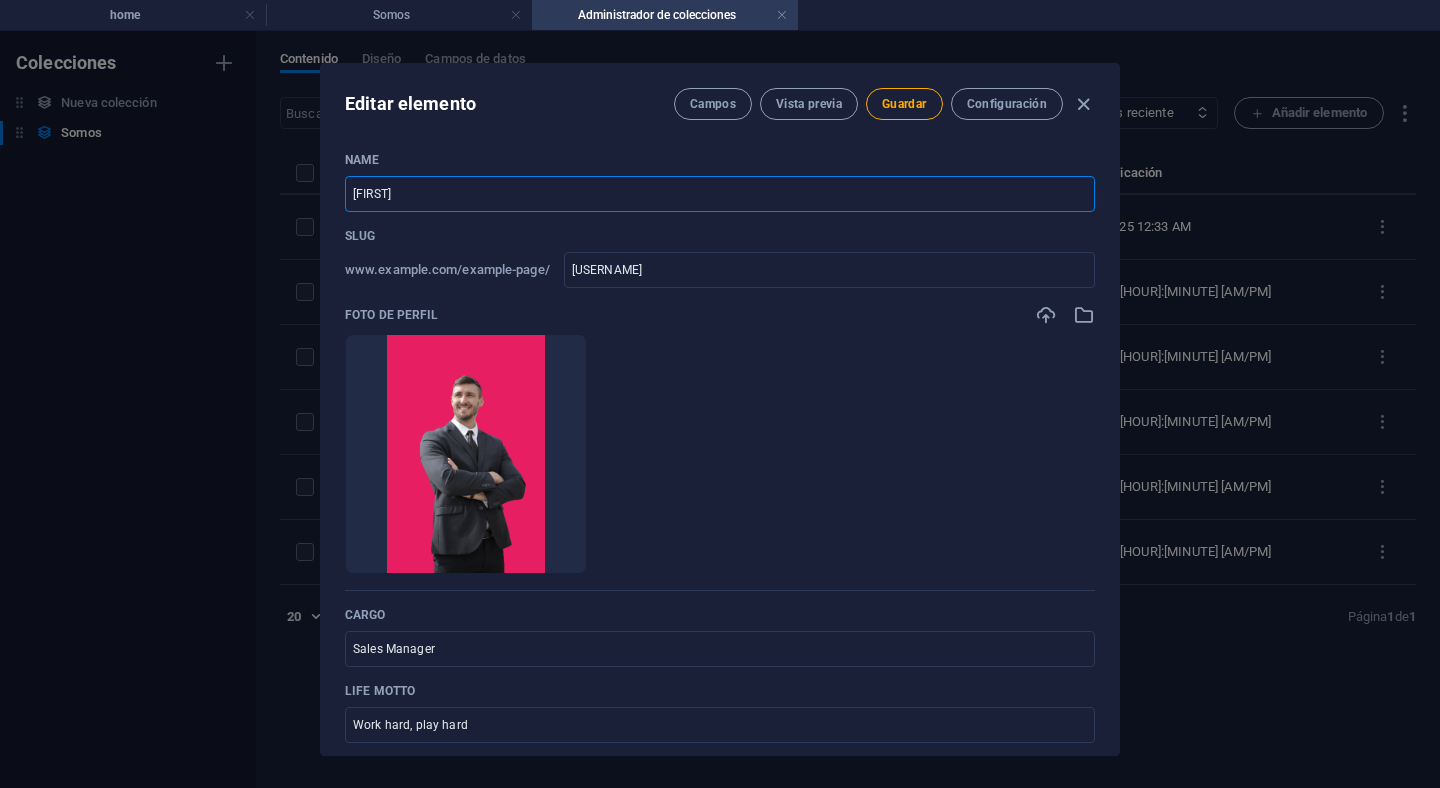 type on "[FIRST] [LAST]" 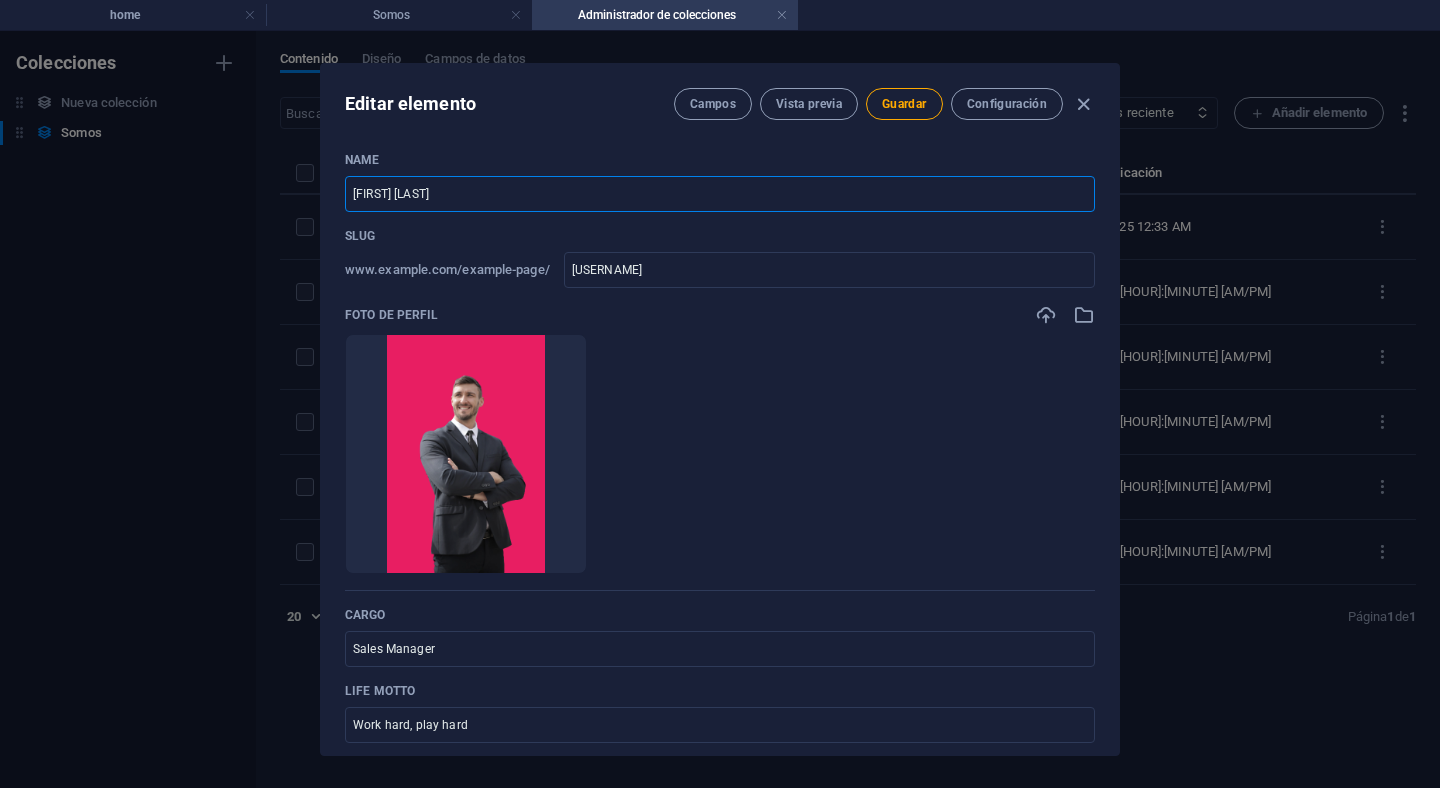 type 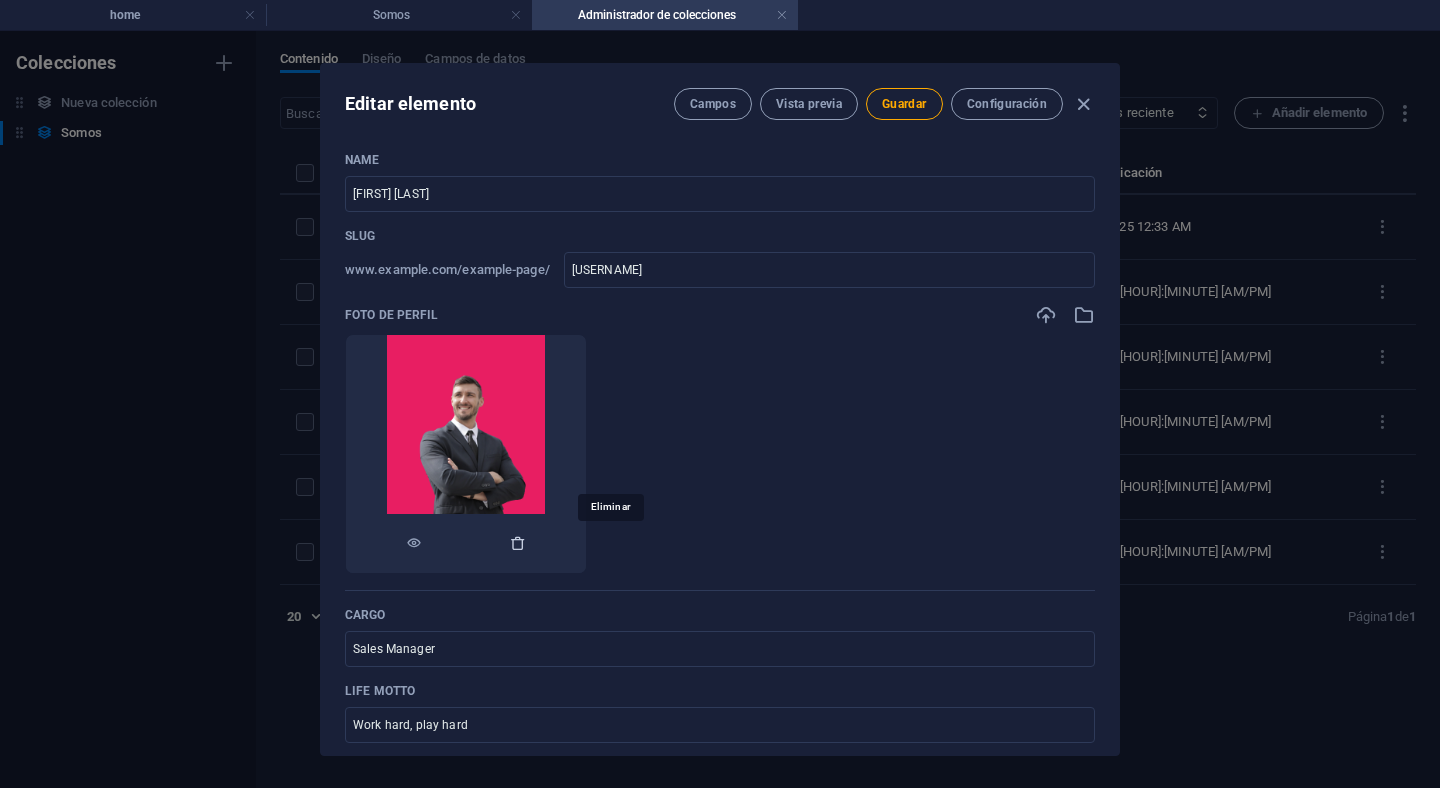 click at bounding box center [518, 543] 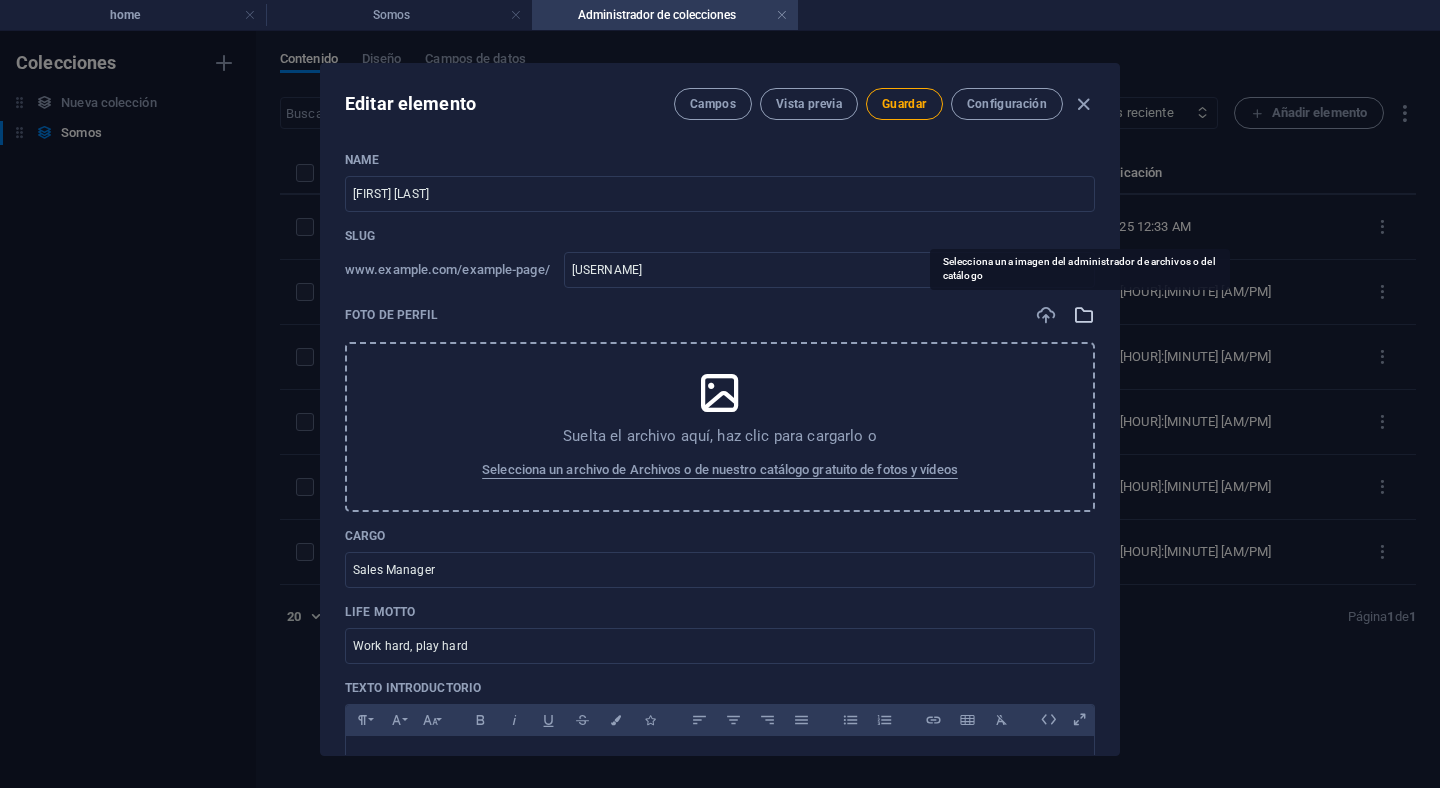 click at bounding box center (1084, 315) 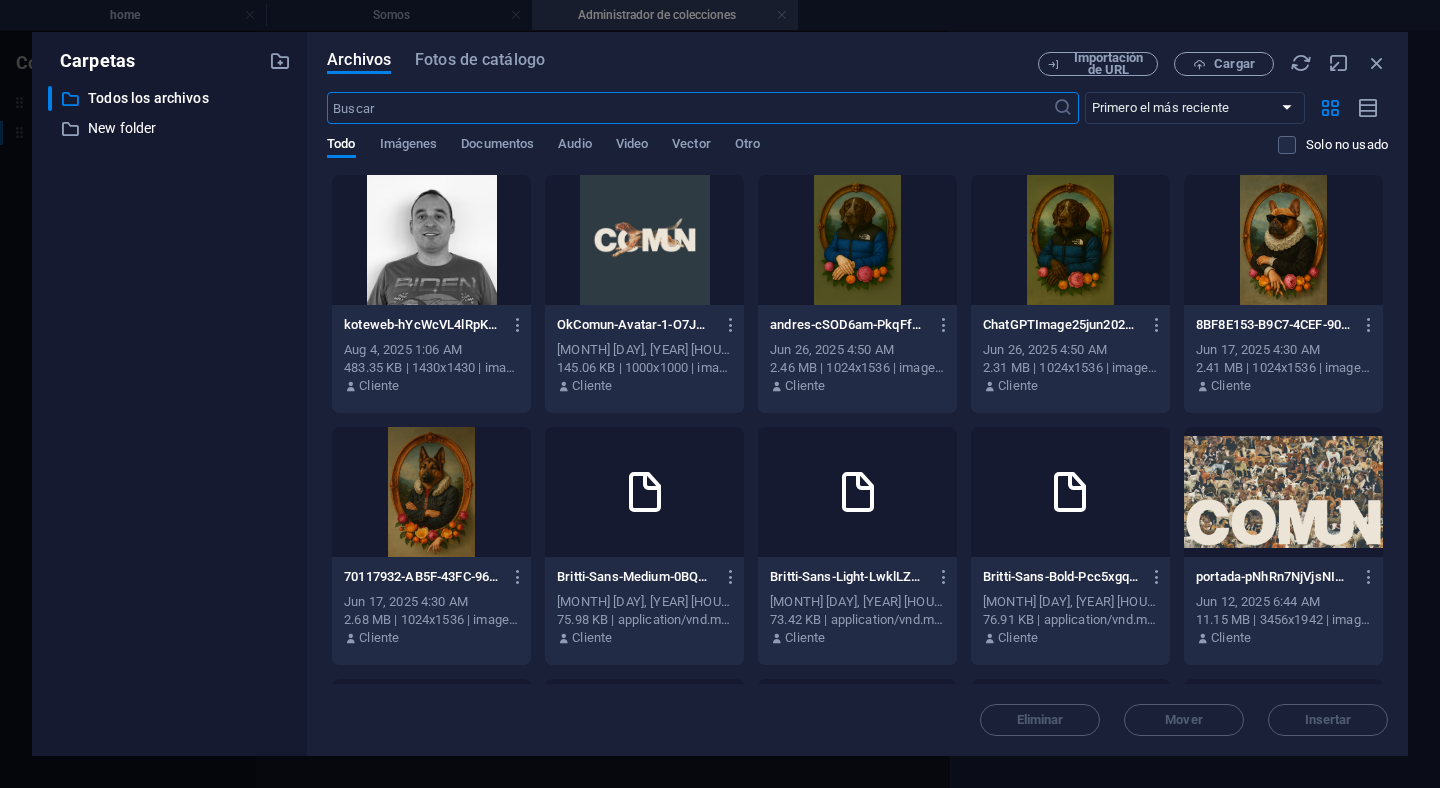 click at bounding box center (857, 240) 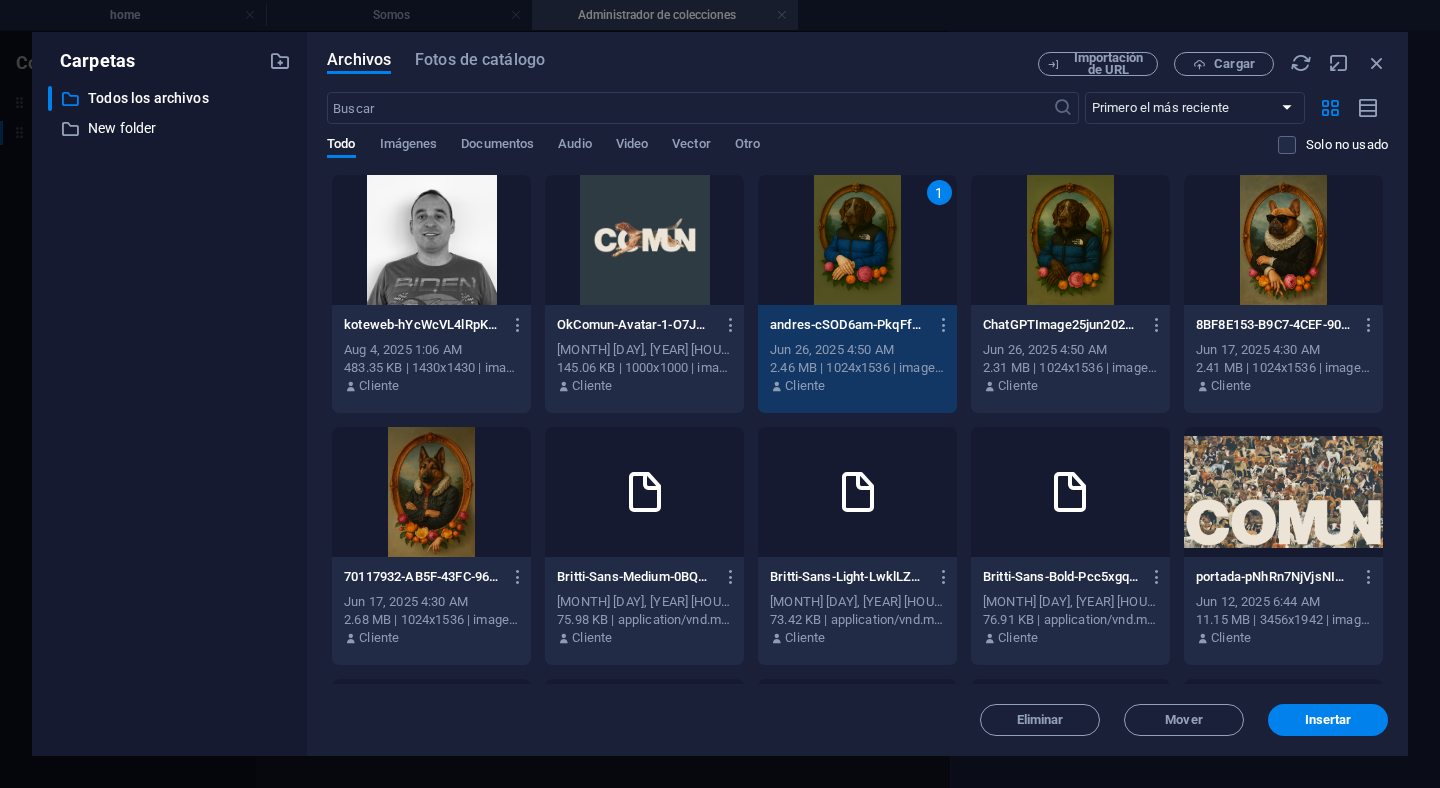 click on "Insertar" at bounding box center (1328, 720) 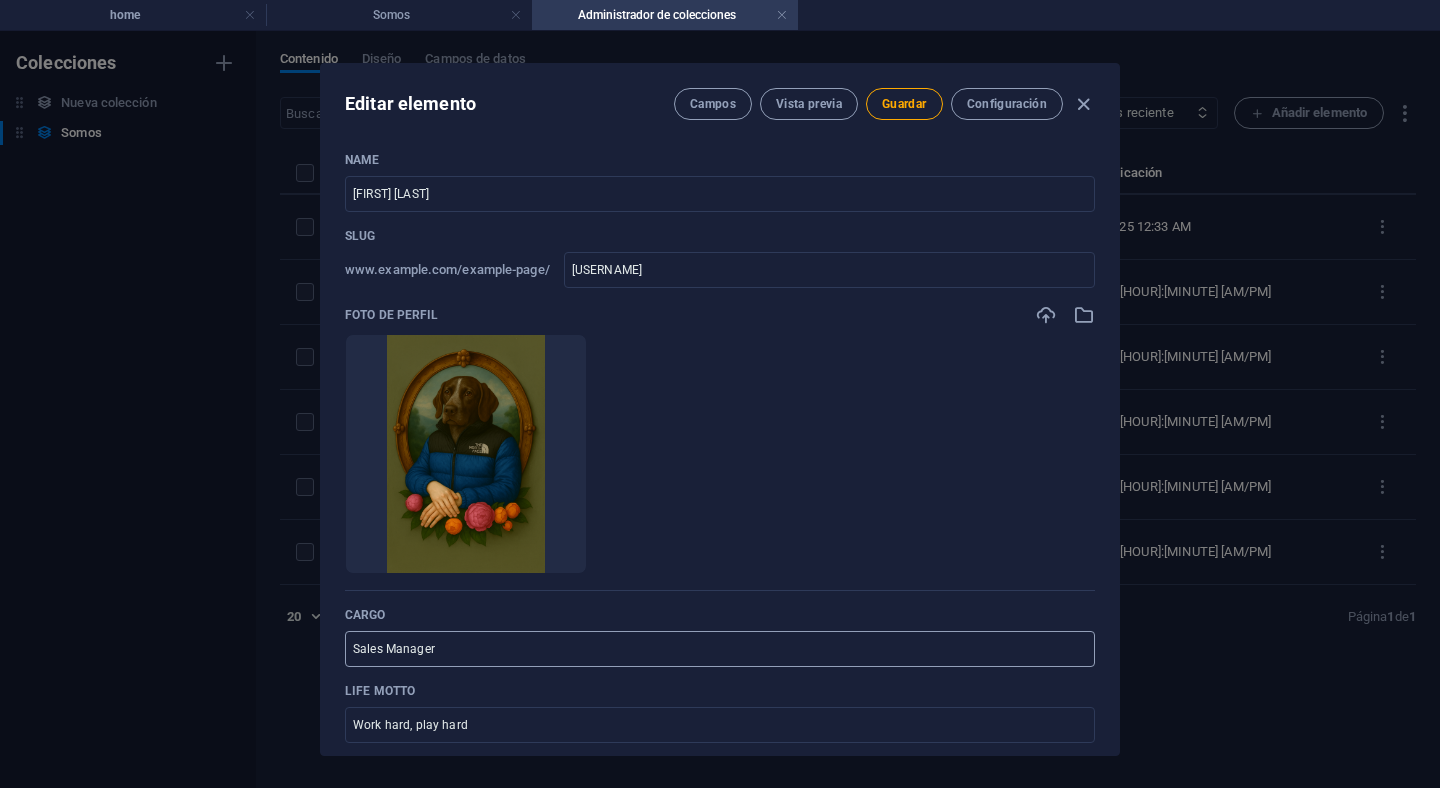 click on "Sales Manager" at bounding box center (720, 649) 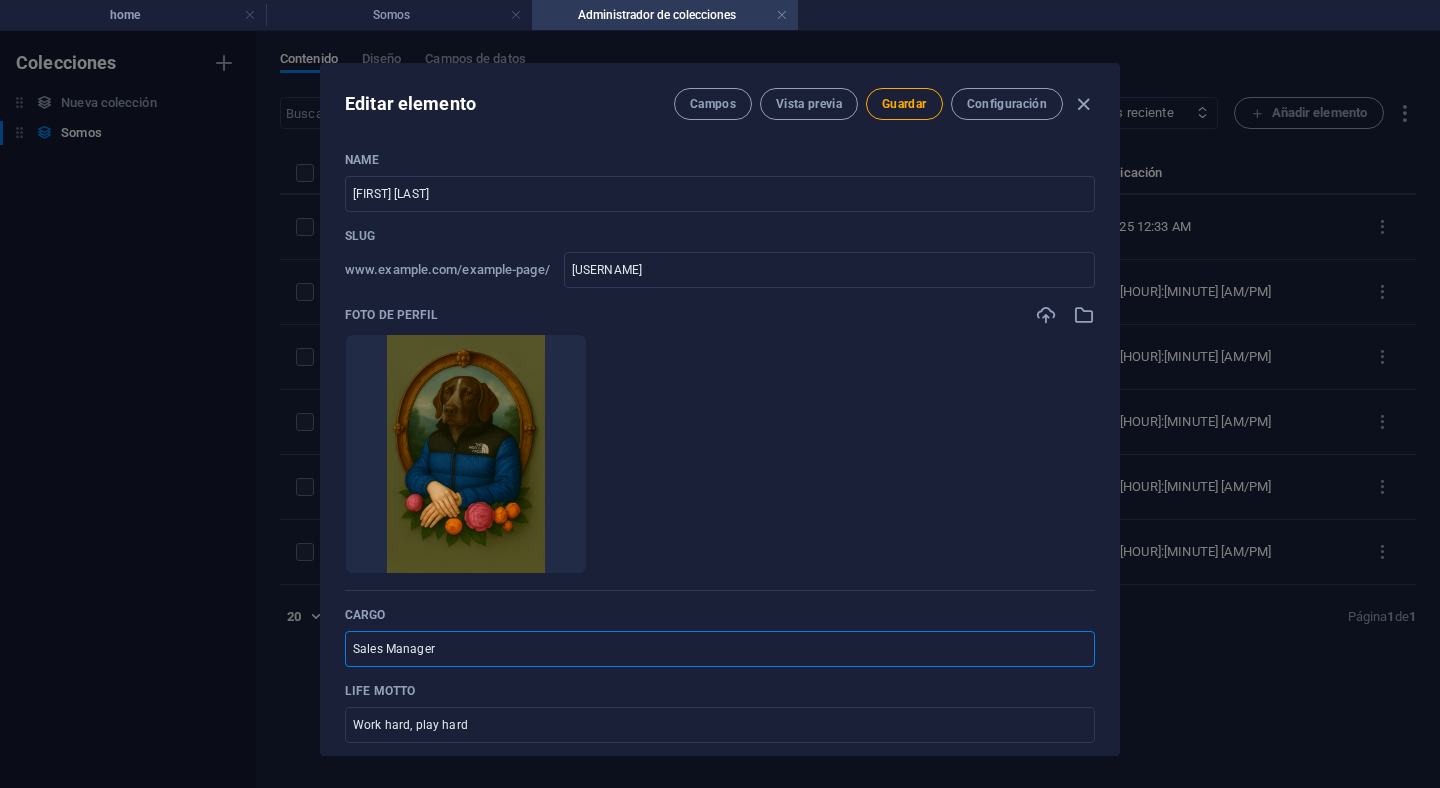 click on "Sales Manager" at bounding box center (720, 649) 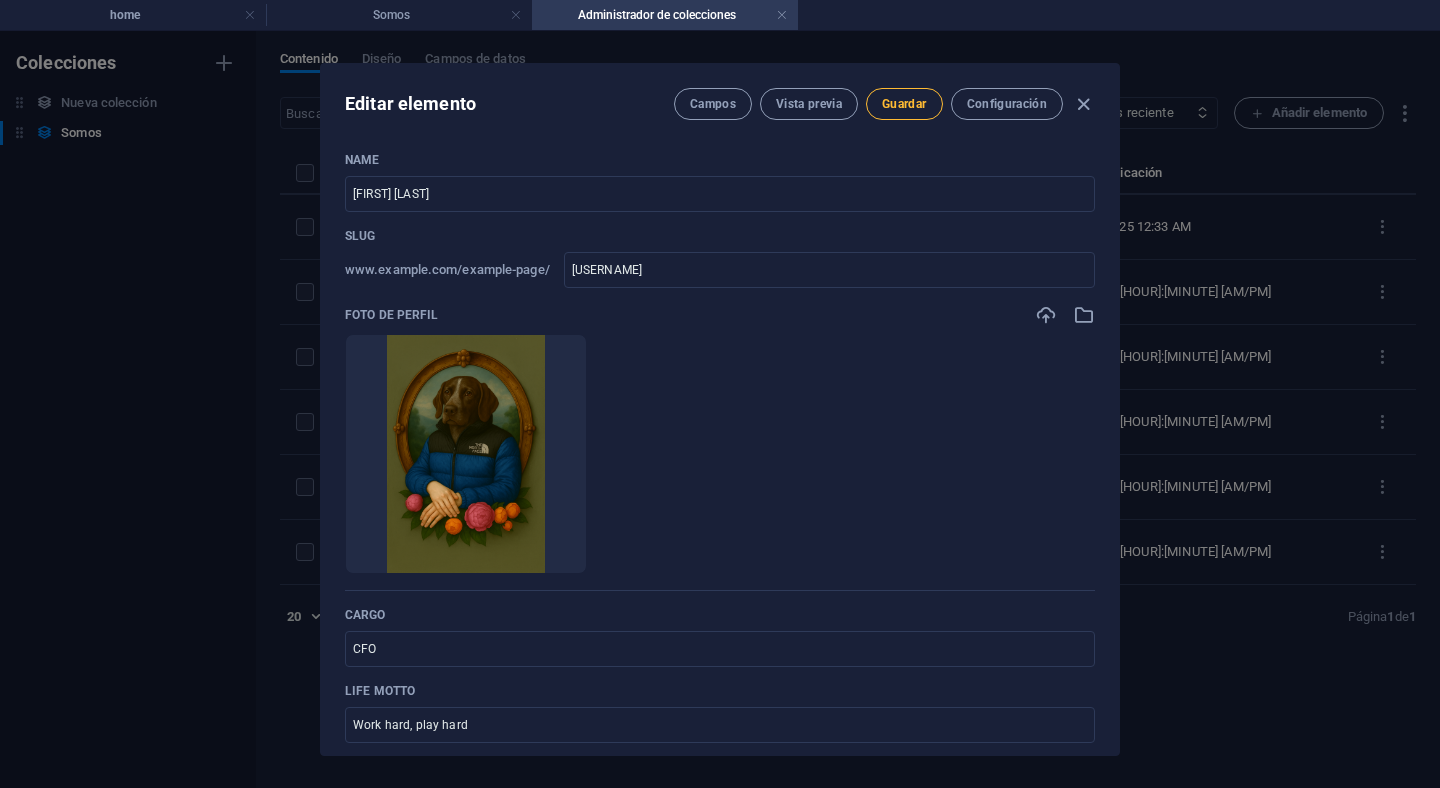 click on "Guardar" at bounding box center [904, 104] 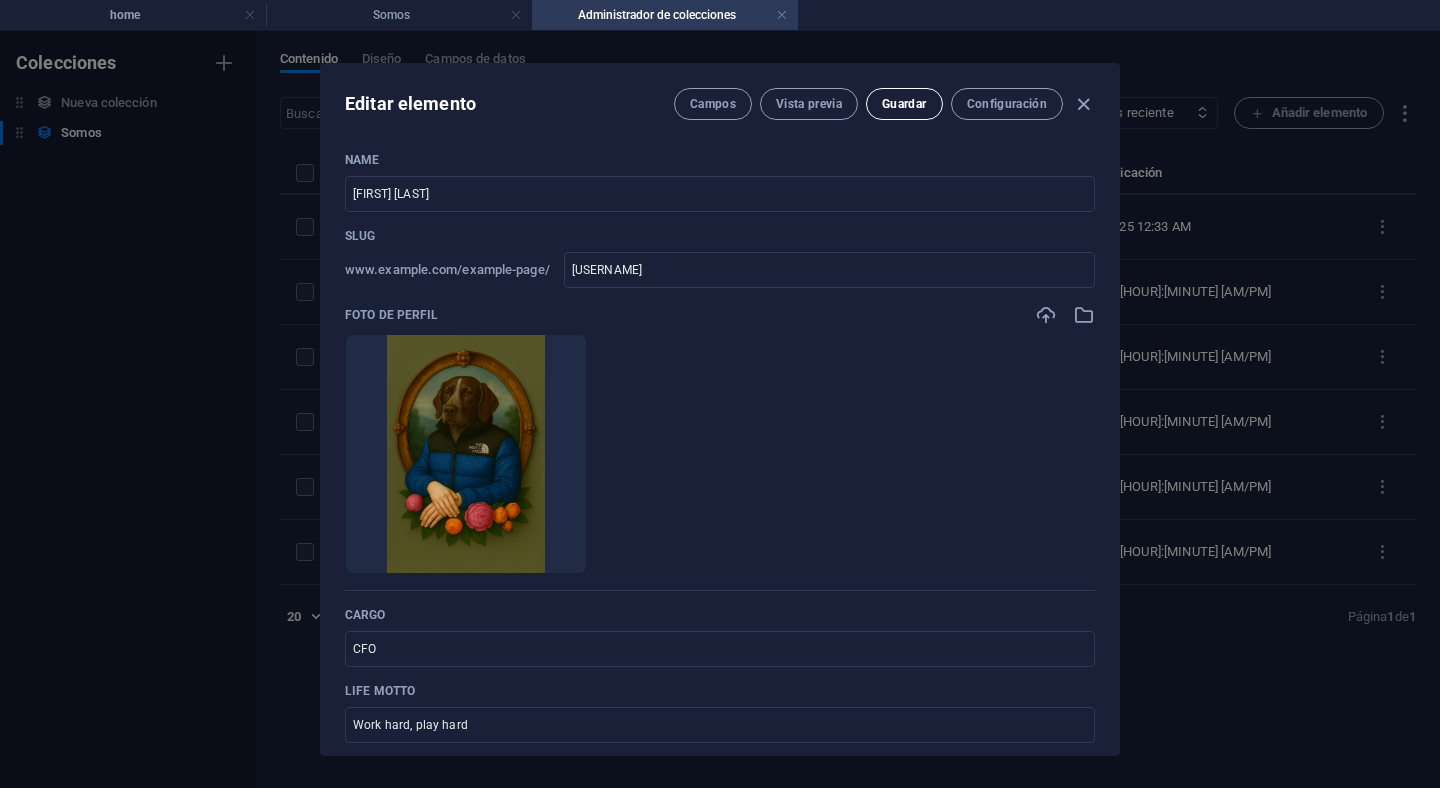 click on "Guardar" at bounding box center [904, 104] 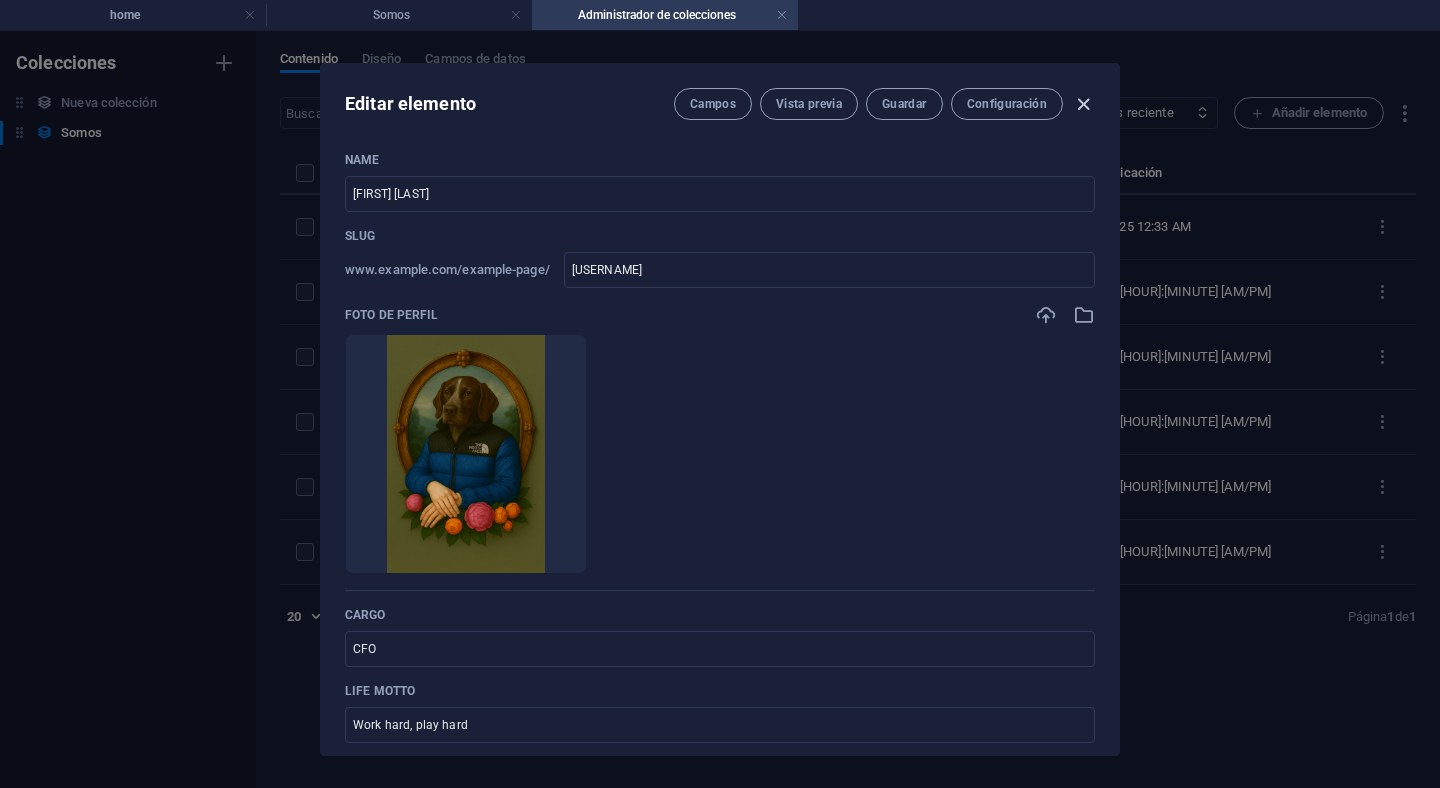 click at bounding box center (1083, 104) 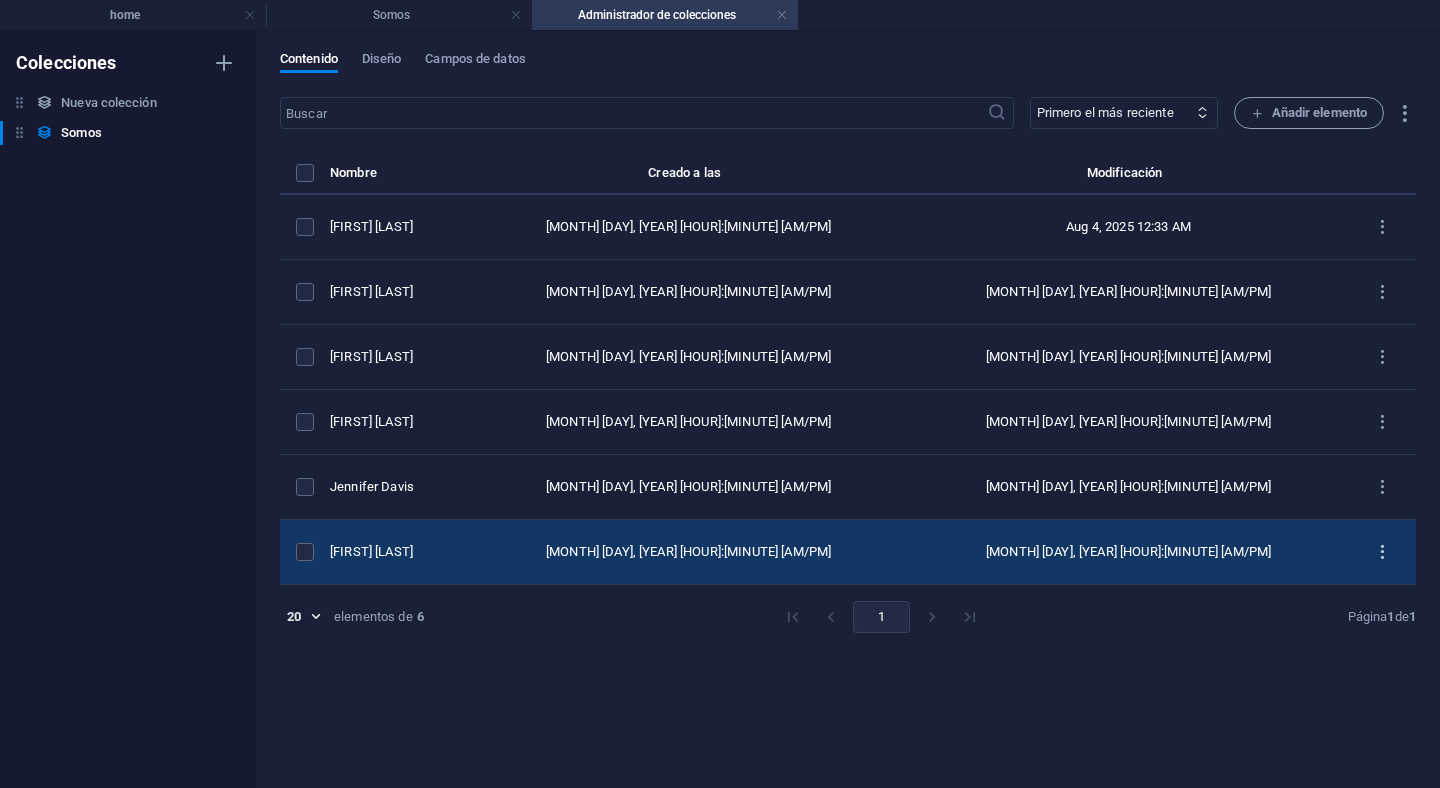 click at bounding box center [1382, 552] 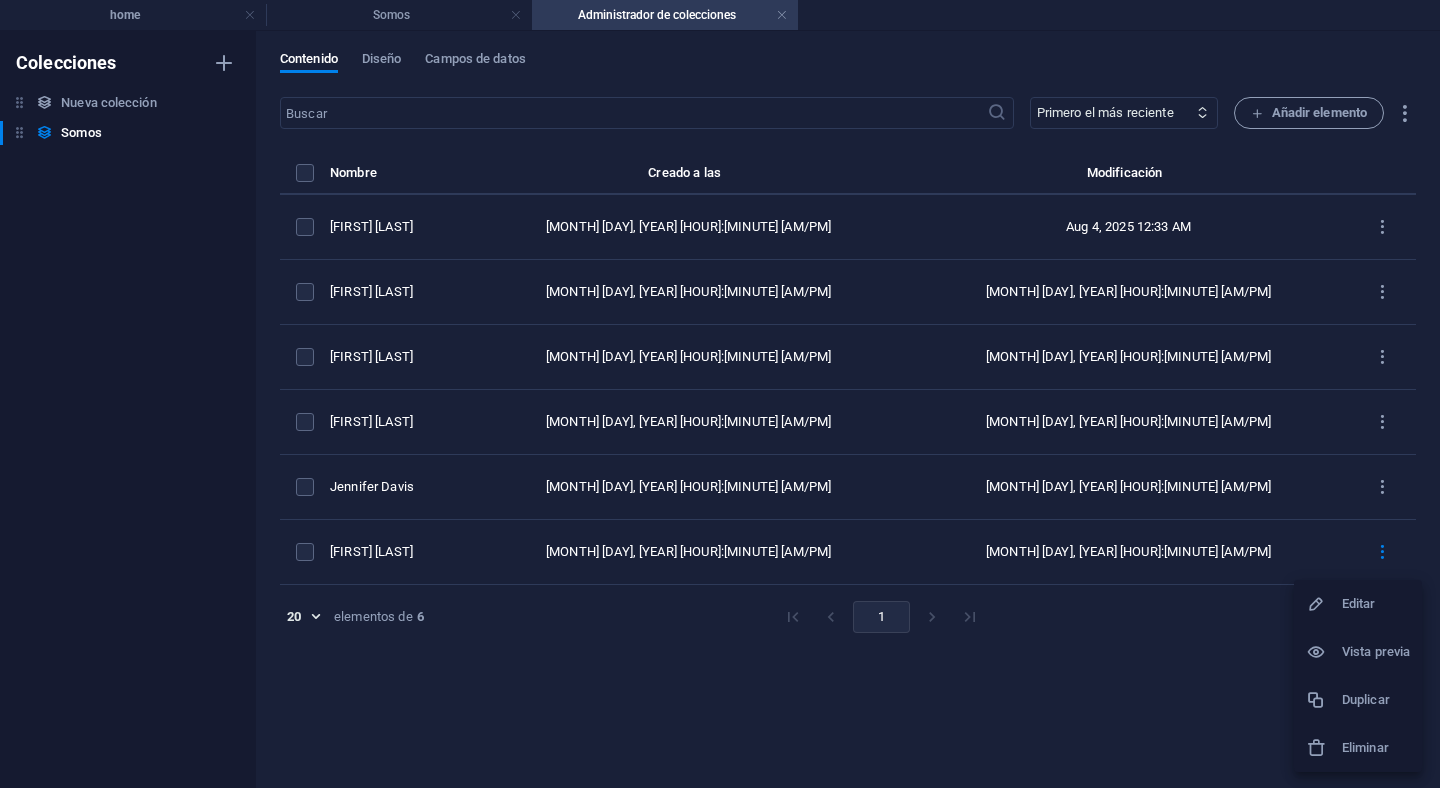 click at bounding box center (1324, 748) 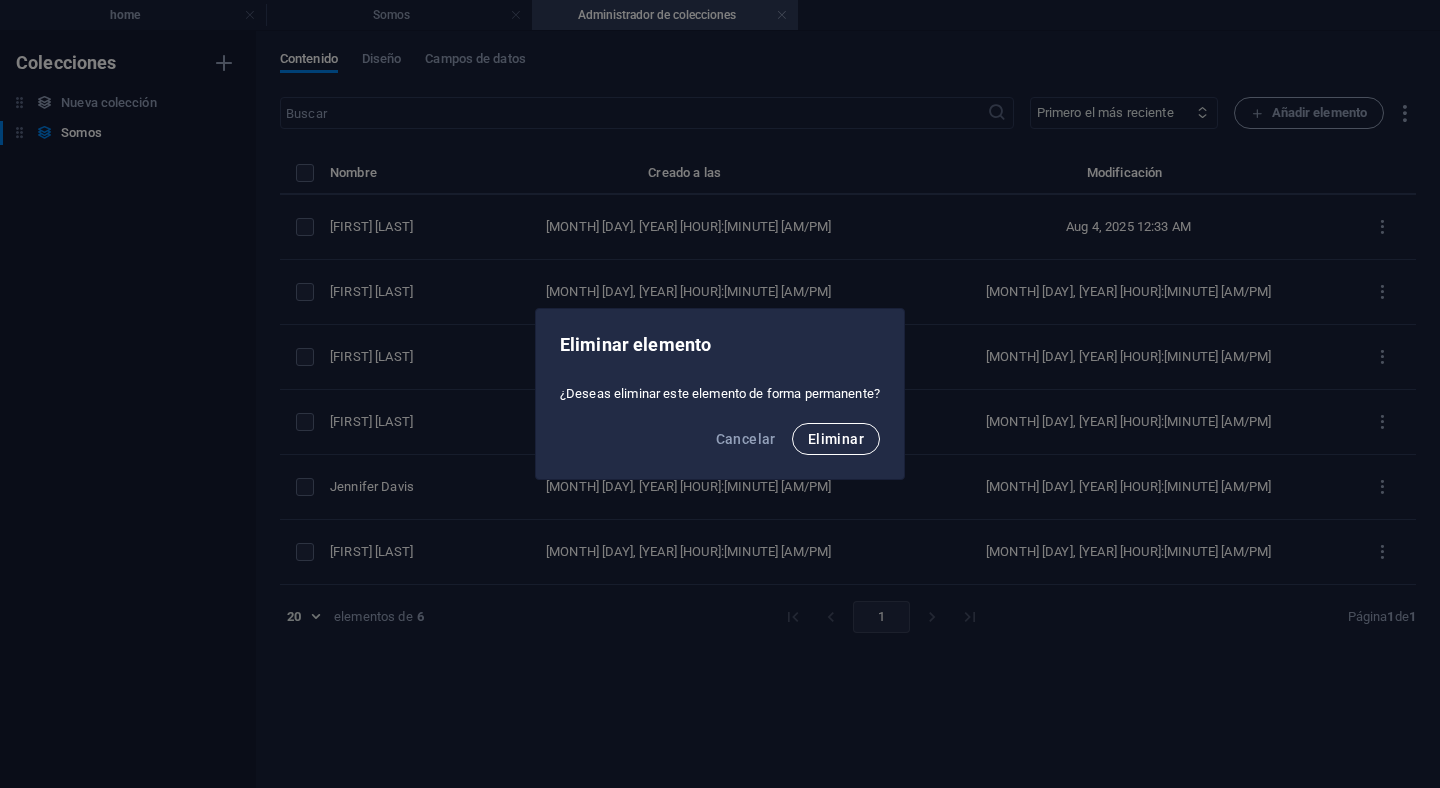 click on "Eliminar" at bounding box center [836, 439] 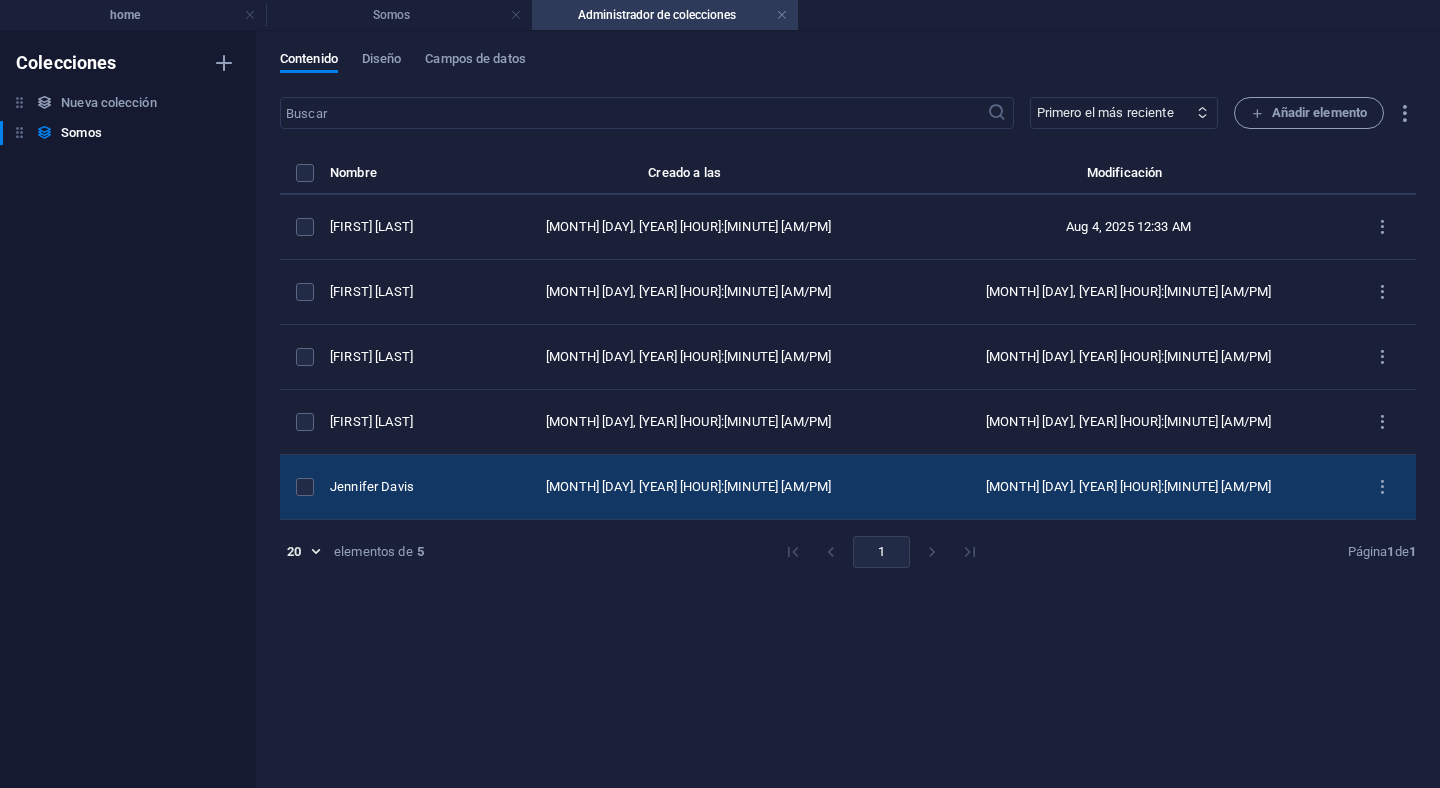 click on "Jennifer Davis" at bounding box center (391, 487) 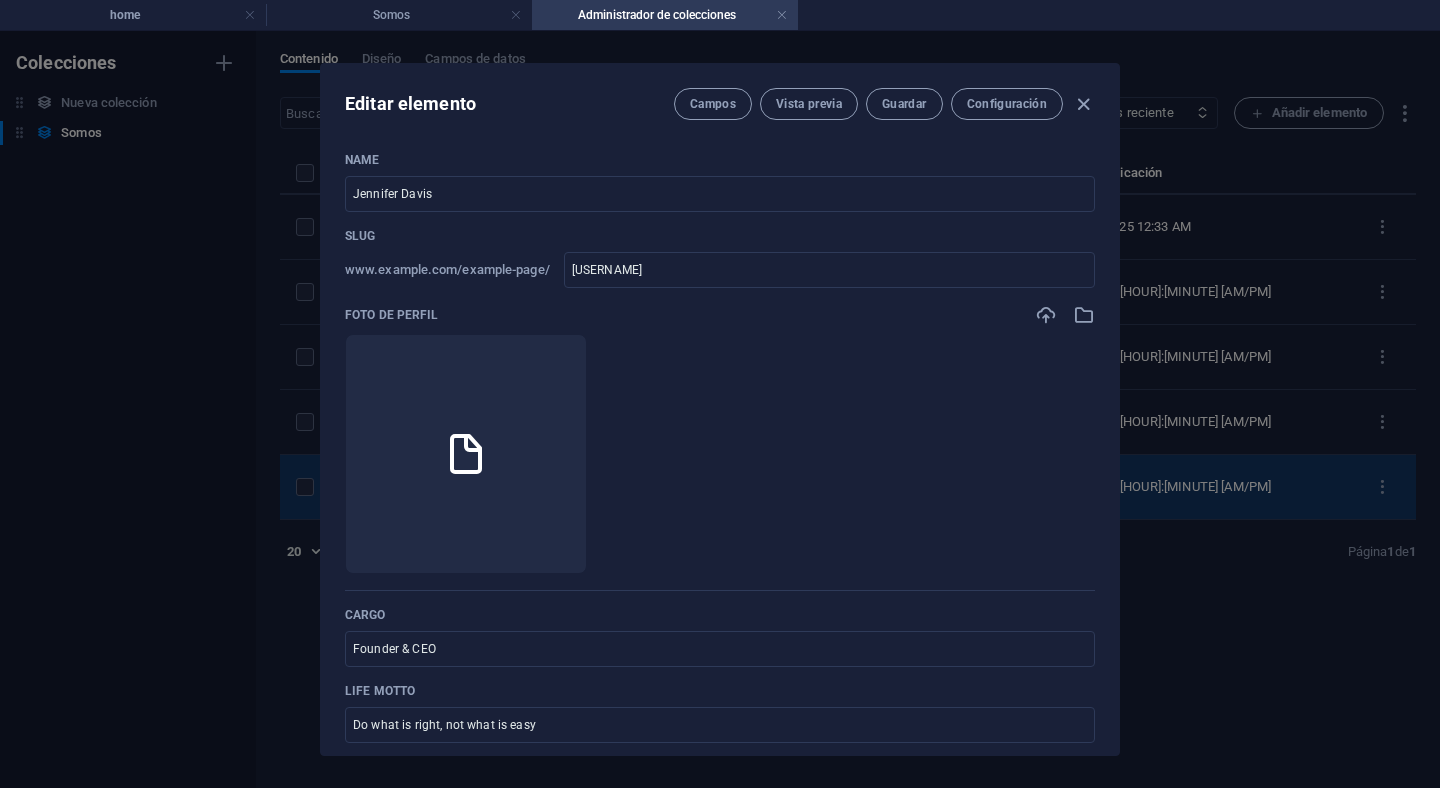 click at bounding box center (466, 454) 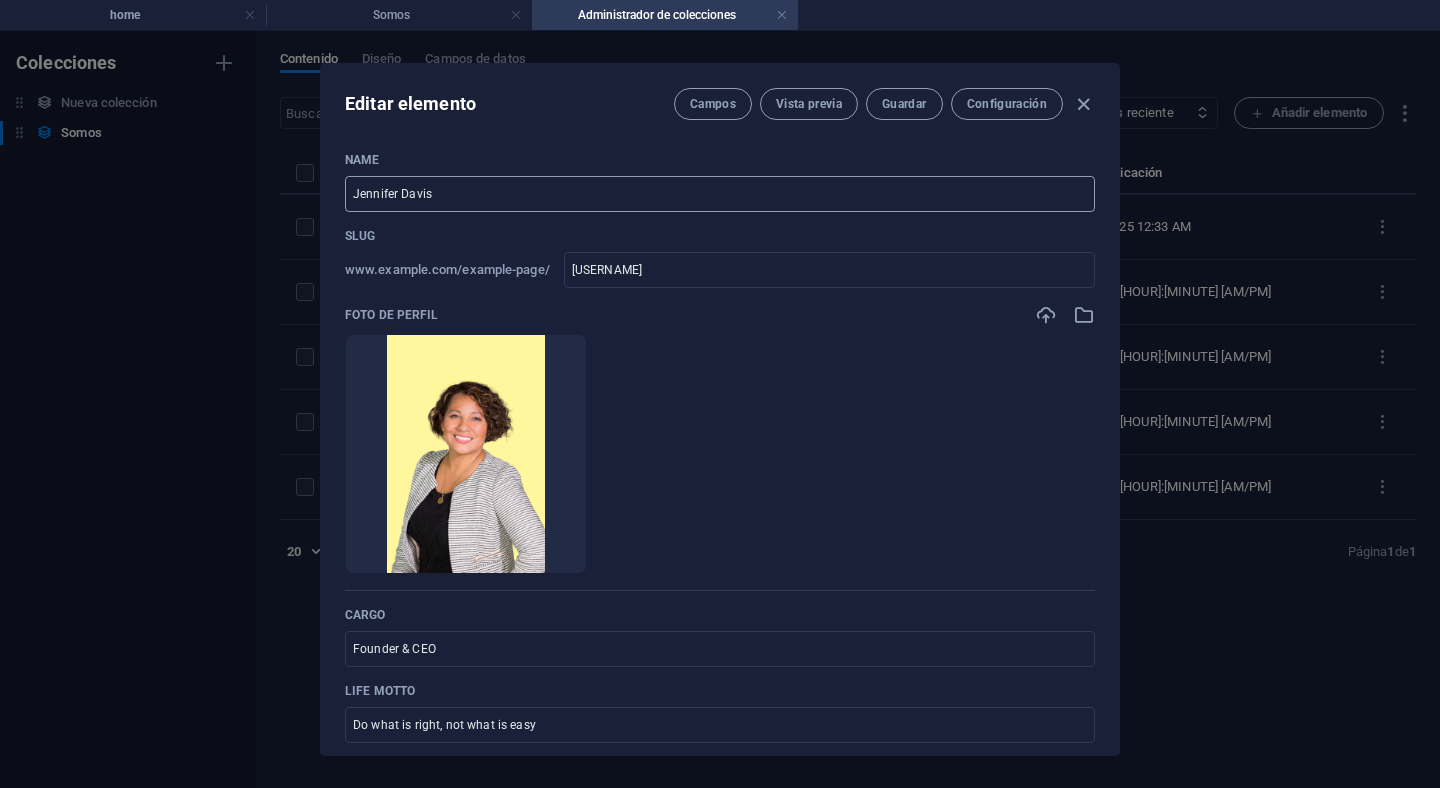 click on "Jennifer Davis" at bounding box center (720, 194) 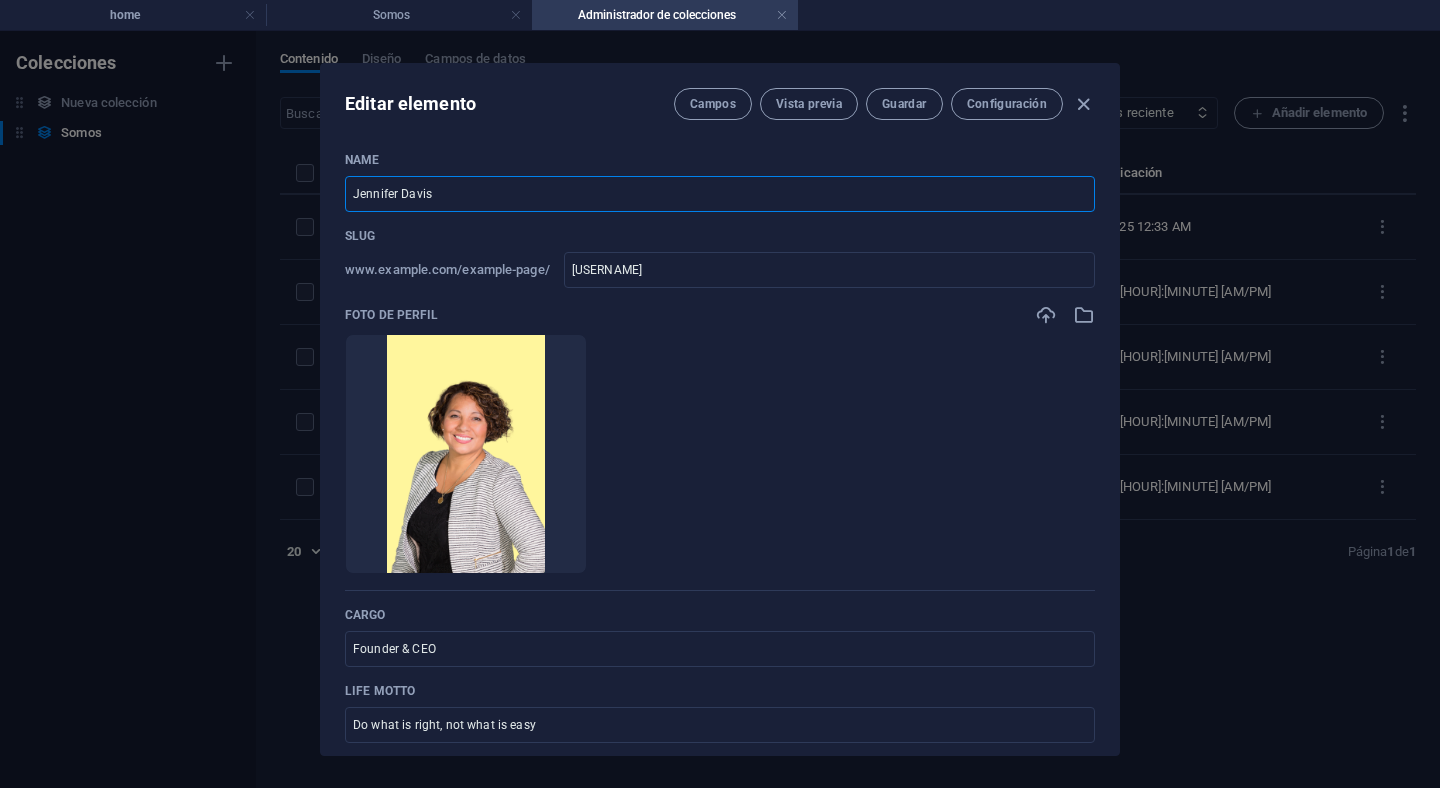 click on "Jennifer Davis" at bounding box center [720, 194] 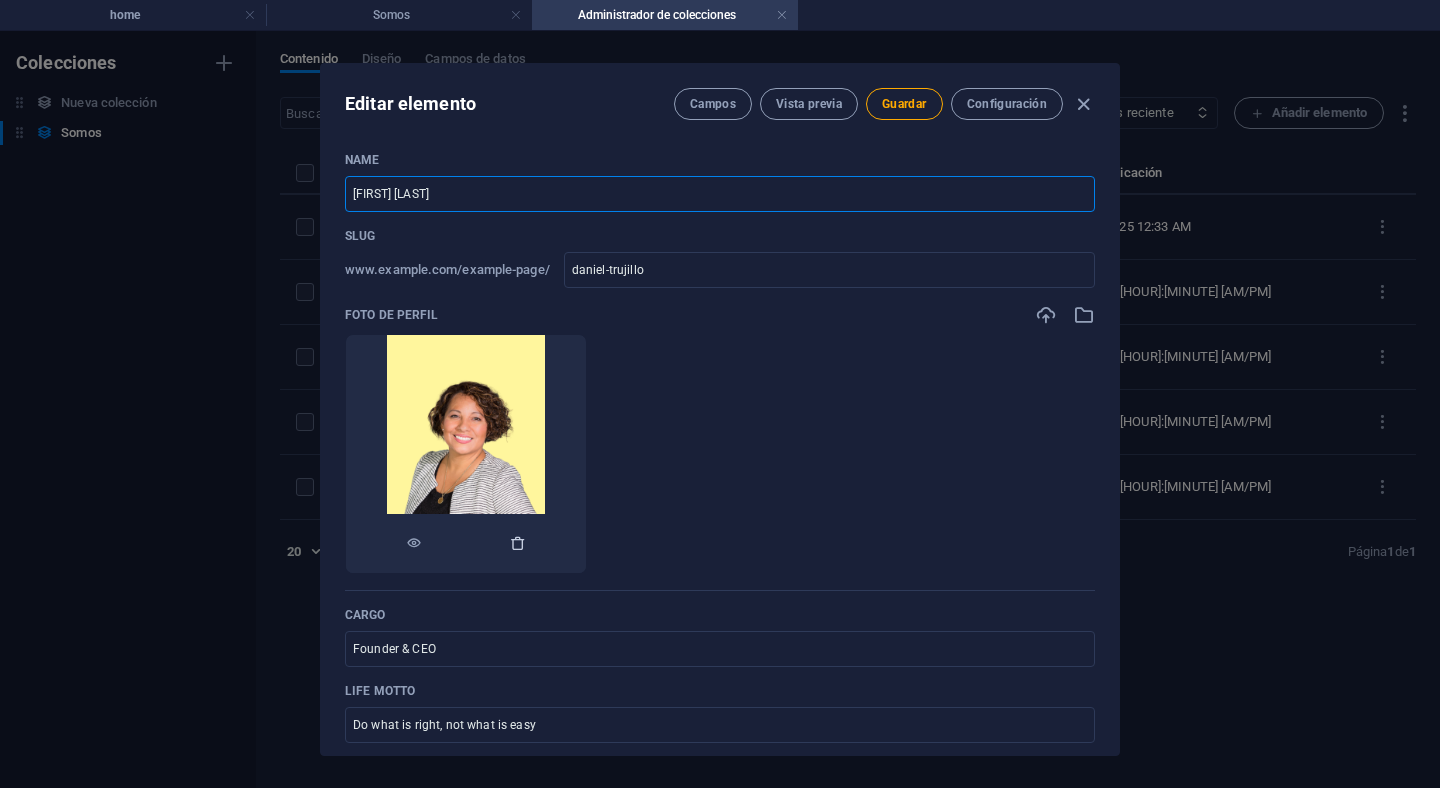 click at bounding box center (518, 543) 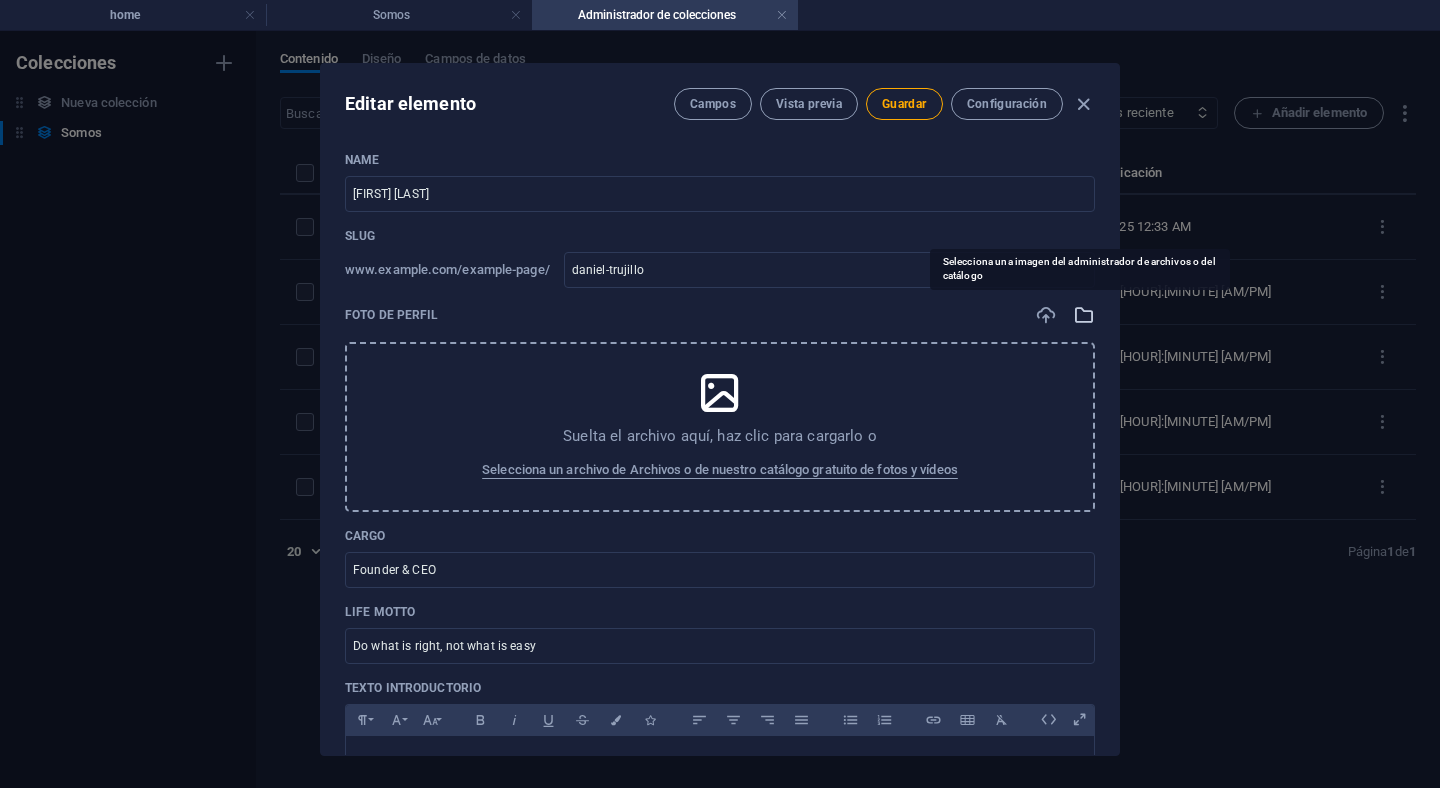 click at bounding box center (1084, 315) 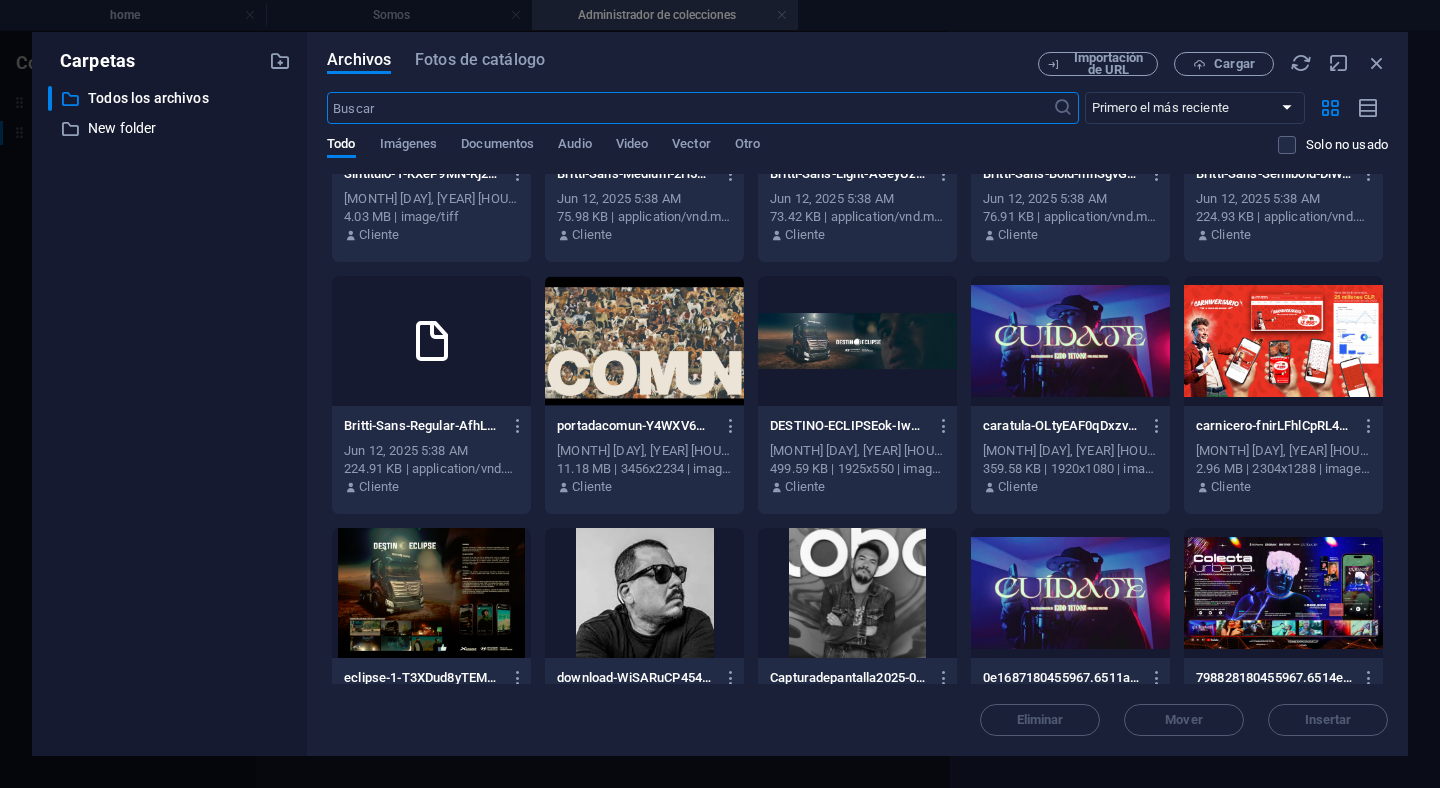 scroll, scrollTop: 661, scrollLeft: 0, axis: vertical 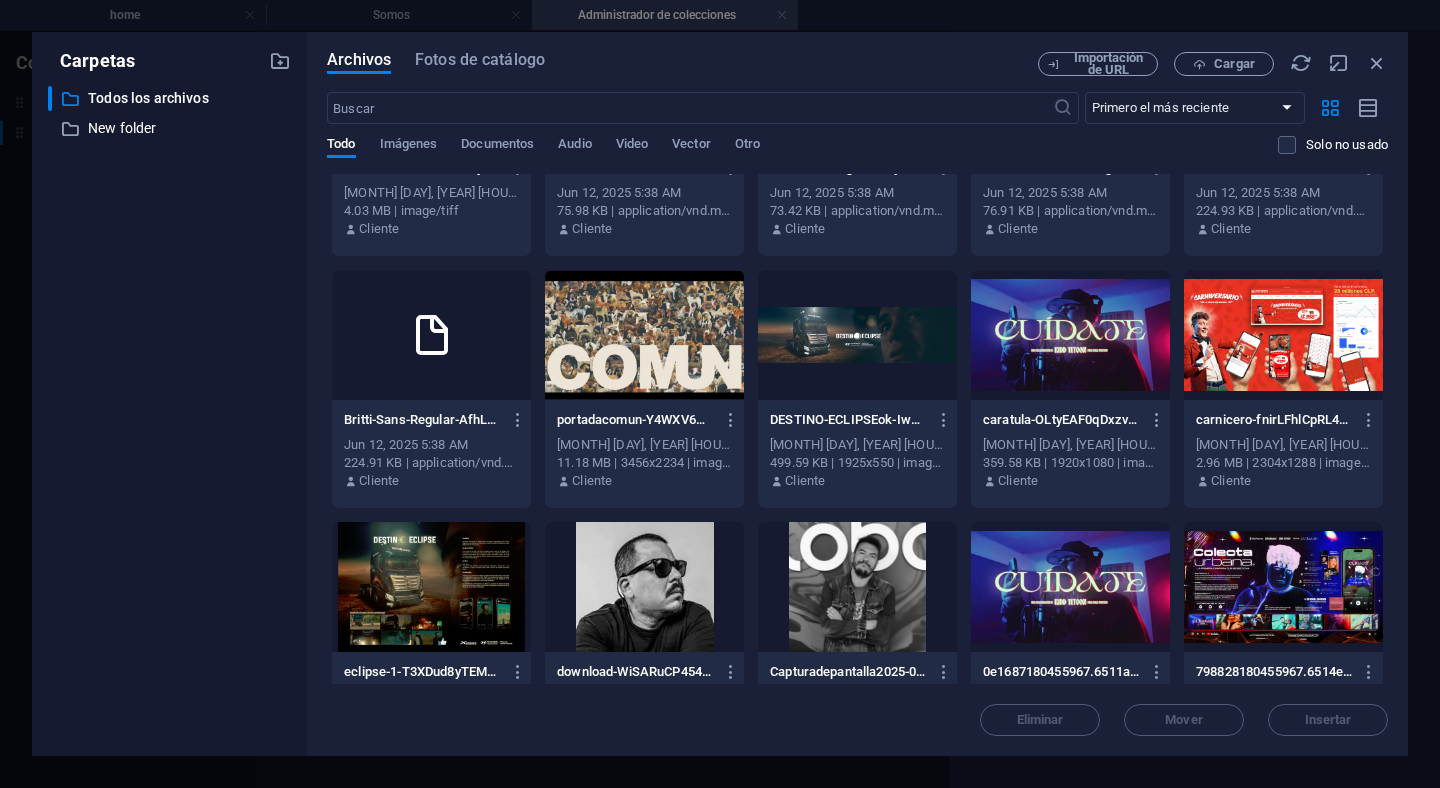 click at bounding box center (644, 587) 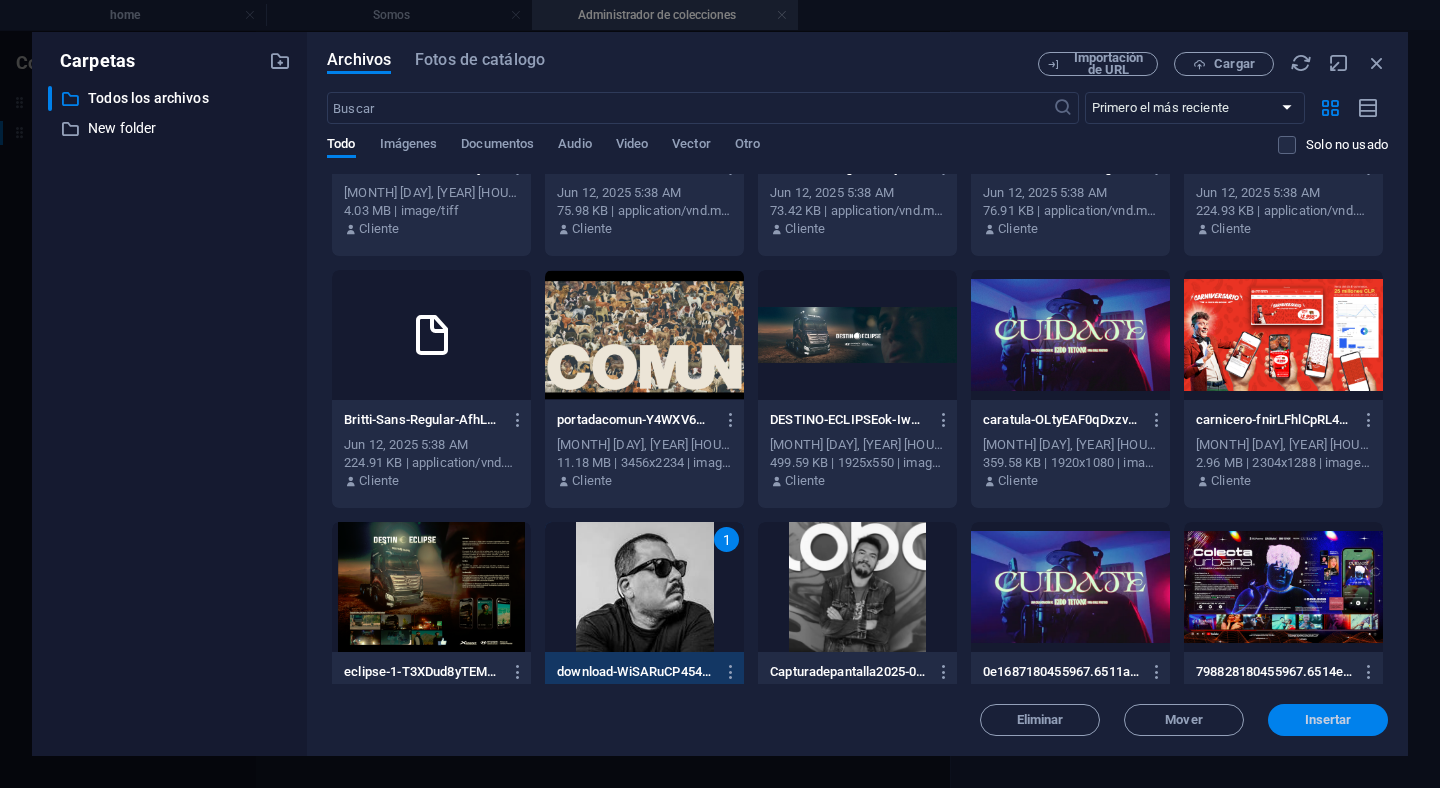 click on "Insertar" at bounding box center [1328, 720] 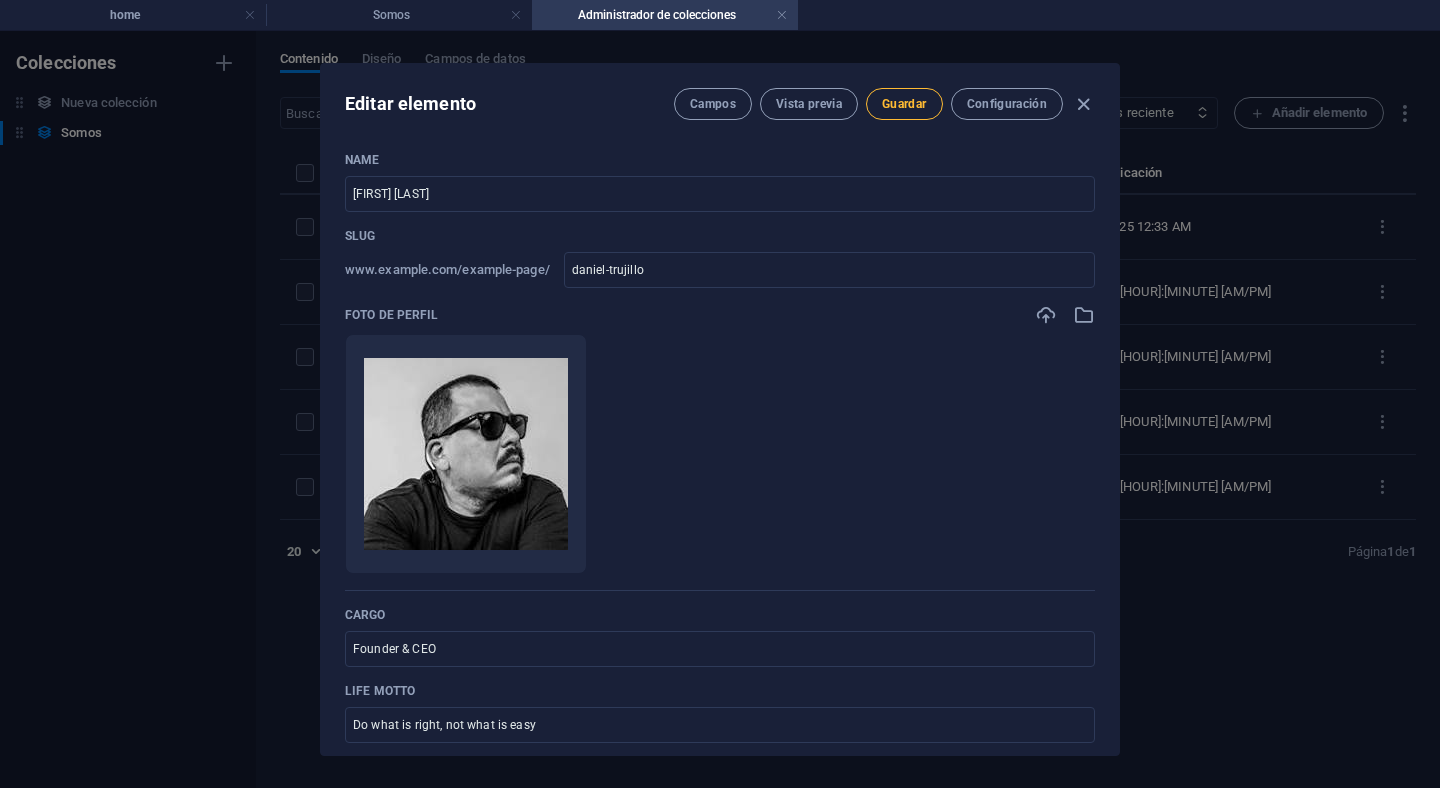 click on "Guardar" at bounding box center [904, 104] 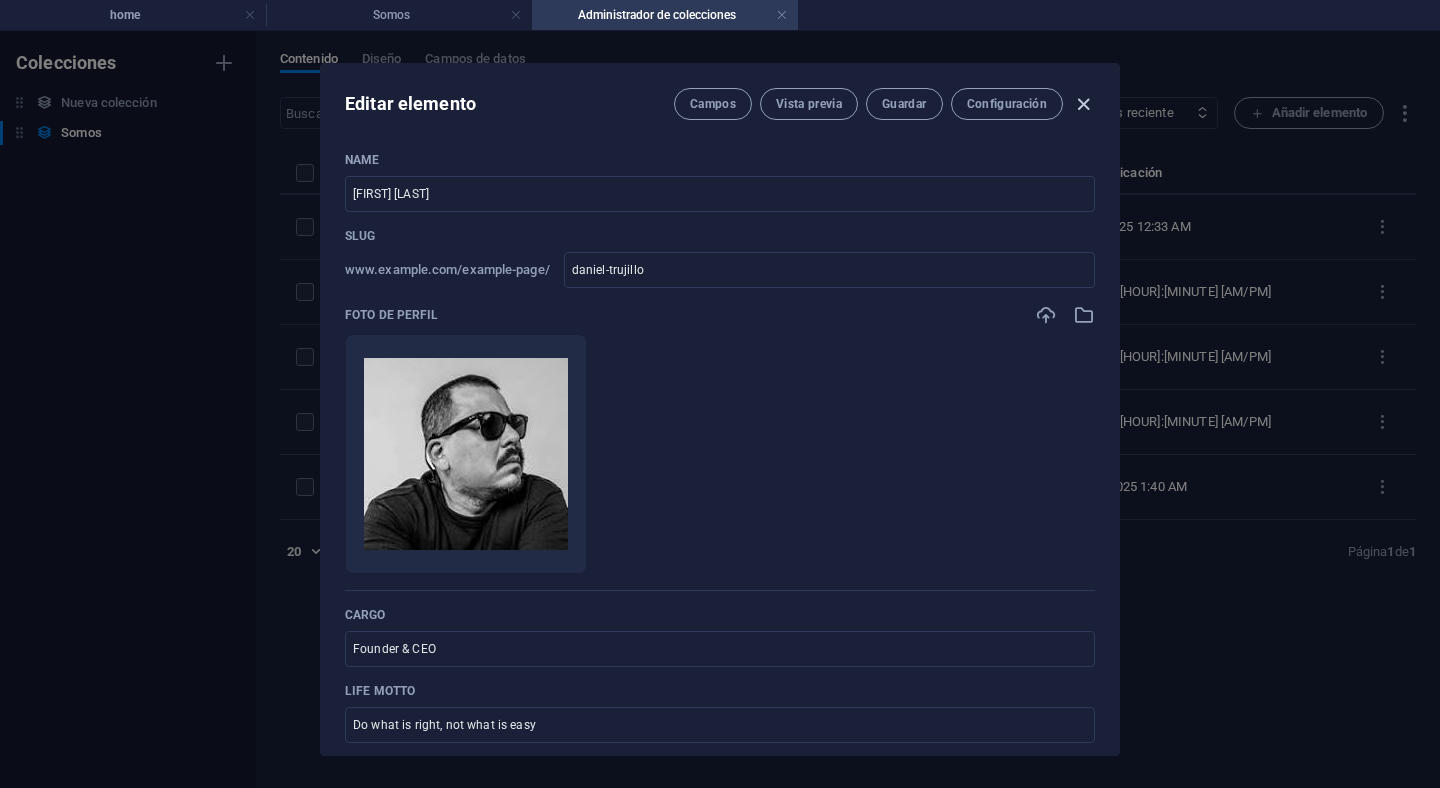 click at bounding box center (1083, 104) 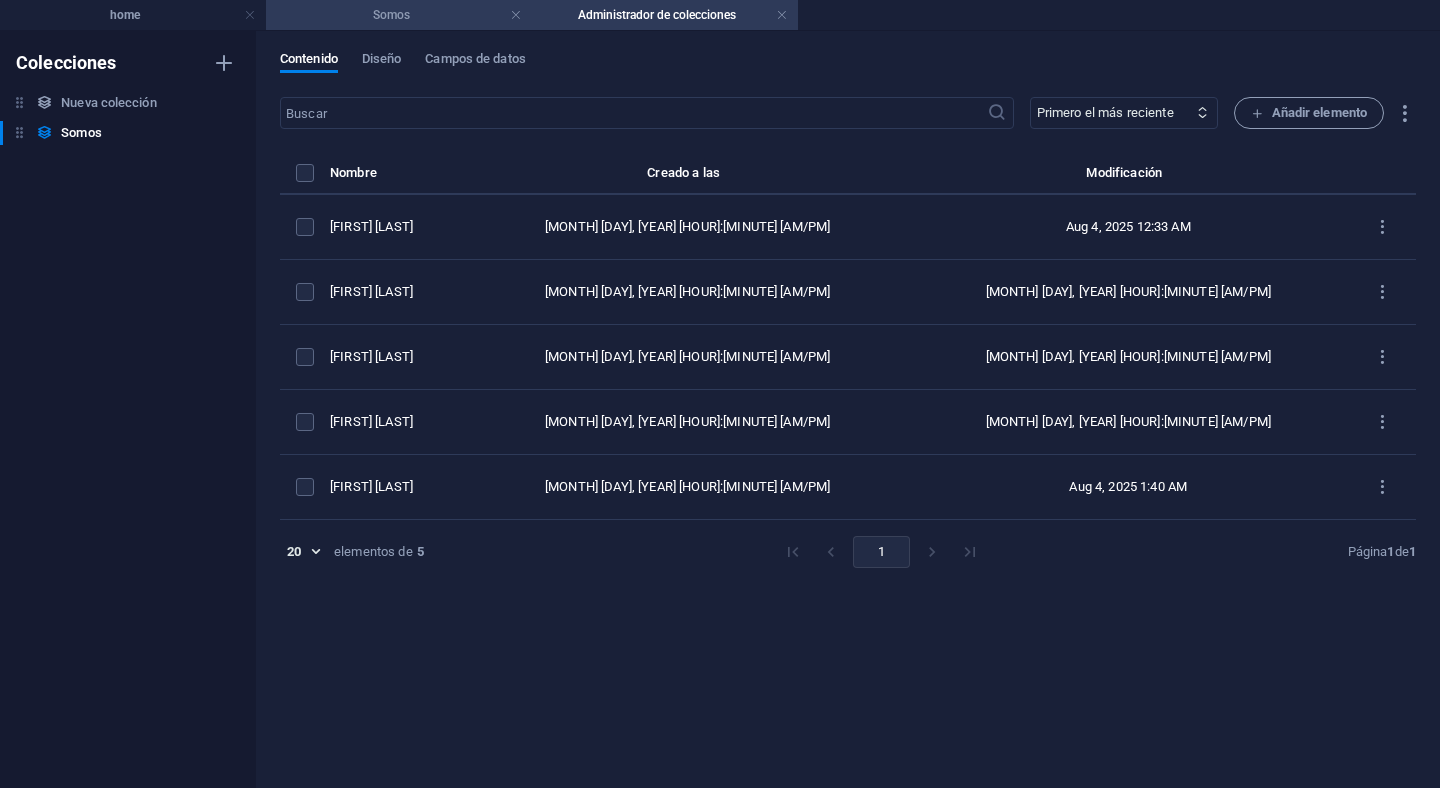 click on "Somos" at bounding box center [399, 15] 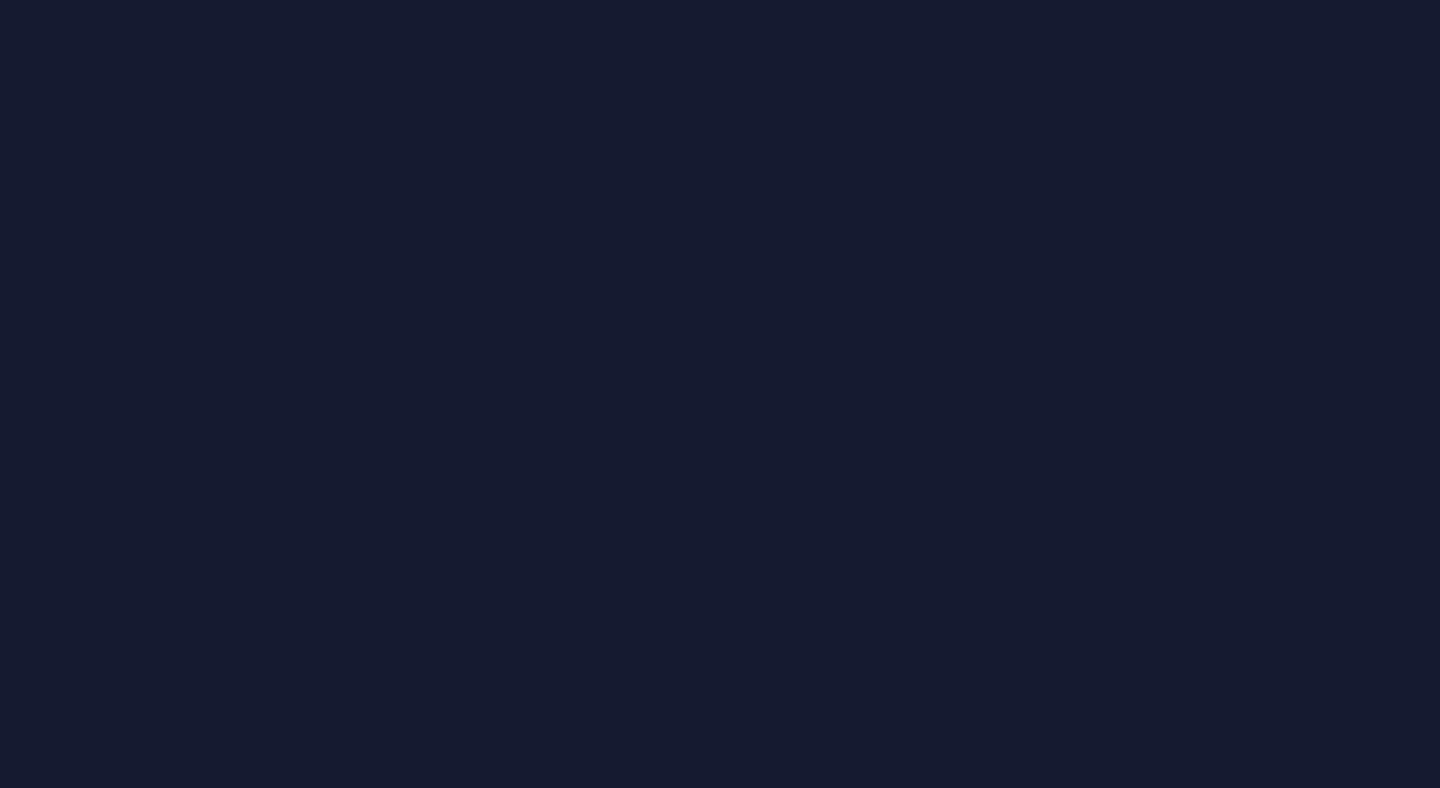 scroll, scrollTop: 0, scrollLeft: 0, axis: both 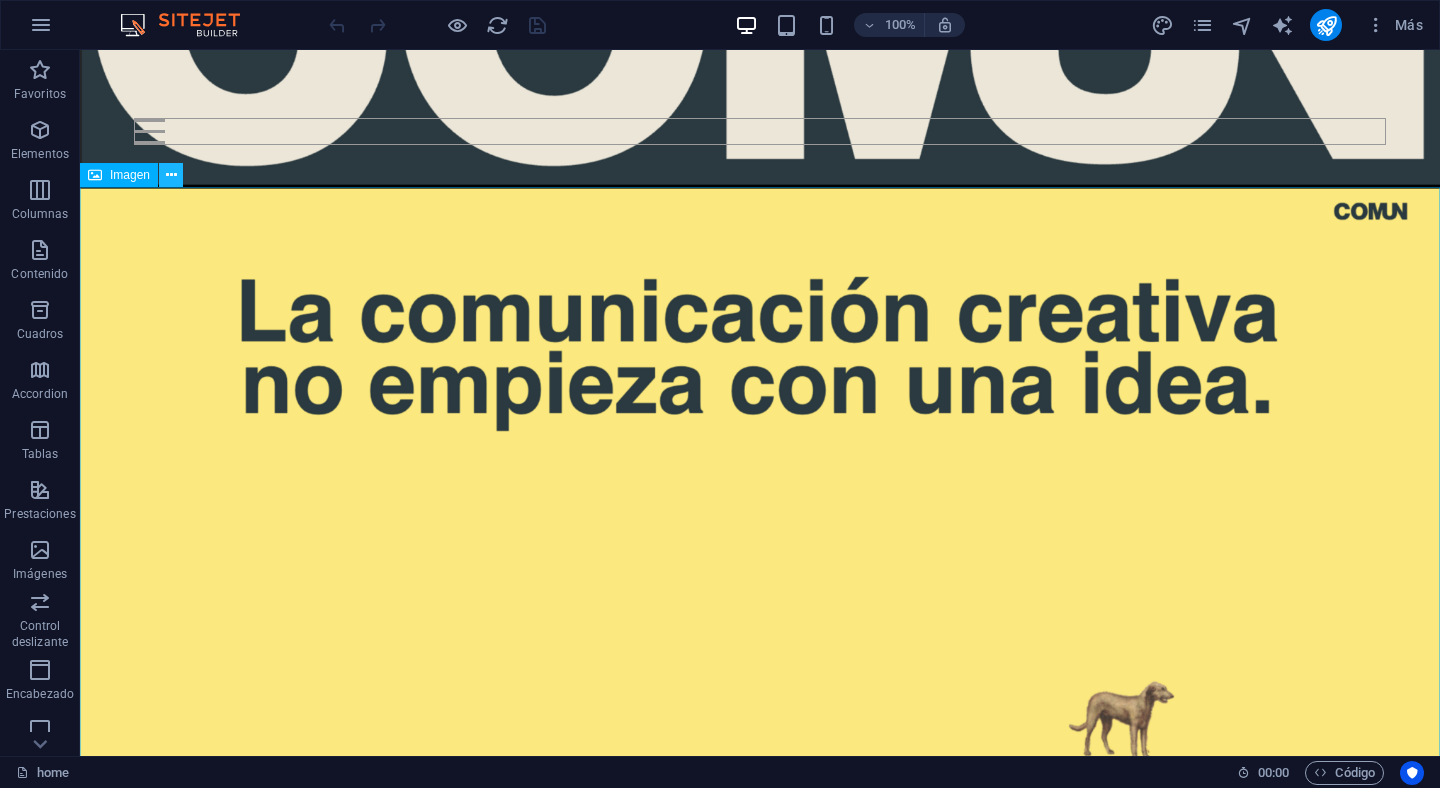 click at bounding box center [171, 175] 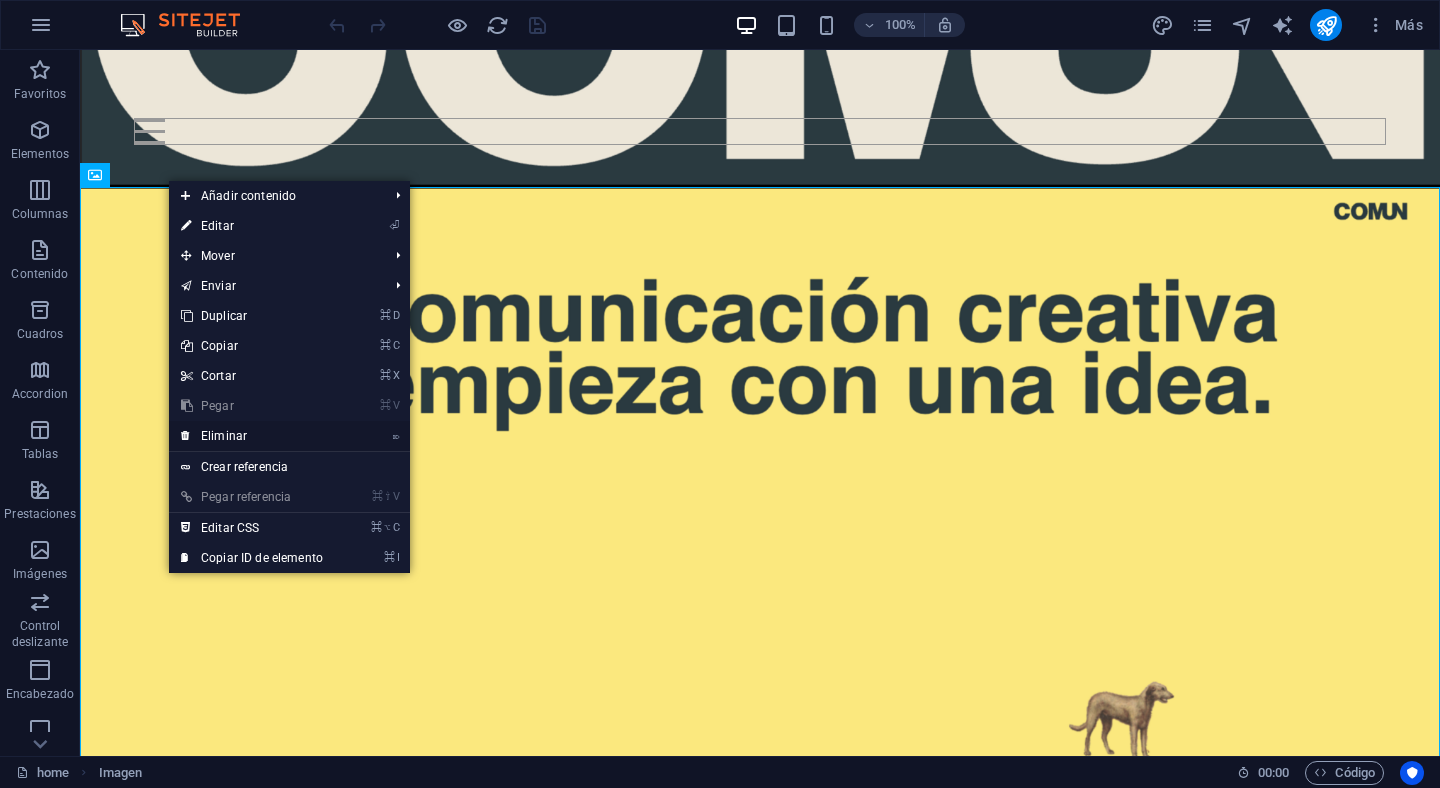 click on "⌦  Eliminar" at bounding box center [252, 436] 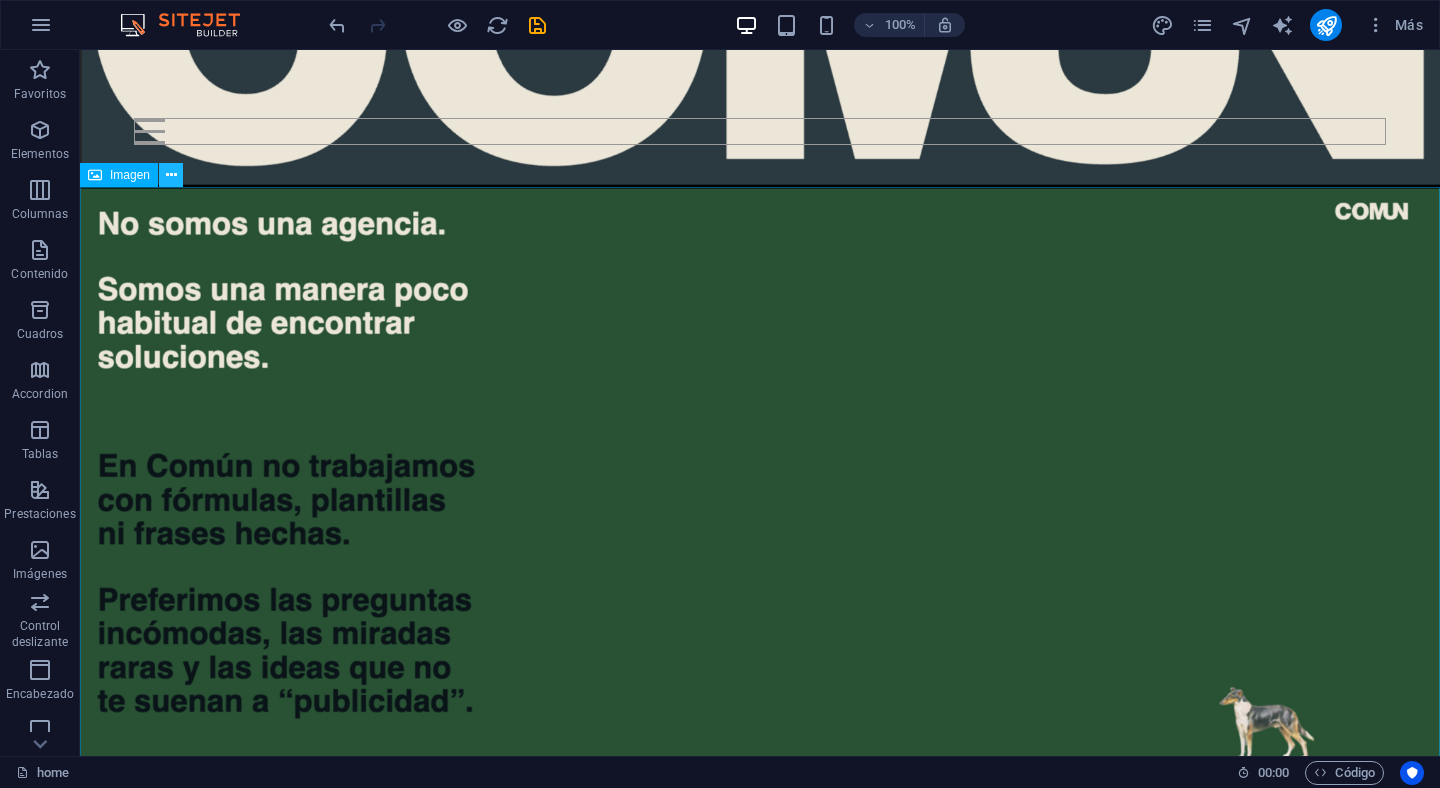click at bounding box center [171, 175] 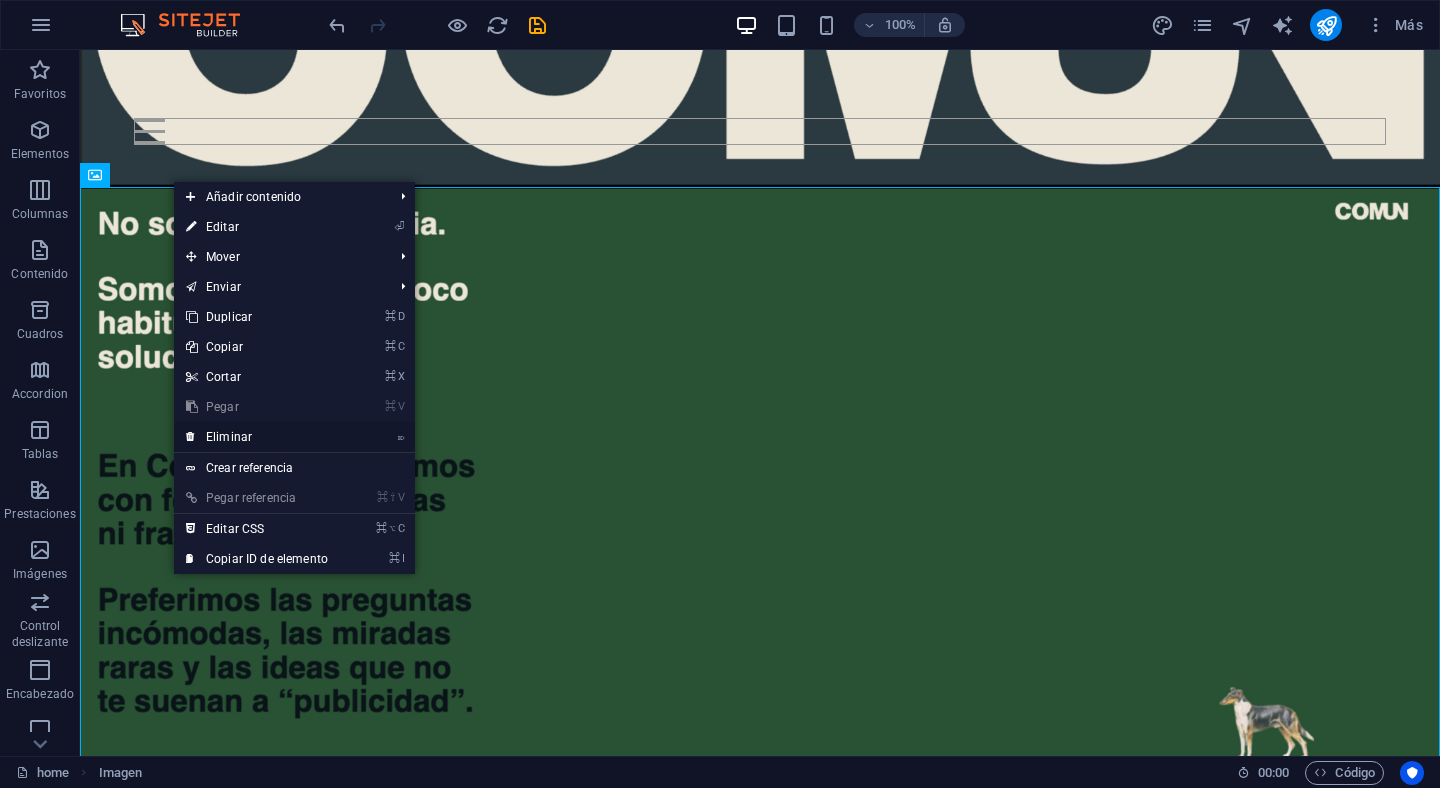 click on "⌦  Eliminar" at bounding box center (257, 437) 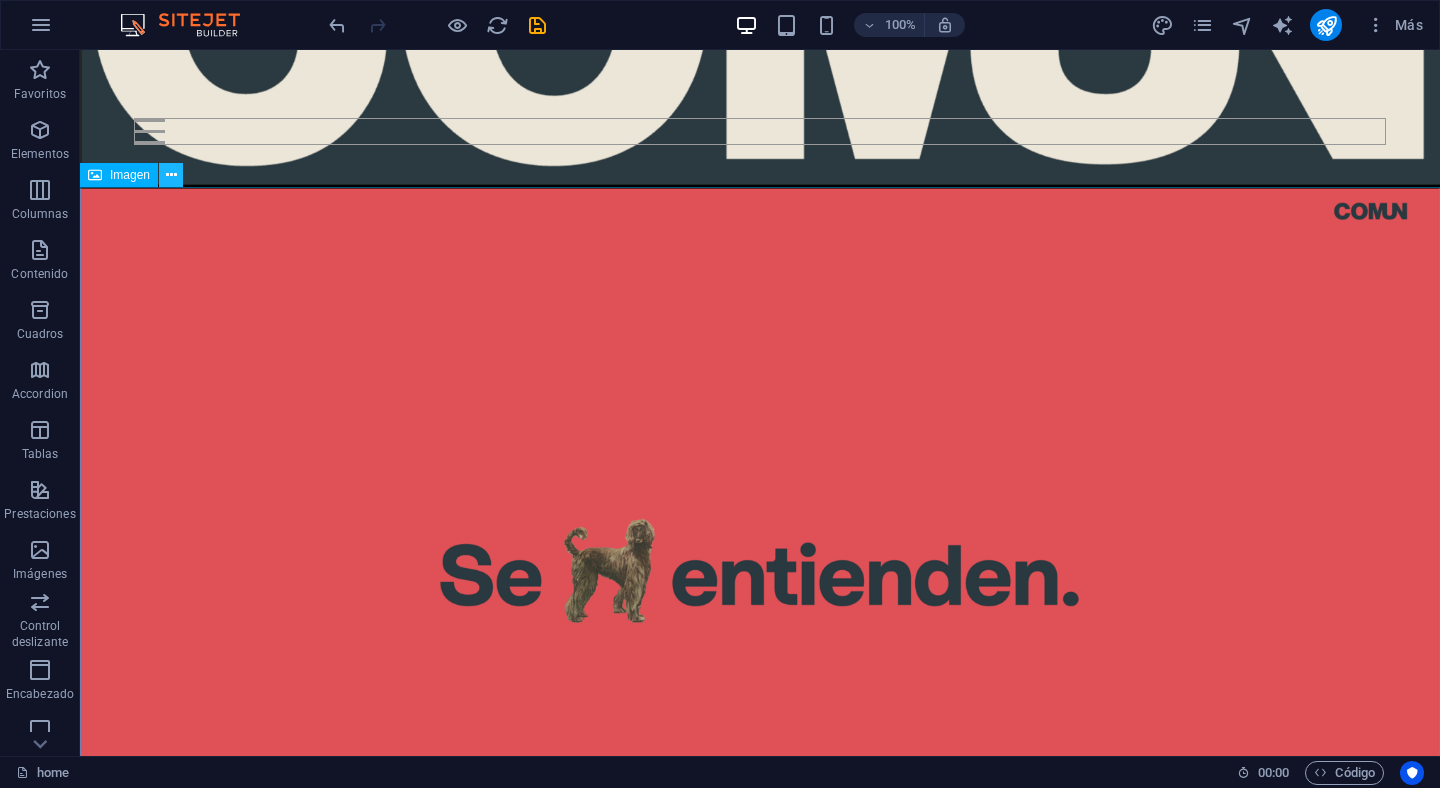 click at bounding box center [171, 175] 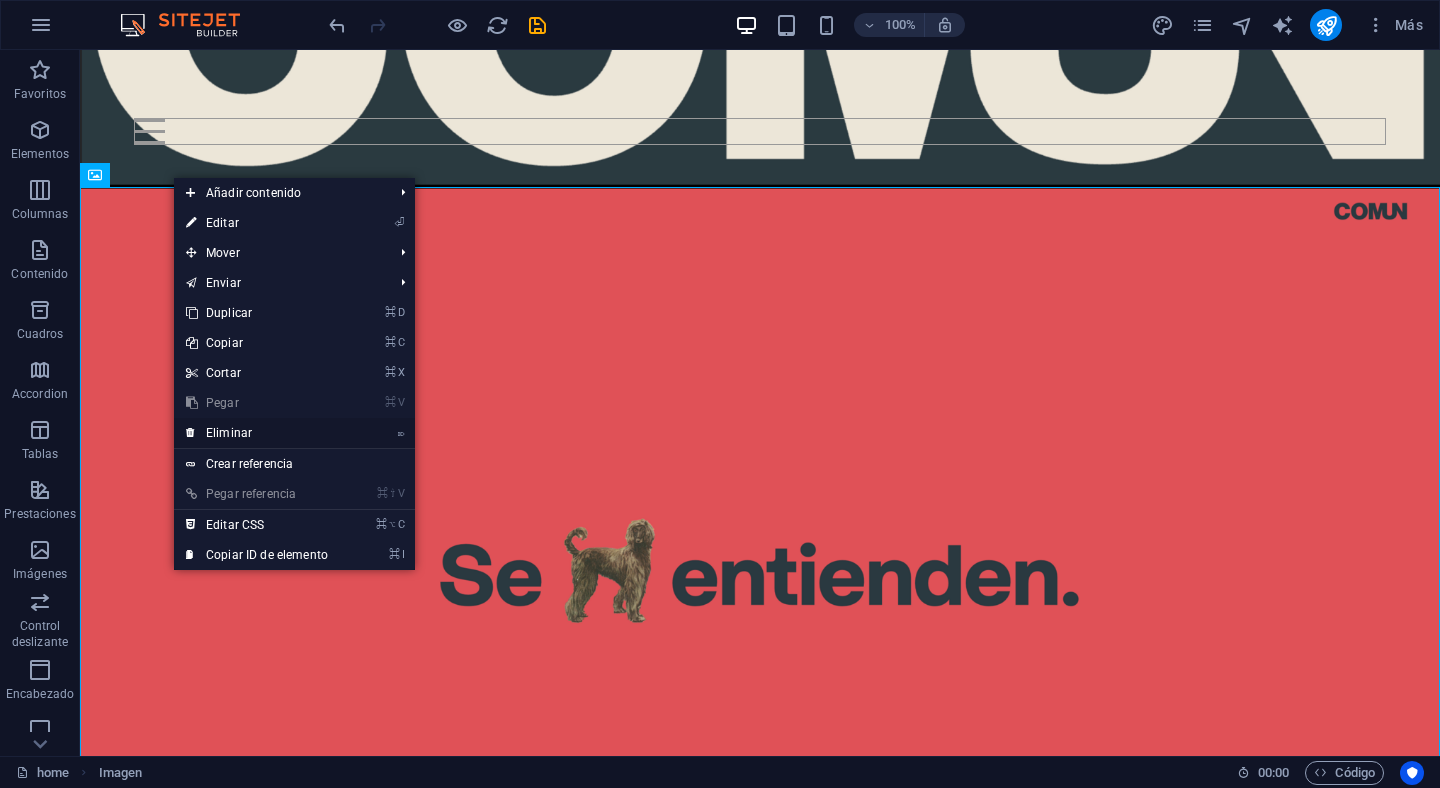 click on "⌦  Eliminar" at bounding box center (257, 433) 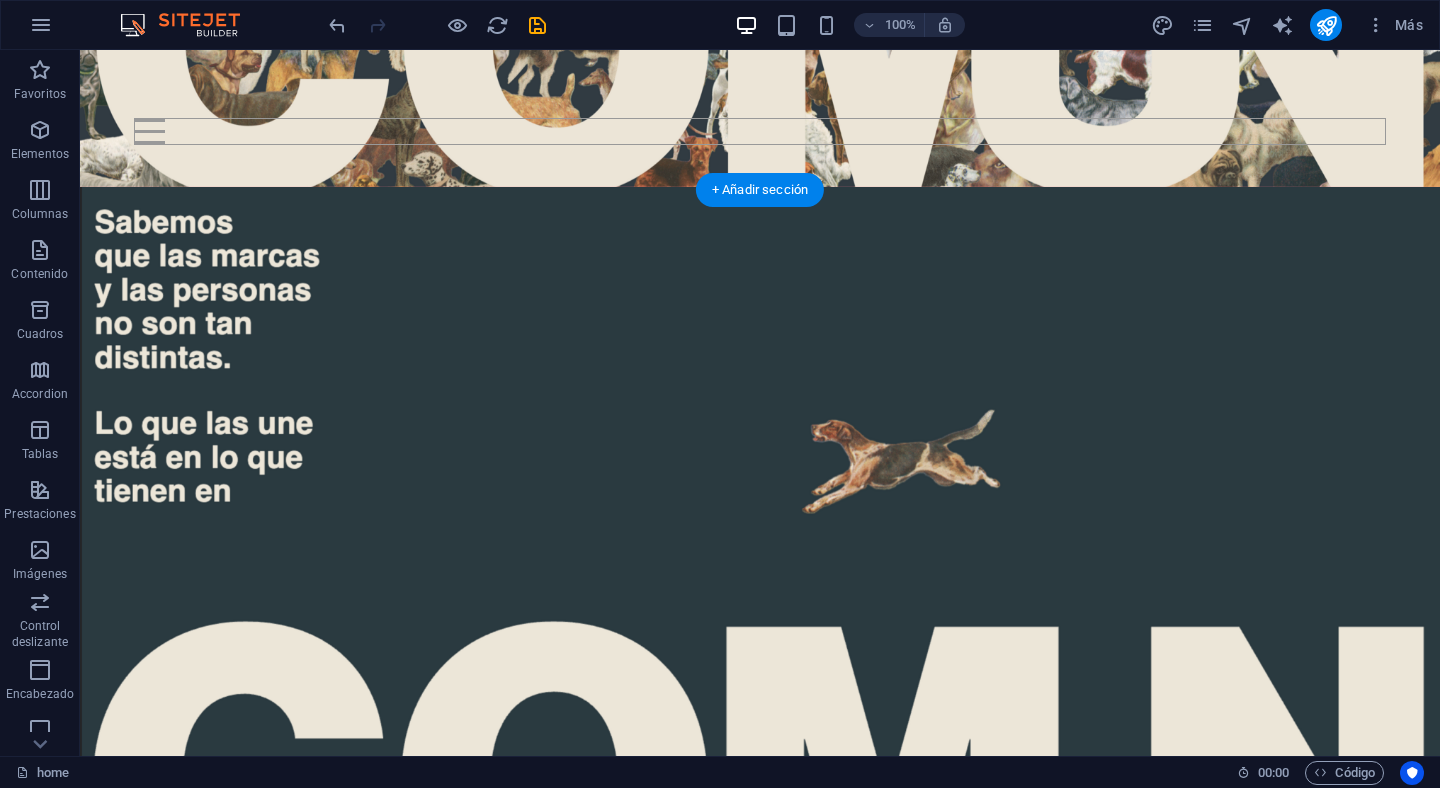 scroll, scrollTop: 565, scrollLeft: 0, axis: vertical 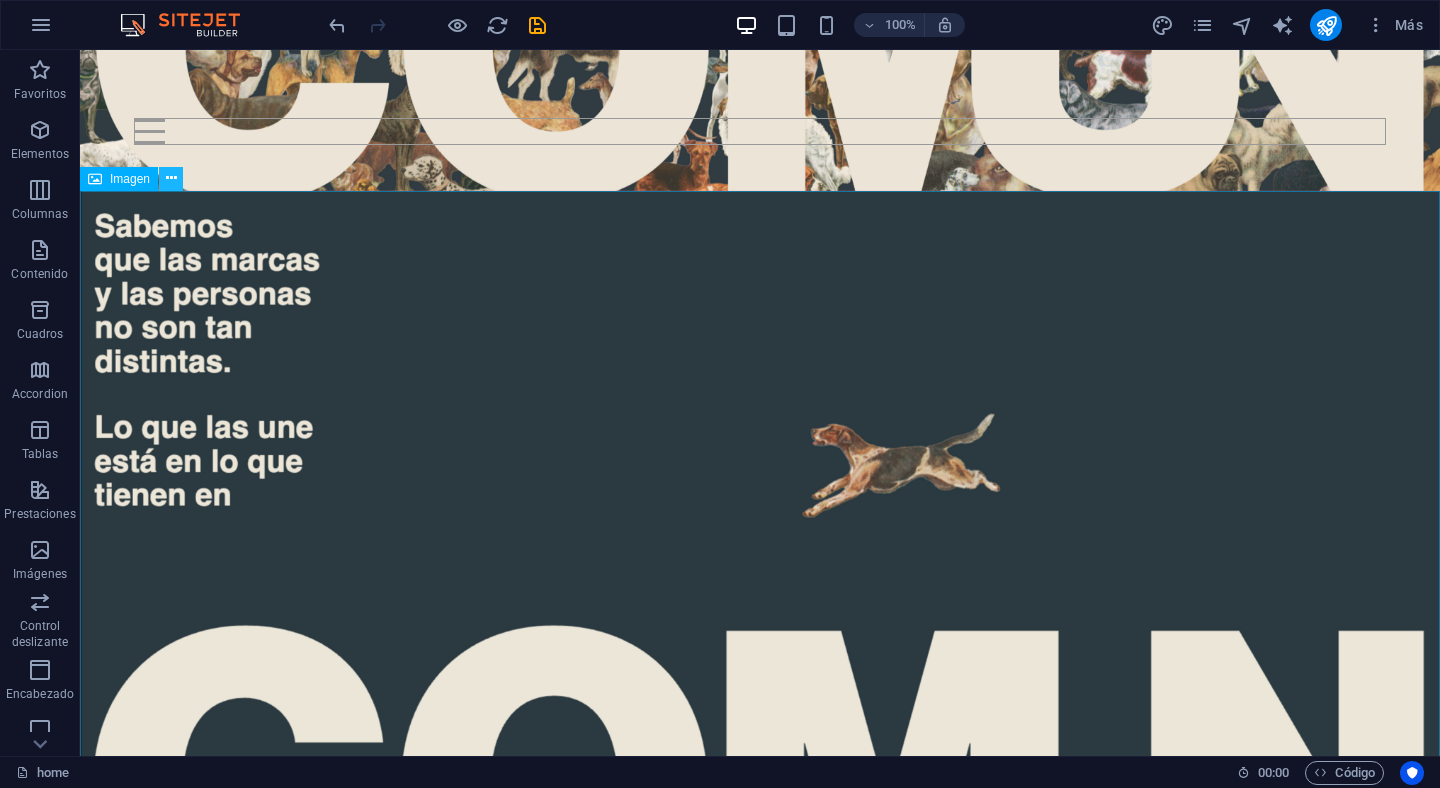 click at bounding box center [171, 178] 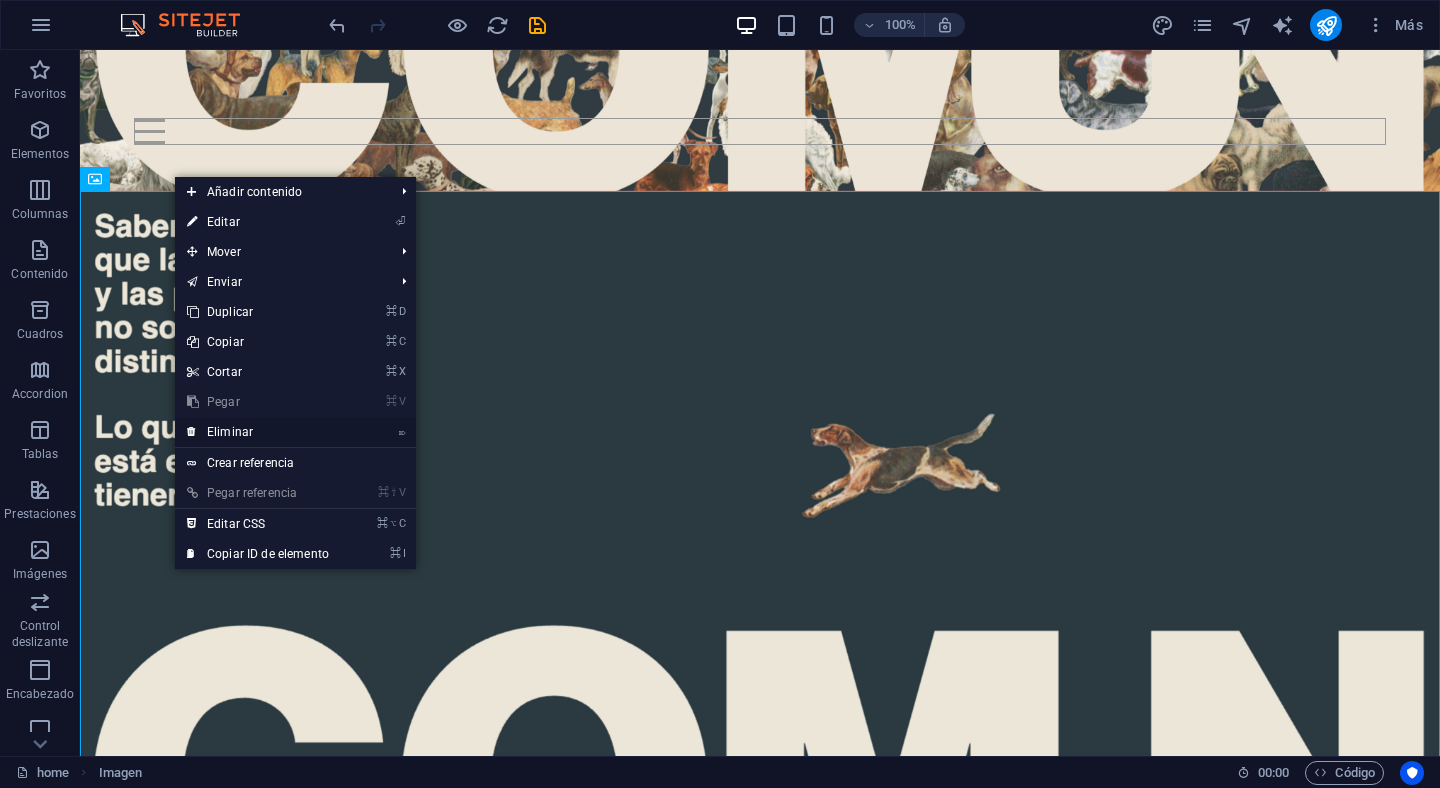 click on "⌦  Eliminar" at bounding box center [258, 432] 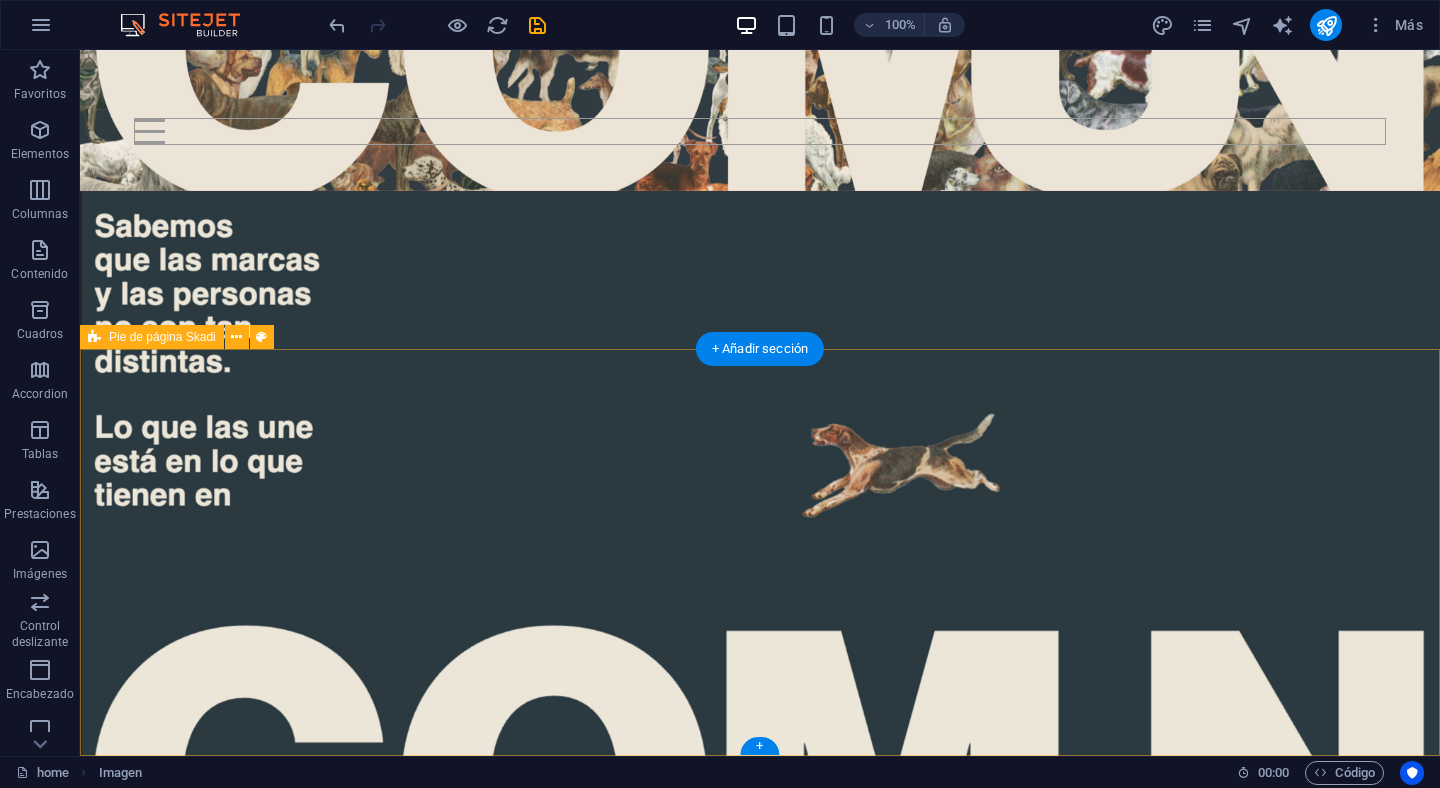 scroll, scrollTop: 407, scrollLeft: 0, axis: vertical 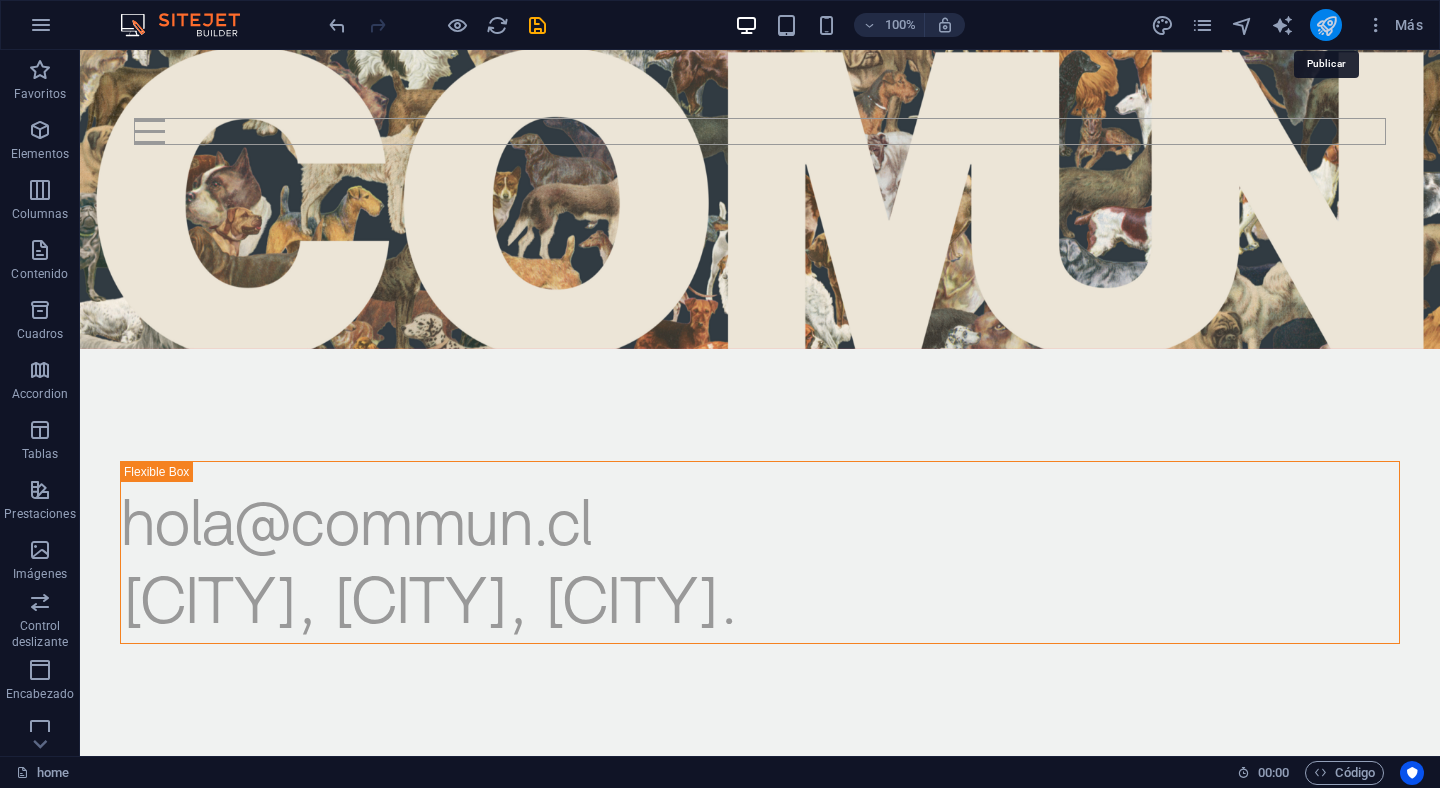 click at bounding box center [1326, 25] 